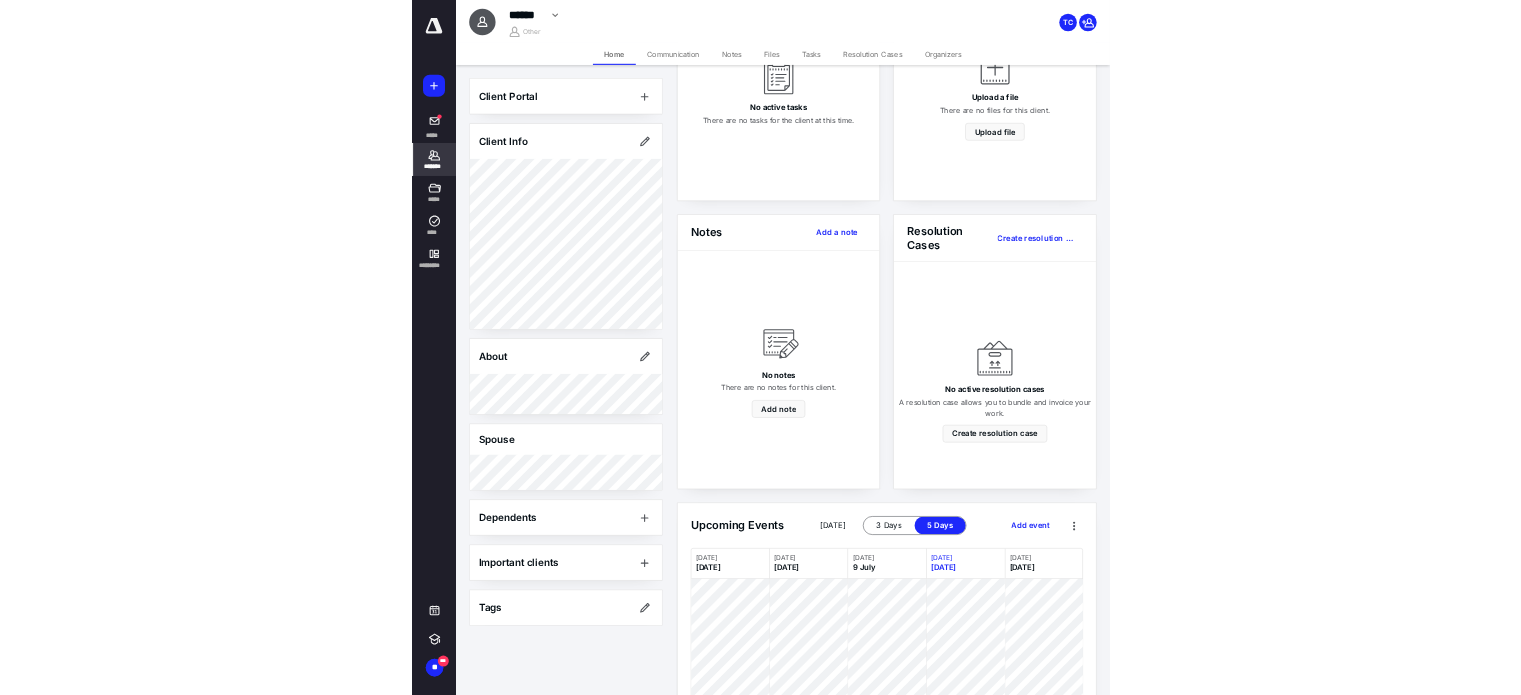 scroll, scrollTop: 300, scrollLeft: 0, axis: vertical 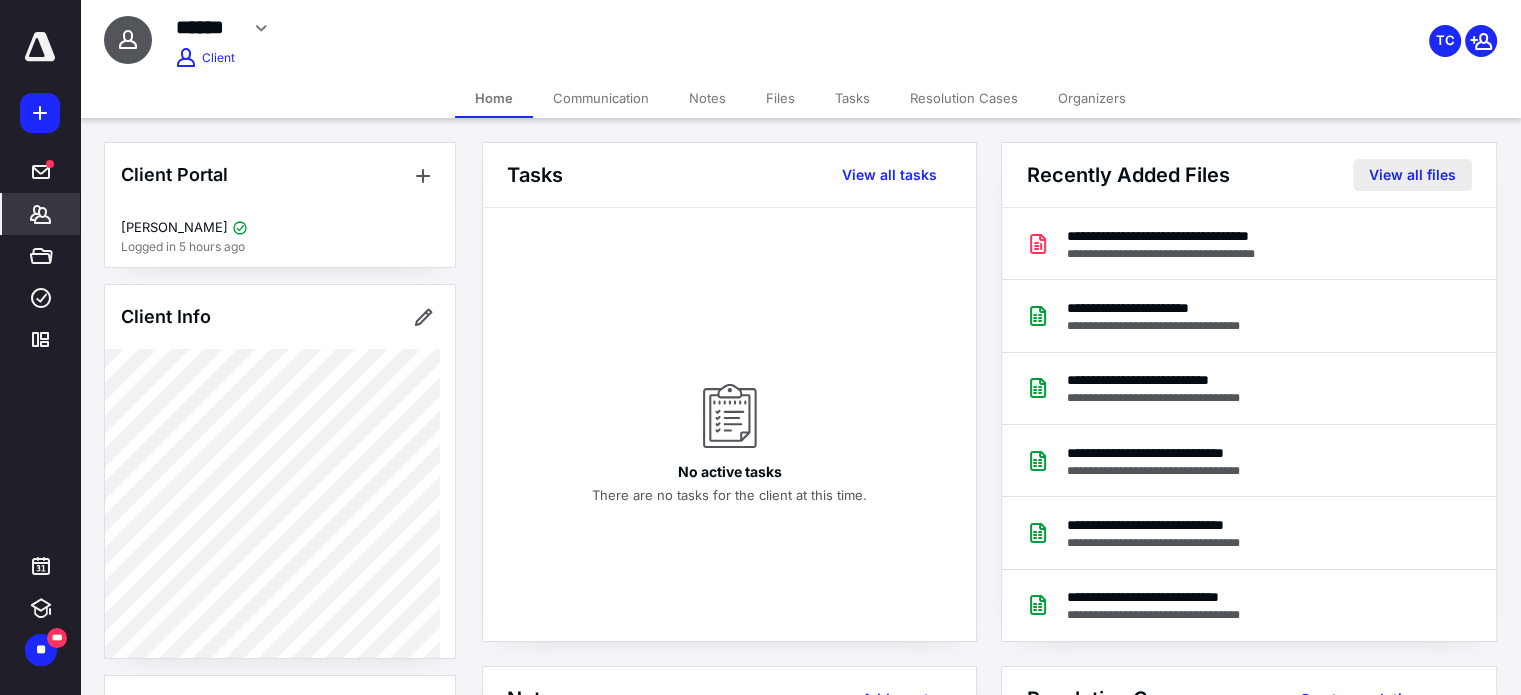 click on "View all files" at bounding box center [1412, 175] 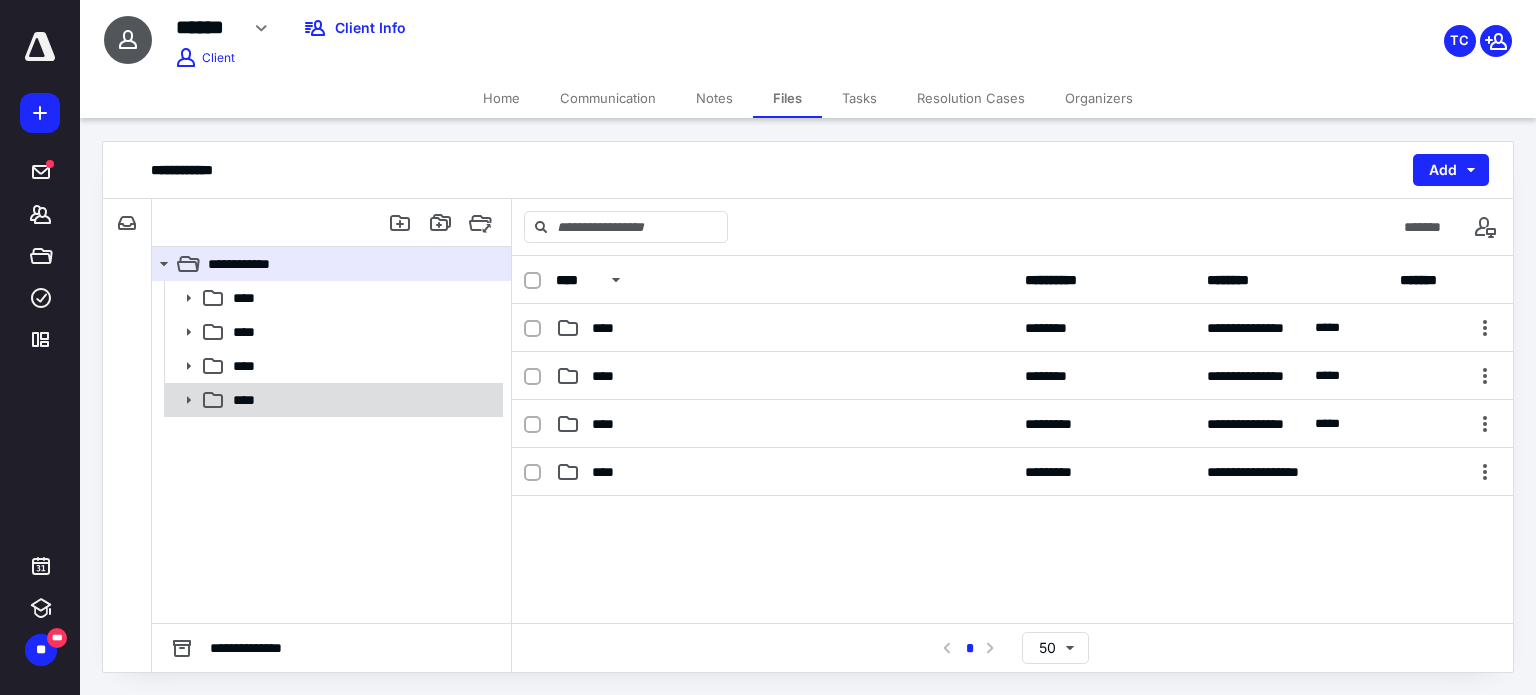 click 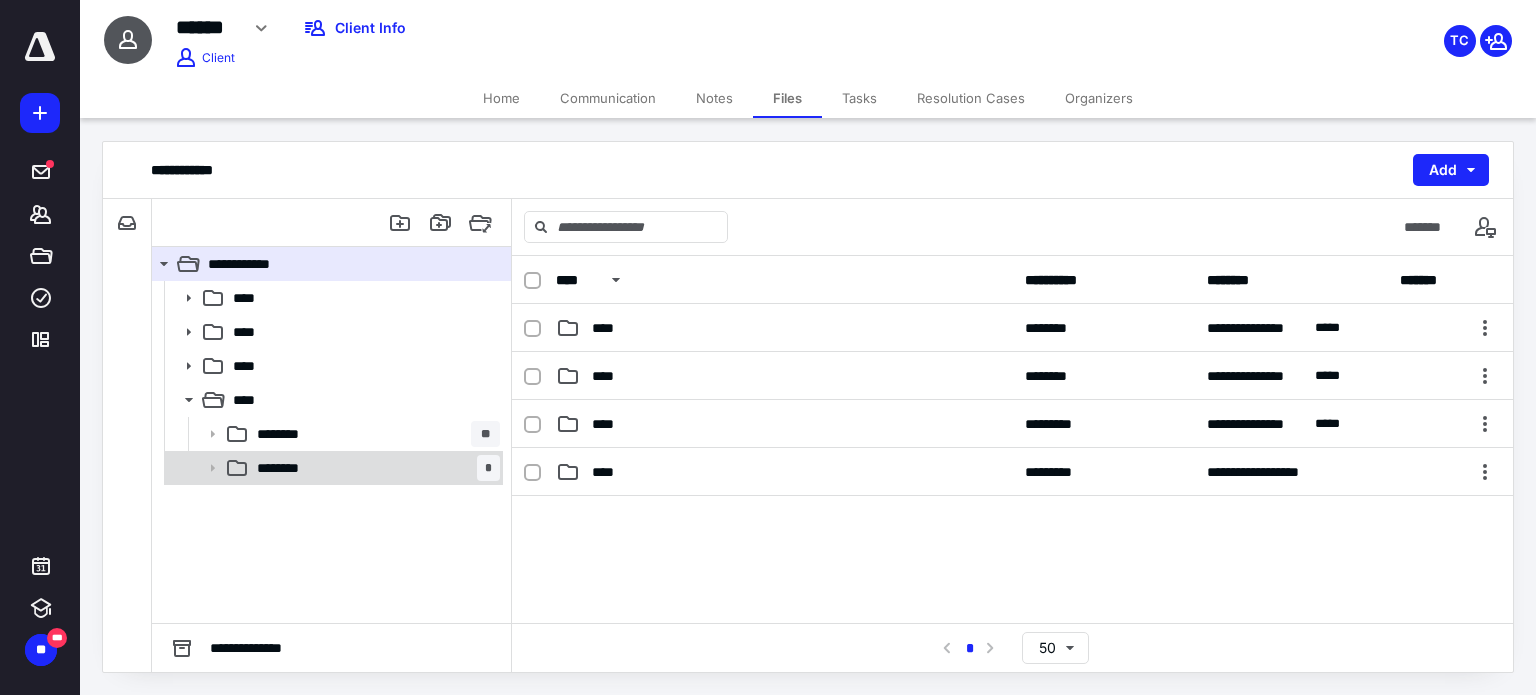 click on "******** *" at bounding box center (374, 468) 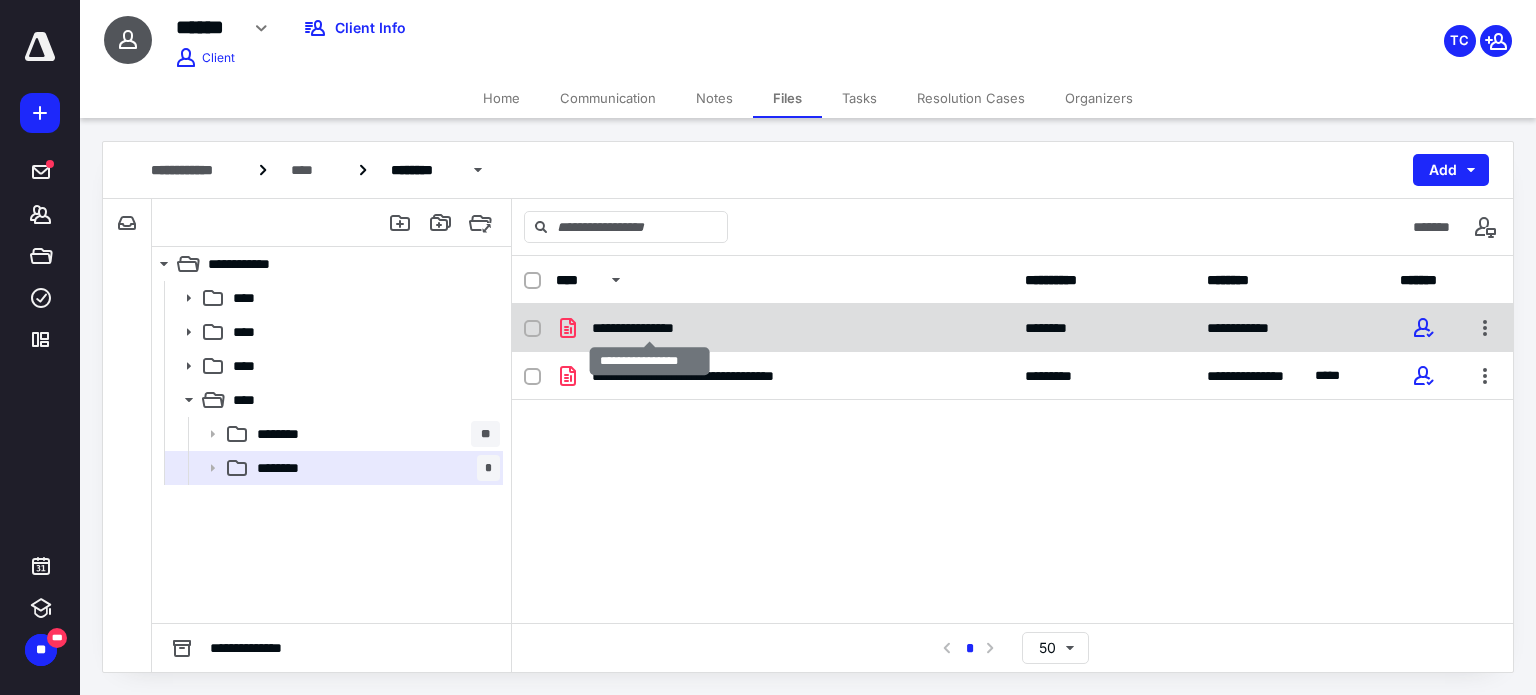 click on "**********" at bounding box center [649, 328] 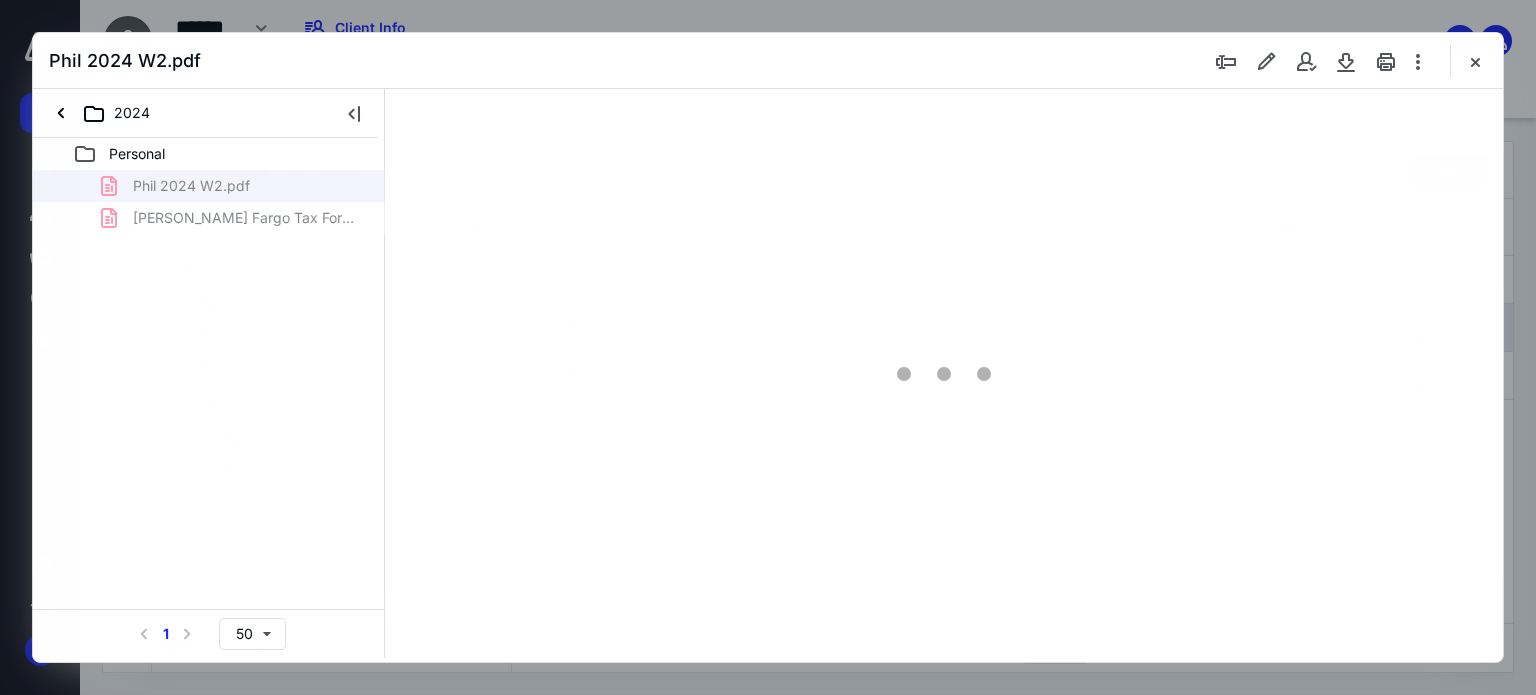 scroll, scrollTop: 0, scrollLeft: 0, axis: both 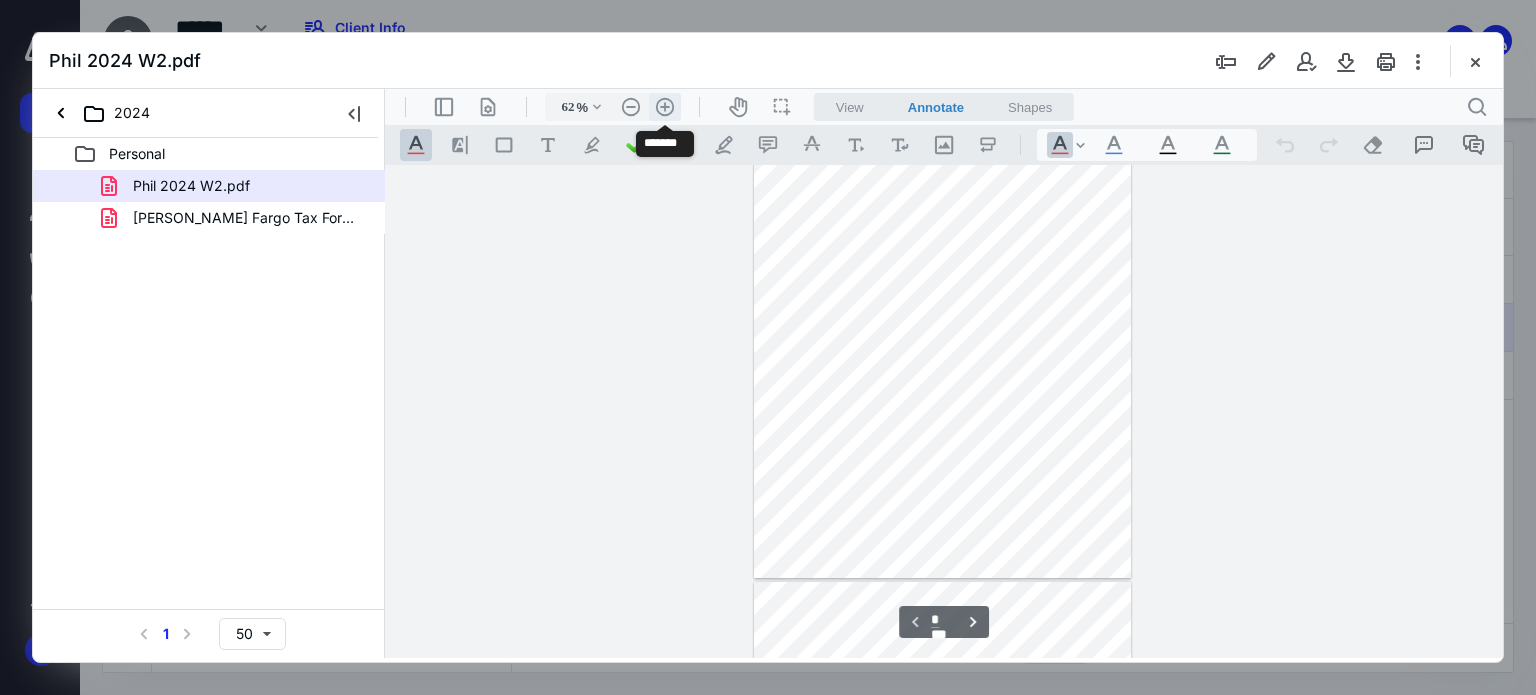 click on ".cls-1{fill:#abb0c4;} icon - header - zoom - in - line" at bounding box center (665, 107) 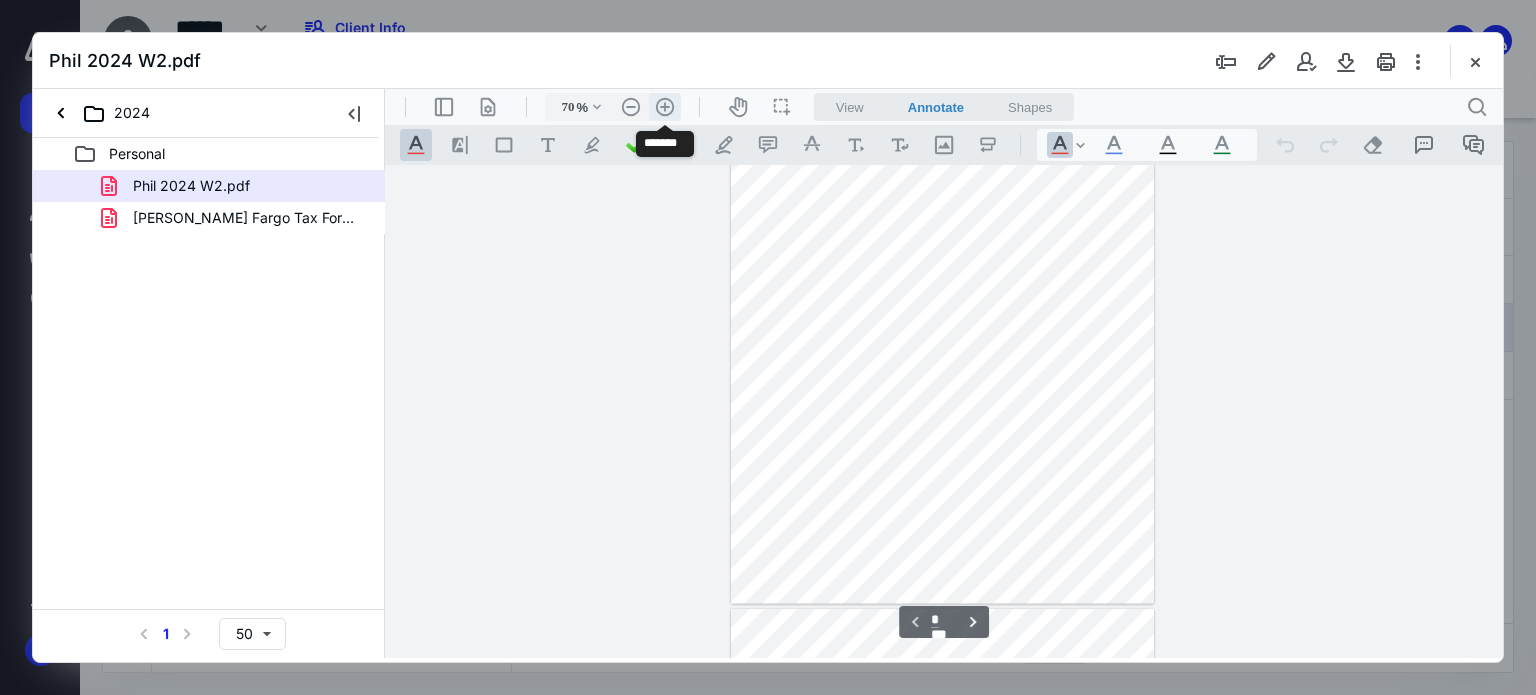 click on ".cls-1{fill:#abb0c4;} icon - header - zoom - in - line" at bounding box center [665, 107] 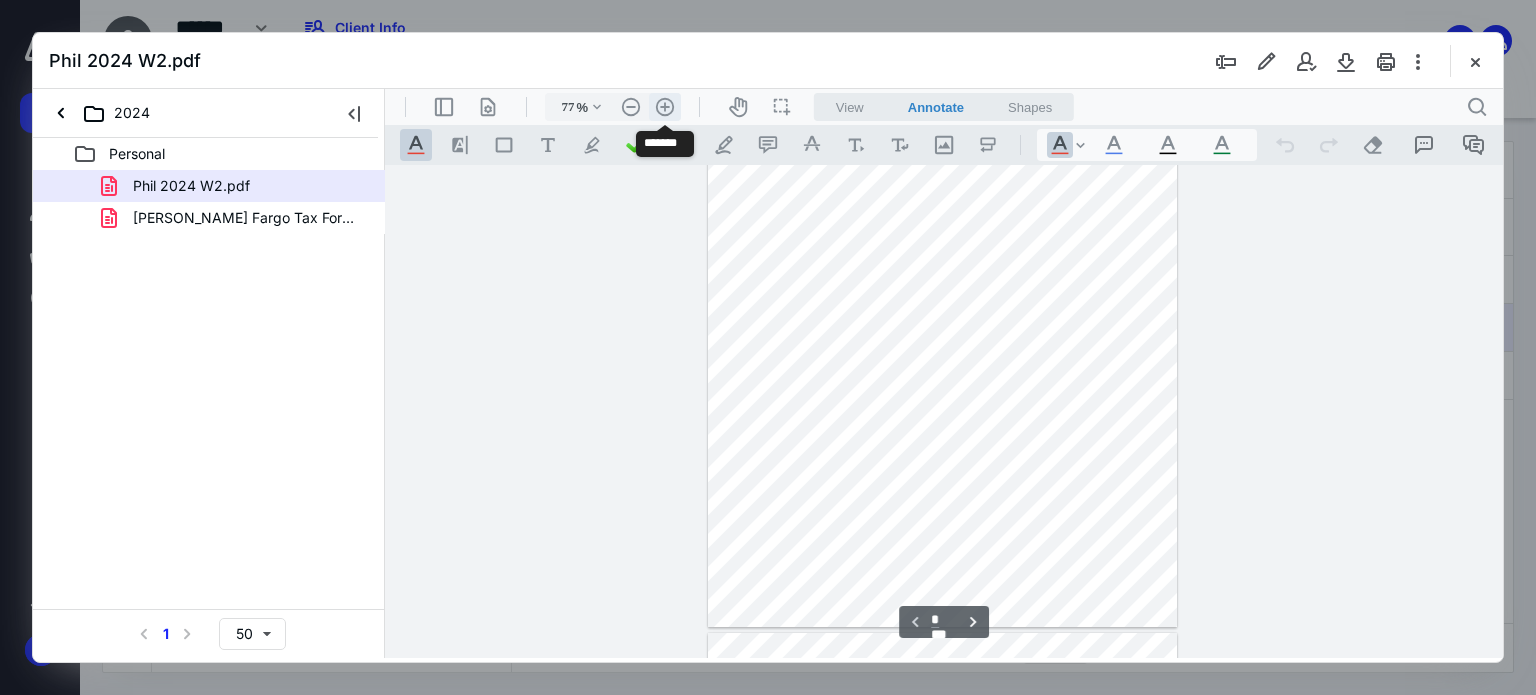 click on ".cls-1{fill:#abb0c4;} icon - header - zoom - in - line" at bounding box center (665, 107) 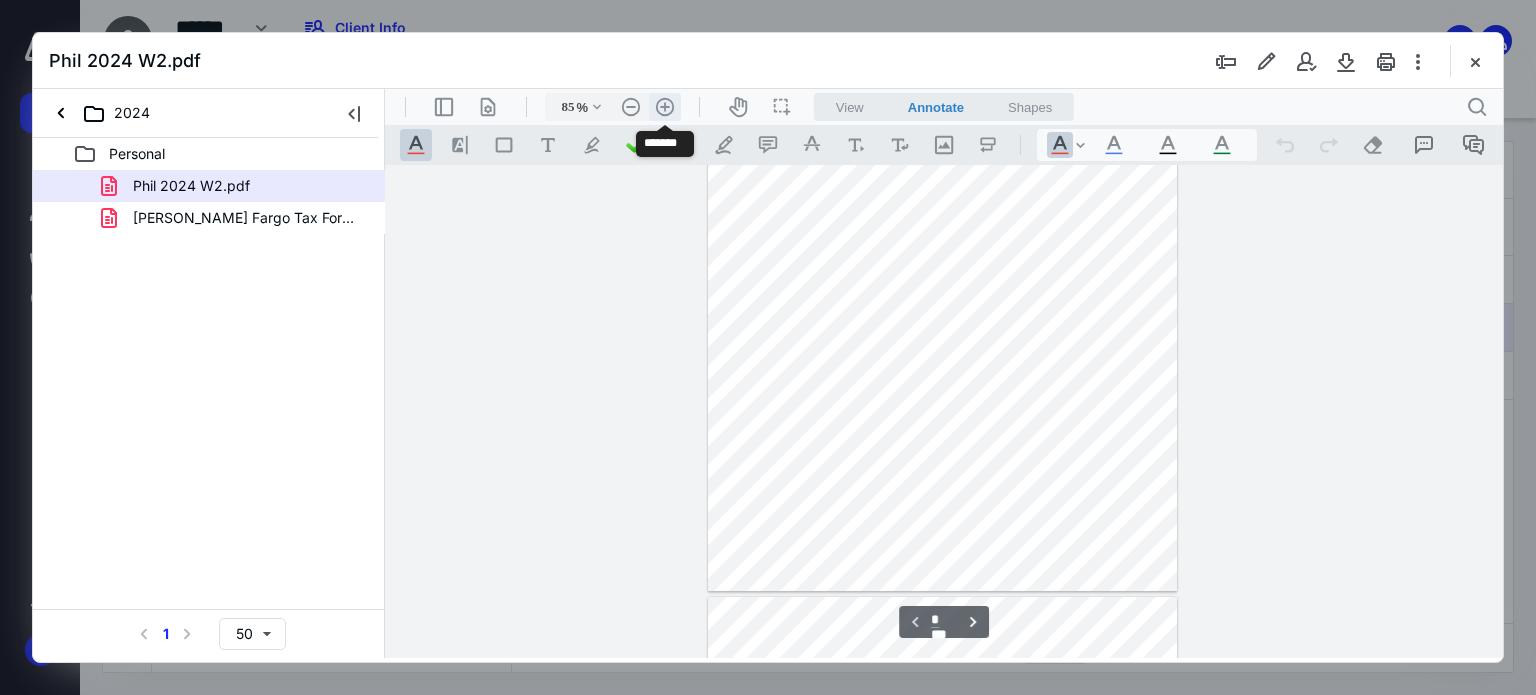 click on ".cls-1{fill:#abb0c4;} icon - header - zoom - in - line" at bounding box center (665, 107) 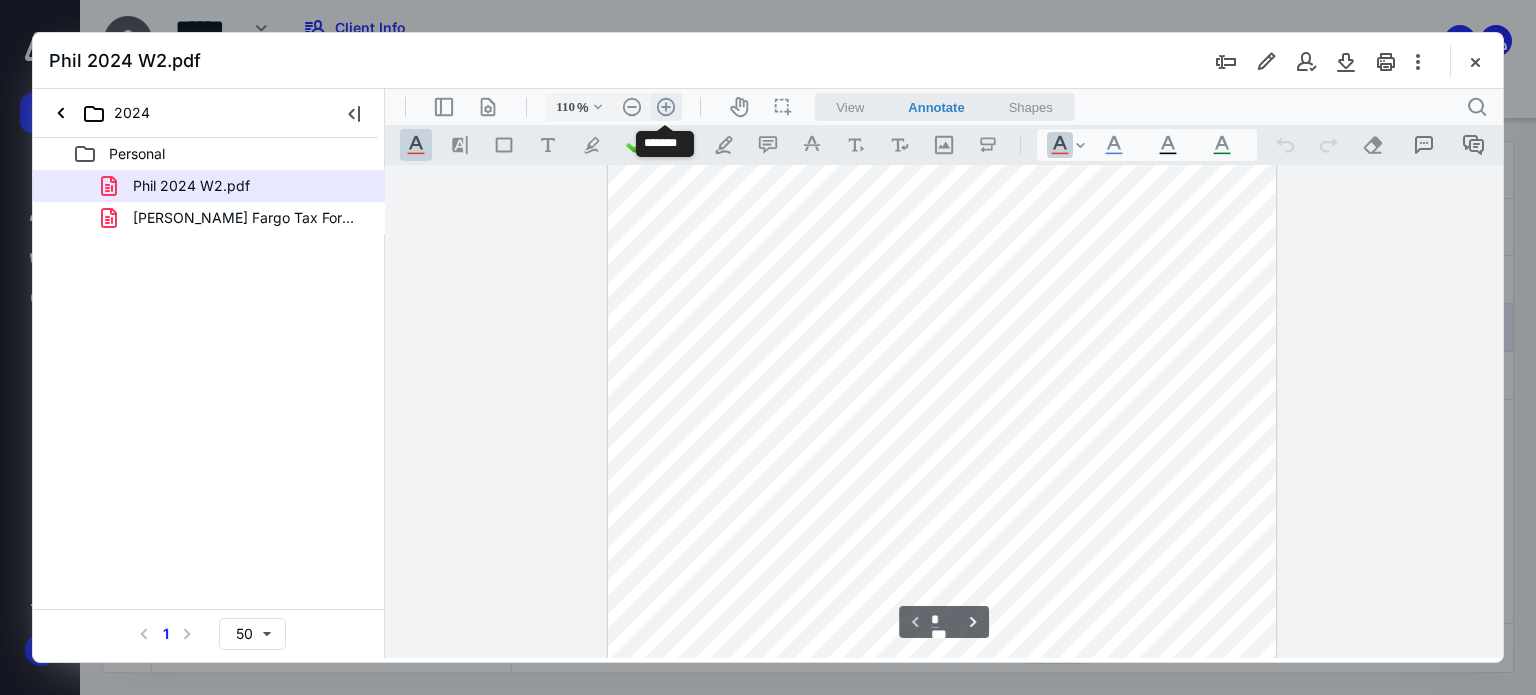 click on ".cls-1{fill:#abb0c4;} icon - header - zoom - in - line" at bounding box center [666, 107] 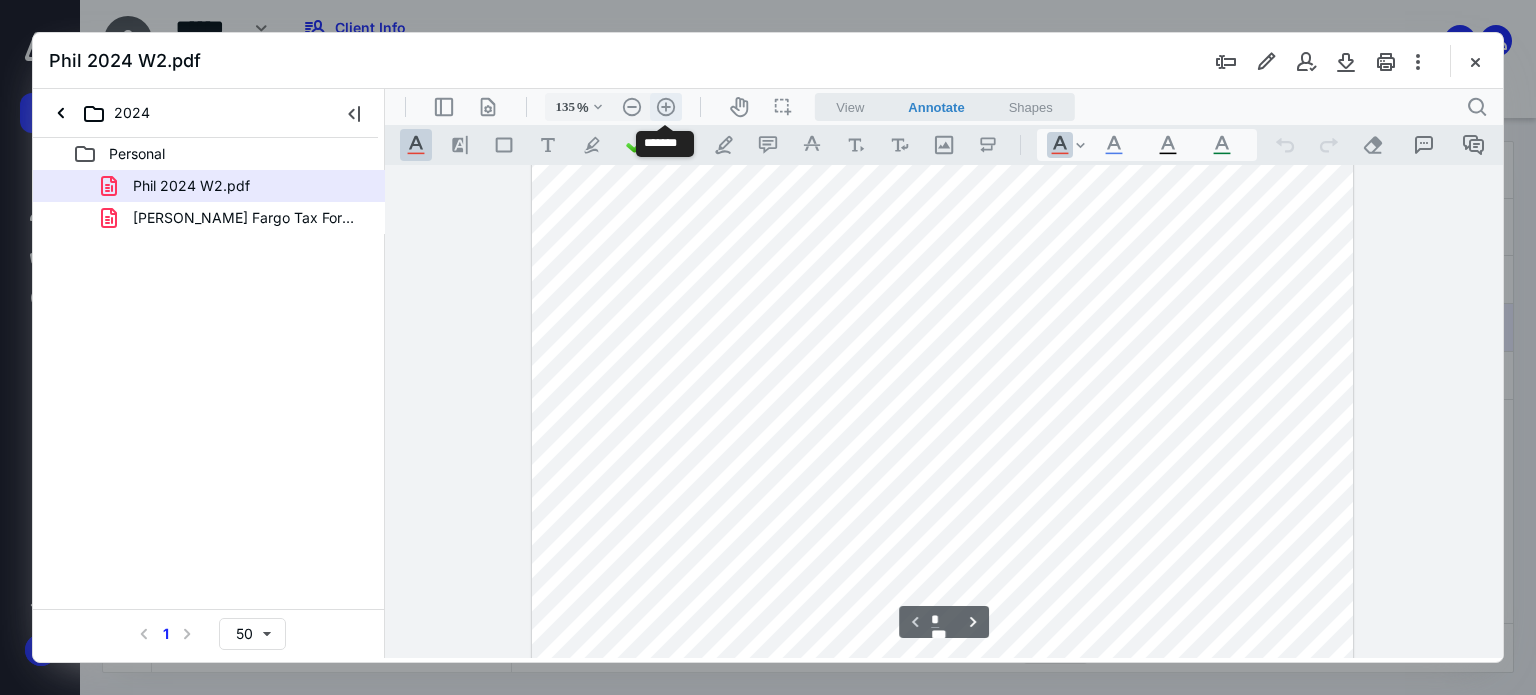 click on ".cls-1{fill:#abb0c4;} icon - header - zoom - in - line" at bounding box center (666, 107) 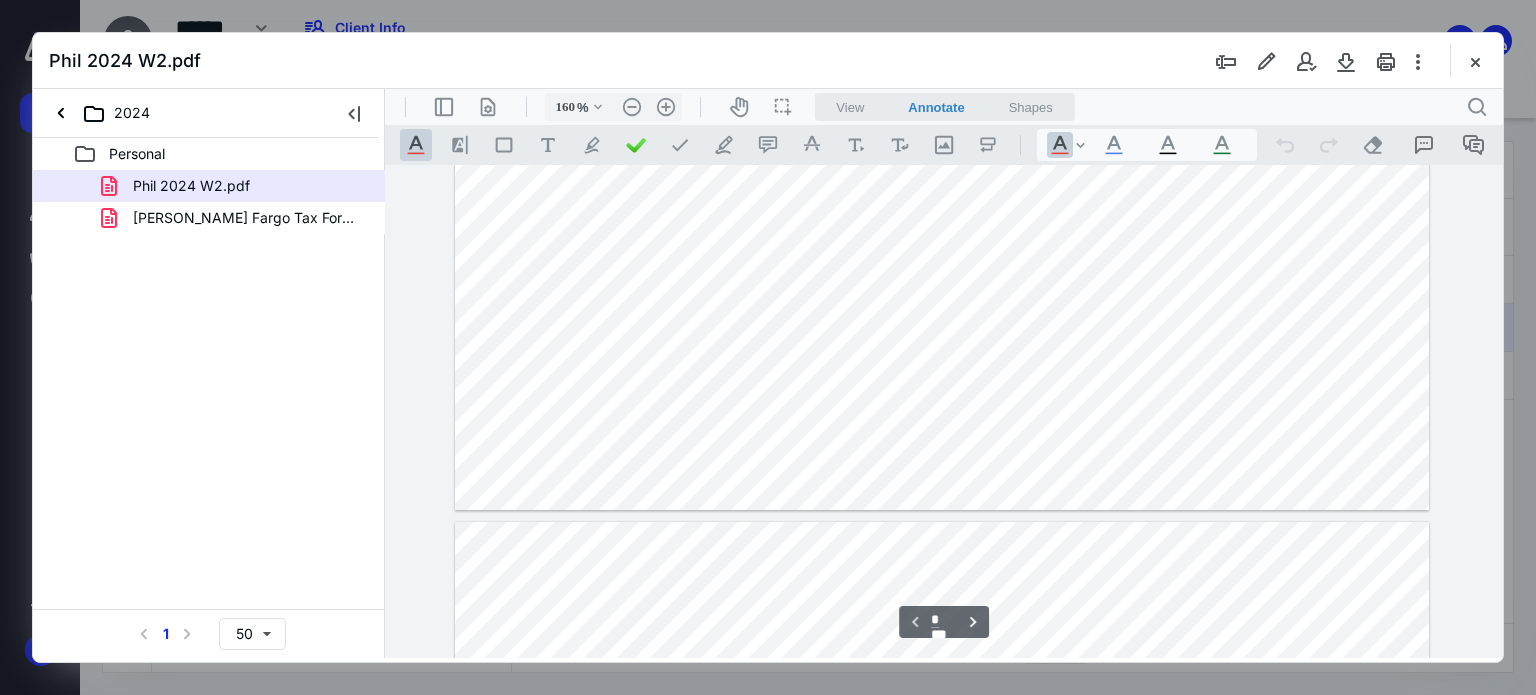 scroll, scrollTop: 934, scrollLeft: 0, axis: vertical 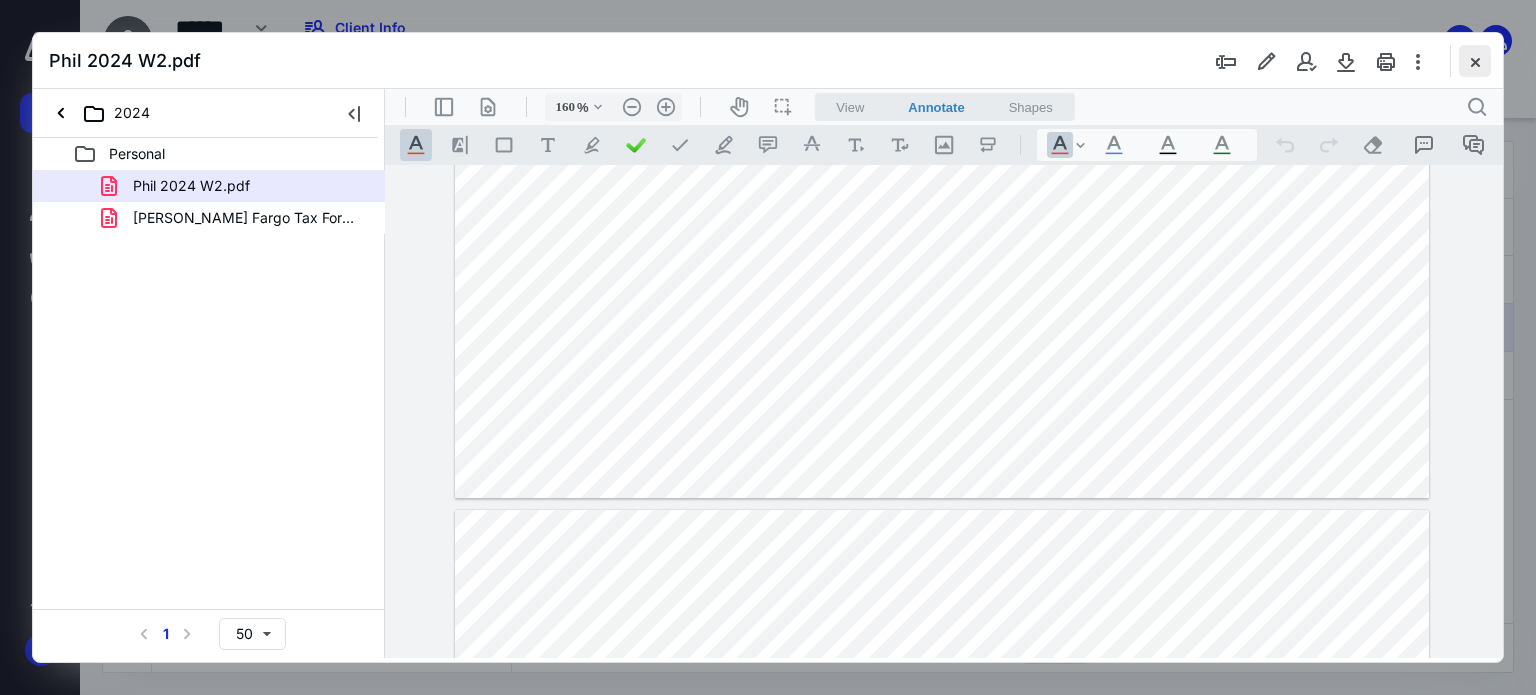 click at bounding box center (1475, 61) 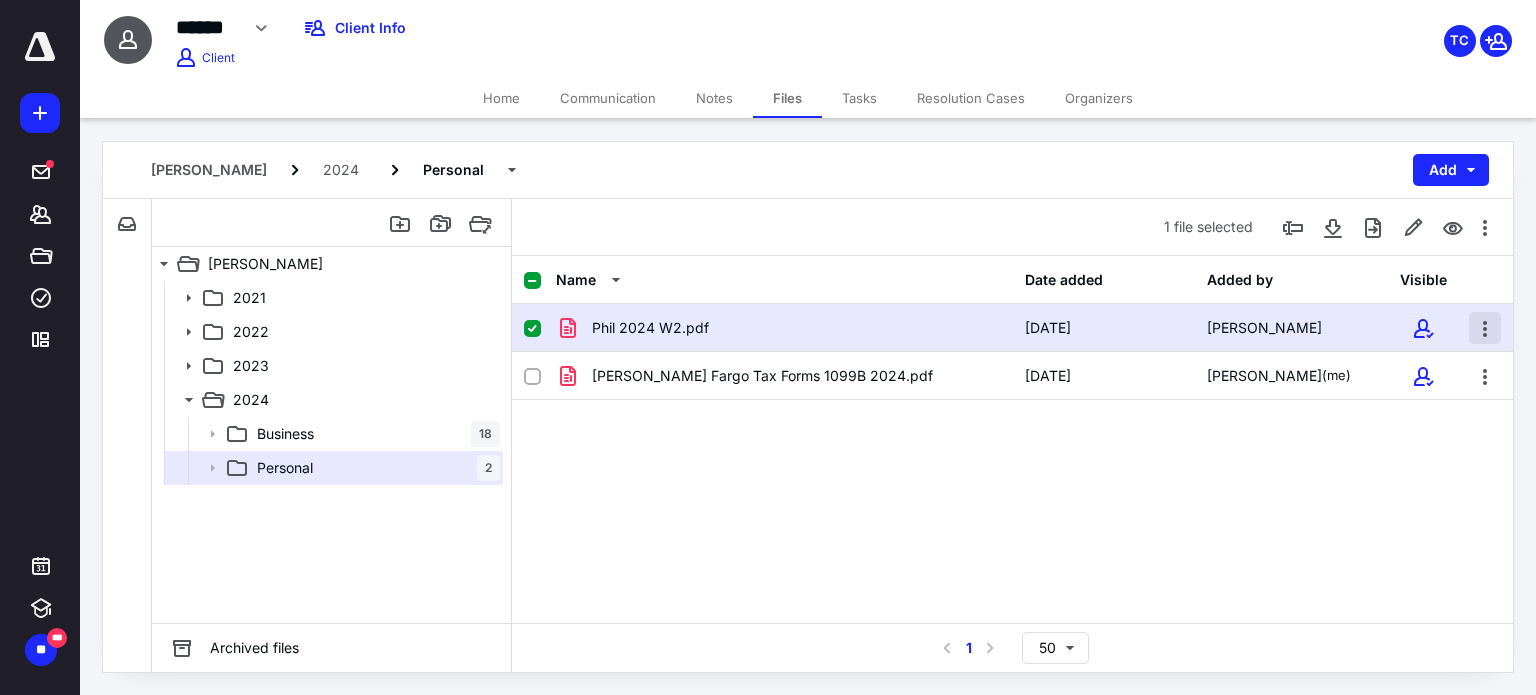 click at bounding box center [1485, 328] 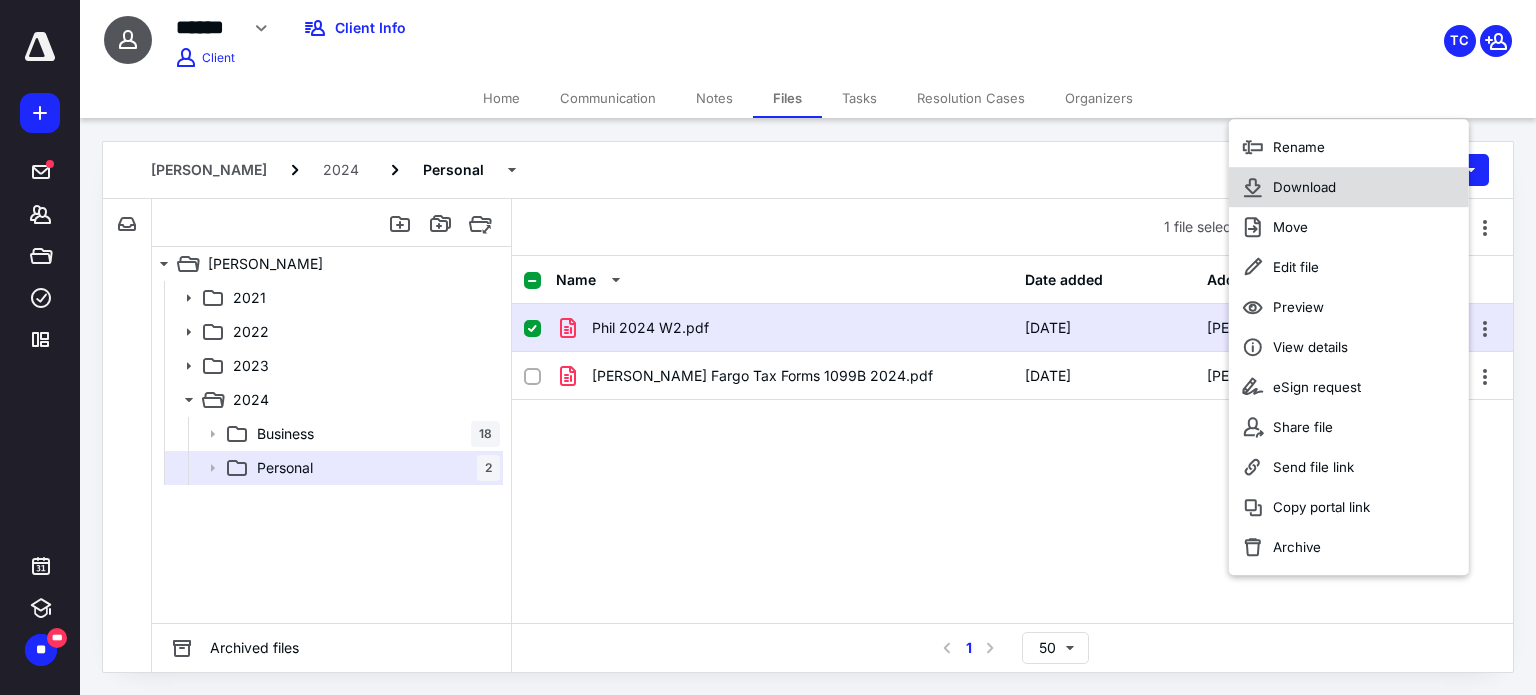click on "Download" at bounding box center (1304, 187) 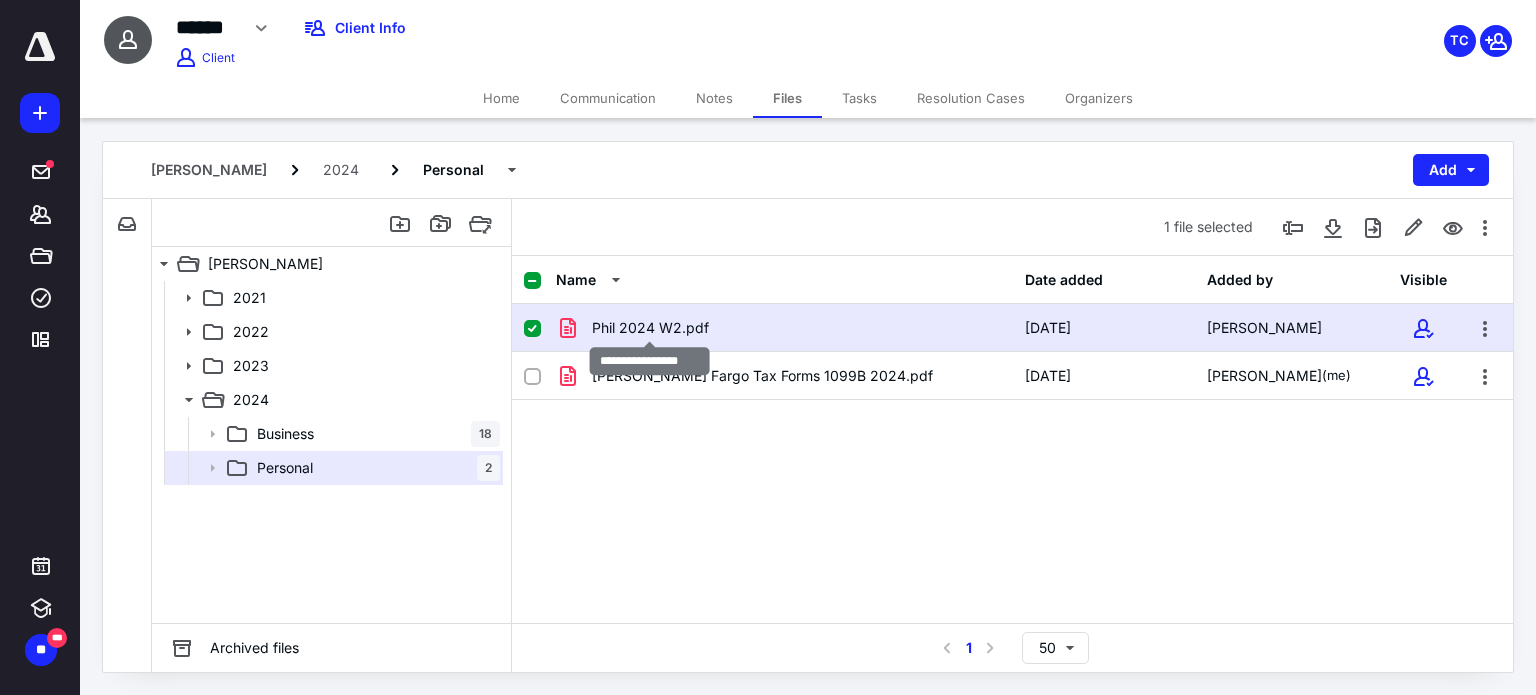 click on "Phil 2024 W2.pdf" at bounding box center (650, 328) 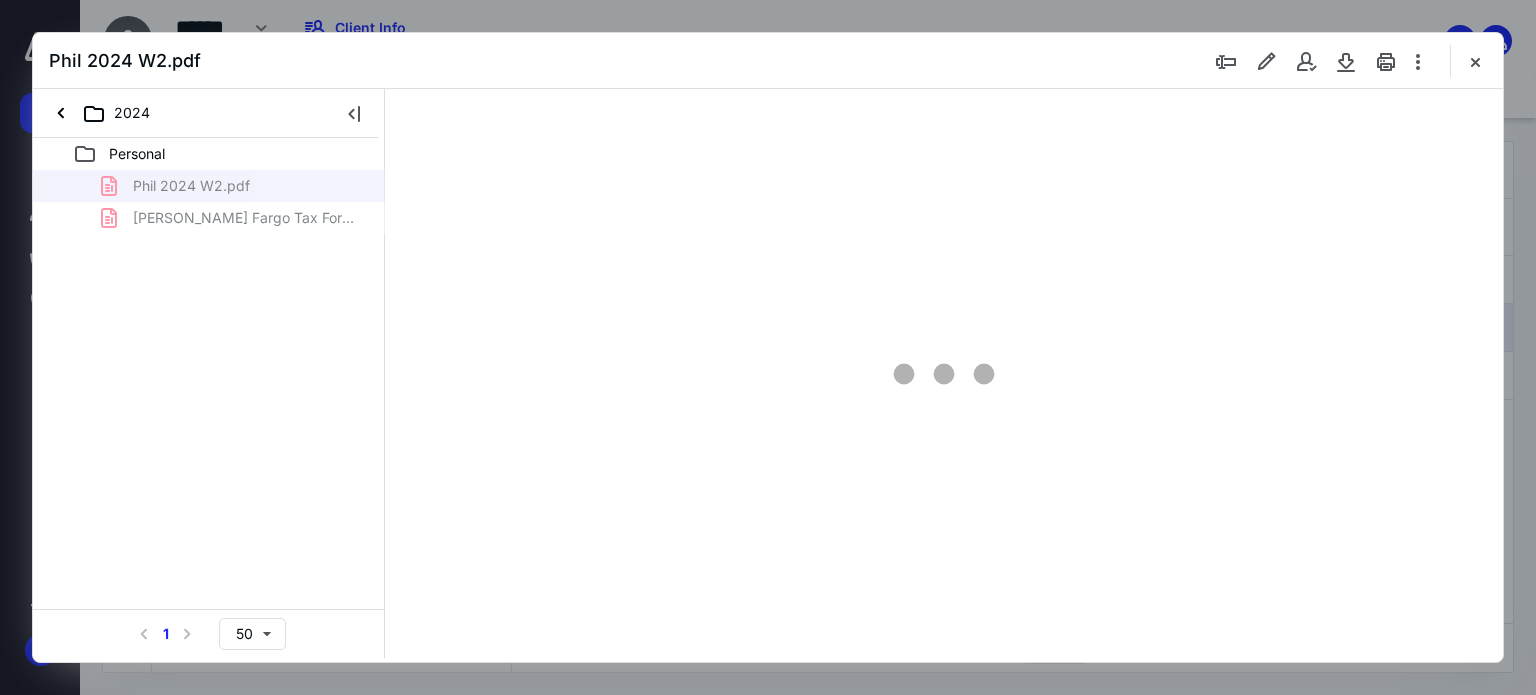 scroll, scrollTop: 0, scrollLeft: 0, axis: both 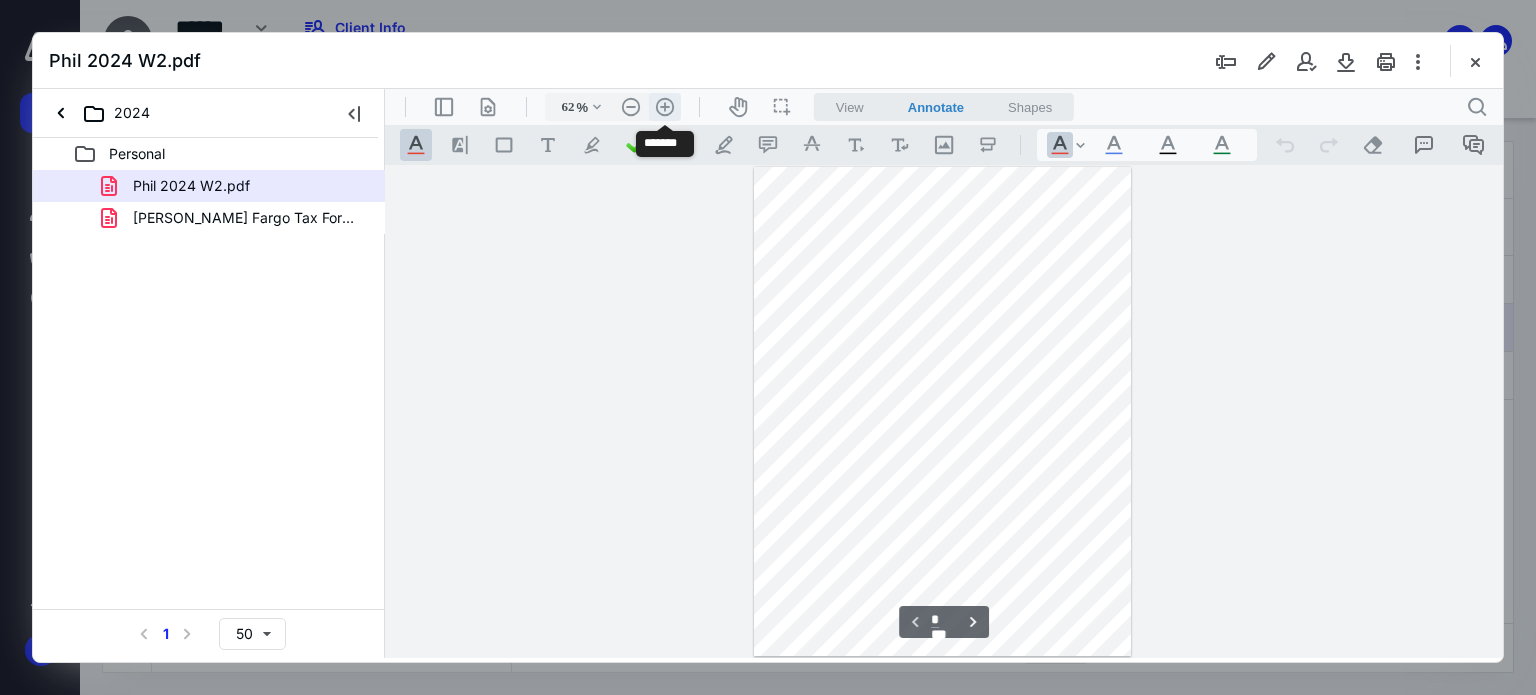 click on ".cls-1{fill:#abb0c4;} icon - header - zoom - in - line" at bounding box center [665, 107] 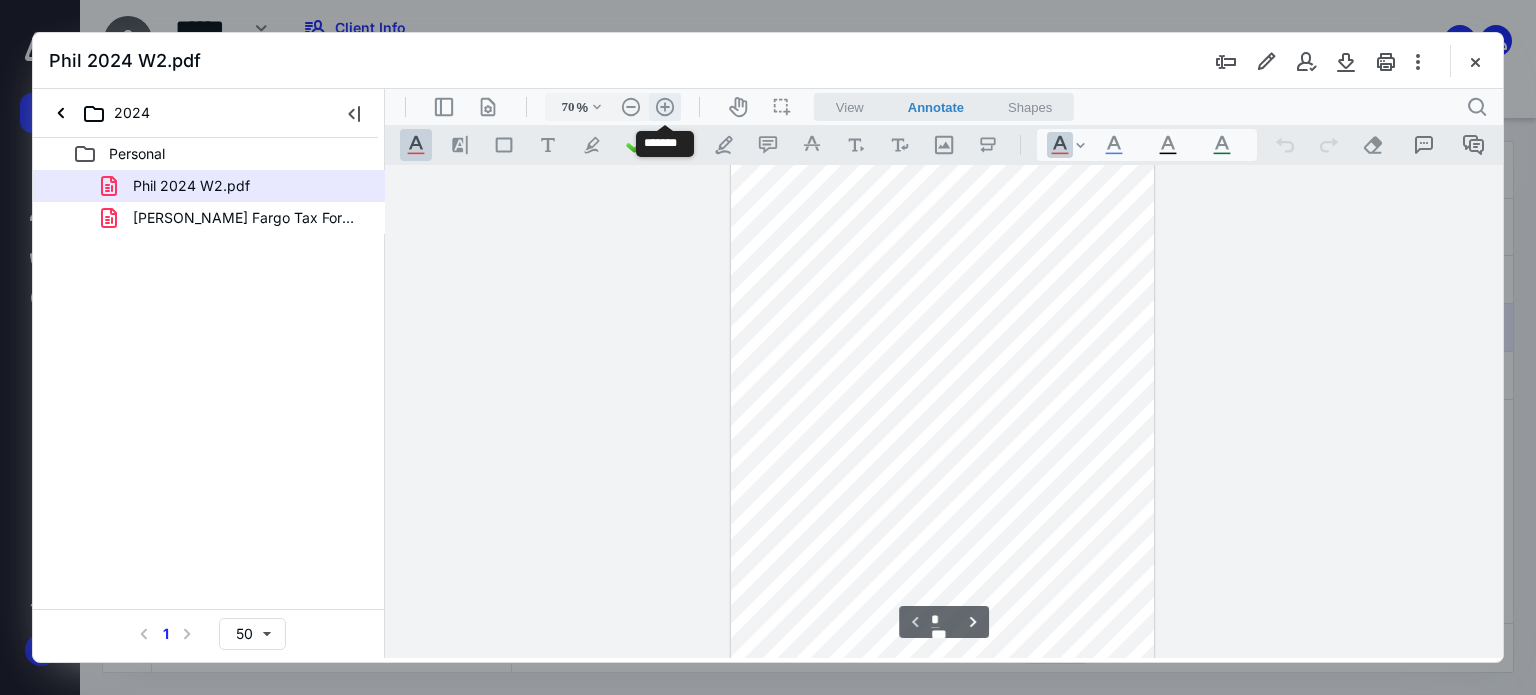 click on ".cls-1{fill:#abb0c4;} icon - header - zoom - in - line" at bounding box center (665, 107) 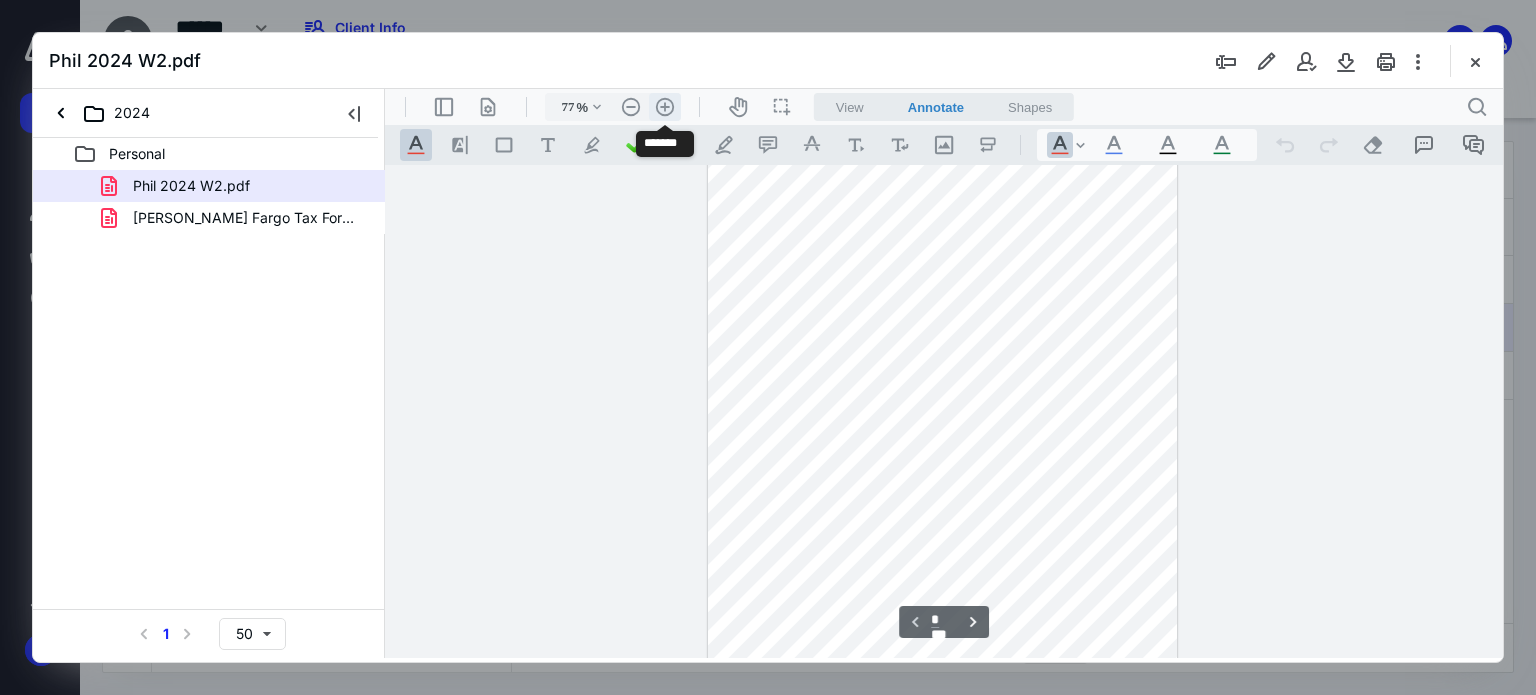 click on ".cls-1{fill:#abb0c4;} icon - header - zoom - in - line" at bounding box center (665, 107) 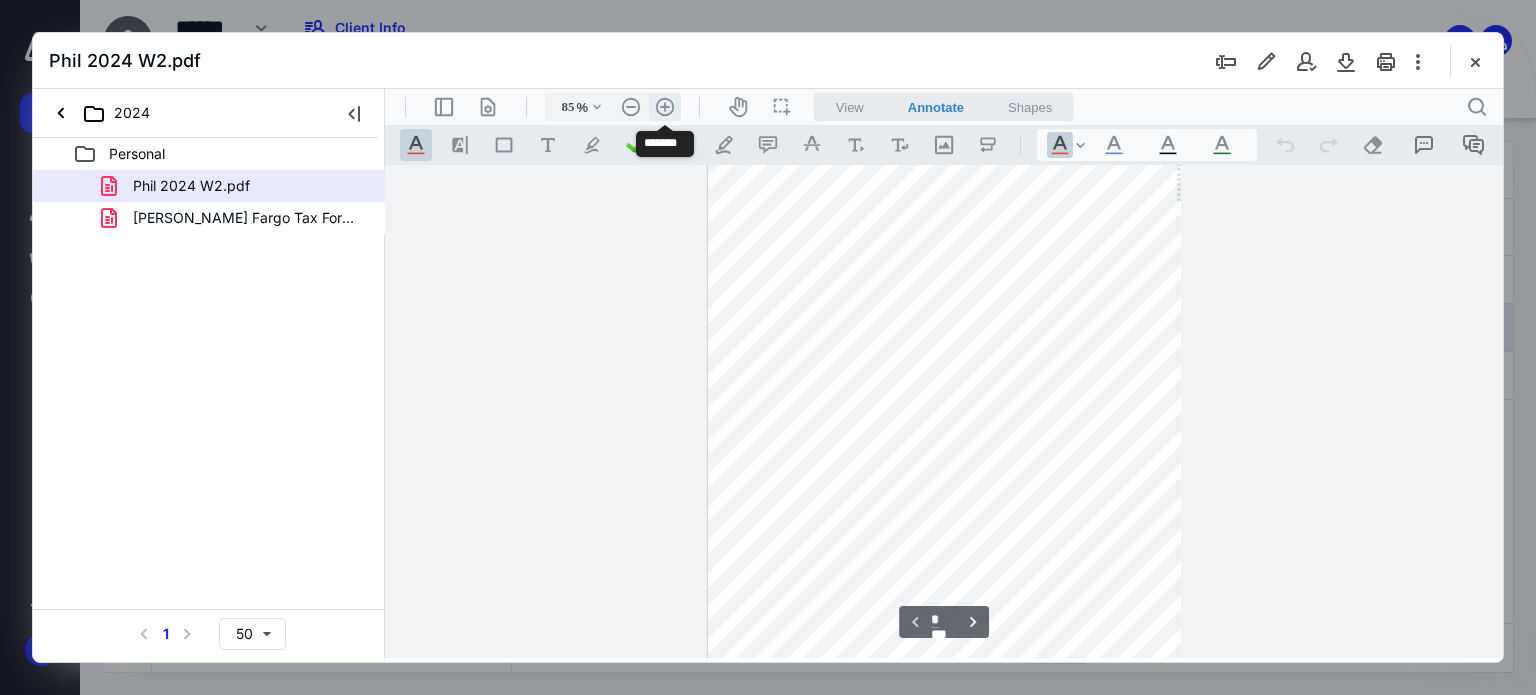 click on ".cls-1{fill:#abb0c4;} icon - header - zoom - in - line" at bounding box center (665, 107) 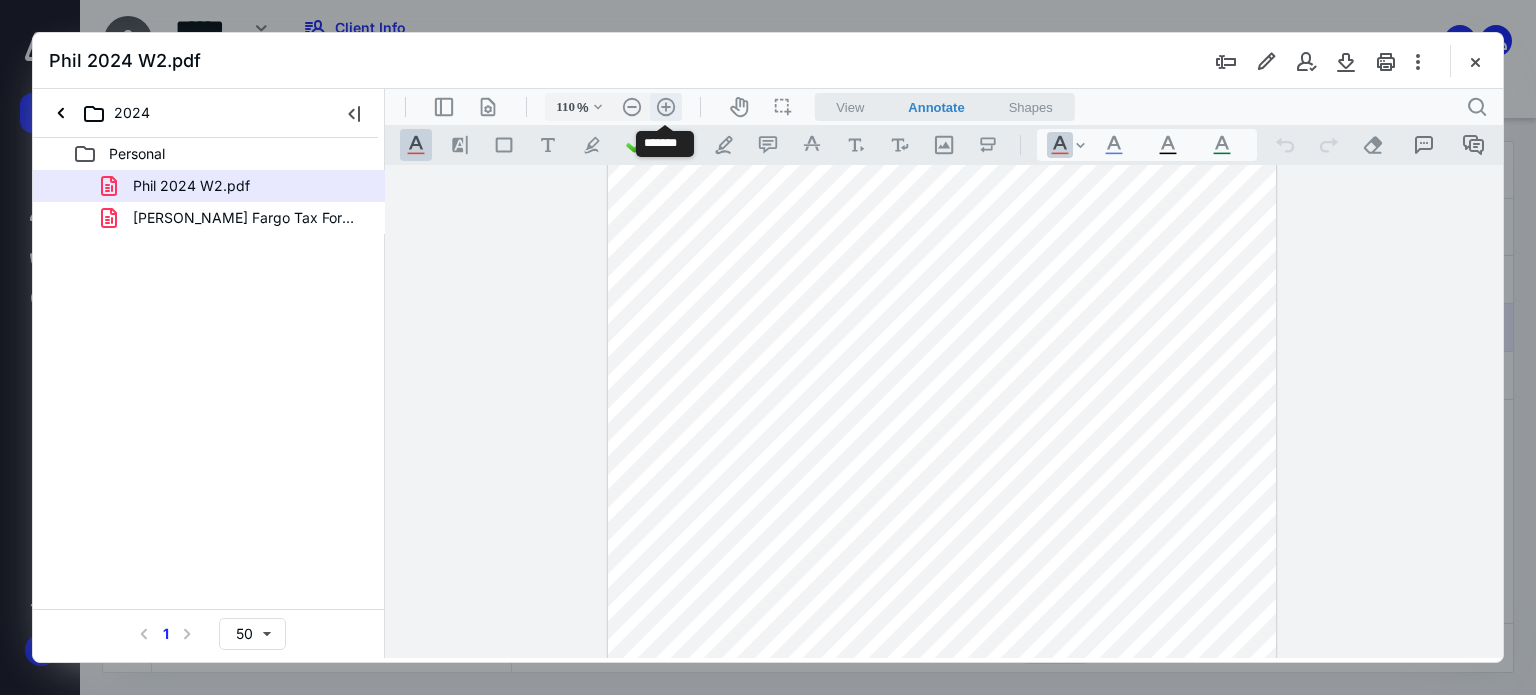 click on ".cls-1{fill:#abb0c4;} icon - header - zoom - in - line" at bounding box center [666, 107] 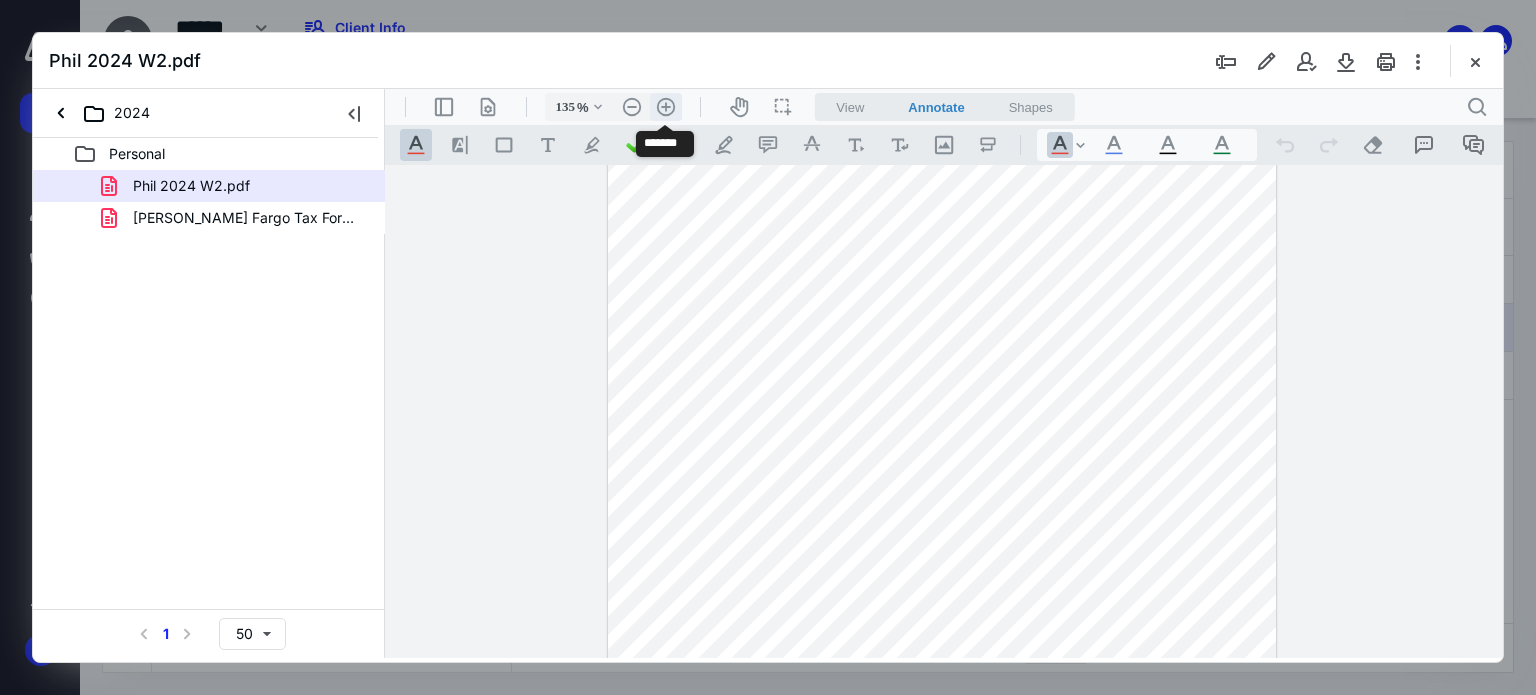 click on ".cls-1{fill:#abb0c4;} icon - header - zoom - in - line" at bounding box center (666, 107) 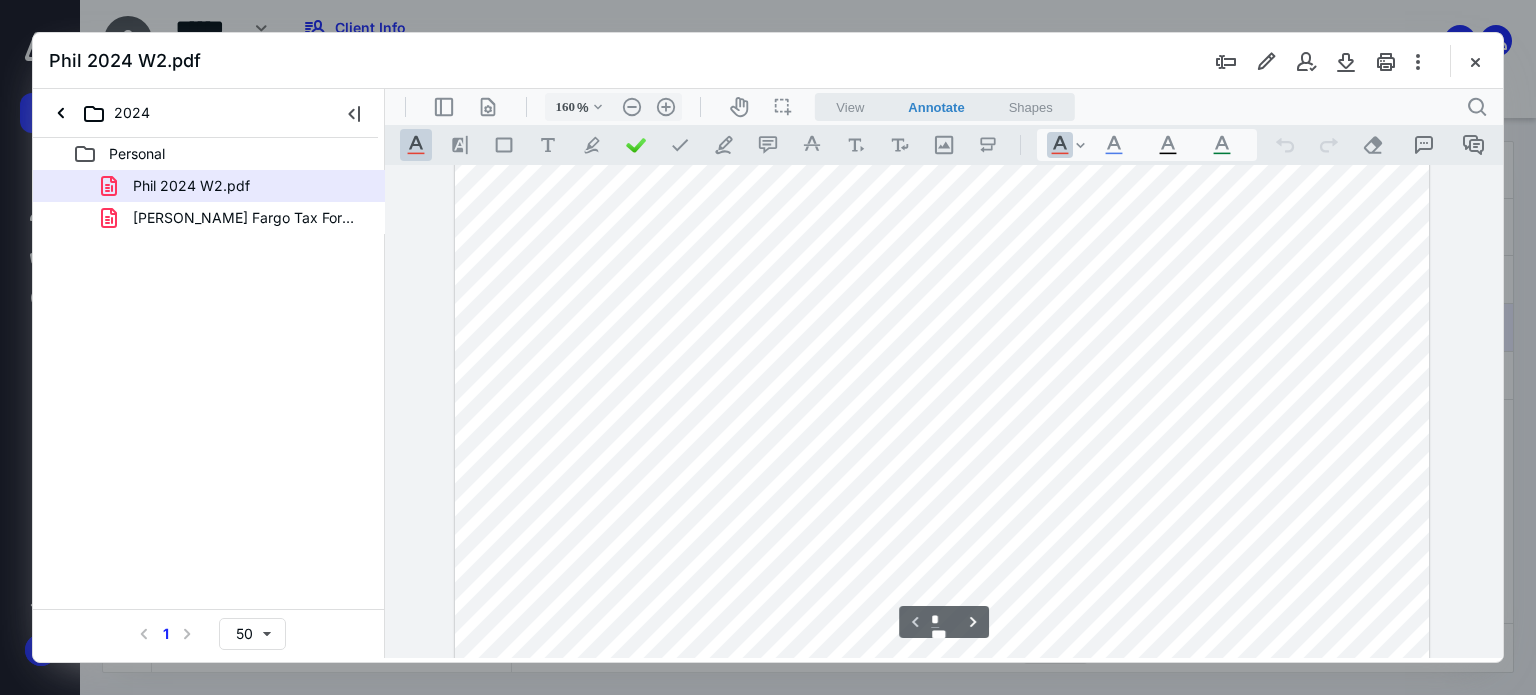 scroll, scrollTop: 231, scrollLeft: 0, axis: vertical 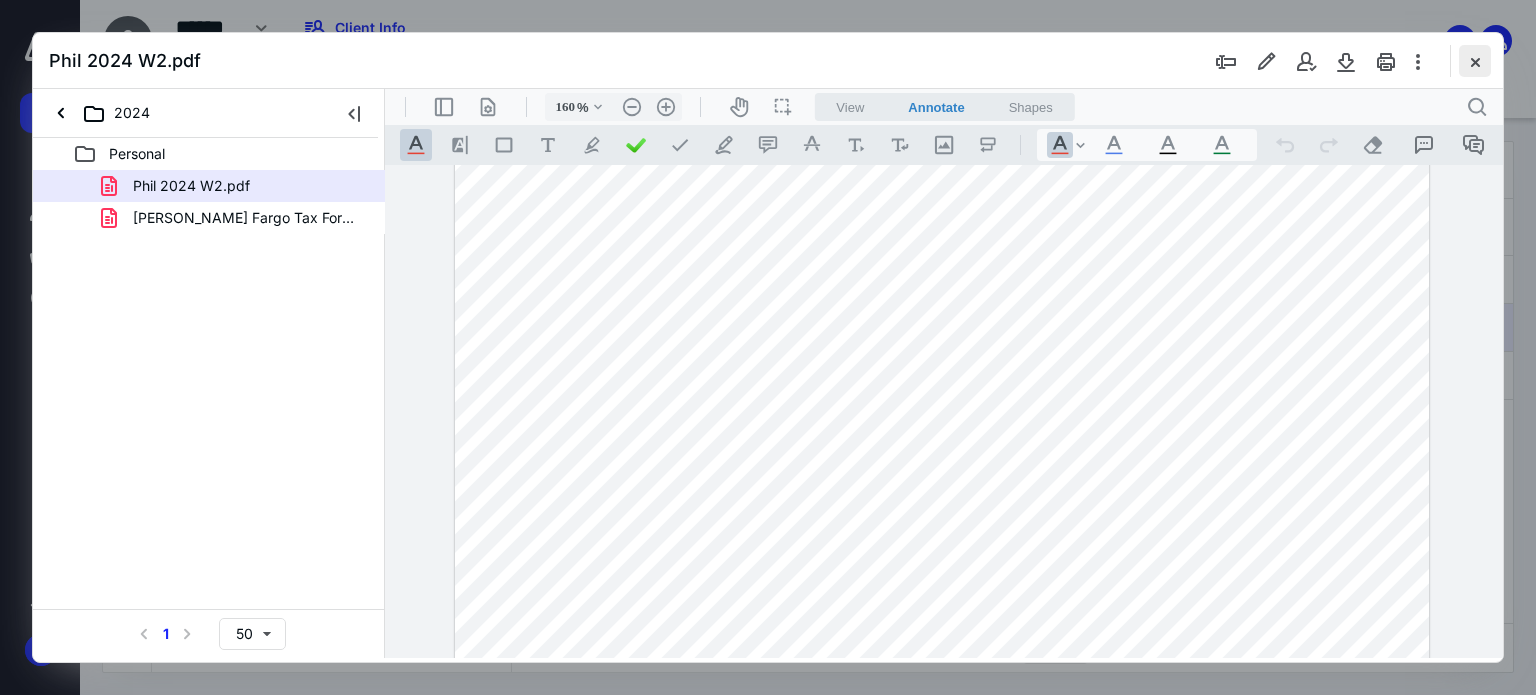 click at bounding box center [1475, 61] 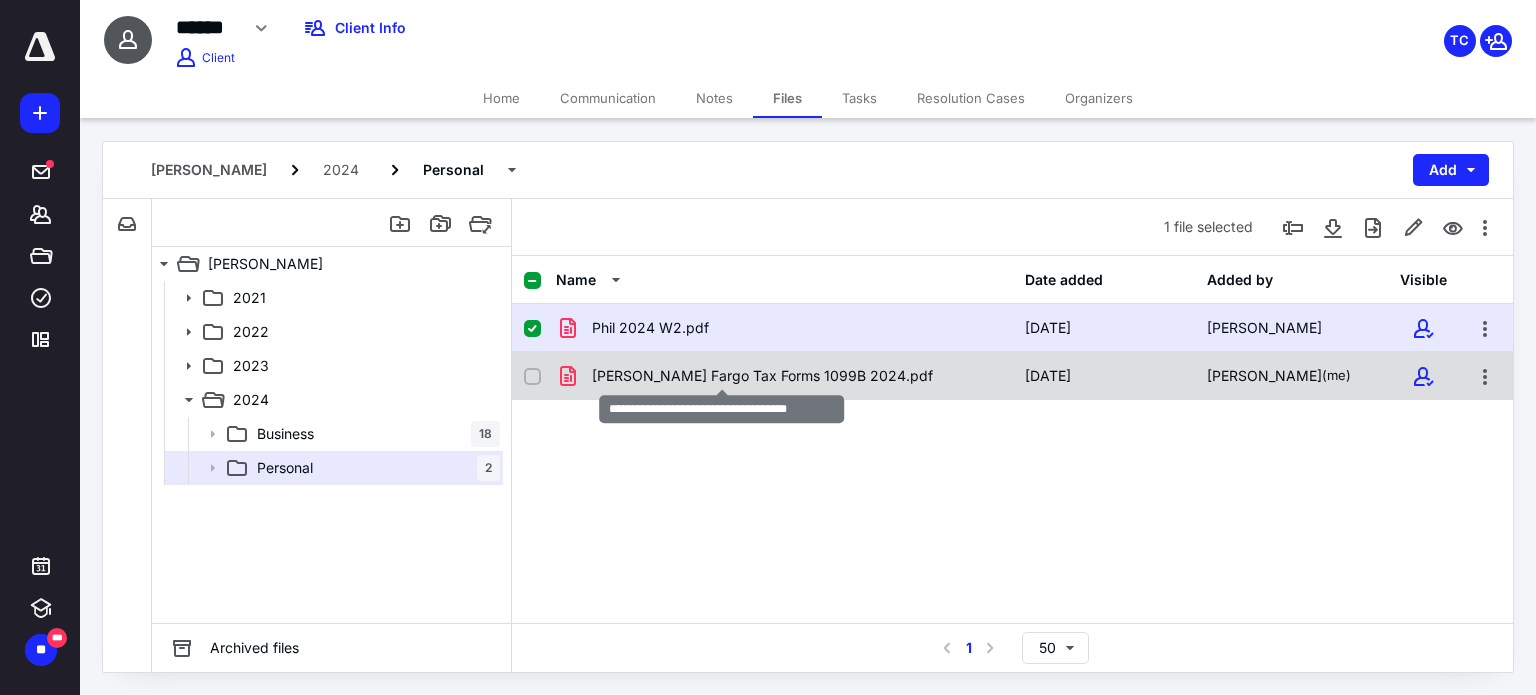 click on "Wells Fargo Tax Forms 1099B 2024.pdf" at bounding box center (762, 376) 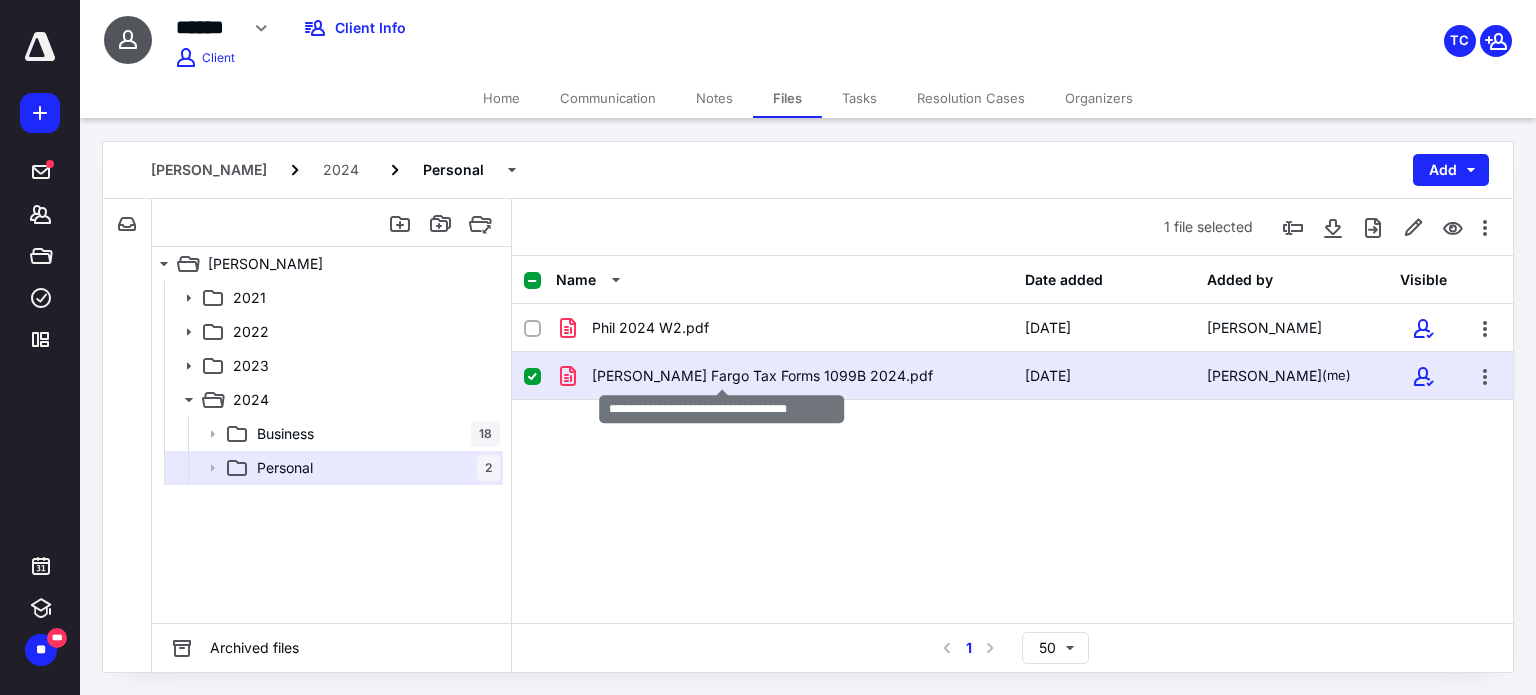 click on "Wells Fargo Tax Forms 1099B 2024.pdf" at bounding box center (762, 376) 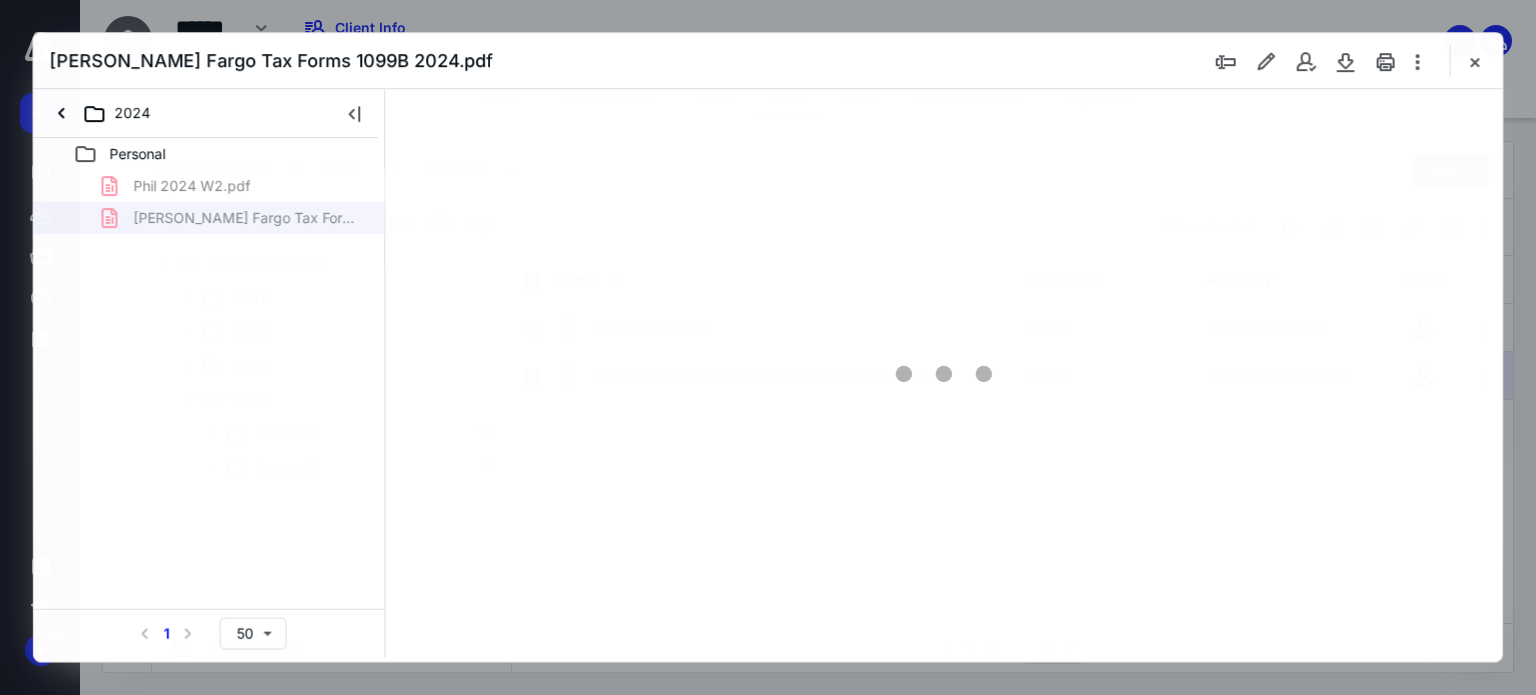 scroll, scrollTop: 0, scrollLeft: 0, axis: both 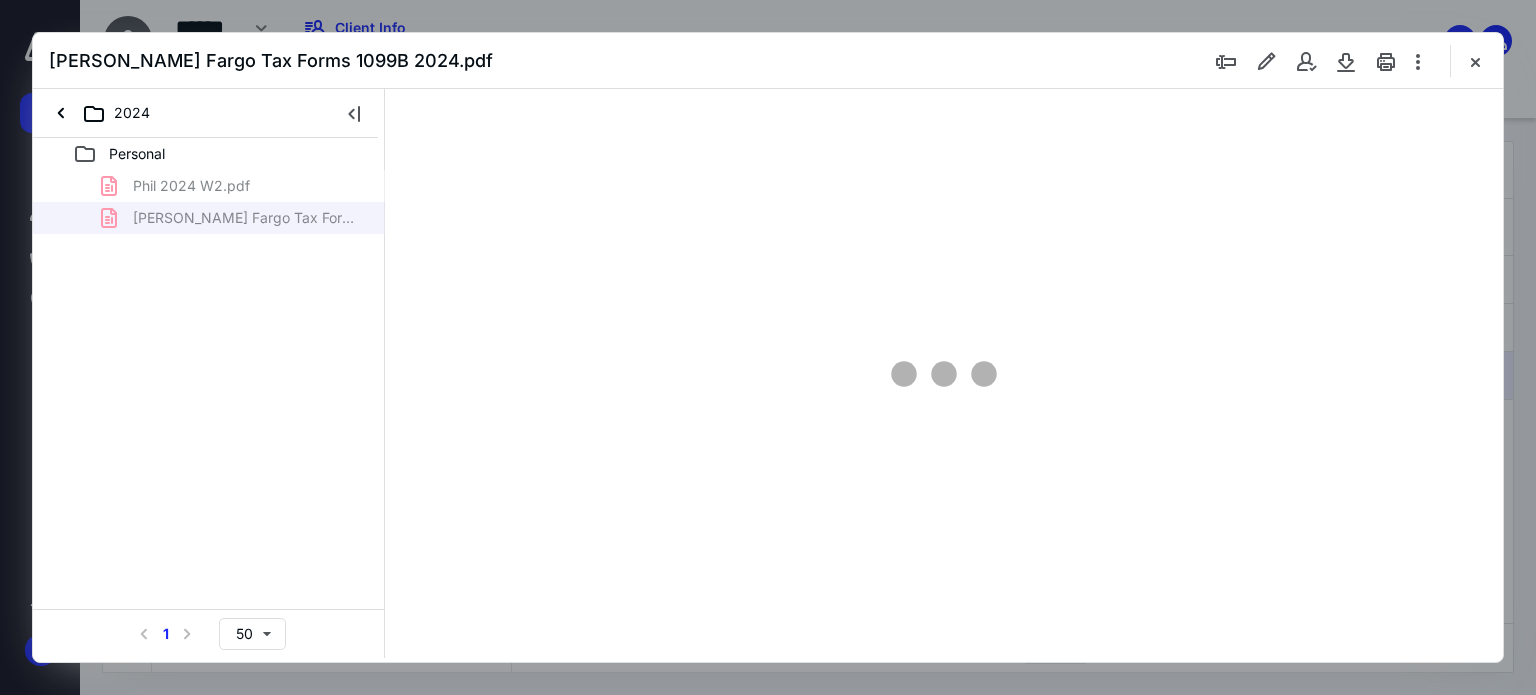 type on "80" 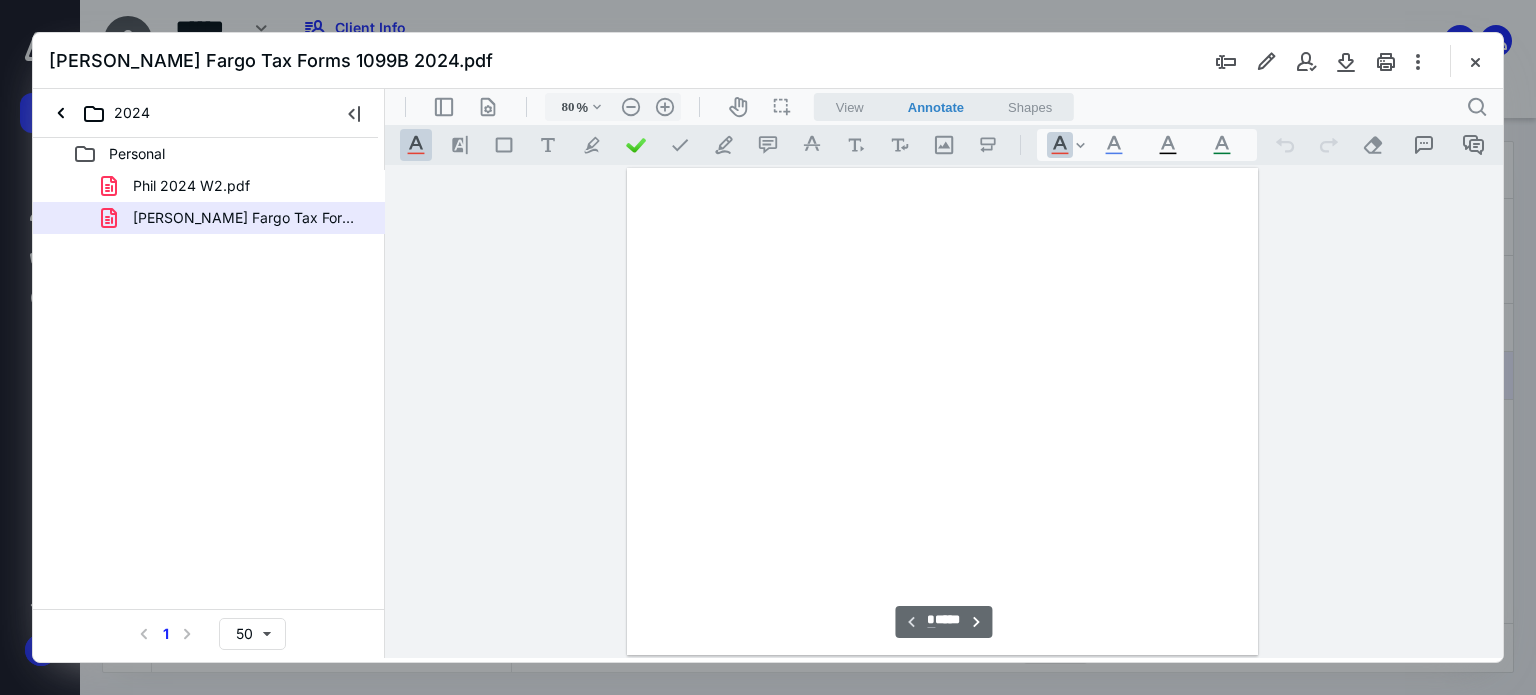 scroll, scrollTop: 79, scrollLeft: 0, axis: vertical 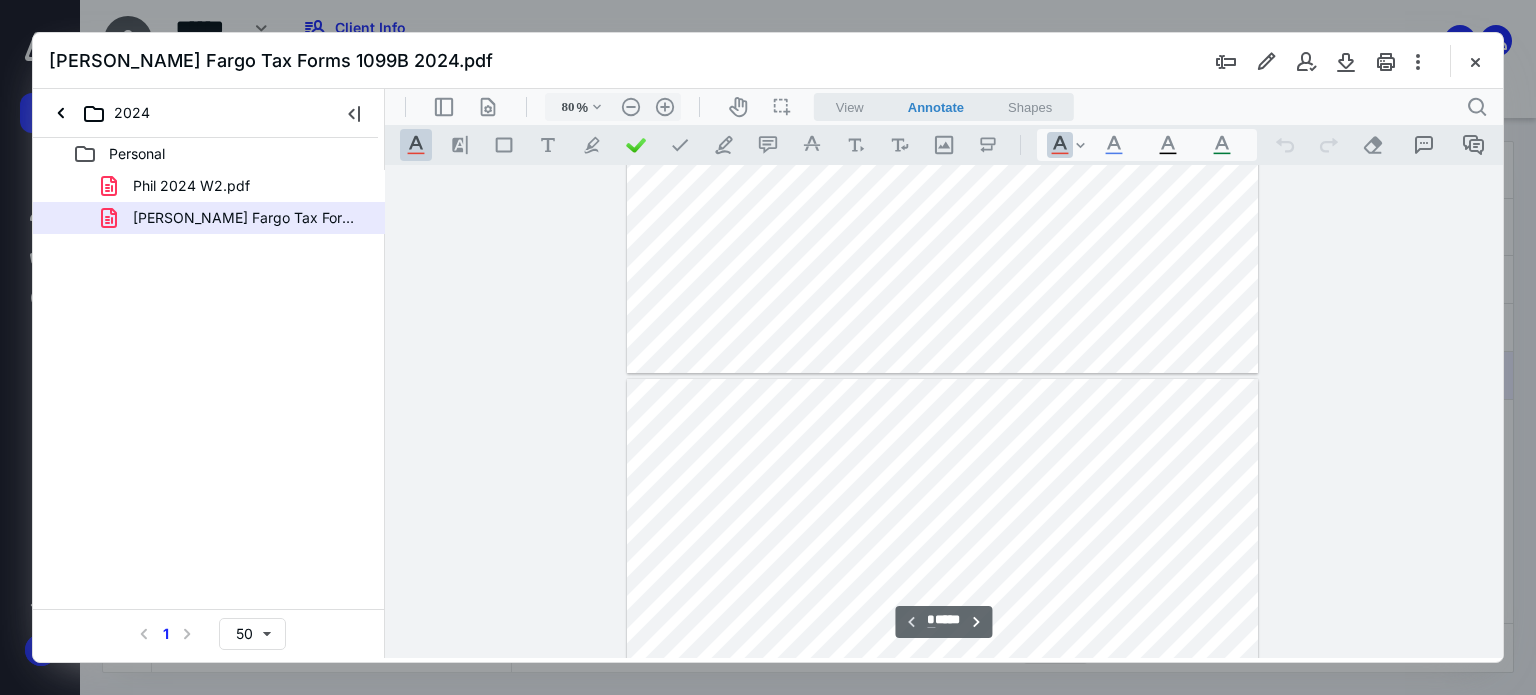 type on "*" 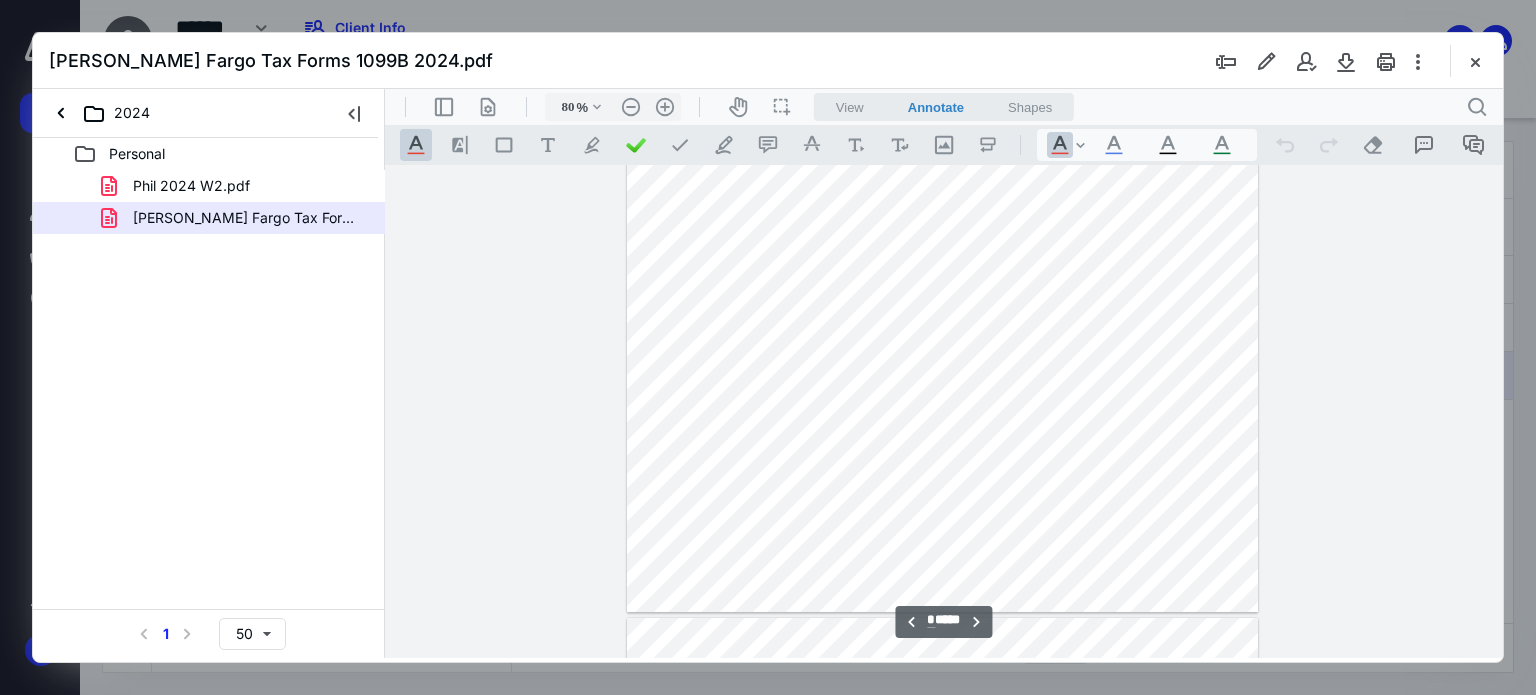 scroll, scrollTop: 579, scrollLeft: 0, axis: vertical 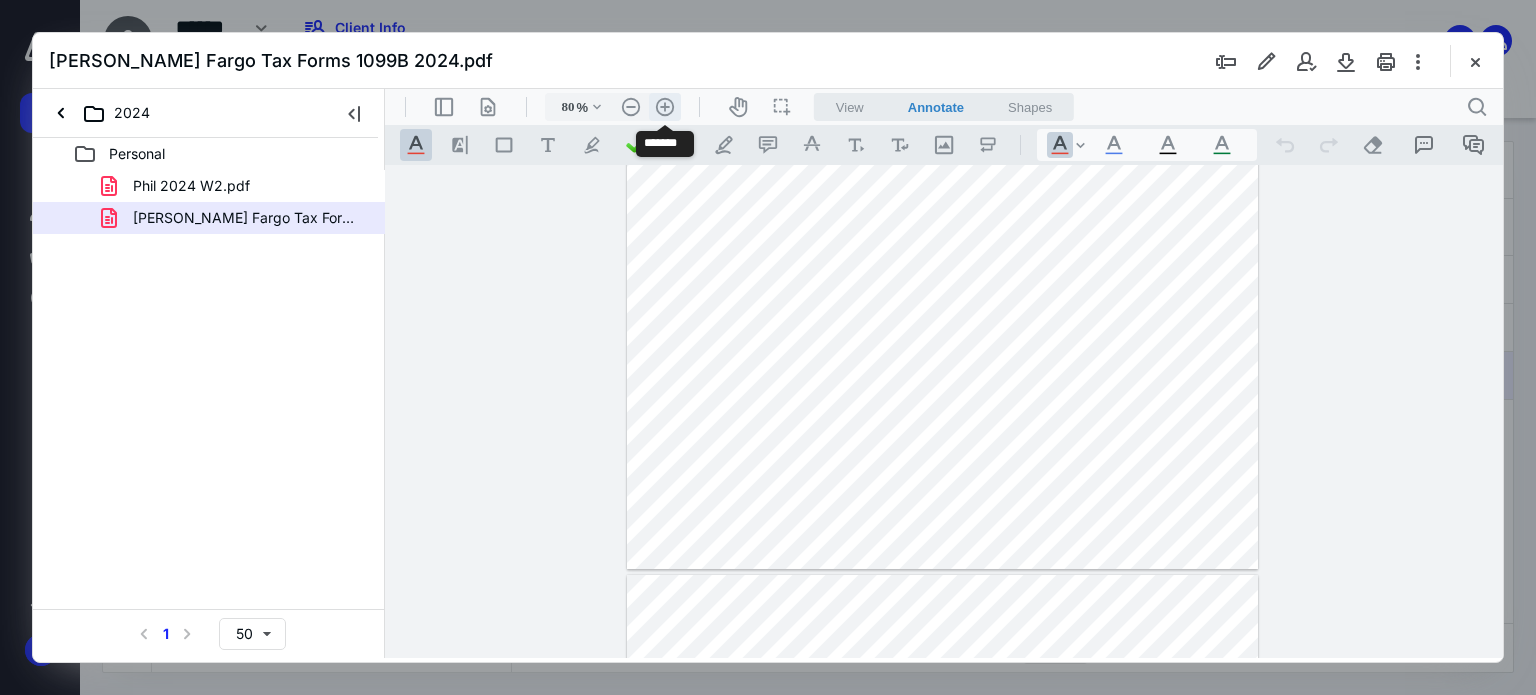 click on ".cls-1{fill:#abb0c4;} icon - header - zoom - in - line" at bounding box center (665, 107) 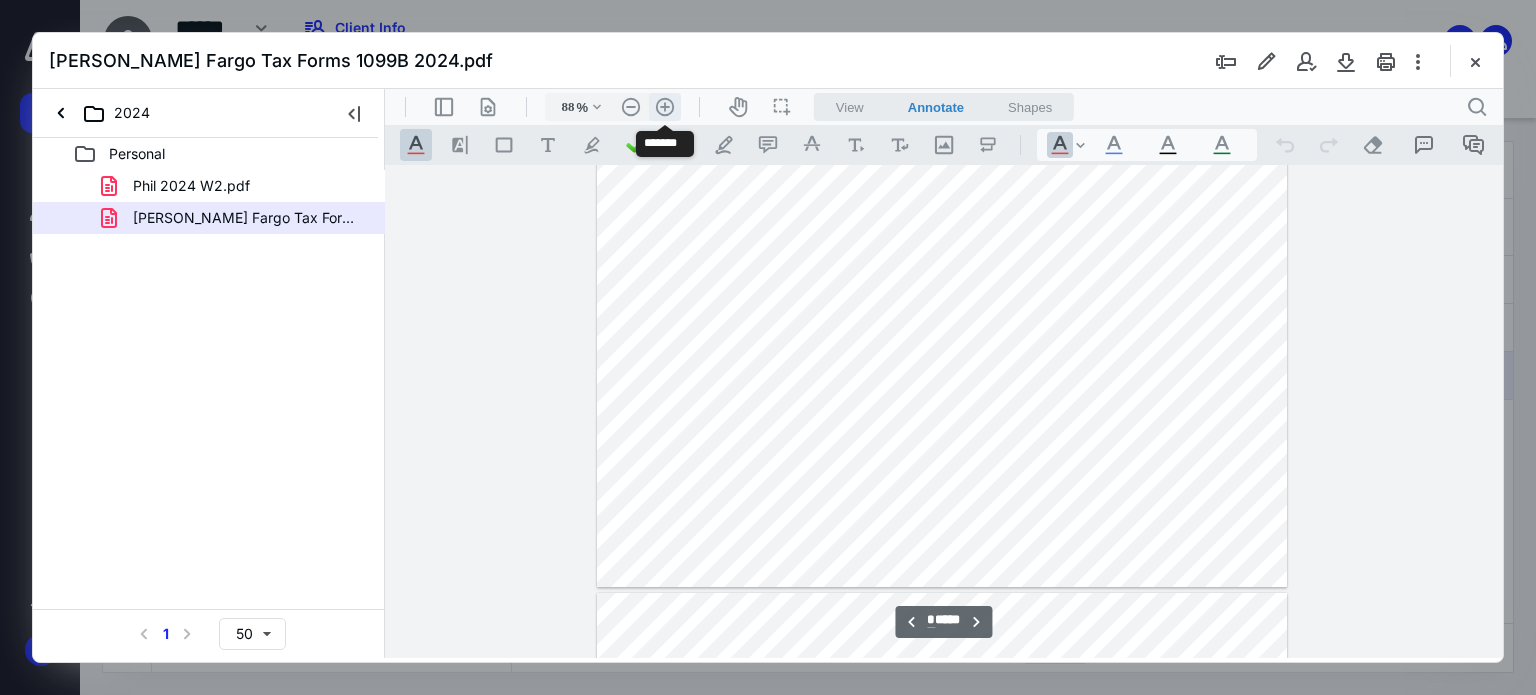 click on ".cls-1{fill:#abb0c4;} icon - header - zoom - in - line" at bounding box center (665, 107) 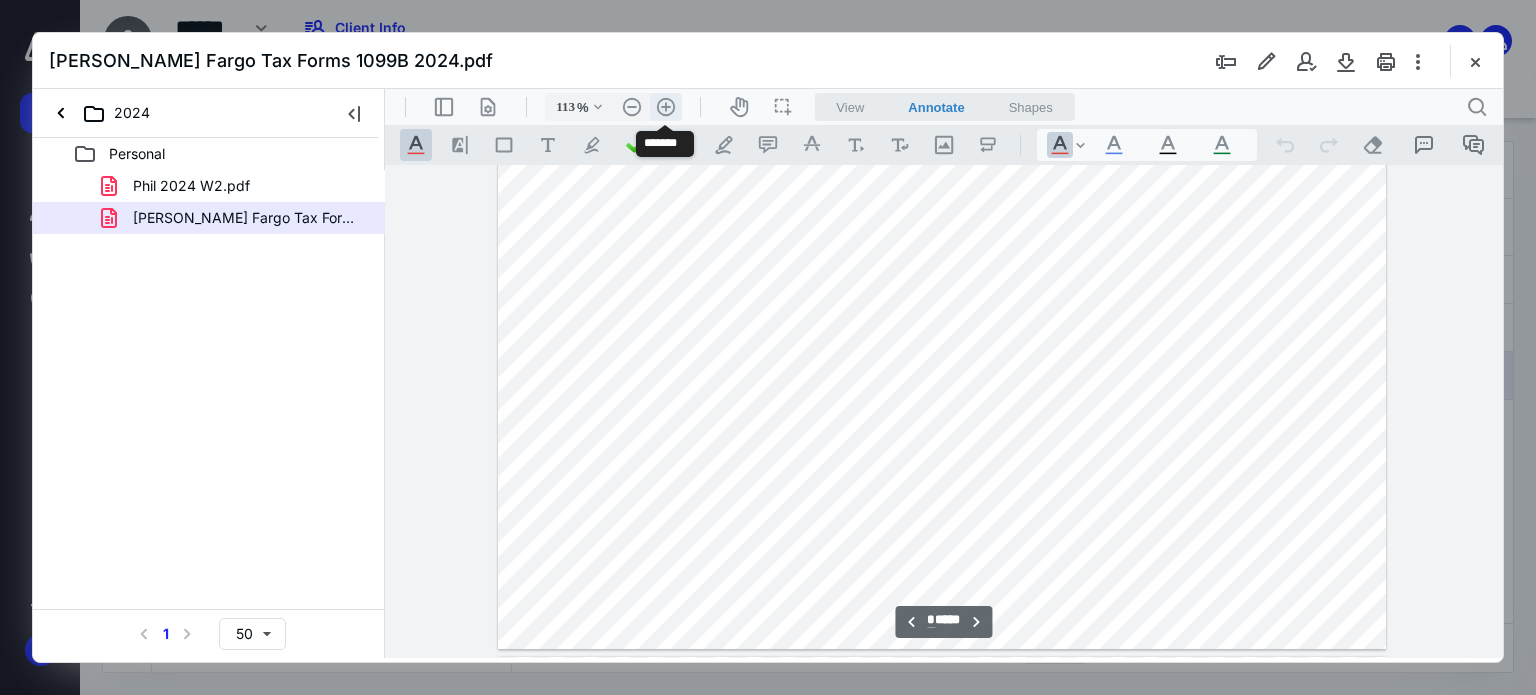 click on ".cls-1{fill:#abb0c4;} icon - header - zoom - in - line" at bounding box center [666, 107] 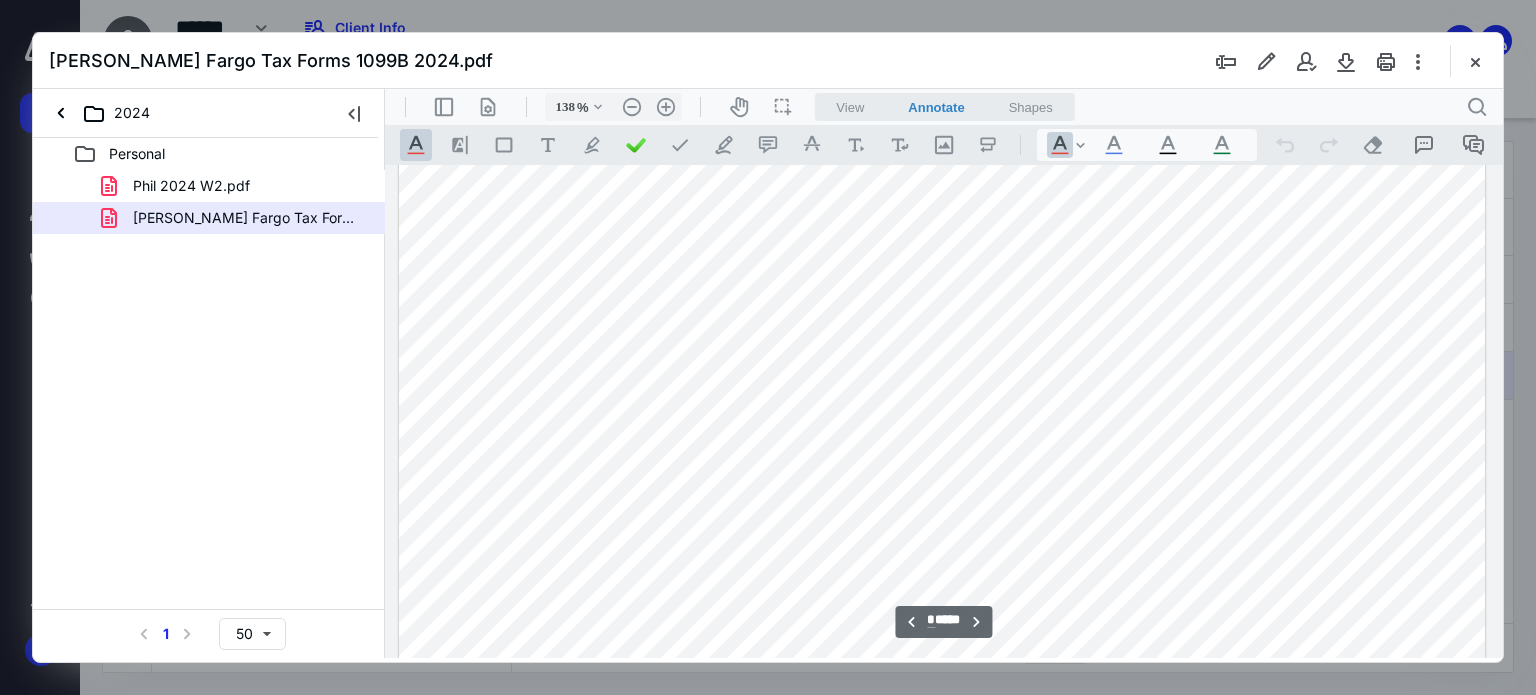 scroll, scrollTop: 5148, scrollLeft: 0, axis: vertical 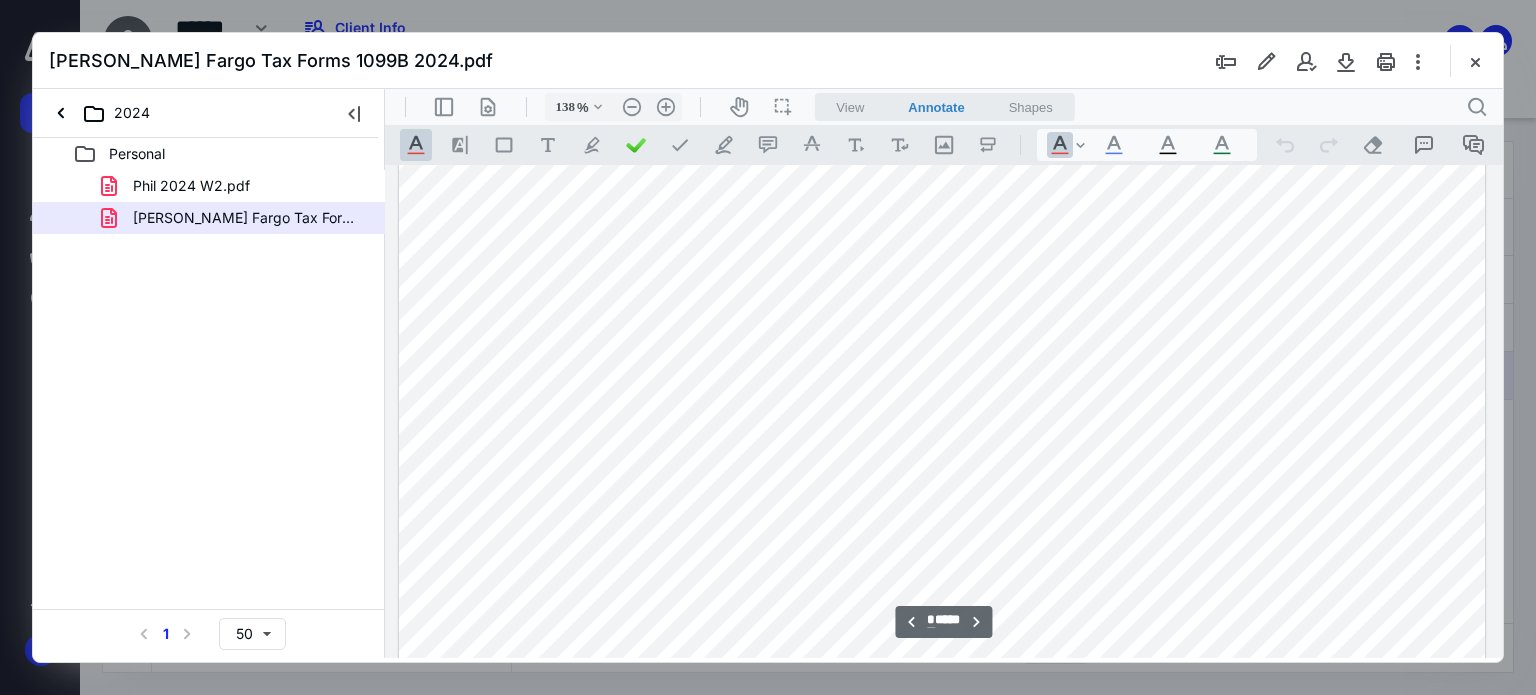 type on "*" 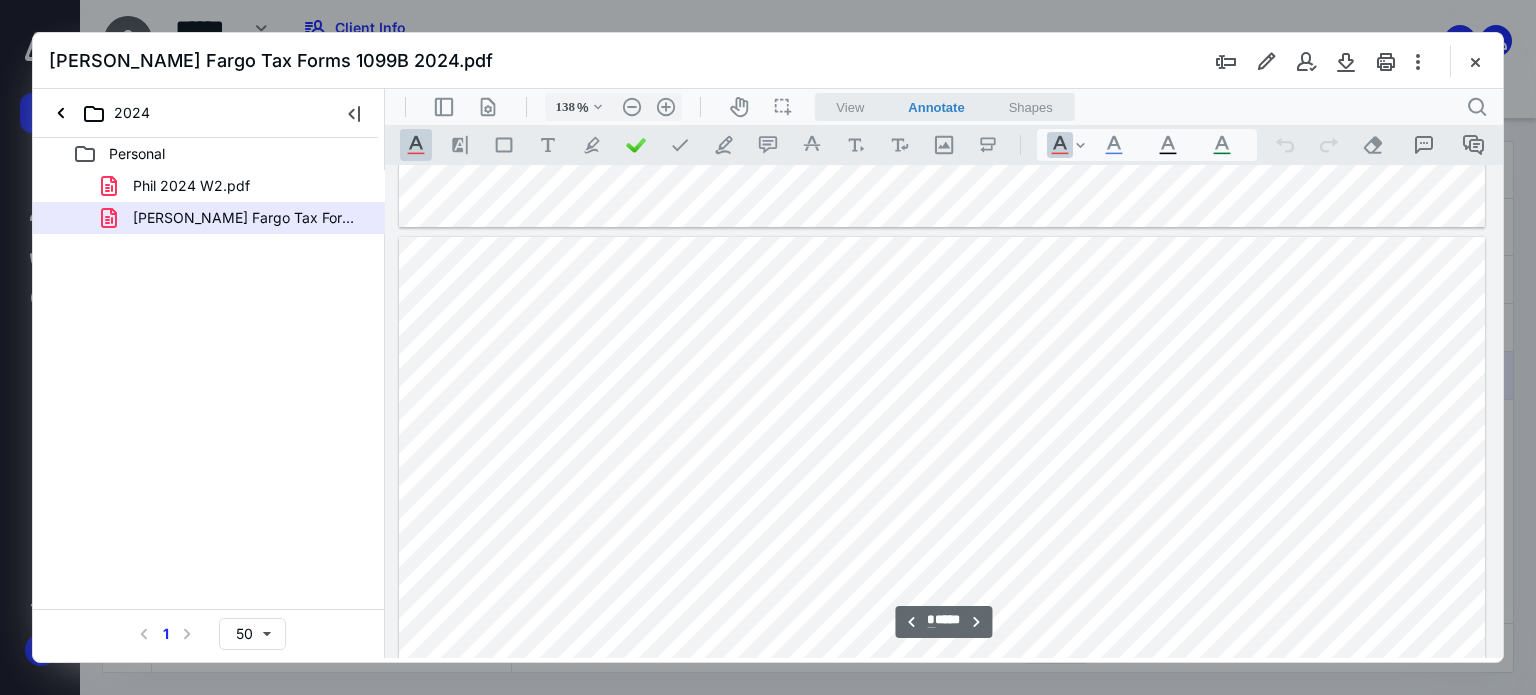 scroll, scrollTop: 6748, scrollLeft: 0, axis: vertical 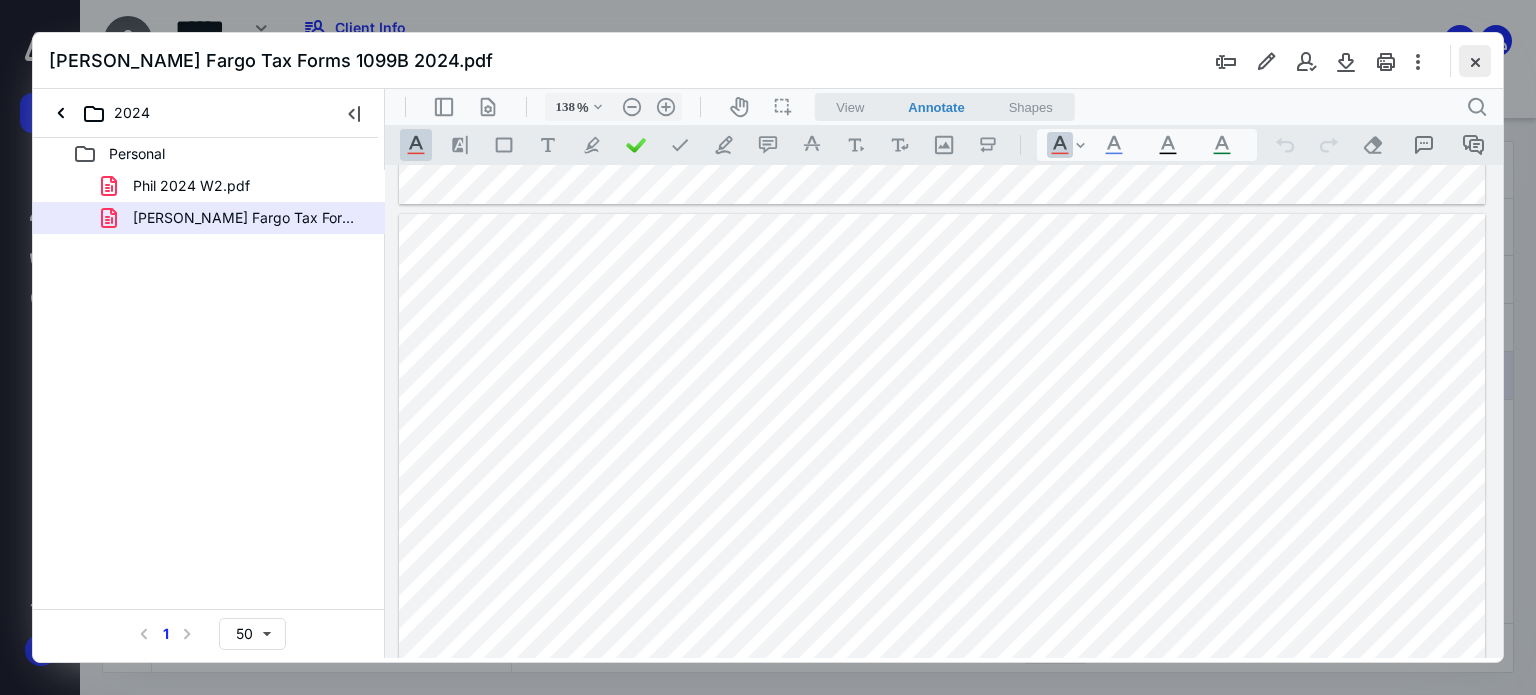 click at bounding box center [1475, 61] 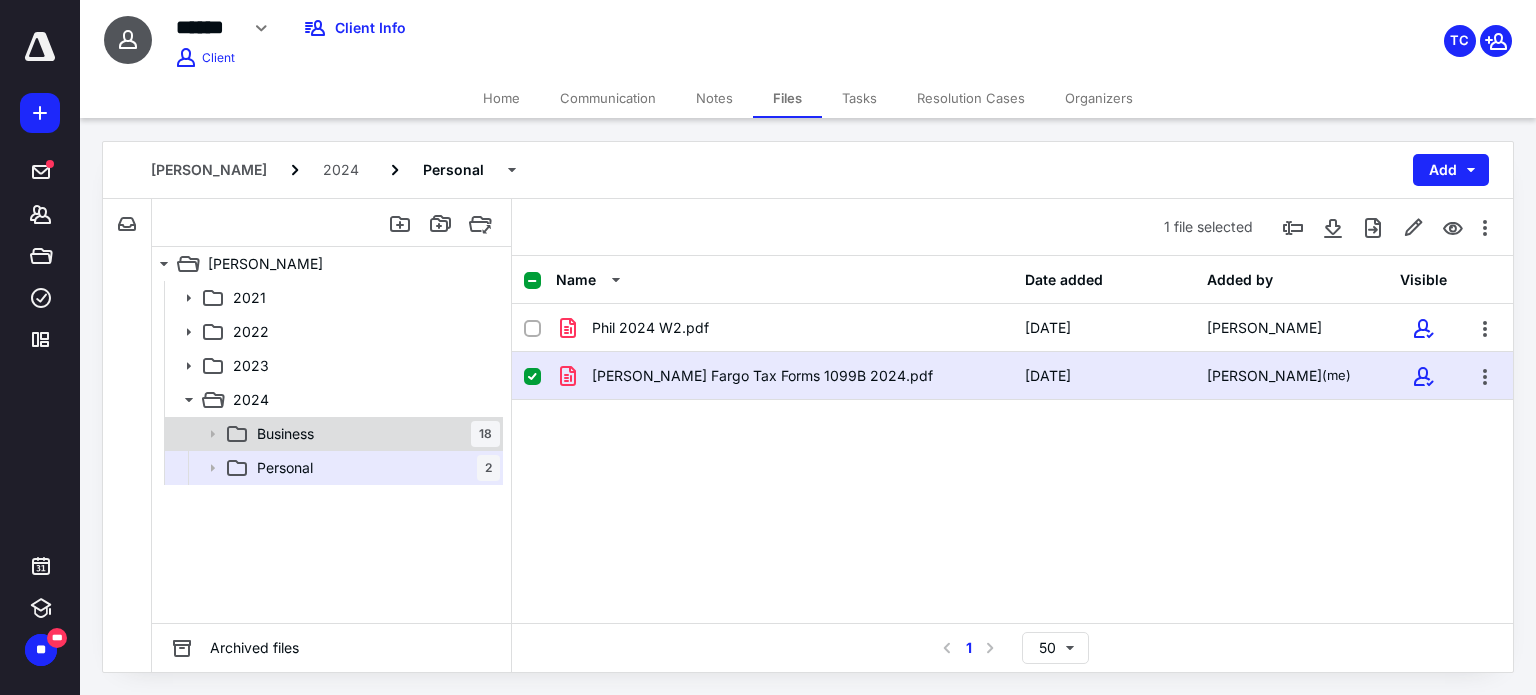 click on "Business 18" at bounding box center [374, 434] 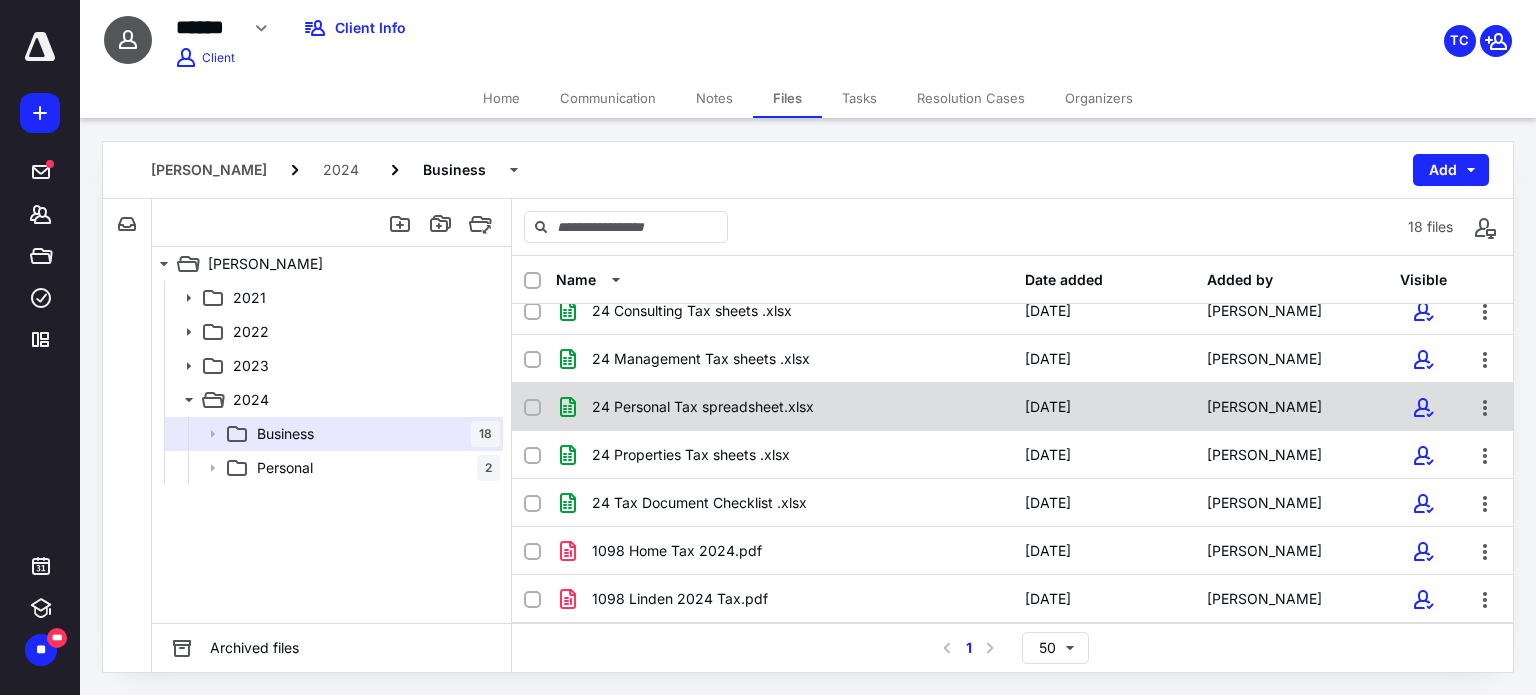 scroll, scrollTop: 100, scrollLeft: 0, axis: vertical 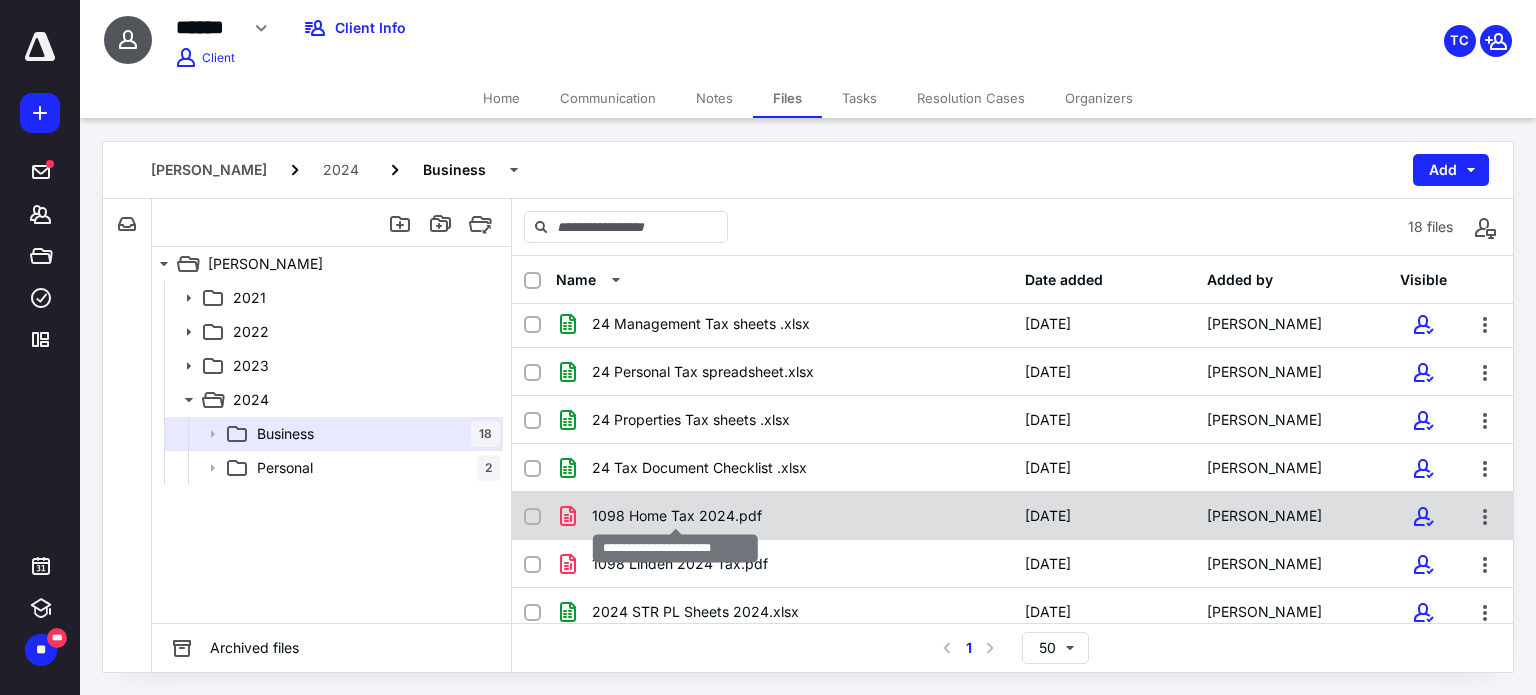 click on "1098 Home Tax 2024.pdf" at bounding box center (677, 516) 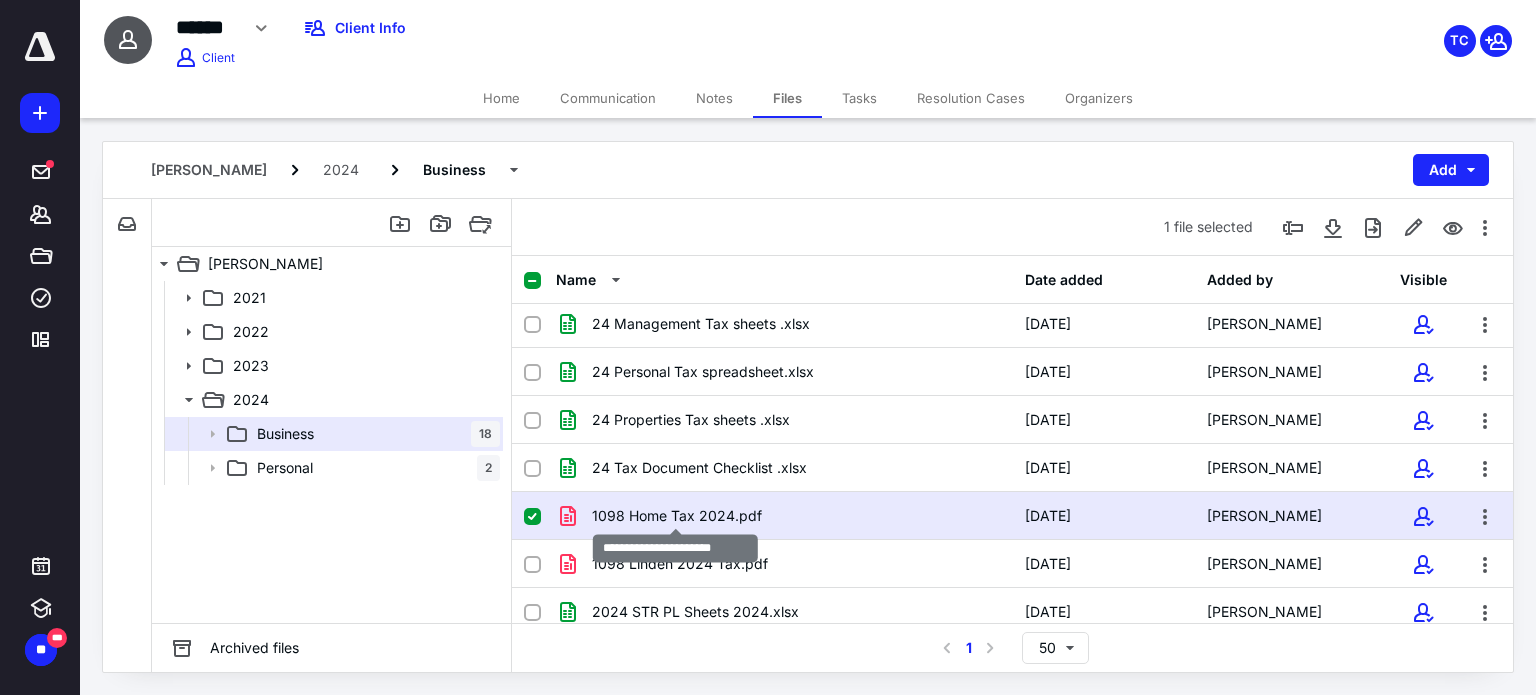 click on "1098 Home Tax 2024.pdf" at bounding box center [677, 516] 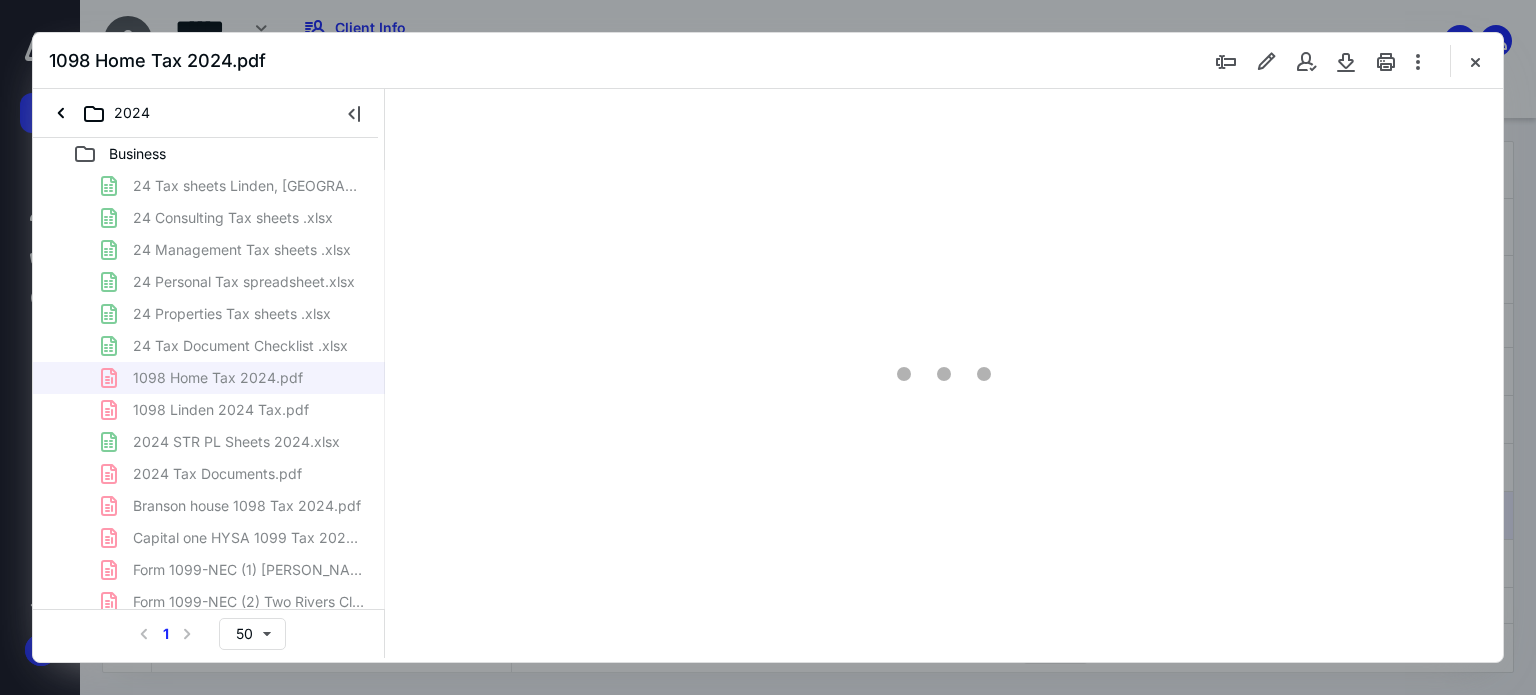 scroll, scrollTop: 0, scrollLeft: 0, axis: both 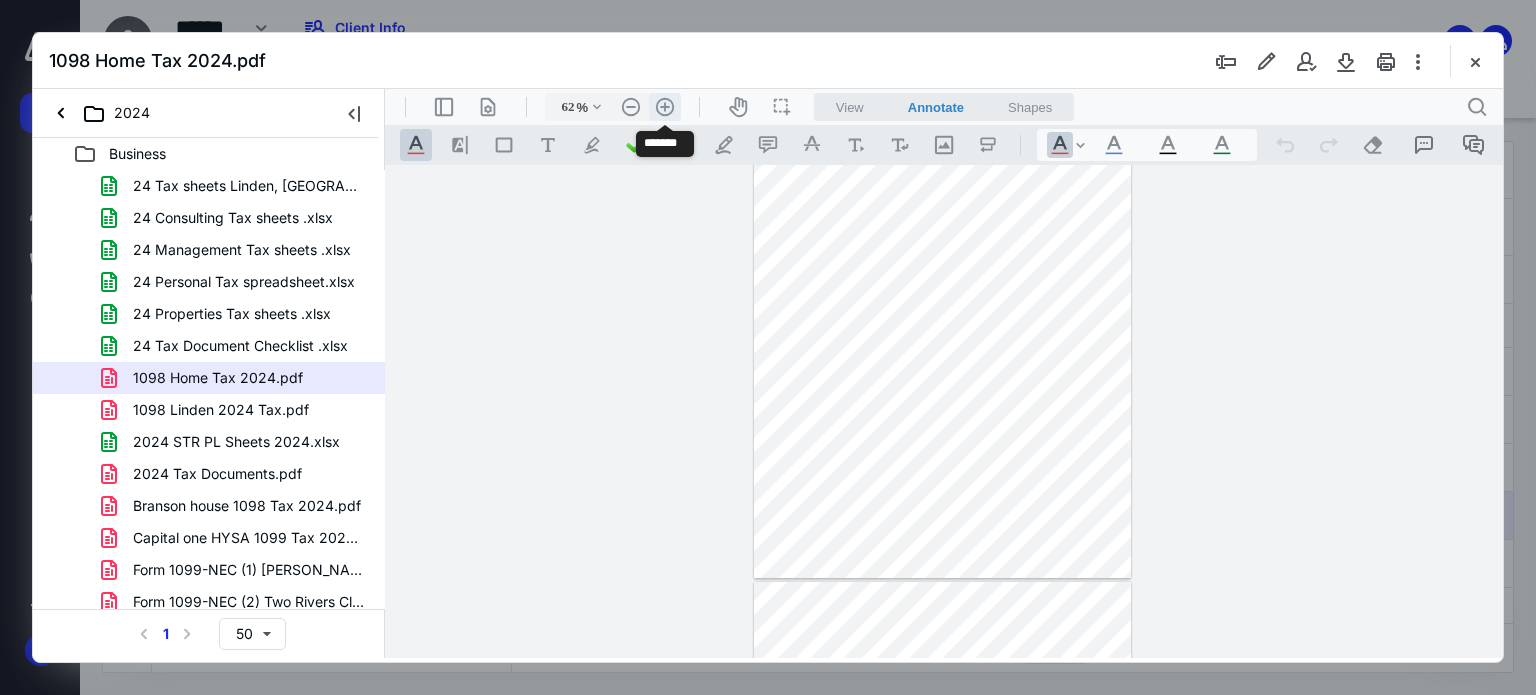 click on ".cls-1{fill:#abb0c4;} icon - header - zoom - in - line" at bounding box center [665, 107] 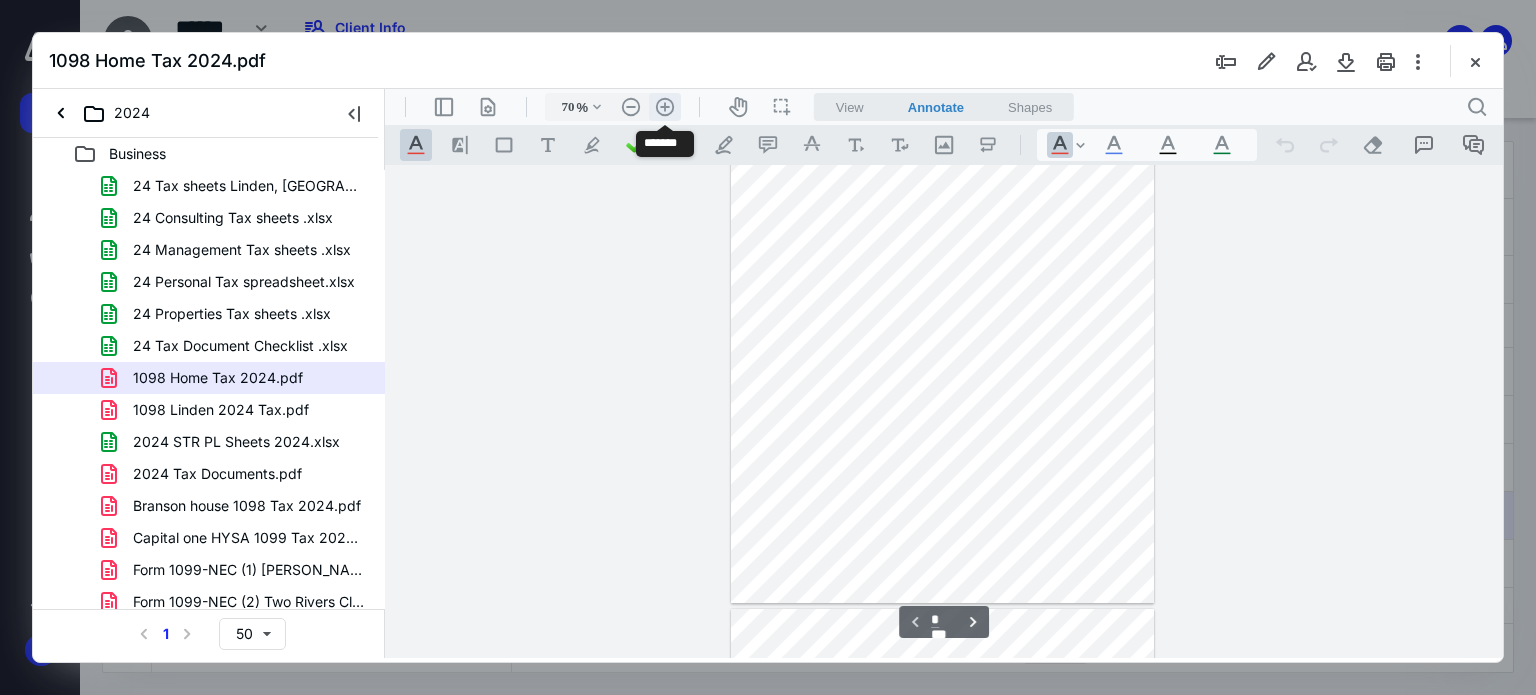 click on ".cls-1{fill:#abb0c4;} icon - header - zoom - in - line" at bounding box center [665, 107] 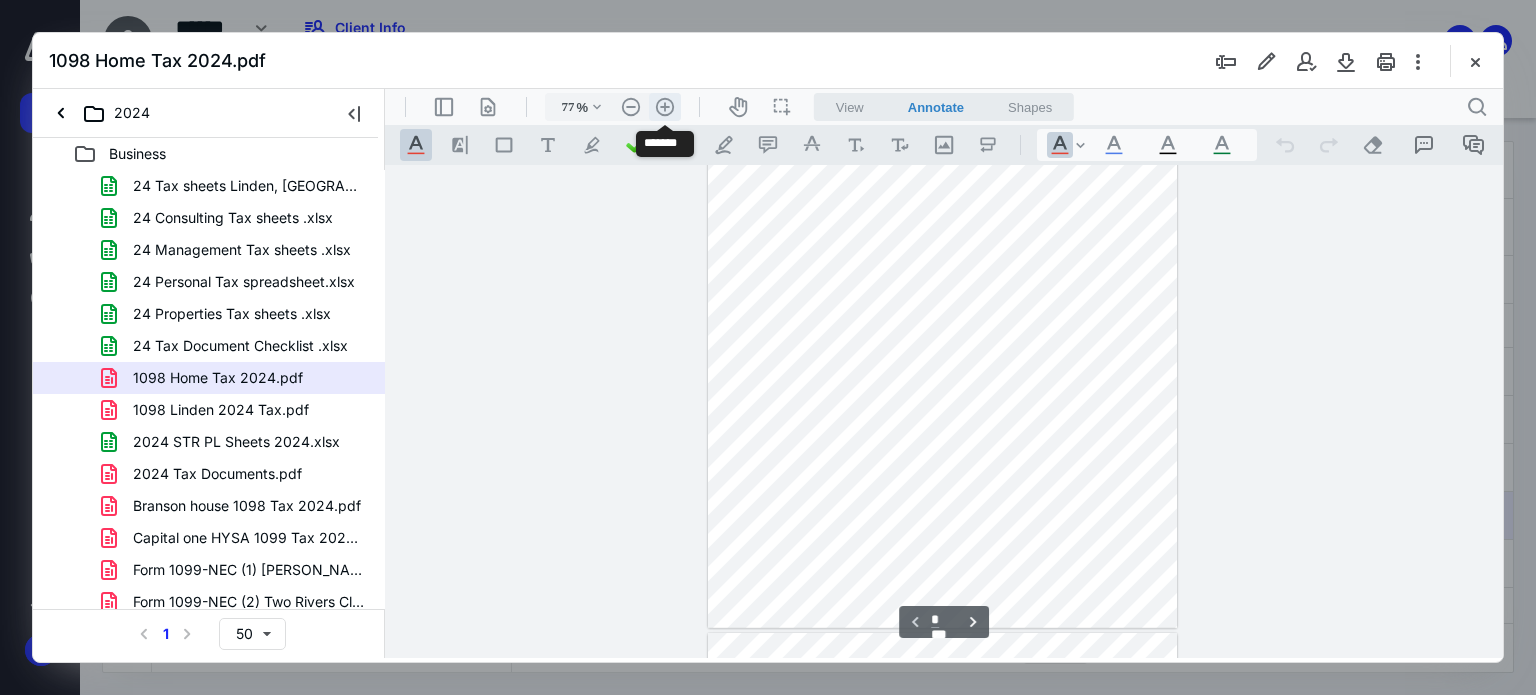 click on ".cls-1{fill:#abb0c4;} icon - header - zoom - in - line" at bounding box center (665, 107) 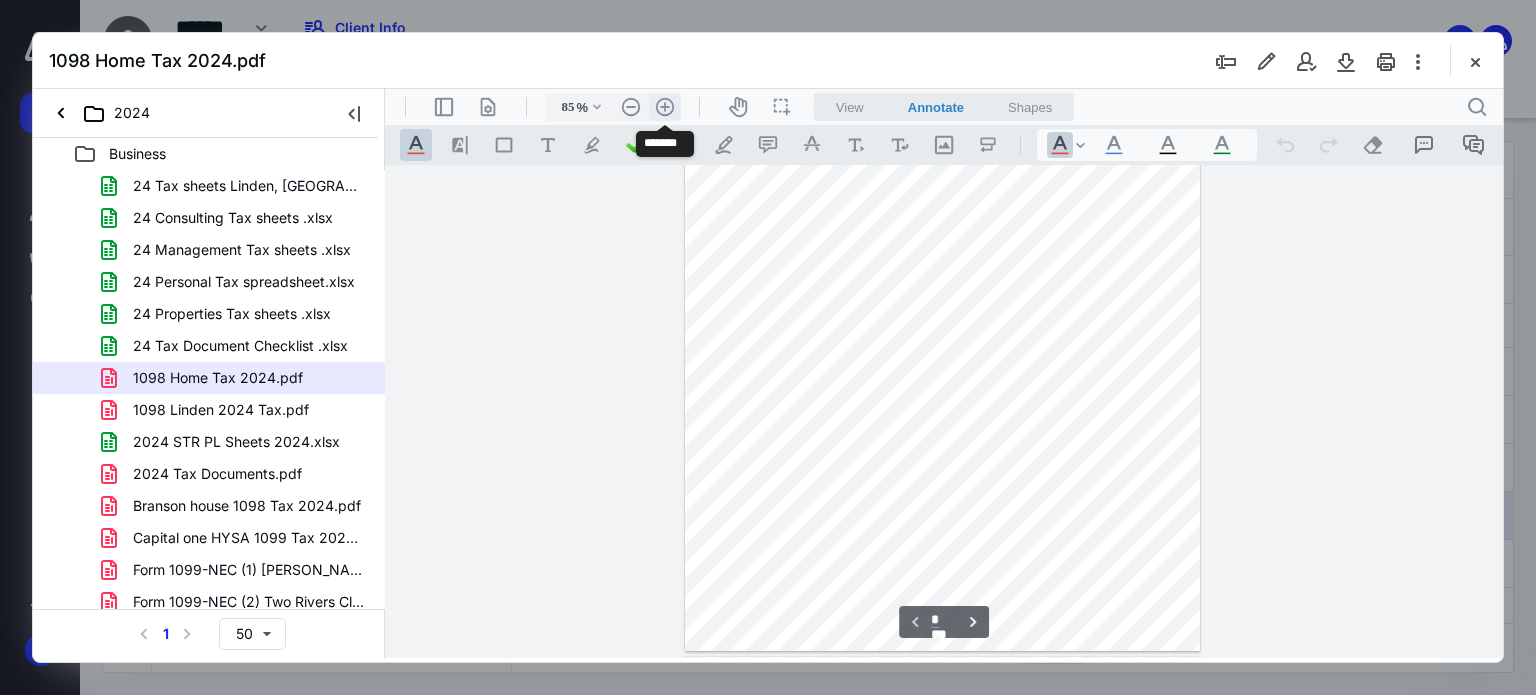click on ".cls-1{fill:#abb0c4;} icon - header - zoom - in - line" at bounding box center [665, 107] 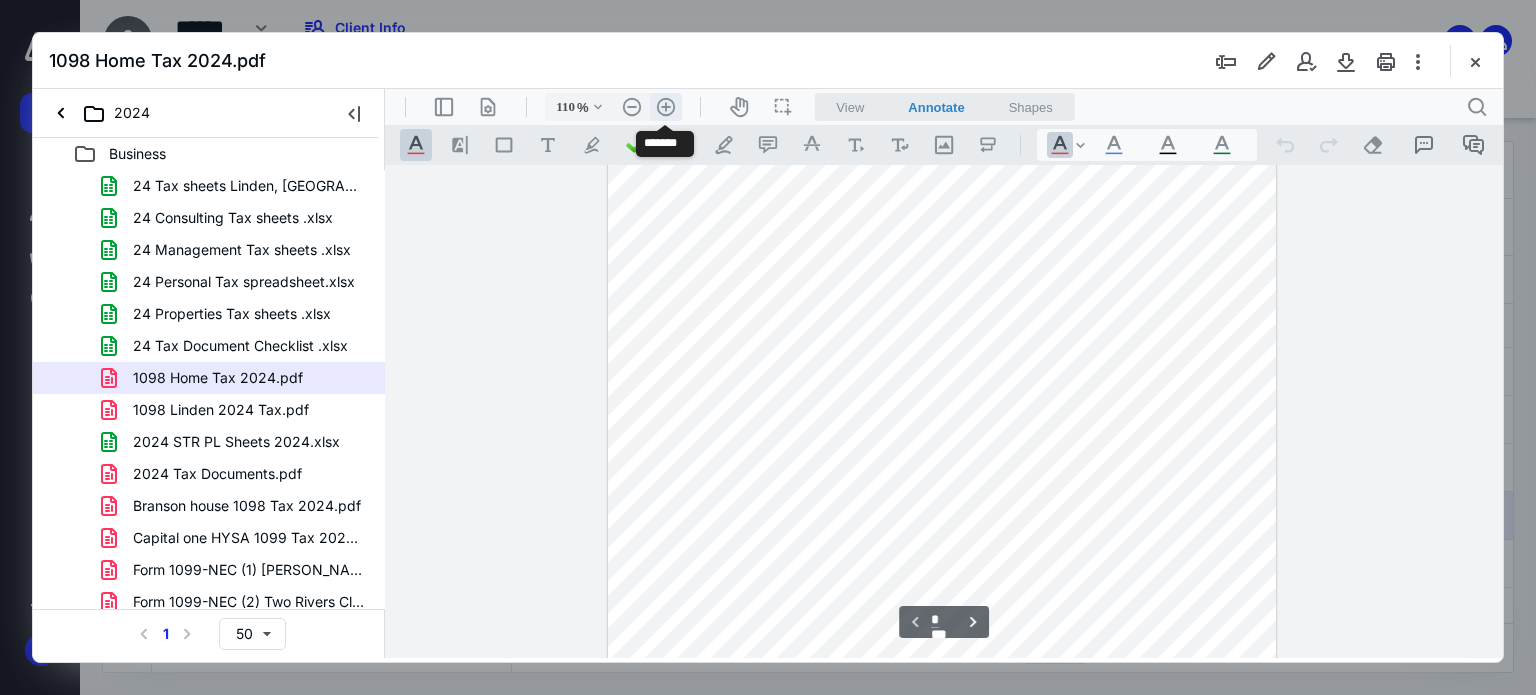 click on ".cls-1{fill:#abb0c4;} icon - header - zoom - in - line" at bounding box center [666, 107] 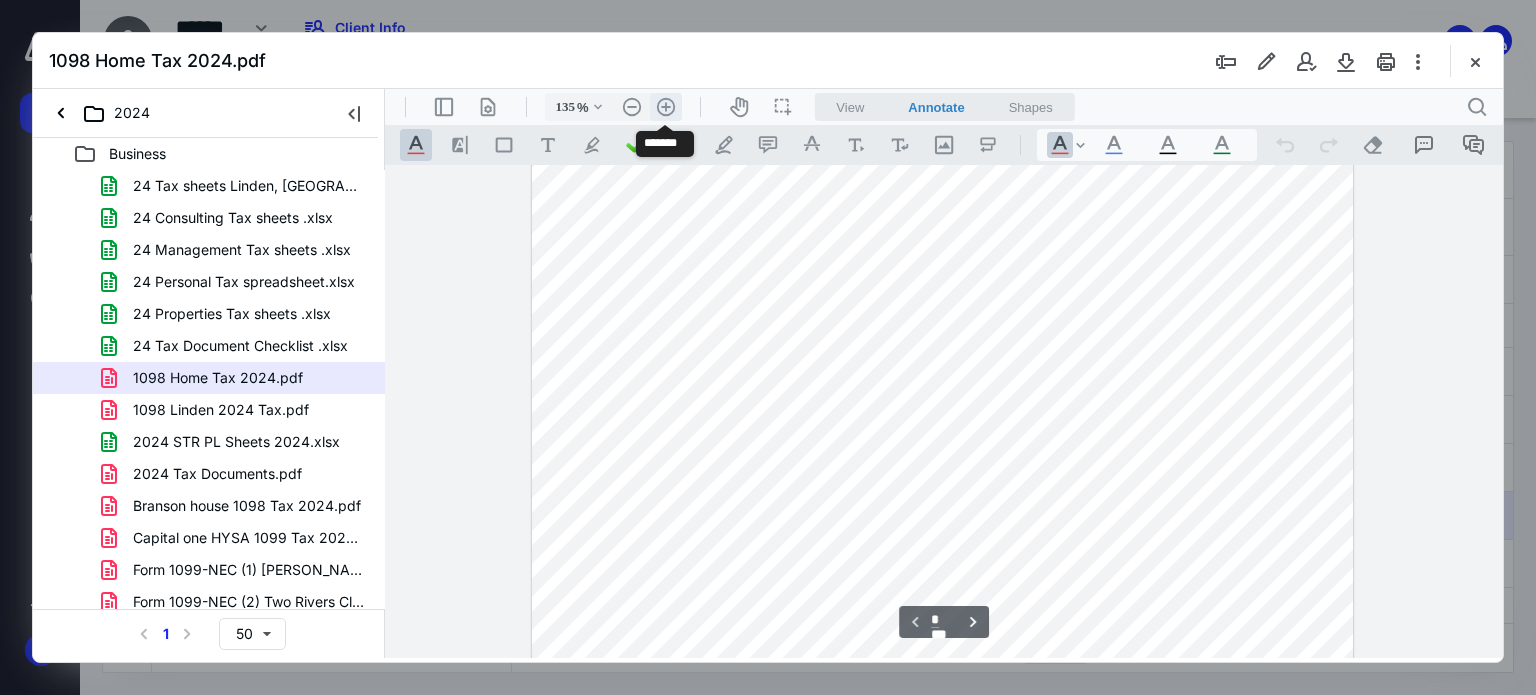 click on ".cls-1{fill:#abb0c4;} icon - header - zoom - in - line" at bounding box center [666, 107] 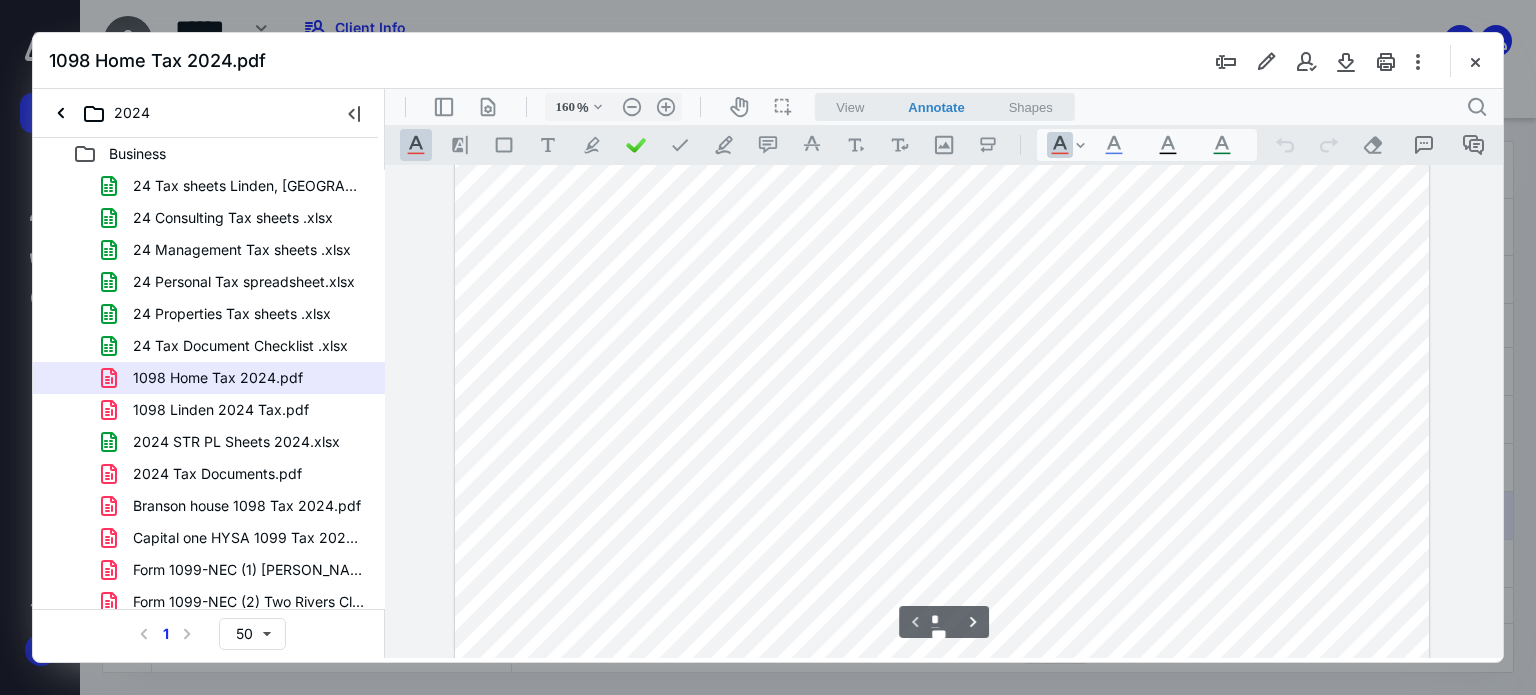scroll, scrollTop: 234, scrollLeft: 0, axis: vertical 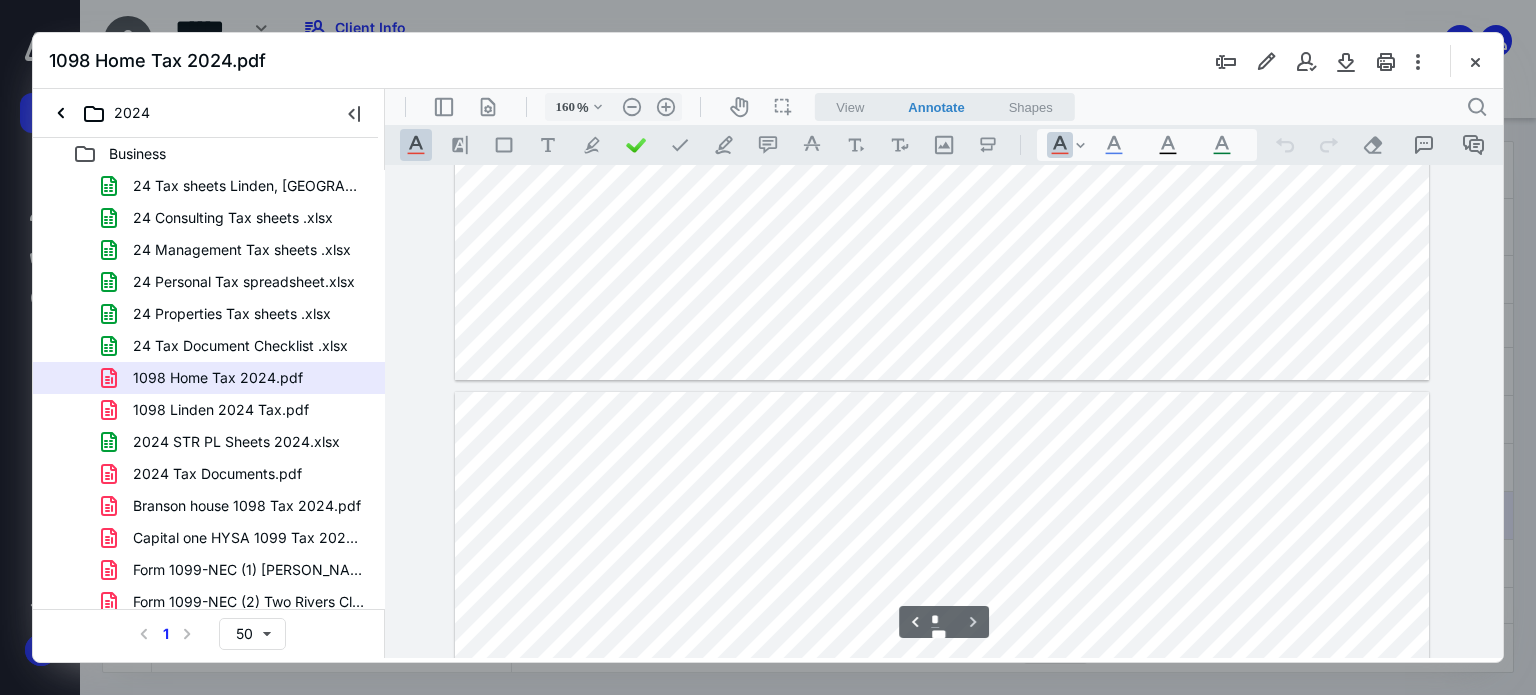 type on "*" 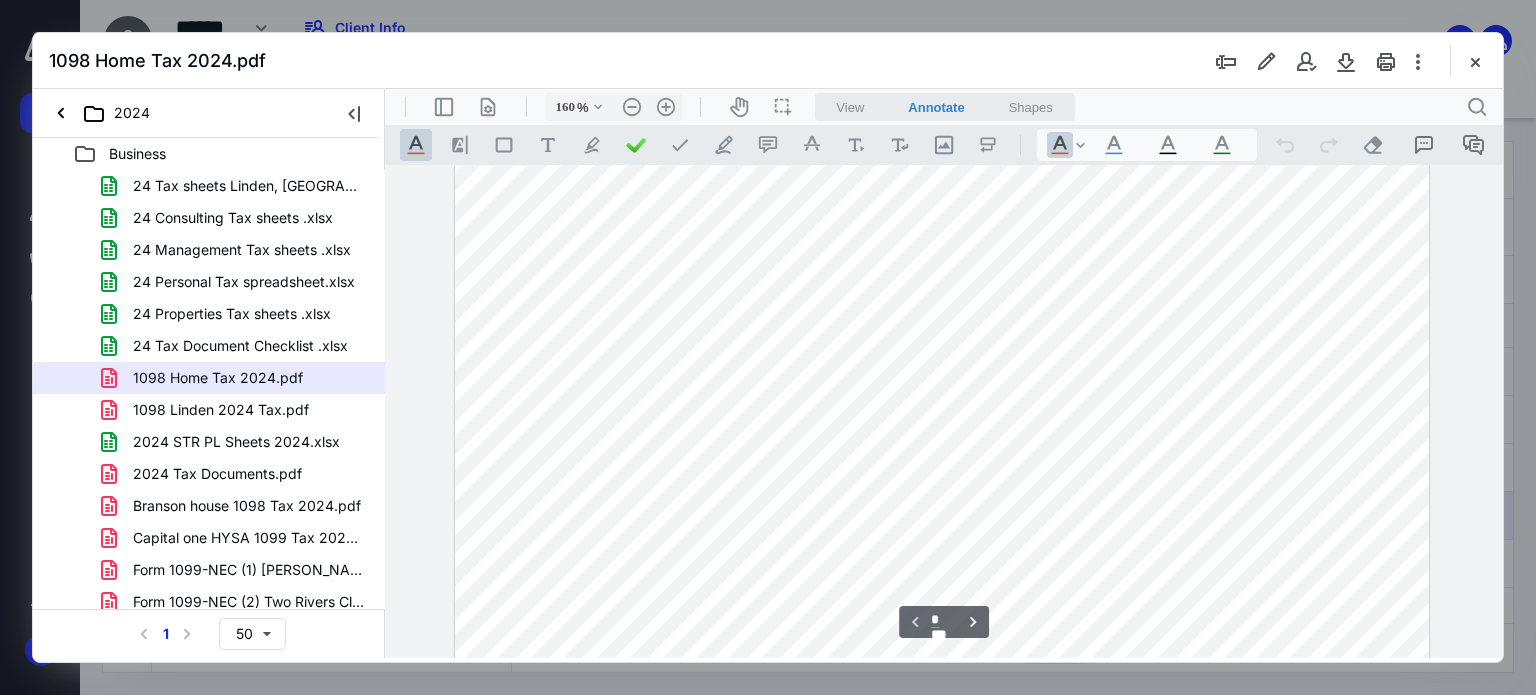 scroll, scrollTop: 0, scrollLeft: 0, axis: both 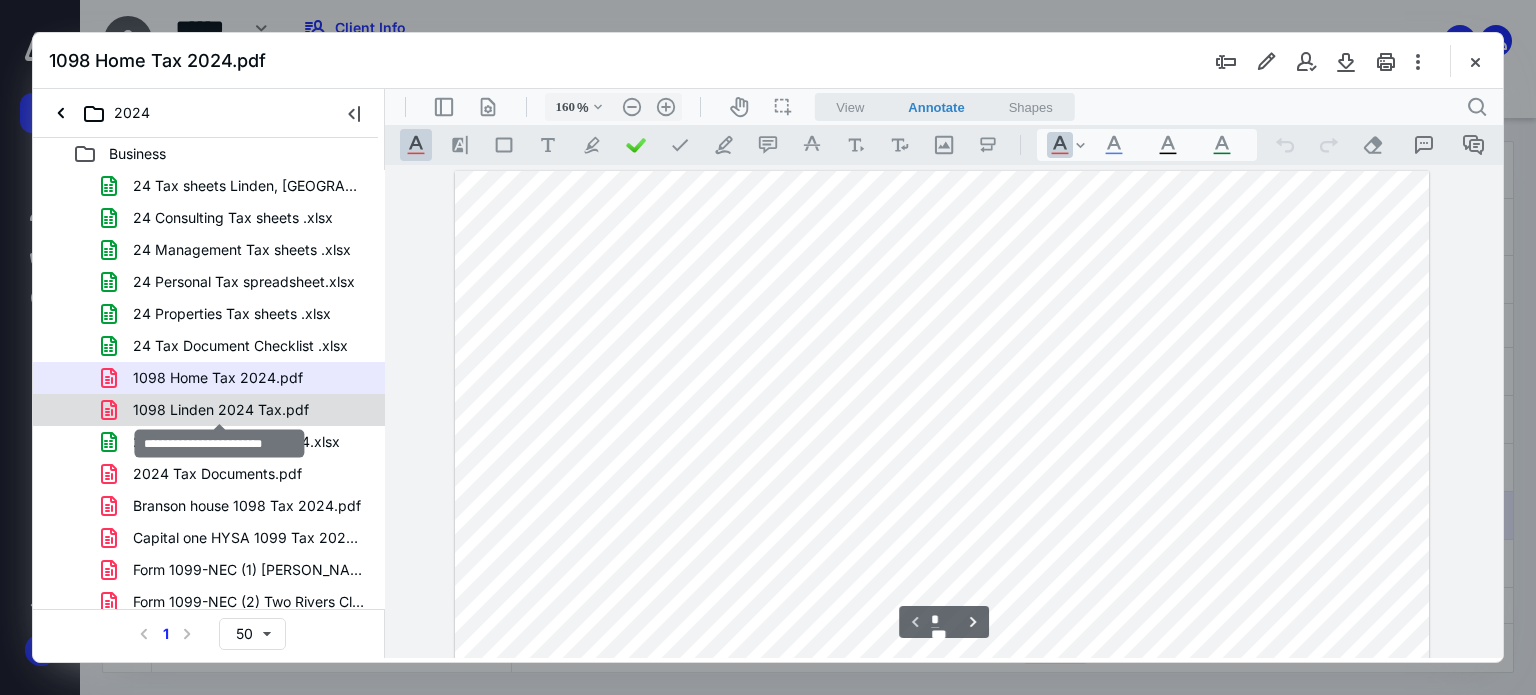 click on "1098 Linden 2024 Tax.pdf" at bounding box center [221, 410] 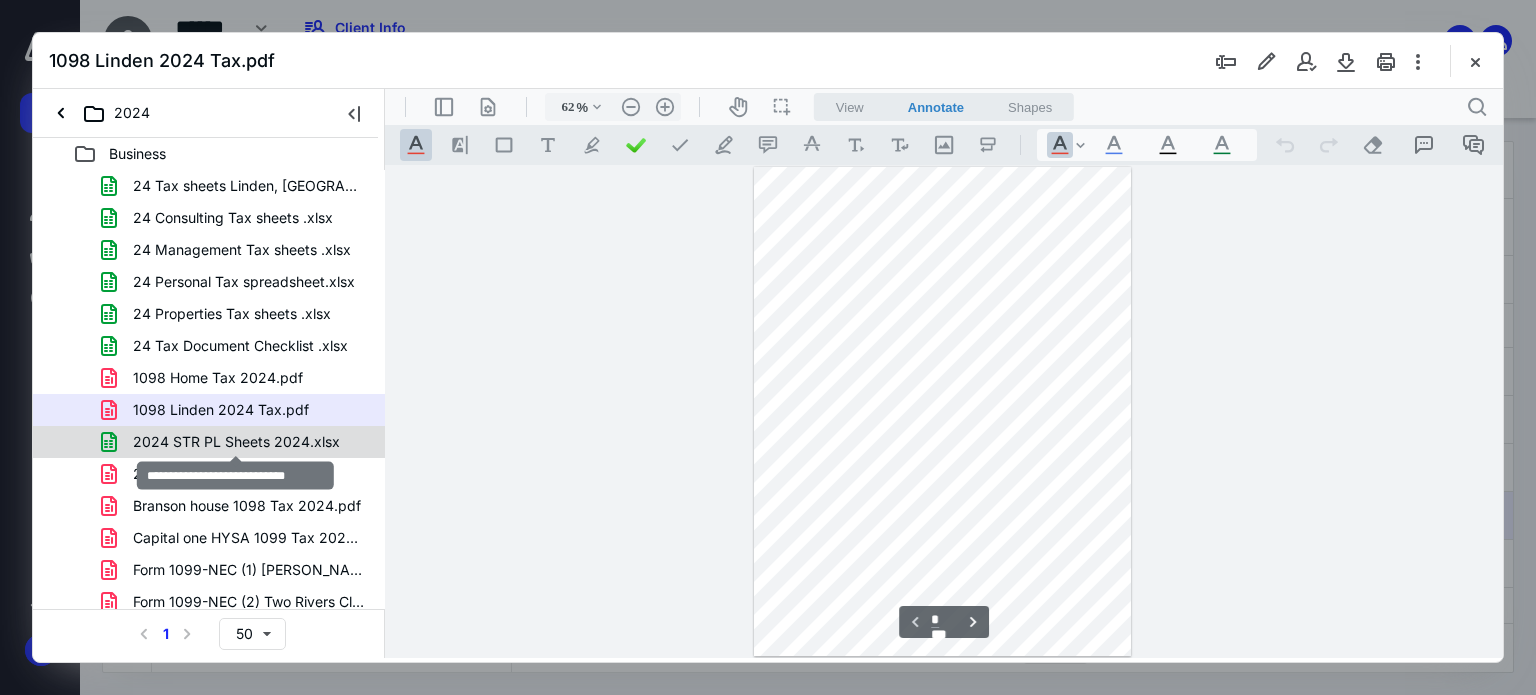 click on "2024 STR PL Sheets 2024.xlsx" at bounding box center [236, 442] 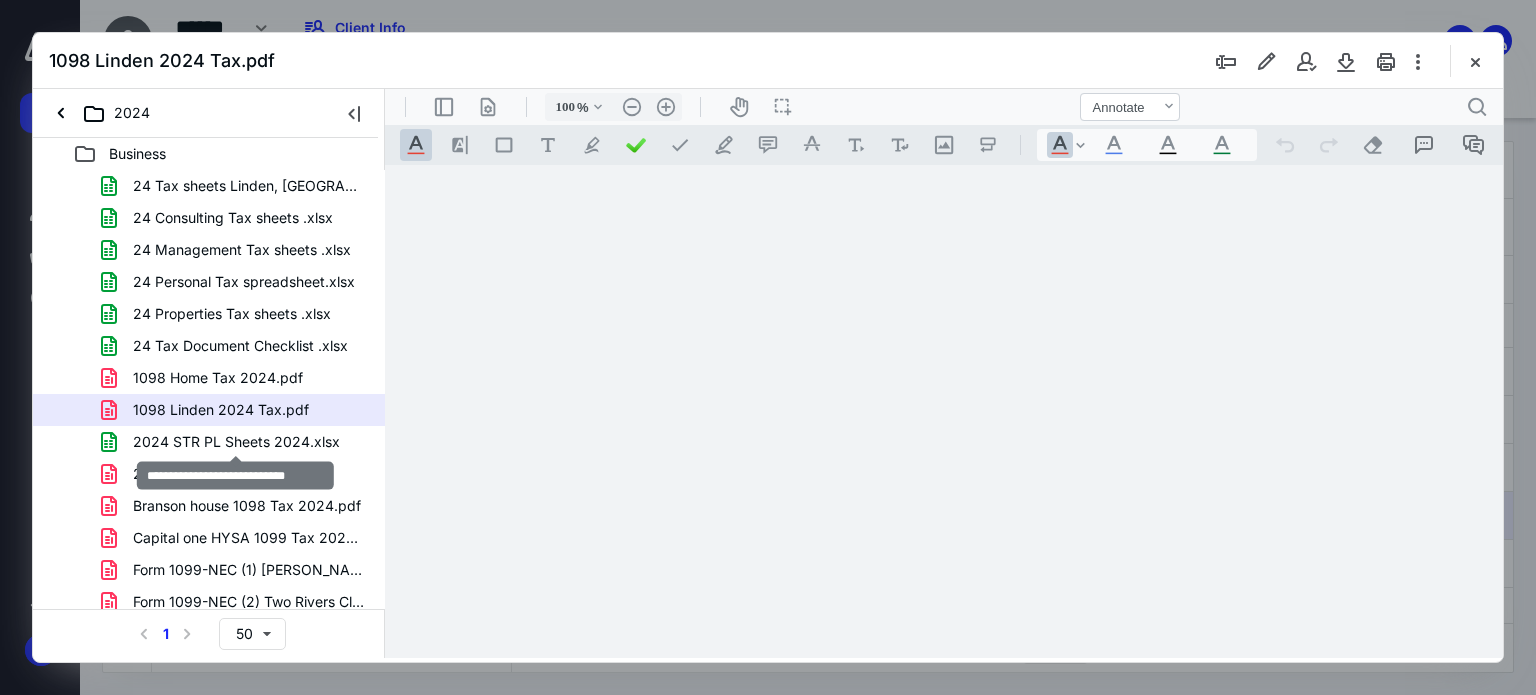 click on "24  Tax sheets Linden, MI (1).xlsx 24 Consulting Tax sheets .xlsx 24 Management Tax sheets .xlsx 24 Personal Tax spreadsheet.xlsx 24 Properties Tax sheets .xlsx 24 Tax Document Checklist .xlsx 1098 Home Tax 2024.pdf 1098 Linden 2024 Tax.pdf 2024 STR PL Sheets 2024.xlsx 2024 Tax Documents.pdf Branson house 1098 Tax 2024.pdf Capital one HYSA 1099 Tax 2024.pdf Form 1099-NEC (1) Risa French 2024.pdf Form 1099-NEC (2) Two Rivers Clean 2024.pdf Form 1099-NEC Rachel Stamper 2024.pdf Mileage 25,24,23,22.xlsx Mileage 2024 Taxes.pdf Tax sheets Branson, MO (1).xlsx" at bounding box center (209, 458) 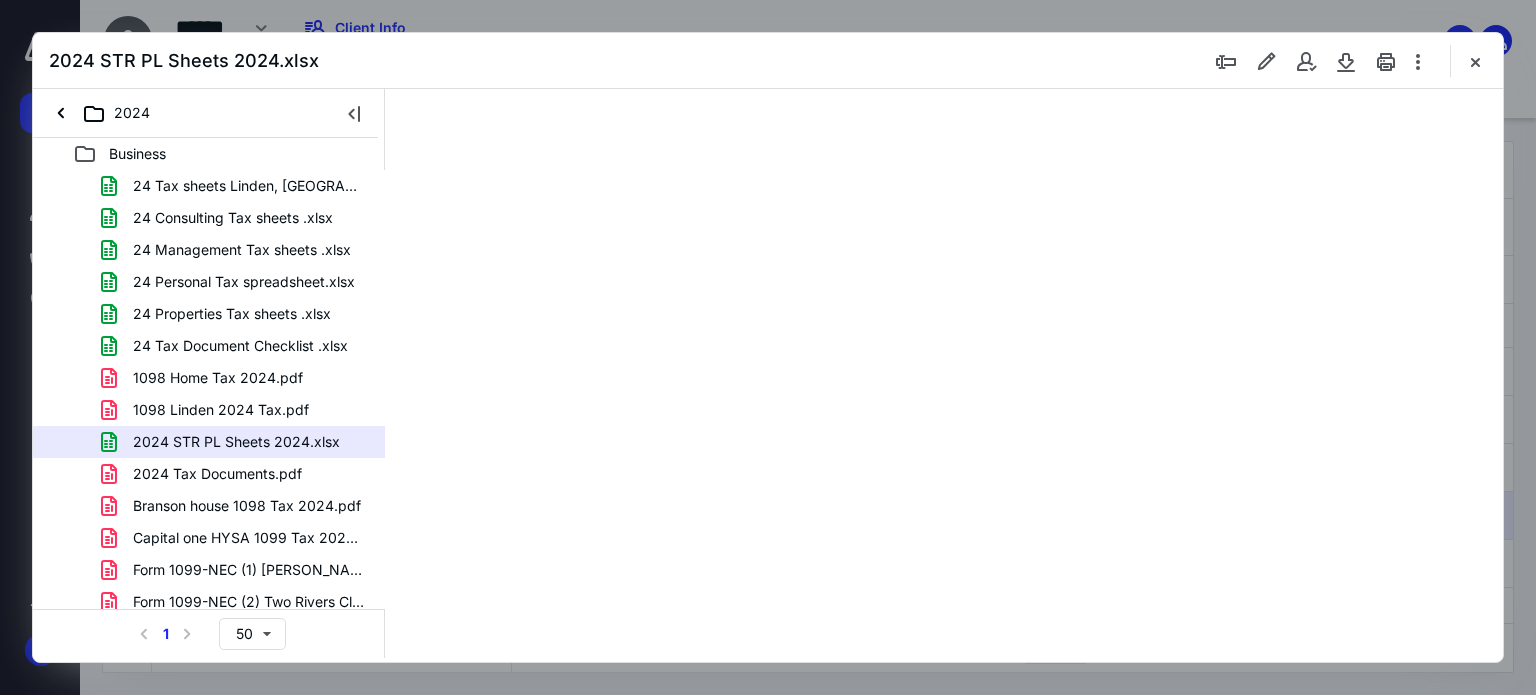 type on "35" 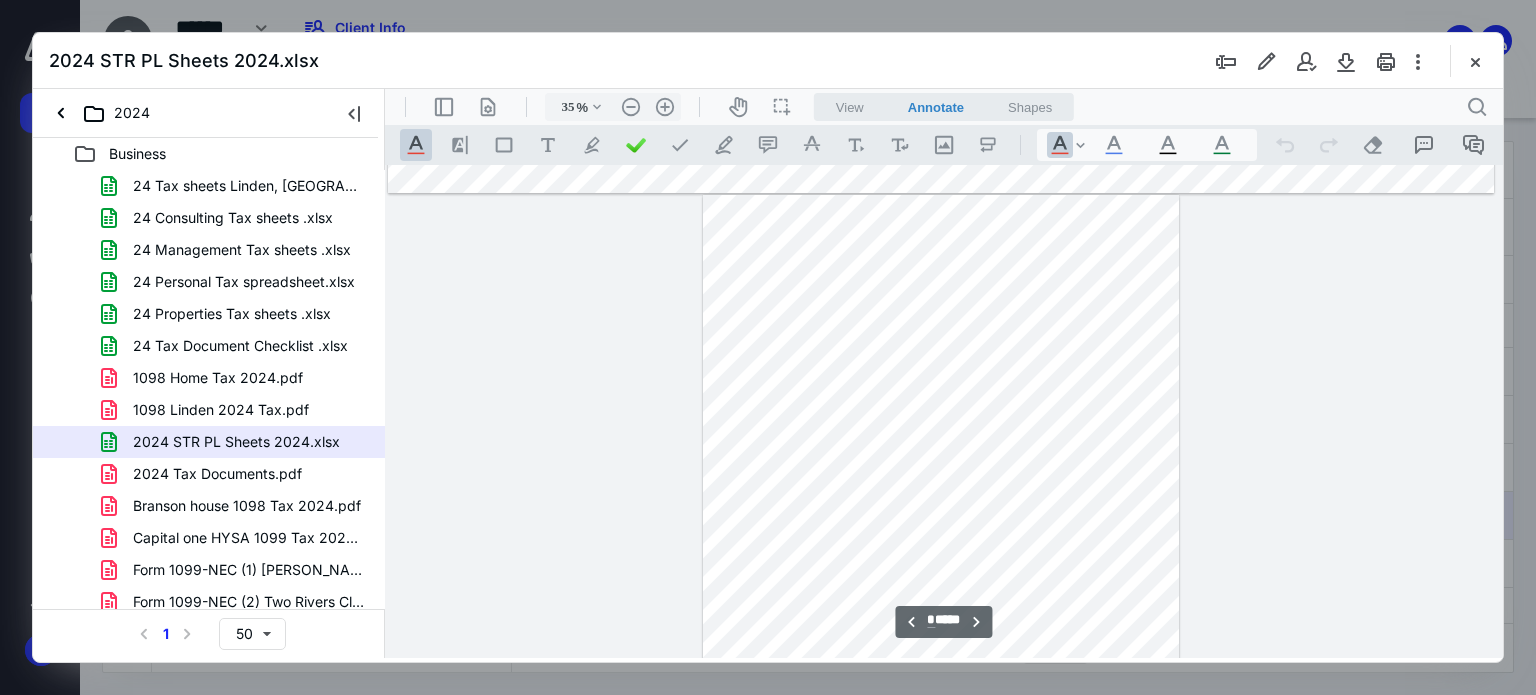 type on "*" 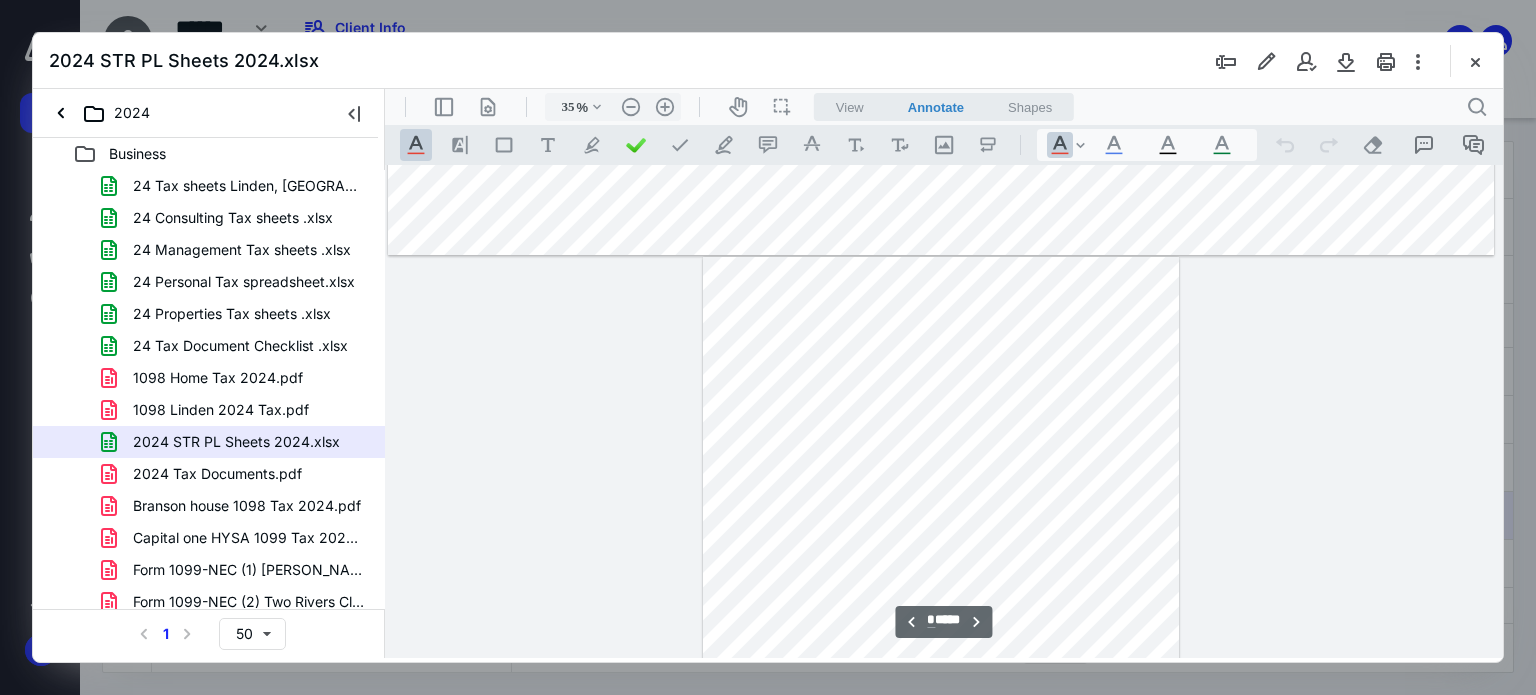 scroll, scrollTop: 0, scrollLeft: 136, axis: horizontal 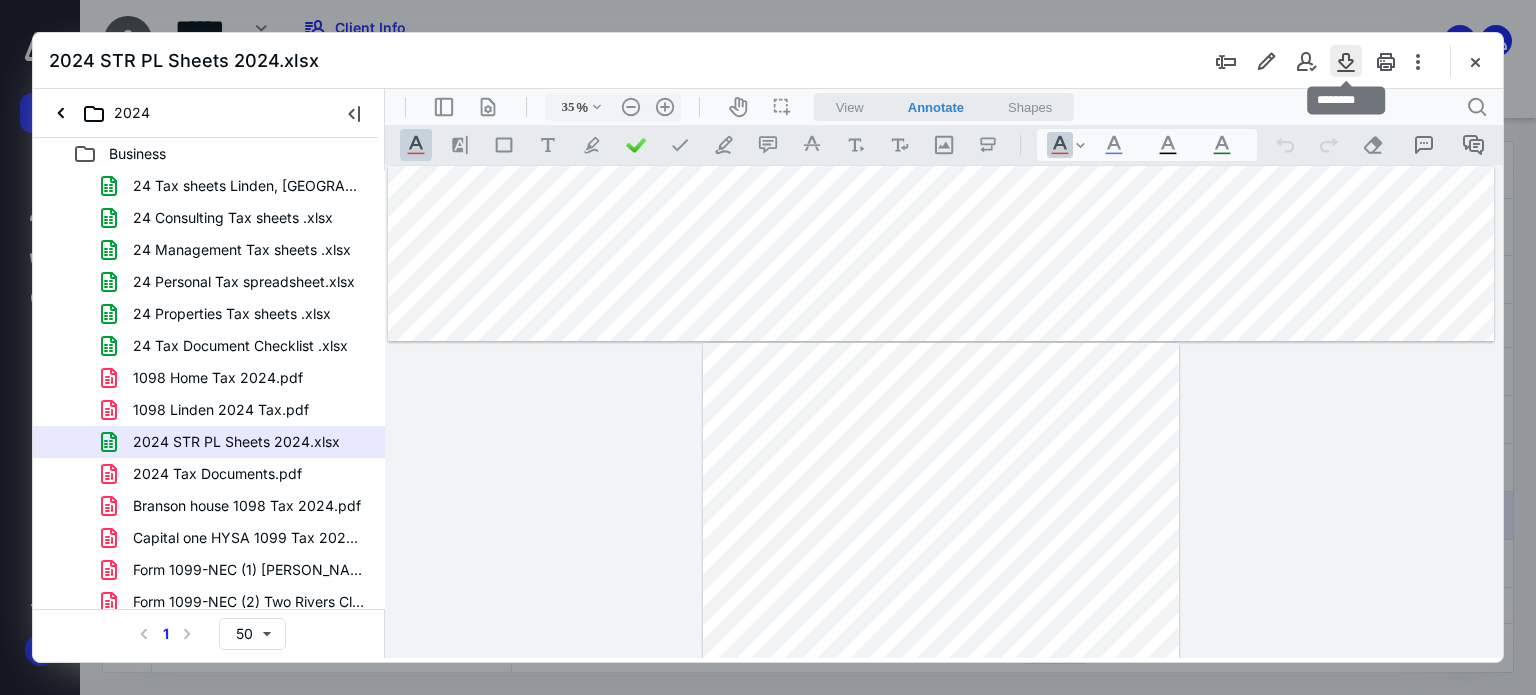 click at bounding box center (1346, 61) 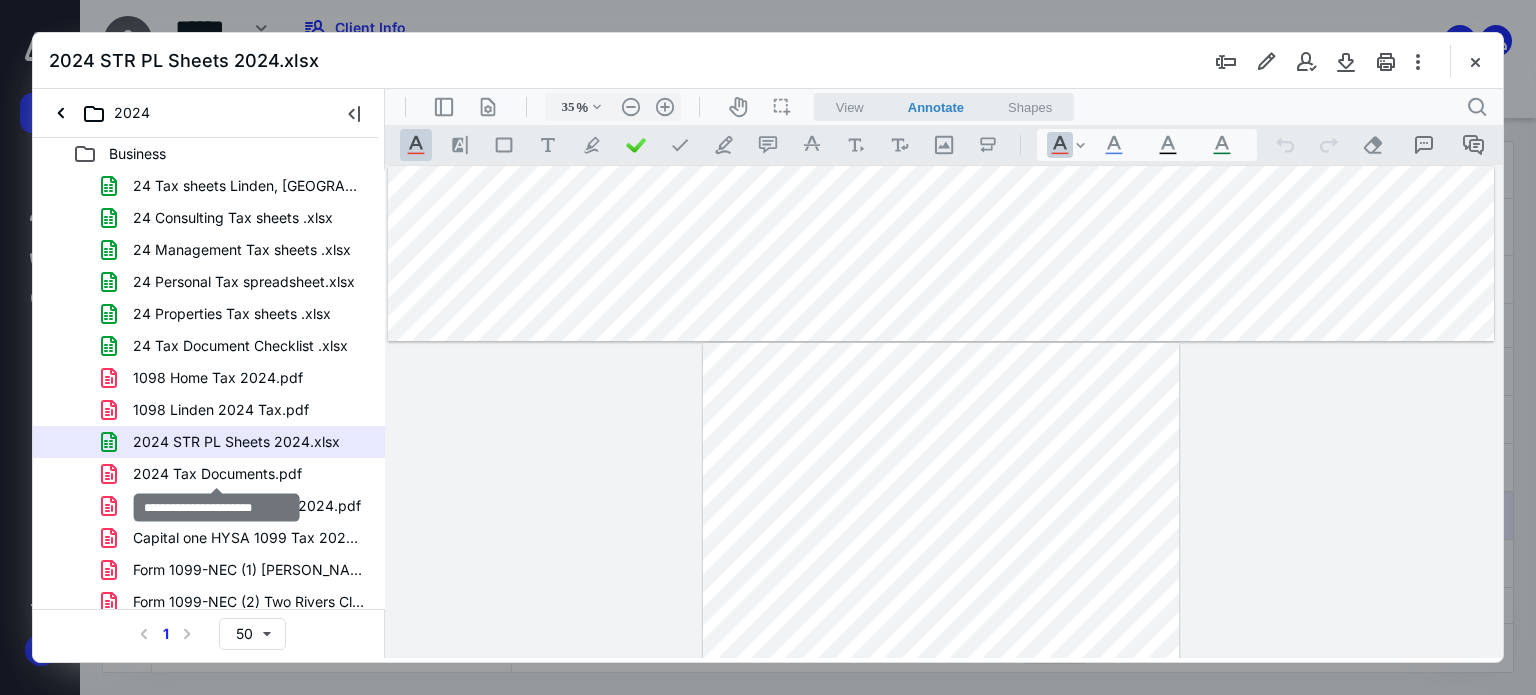 click on "2024 Tax Documents.pdf" at bounding box center [217, 474] 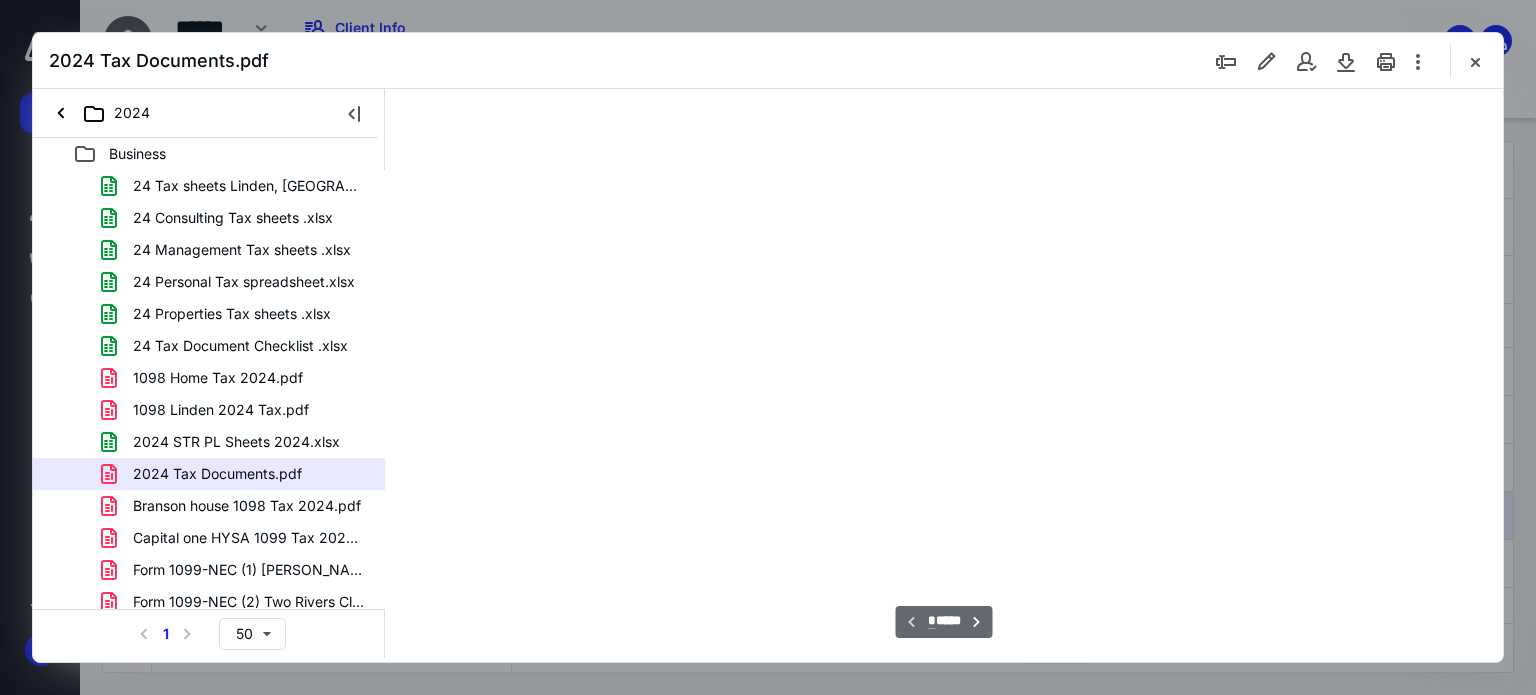 scroll, scrollTop: 78, scrollLeft: 0, axis: vertical 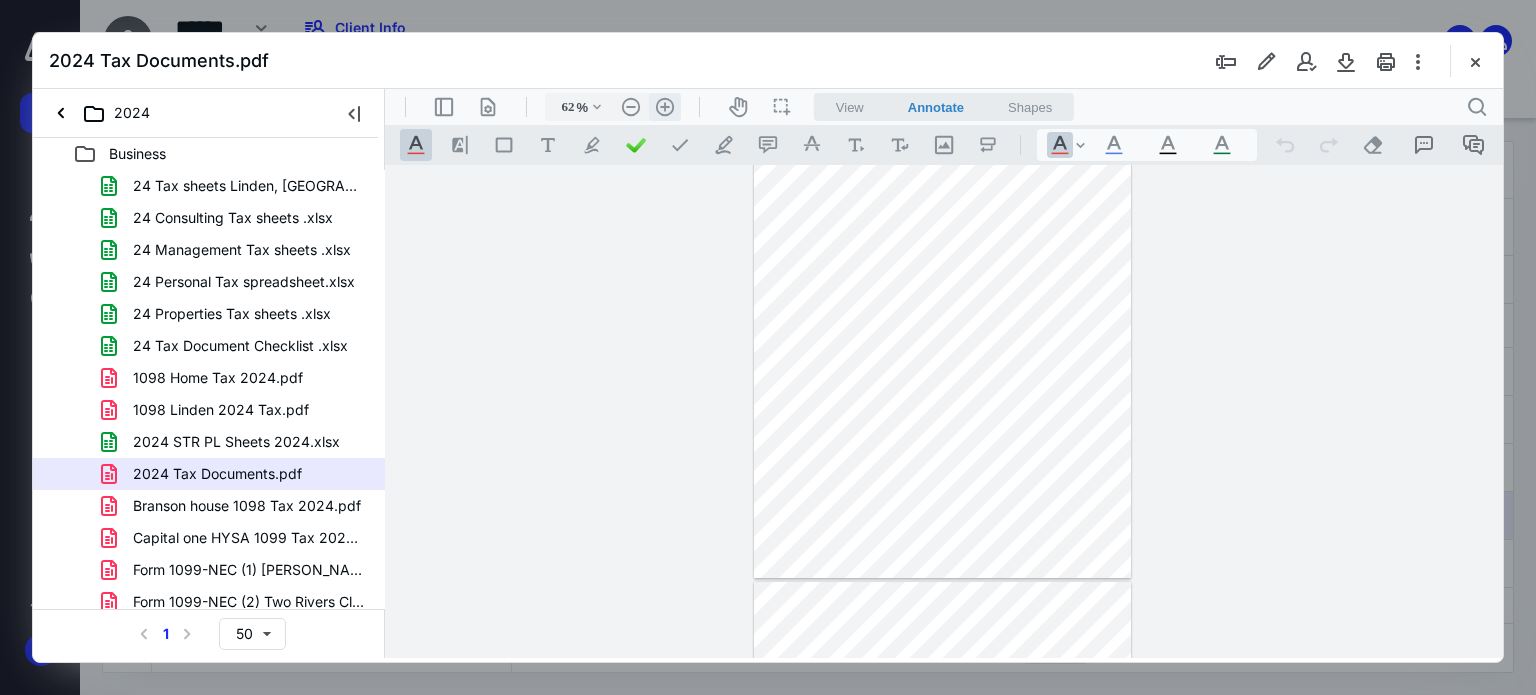 click on ".cls-1{fill:#abb0c4;} icon - header - zoom - in - line" at bounding box center [665, 107] 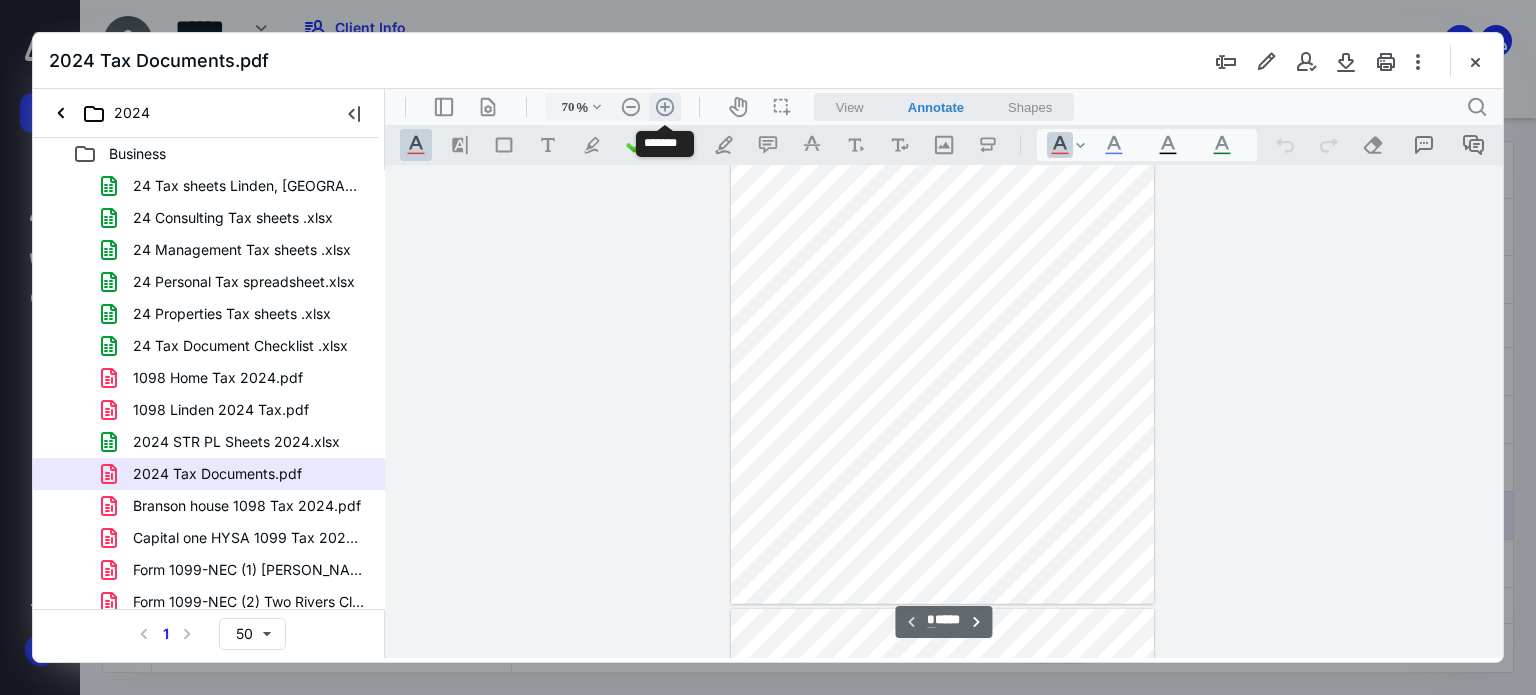 click on ".cls-1{fill:#abb0c4;} icon - header - zoom - in - line" at bounding box center [665, 107] 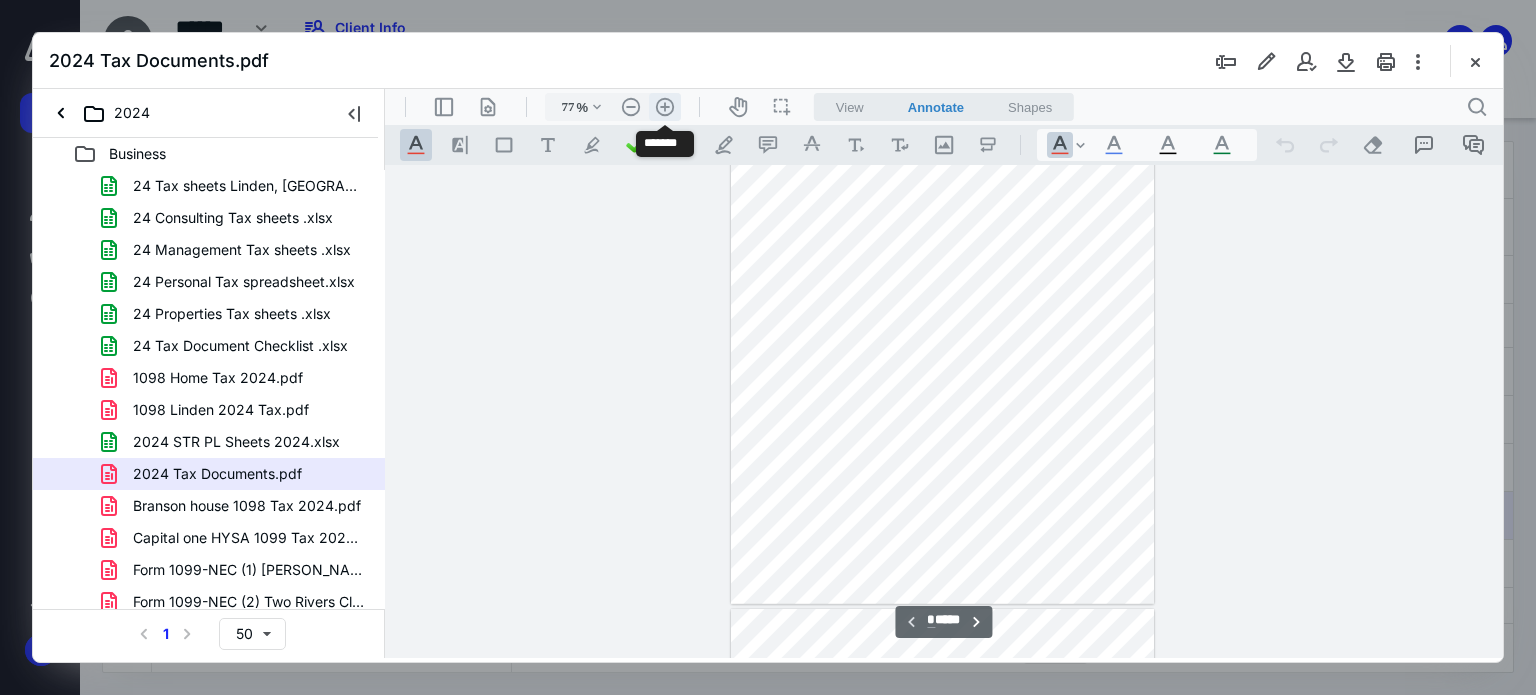 click on ".cls-1{fill:#abb0c4;} icon - header - zoom - in - line" at bounding box center (665, 107) 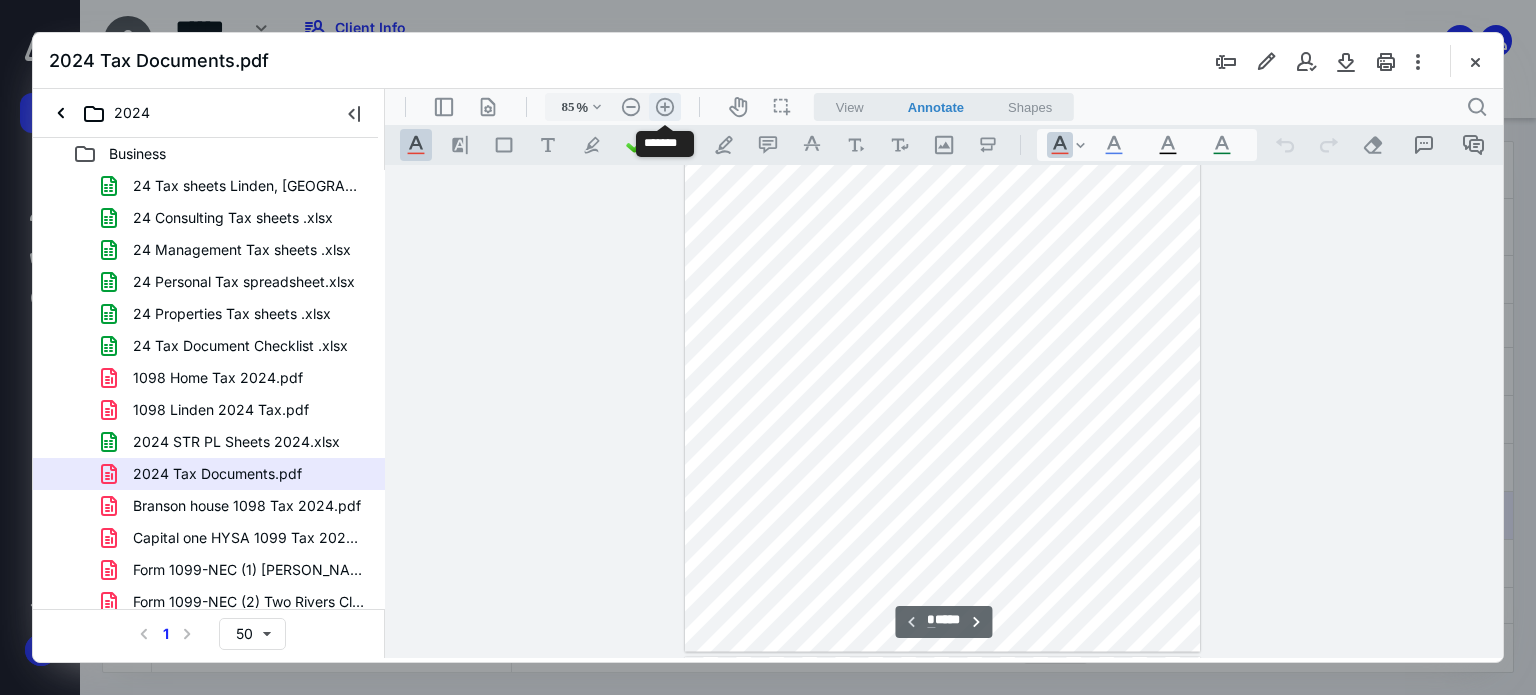 click on ".cls-1{fill:#abb0c4;} icon - header - zoom - in - line" at bounding box center (665, 107) 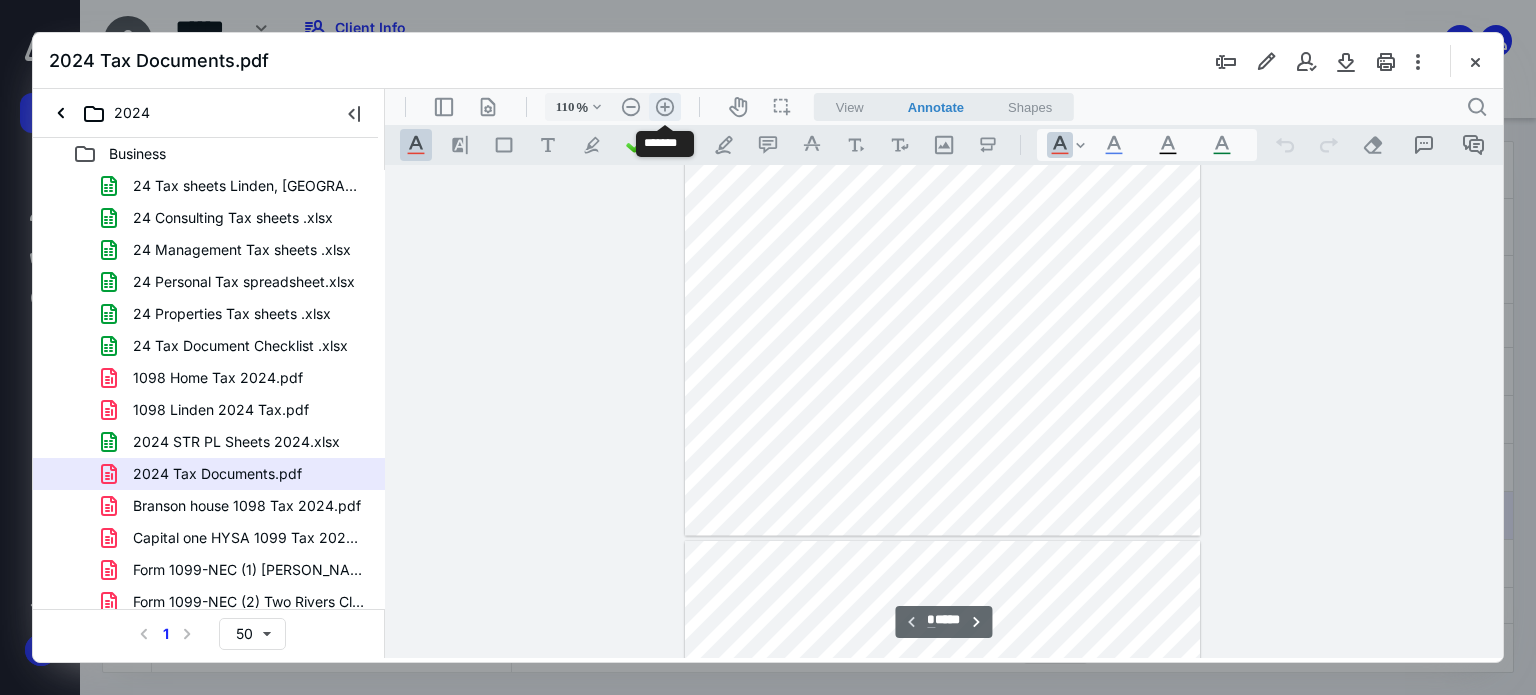 click on ".cls-1{fill:#abb0c4;} icon - header - zoom - in - line" at bounding box center [665, 107] 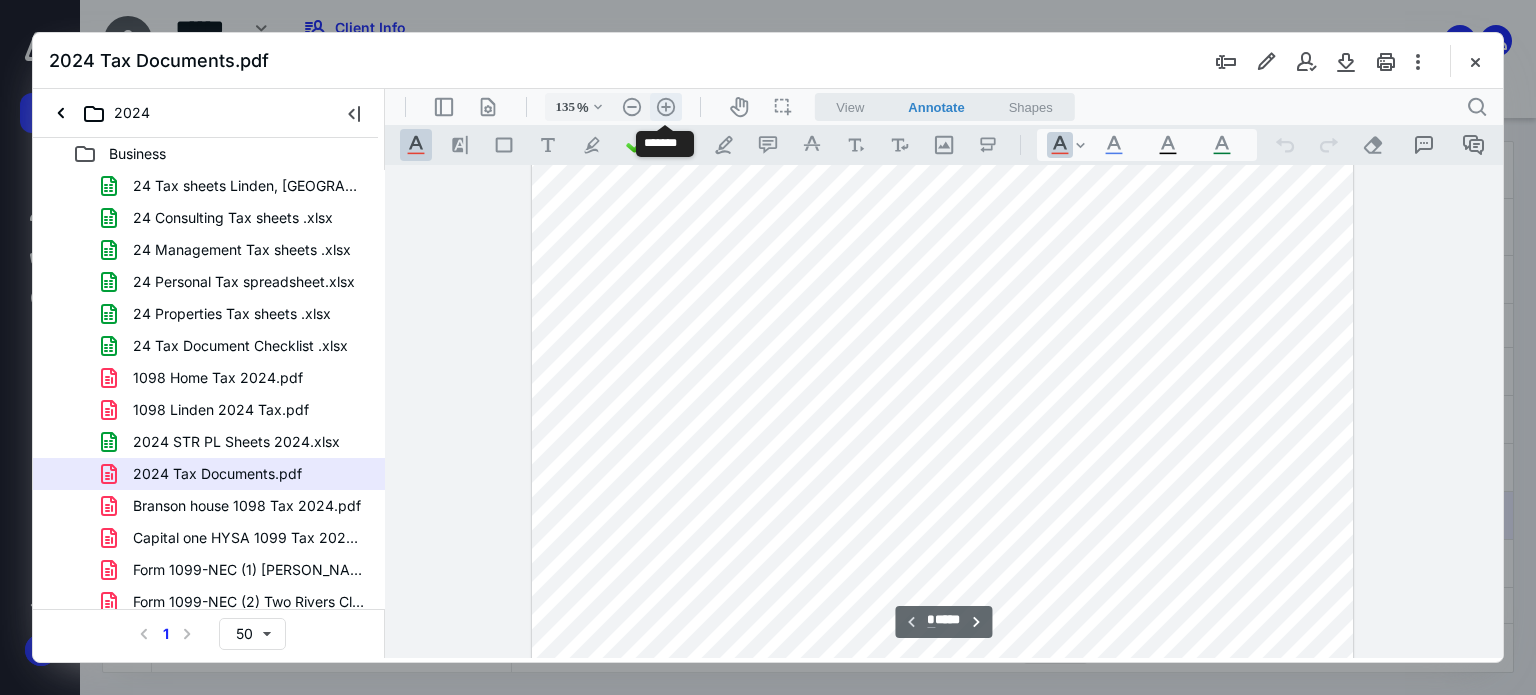 scroll, scrollTop: 417, scrollLeft: 0, axis: vertical 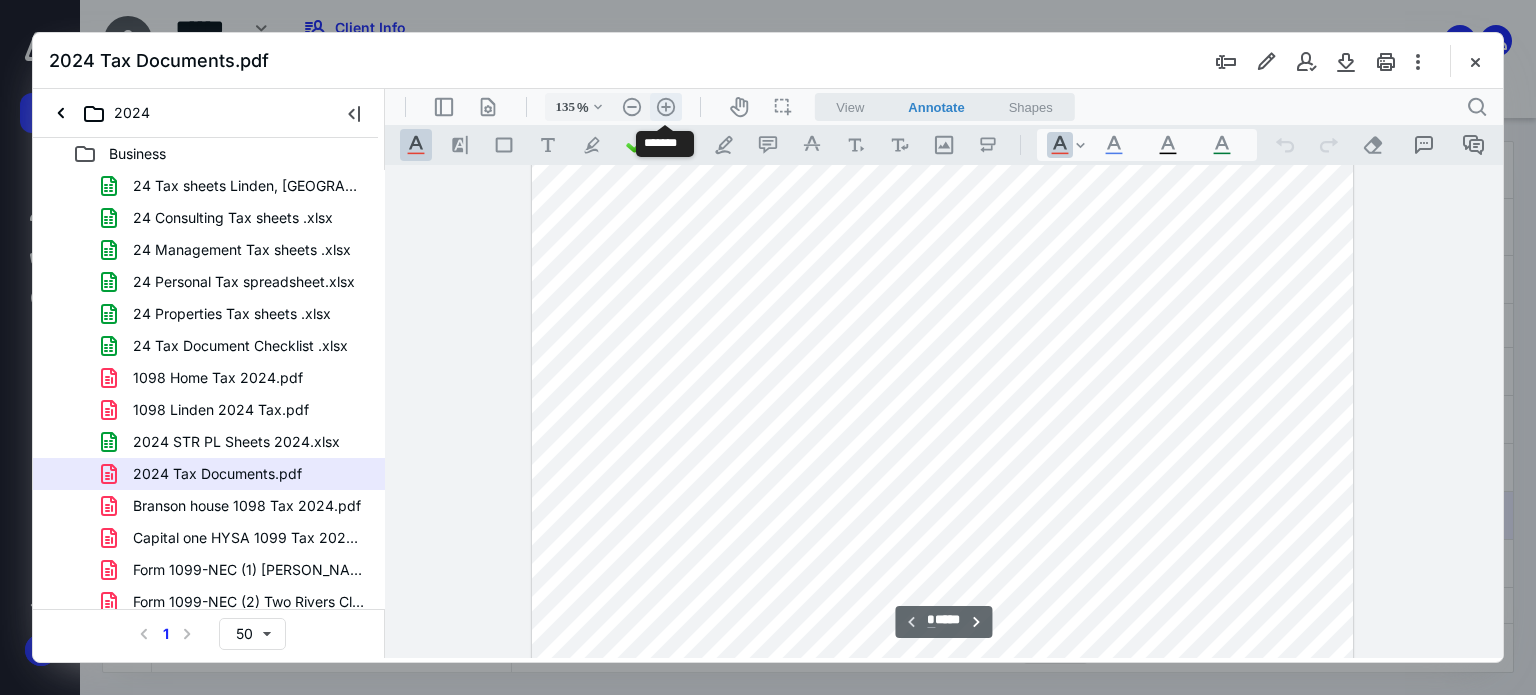 click on ".cls-1{fill:#abb0c4;} icon - header - zoom - in - line" at bounding box center (666, 107) 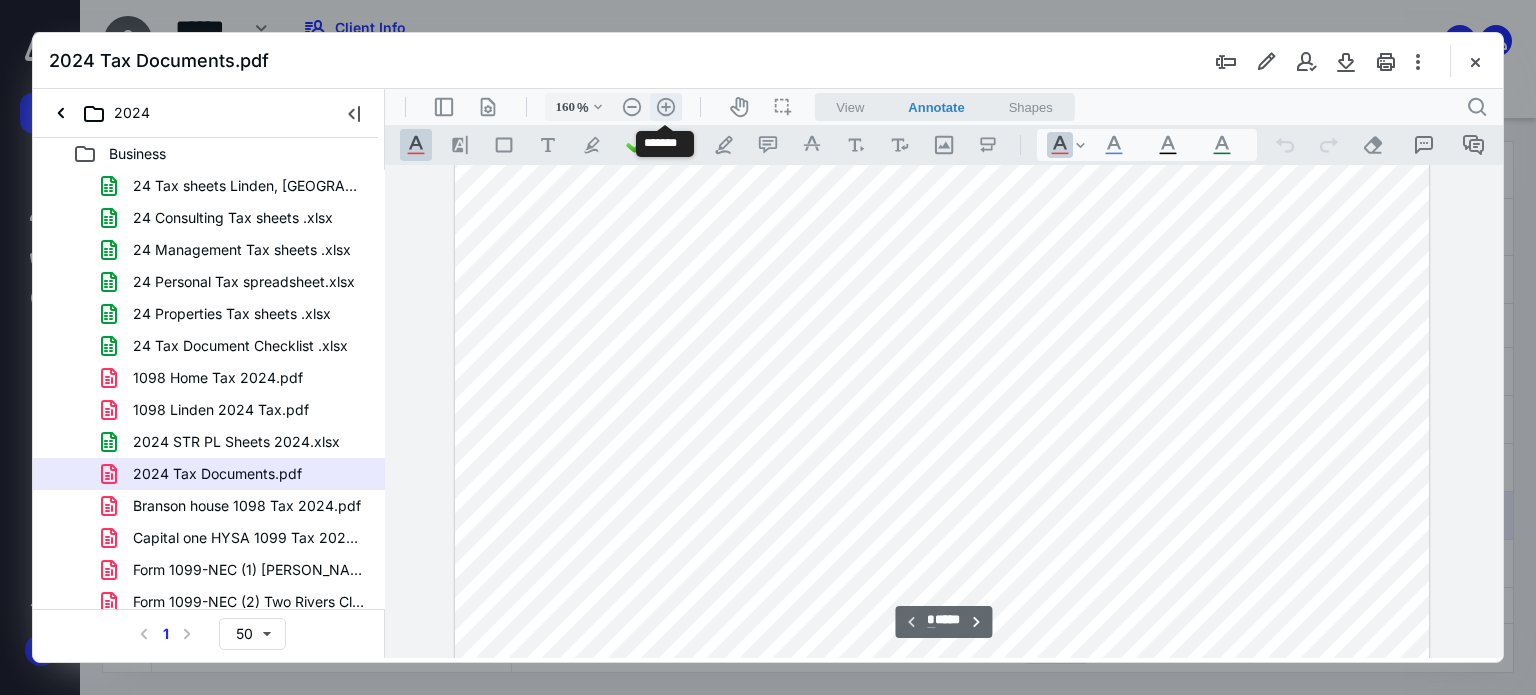 click on ".cls-1{fill:#abb0c4;} icon - header - zoom - in - line" at bounding box center (666, 107) 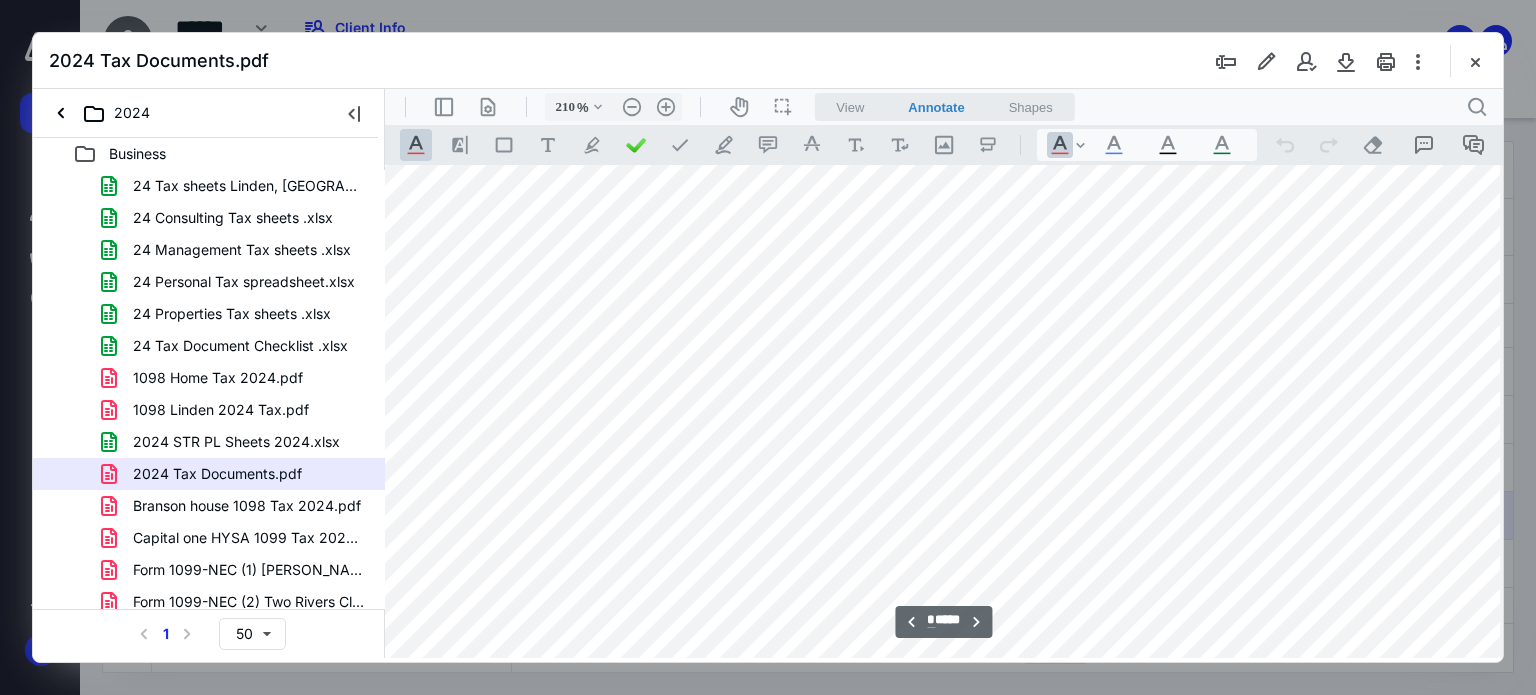 scroll, scrollTop: 2068, scrollLeft: 95, axis: both 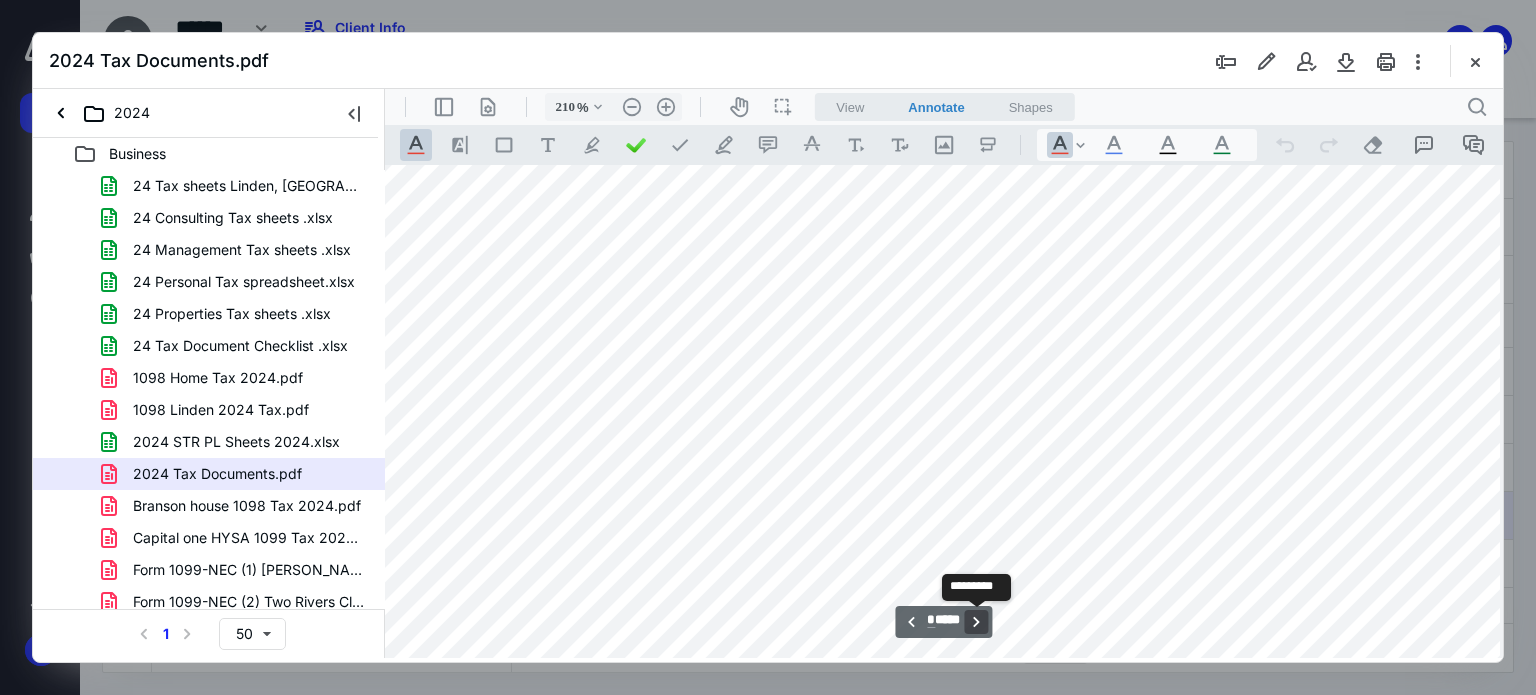 click on "**********" at bounding box center [977, 622] 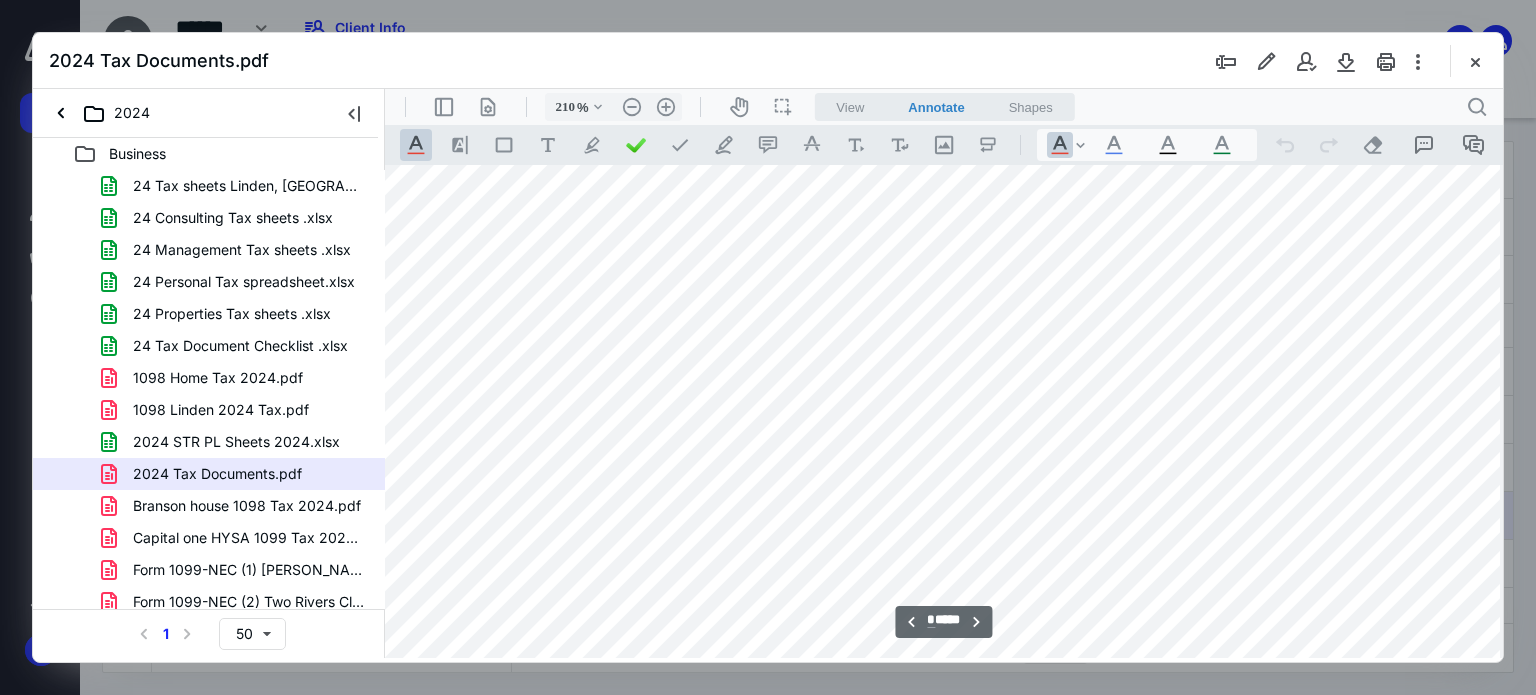 scroll, scrollTop: 4846, scrollLeft: 8, axis: both 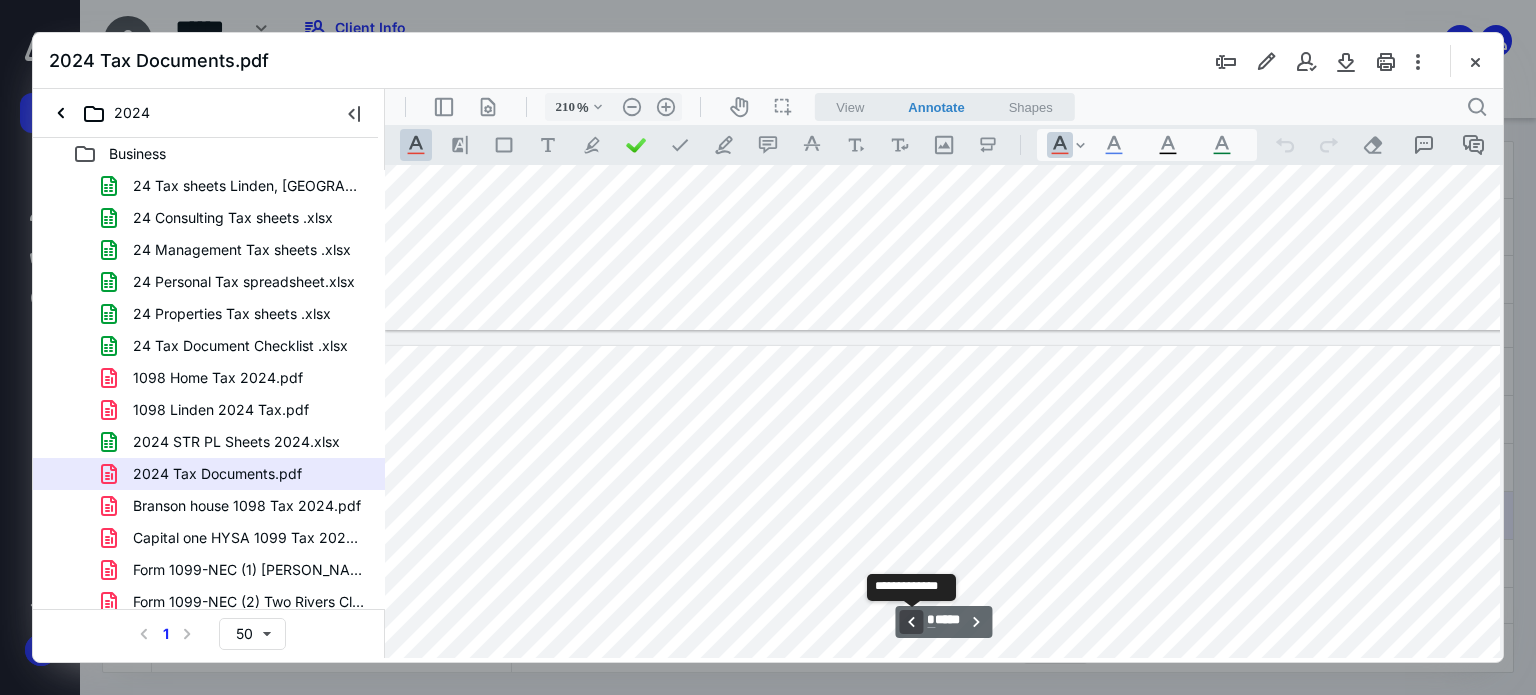 click on "**********" at bounding box center [911, 622] 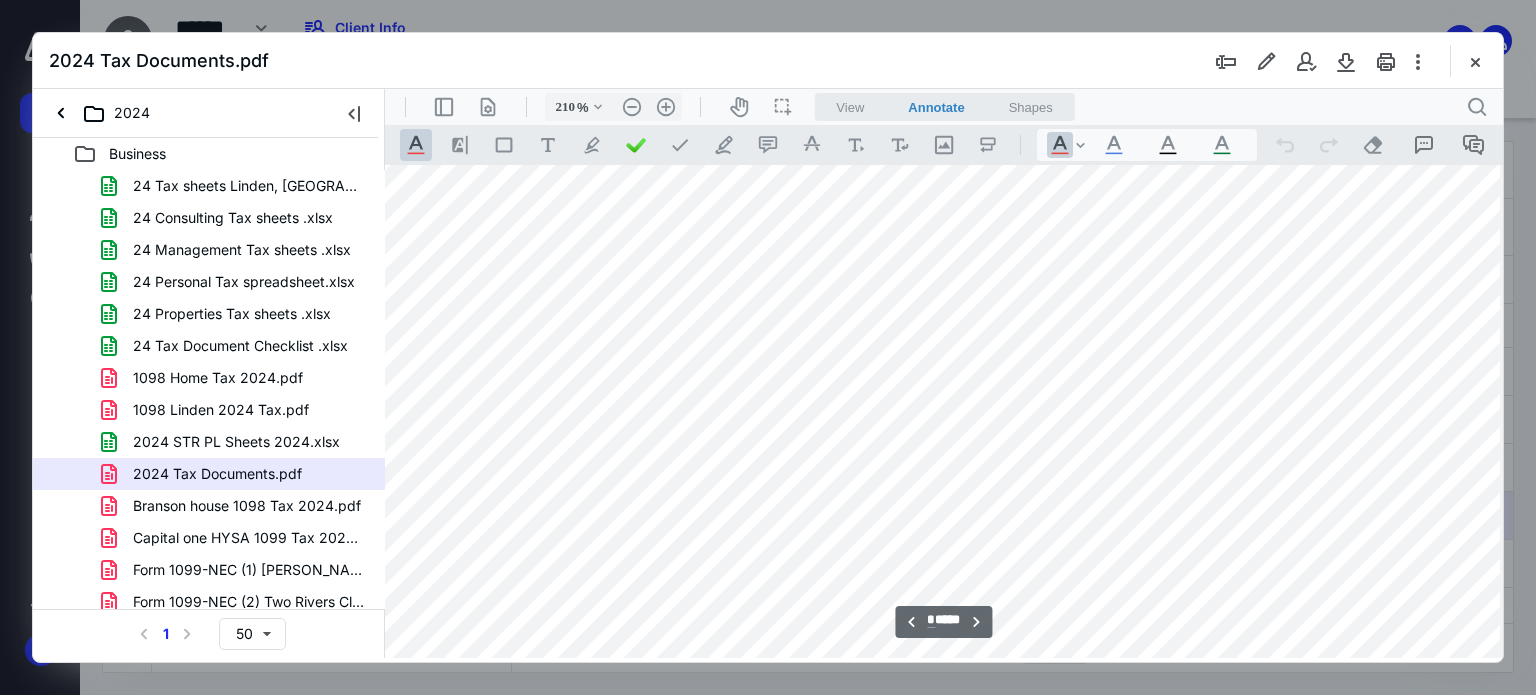 scroll, scrollTop: 5446, scrollLeft: 8, axis: both 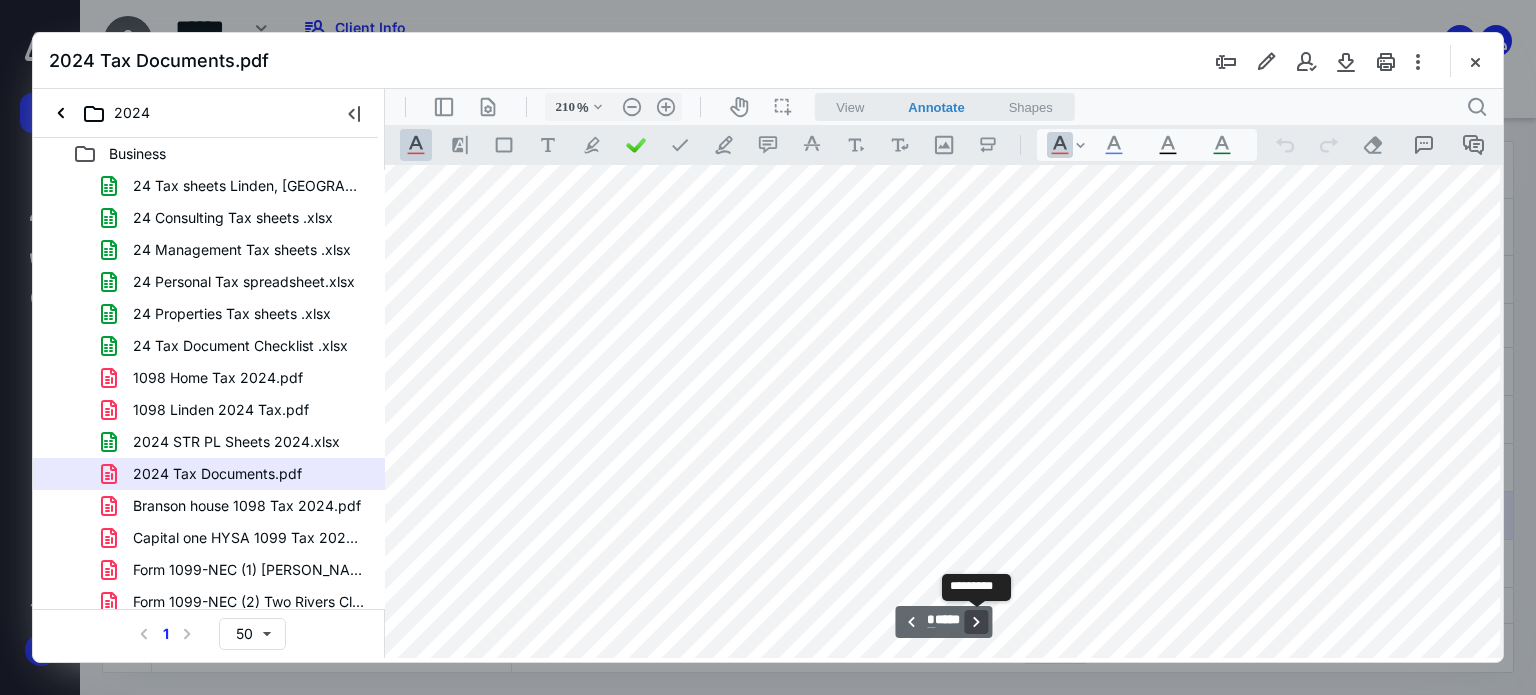 click on "**********" at bounding box center [977, 622] 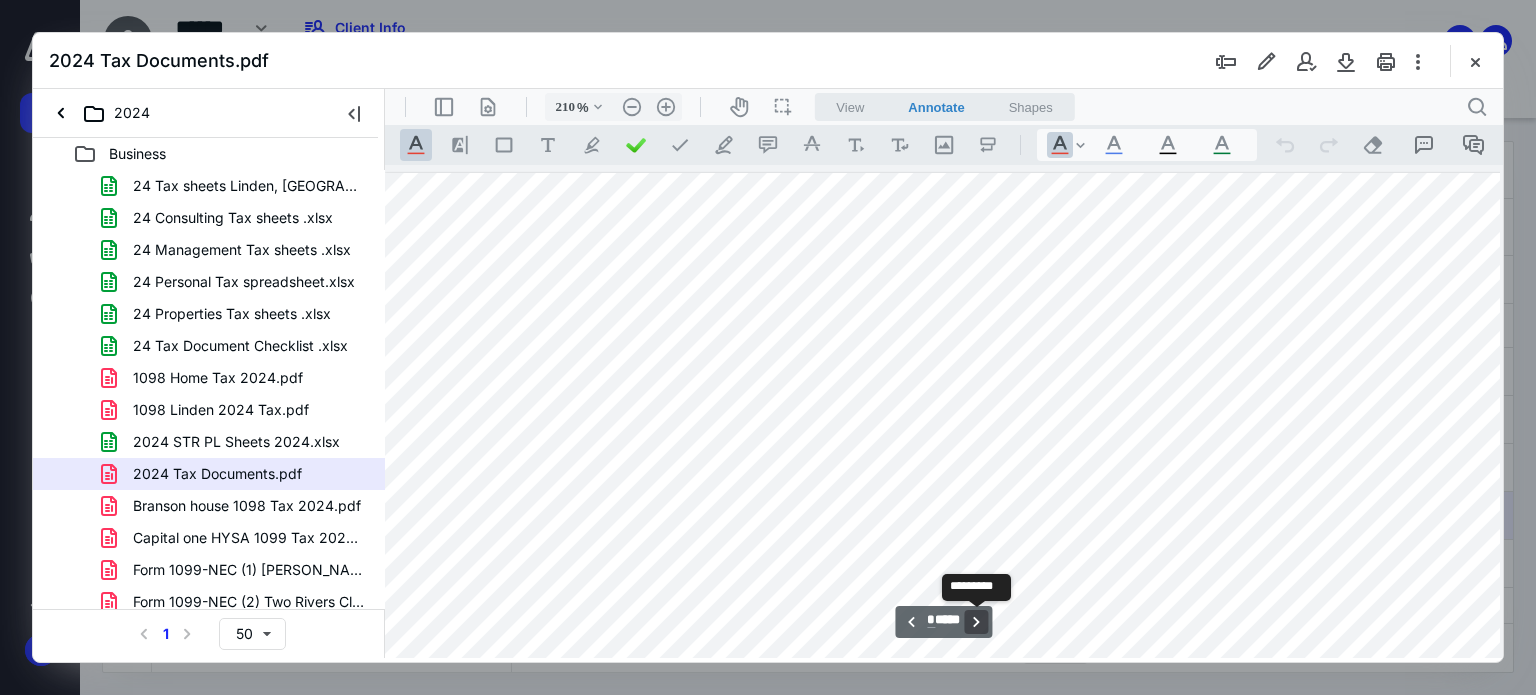 click on "**********" at bounding box center [977, 622] 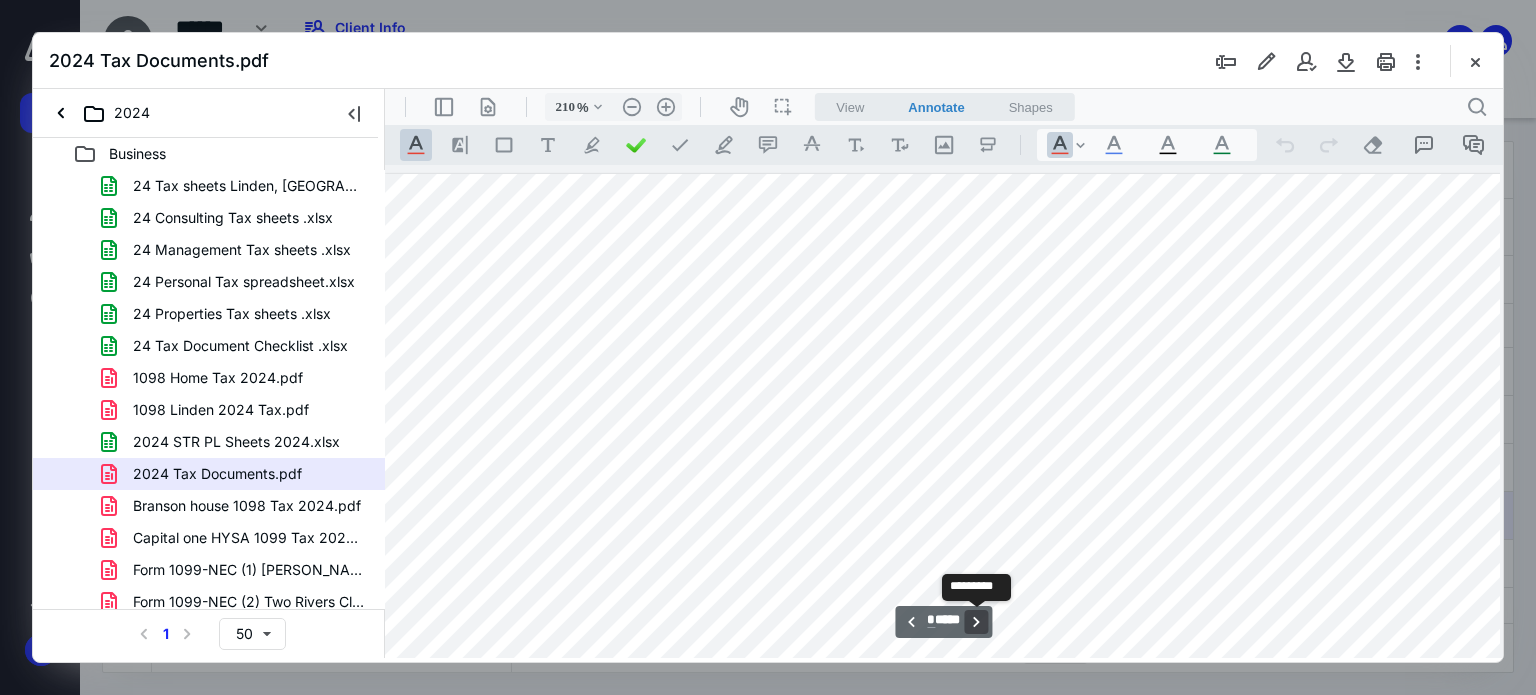 click on "**********" at bounding box center (977, 622) 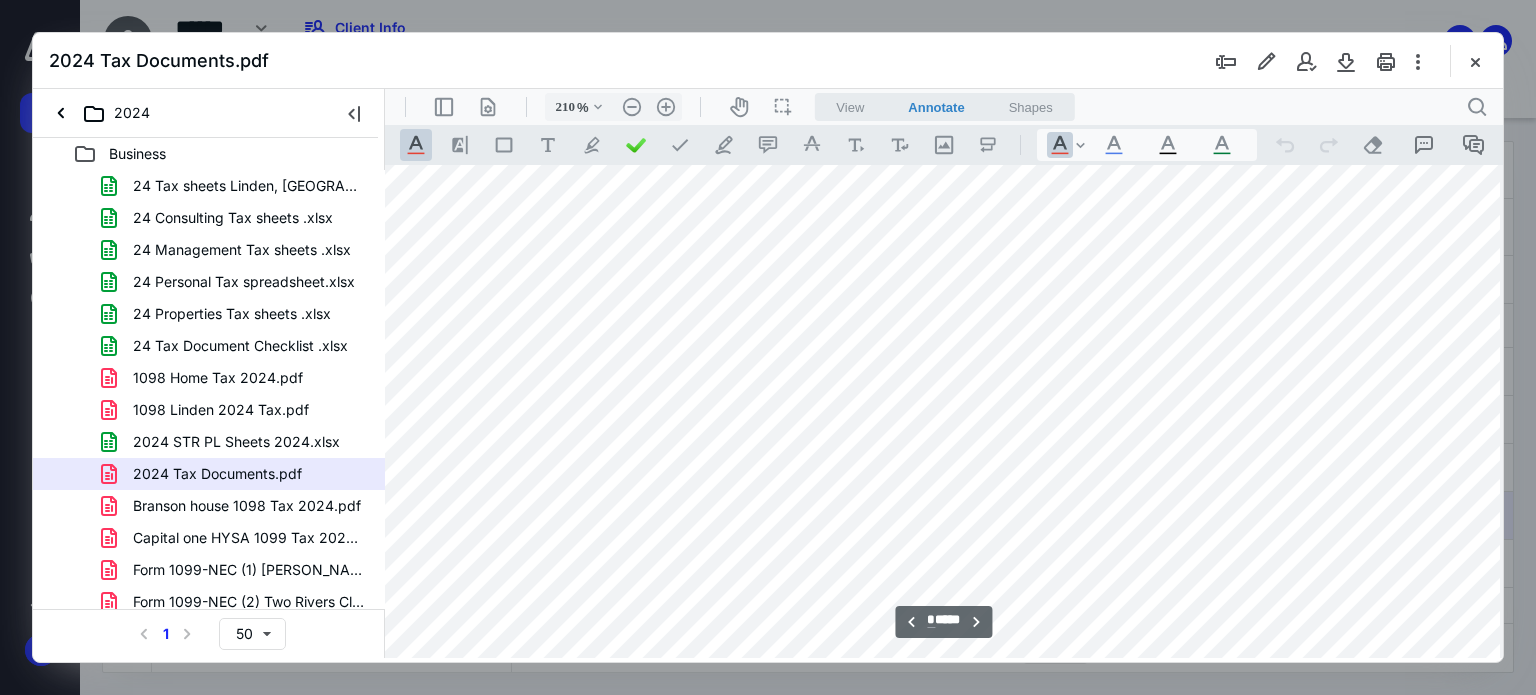 scroll, scrollTop: 11138, scrollLeft: 8, axis: both 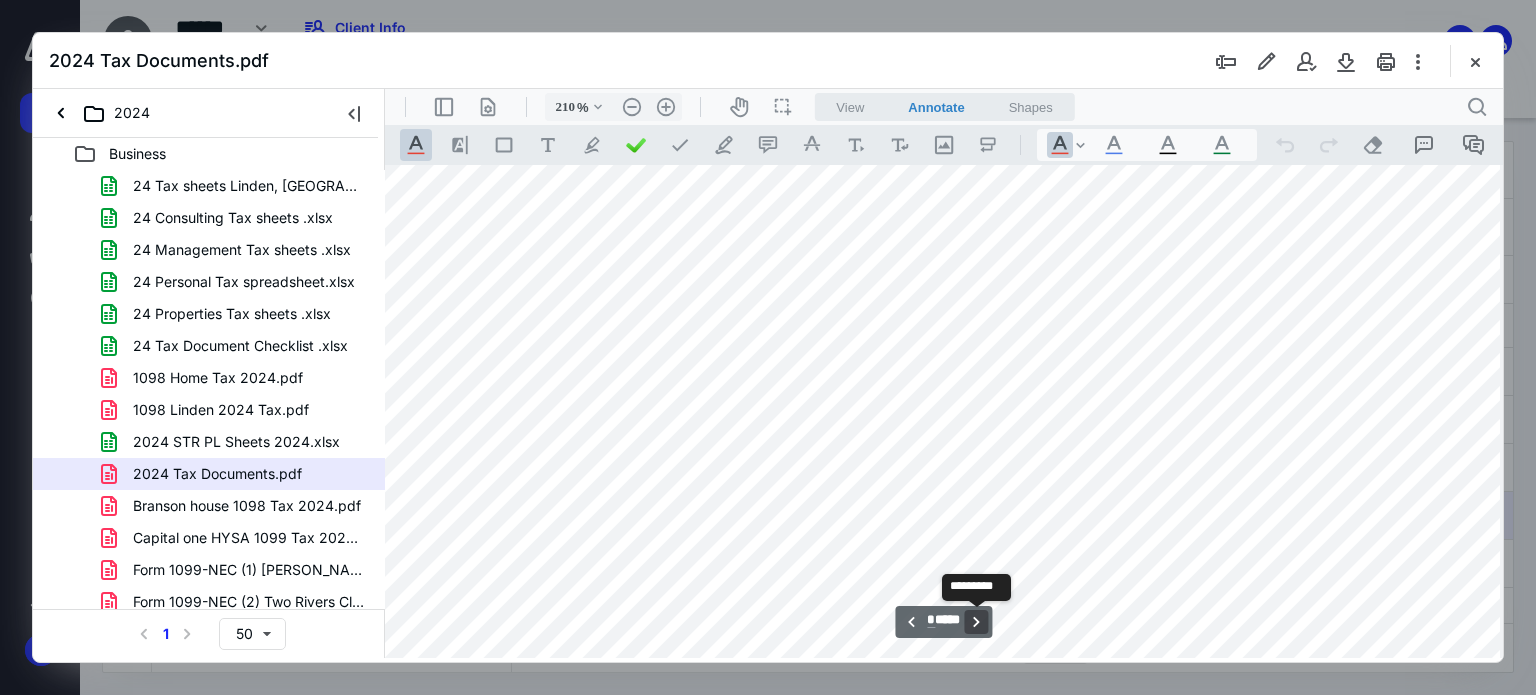 click on "**********" at bounding box center (977, 622) 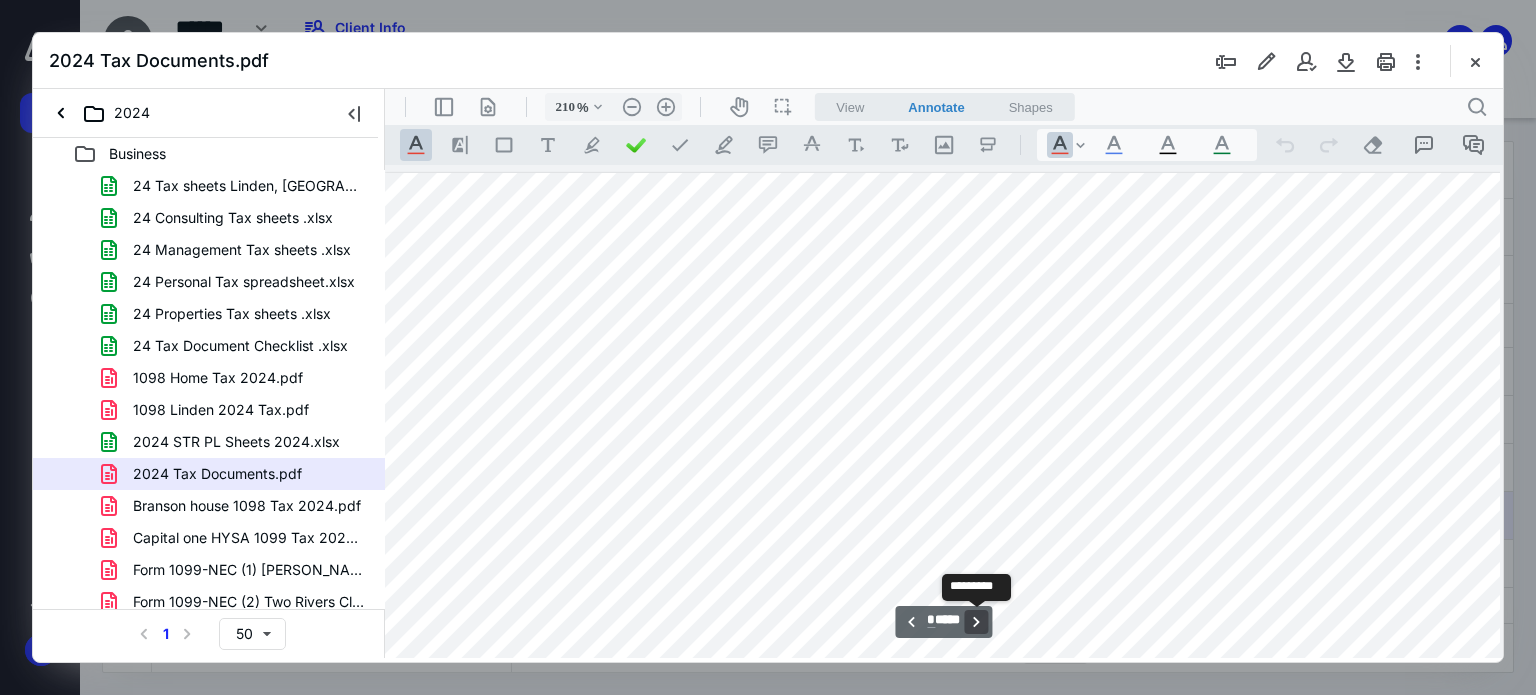 click on "**********" at bounding box center [977, 622] 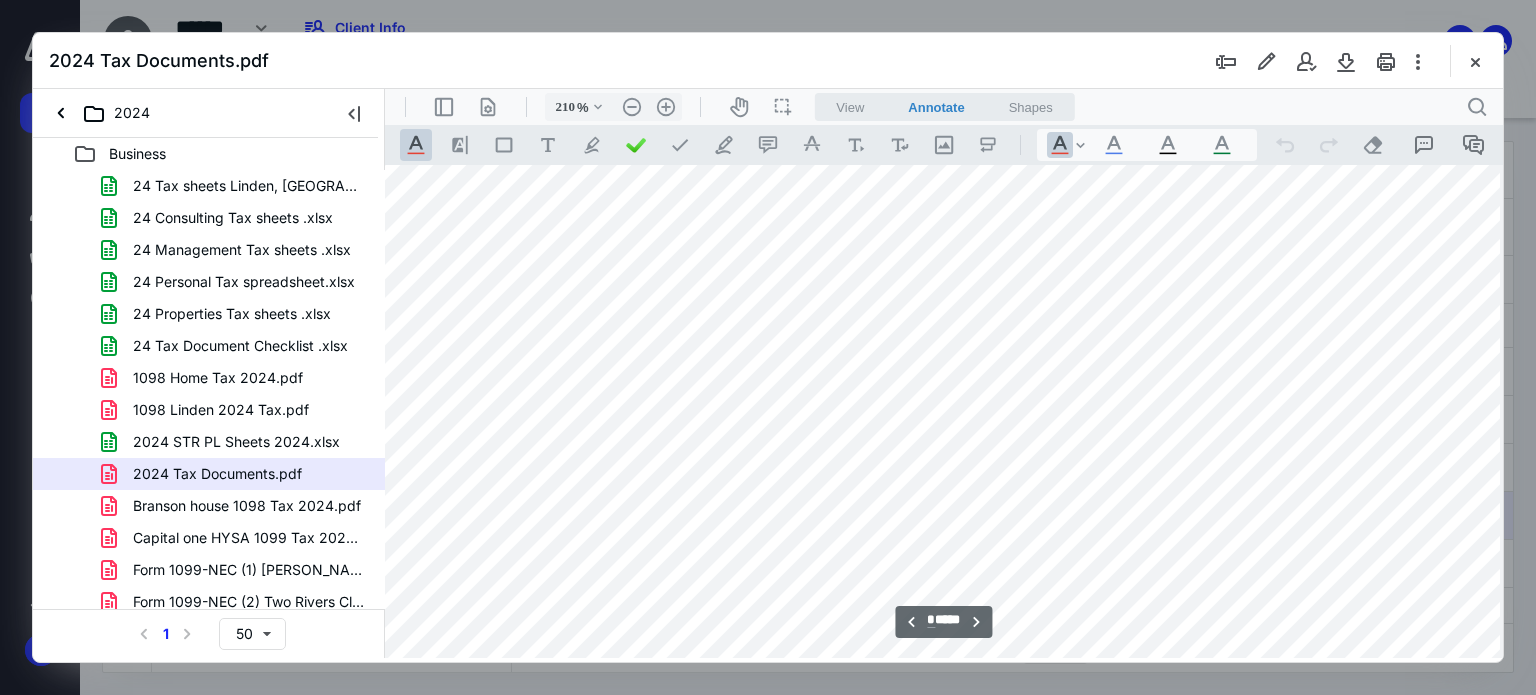 scroll, scrollTop: 14084, scrollLeft: 8, axis: both 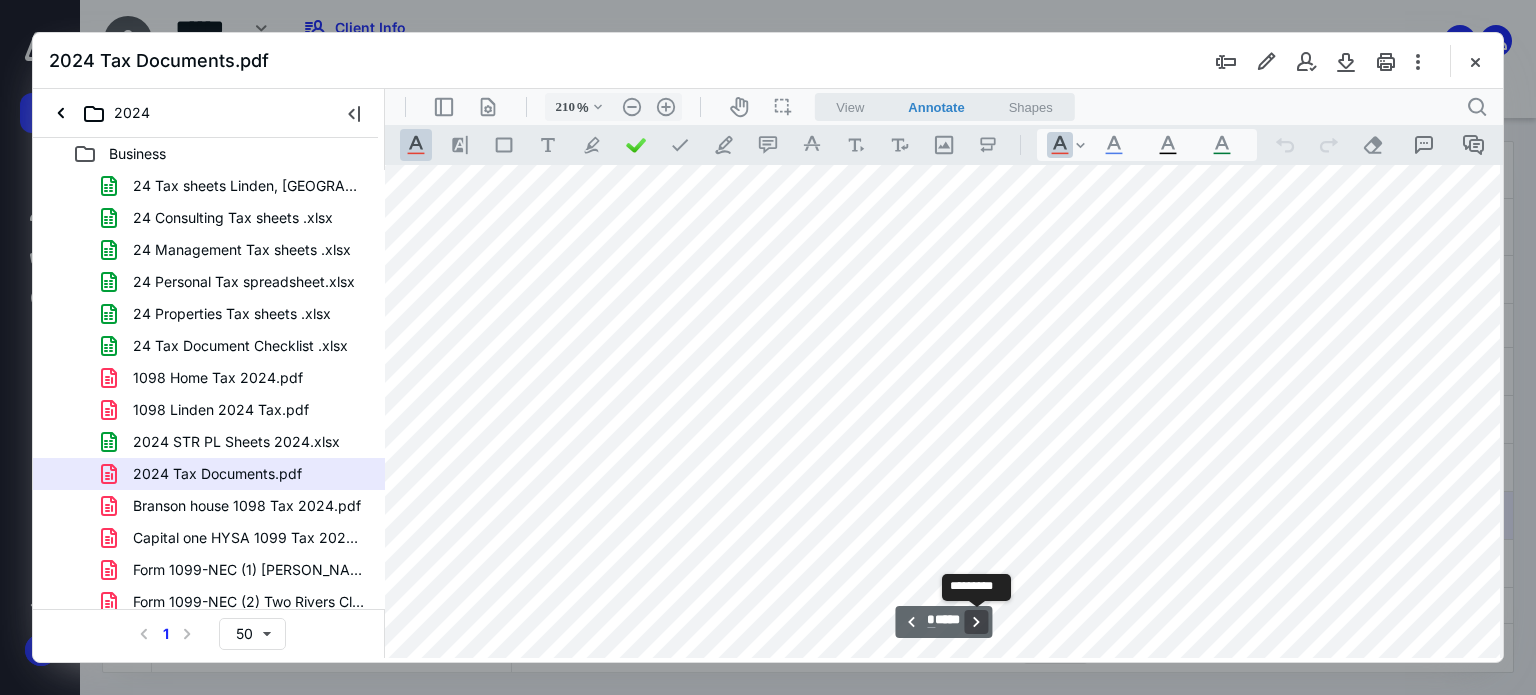 click on "**********" at bounding box center (977, 622) 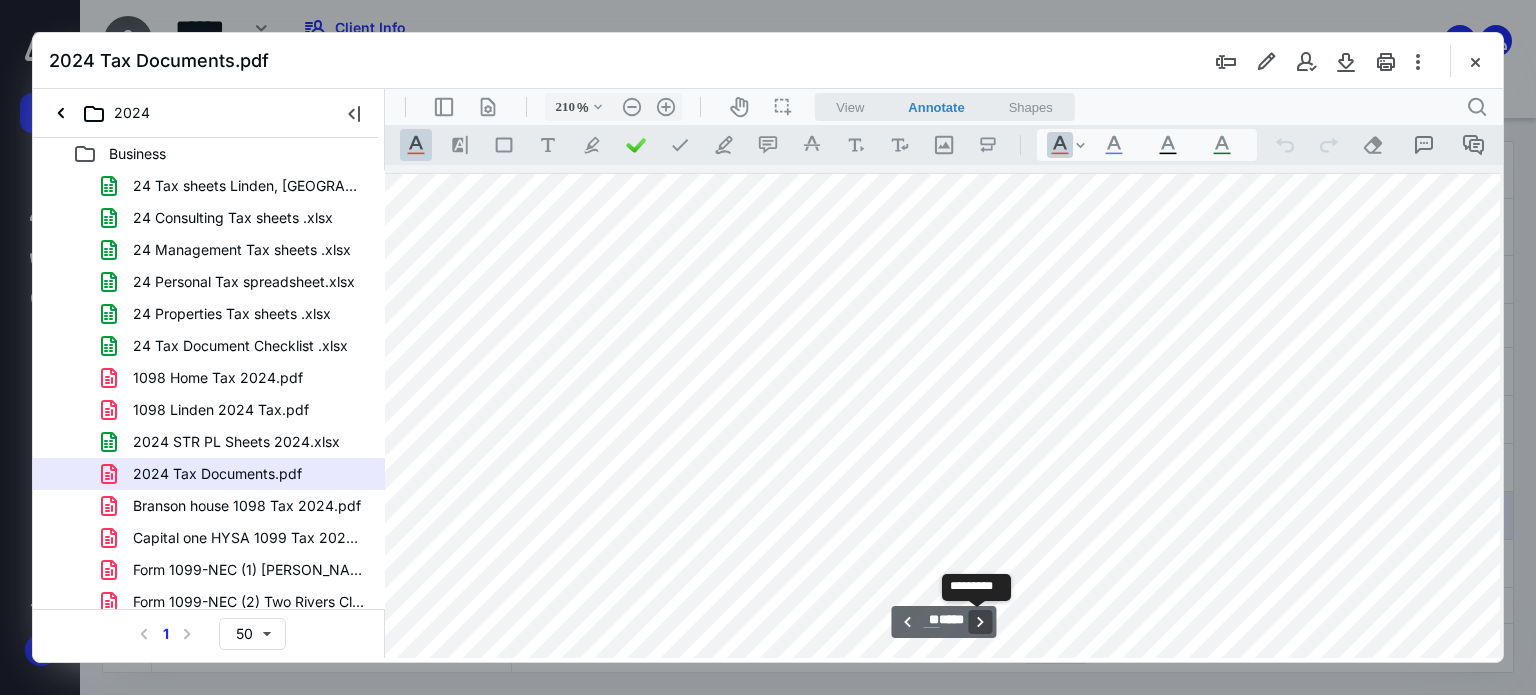 click on "**********" at bounding box center [981, 622] 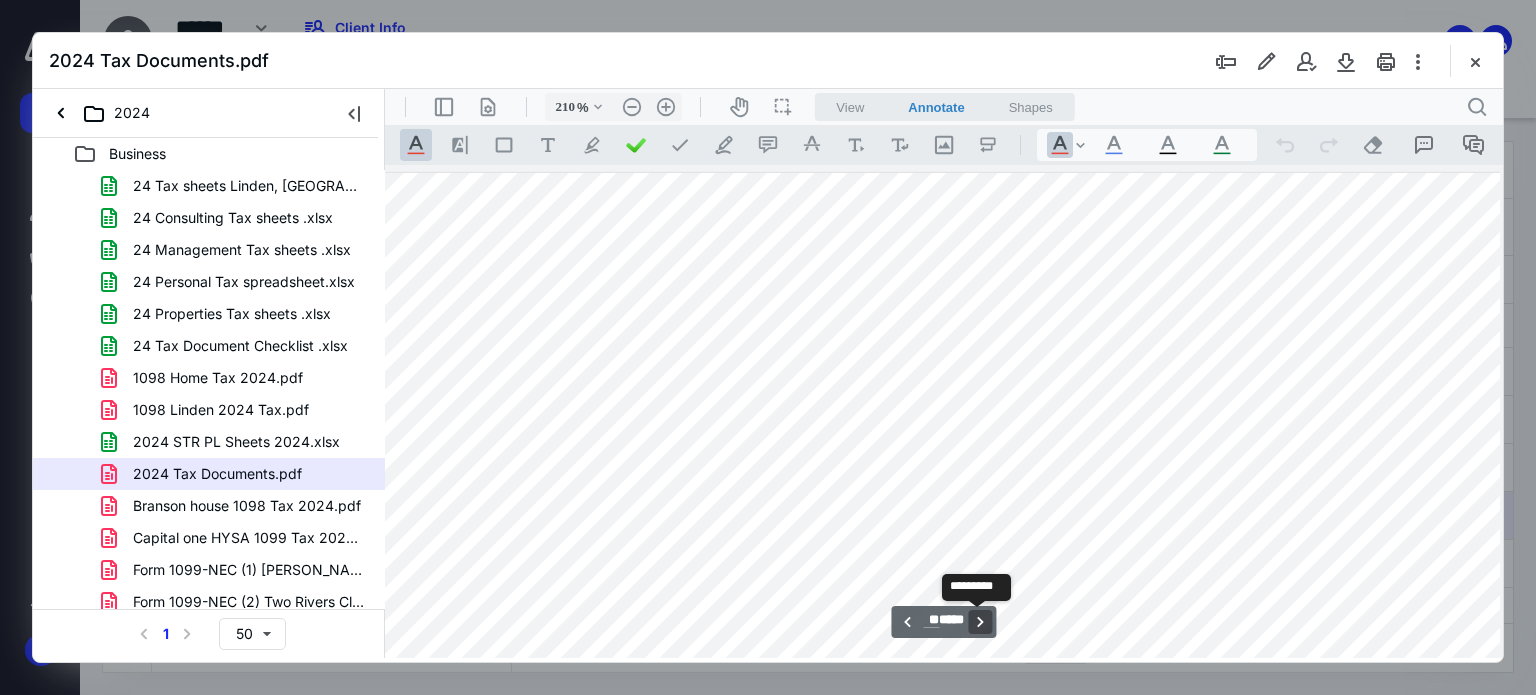 click on "**********" at bounding box center [981, 622] 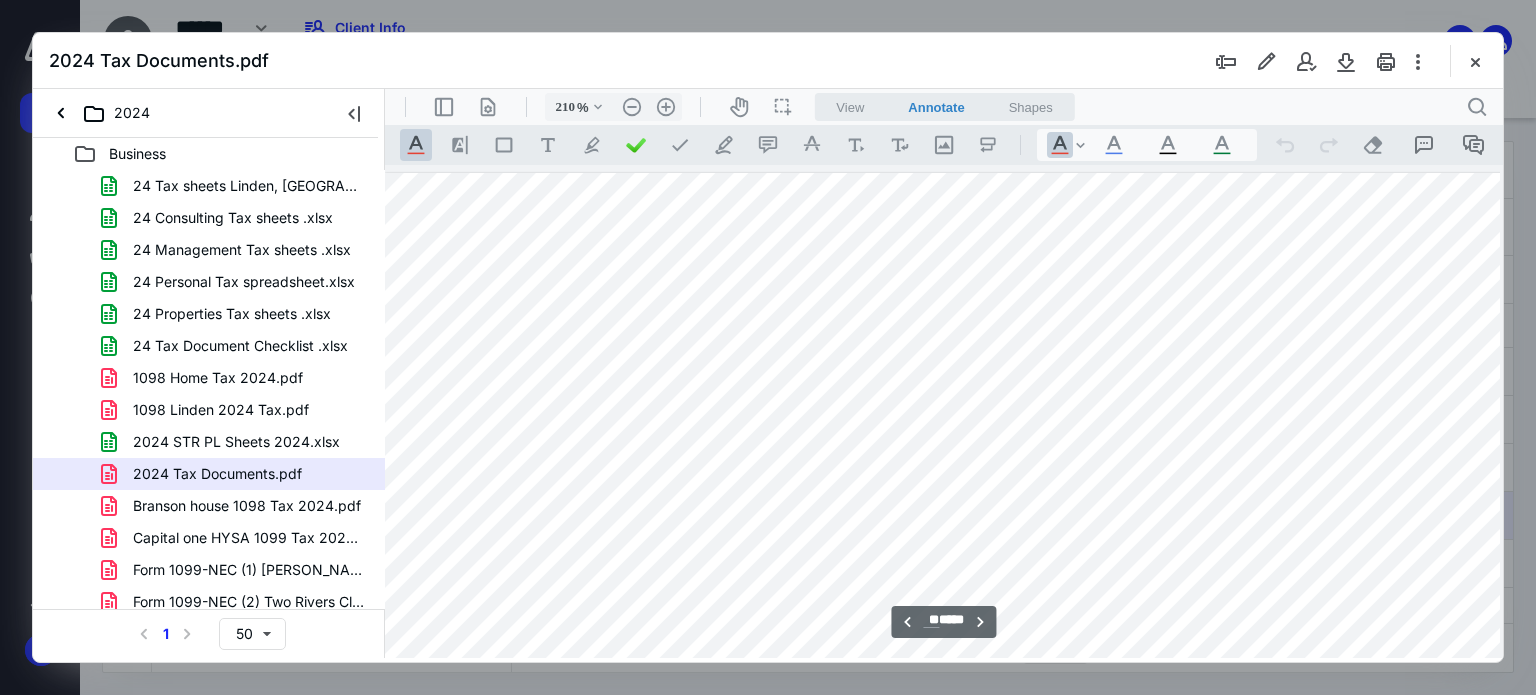 scroll, scrollTop: 20476, scrollLeft: 8, axis: both 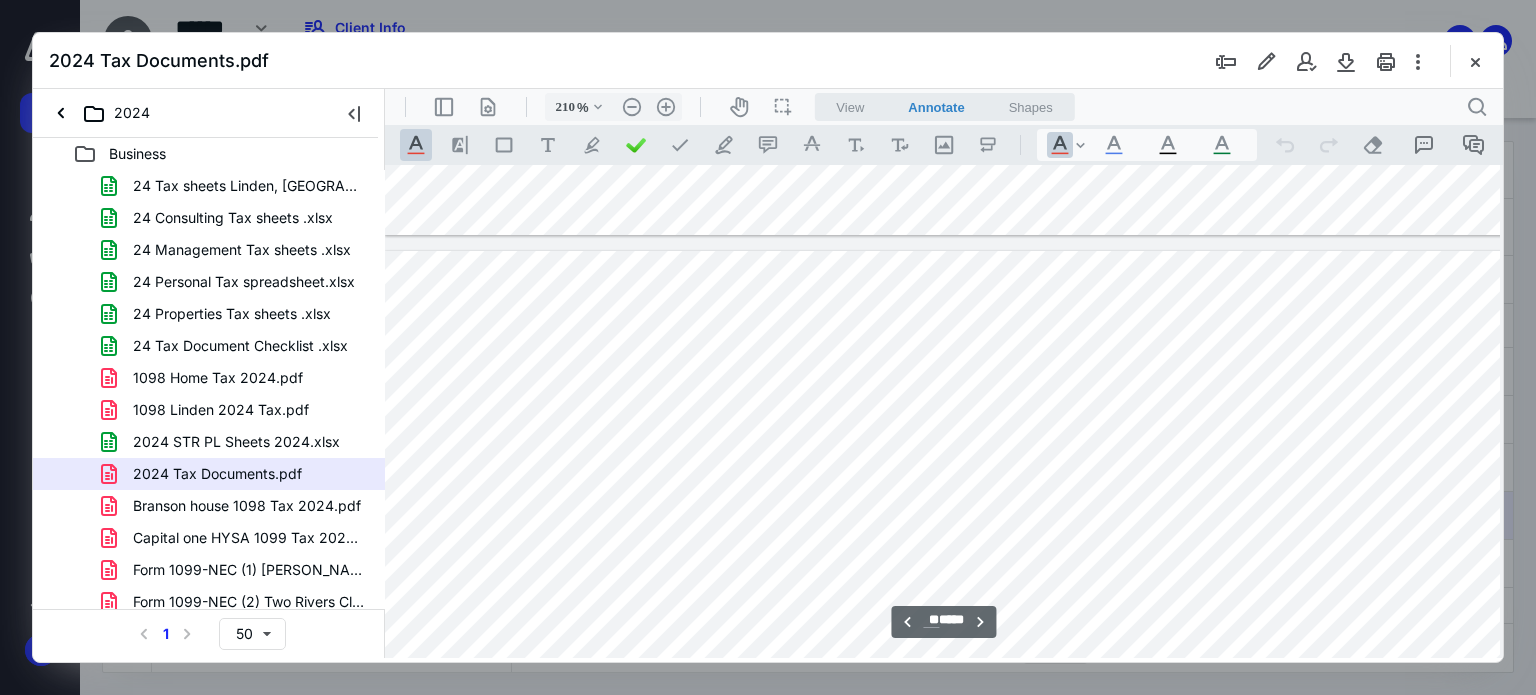 type on "**" 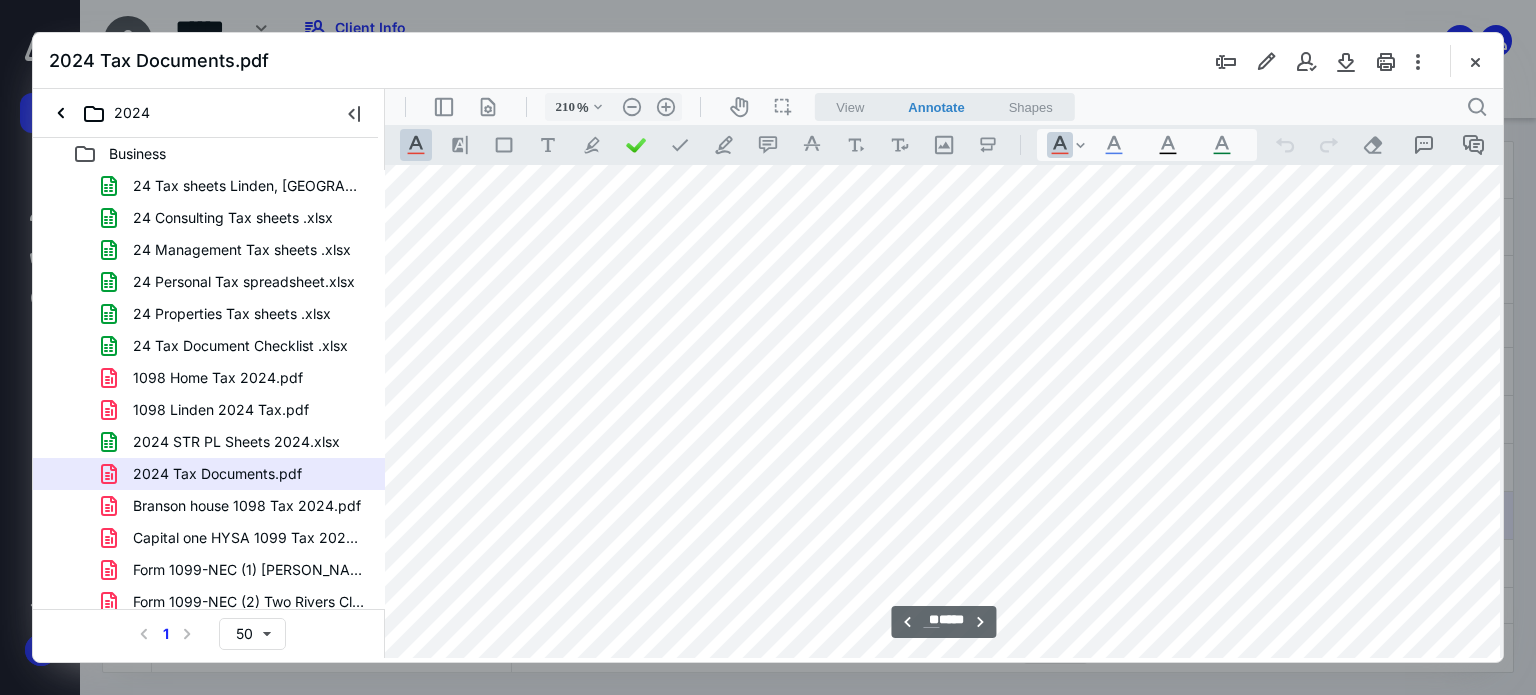 scroll, scrollTop: 26076, scrollLeft: 8, axis: both 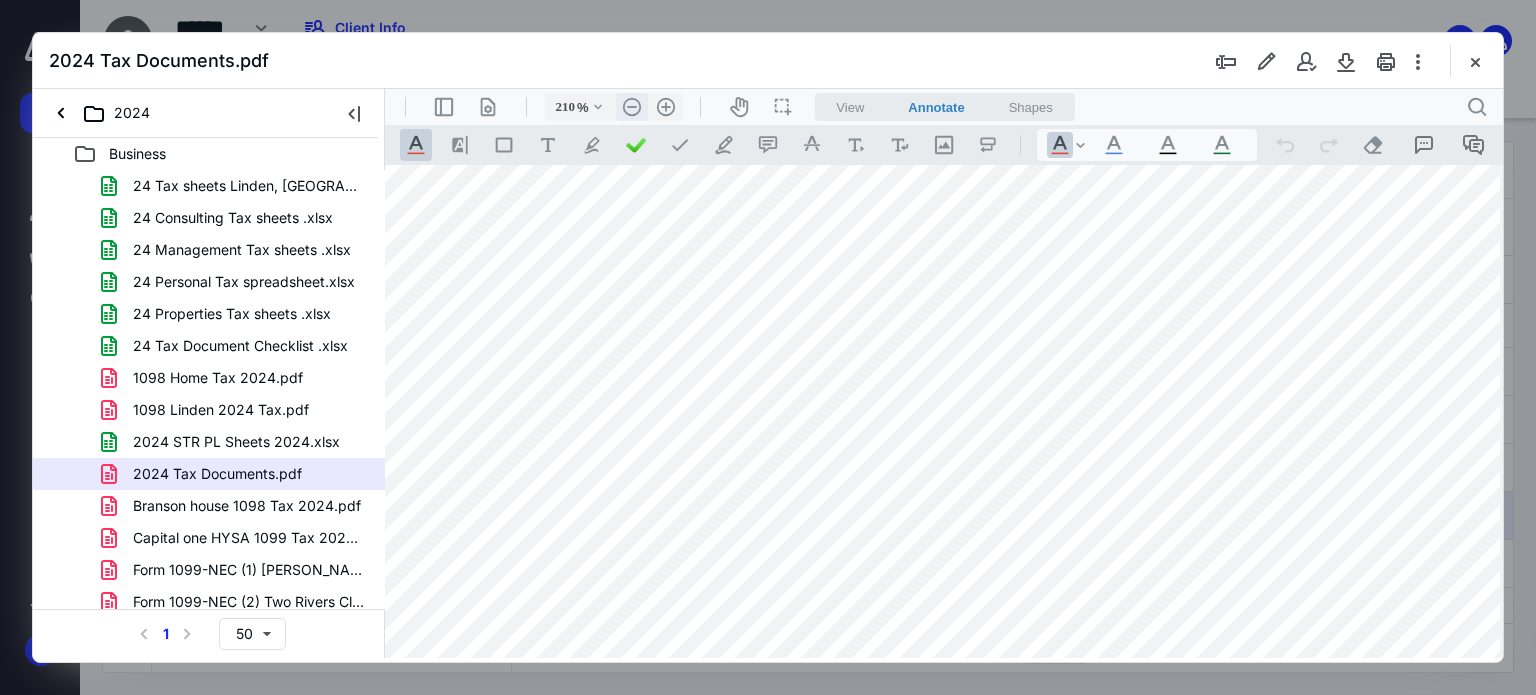 click on ".cls-1{fill:#abb0c4;} icon - header - zoom - out - line" at bounding box center [632, 107] 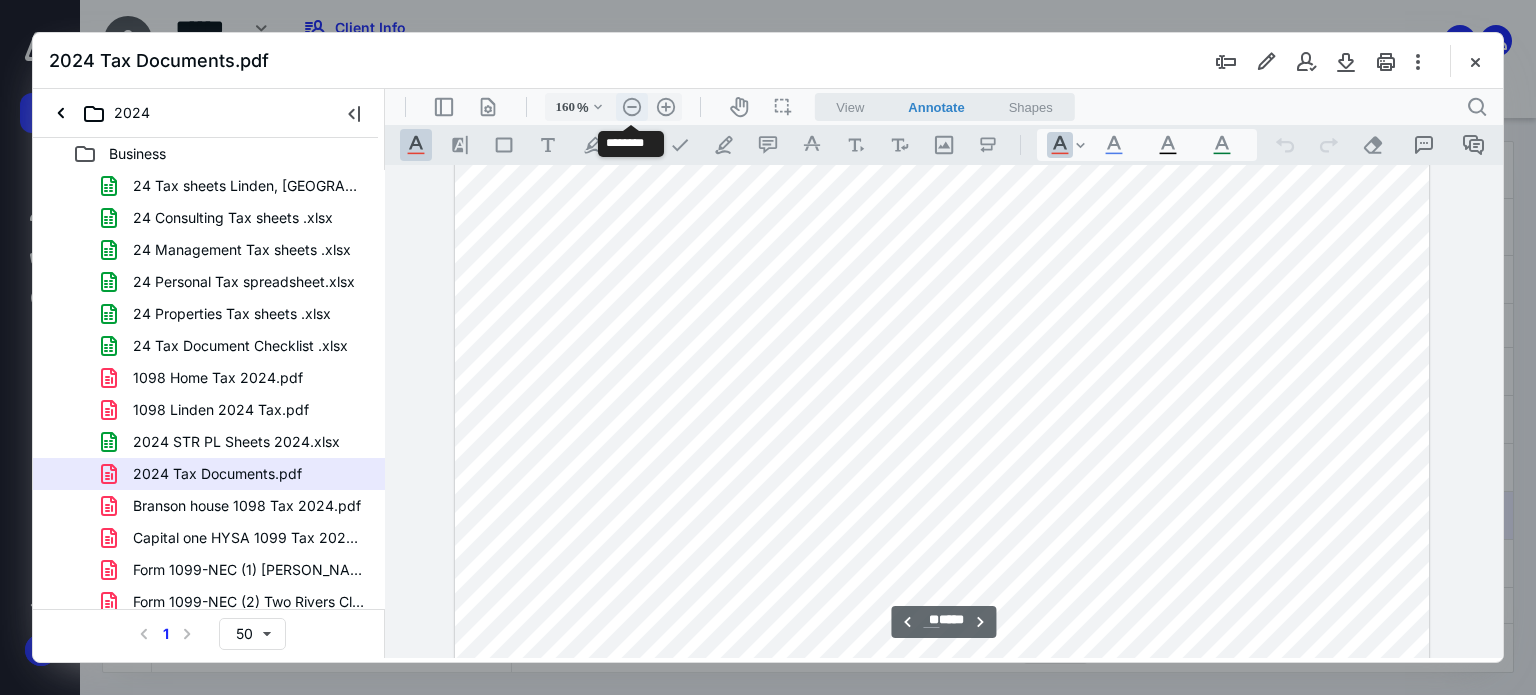 click on ".cls-1{fill:#abb0c4;} icon - header - zoom - out - line" at bounding box center (632, 107) 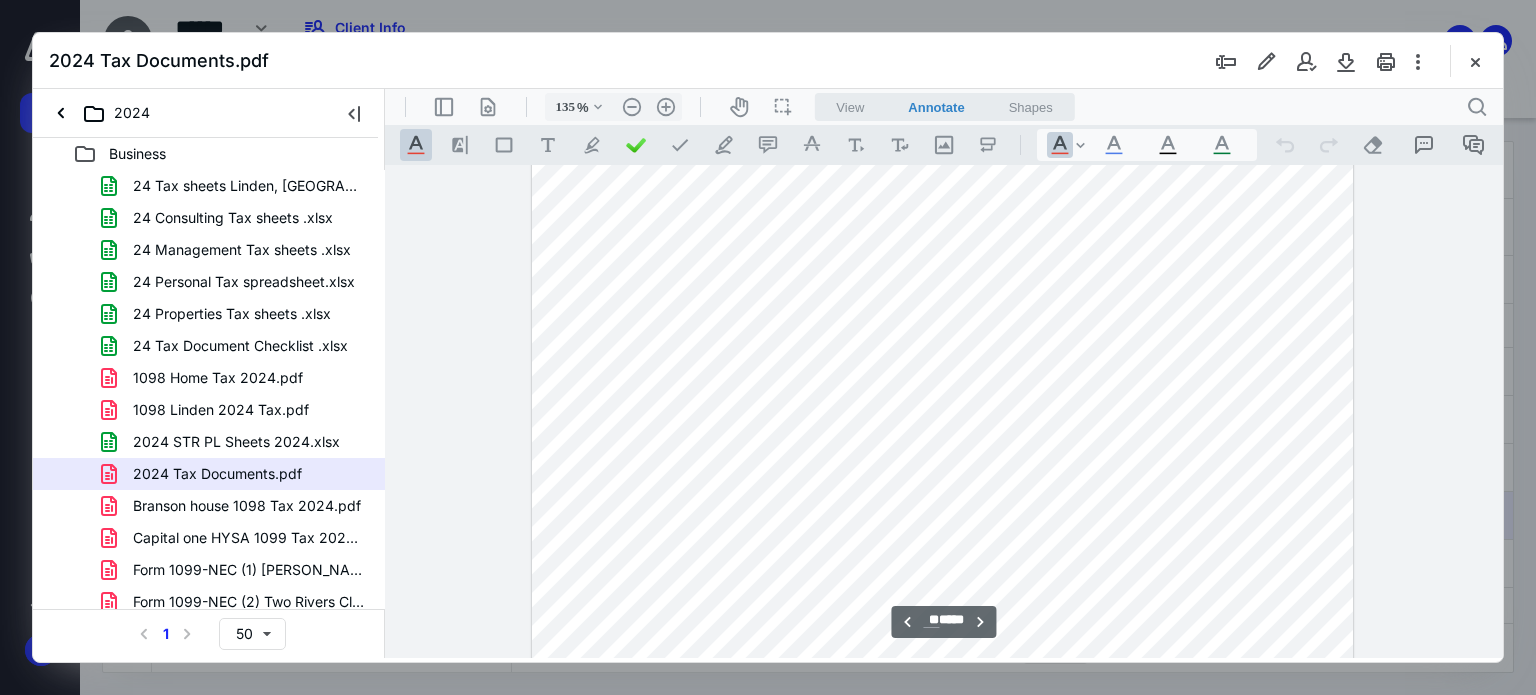scroll, scrollTop: 24155, scrollLeft: 0, axis: vertical 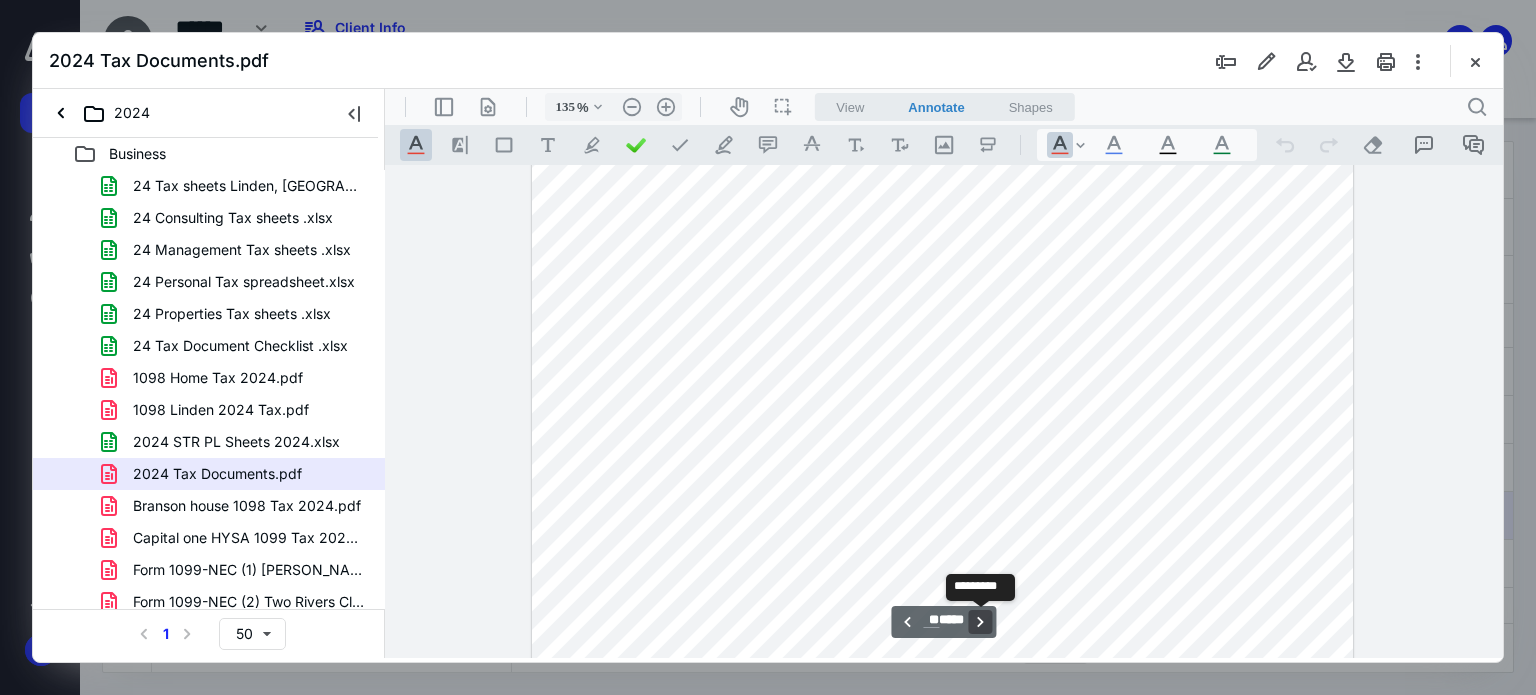 click on "**********" at bounding box center (981, 622) 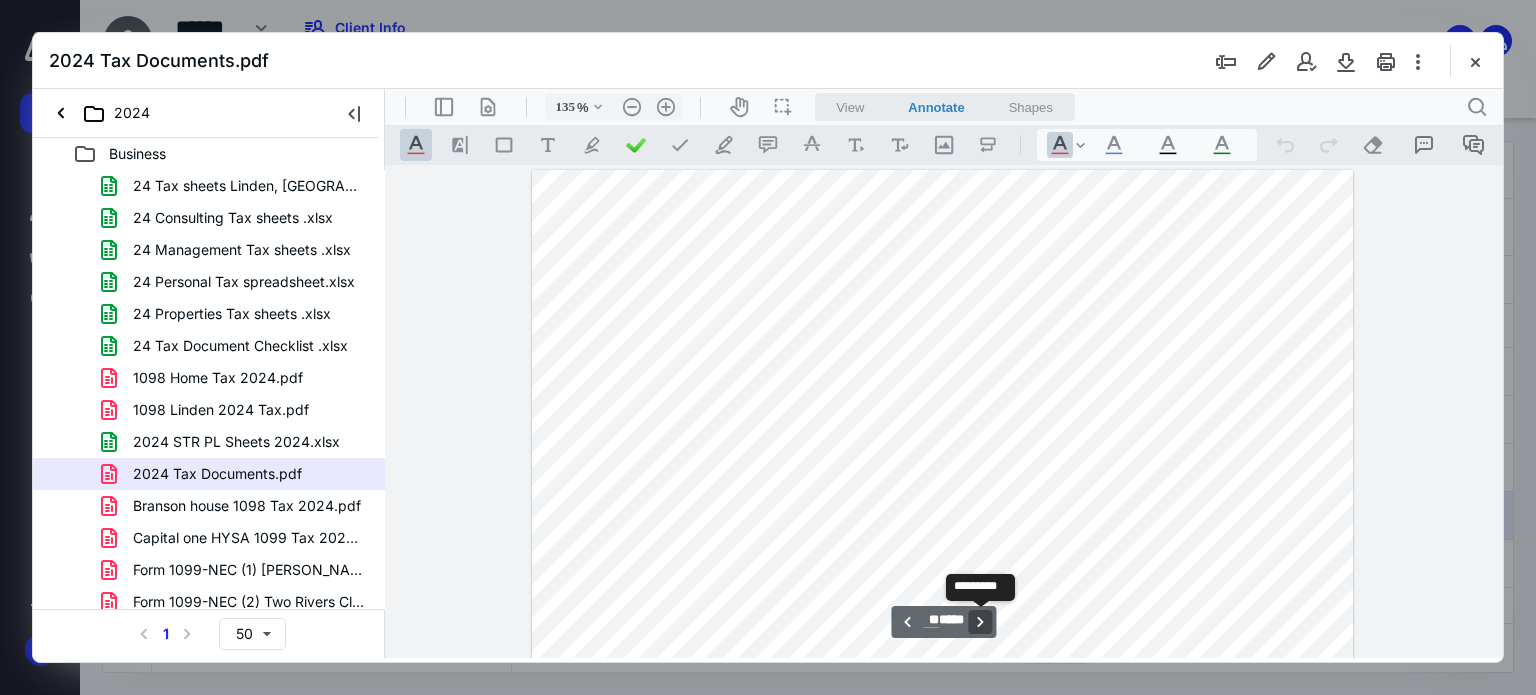 click on "**********" at bounding box center [981, 622] 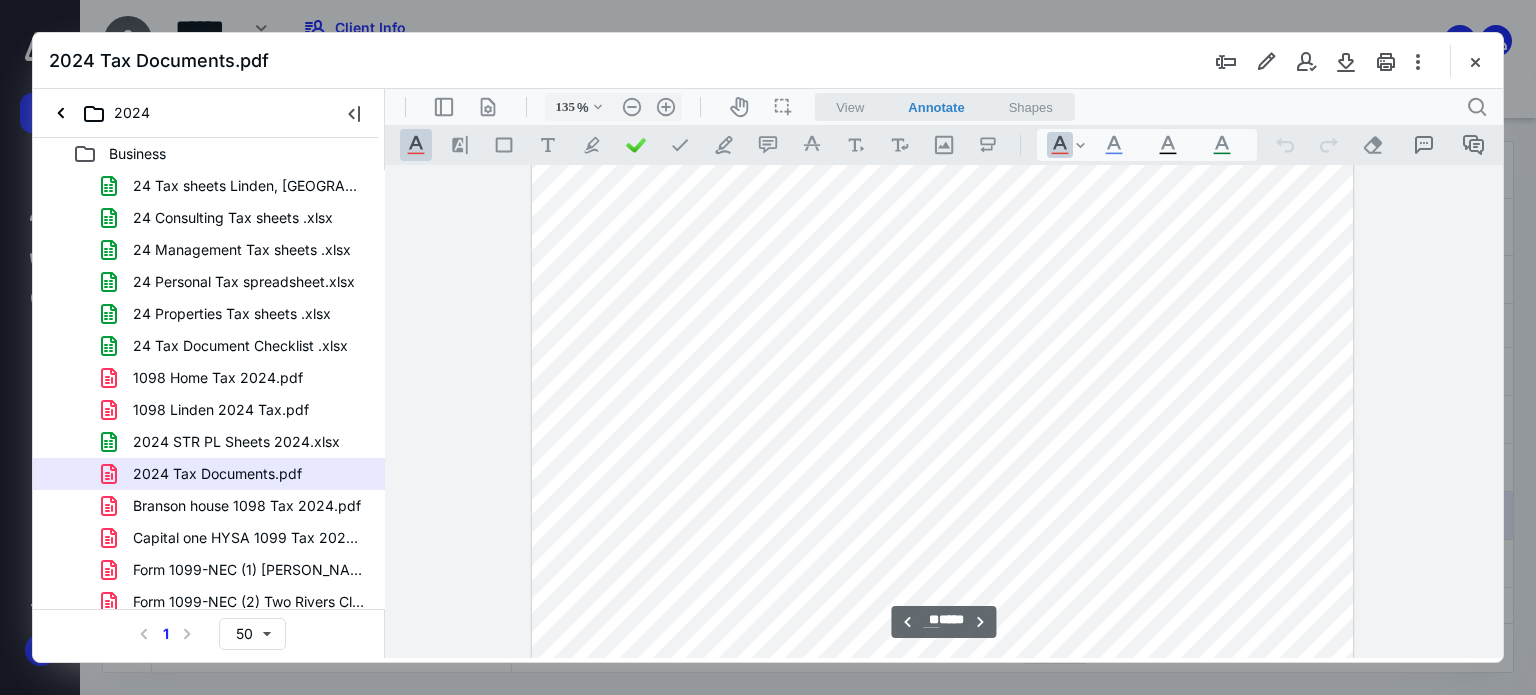 scroll, scrollTop: 26152, scrollLeft: 0, axis: vertical 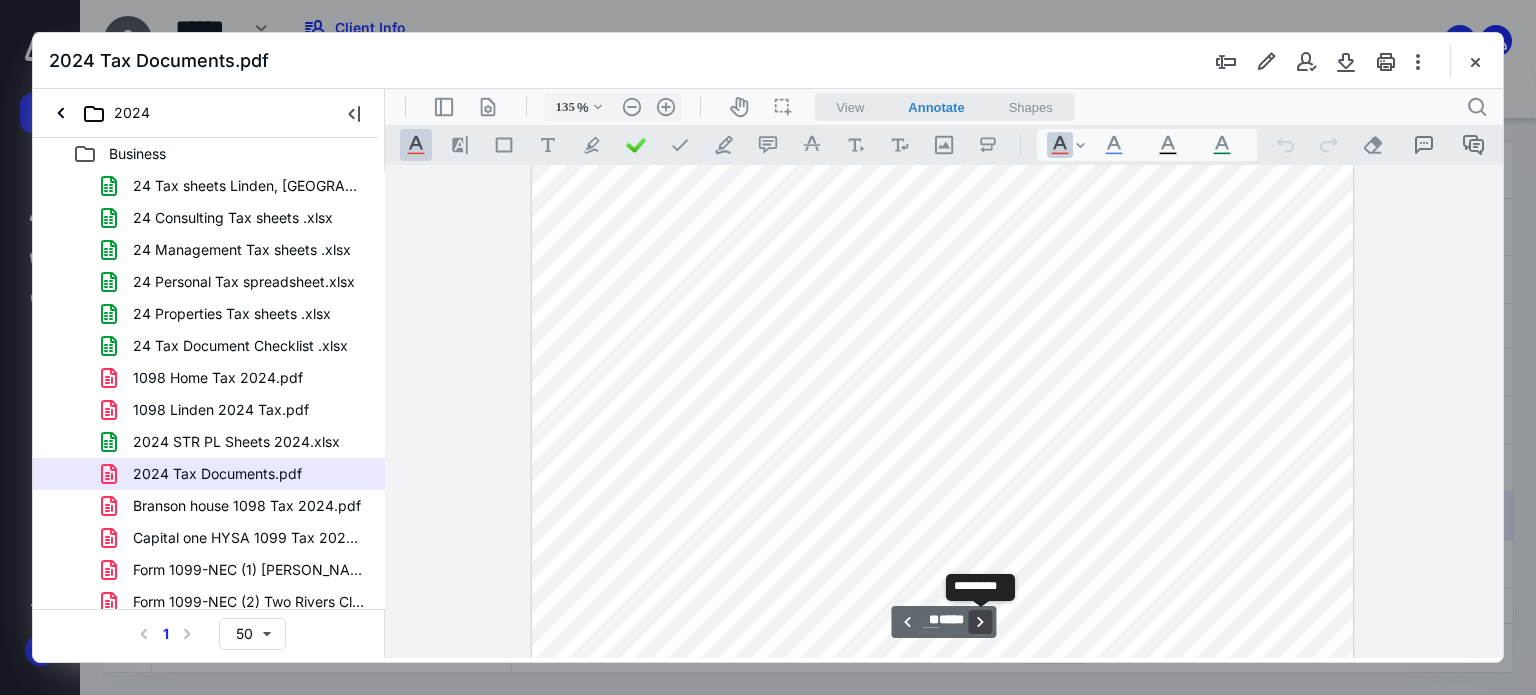 click on "**********" at bounding box center [981, 622] 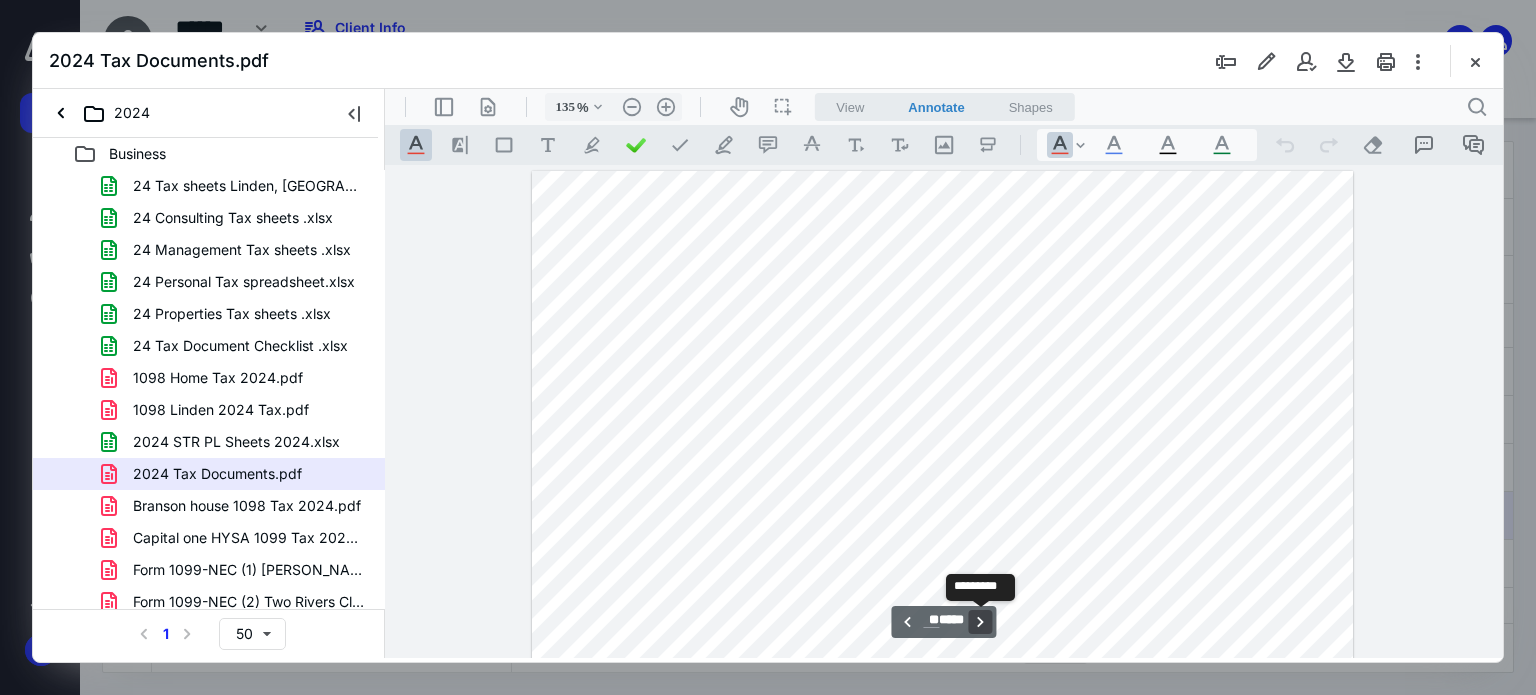click on "**********" at bounding box center [981, 622] 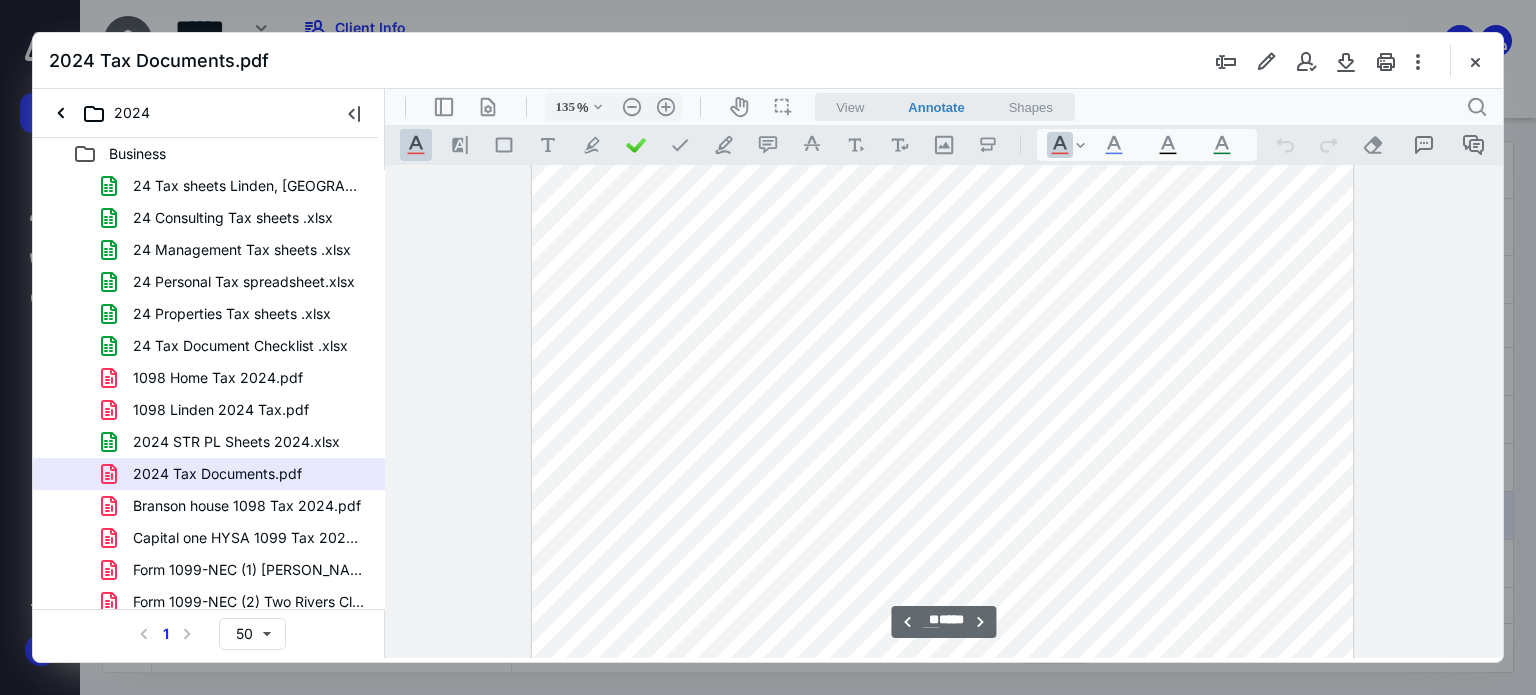 scroll, scrollTop: 28298, scrollLeft: 0, axis: vertical 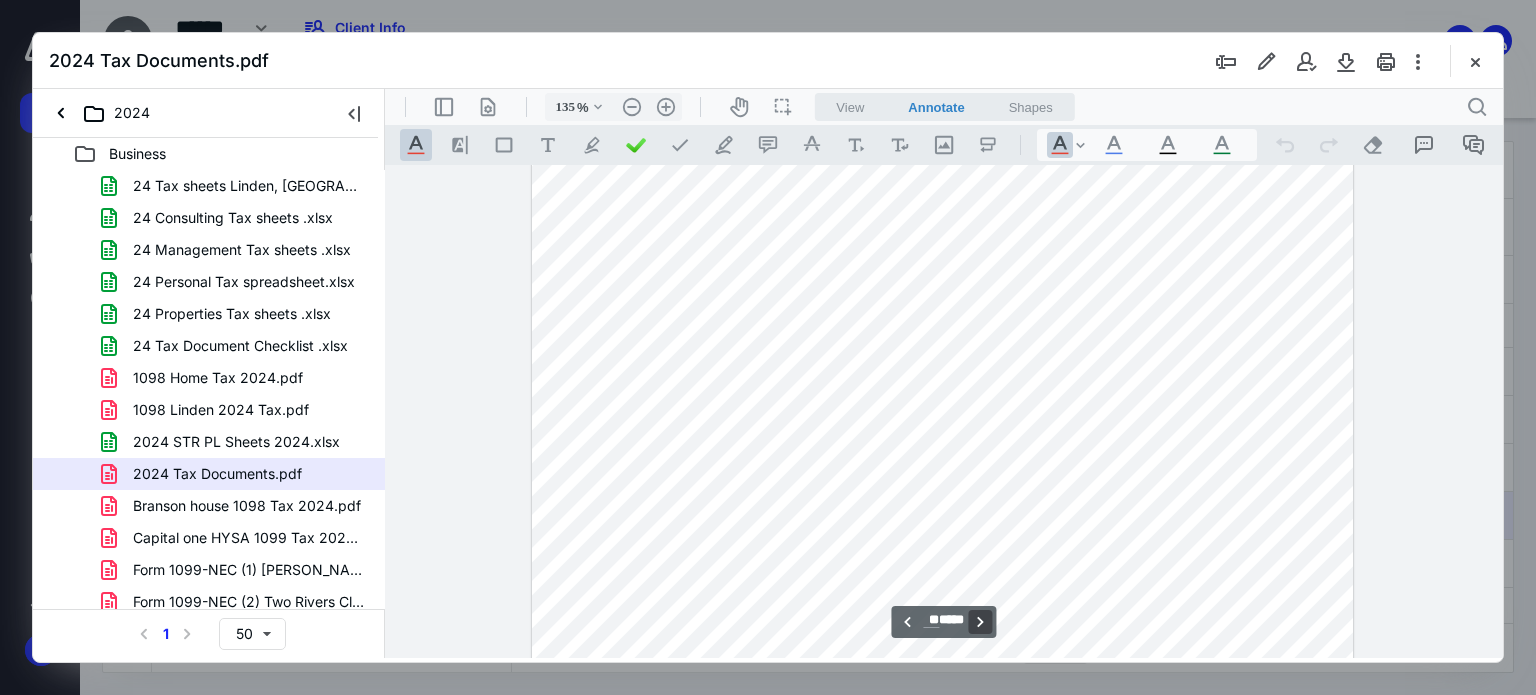 click on "**********" at bounding box center [981, 622] 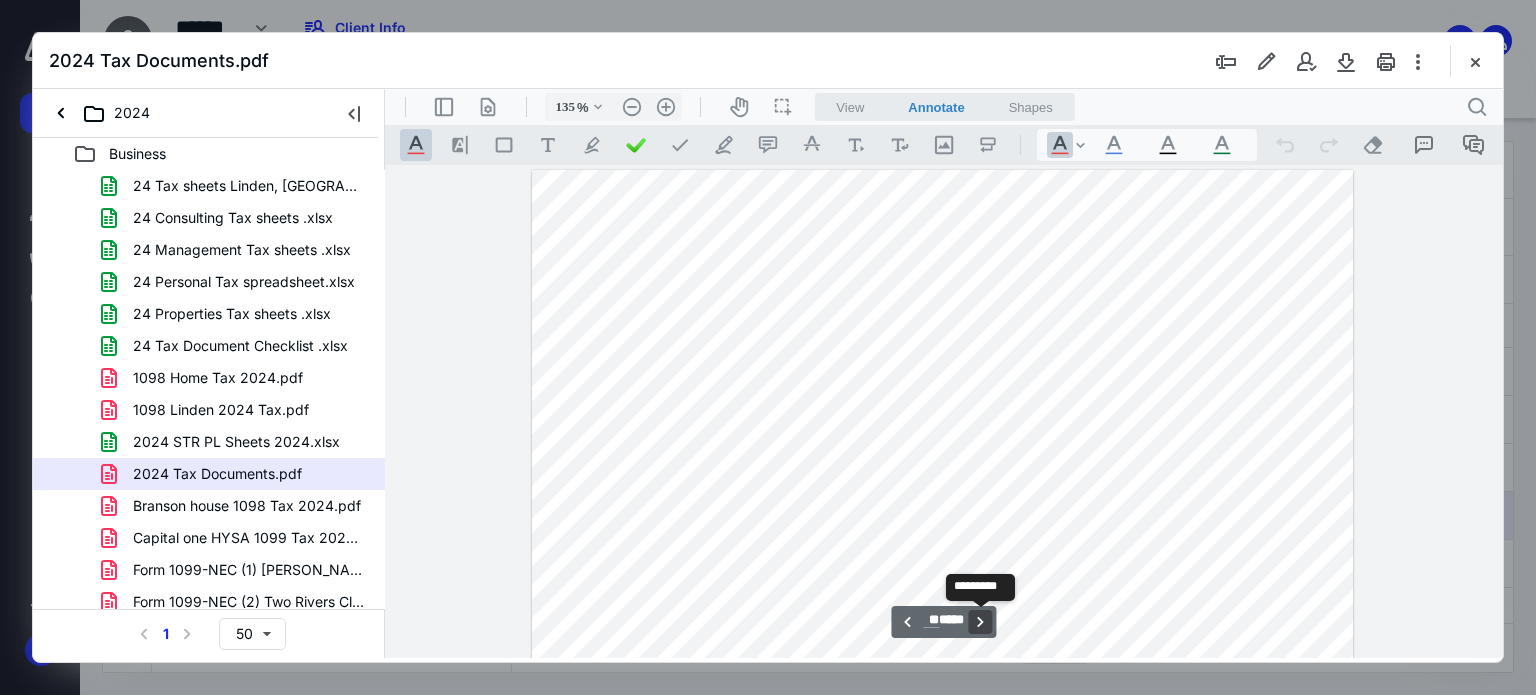 click on "**********" at bounding box center (981, 622) 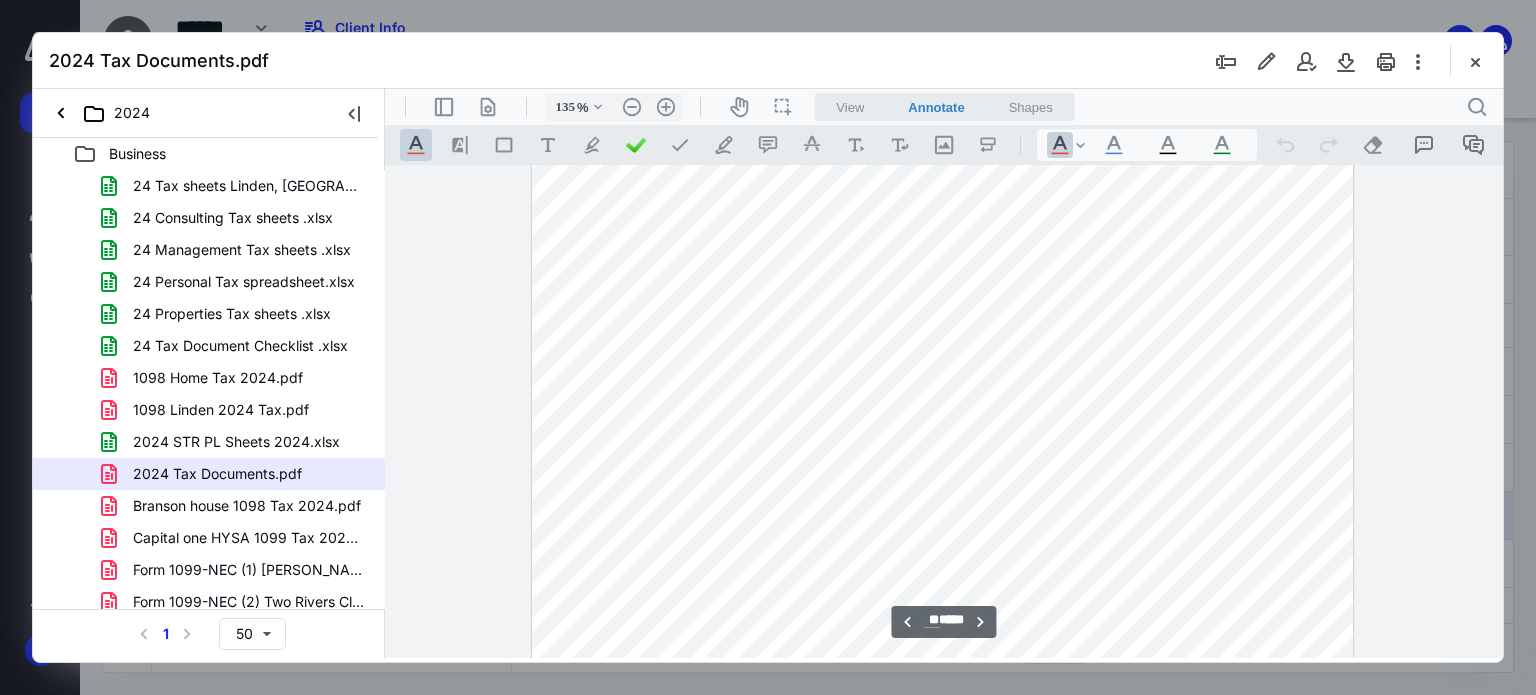 scroll, scrollTop: 37744, scrollLeft: 0, axis: vertical 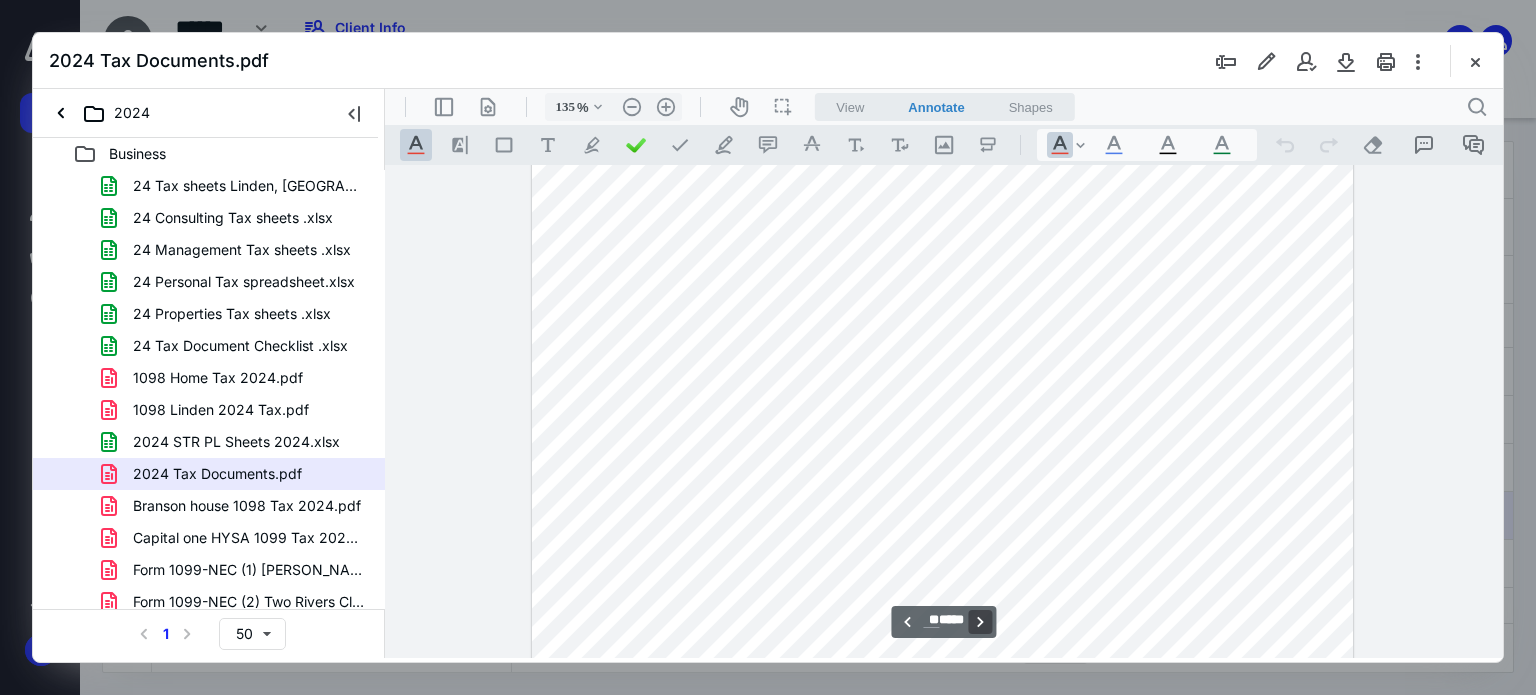 click on "**********" at bounding box center [981, 622] 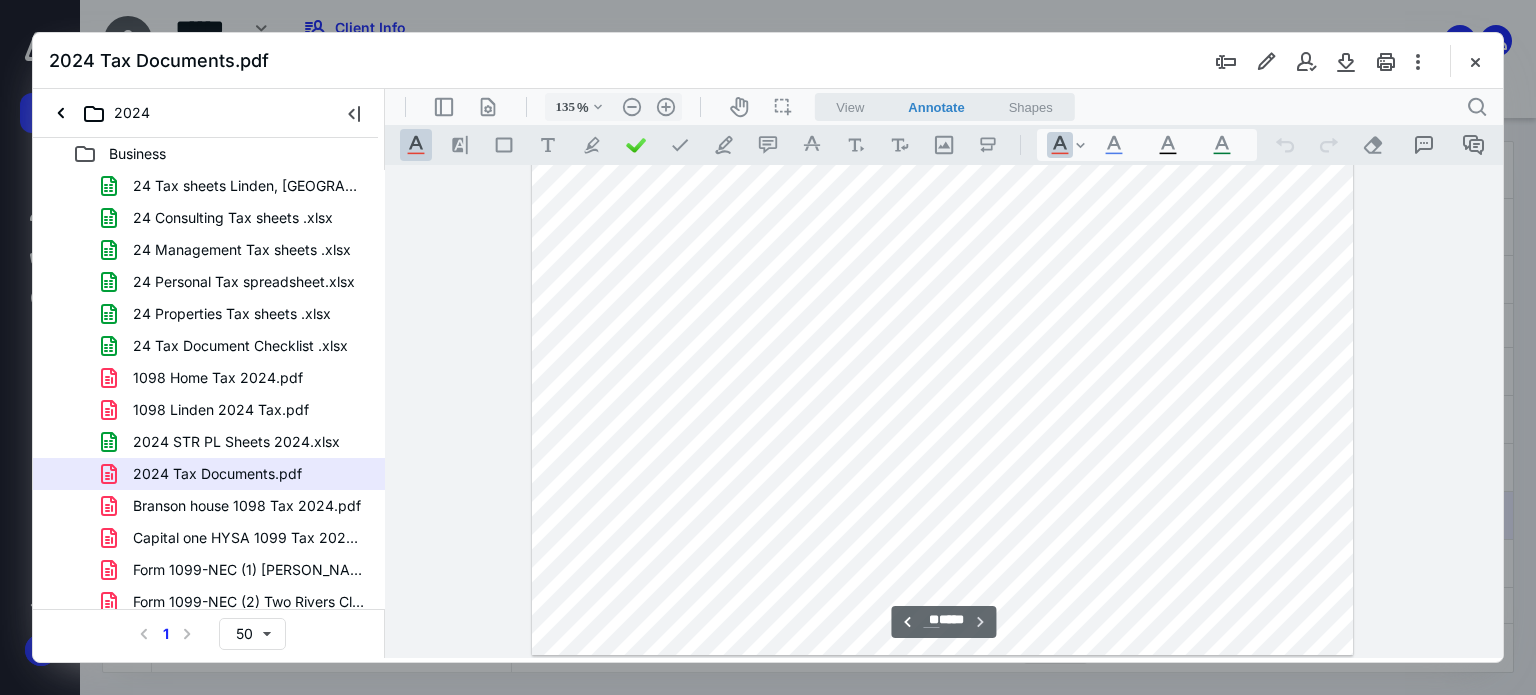 scroll, scrollTop: 39207, scrollLeft: 0, axis: vertical 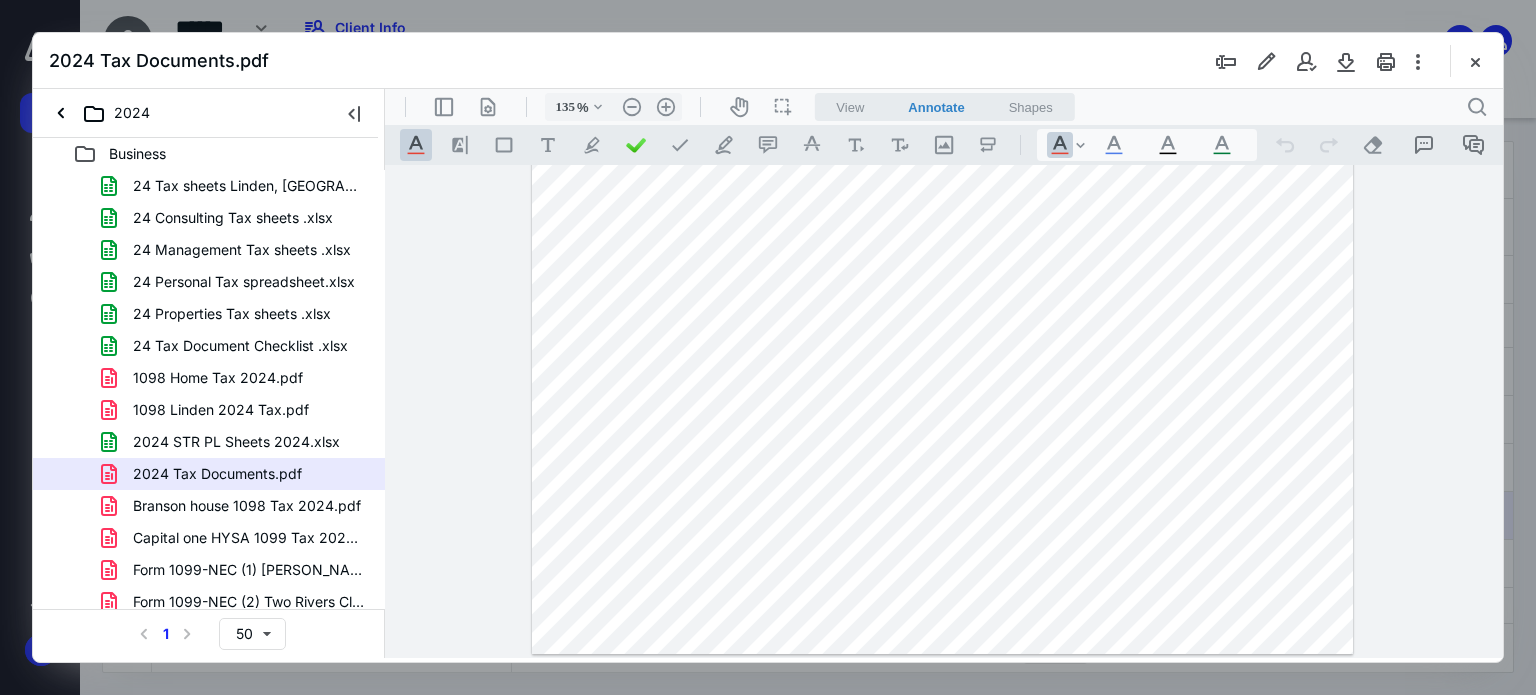 click at bounding box center (1475, 61) 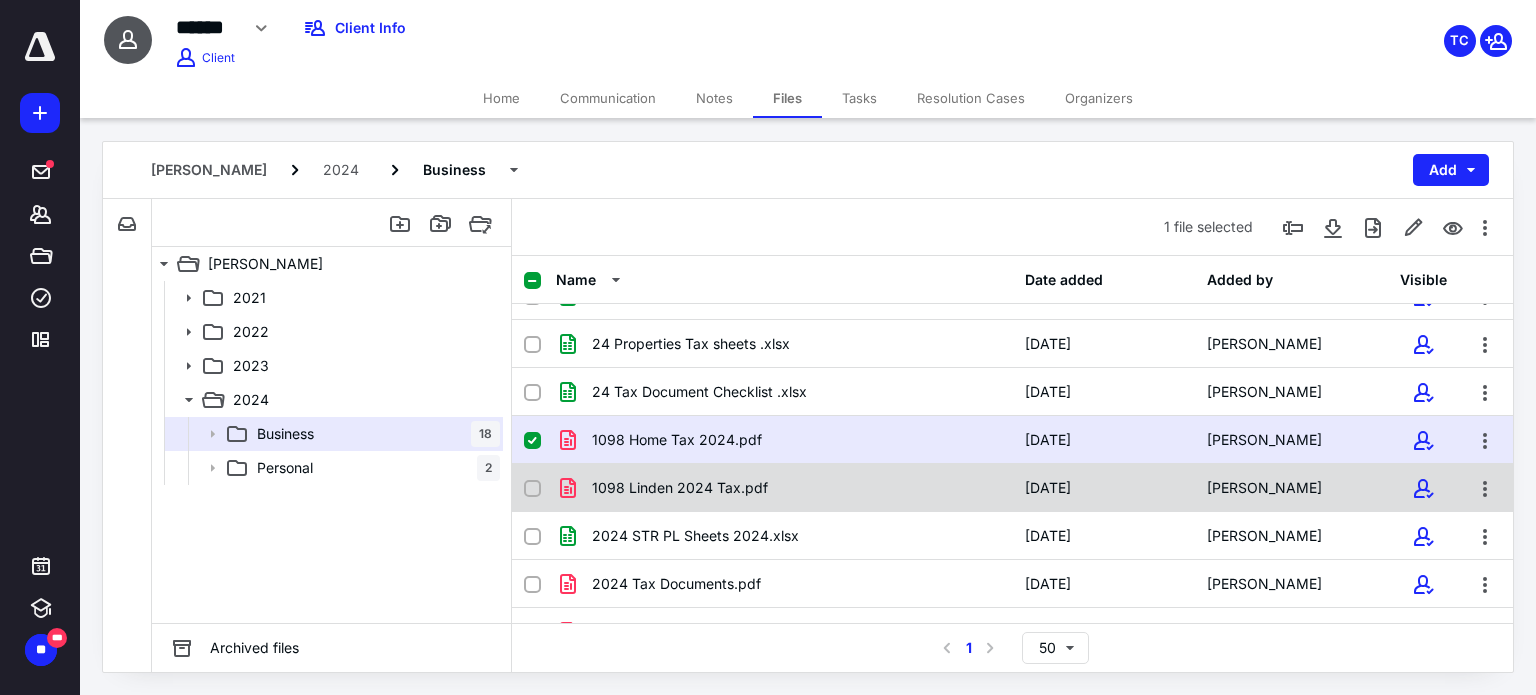 scroll, scrollTop: 300, scrollLeft: 0, axis: vertical 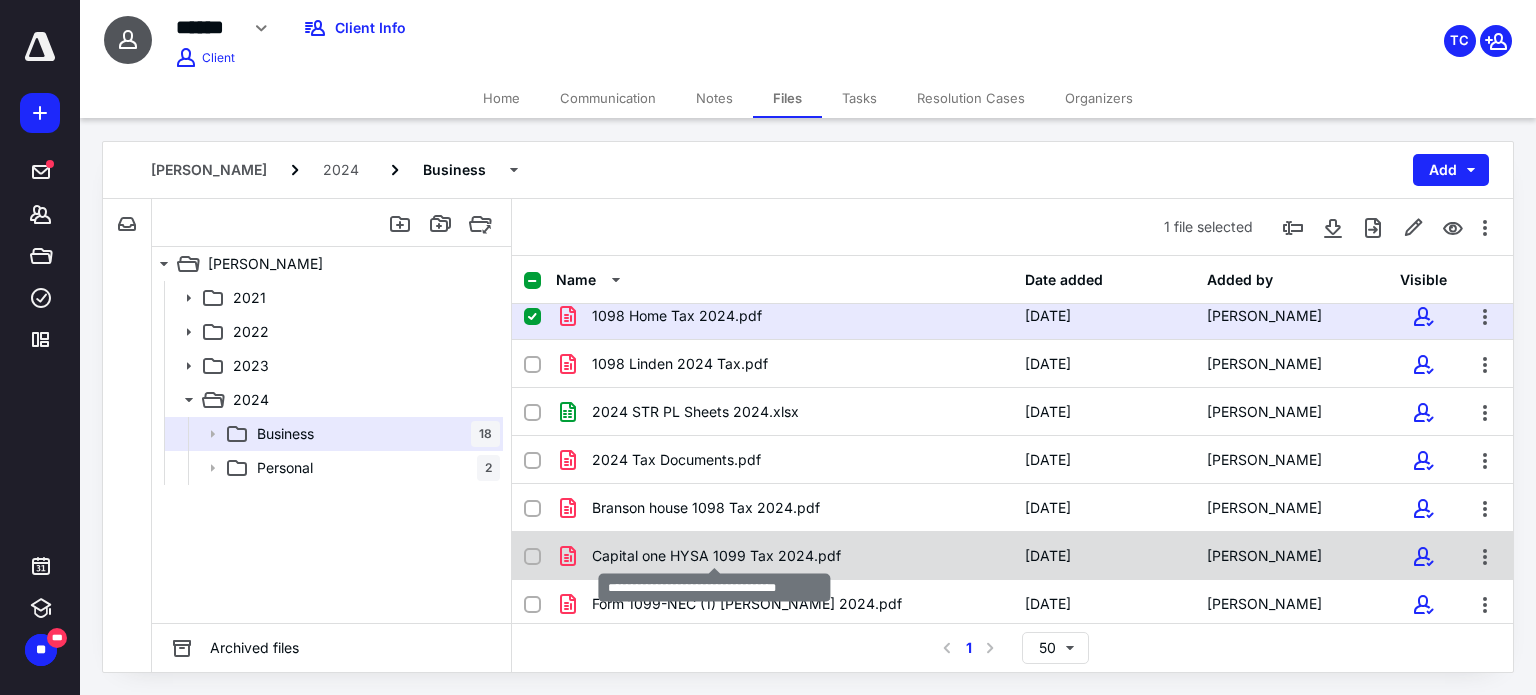 click on "Capital one HYSA 1099 Tax 2024.pdf" at bounding box center [716, 556] 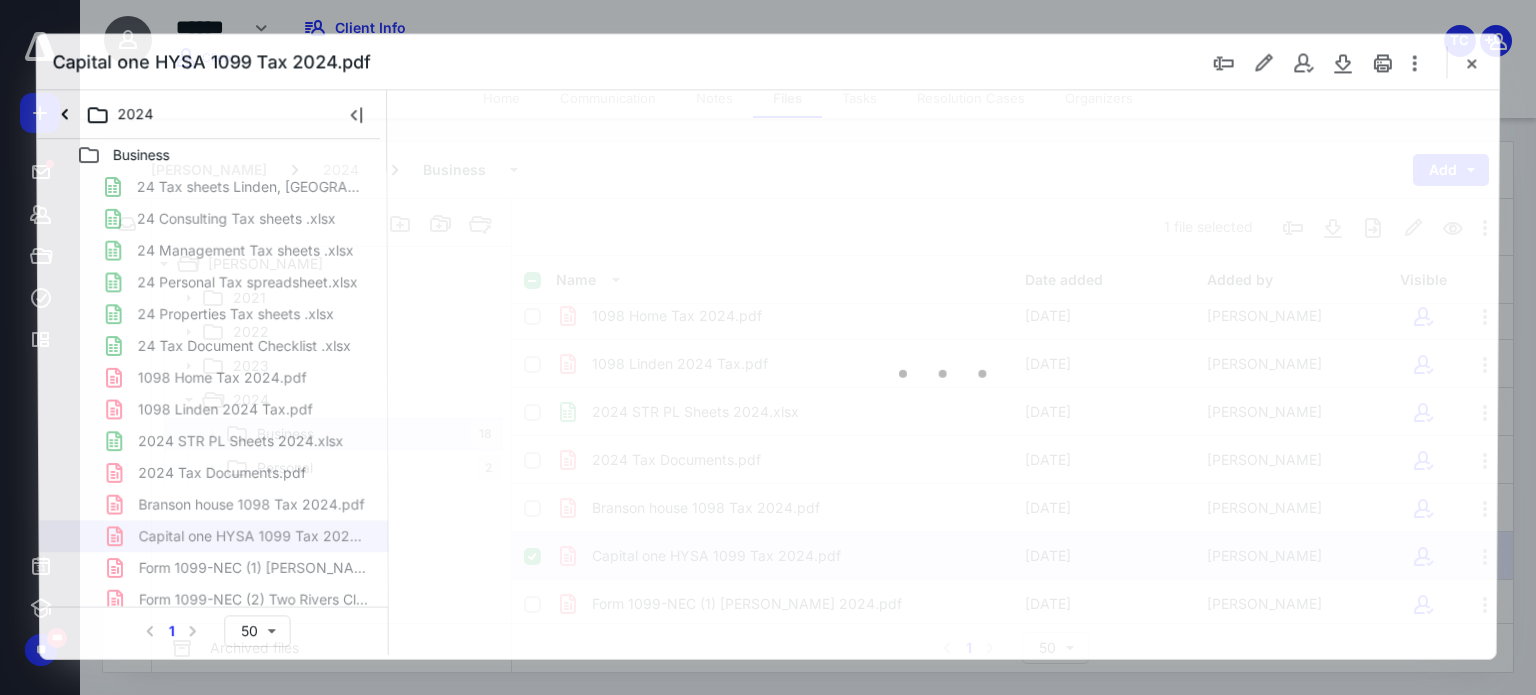 scroll, scrollTop: 0, scrollLeft: 0, axis: both 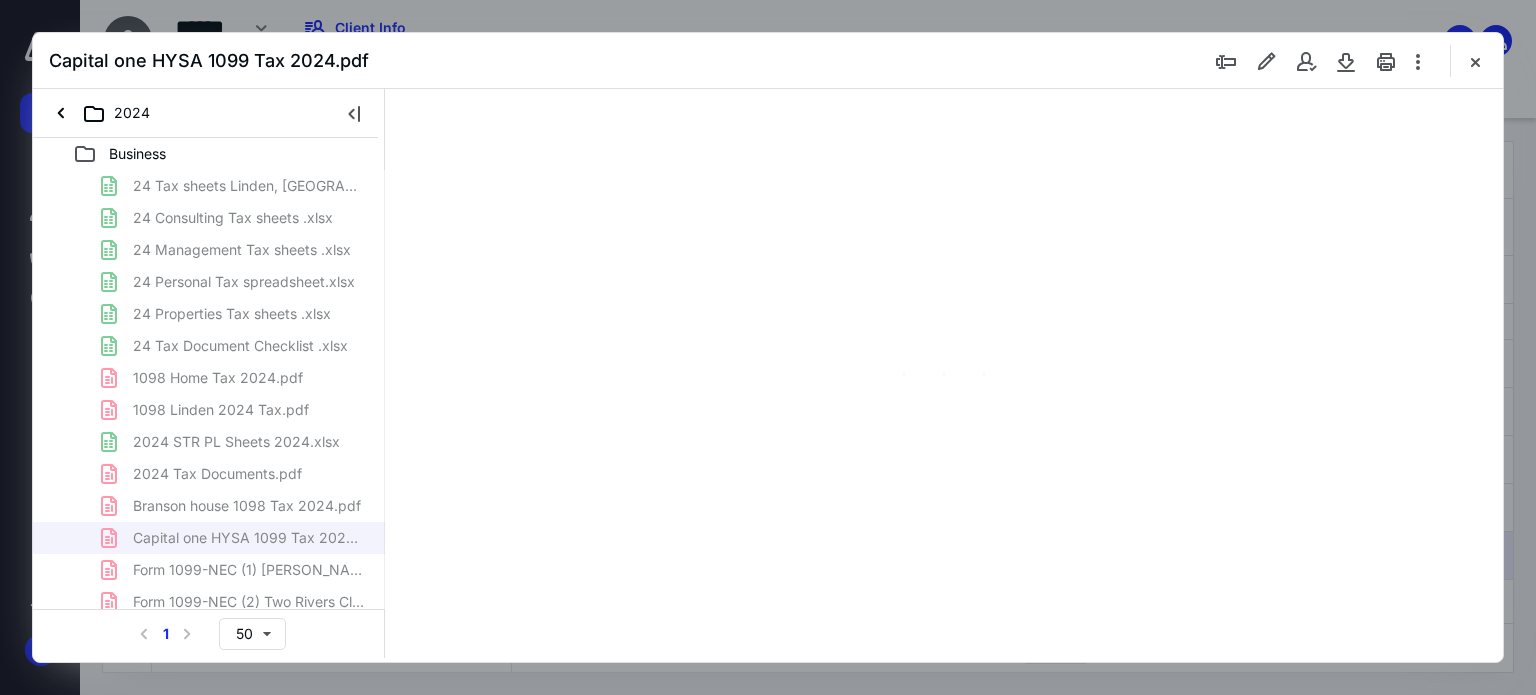 type on "62" 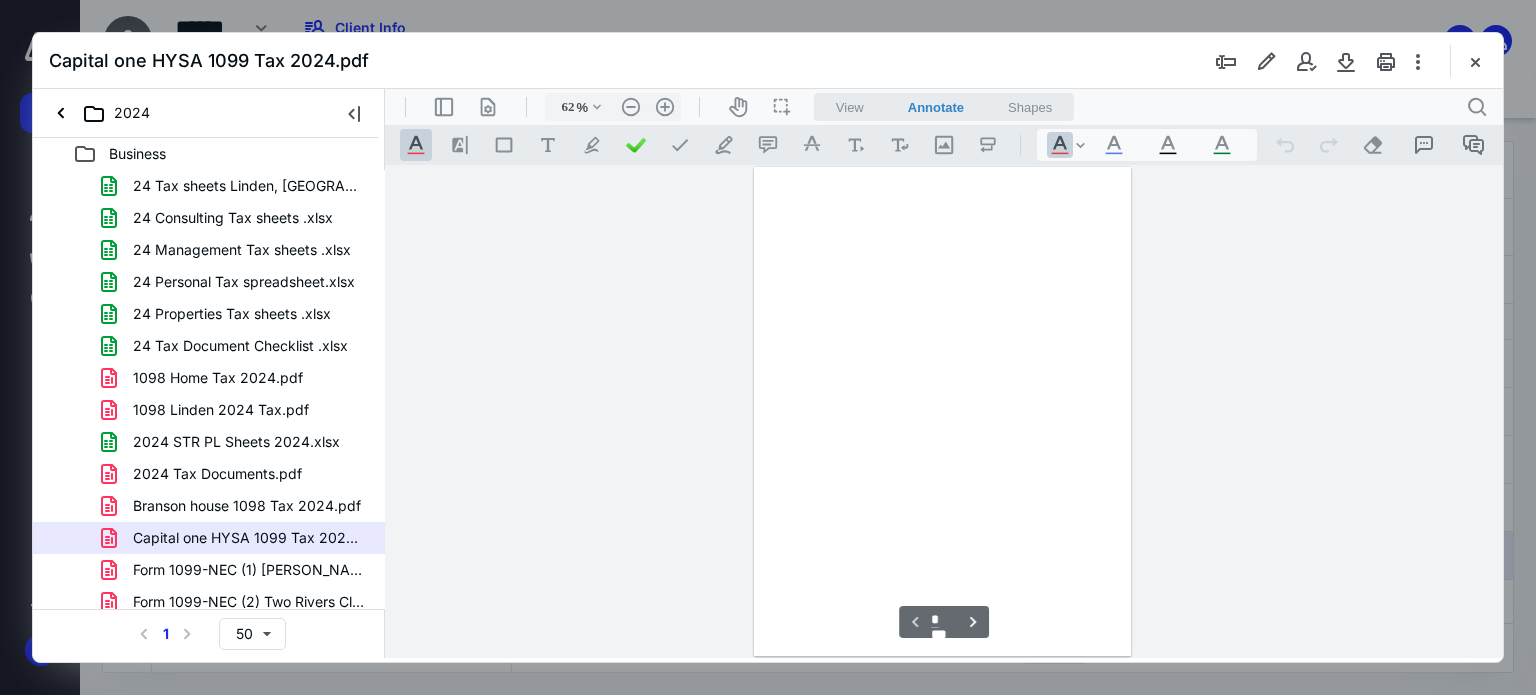 scroll, scrollTop: 78, scrollLeft: 0, axis: vertical 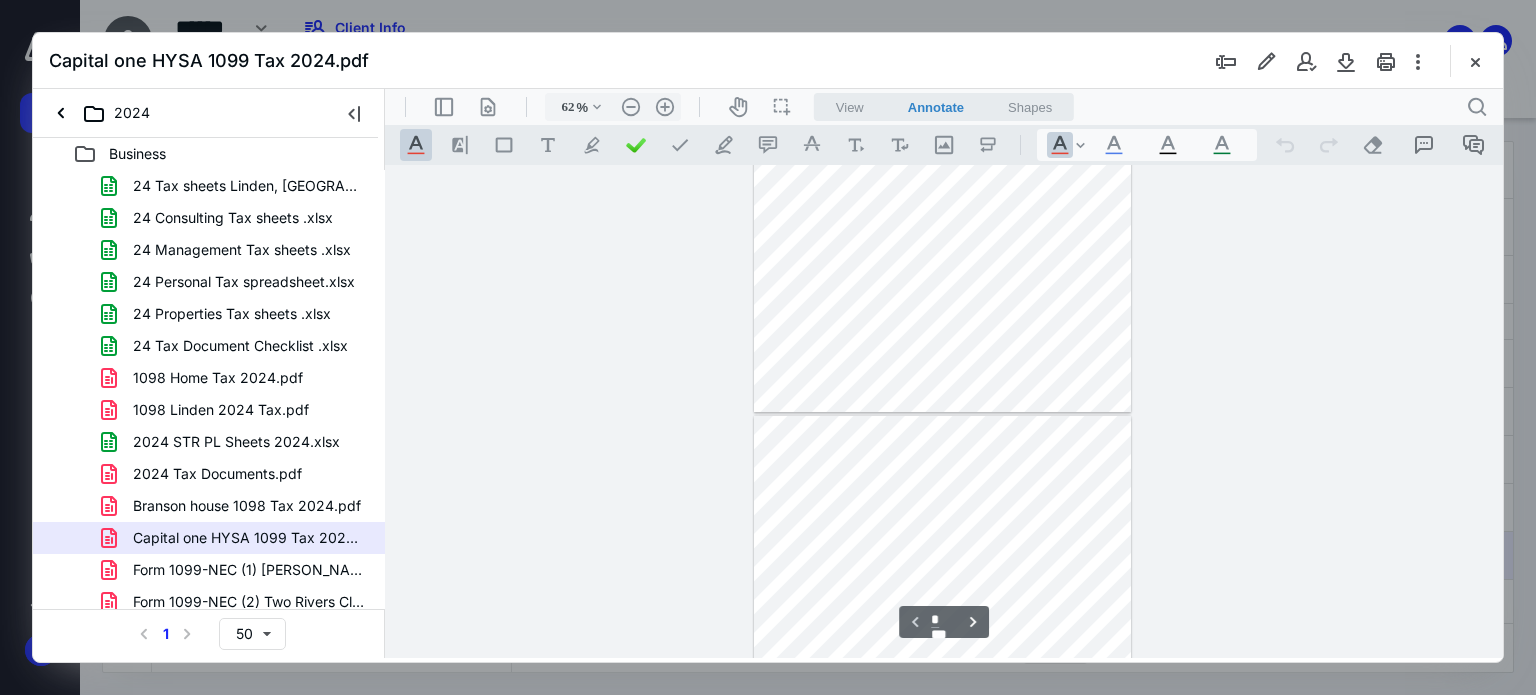 type on "*" 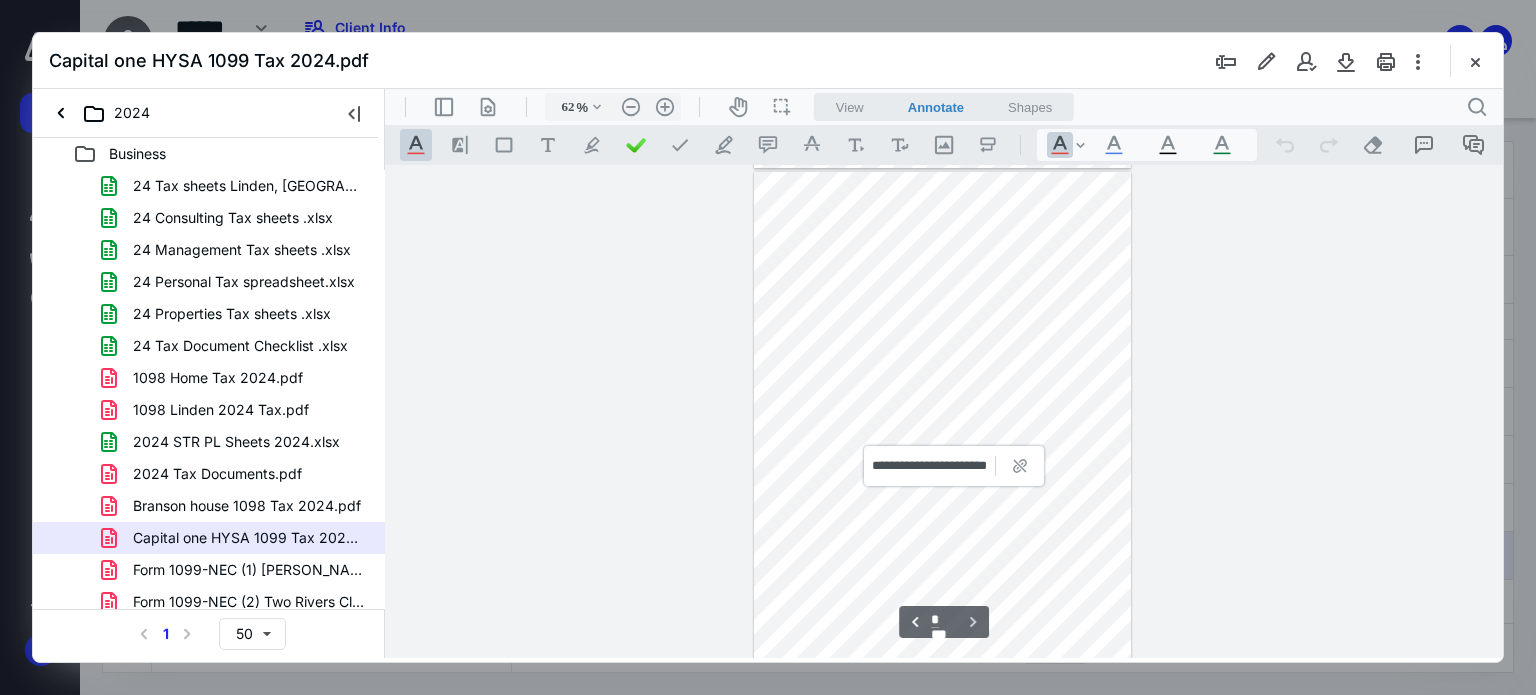 scroll, scrollTop: 492, scrollLeft: 0, axis: vertical 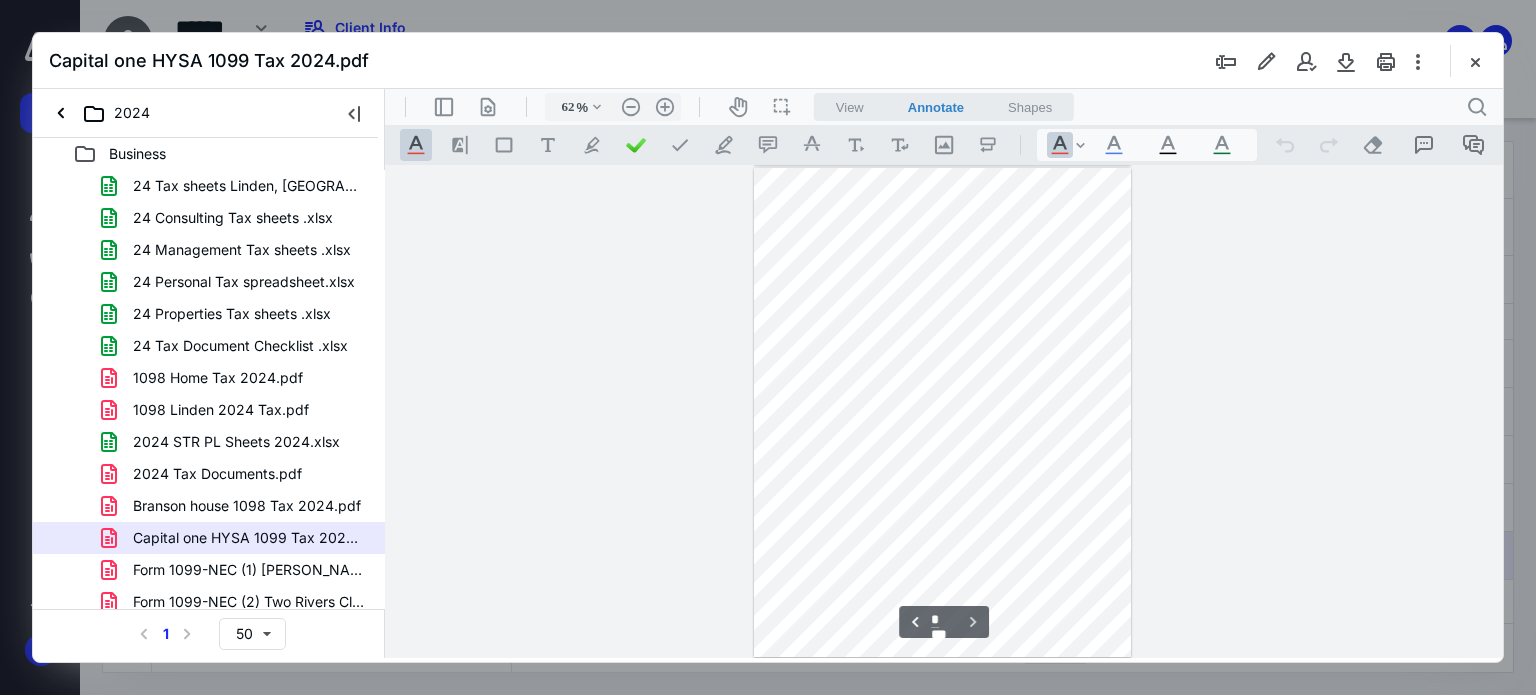 click at bounding box center (1475, 61) 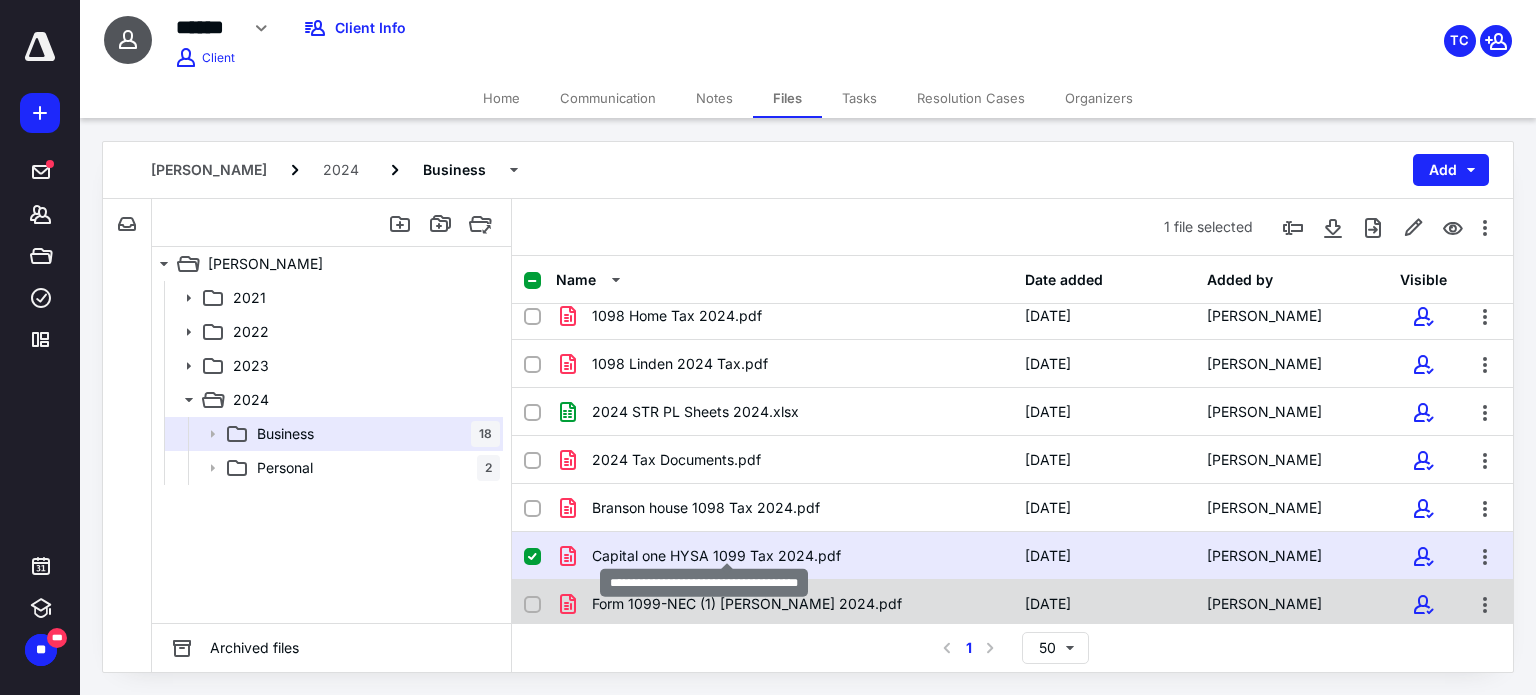 scroll, scrollTop: 500, scrollLeft: 0, axis: vertical 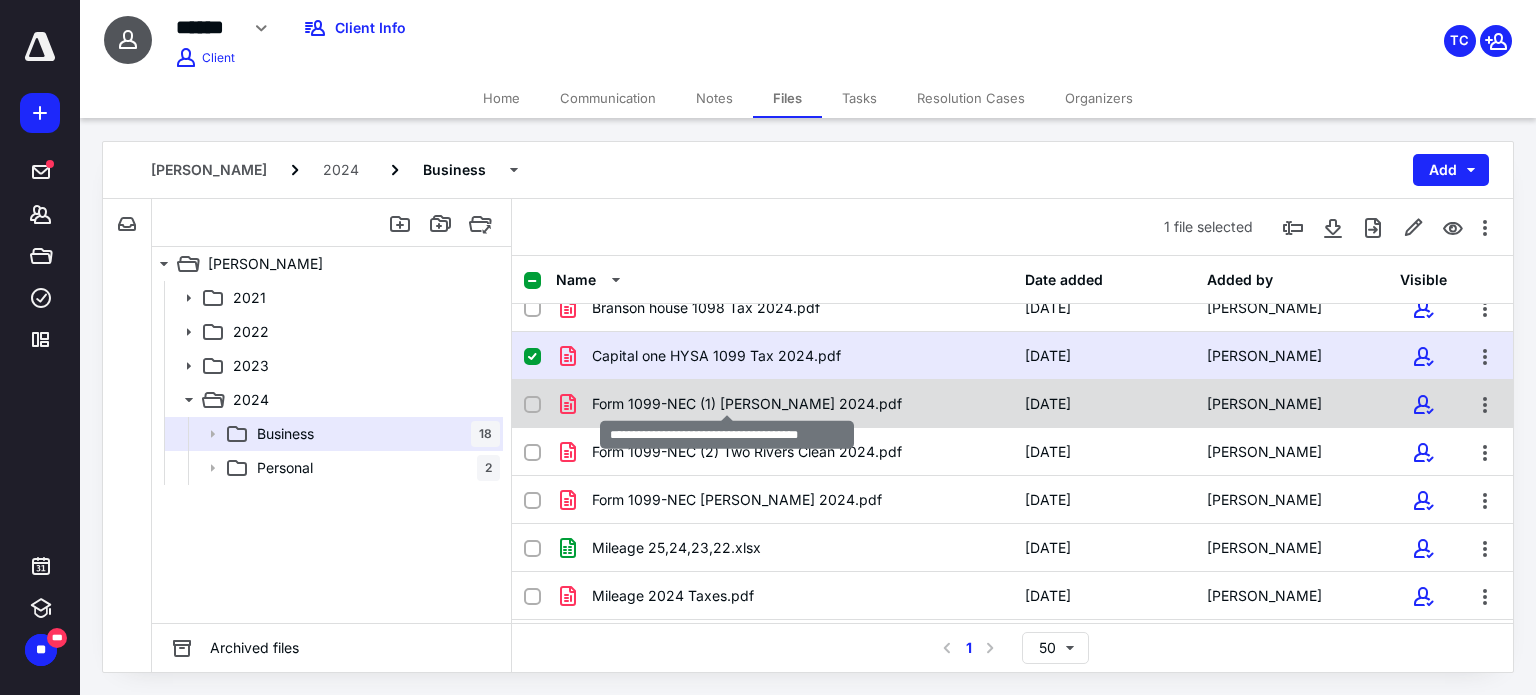 click on "Form 1099-NEC (1) Risa French 2024.pdf" at bounding box center [747, 404] 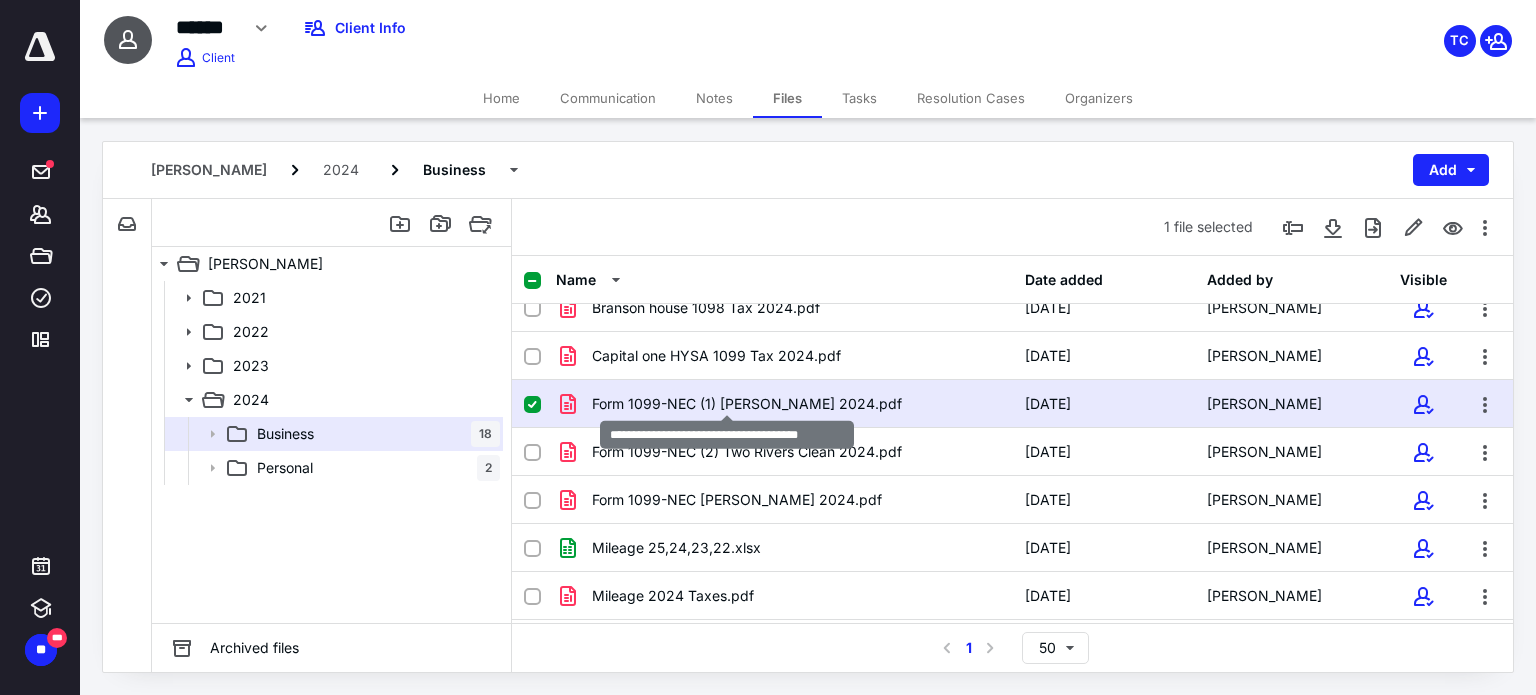 click on "Form 1099-NEC (1) Risa French 2024.pdf" at bounding box center [747, 404] 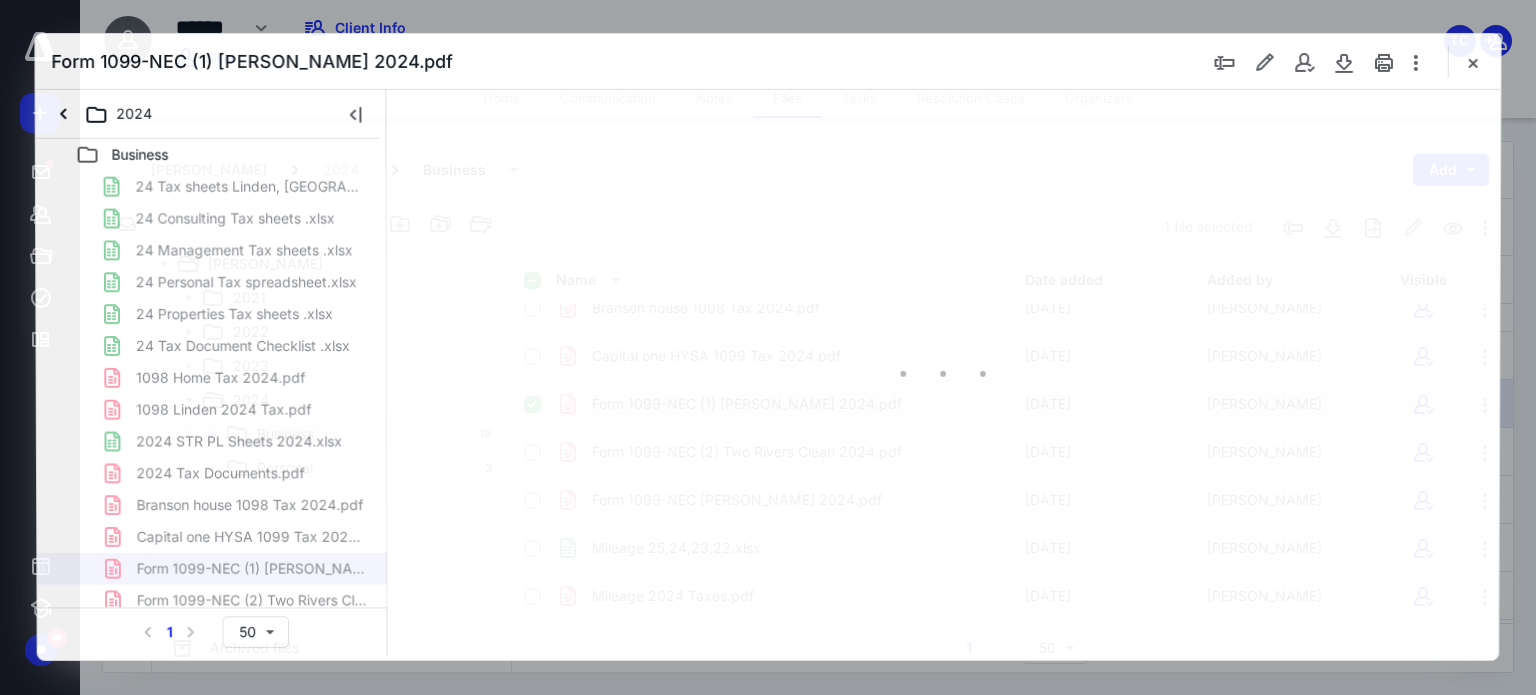 scroll, scrollTop: 0, scrollLeft: 0, axis: both 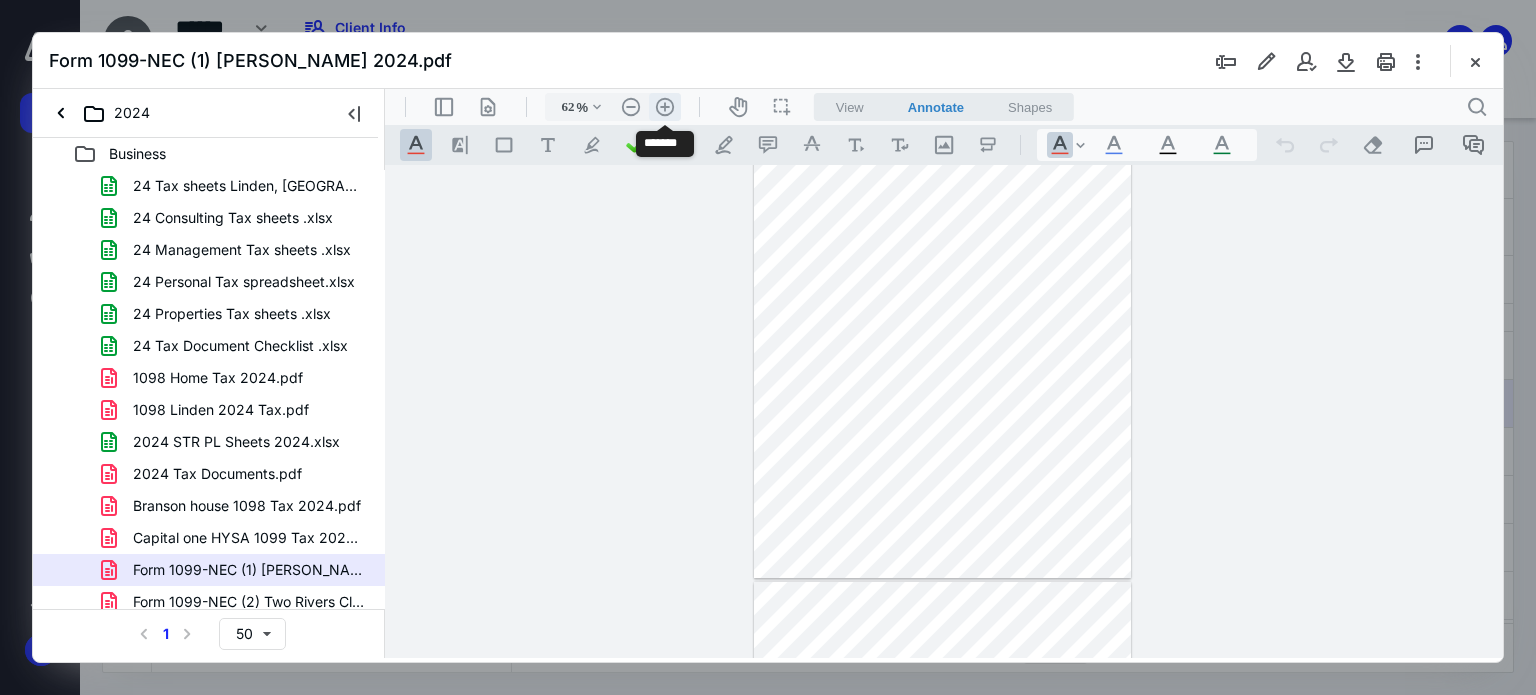 click on ".cls-1{fill:#abb0c4;} icon - header - zoom - in - line" at bounding box center (665, 107) 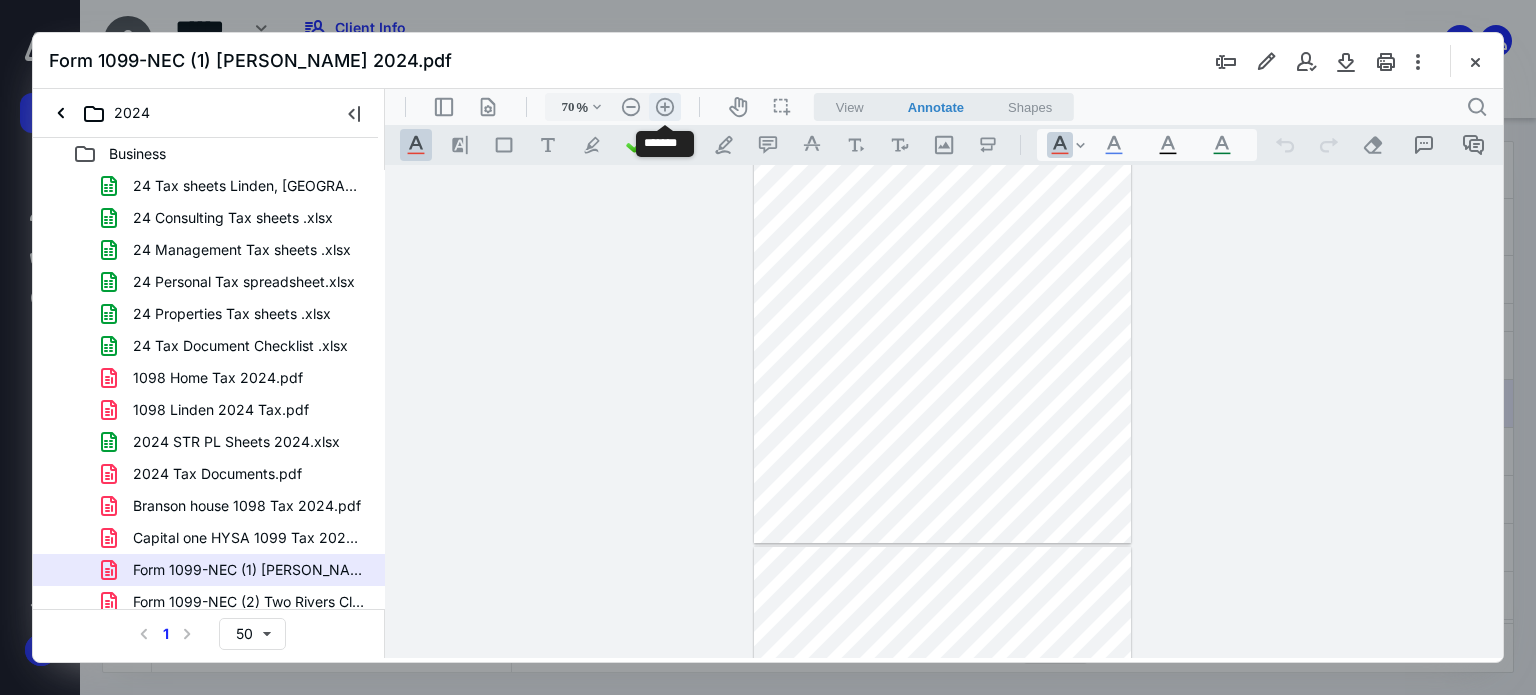 click on ".cls-1{fill:#abb0c4;} icon - header - zoom - in - line" at bounding box center (665, 107) 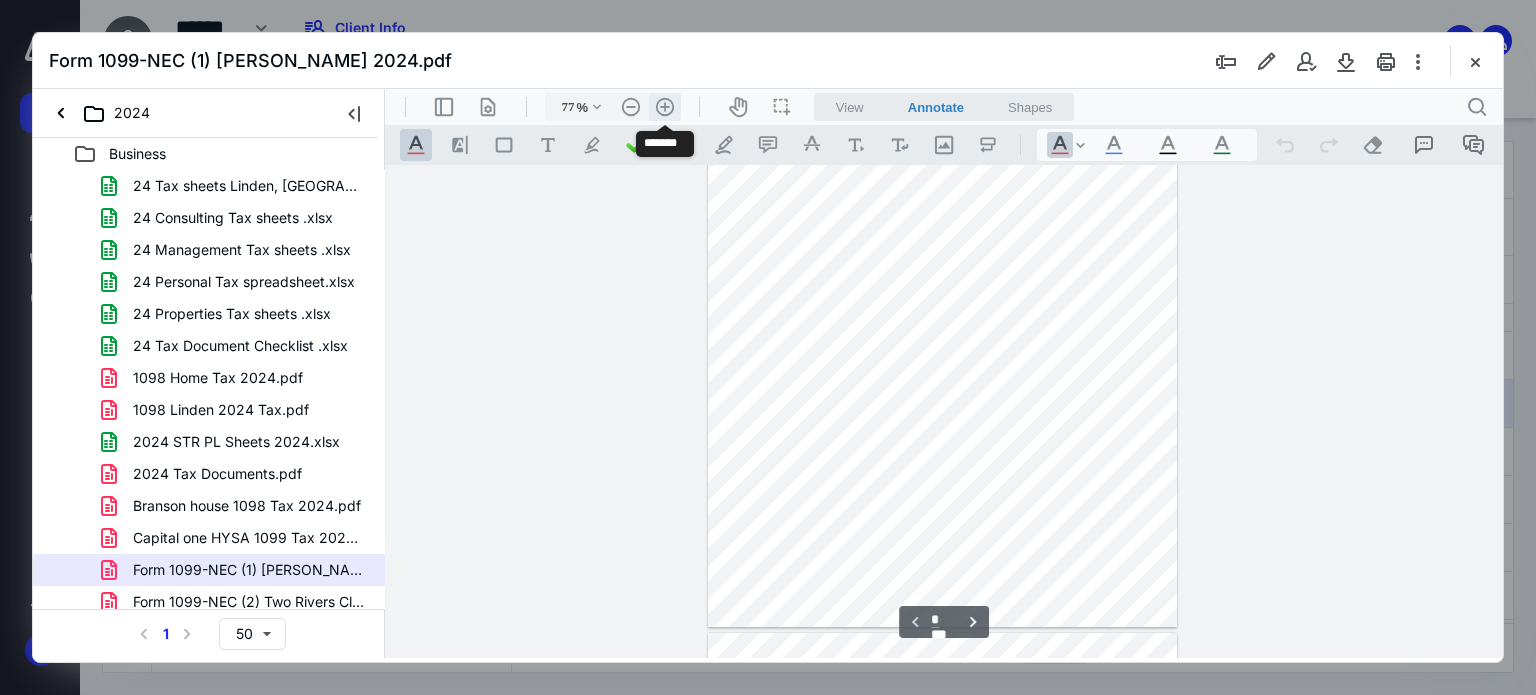 click on ".cls-1{fill:#abb0c4;} icon - header - zoom - in - line" at bounding box center [665, 107] 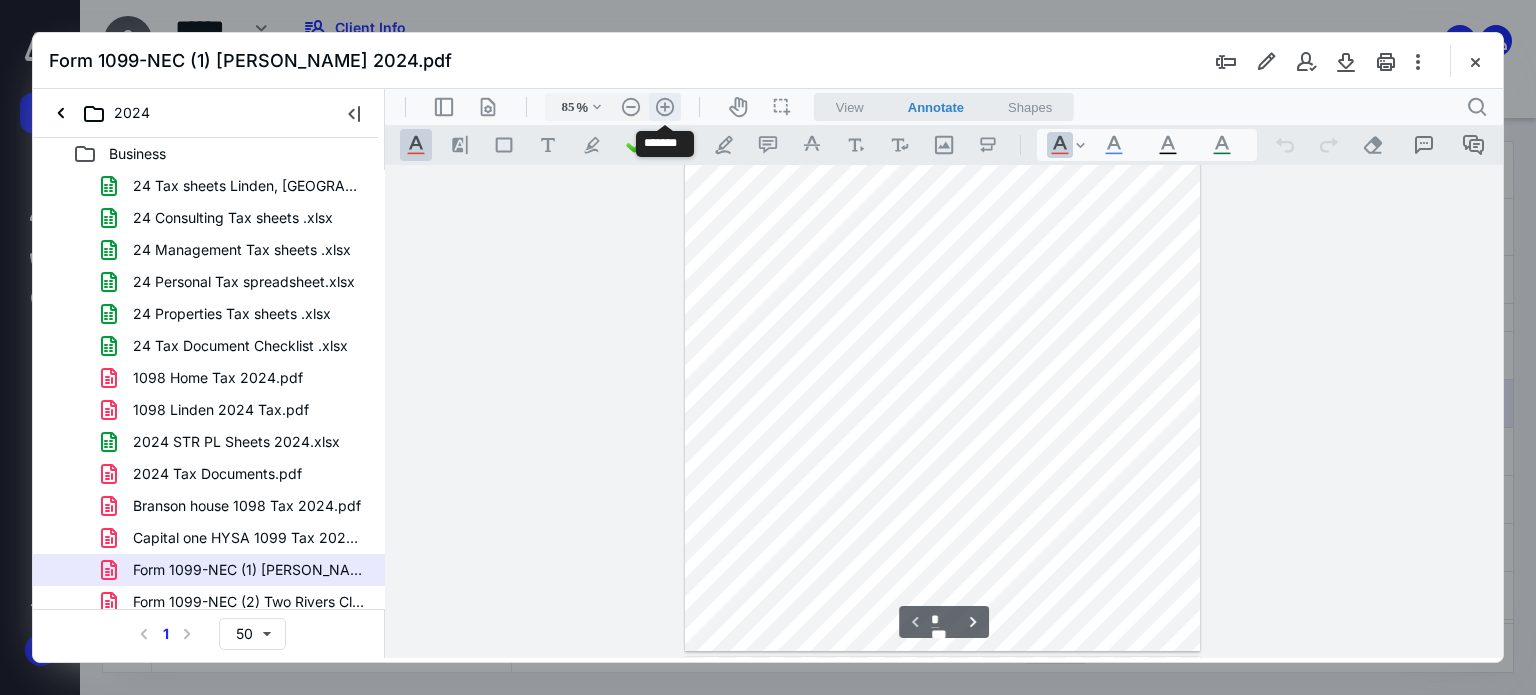 click on ".cls-1{fill:#abb0c4;} icon - header - zoom - in - line" at bounding box center [665, 107] 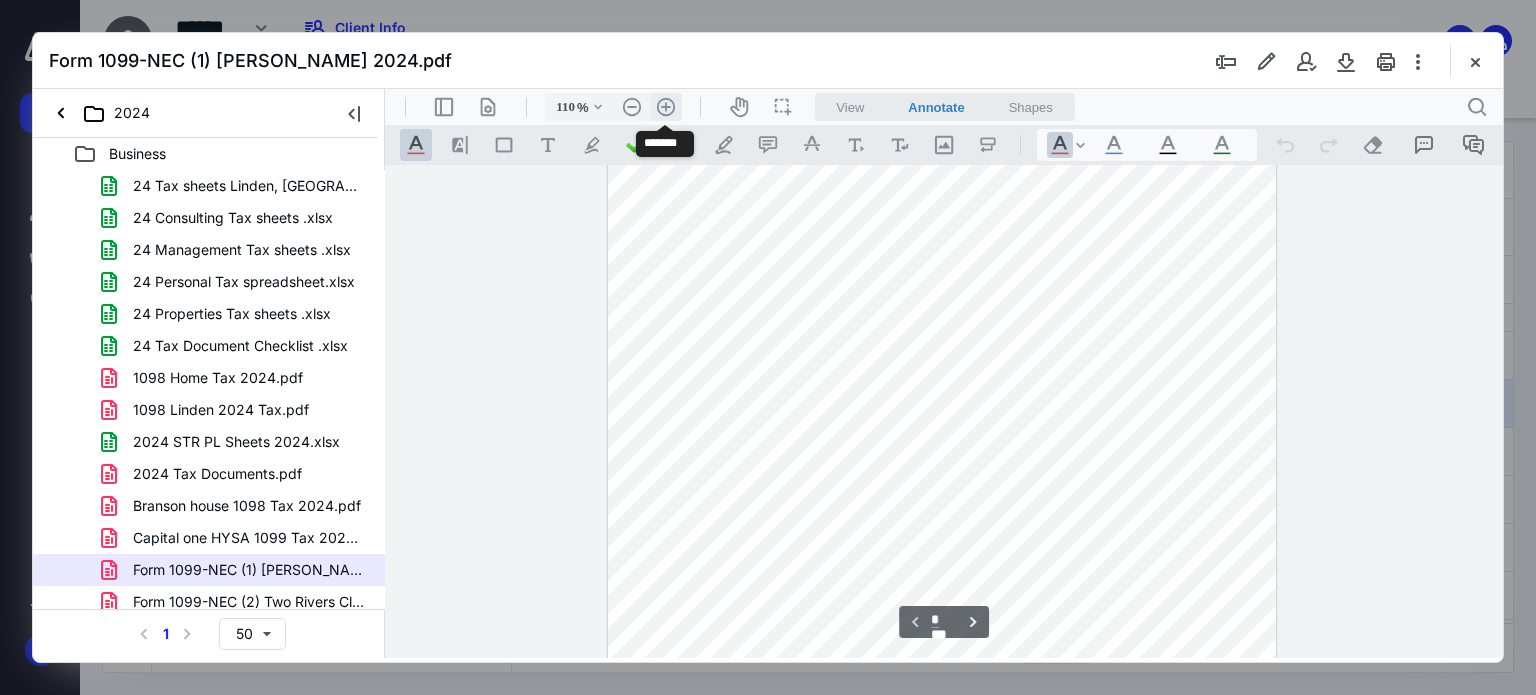 click on ".cls-1{fill:#abb0c4;} icon - header - zoom - in - line" at bounding box center [666, 107] 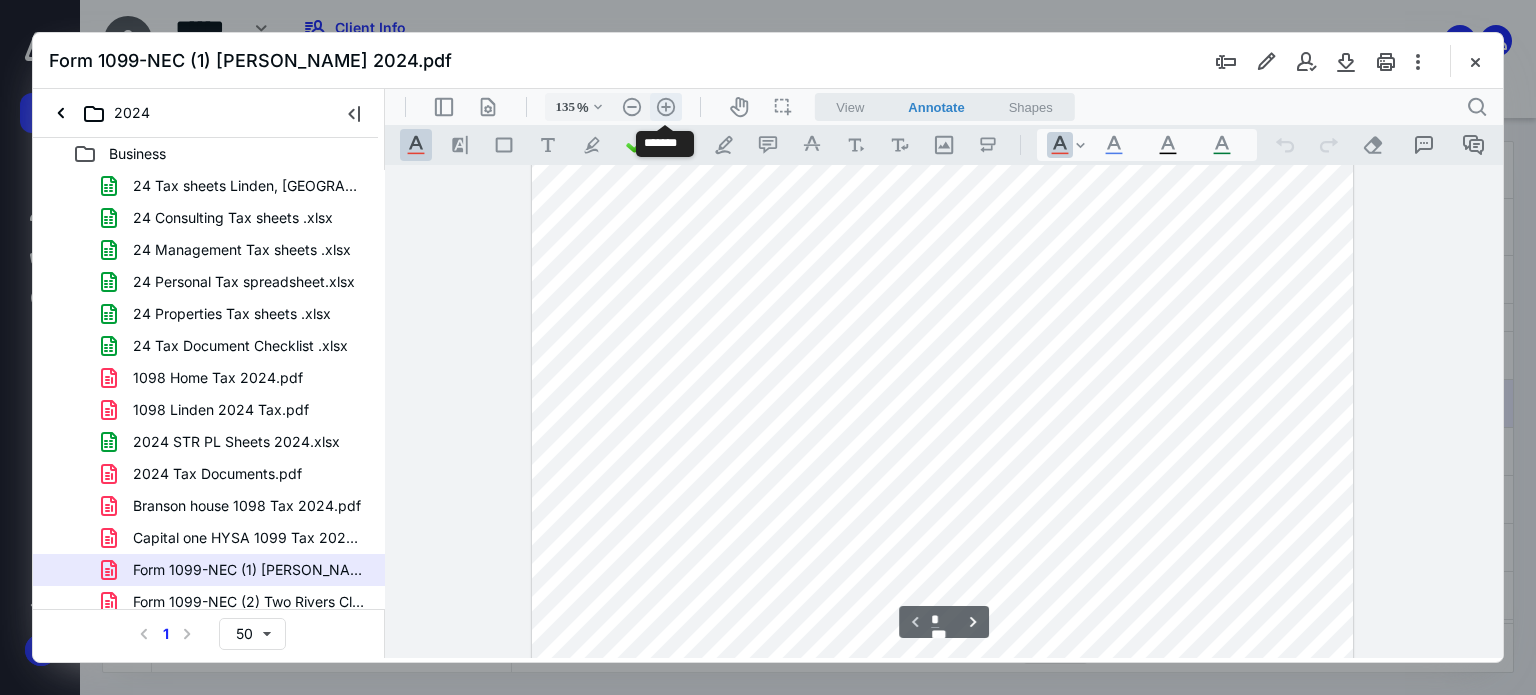 click on ".cls-1{fill:#abb0c4;} icon - header - zoom - in - line" at bounding box center [666, 107] 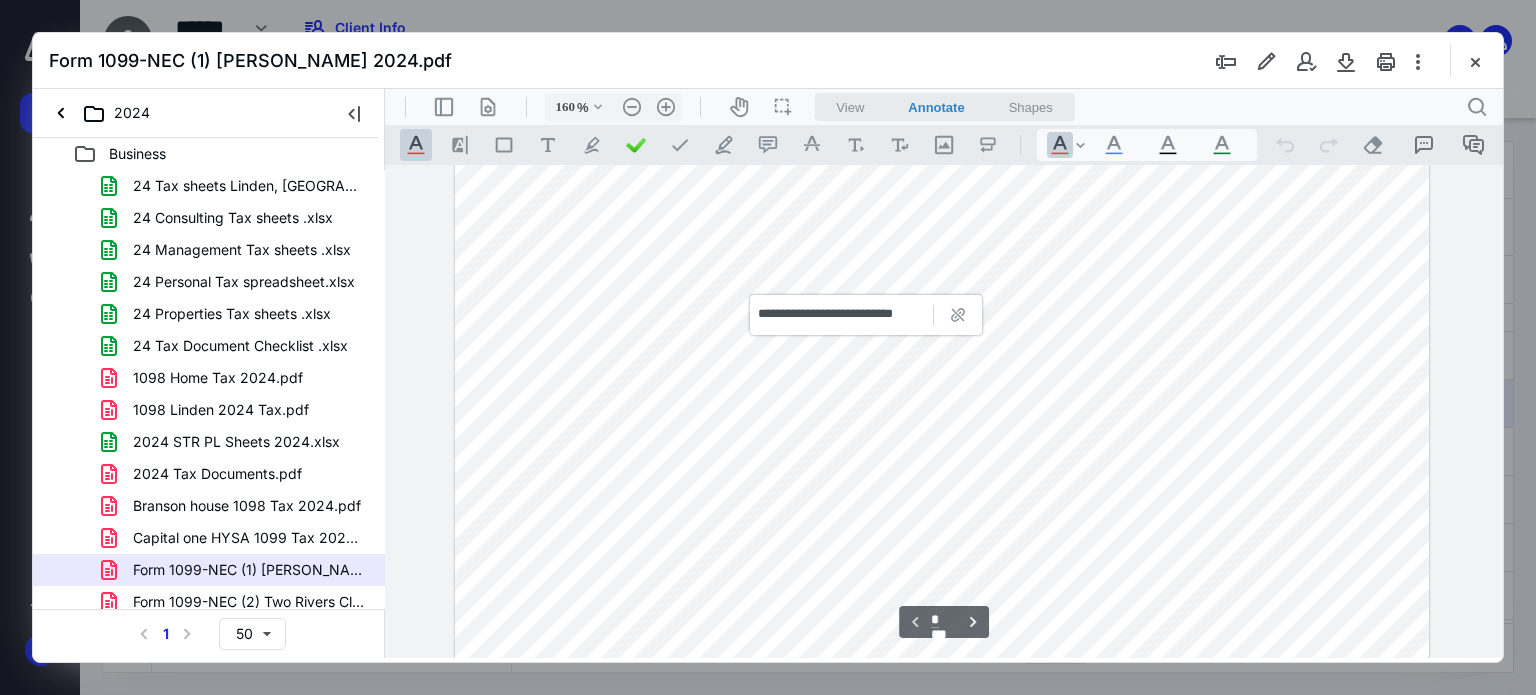 type on "*" 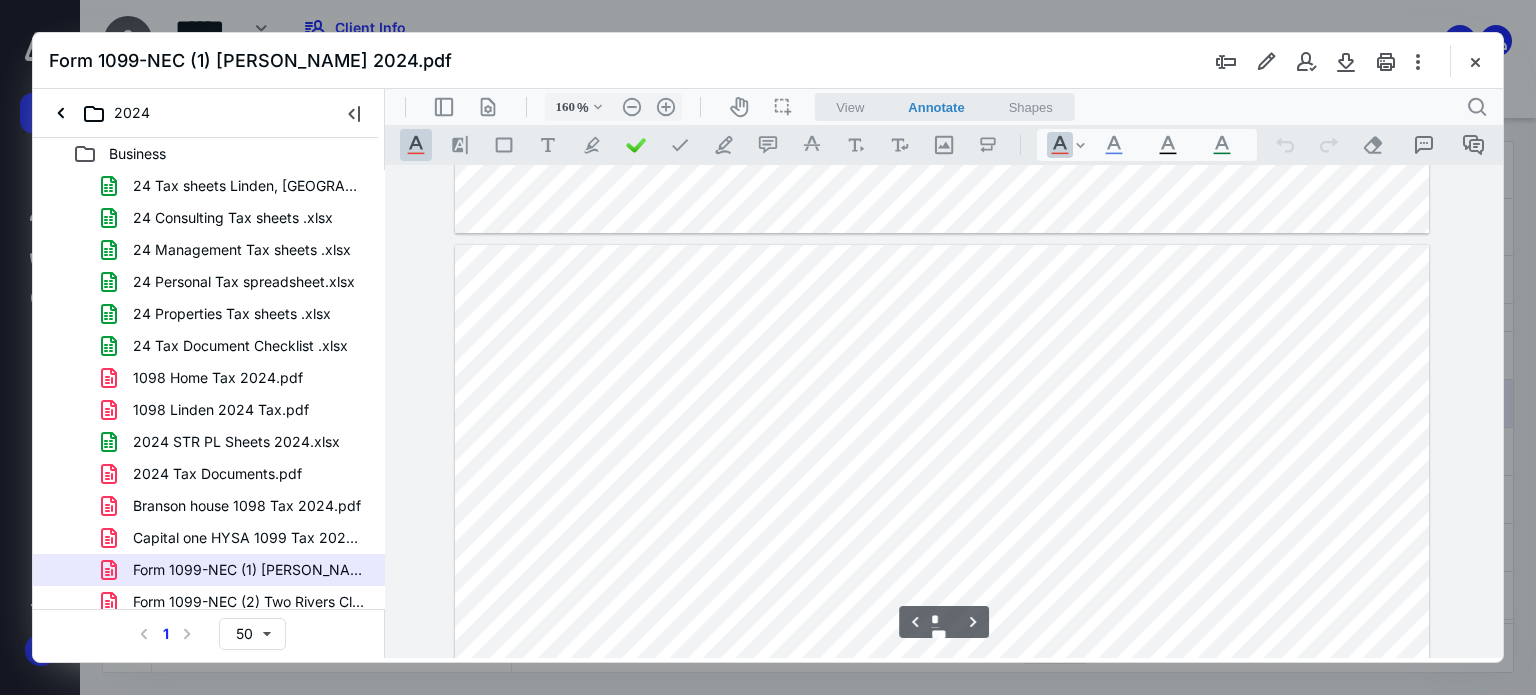 scroll, scrollTop: 1234, scrollLeft: 0, axis: vertical 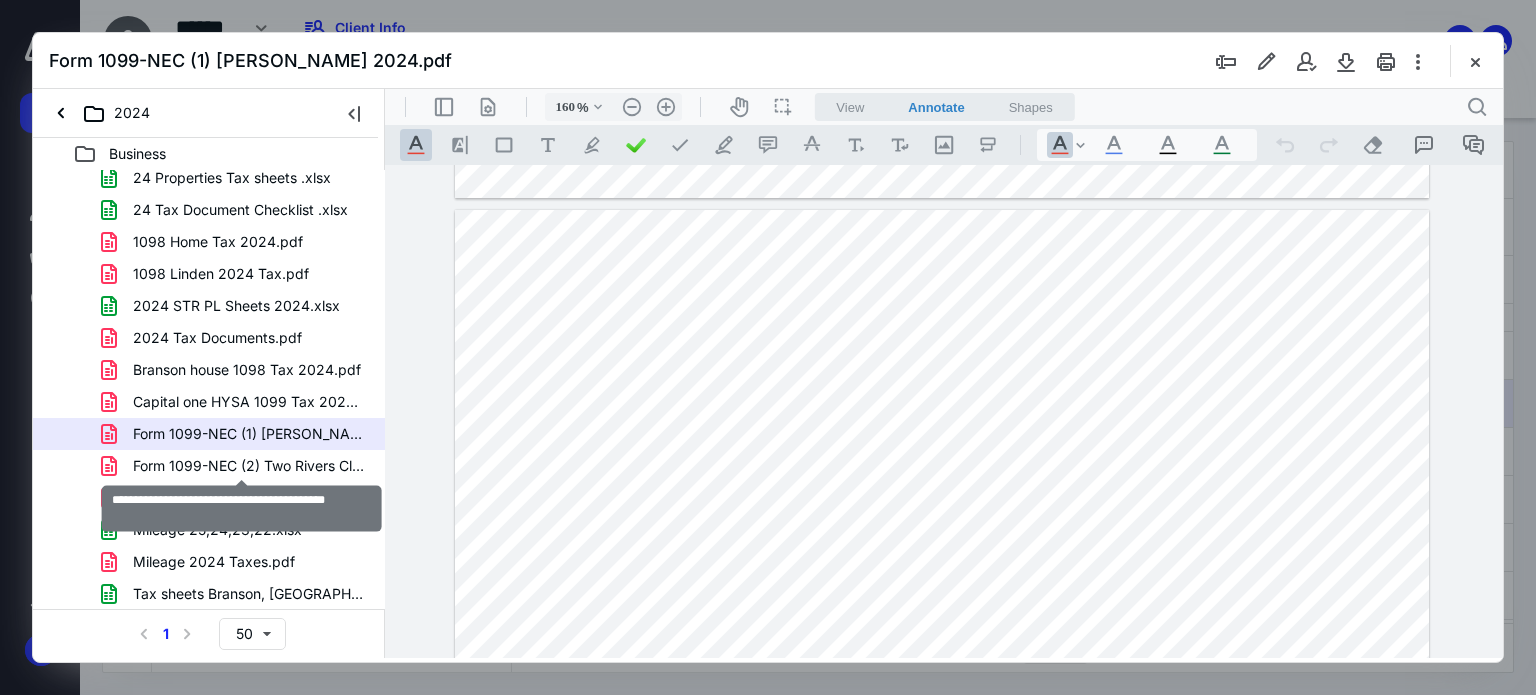 click on "Form 1099-NEC (2) Two Rivers Clean 2024.pdf" at bounding box center (249, 466) 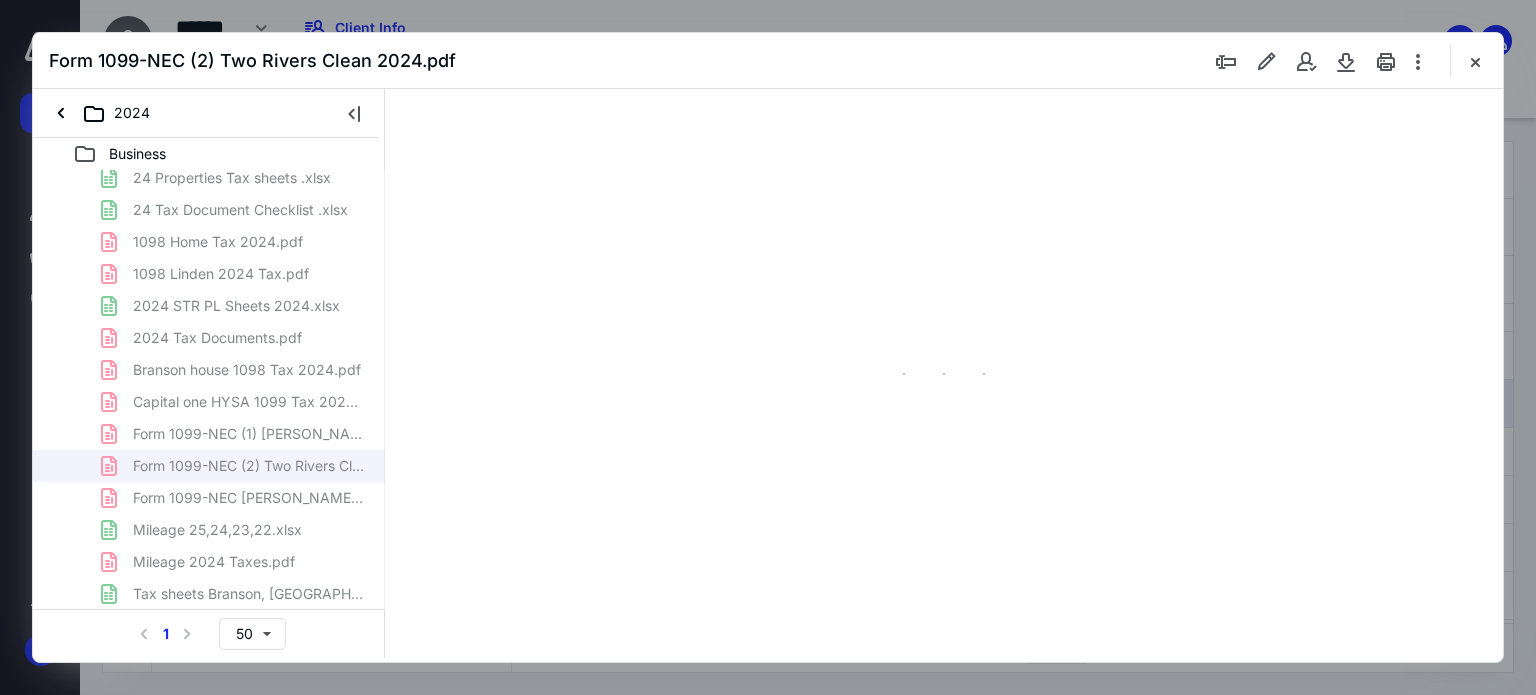 type on "62" 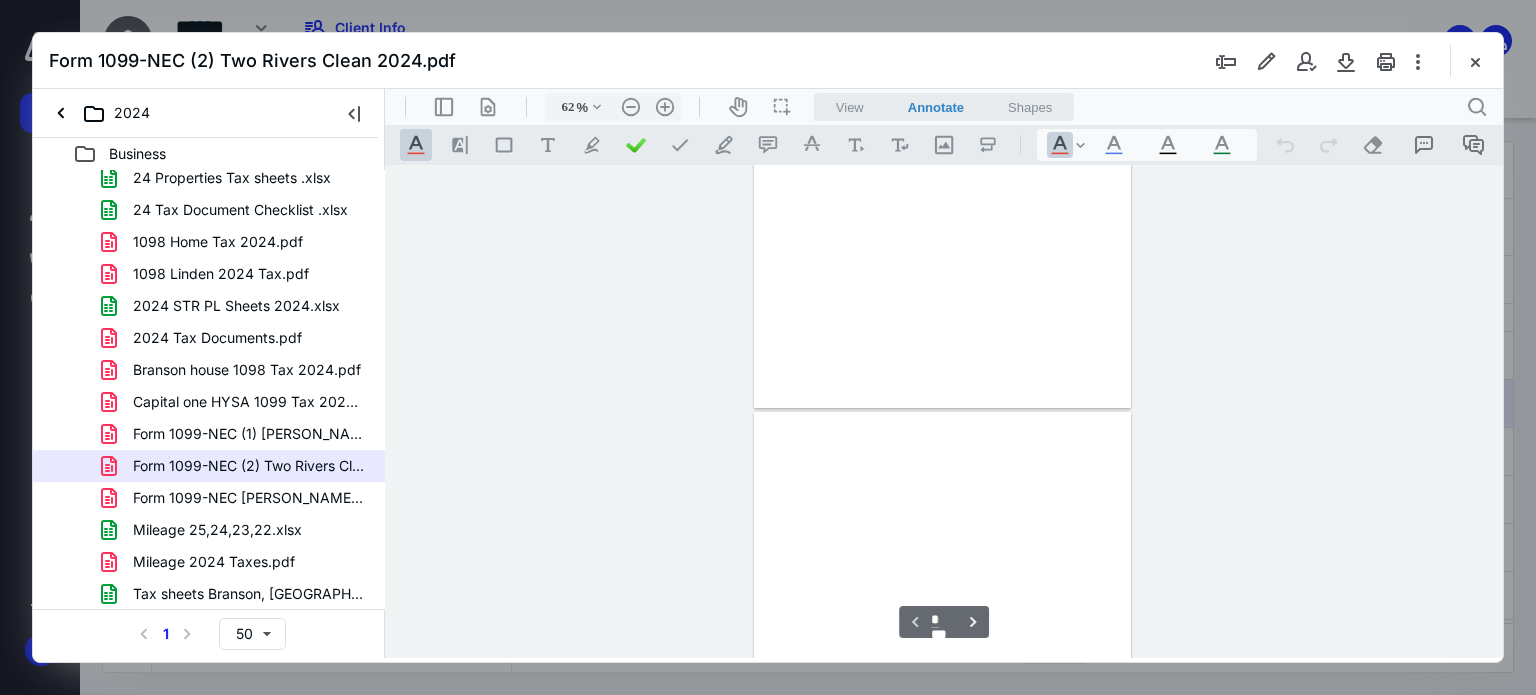 scroll, scrollTop: 78, scrollLeft: 0, axis: vertical 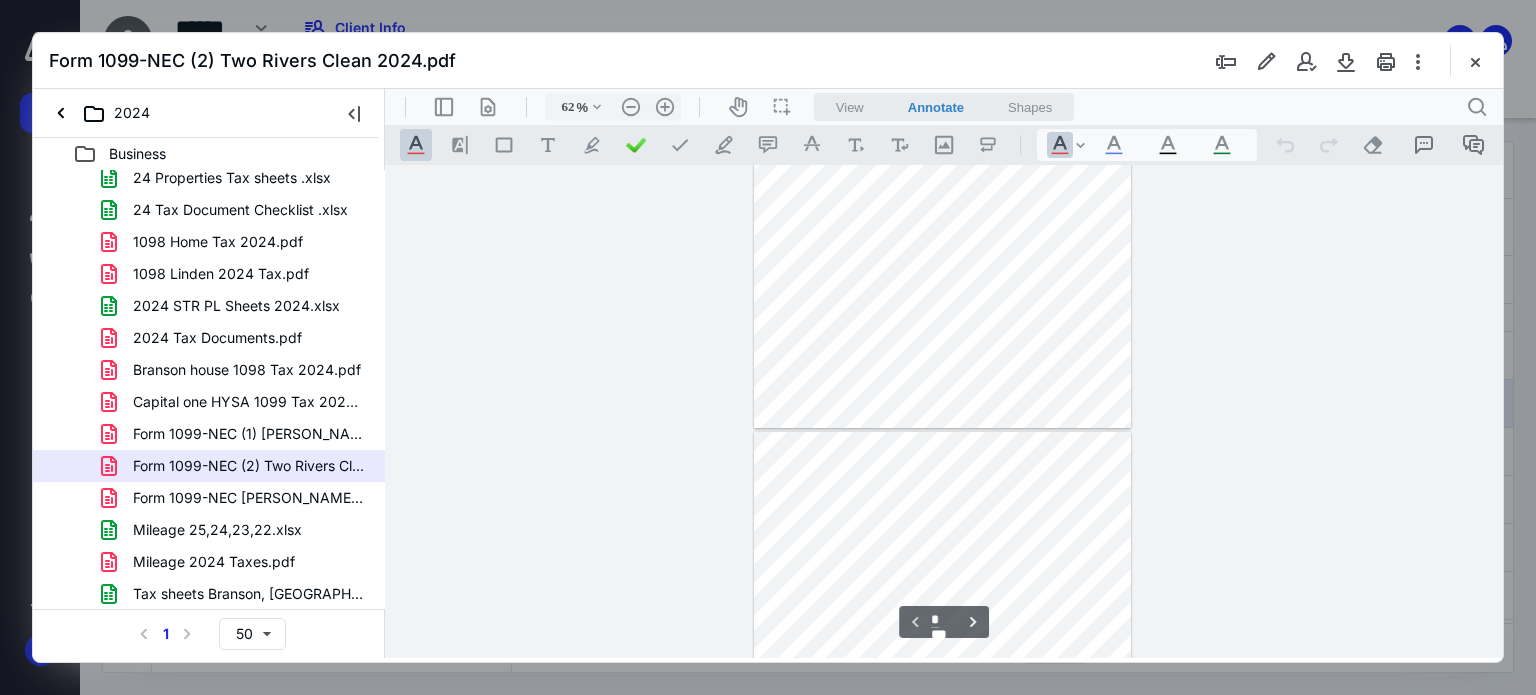 type on "*" 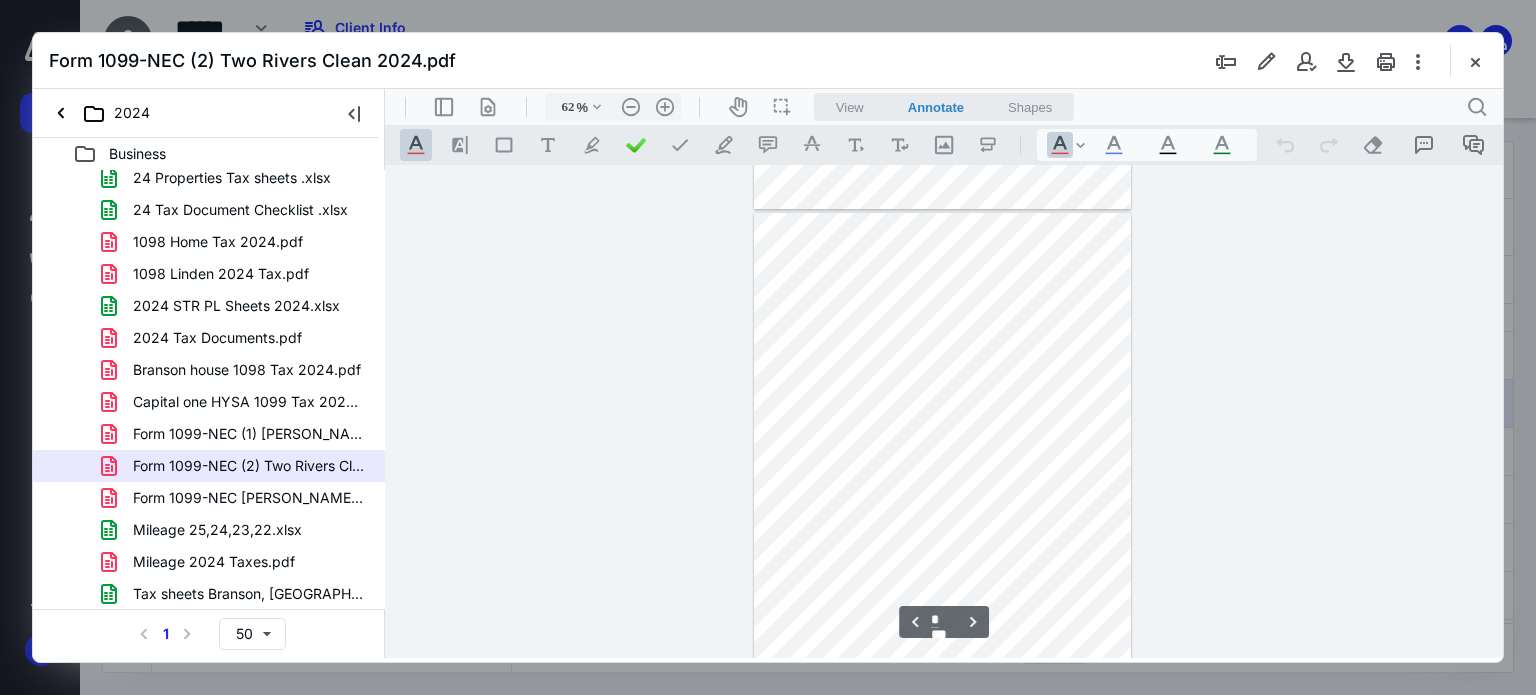 scroll, scrollTop: 278, scrollLeft: 0, axis: vertical 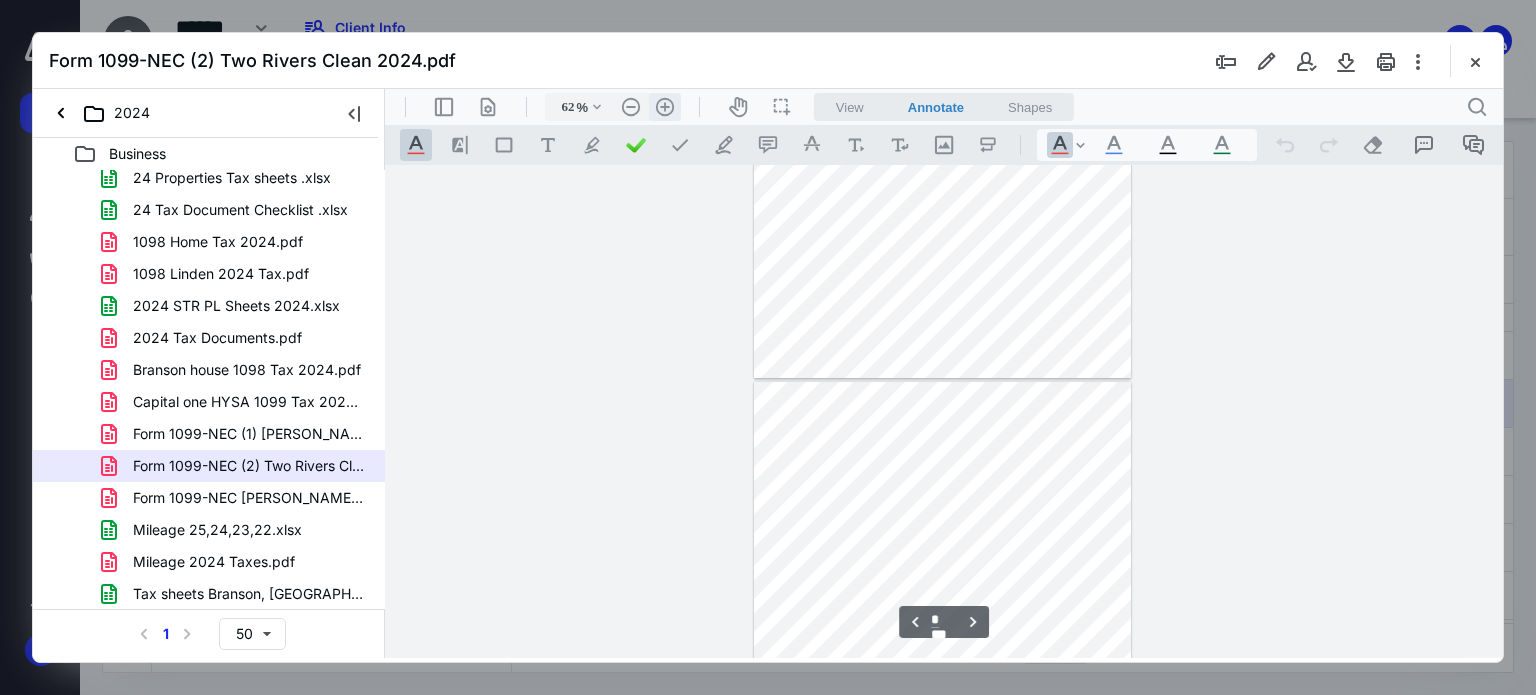 click on ".cls-1{fill:#abb0c4;} icon - header - zoom - in - line" at bounding box center [665, 107] 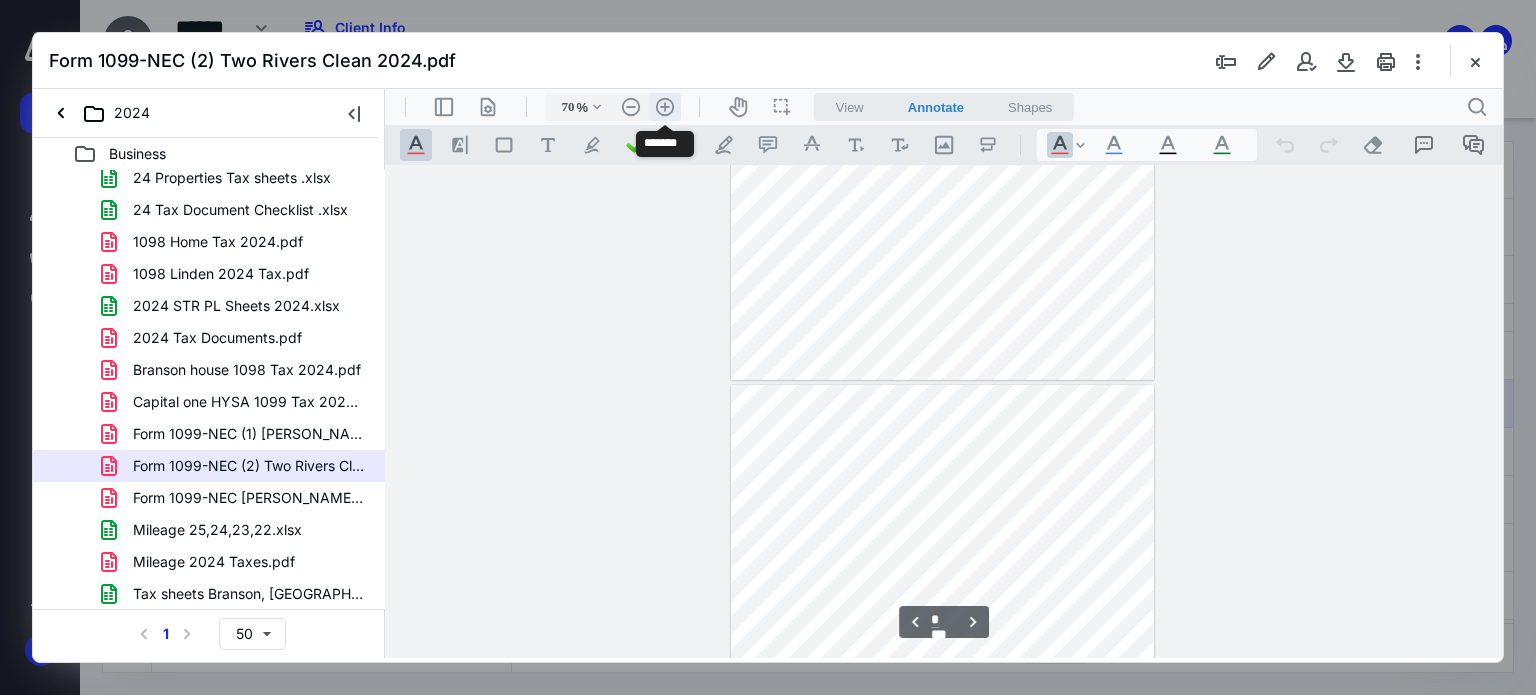 click on ".cls-1{fill:#abb0c4;} icon - header - zoom - in - line" at bounding box center [665, 107] 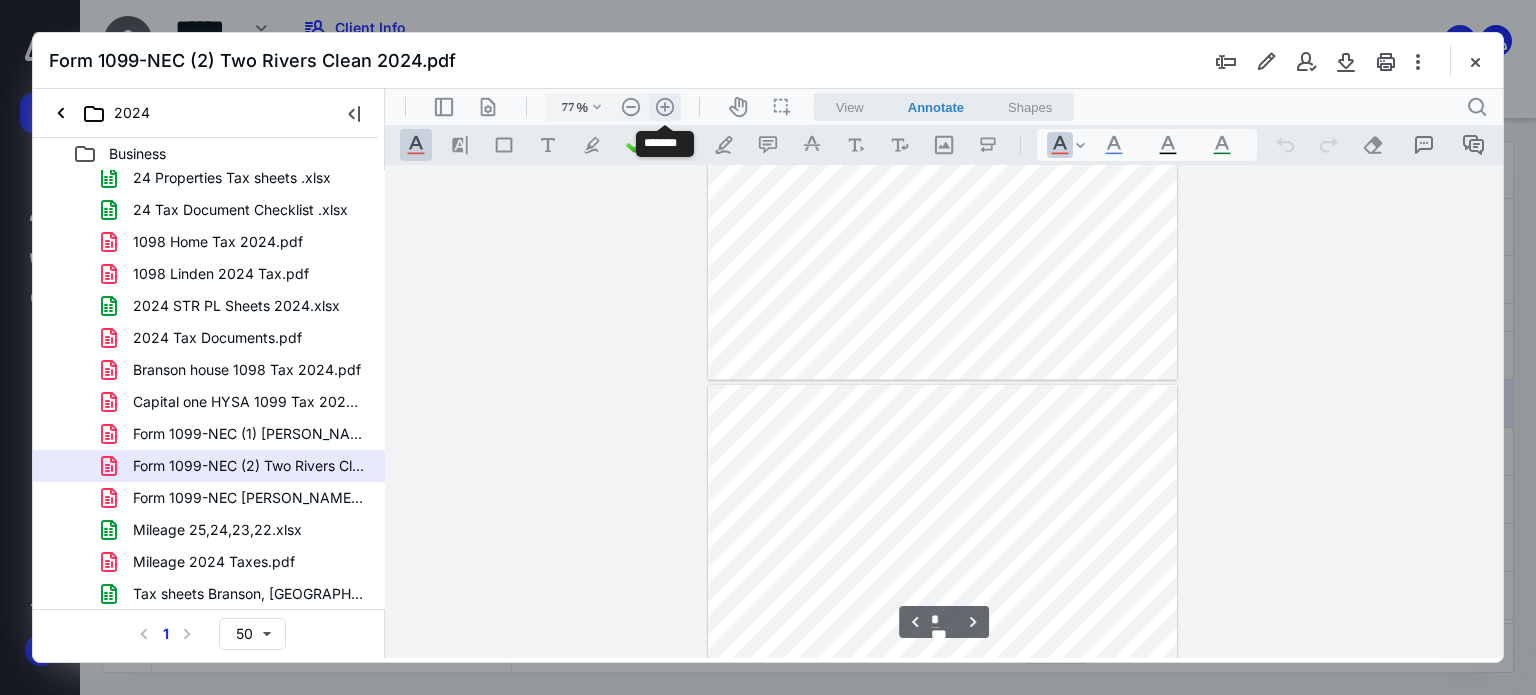 click on ".cls-1{fill:#abb0c4;} icon - header - zoom - in - line" at bounding box center (665, 107) 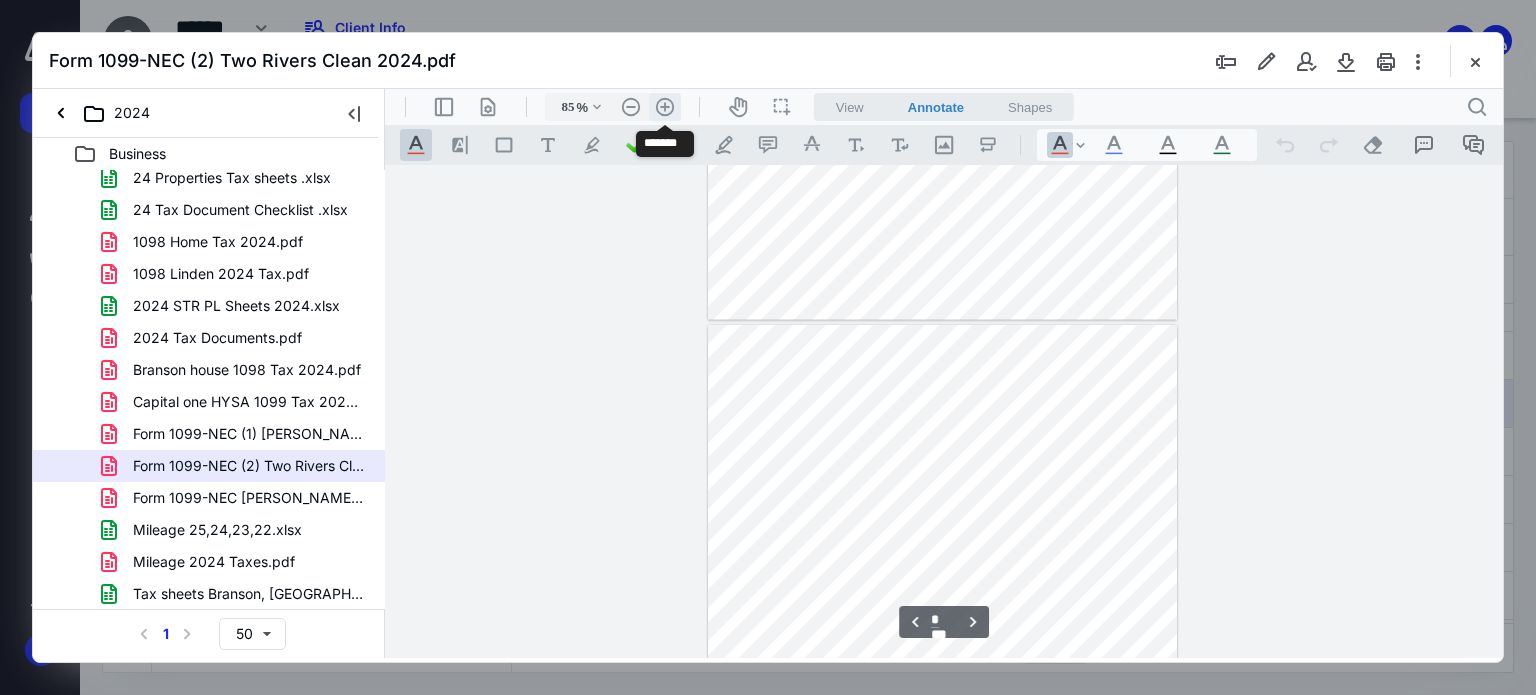 click on ".cls-1{fill:#abb0c4;} icon - header - zoom - in - line" at bounding box center (665, 107) 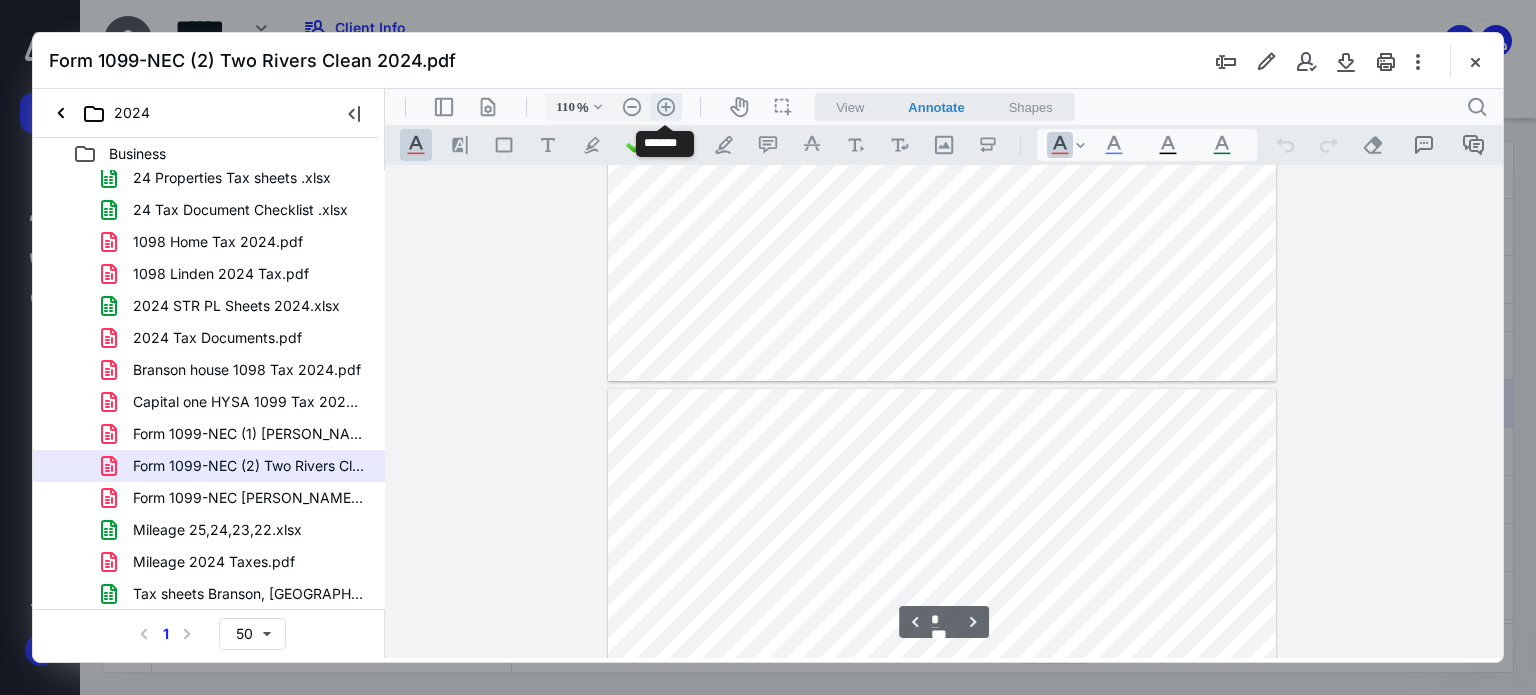 click on ".cls-1{fill:#abb0c4;} icon - header - zoom - in - line" at bounding box center (666, 107) 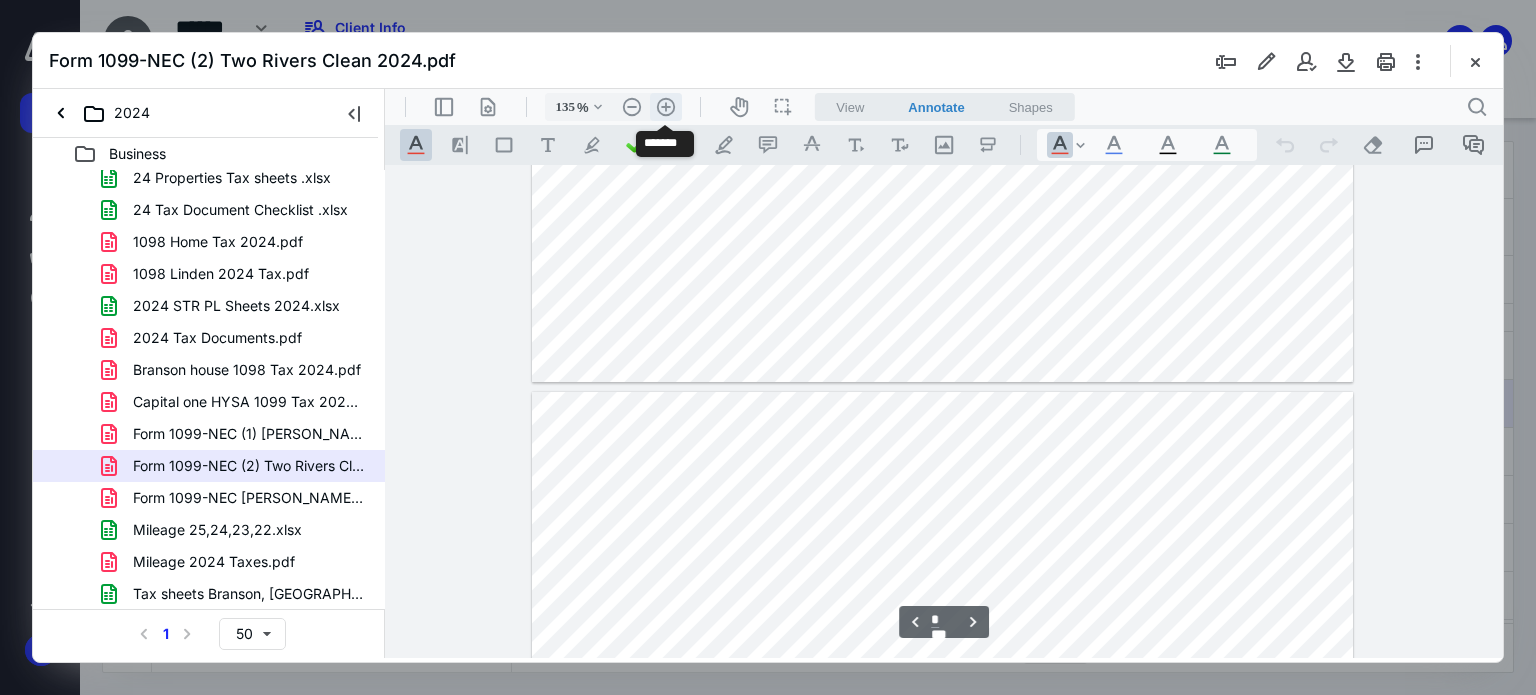 click on ".cls-1{fill:#abb0c4;} icon - header - zoom - in - line" at bounding box center (666, 107) 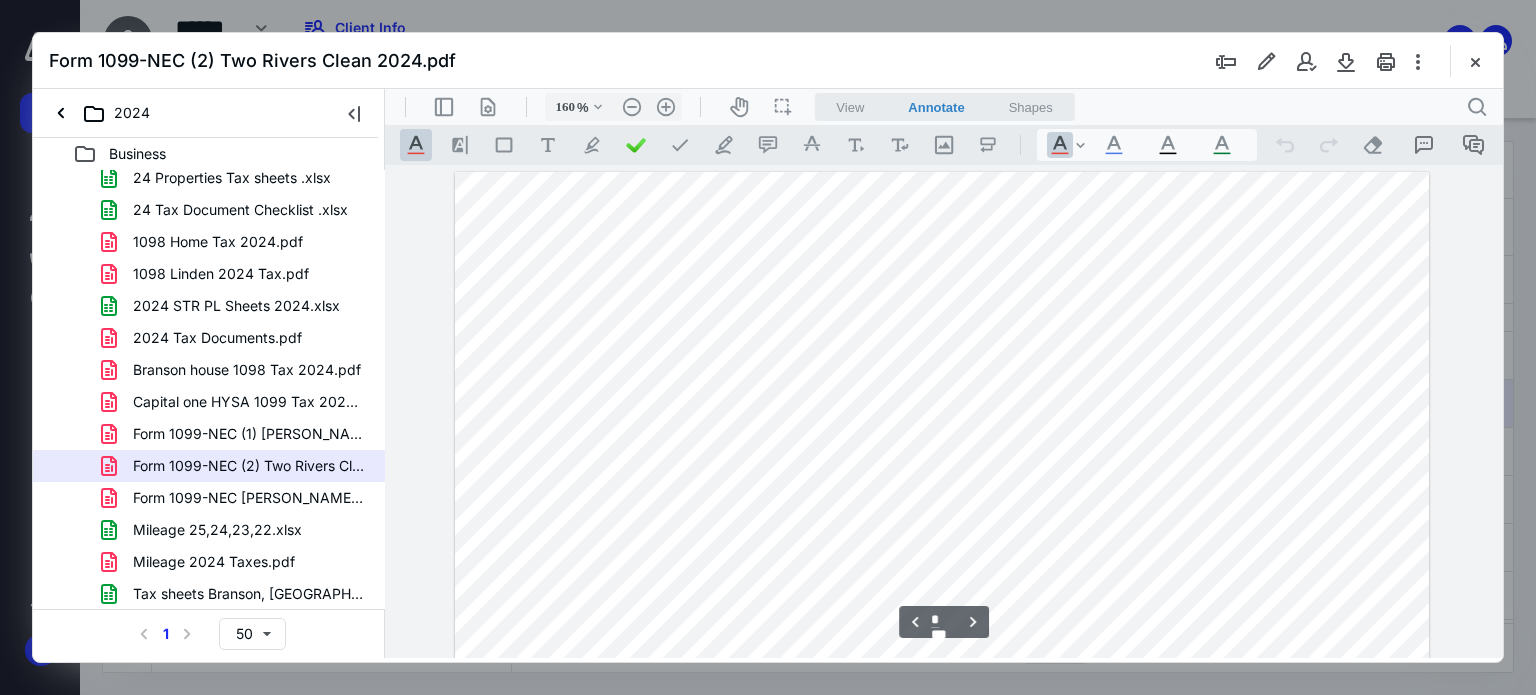 scroll, scrollTop: 1248, scrollLeft: 0, axis: vertical 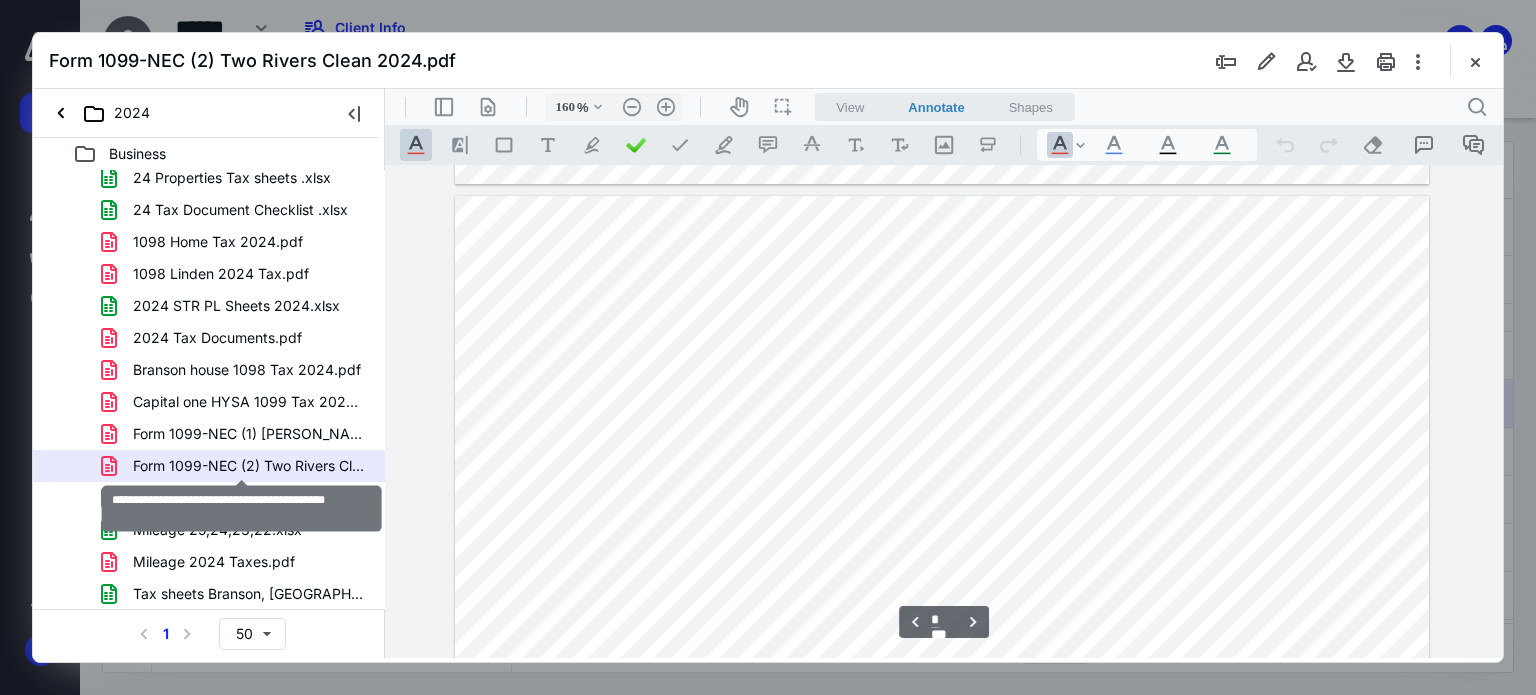 click on "Form 1099-NEC (2) Two Rivers Clean 2024.pdf" at bounding box center [249, 466] 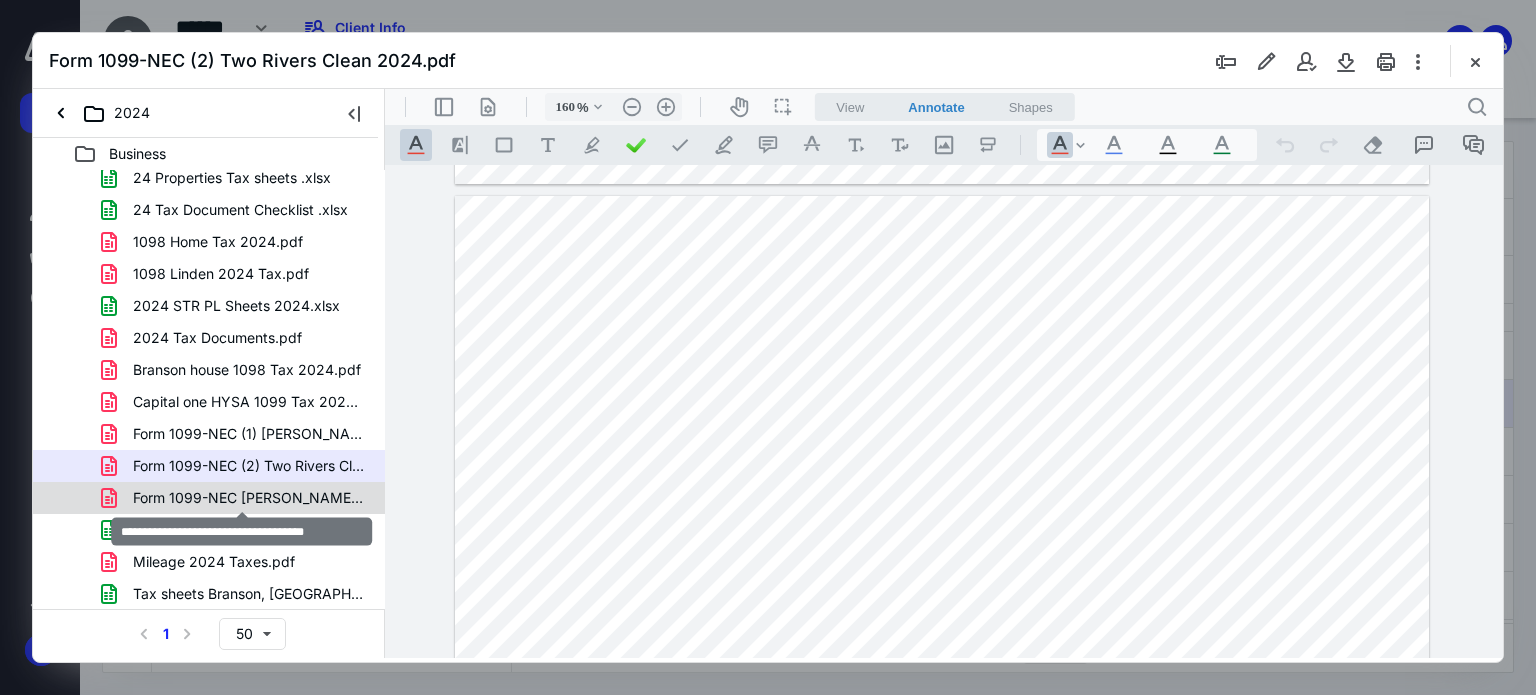 click on "Form 1099-NEC Rachel Stamper 2024.pdf" at bounding box center [249, 498] 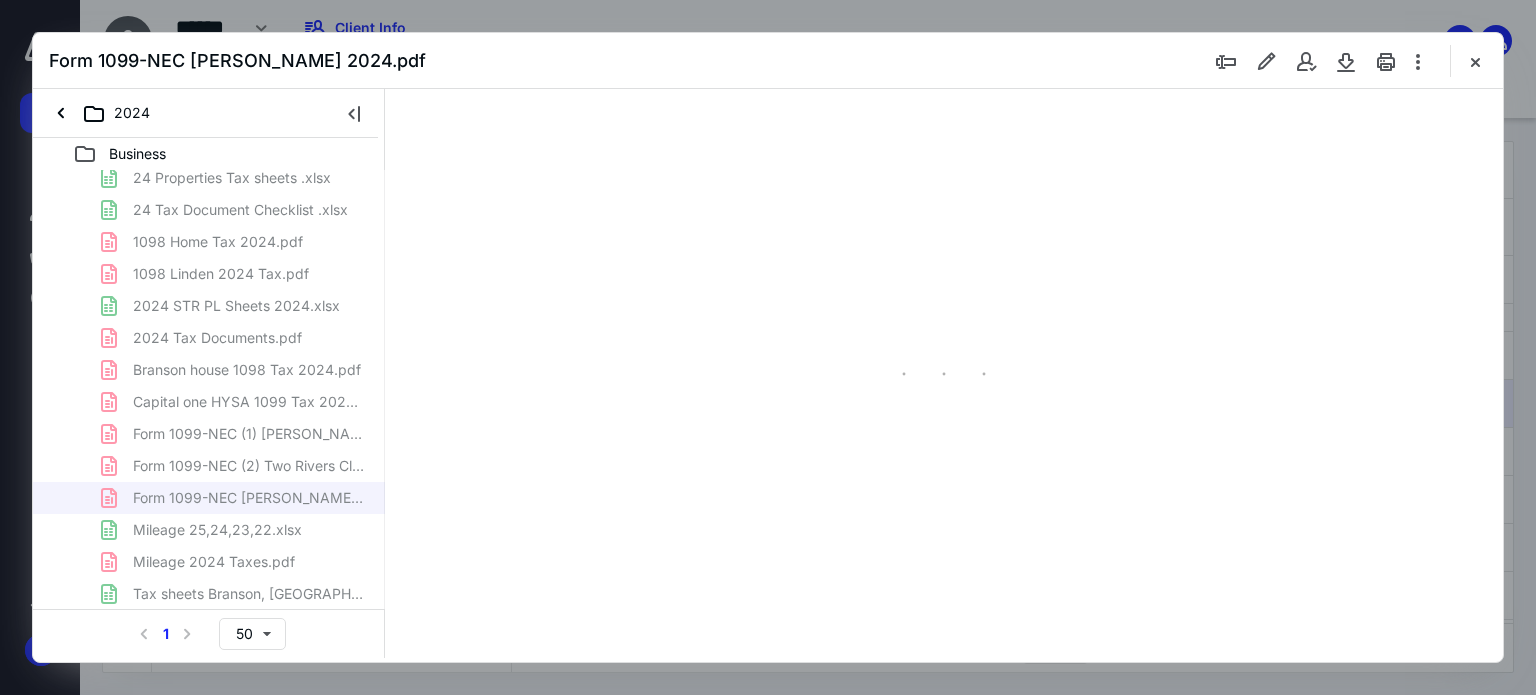 type on "62" 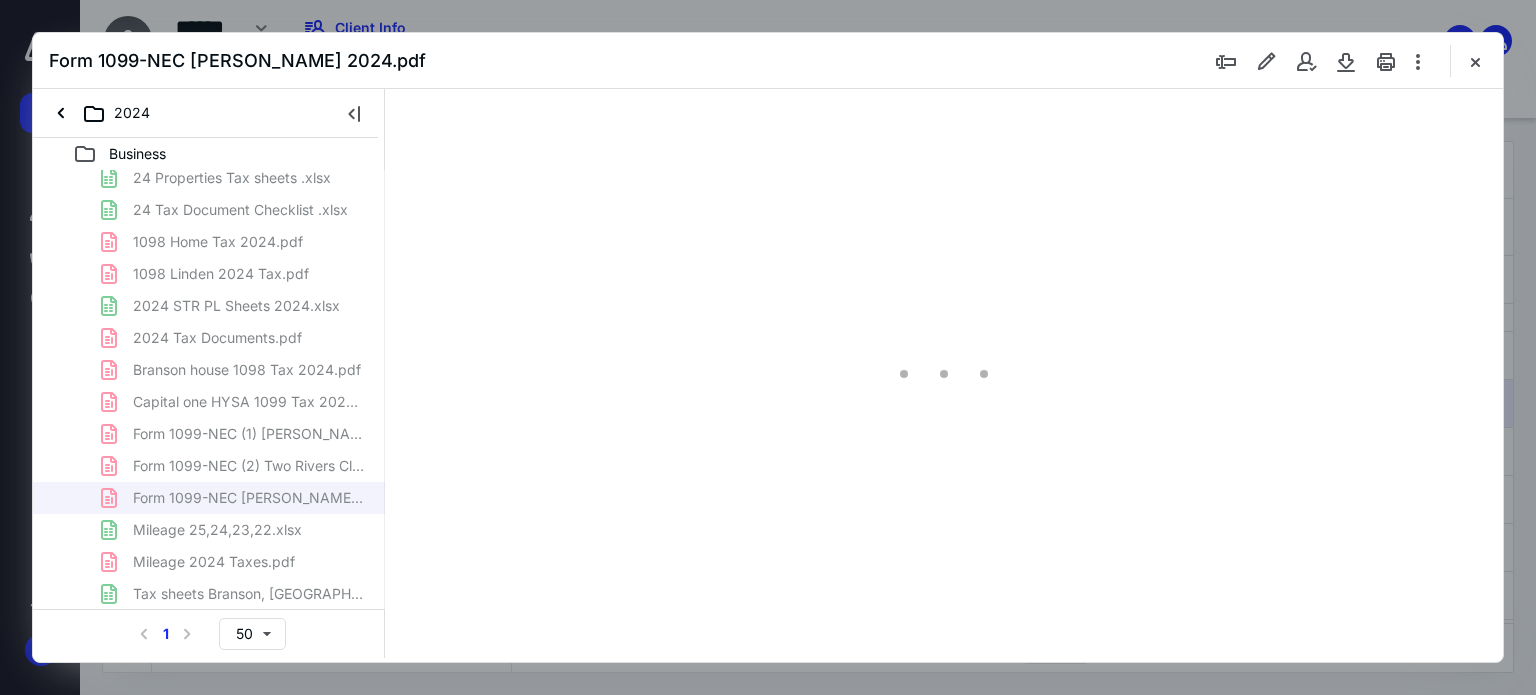 scroll, scrollTop: 78, scrollLeft: 0, axis: vertical 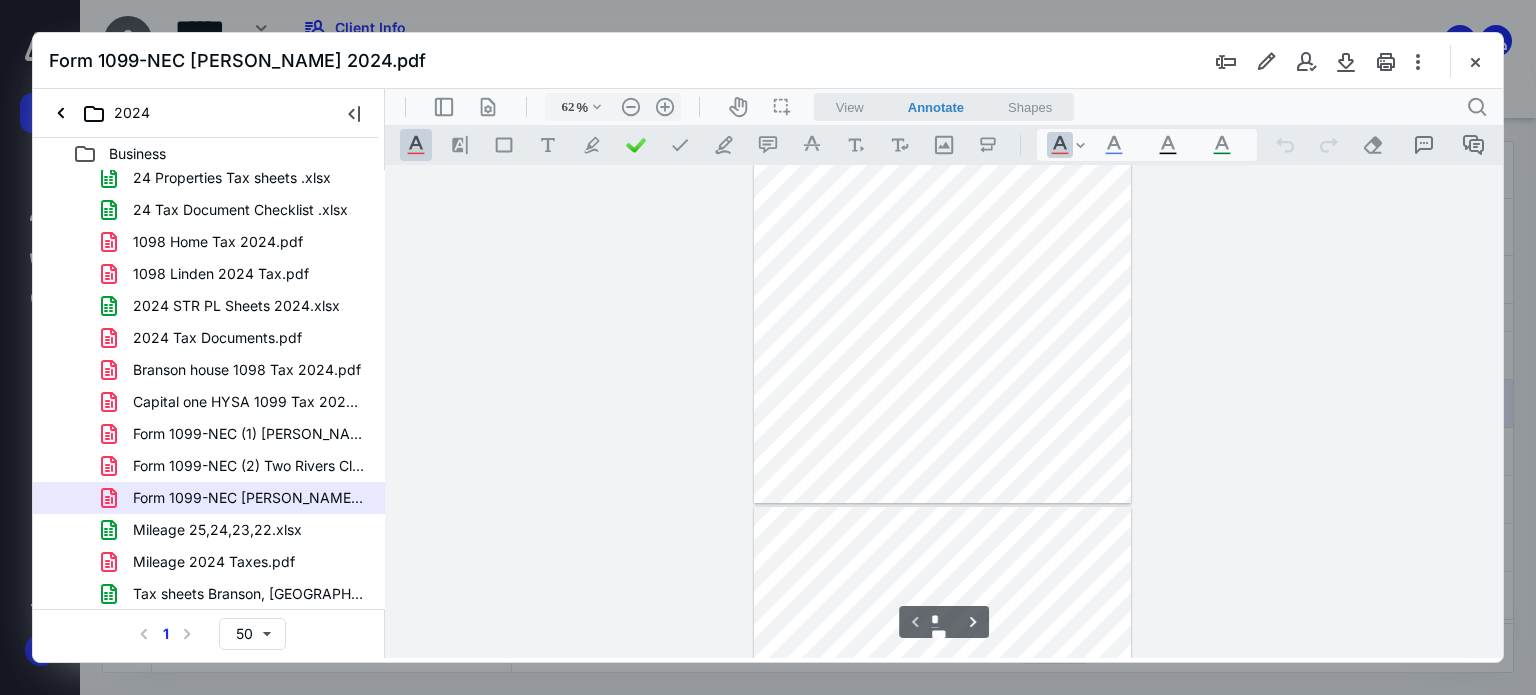 type on "*" 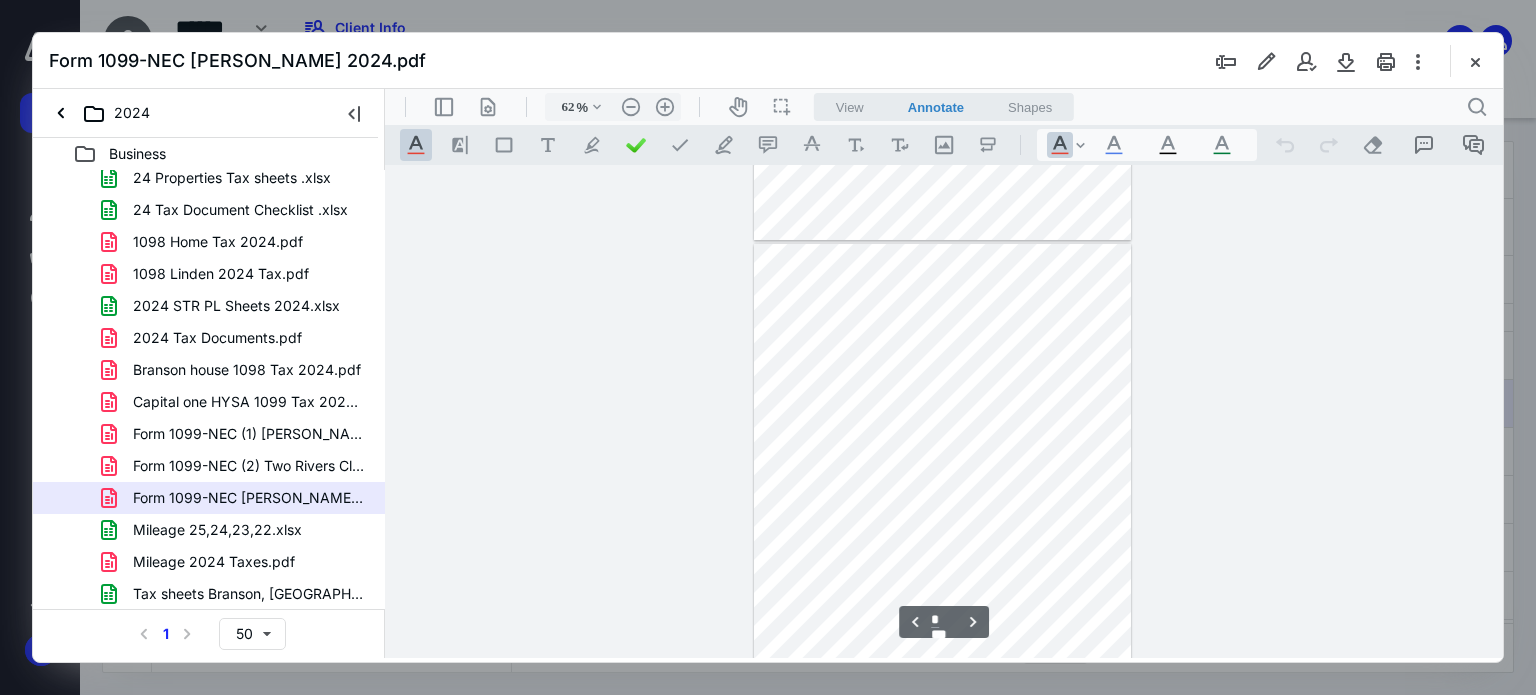 scroll, scrollTop: 478, scrollLeft: 0, axis: vertical 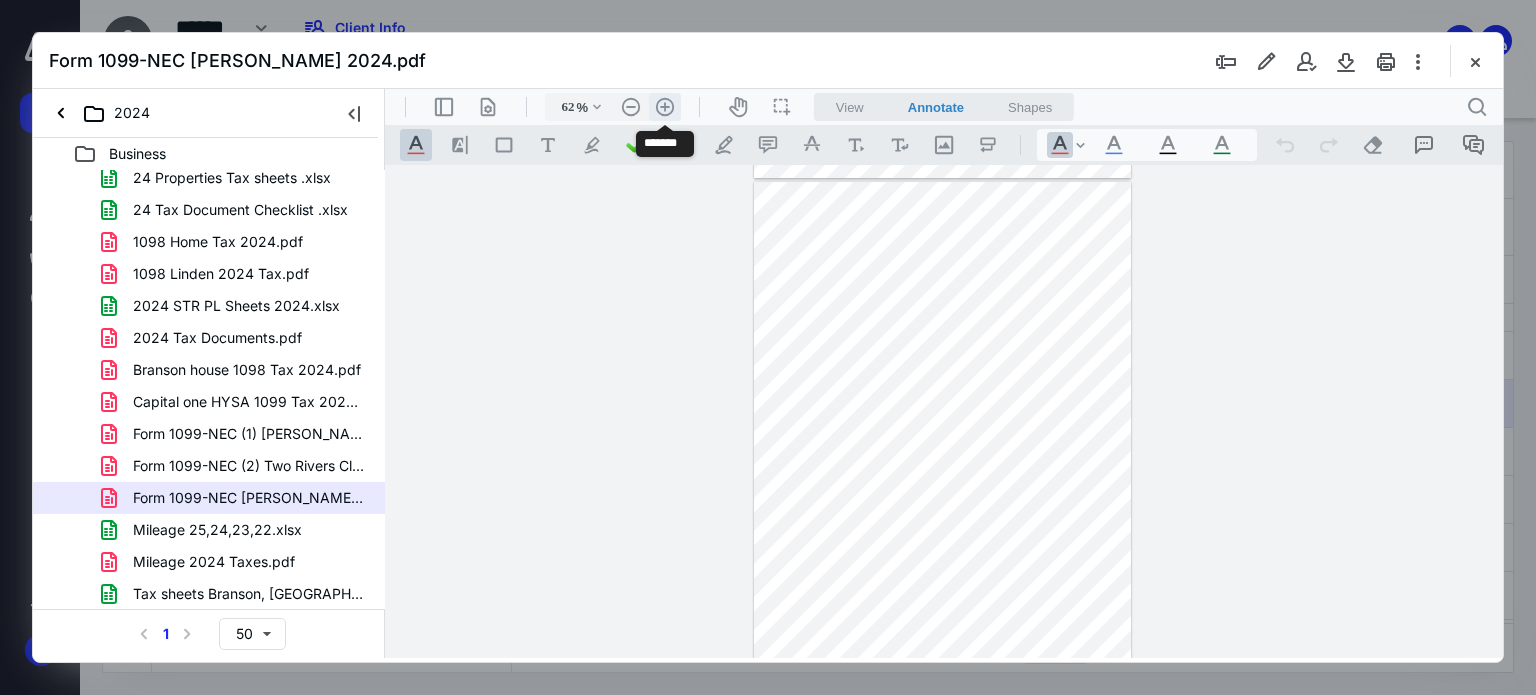 click on ".cls-1{fill:#abb0c4;} icon - header - zoom - in - line" at bounding box center (665, 107) 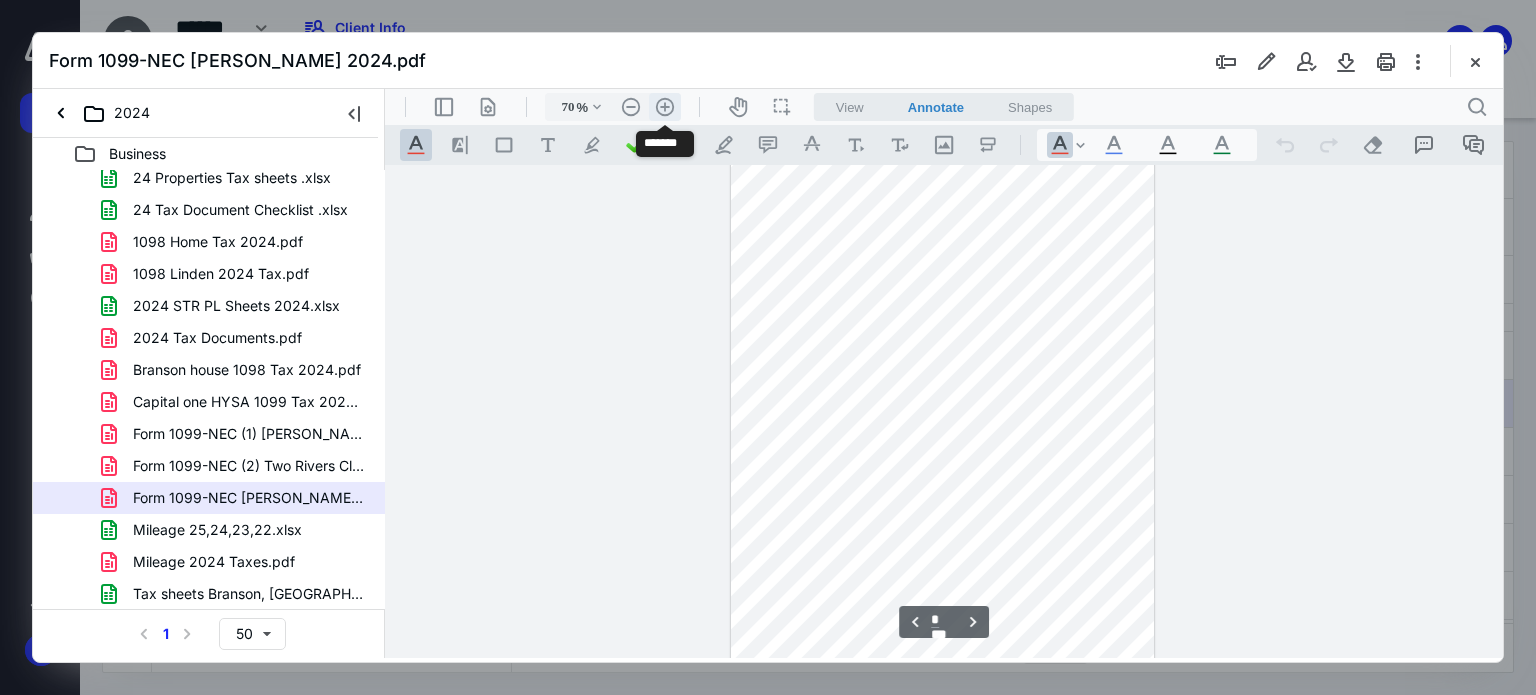 click on ".cls-1{fill:#abb0c4;} icon - header - zoom - in - line" at bounding box center [665, 107] 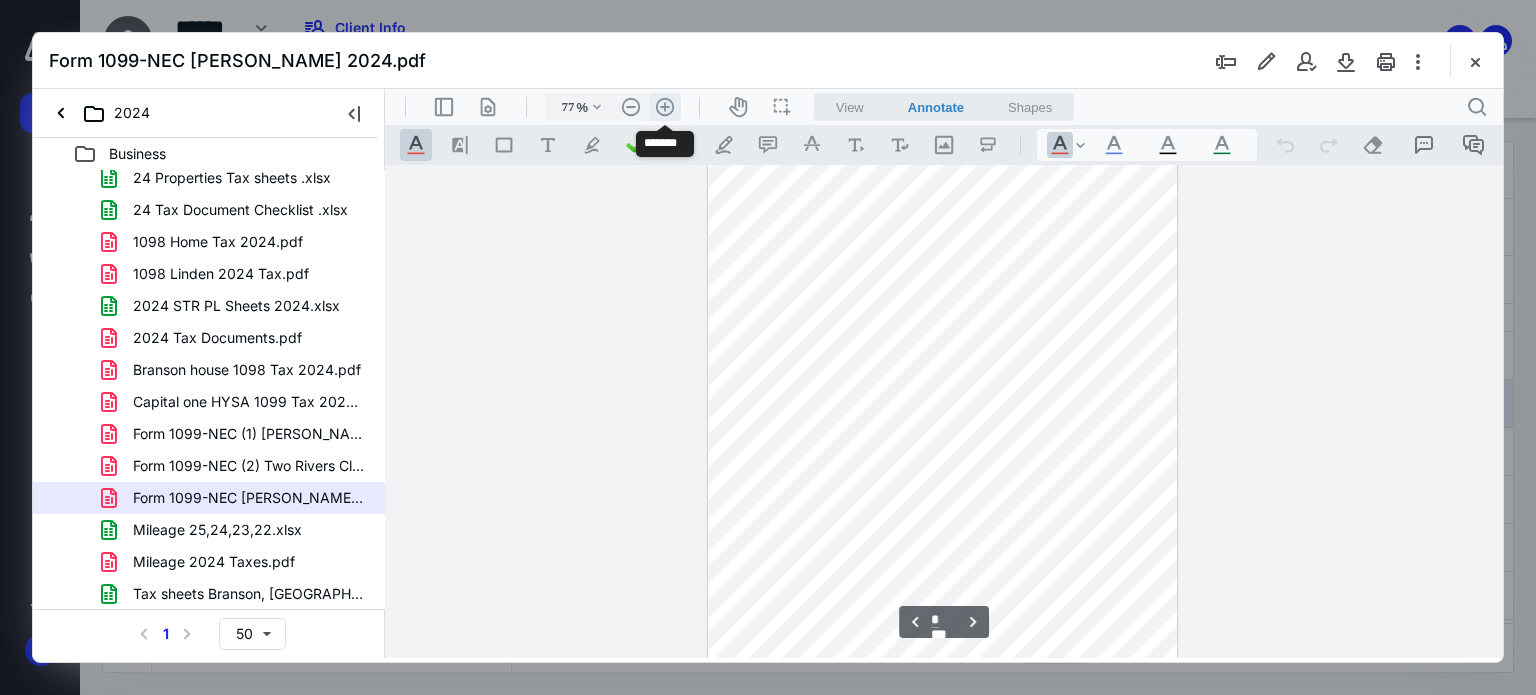 click on ".cls-1{fill:#abb0c4;} icon - header - zoom - in - line" at bounding box center [665, 107] 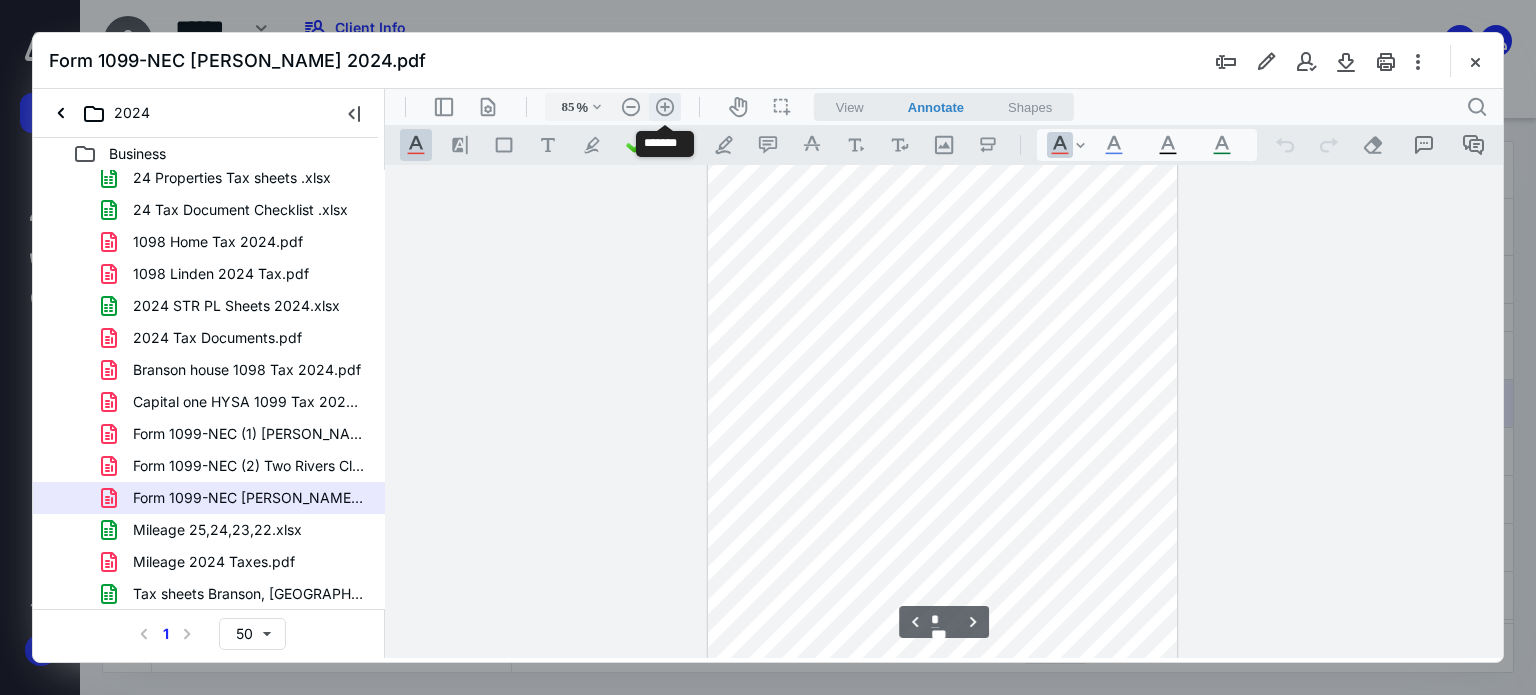 click on ".cls-1{fill:#abb0c4;} icon - header - zoom - in - line" at bounding box center (665, 107) 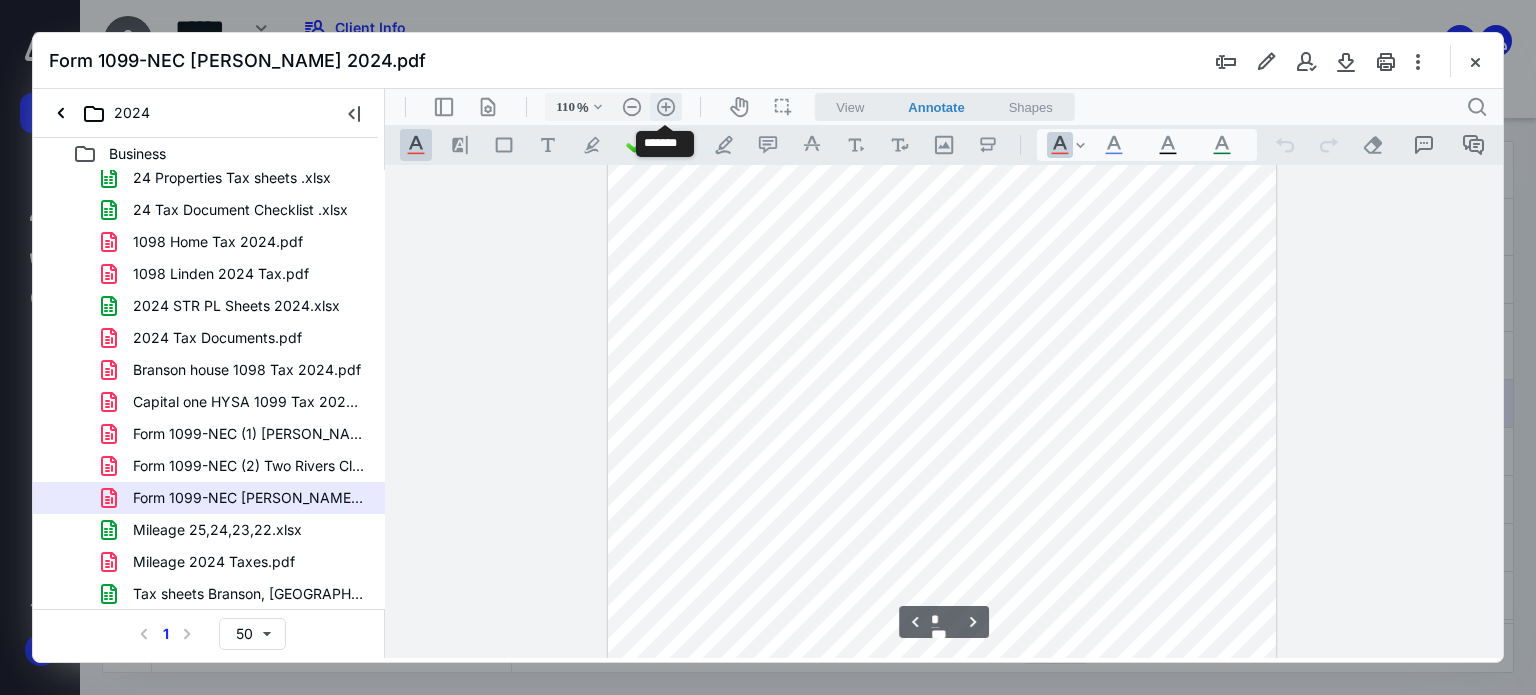 click on ".cls-1{fill:#abb0c4;} icon - header - zoom - in - line" at bounding box center (666, 107) 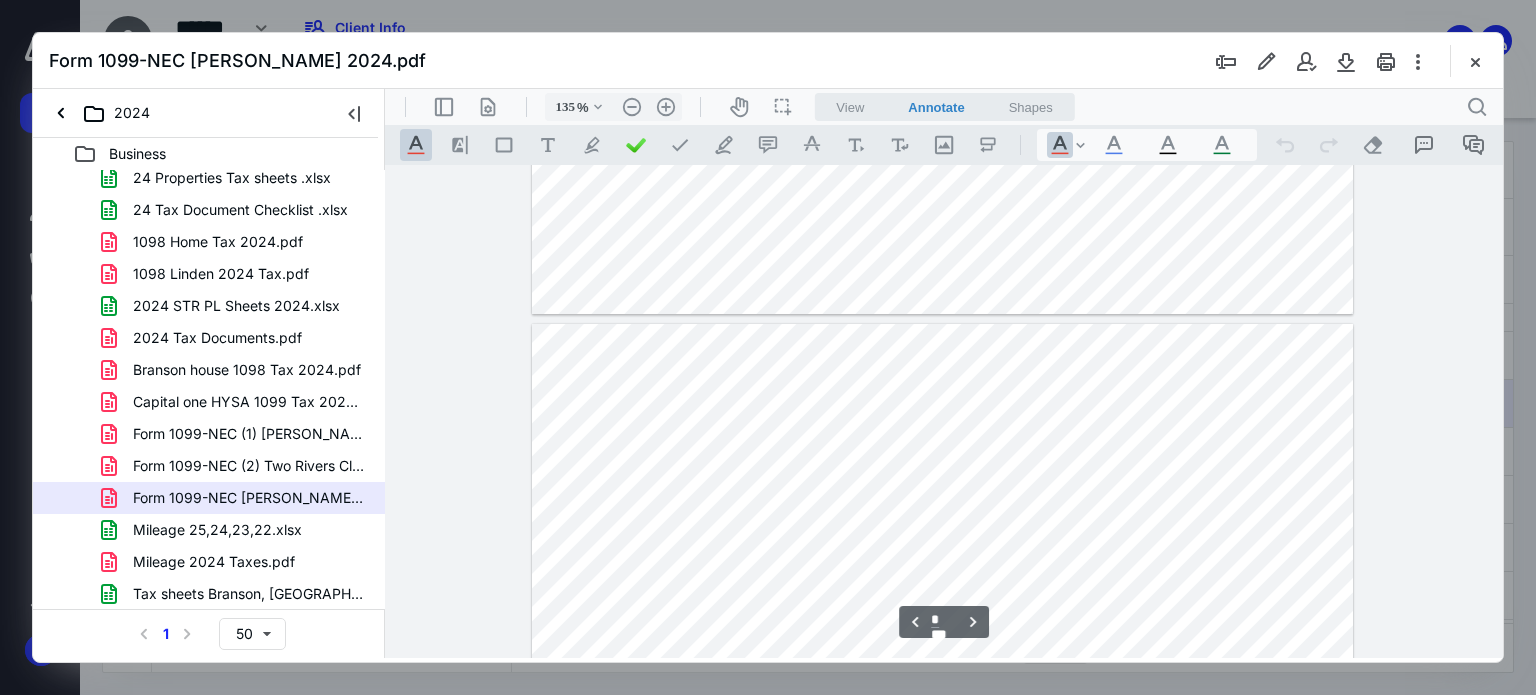 scroll, scrollTop: 884, scrollLeft: 0, axis: vertical 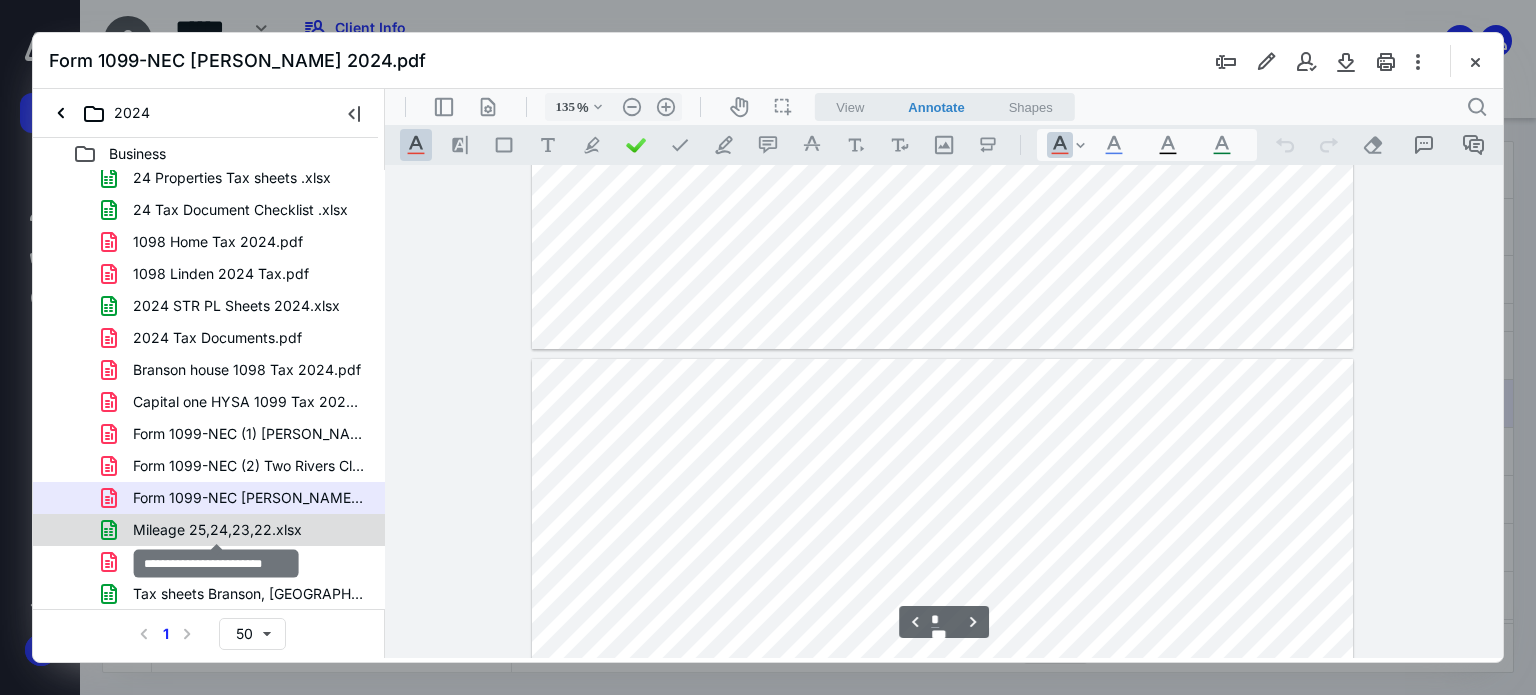 click on "Mileage 25,24,23,22.xlsx" at bounding box center (217, 530) 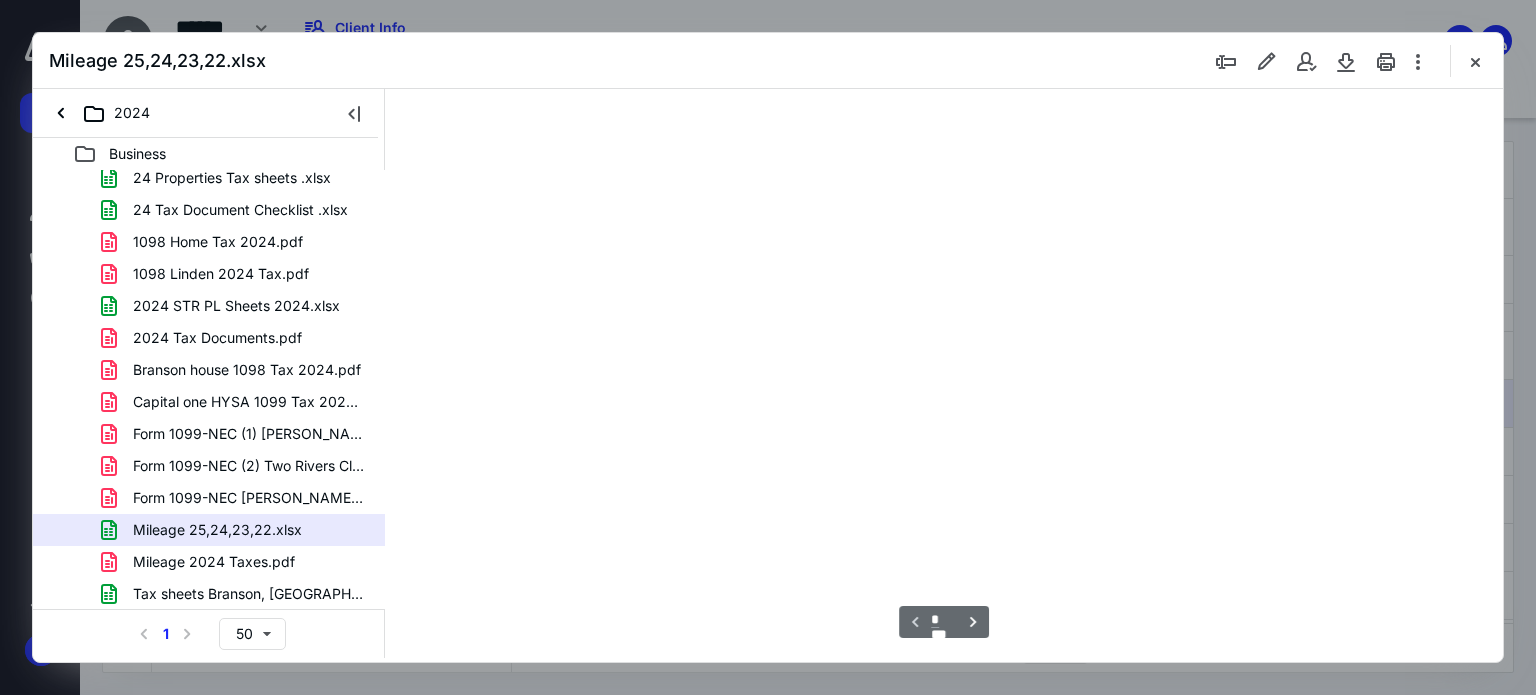 scroll, scrollTop: 76, scrollLeft: 0, axis: vertical 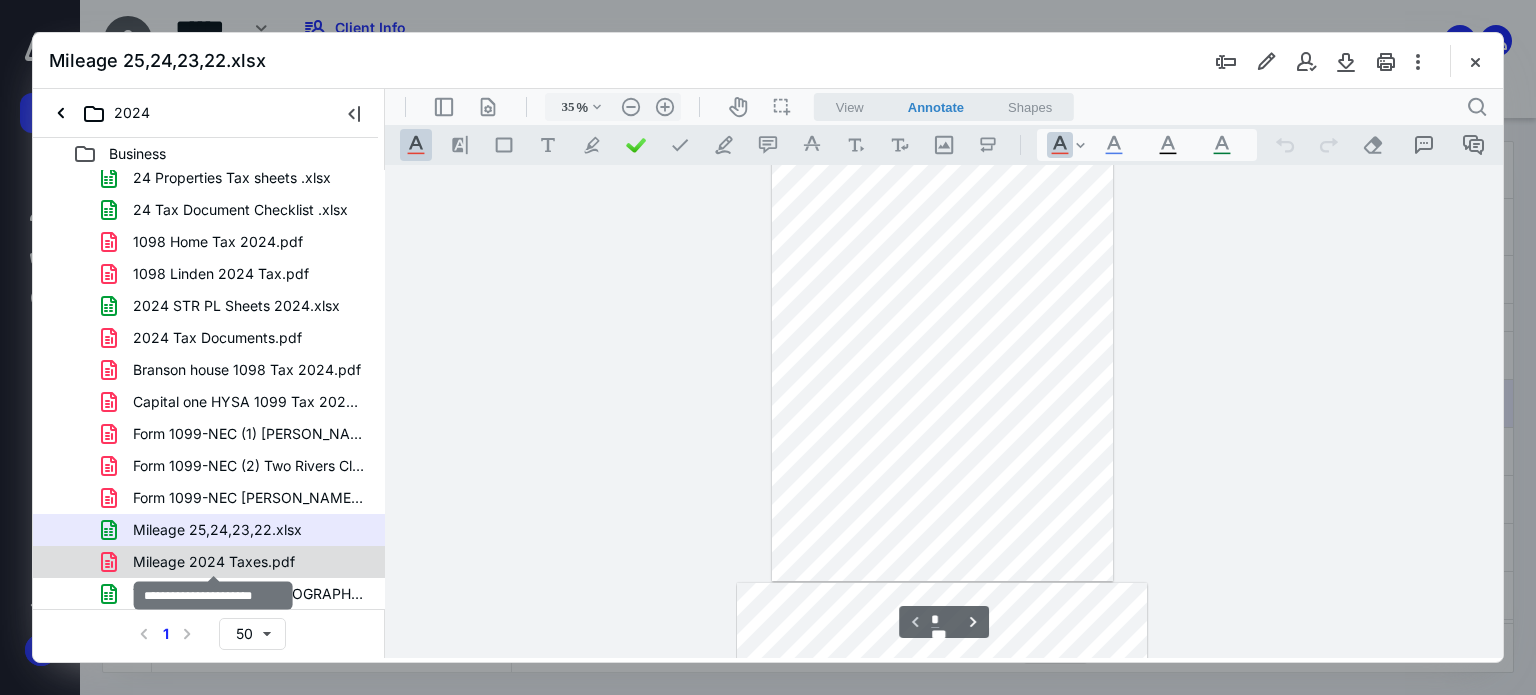 click on "Mileage 2024 Taxes.pdf" at bounding box center [214, 562] 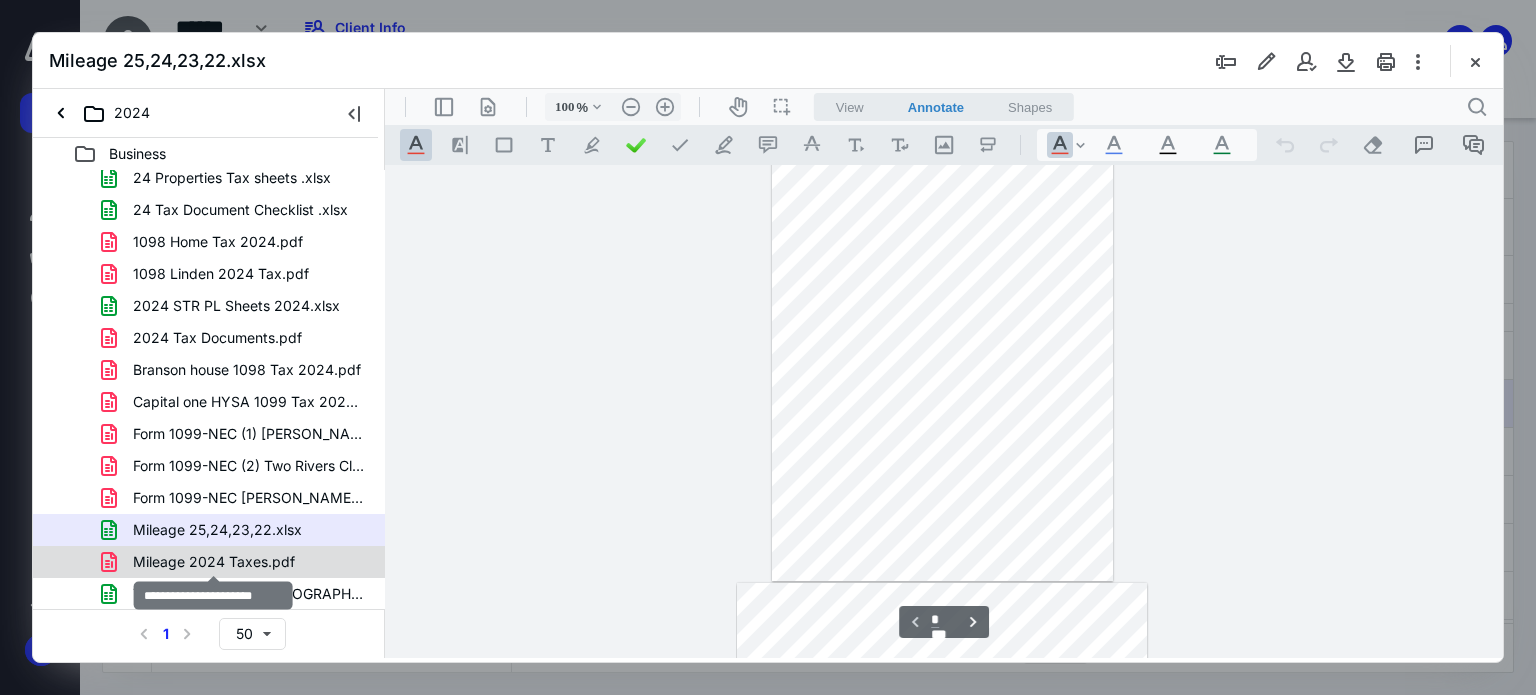 click on "24  Tax sheets Linden, MI (1).xlsx 24 Consulting Tax sheets .xlsx 24 Management Tax sheets .xlsx 24 Personal Tax spreadsheet.xlsx 24 Properties Tax sheets .xlsx 24 Tax Document Checklist .xlsx 1098 Home Tax 2024.pdf 1098 Linden 2024 Tax.pdf 2024 STR PL Sheets 2024.xlsx 2024 Tax Documents.pdf Branson house 1098 Tax 2024.pdf Capital one HYSA 1099 Tax 2024.pdf Form 1099-NEC (1) Risa French 2024.pdf Form 1099-NEC (2) Two Rivers Clean 2024.pdf Form 1099-NEC Rachel Stamper 2024.pdf Mileage 25,24,23,22.xlsx Mileage 2024 Taxes.pdf Tax sheets Branson, MO (1).xlsx" at bounding box center (209, 322) 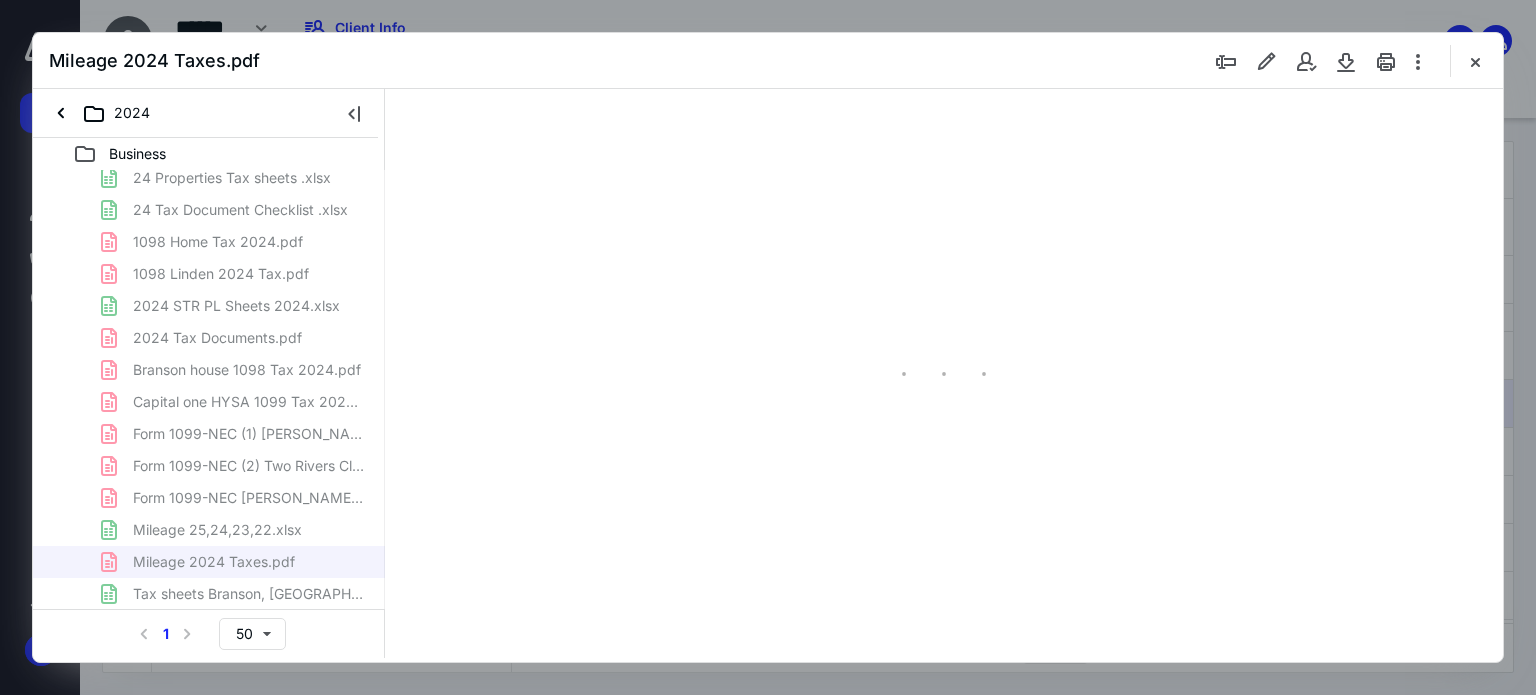 scroll, scrollTop: 79, scrollLeft: 0, axis: vertical 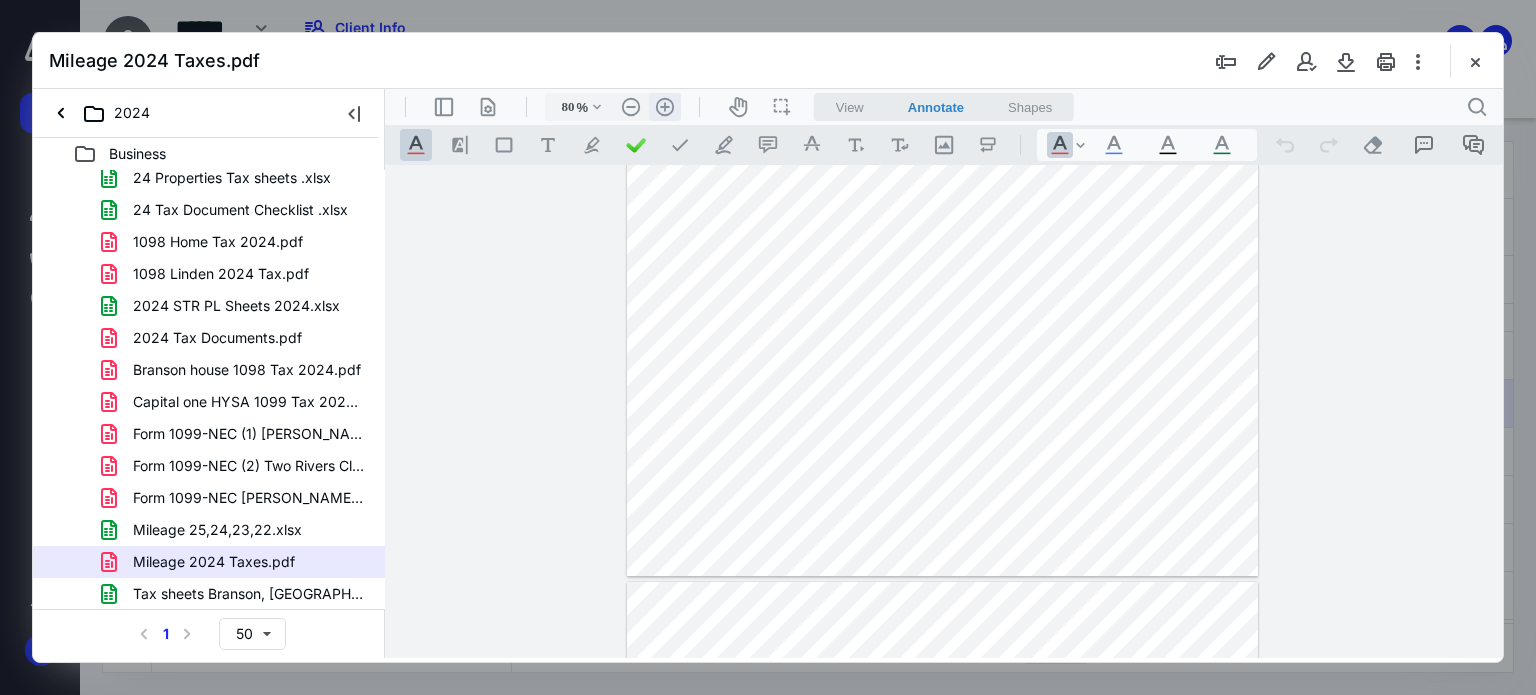 click on ".cls-1{fill:#abb0c4;} icon - header - zoom - in - line" at bounding box center (665, 107) 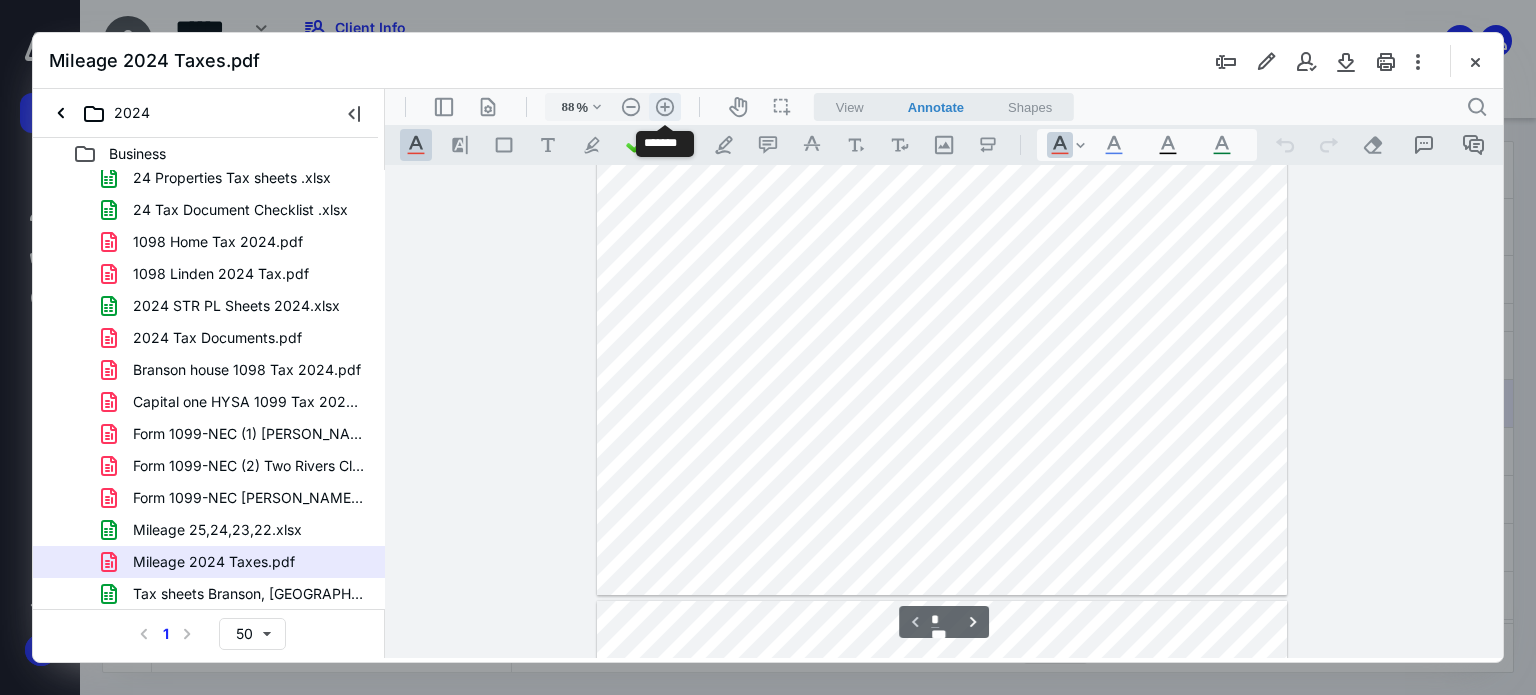 click on ".cls-1{fill:#abb0c4;} icon - header - zoom - in - line" at bounding box center (665, 107) 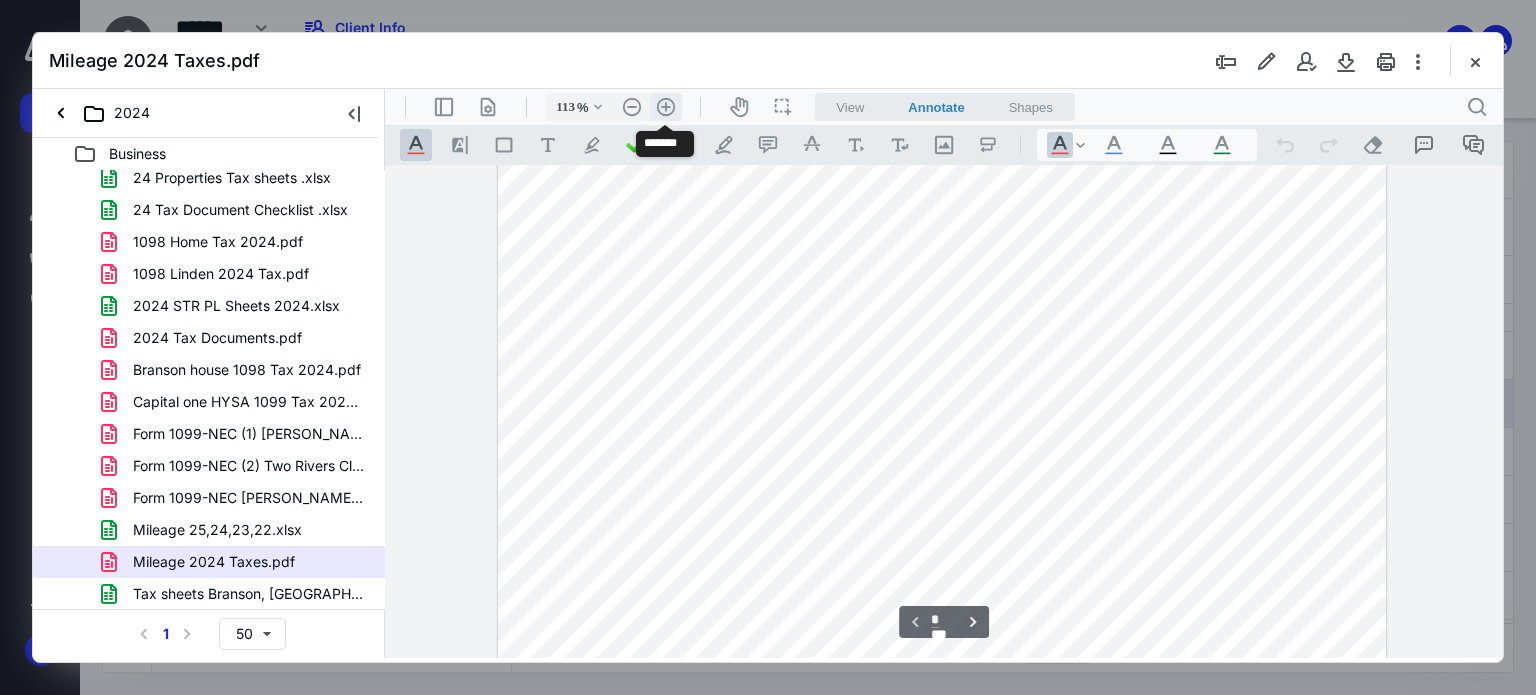 click on ".cls-1{fill:#abb0c4;} icon - header - zoom - in - line" at bounding box center [666, 107] 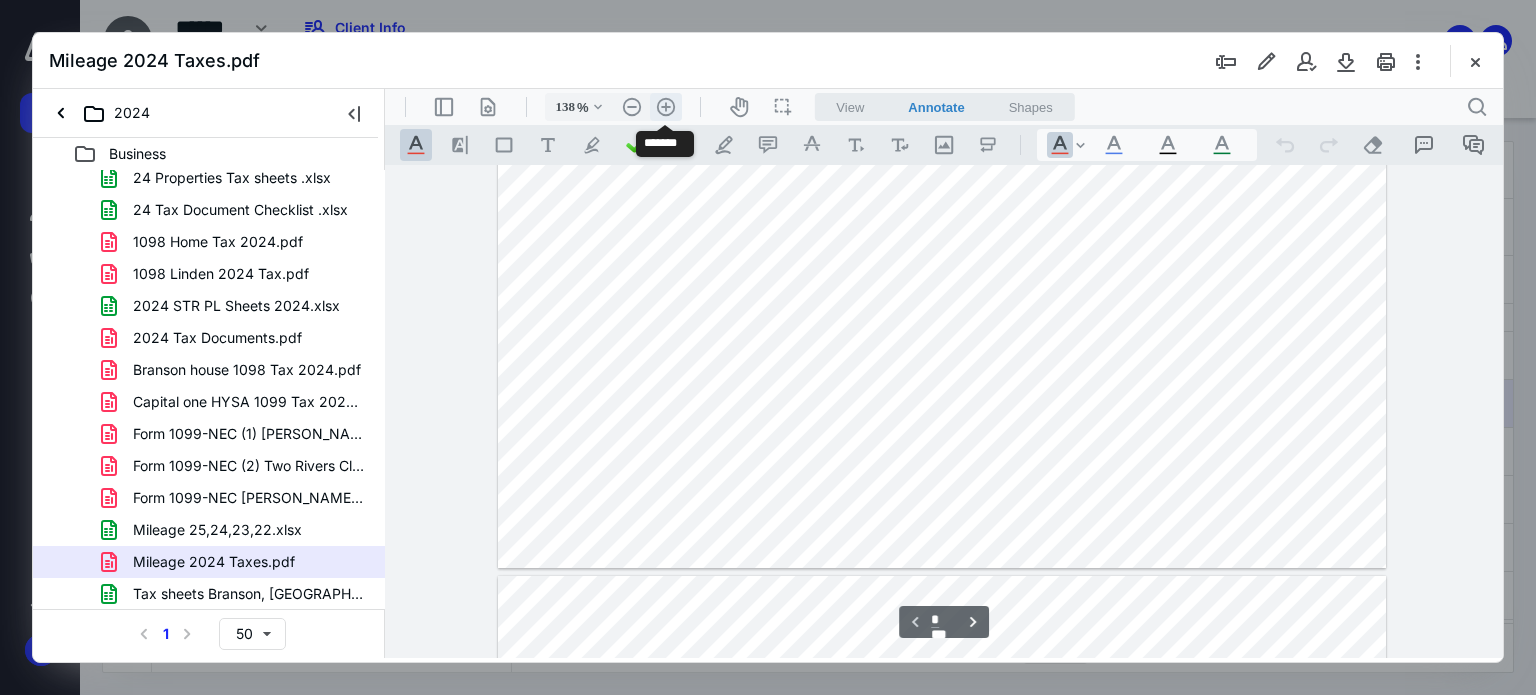 click on ".cls-1{fill:#abb0c4;} icon - header - zoom - in - line" at bounding box center (666, 107) 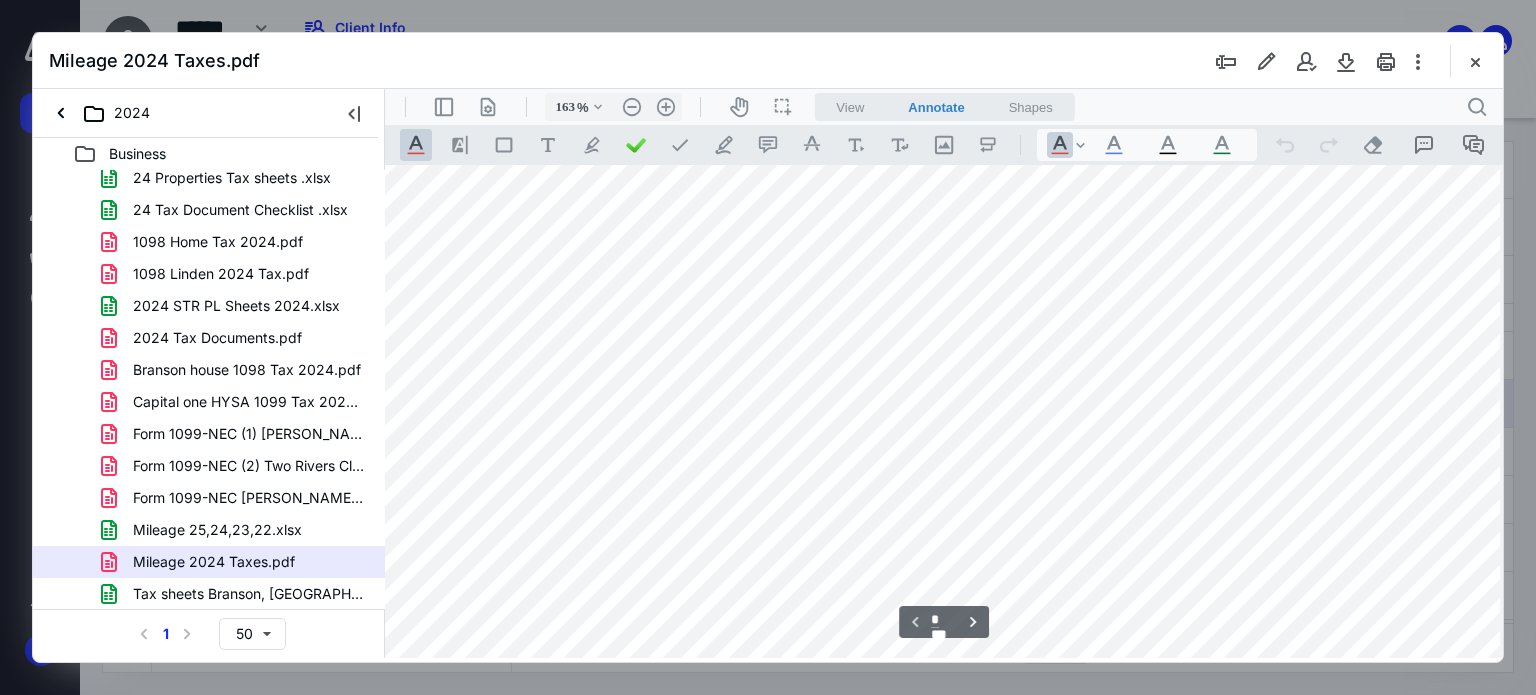 scroll, scrollTop: 0, scrollLeft: 94, axis: horizontal 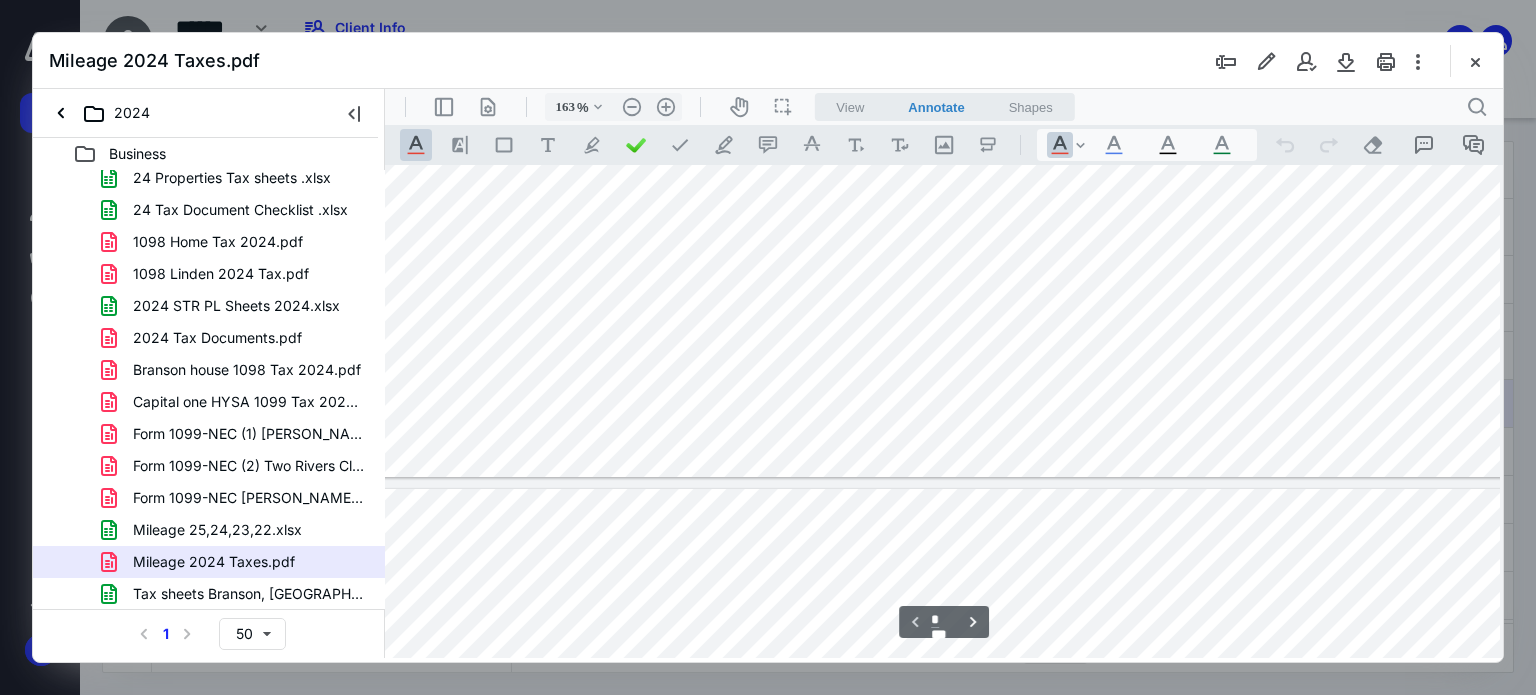 type on "*" 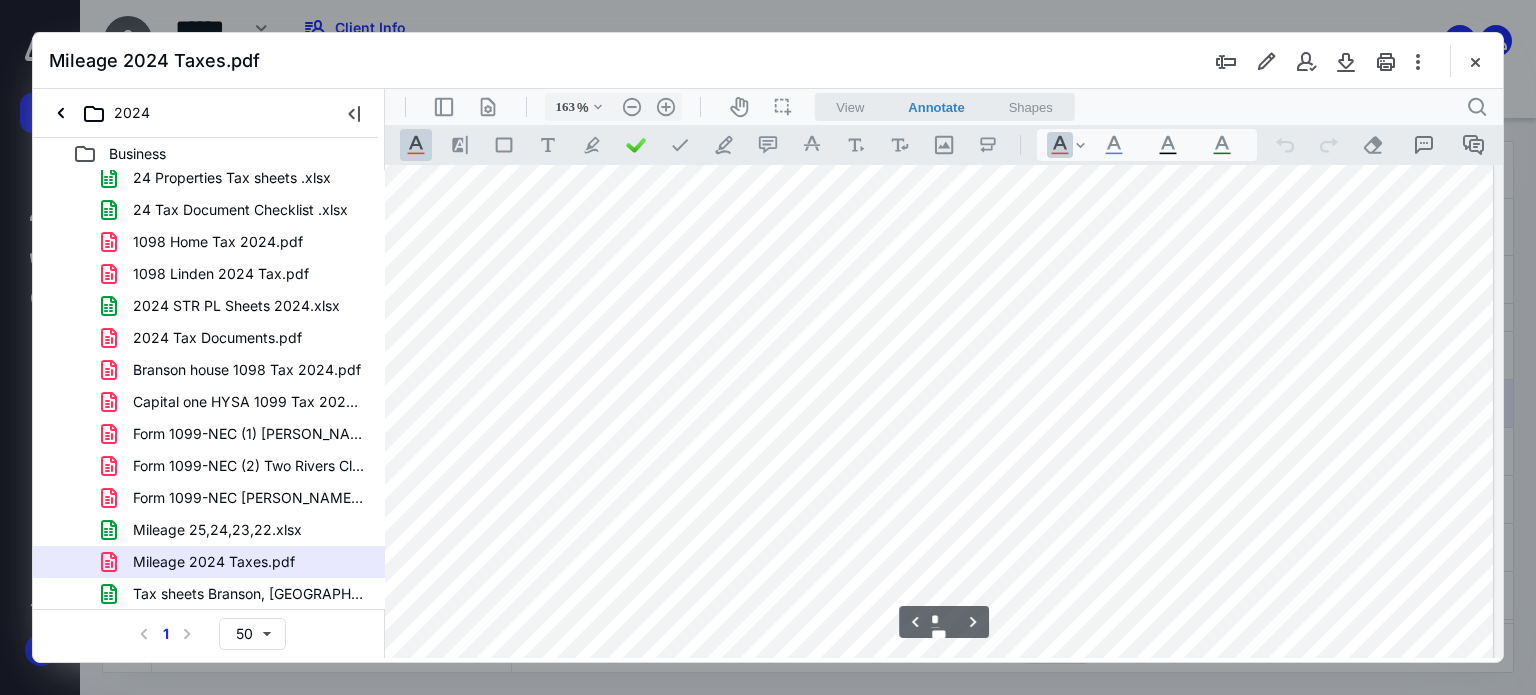 scroll, scrollTop: 1500, scrollLeft: 187, axis: both 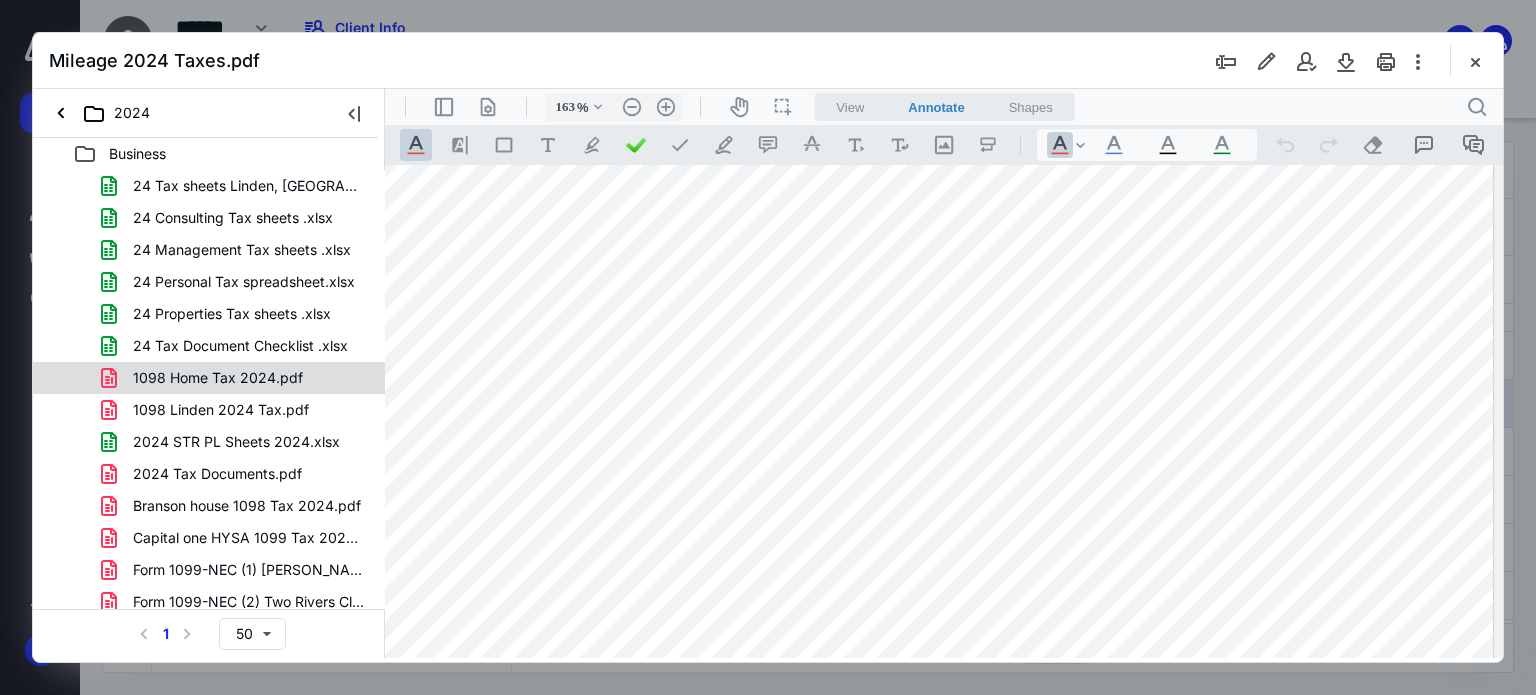 click on "1098 Home Tax 2024.pdf" at bounding box center (206, 378) 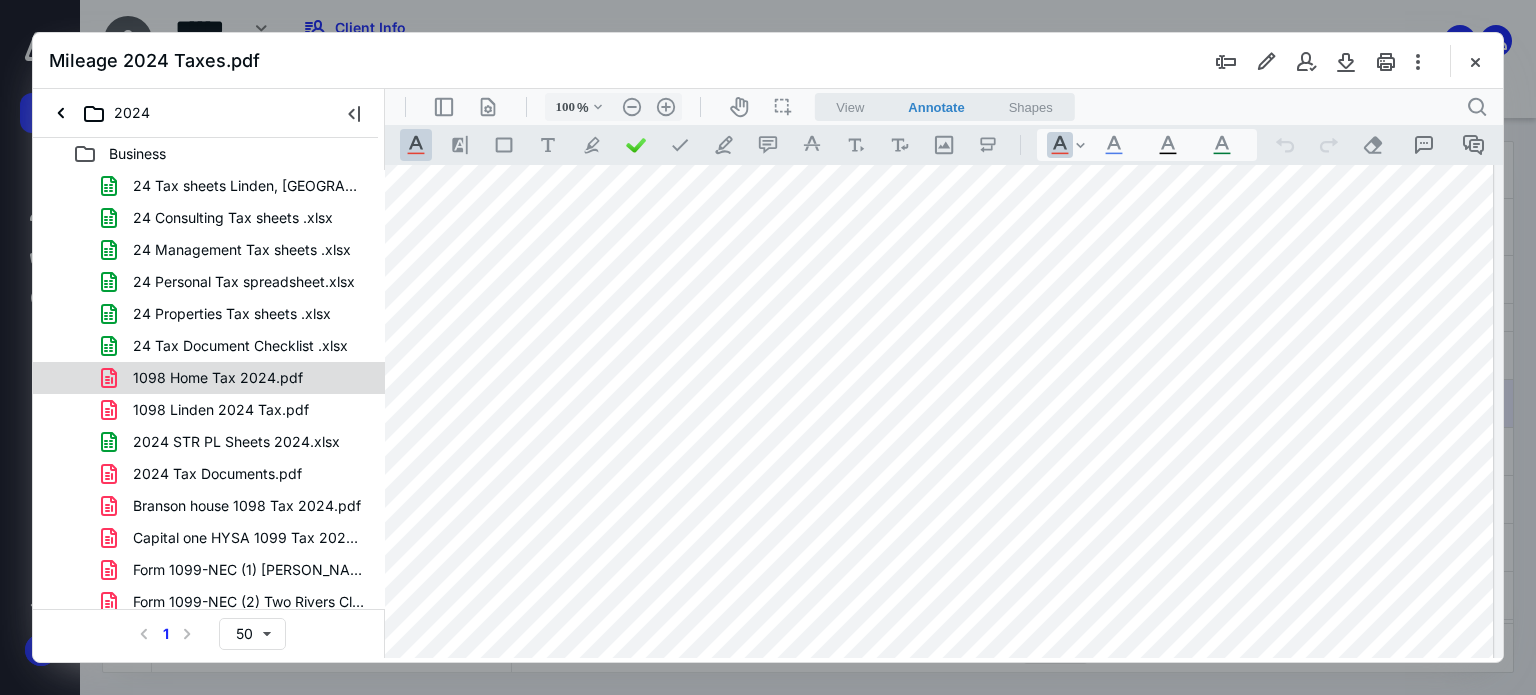 click on "24  Tax sheets Linden, MI (1).xlsx 24 Consulting Tax sheets .xlsx 24 Management Tax sheets .xlsx 24 Personal Tax spreadsheet.xlsx 24 Properties Tax sheets .xlsx 24 Tax Document Checklist .xlsx 1098 Home Tax 2024.pdf 1098 Linden 2024 Tax.pdf 2024 STR PL Sheets 2024.xlsx 2024 Tax Documents.pdf Branson house 1098 Tax 2024.pdf Capital one HYSA 1099 Tax 2024.pdf Form 1099-NEC (1) Risa French 2024.pdf Form 1099-NEC (2) Two Rivers Clean 2024.pdf Form 1099-NEC Rachel Stamper 2024.pdf Mileage 25,24,23,22.xlsx Mileage 2024 Taxes.pdf Tax sheets Branson, MO (1).xlsx" at bounding box center [209, 458] 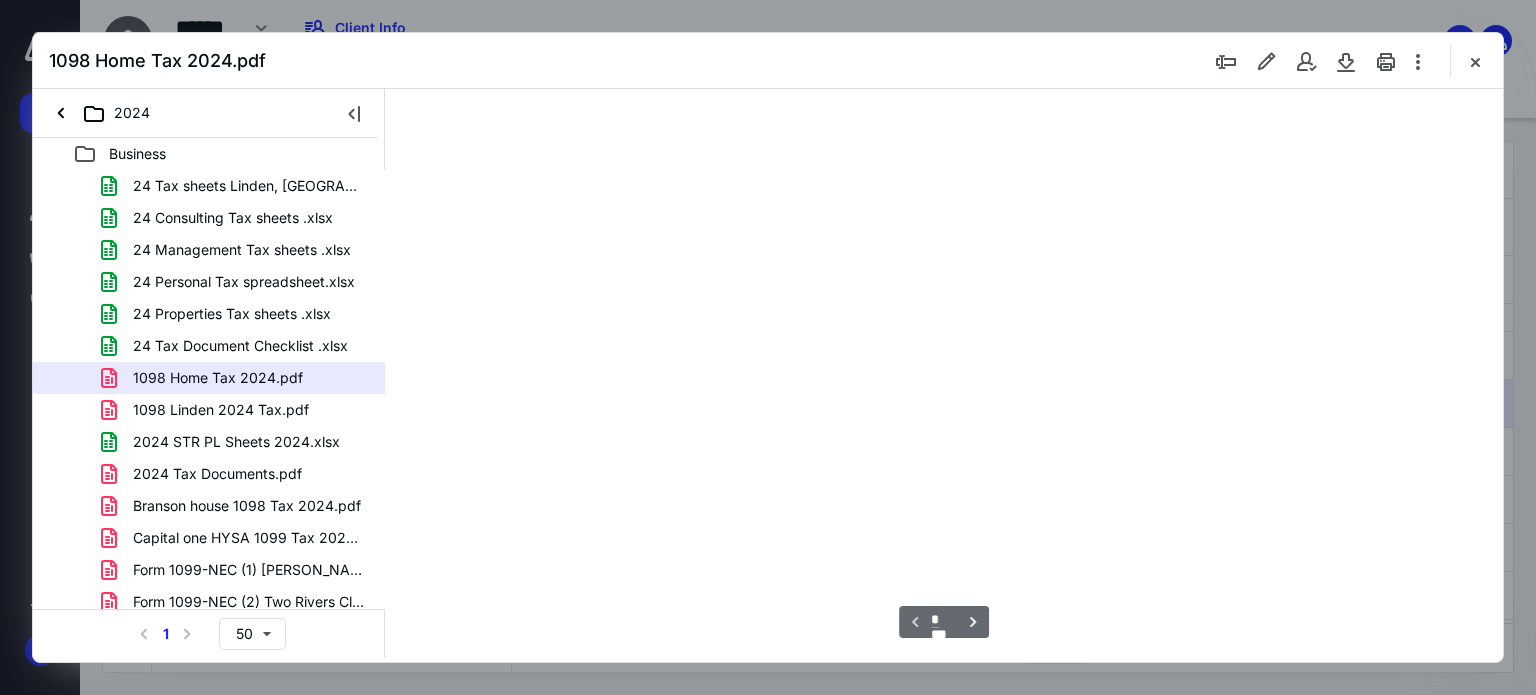 scroll, scrollTop: 78, scrollLeft: 0, axis: vertical 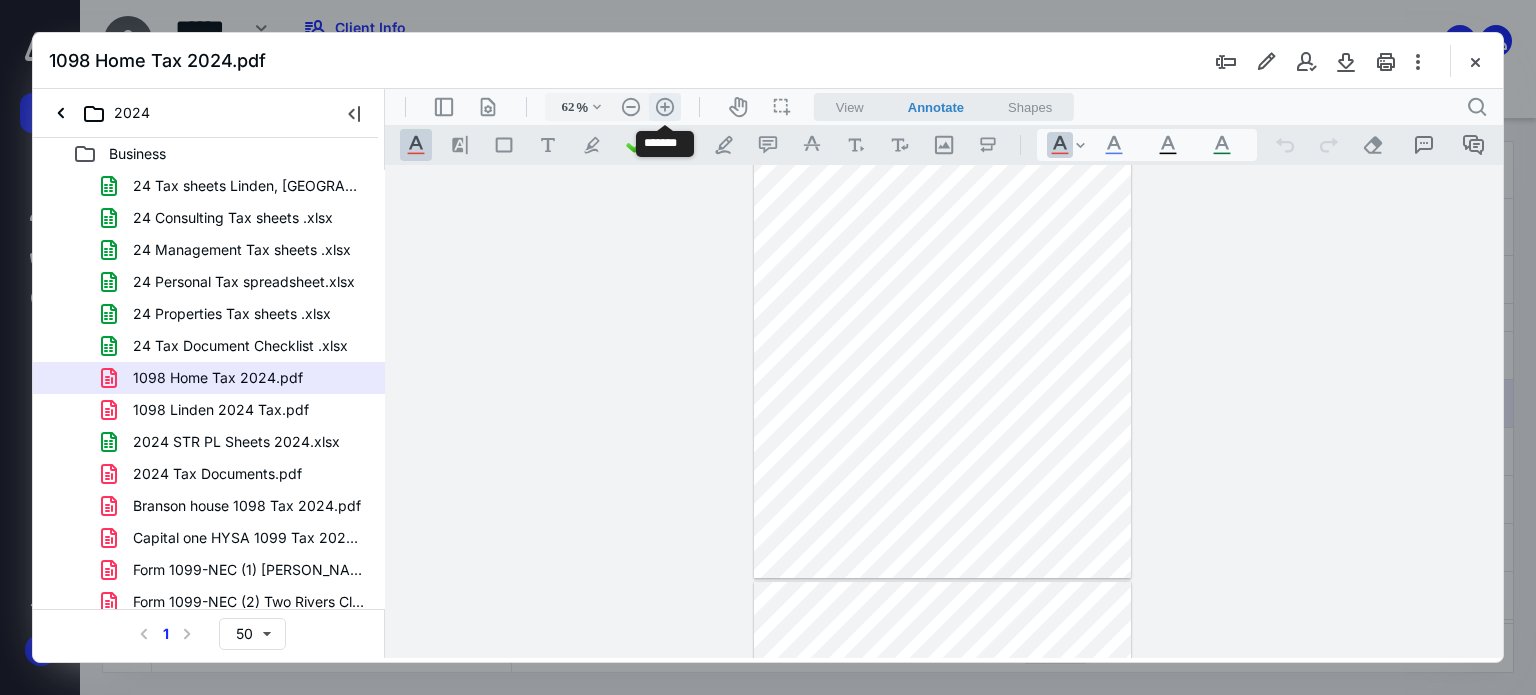 click on ".cls-1{fill:#abb0c4;} icon - header - zoom - in - line" at bounding box center [665, 107] 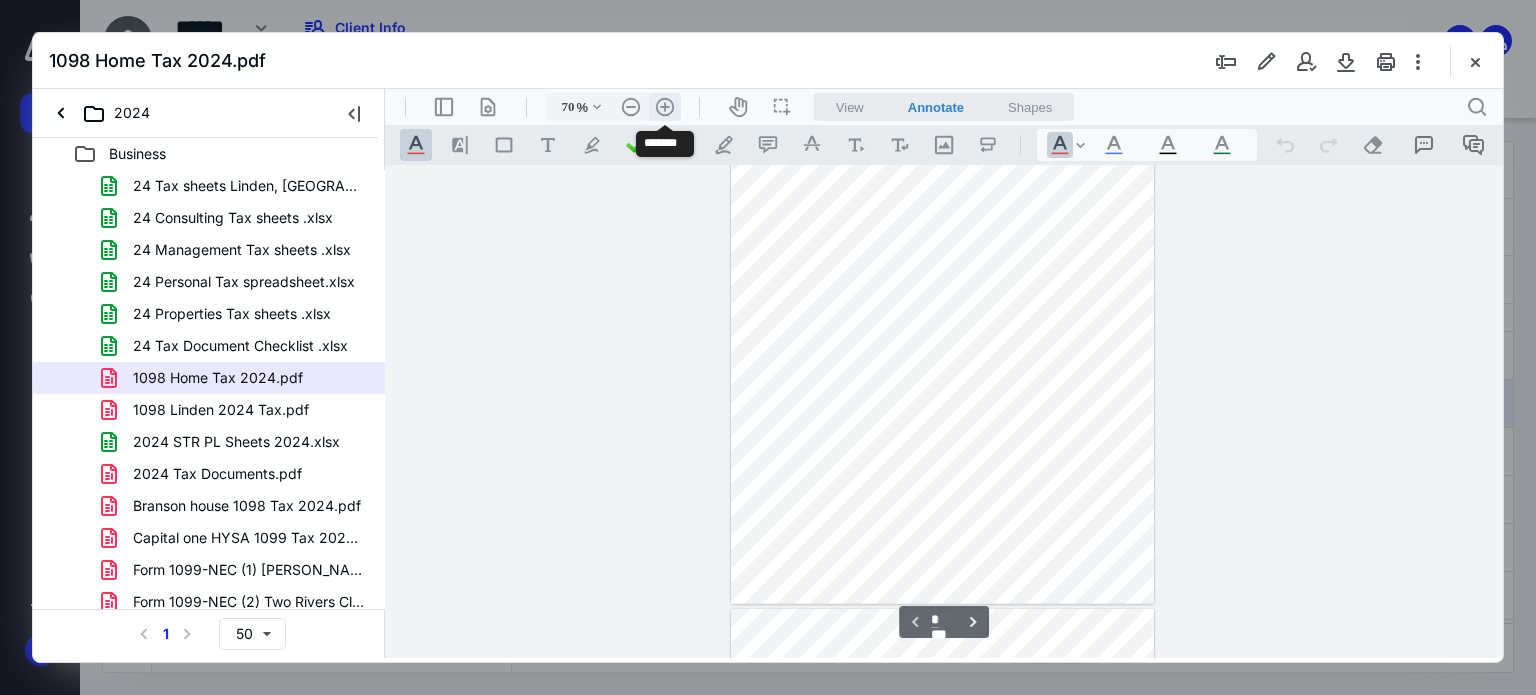 click on ".cls-1{fill:#abb0c4;} icon - header - zoom - in - line" at bounding box center [665, 107] 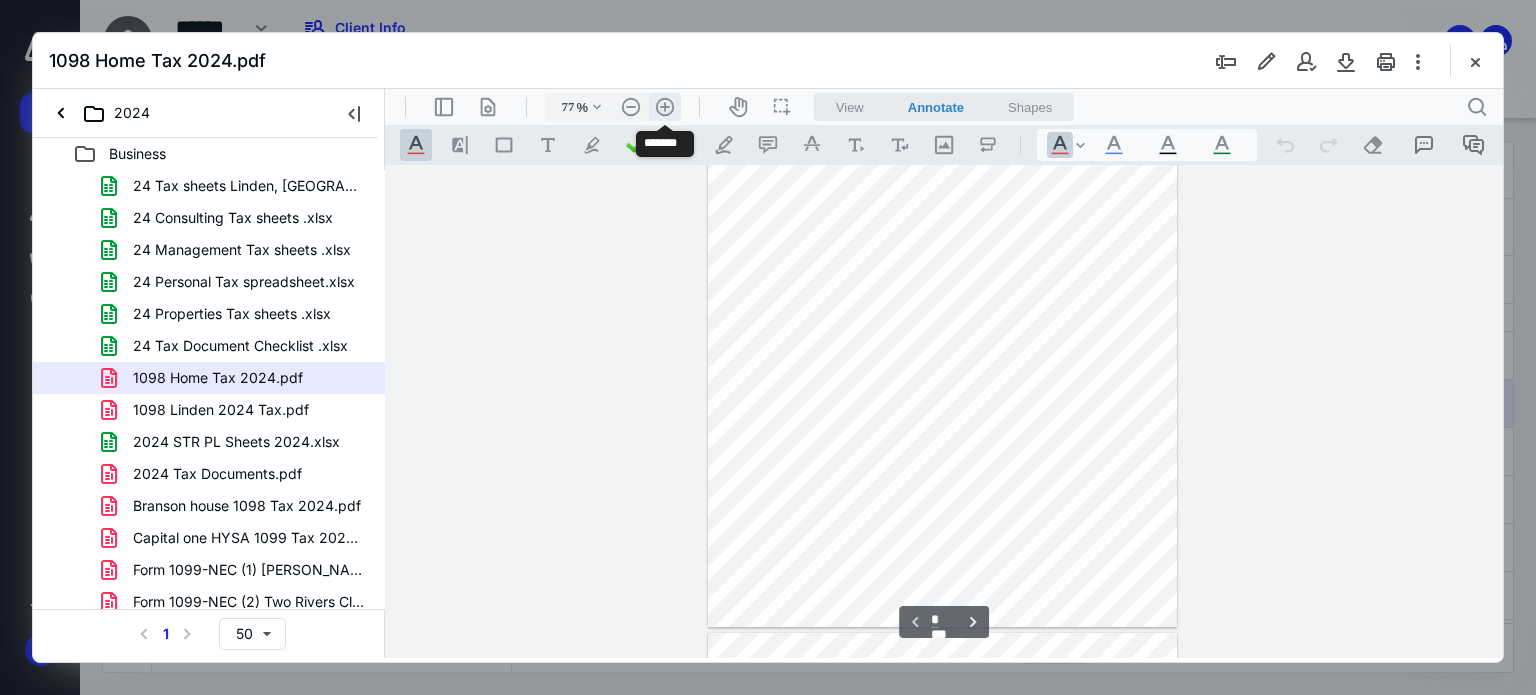 click on ".cls-1{fill:#abb0c4;} icon - header - zoom - in - line" at bounding box center [665, 107] 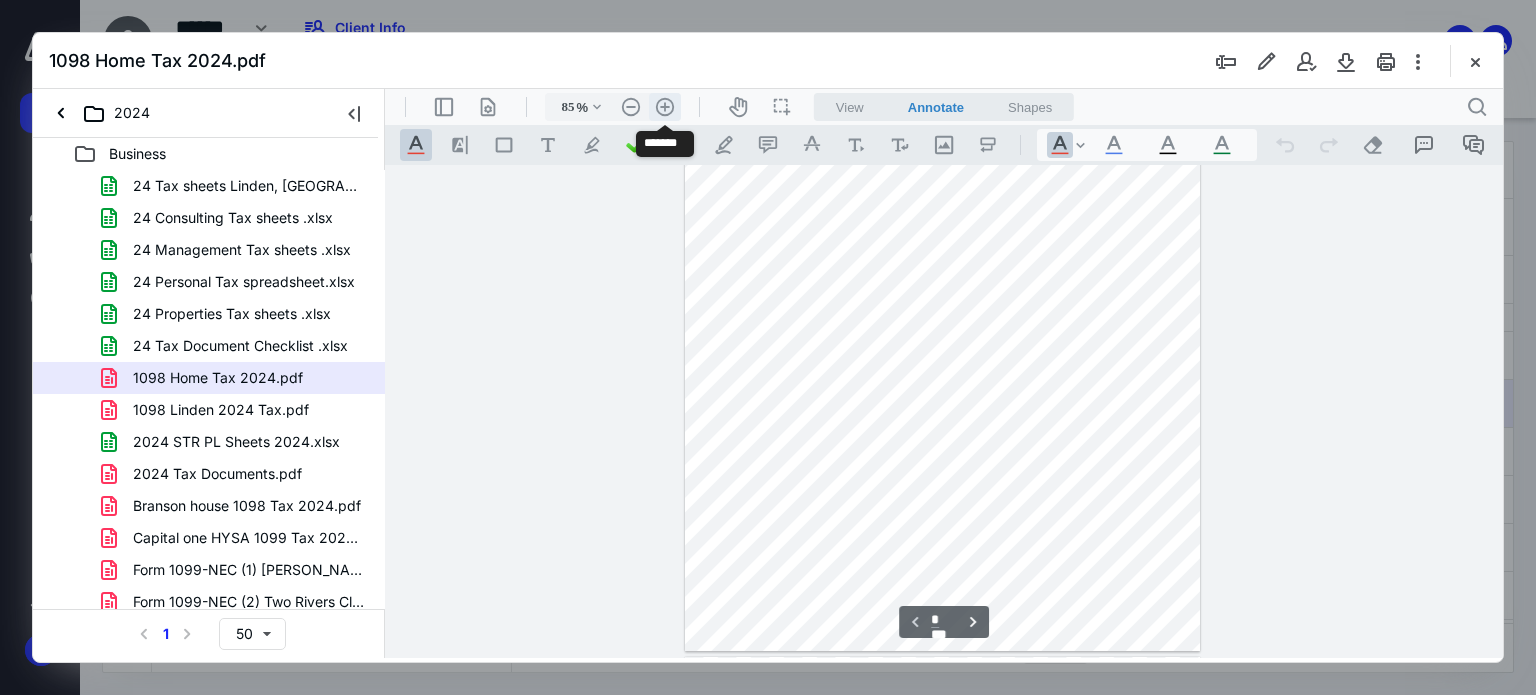 click on ".cls-1{fill:#abb0c4;} icon - header - zoom - in - line" at bounding box center [665, 107] 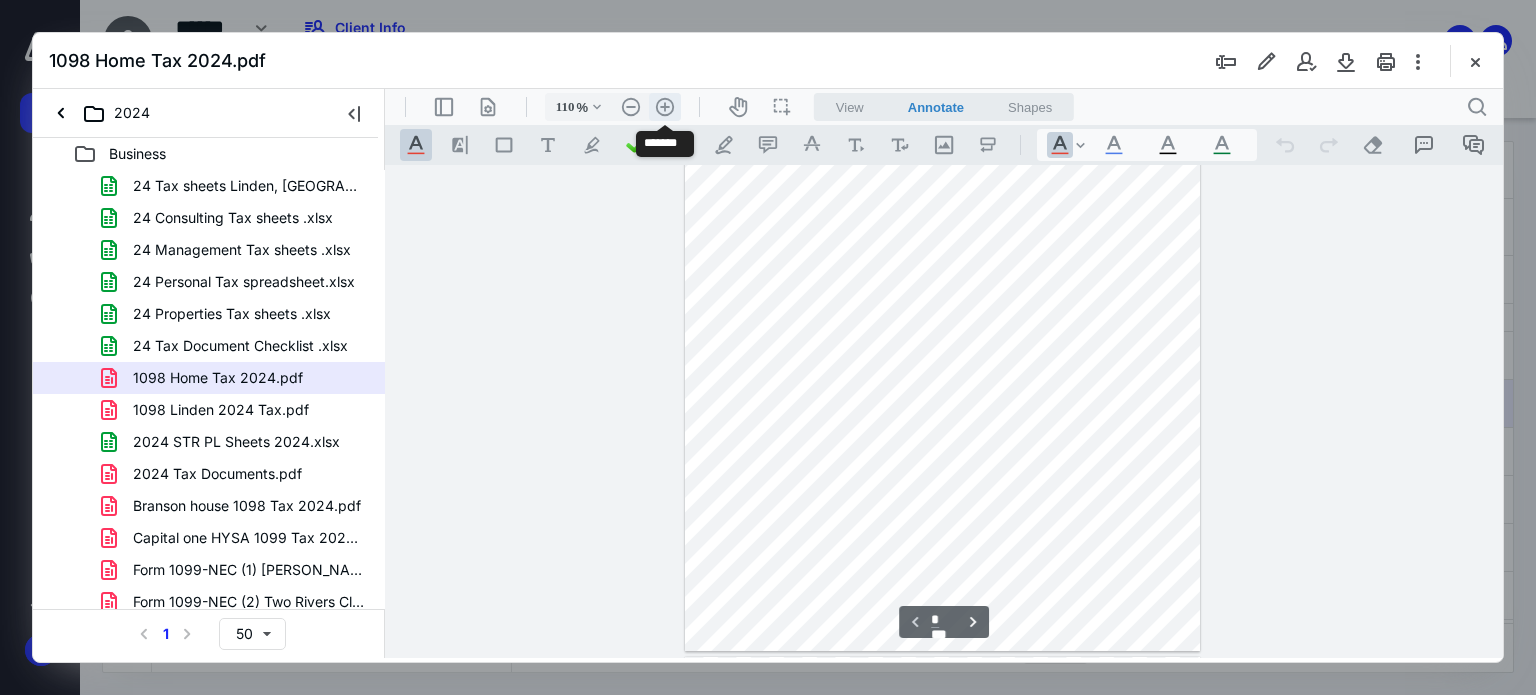 scroll, scrollTop: 300, scrollLeft: 0, axis: vertical 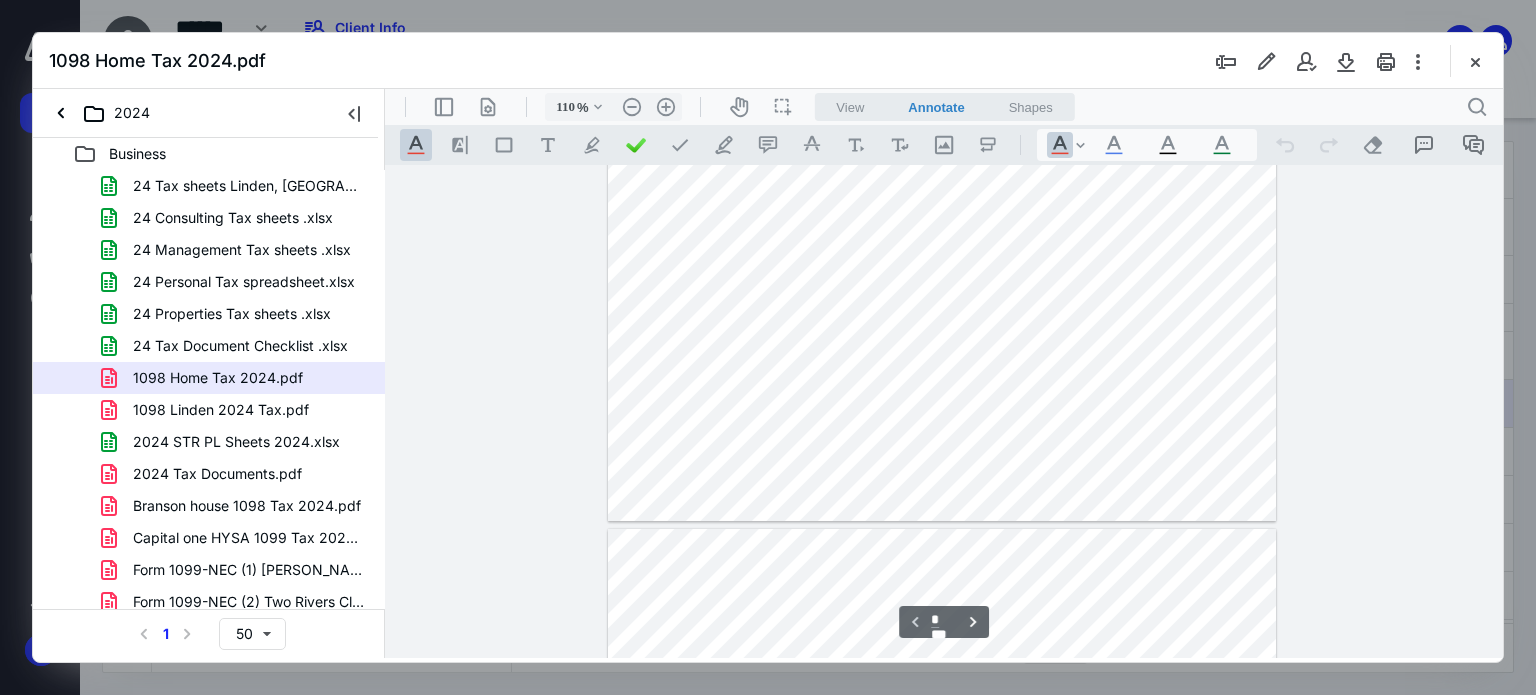 type on "*" 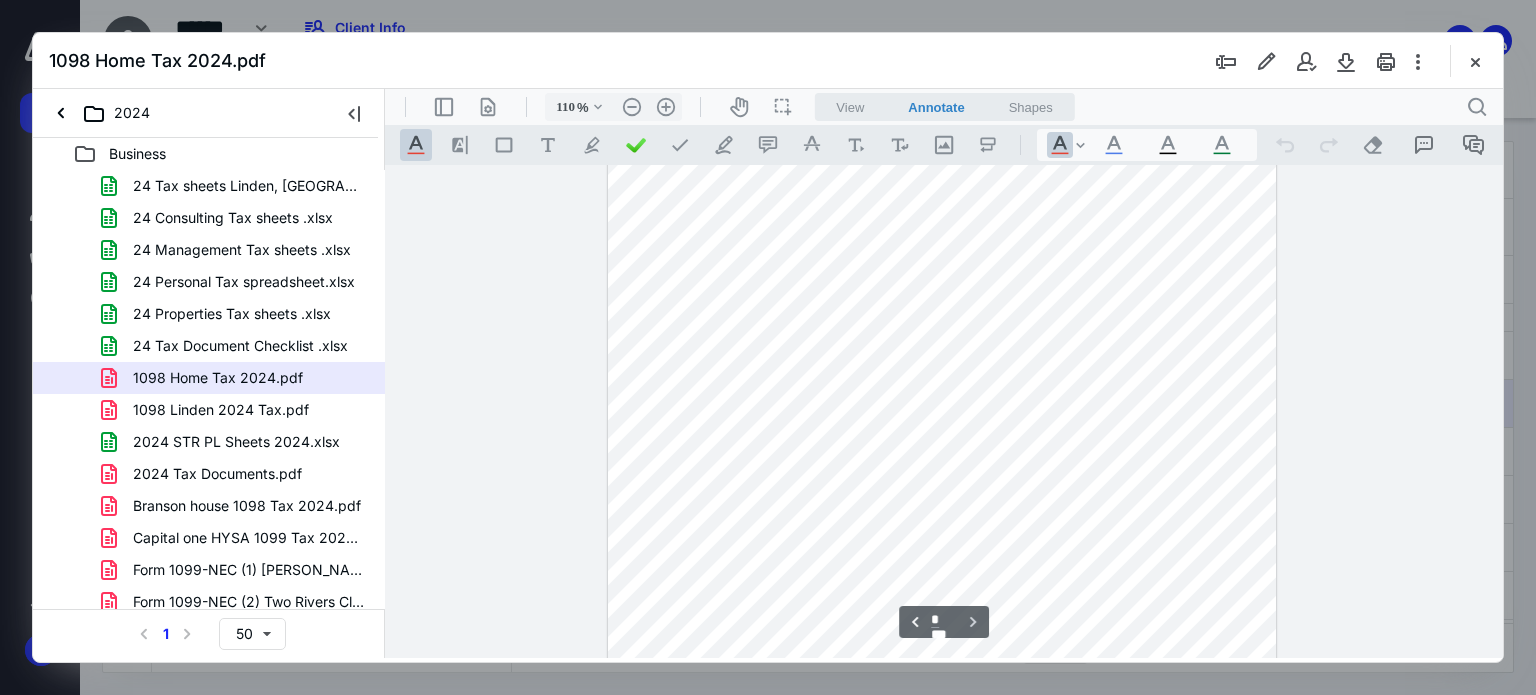 scroll, scrollTop: 1252, scrollLeft: 0, axis: vertical 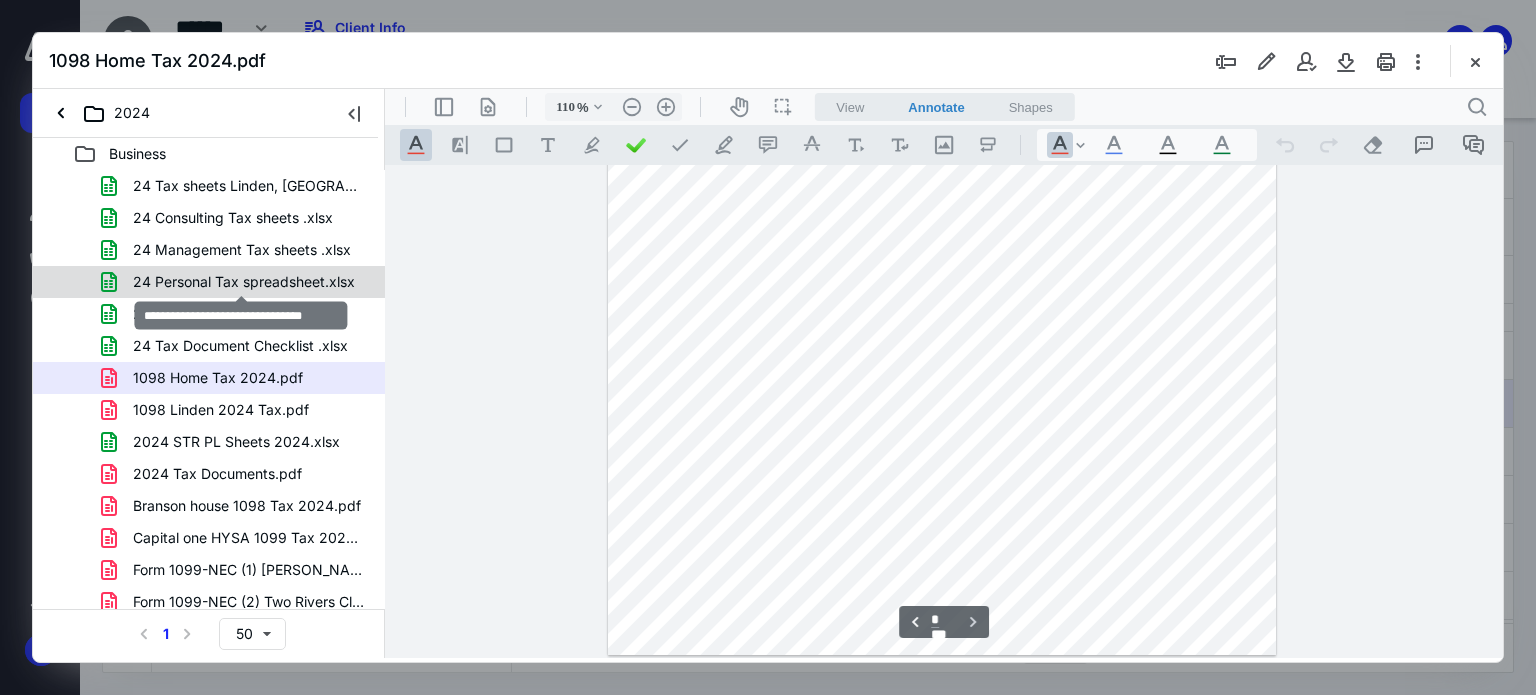 click on "24 Personal Tax spreadsheet.xlsx" at bounding box center [244, 282] 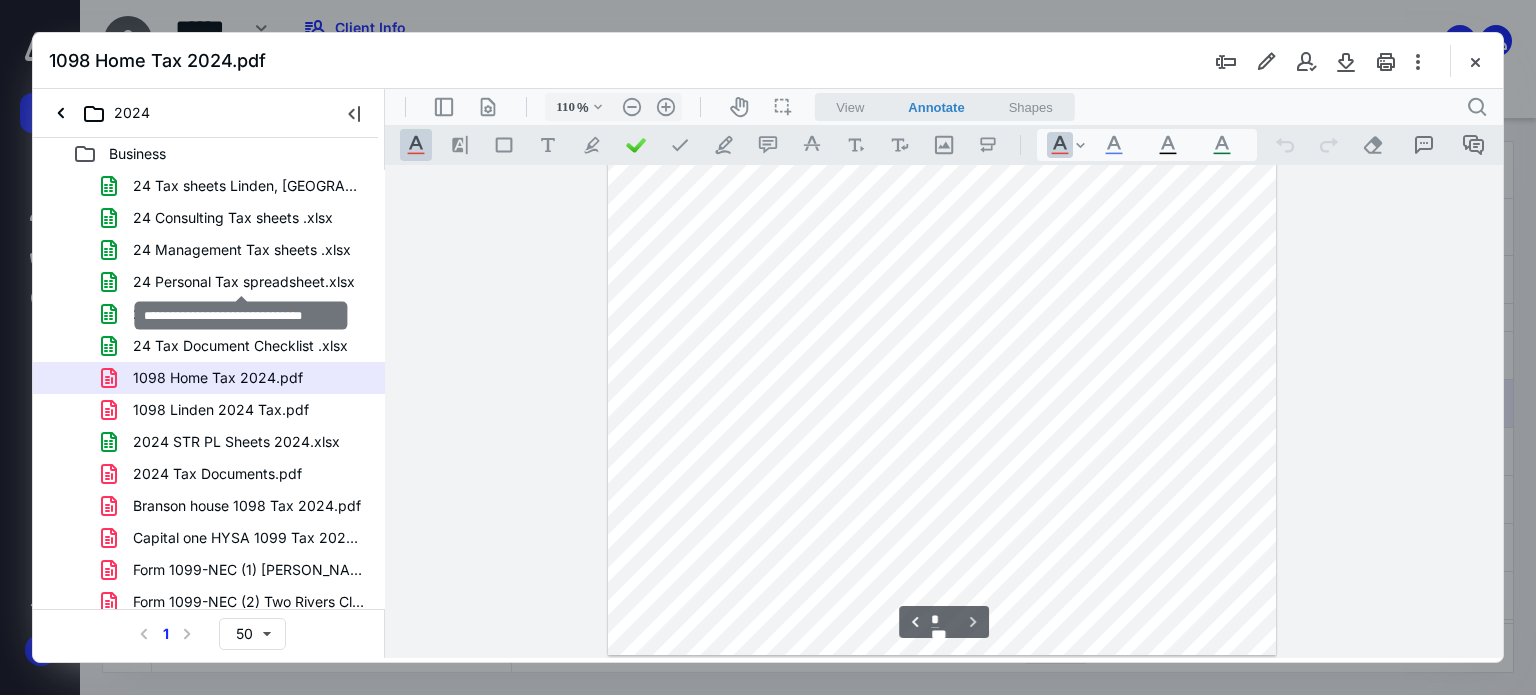 click on "24  Tax sheets Linden, MI (1).xlsx 24 Consulting Tax sheets .xlsx 24 Management Tax sheets .xlsx 24 Personal Tax spreadsheet.xlsx 24 Properties Tax sheets .xlsx 24 Tax Document Checklist .xlsx 1098 Home Tax 2024.pdf 1098 Linden 2024 Tax.pdf 2024 STR PL Sheets 2024.xlsx 2024 Tax Documents.pdf Branson house 1098 Tax 2024.pdf Capital one HYSA 1099 Tax 2024.pdf Form 1099-NEC (1) Risa French 2024.pdf Form 1099-NEC (2) Two Rivers Clean 2024.pdf Form 1099-NEC Rachel Stamper 2024.pdf Mileage 25,24,23,22.xlsx Mileage 2024 Taxes.pdf Tax sheets Branson, MO (1).xlsx" at bounding box center [209, 458] 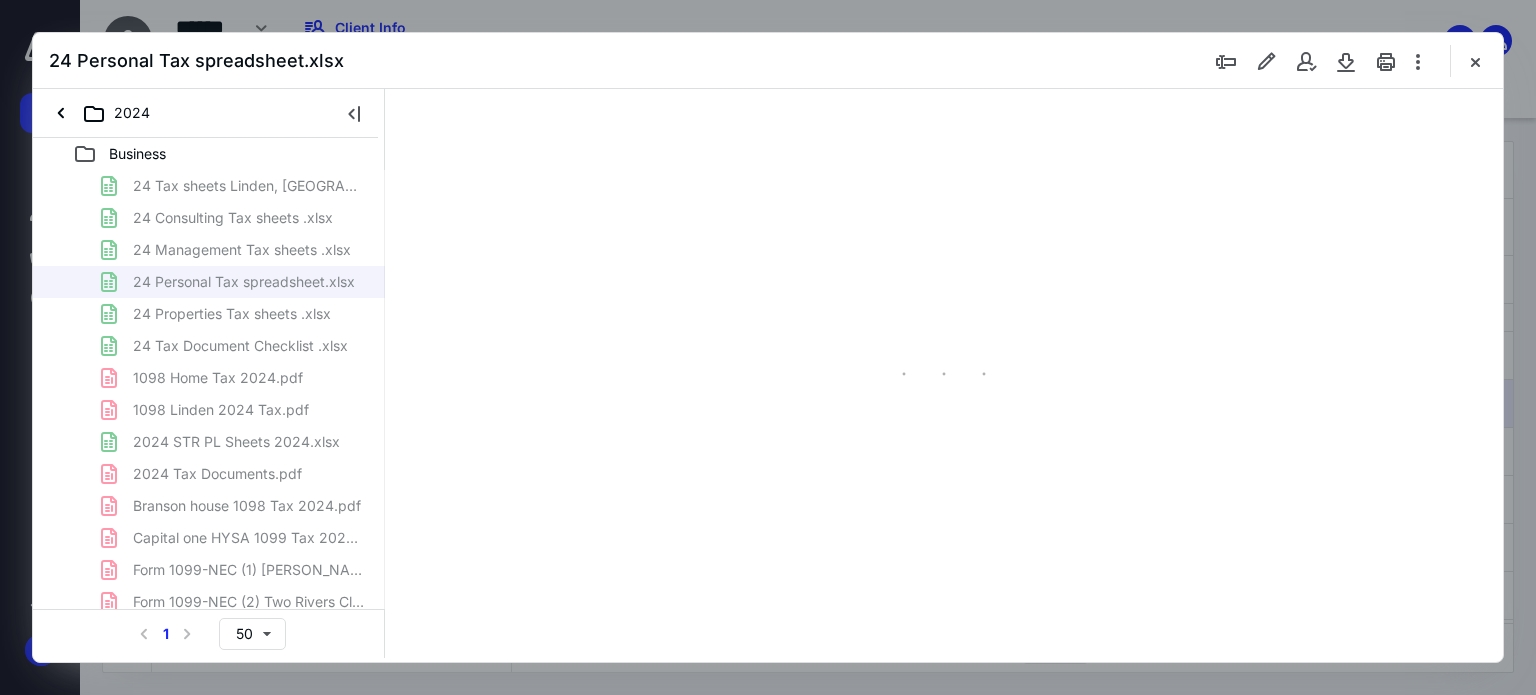 scroll, scrollTop: 76, scrollLeft: 0, axis: vertical 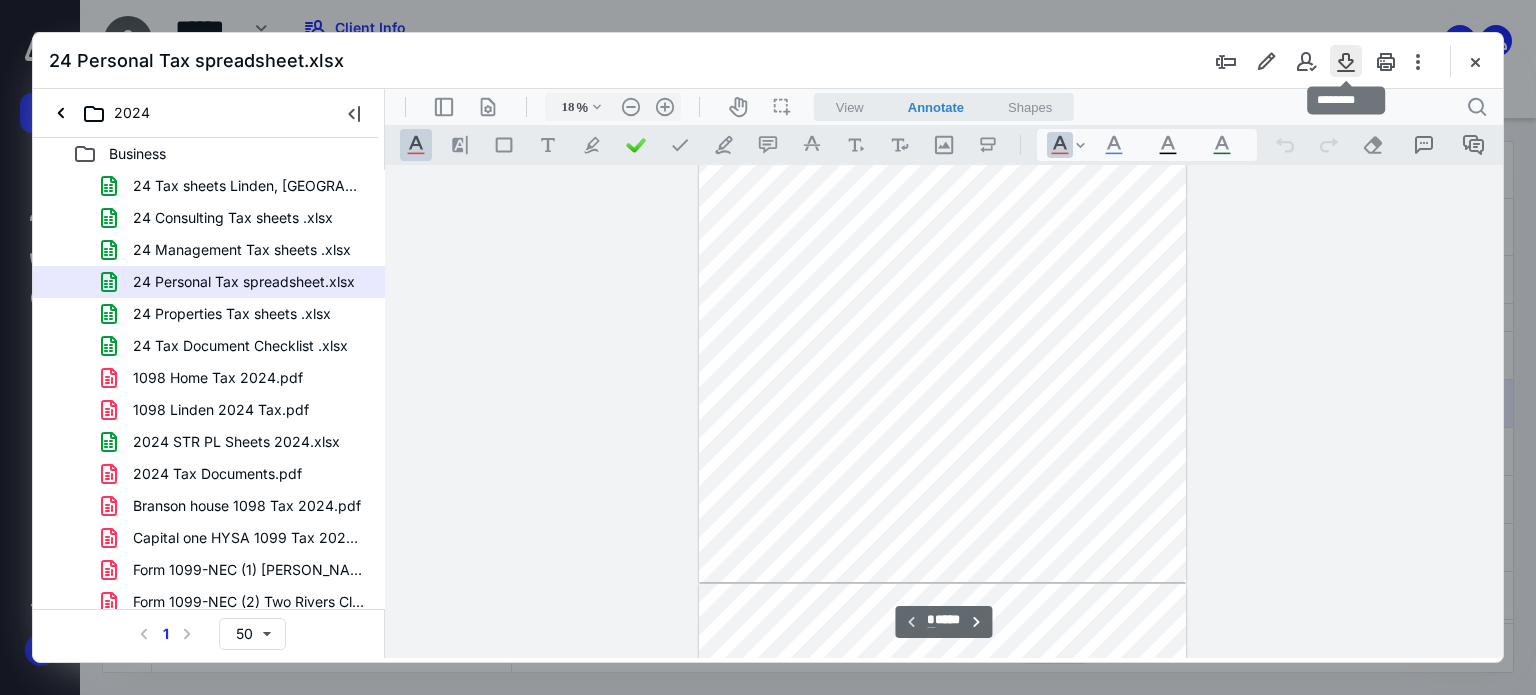 click at bounding box center (1346, 61) 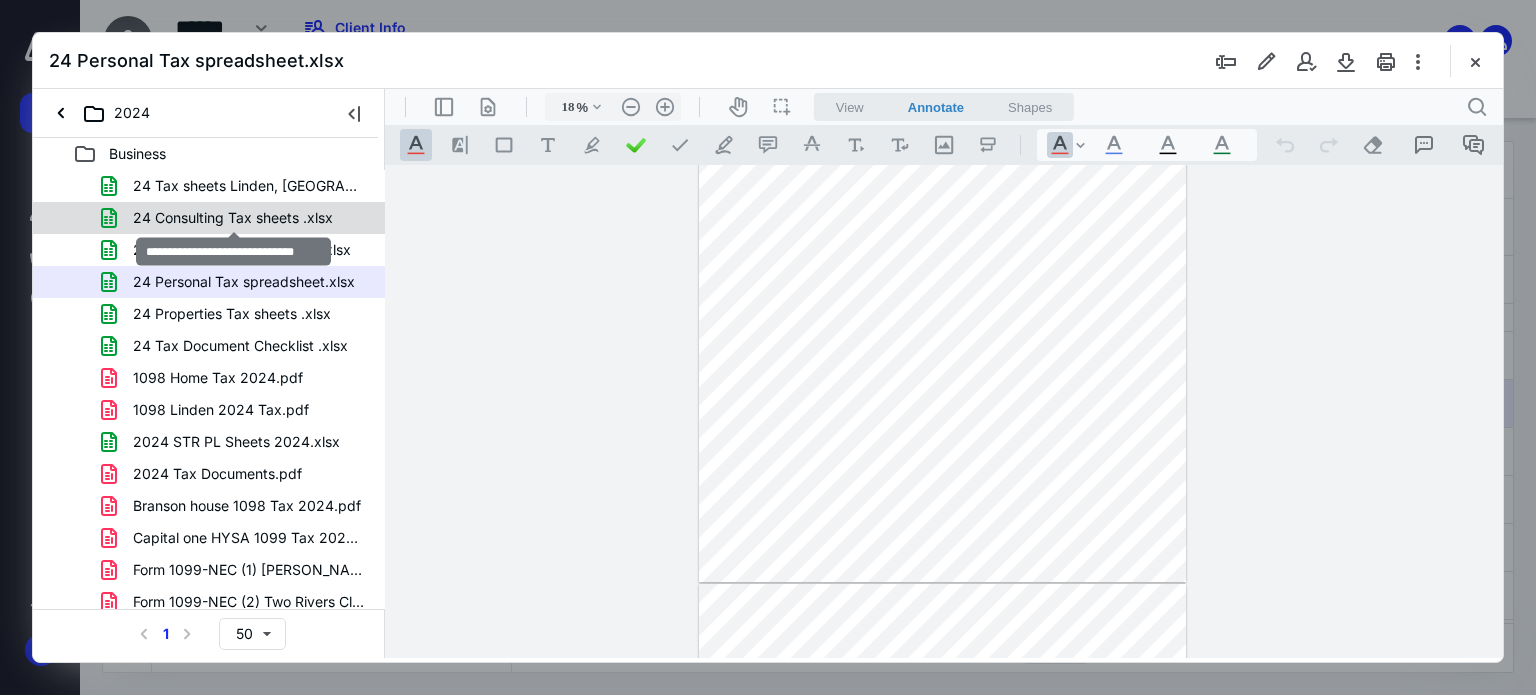 click on "24 Consulting Tax sheets .xlsx" at bounding box center (233, 218) 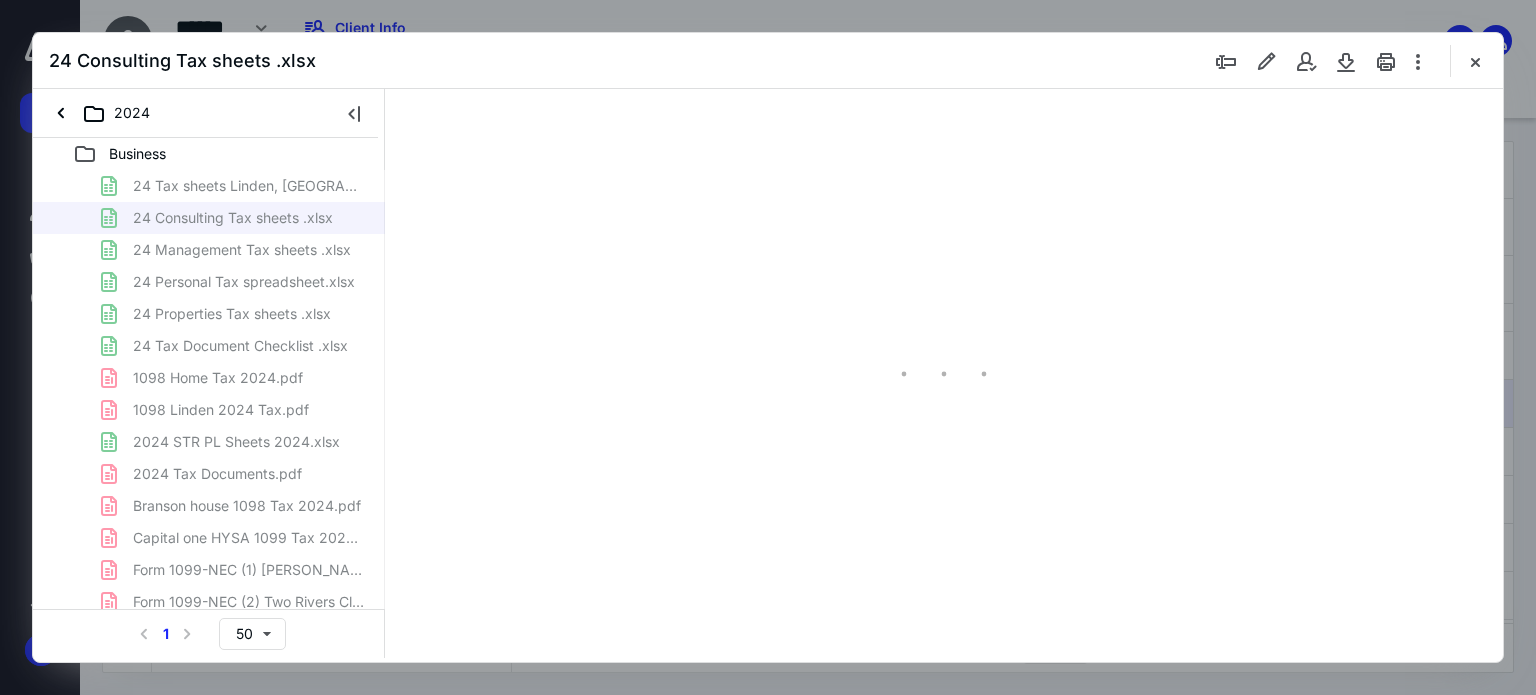 type on "50" 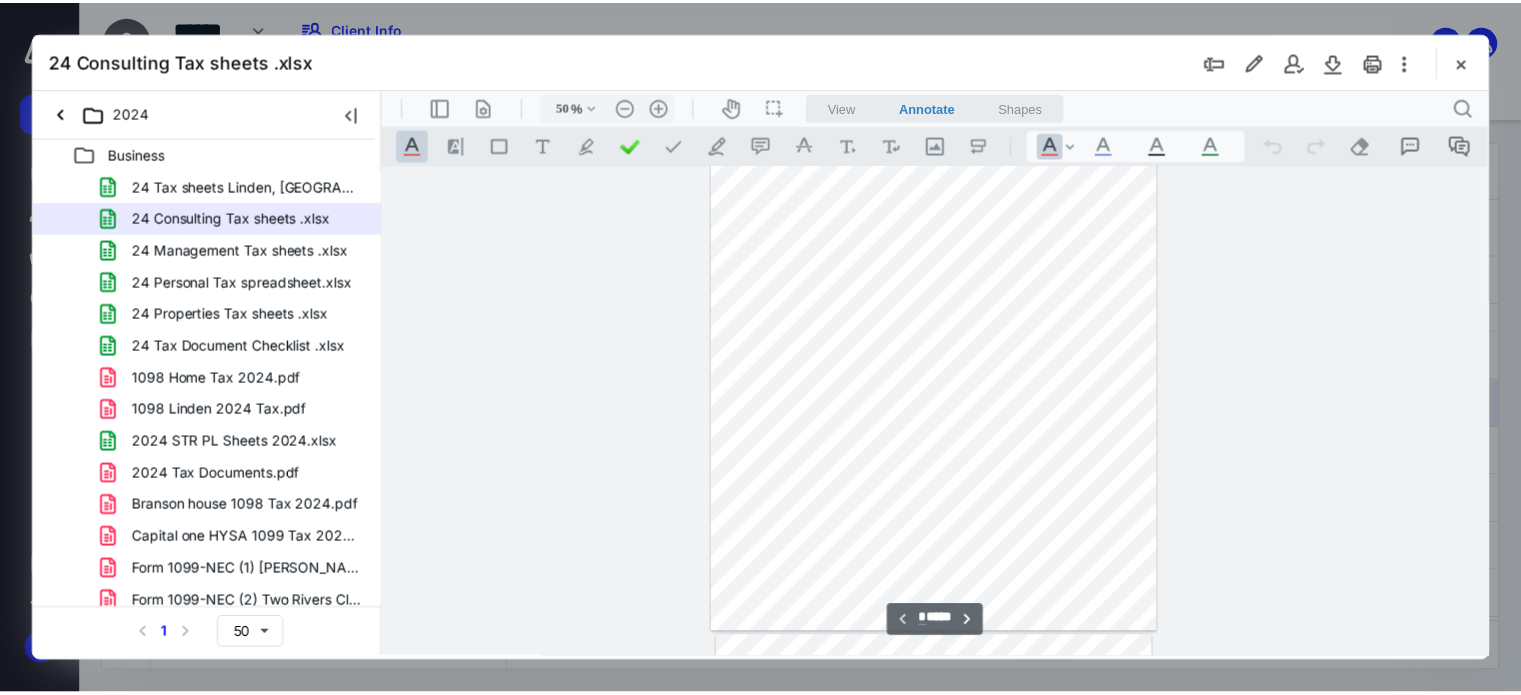 scroll, scrollTop: 0, scrollLeft: 0, axis: both 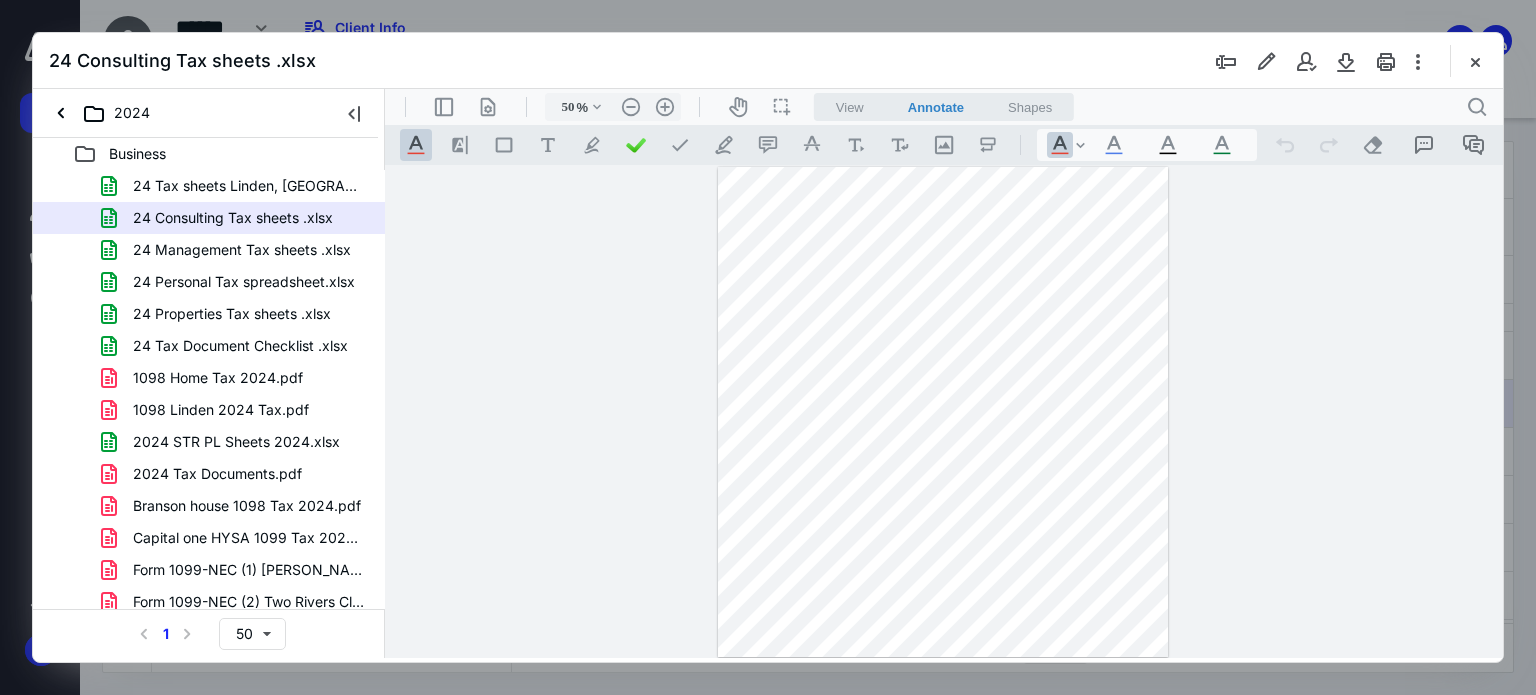 drag, startPoint x: 1470, startPoint y: 69, endPoint x: 1452, endPoint y: 71, distance: 18.110771 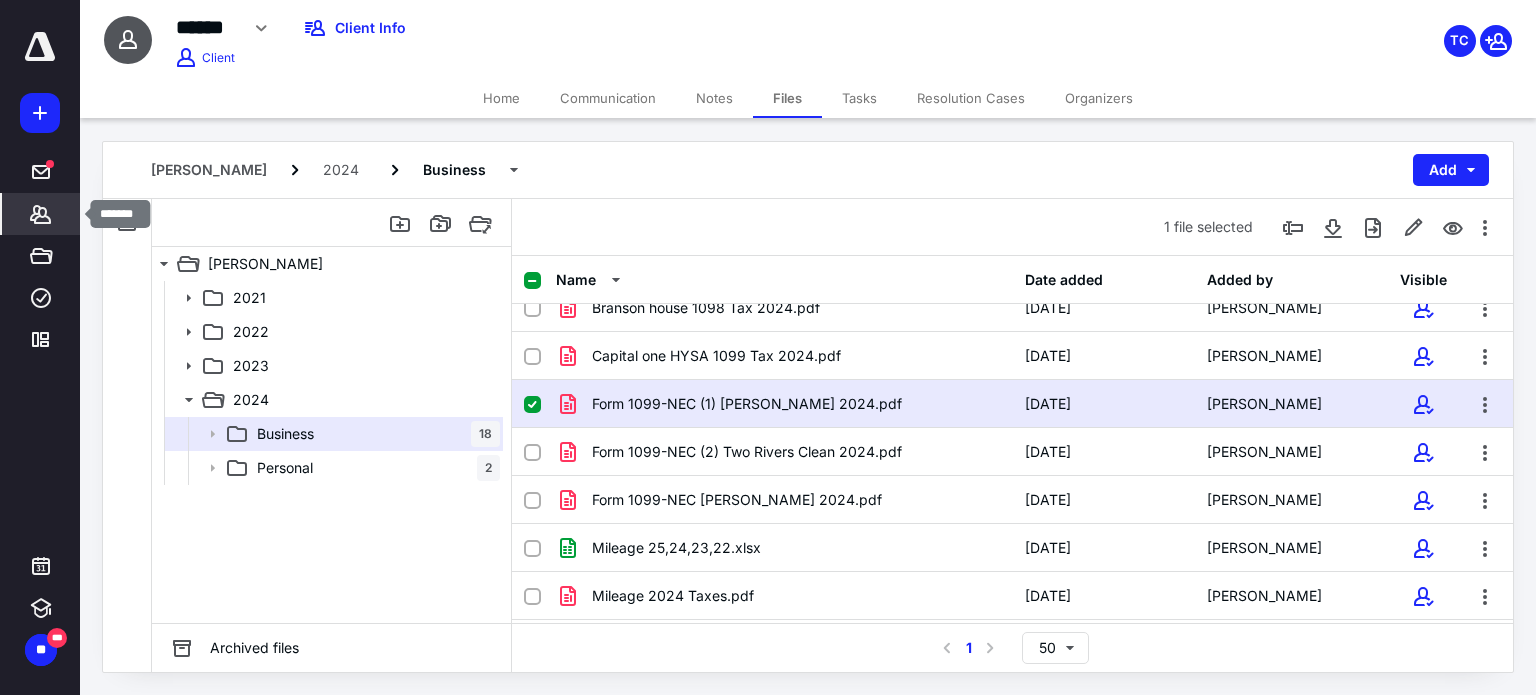 click 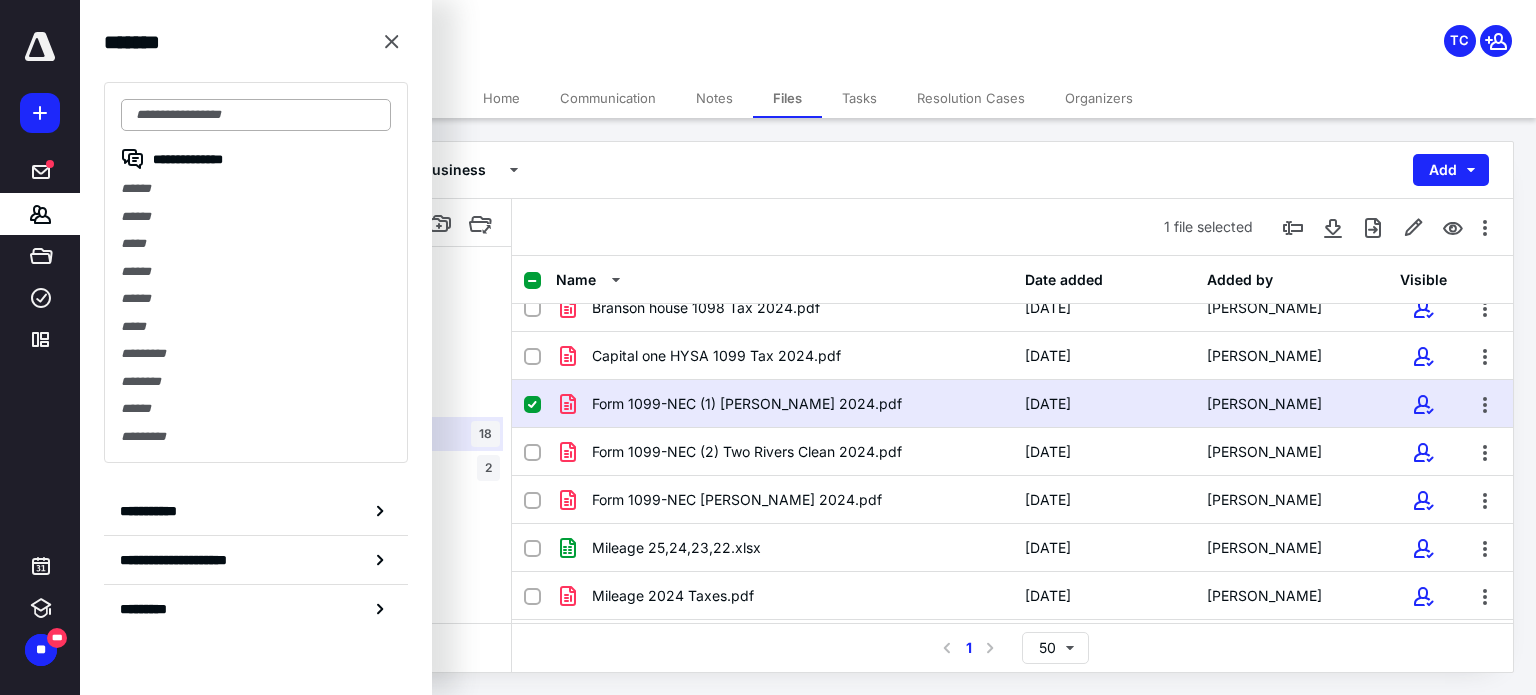 click at bounding box center [256, 115] 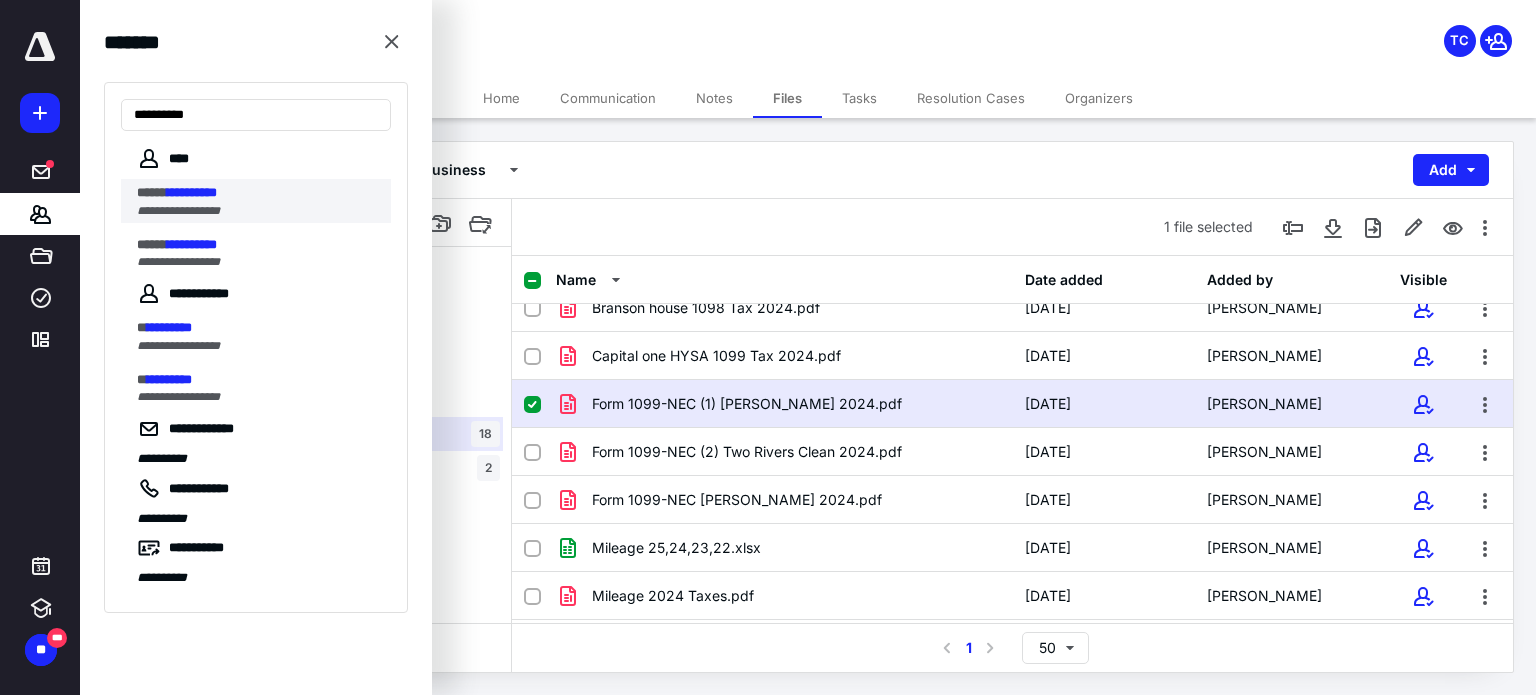 type on "**********" 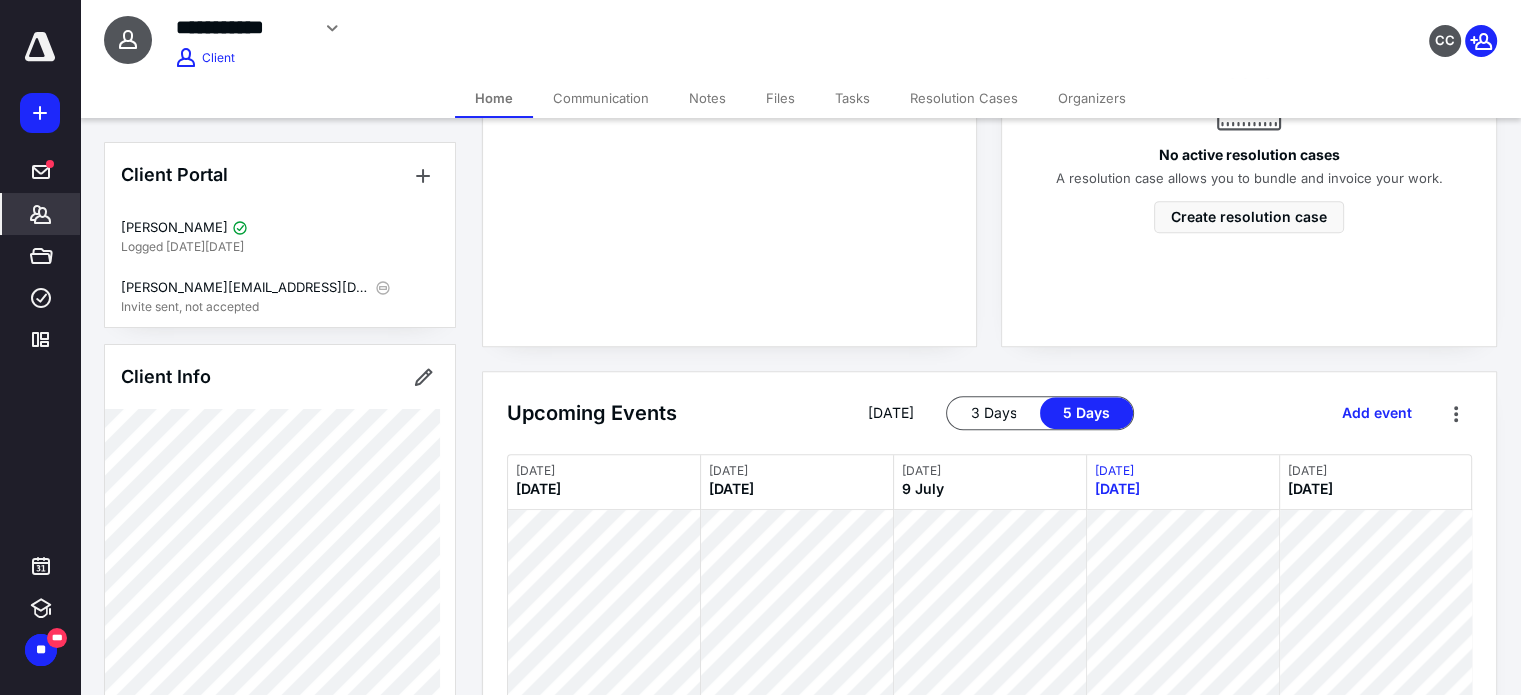 scroll, scrollTop: 953, scrollLeft: 0, axis: vertical 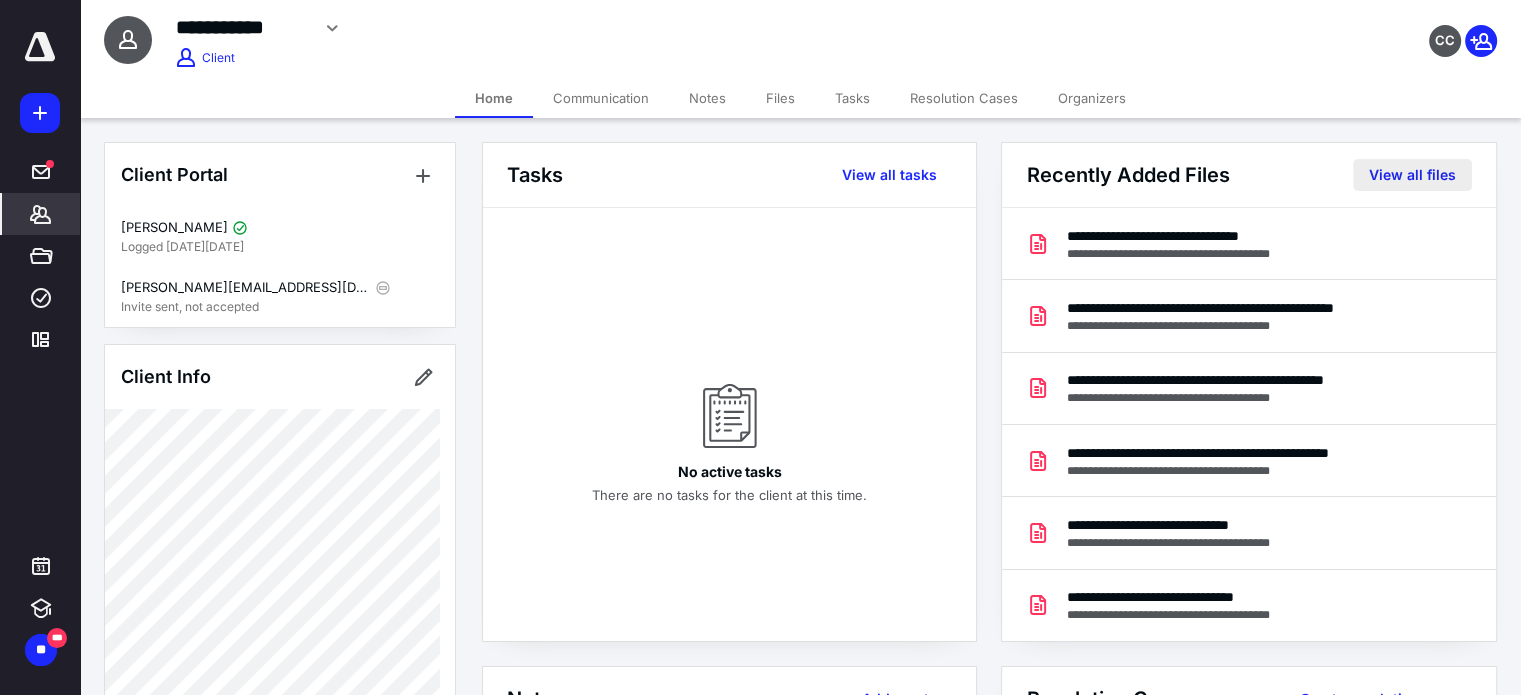 click on "View all files" at bounding box center (1412, 175) 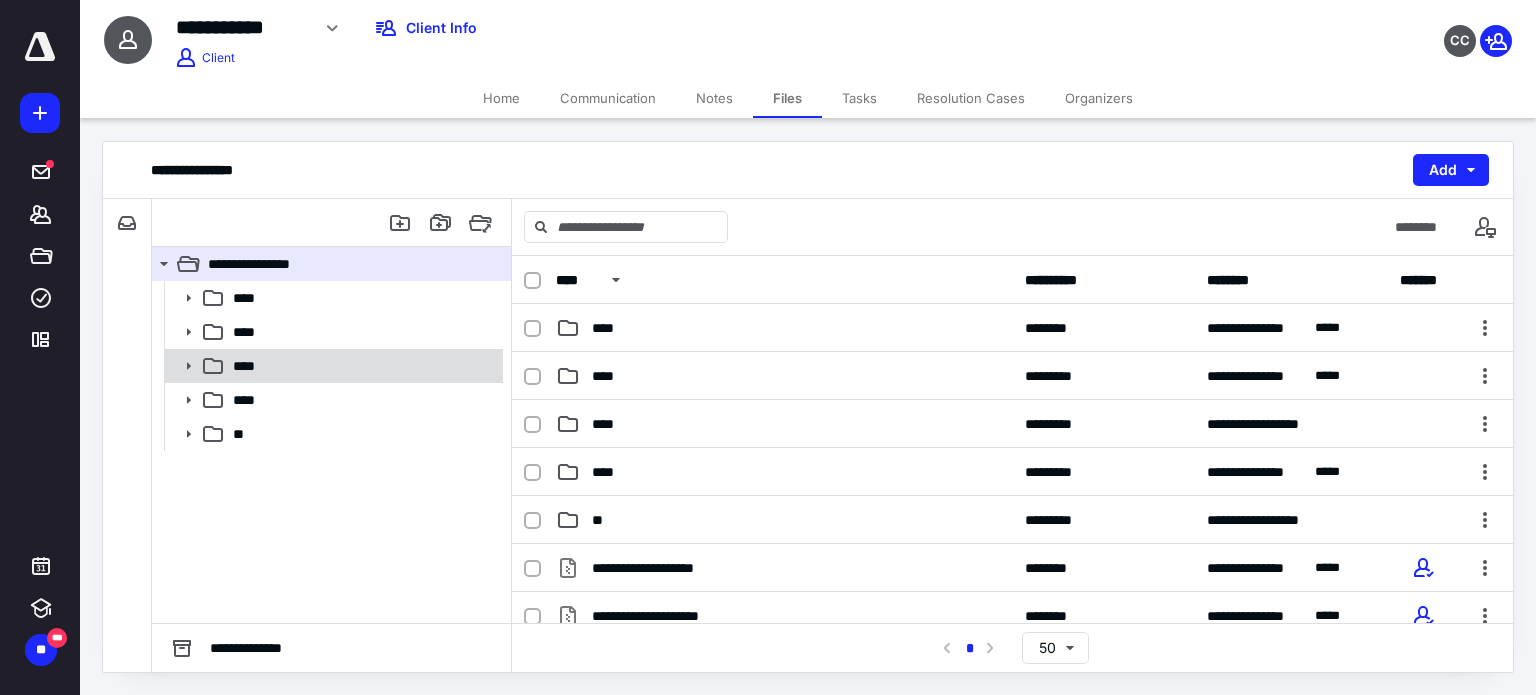 click 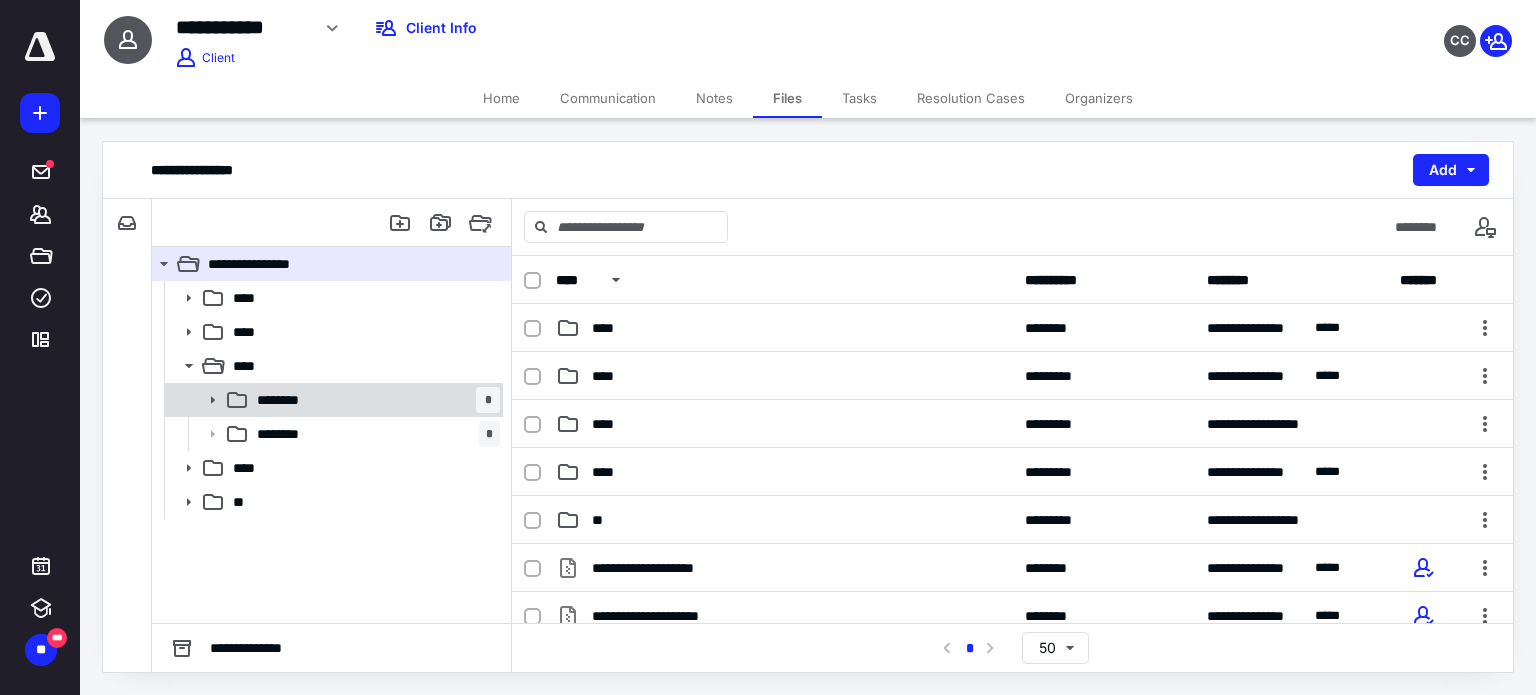 click on "******** *" at bounding box center [374, 400] 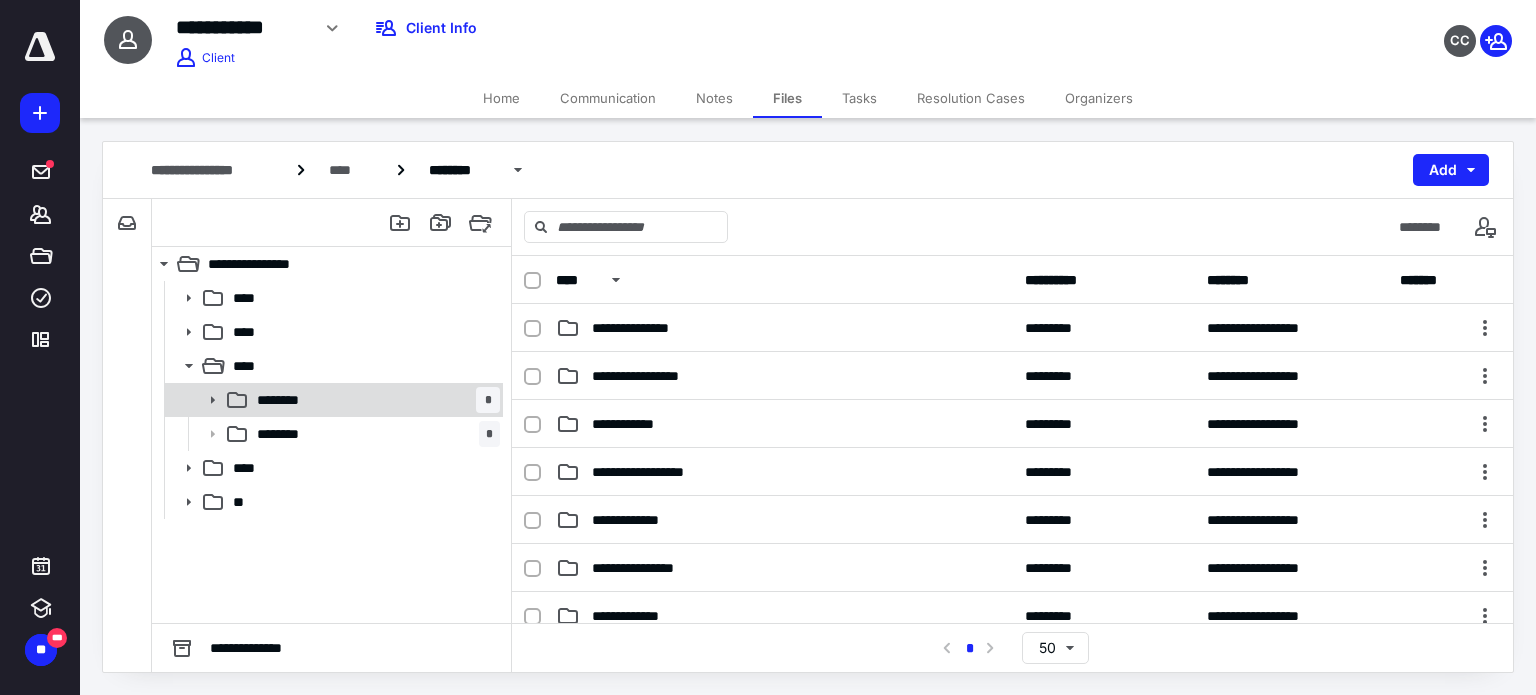 click 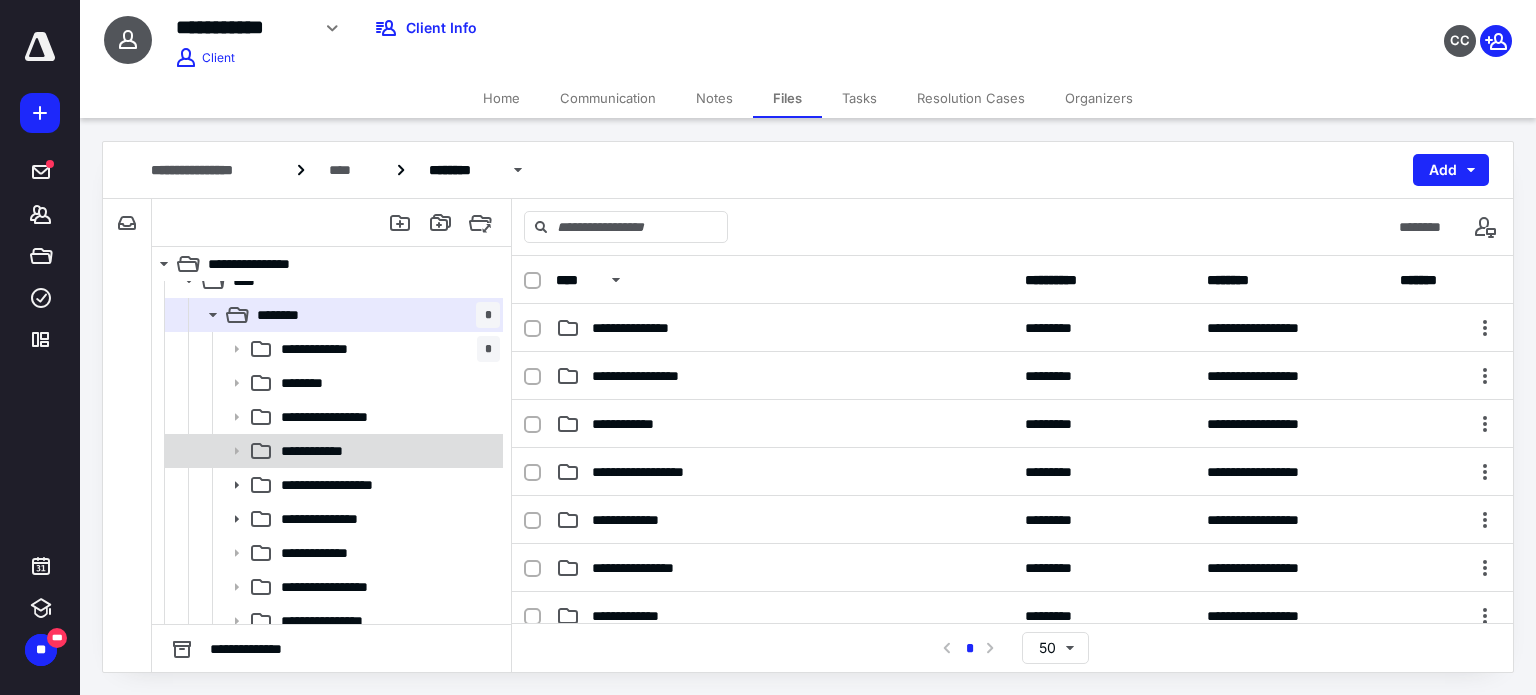 scroll, scrollTop: 200, scrollLeft: 0, axis: vertical 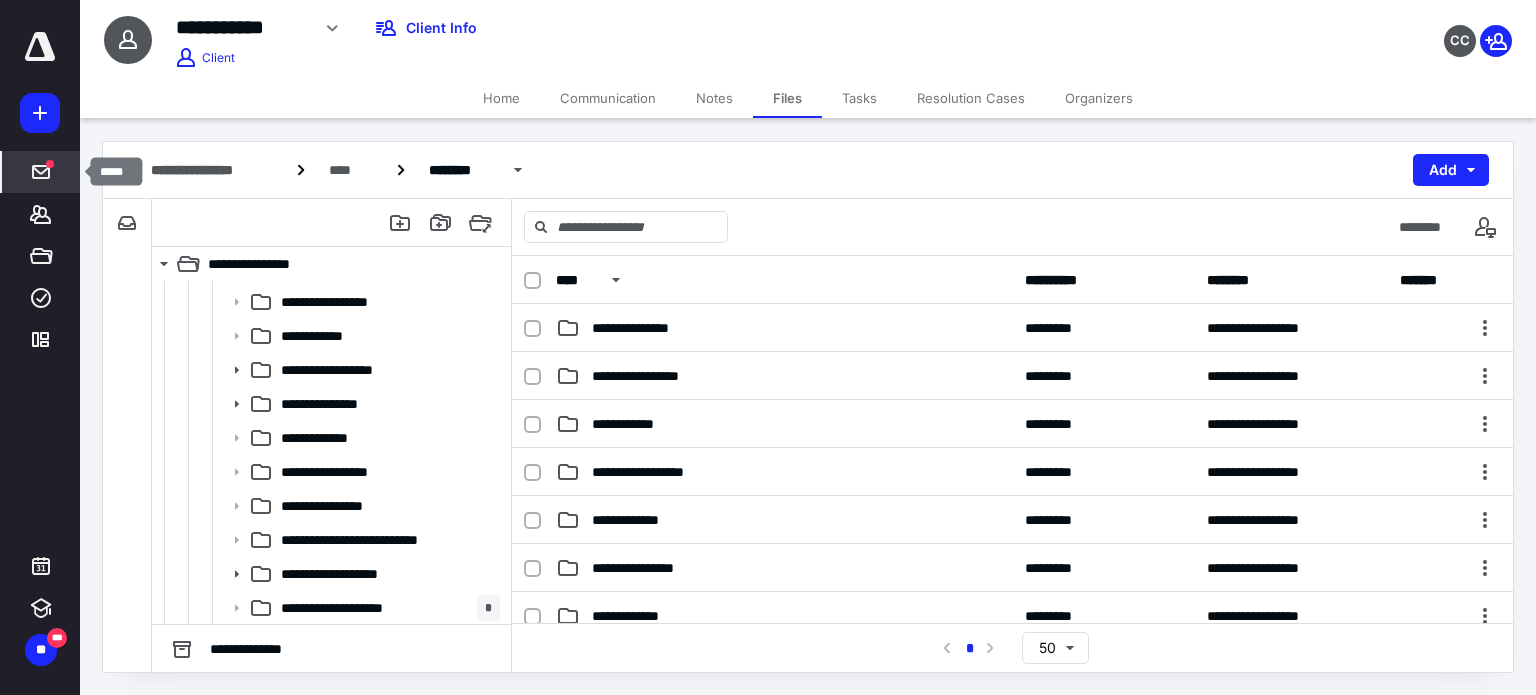 click 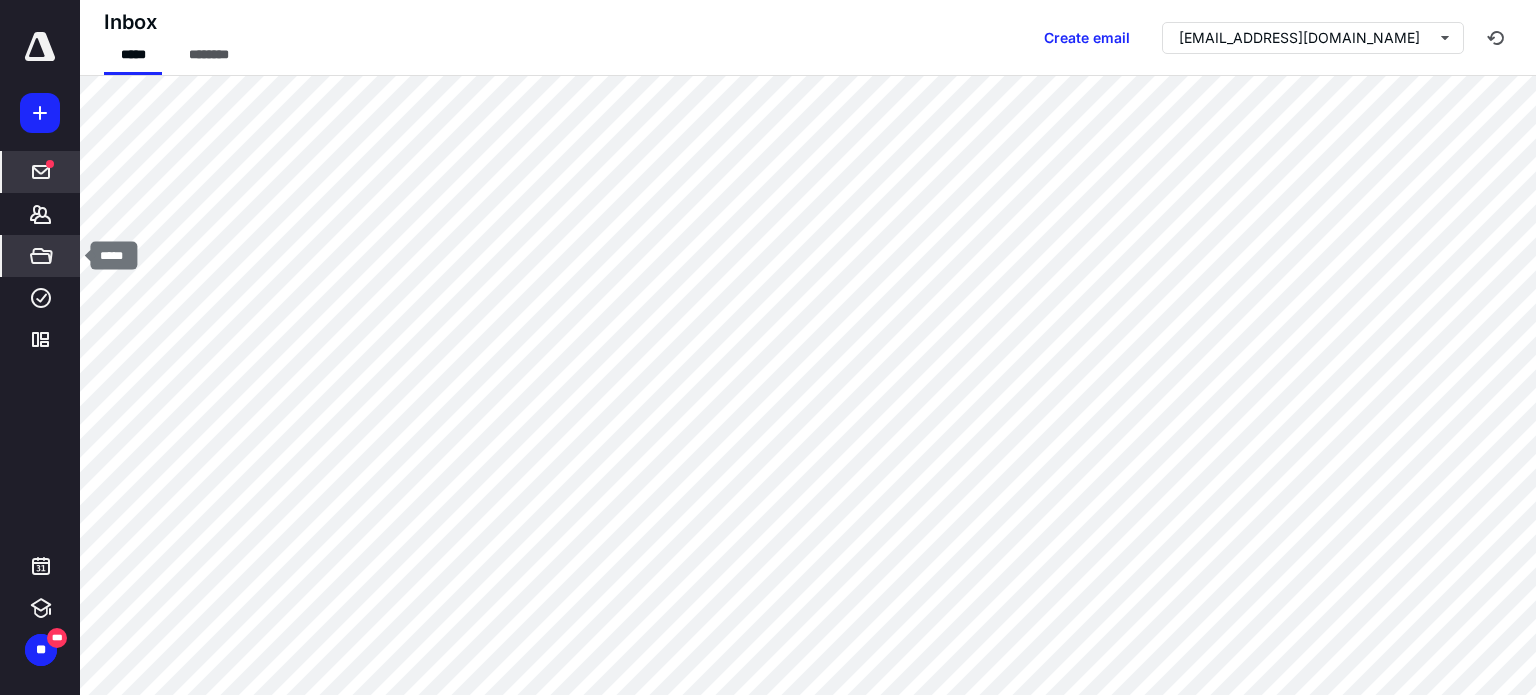 click 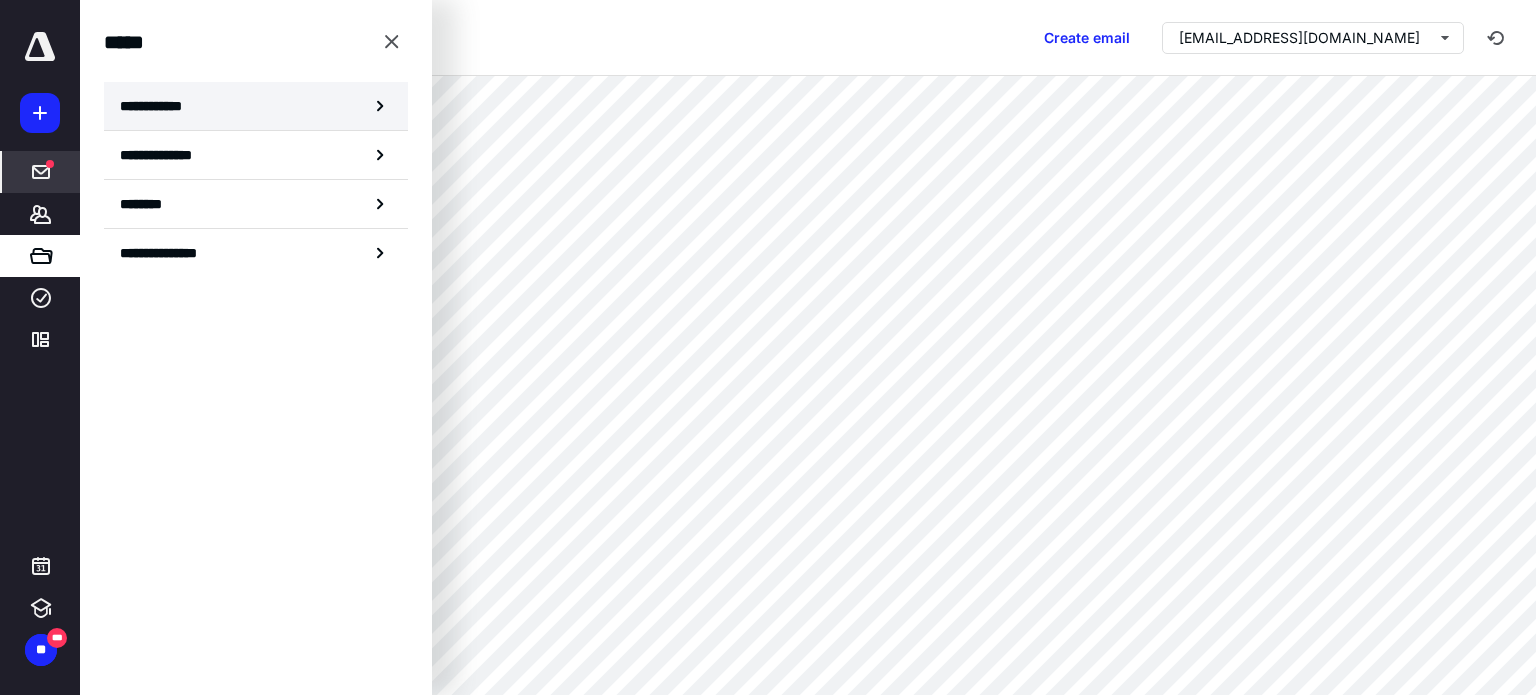 click on "**********" at bounding box center [157, 106] 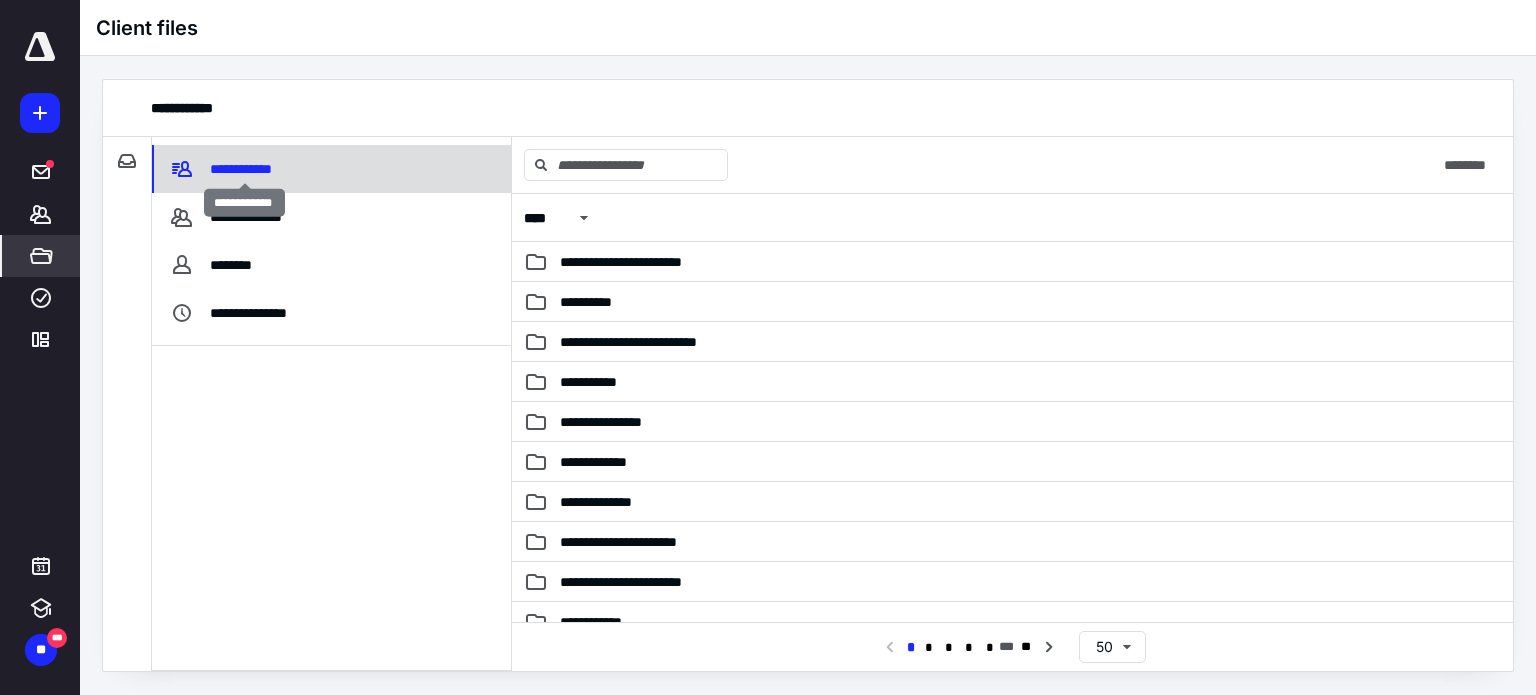 click on "**********" at bounding box center (244, 169) 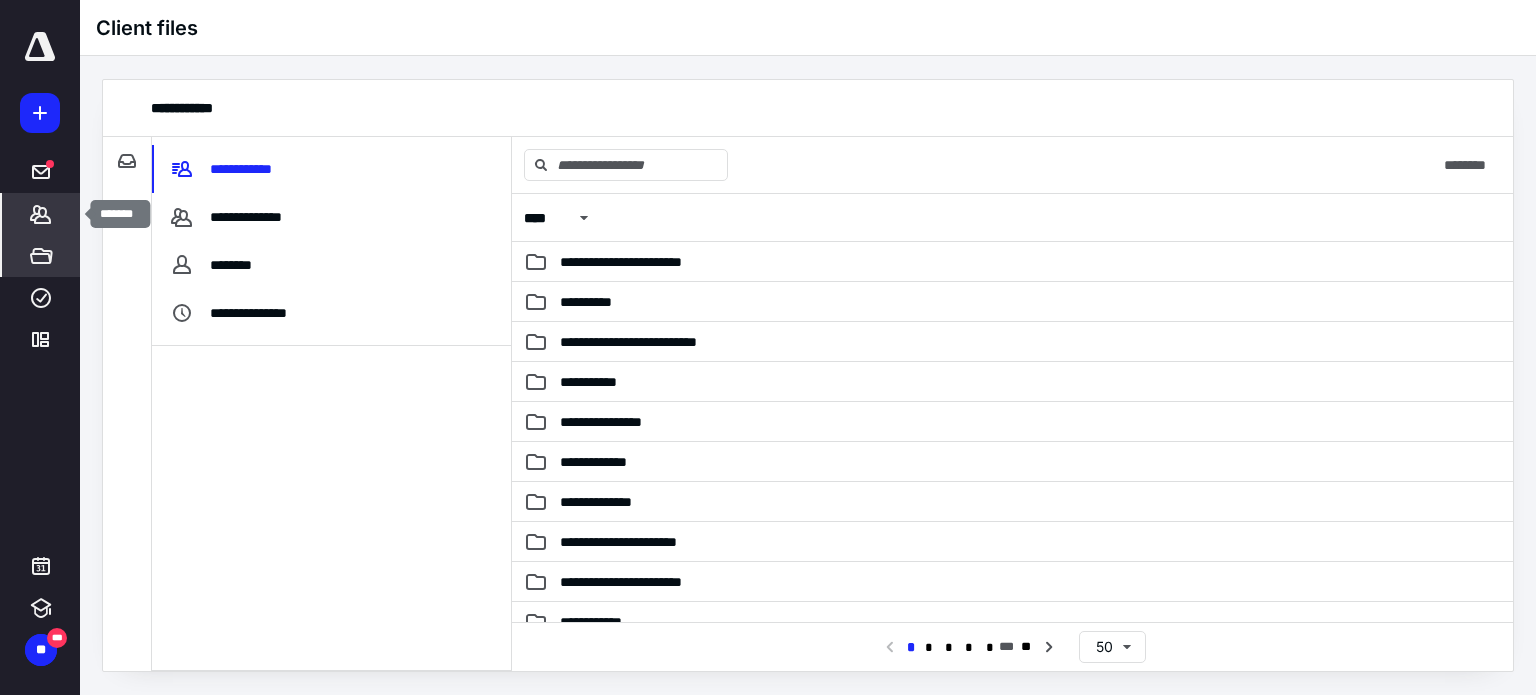 click 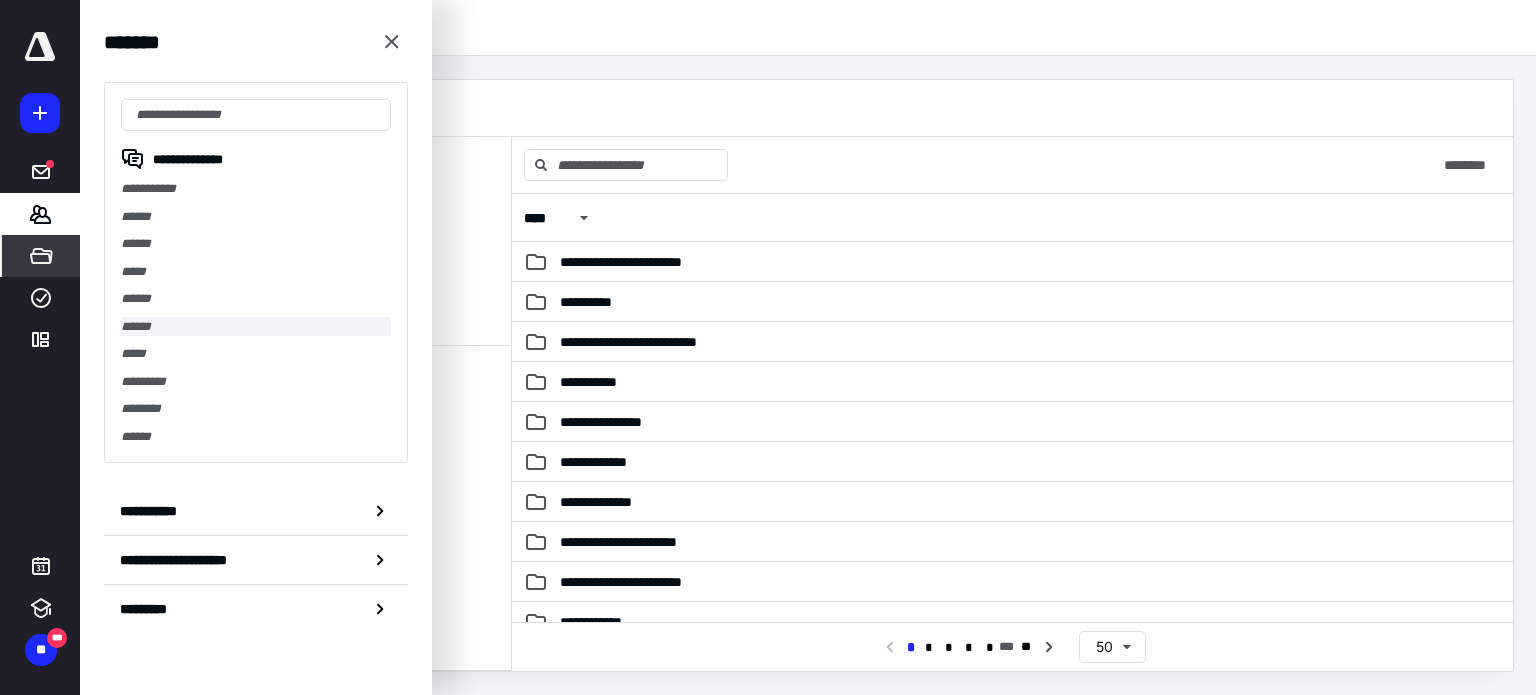 click on "******" at bounding box center [256, 327] 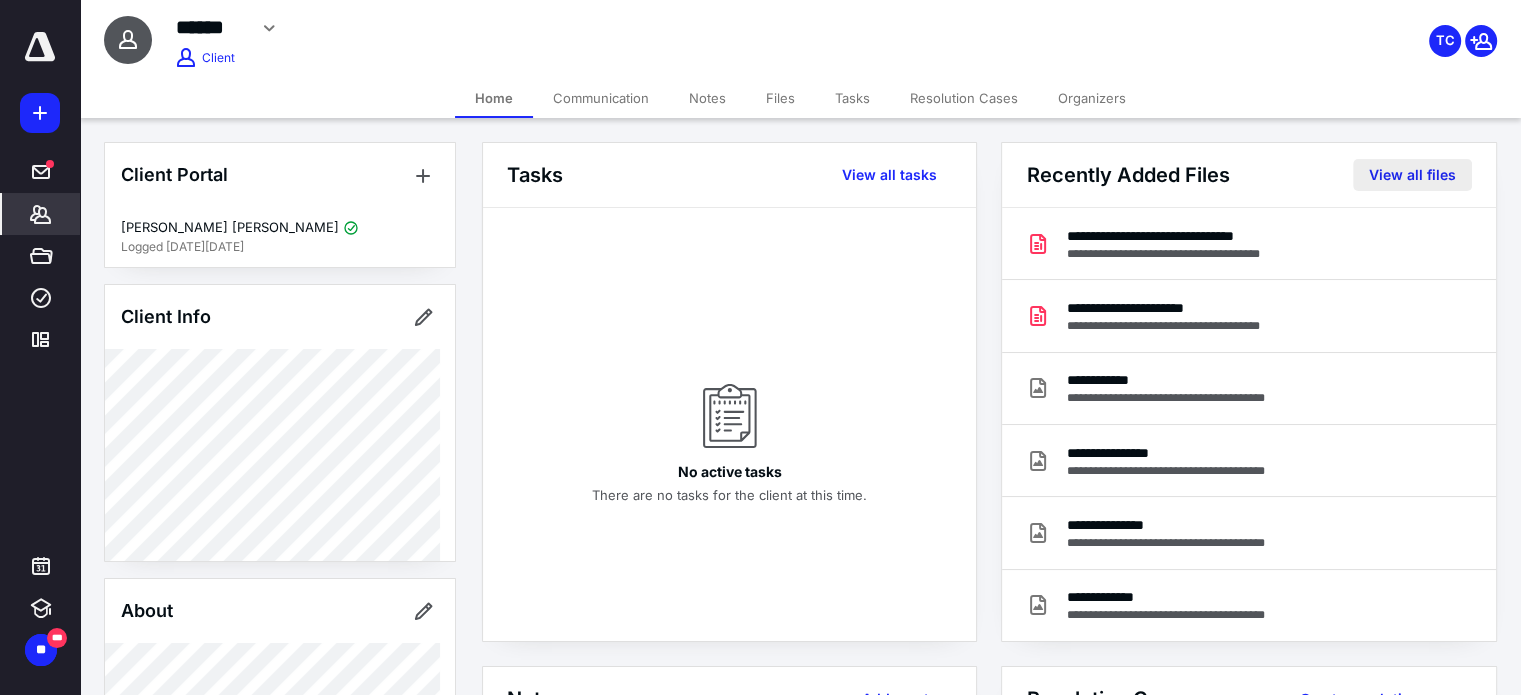 click on "View all files" at bounding box center (1412, 175) 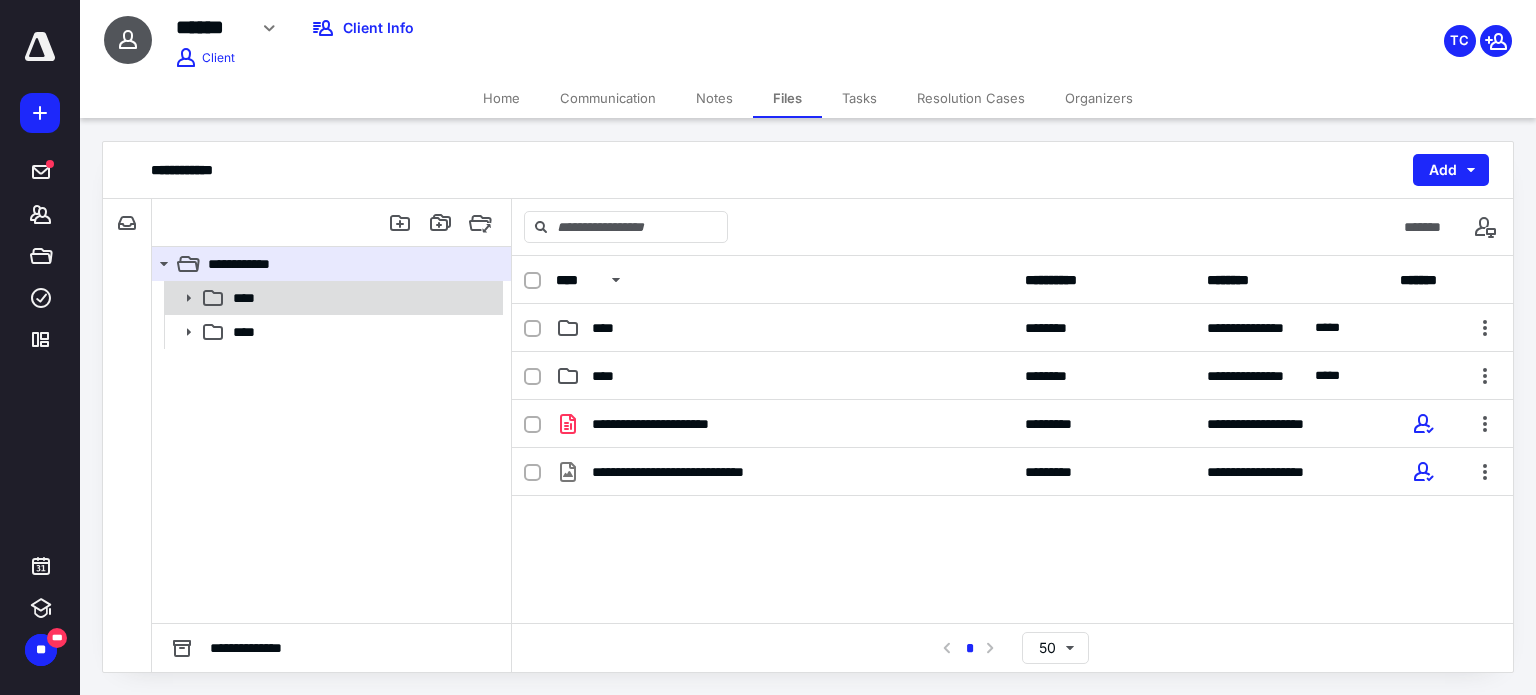 click 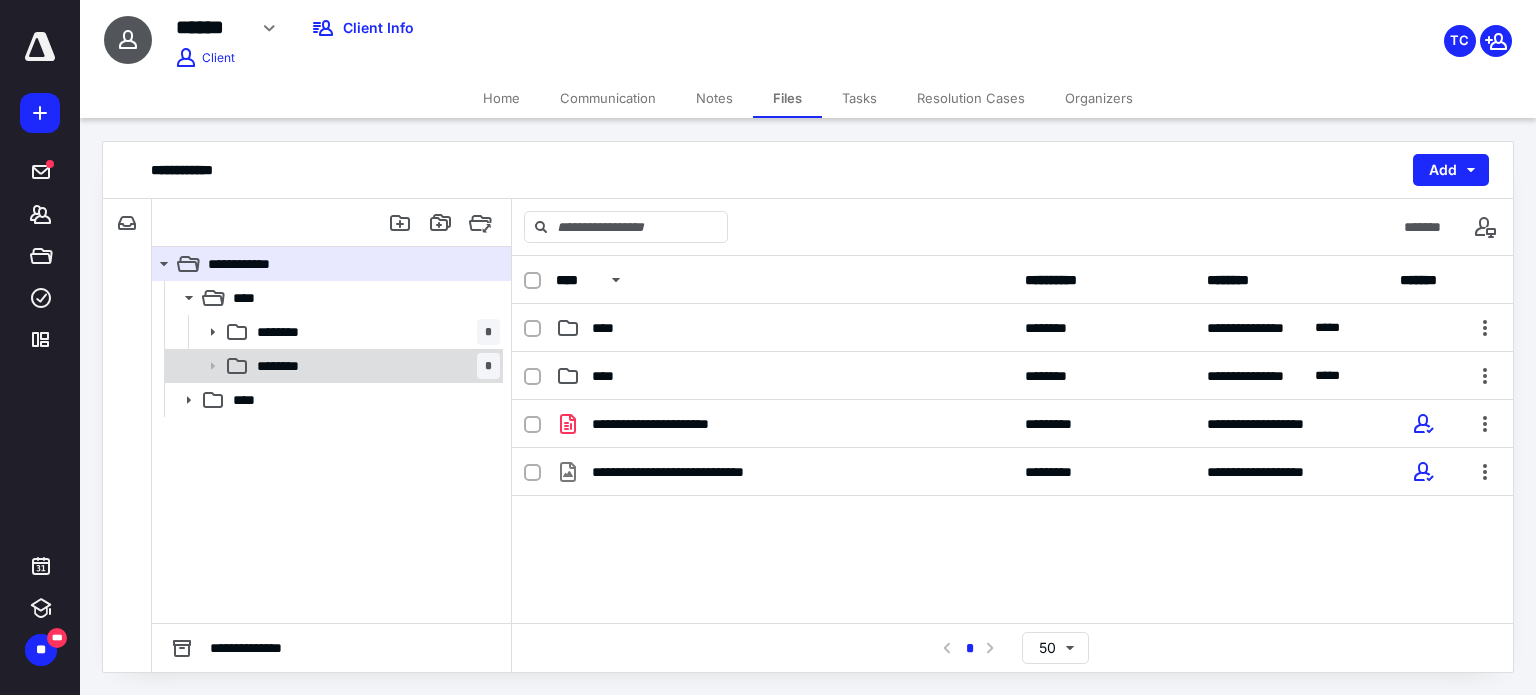 click 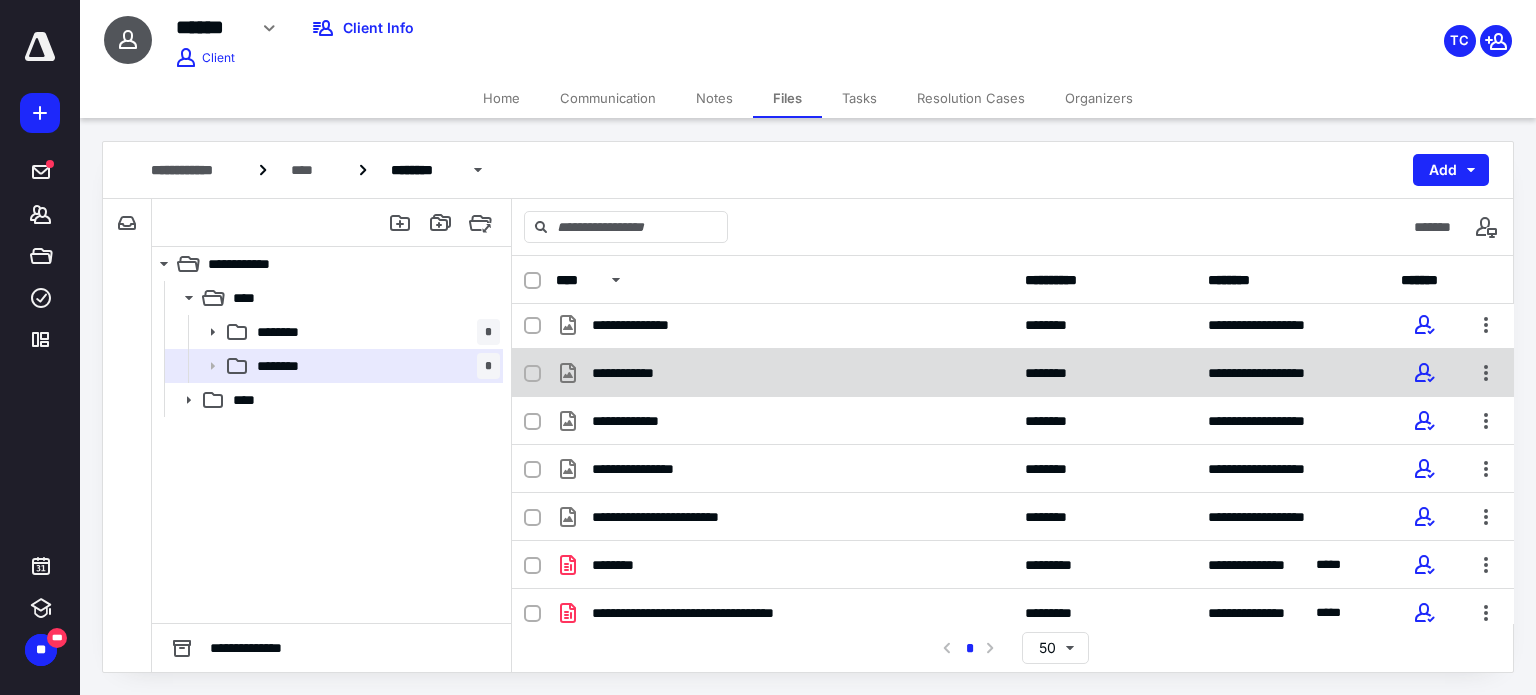 scroll, scrollTop: 0, scrollLeft: 0, axis: both 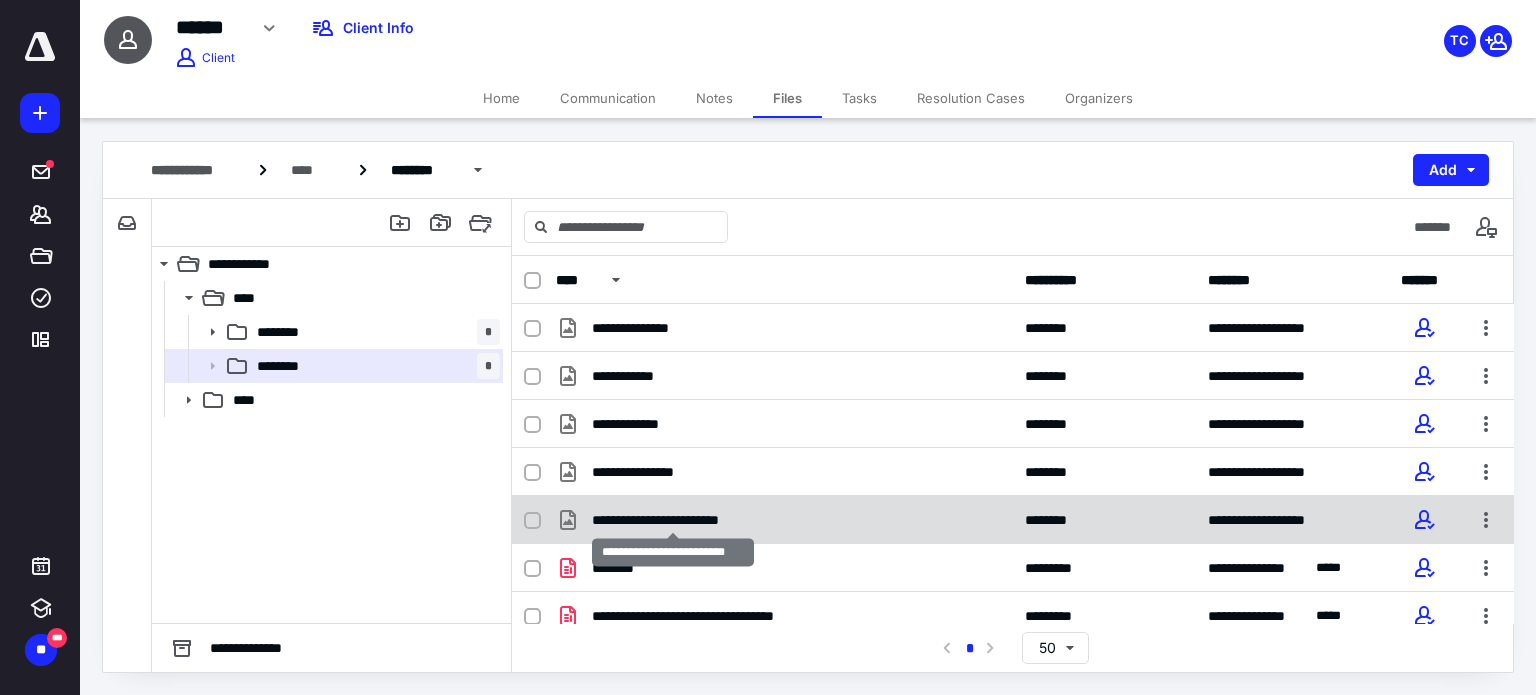 click on "**********" at bounding box center (674, 520) 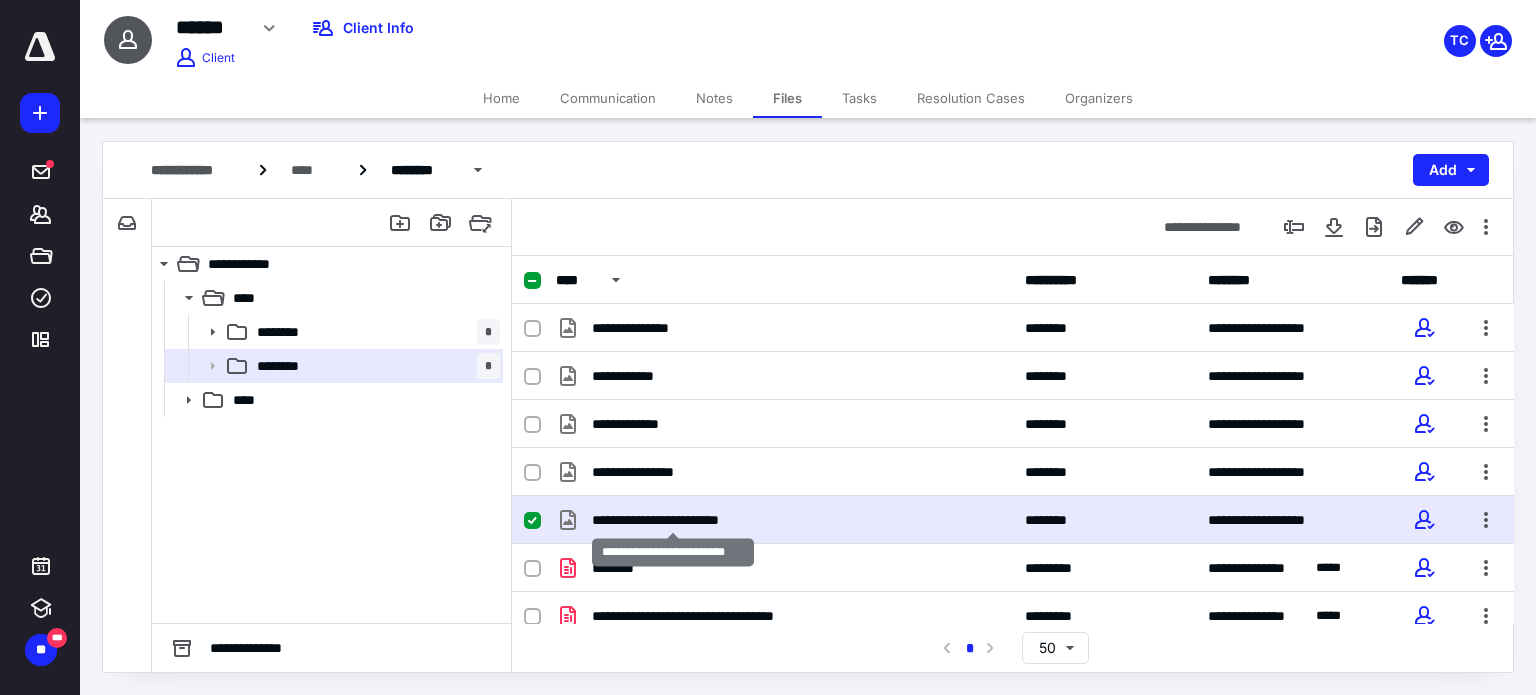 click on "**********" at bounding box center [674, 520] 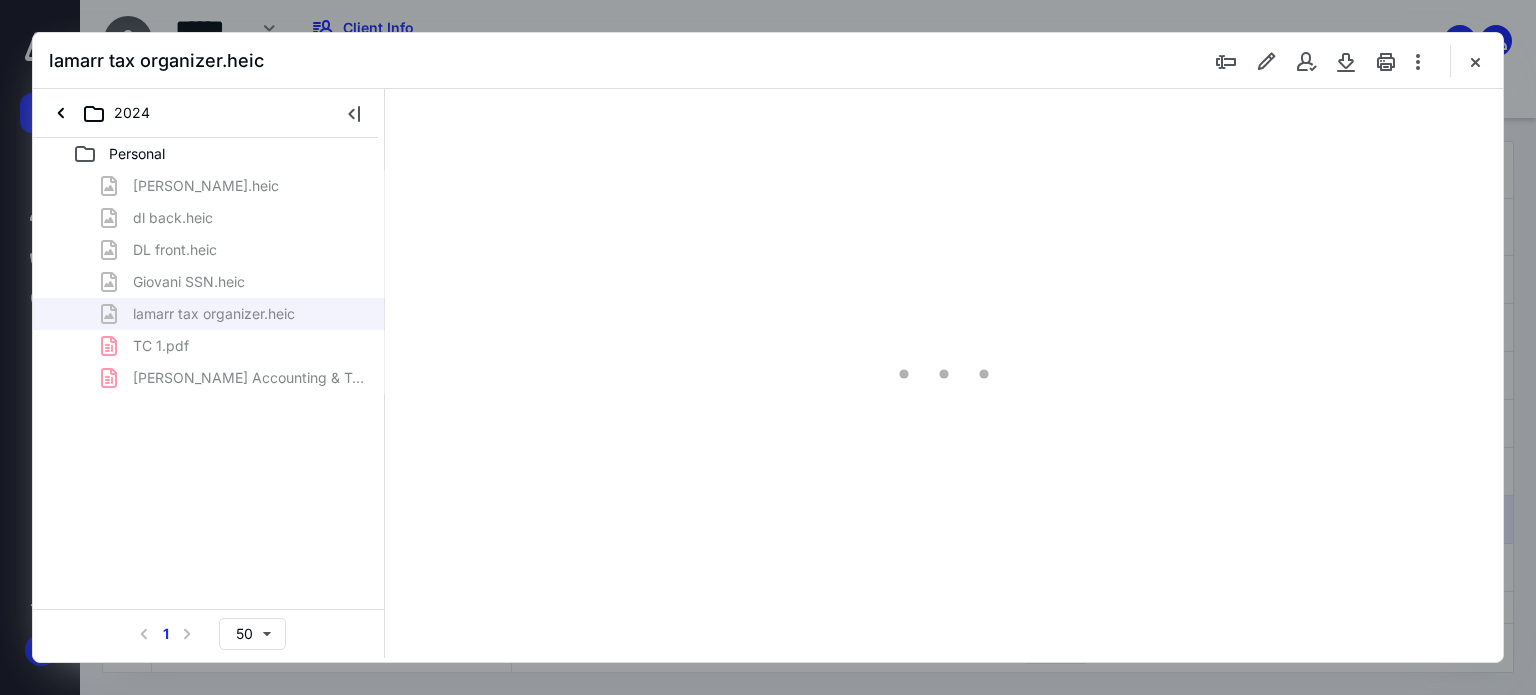 scroll, scrollTop: 0, scrollLeft: 0, axis: both 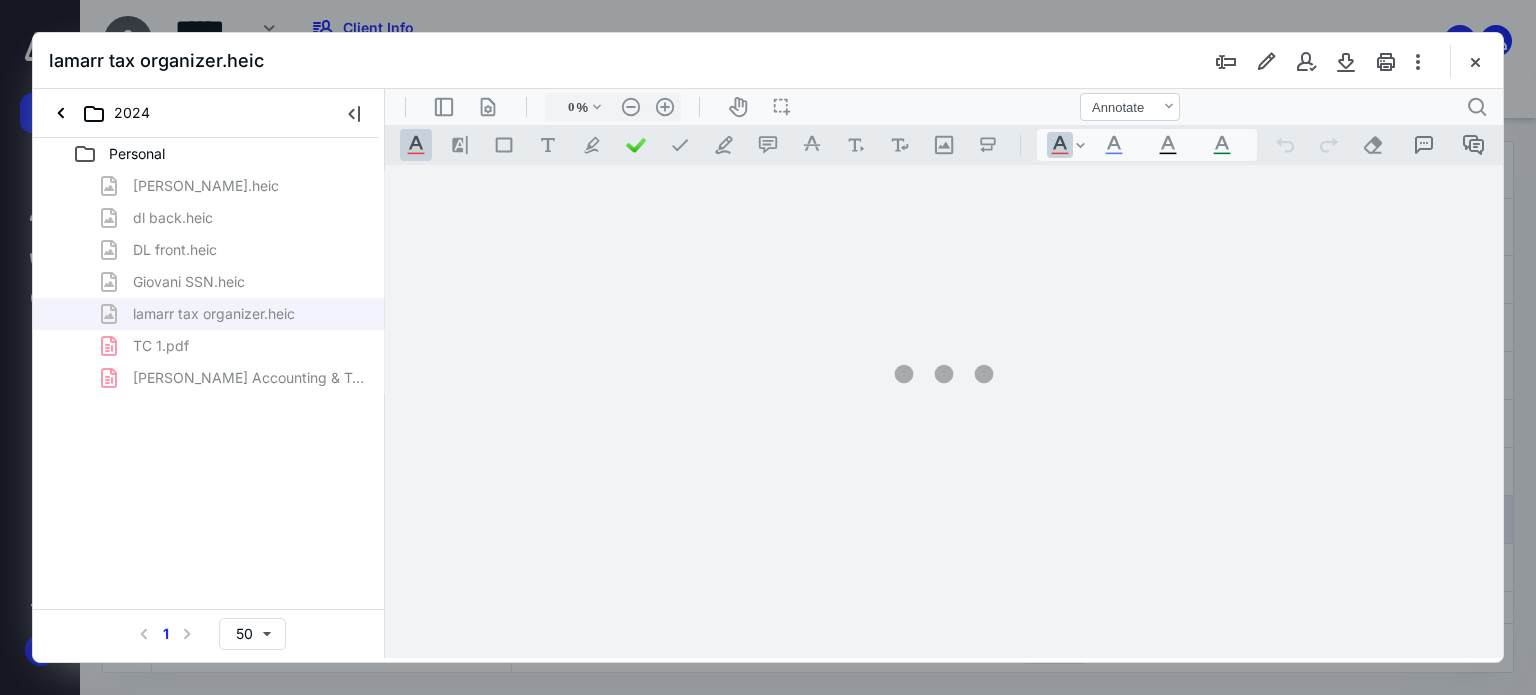 type on "13" 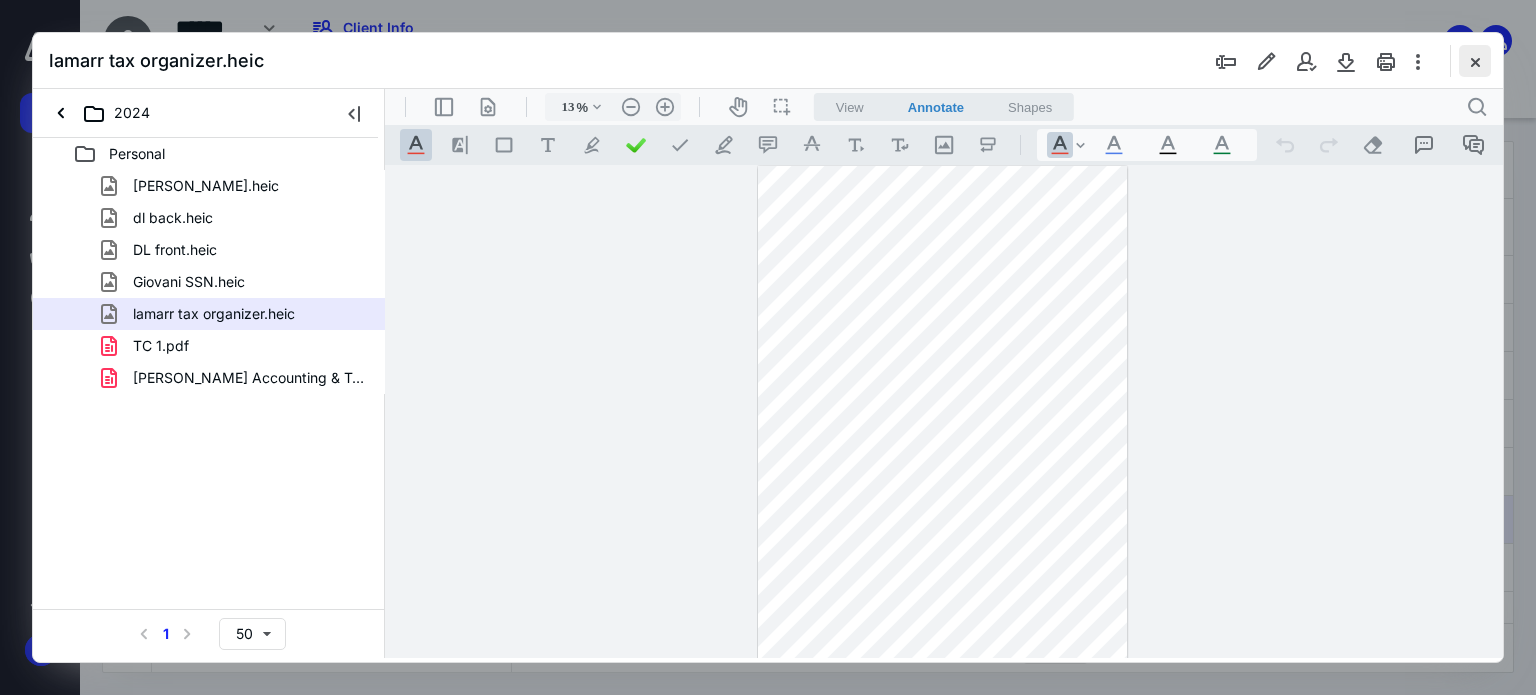 click at bounding box center [1475, 61] 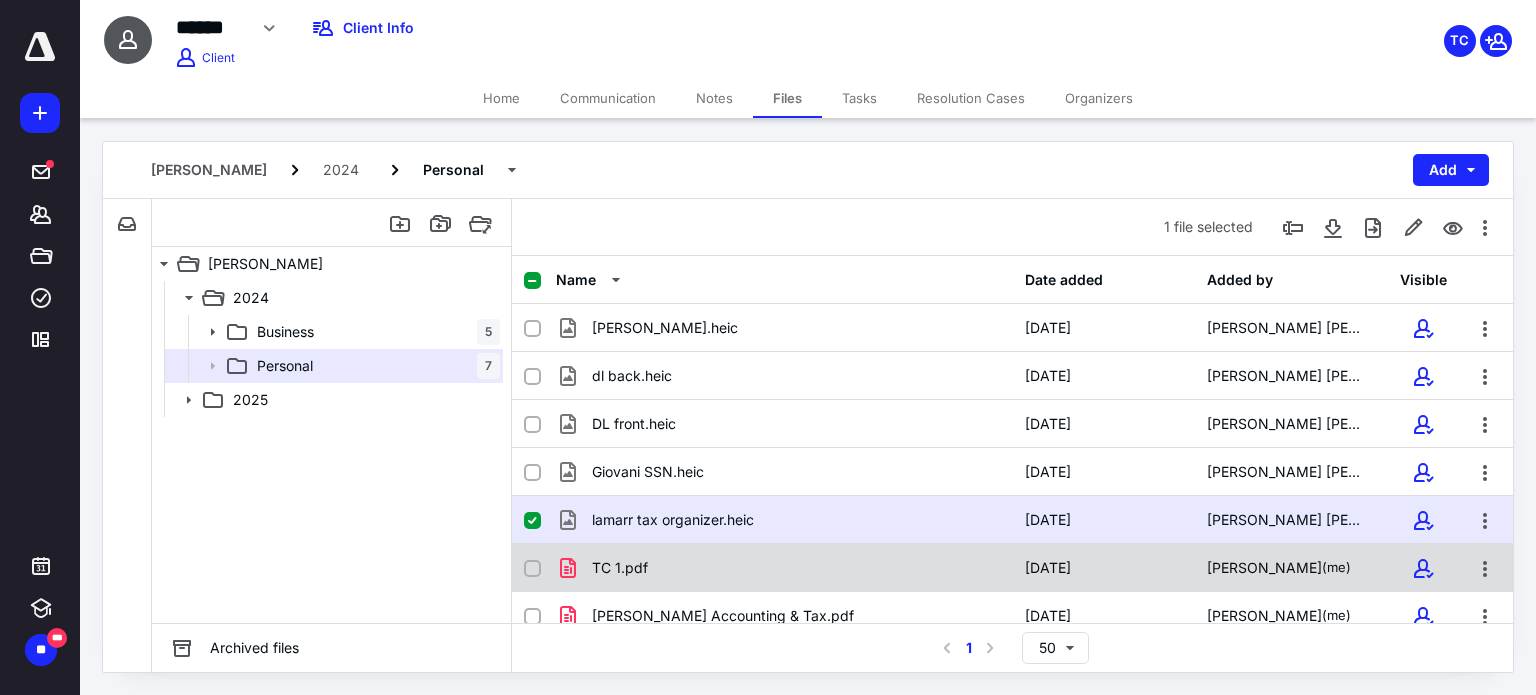 click on "TC 1.pdf" at bounding box center [620, 568] 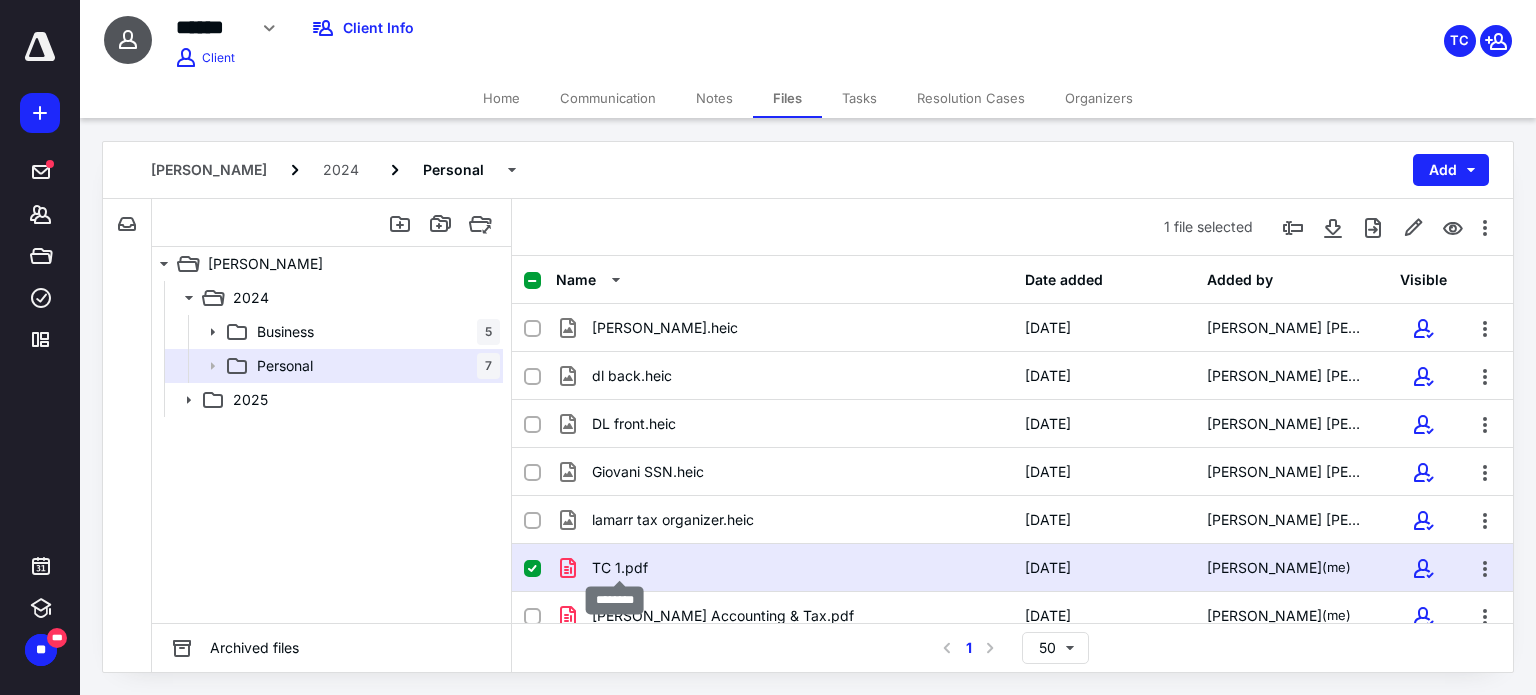 checkbox on "false" 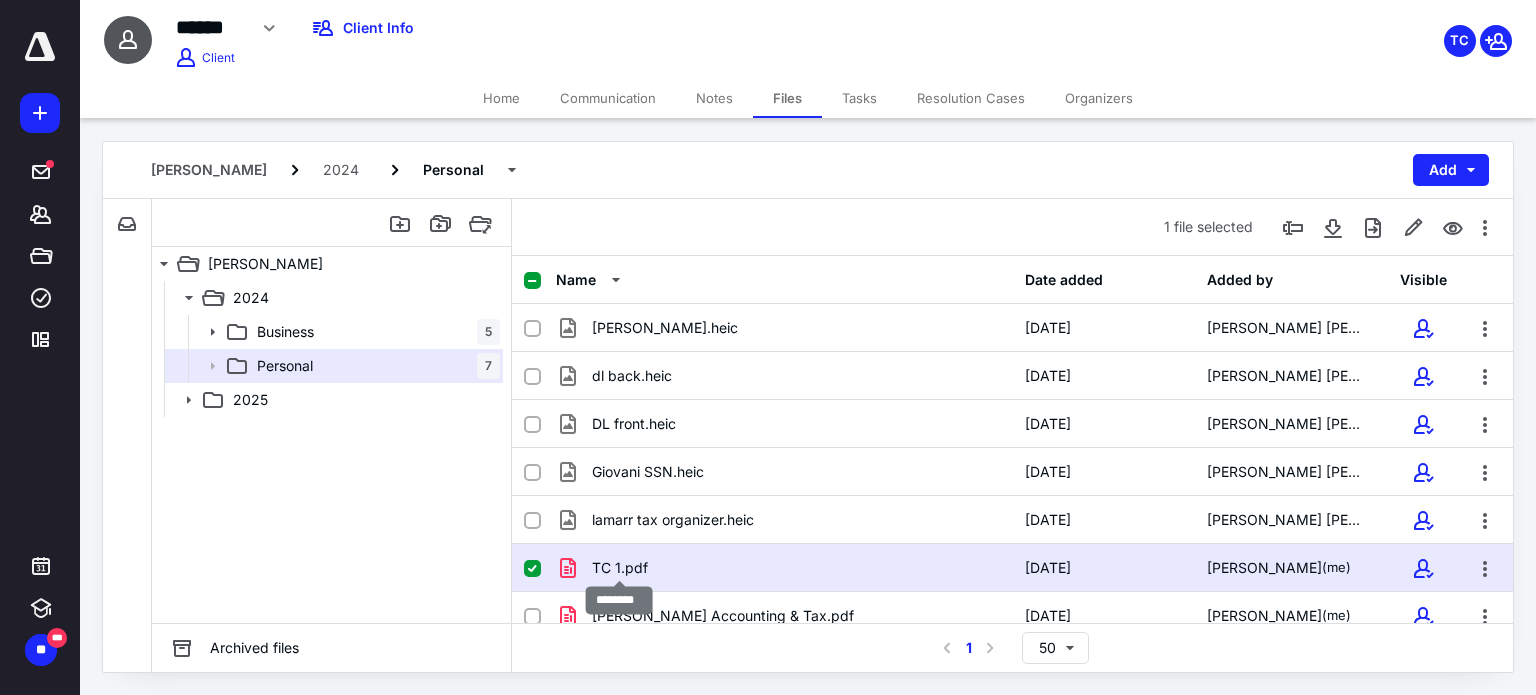 click on "TC 1.pdf" at bounding box center [620, 568] 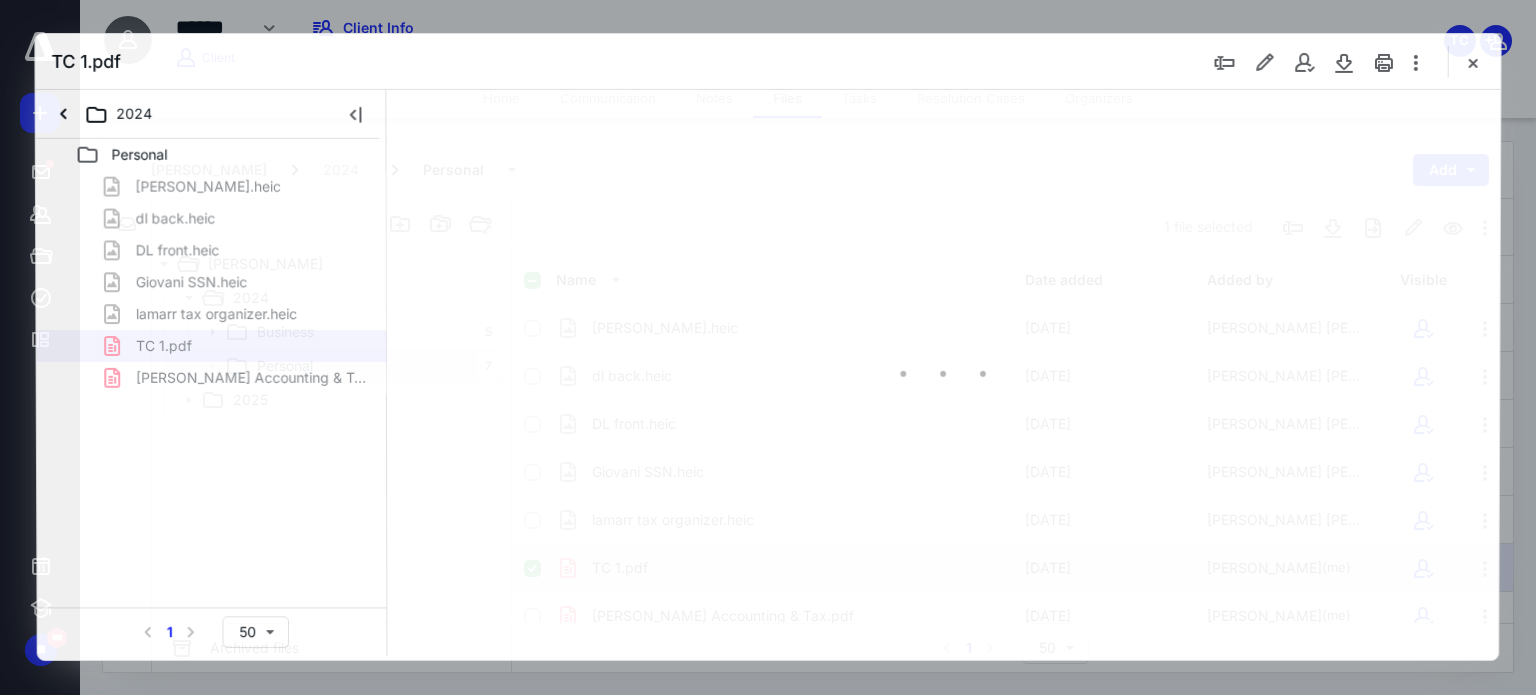 scroll, scrollTop: 0, scrollLeft: 0, axis: both 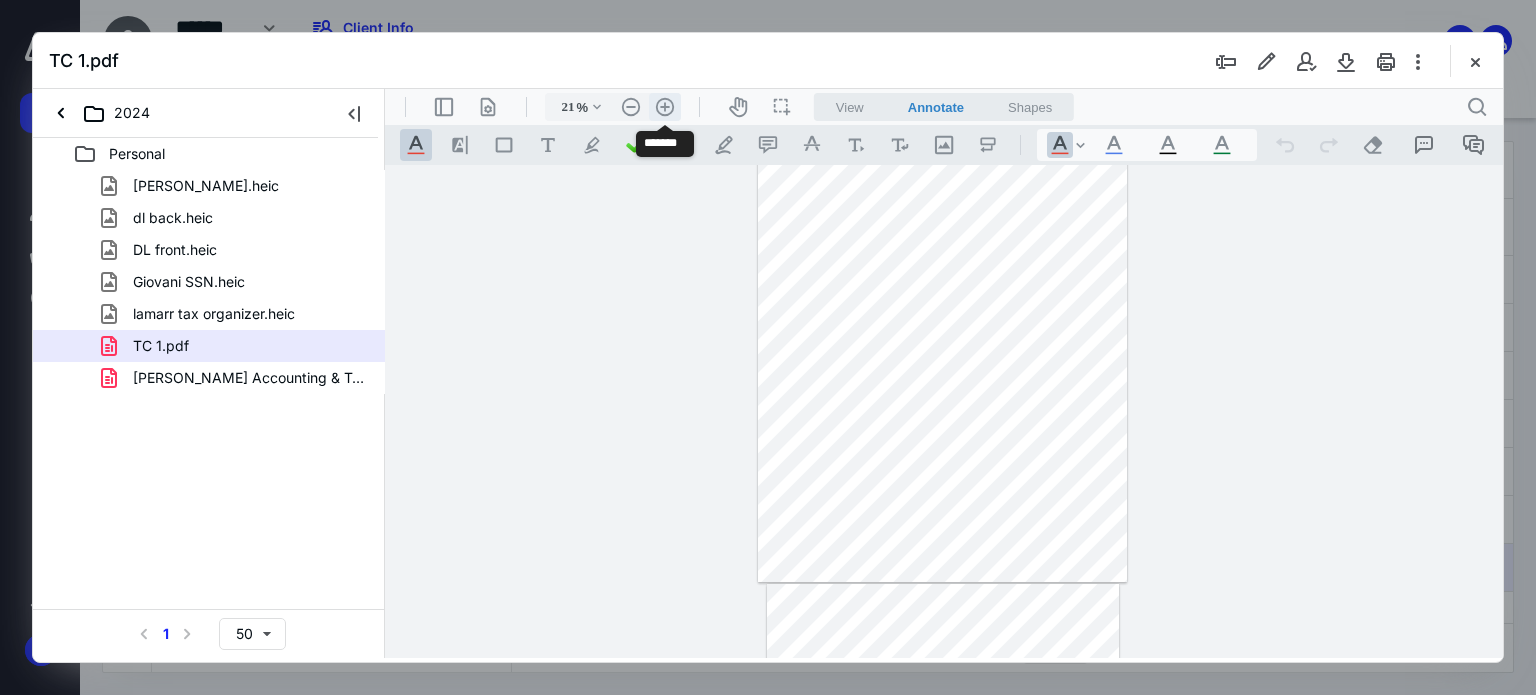 click on ".cls-1{fill:#abb0c4;} icon - header - zoom - in - line" at bounding box center [665, 107] 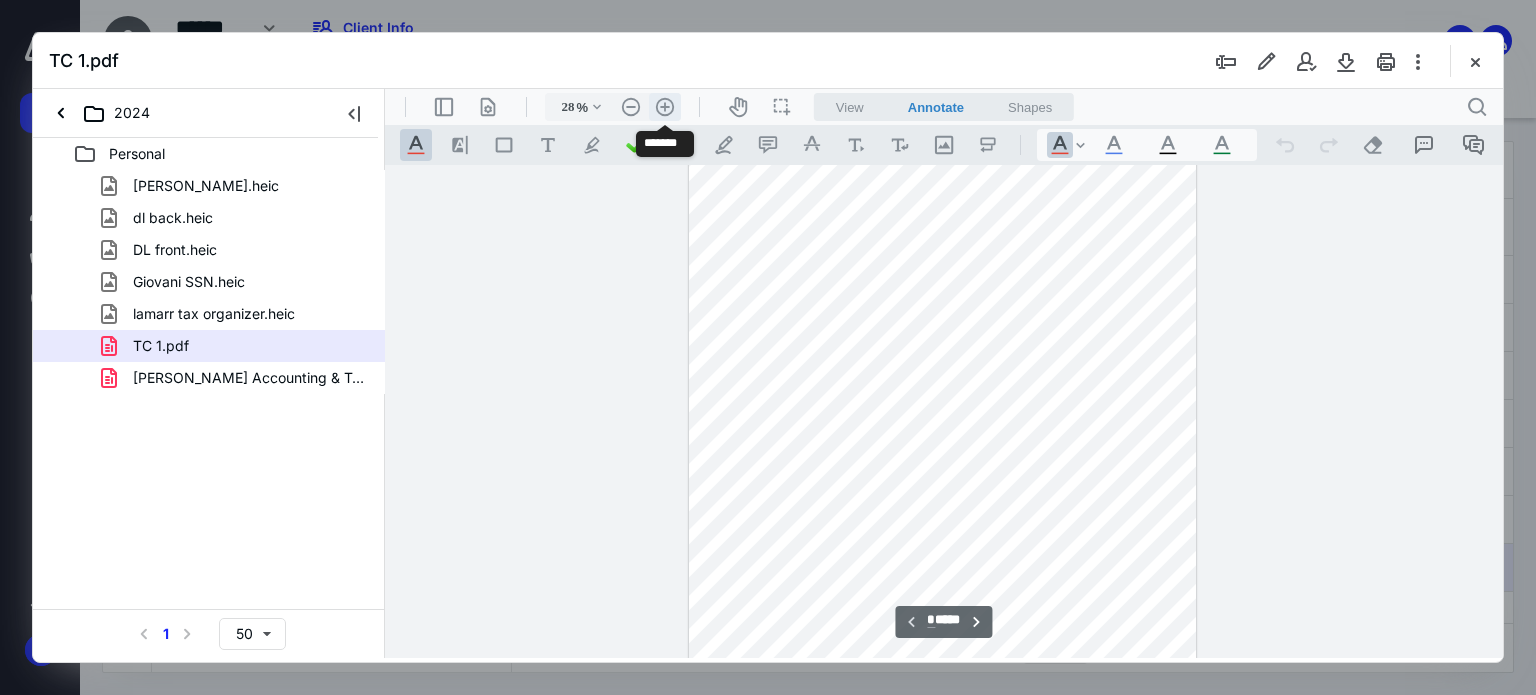 click on ".cls-1{fill:#abb0c4;} icon - header - zoom - in - line" at bounding box center (665, 107) 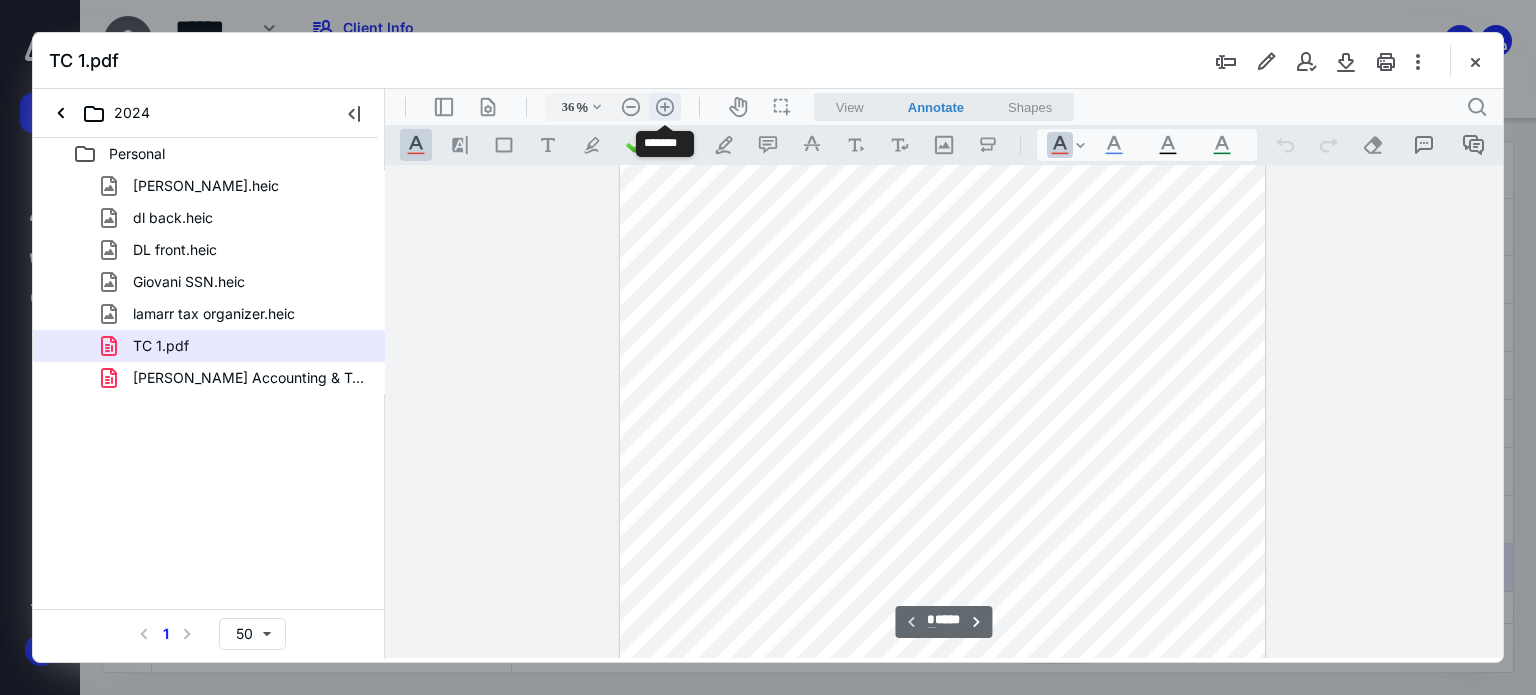 click on ".cls-1{fill:#abb0c4;} icon - header - zoom - in - line" at bounding box center (665, 107) 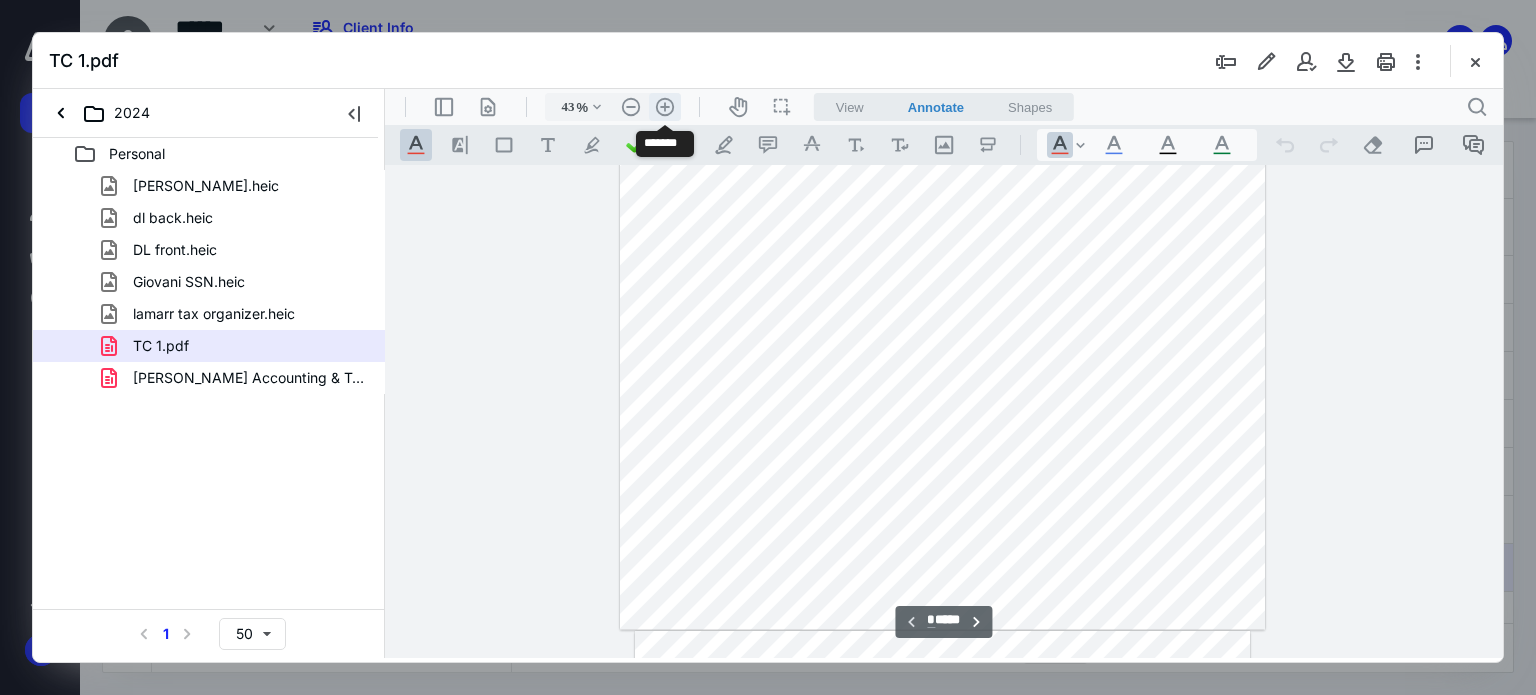 click on ".cls-1{fill:#abb0c4;} icon - header - zoom - in - line" at bounding box center [665, 107] 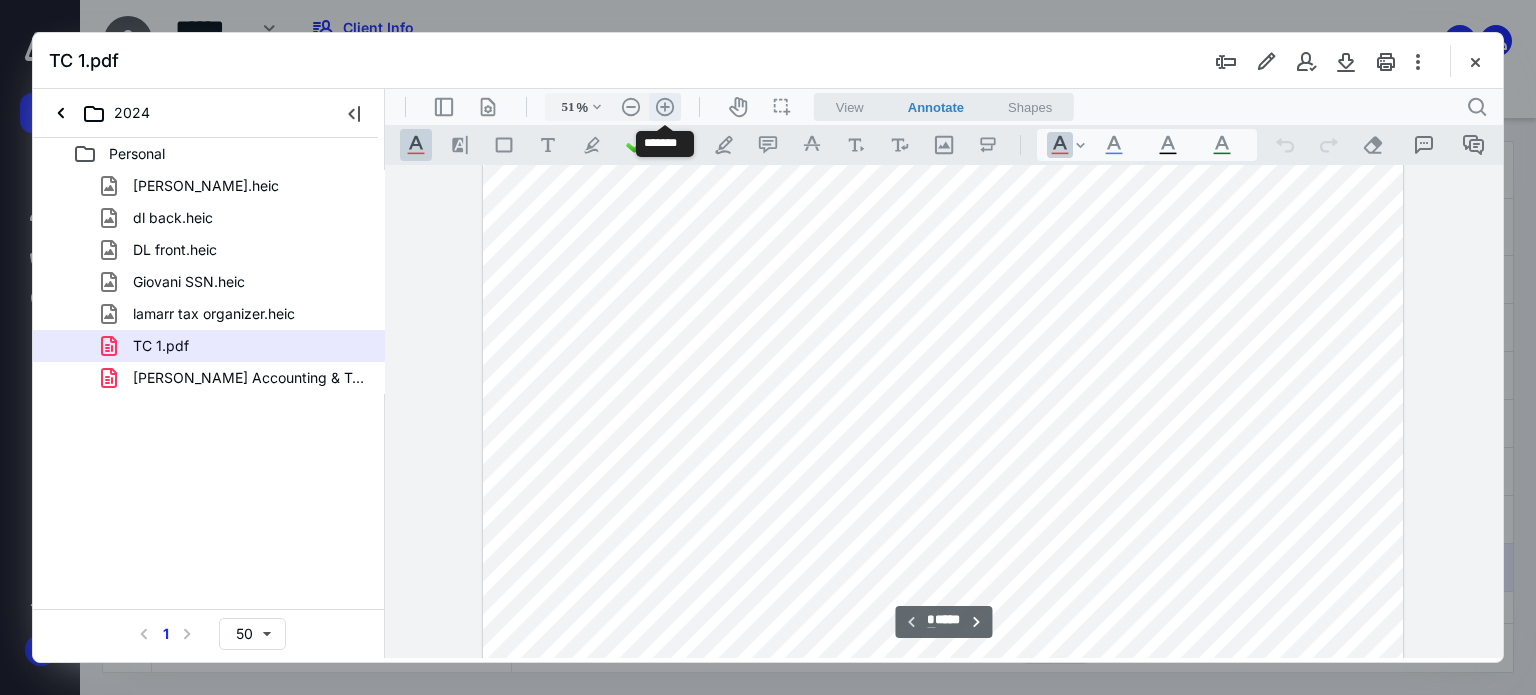 scroll, scrollTop: 502, scrollLeft: 0, axis: vertical 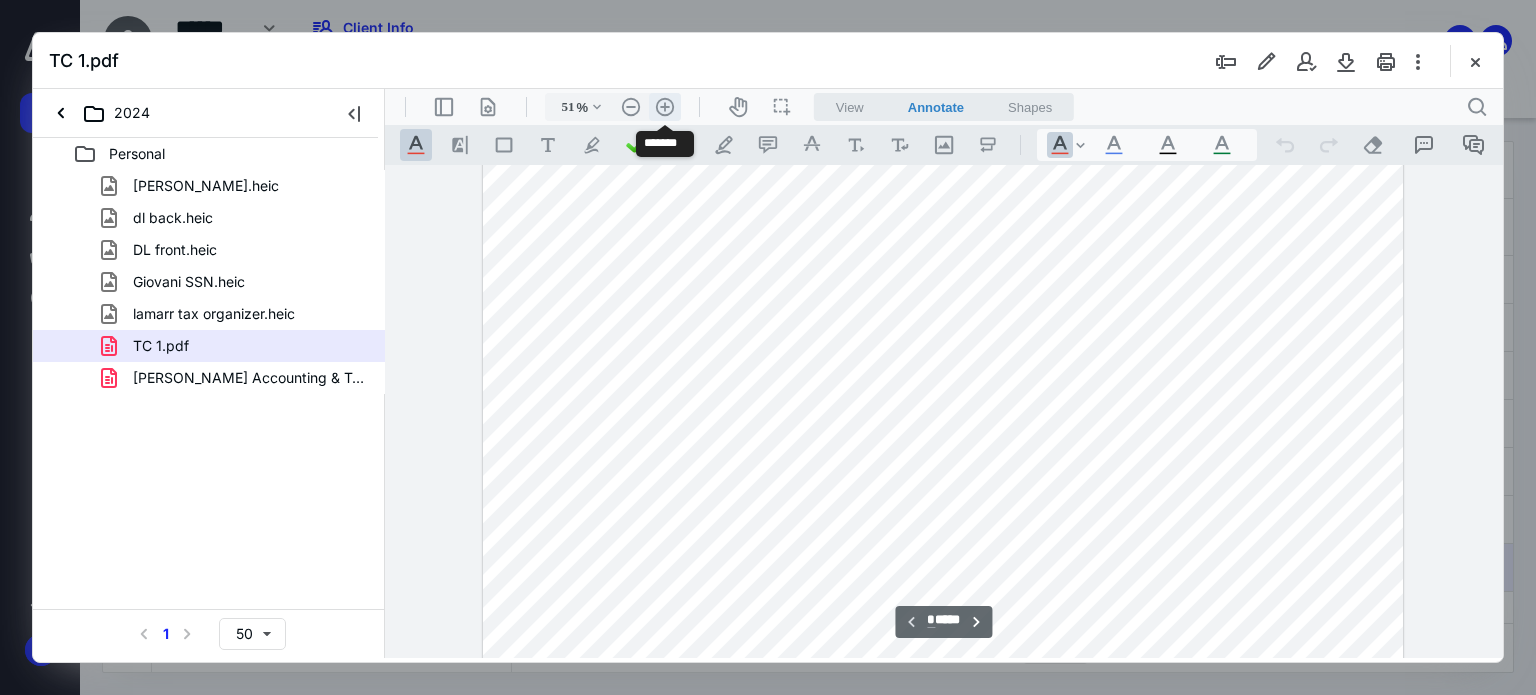 click on ".cls-1{fill:#abb0c4;} icon - header - zoom - in - line" at bounding box center [665, 107] 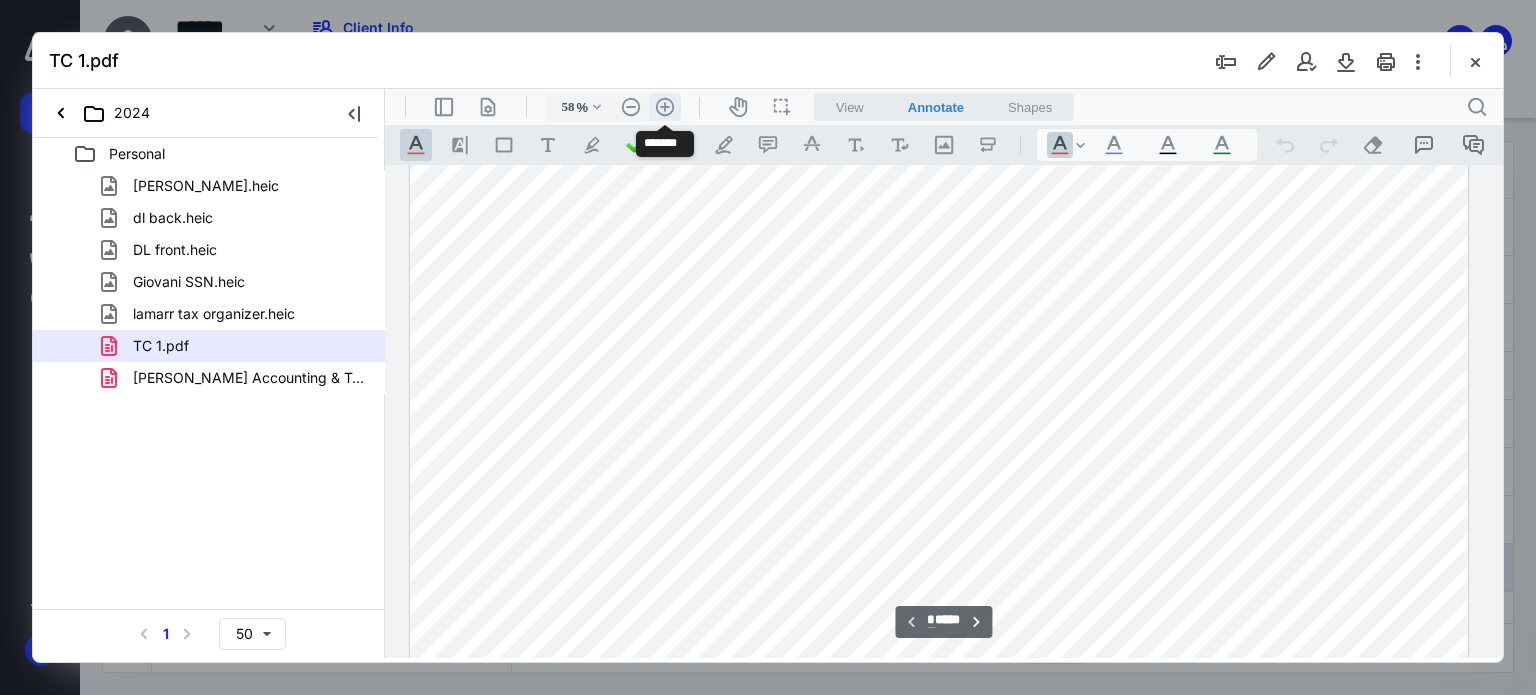 click on ".cls-1{fill:#abb0c4;} icon - header - zoom - in - line" at bounding box center (665, 107) 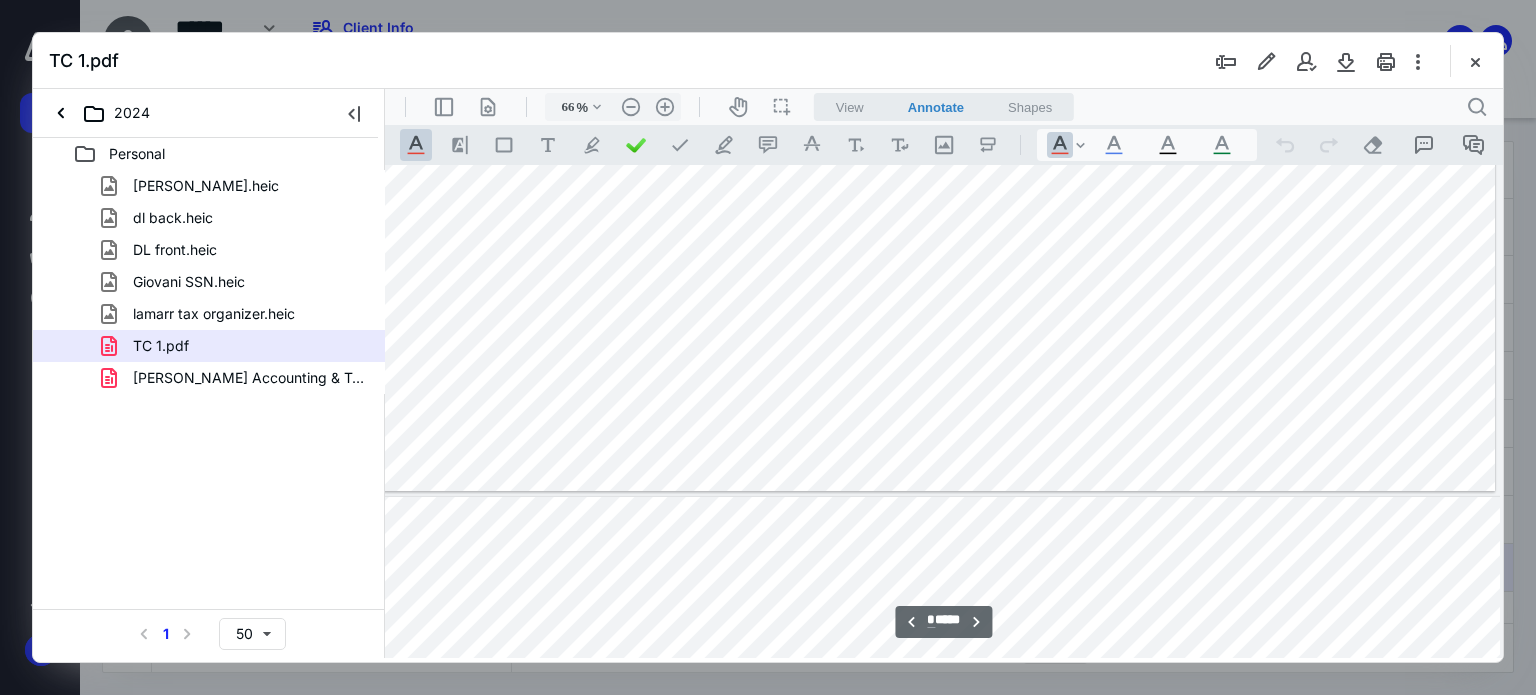 scroll, scrollTop: 12115, scrollLeft: 208, axis: both 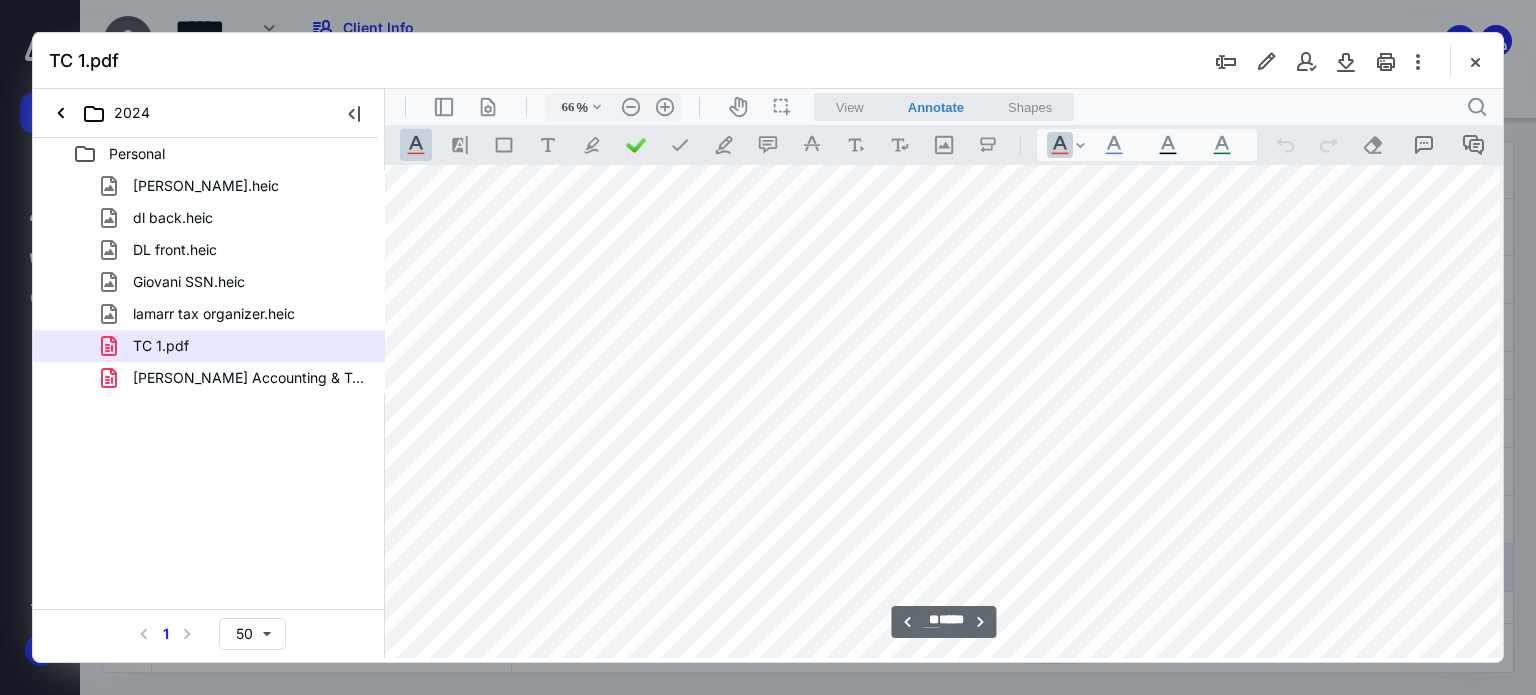 type on "**" 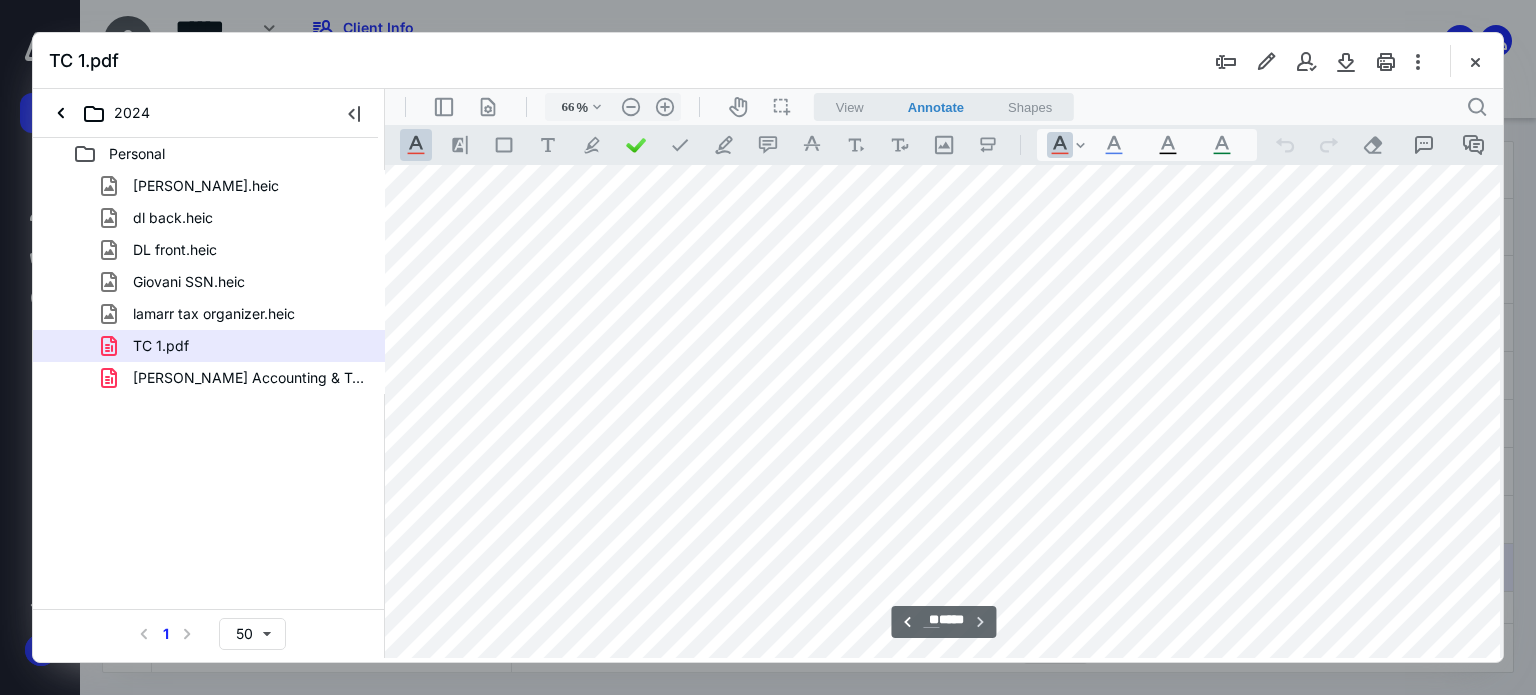 scroll, scrollTop: 17361, scrollLeft: 208, axis: both 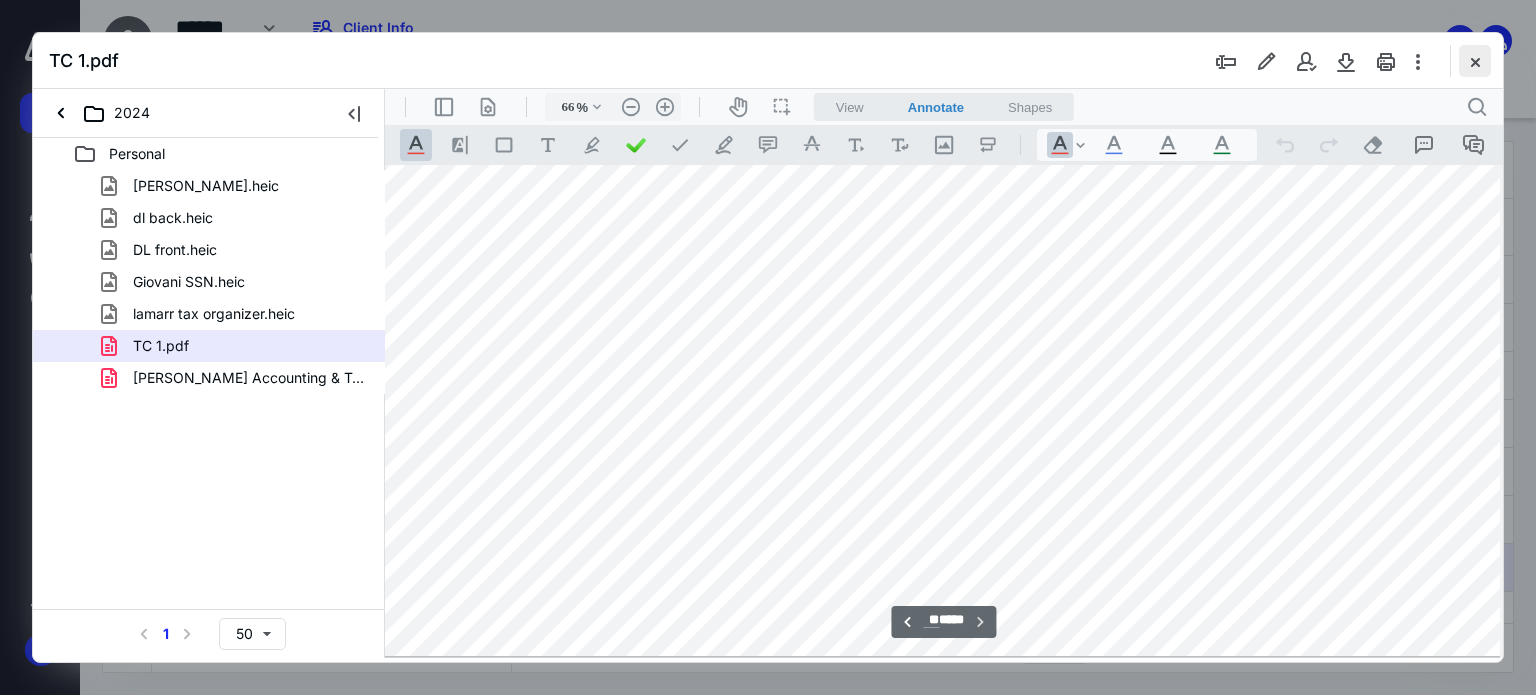 click at bounding box center (1475, 61) 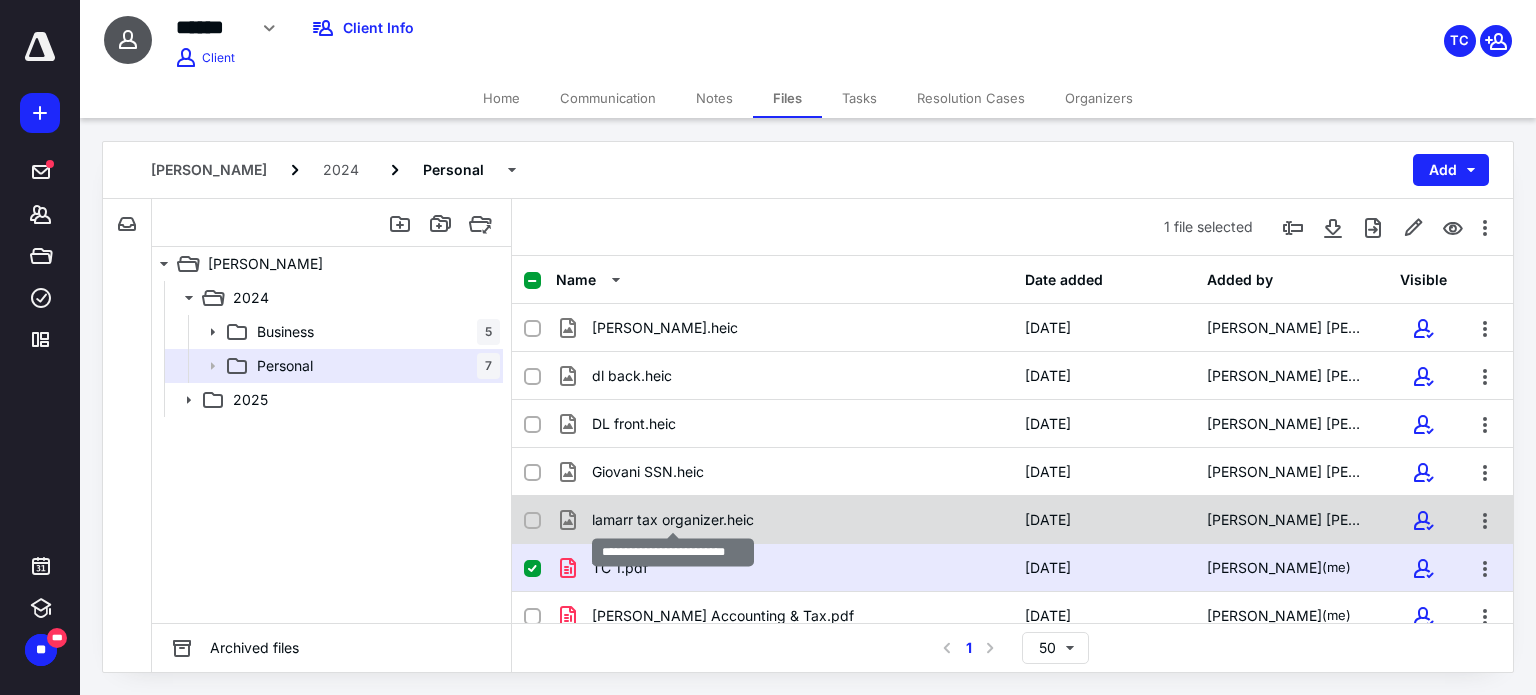 click on "lamarr tax organizer.heic" at bounding box center [673, 520] 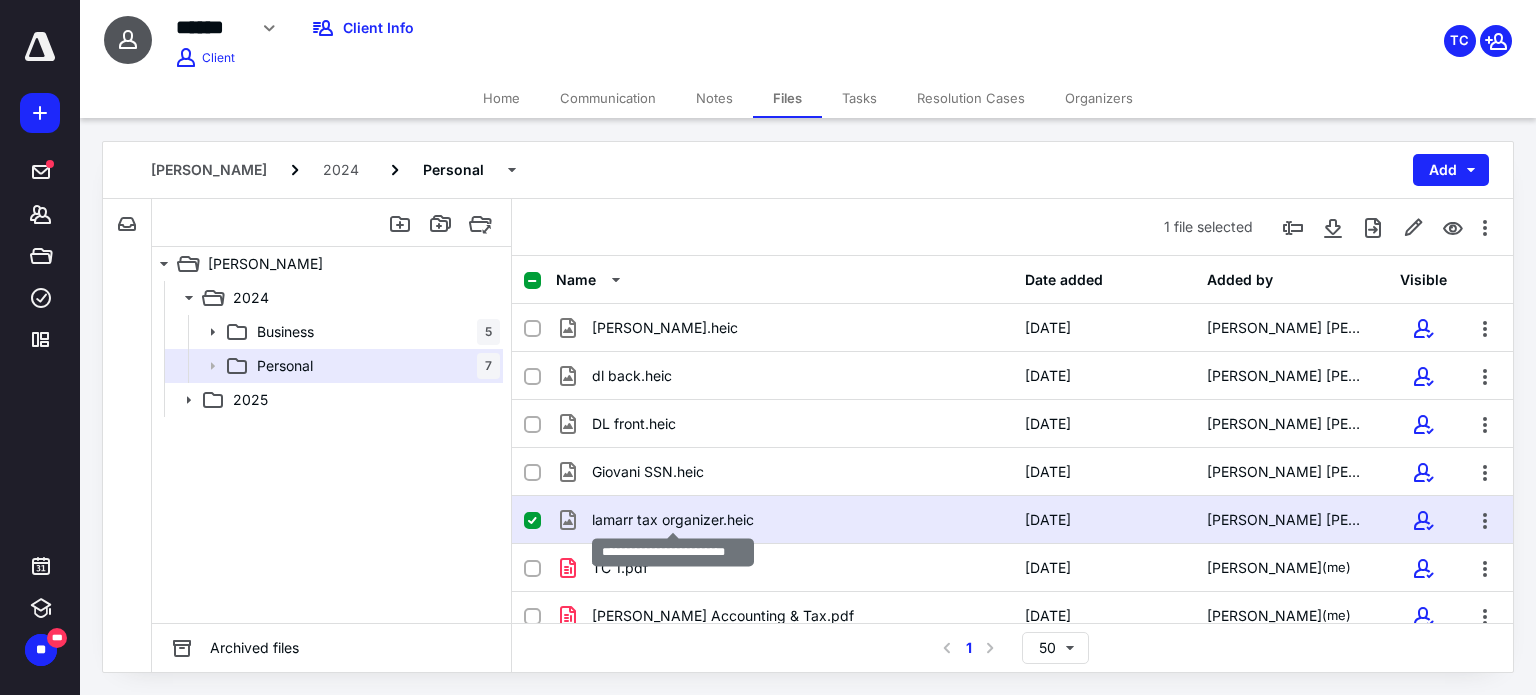 click on "lamarr tax organizer.heic" at bounding box center (673, 520) 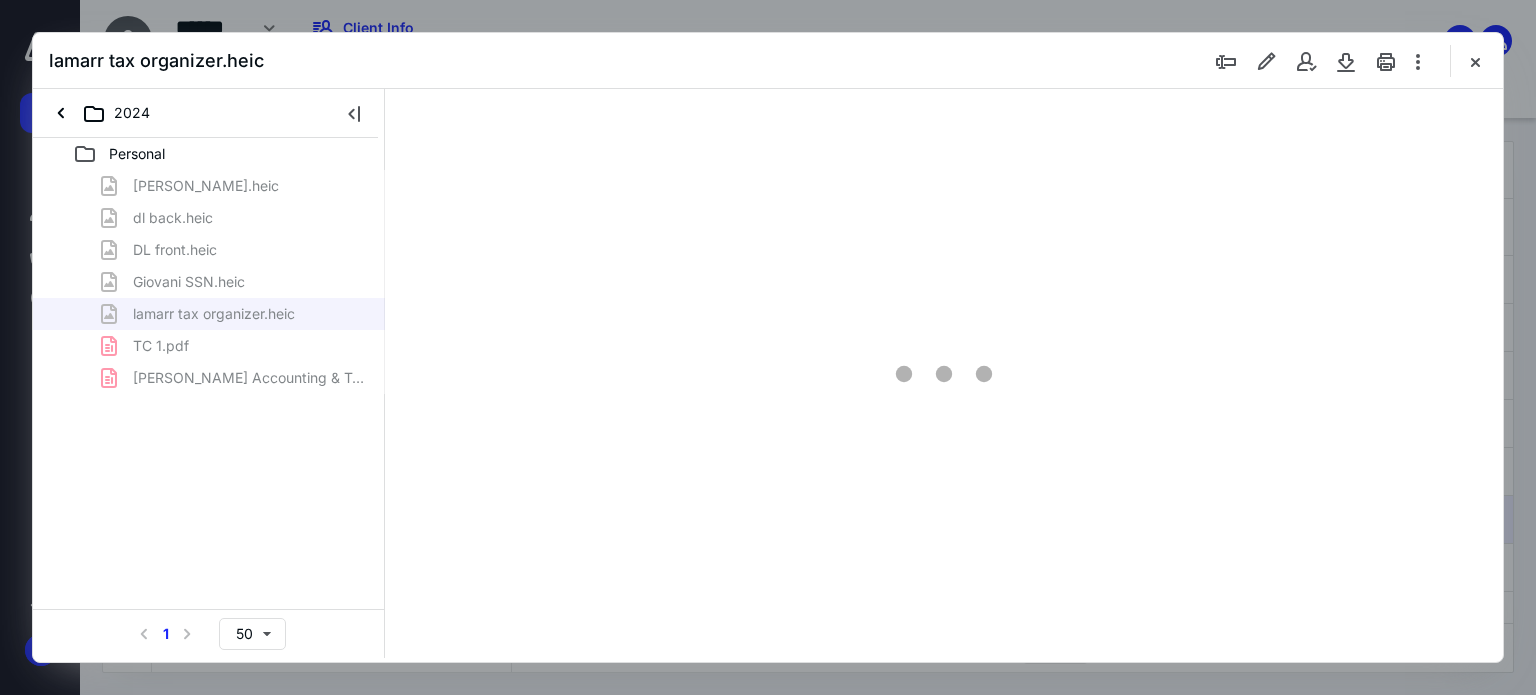 scroll, scrollTop: 0, scrollLeft: 0, axis: both 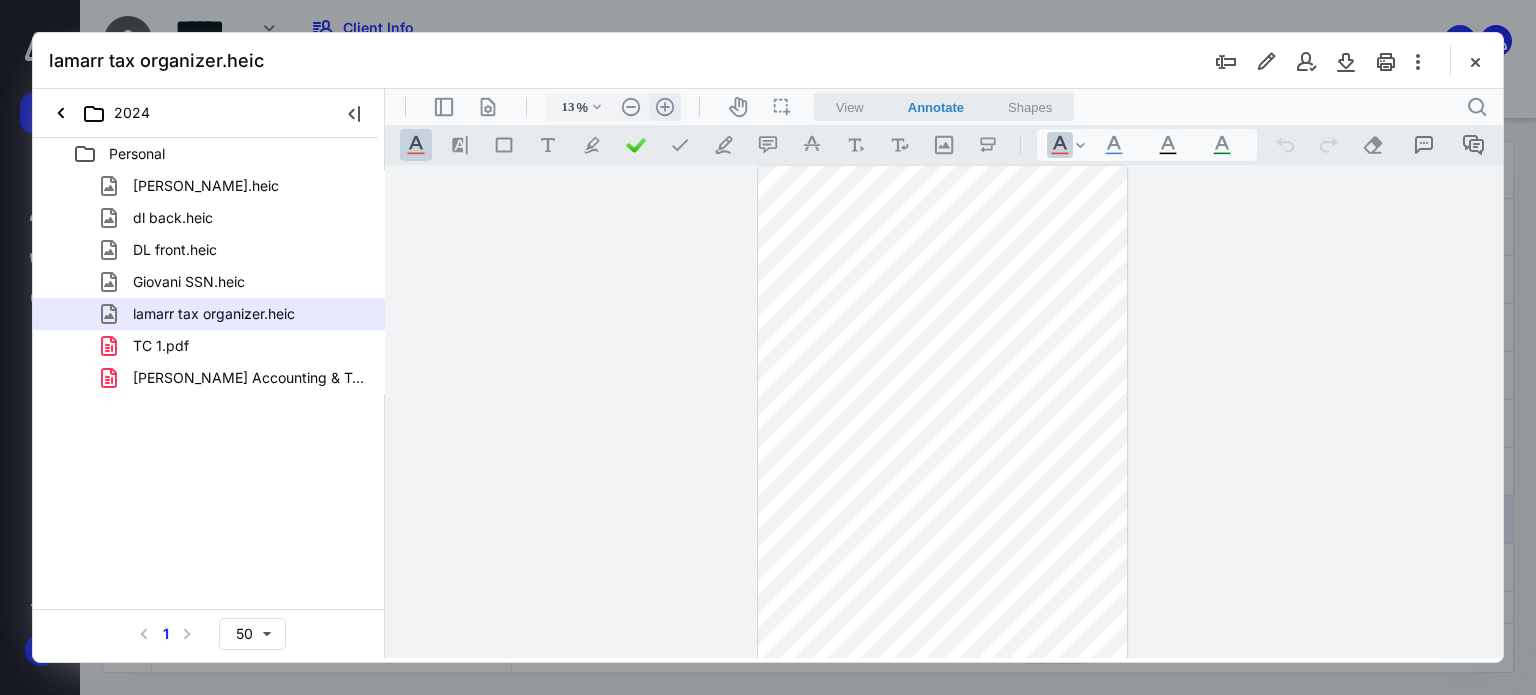click on ".cls-1{fill:#abb0c4;} icon - header - zoom - in - line" at bounding box center [665, 107] 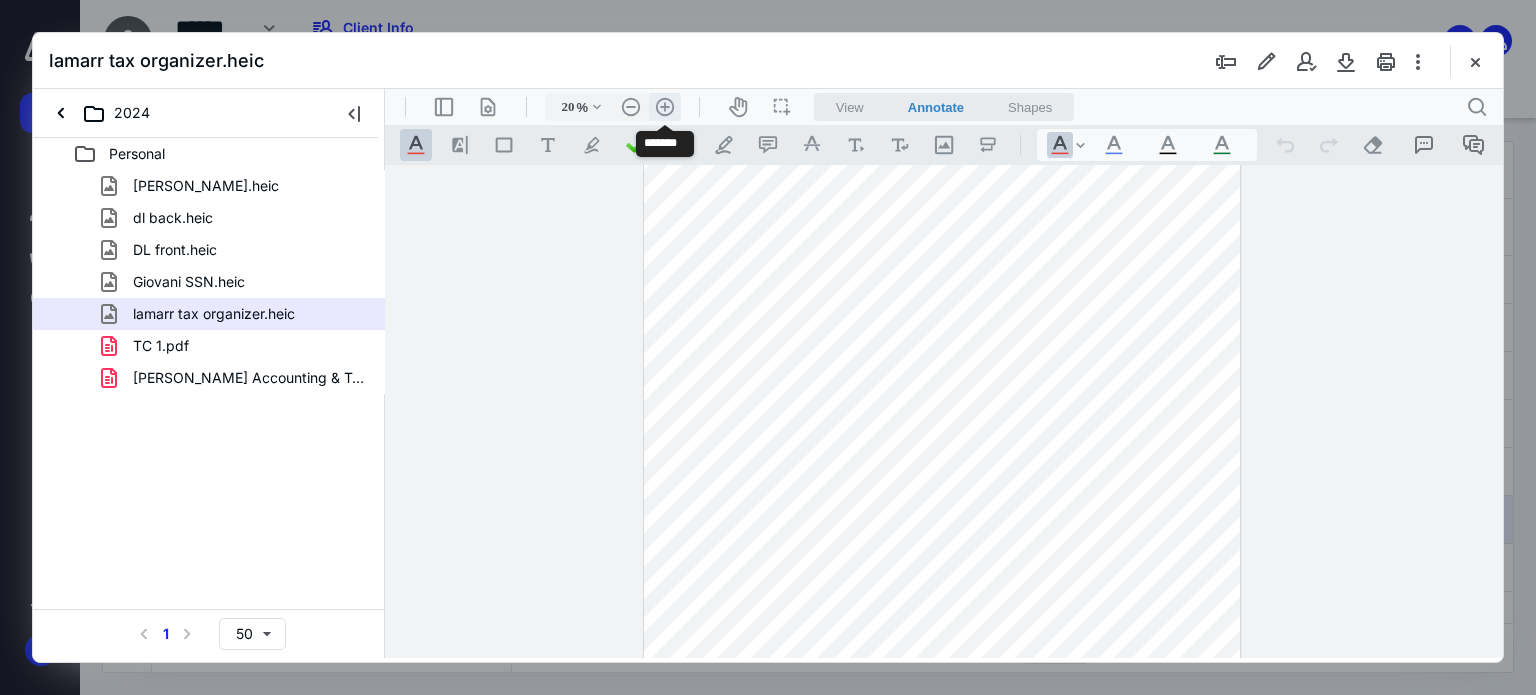 click on ".cls-1{fill:#abb0c4;} icon - header - zoom - in - line" at bounding box center [665, 107] 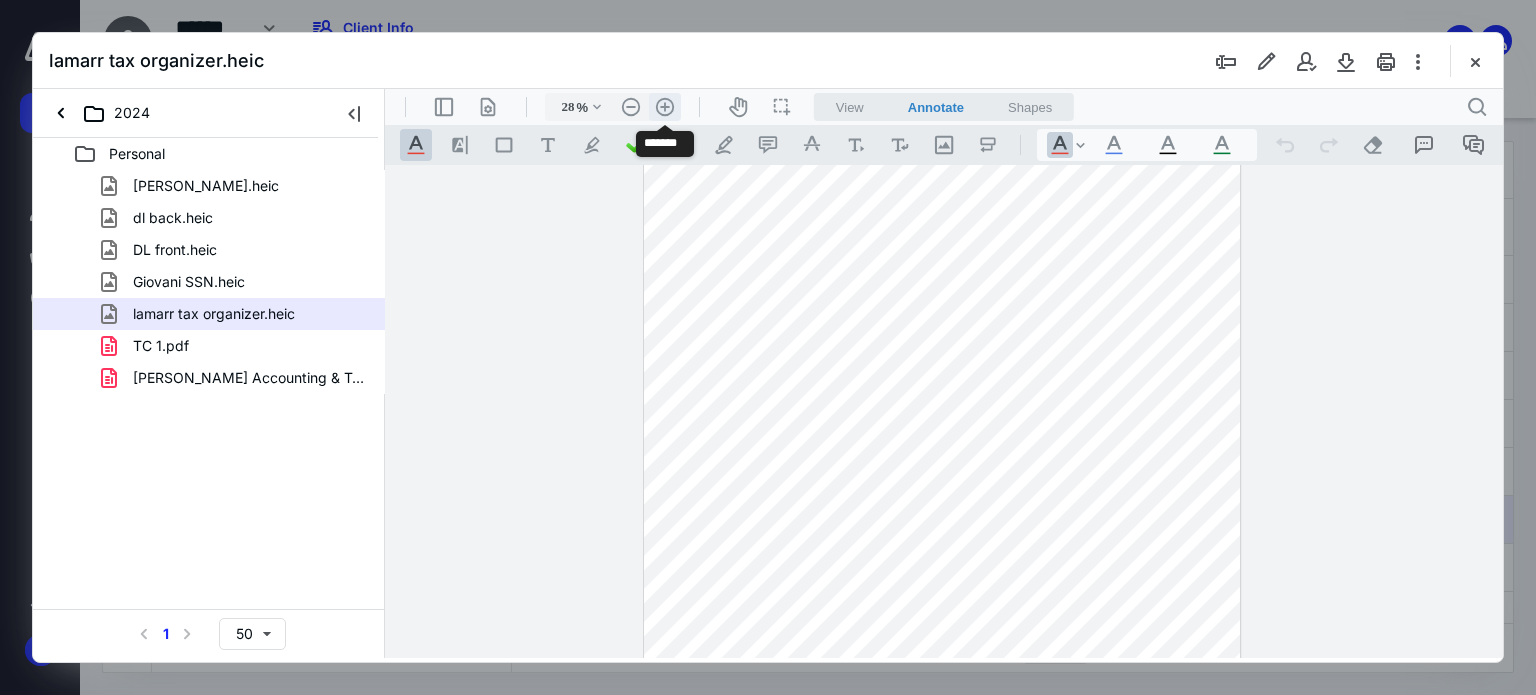 click on ".cls-1{fill:#abb0c4;} icon - header - zoom - in - line" at bounding box center [665, 107] 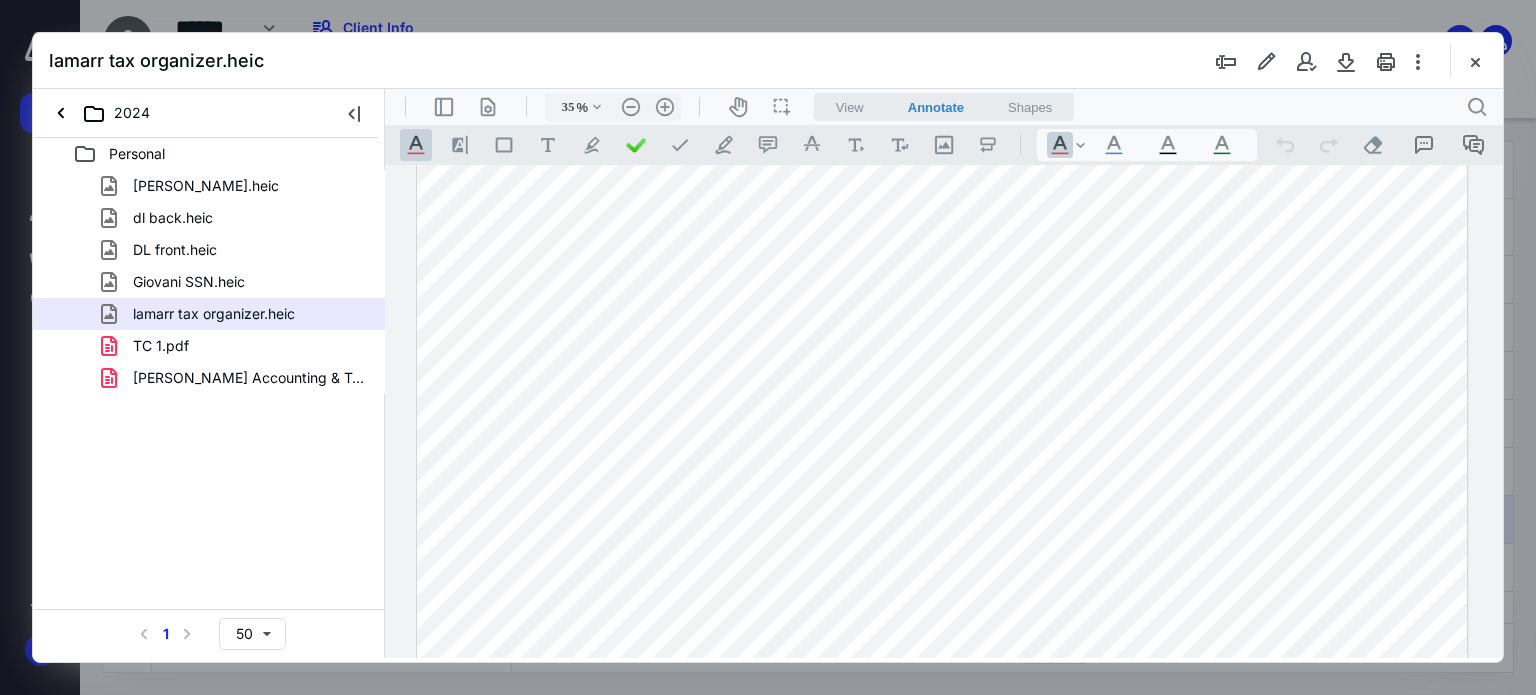 scroll, scrollTop: 908, scrollLeft: 0, axis: vertical 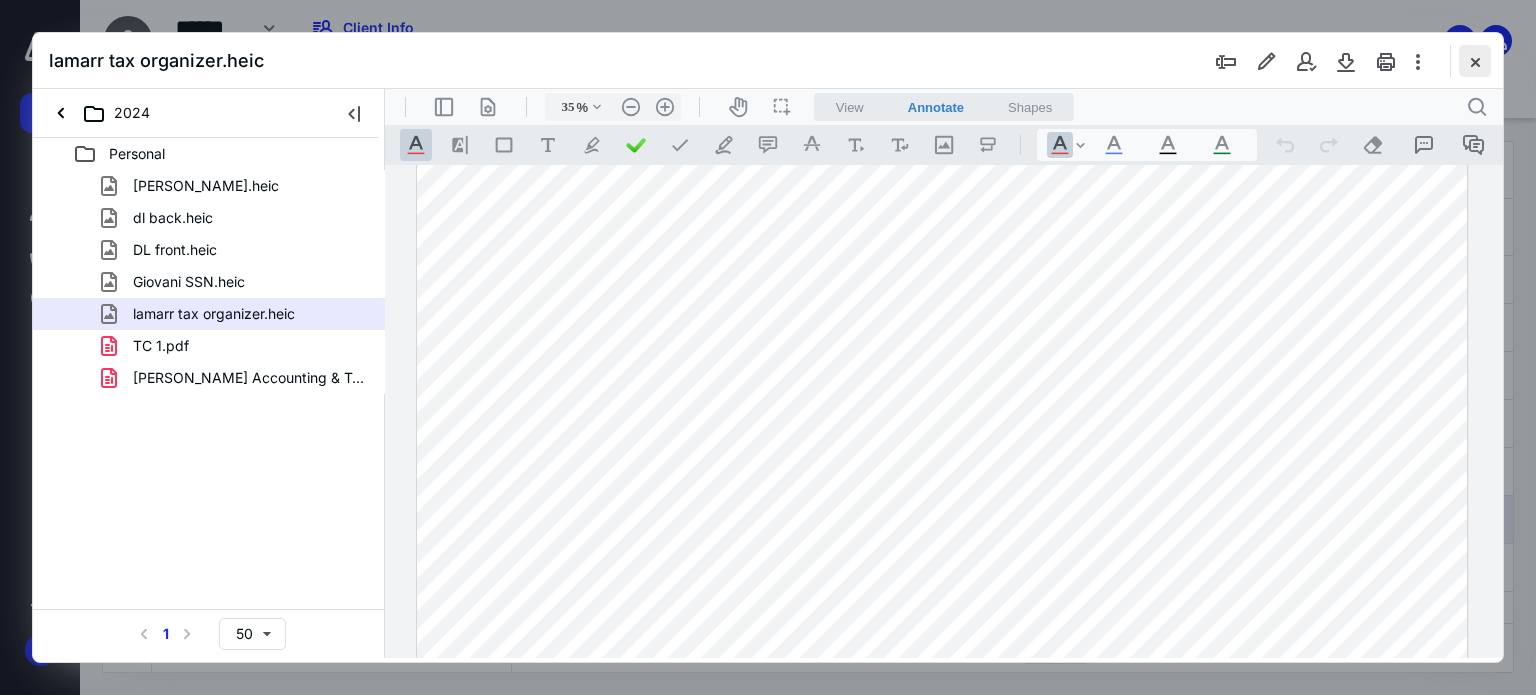 click at bounding box center [1475, 61] 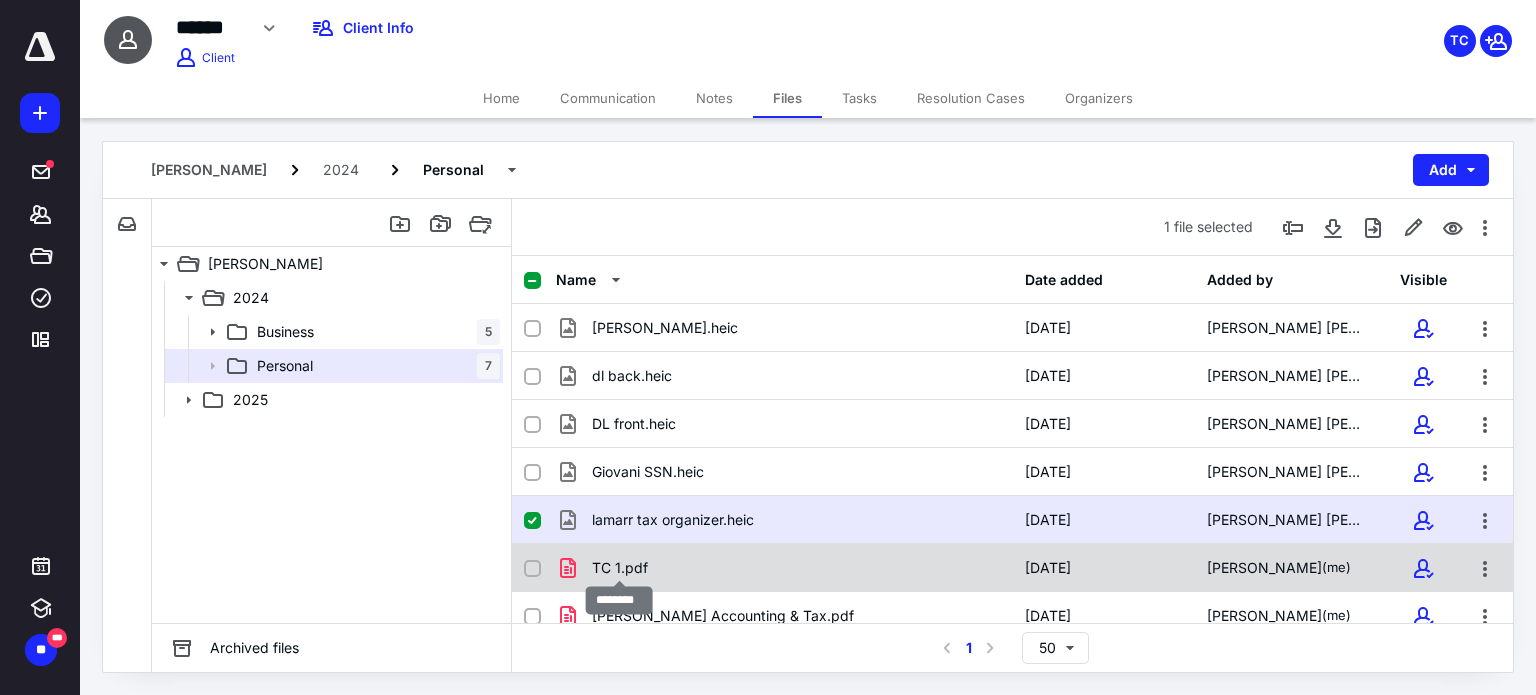 click on "TC 1.pdf" at bounding box center (620, 568) 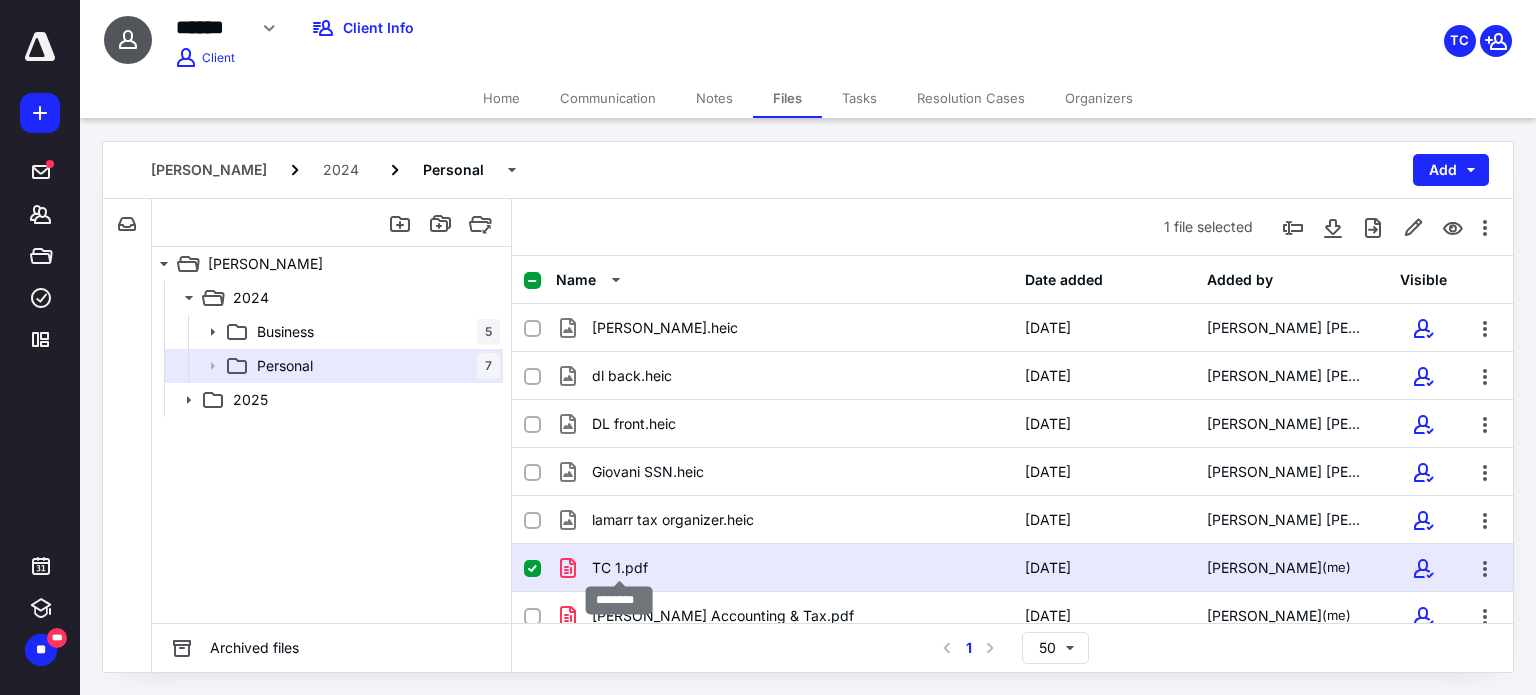 click on "TC 1.pdf" at bounding box center [620, 568] 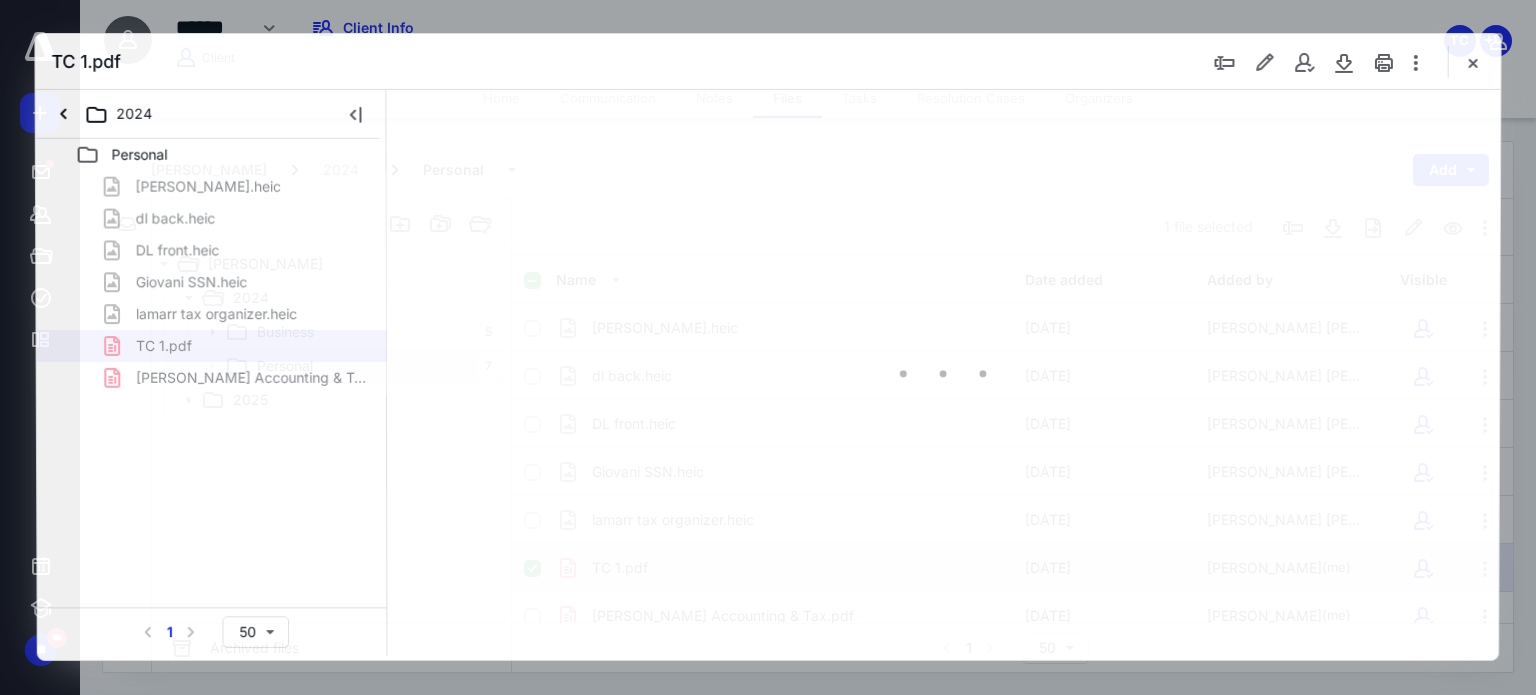 scroll, scrollTop: 0, scrollLeft: 0, axis: both 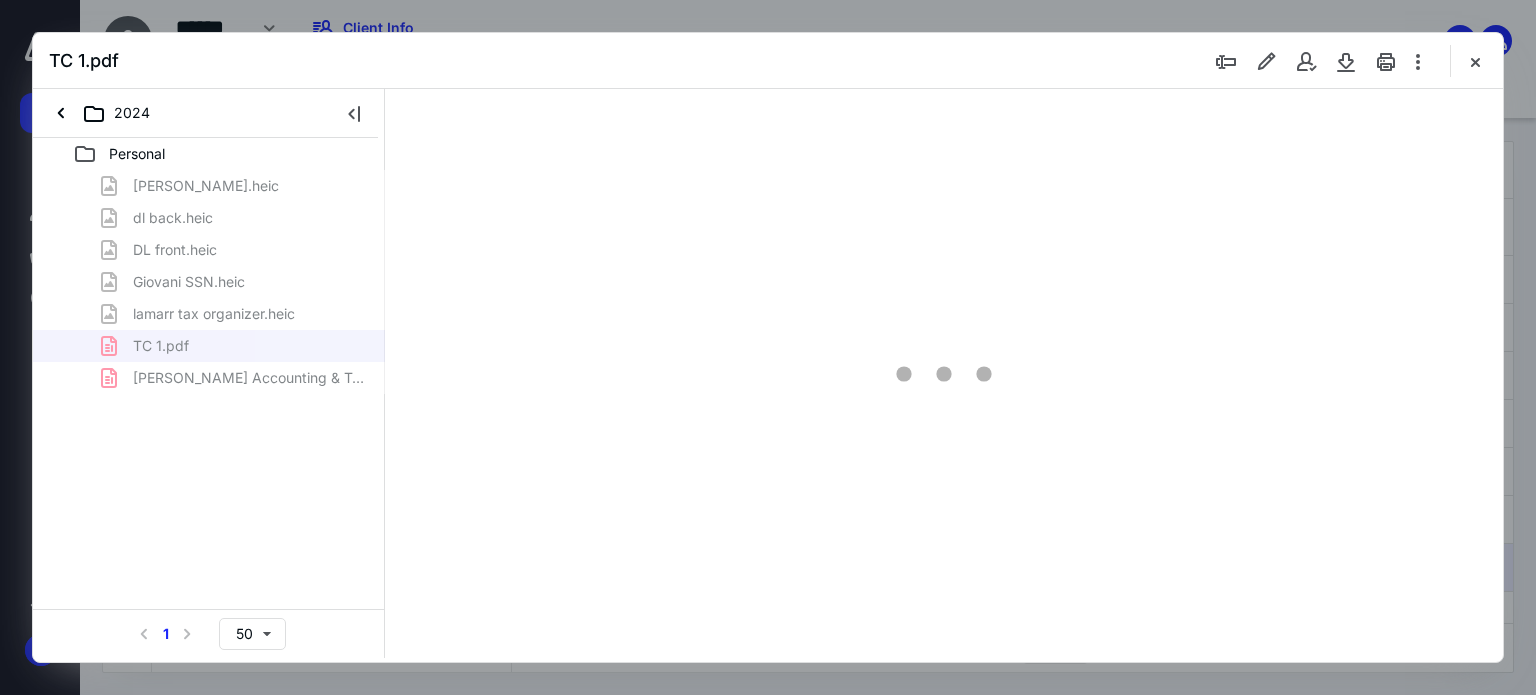type on "21" 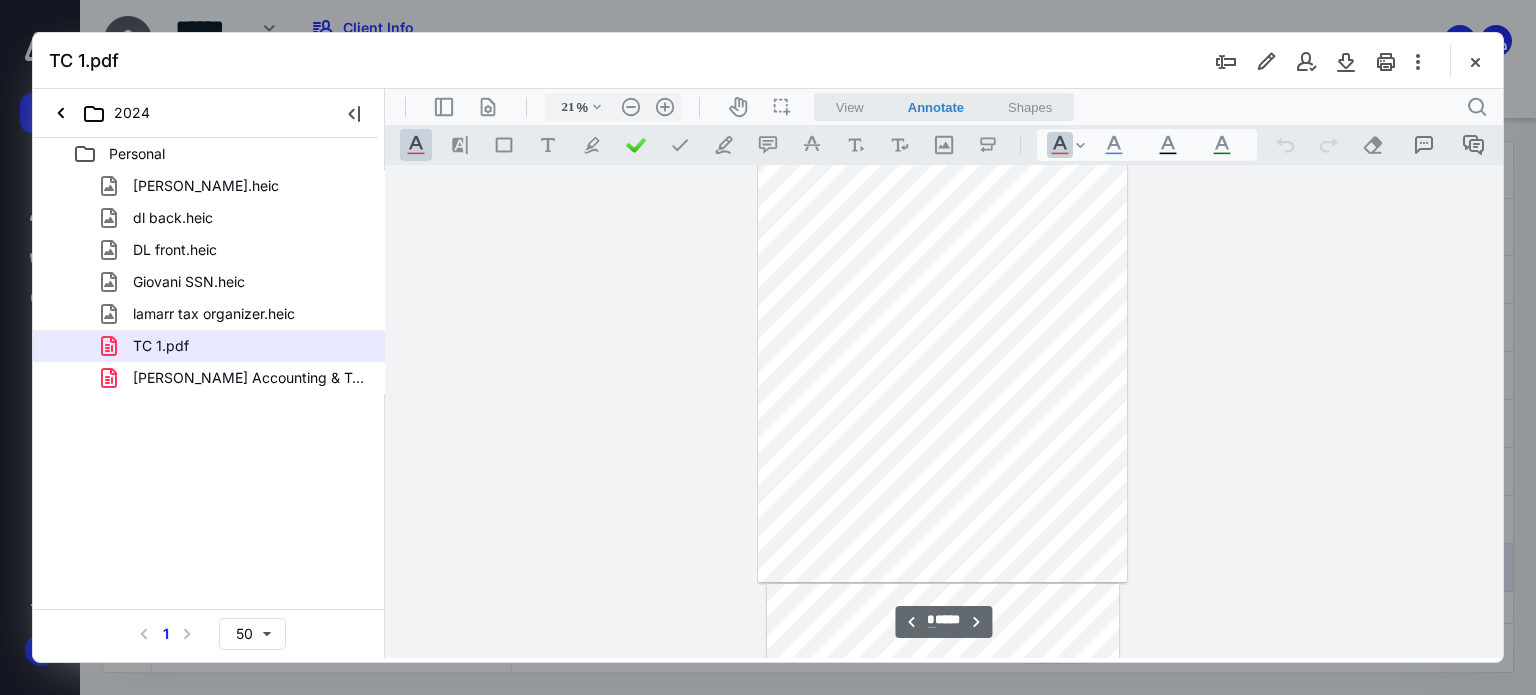 type on "*" 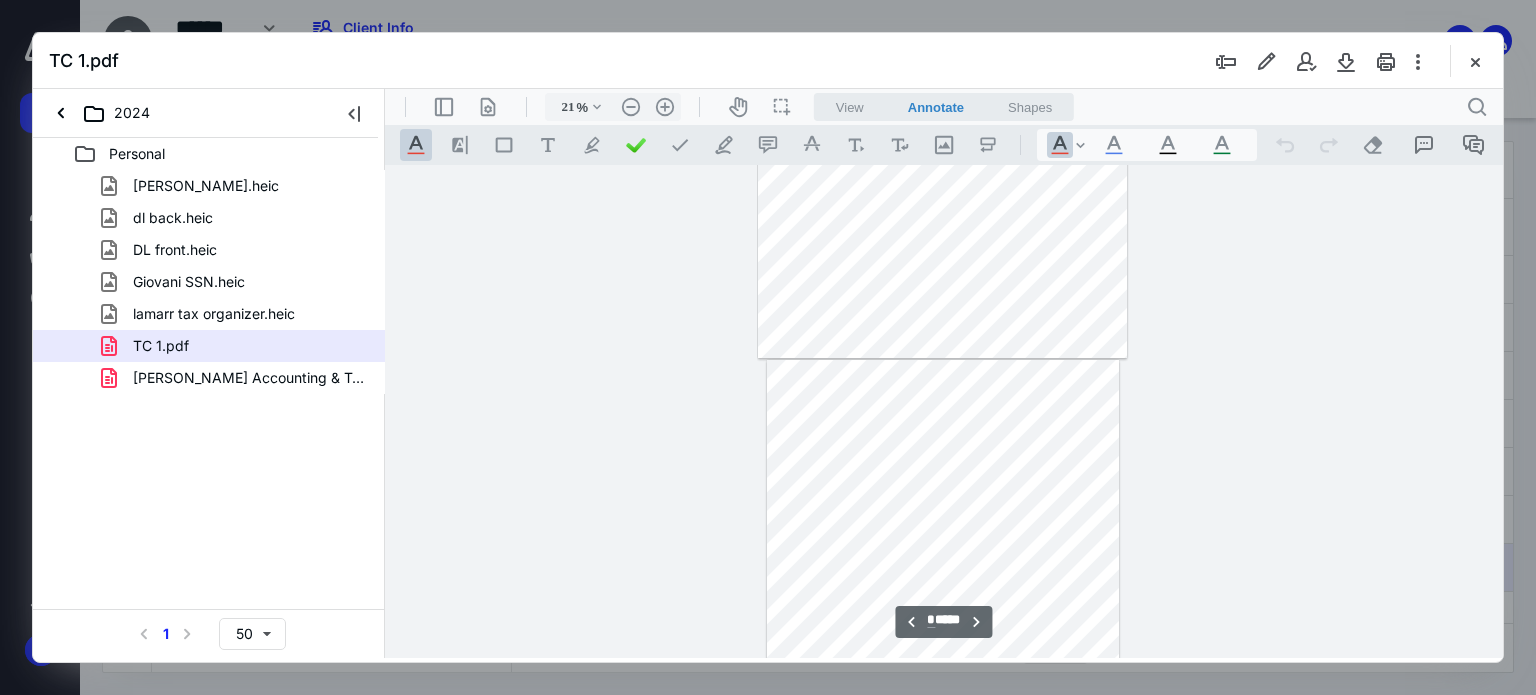 scroll, scrollTop: 476, scrollLeft: 0, axis: vertical 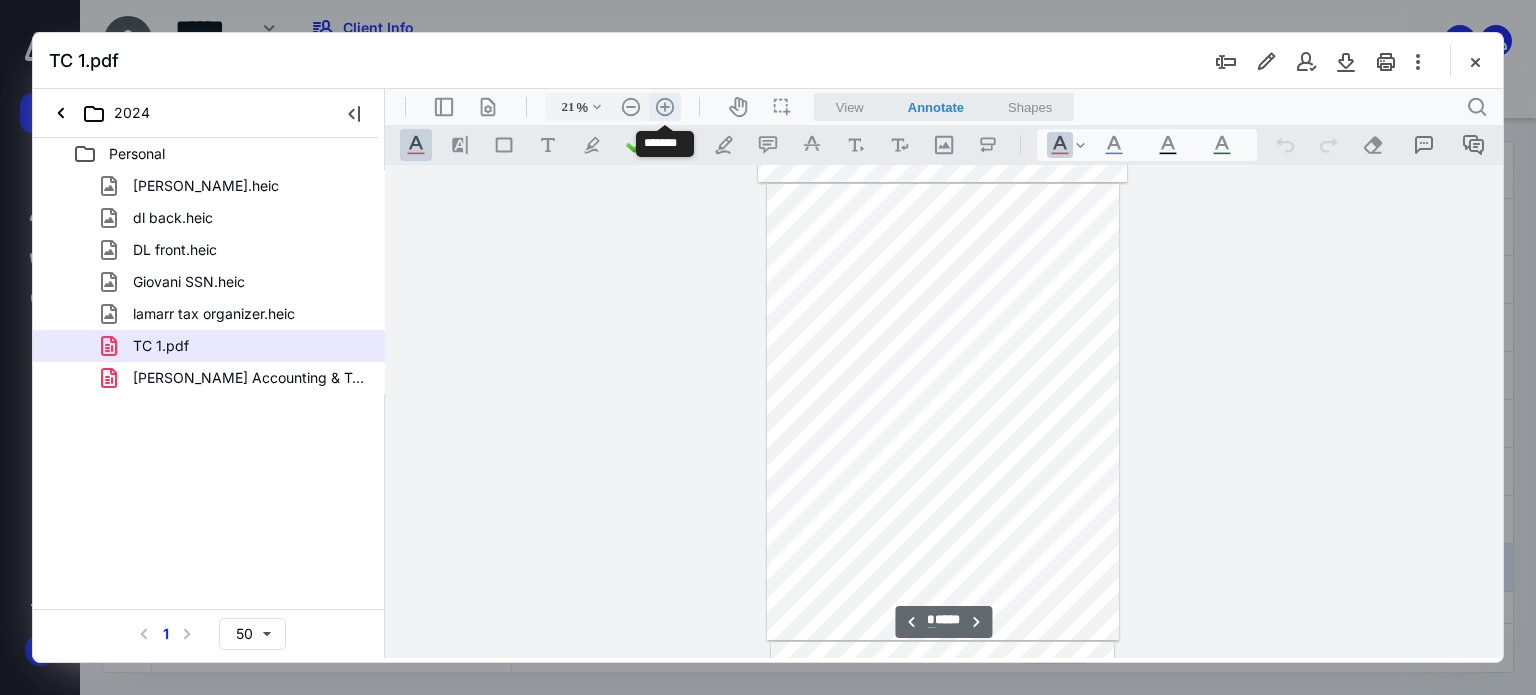 click on ".cls-1{fill:#abb0c4;} icon - header - zoom - in - line" at bounding box center [665, 107] 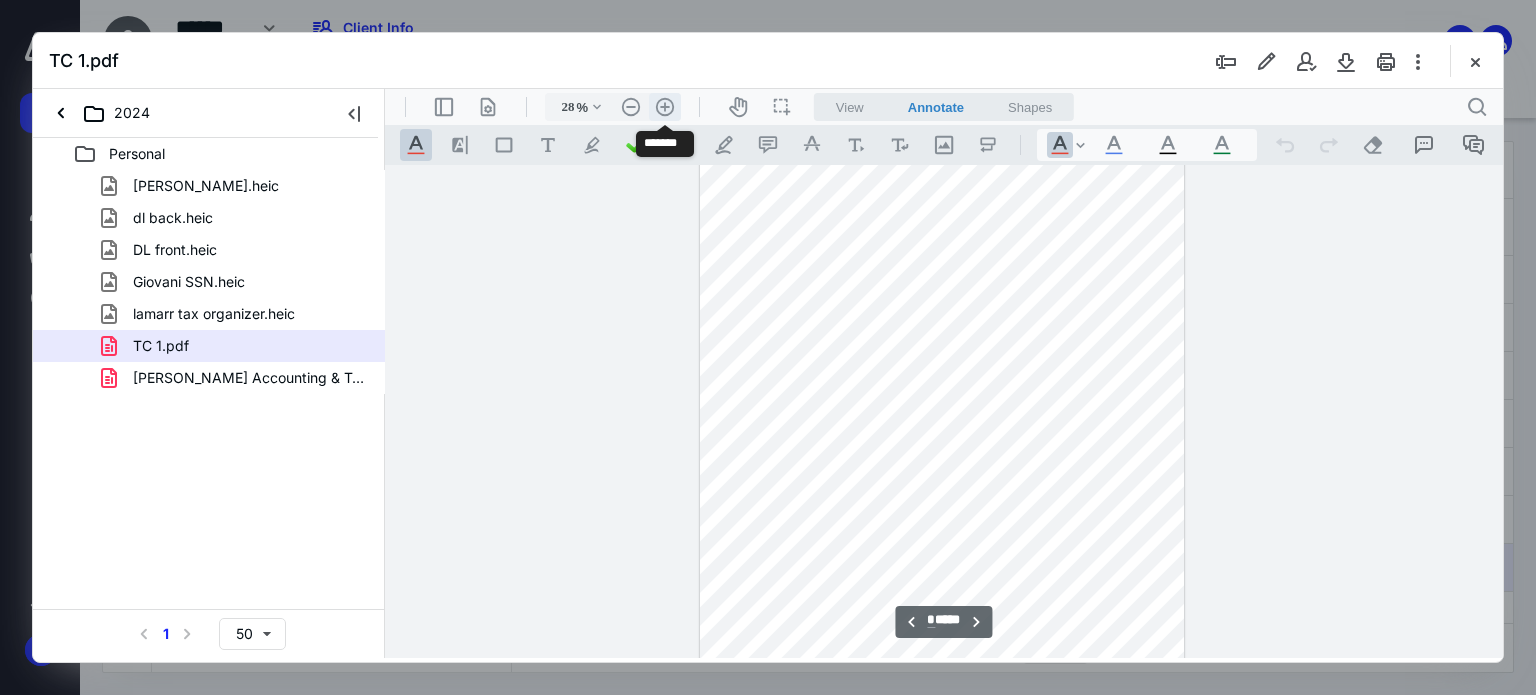 click on ".cls-1{fill:#abb0c4;} icon - header - zoom - in - line" at bounding box center (665, 107) 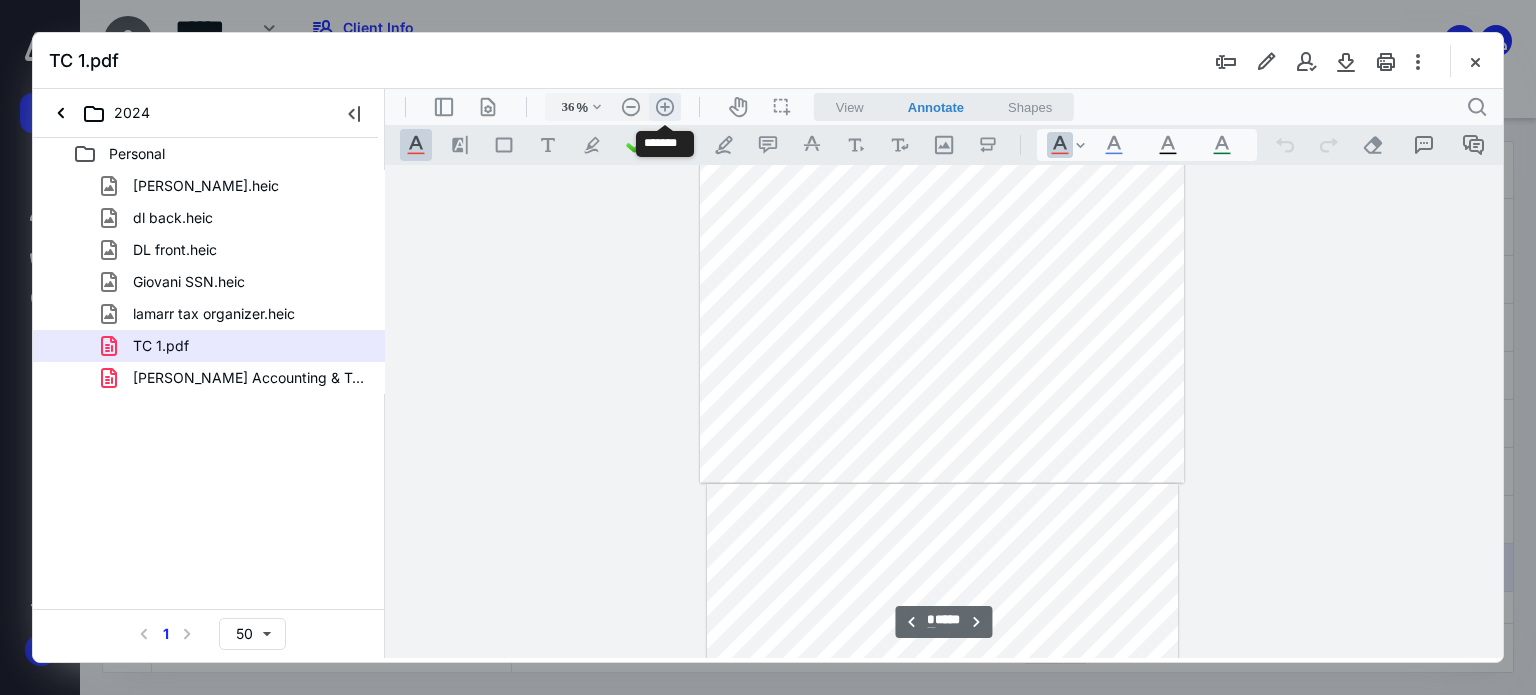 click on ".cls-1{fill:#abb0c4;} icon - header - zoom - in - line" at bounding box center [665, 107] 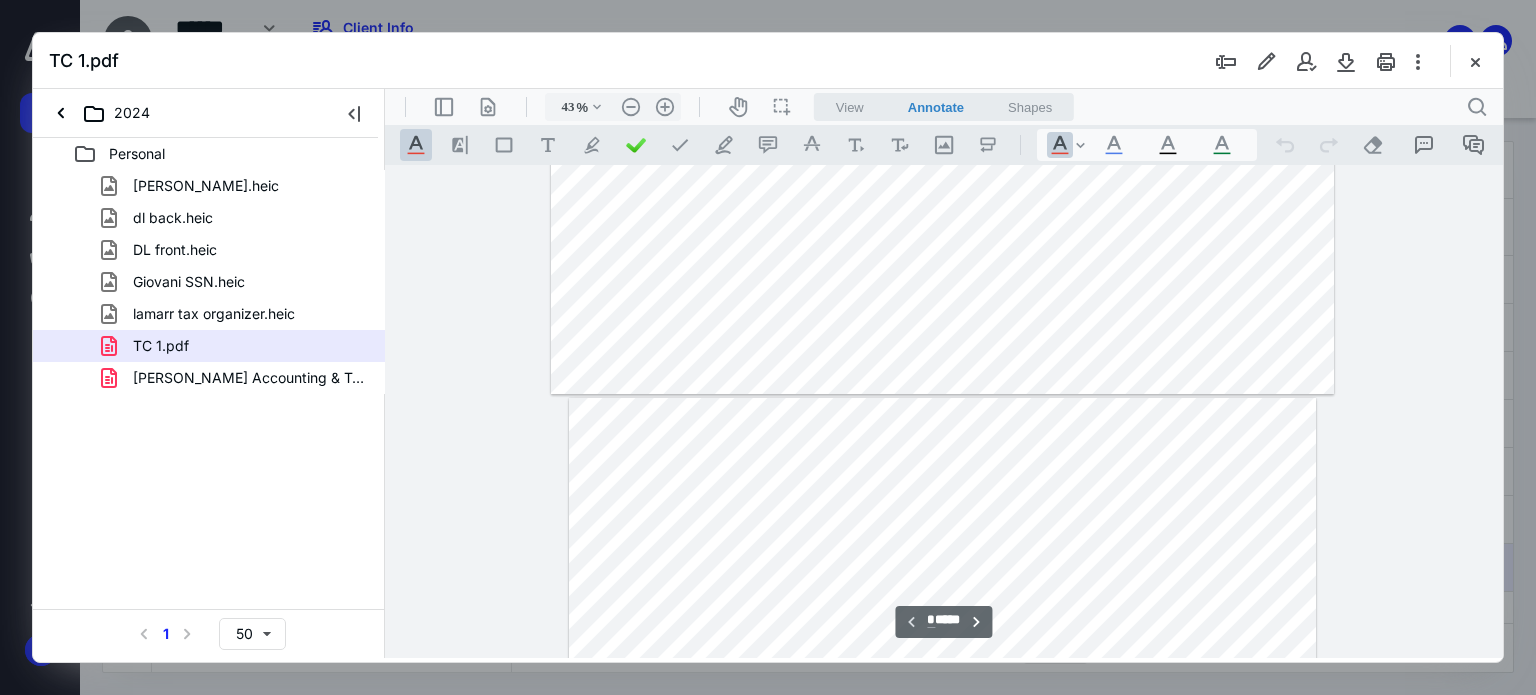 type on "*" 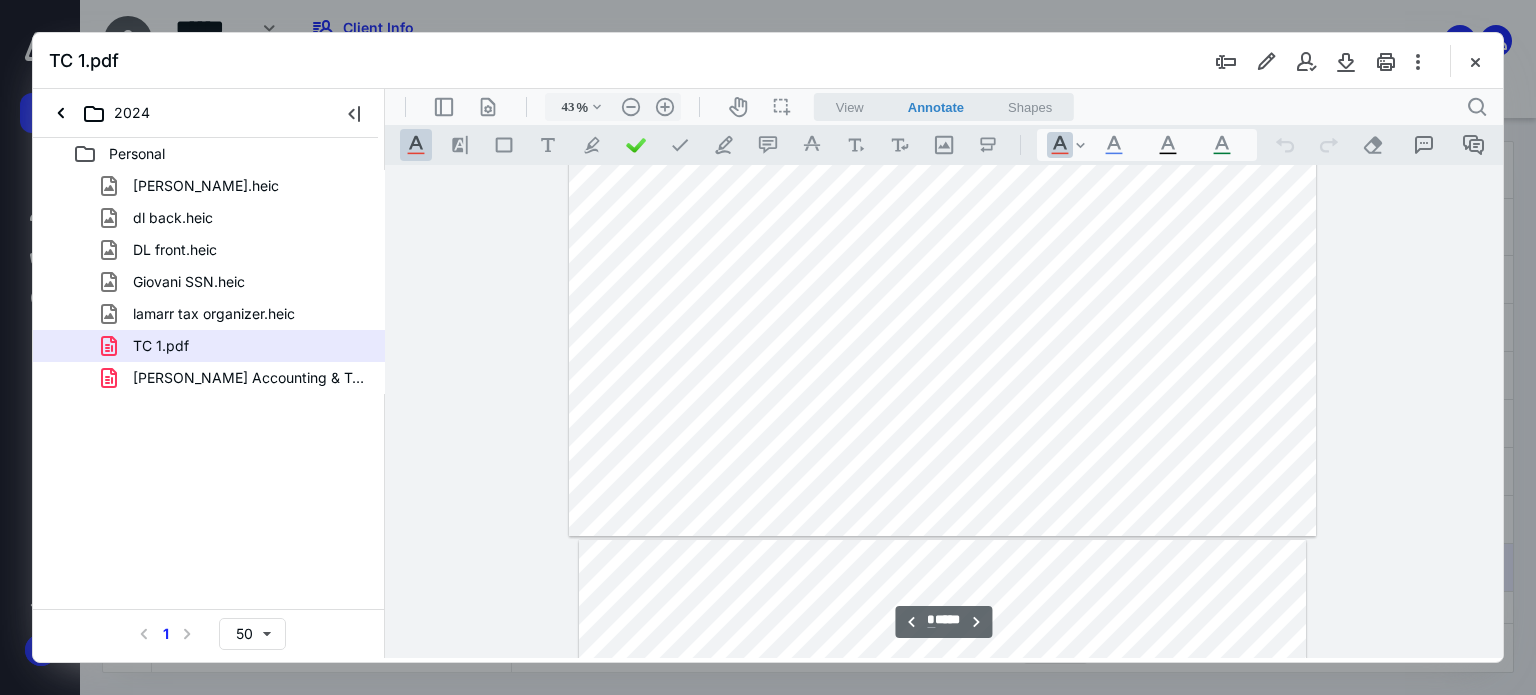 scroll, scrollTop: 1344, scrollLeft: 0, axis: vertical 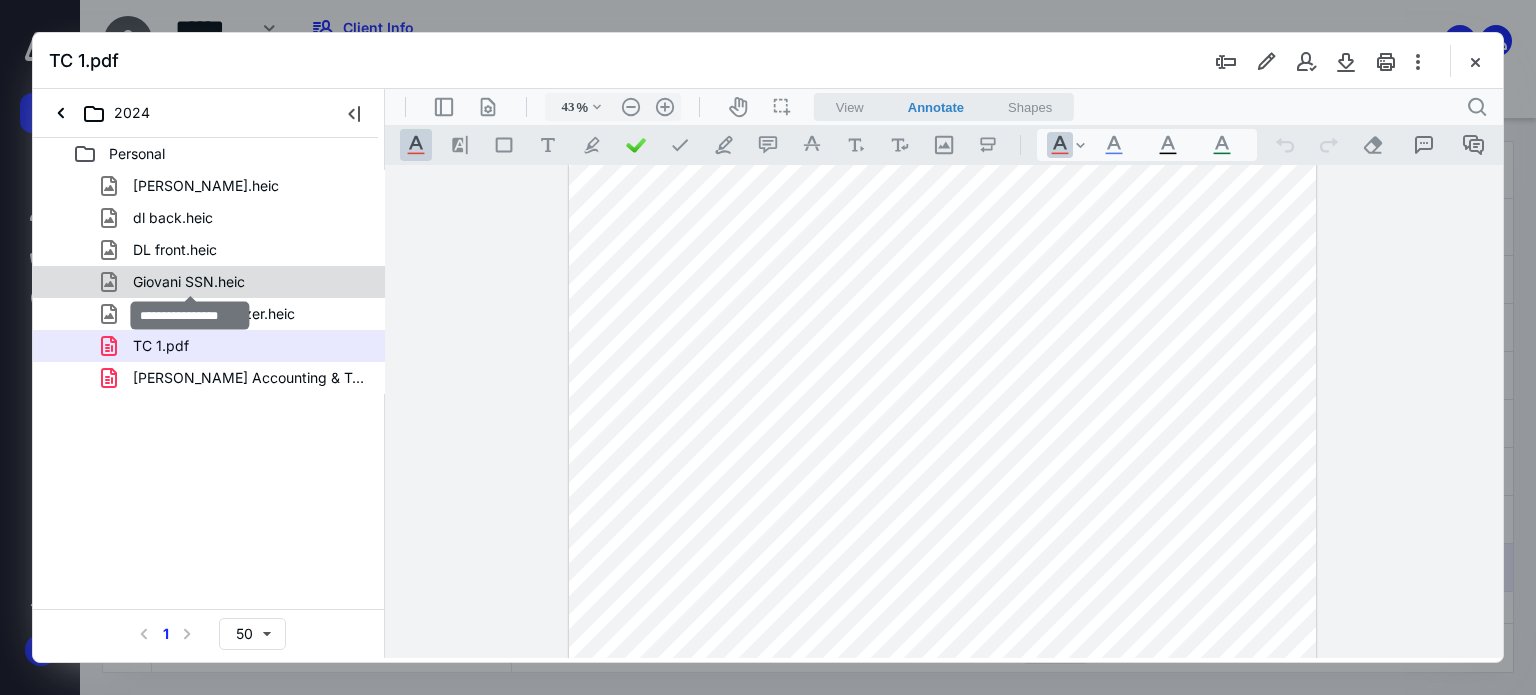 click on "Giovani SSN.heic" at bounding box center [189, 282] 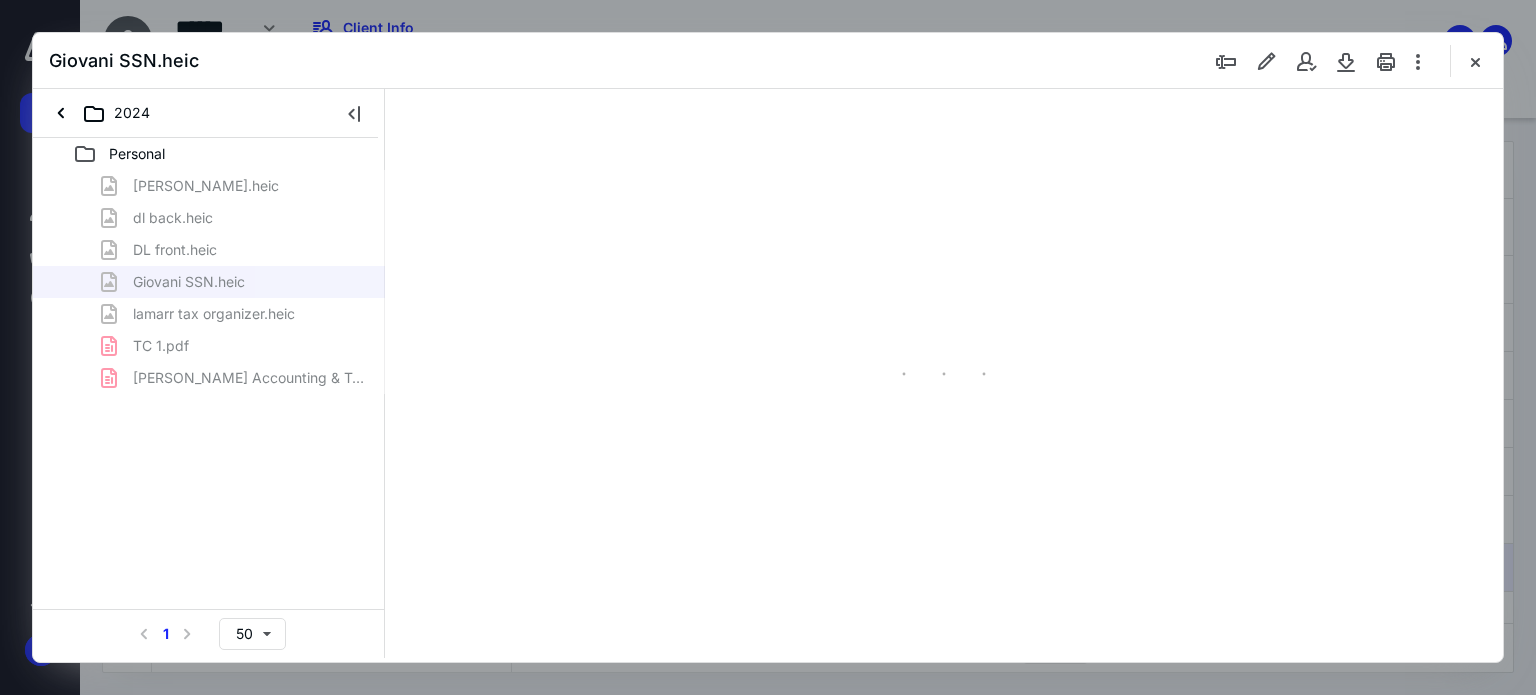 scroll, scrollTop: 0, scrollLeft: 0, axis: both 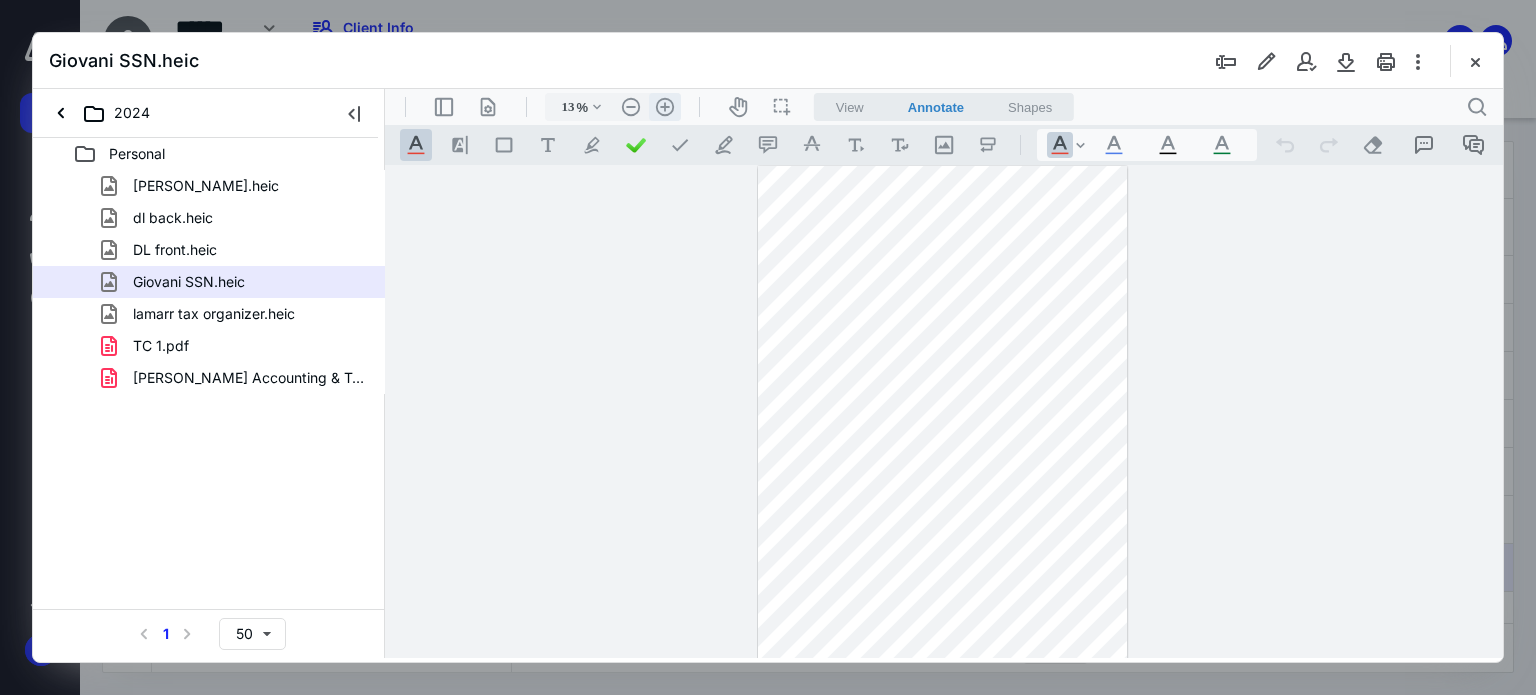 click on ".cls-1{fill:#abb0c4;} icon - header - zoom - in - line" at bounding box center (665, 107) 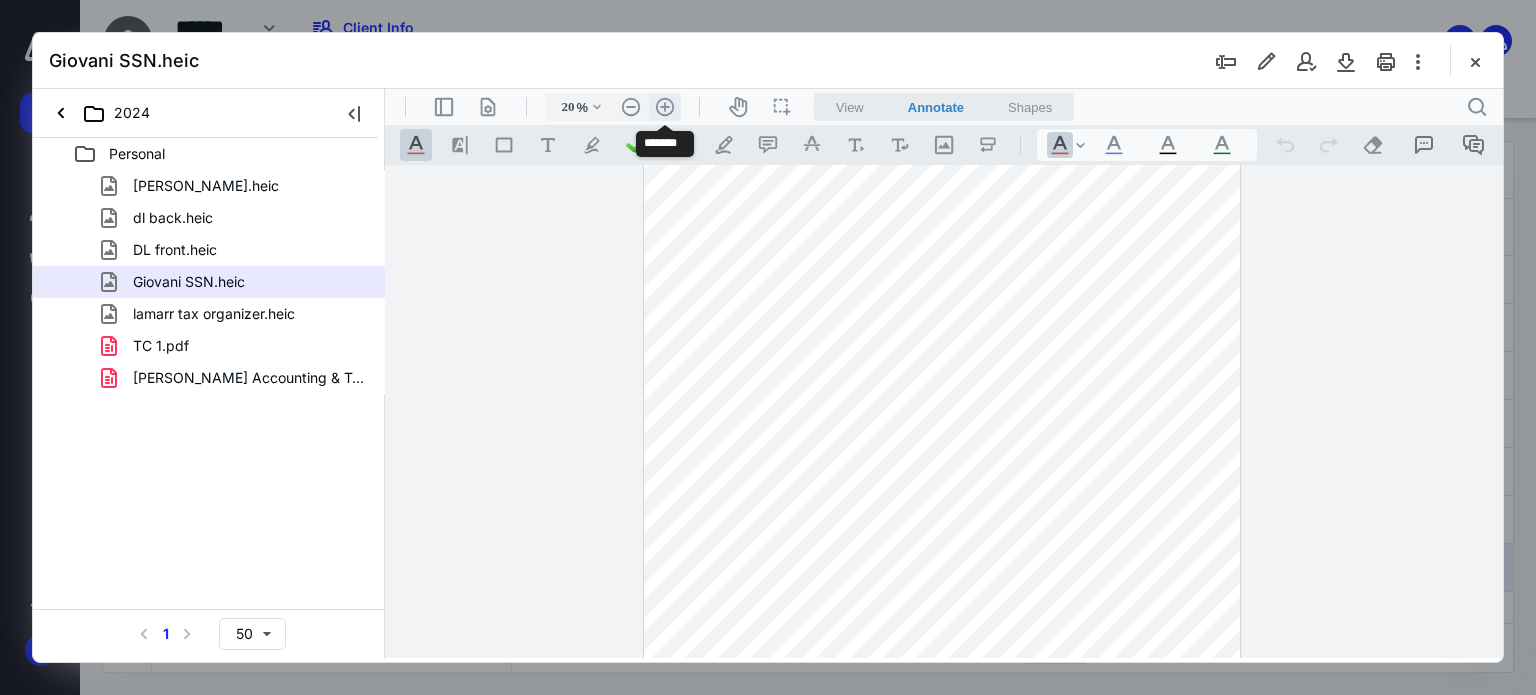 click on ".cls-1{fill:#abb0c4;} icon - header - zoom - in - line" at bounding box center (665, 107) 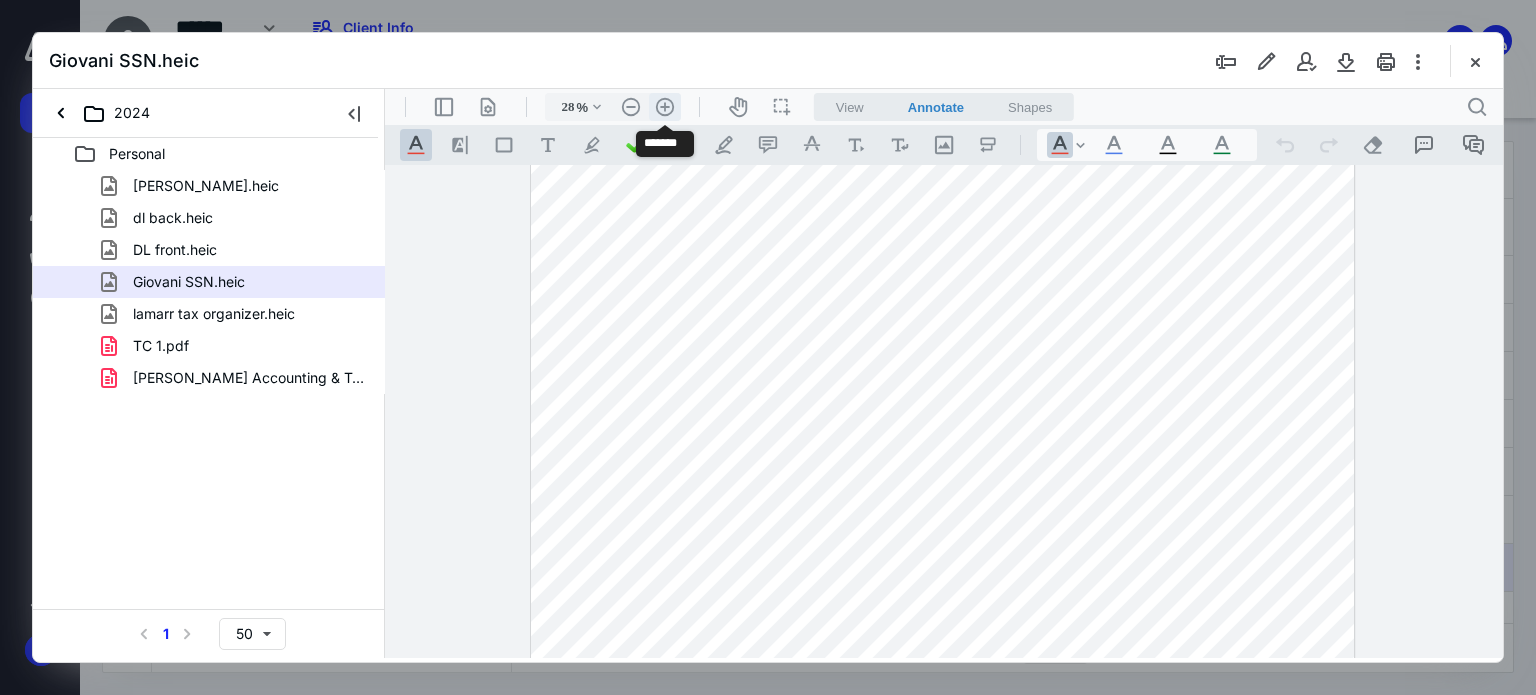 click on ".cls-1{fill:#abb0c4;} icon - header - zoom - in - line" at bounding box center [665, 107] 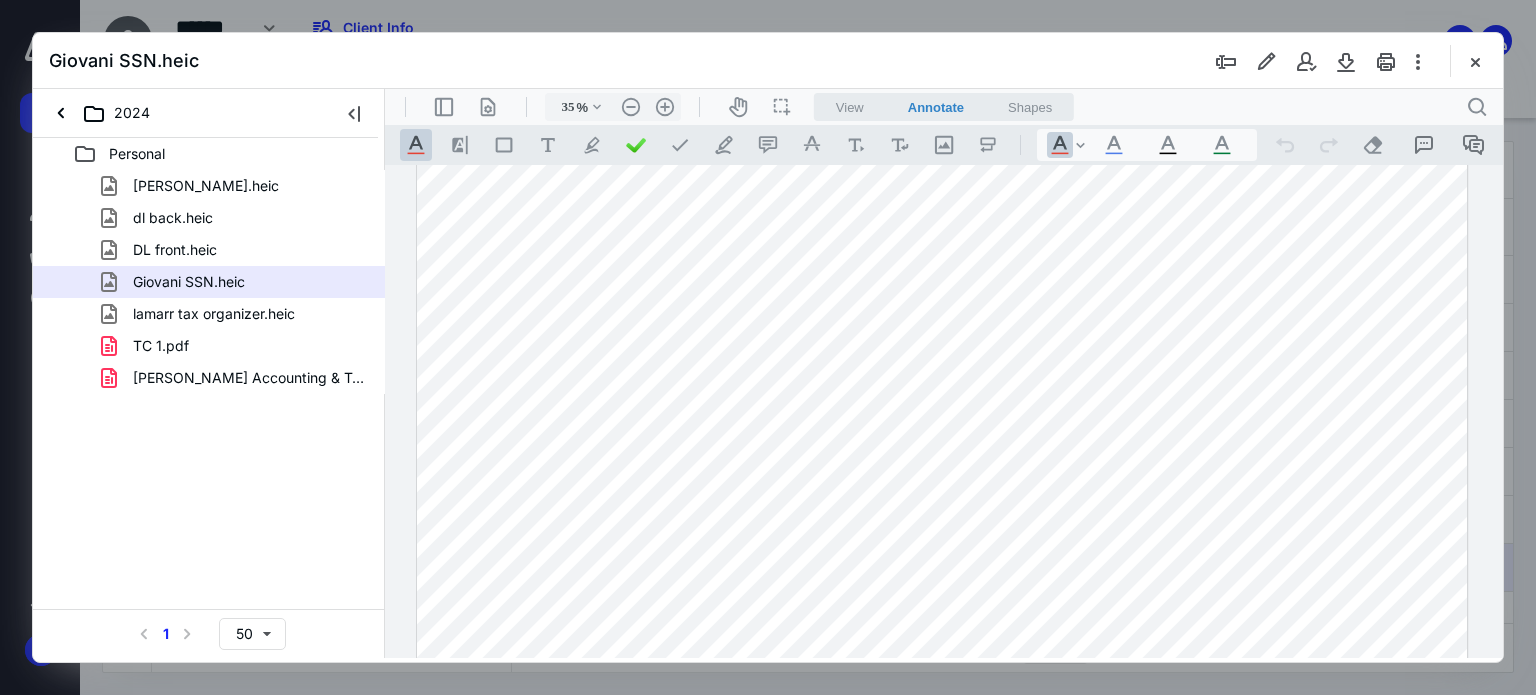 scroll, scrollTop: 908, scrollLeft: 0, axis: vertical 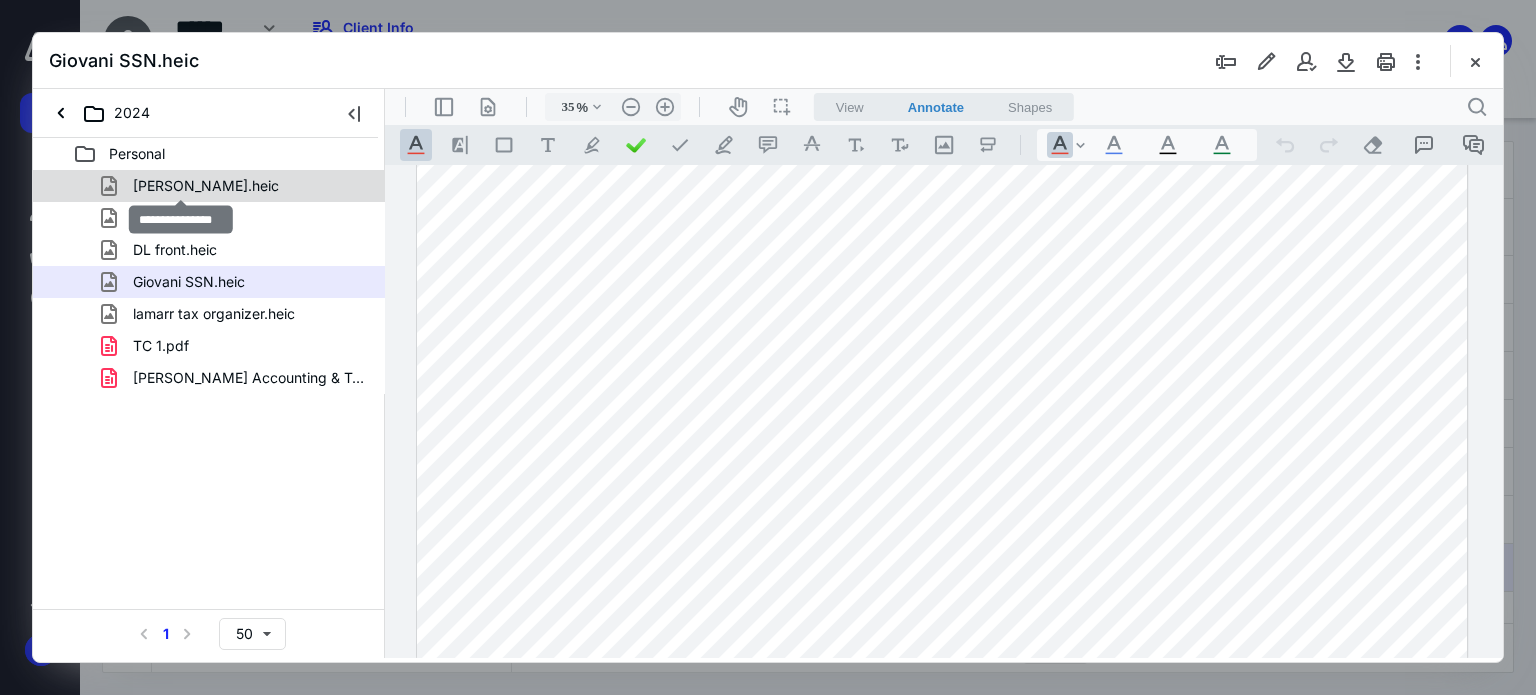 click on "alexis ssn.heic" at bounding box center (206, 186) 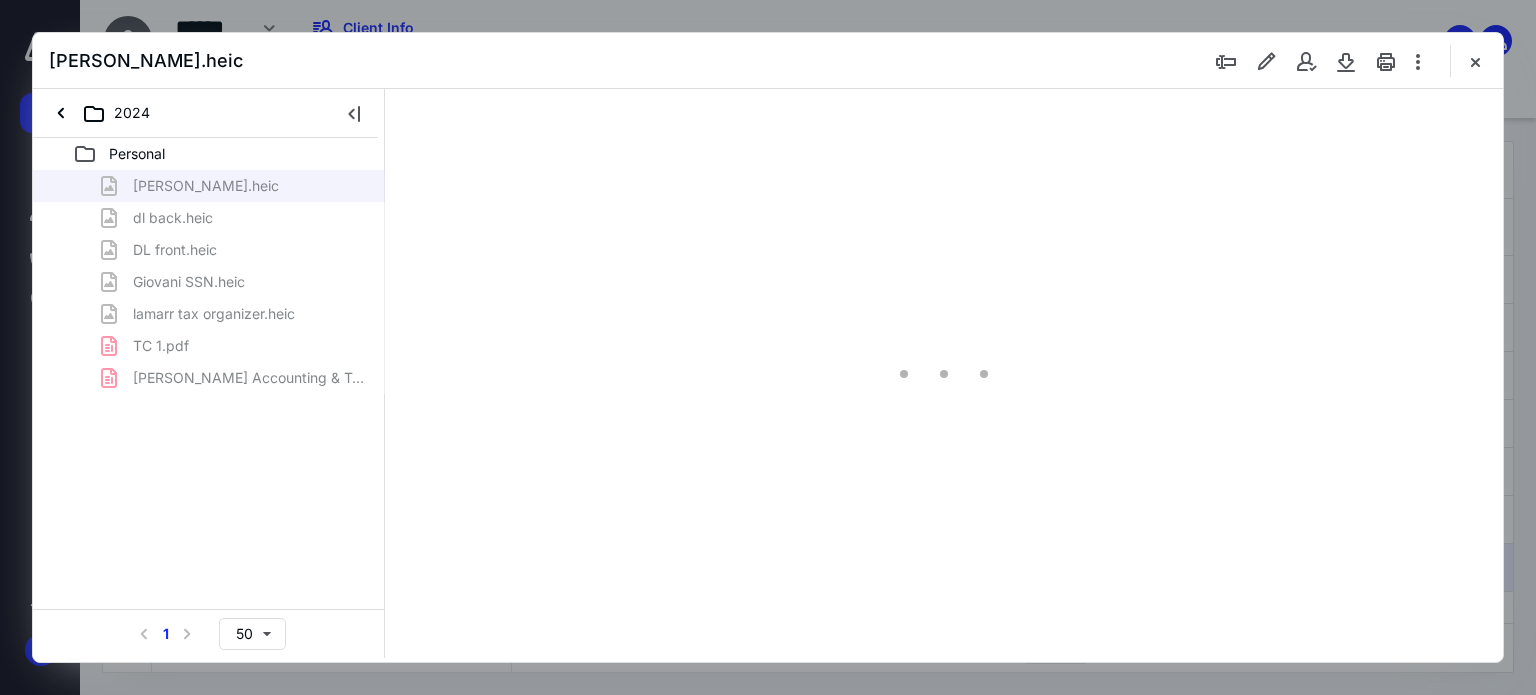 scroll, scrollTop: 0, scrollLeft: 0, axis: both 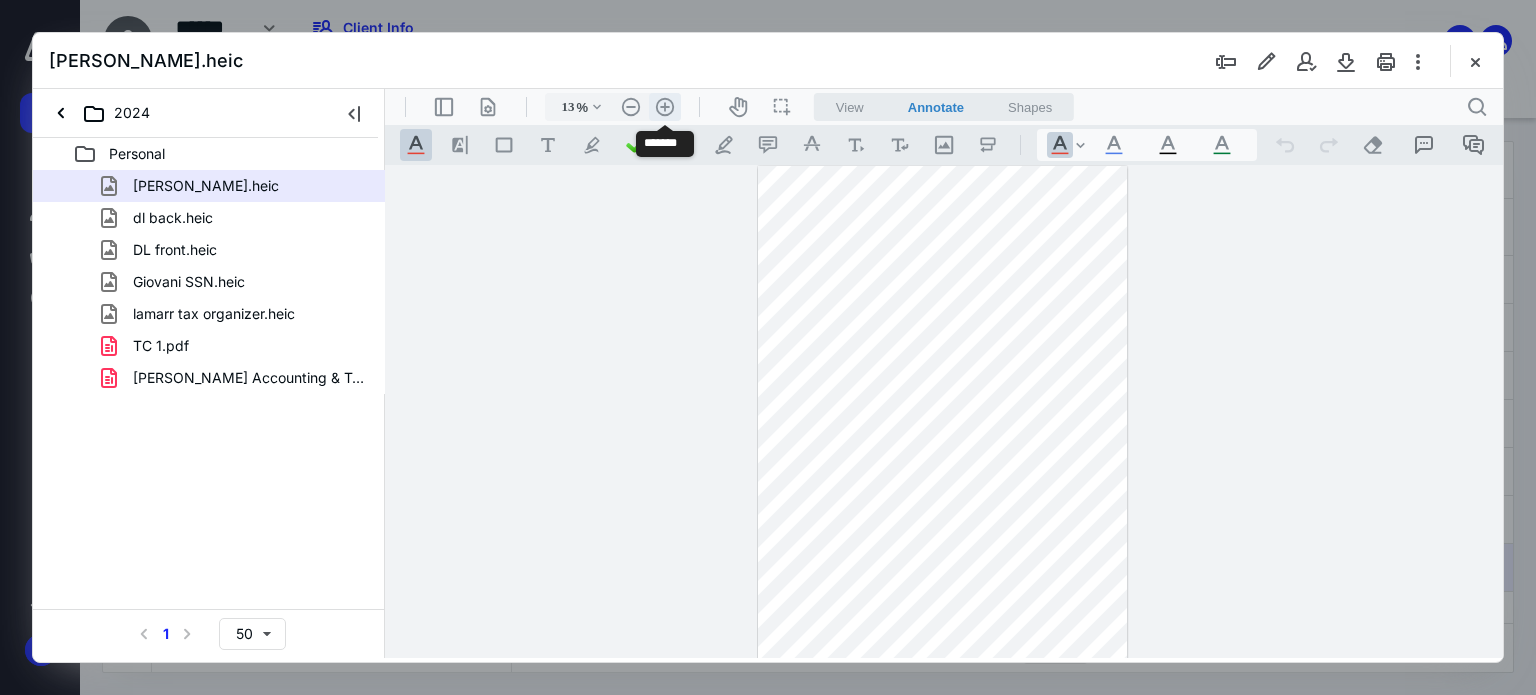 click on ".cls-1{fill:#abb0c4;} icon - header - zoom - in - line" at bounding box center (665, 107) 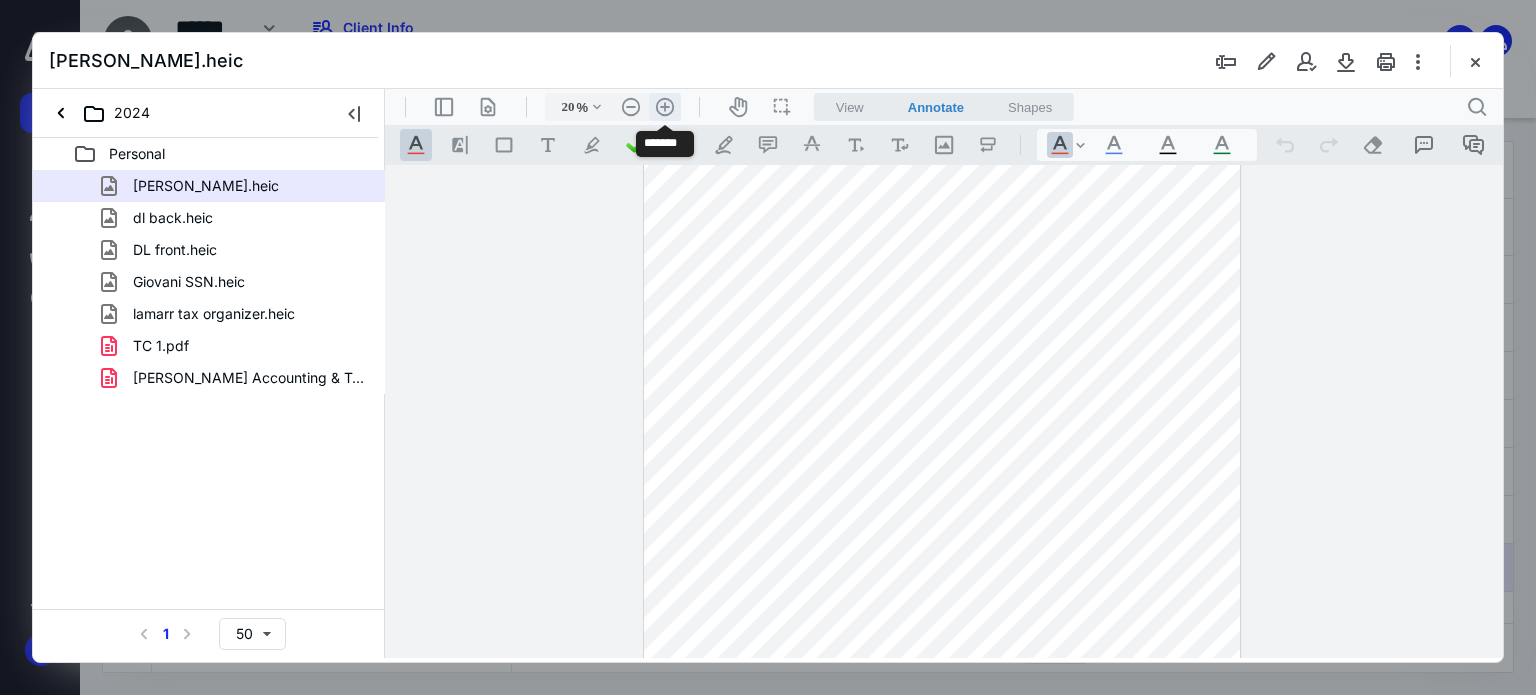 click on ".cls-1{fill:#abb0c4;} icon - header - zoom - in - line" at bounding box center (665, 107) 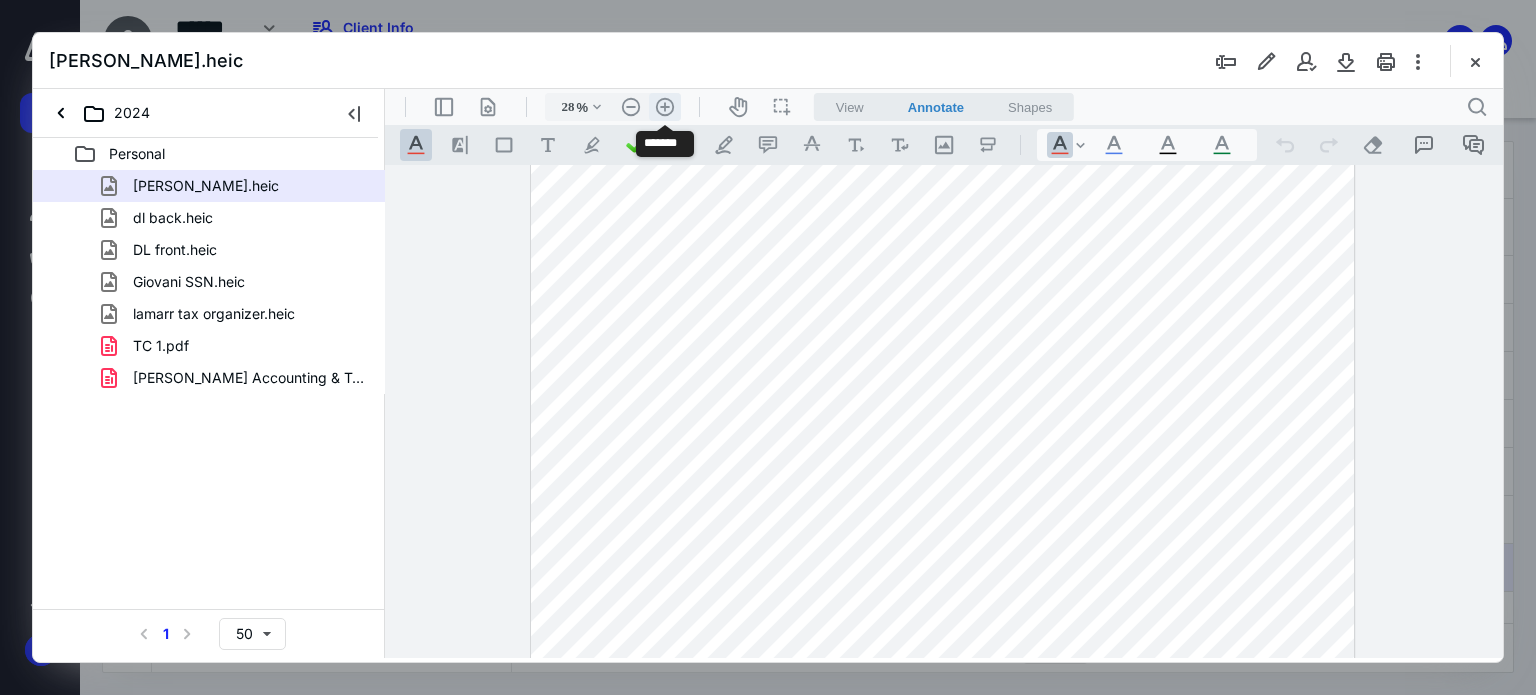 click on ".cls-1{fill:#abb0c4;} icon - header - zoom - in - line" at bounding box center [665, 107] 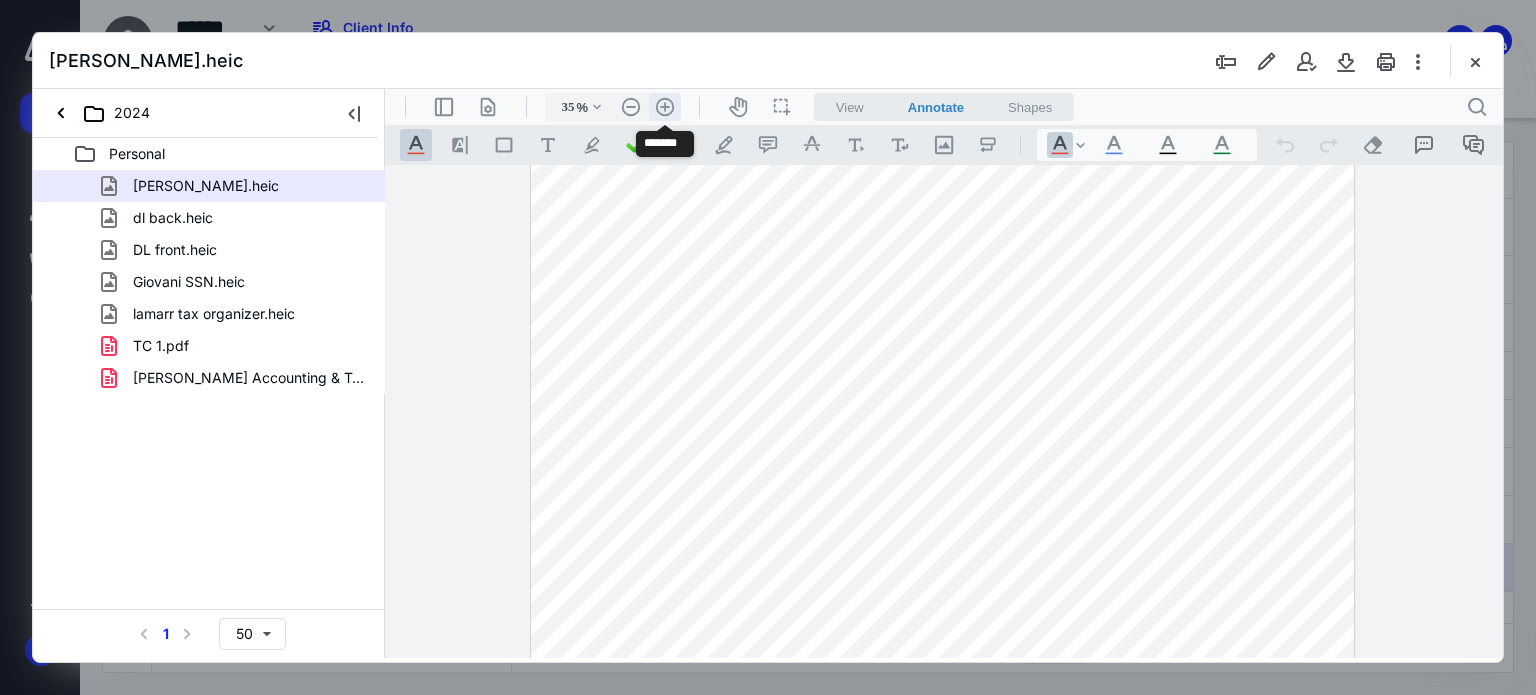 scroll, scrollTop: 384, scrollLeft: 0, axis: vertical 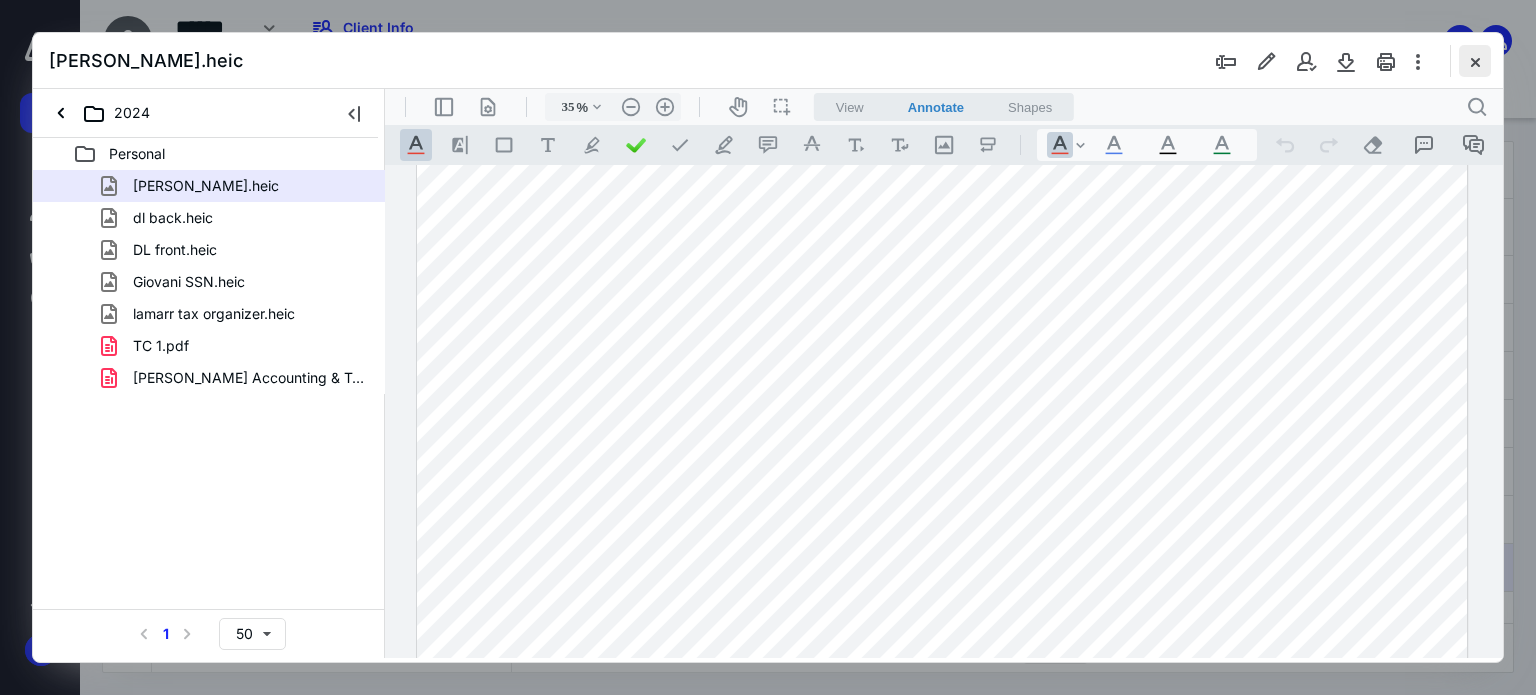 click at bounding box center (1475, 61) 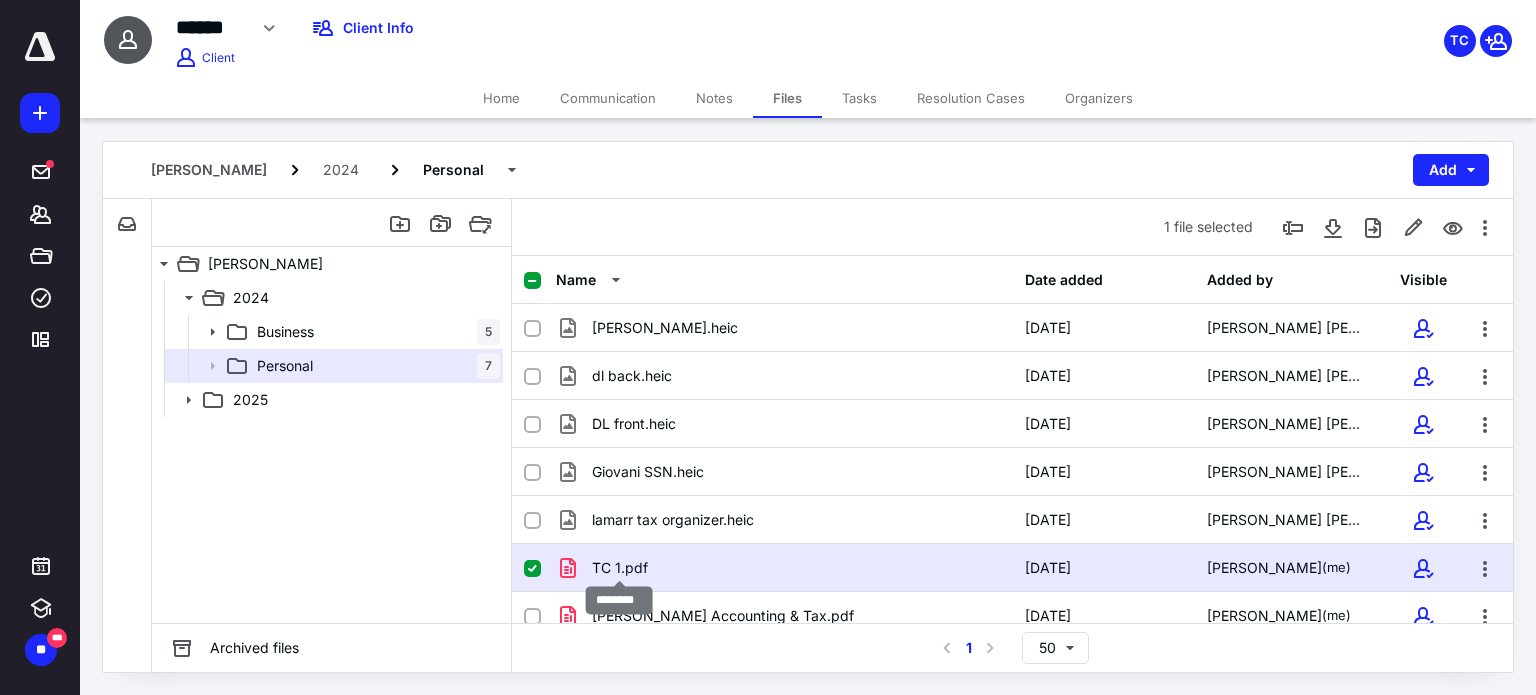 click on "TC 1.pdf" at bounding box center (620, 568) 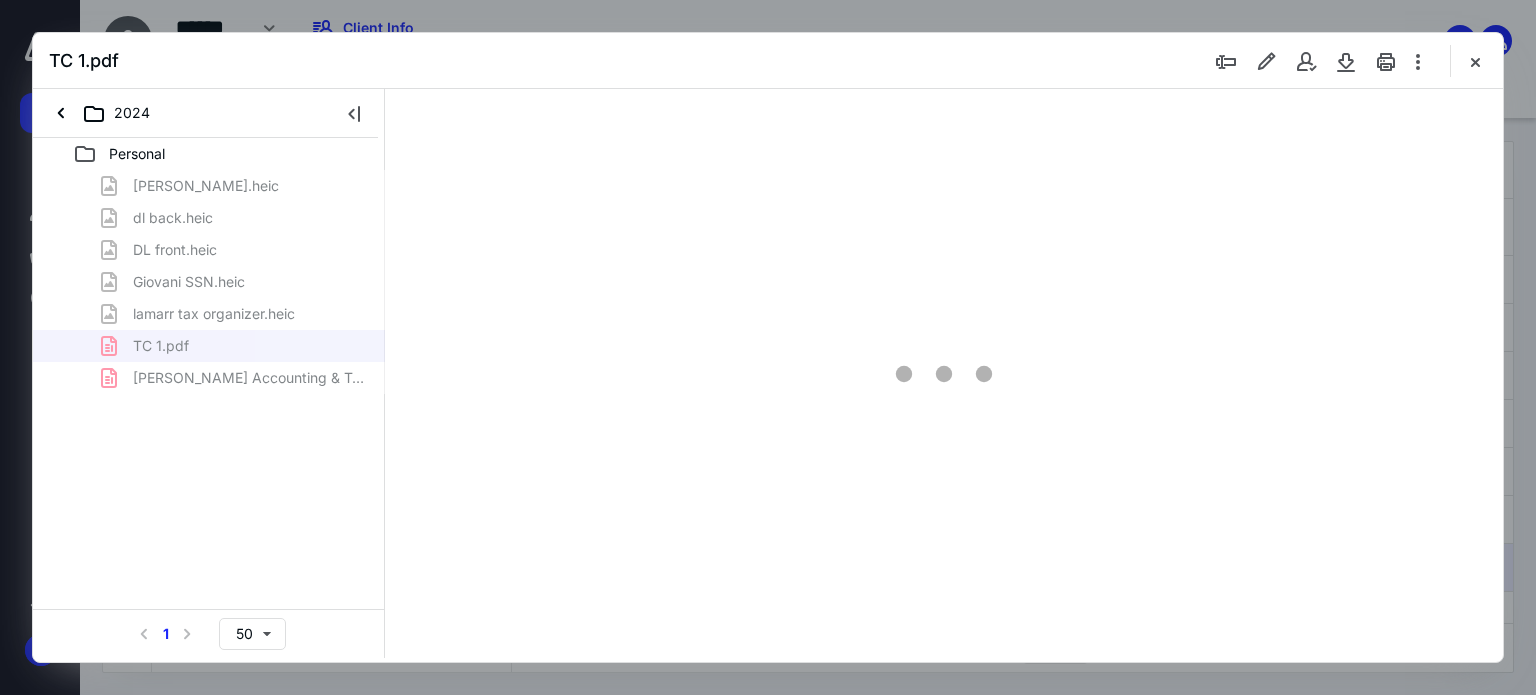 scroll, scrollTop: 0, scrollLeft: 0, axis: both 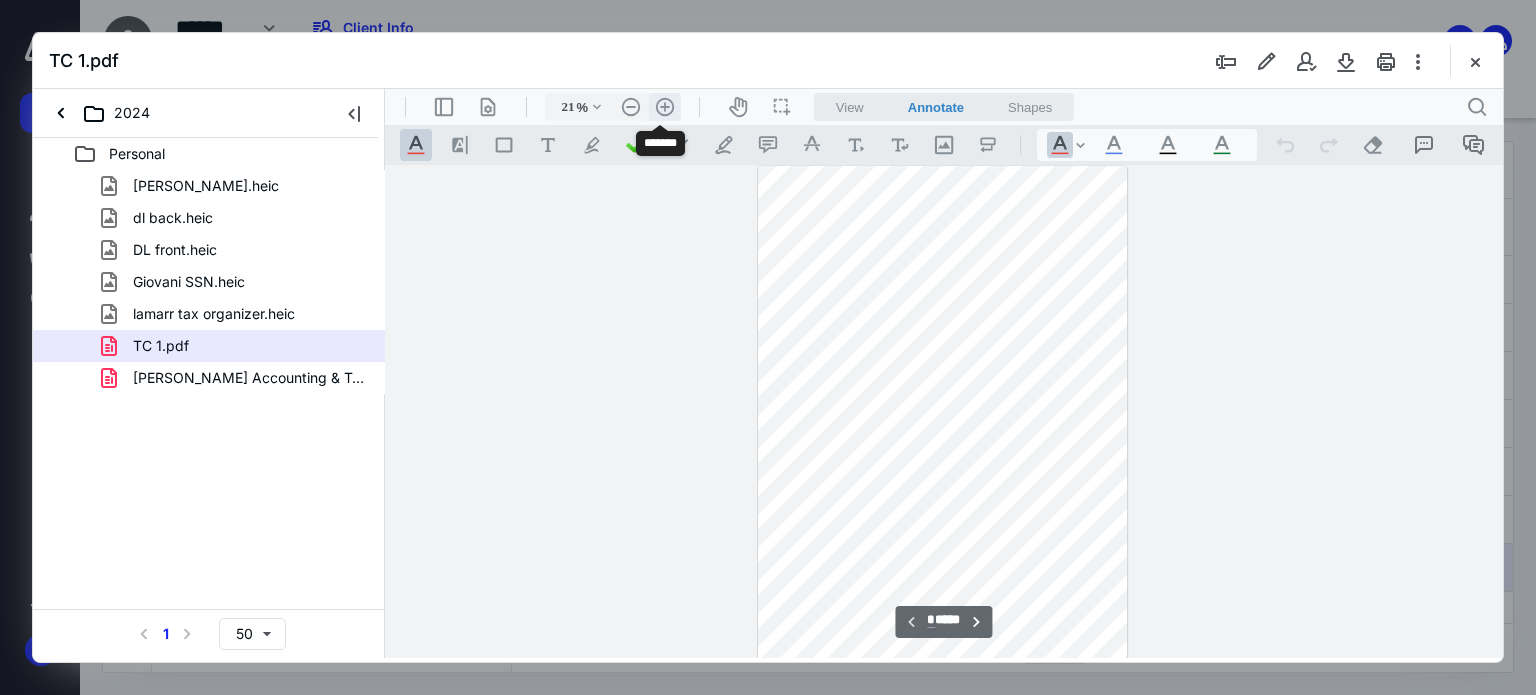 click on ".cls-1{fill:#abb0c4;} icon - header - zoom - in - line" at bounding box center (665, 107) 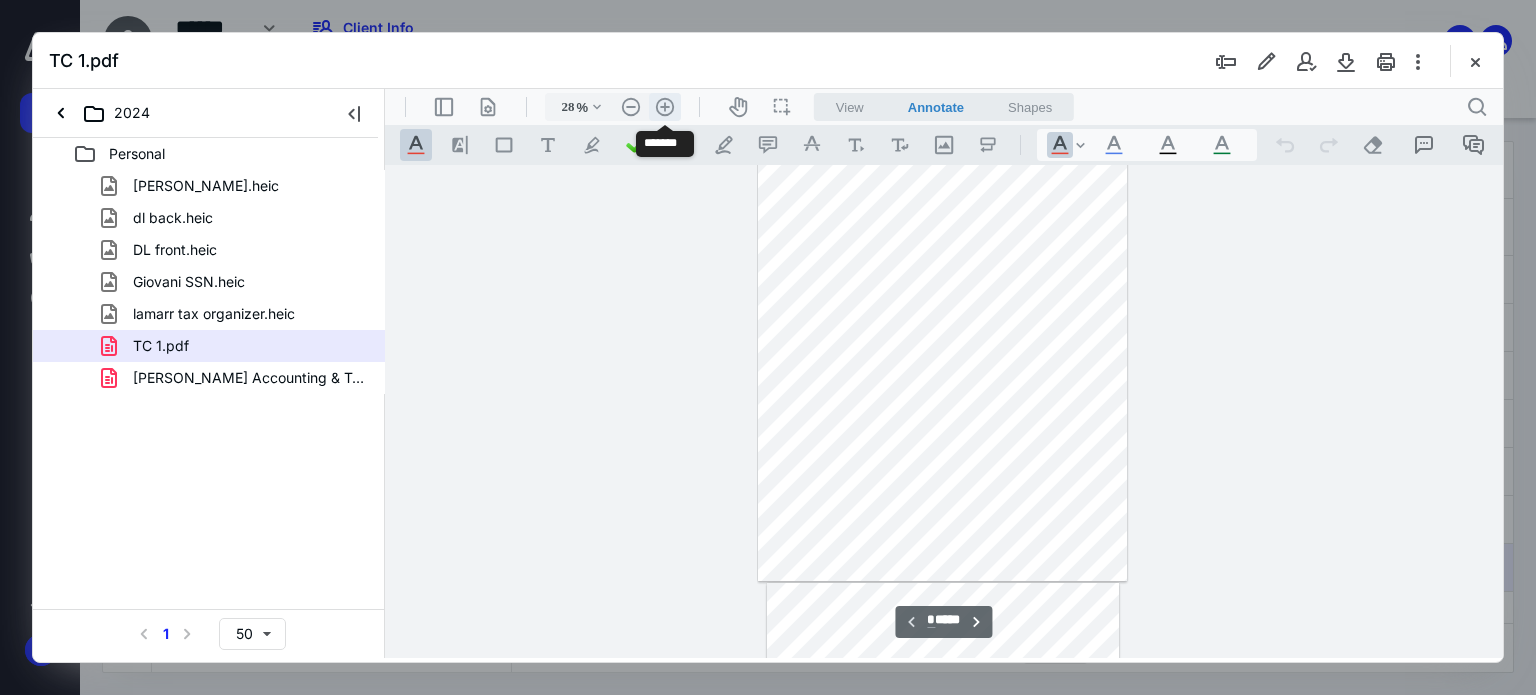click on ".cls-1{fill:#abb0c4;} icon - header - zoom - in - line" at bounding box center (665, 107) 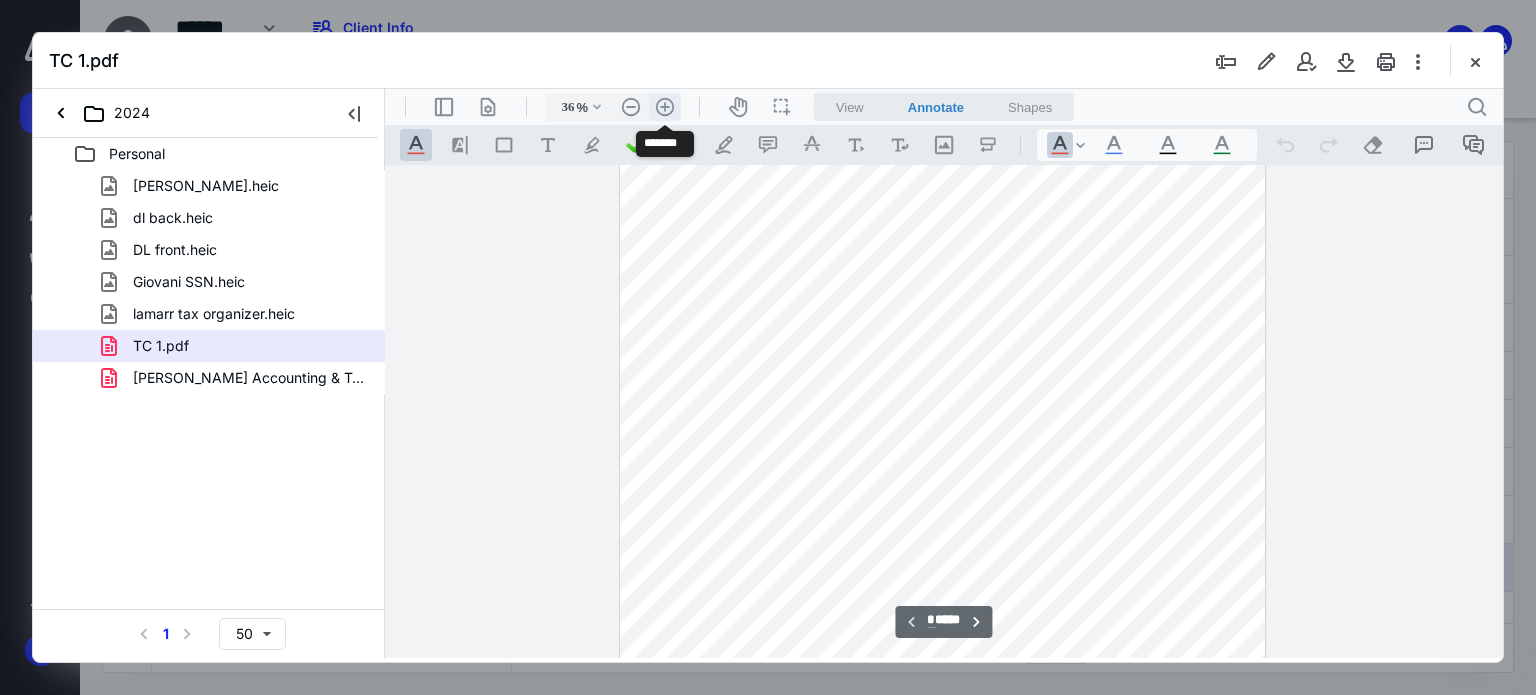 click on ".cls-1{fill:#abb0c4;} icon - header - zoom - in - line" at bounding box center (665, 107) 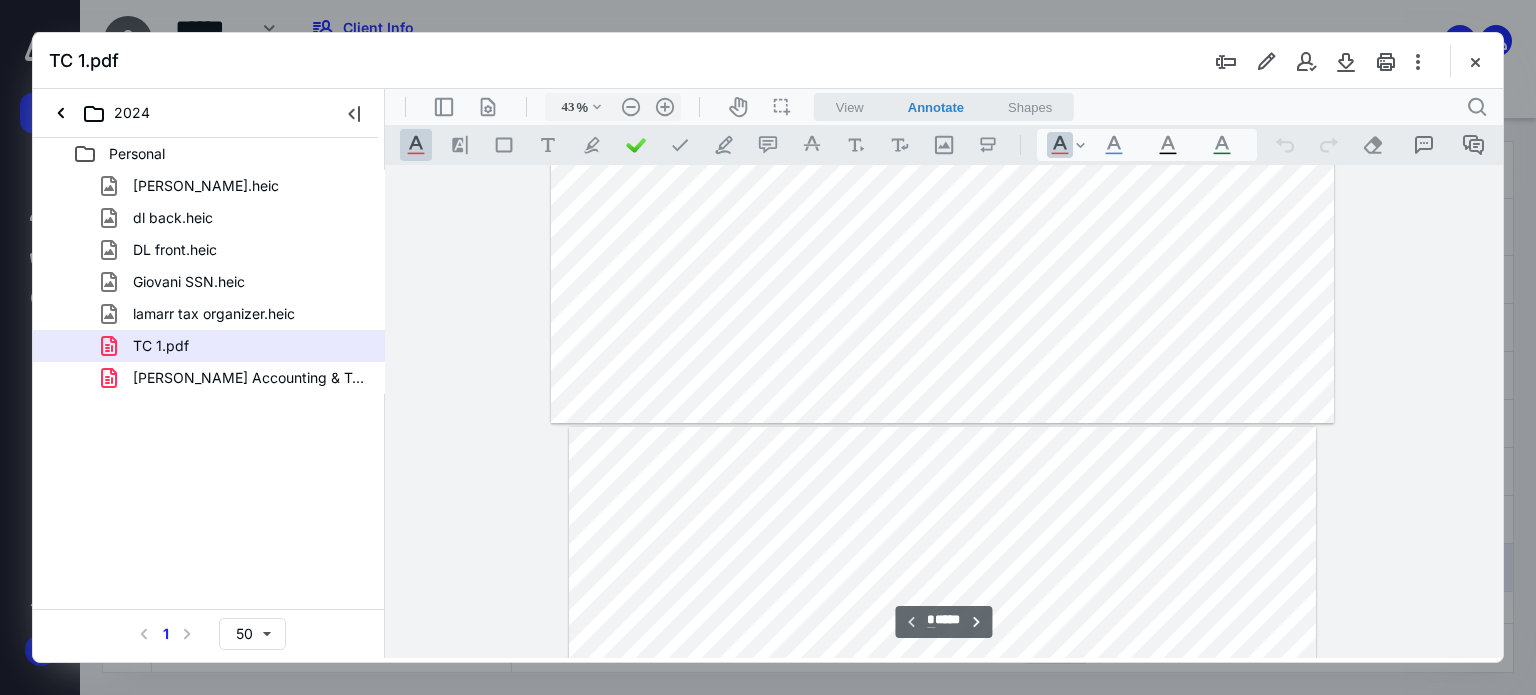 type on "*" 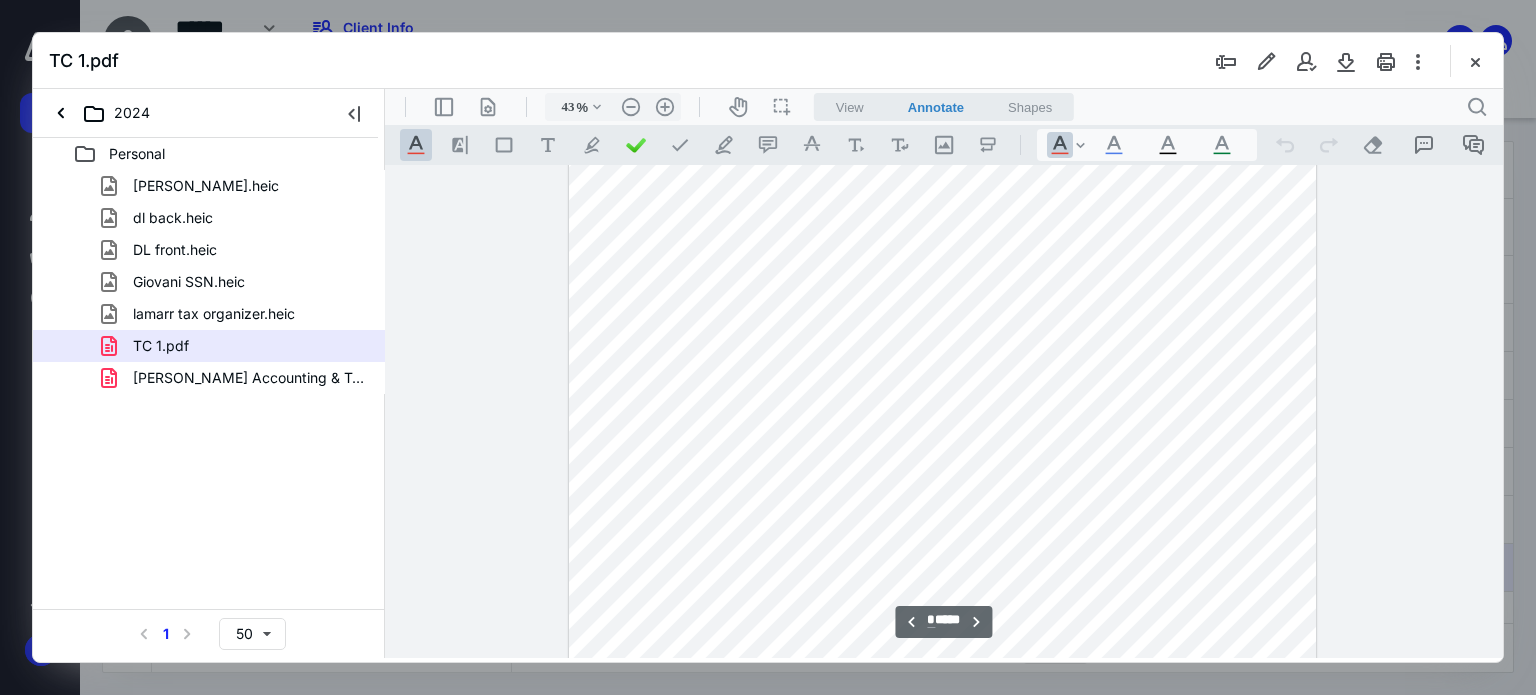 scroll, scrollTop: 1732, scrollLeft: 0, axis: vertical 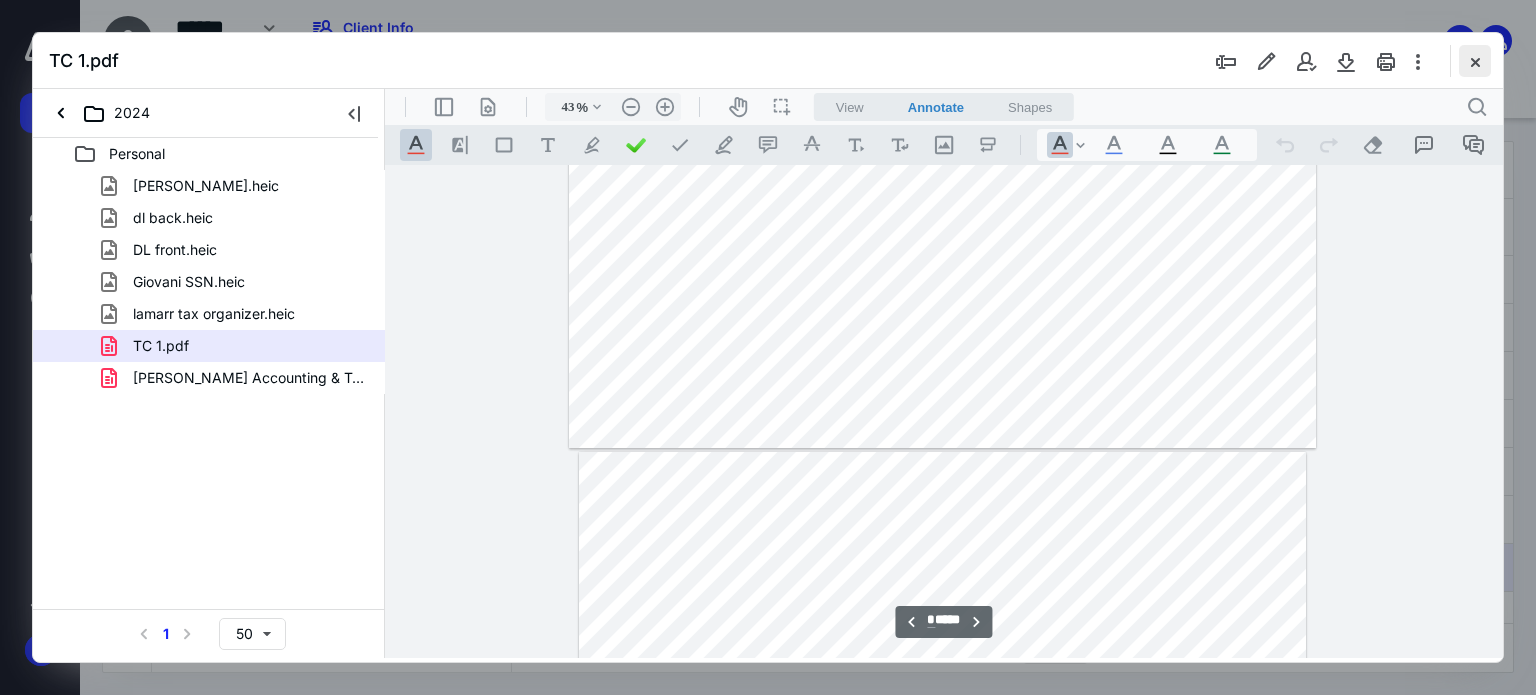 click at bounding box center [1475, 61] 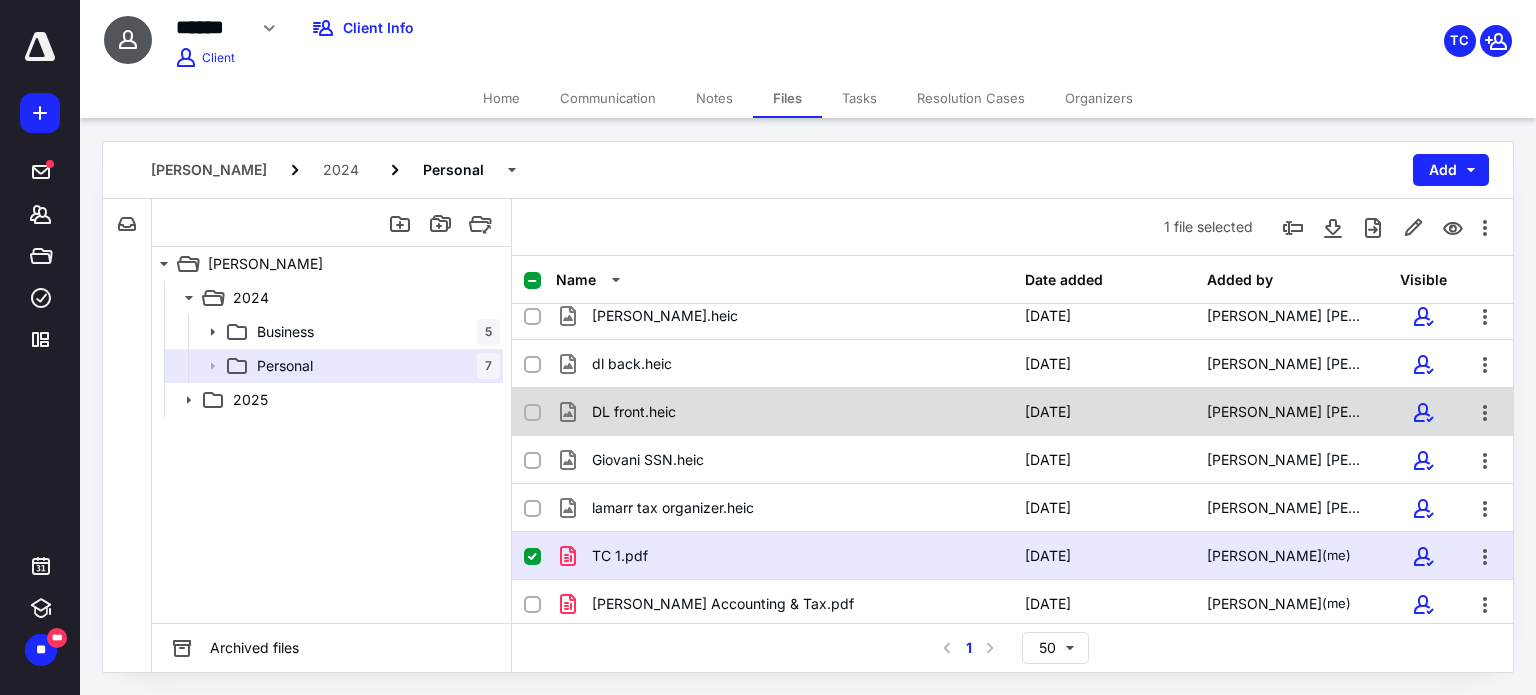 scroll, scrollTop: 14, scrollLeft: 0, axis: vertical 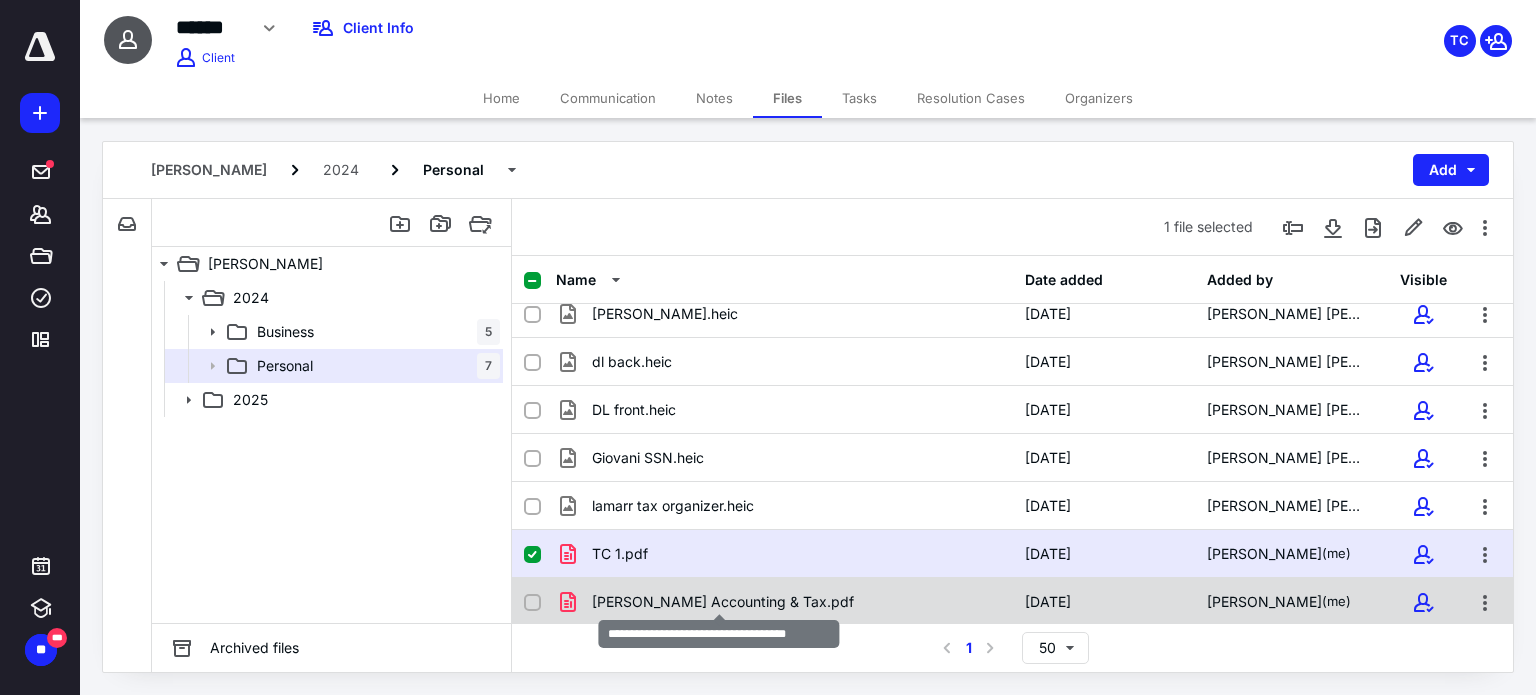 click on "Thomas Cantrell Accounting & Tax.pdf" at bounding box center [723, 602] 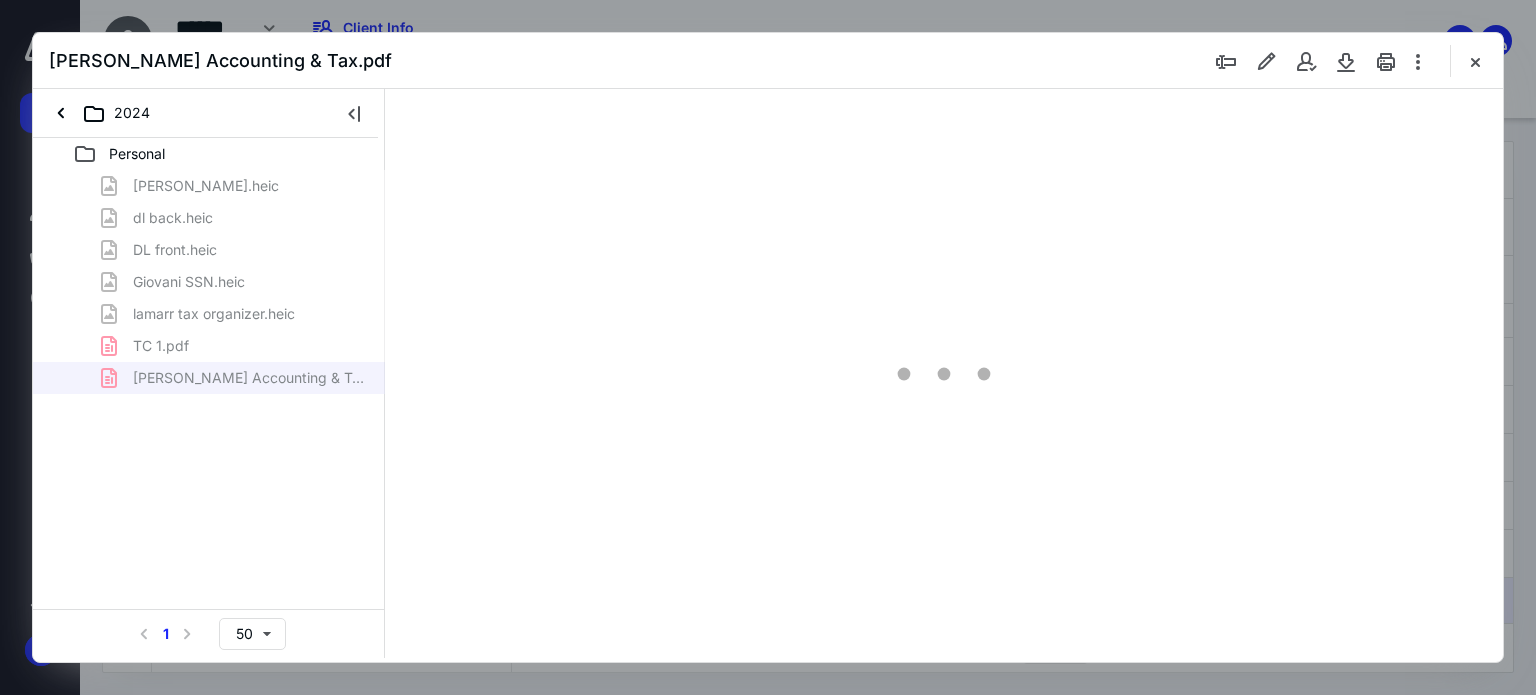 scroll, scrollTop: 0, scrollLeft: 0, axis: both 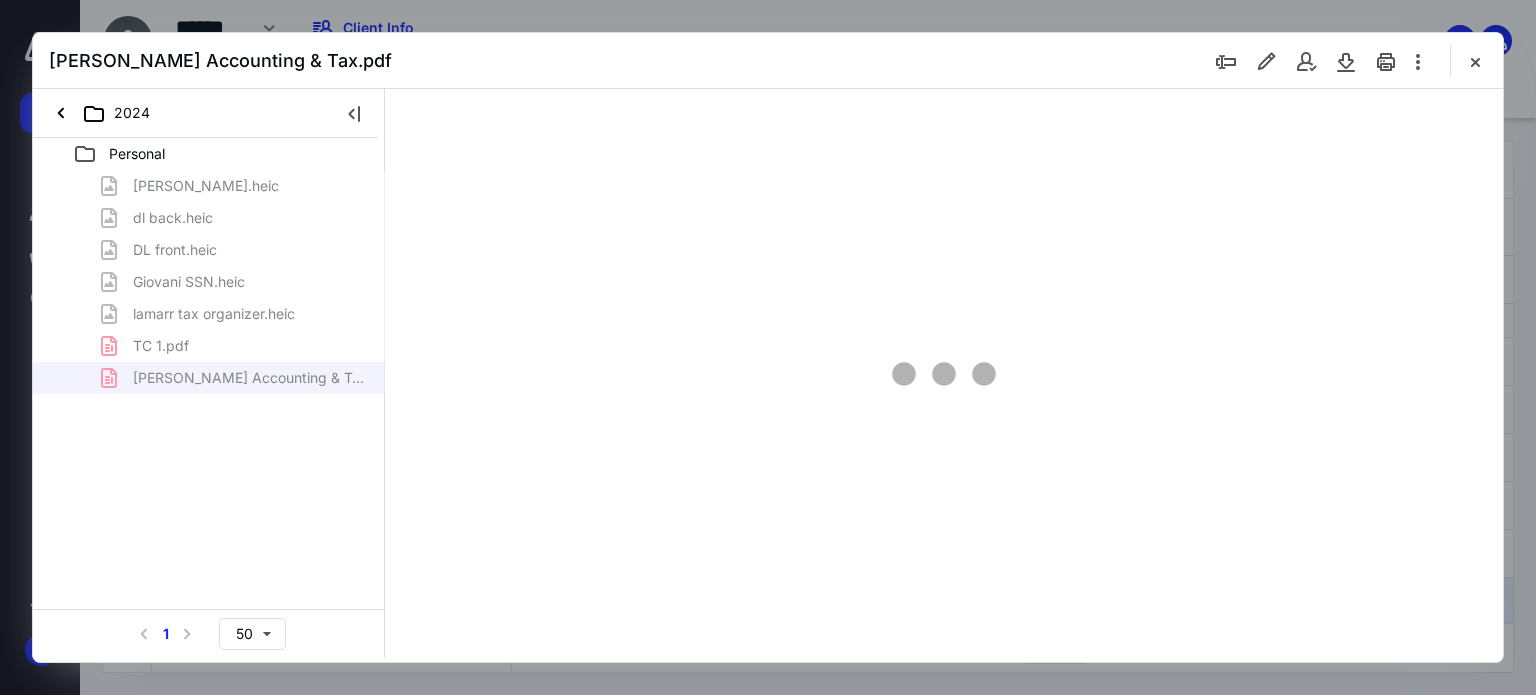 type on "24" 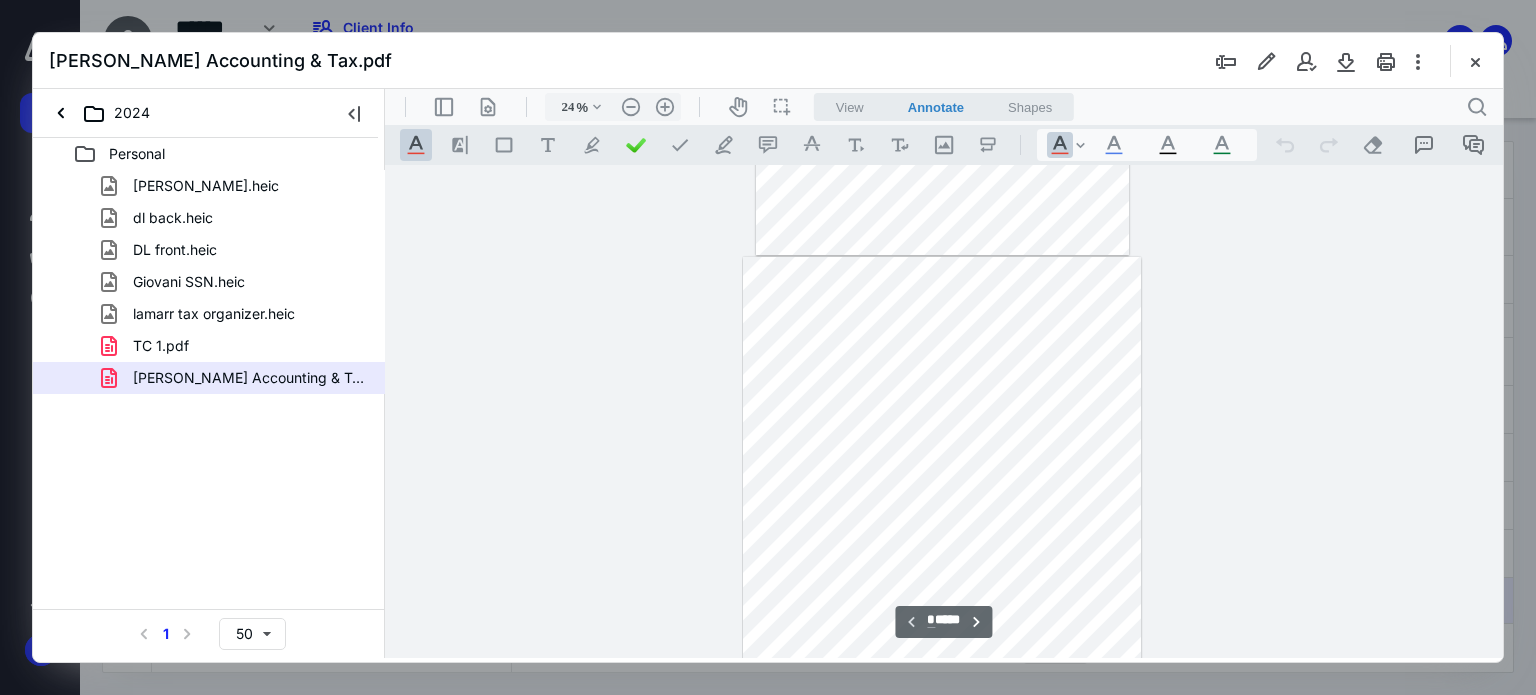 type on "*" 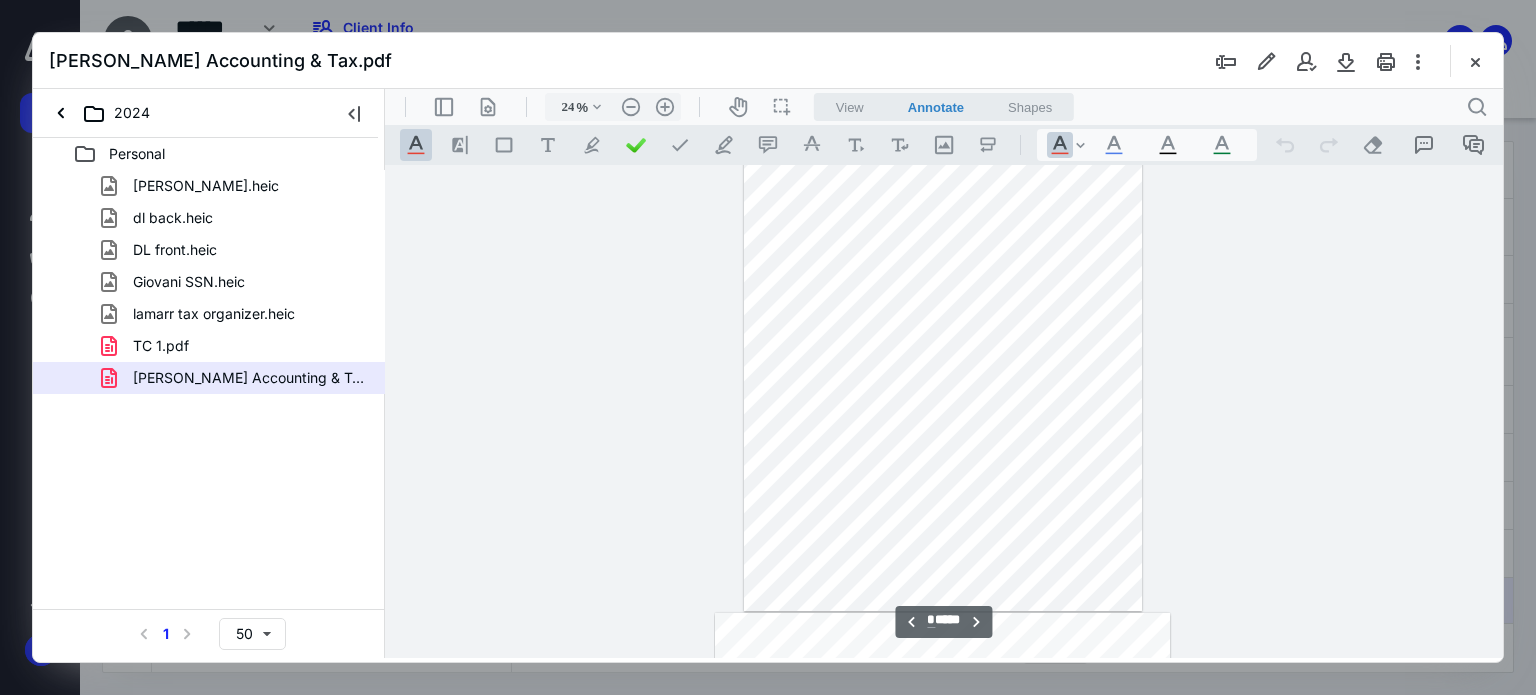 scroll, scrollTop: 576, scrollLeft: 0, axis: vertical 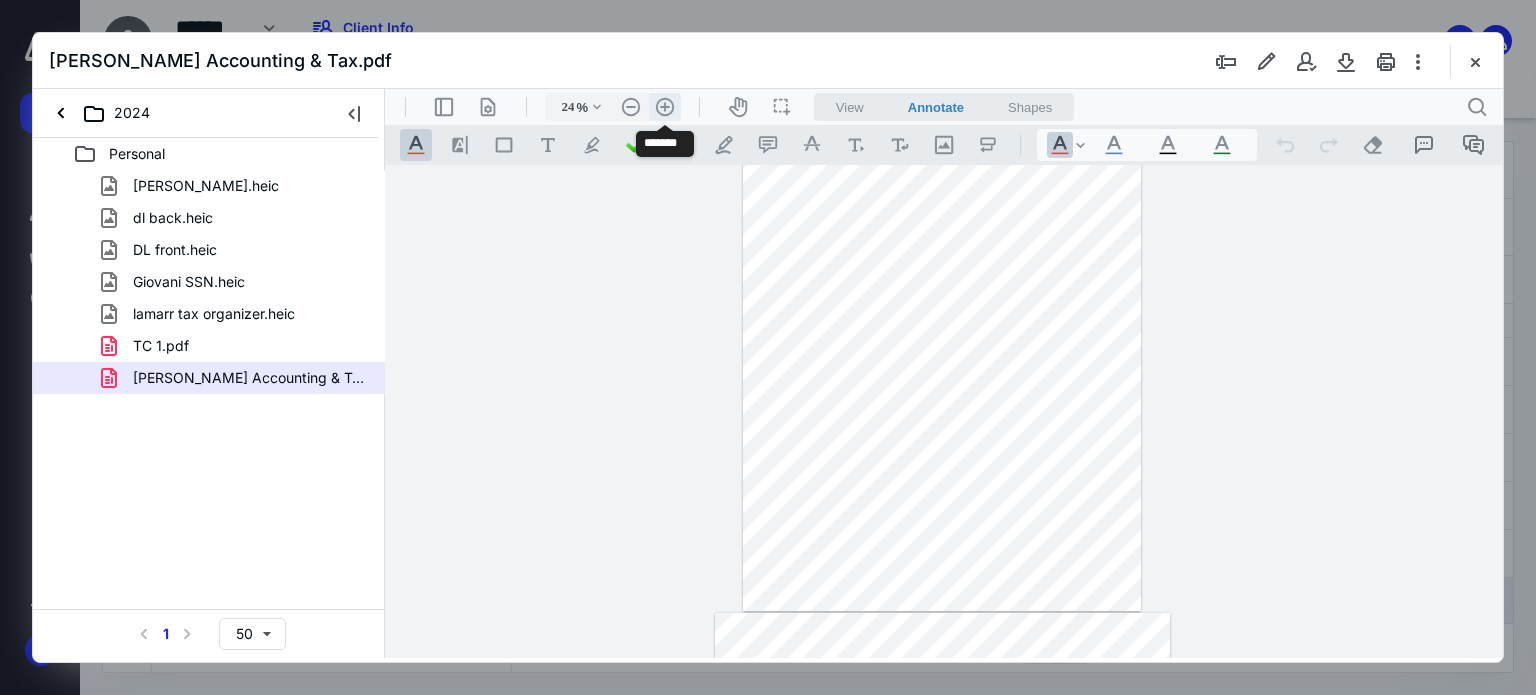 click on ".cls-1{fill:#abb0c4;} icon - header - zoom - in - line" at bounding box center (665, 107) 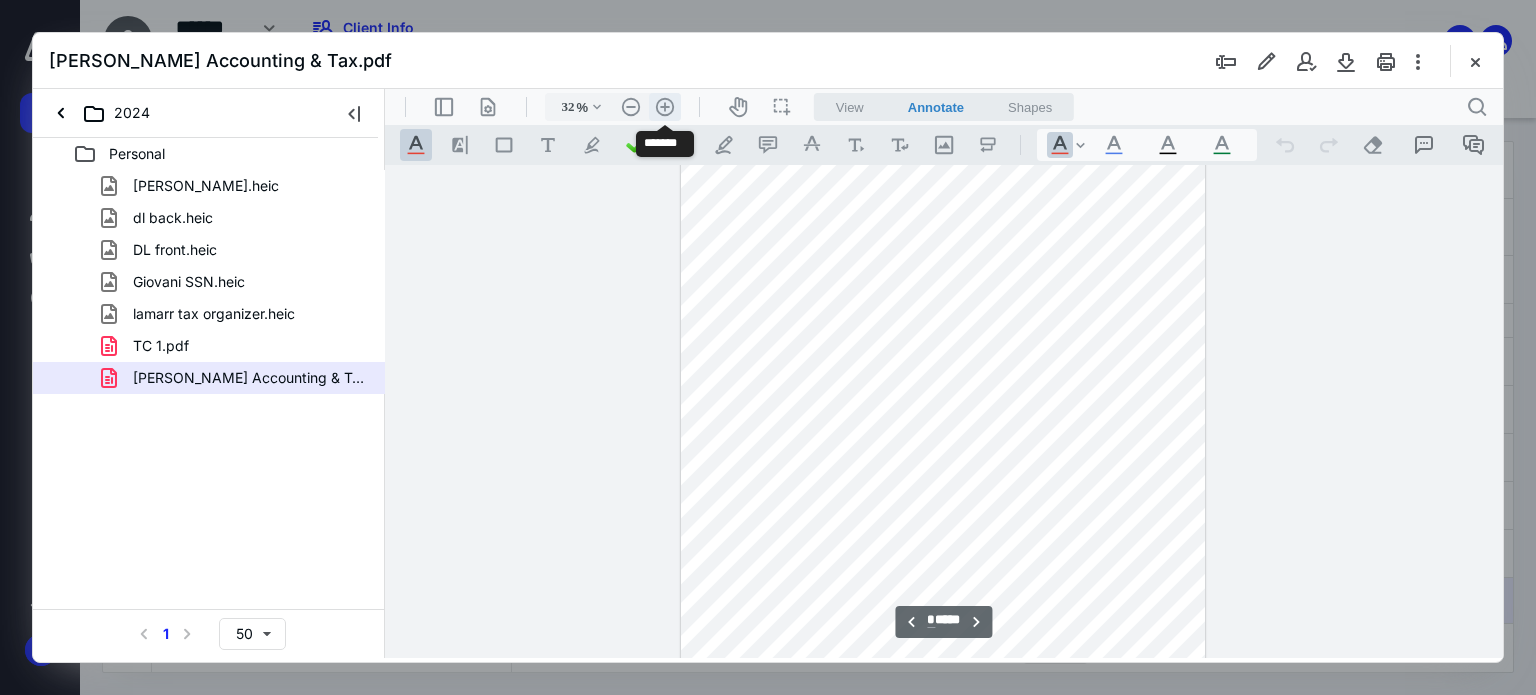 click on ".cls-1{fill:#abb0c4;} icon - header - zoom - in - line" at bounding box center (665, 107) 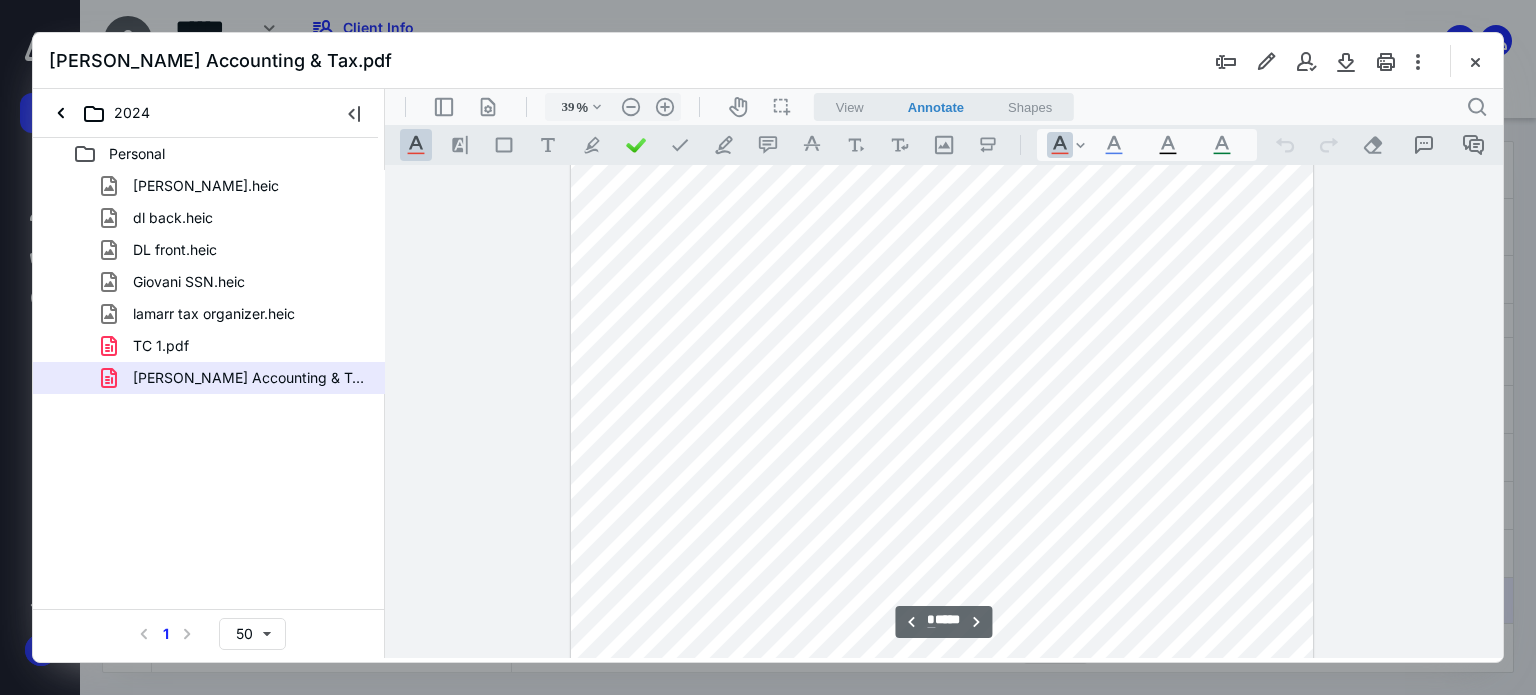 scroll, scrollTop: 2300, scrollLeft: 0, axis: vertical 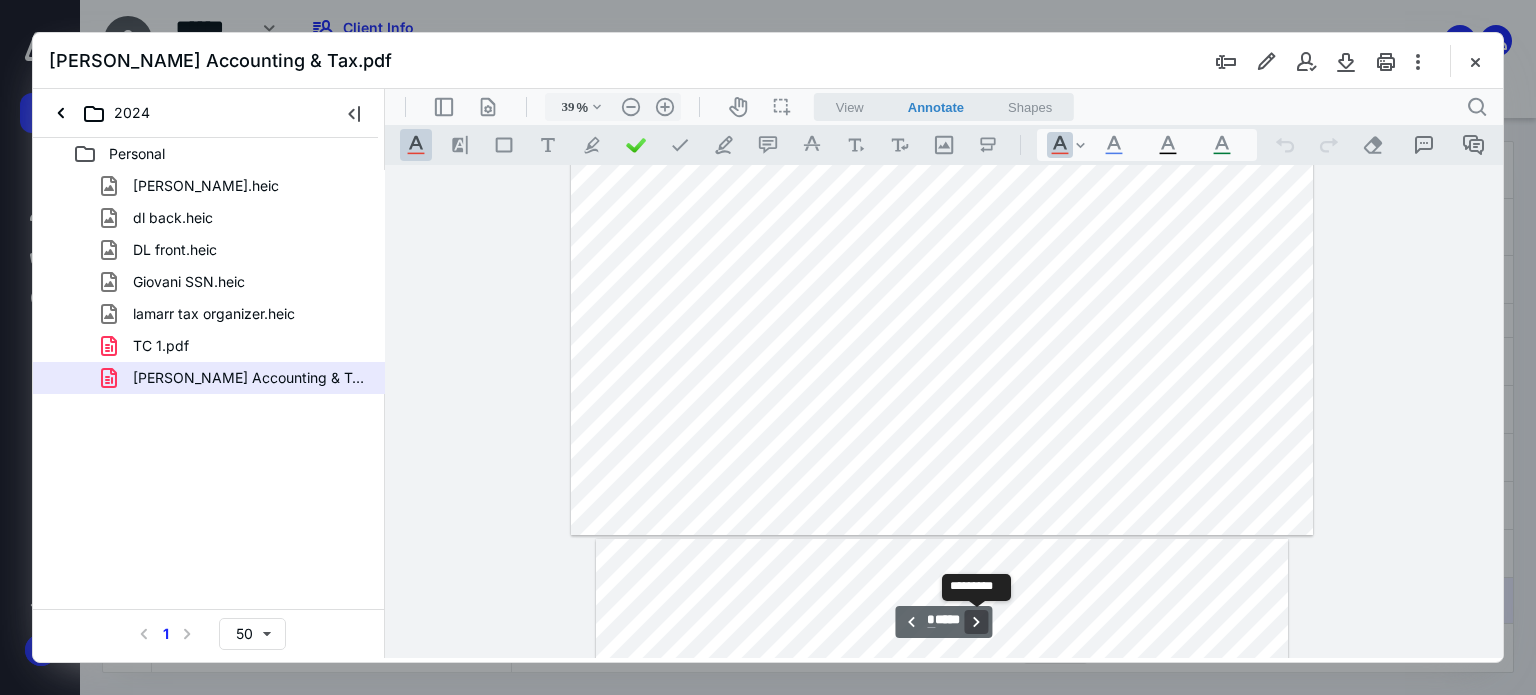 click on "**********" at bounding box center [977, 622] 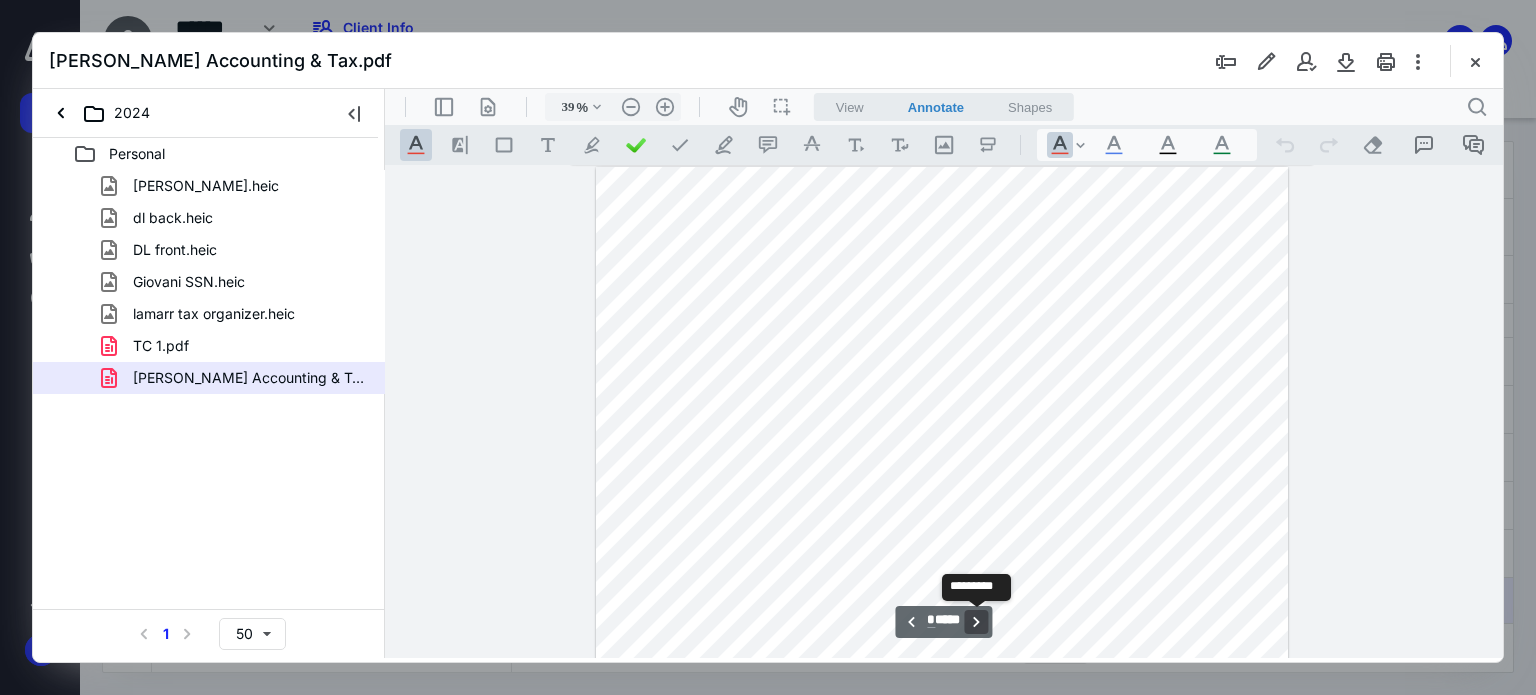 click on "**********" at bounding box center [977, 622] 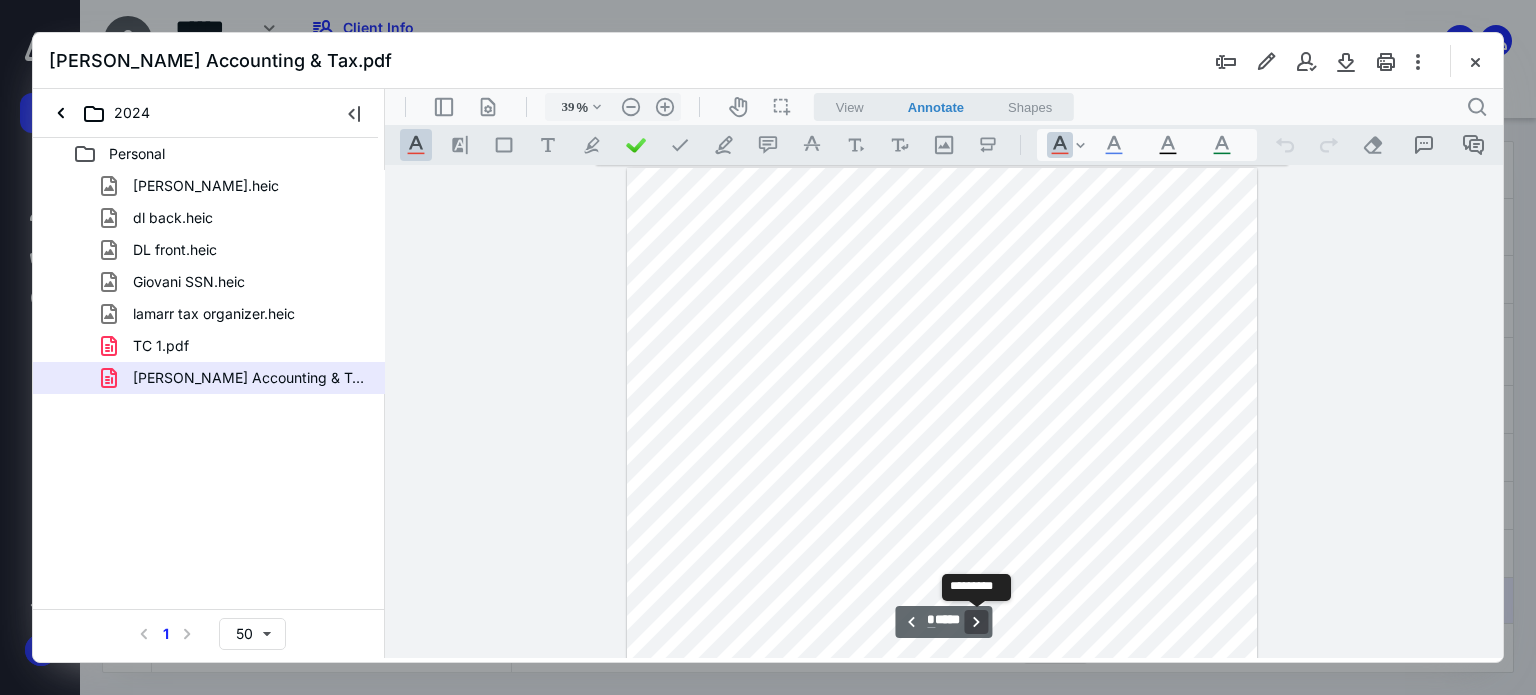 click on "**********" at bounding box center [977, 622] 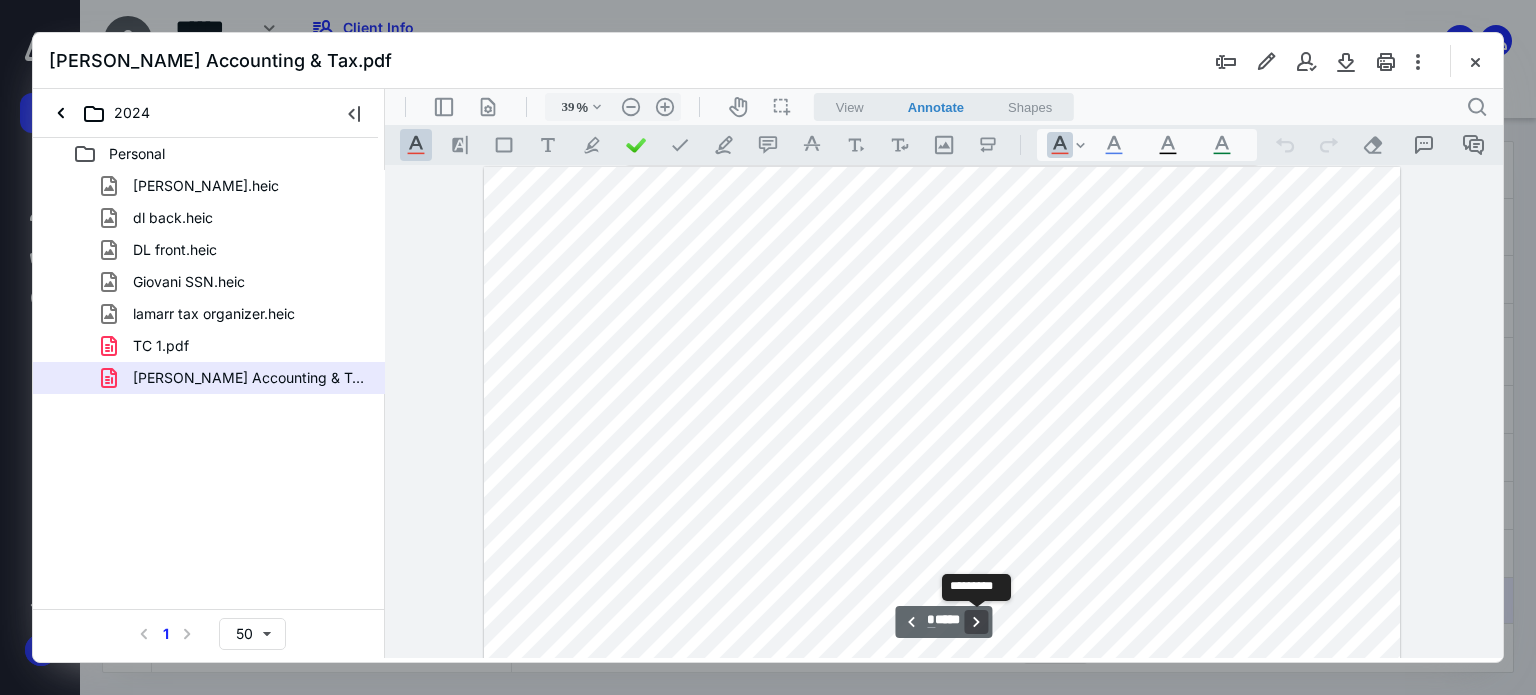click on "**********" at bounding box center [977, 622] 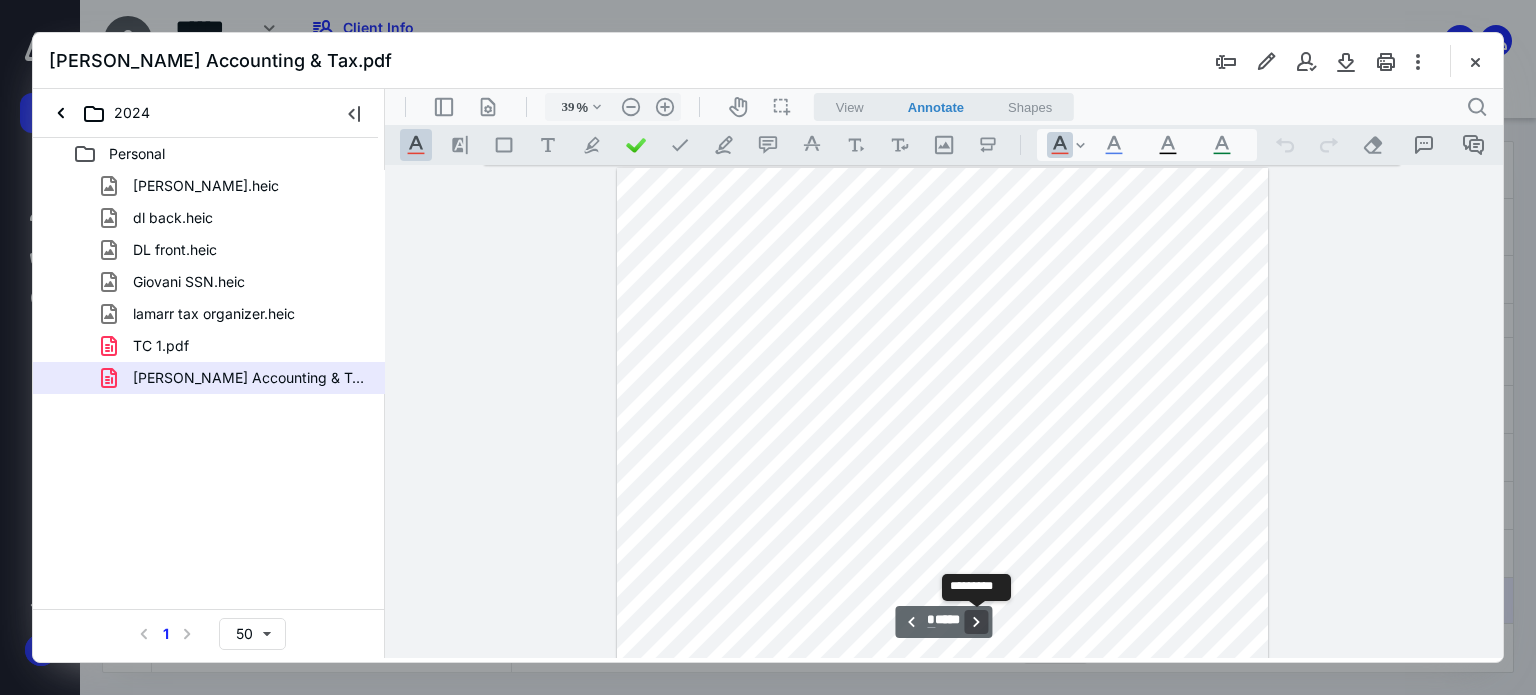 click on "**********" at bounding box center (977, 622) 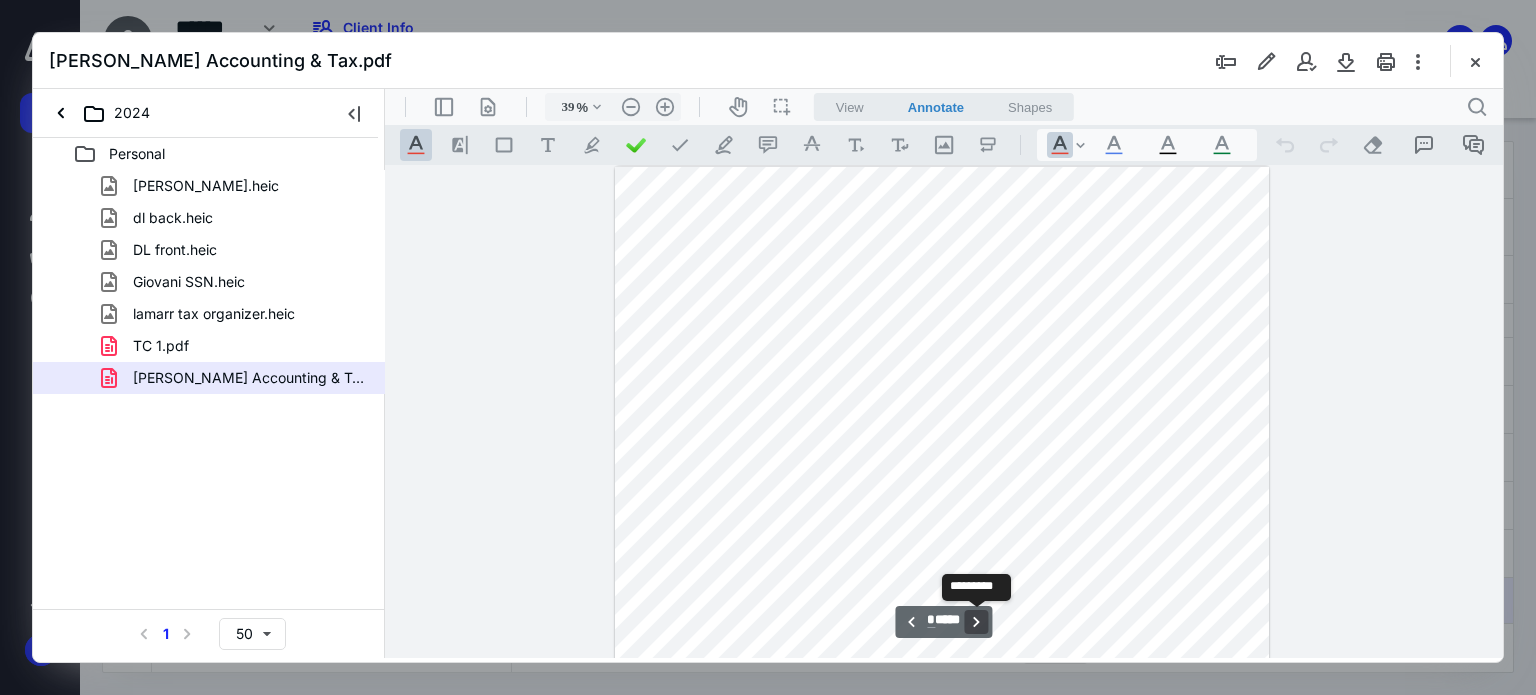 click on "**********" at bounding box center [977, 622] 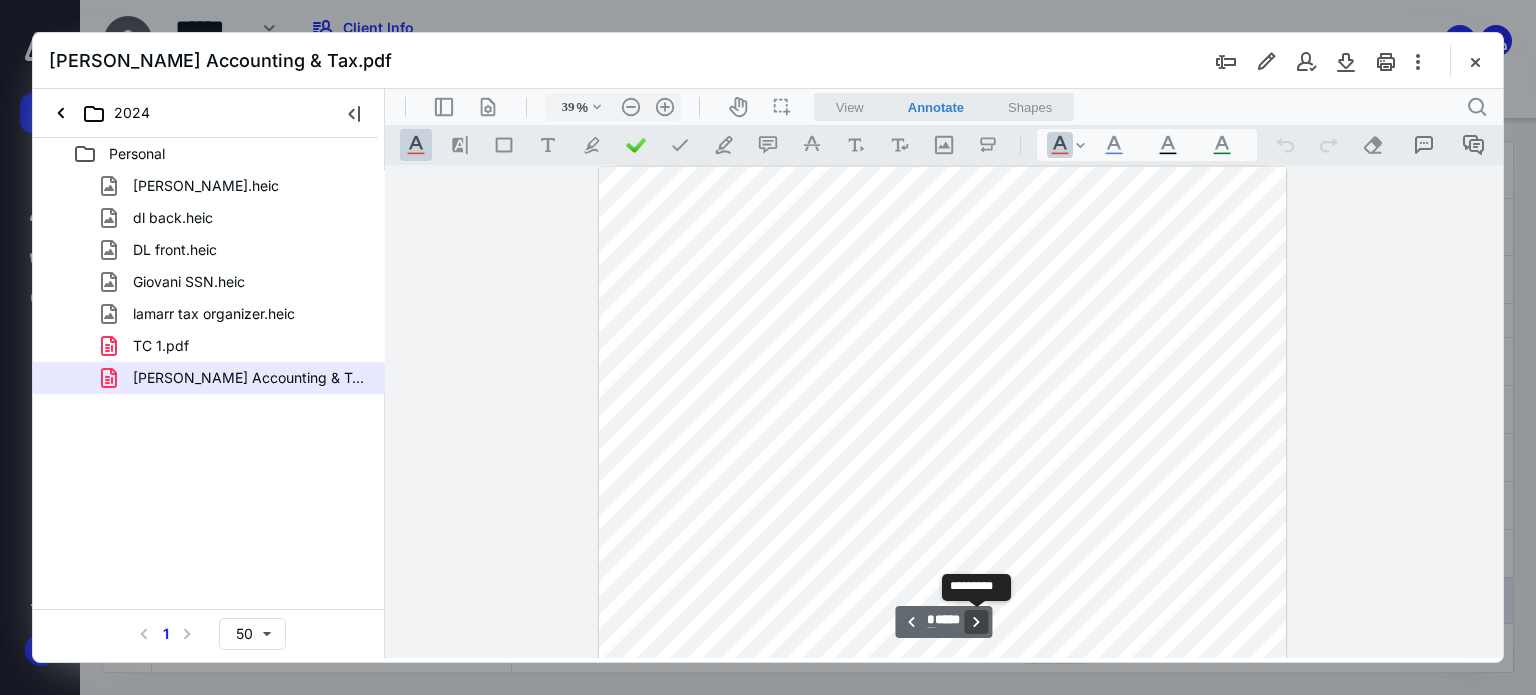 click on "**********" at bounding box center (977, 622) 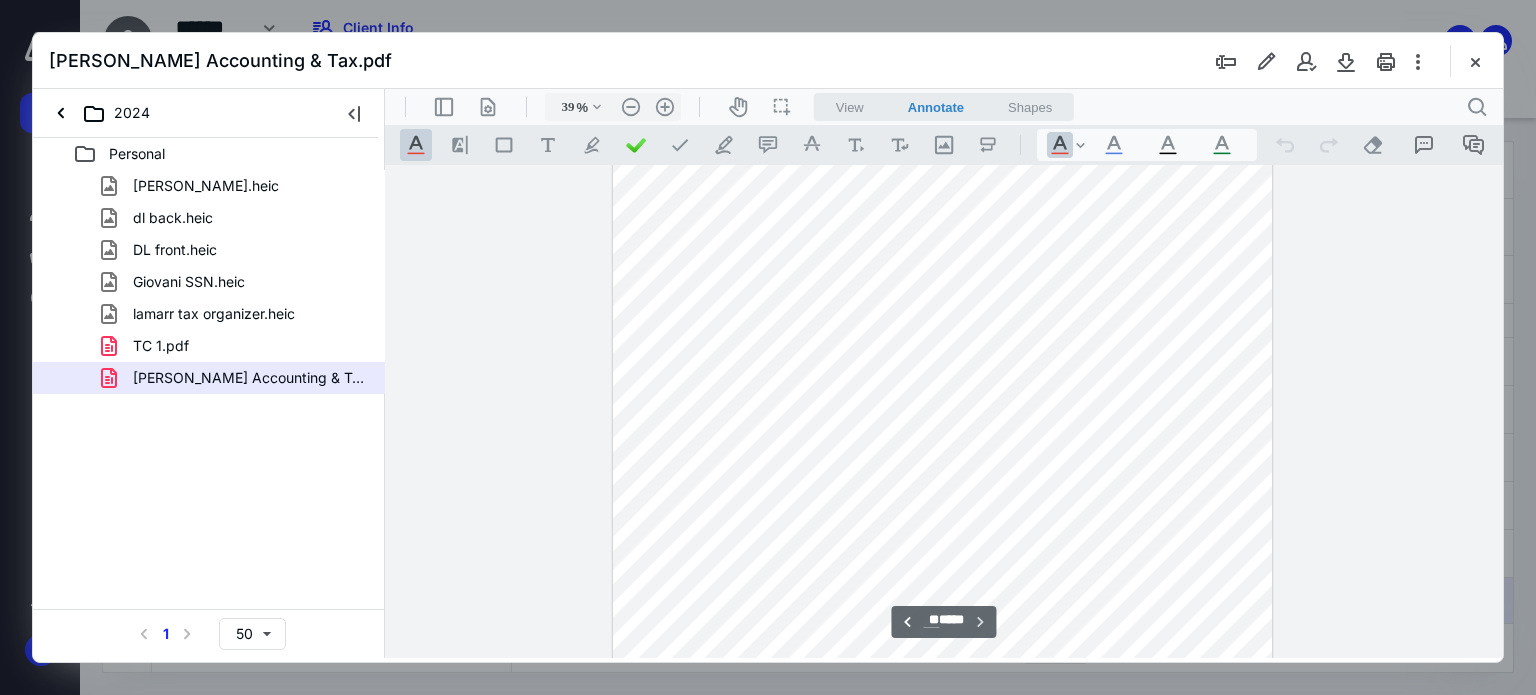 scroll, scrollTop: 8368, scrollLeft: 0, axis: vertical 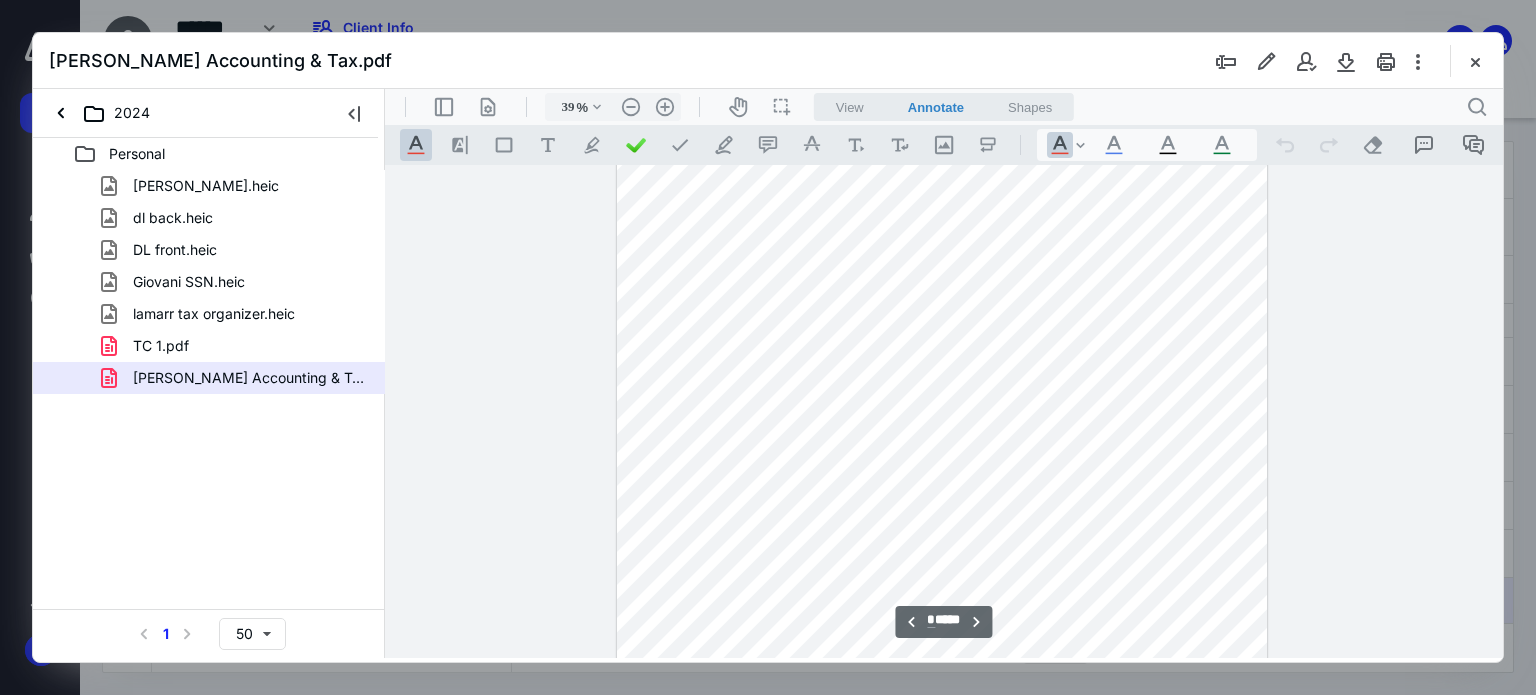 type on "*" 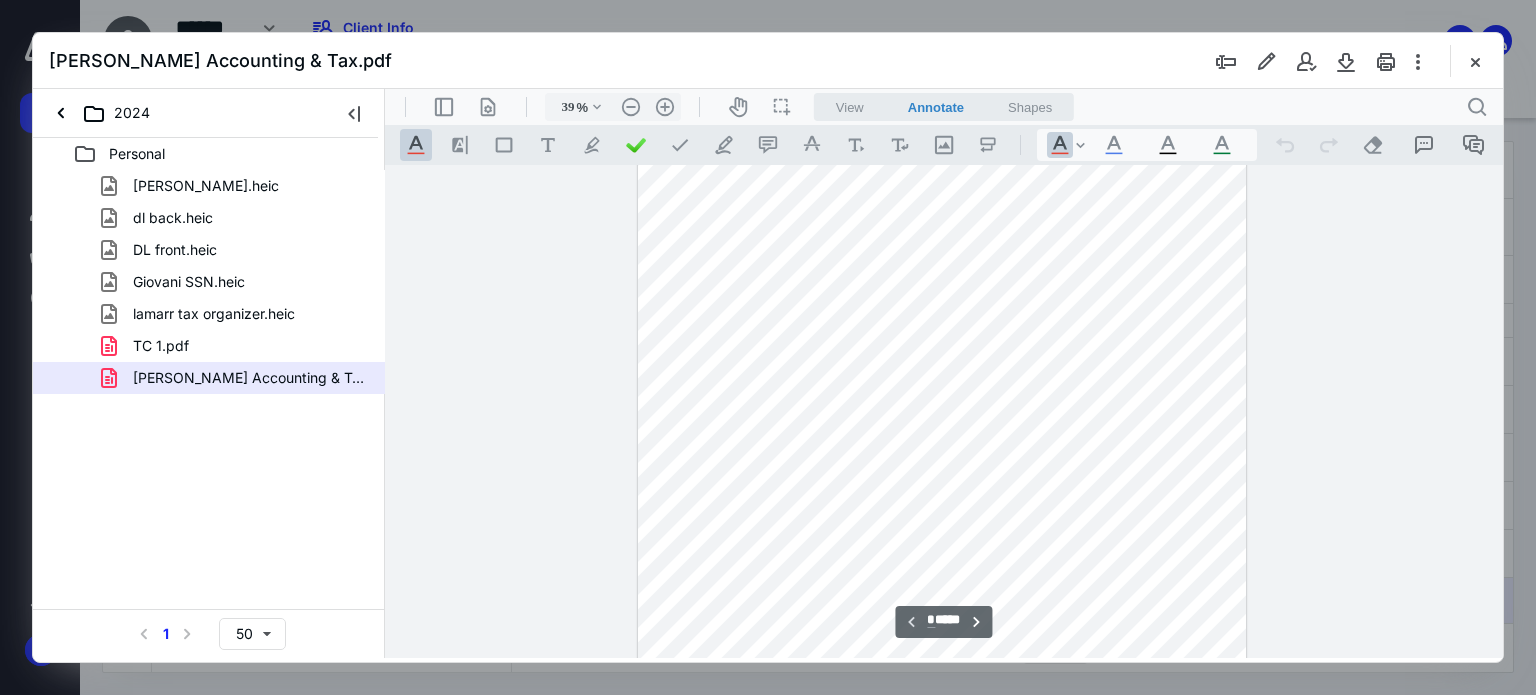 scroll, scrollTop: 0, scrollLeft: 0, axis: both 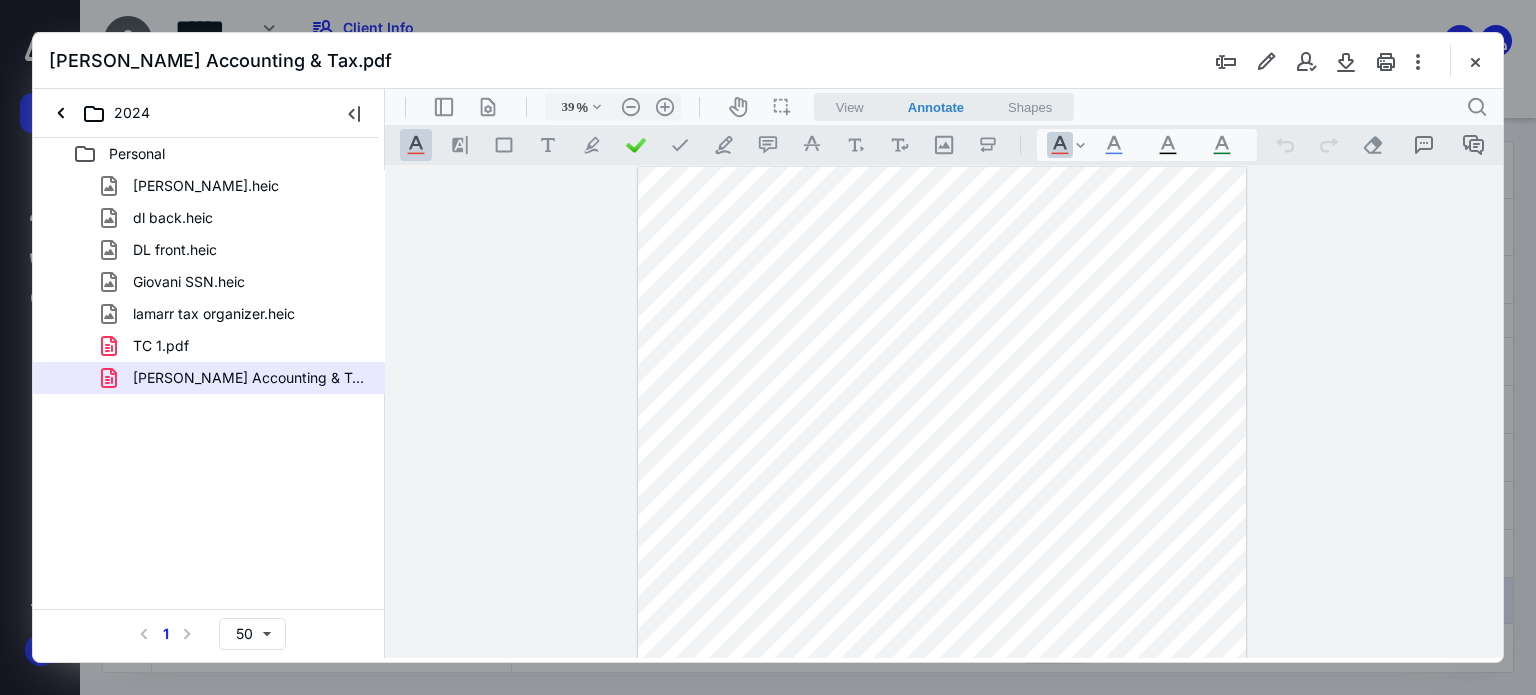 drag, startPoint x: 1472, startPoint y: 63, endPoint x: 1438, endPoint y: 83, distance: 39.446167 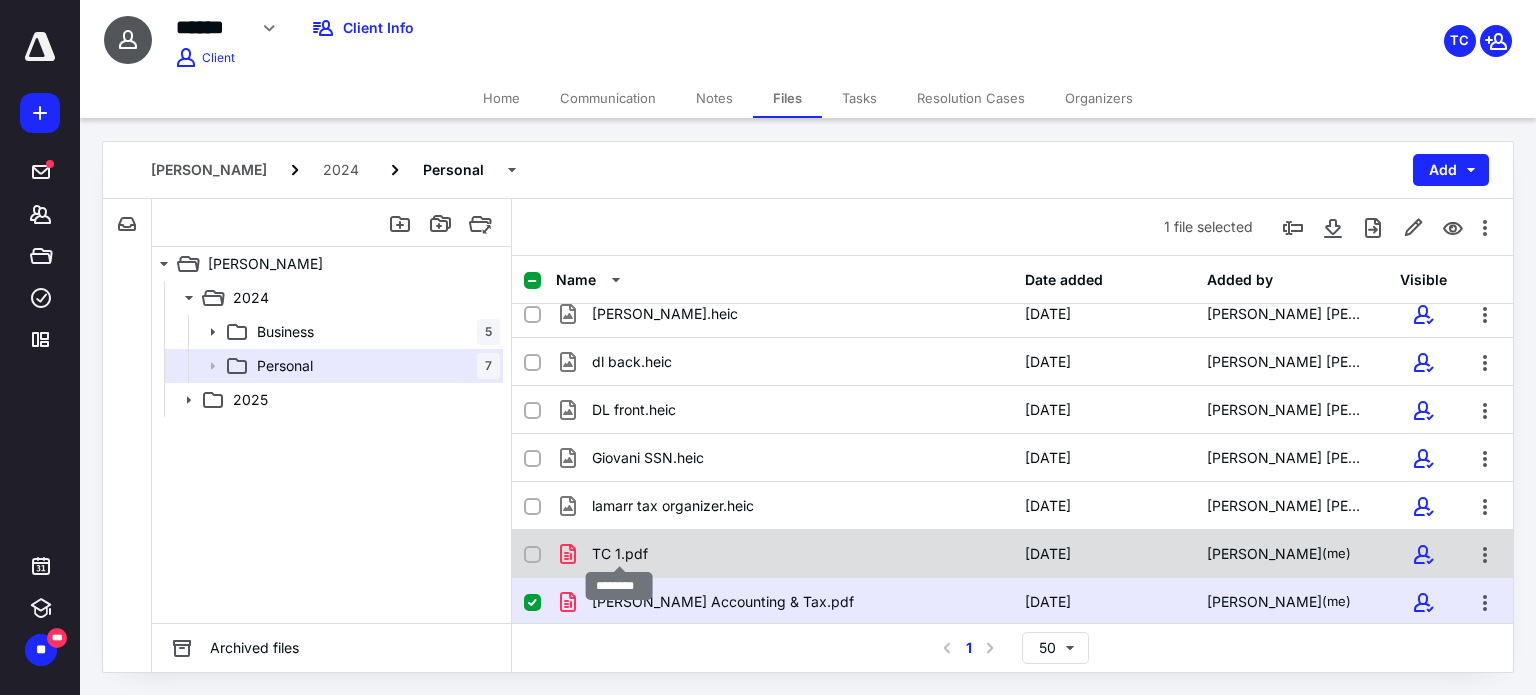 click on "TC 1.pdf" at bounding box center (620, 554) 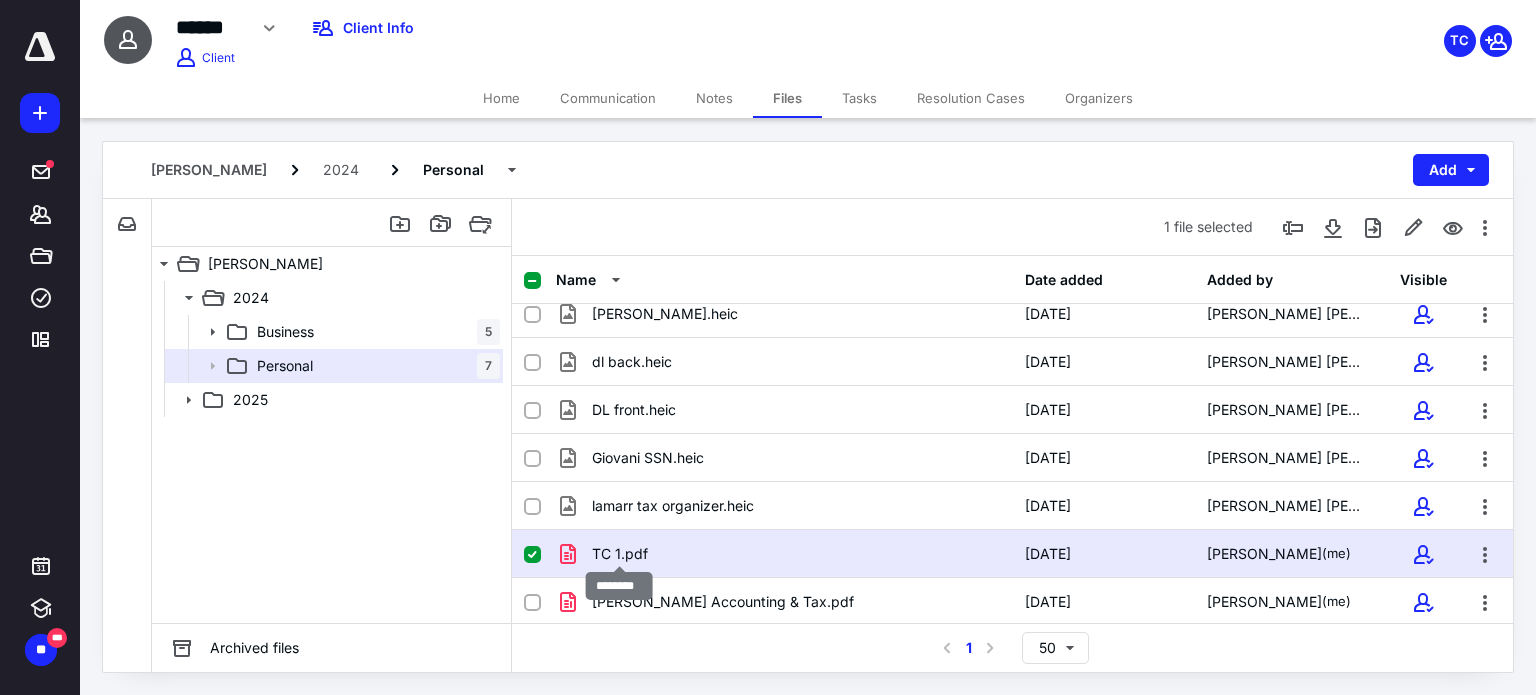 click on "TC 1.pdf" at bounding box center (620, 554) 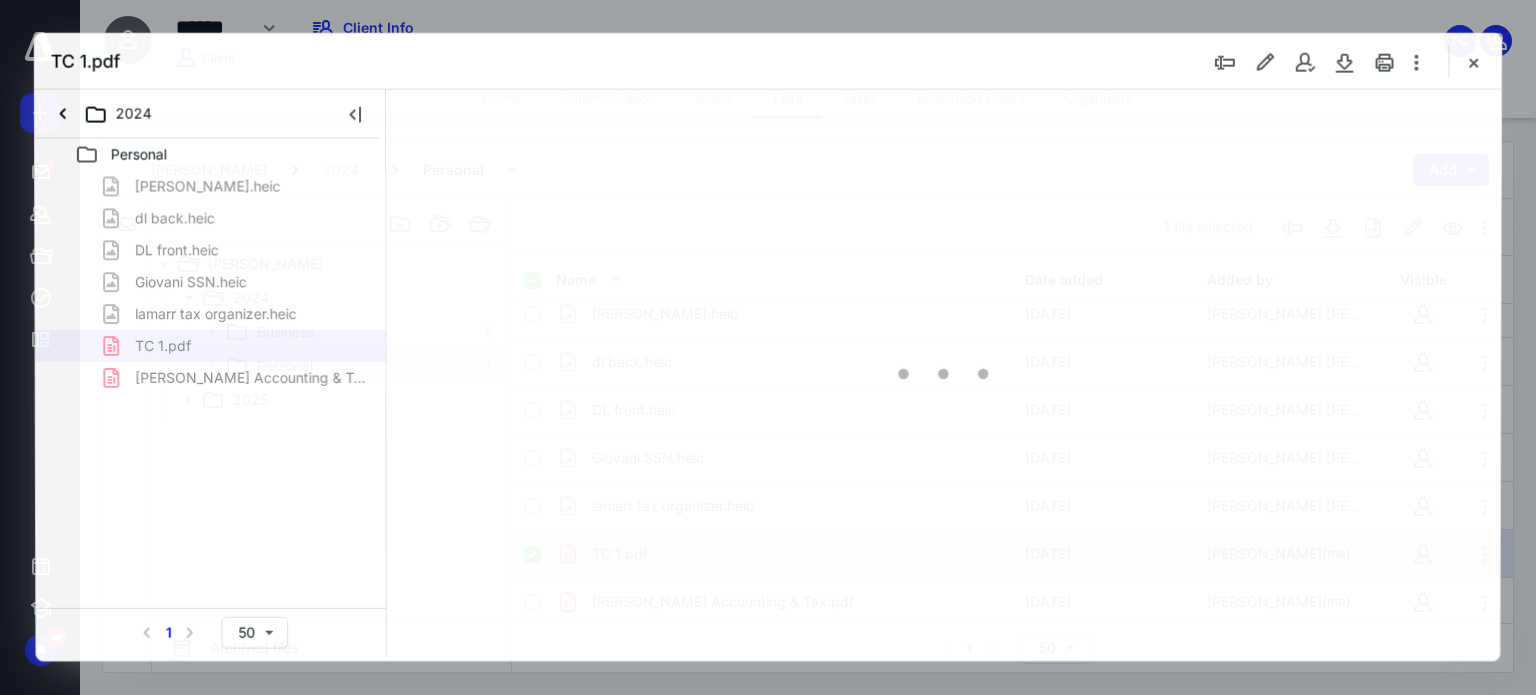 scroll, scrollTop: 0, scrollLeft: 0, axis: both 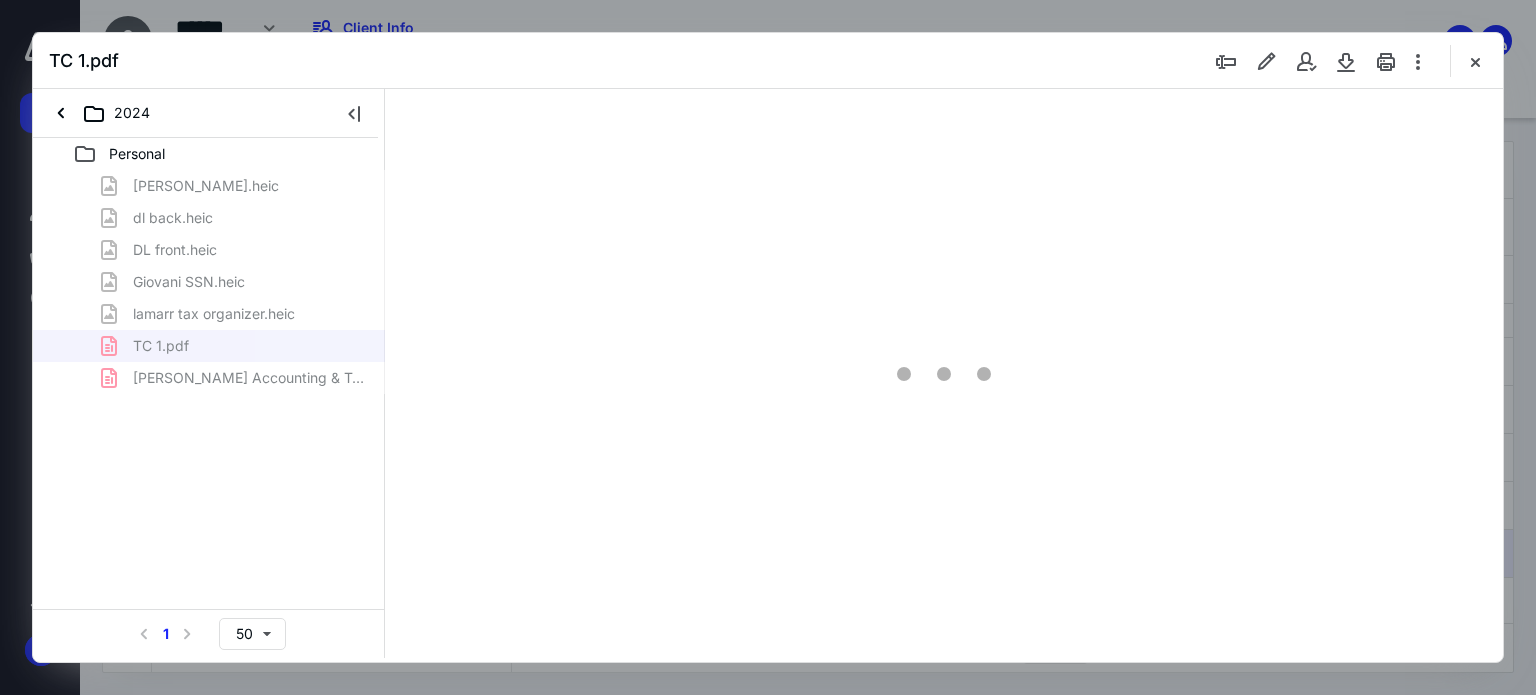 type on "21" 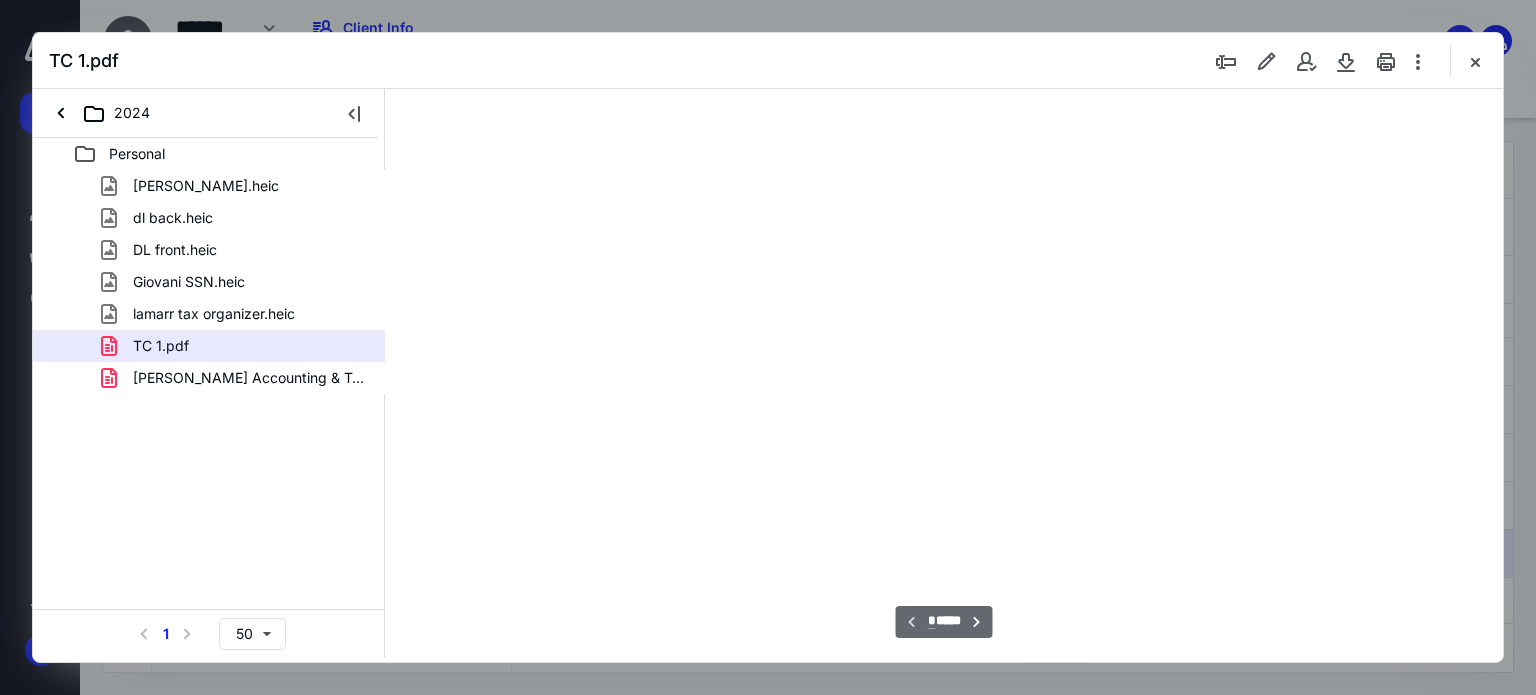 scroll, scrollTop: 76, scrollLeft: 0, axis: vertical 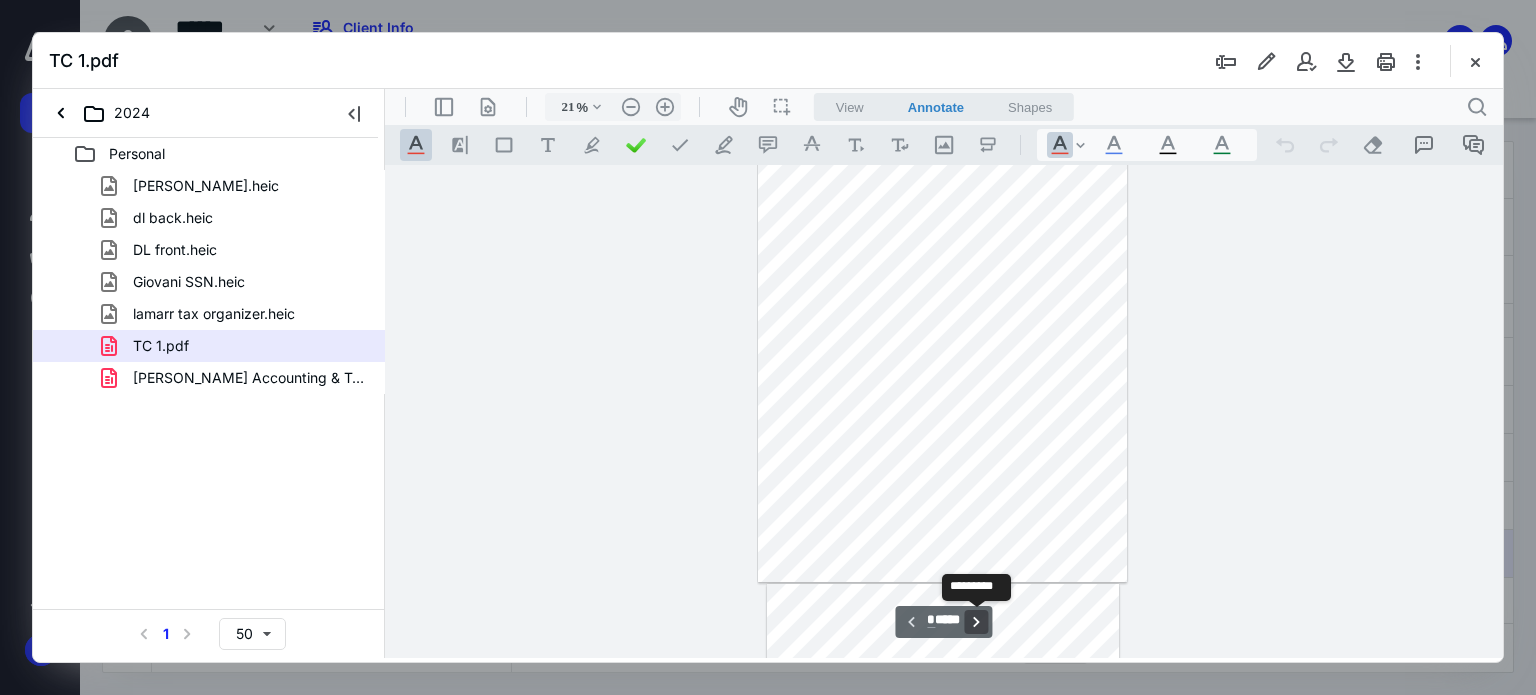 click on "**********" at bounding box center [977, 622] 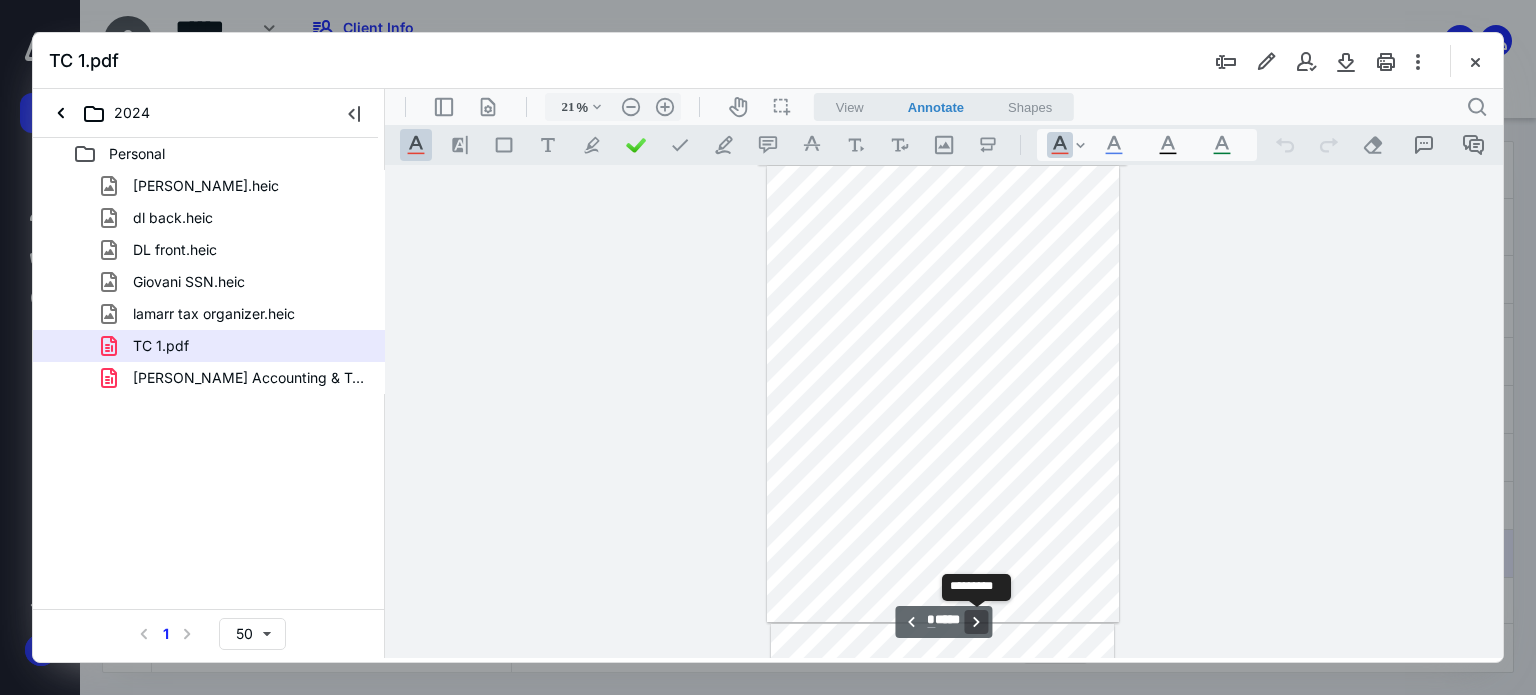 click on "**********" at bounding box center (977, 622) 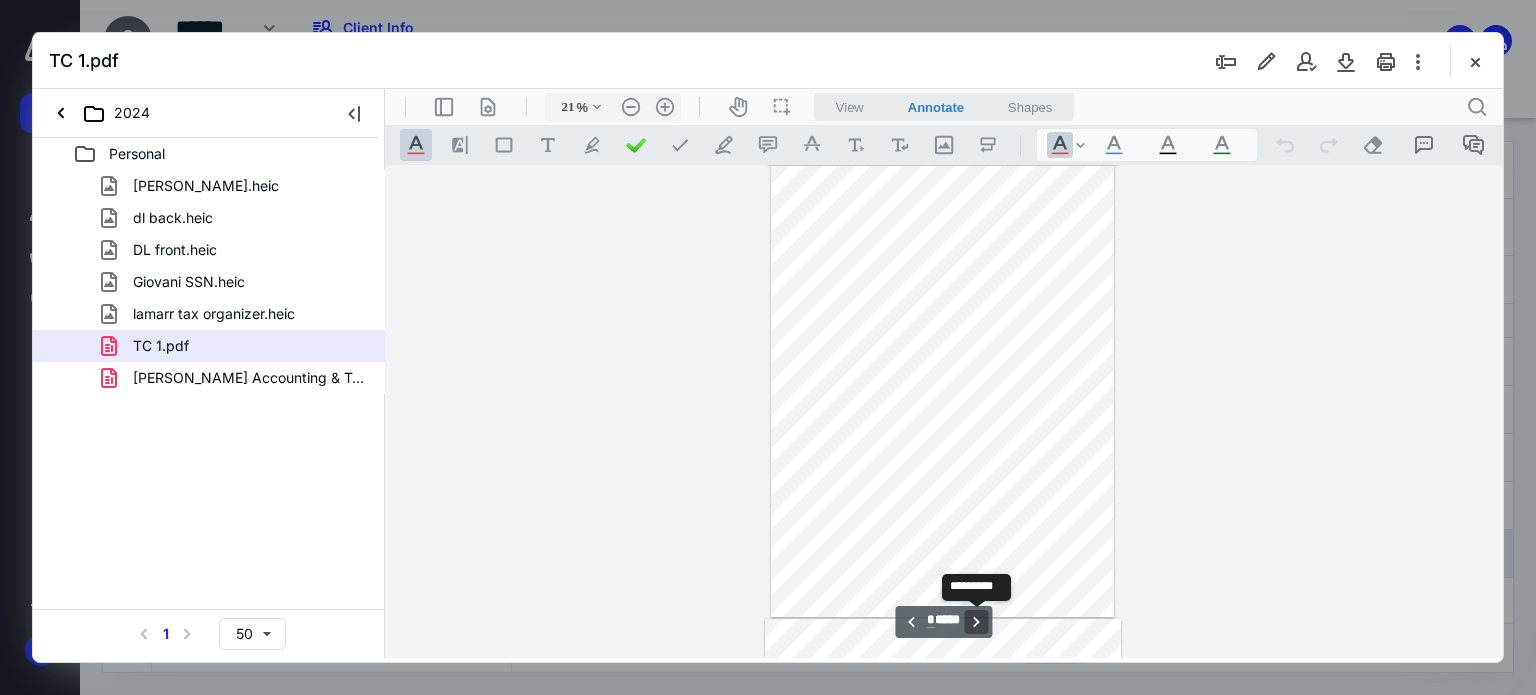 click on "**********" at bounding box center (977, 622) 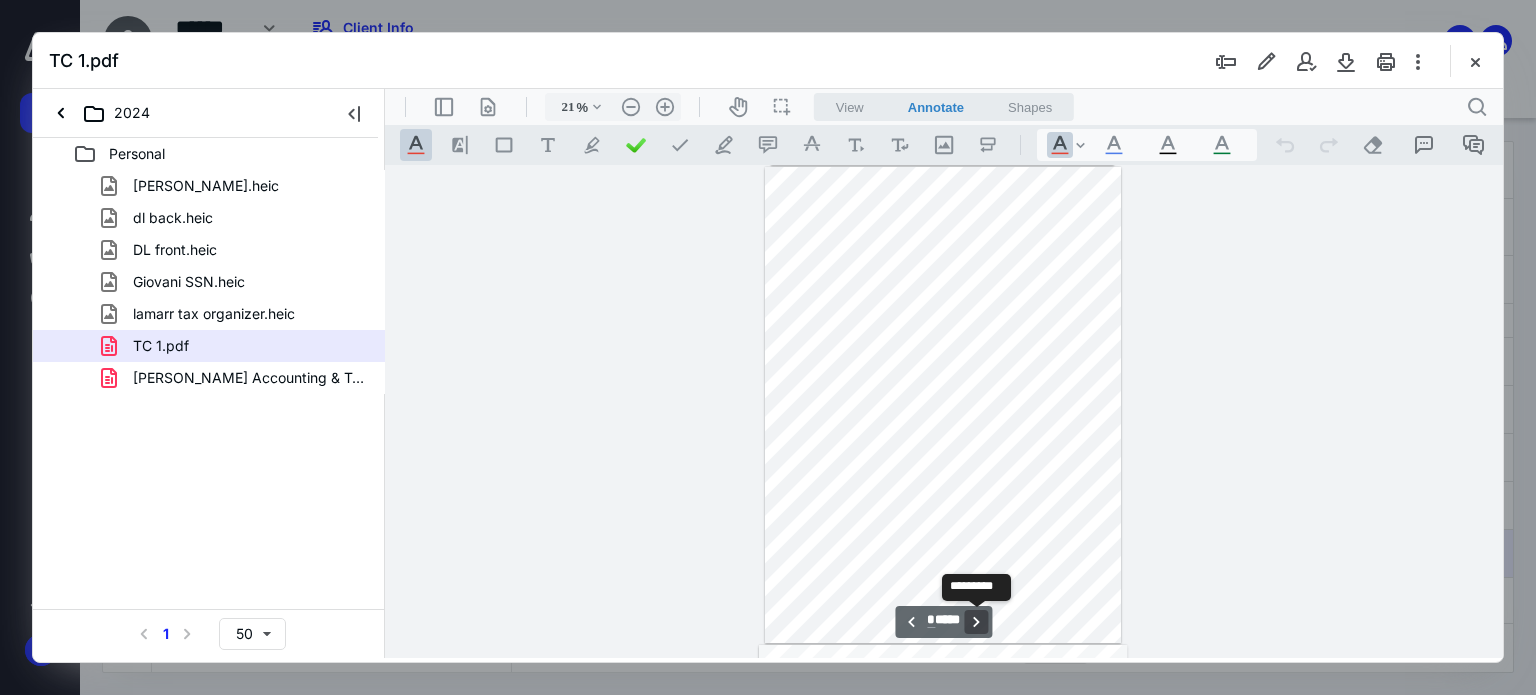 click on "**********" at bounding box center (977, 622) 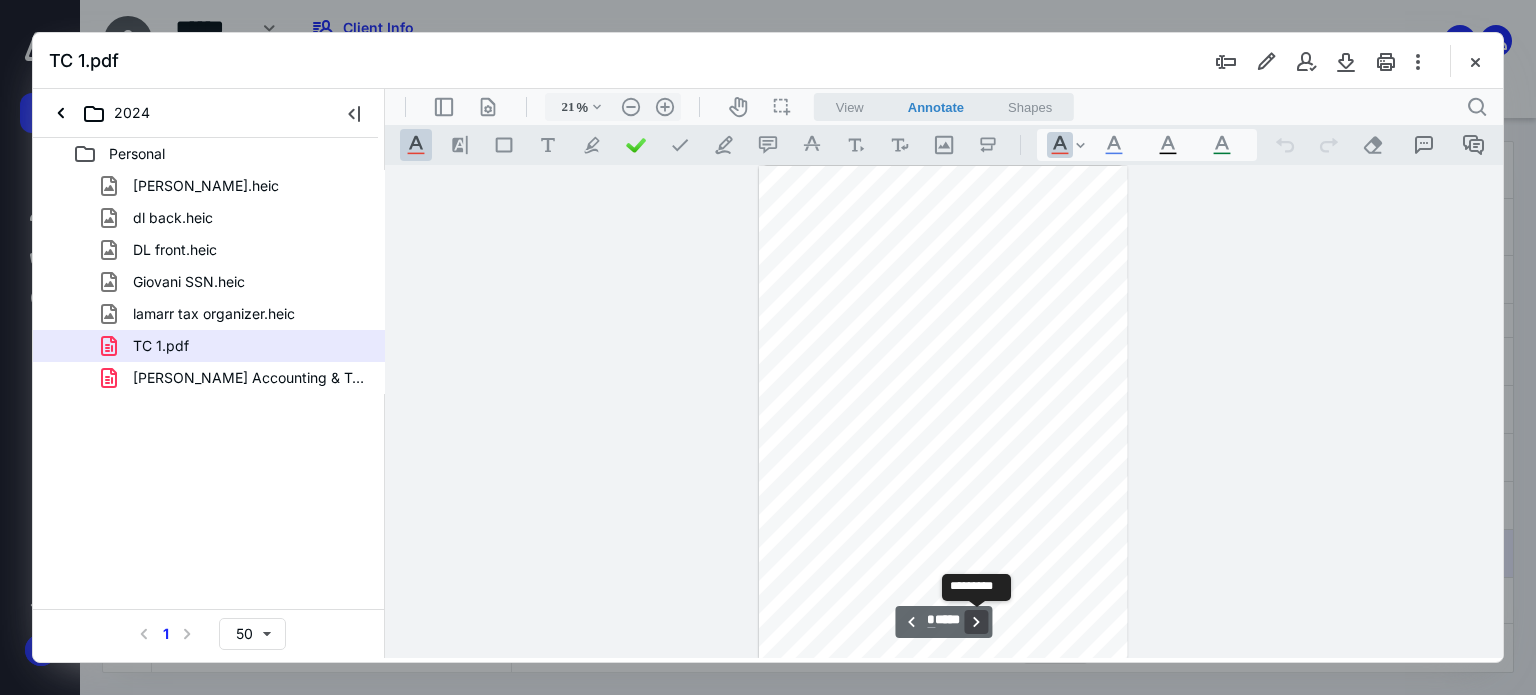 click on "**********" at bounding box center (977, 622) 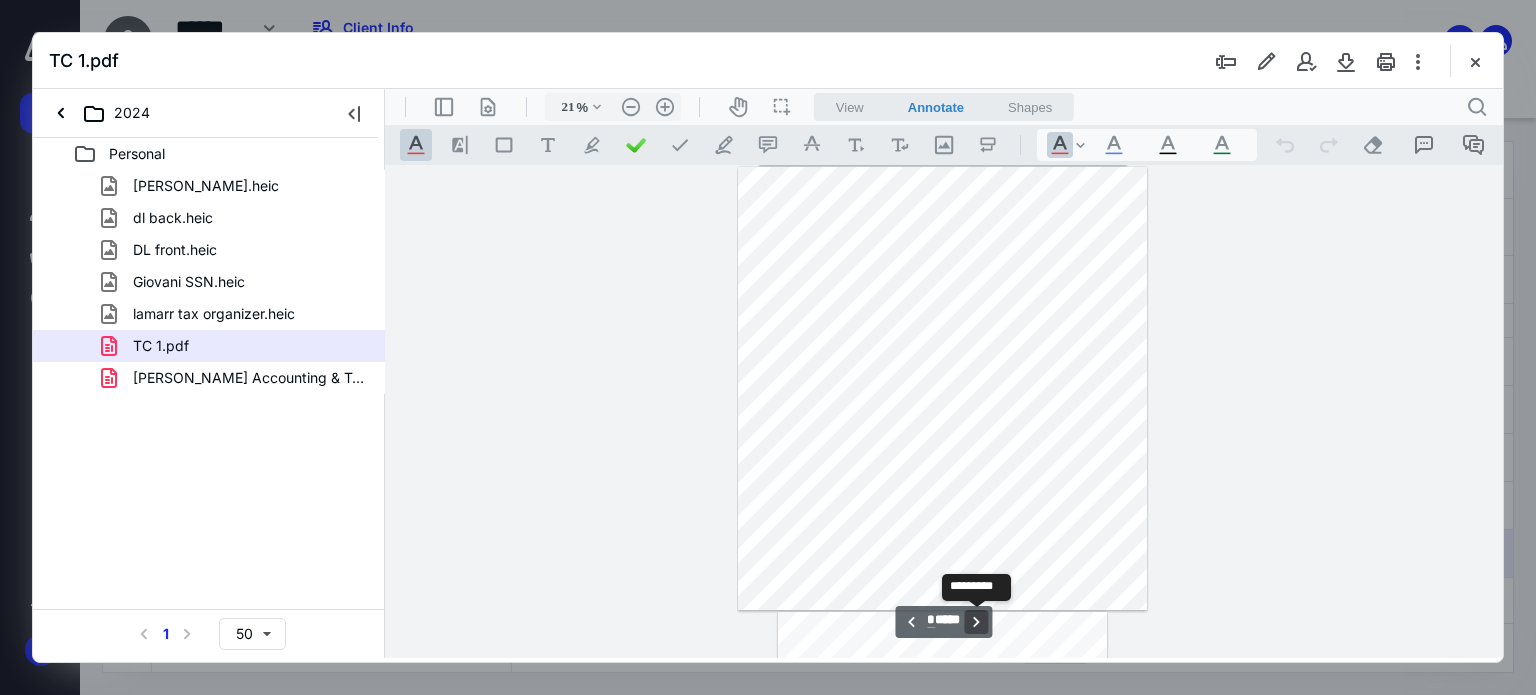 click on "**********" at bounding box center (977, 622) 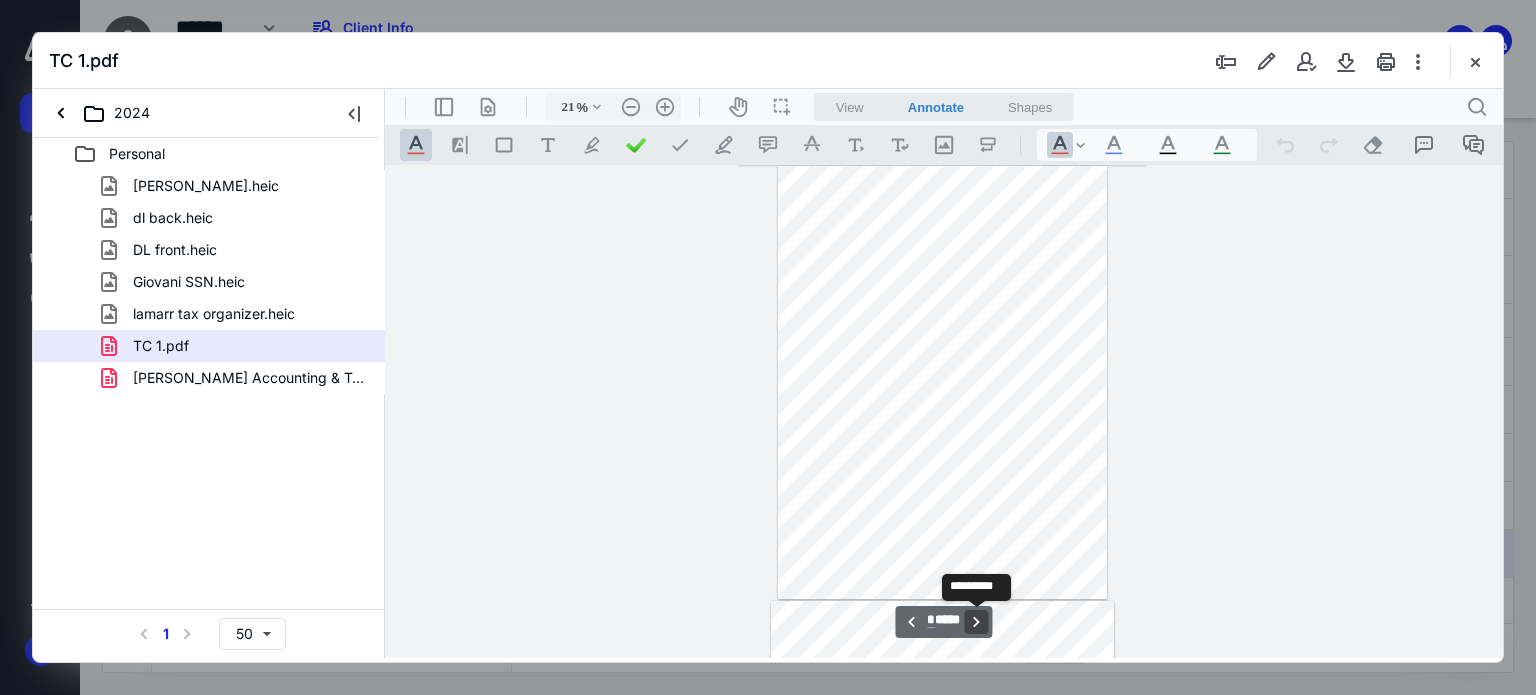 click on "**********" at bounding box center (977, 622) 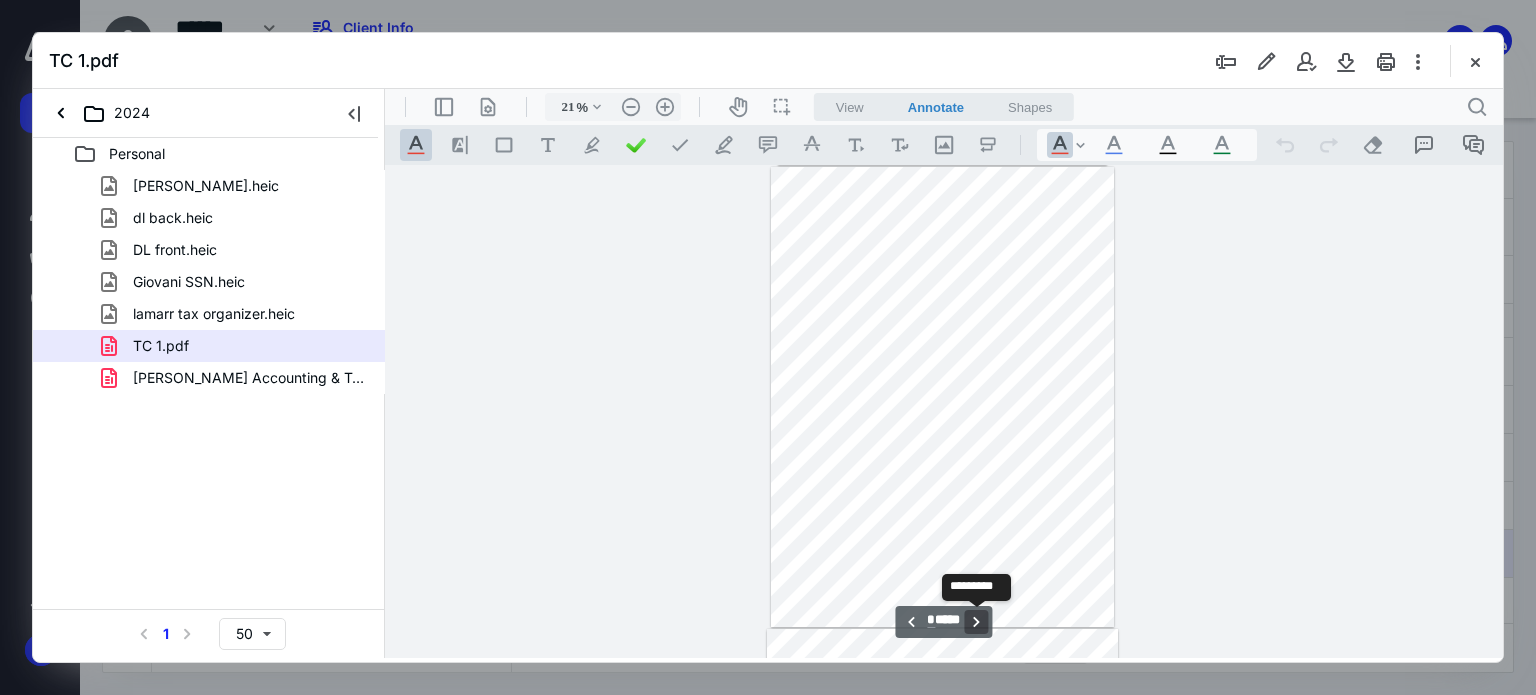 click on "**********" at bounding box center (977, 622) 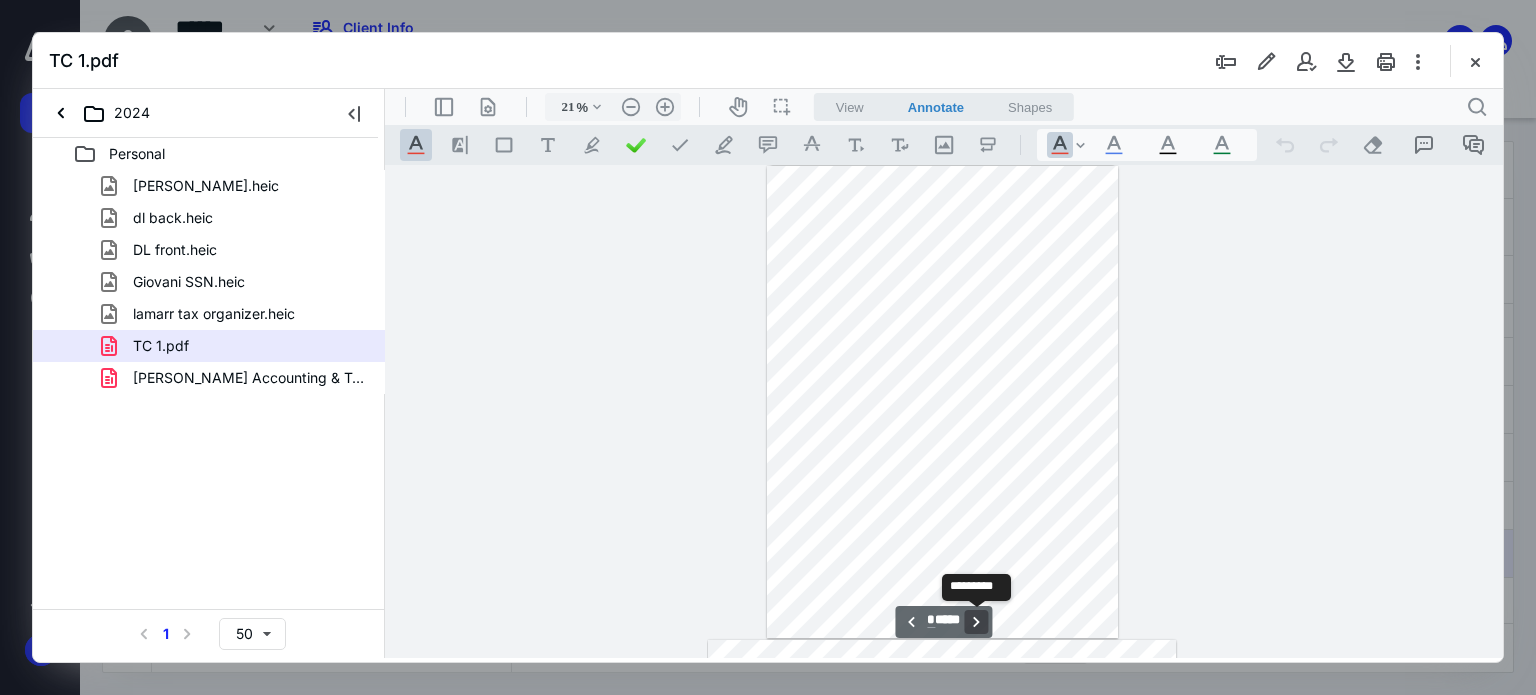 click on "**********" at bounding box center [977, 622] 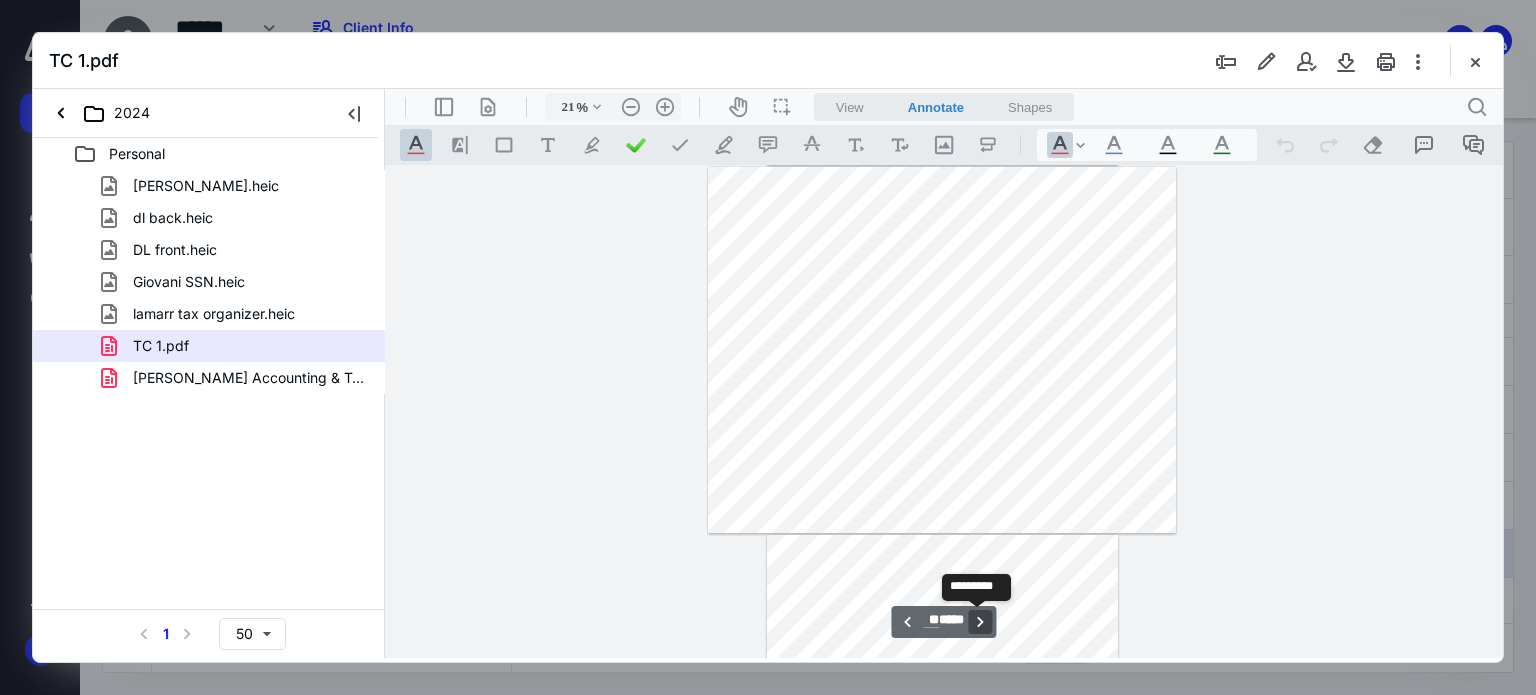 click on "**********" at bounding box center (981, 622) 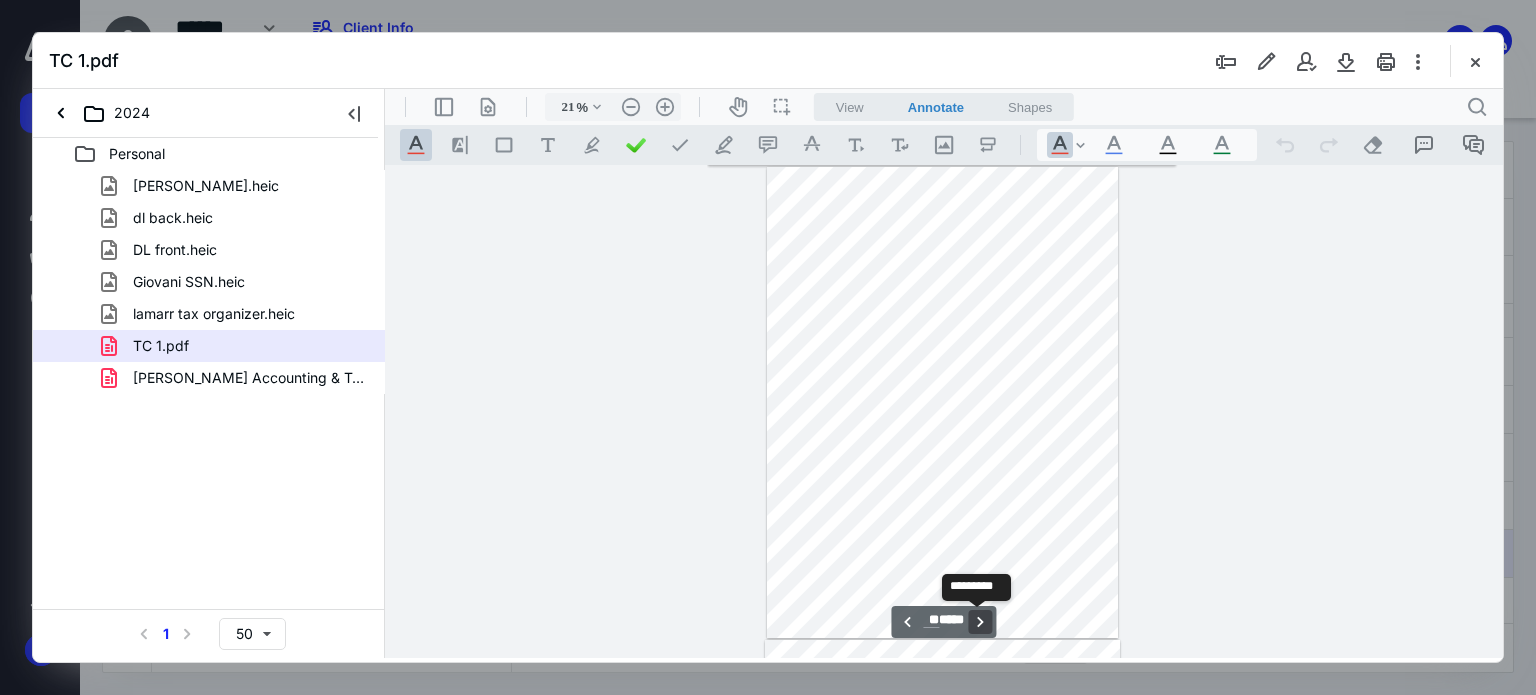click on "**********" at bounding box center (981, 622) 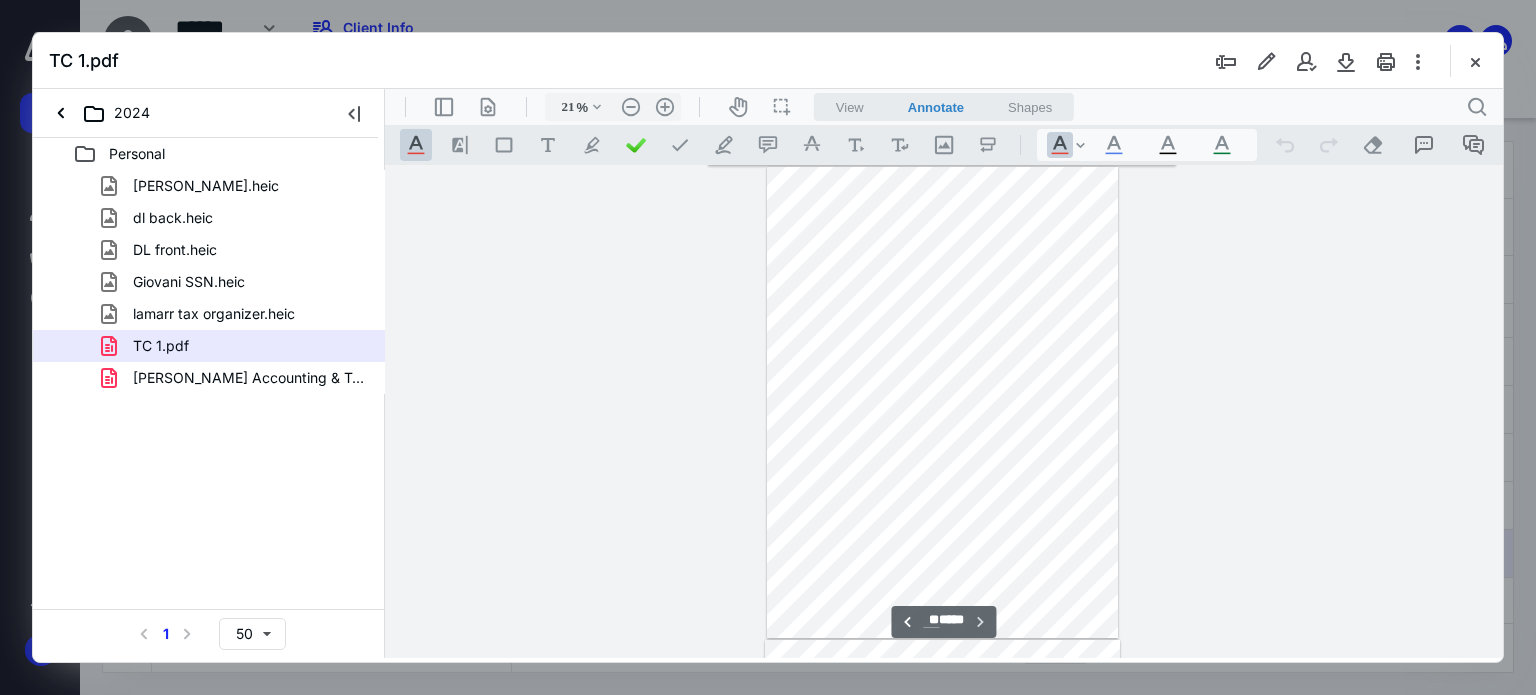 scroll, scrollTop: 5017, scrollLeft: 0, axis: vertical 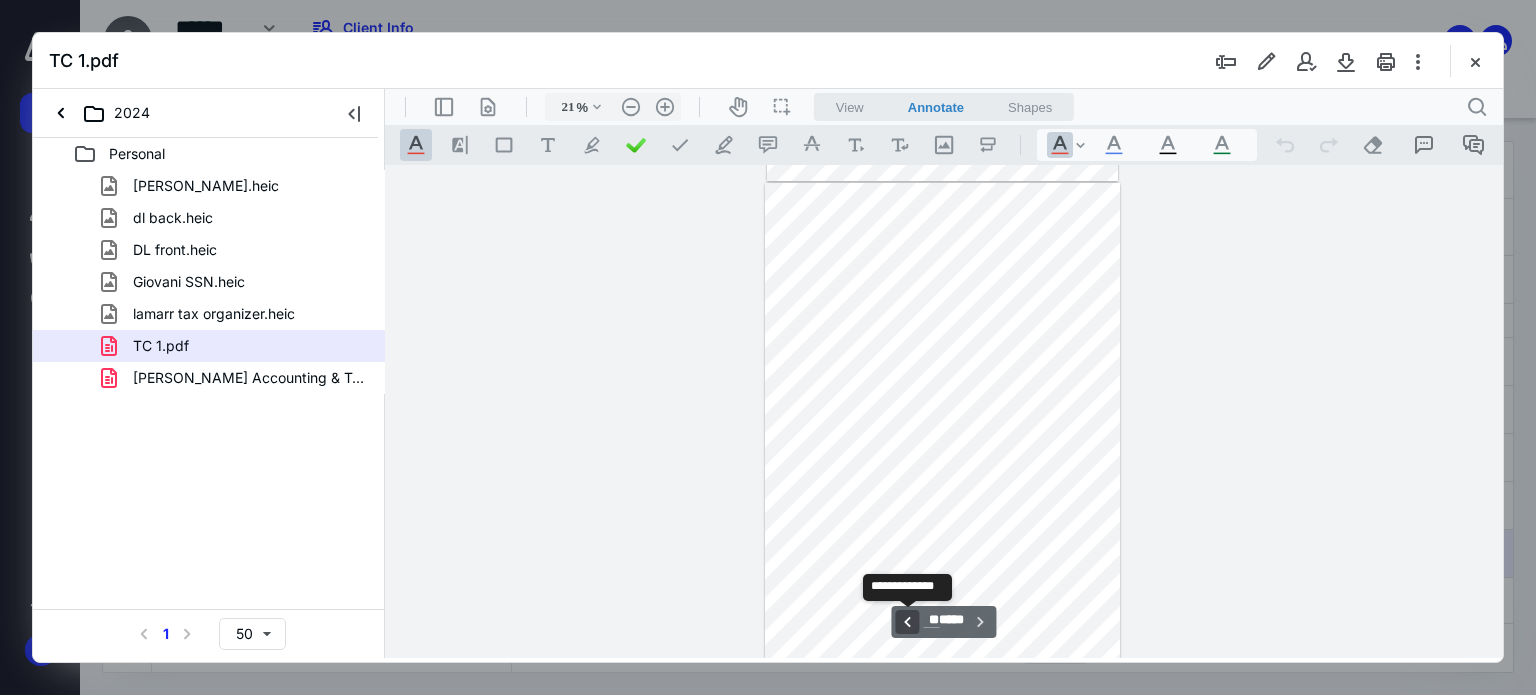 click on "**********" at bounding box center (907, 622) 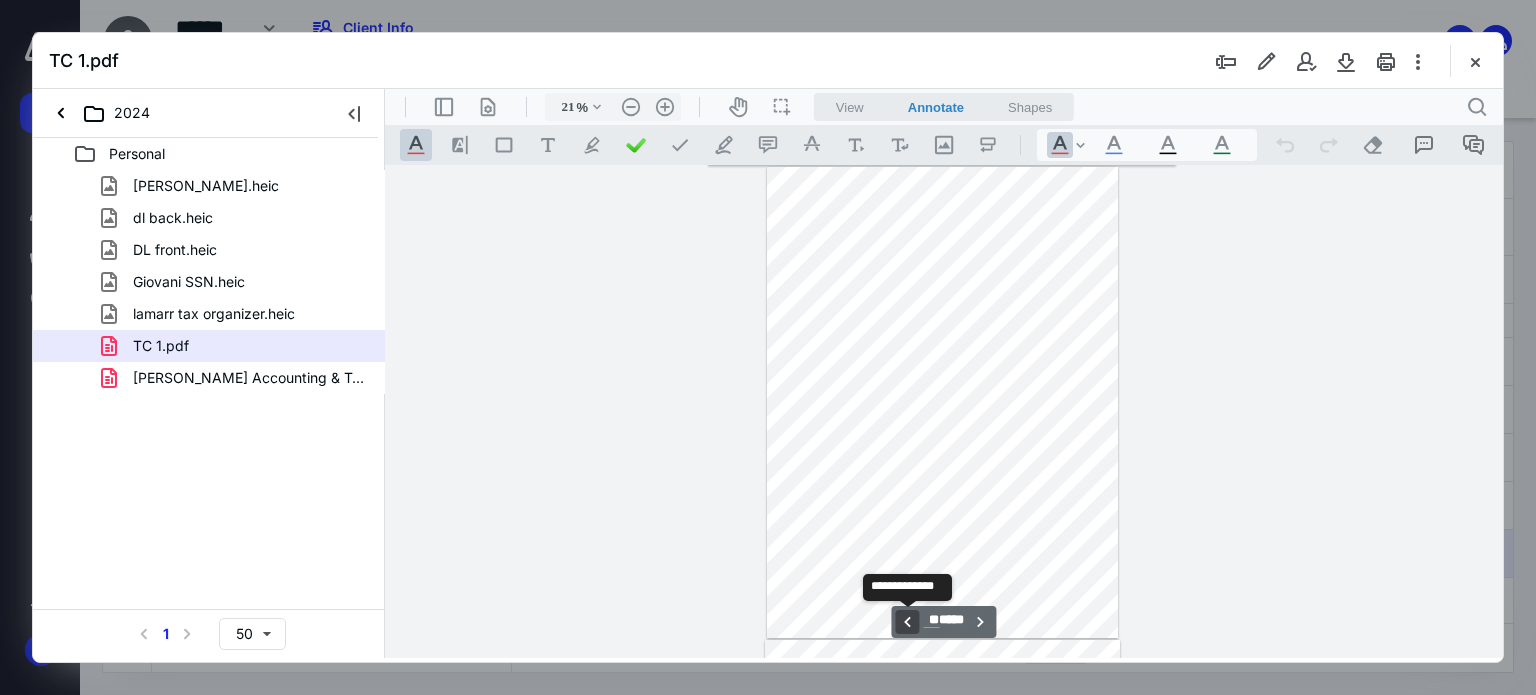 click on "**********" at bounding box center (907, 622) 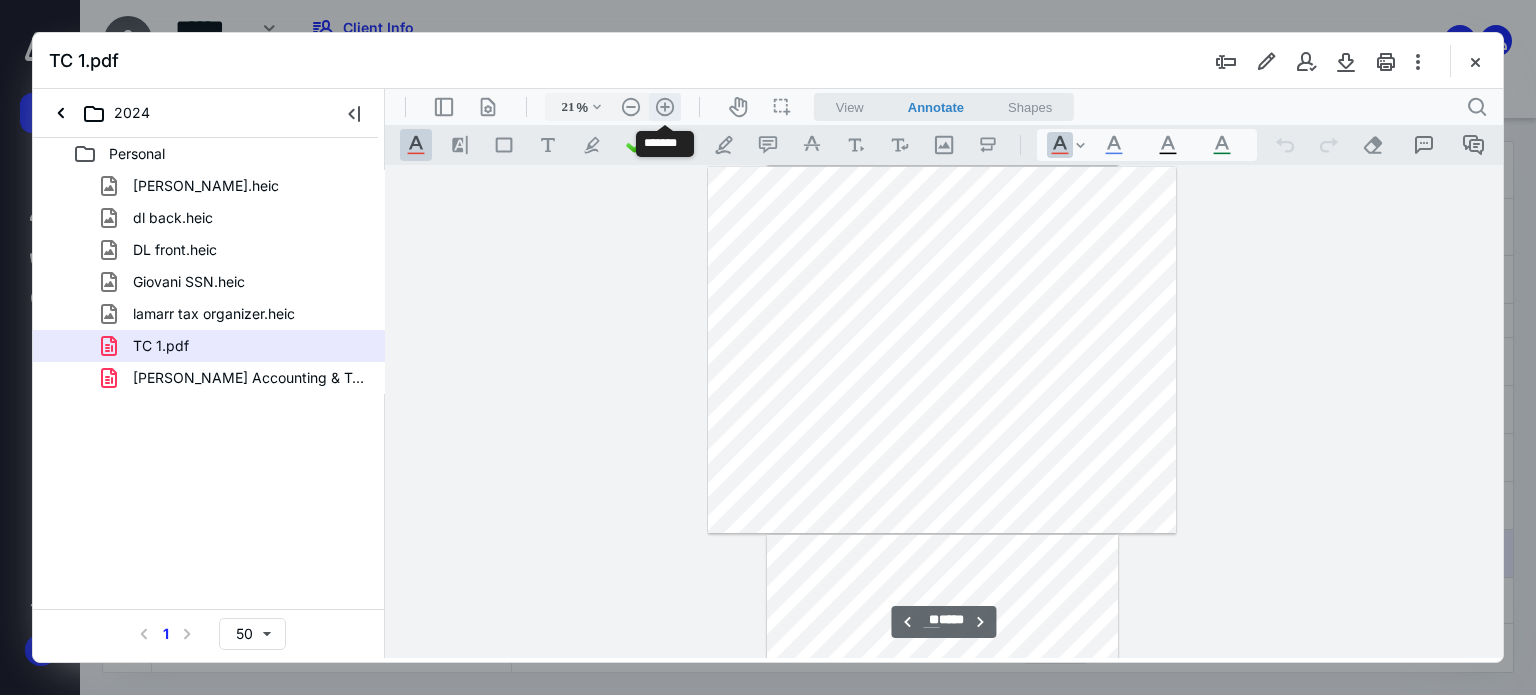 click on ".cls-1{fill:#abb0c4;} icon - header - zoom - in - line" at bounding box center (665, 107) 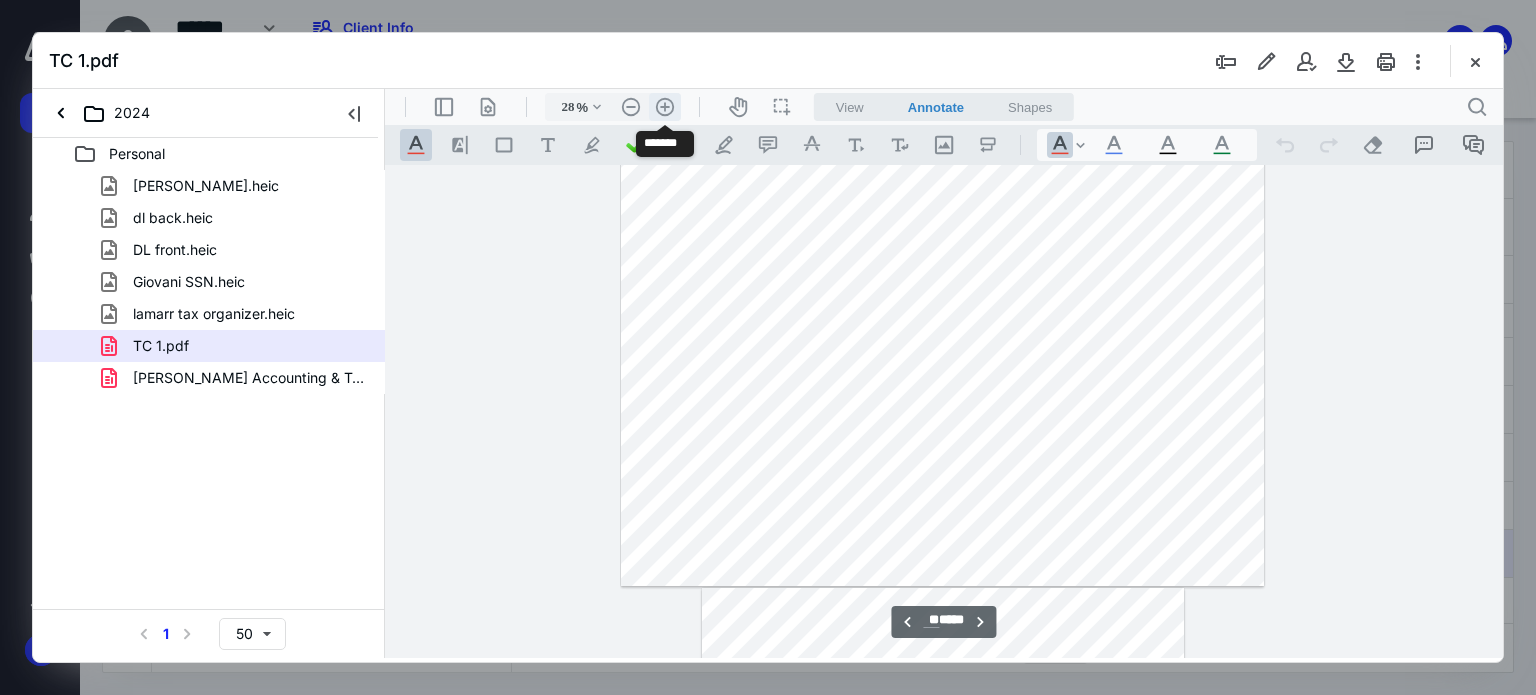click on ".cls-1{fill:#abb0c4;} icon - header - zoom - in - line" at bounding box center [665, 107] 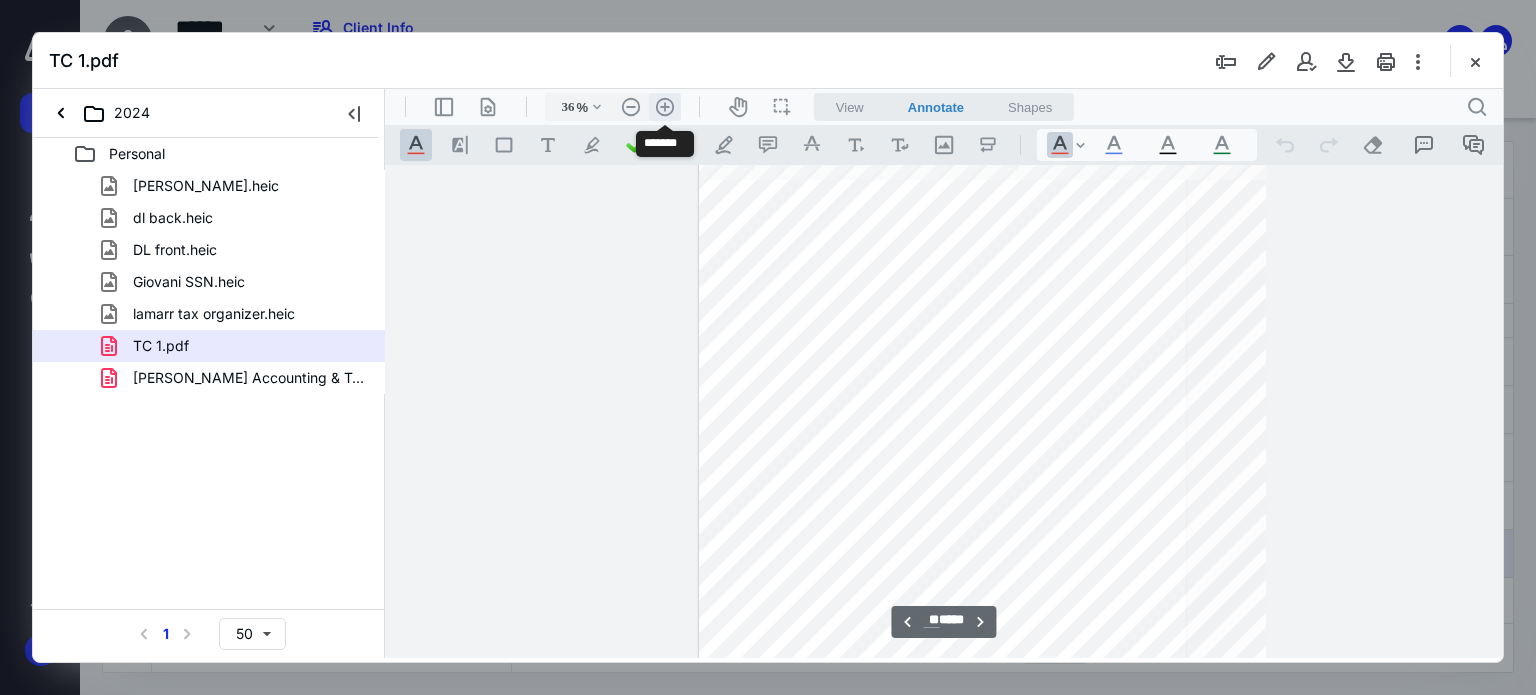 click on ".cls-1{fill:#abb0c4;} icon - header - zoom - in - line" at bounding box center [665, 107] 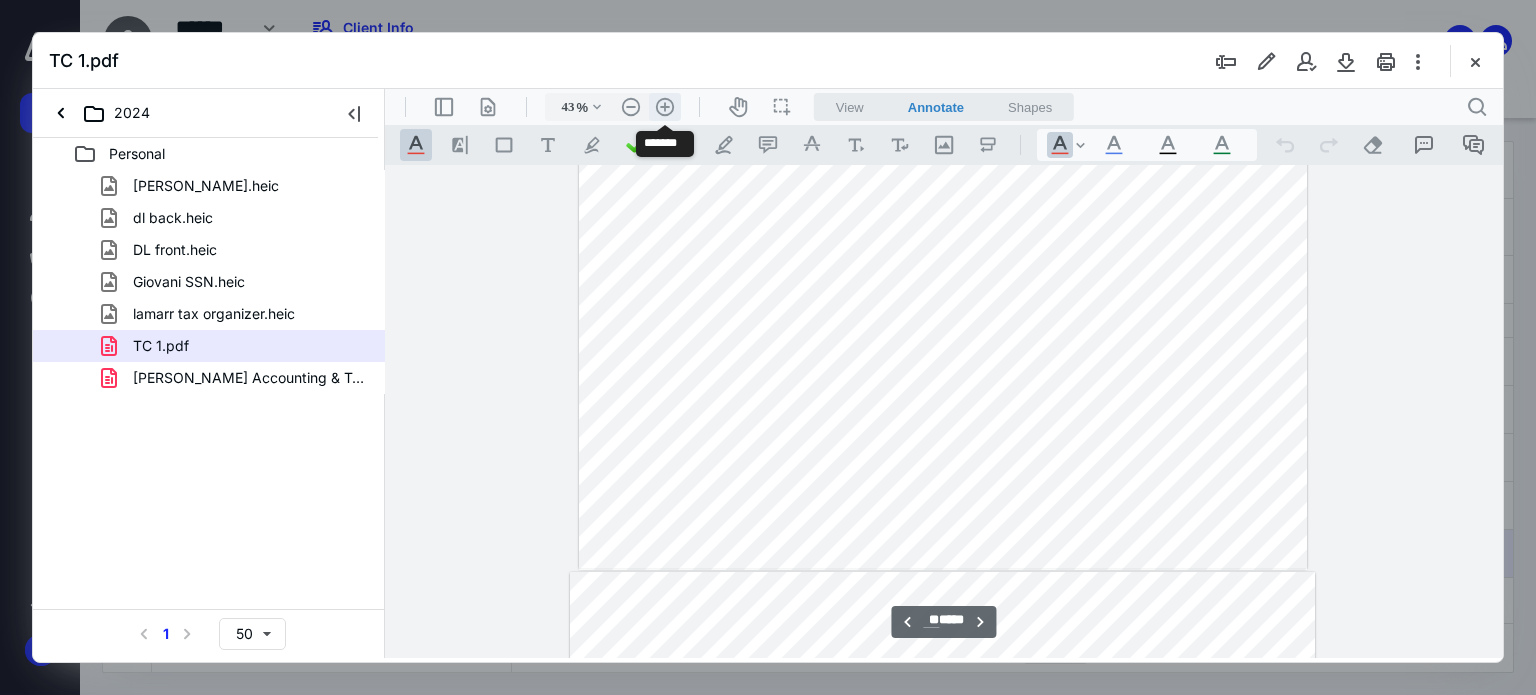 scroll, scrollTop: 9117, scrollLeft: 0, axis: vertical 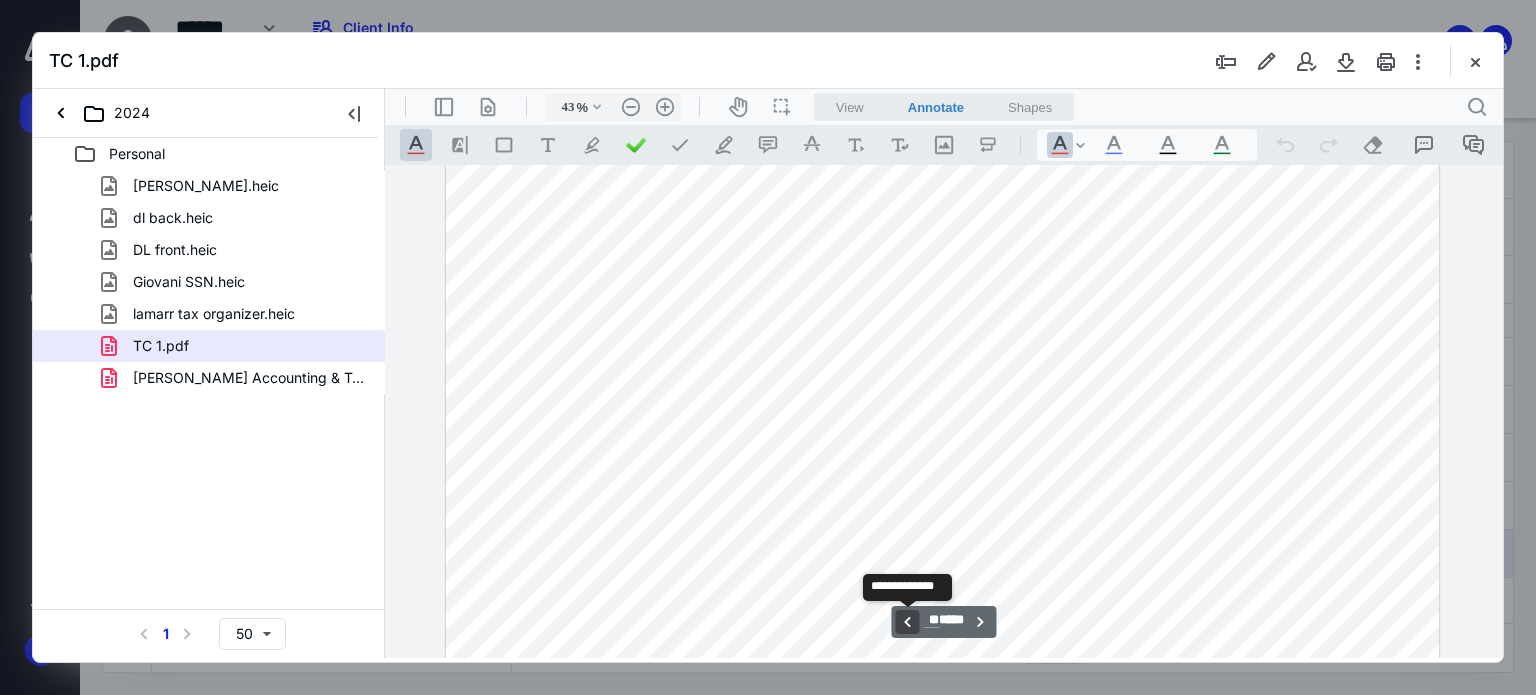 click on "**********" at bounding box center (907, 622) 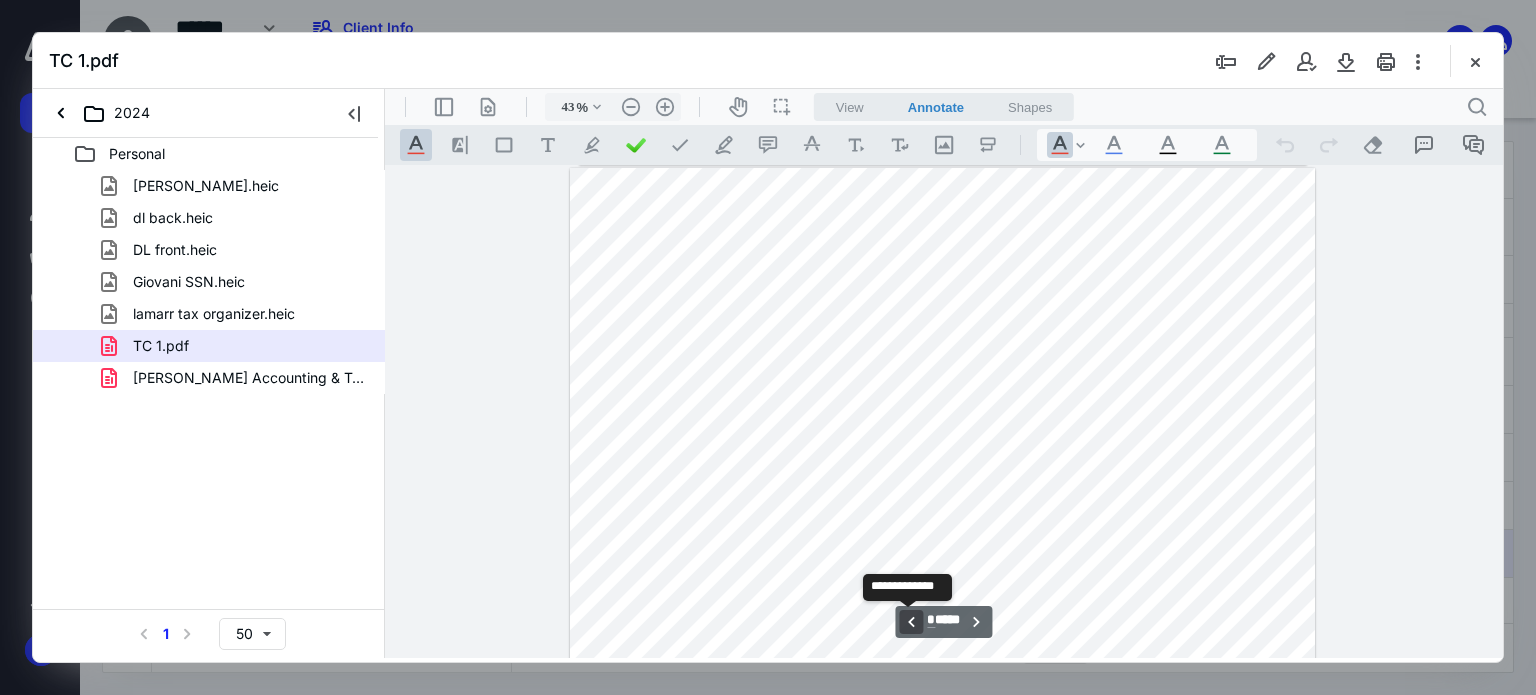 click on "**********" at bounding box center [911, 622] 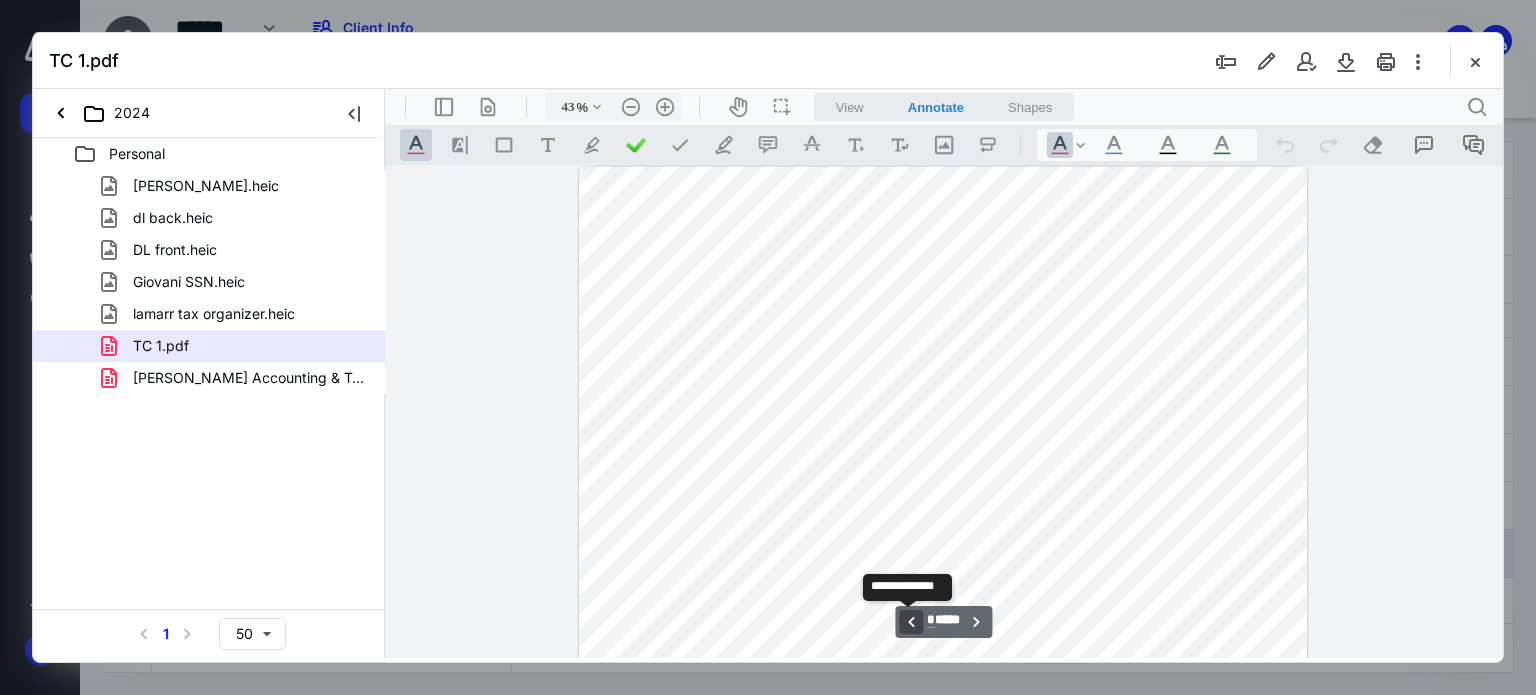 click on "**********" at bounding box center (911, 622) 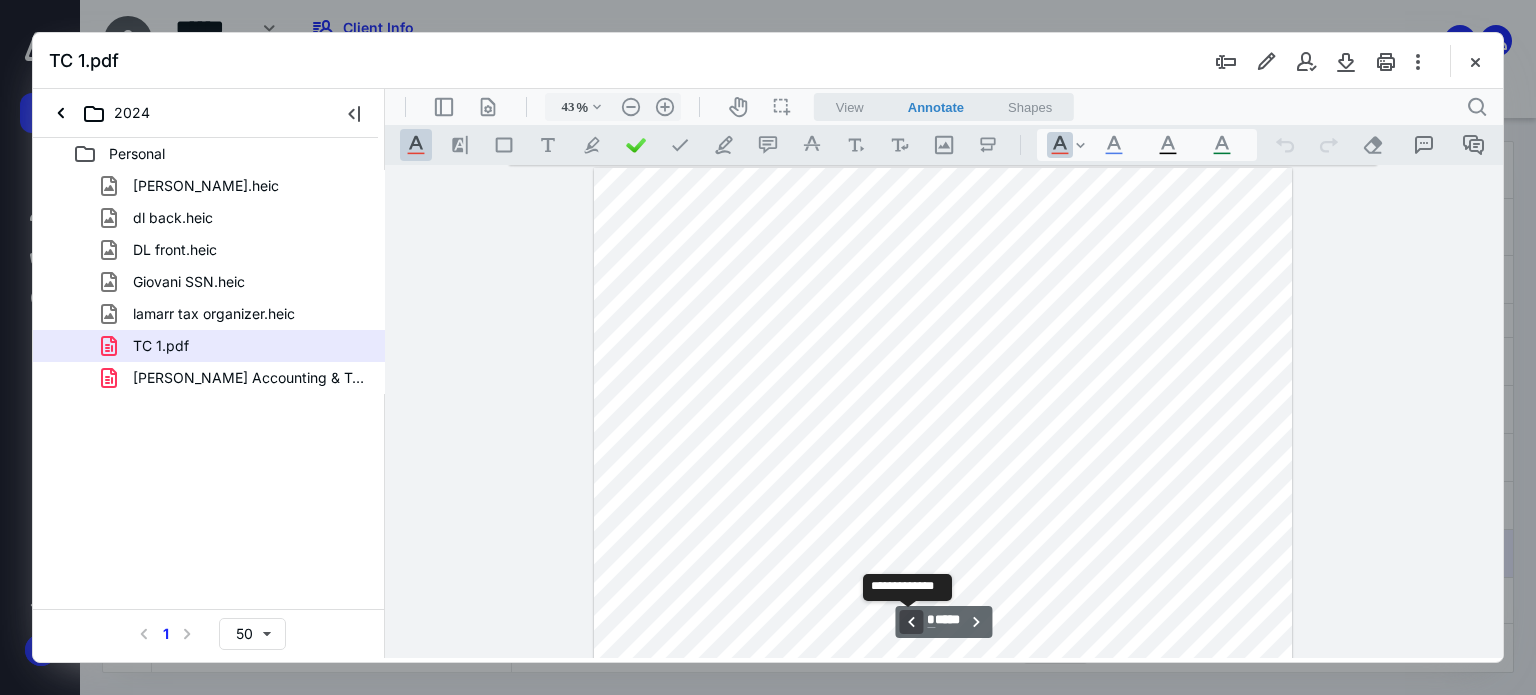 click on "**********" at bounding box center [911, 622] 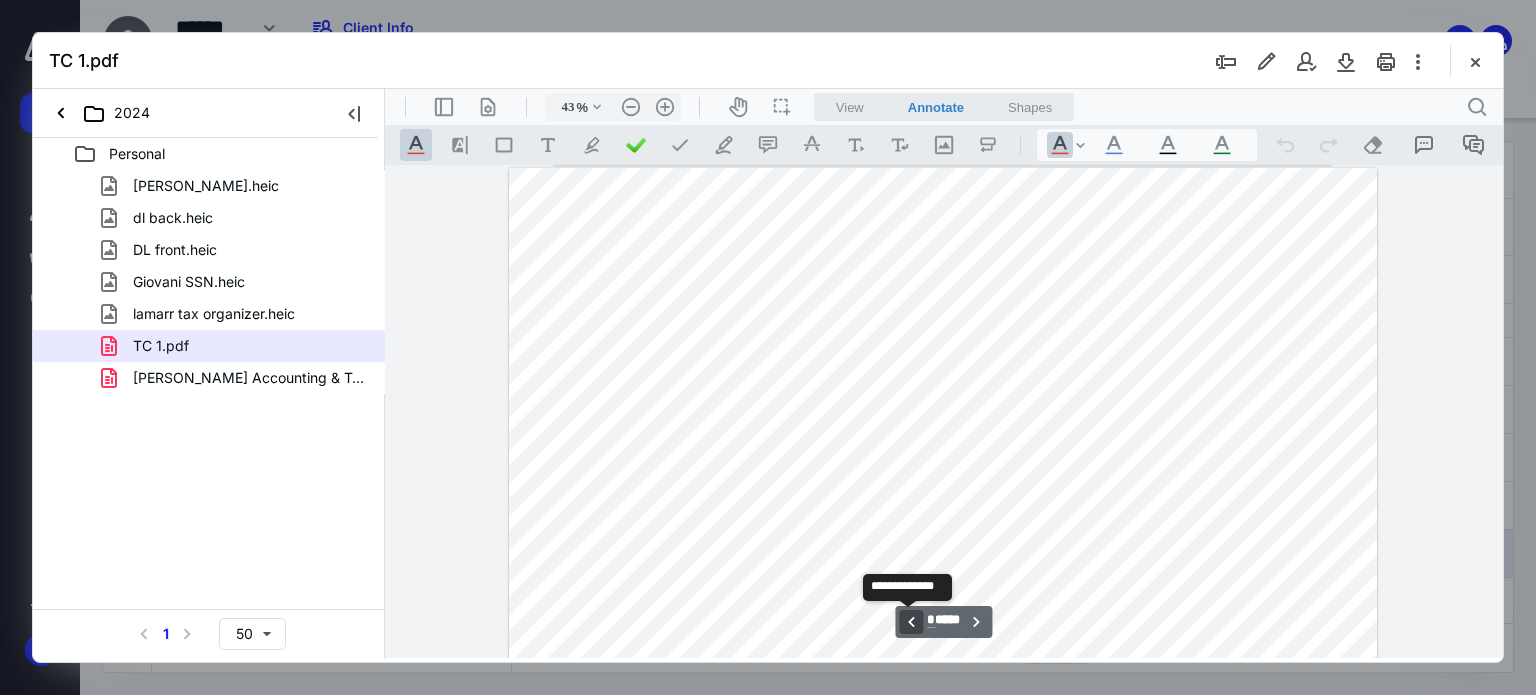 click on "**********" at bounding box center [911, 622] 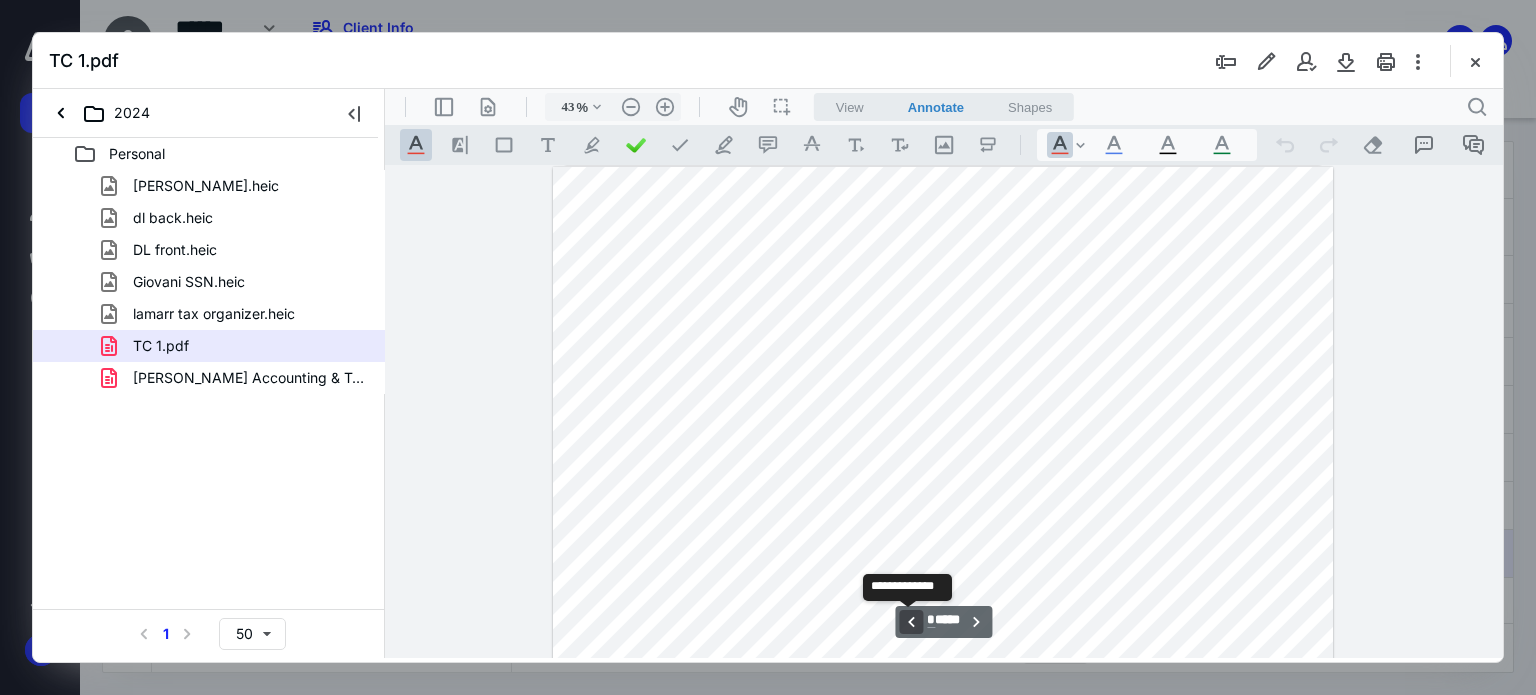 click on "**********" at bounding box center [911, 622] 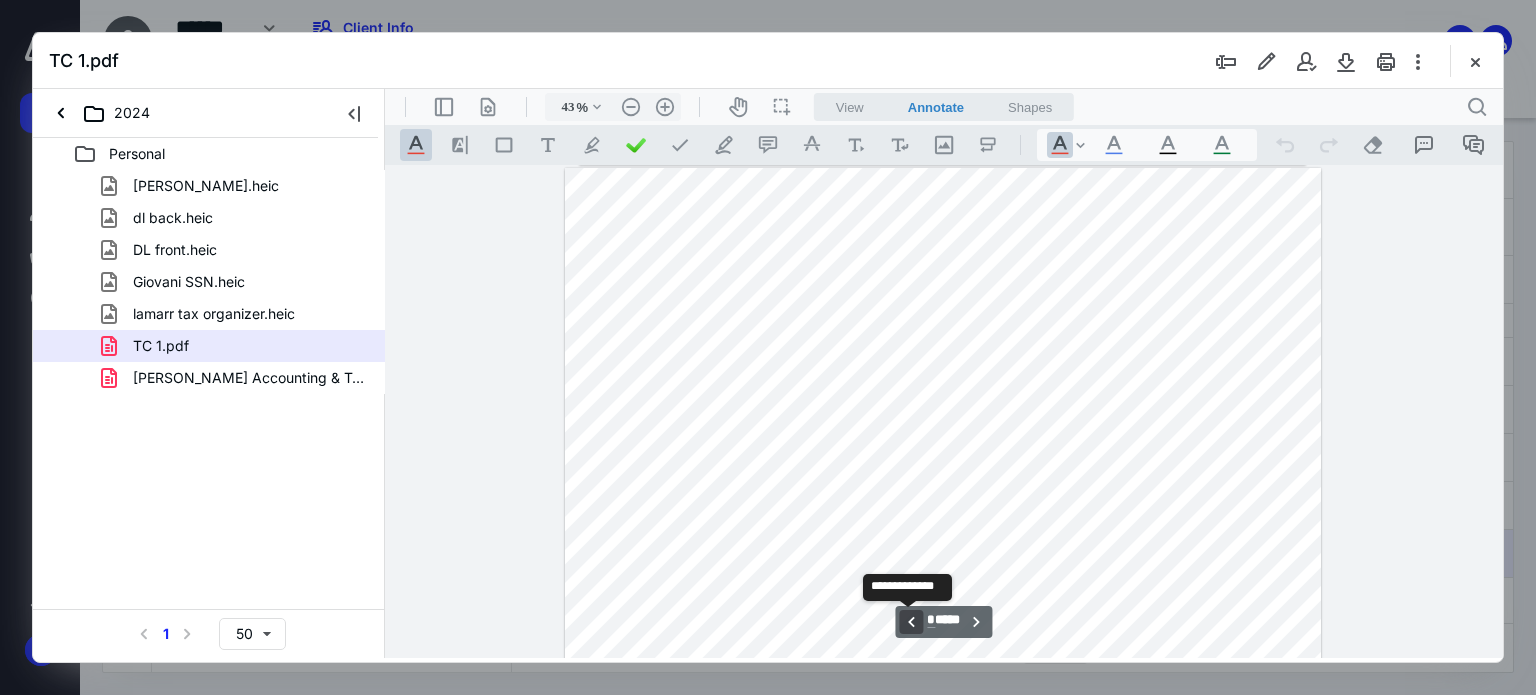 click on "**********" at bounding box center (911, 622) 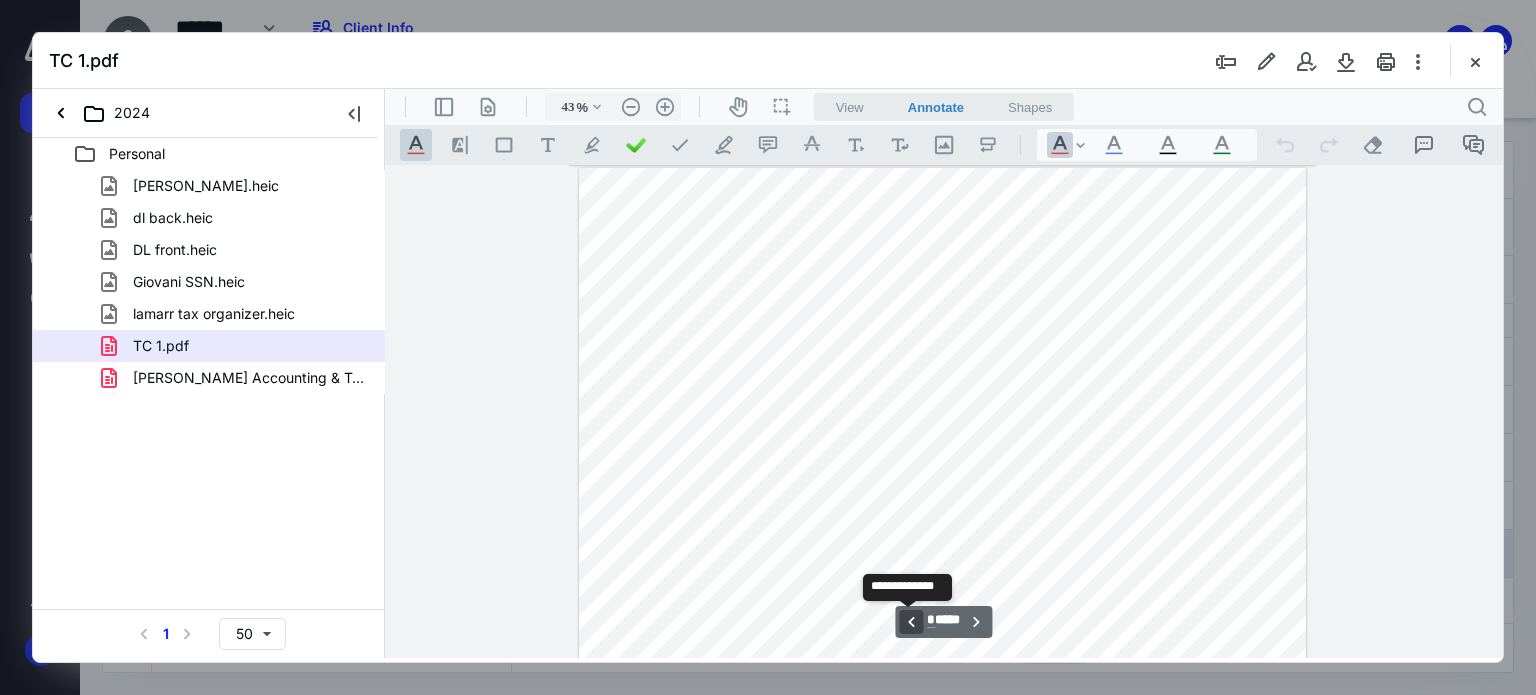 click on "**********" at bounding box center [911, 622] 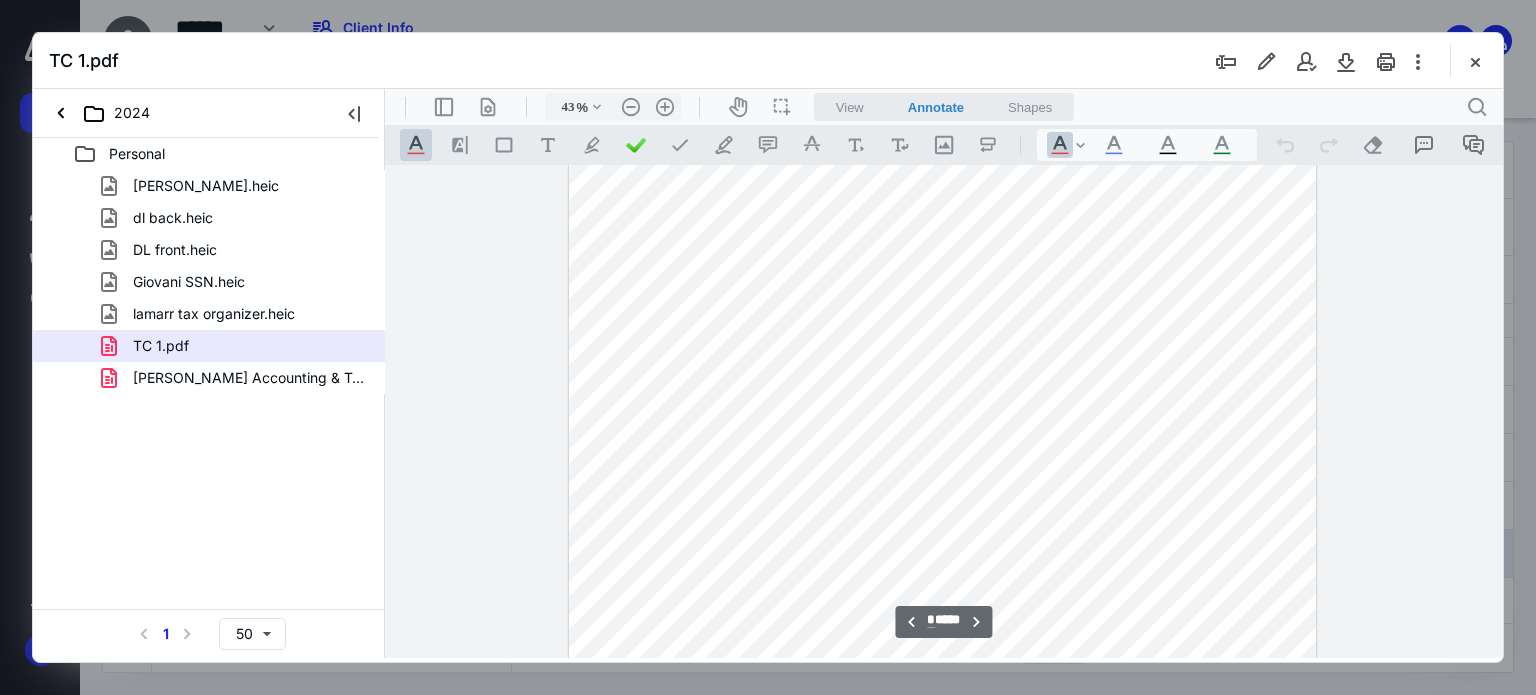 scroll, scrollTop: 1447, scrollLeft: 0, axis: vertical 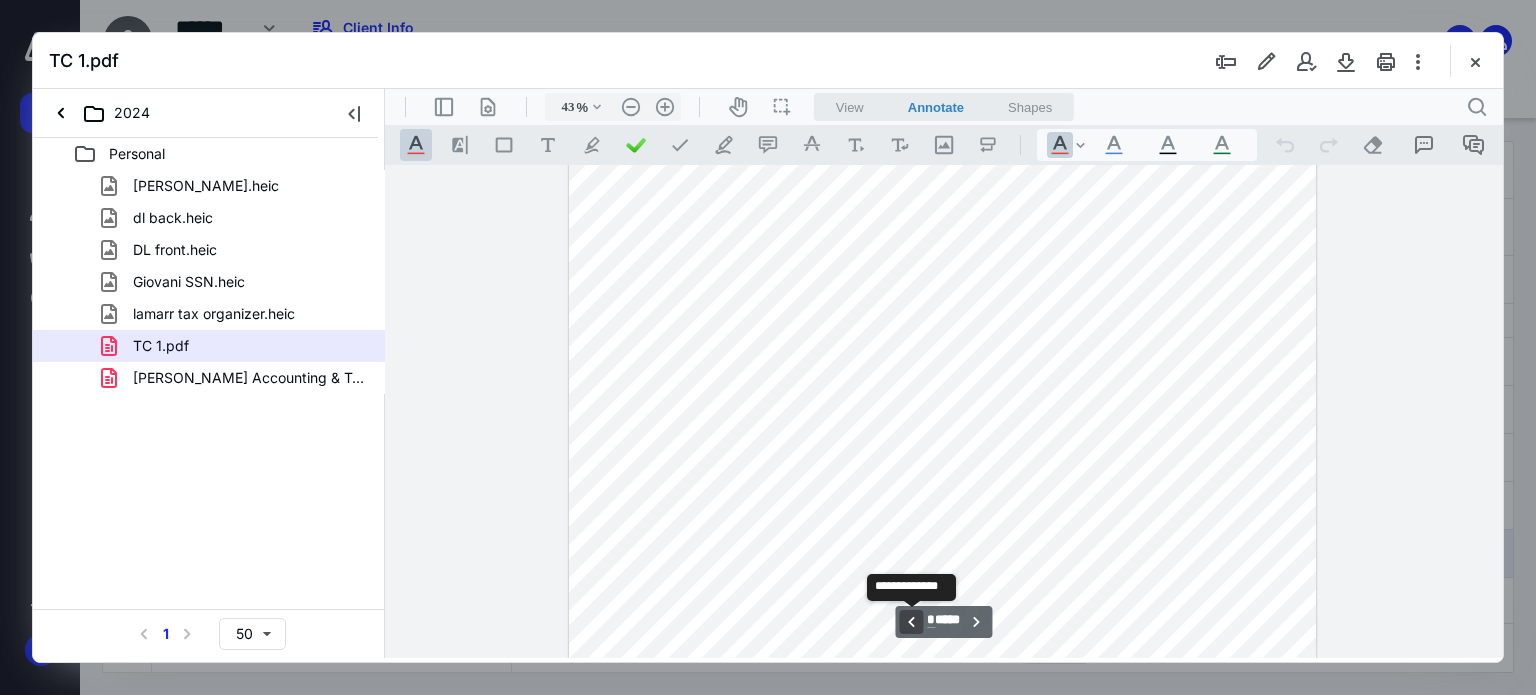 click on "**********" at bounding box center [911, 622] 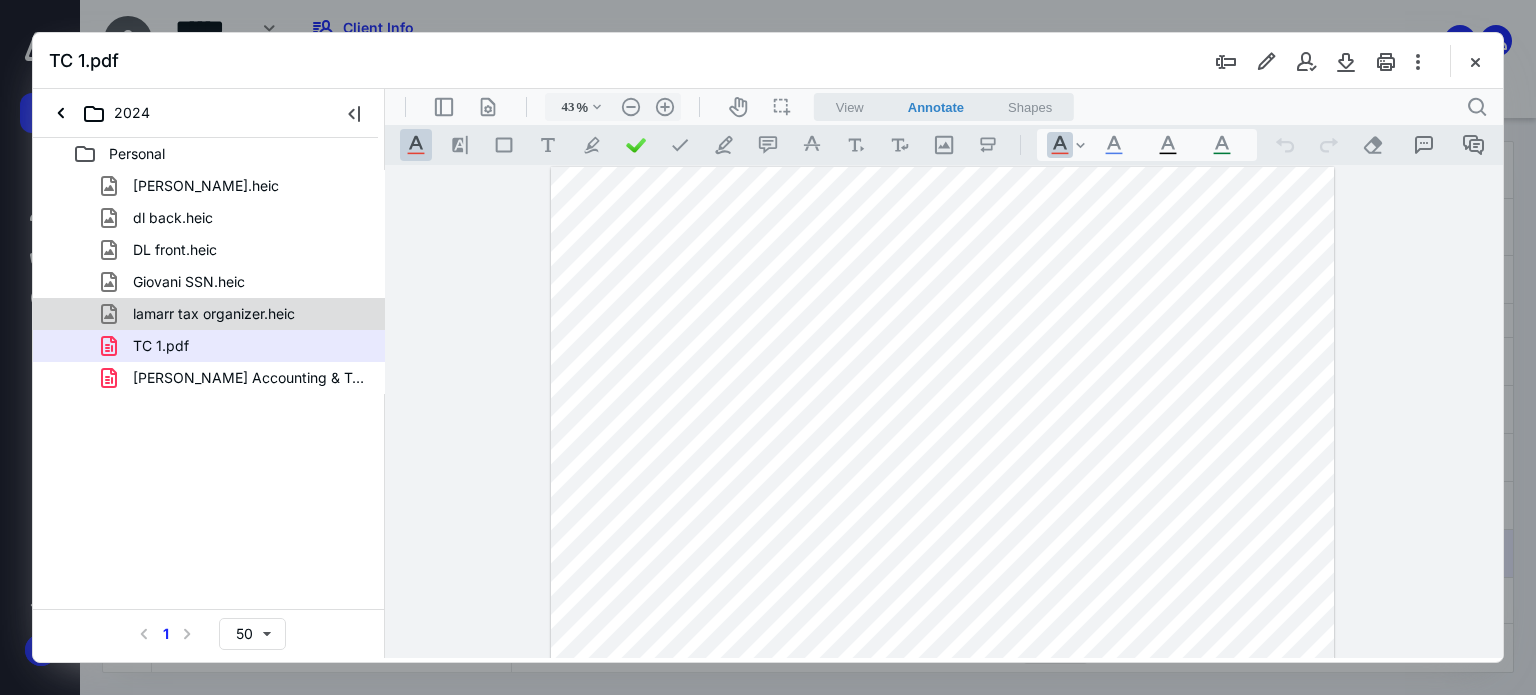 click on "lamarr tax organizer.heic" at bounding box center (214, 314) 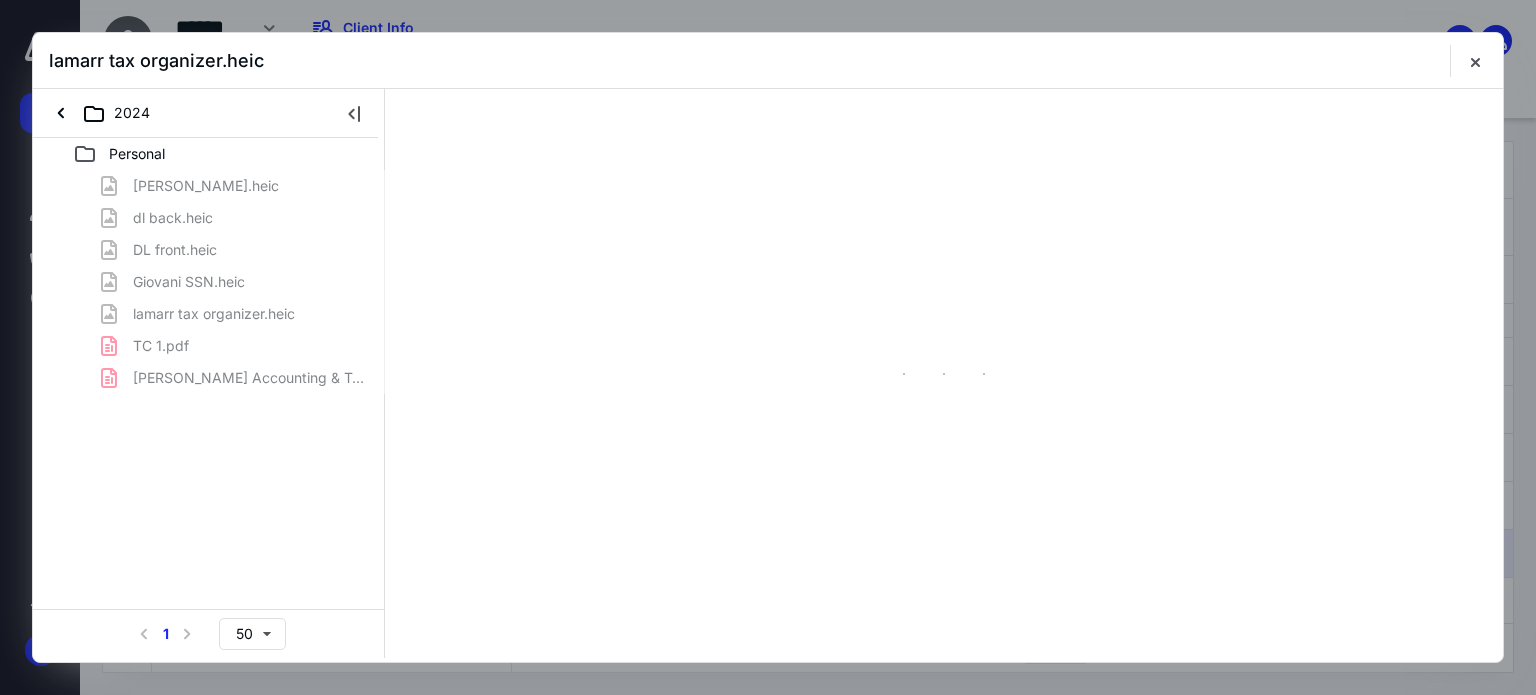 click on "alexis ssn.heic dl back.heic DL front.heic Giovani SSN.heic lamarr tax organizer.heic TC 1.pdf Thomas Cantrell Accounting & Tax.pdf" at bounding box center [209, 282] 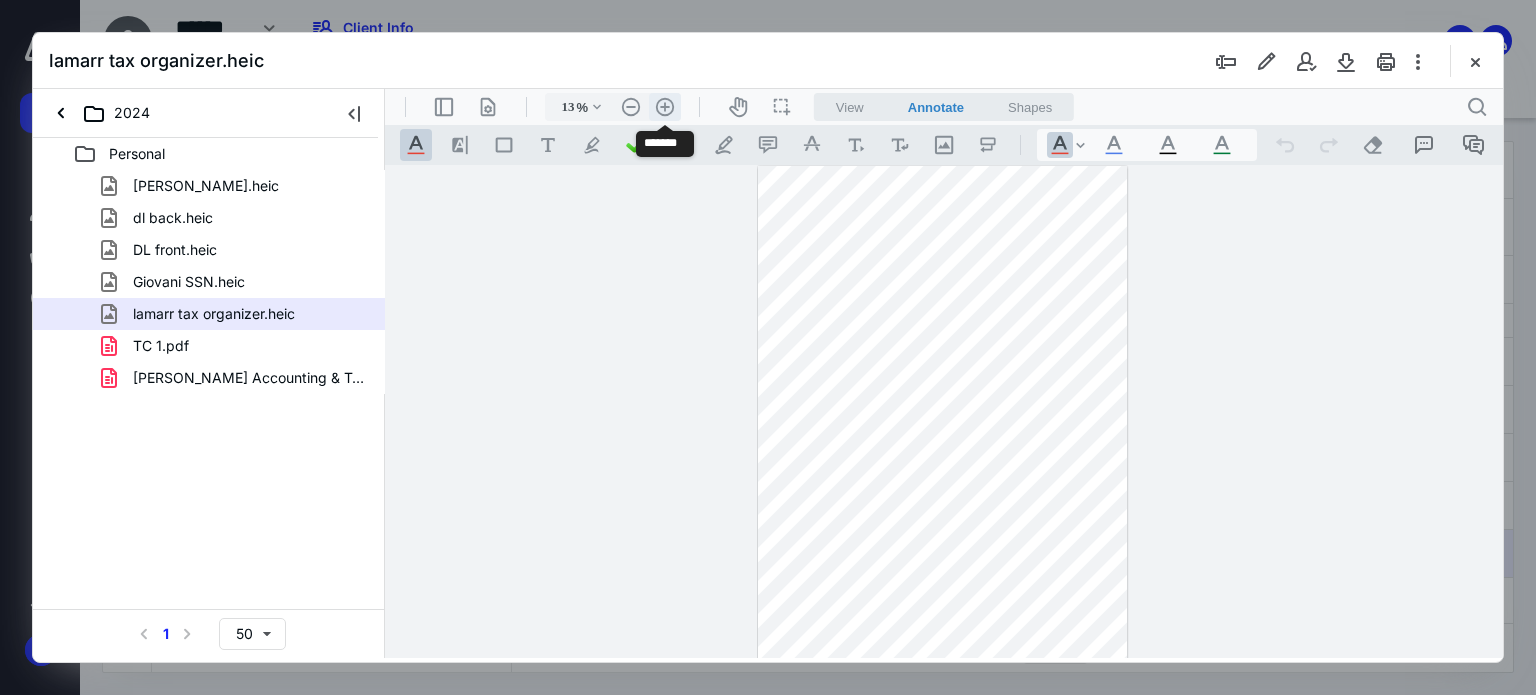 click on ".cls-1{fill:#abb0c4;} icon - header - zoom - in - line" at bounding box center [665, 107] 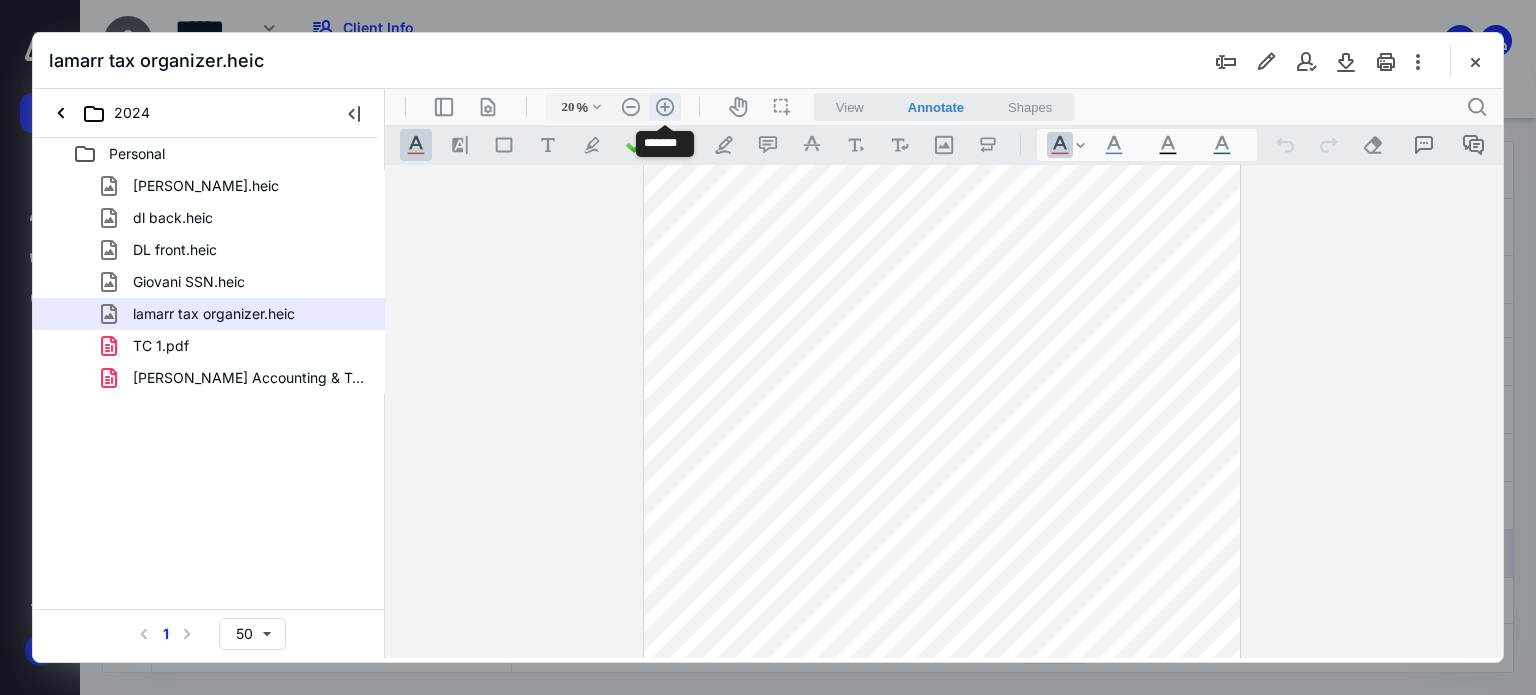 click on ".cls-1{fill:#abb0c4;} icon - header - zoom - in - line" at bounding box center [665, 107] 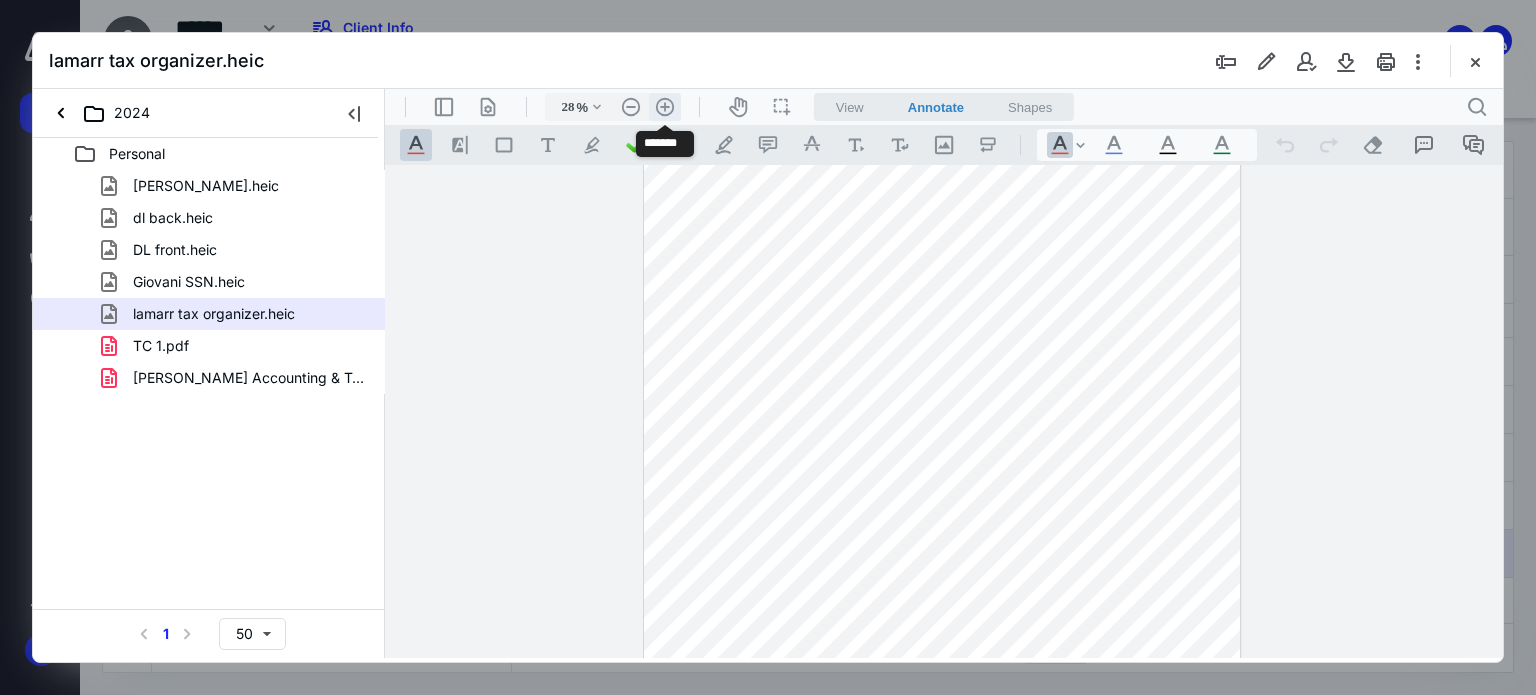 scroll, scrollTop: 256, scrollLeft: 0, axis: vertical 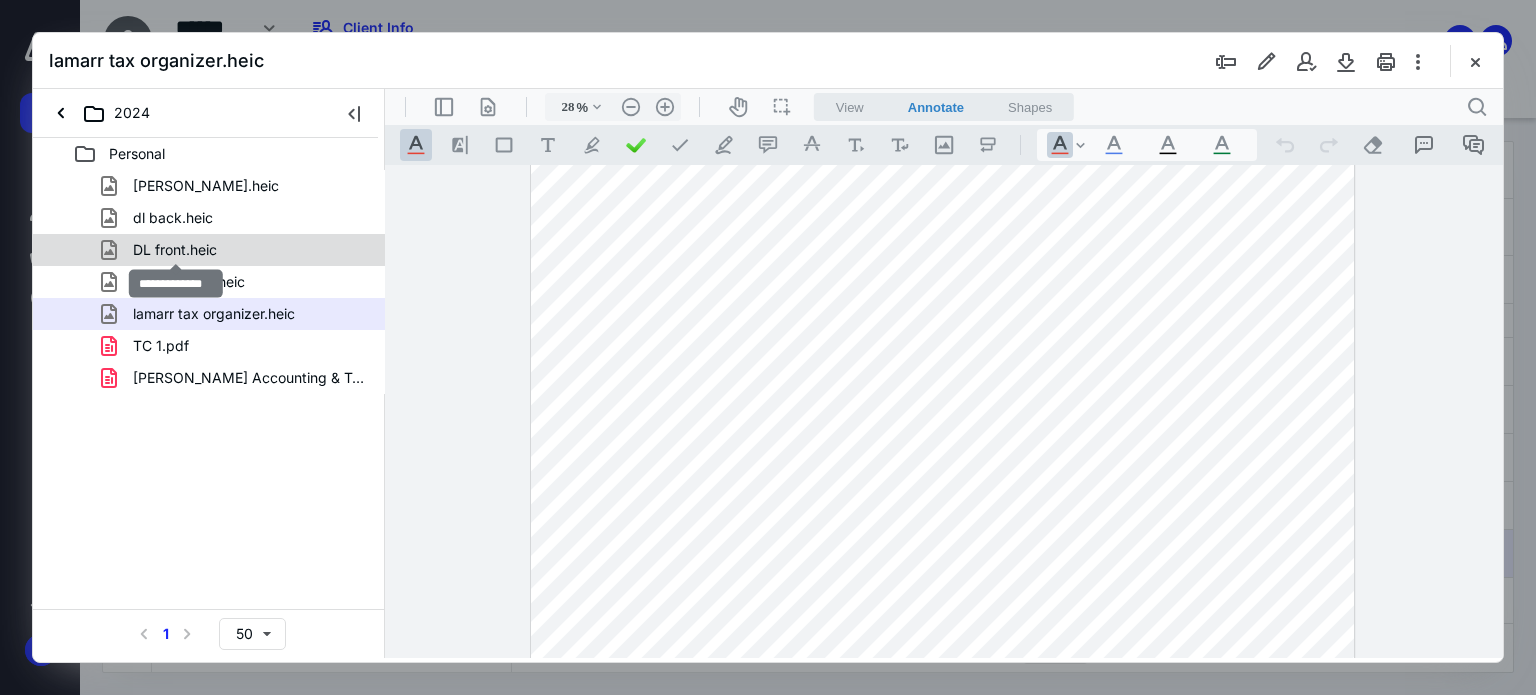 click on "DL front.heic" at bounding box center (175, 250) 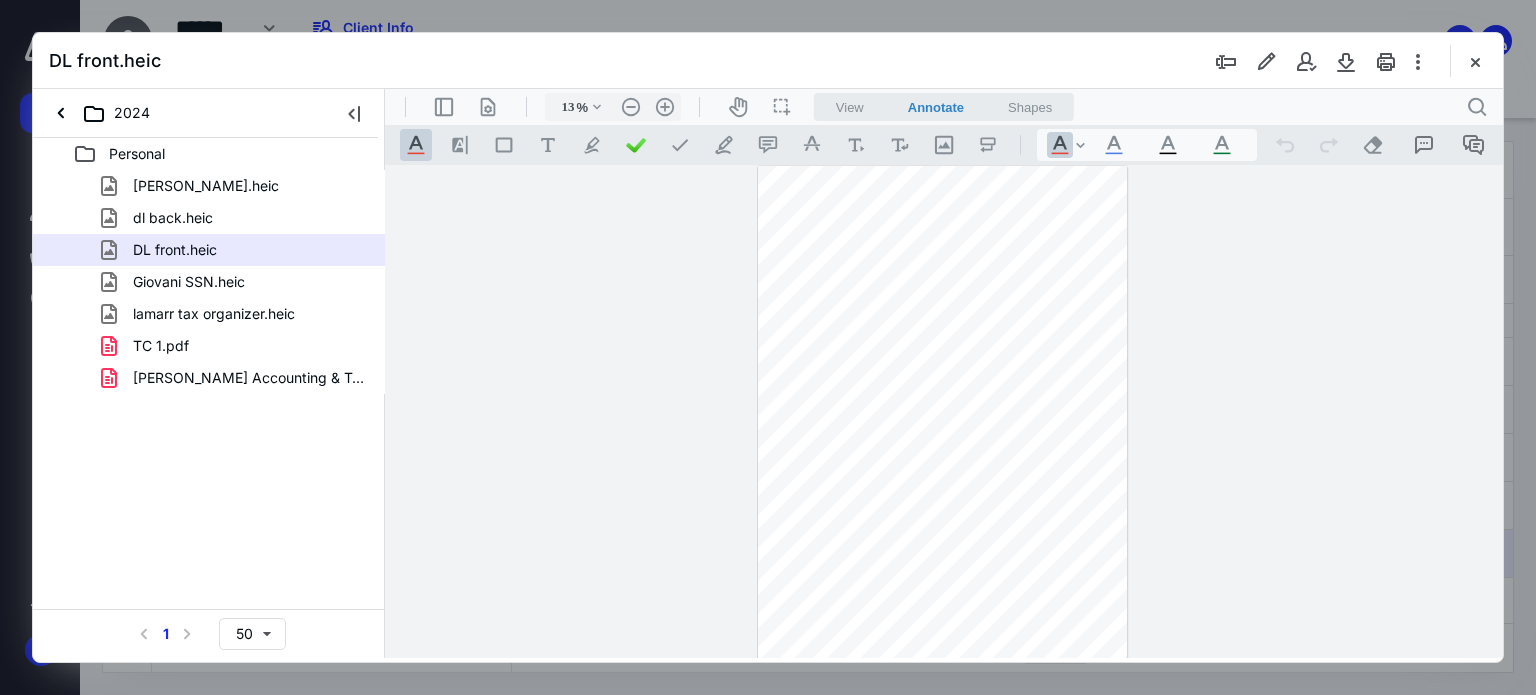 scroll, scrollTop: 1, scrollLeft: 0, axis: vertical 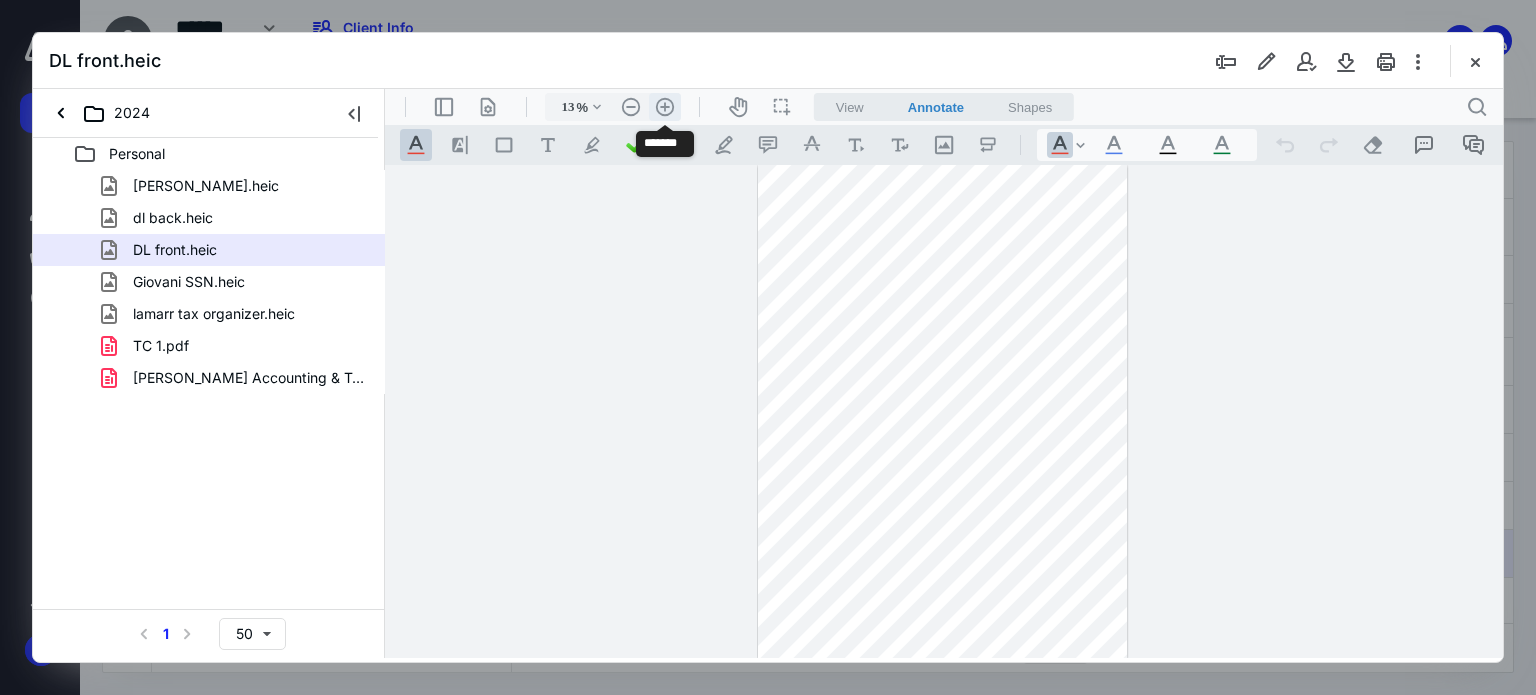 click on ".cls-1{fill:#abb0c4;} icon - header - zoom - in - line" at bounding box center [665, 107] 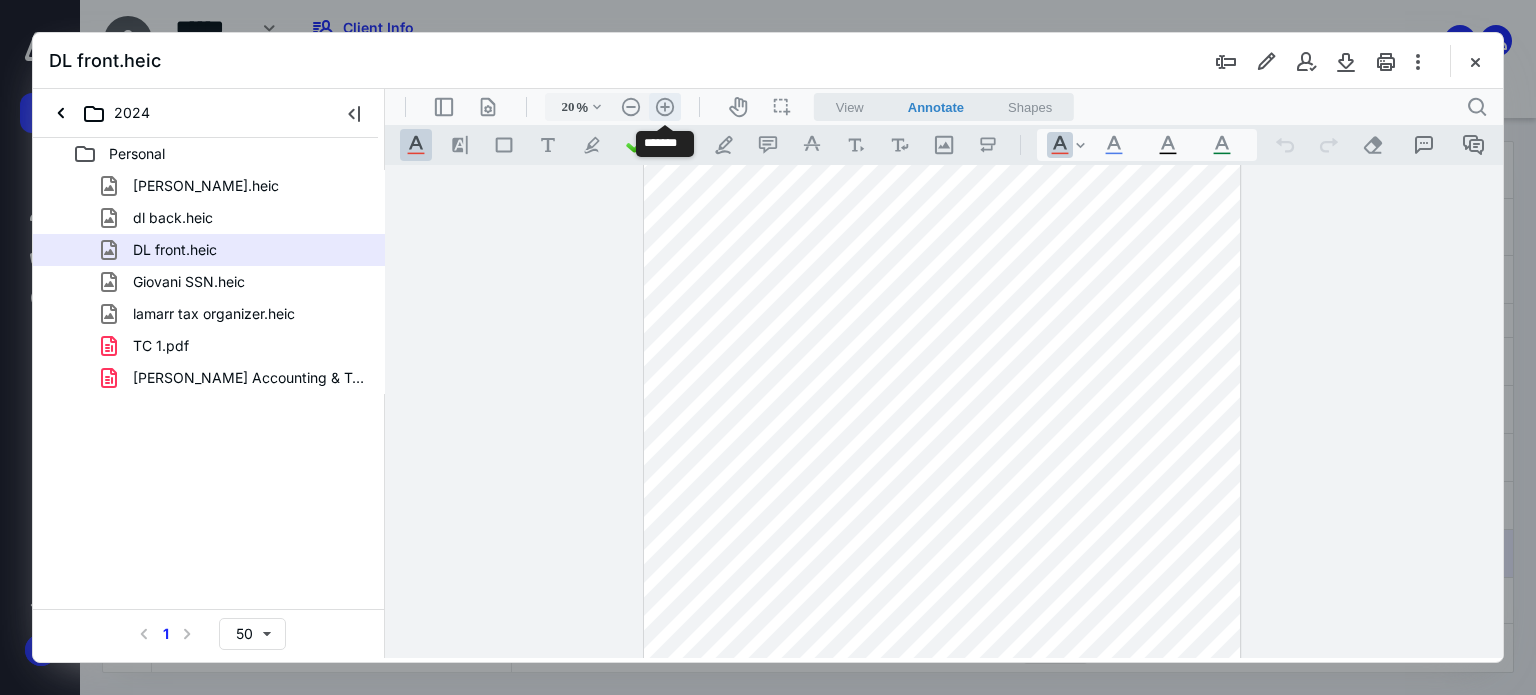 click on ".cls-1{fill:#abb0c4;} icon - header - zoom - in - line" at bounding box center [665, 107] 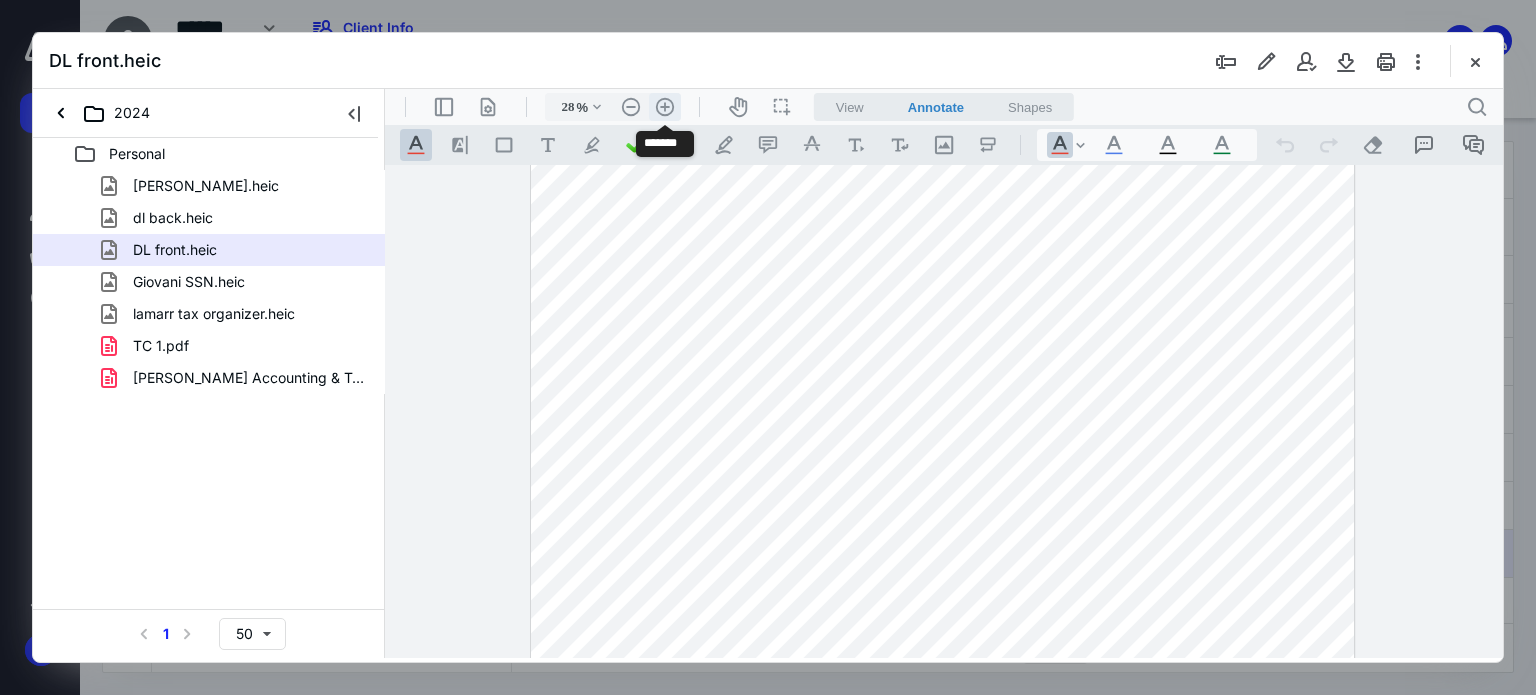 click on ".cls-1{fill:#abb0c4;} icon - header - zoom - in - line" at bounding box center (665, 107) 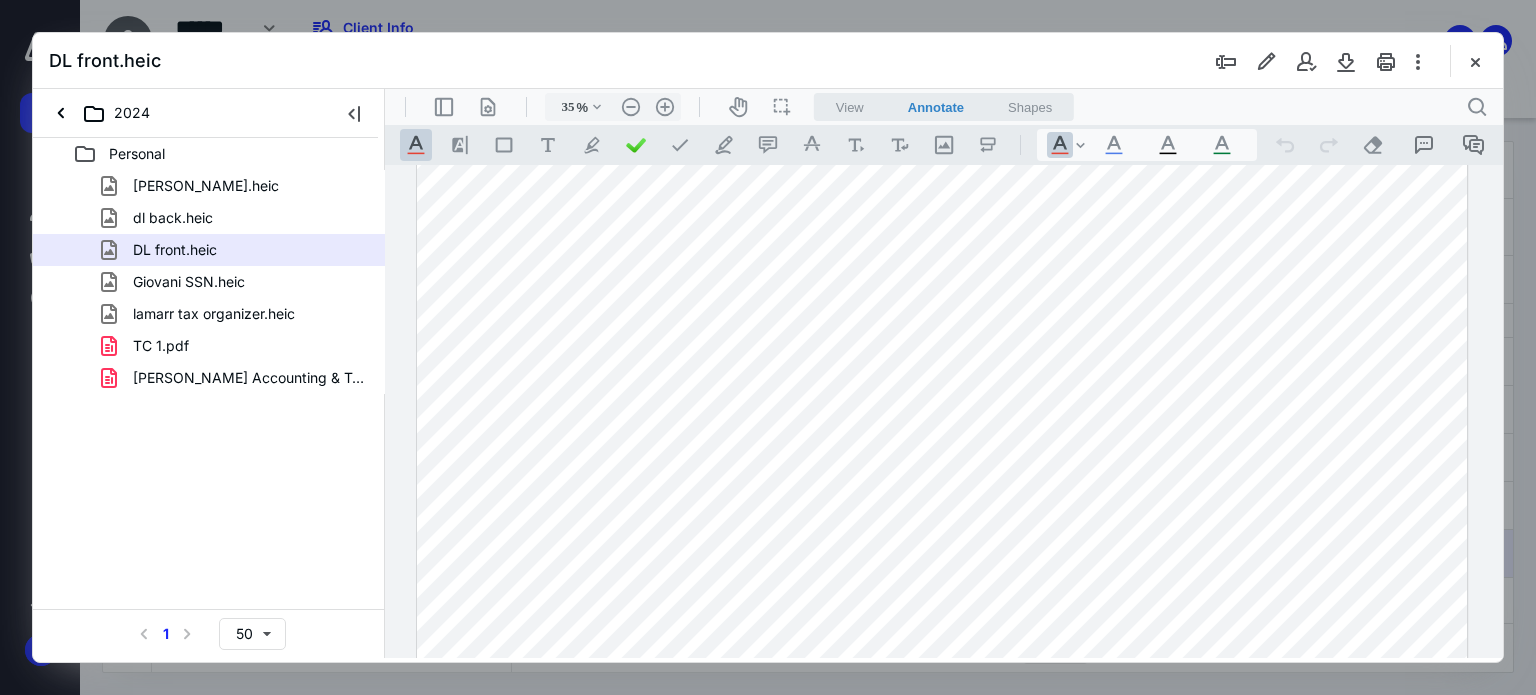 scroll, scrollTop: 488, scrollLeft: 0, axis: vertical 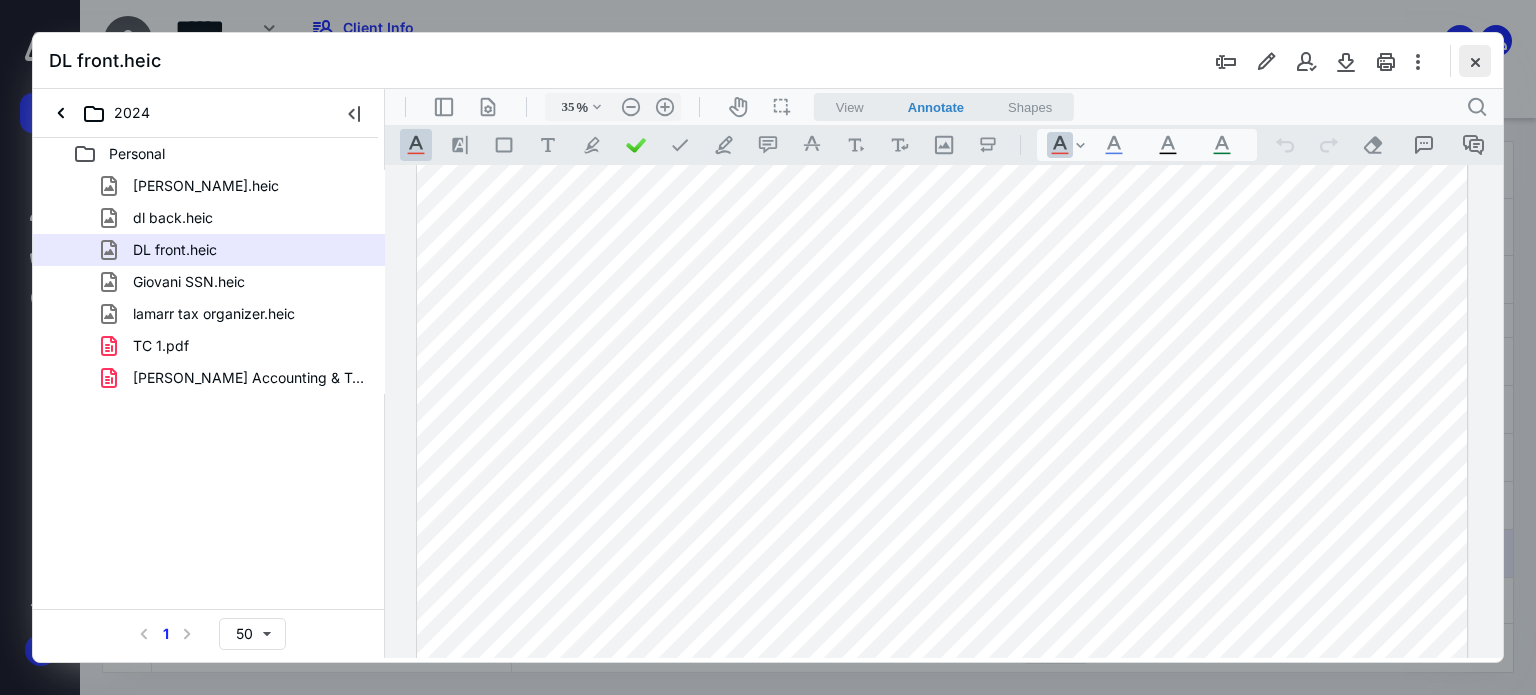 click at bounding box center [1475, 61] 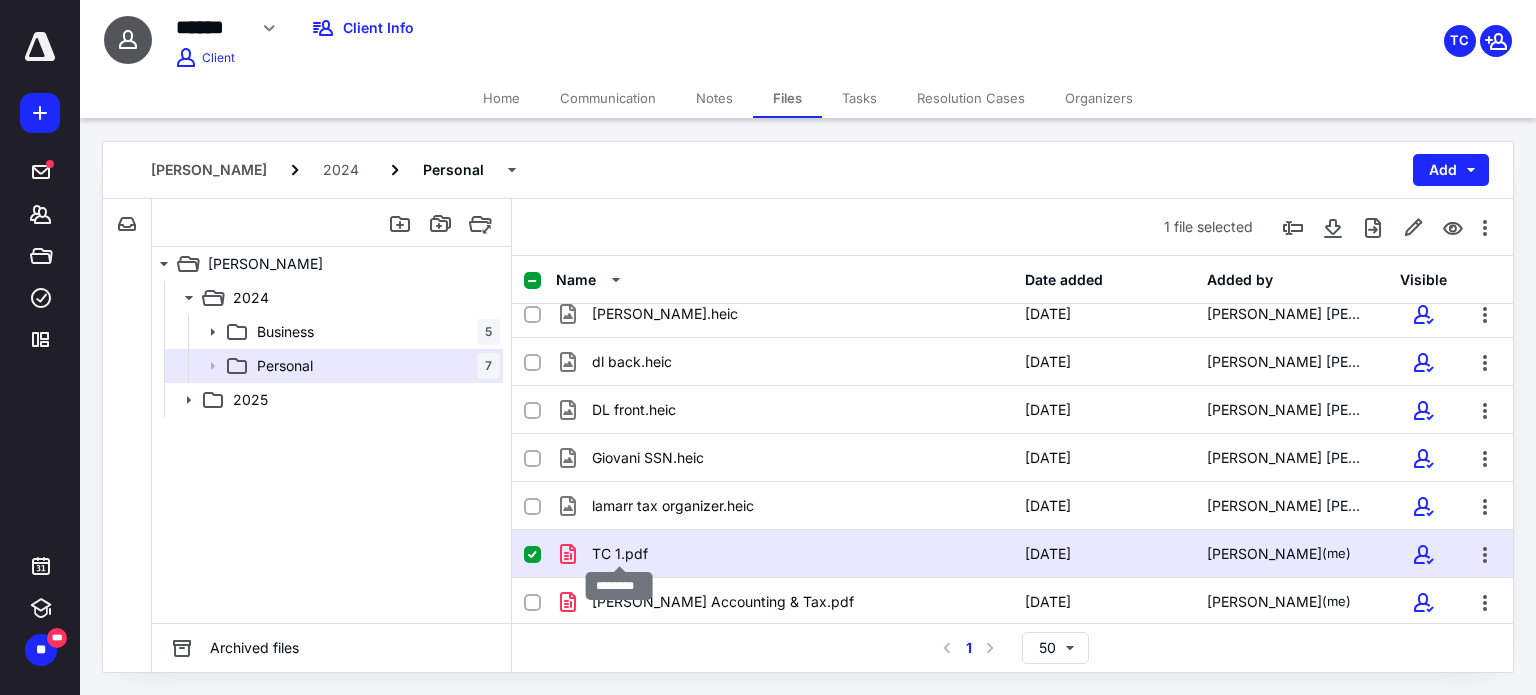 click on "TC 1.pdf" at bounding box center (620, 554) 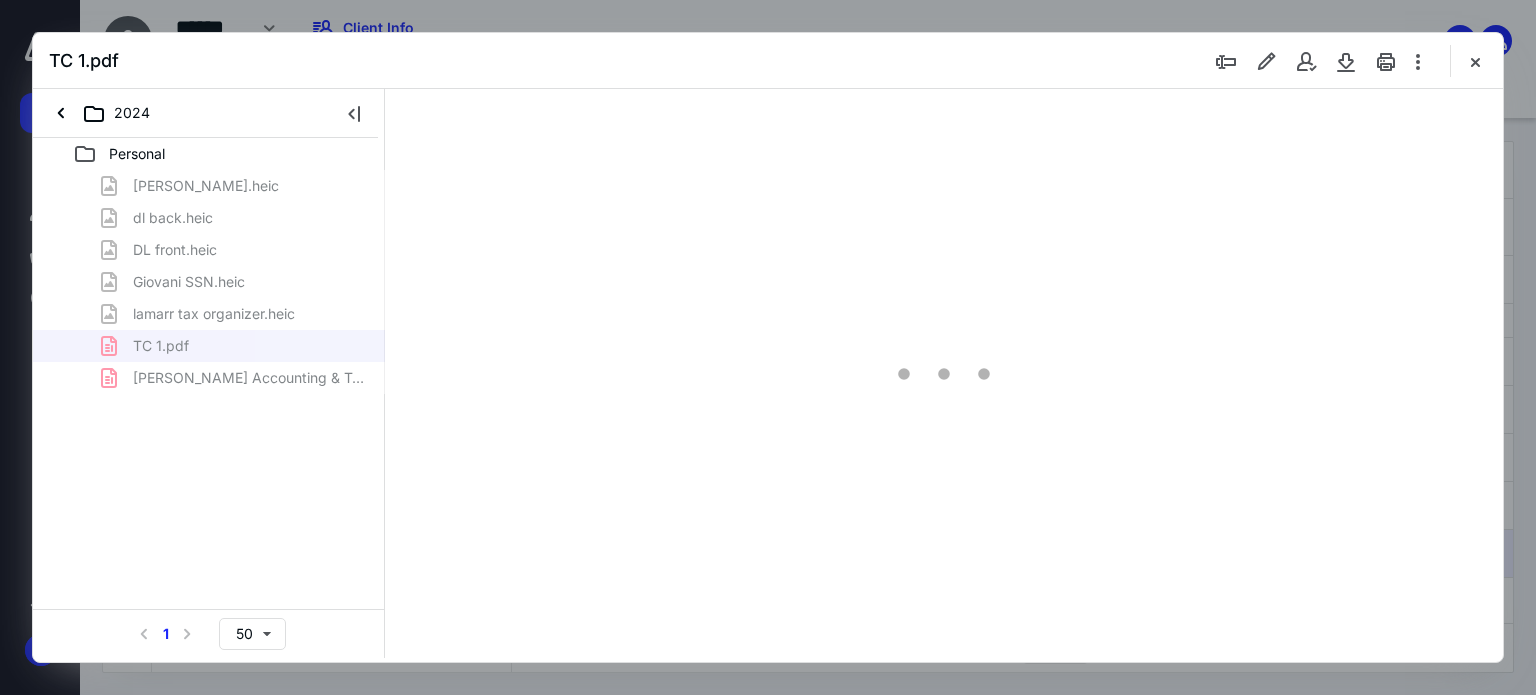 scroll, scrollTop: 0, scrollLeft: 0, axis: both 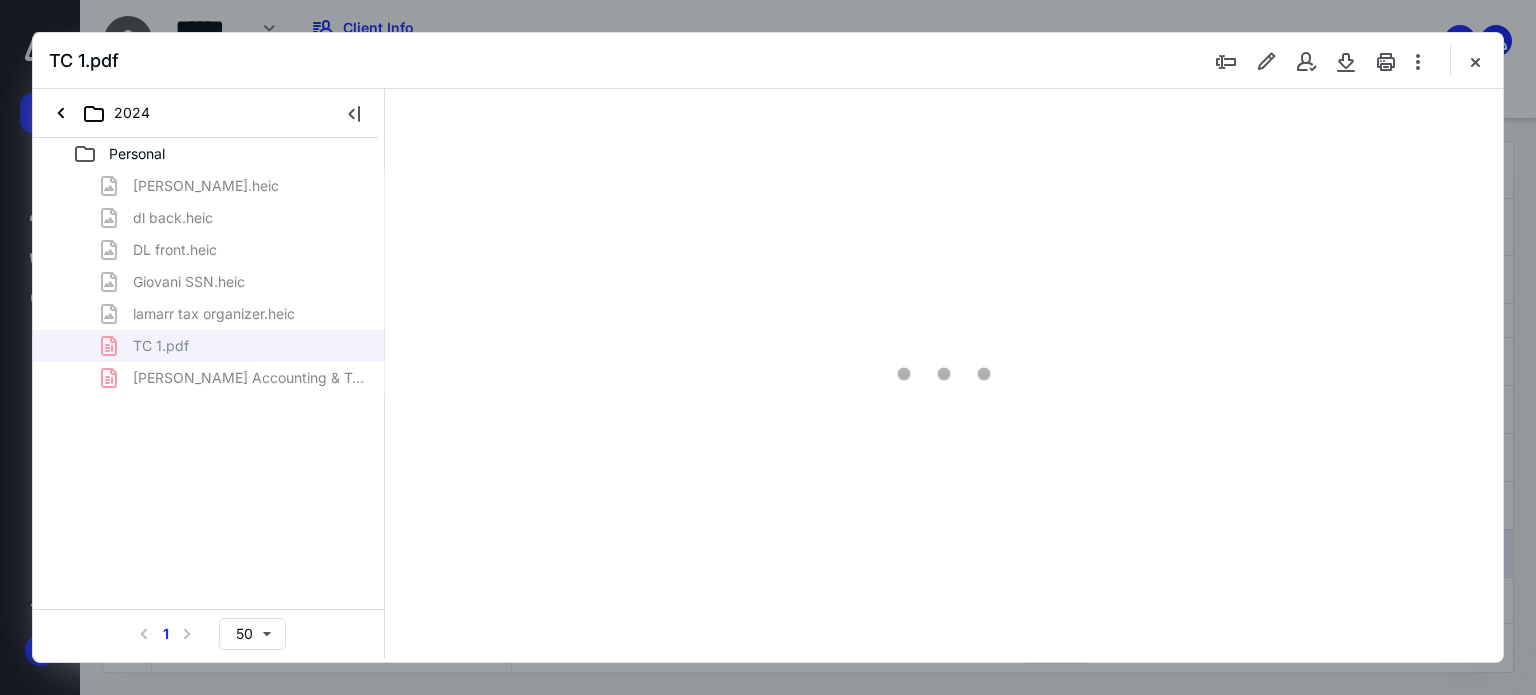 type on "21" 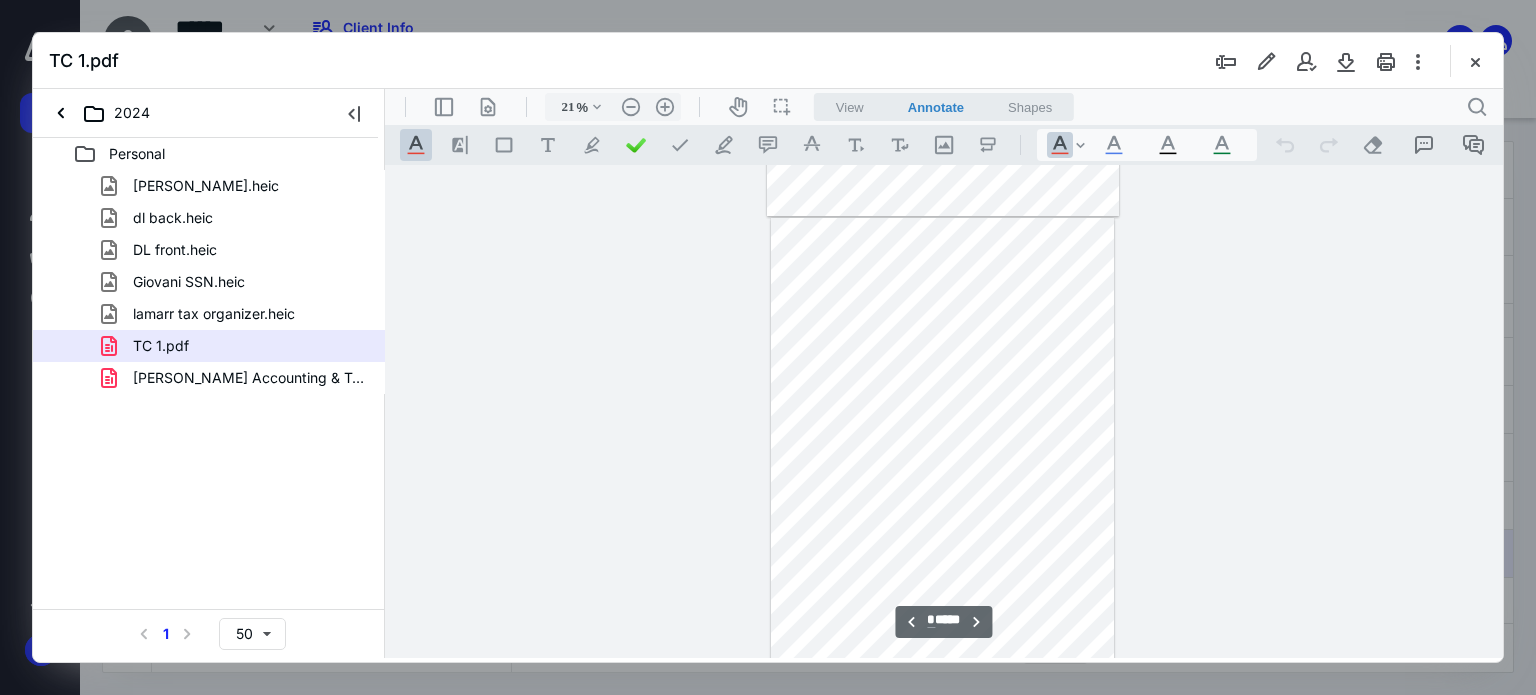 type on "*" 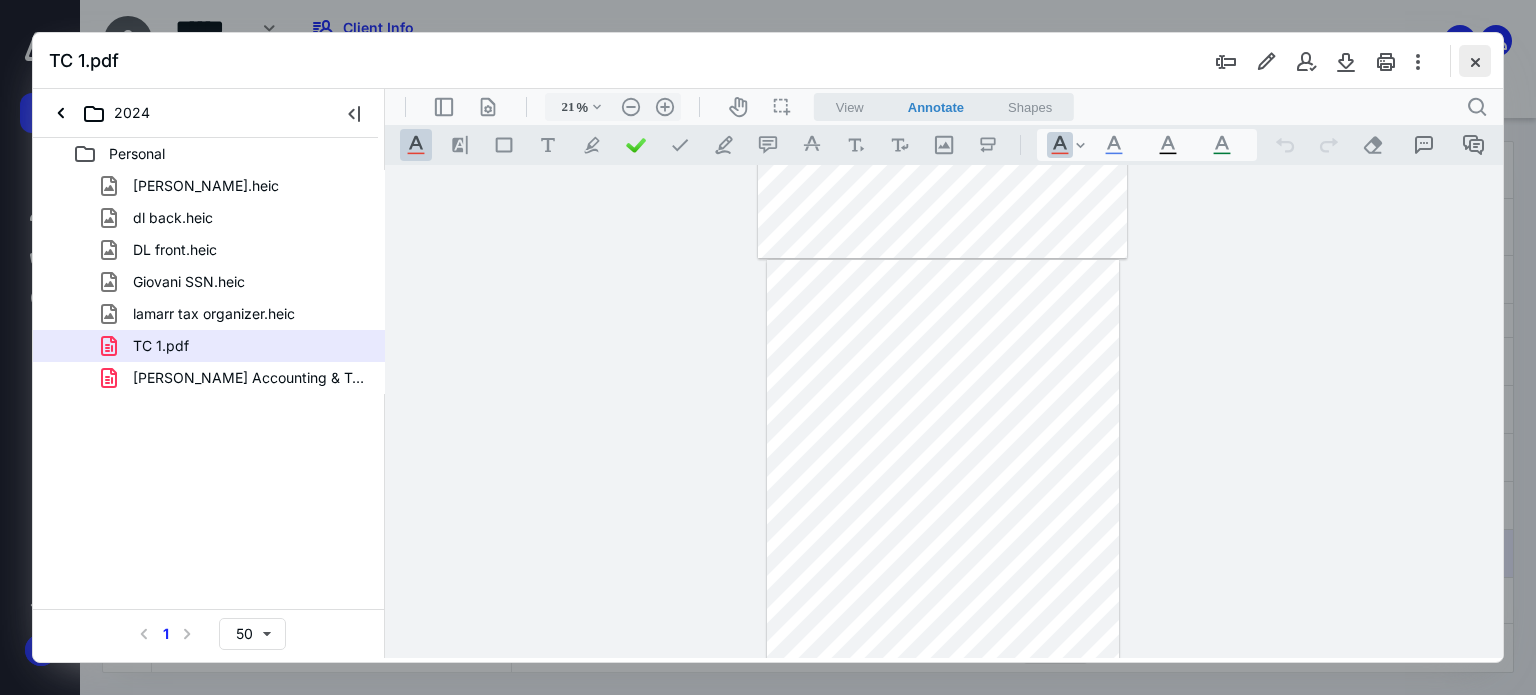 click at bounding box center (1475, 61) 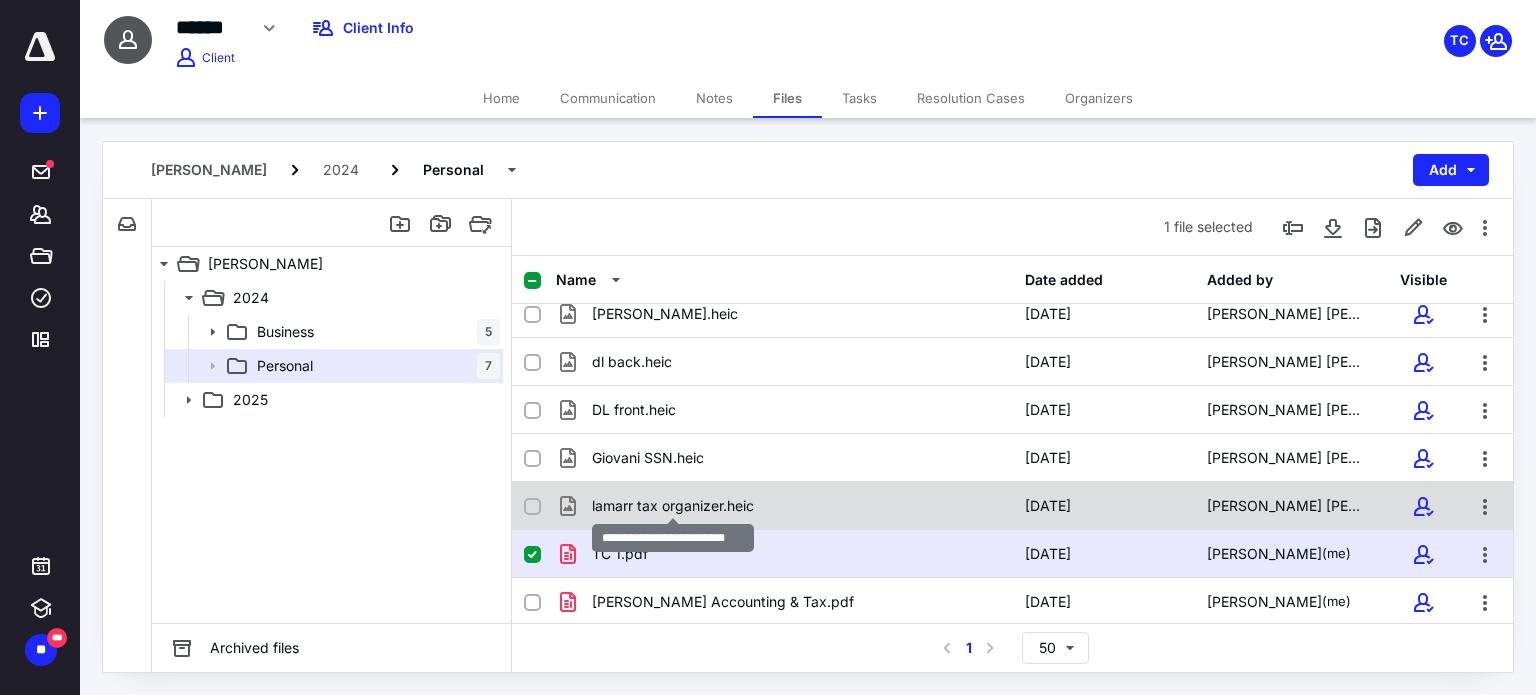 click on "lamarr tax organizer.heic" at bounding box center [673, 506] 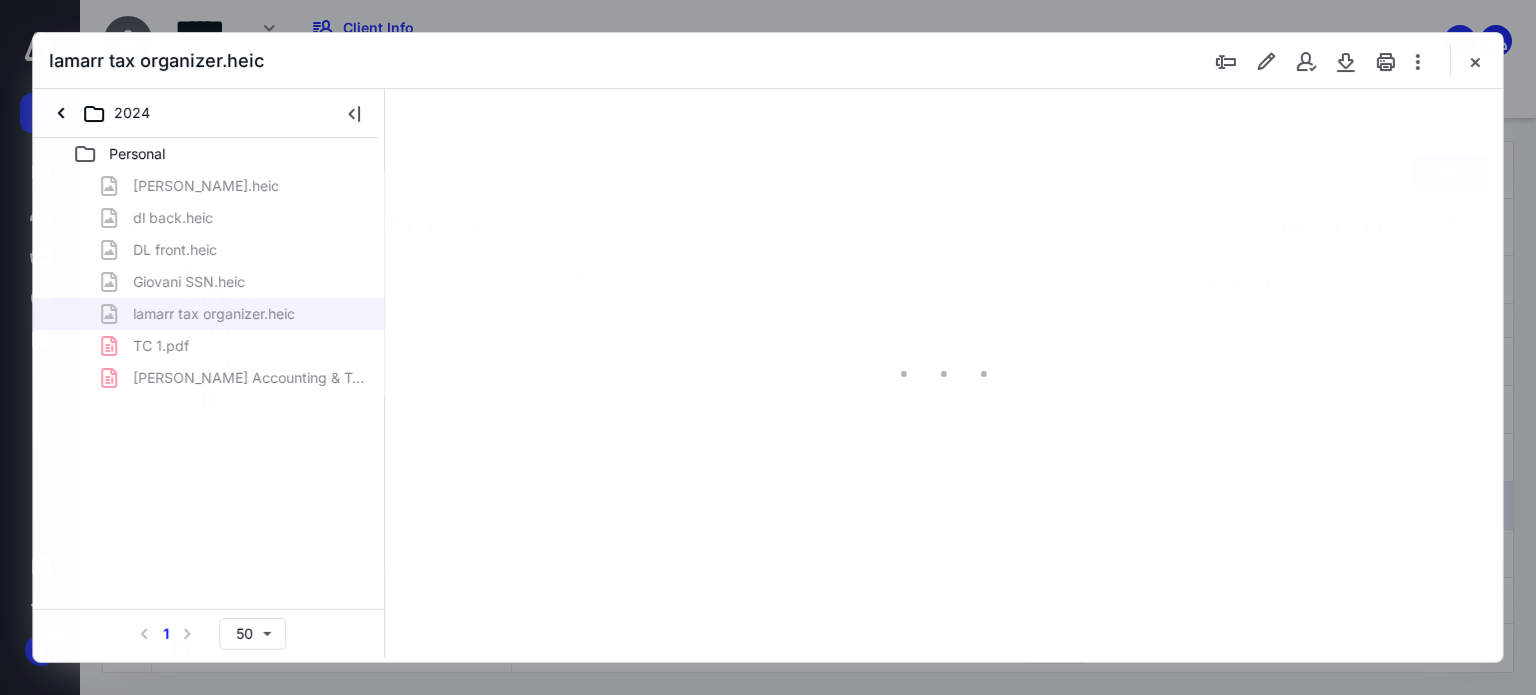 scroll, scrollTop: 0, scrollLeft: 0, axis: both 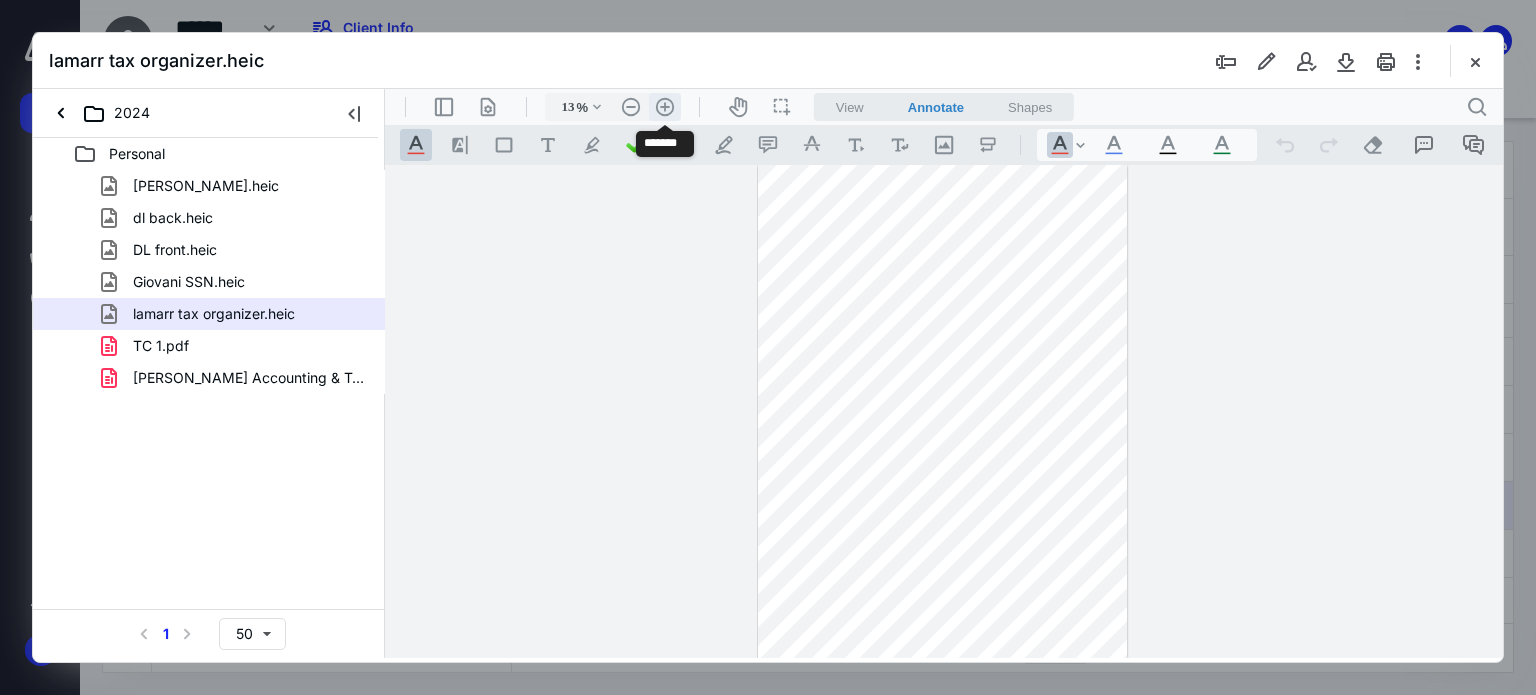 click on ".cls-1{fill:#abb0c4;} icon - header - zoom - in - line" at bounding box center [665, 107] 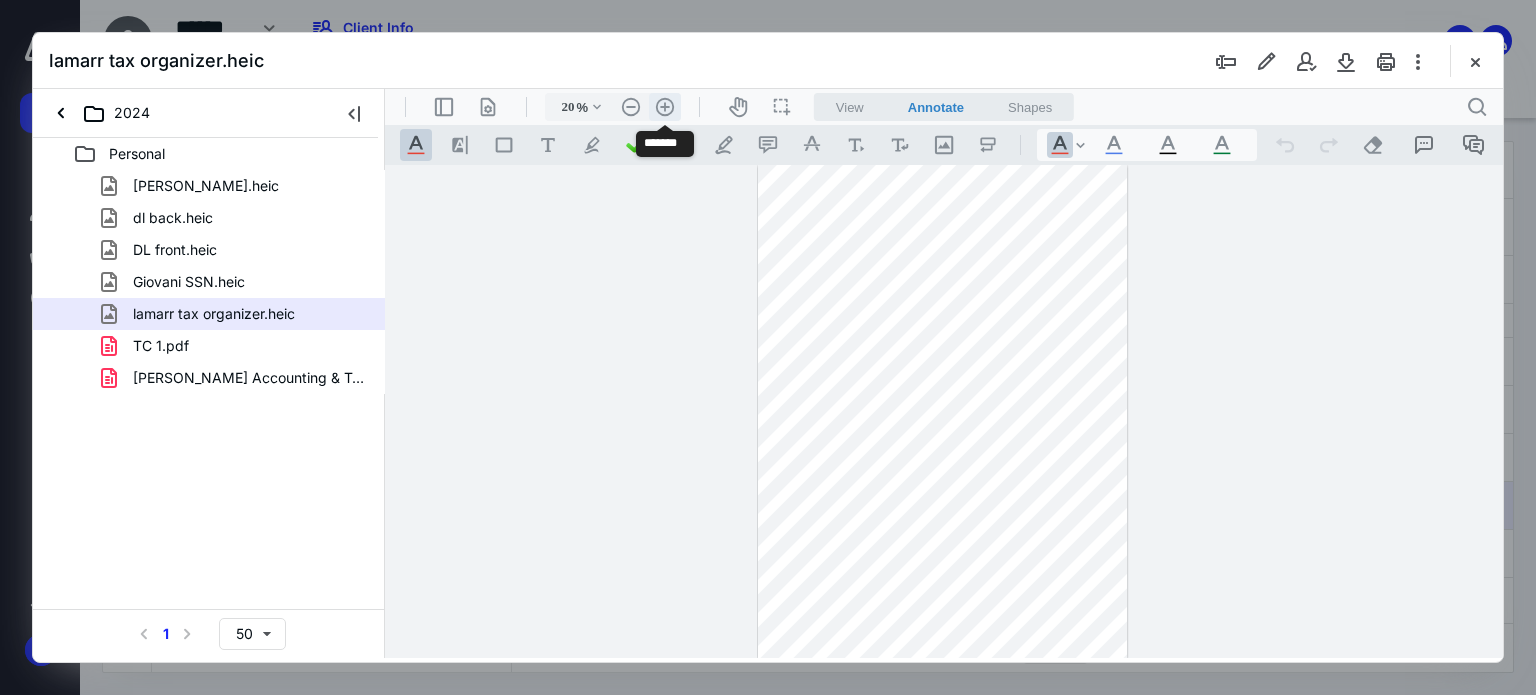 click on ".cls-1{fill:#abb0c4;} icon - header - zoom - in - line" at bounding box center [665, 107] 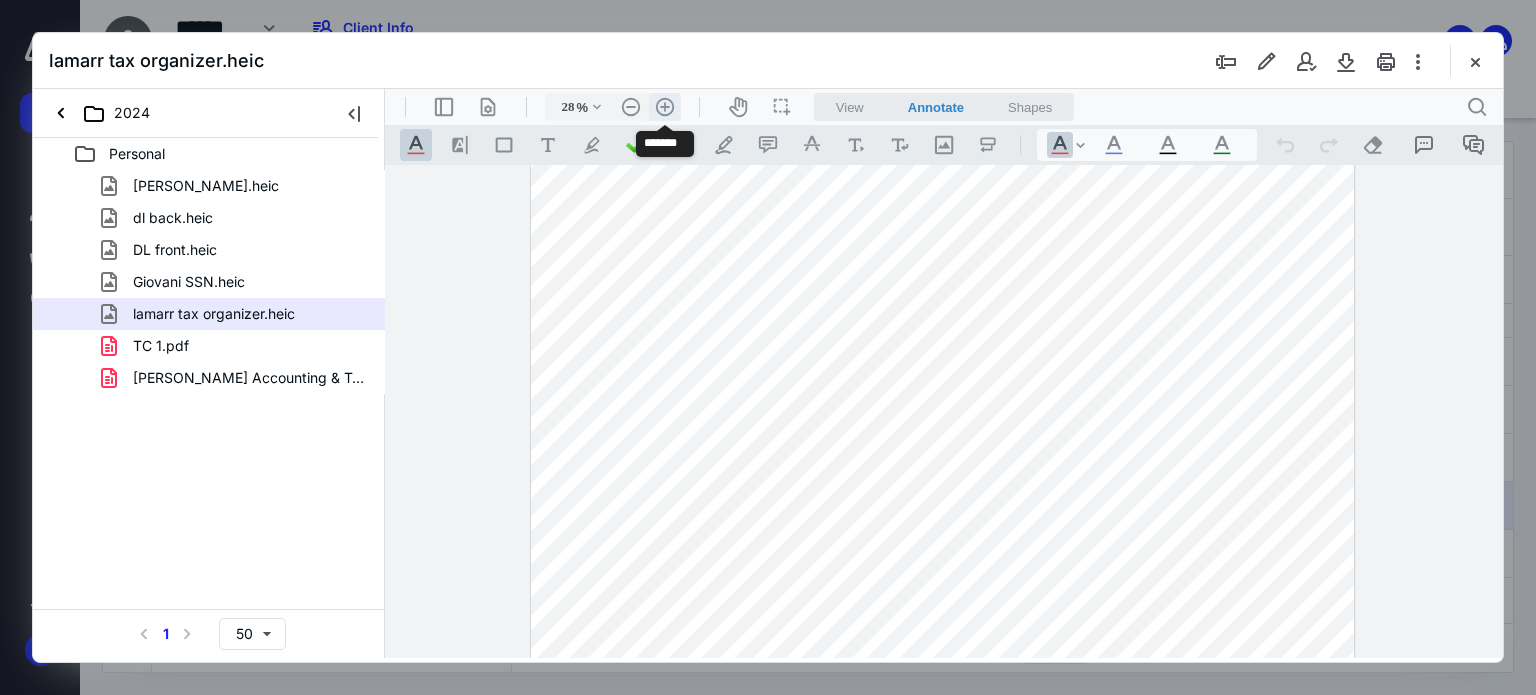 scroll, scrollTop: 388, scrollLeft: 0, axis: vertical 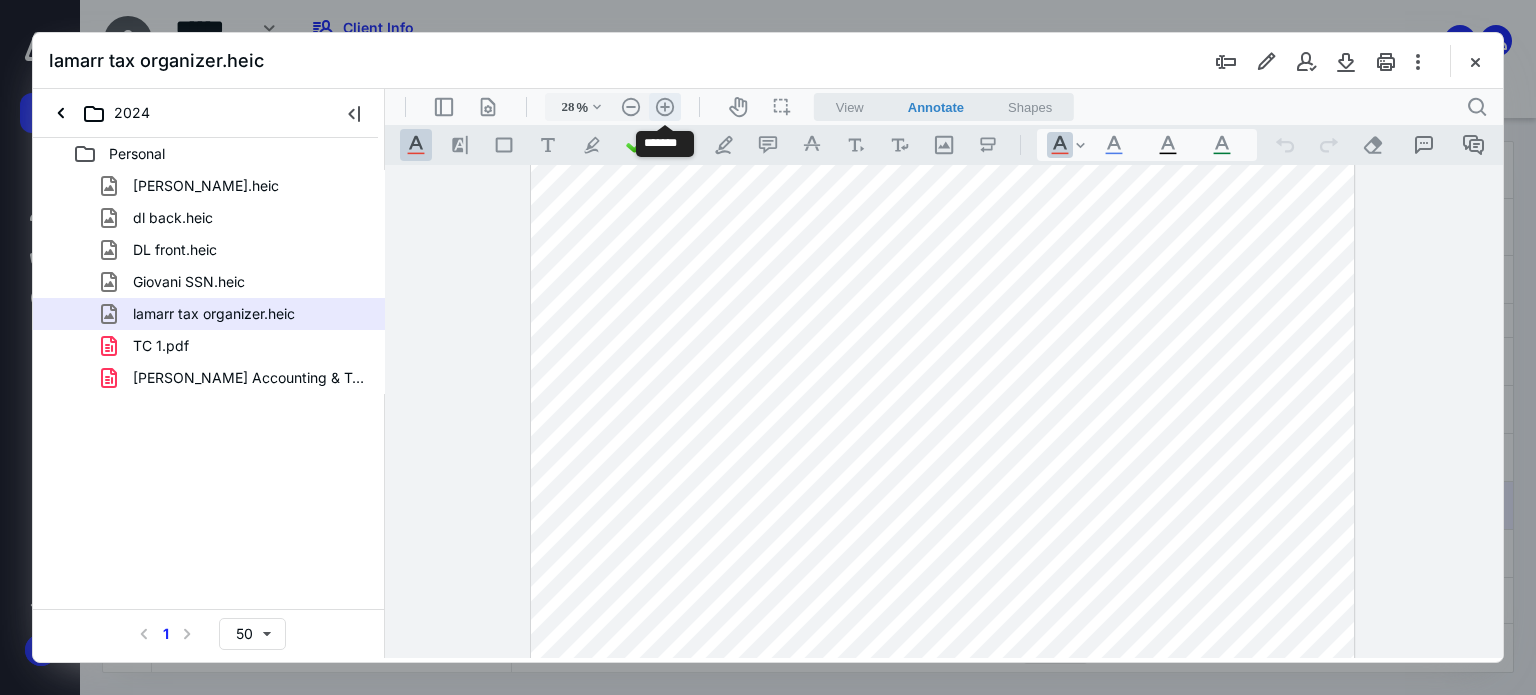 click on ".cls-1{fill:#abb0c4;} icon - header - zoom - in - line" at bounding box center (665, 107) 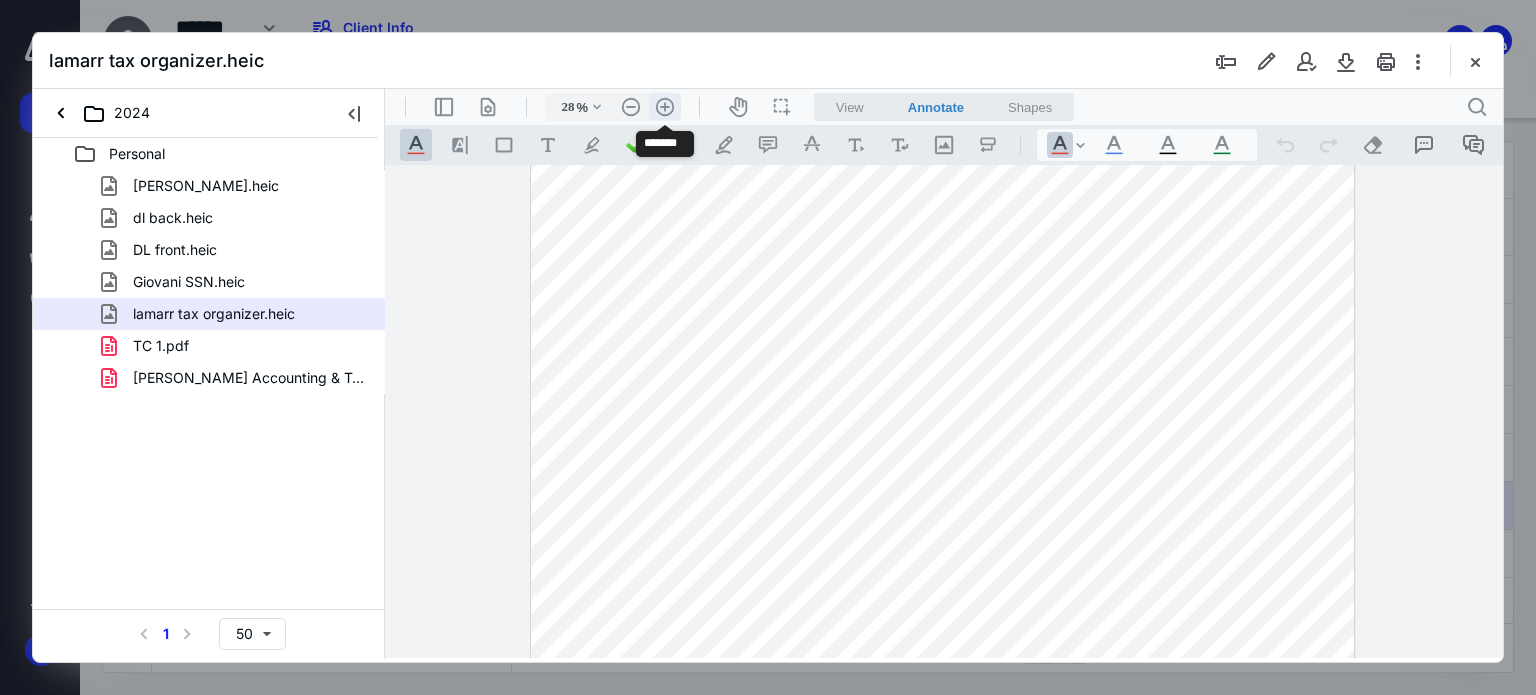 type on "35" 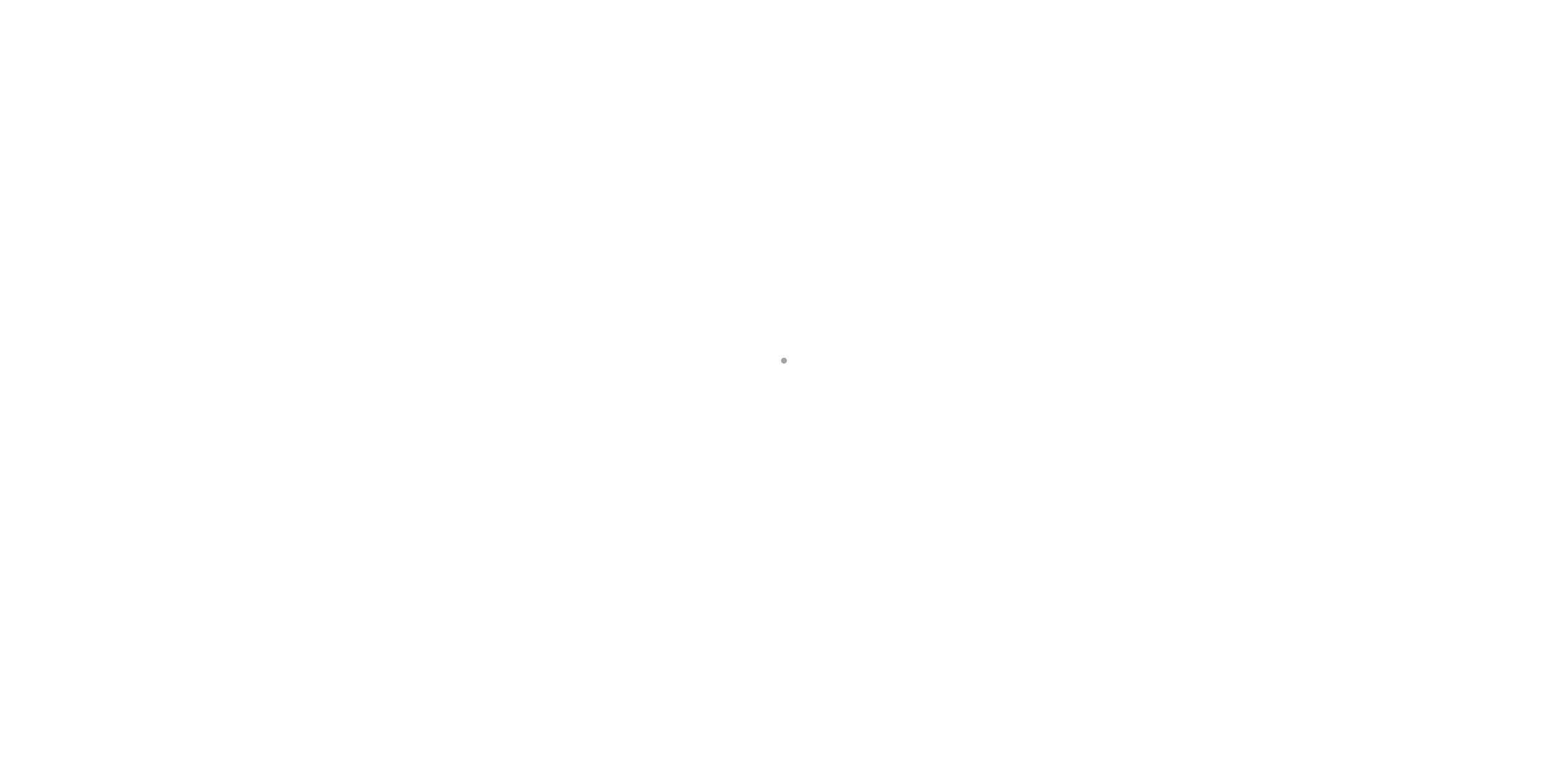 scroll, scrollTop: 0, scrollLeft: 0, axis: both 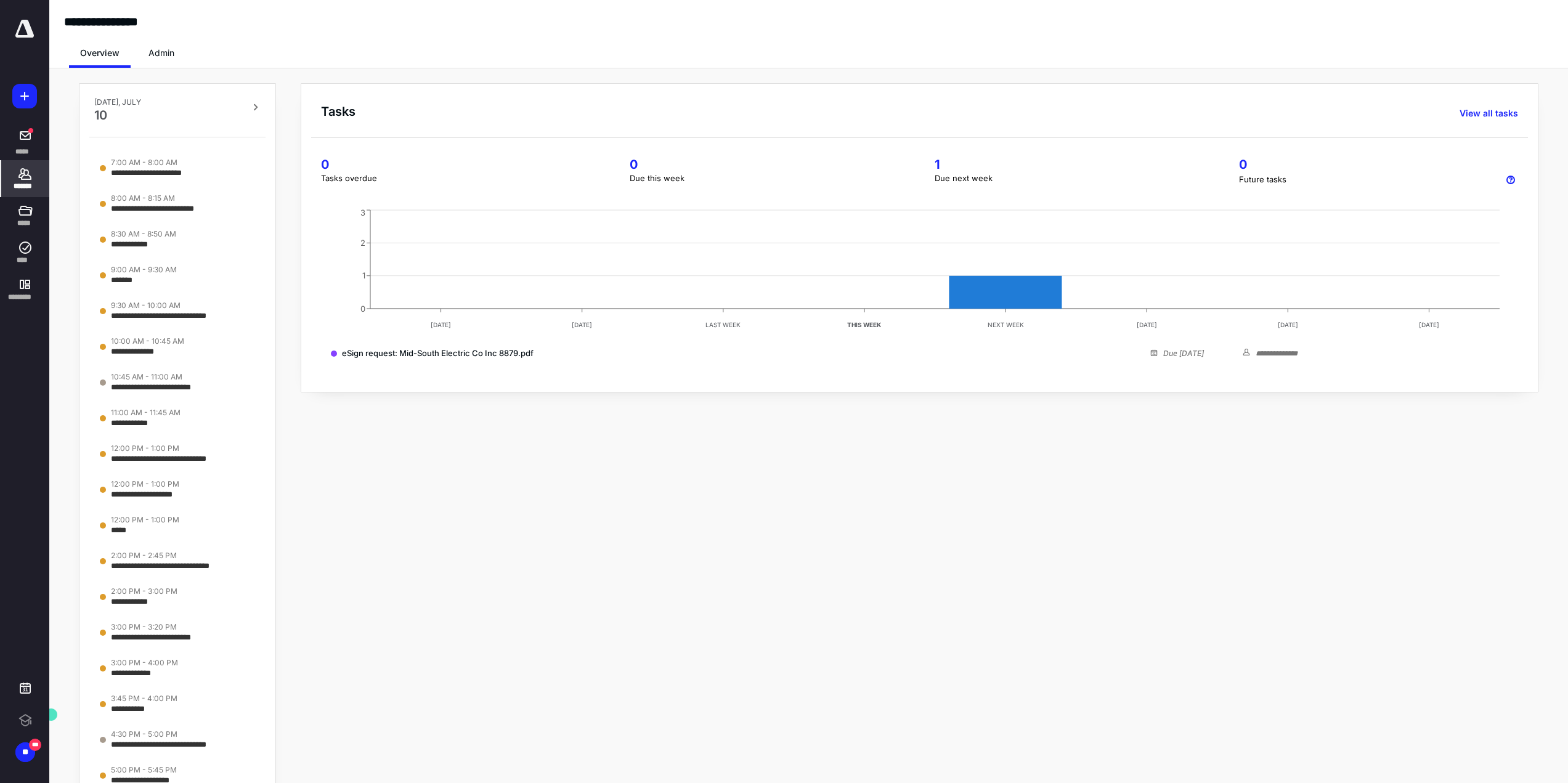 click on "*******" at bounding box center [25, 179] 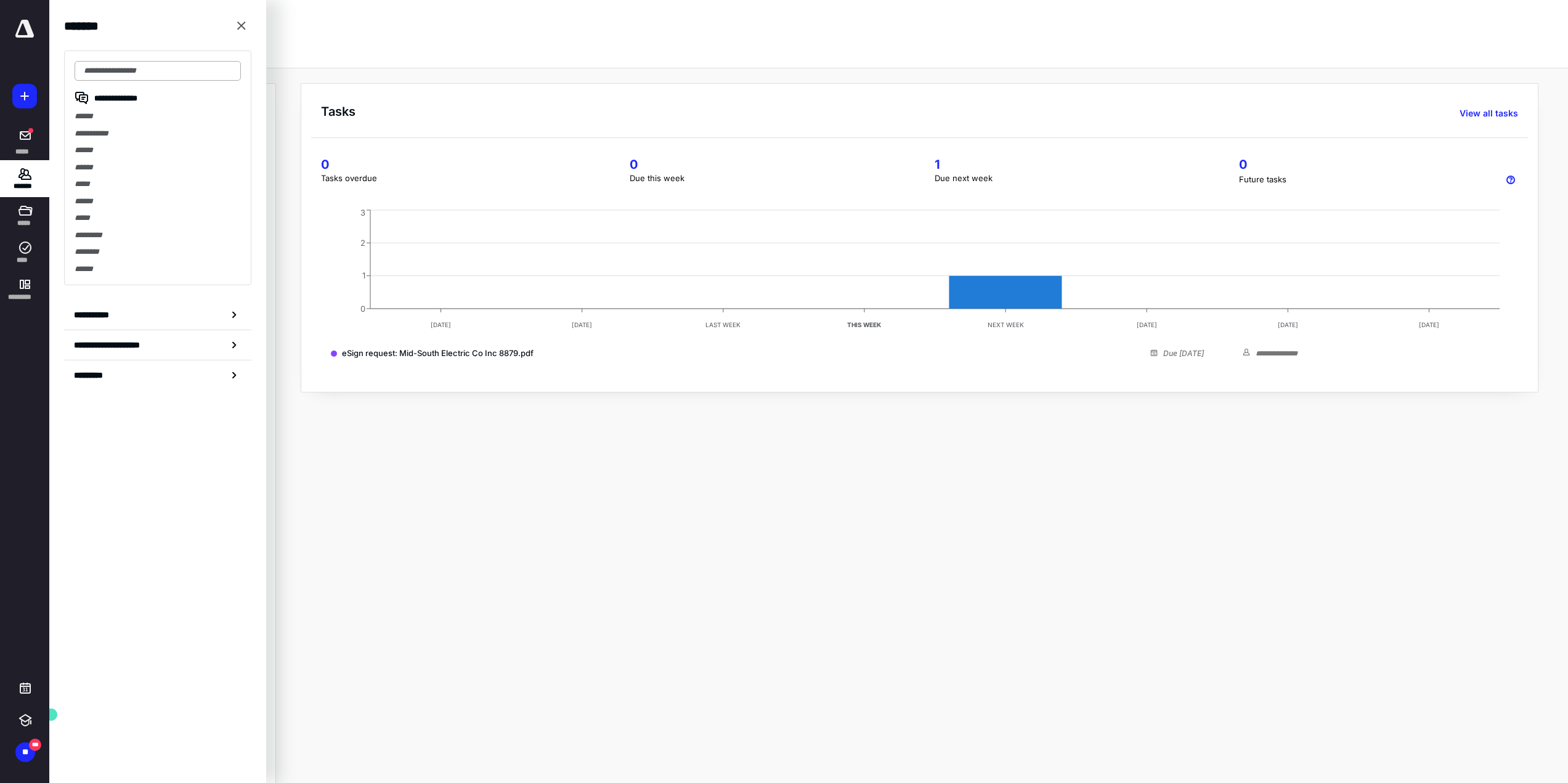 click at bounding box center [158, 71] 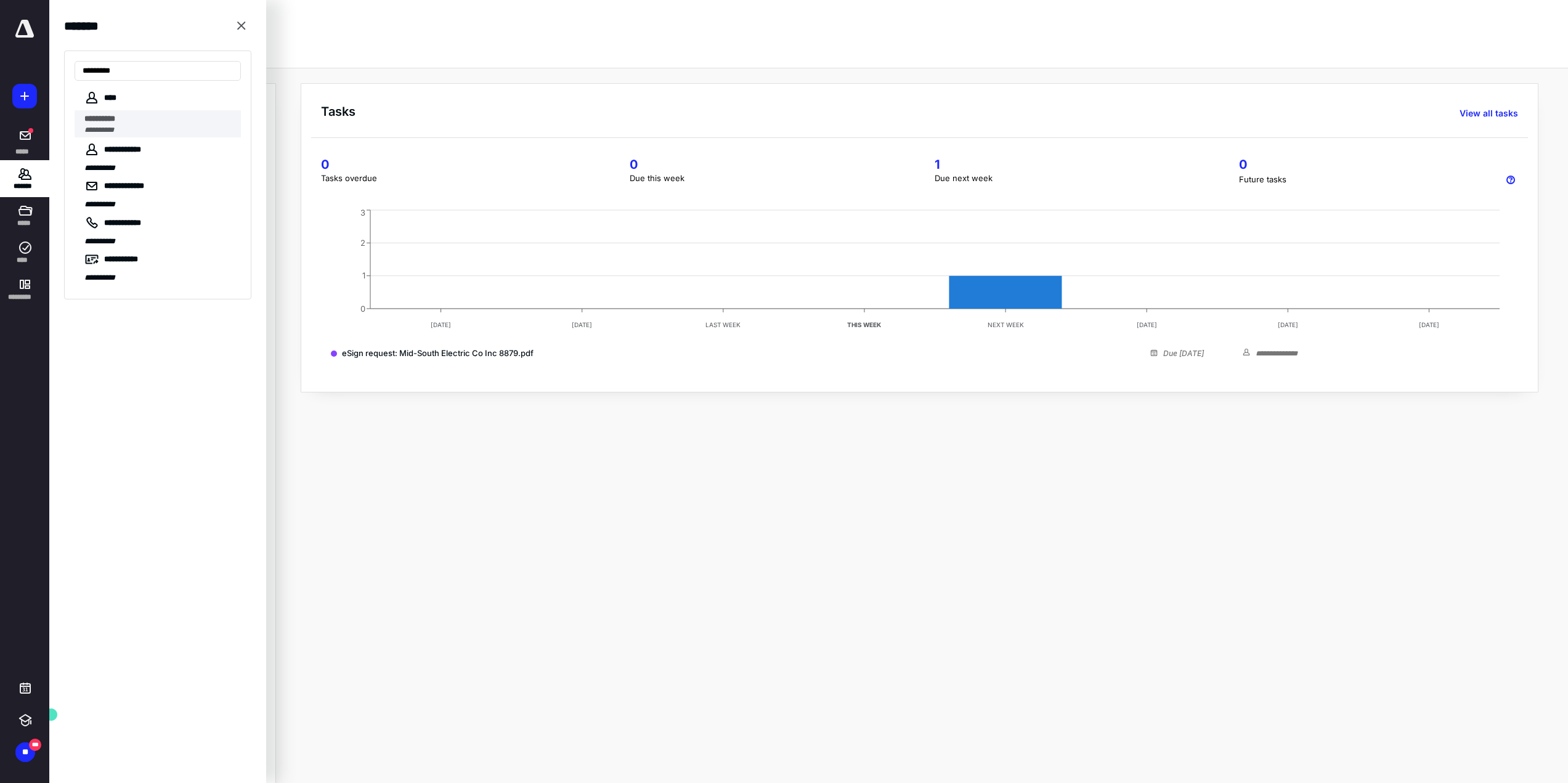 type on "*********" 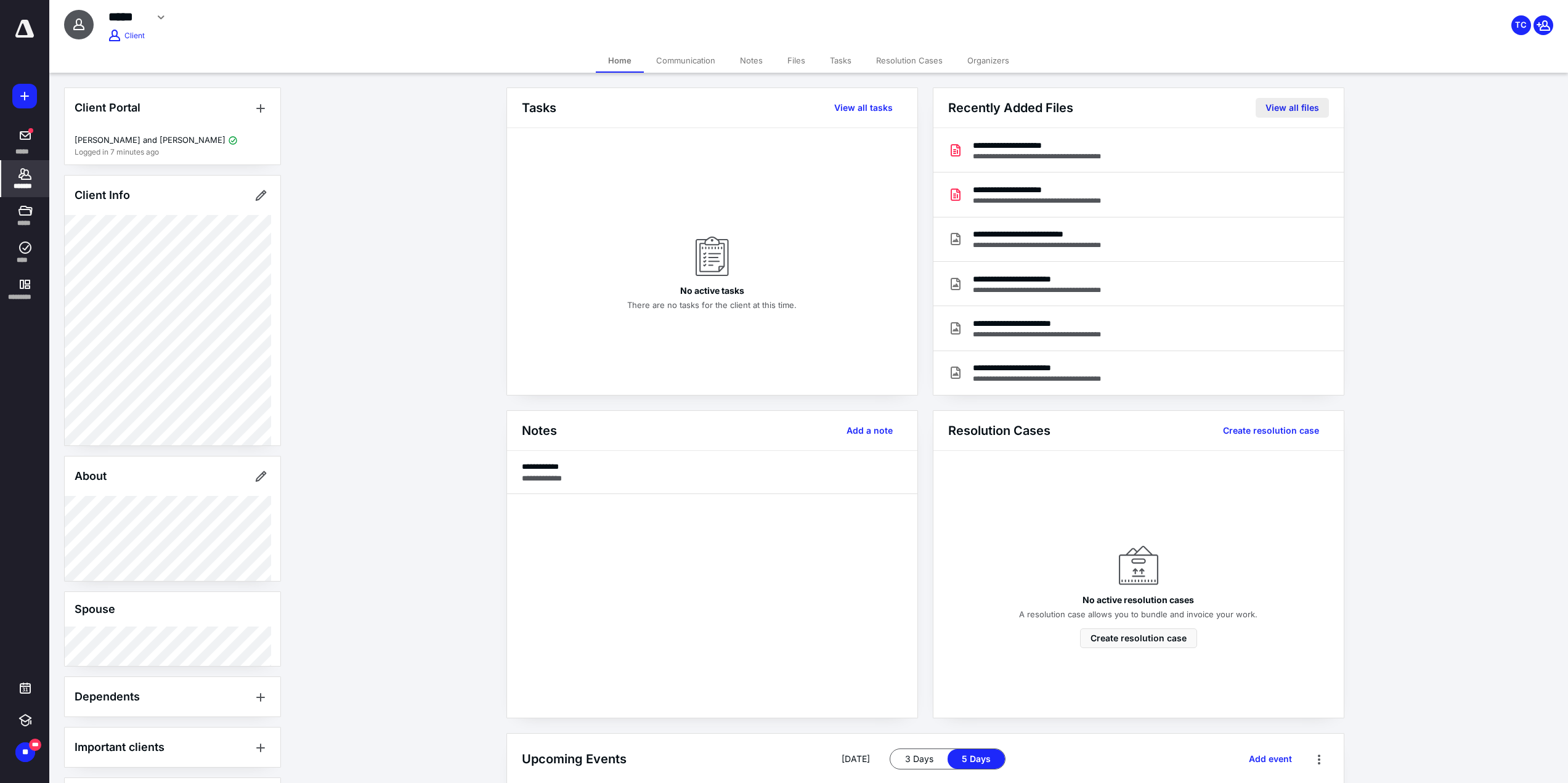 click on "View all files" at bounding box center (1292, 108) 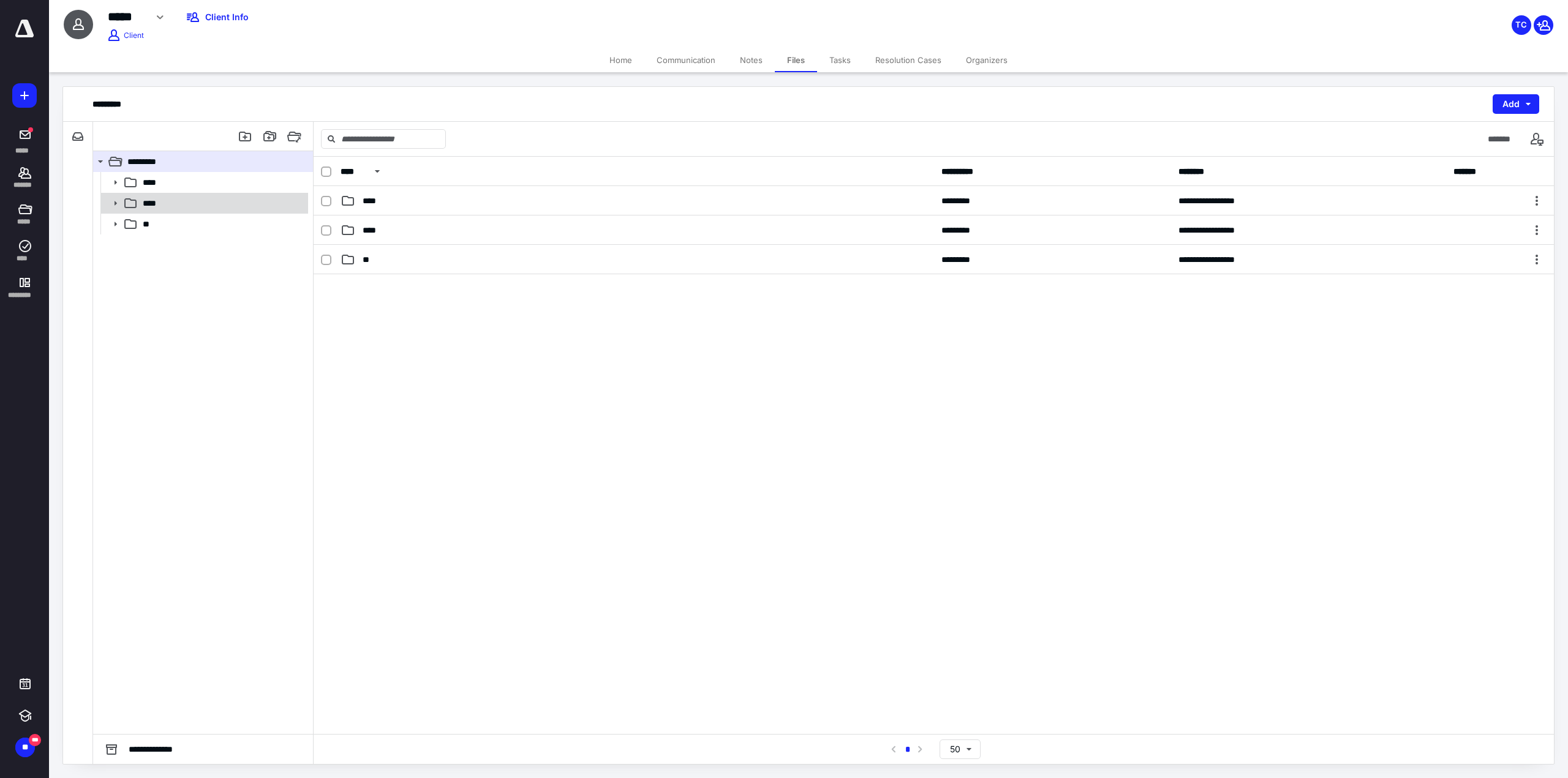 click 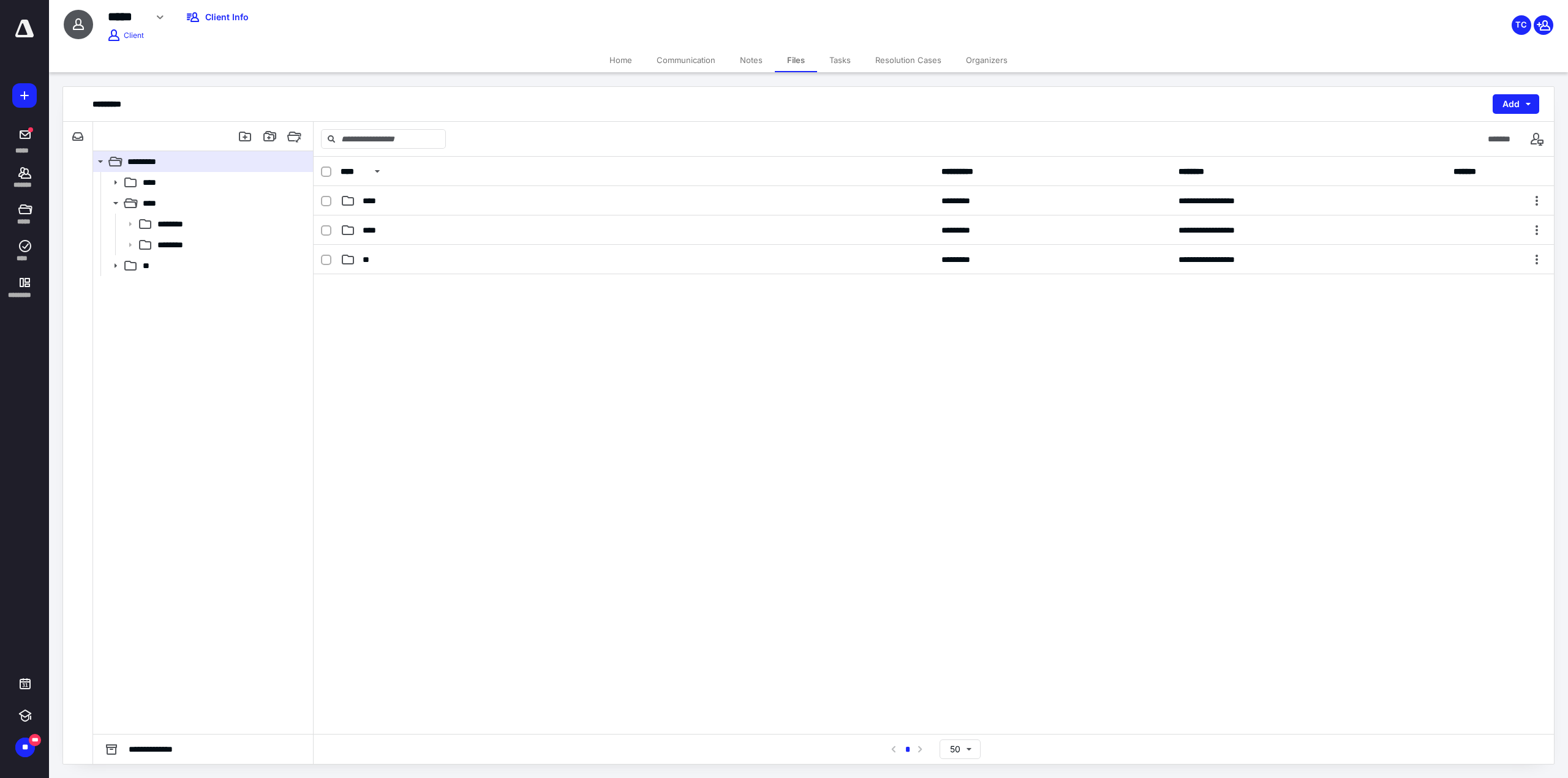 click on "Home" at bounding box center [620, 60] 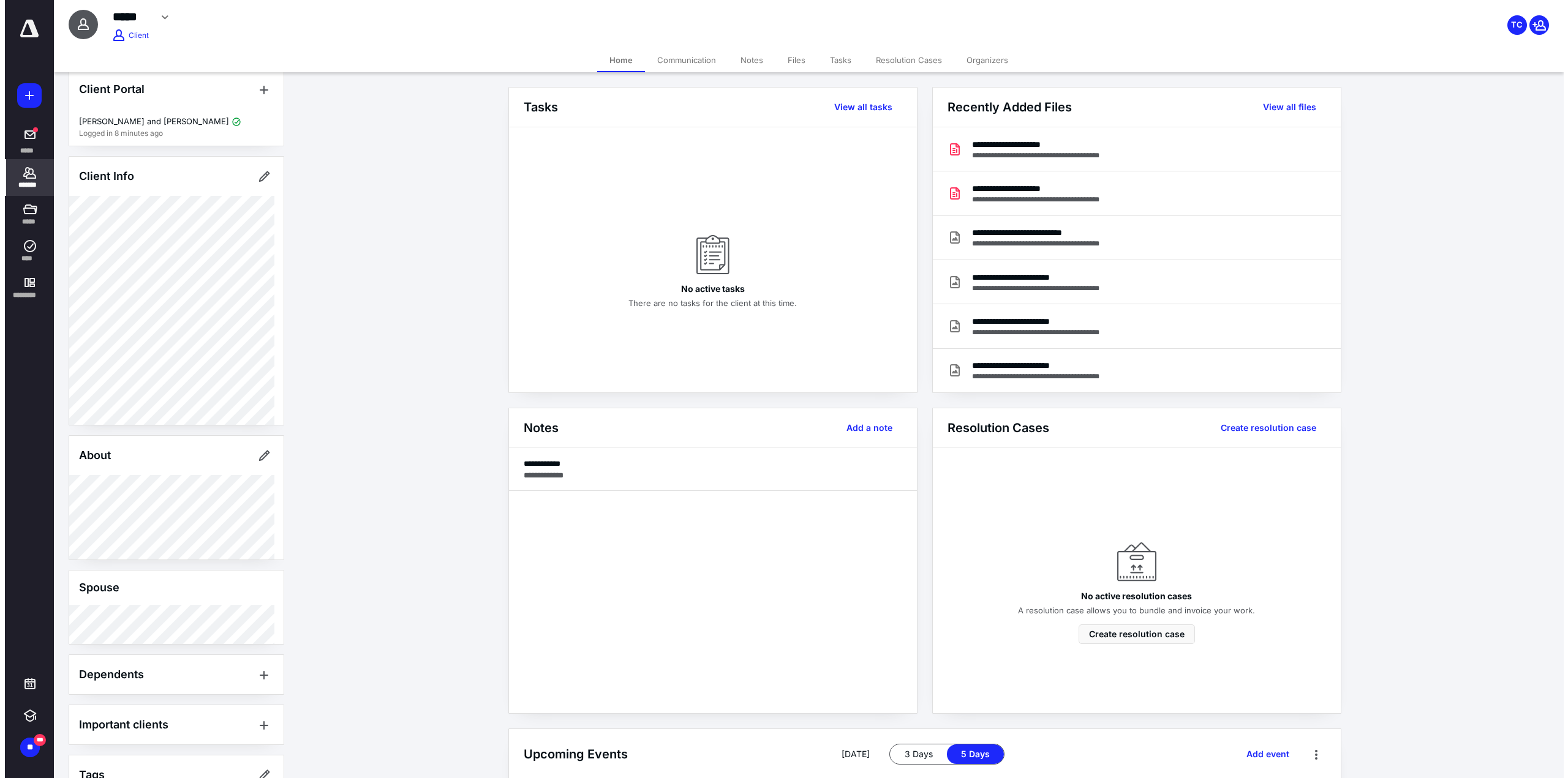 scroll, scrollTop: 0, scrollLeft: 0, axis: both 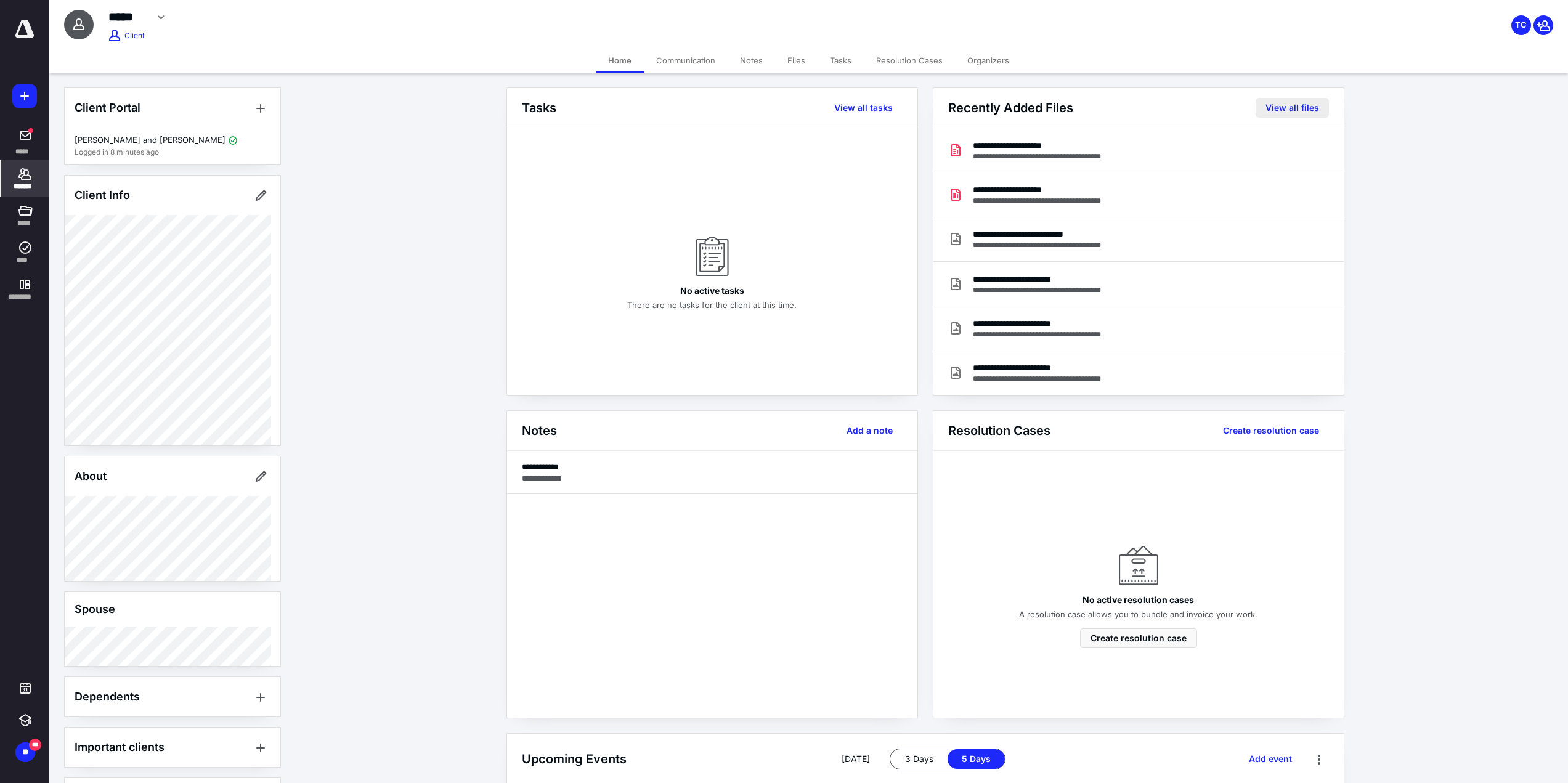 click on "View all files" at bounding box center (1292, 108) 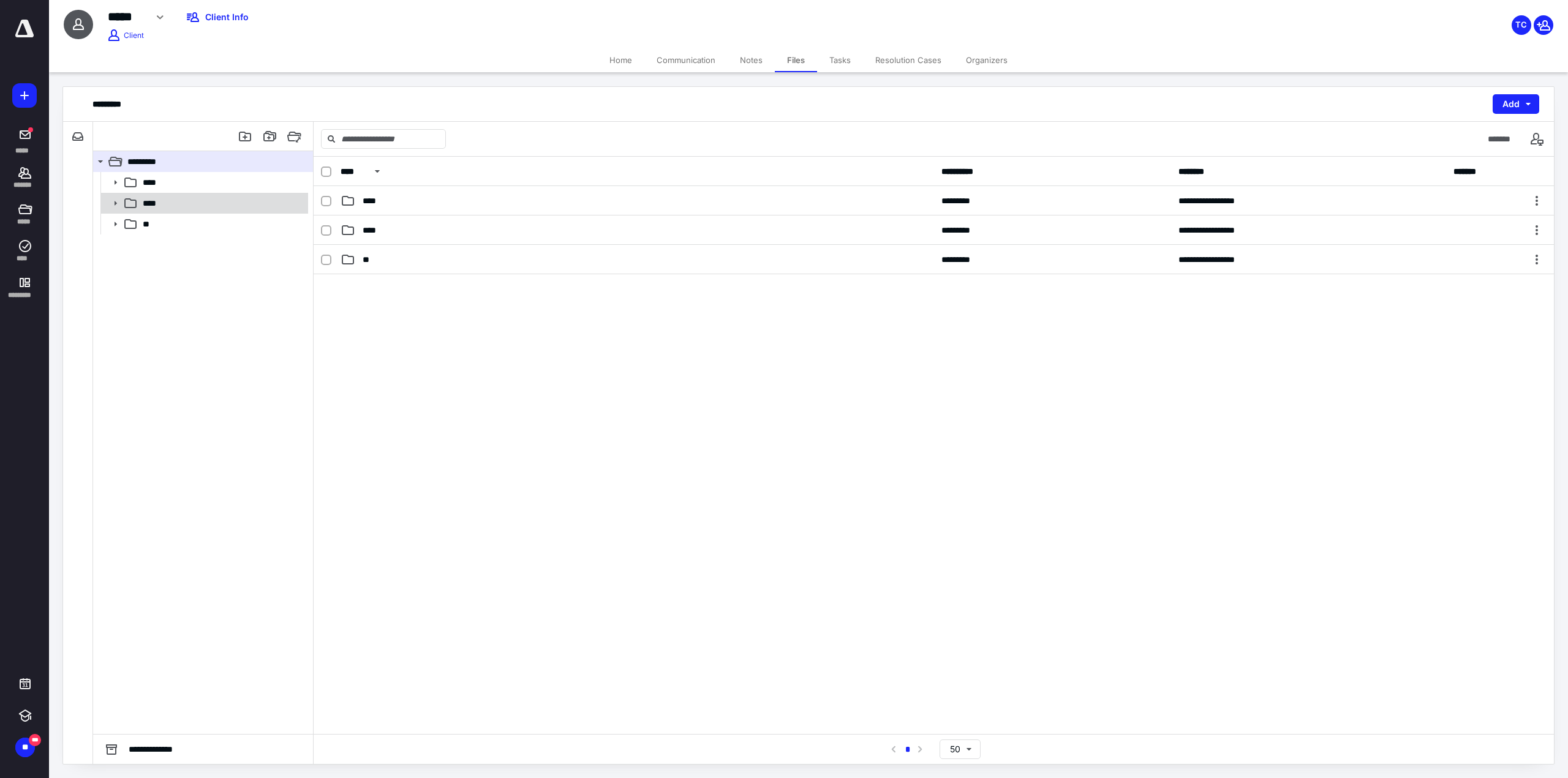 click 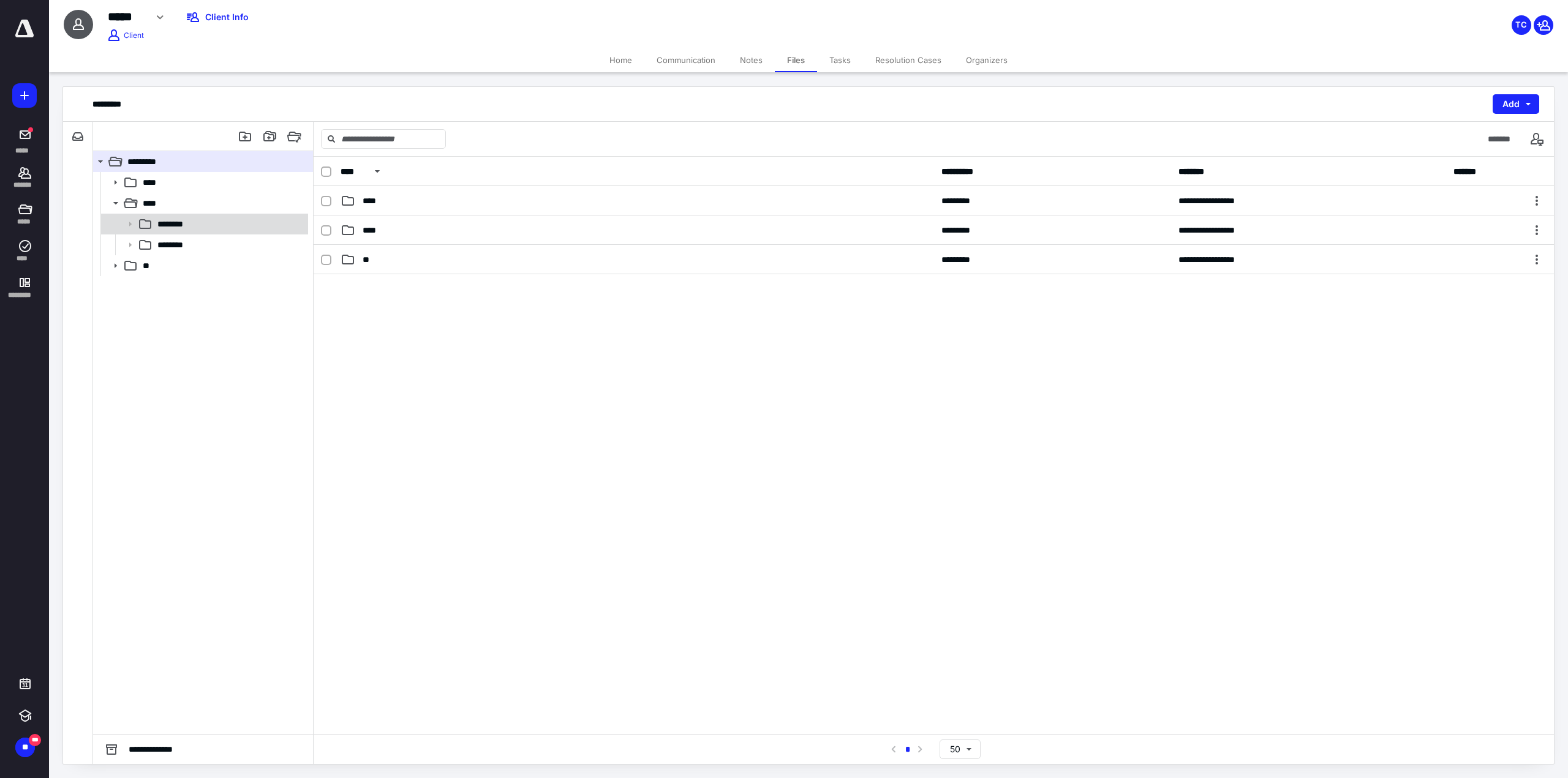 click on "********" at bounding box center (175, 245) 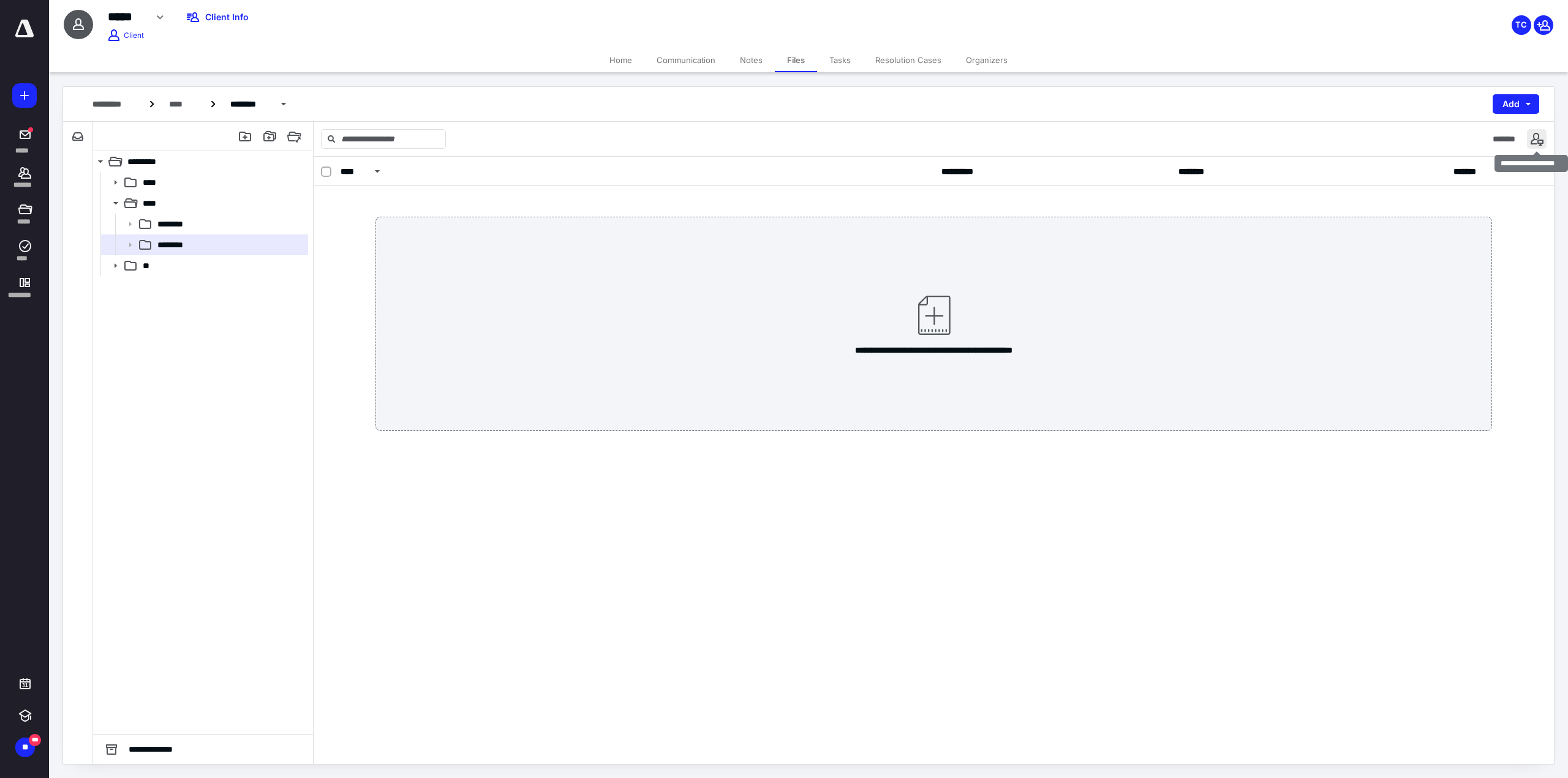 click at bounding box center (1537, 139) 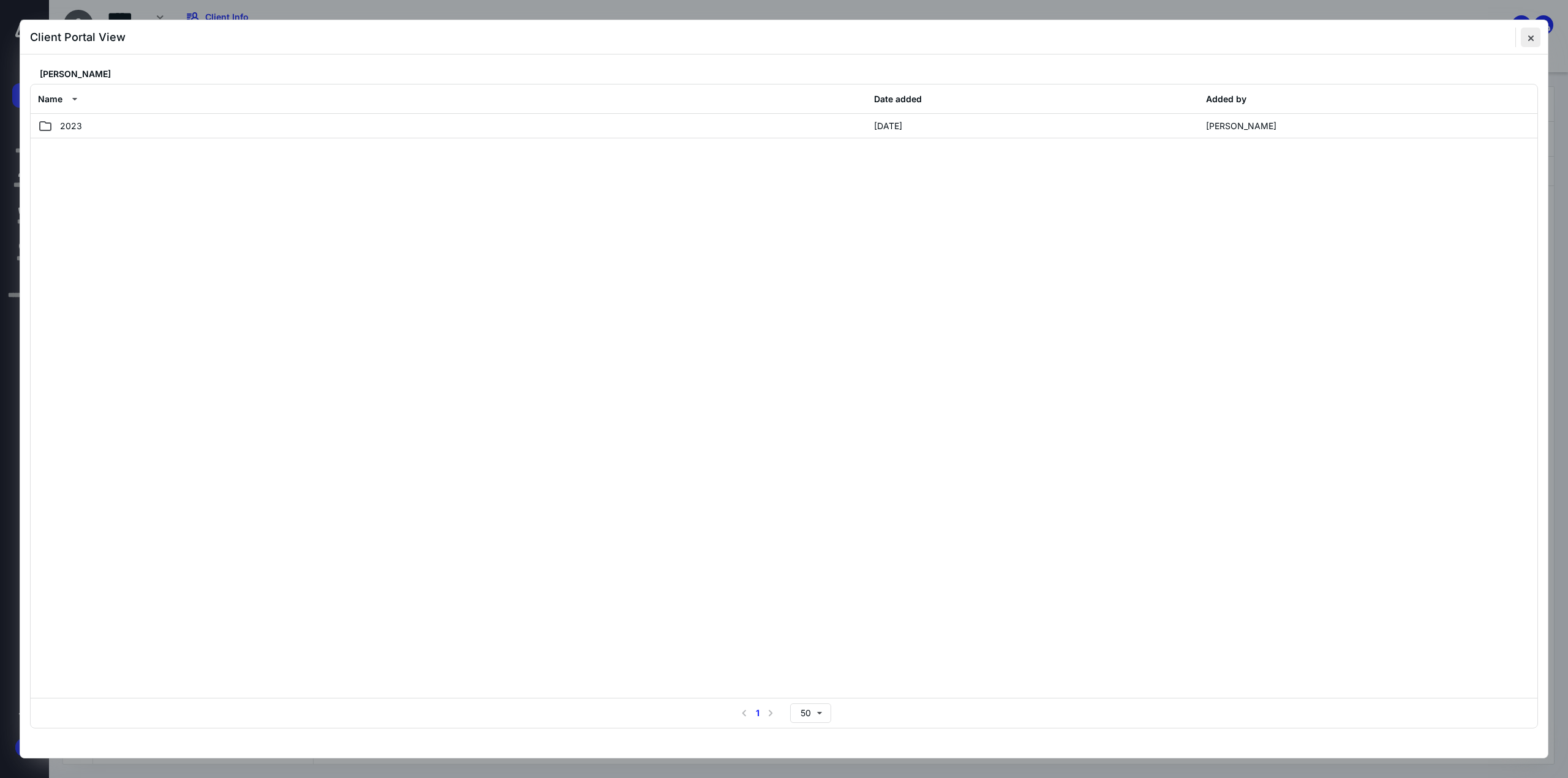 click at bounding box center [1531, 37] 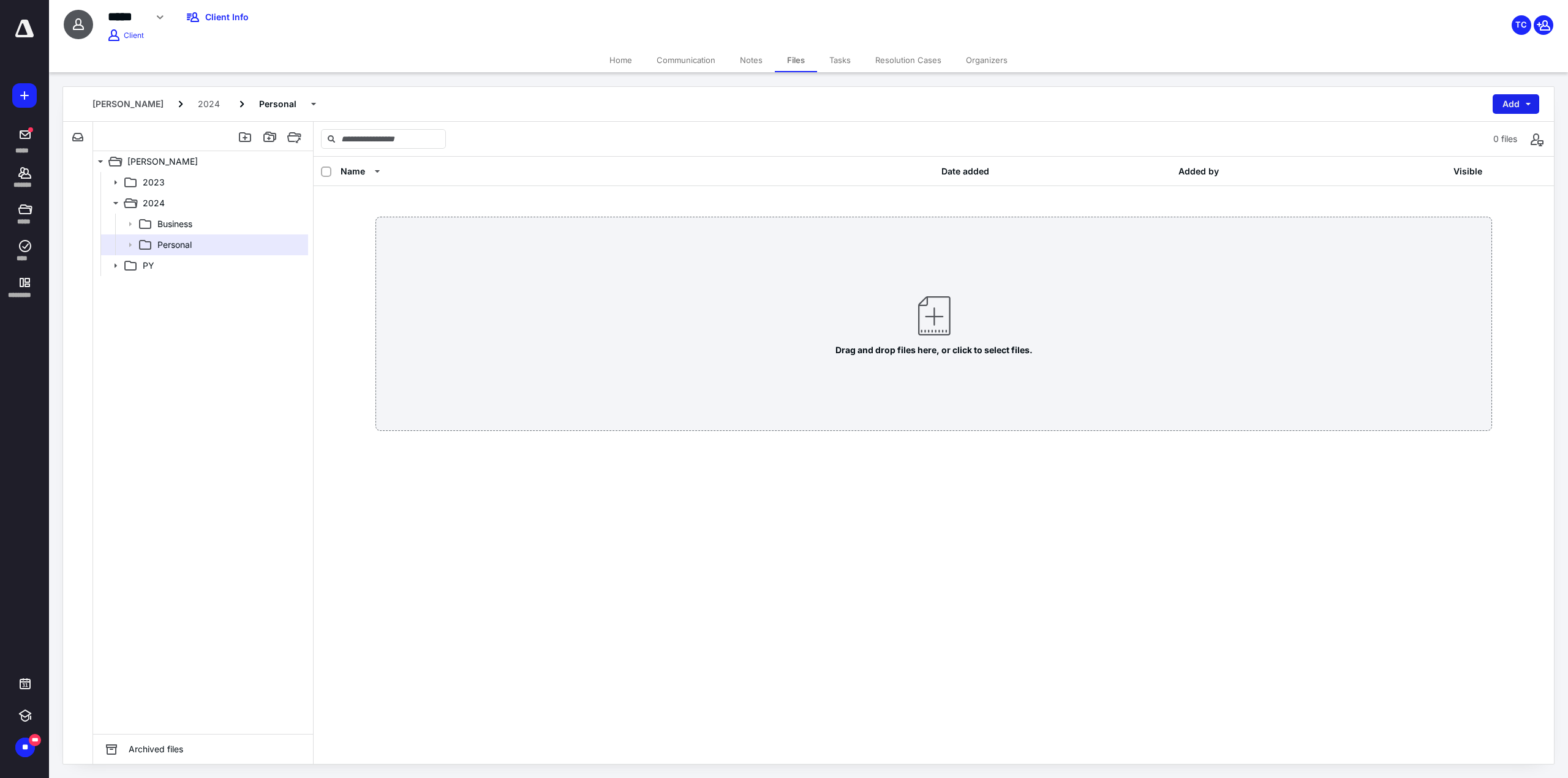 click on "Add" at bounding box center (1516, 104) 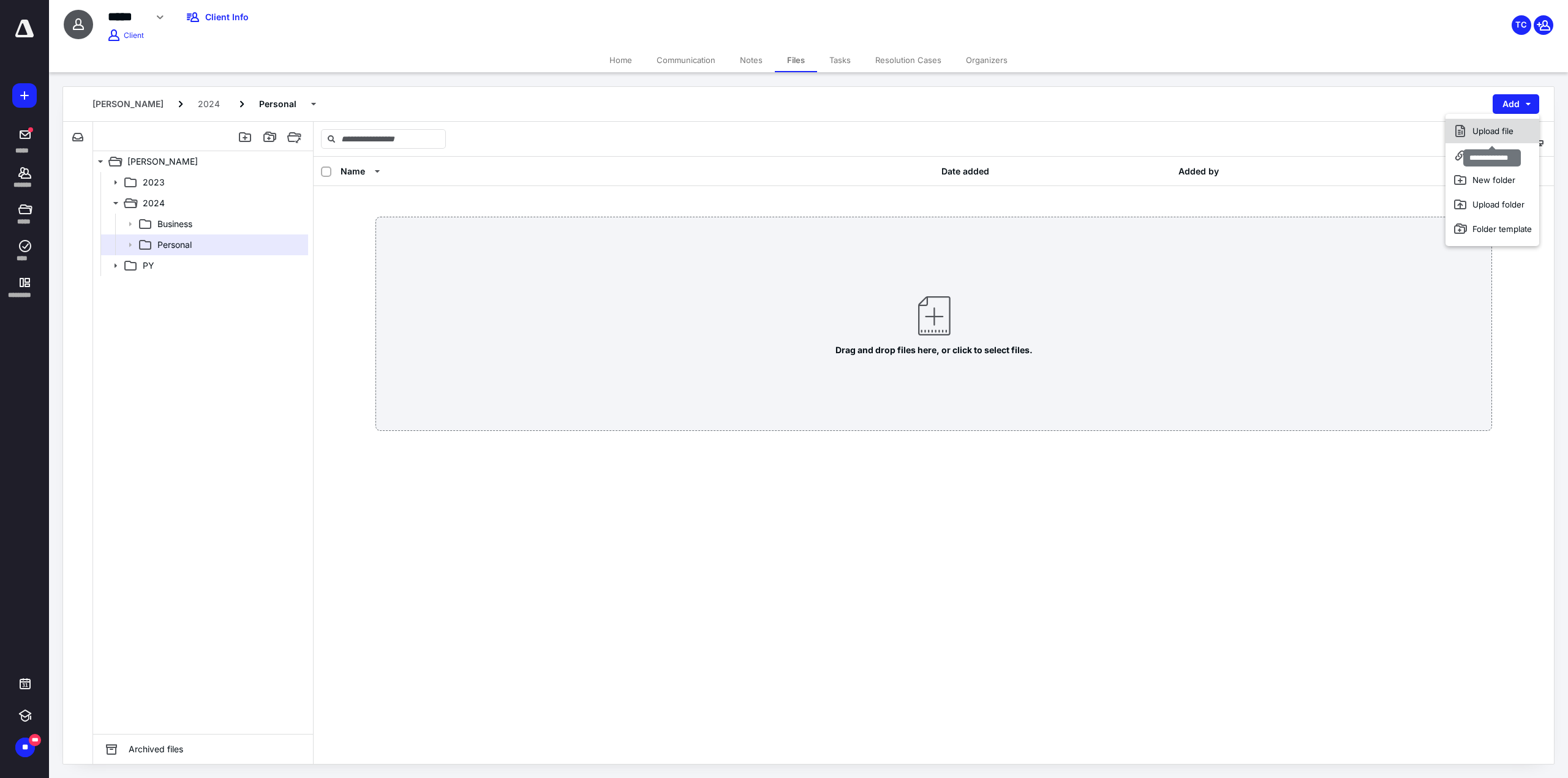 click on "Upload file" at bounding box center (1492, 131) 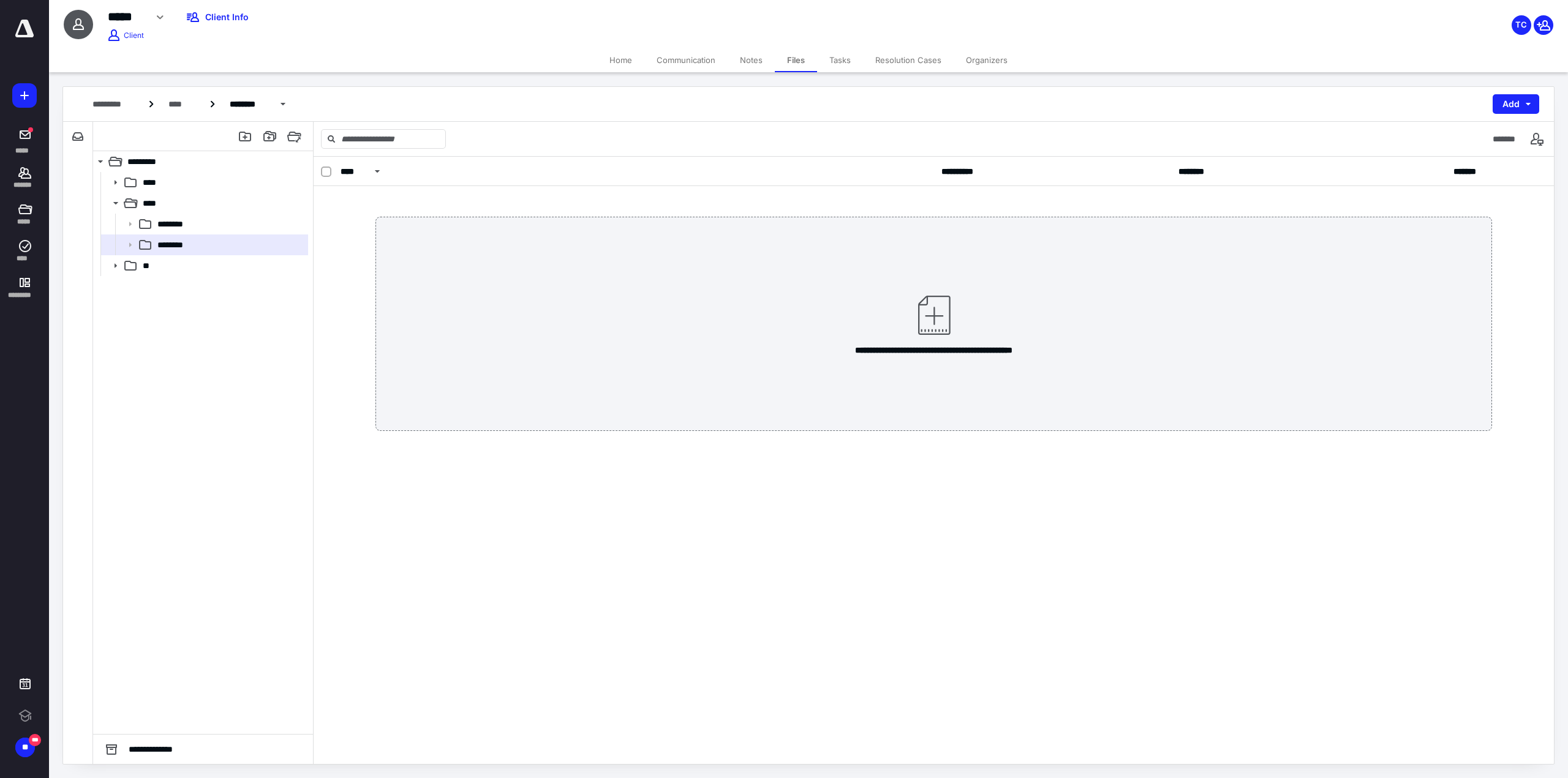 scroll, scrollTop: 0, scrollLeft: 0, axis: both 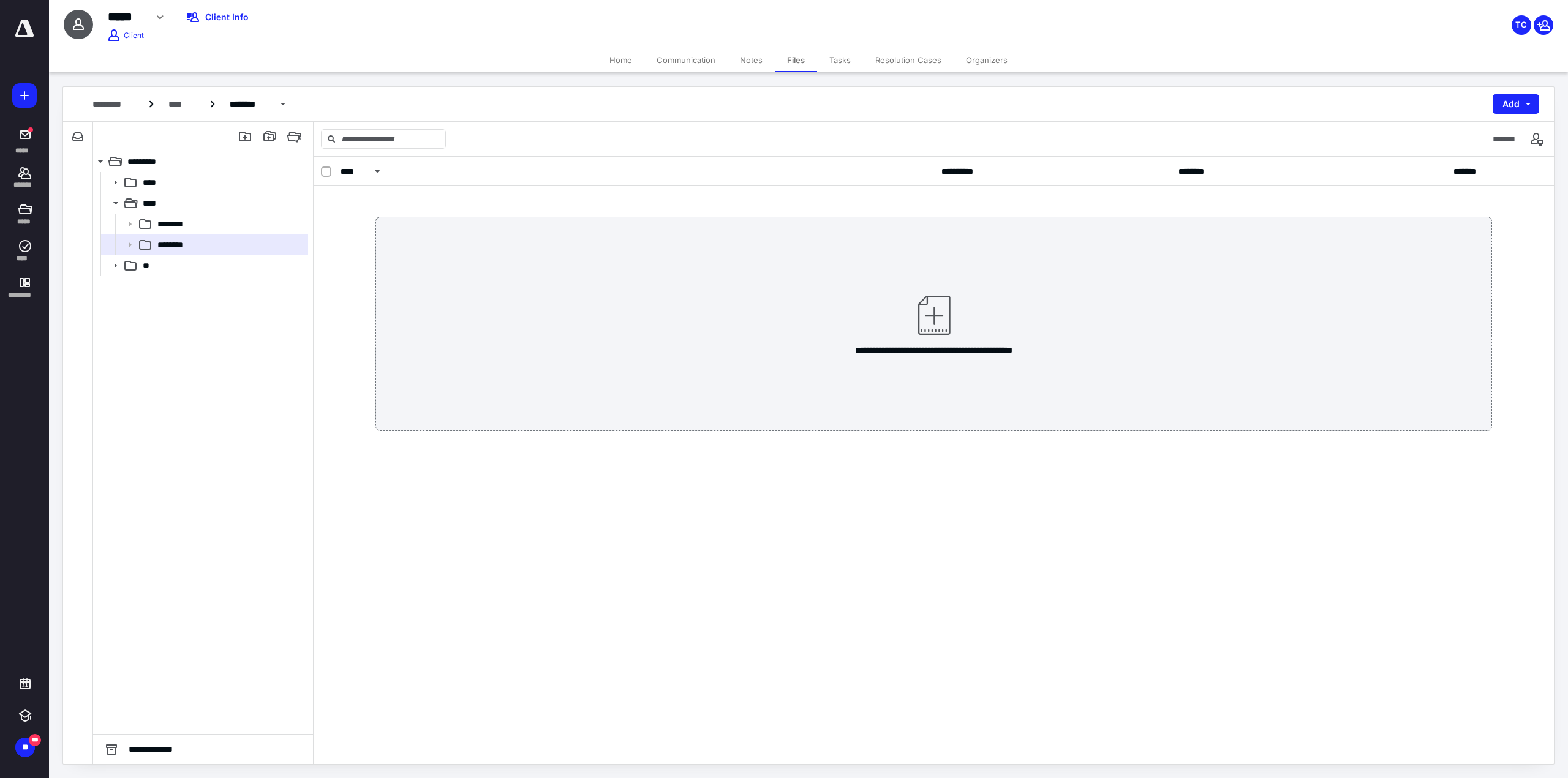 click on "Home" at bounding box center (620, 60) 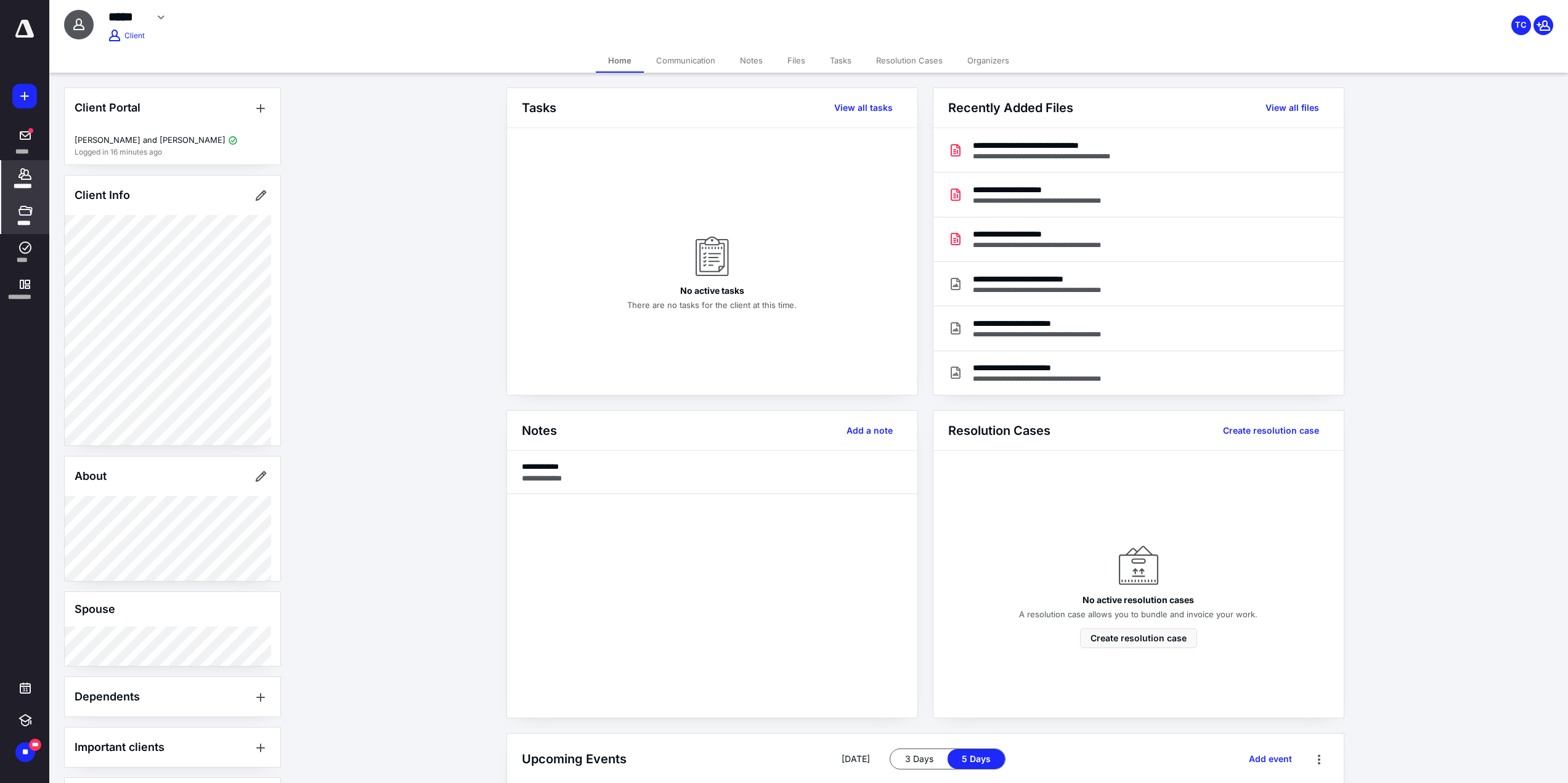 click on "*****" at bounding box center [25, 216] 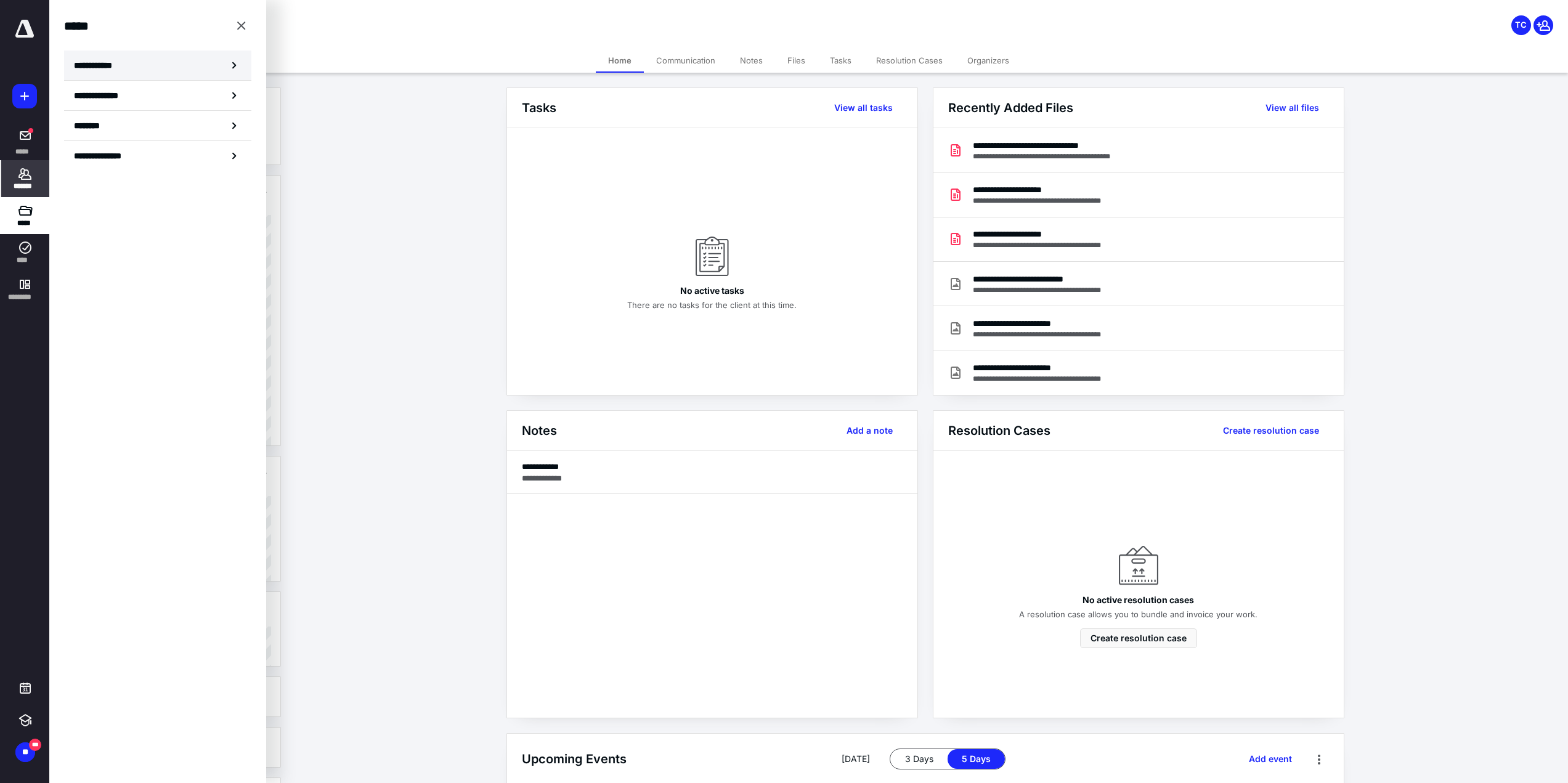 click on "**********" at bounding box center (97, 65) 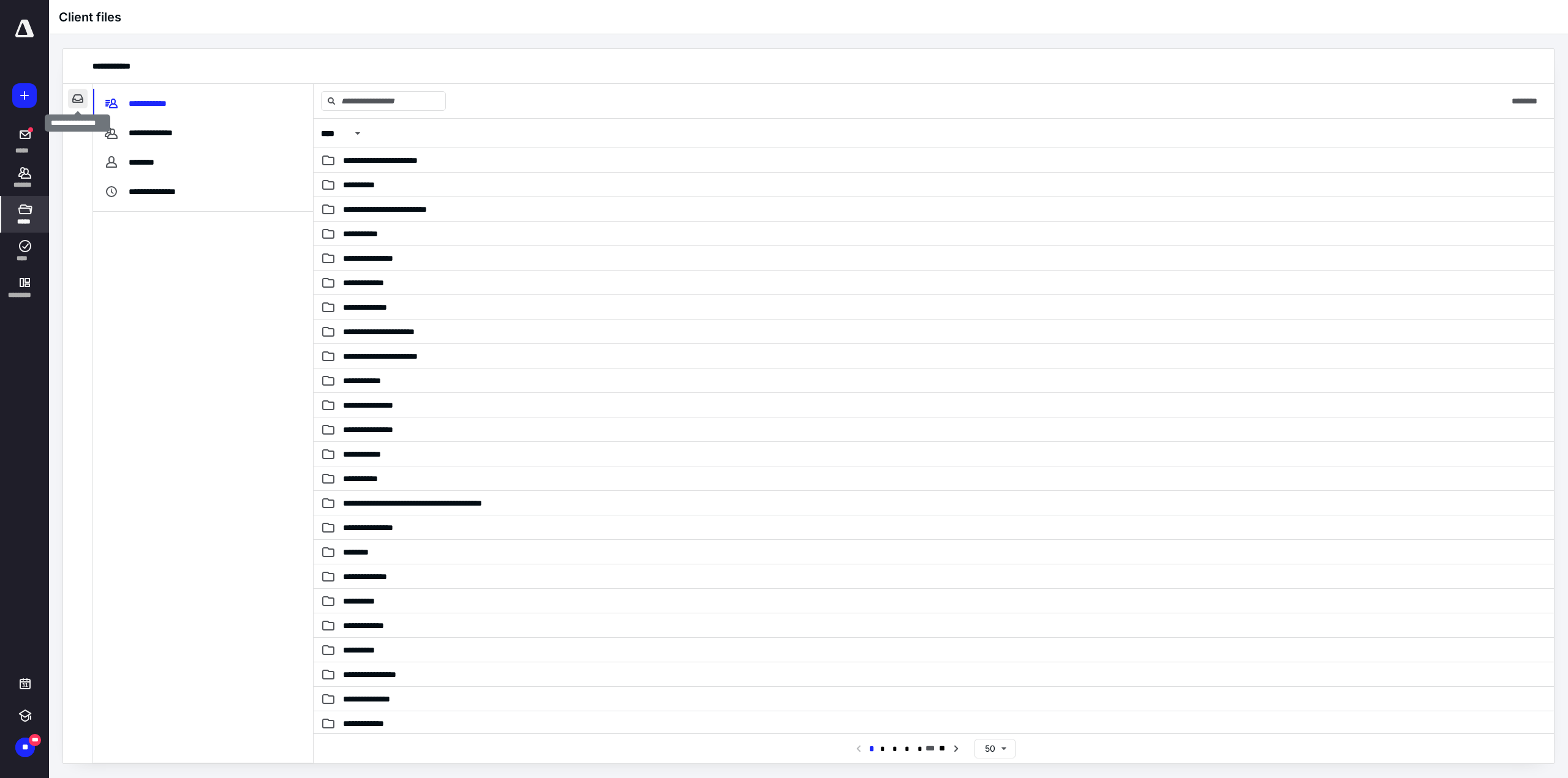 click at bounding box center [78, 99] 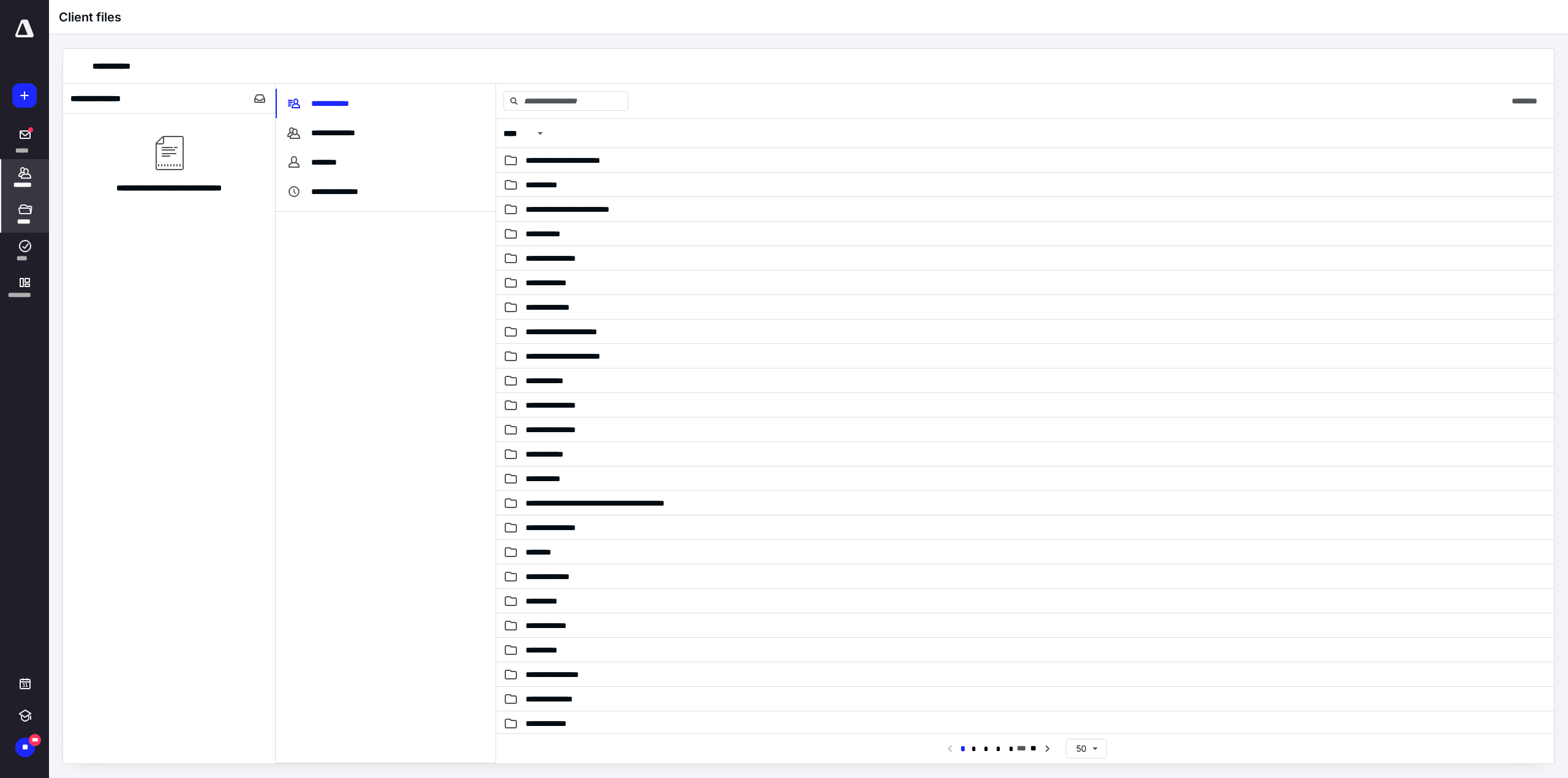 click 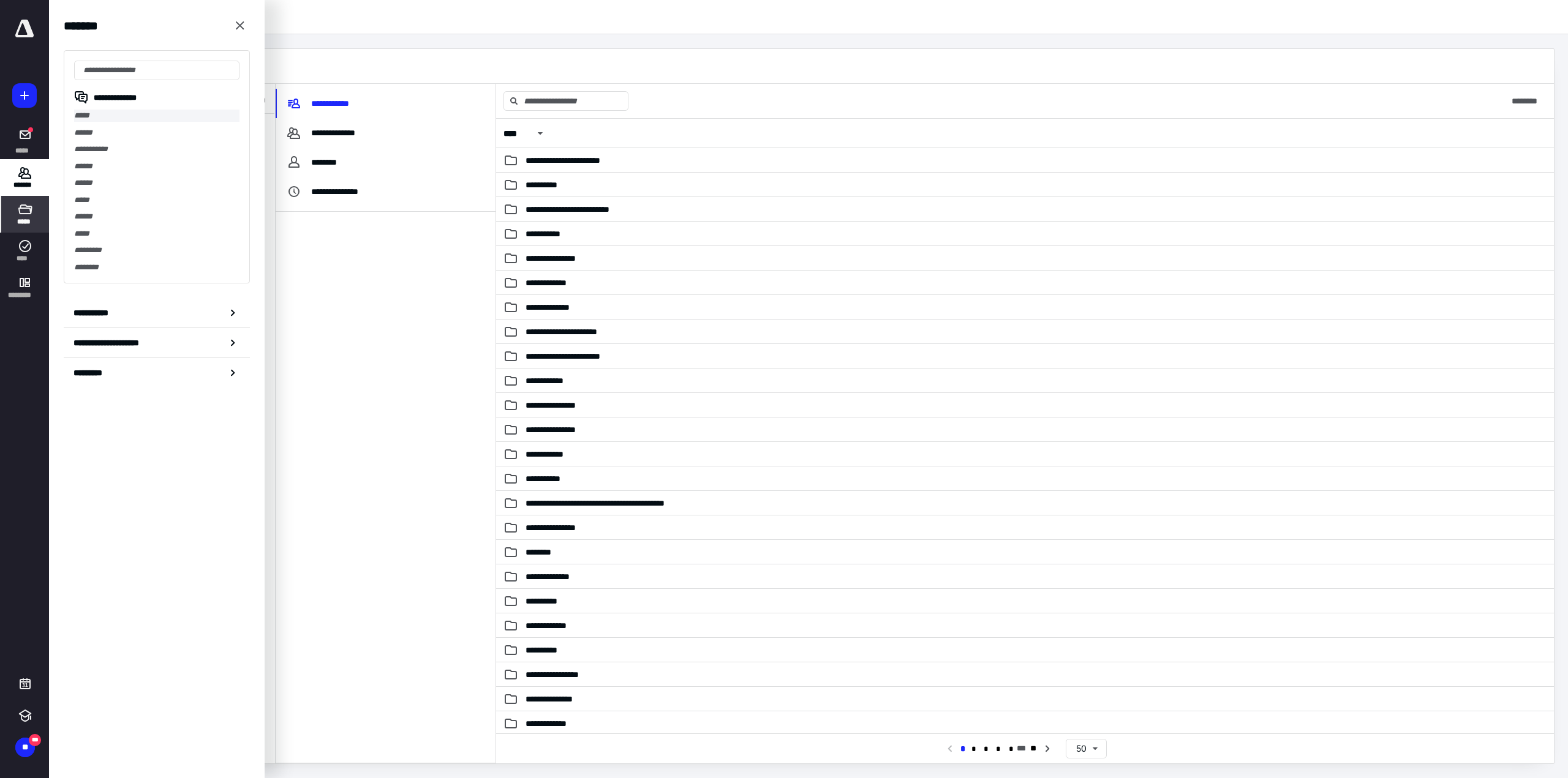 click on "*****" at bounding box center [157, 116] 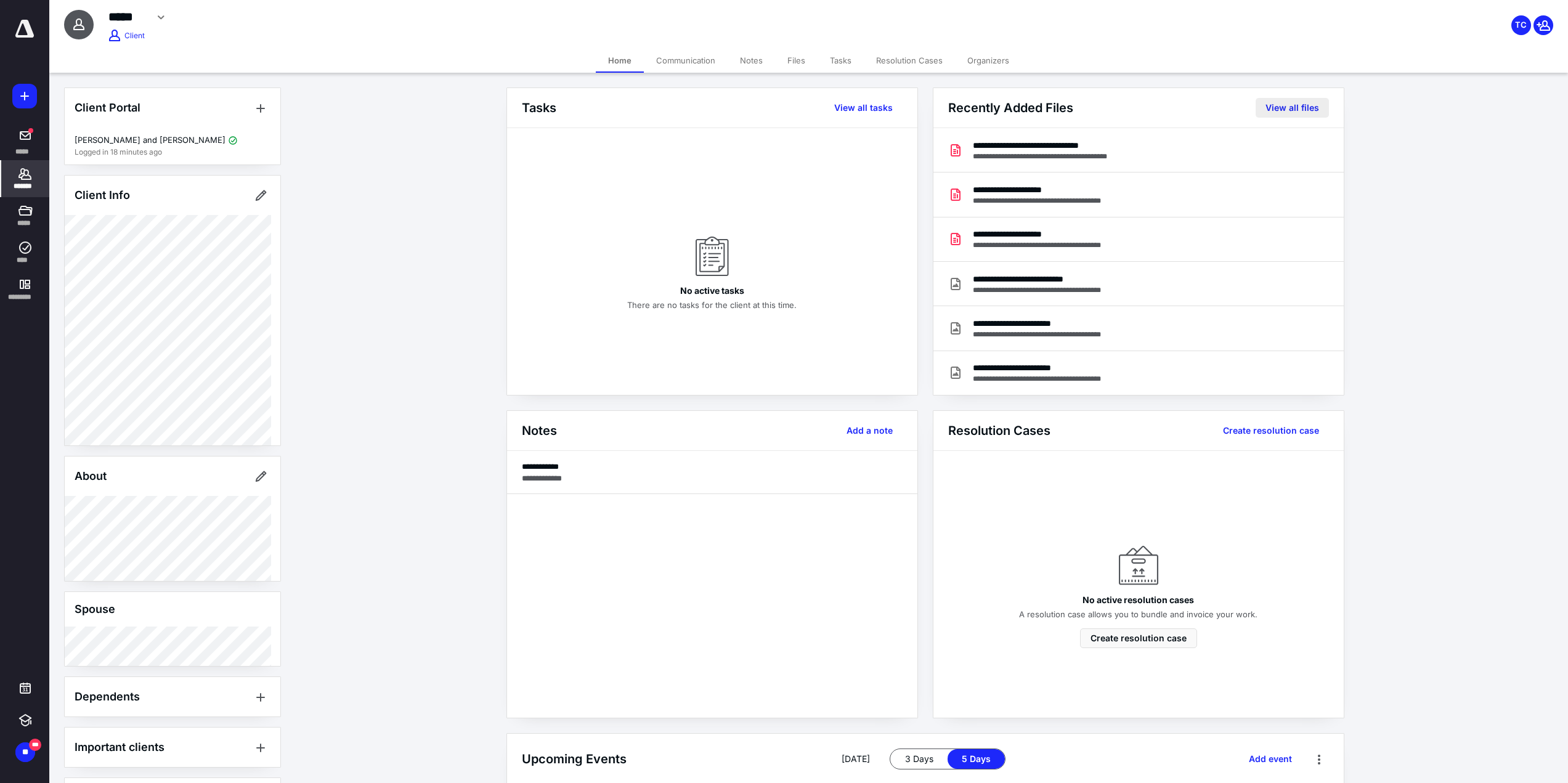click on "View all files" at bounding box center (1292, 108) 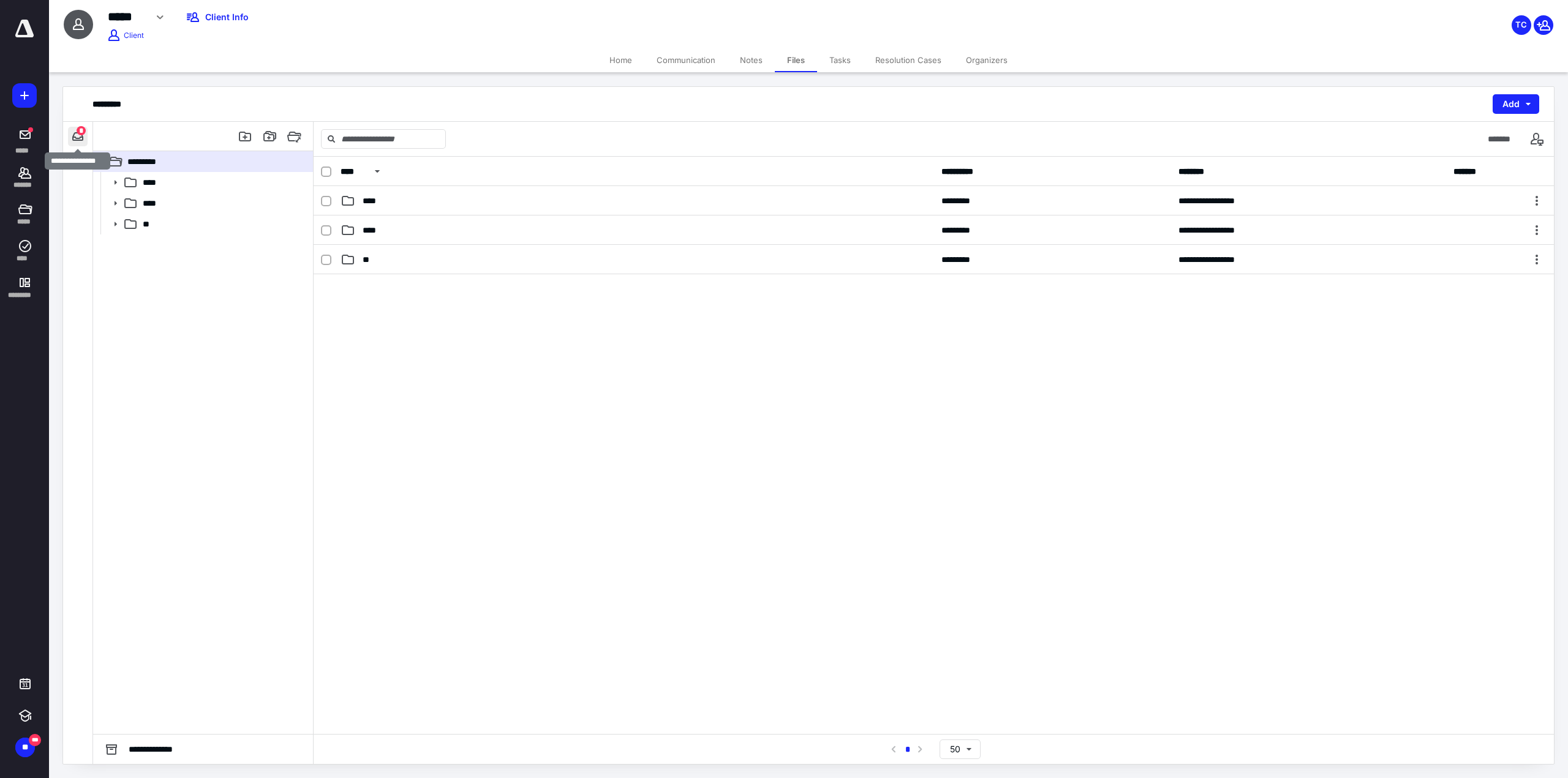 click at bounding box center (78, 137) 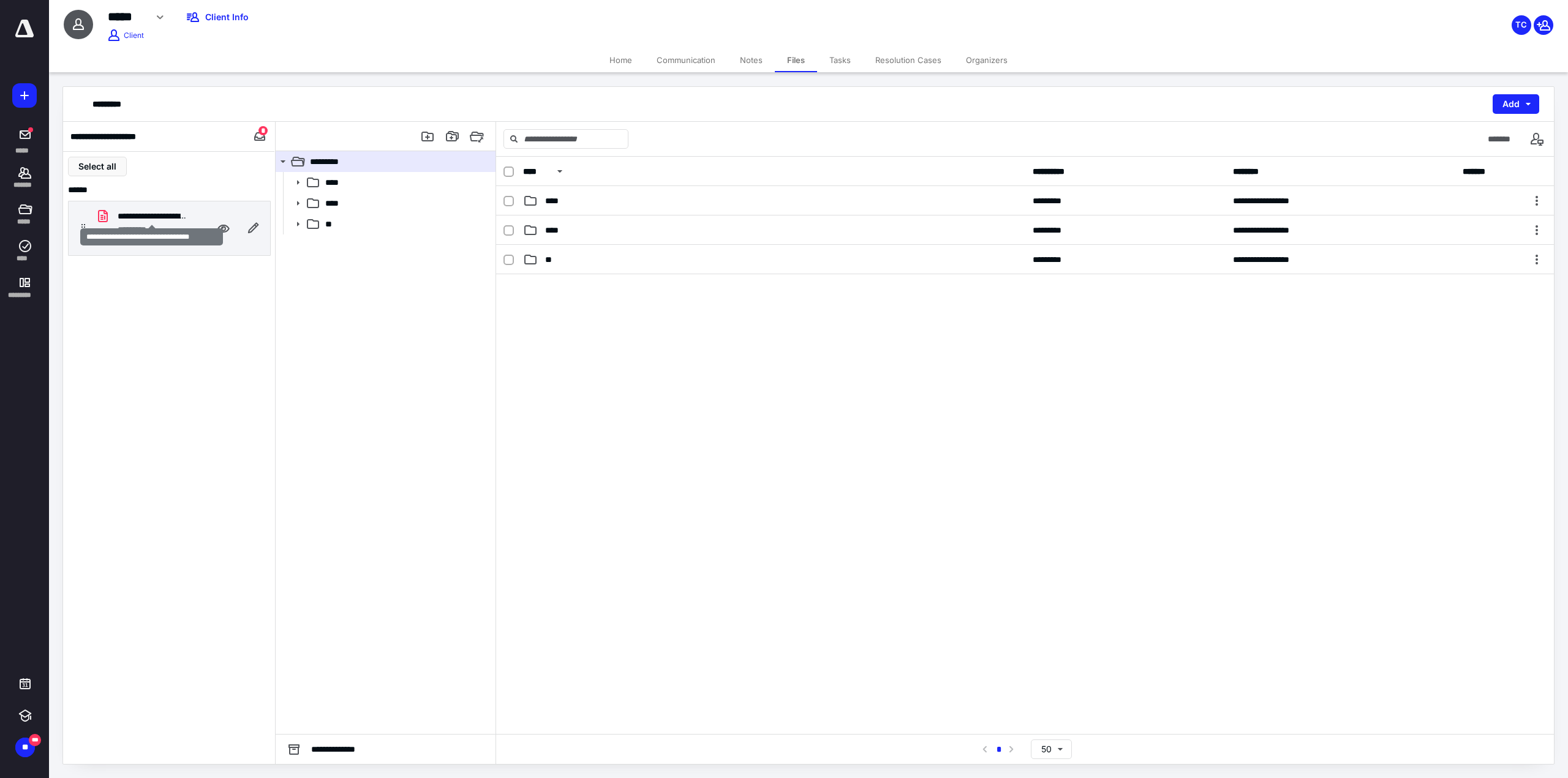 click on "**********" at bounding box center (152, 216) 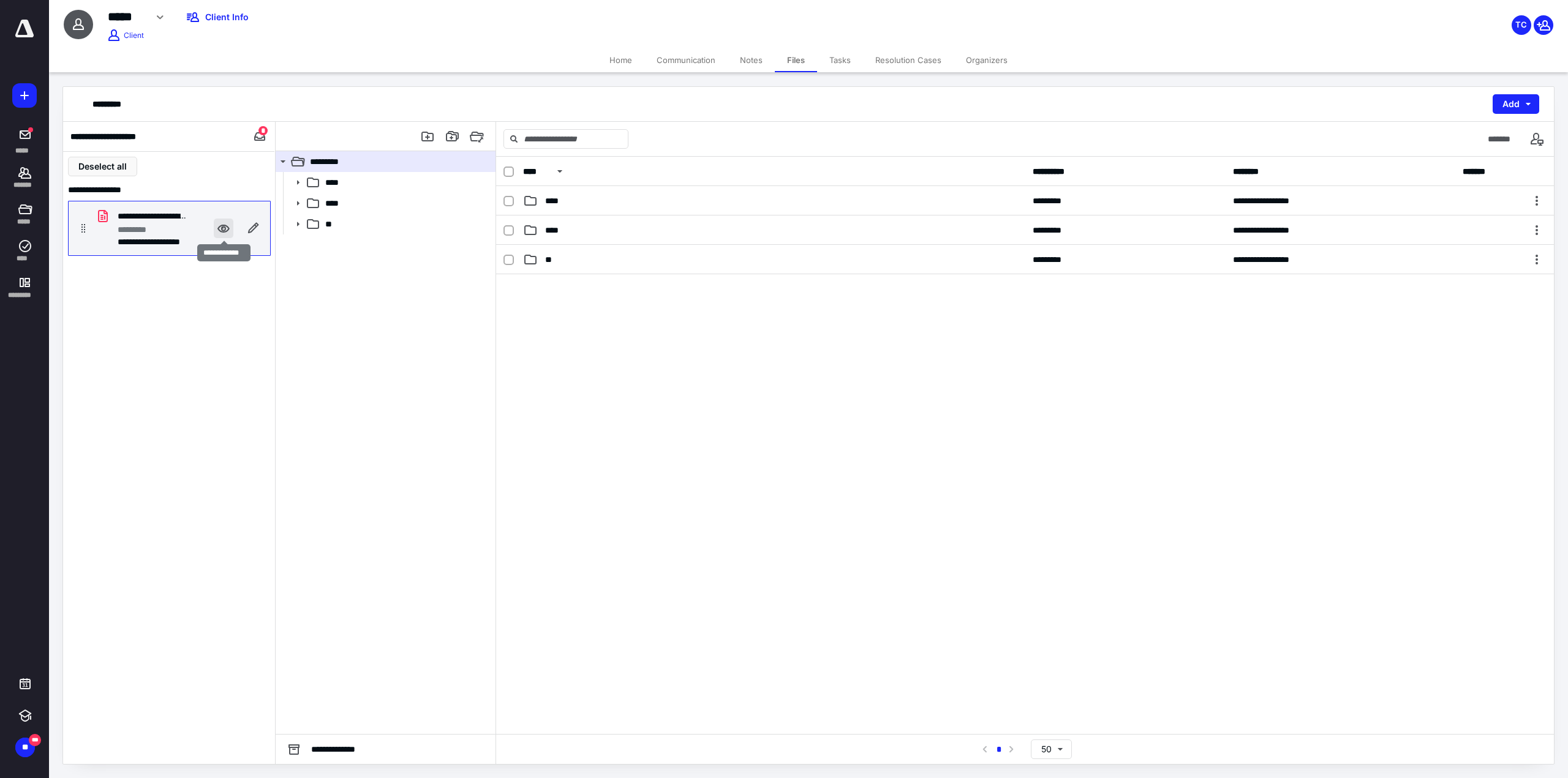 click at bounding box center (224, 228) 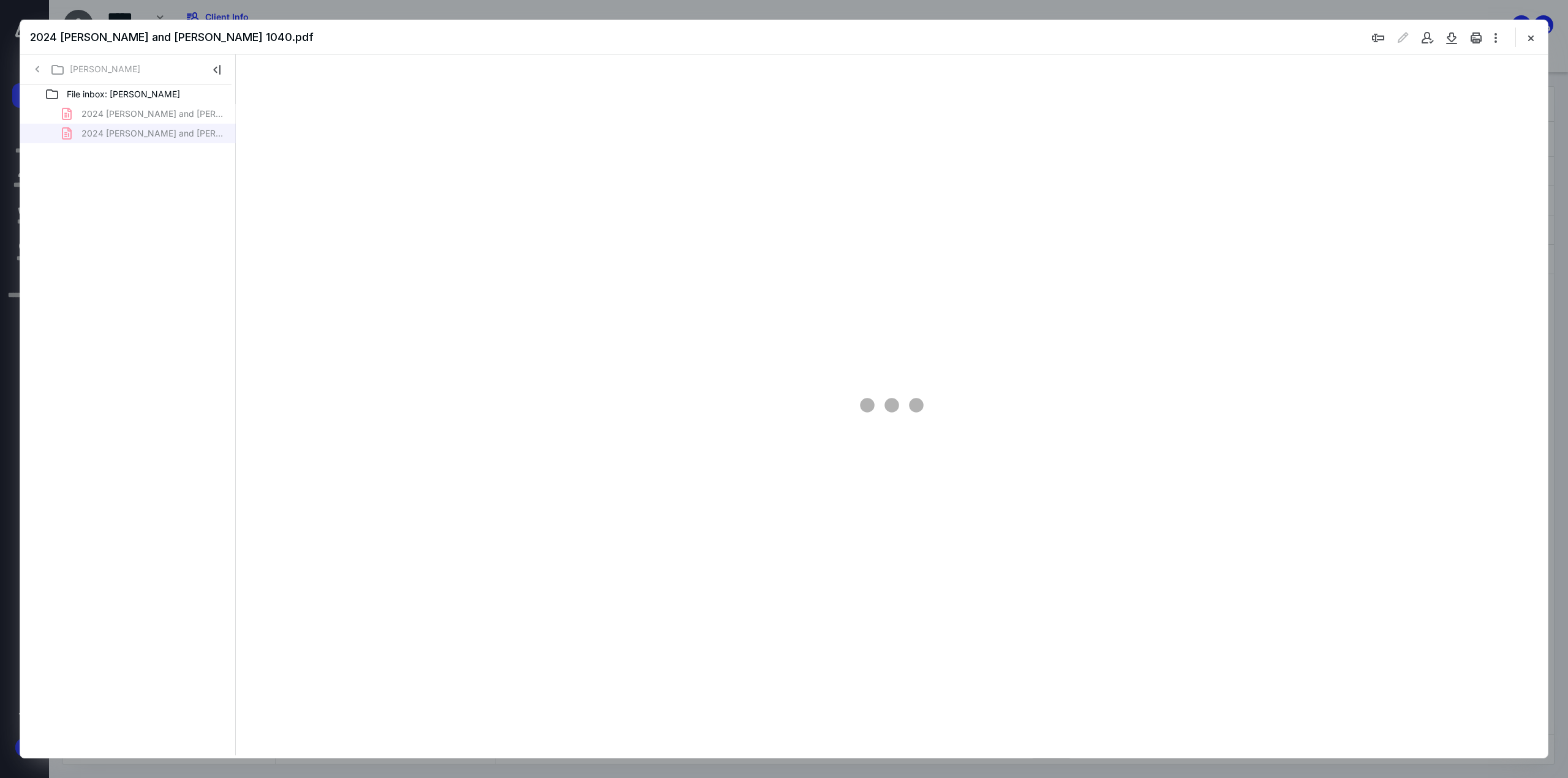 scroll, scrollTop: 0, scrollLeft: 0, axis: both 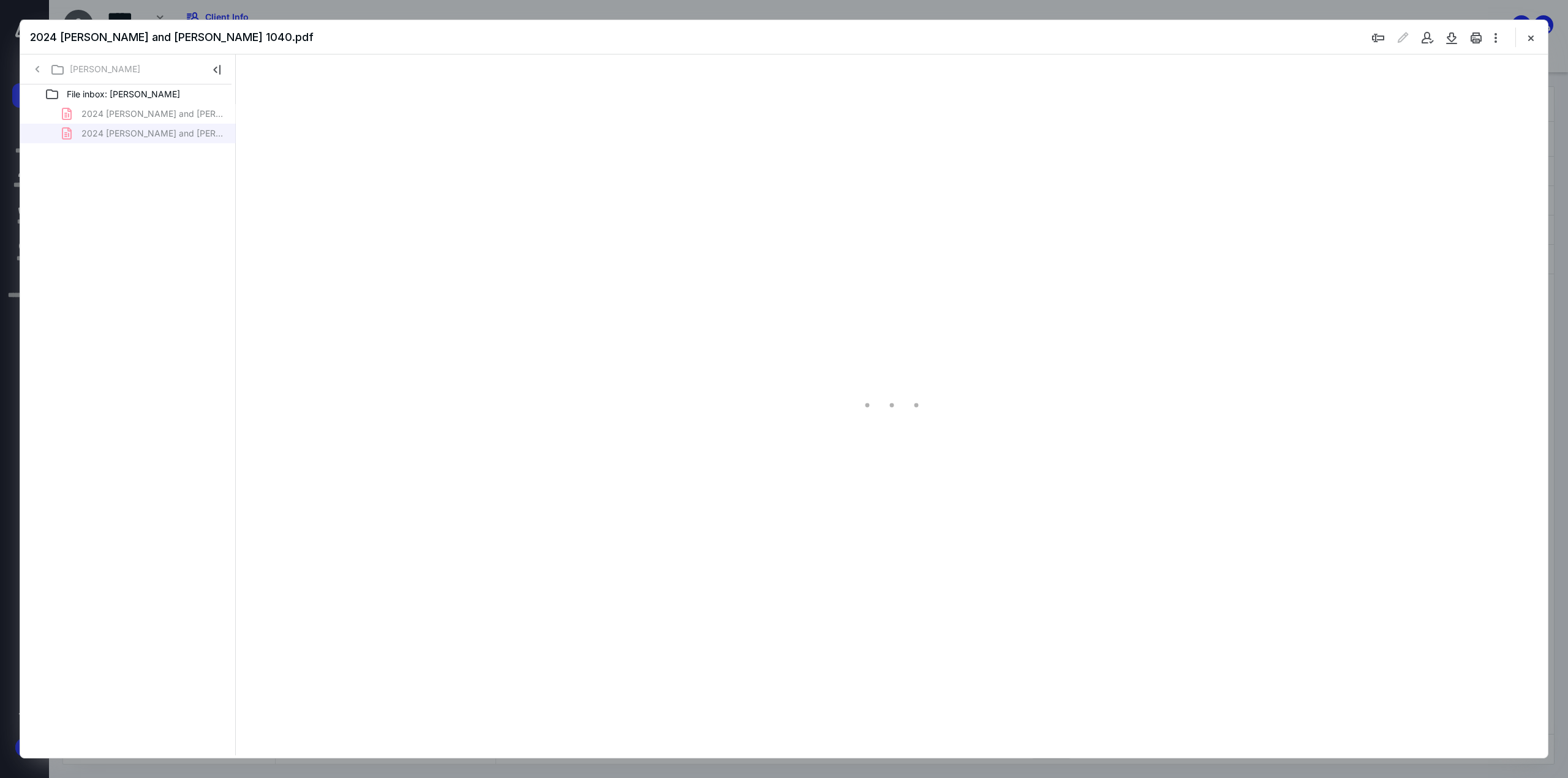 type on "134" 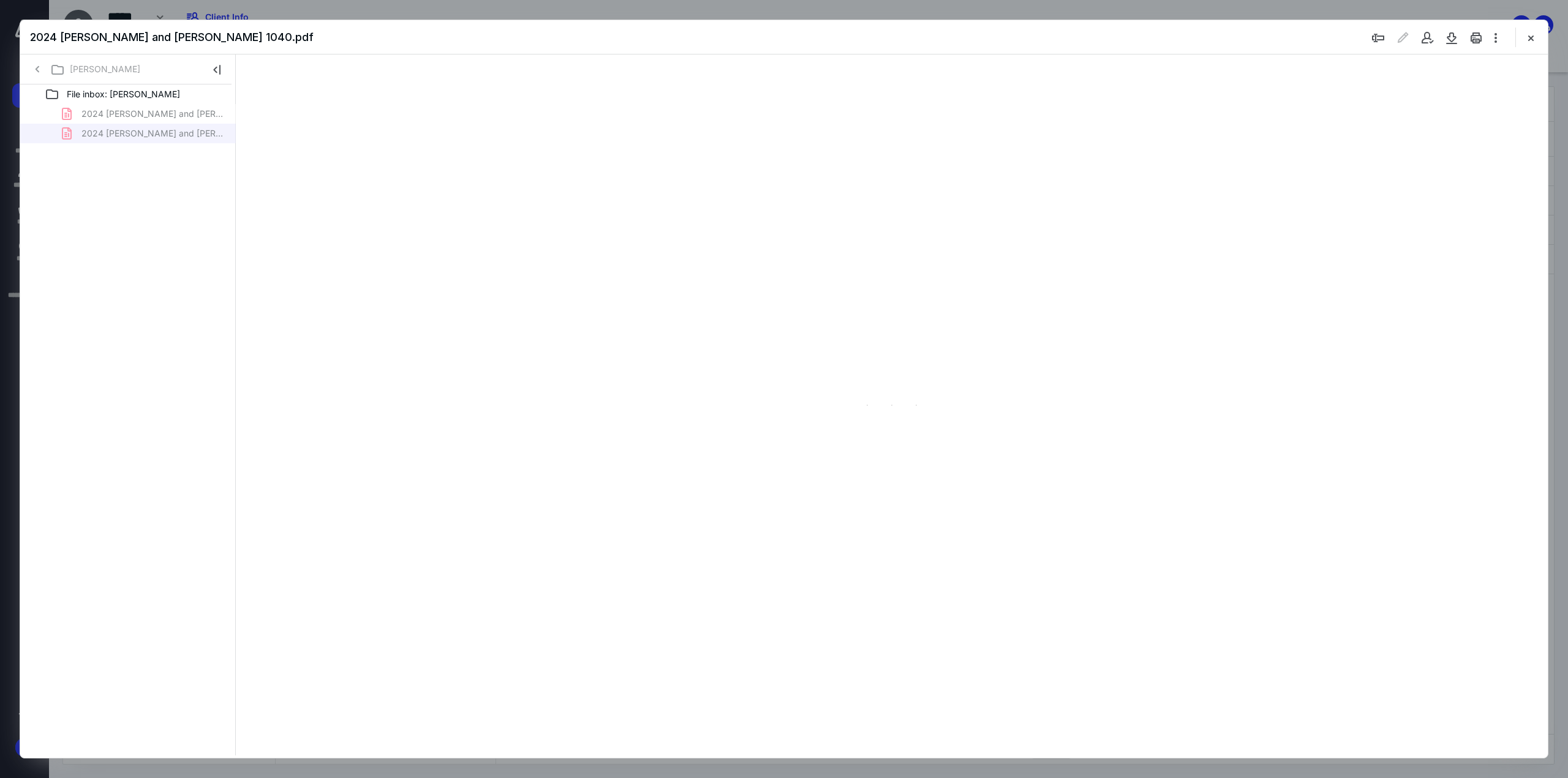 scroll, scrollTop: 50, scrollLeft: 0, axis: vertical 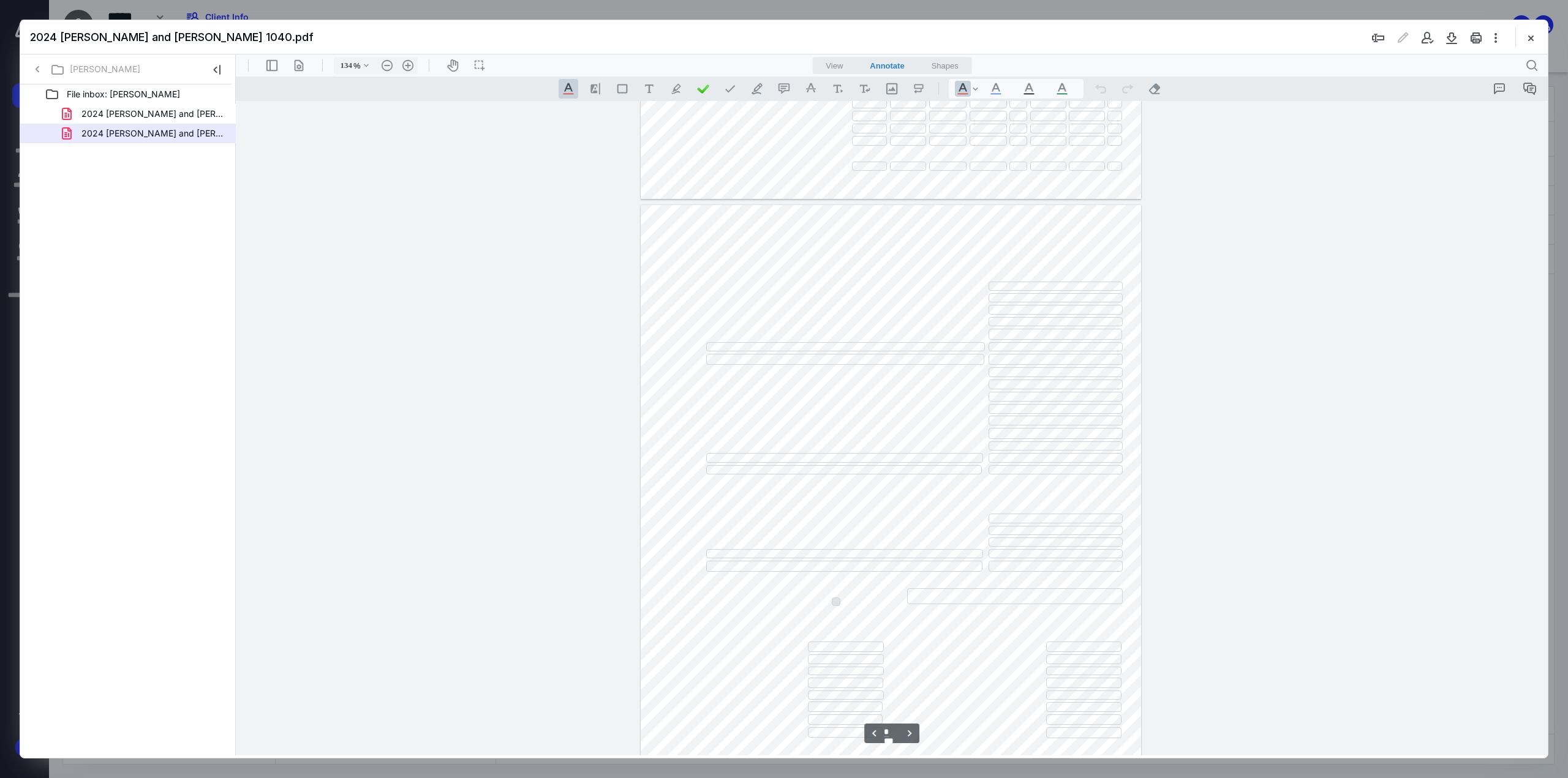 type on "*" 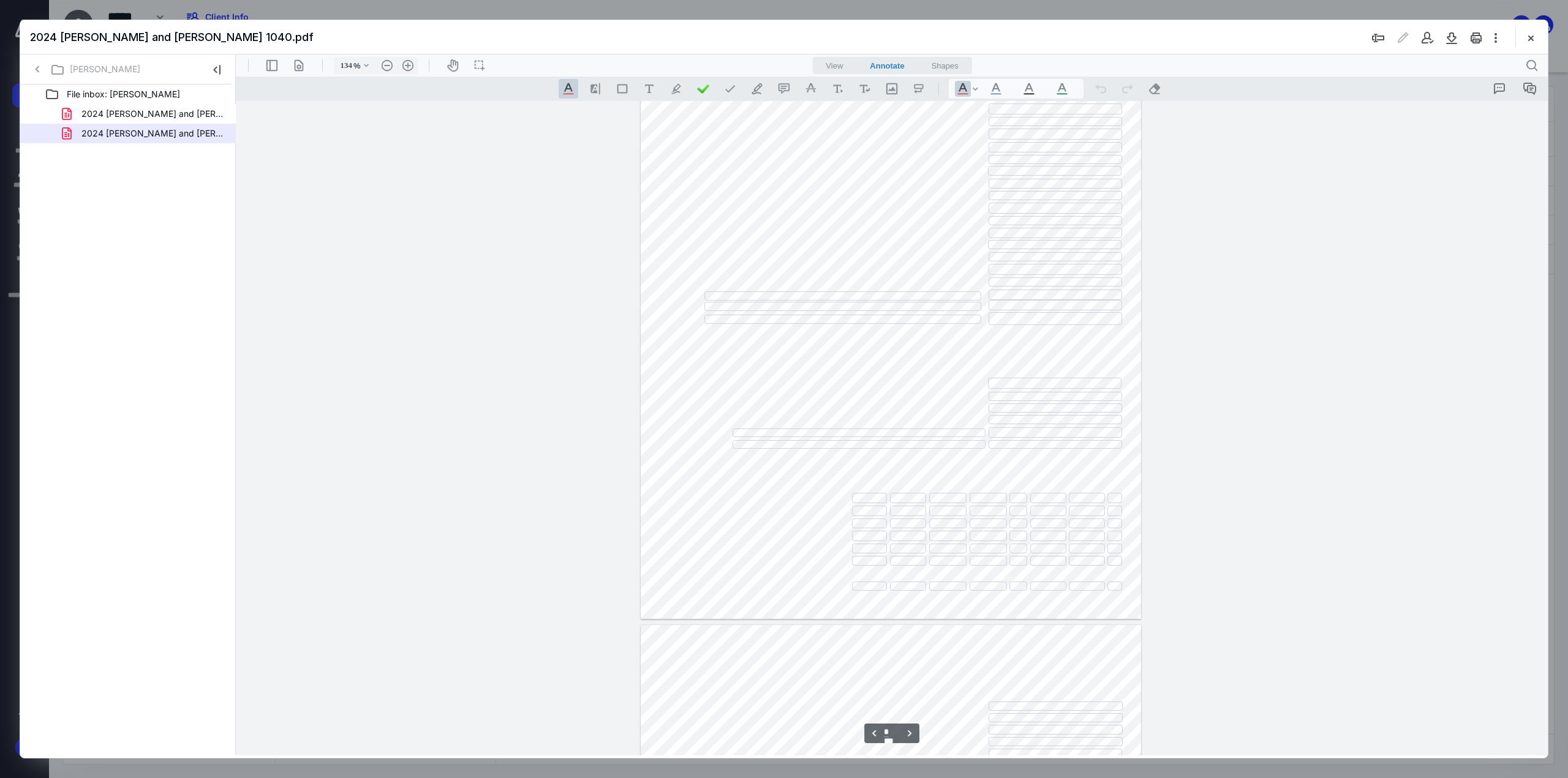 scroll, scrollTop: 2494, scrollLeft: 0, axis: vertical 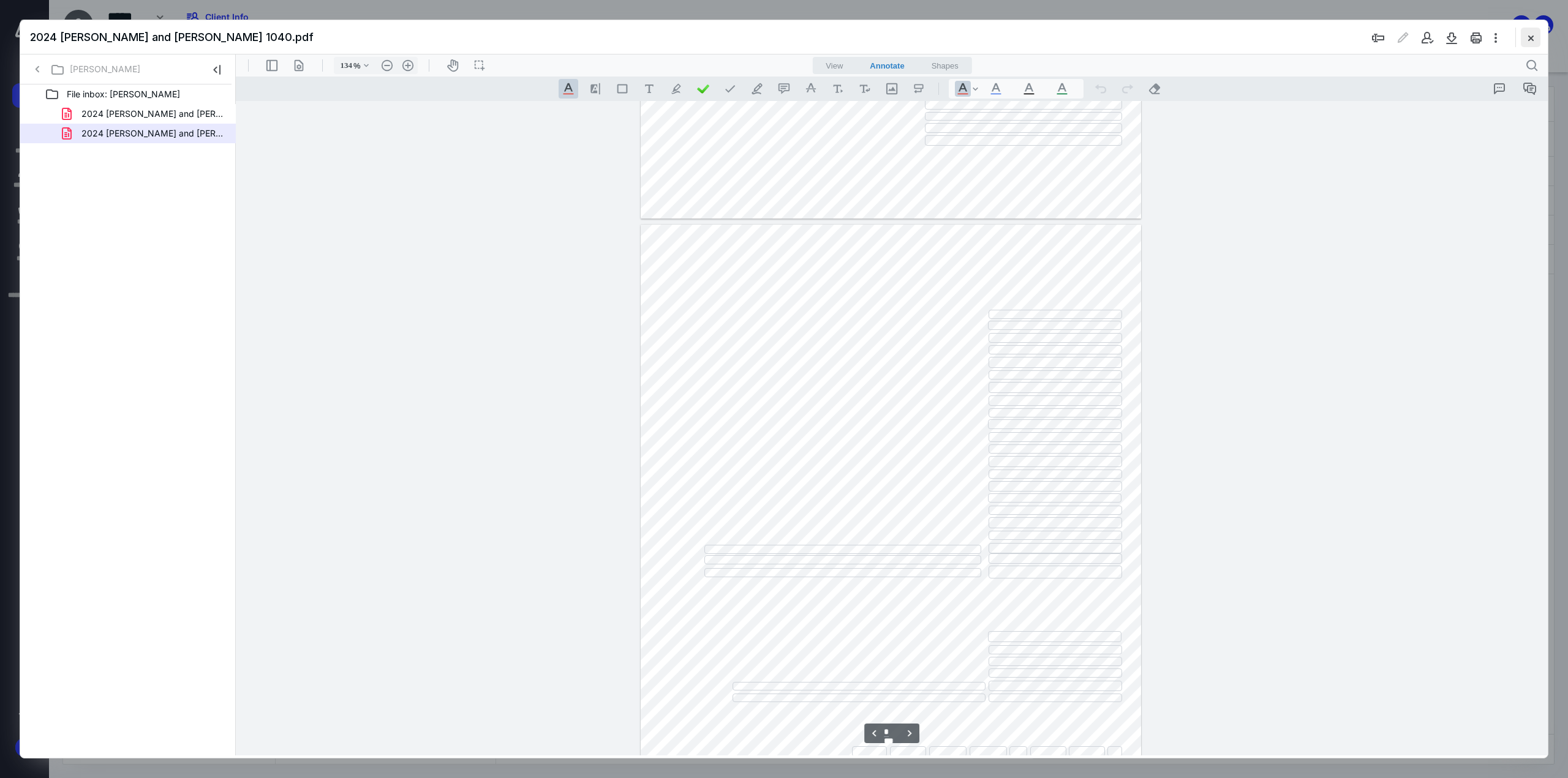 click at bounding box center (1531, 37) 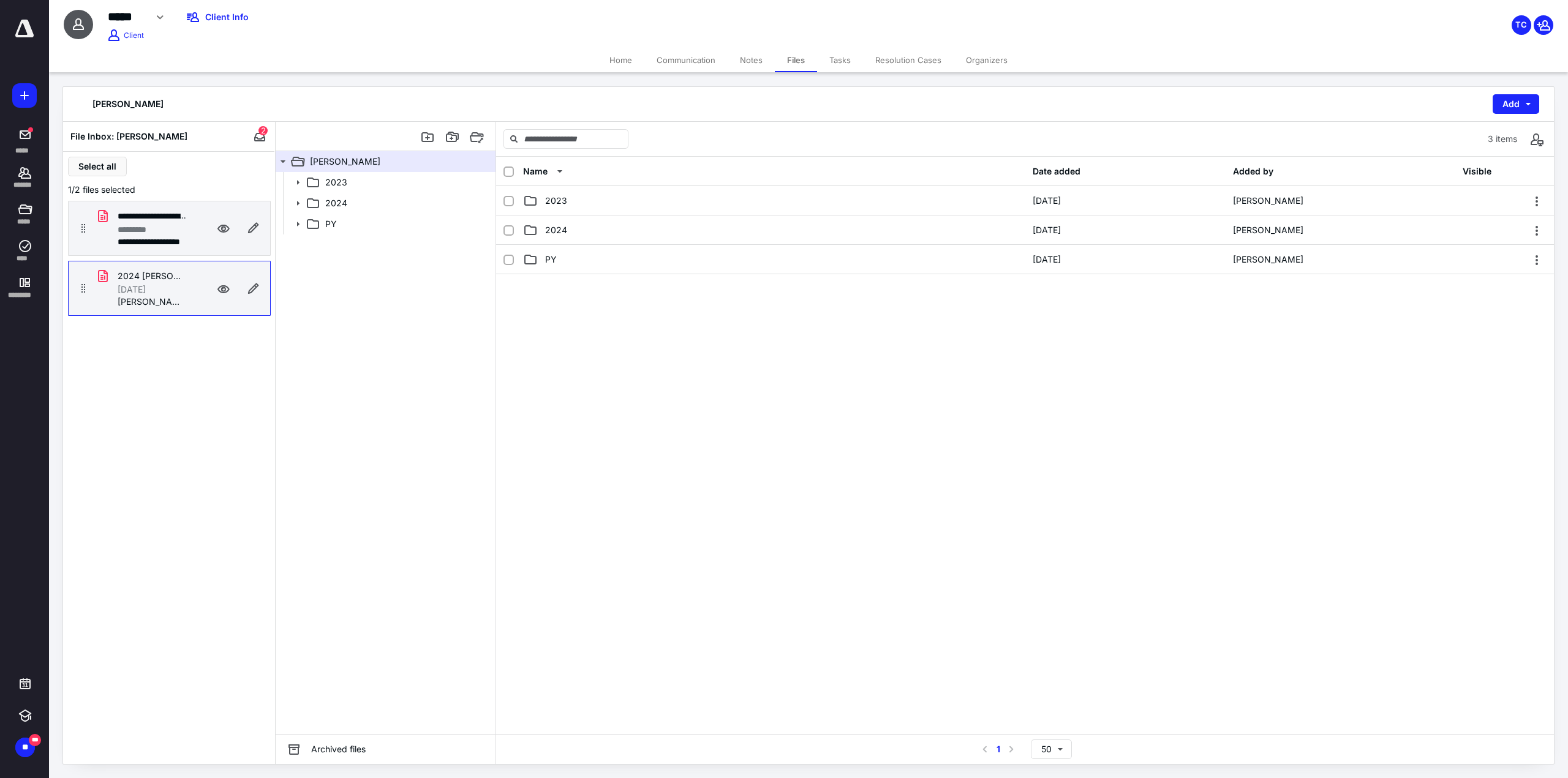 click on "**********" at bounding box center (145, 216) 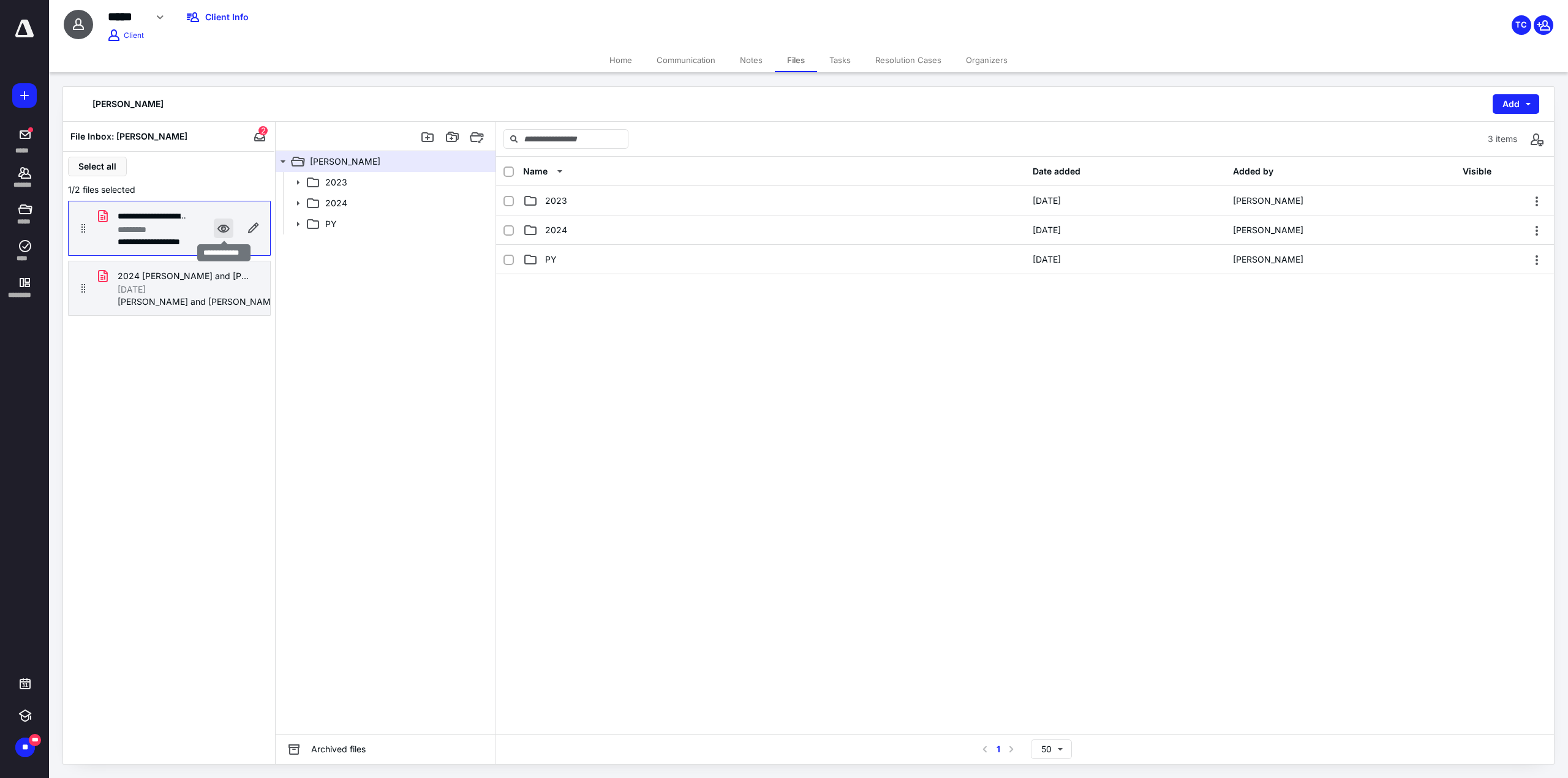 click at bounding box center [224, 228] 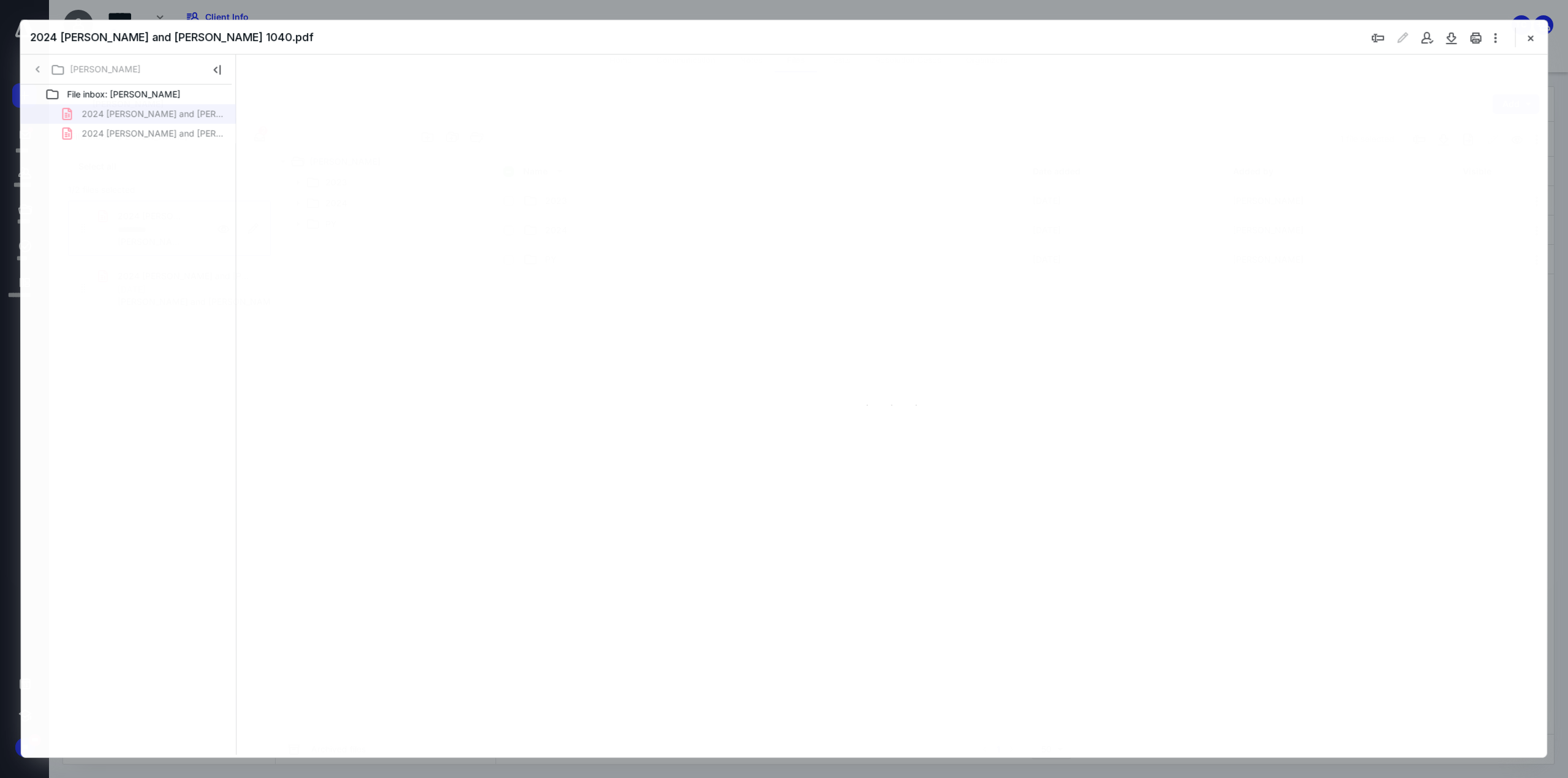 scroll, scrollTop: 0, scrollLeft: 0, axis: both 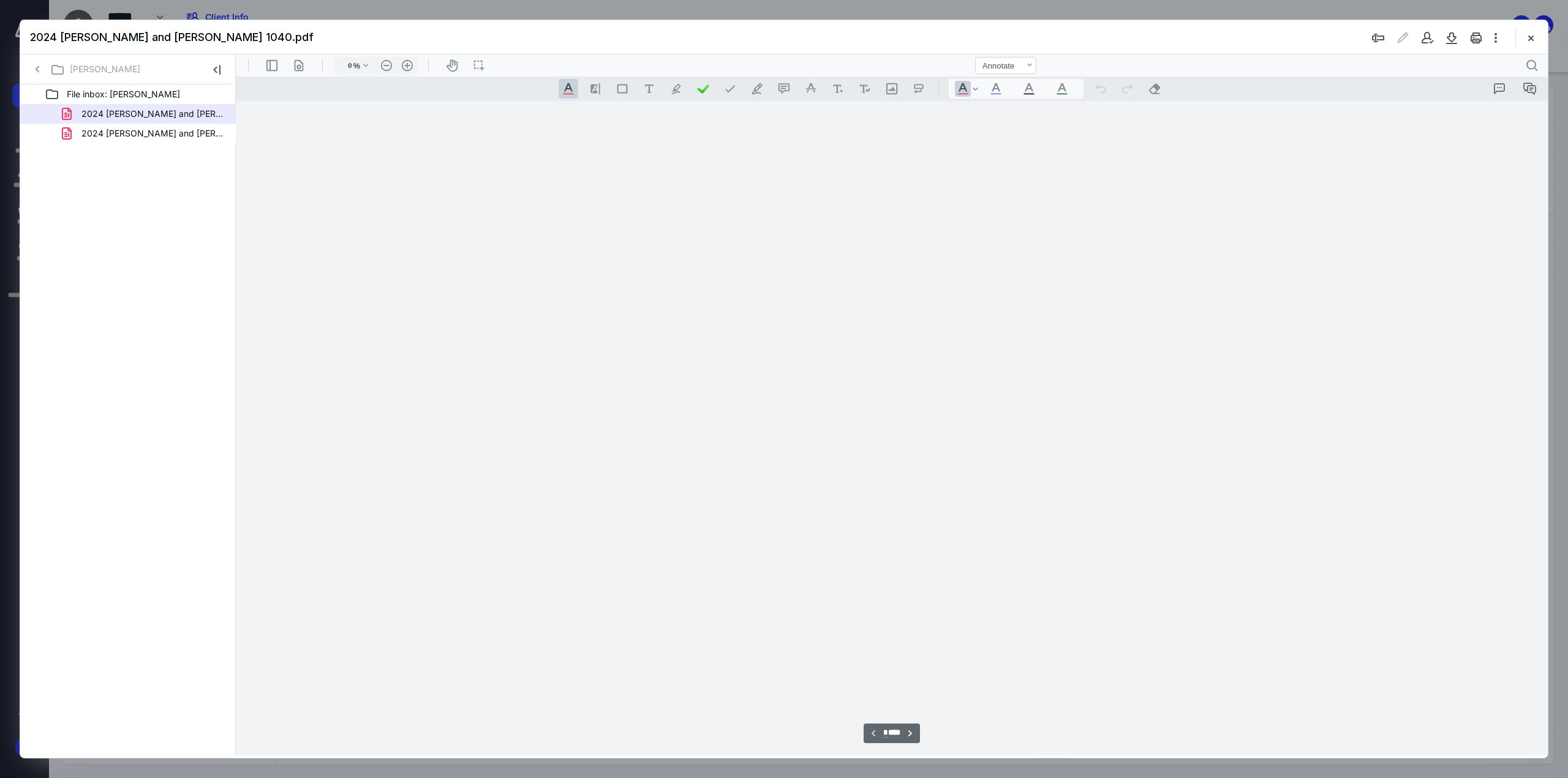 type on "134" 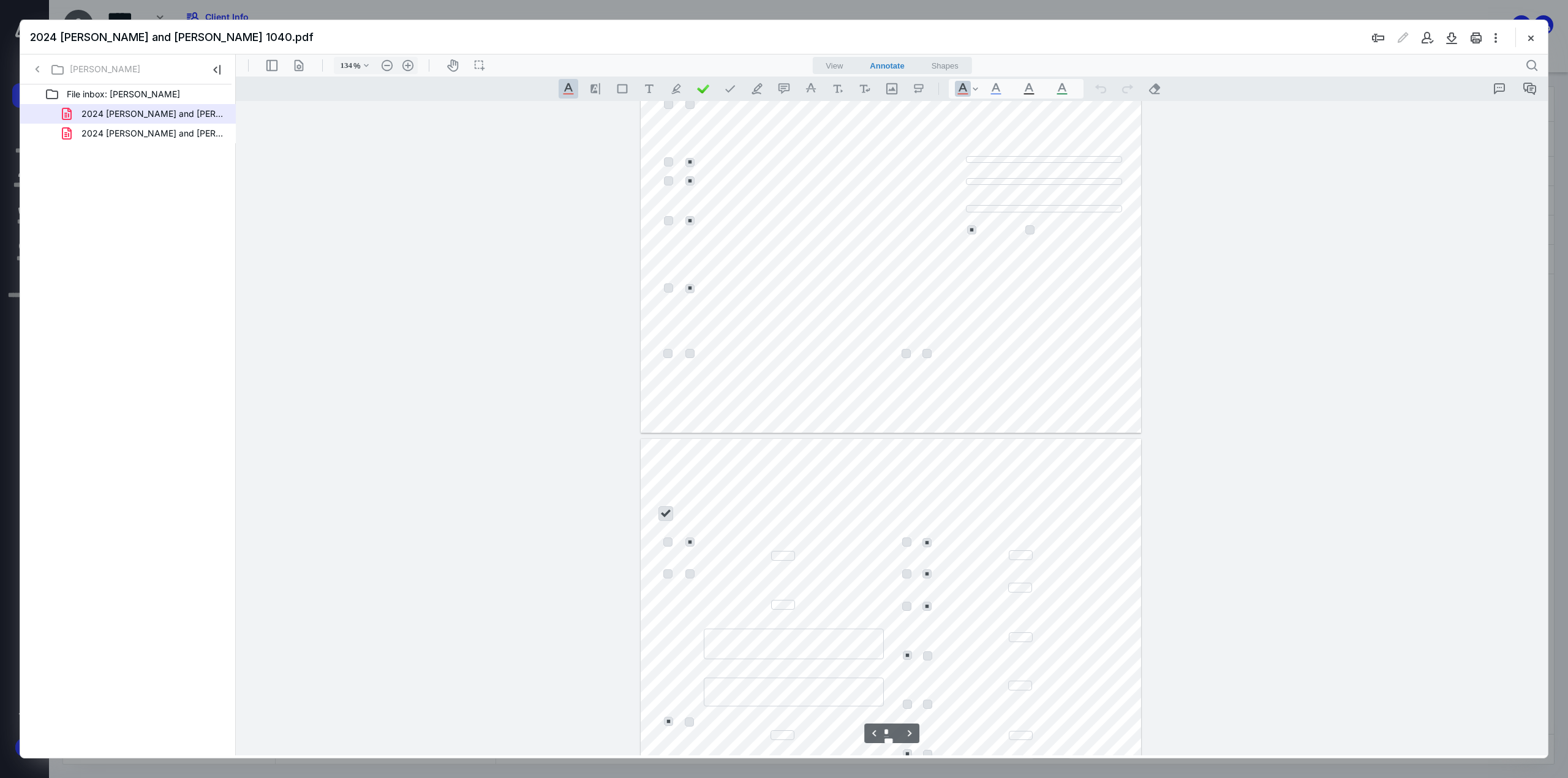 type on "*" 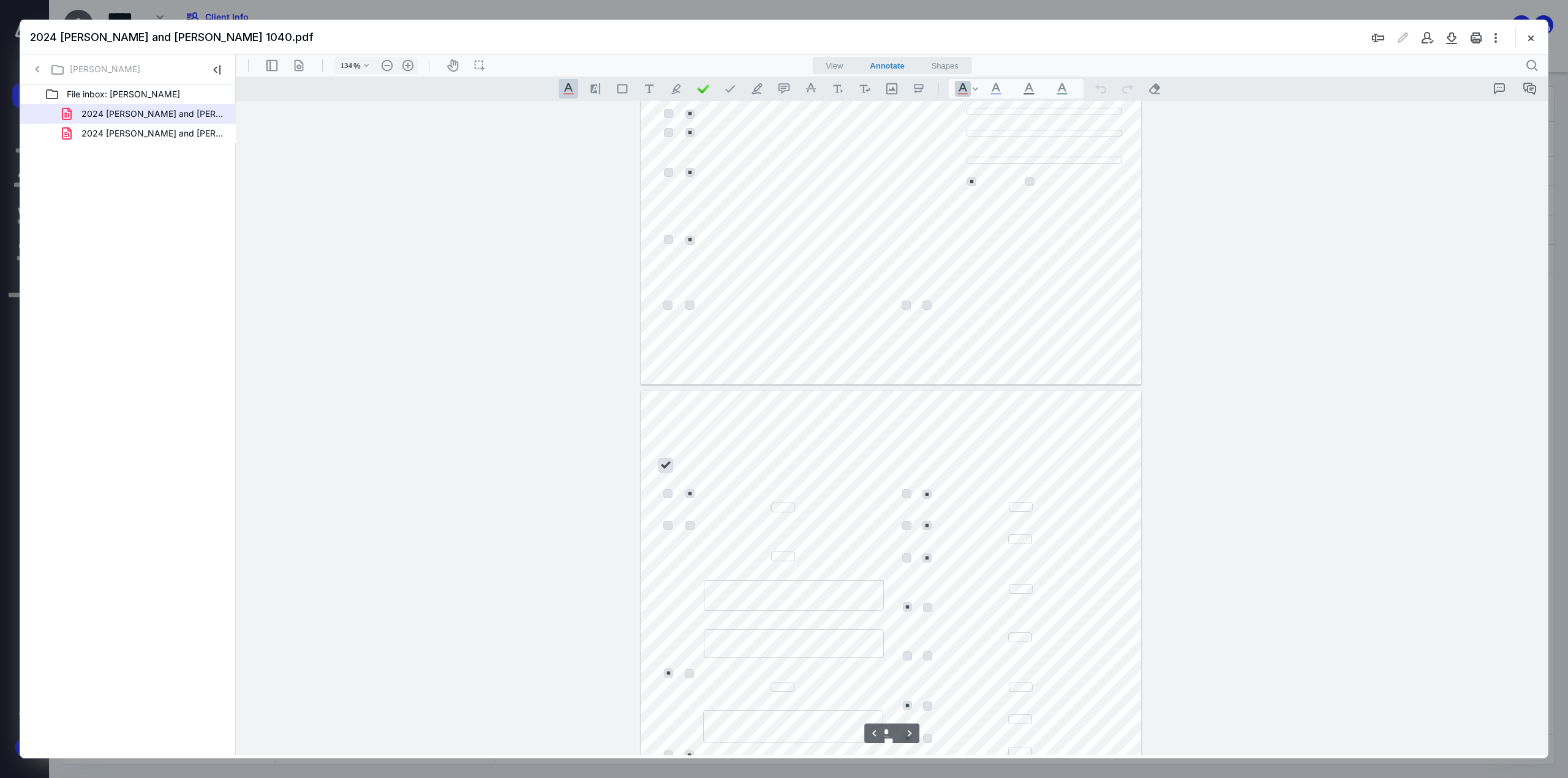 scroll, scrollTop: 1029, scrollLeft: 0, axis: vertical 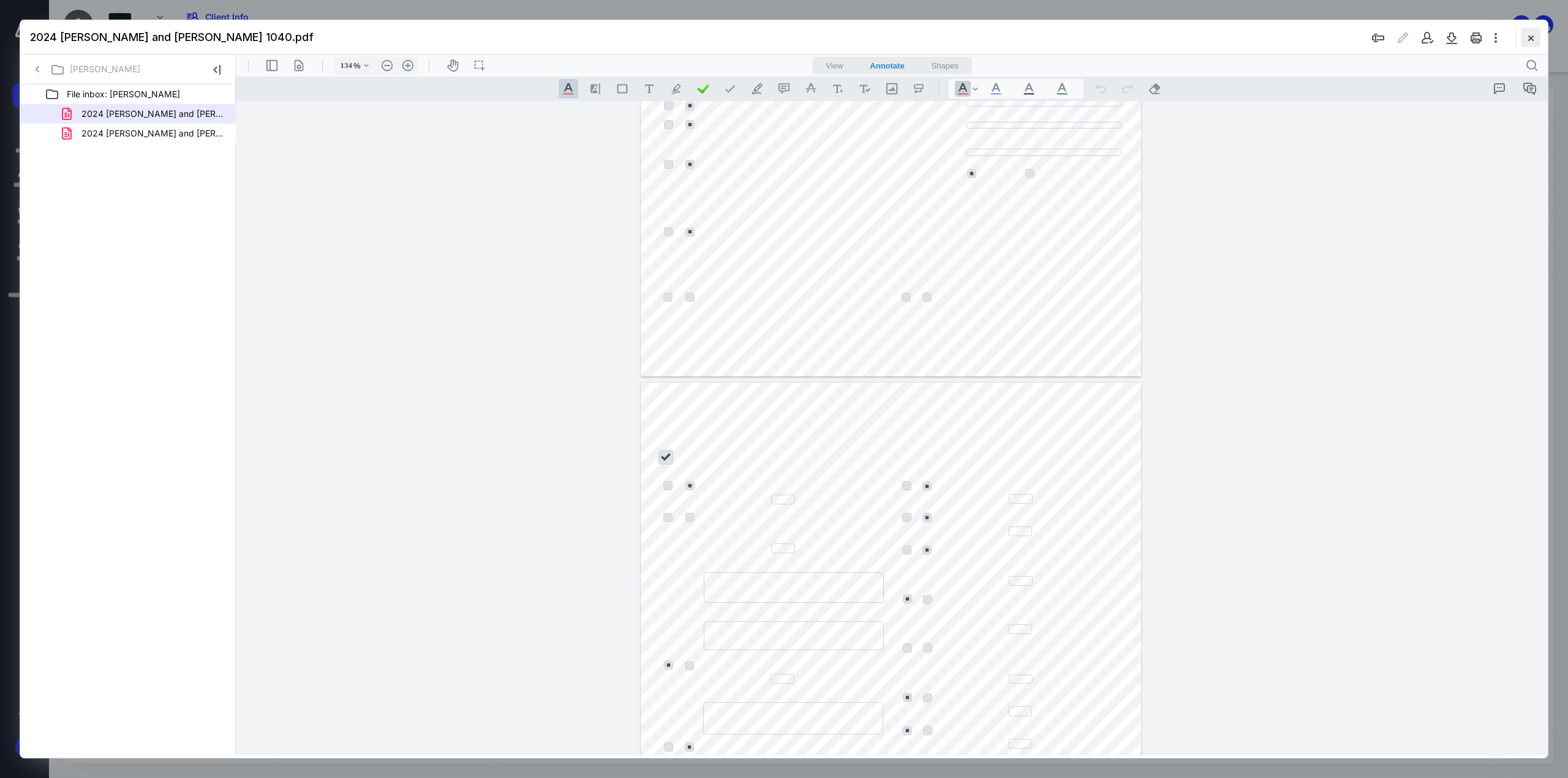 click at bounding box center [1531, 37] 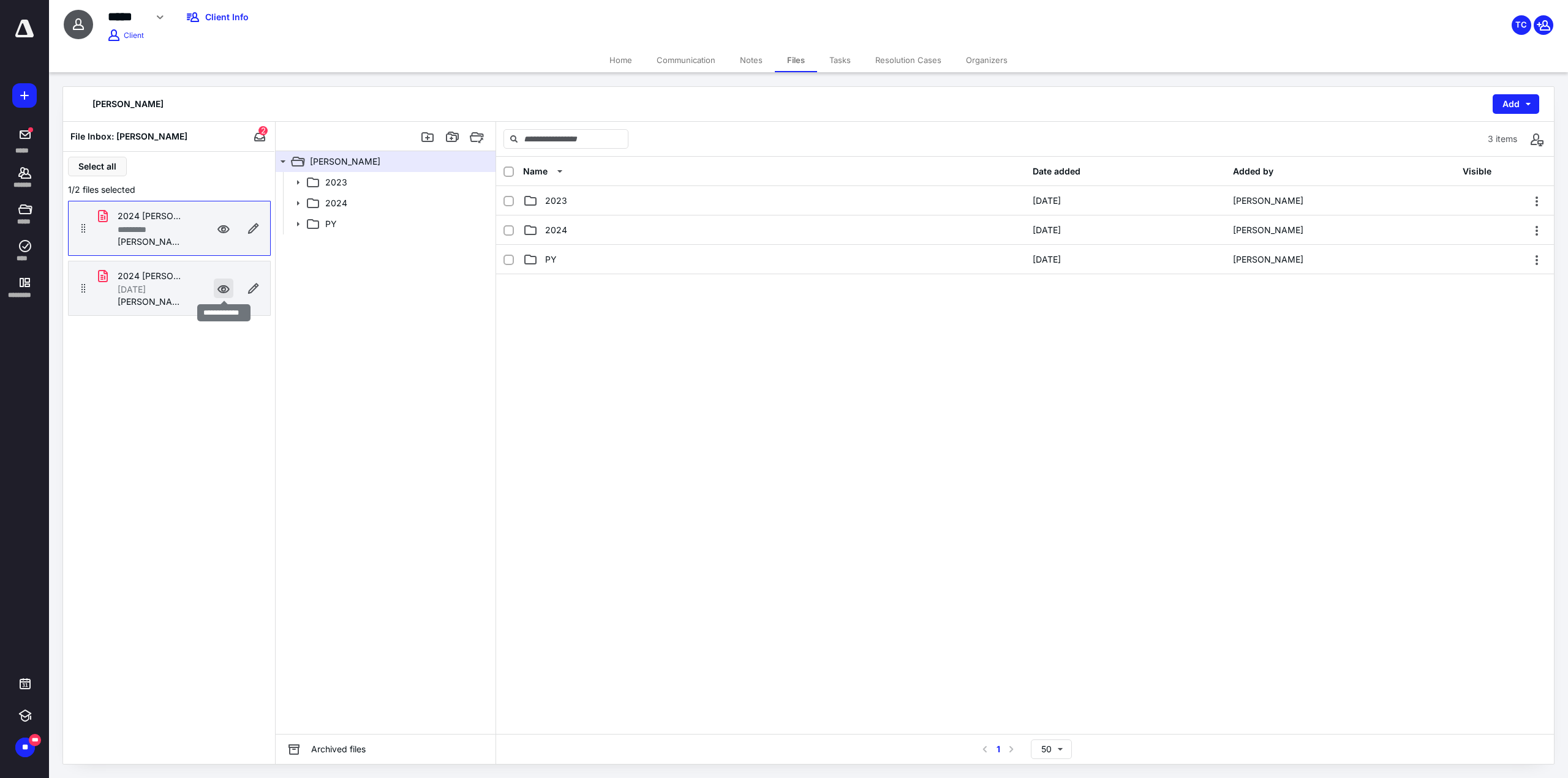 click at bounding box center (224, 288) 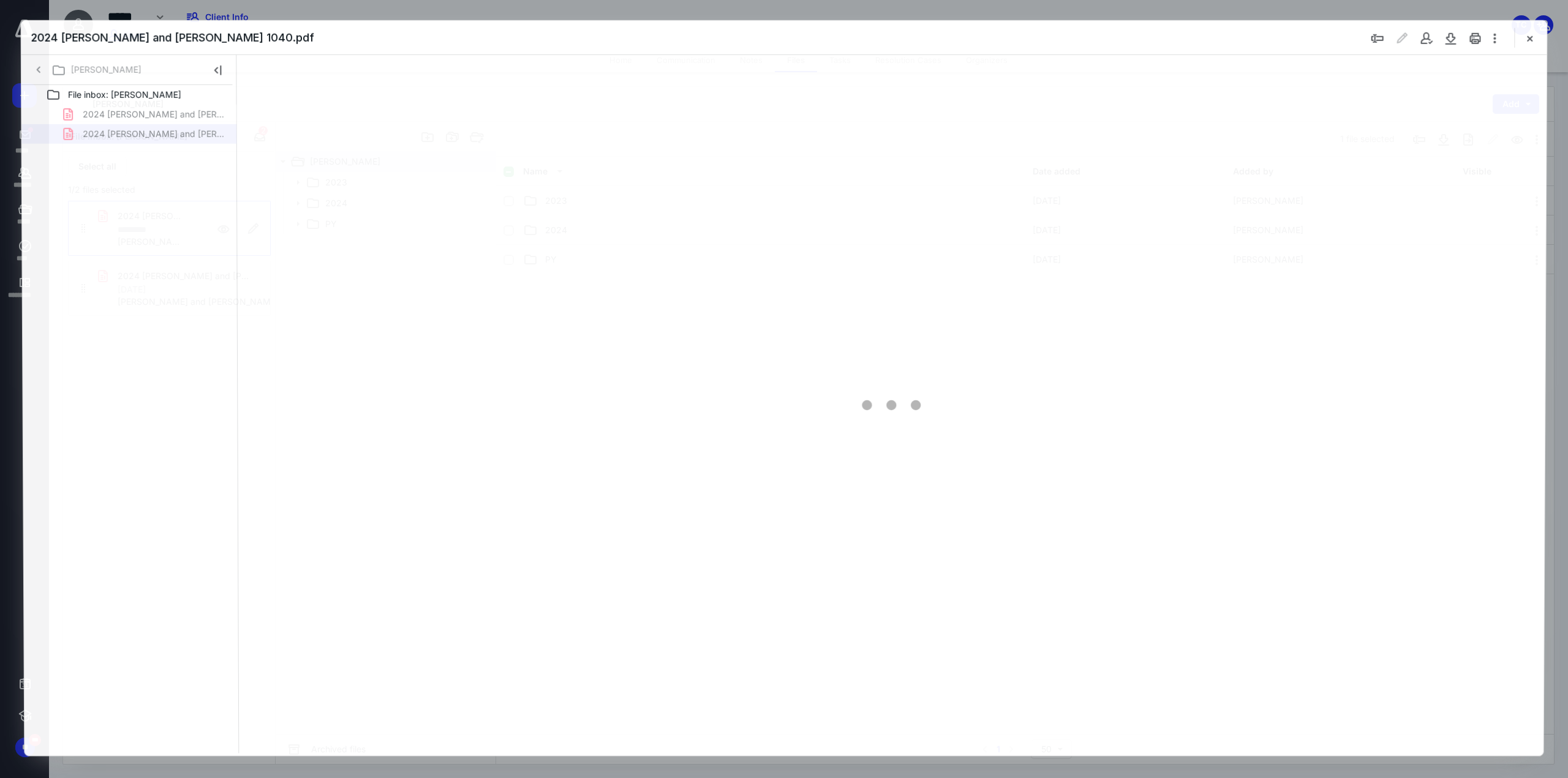 scroll, scrollTop: 0, scrollLeft: 0, axis: both 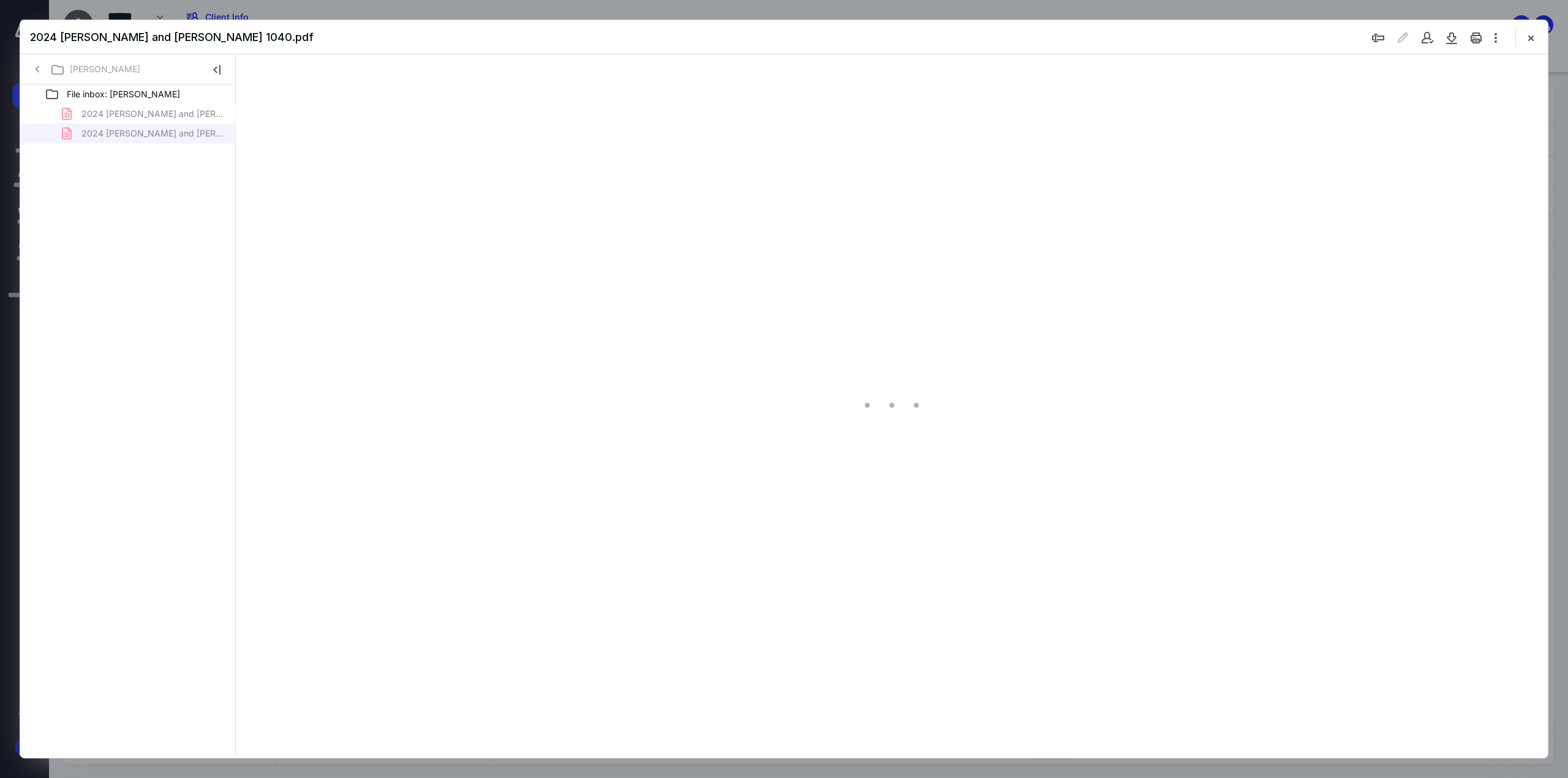 type on "134" 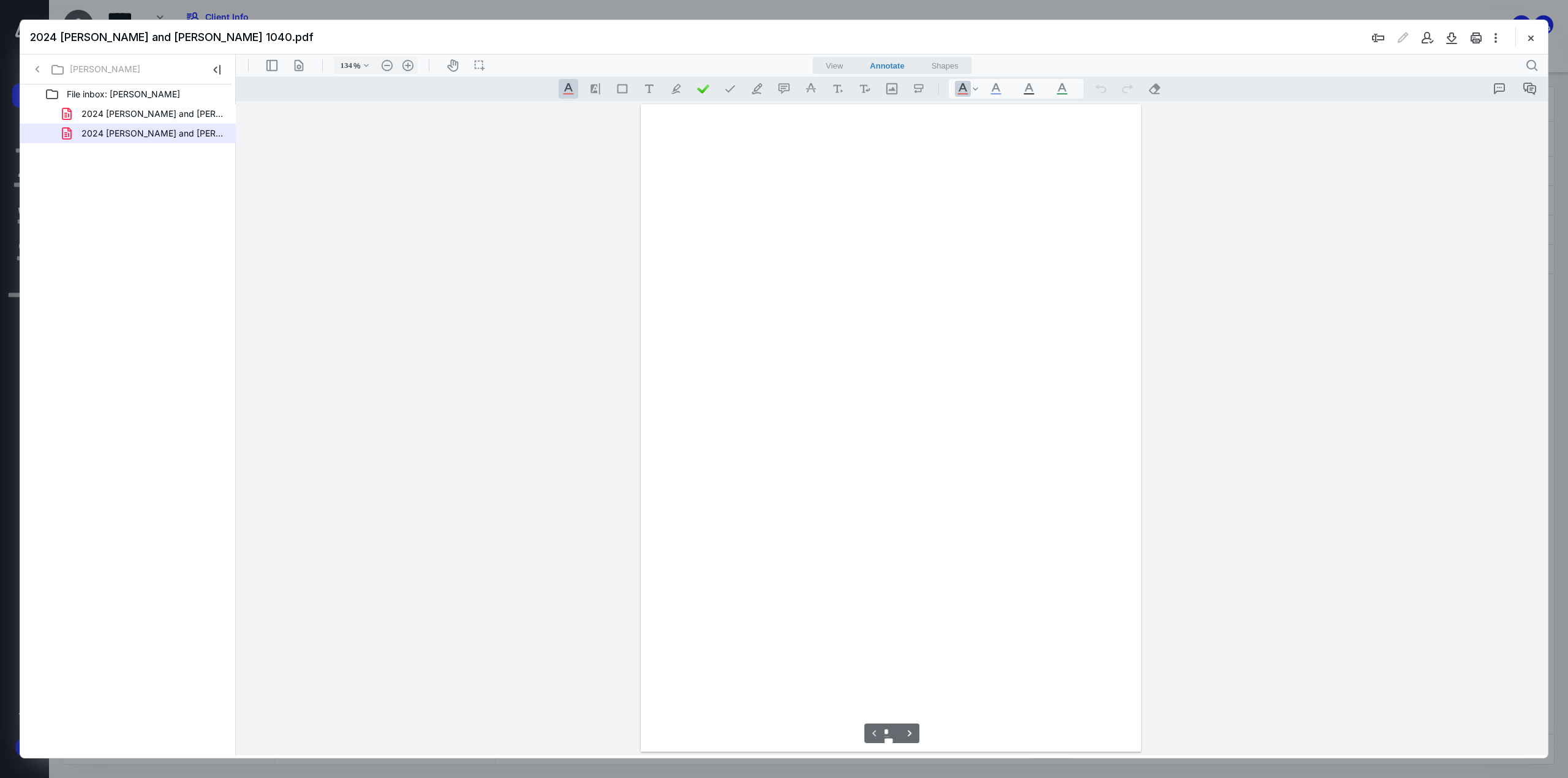 scroll, scrollTop: 50, scrollLeft: 0, axis: vertical 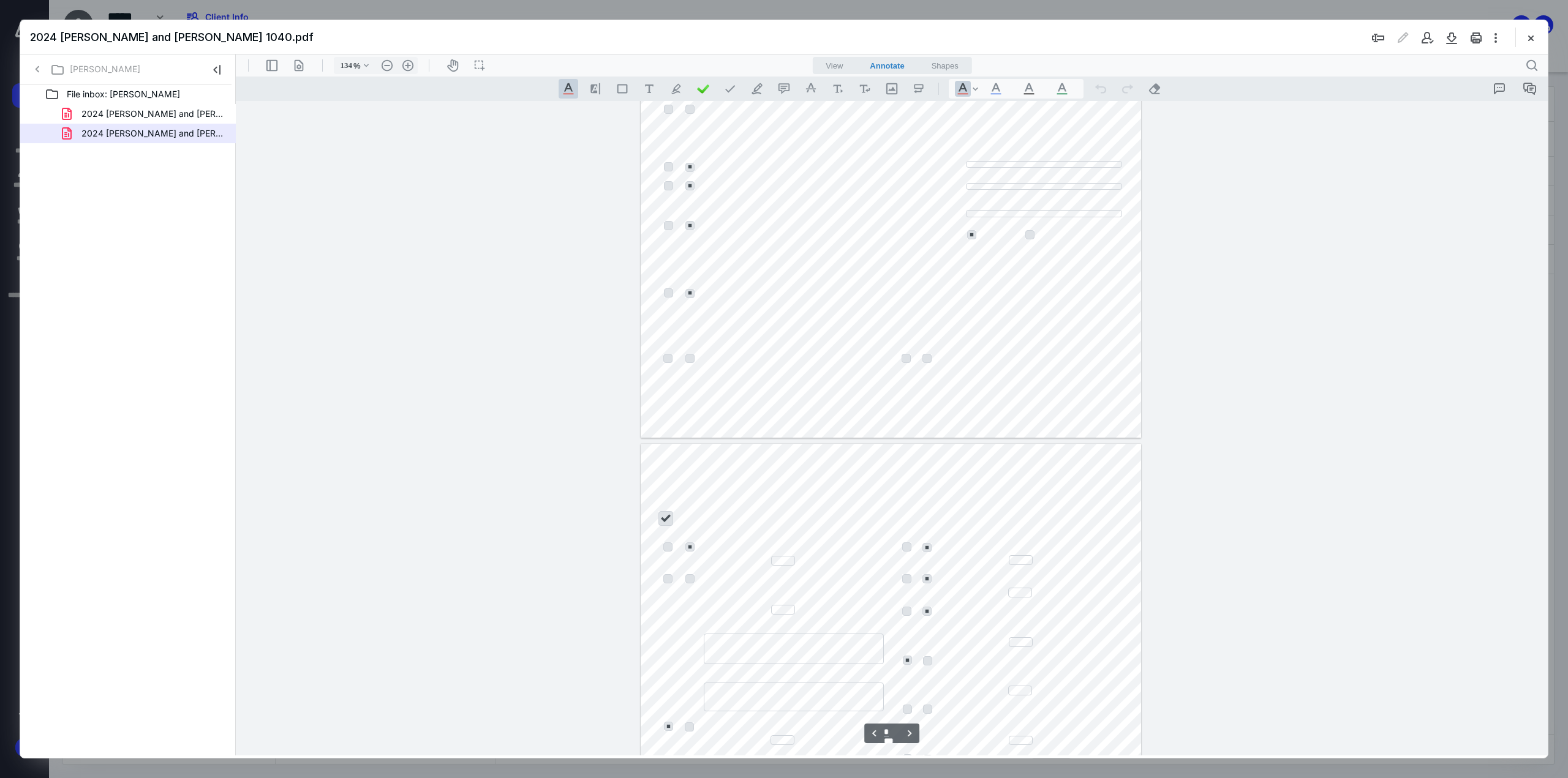 type on "*" 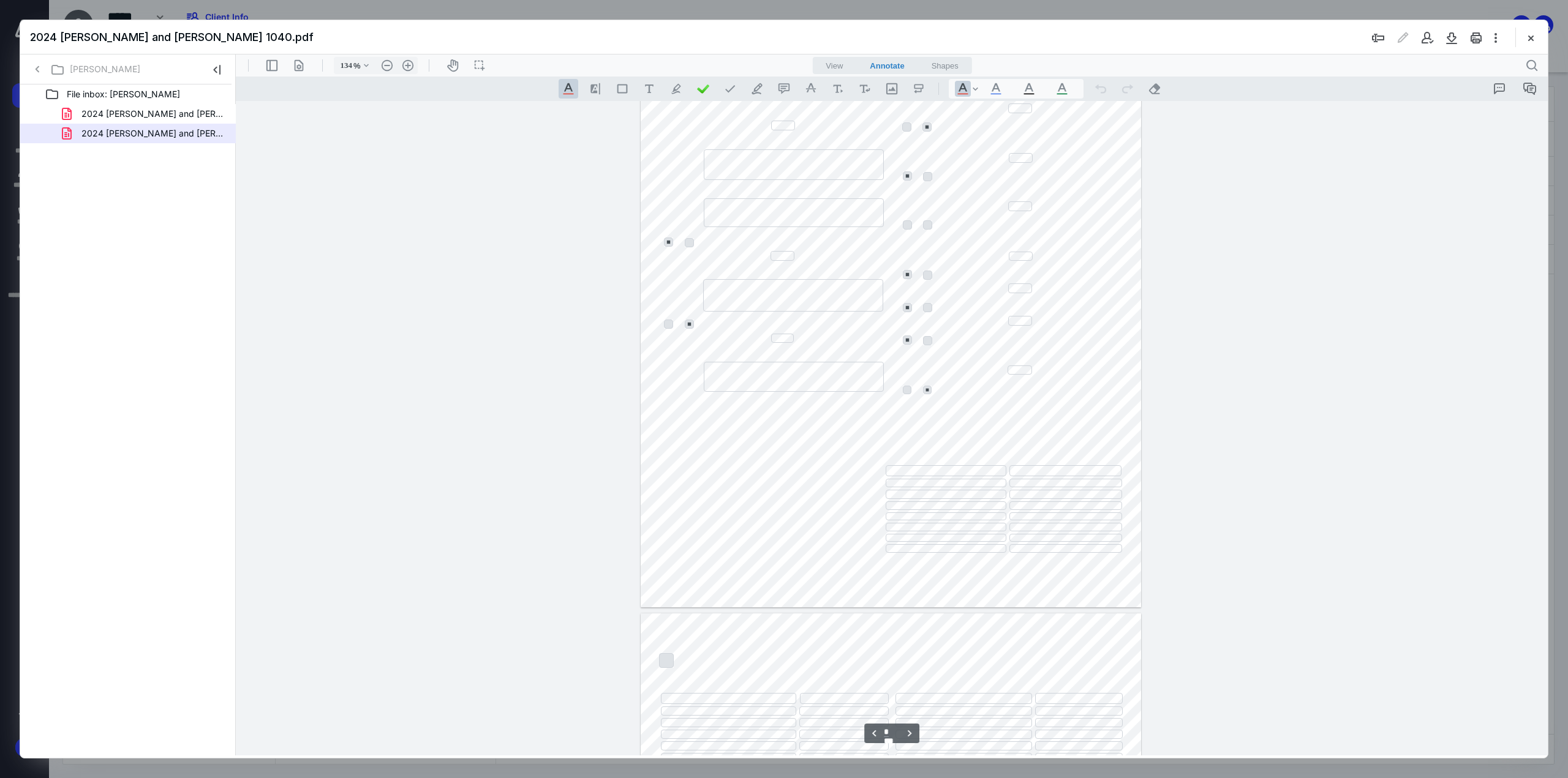 scroll, scrollTop: 1457, scrollLeft: 0, axis: vertical 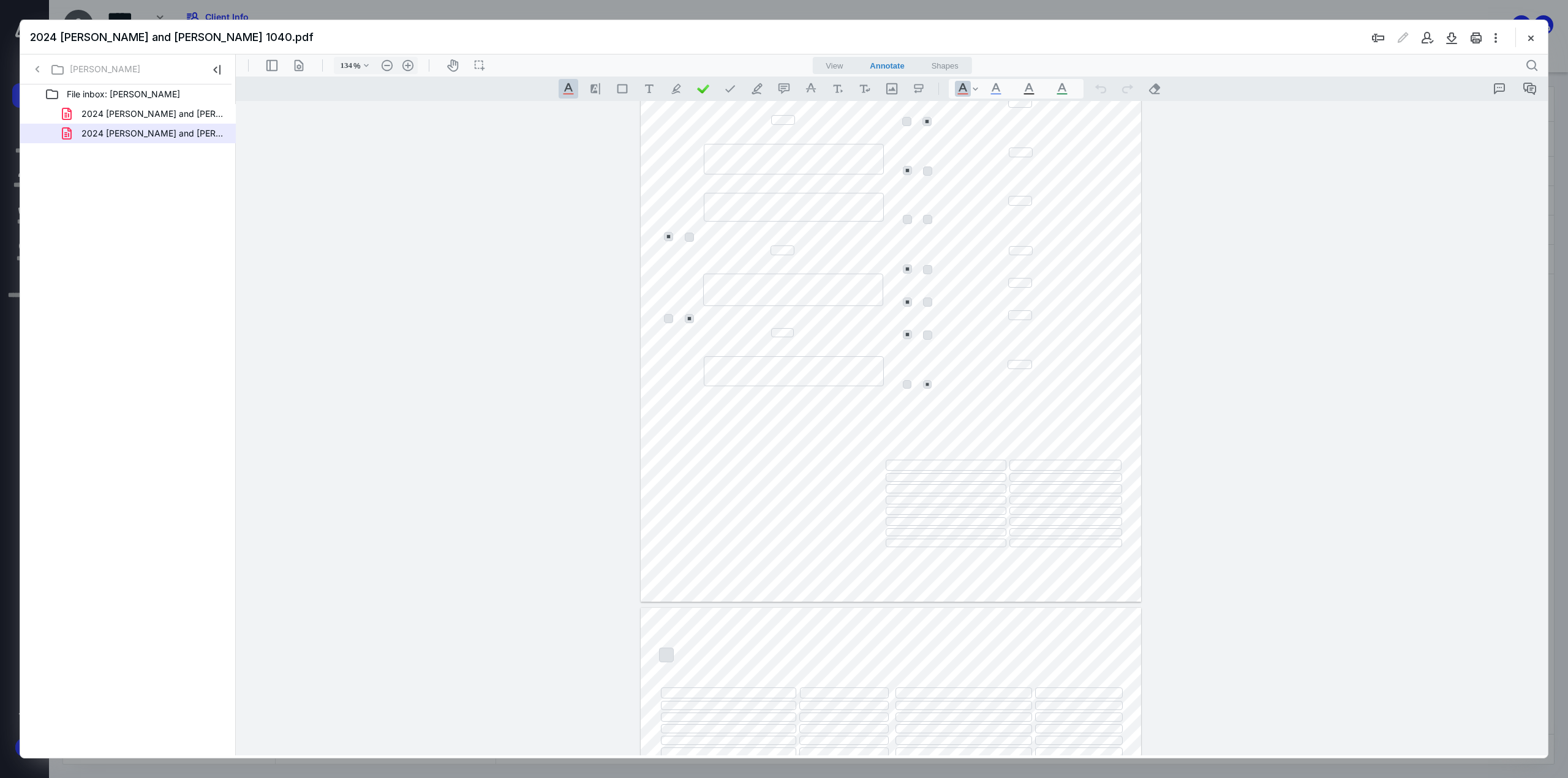 click at bounding box center [1531, 37] 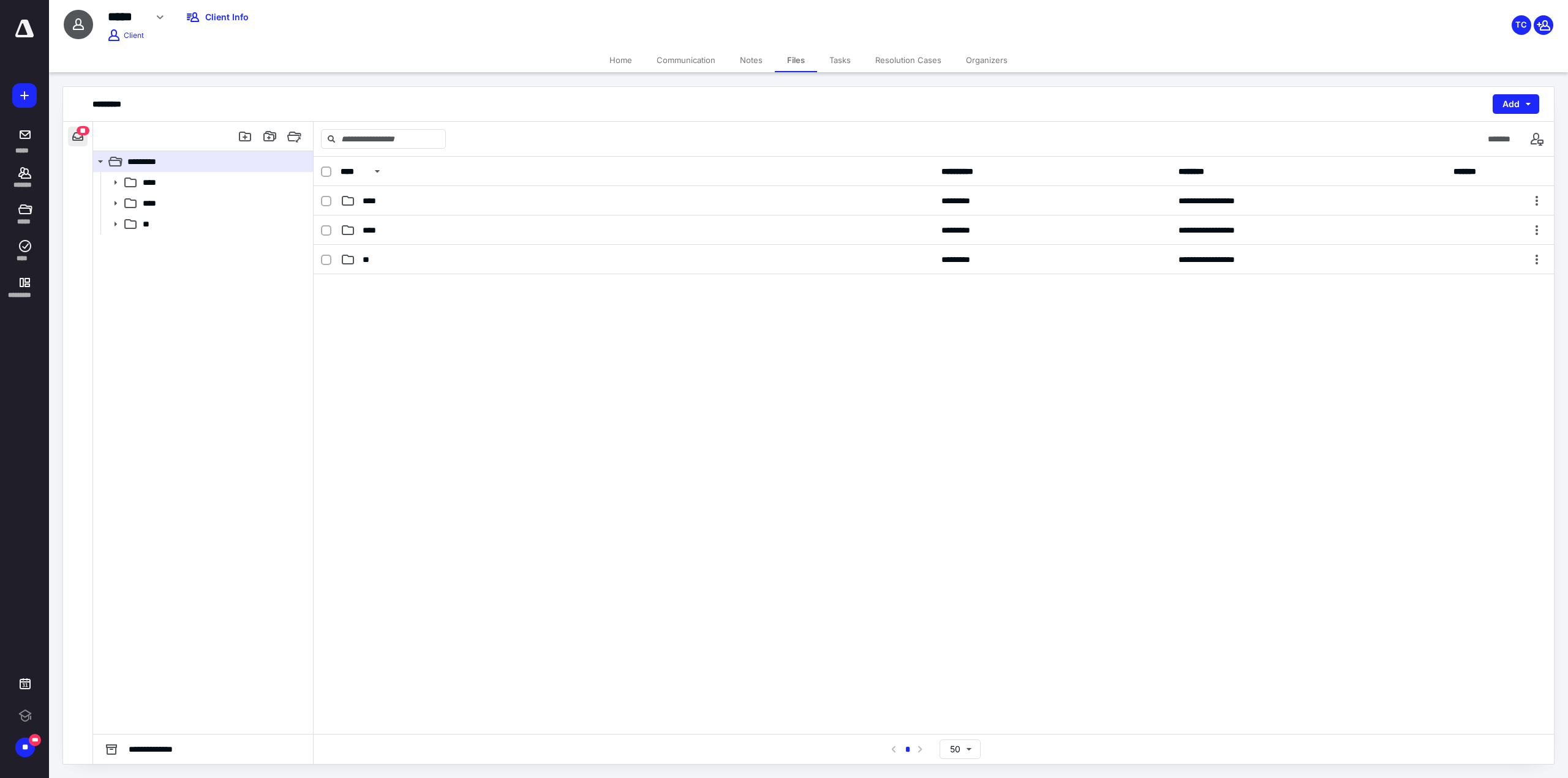 scroll, scrollTop: 0, scrollLeft: 0, axis: both 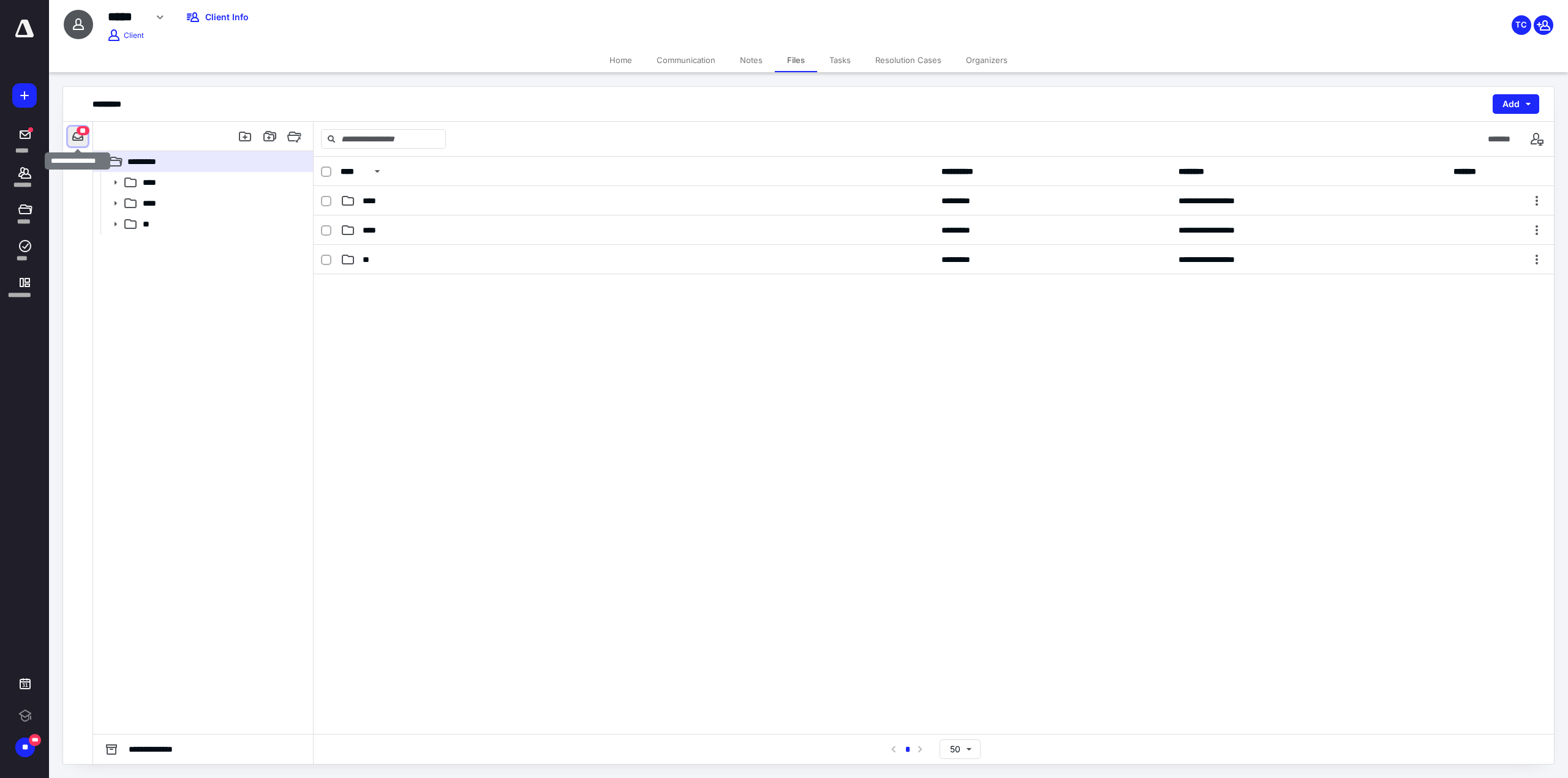 click at bounding box center (78, 137) 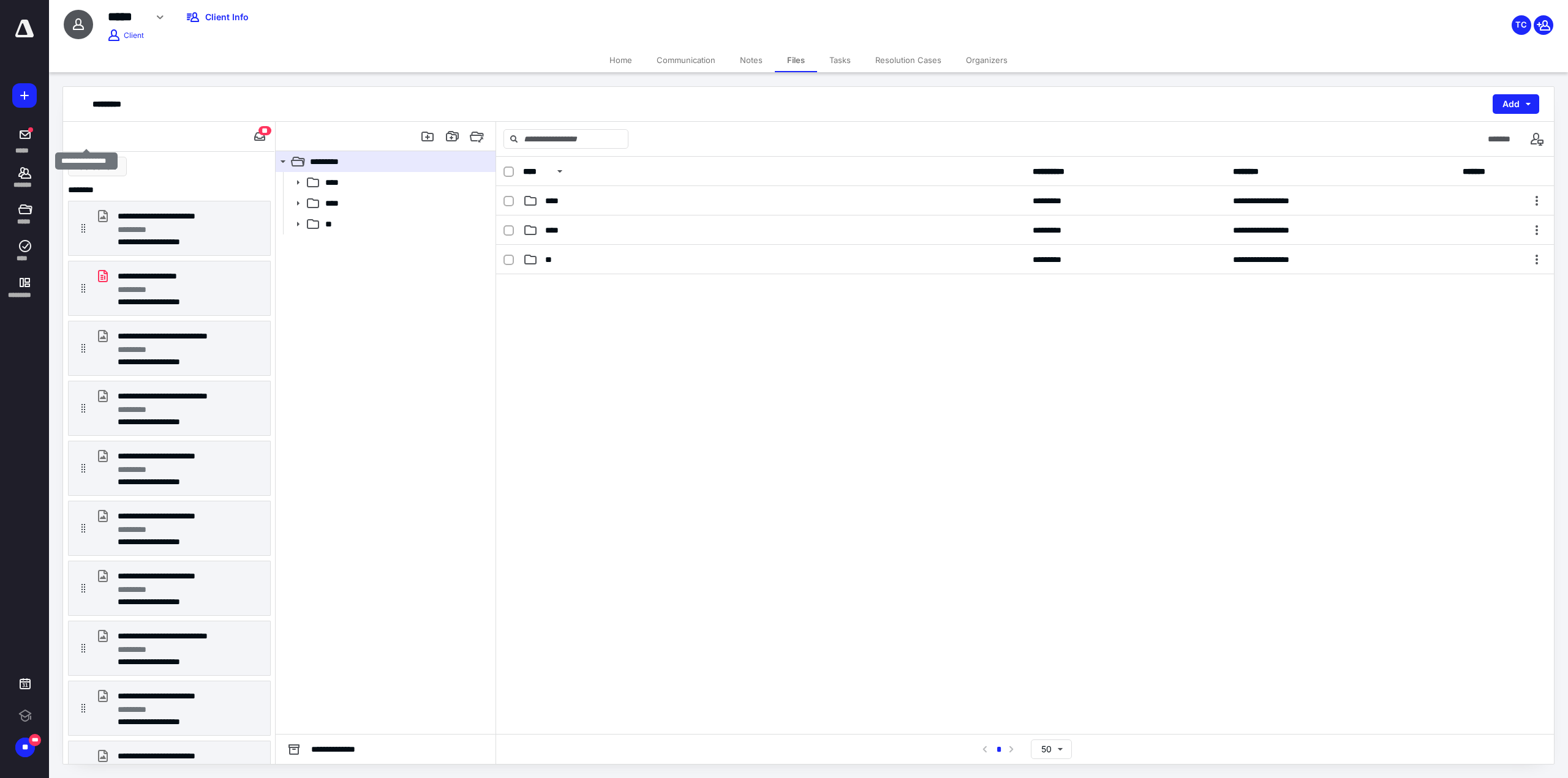 scroll, scrollTop: 0, scrollLeft: 0, axis: both 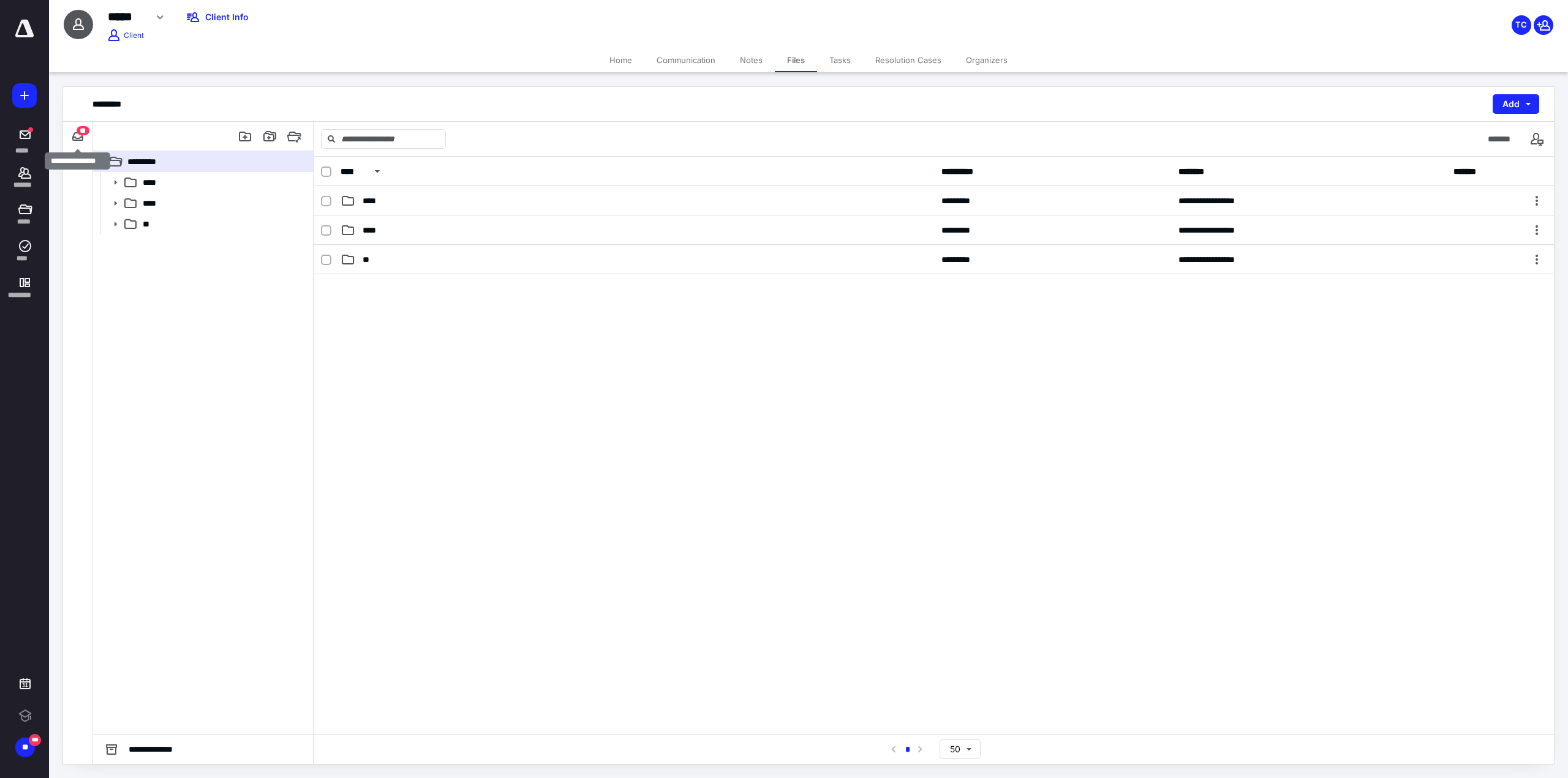 click on "**" at bounding box center (83, 130) 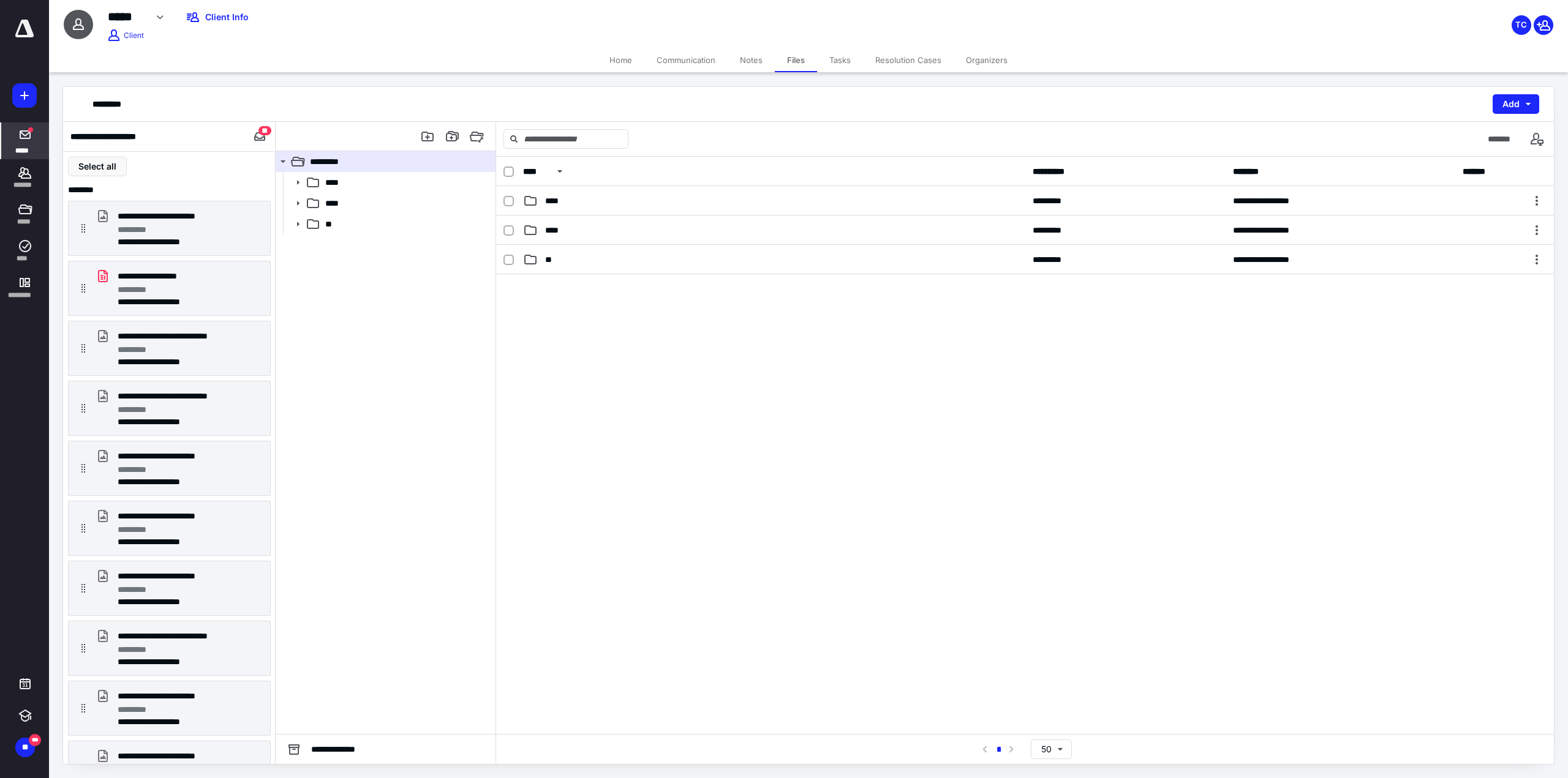 click 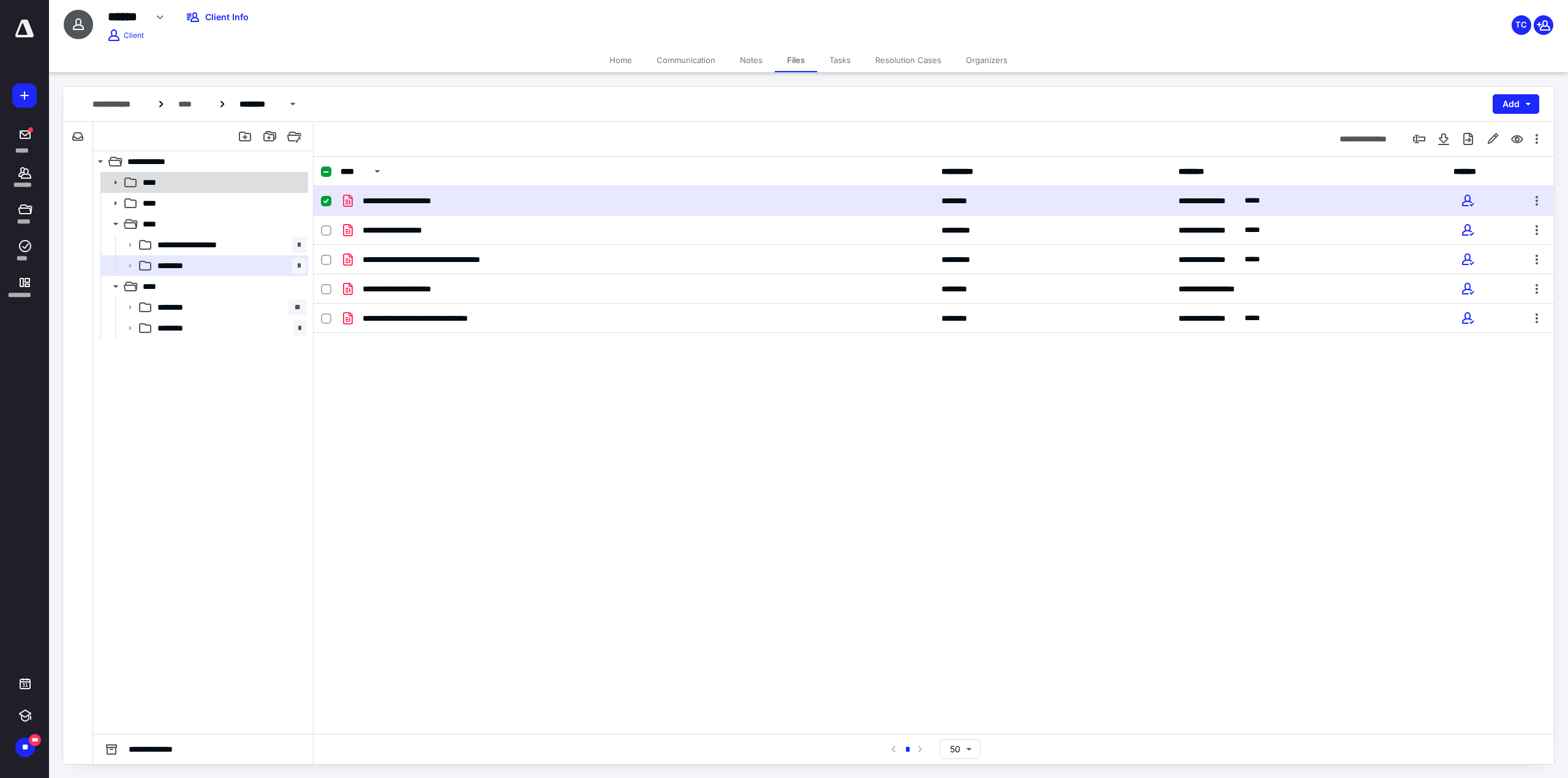 scroll, scrollTop: 0, scrollLeft: 0, axis: both 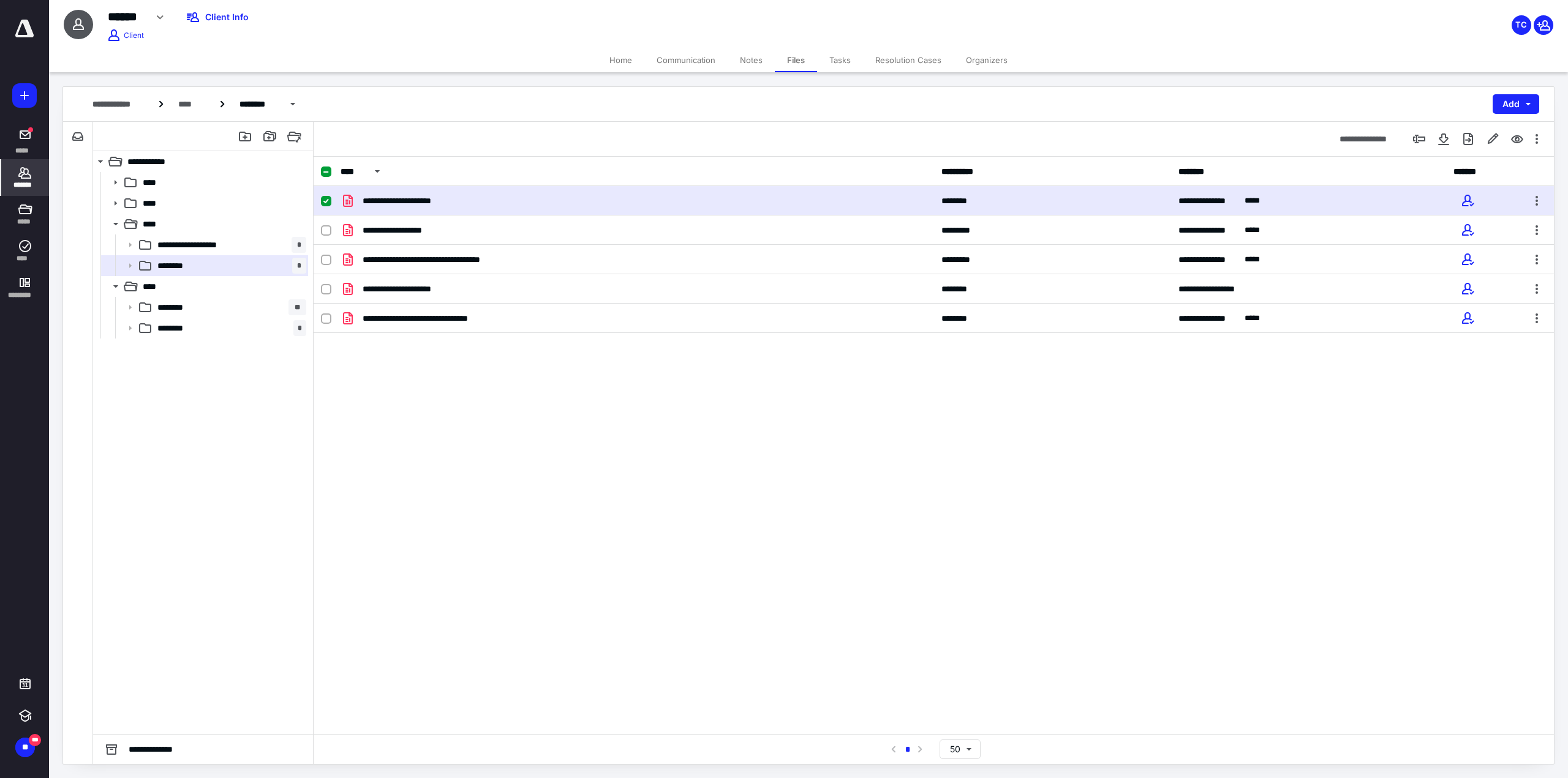 click 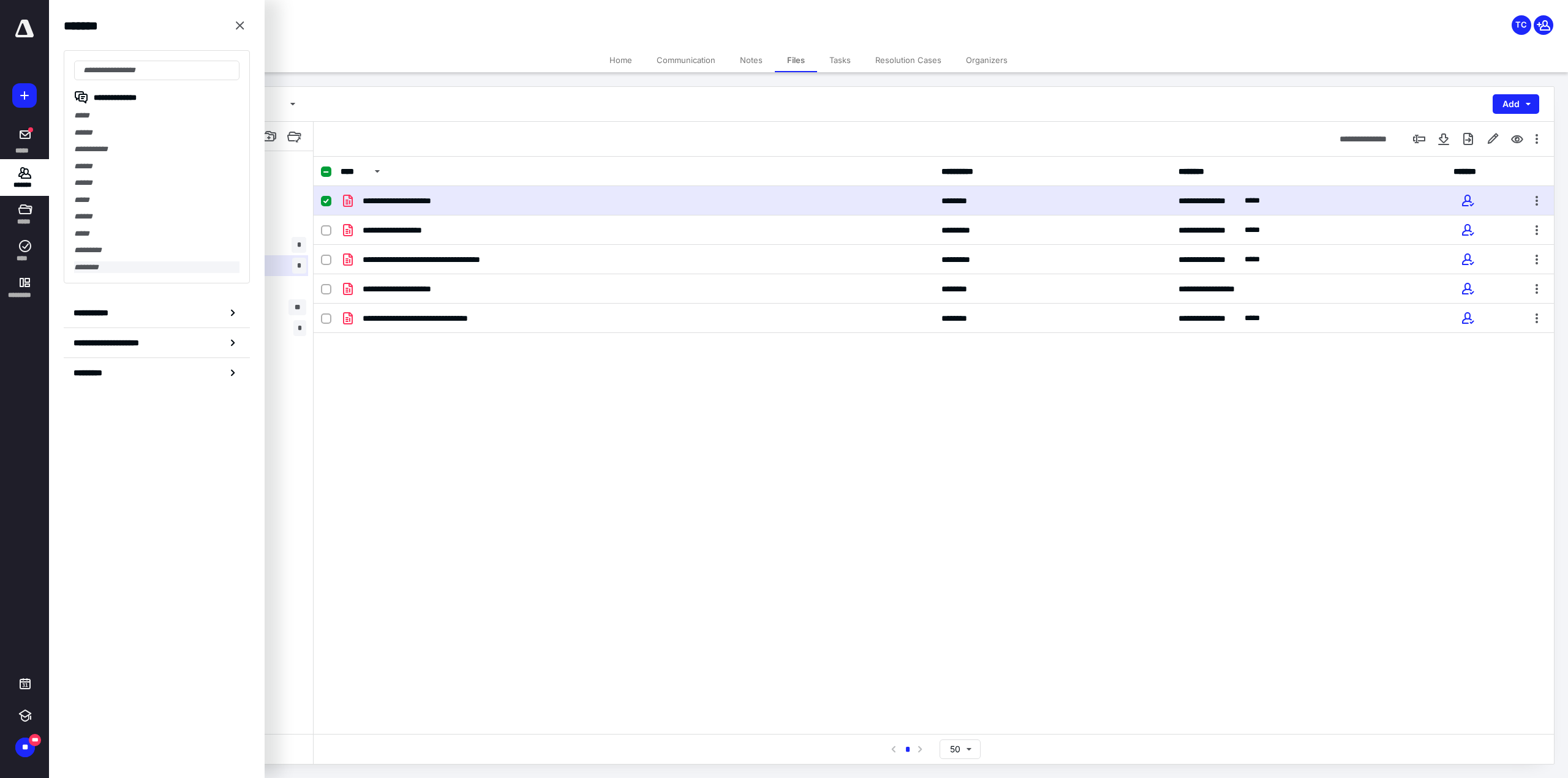 click on "********" at bounding box center (157, 267) 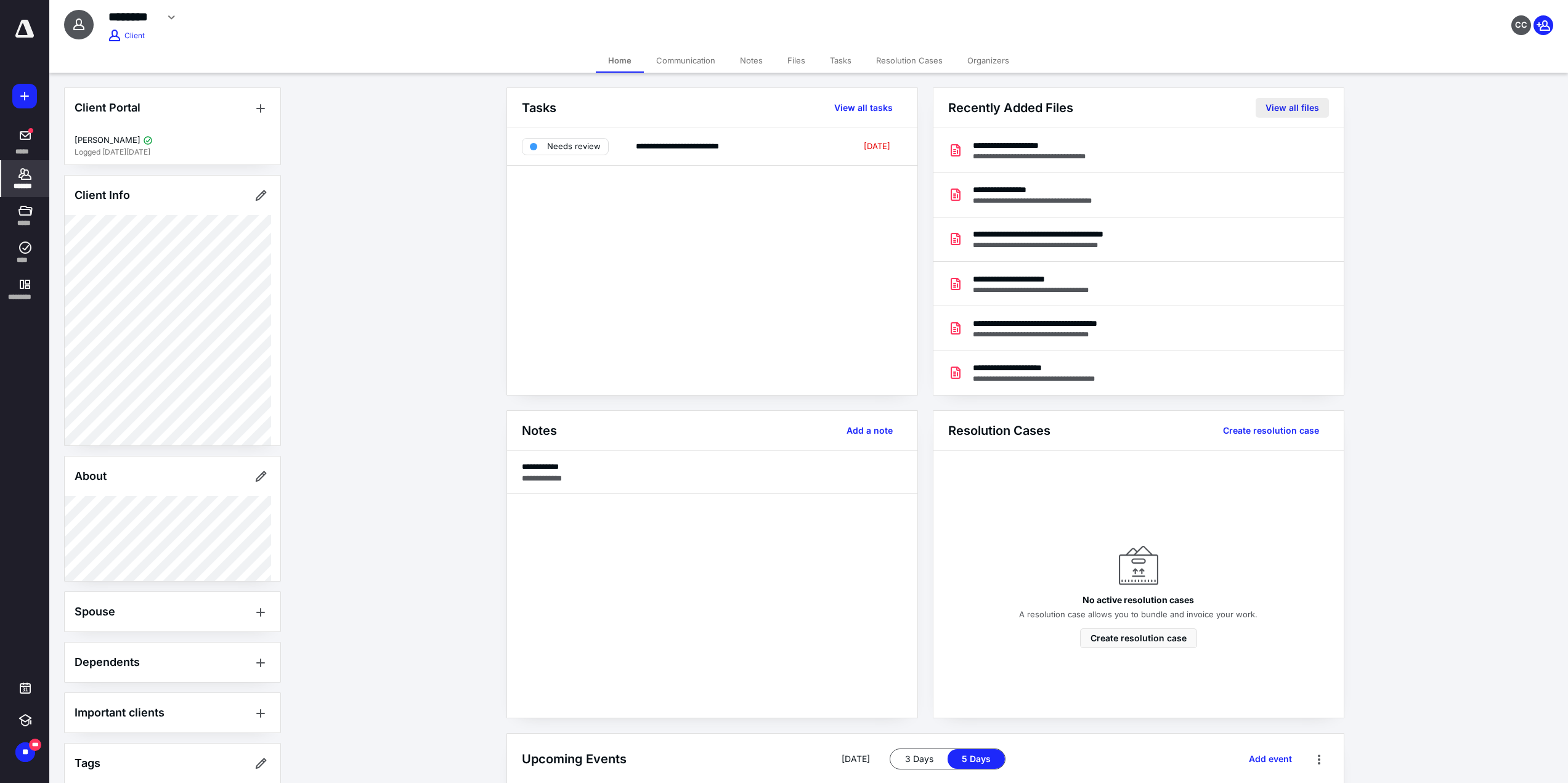 click on "View all files" at bounding box center [1292, 108] 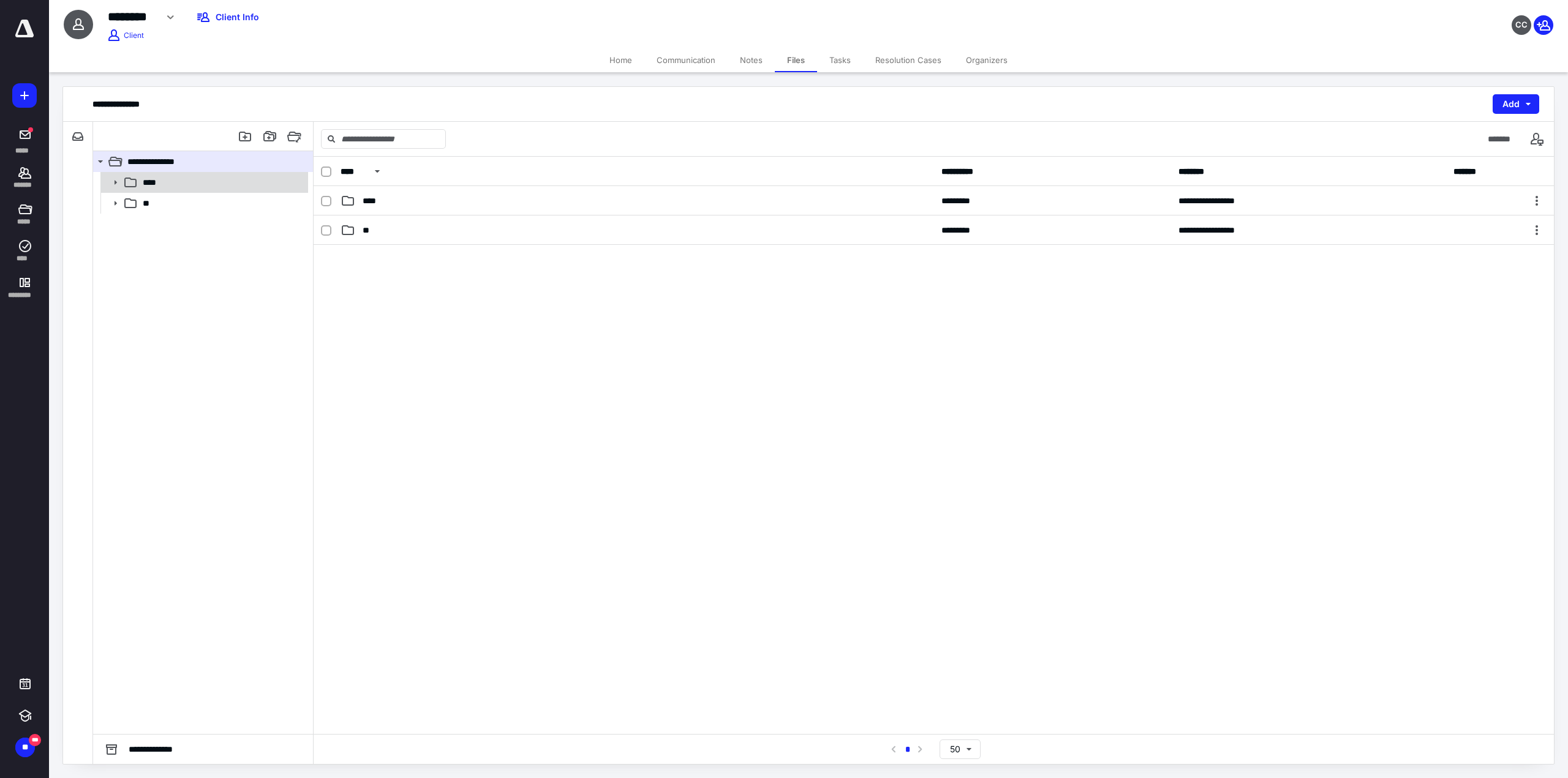 click 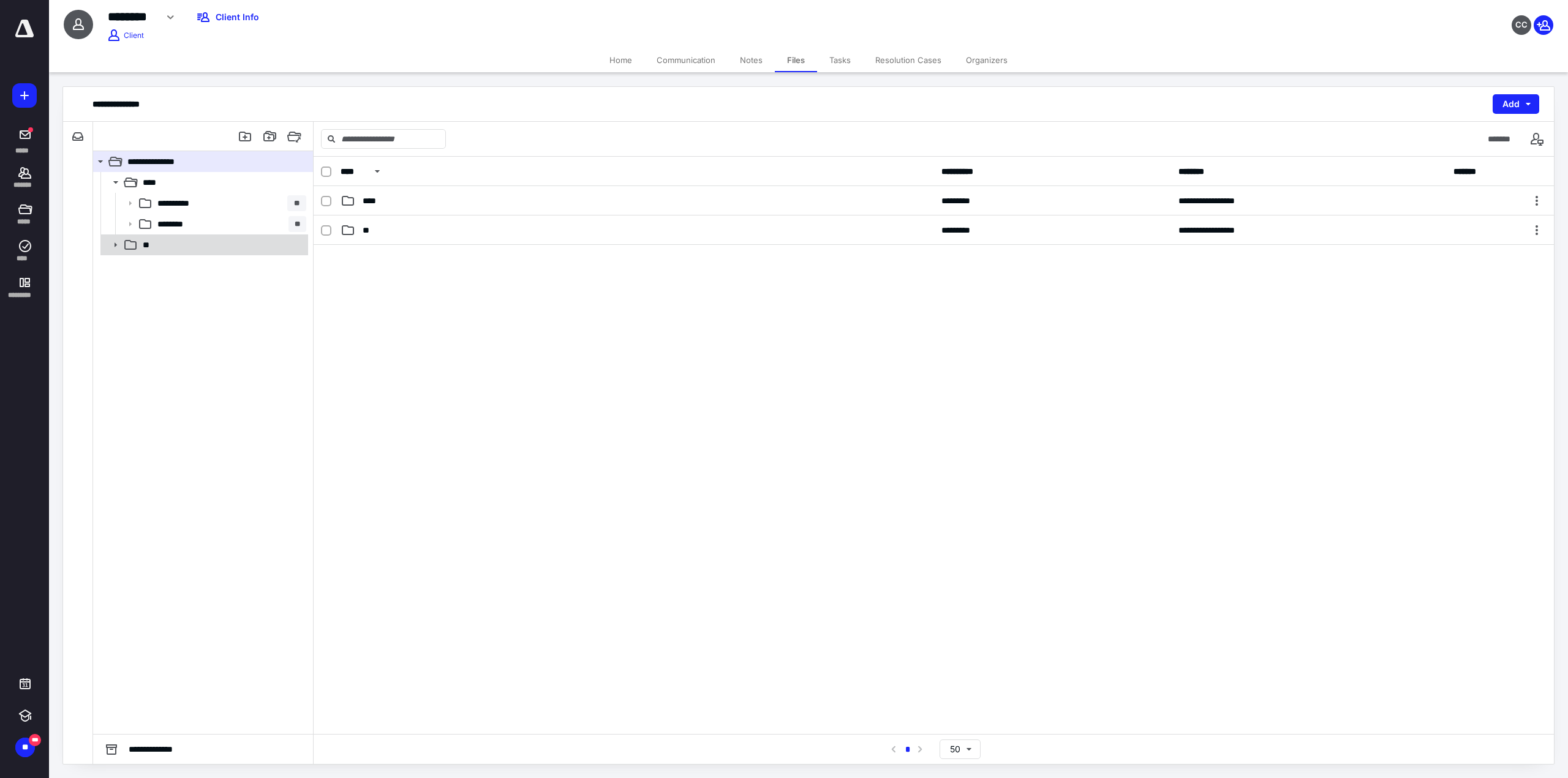 click 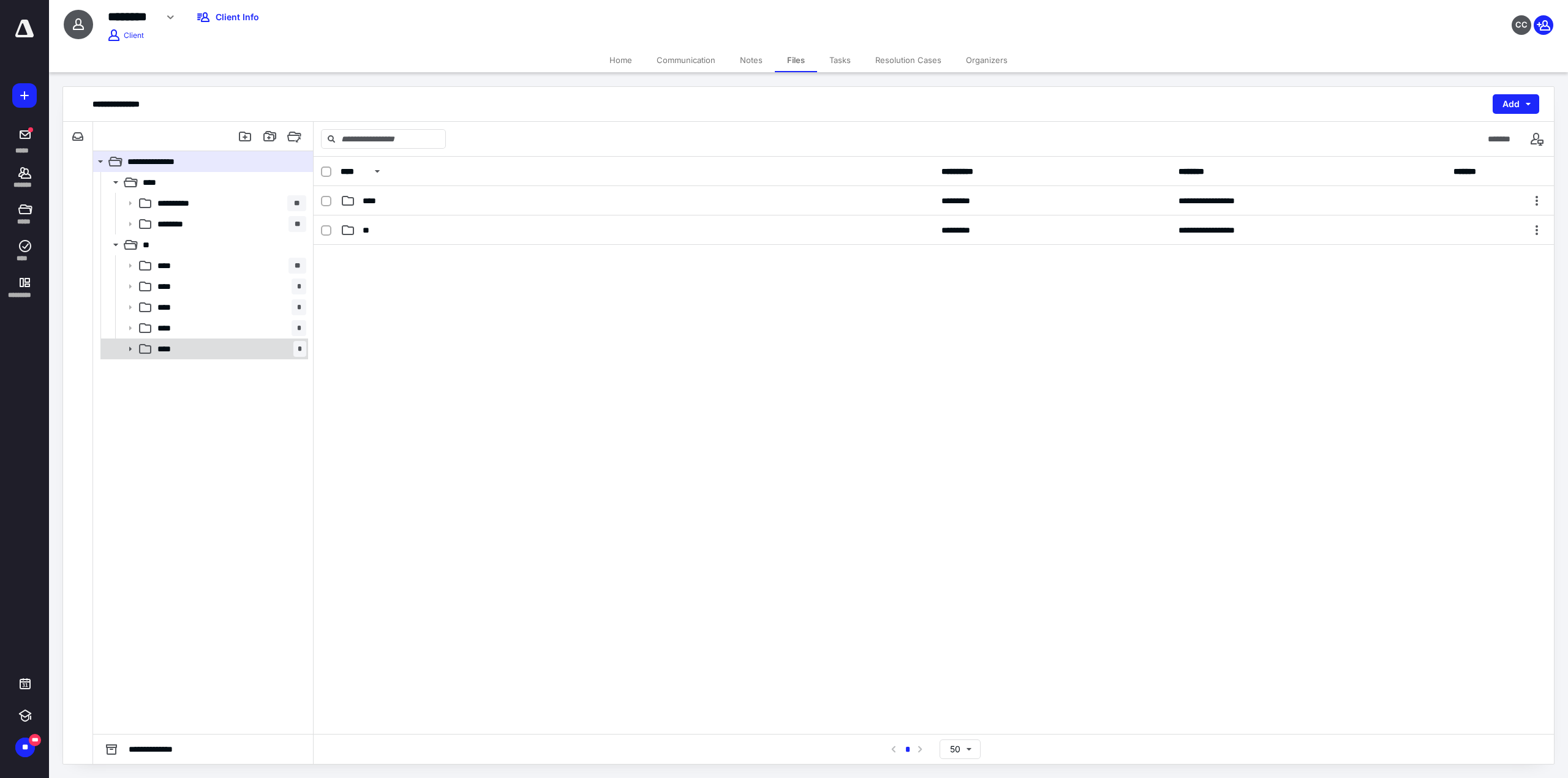 click 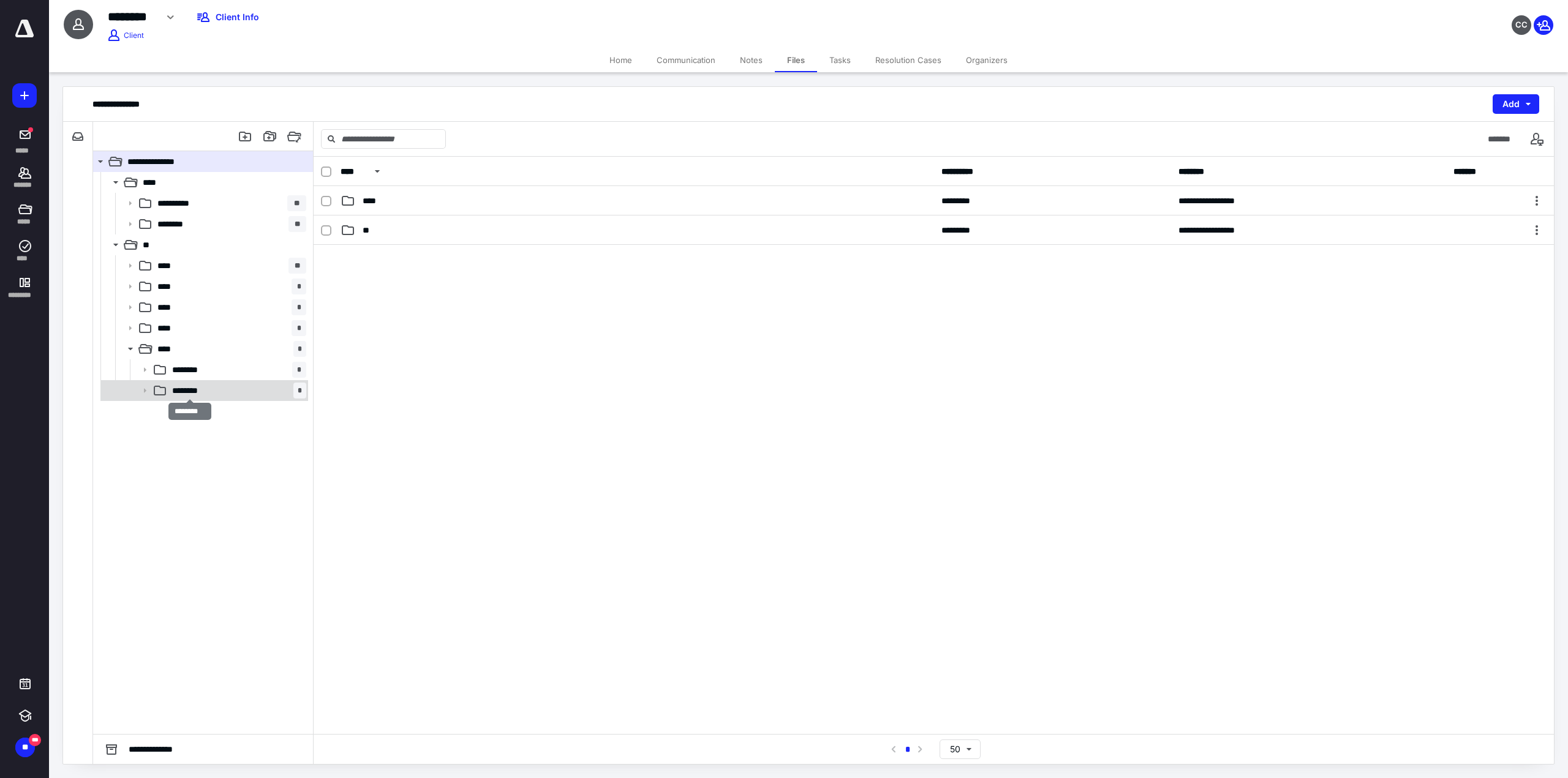 click on "********" at bounding box center [190, 391] 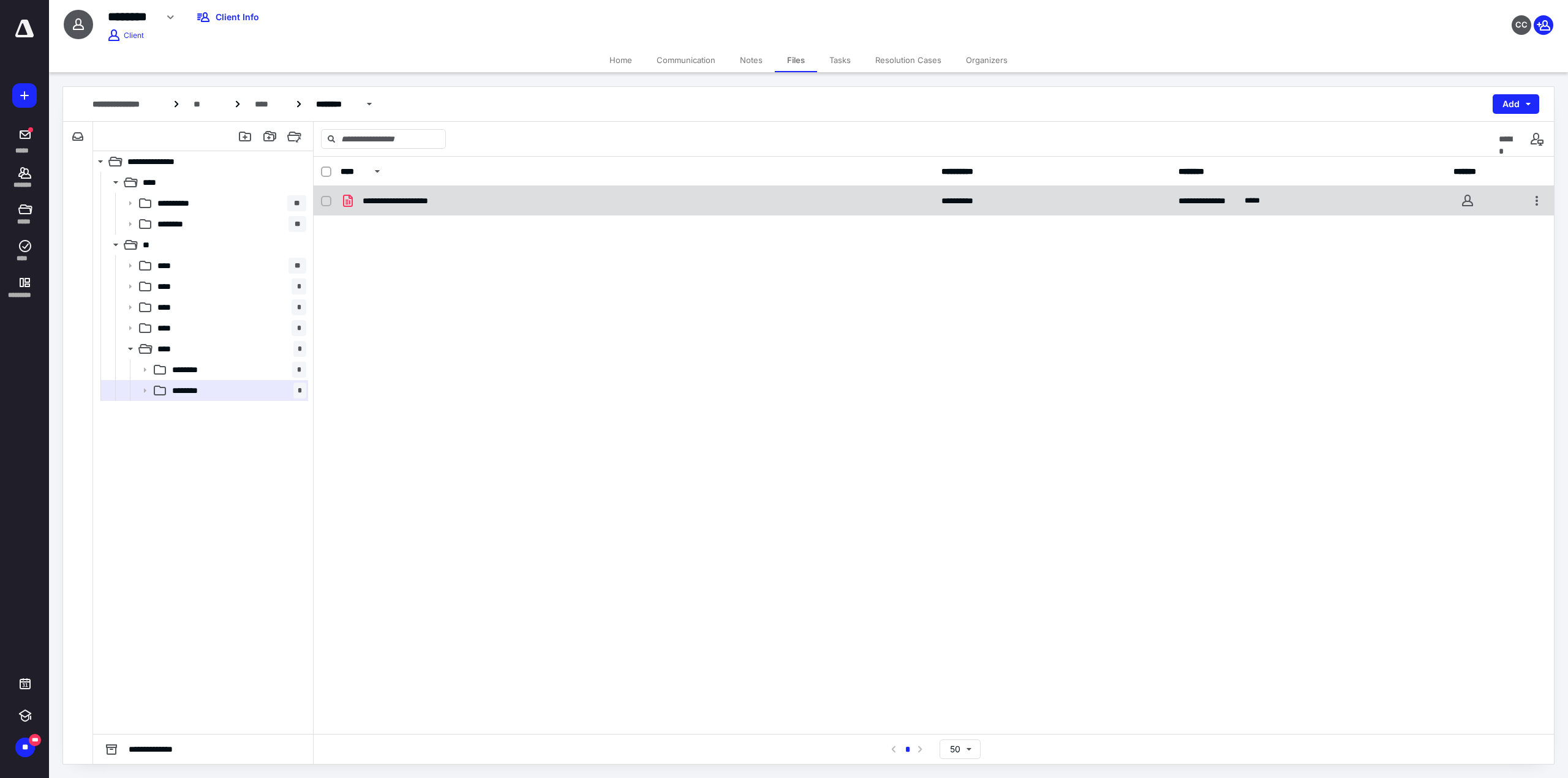 click on "**********" at bounding box center (407, 201) 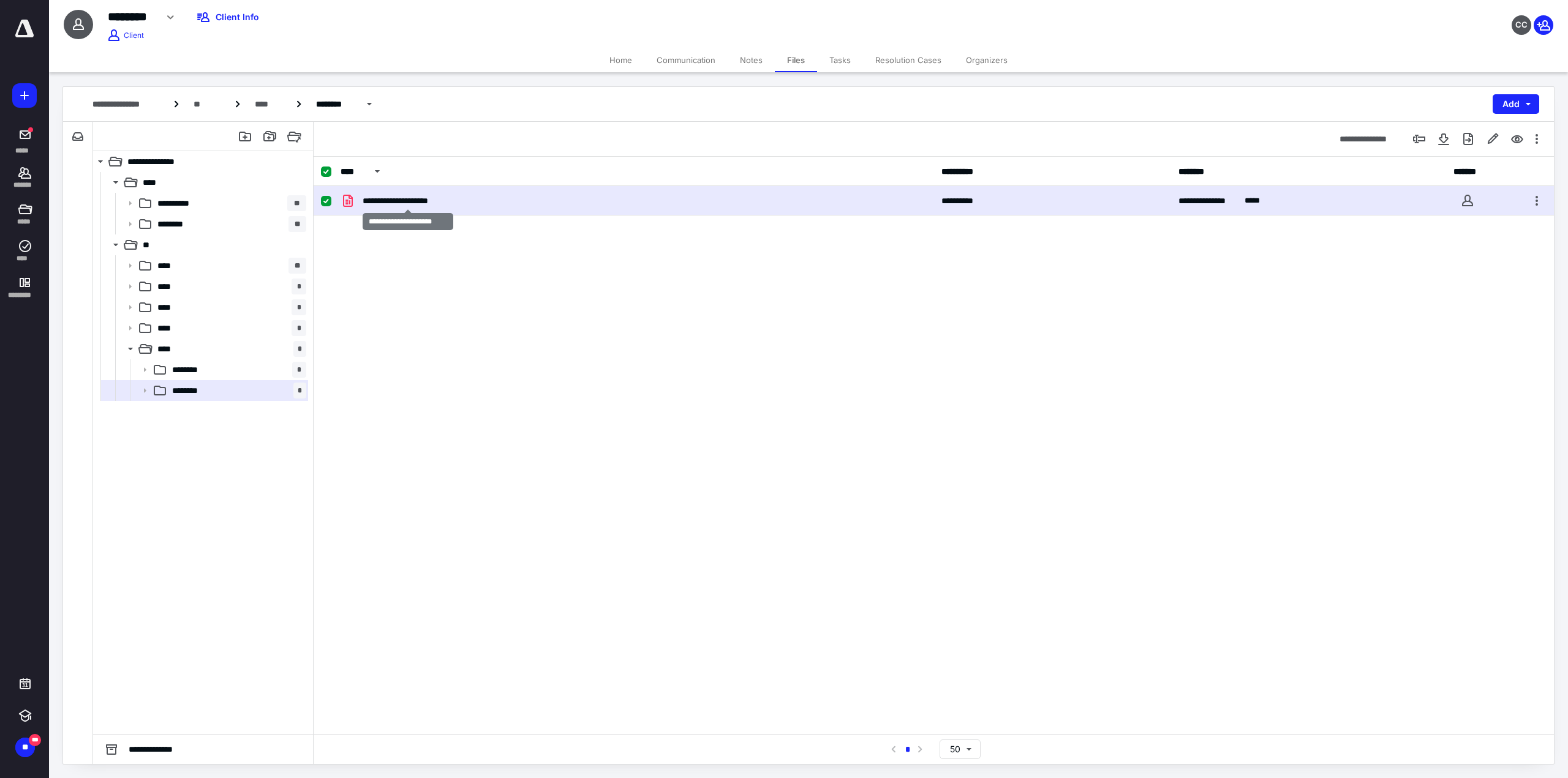click on "**********" at bounding box center (407, 201) 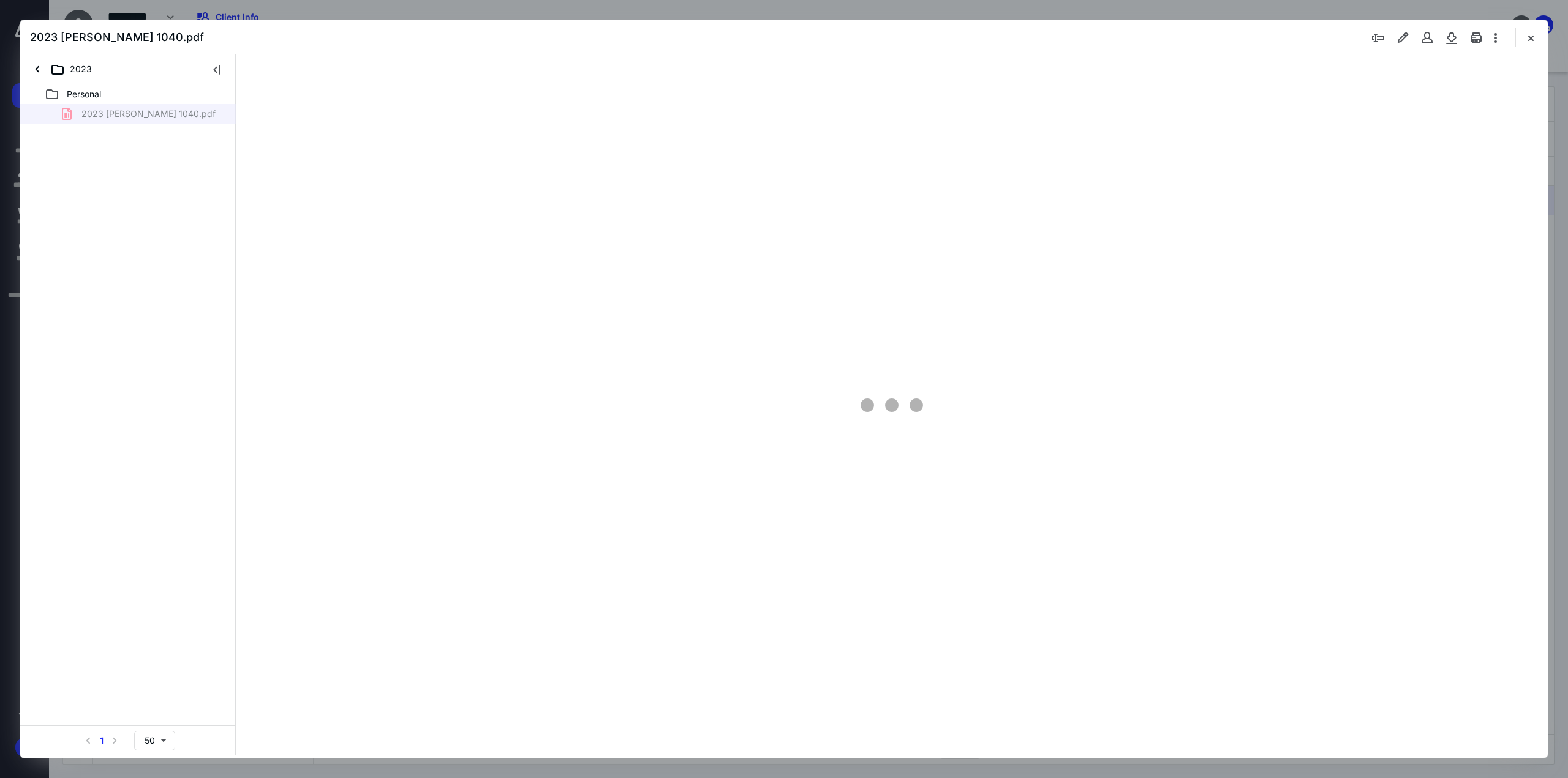 scroll, scrollTop: 0, scrollLeft: 0, axis: both 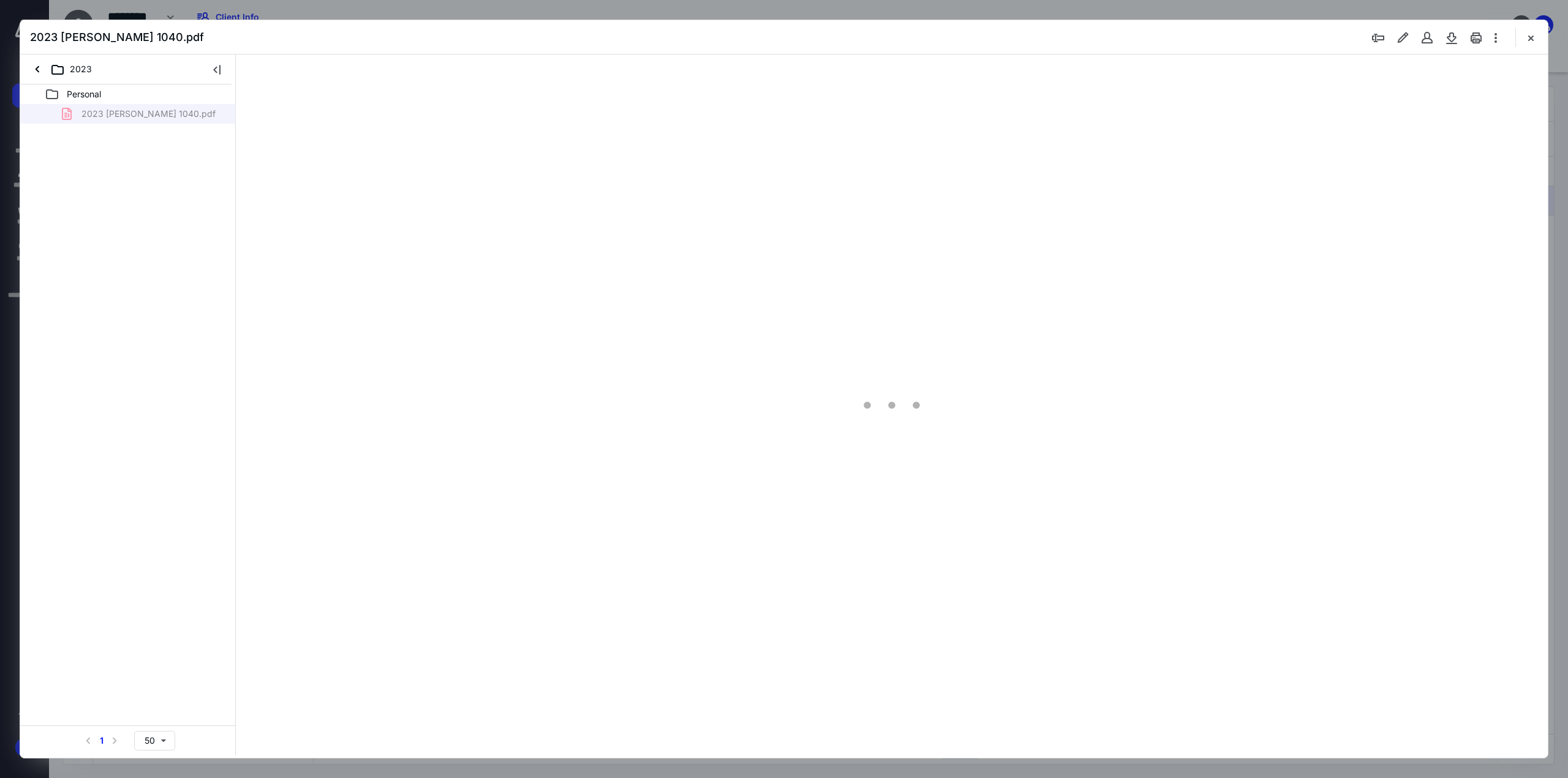 type on "134" 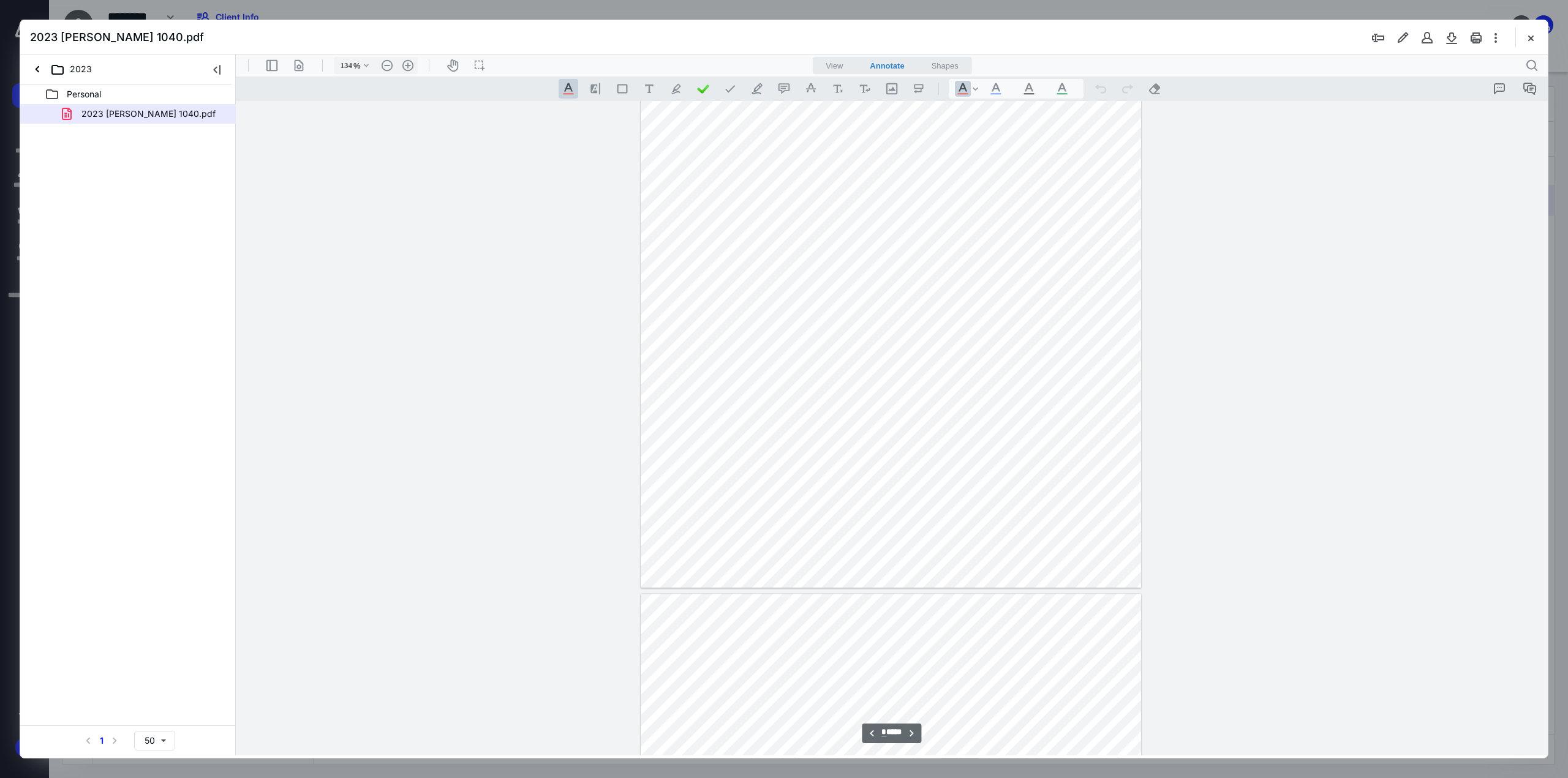 scroll, scrollTop: 1151, scrollLeft: 0, axis: vertical 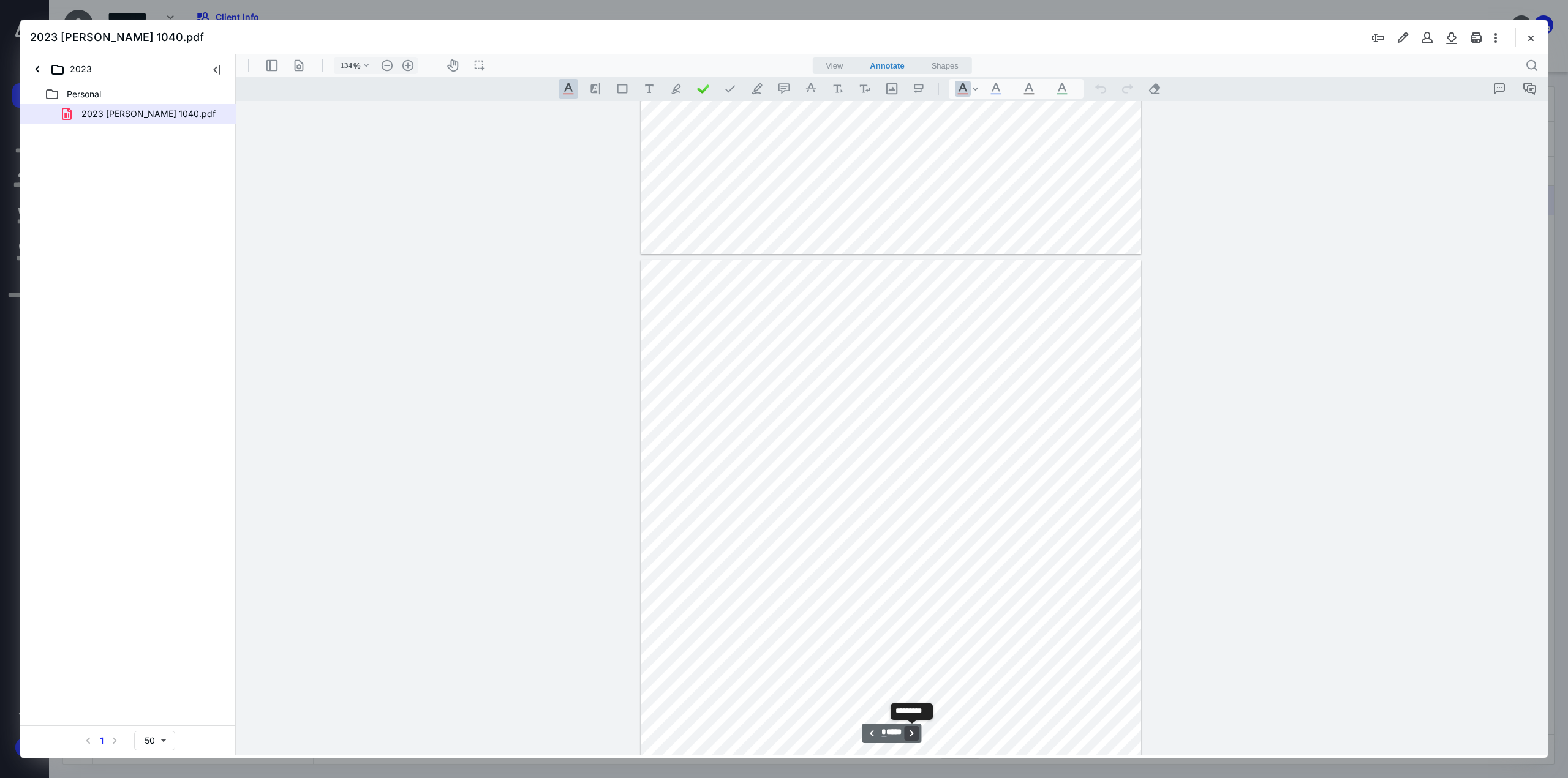 click on "**********" at bounding box center [912, 733] 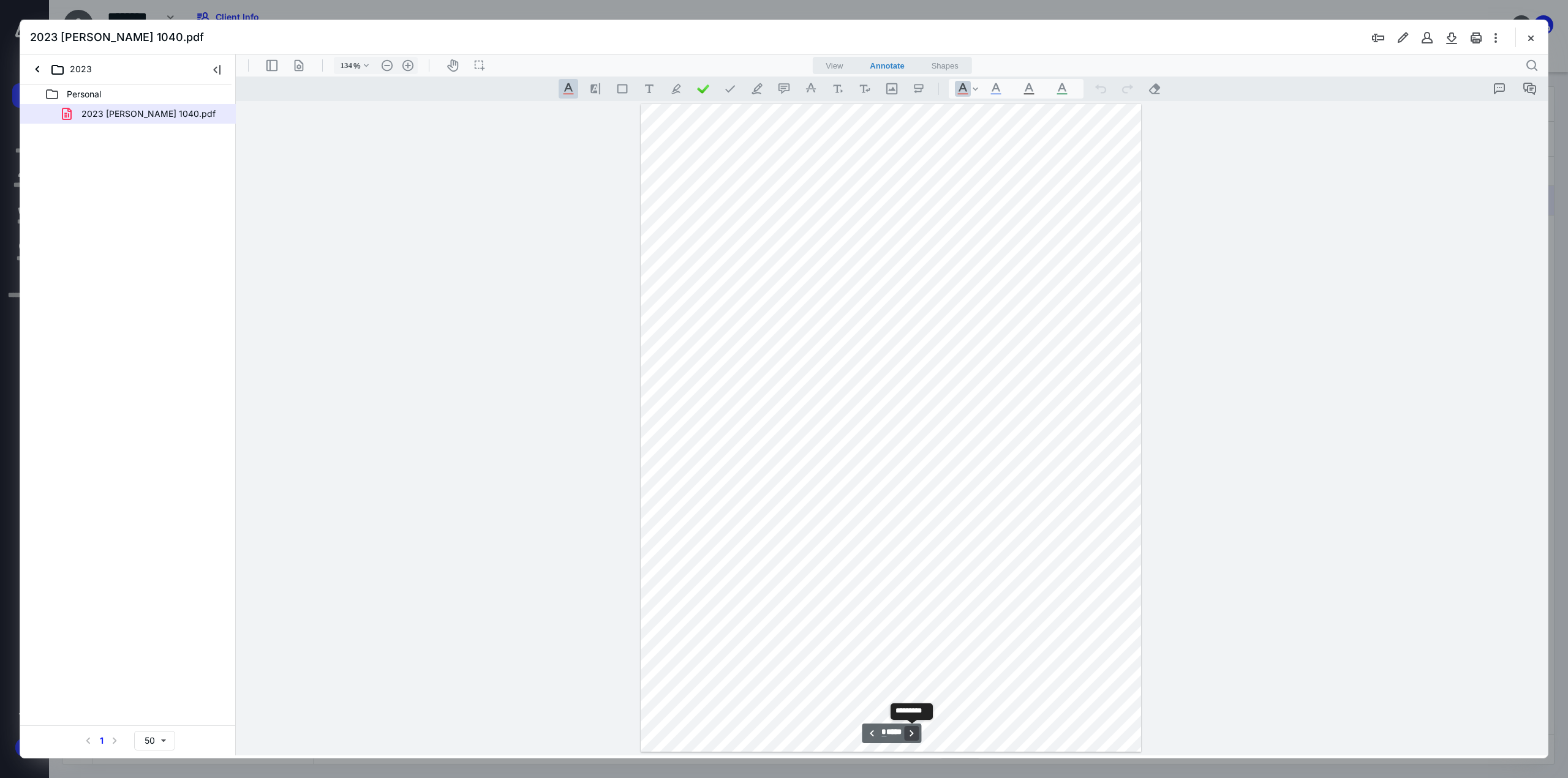 click on "**********" at bounding box center (912, 733) 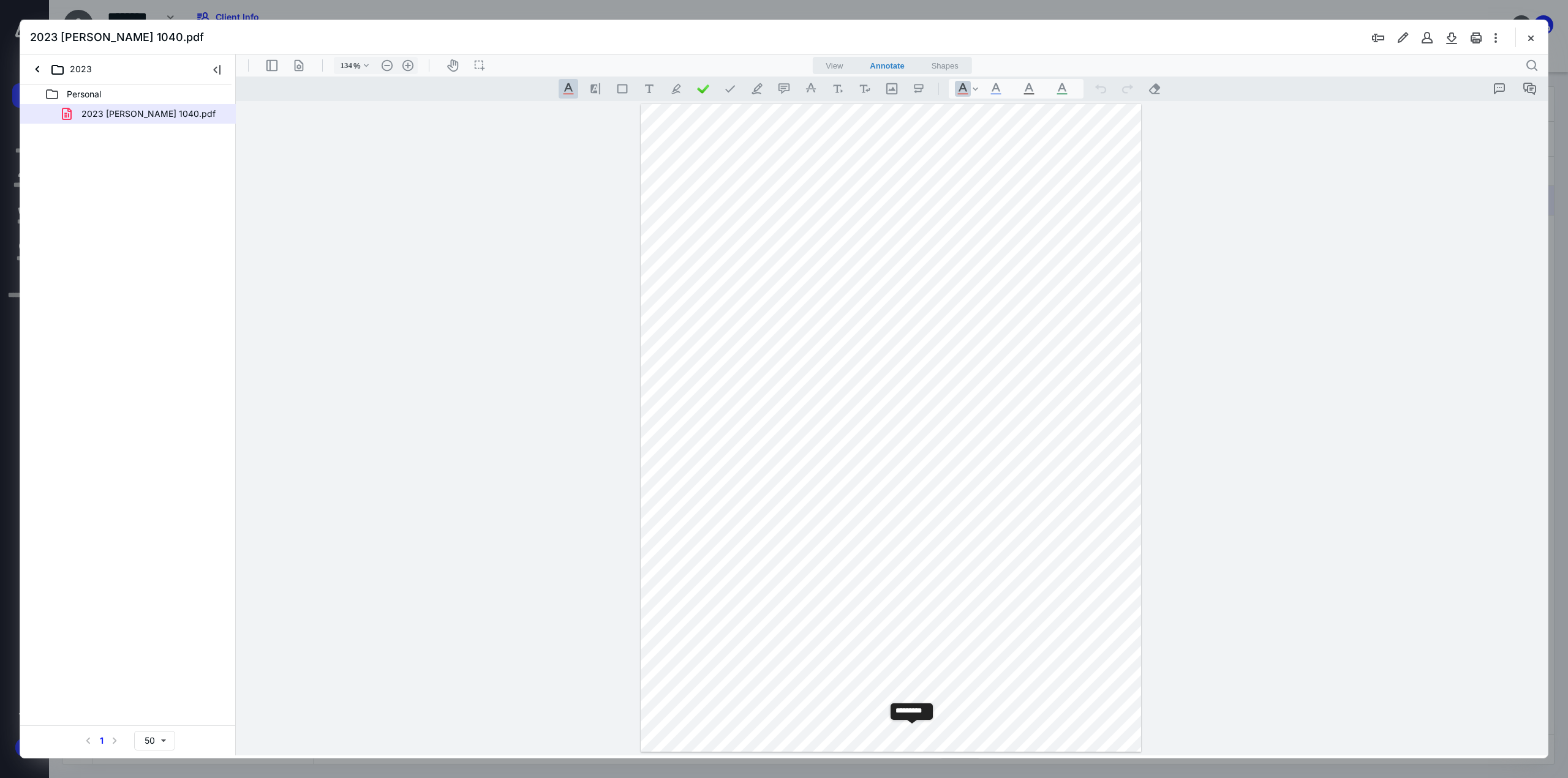 click on "**********" at bounding box center (912, 733) 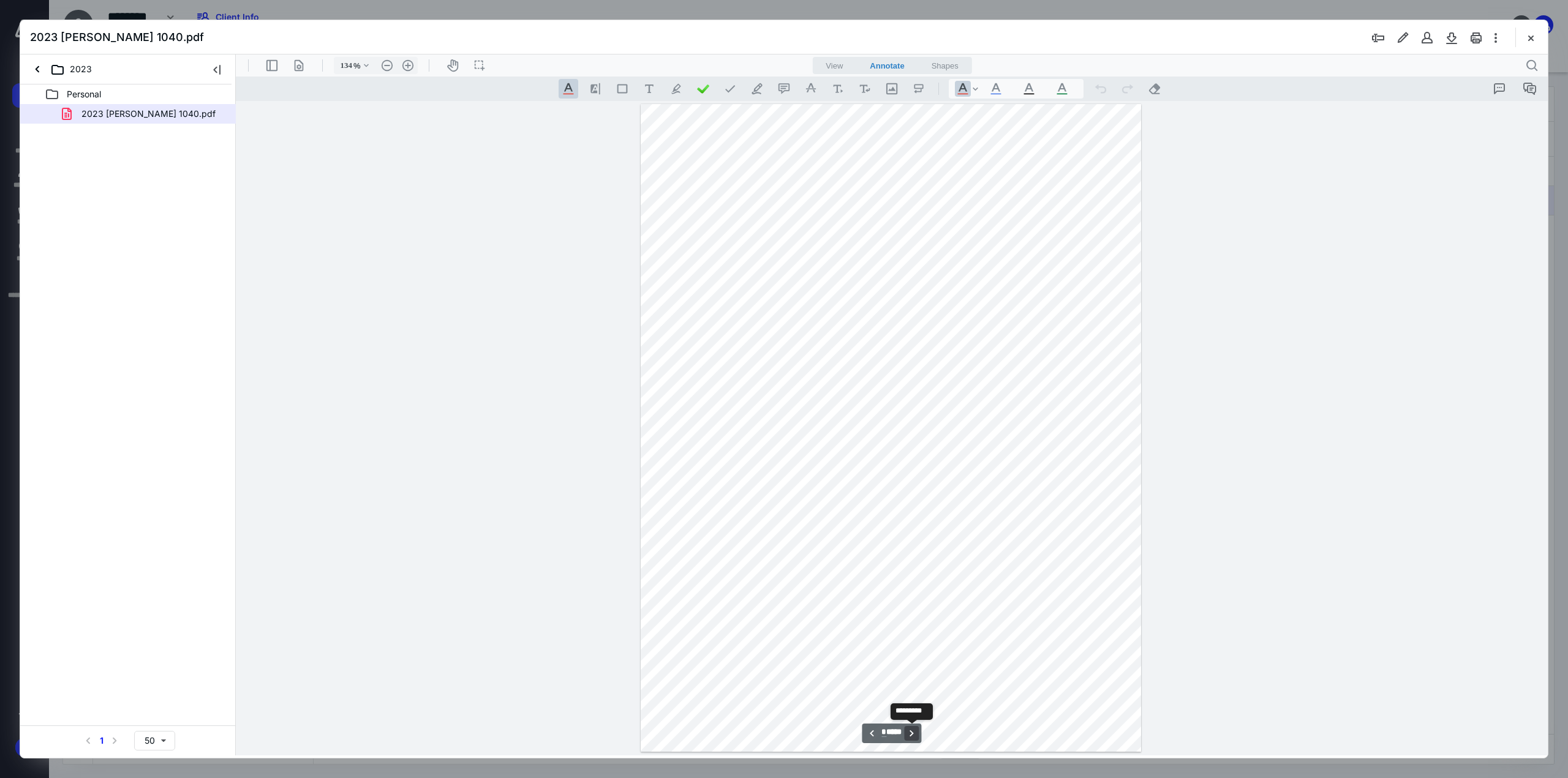 click on "**********" at bounding box center (912, 733) 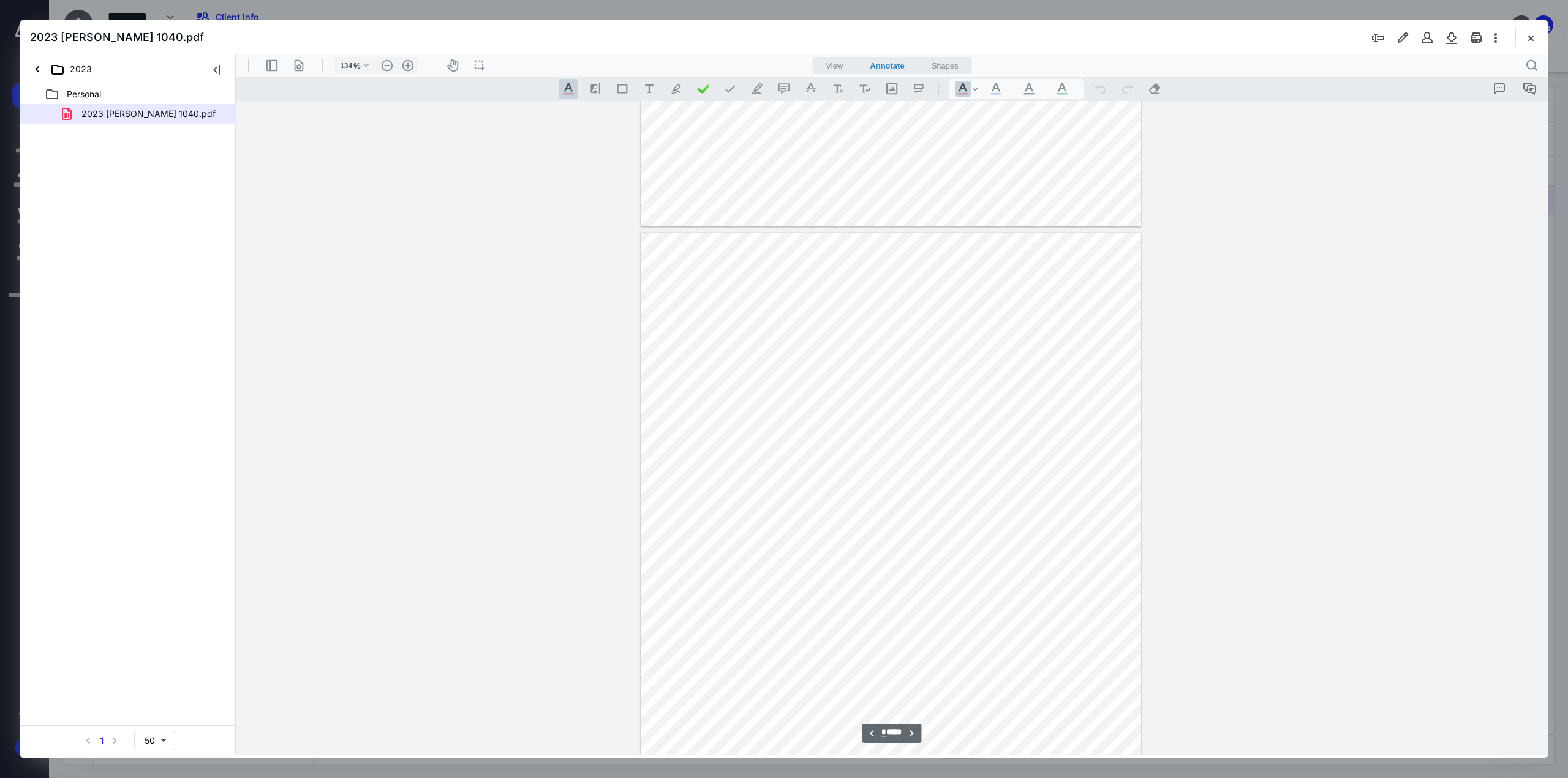 scroll, scrollTop: 5372, scrollLeft: 0, axis: vertical 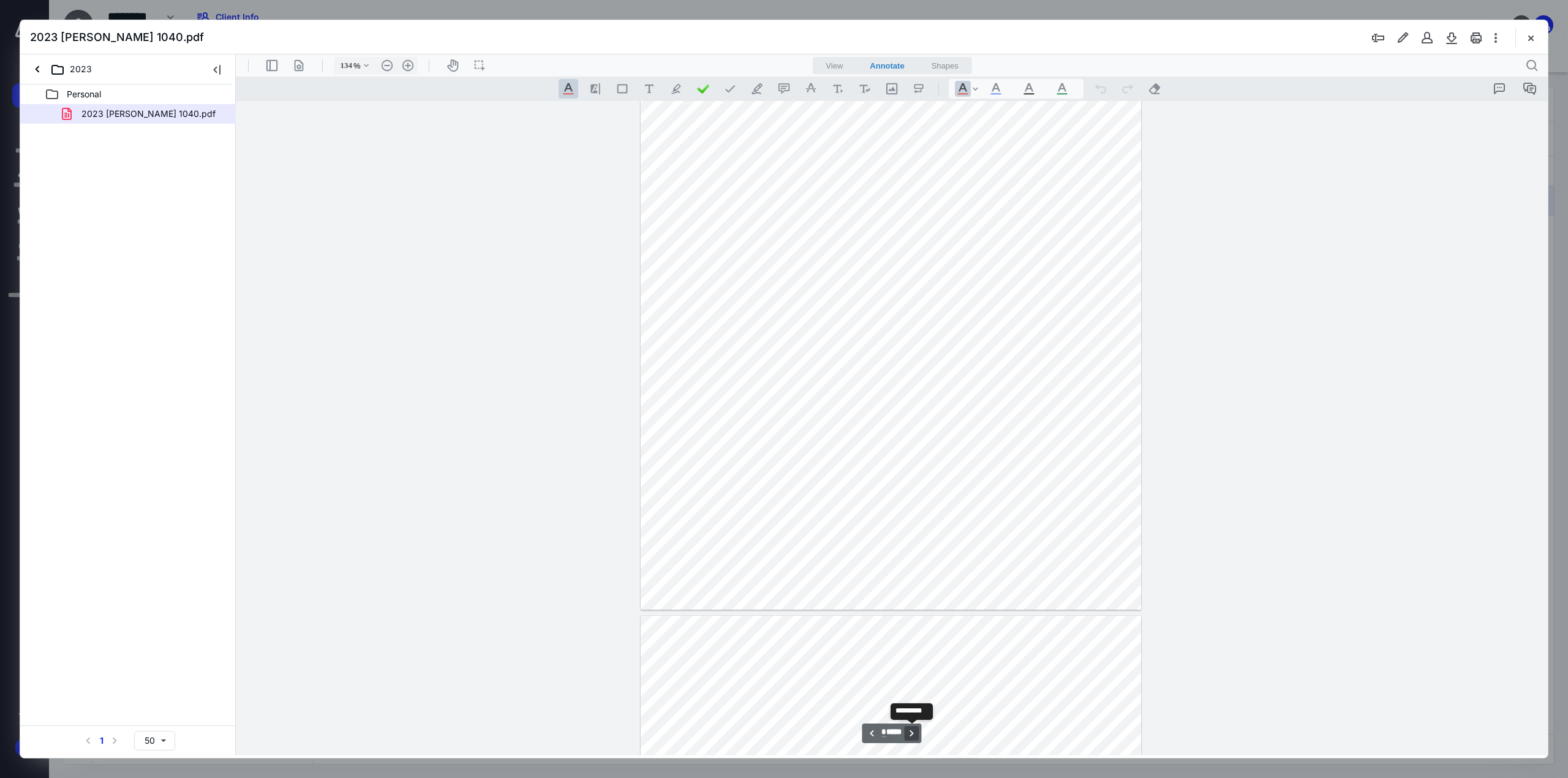 click on "**********" at bounding box center (912, 733) 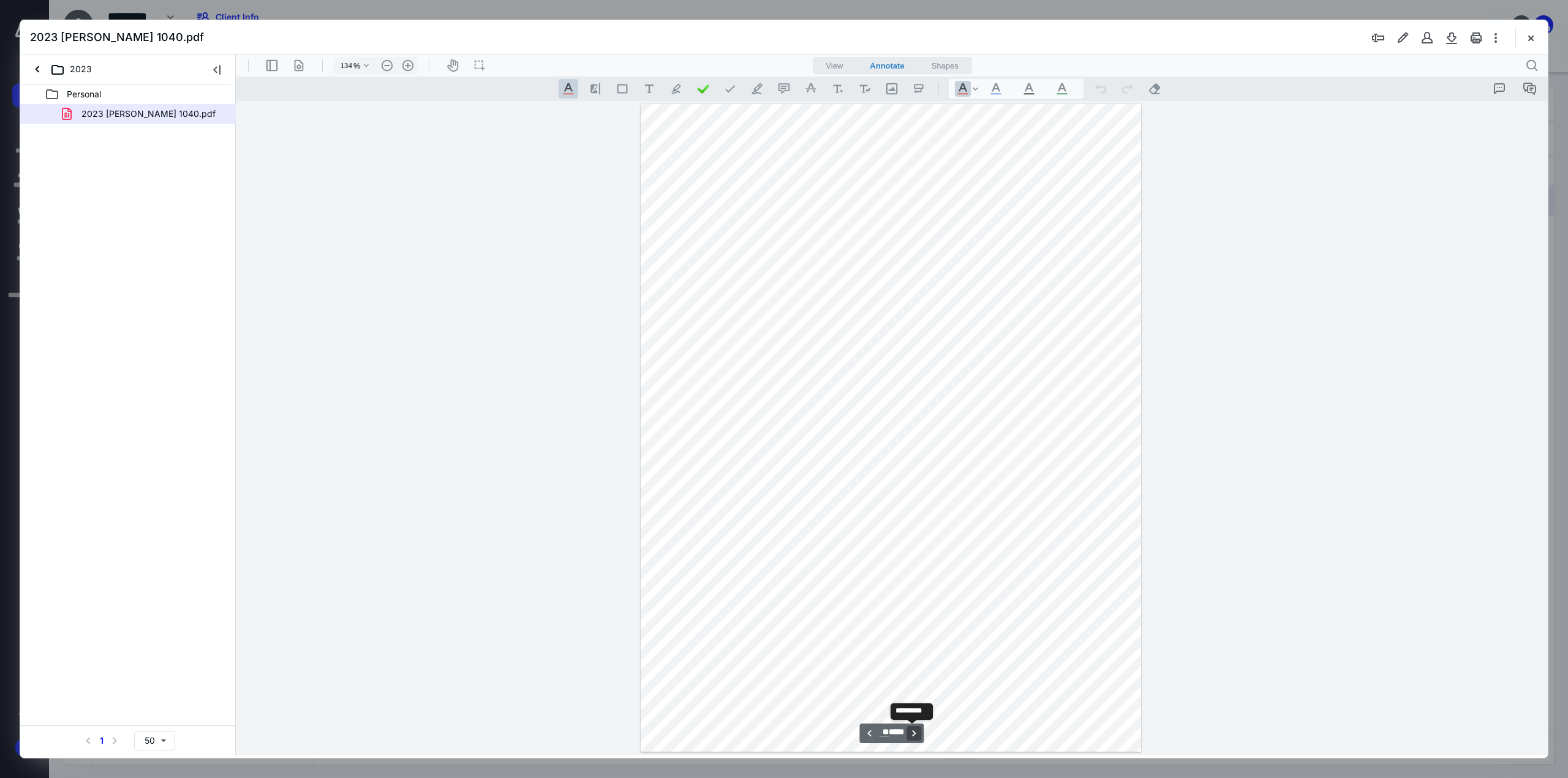 click on "**********" at bounding box center (914, 733) 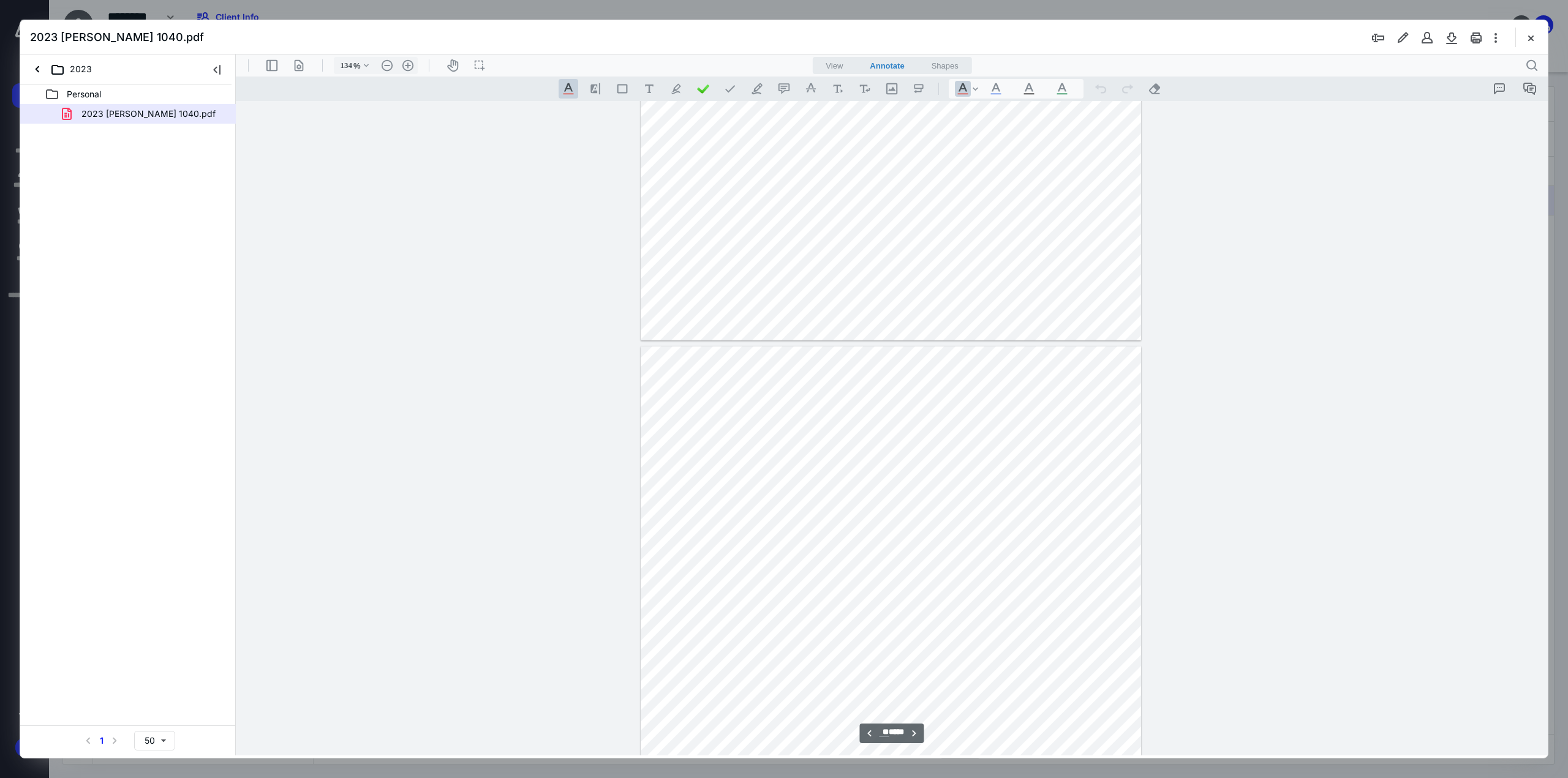 scroll, scrollTop: 8927, scrollLeft: 0, axis: vertical 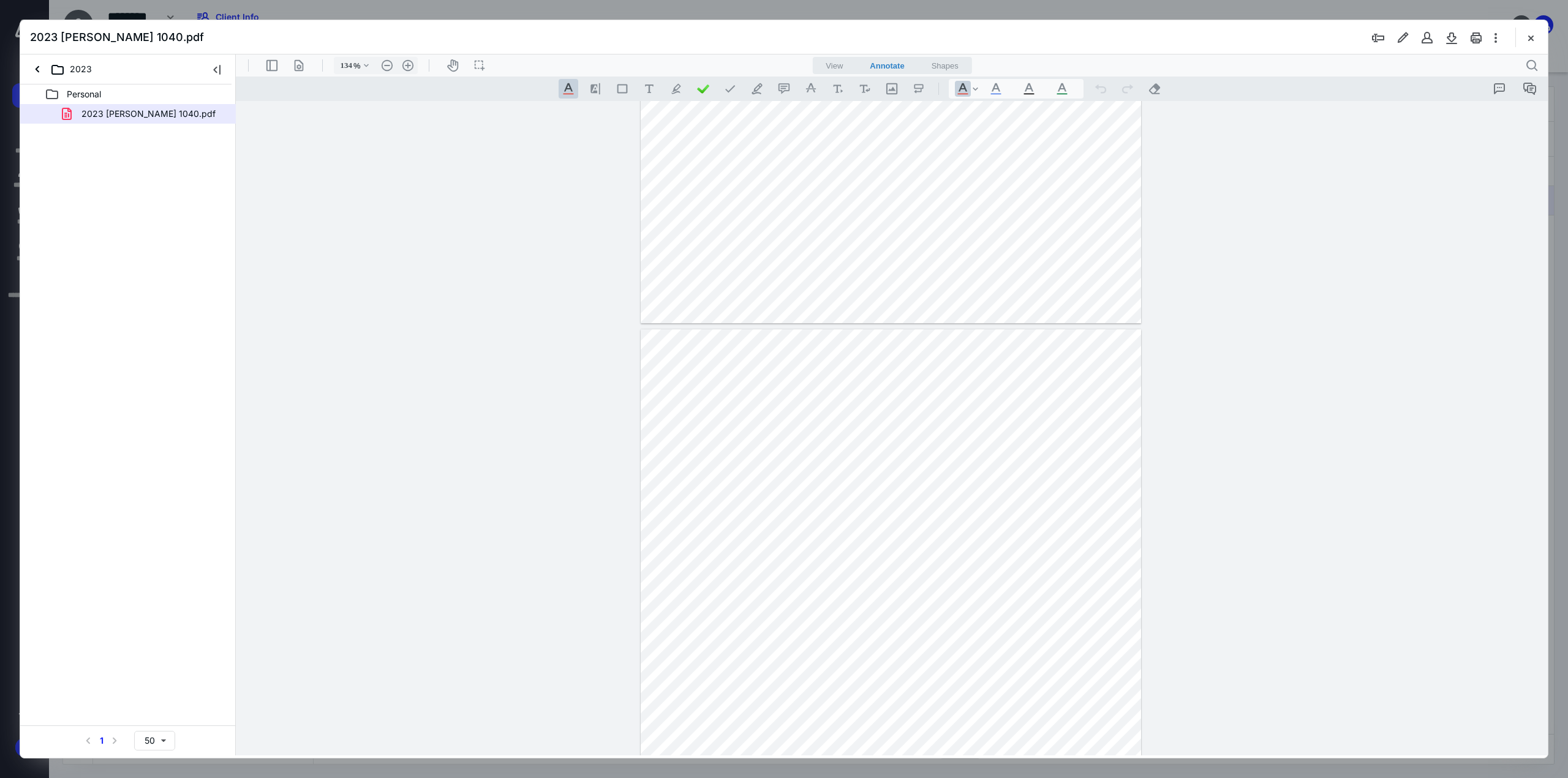 click at bounding box center [892, 428] 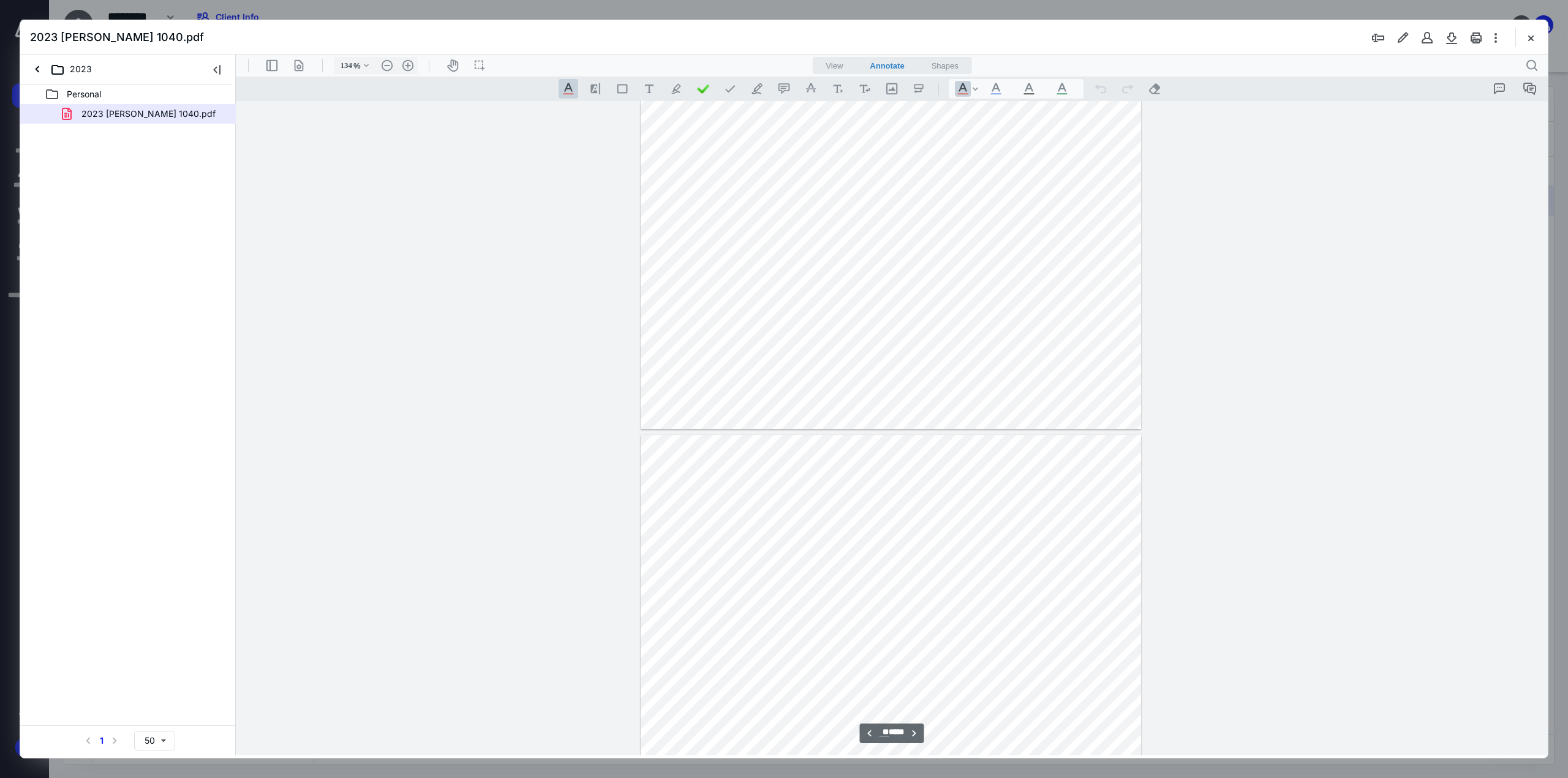 type on "**" 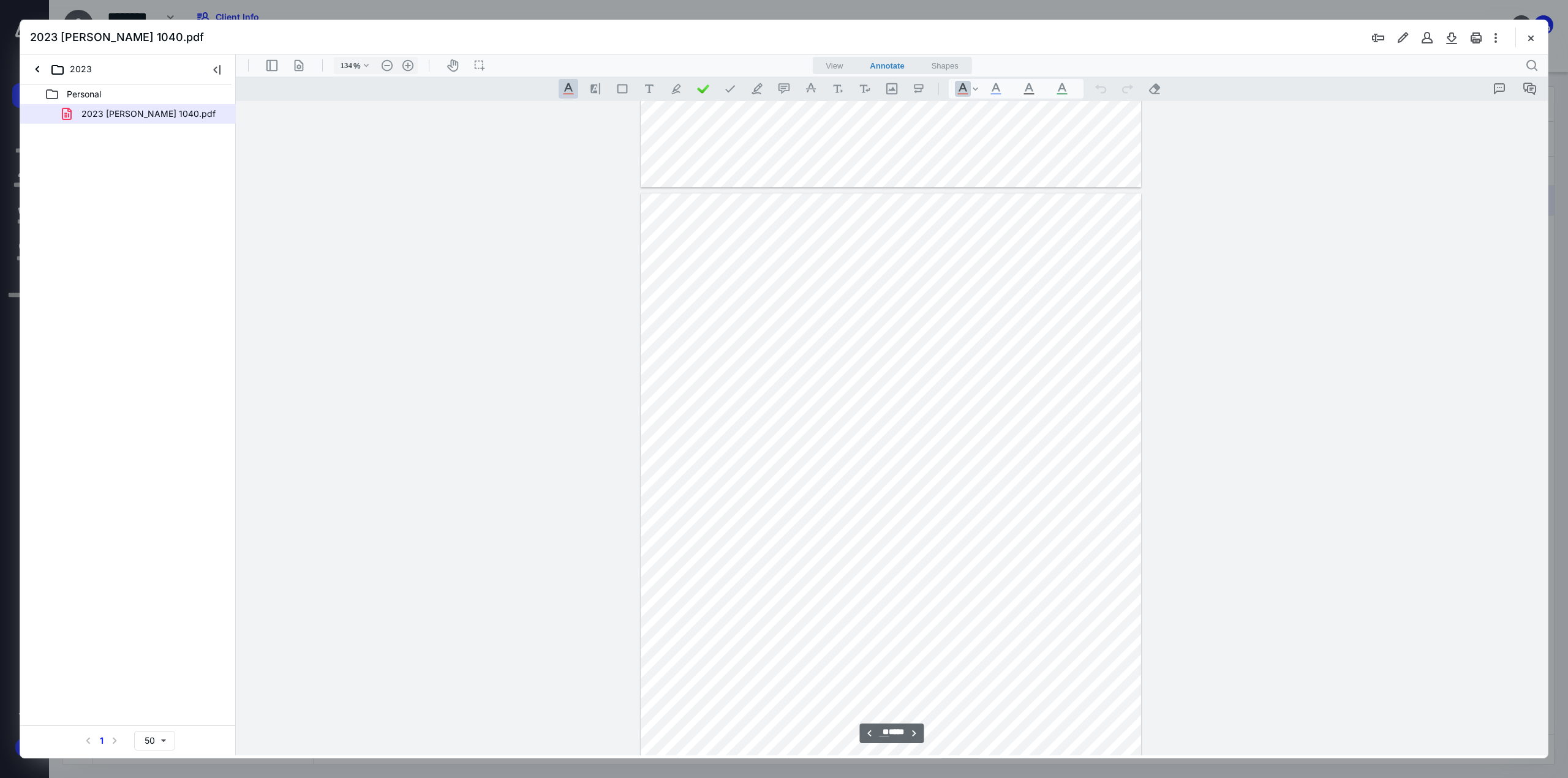 scroll, scrollTop: 9050, scrollLeft: 0, axis: vertical 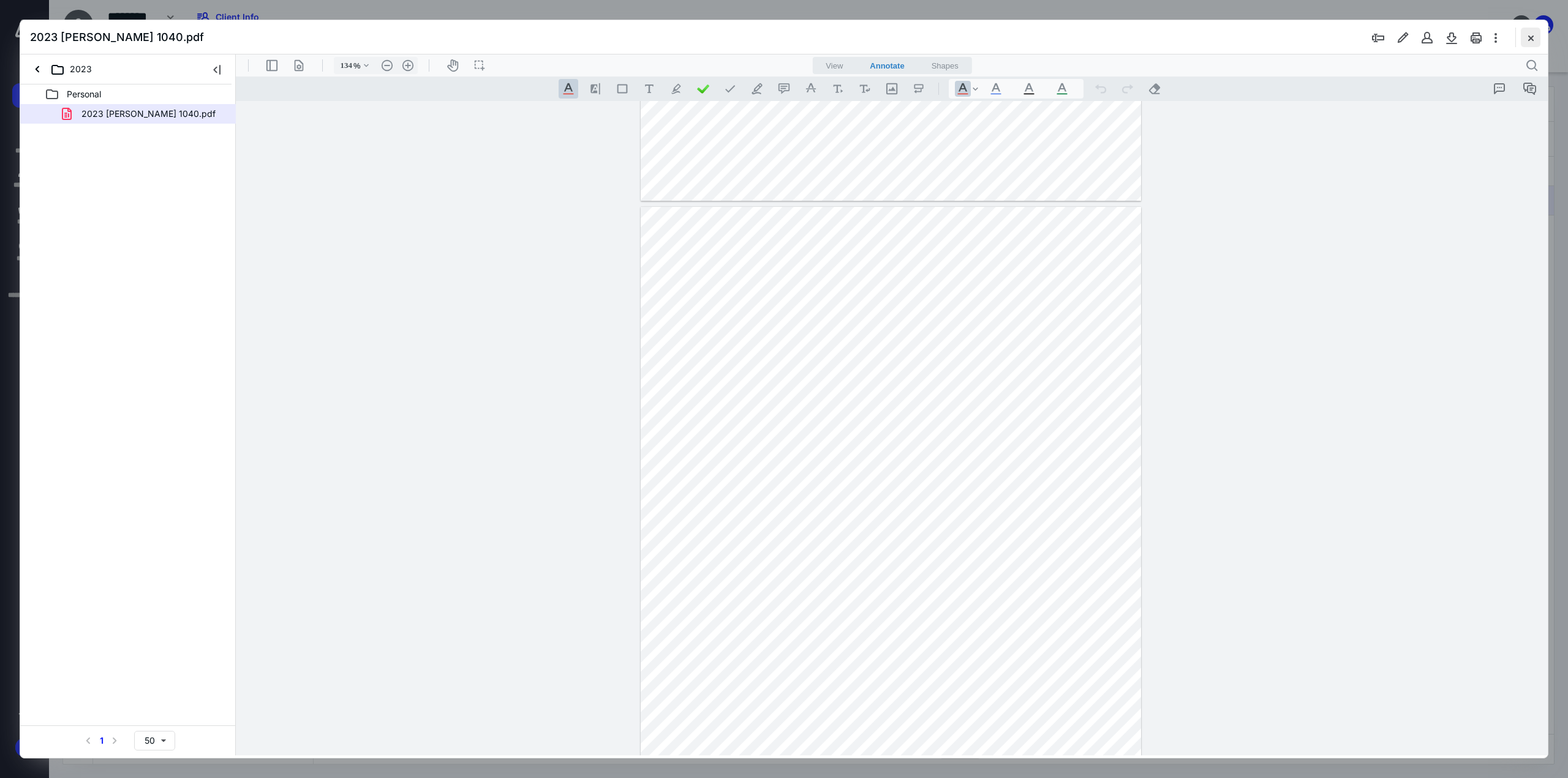 click at bounding box center [1531, 37] 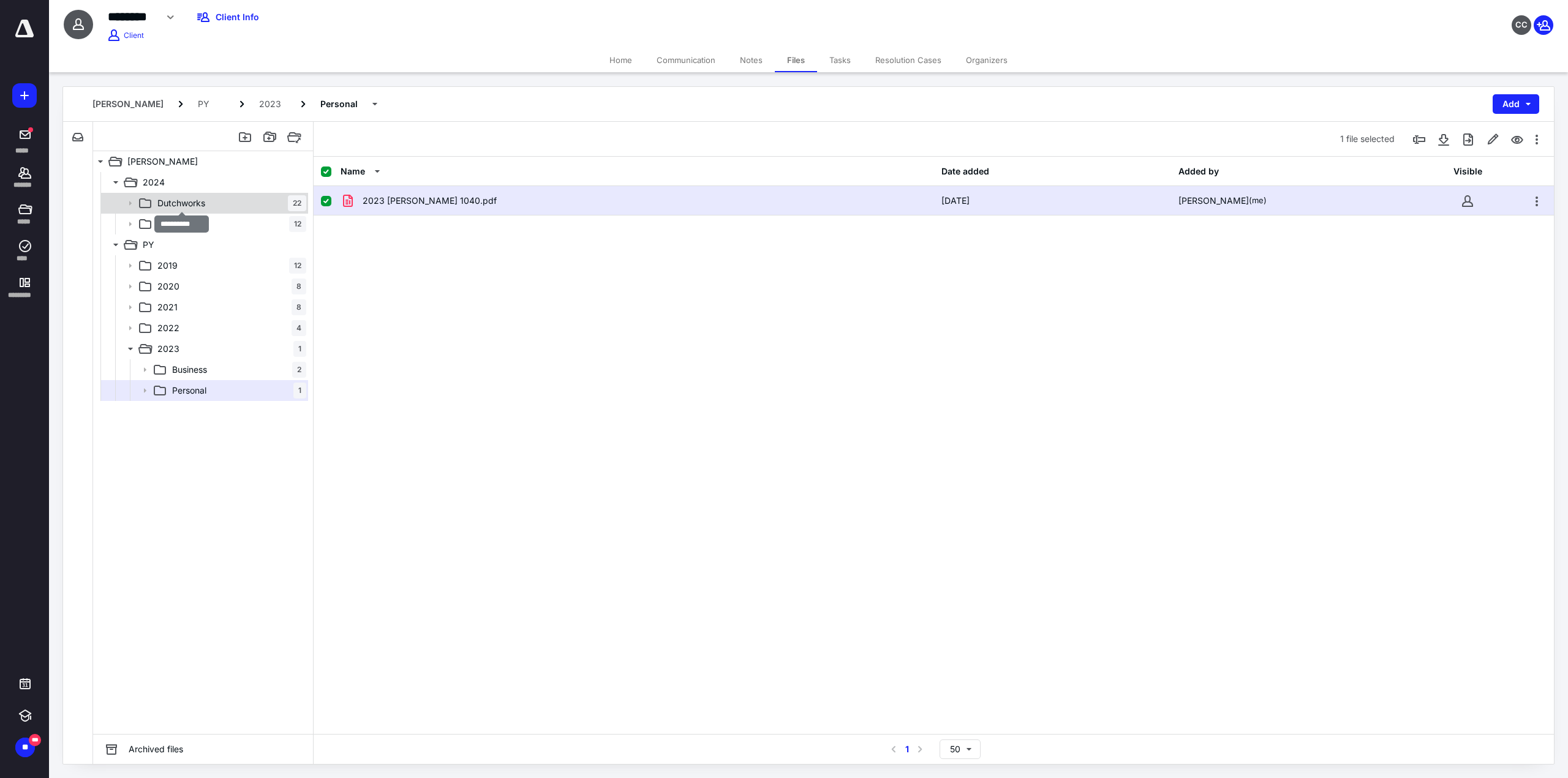 click on "Dutchworks" at bounding box center [181, 203] 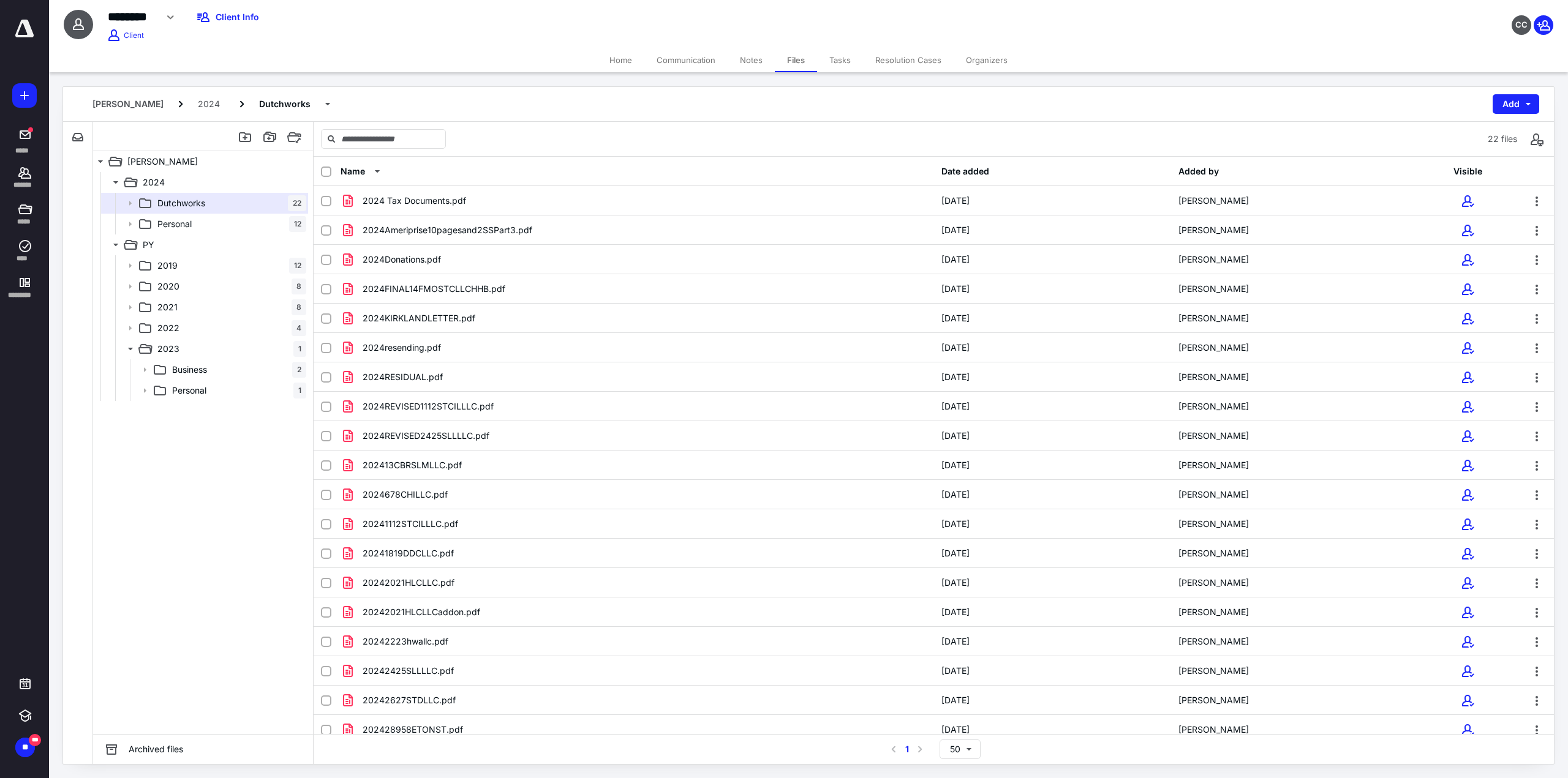 click on "Home" at bounding box center [620, 60] 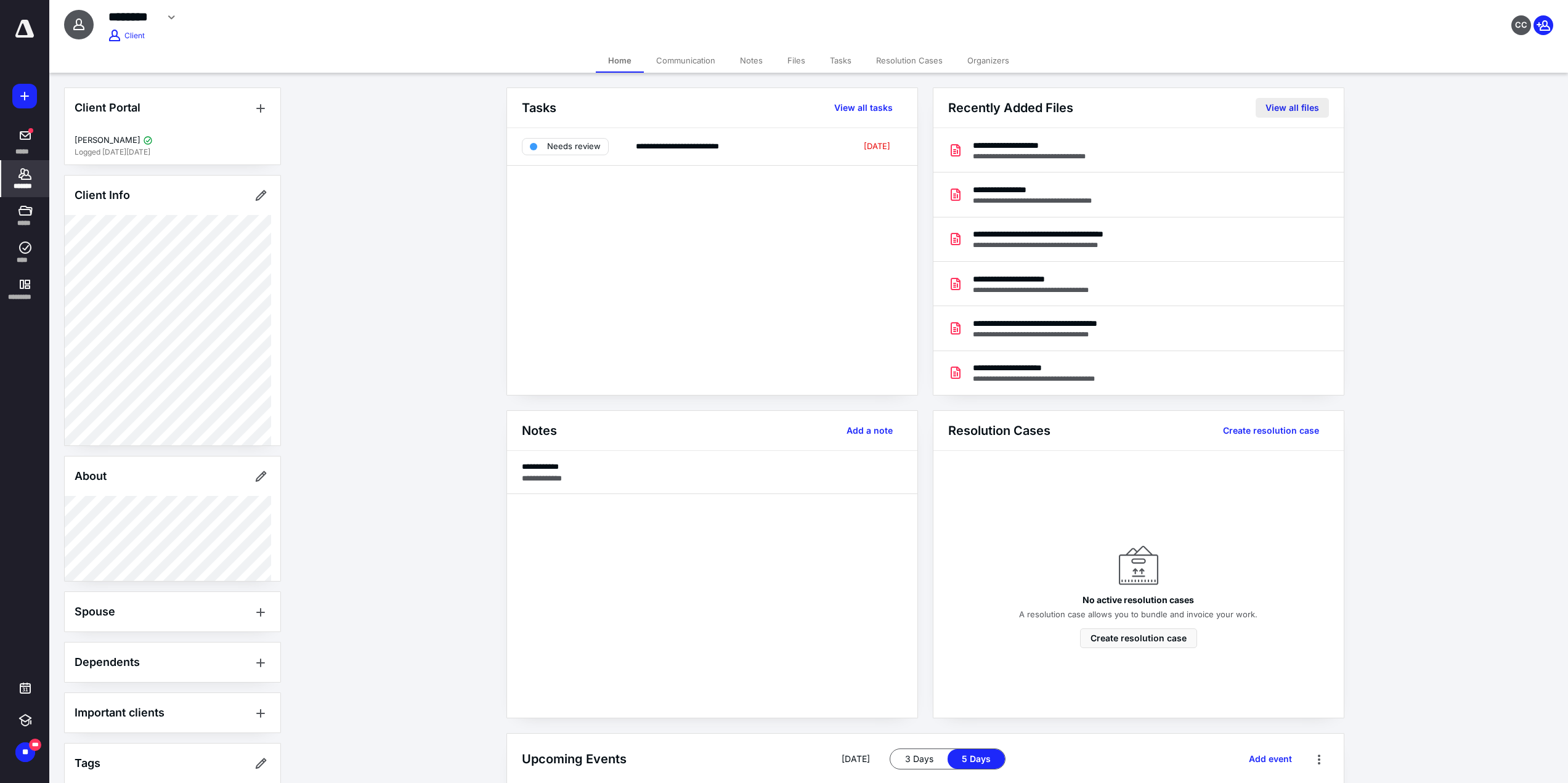 click on "View all files" at bounding box center (1292, 108) 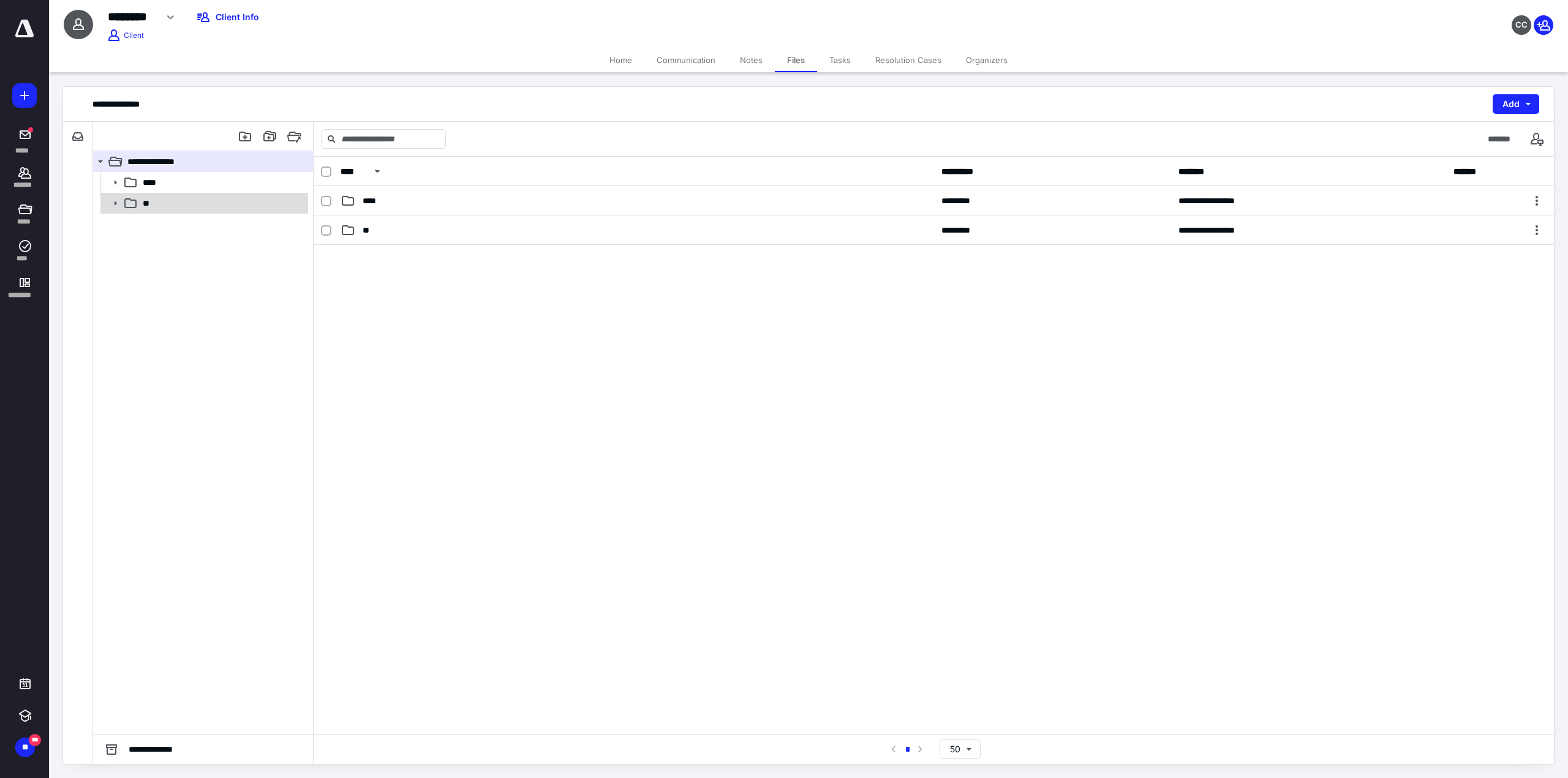 click 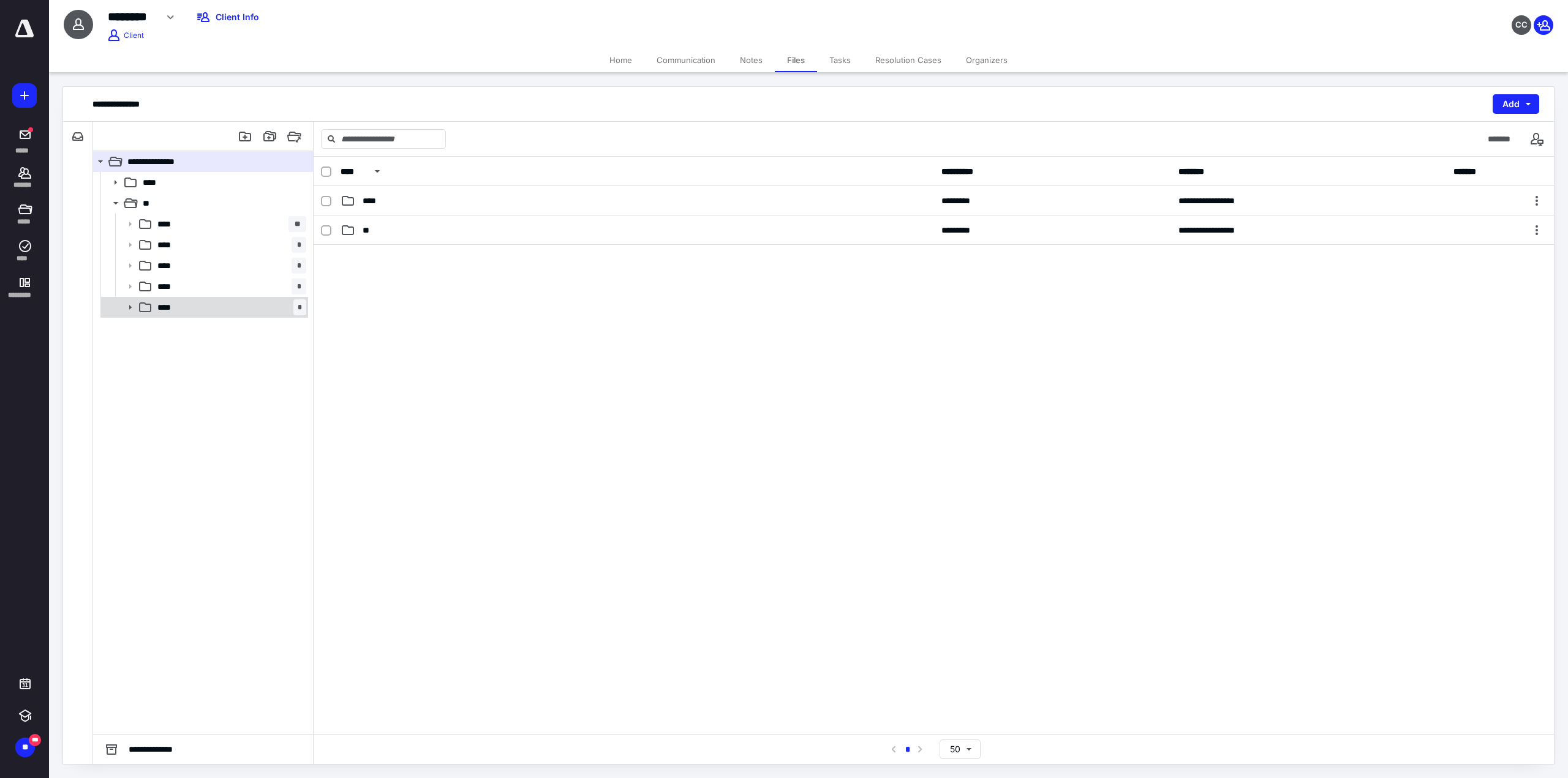 click 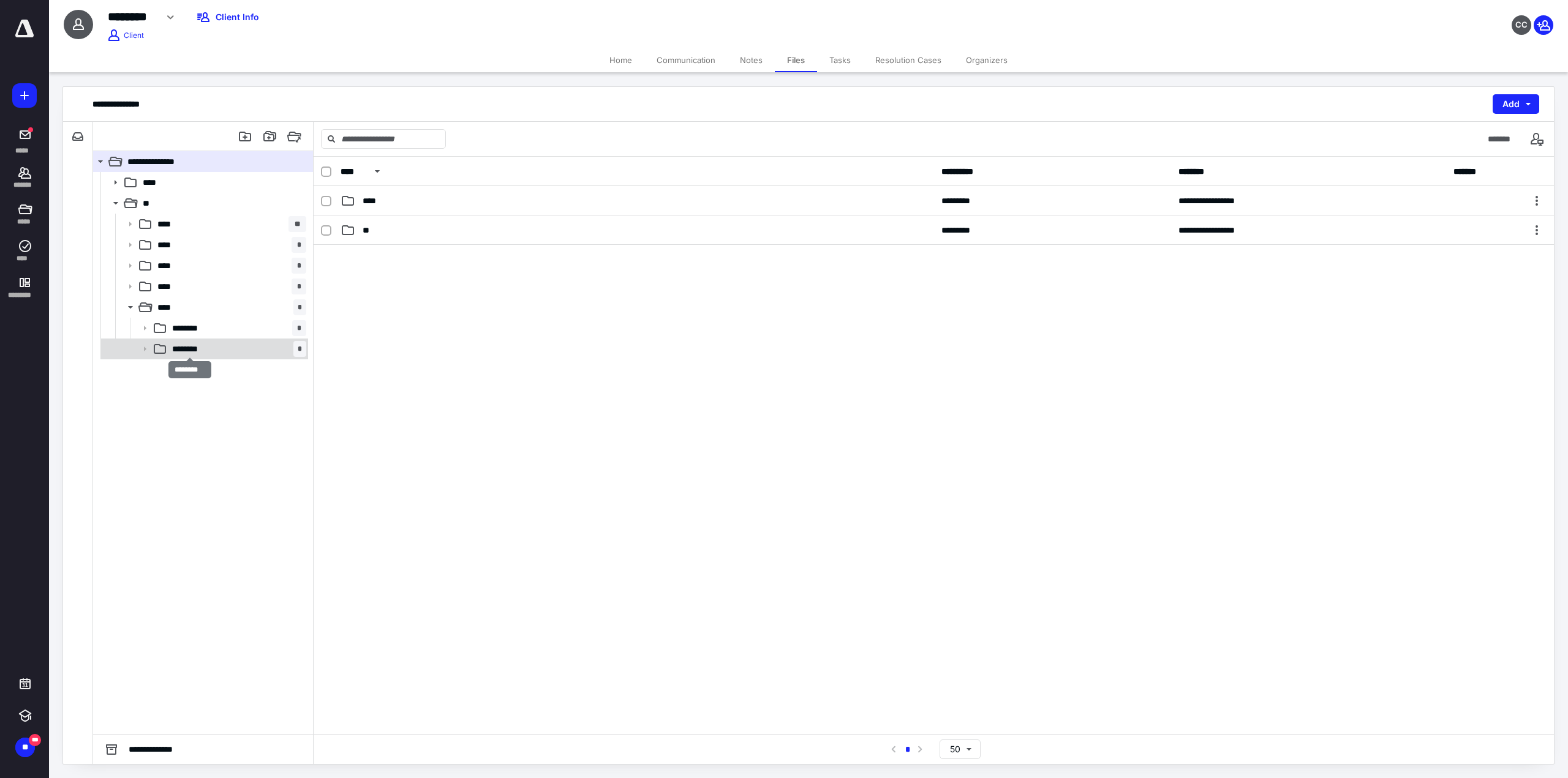 click on "********" at bounding box center (190, 349) 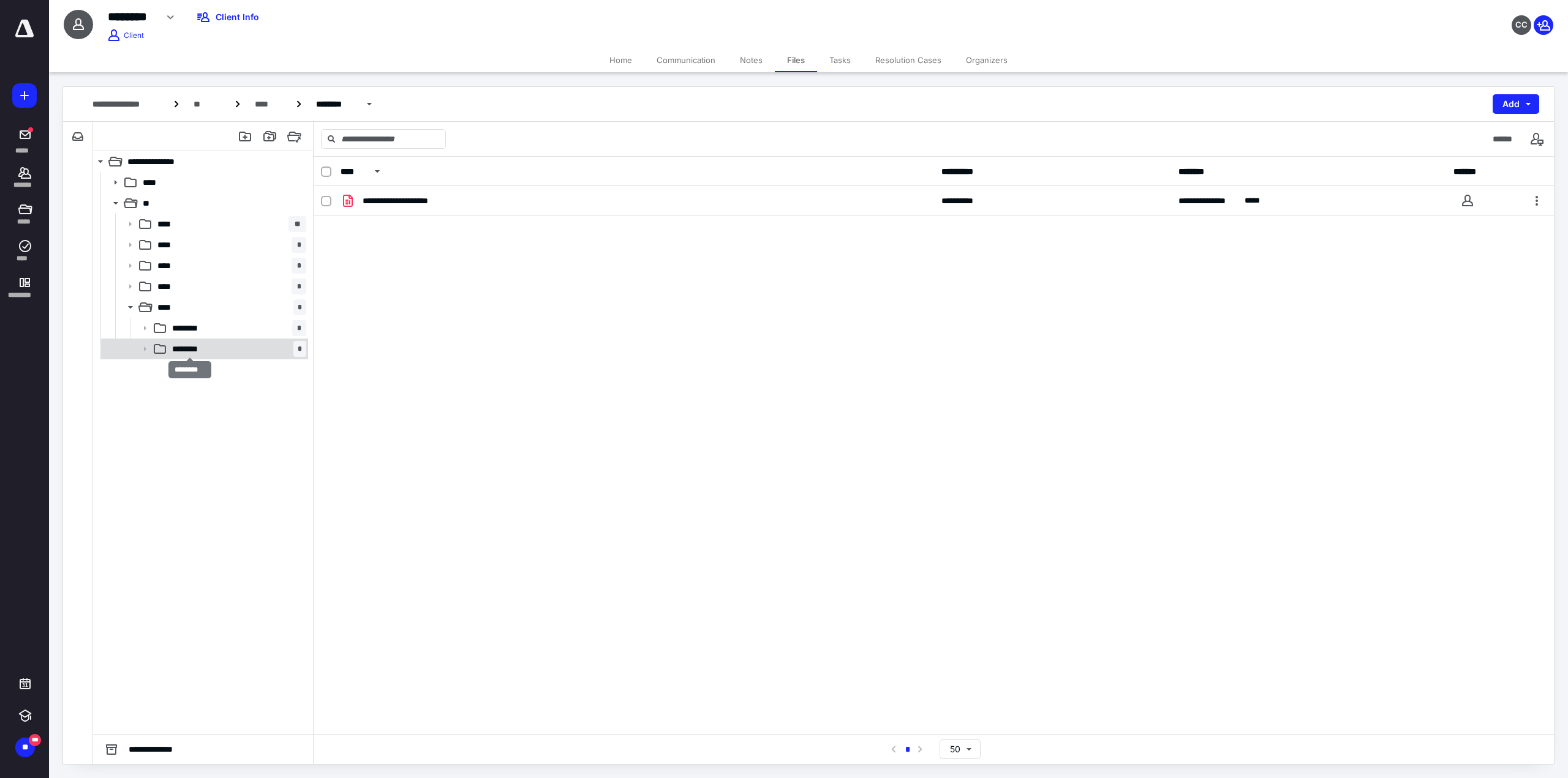 click on "********" at bounding box center [190, 349] 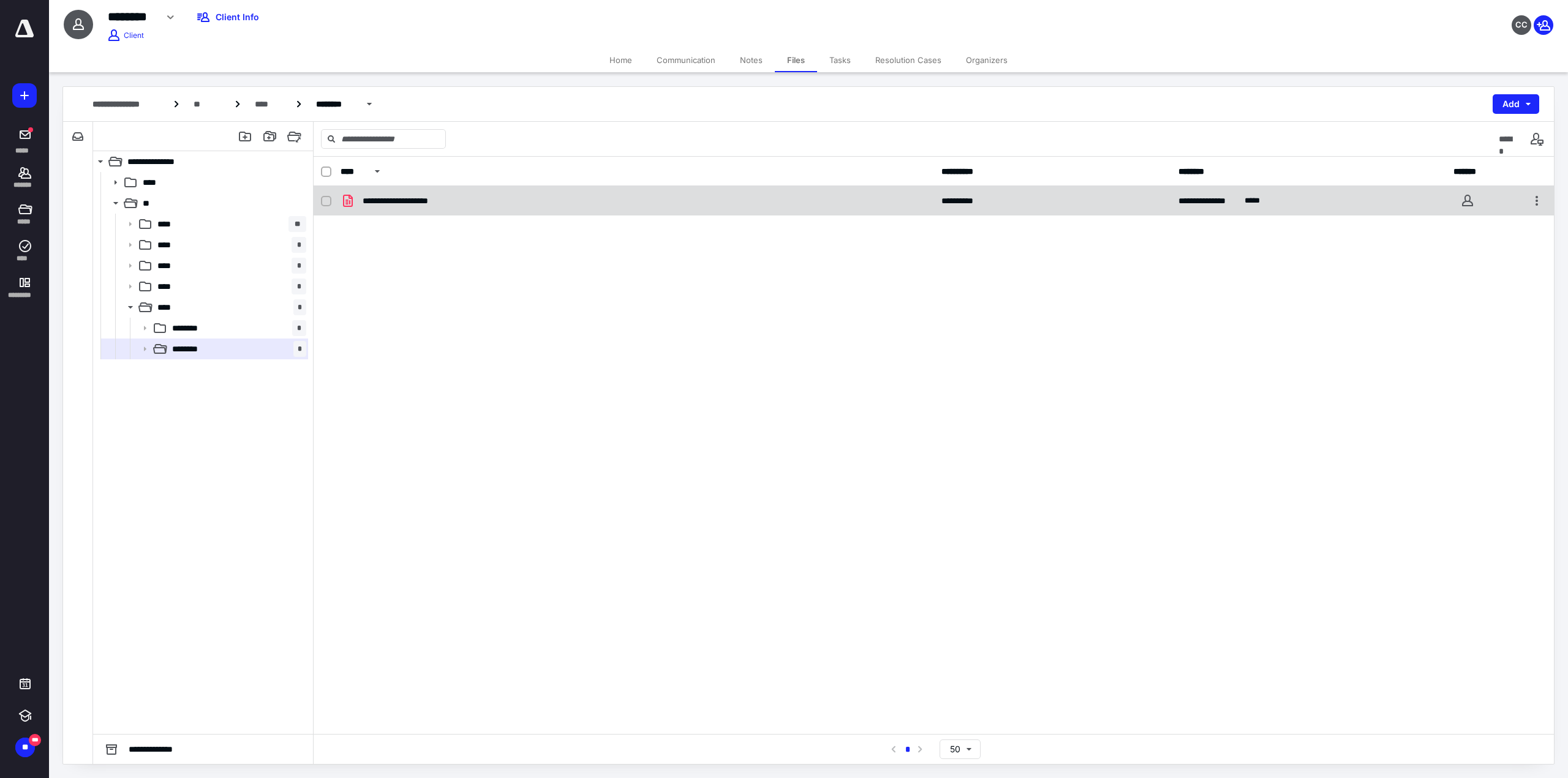click on "**********" at bounding box center (407, 201) 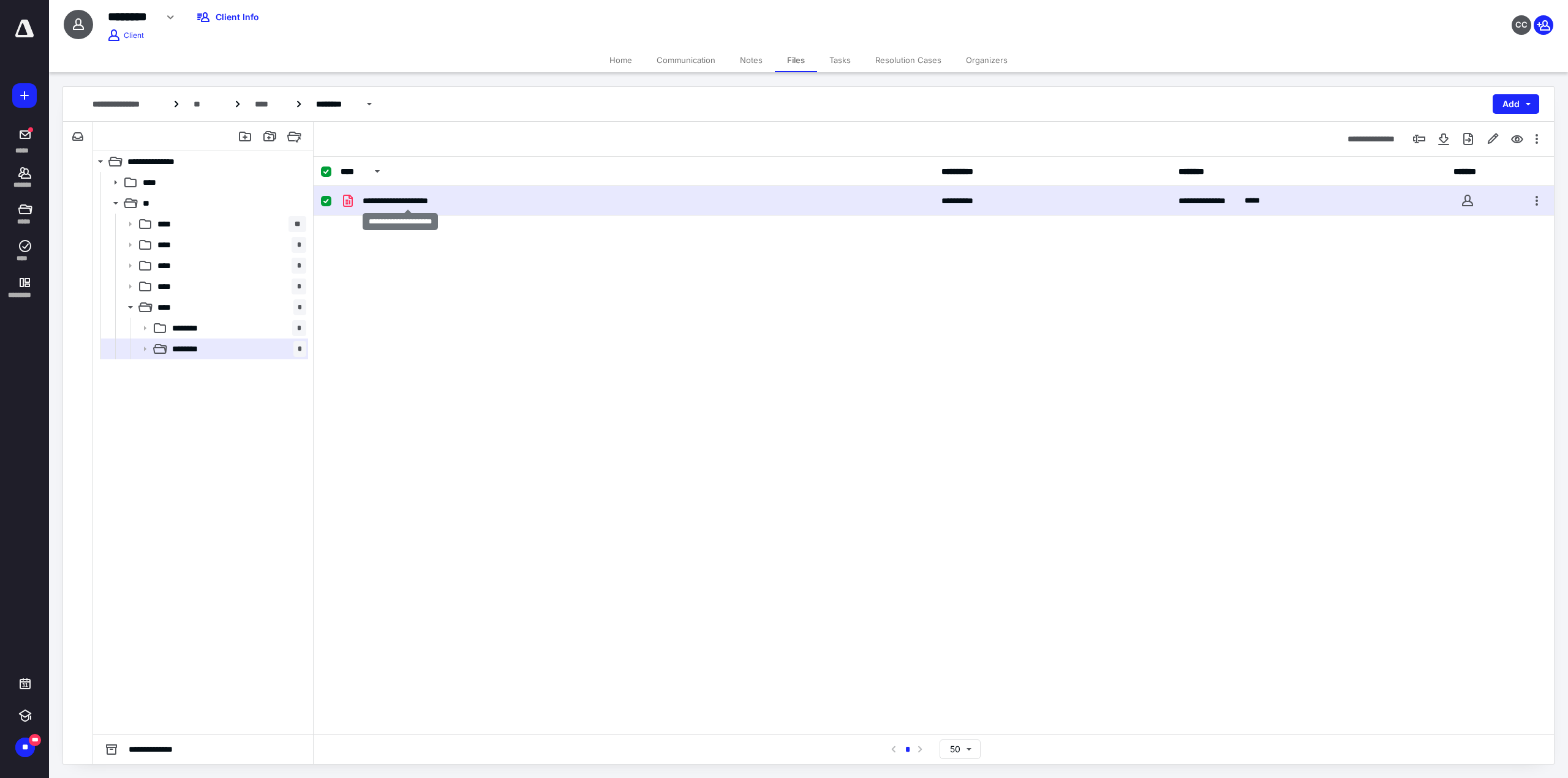 checkbox on "true" 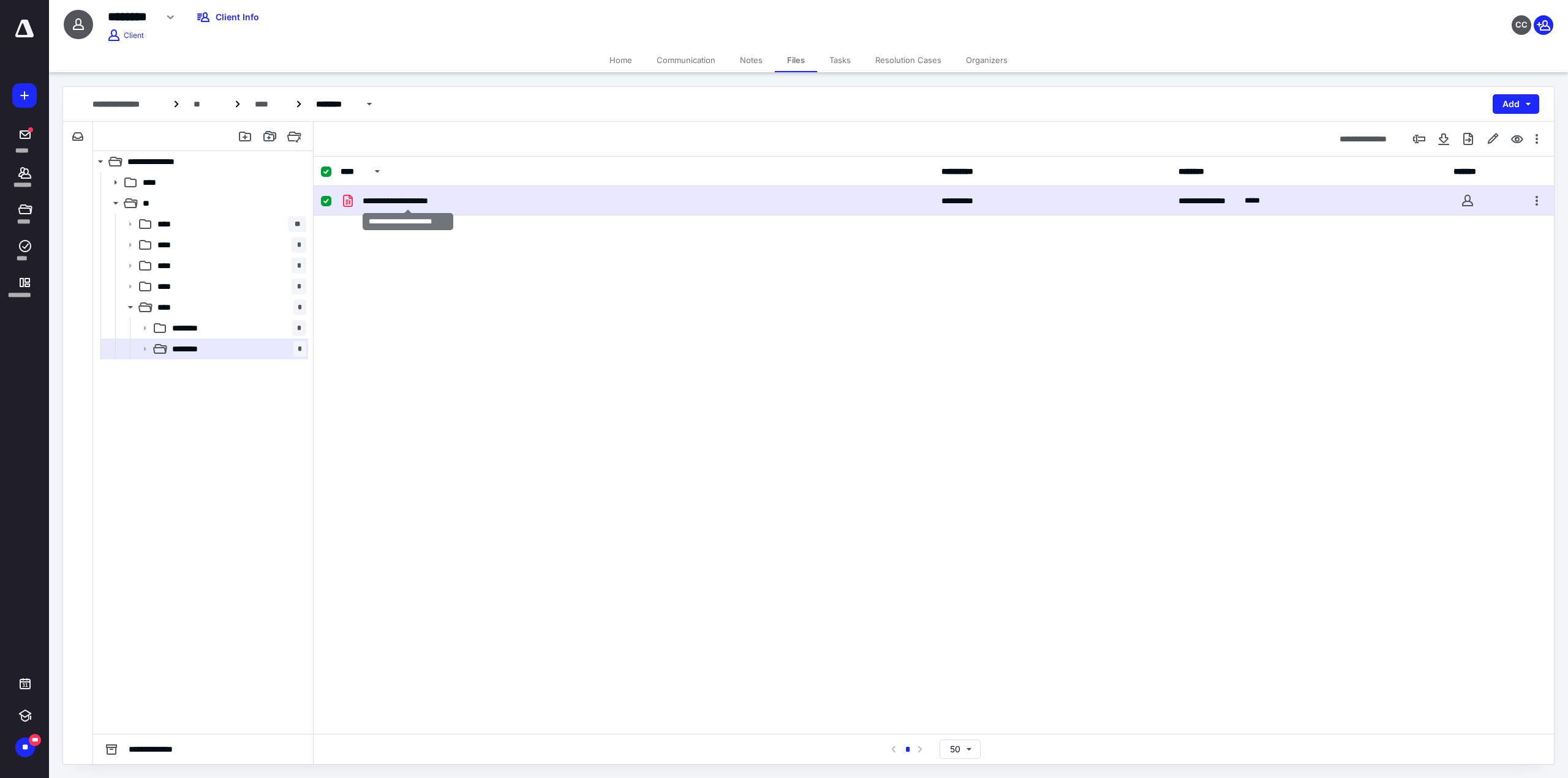 click on "**********" at bounding box center (407, 201) 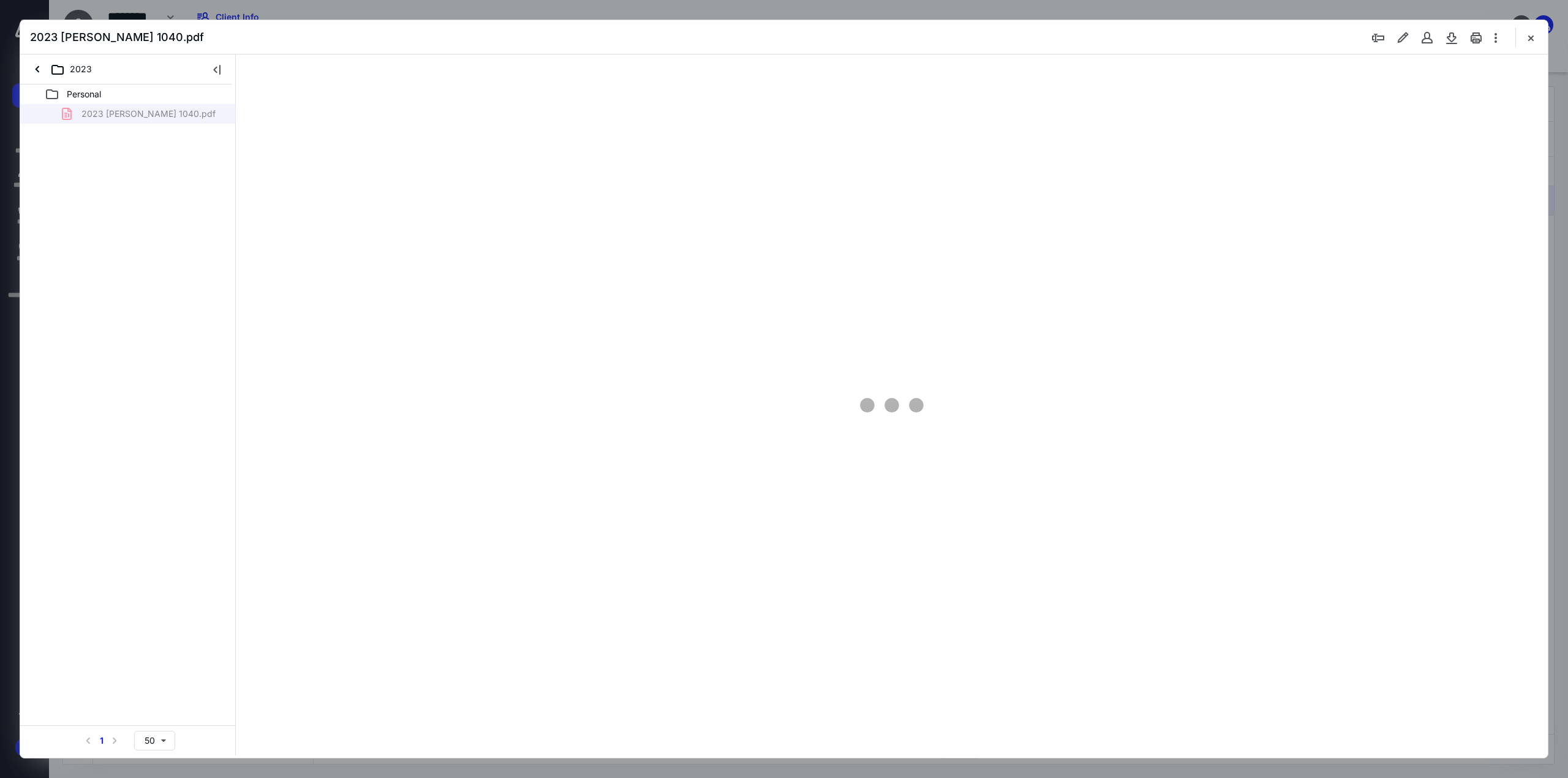 scroll, scrollTop: 0, scrollLeft: 0, axis: both 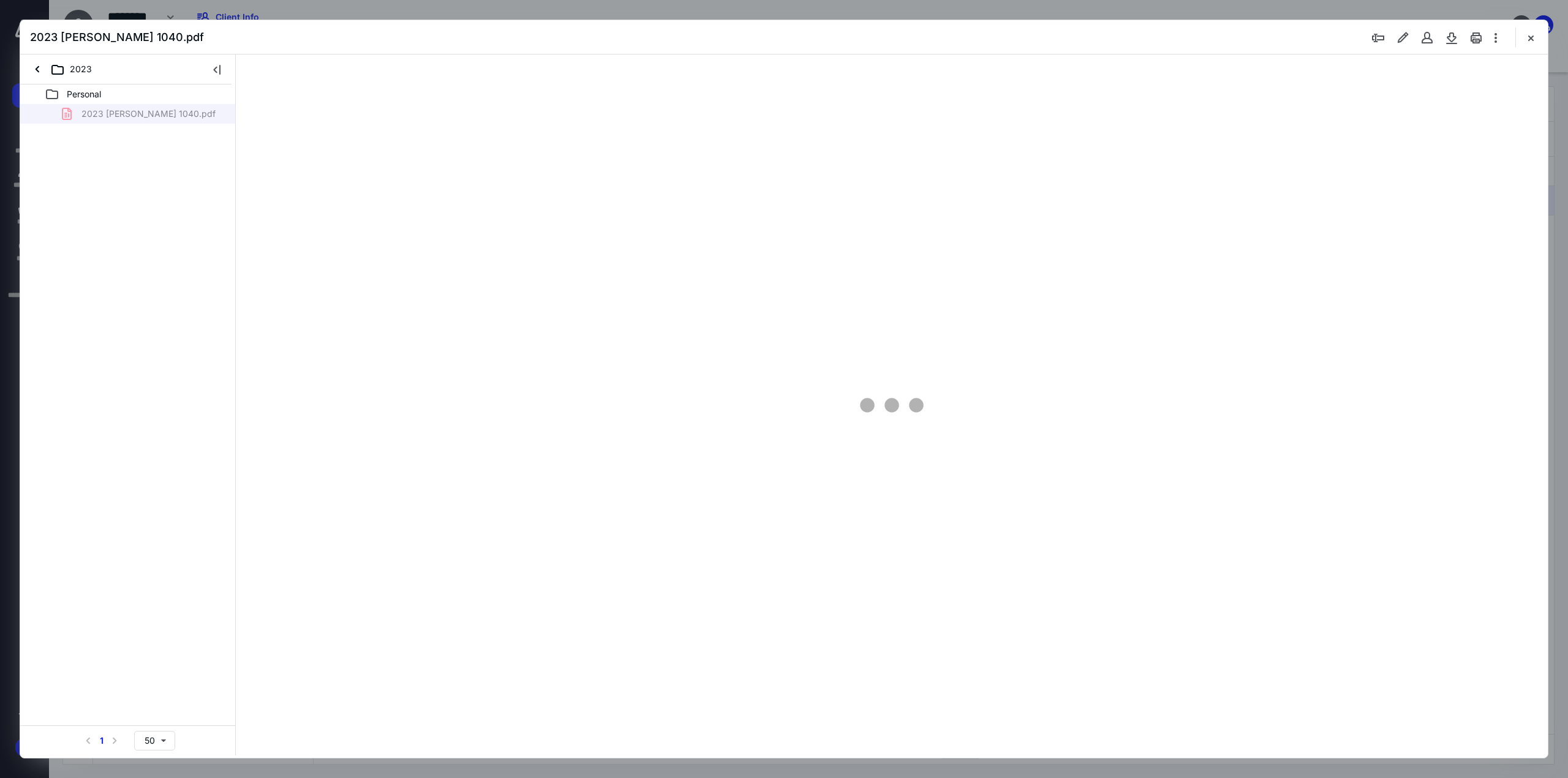 type on "134" 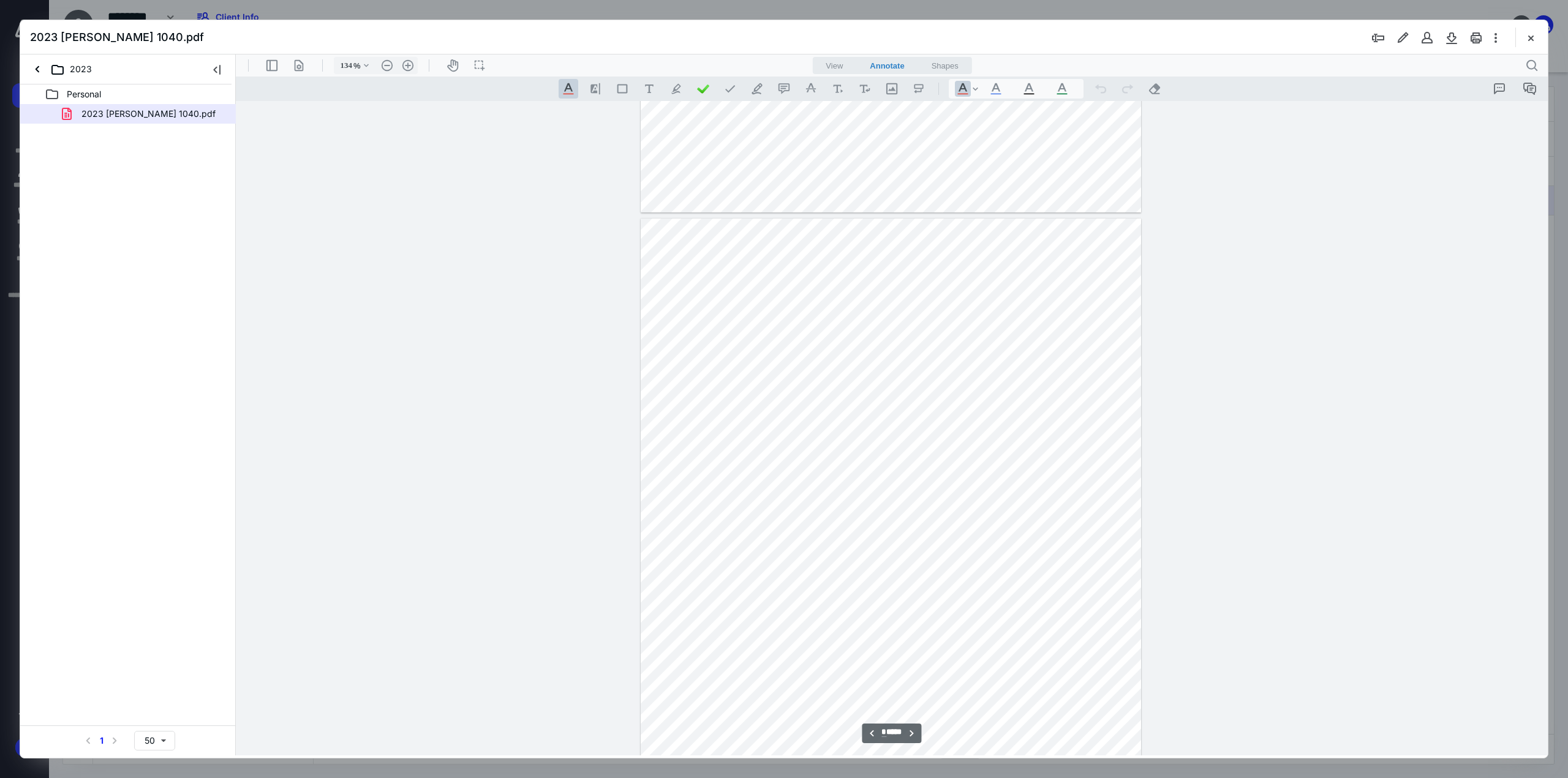 scroll, scrollTop: 1090, scrollLeft: 0, axis: vertical 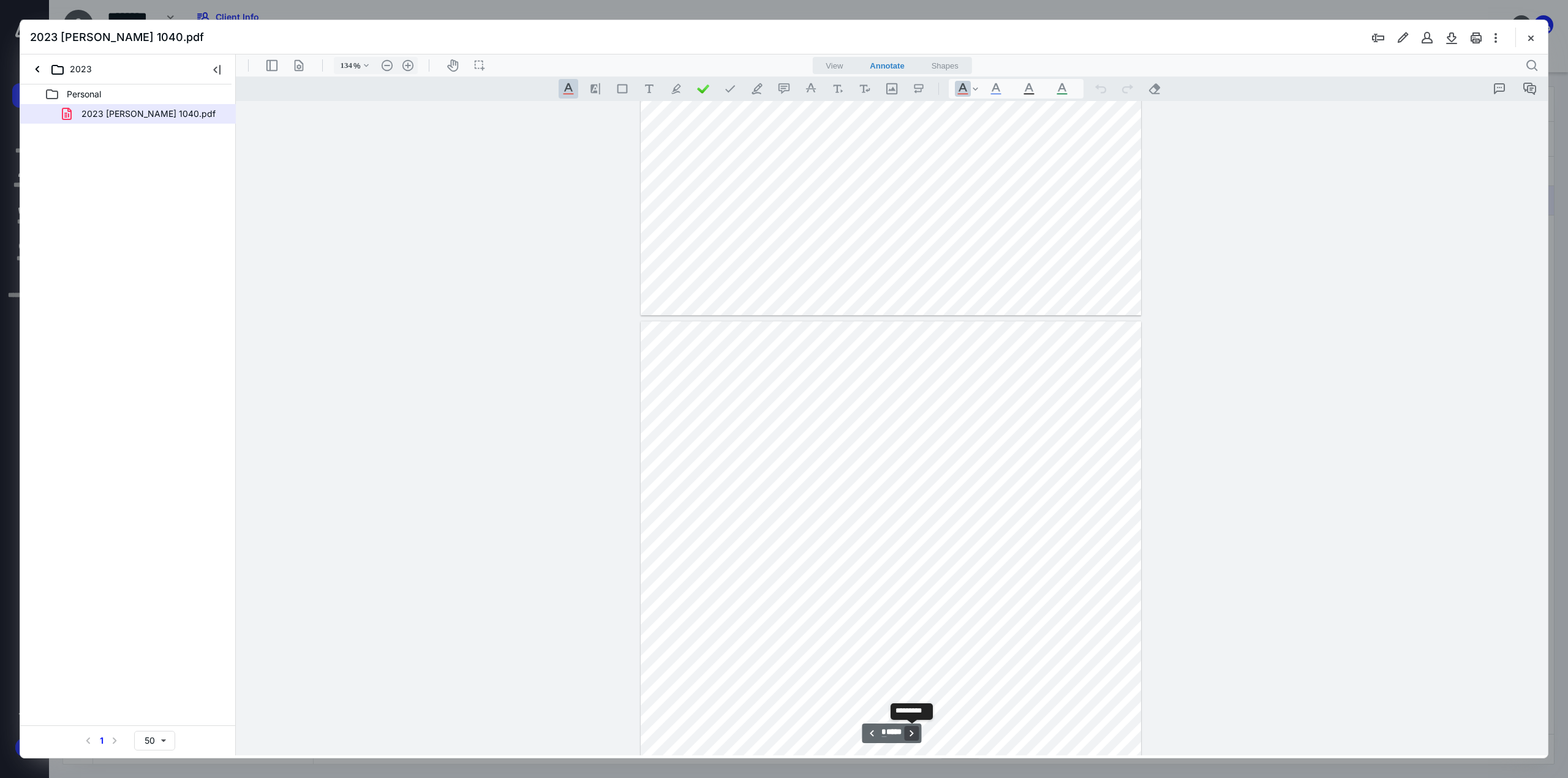 click on "**********" at bounding box center [912, 733] 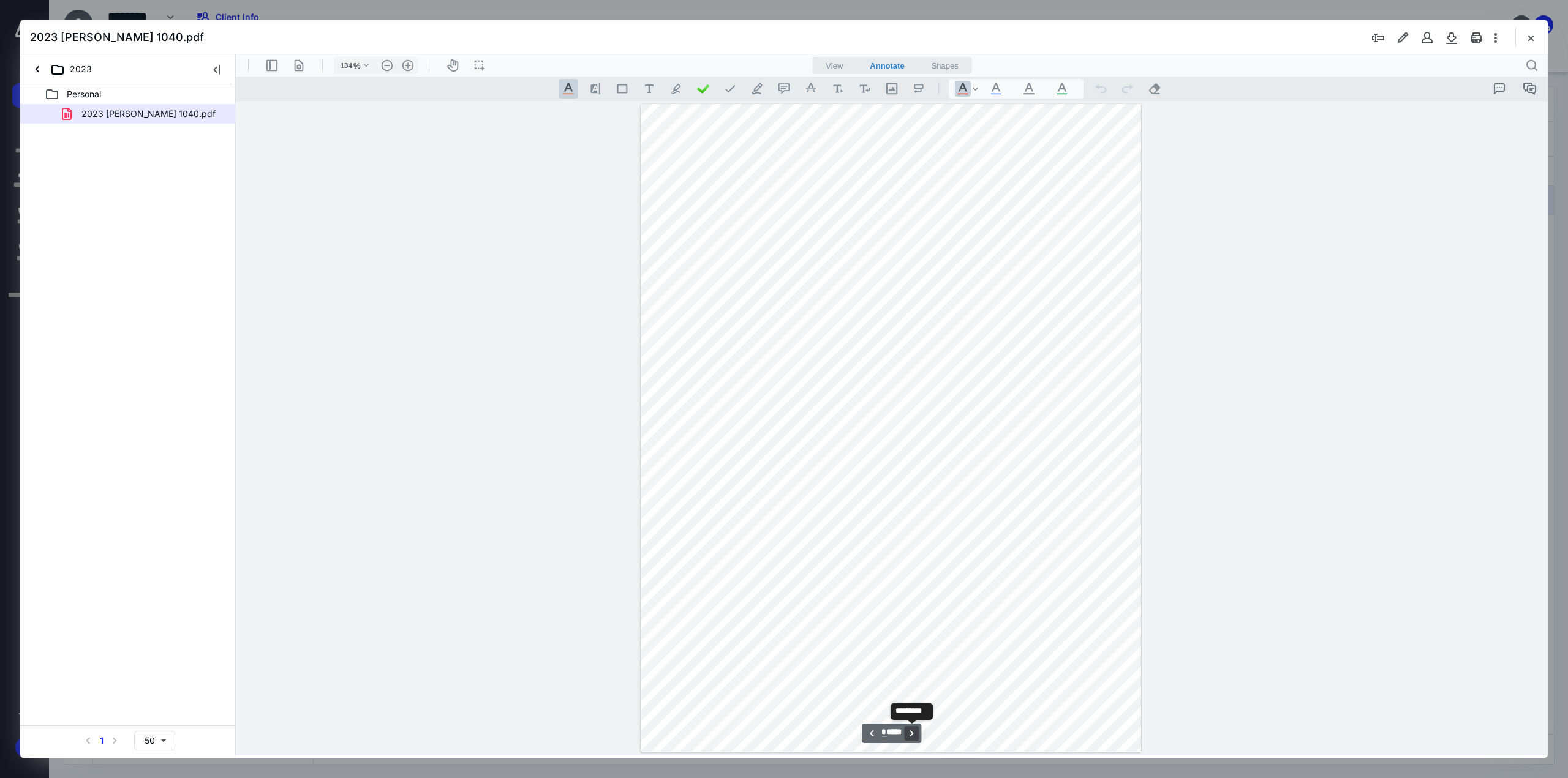 click on "**********" at bounding box center (912, 733) 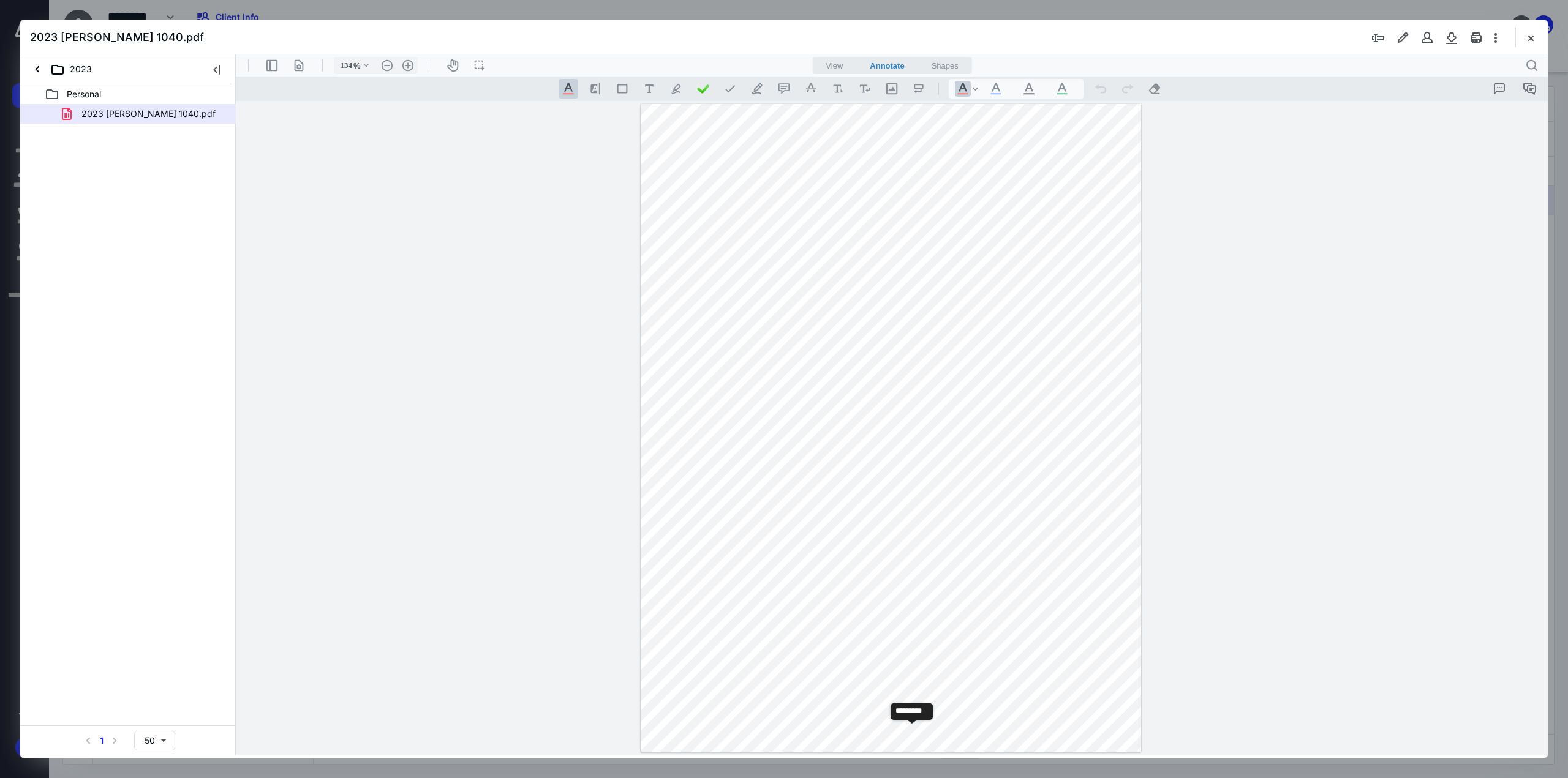 click on "**********" at bounding box center [912, 733] 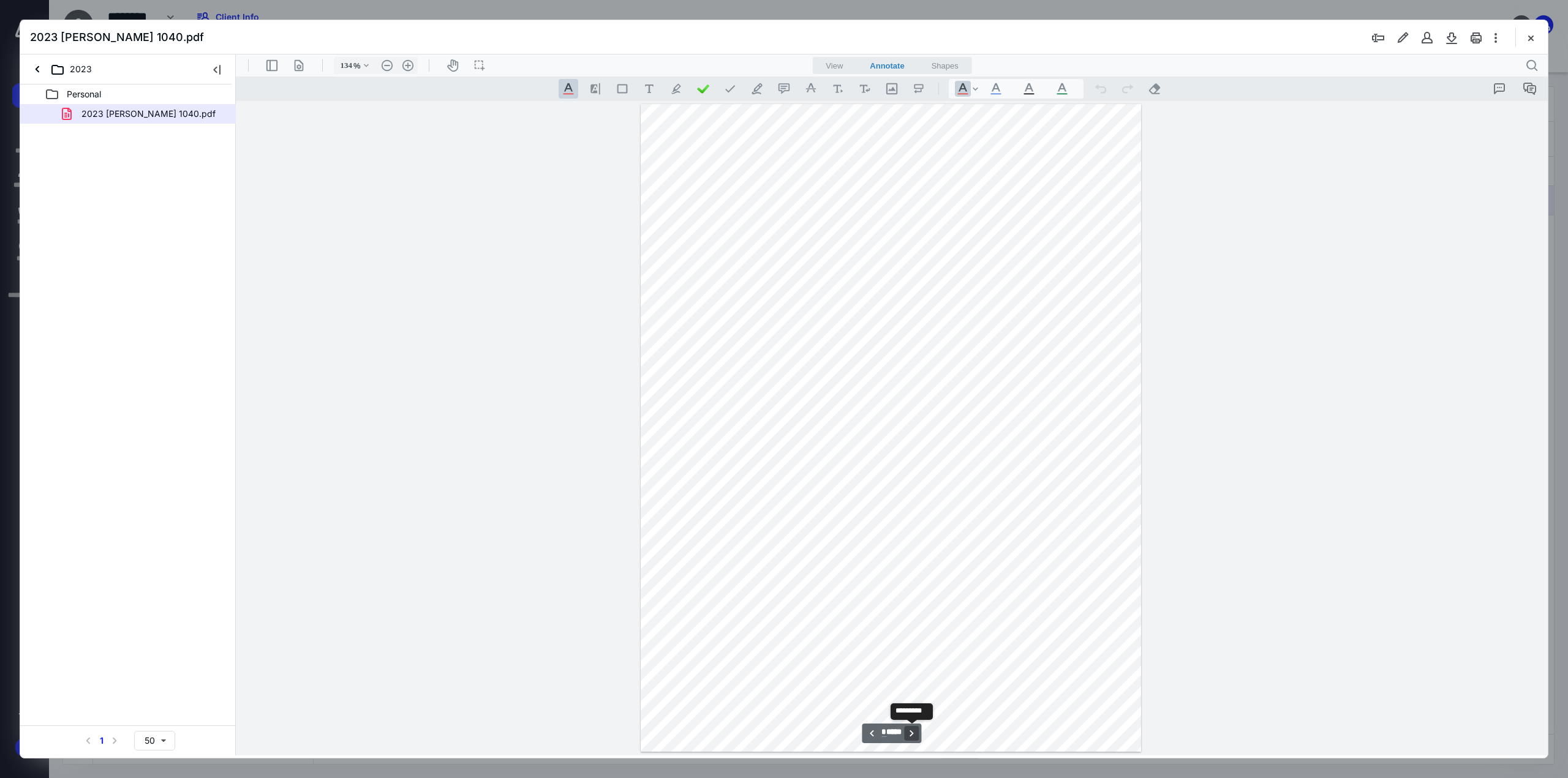 click on "**********" at bounding box center (912, 733) 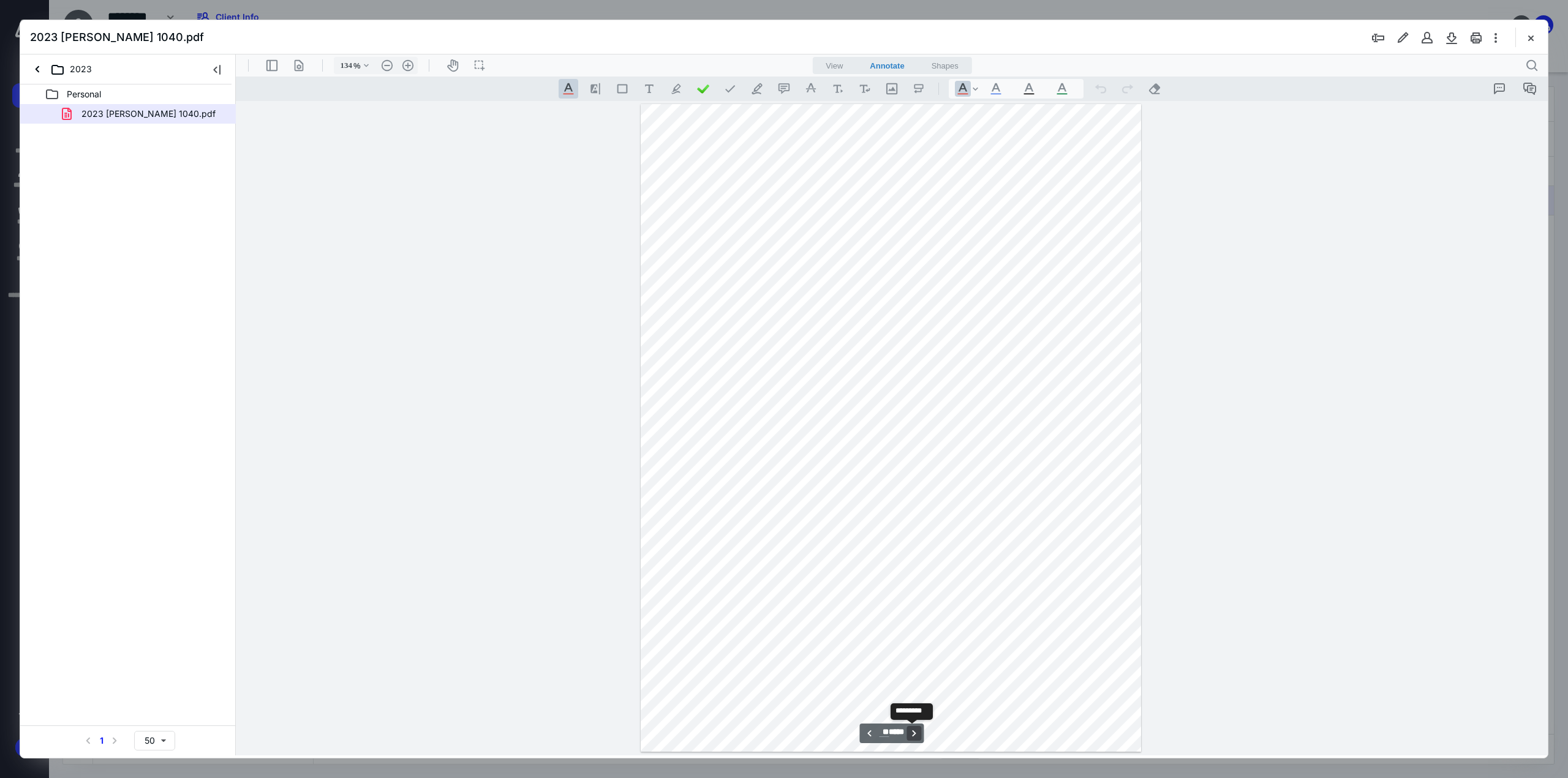 click on "**********" at bounding box center (914, 733) 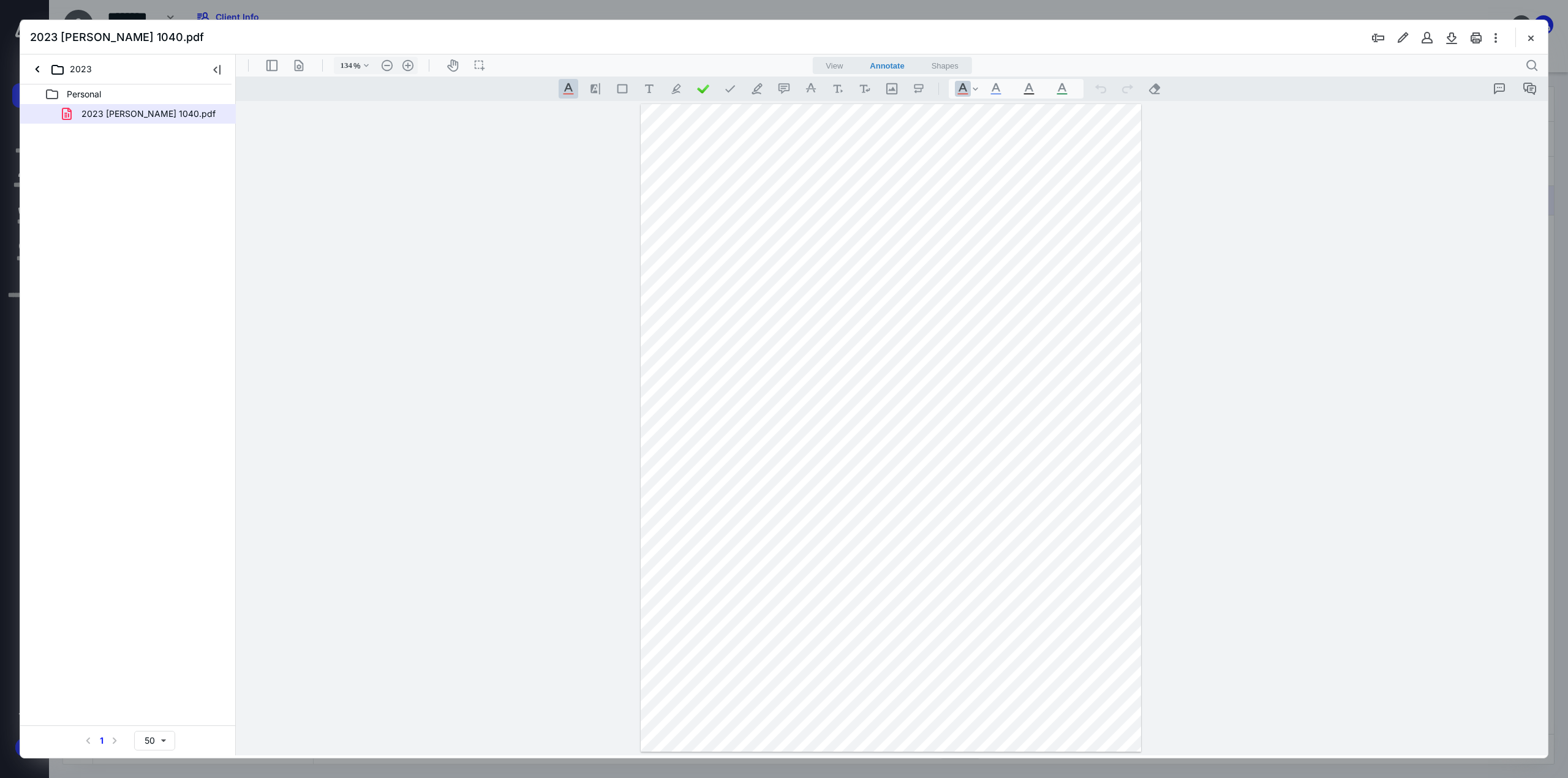 click at bounding box center [891, 428] 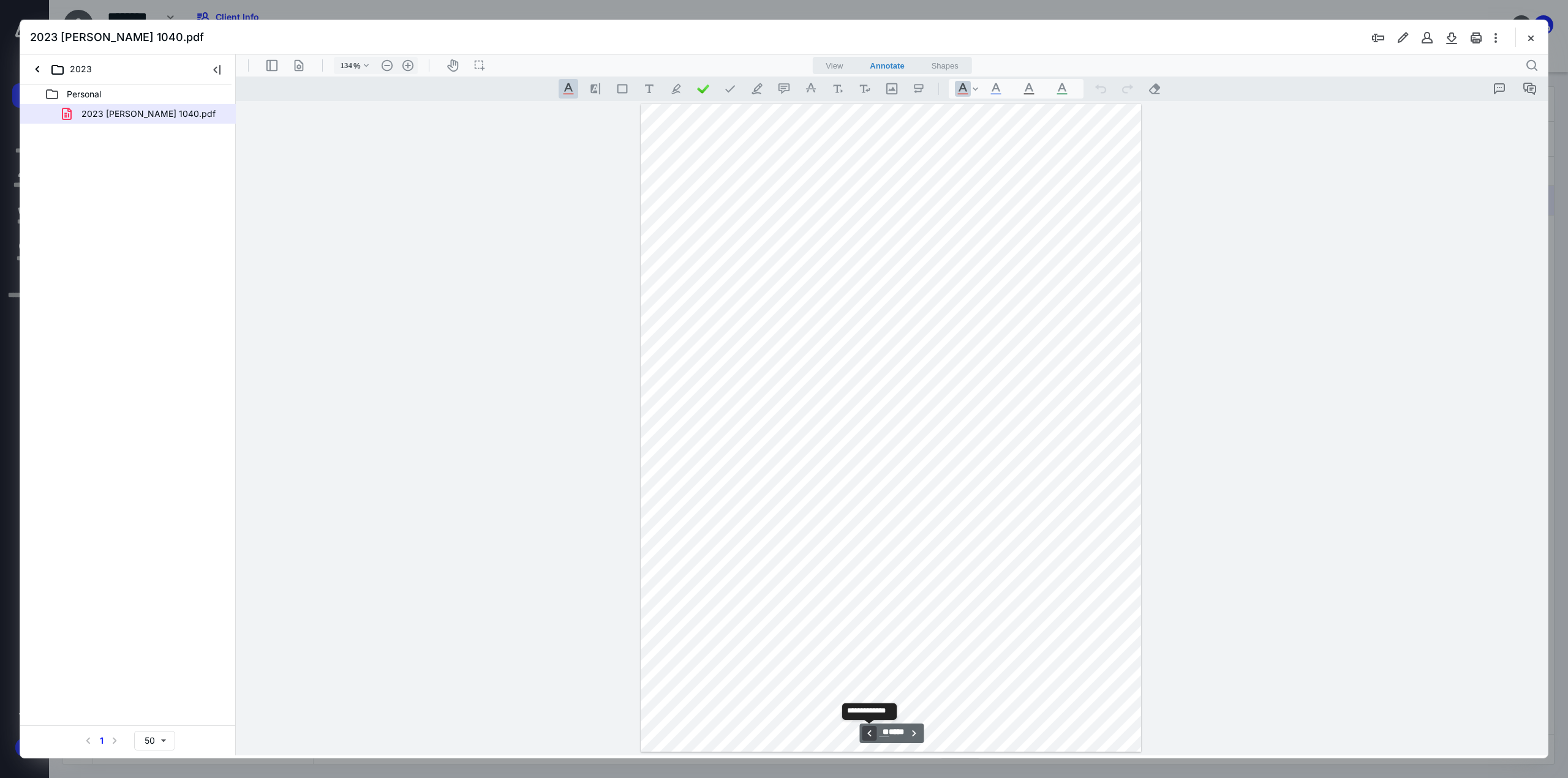 click on "**********" at bounding box center [869, 733] 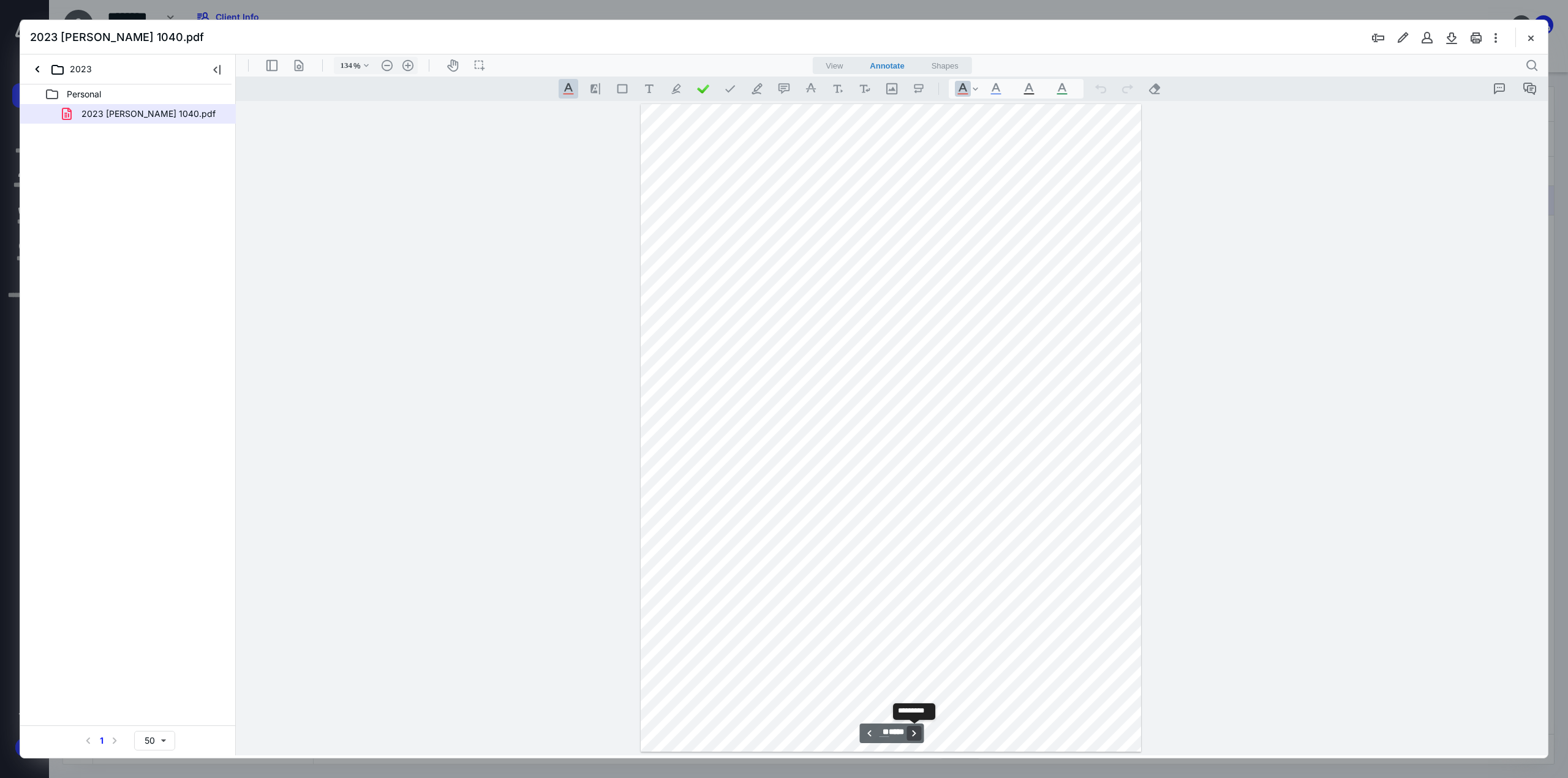 click on "**********" at bounding box center (914, 733) 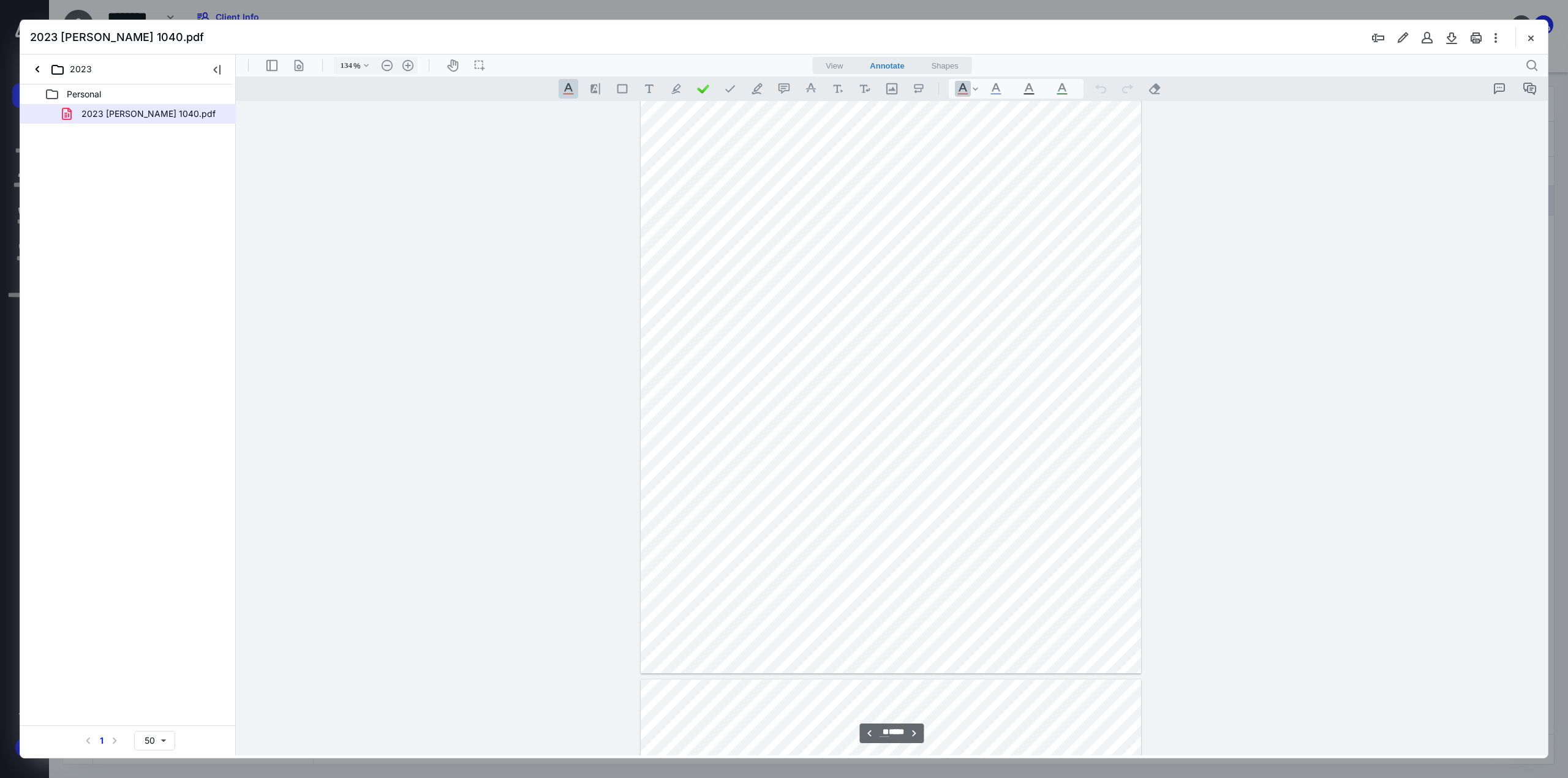 scroll, scrollTop: 8621, scrollLeft: 0, axis: vertical 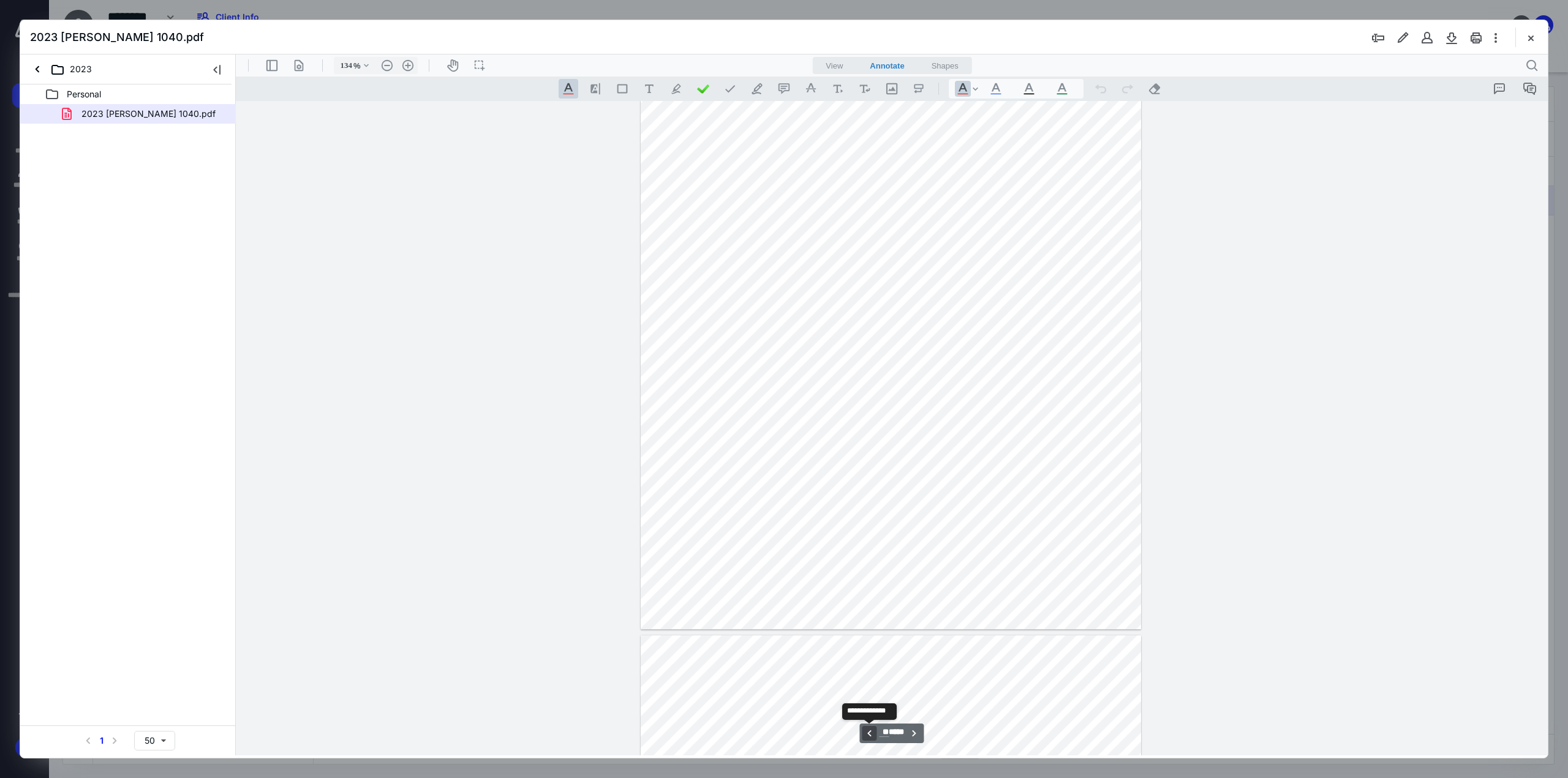 click on "**********" at bounding box center (869, 733) 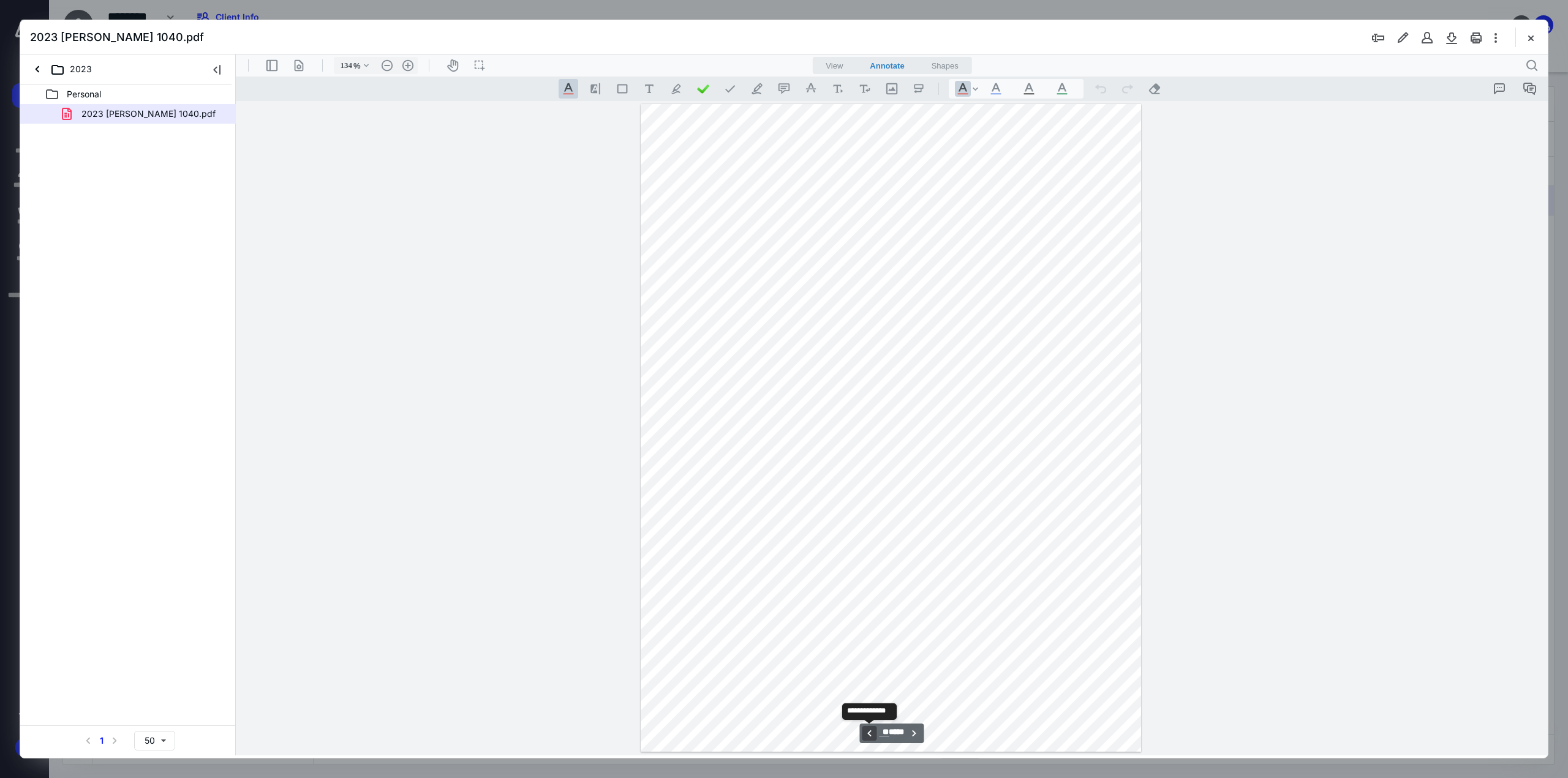 click on "**********" at bounding box center [869, 733] 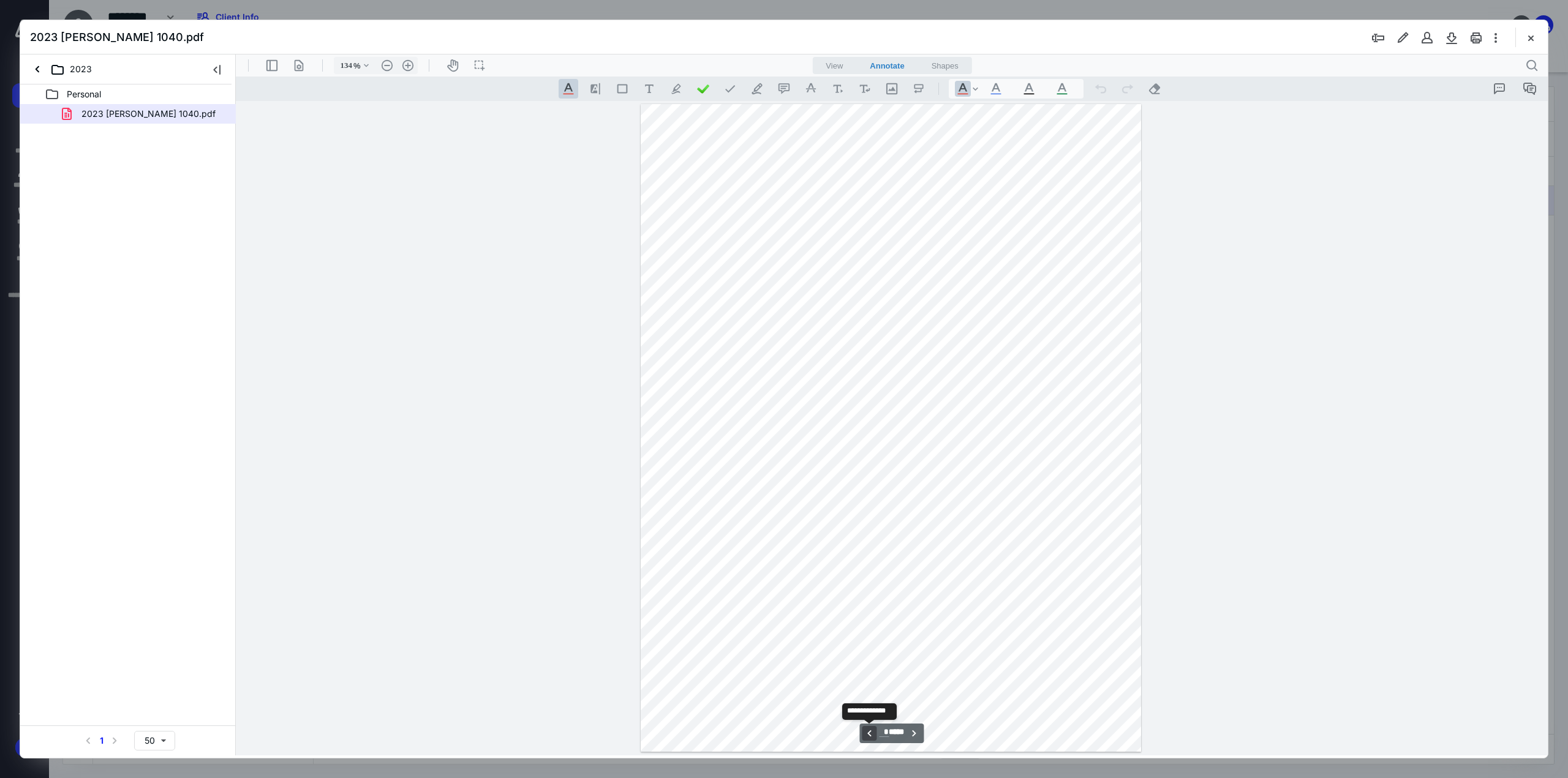 scroll, scrollTop: 5230, scrollLeft: 0, axis: vertical 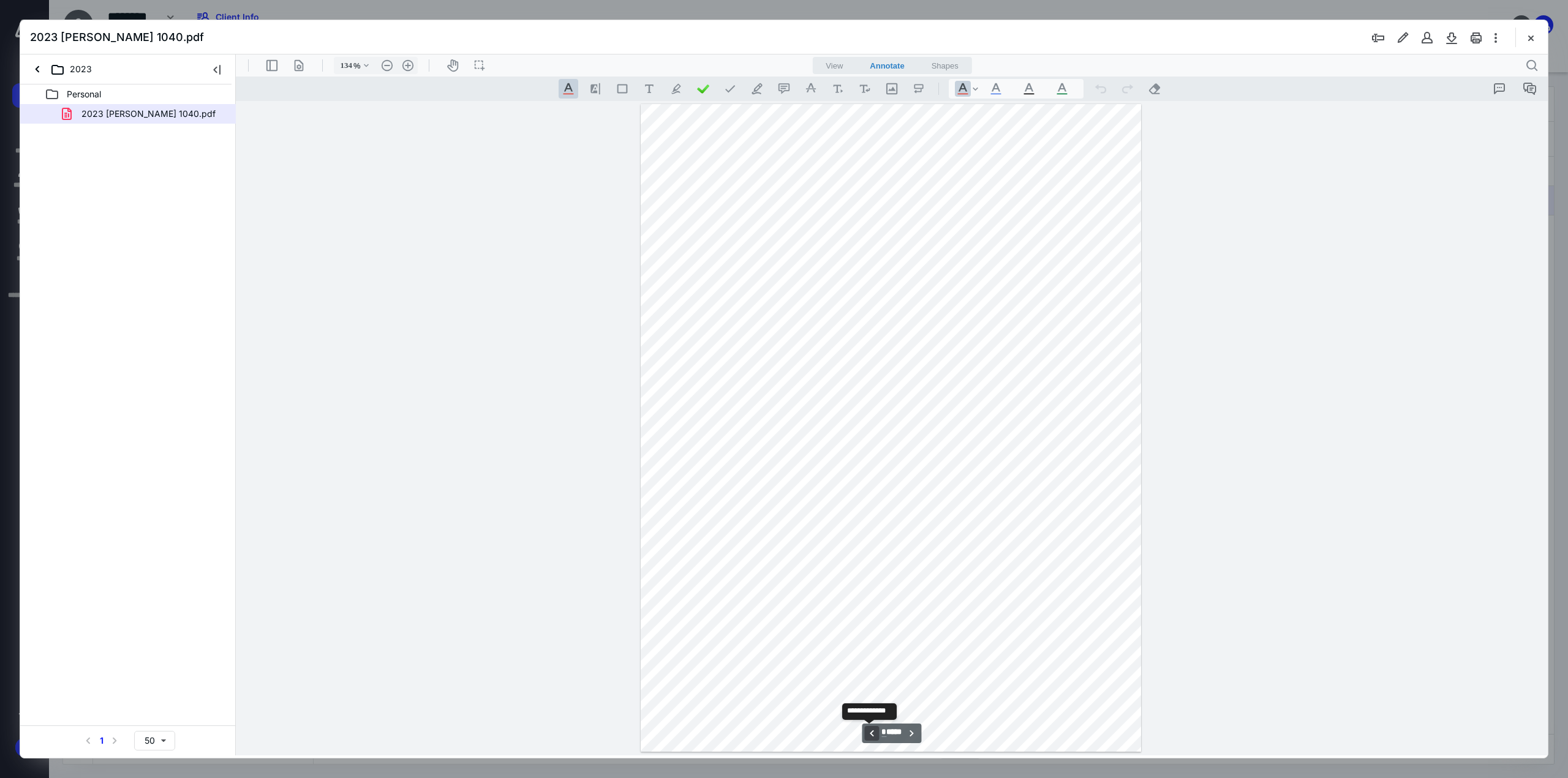 click on "**********" at bounding box center [872, 733] 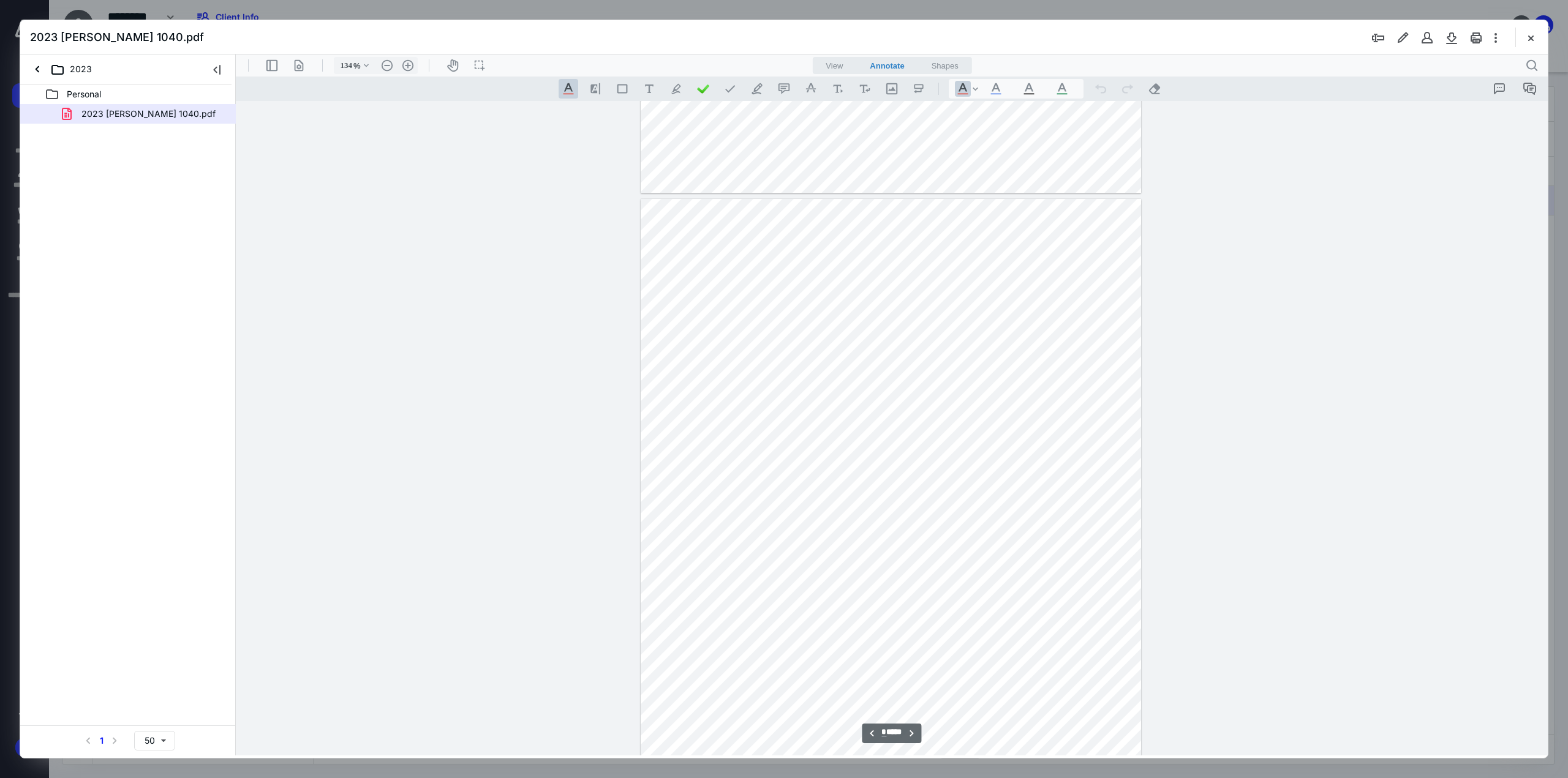 scroll, scrollTop: 4393, scrollLeft: 0, axis: vertical 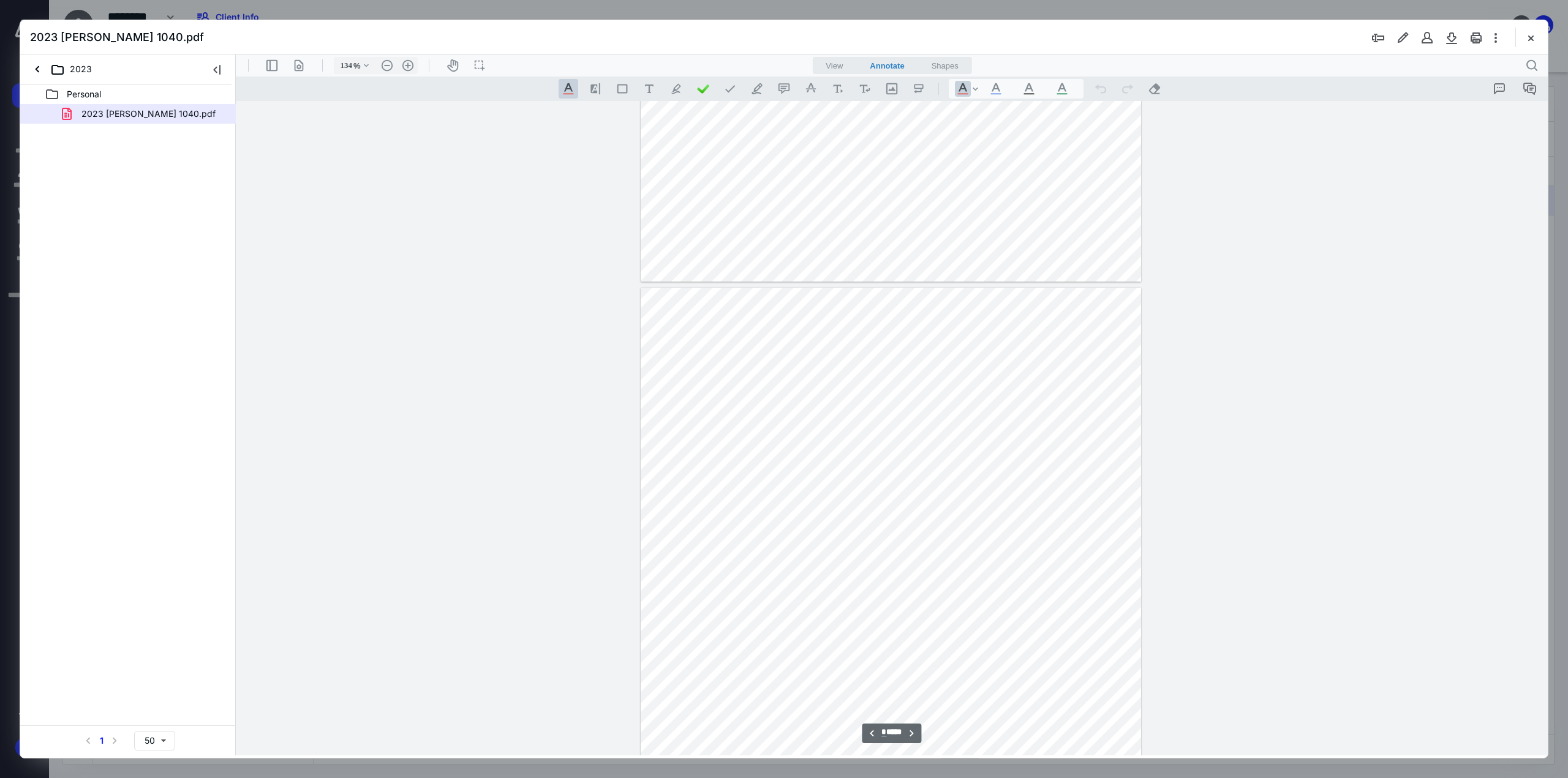 type on "*" 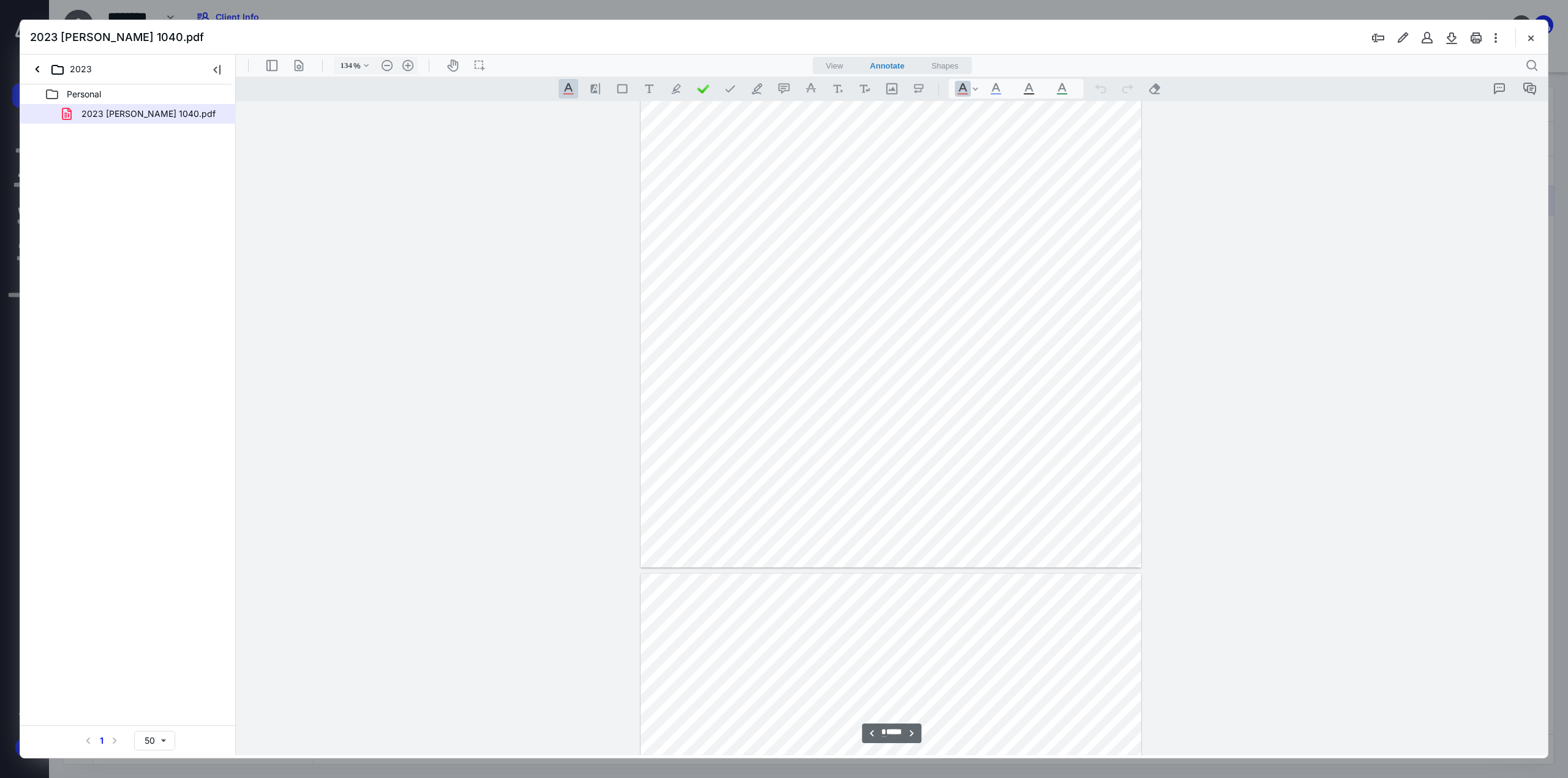 scroll, scrollTop: 4025, scrollLeft: 0, axis: vertical 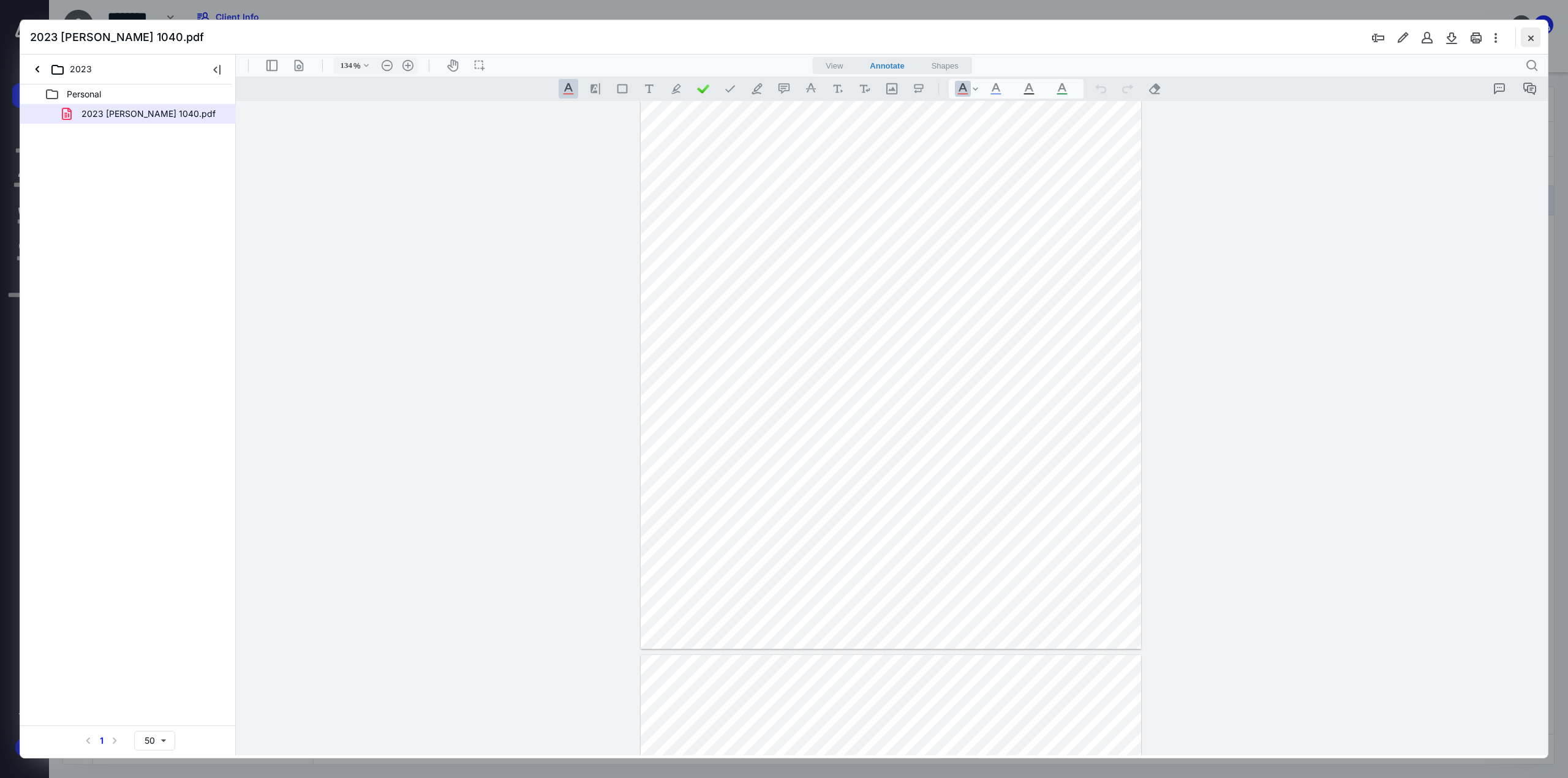 click at bounding box center [1531, 37] 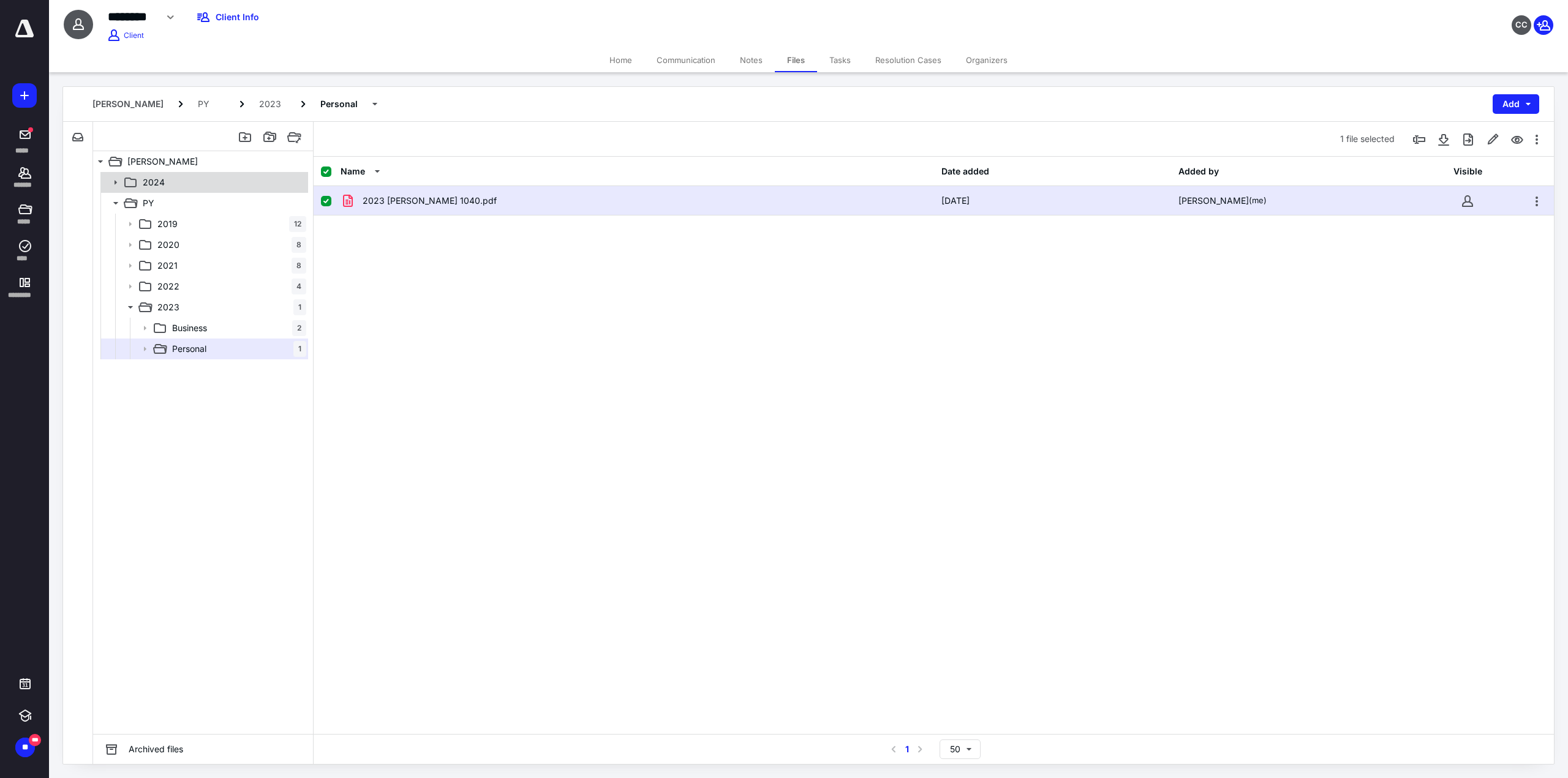 click 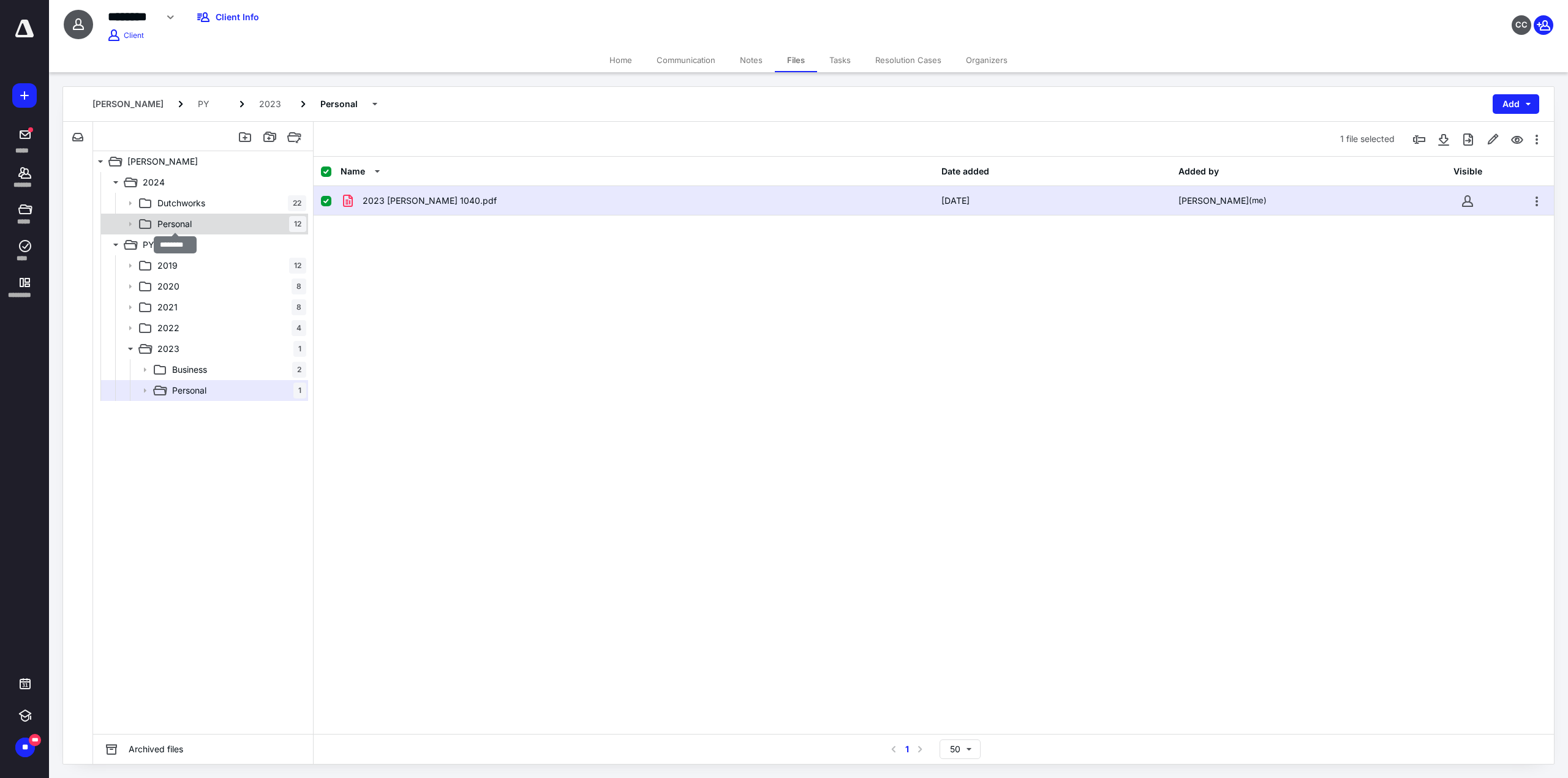 click on "Personal" at bounding box center (175, 224) 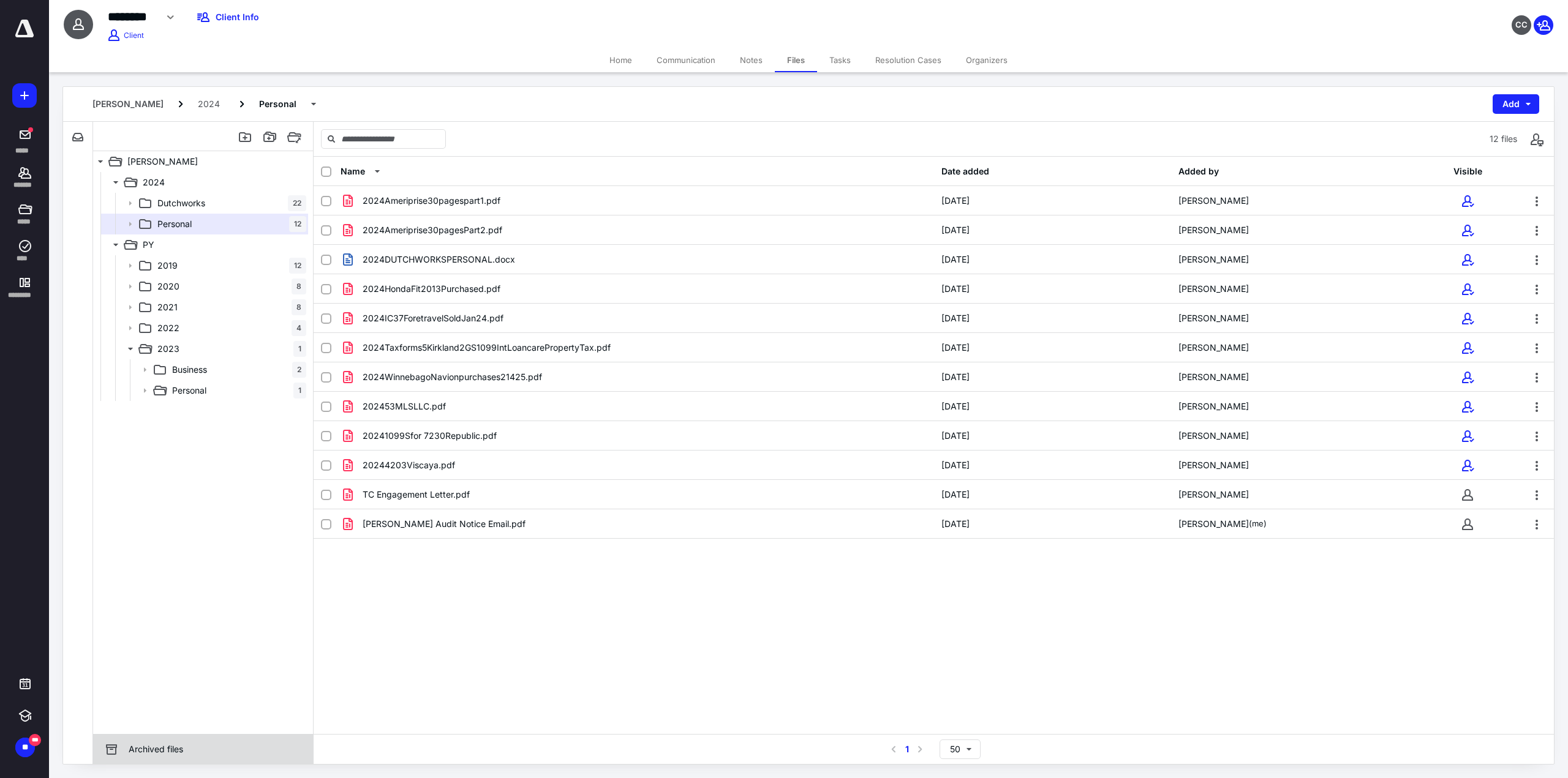 click on "Archived files" at bounding box center (203, 749) 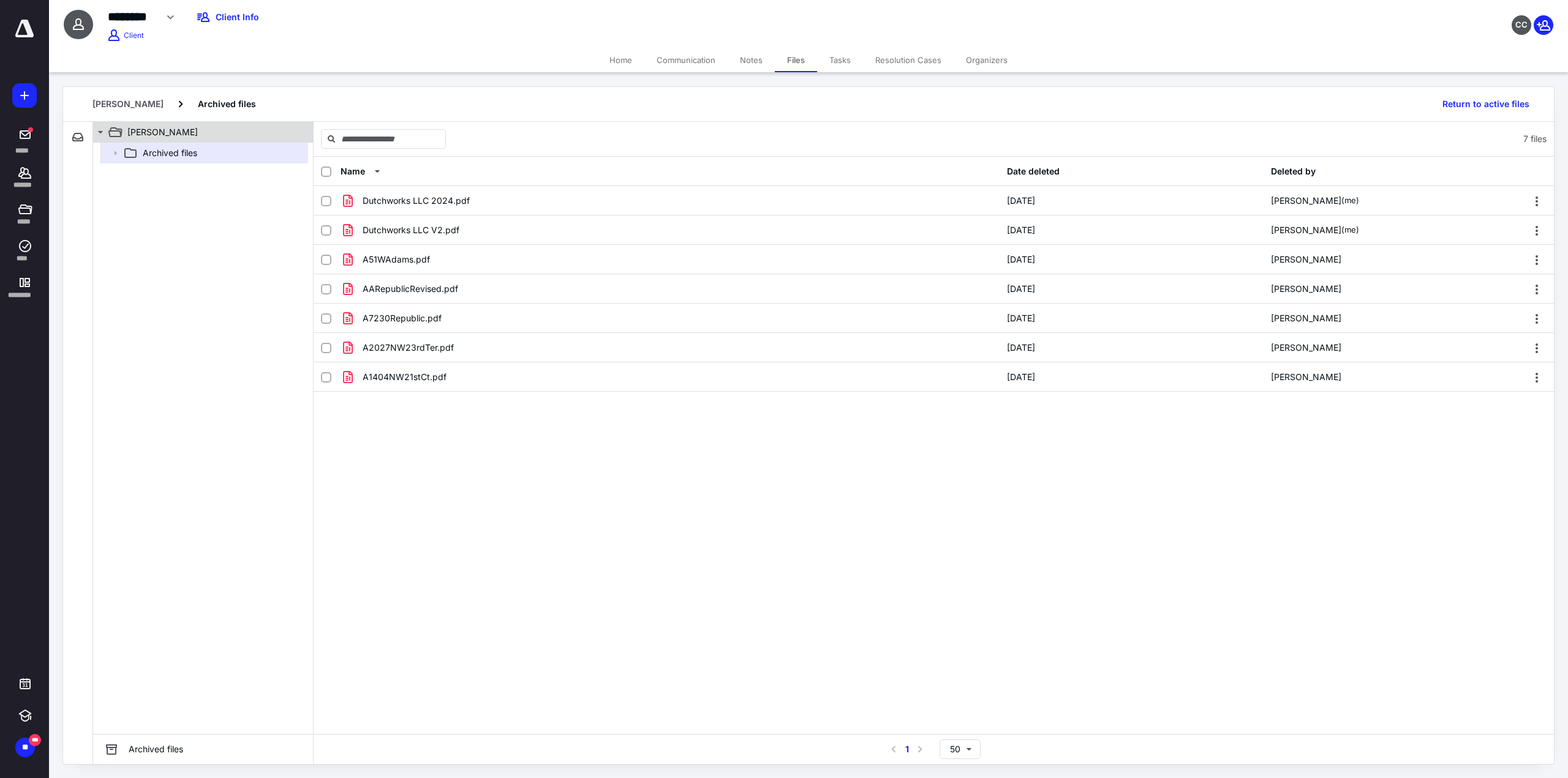 click on "Ludwina Volkert" at bounding box center [162, 132] 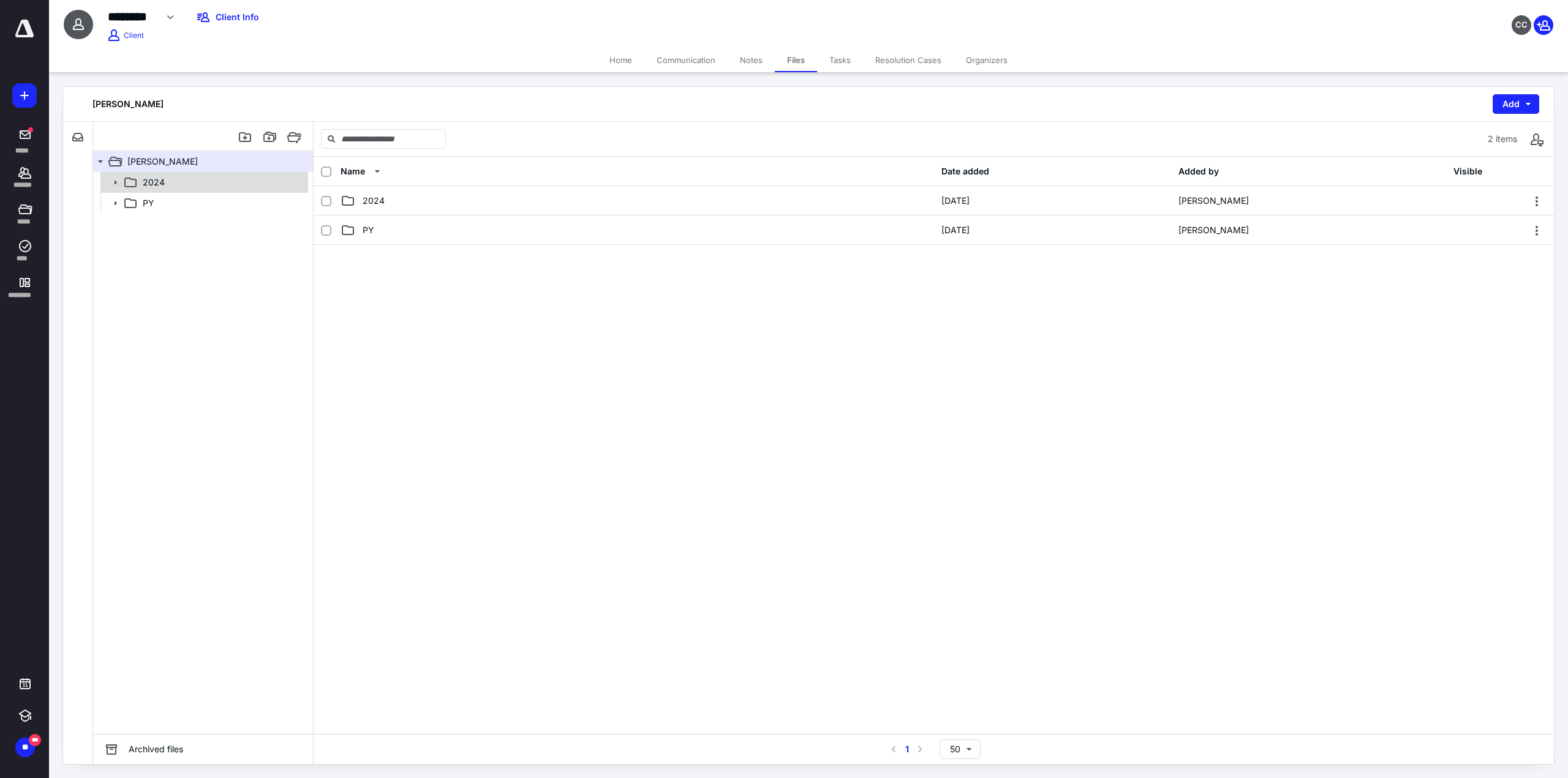 click 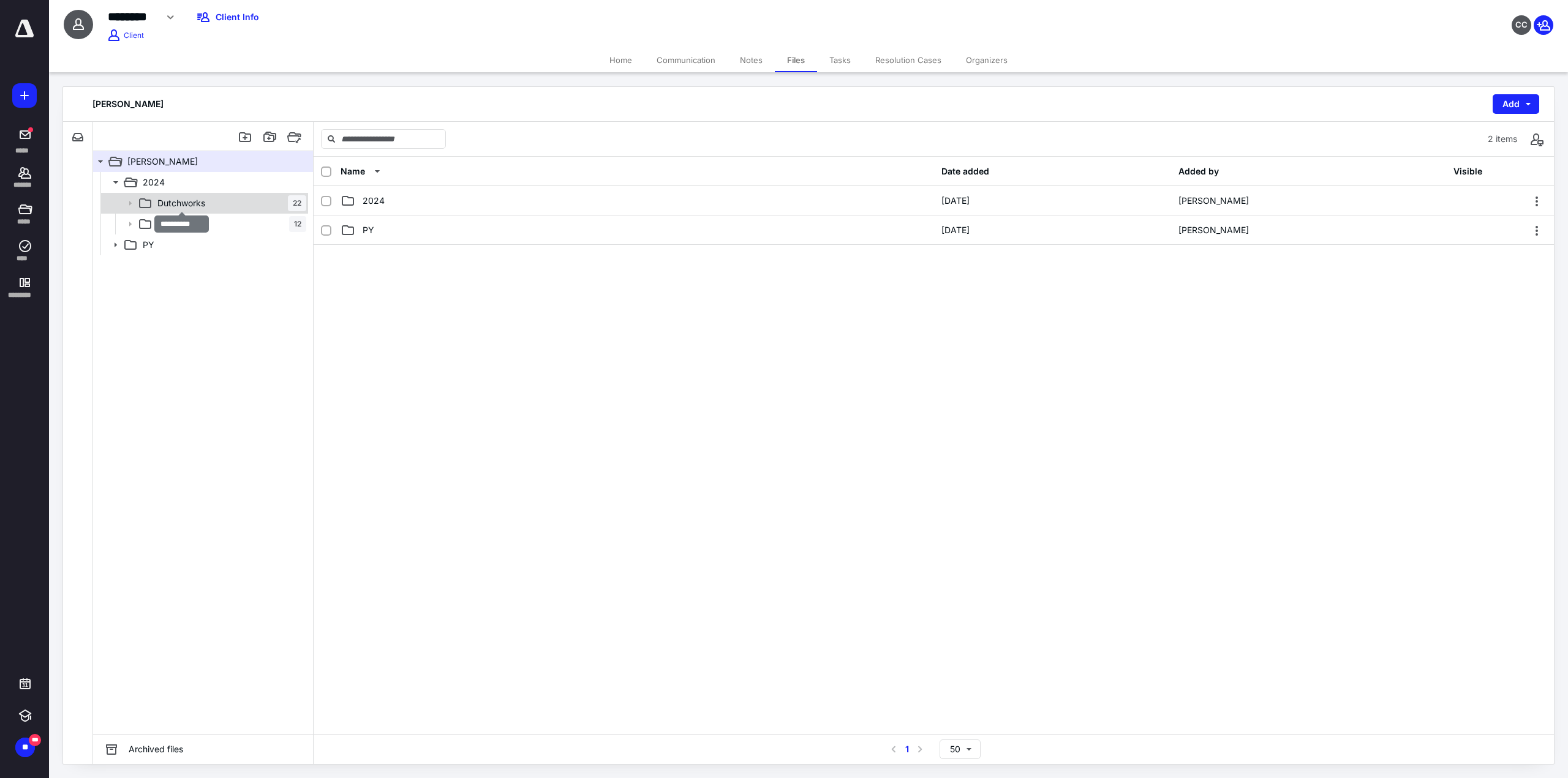 click on "Dutchworks" at bounding box center (181, 203) 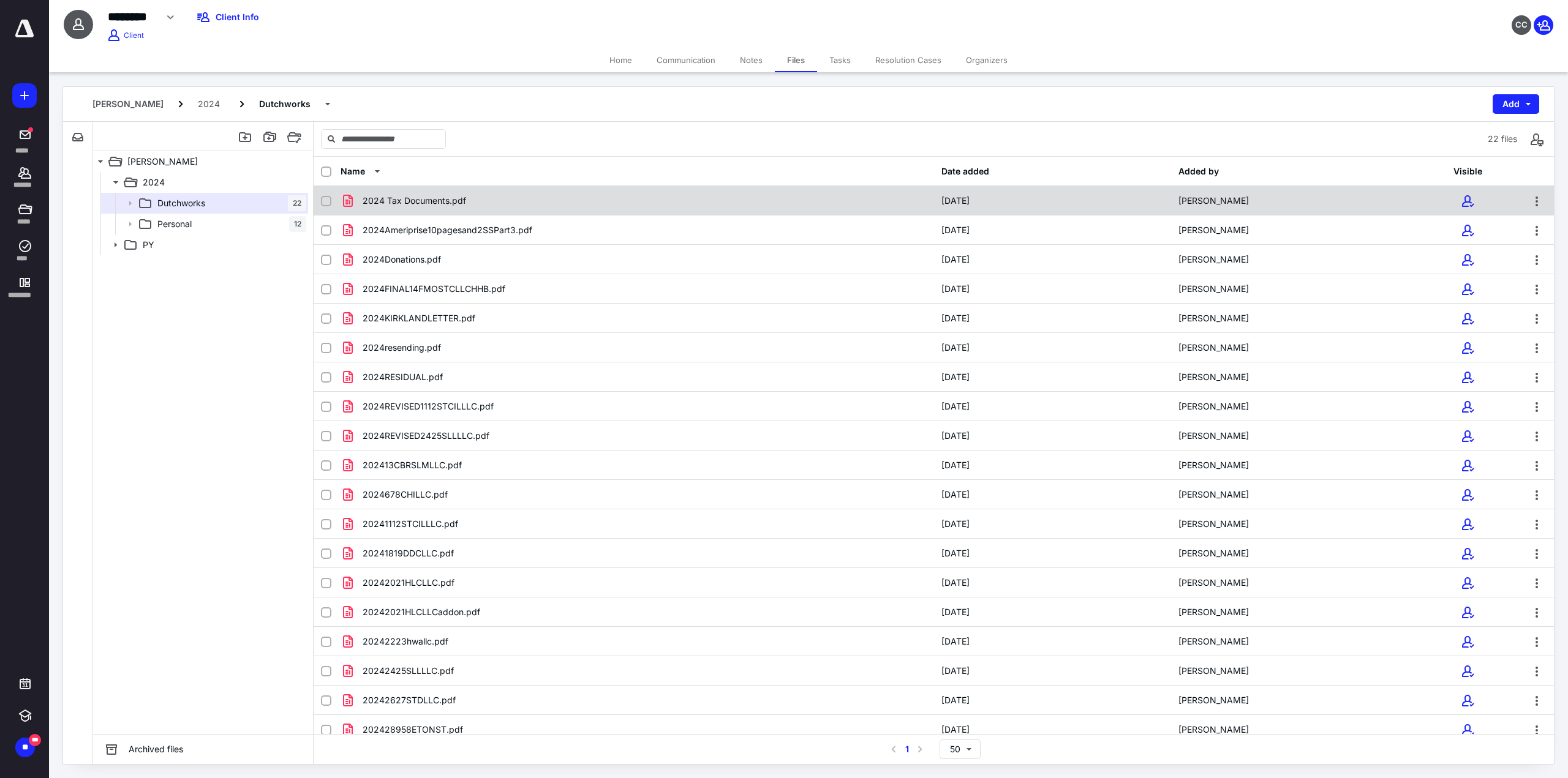 click on "2024 Tax Documents.pdf" at bounding box center [414, 201] 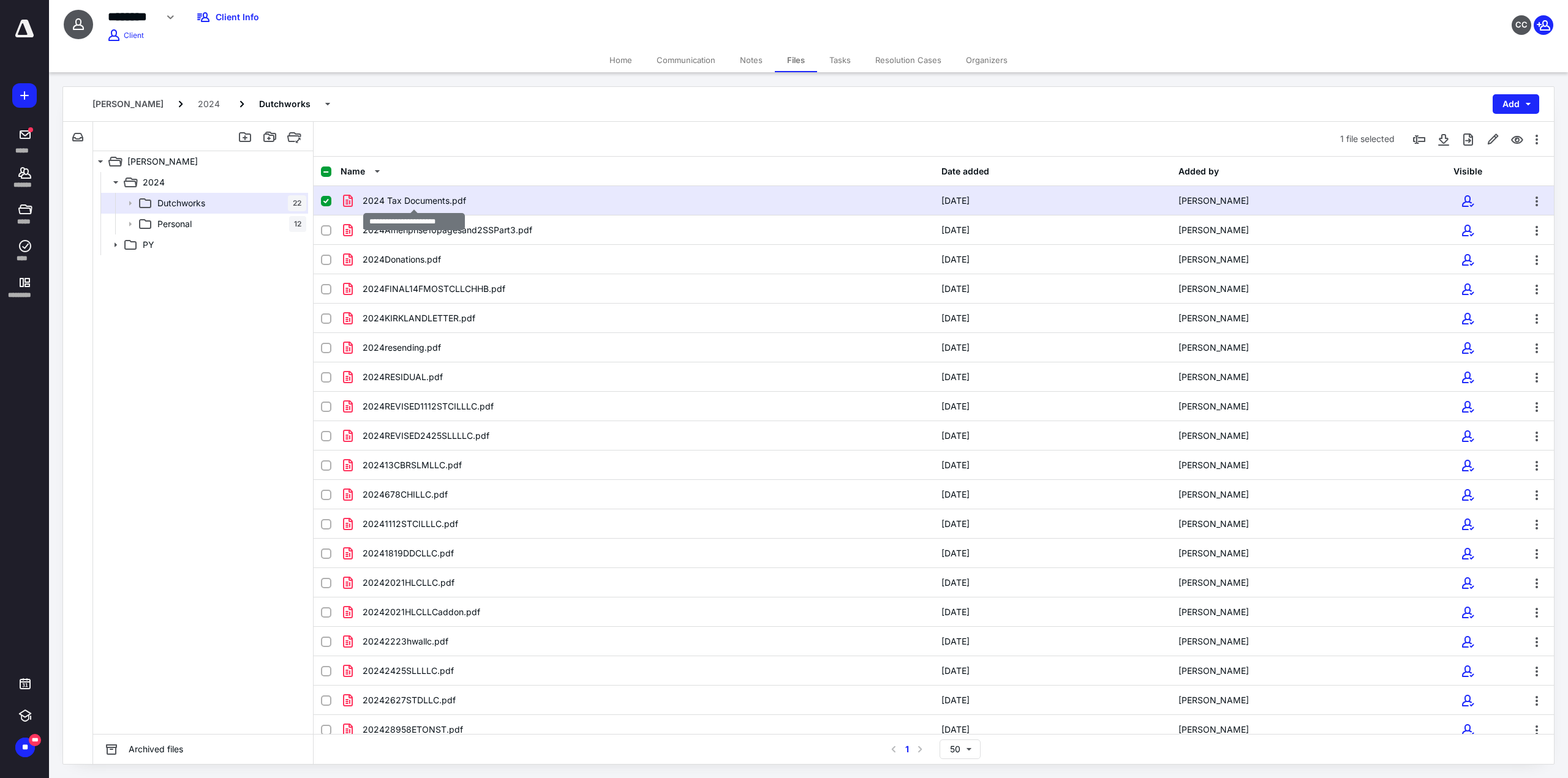 click on "2024 Tax Documents.pdf" at bounding box center [414, 201] 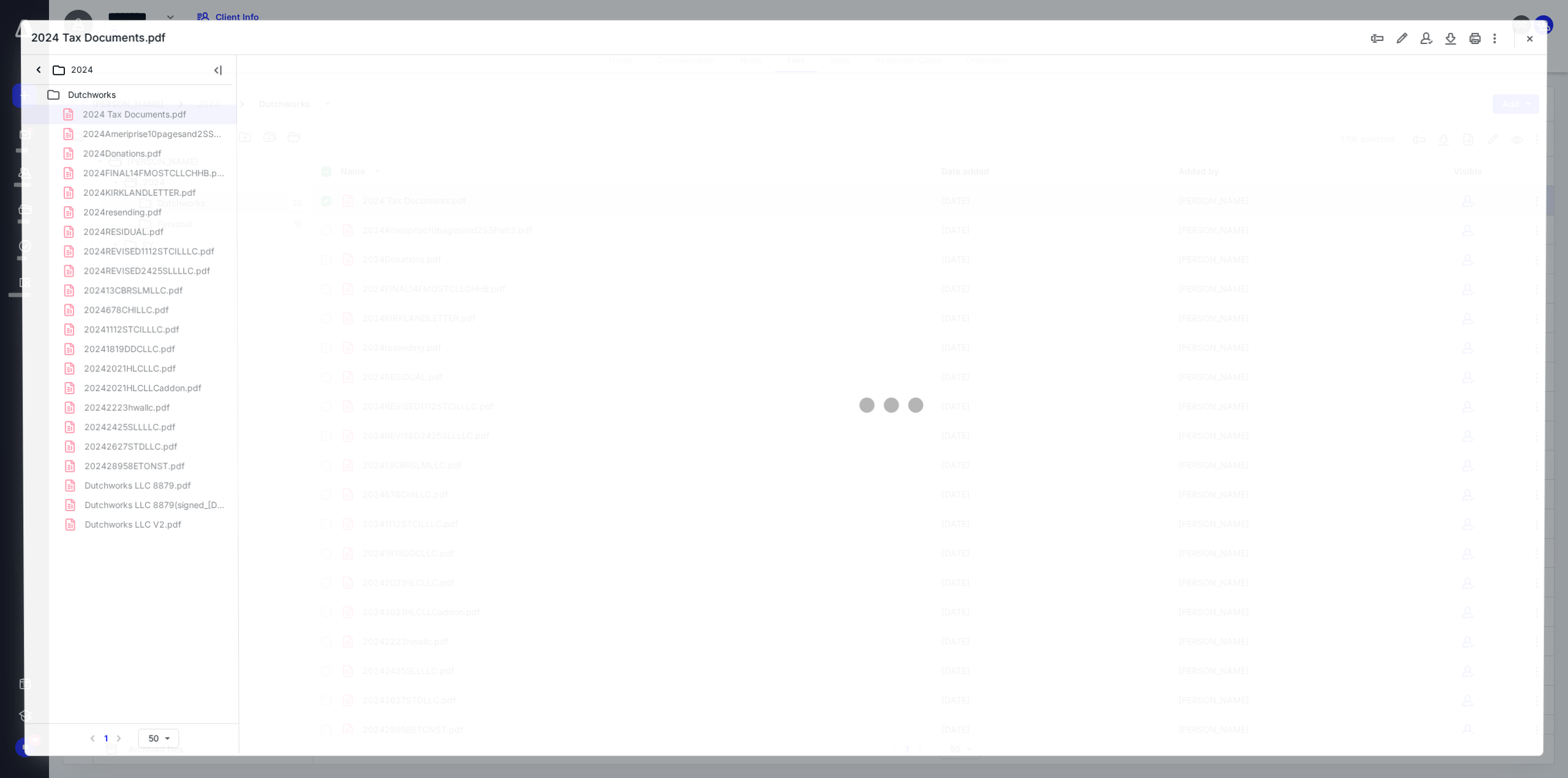 scroll, scrollTop: 0, scrollLeft: 0, axis: both 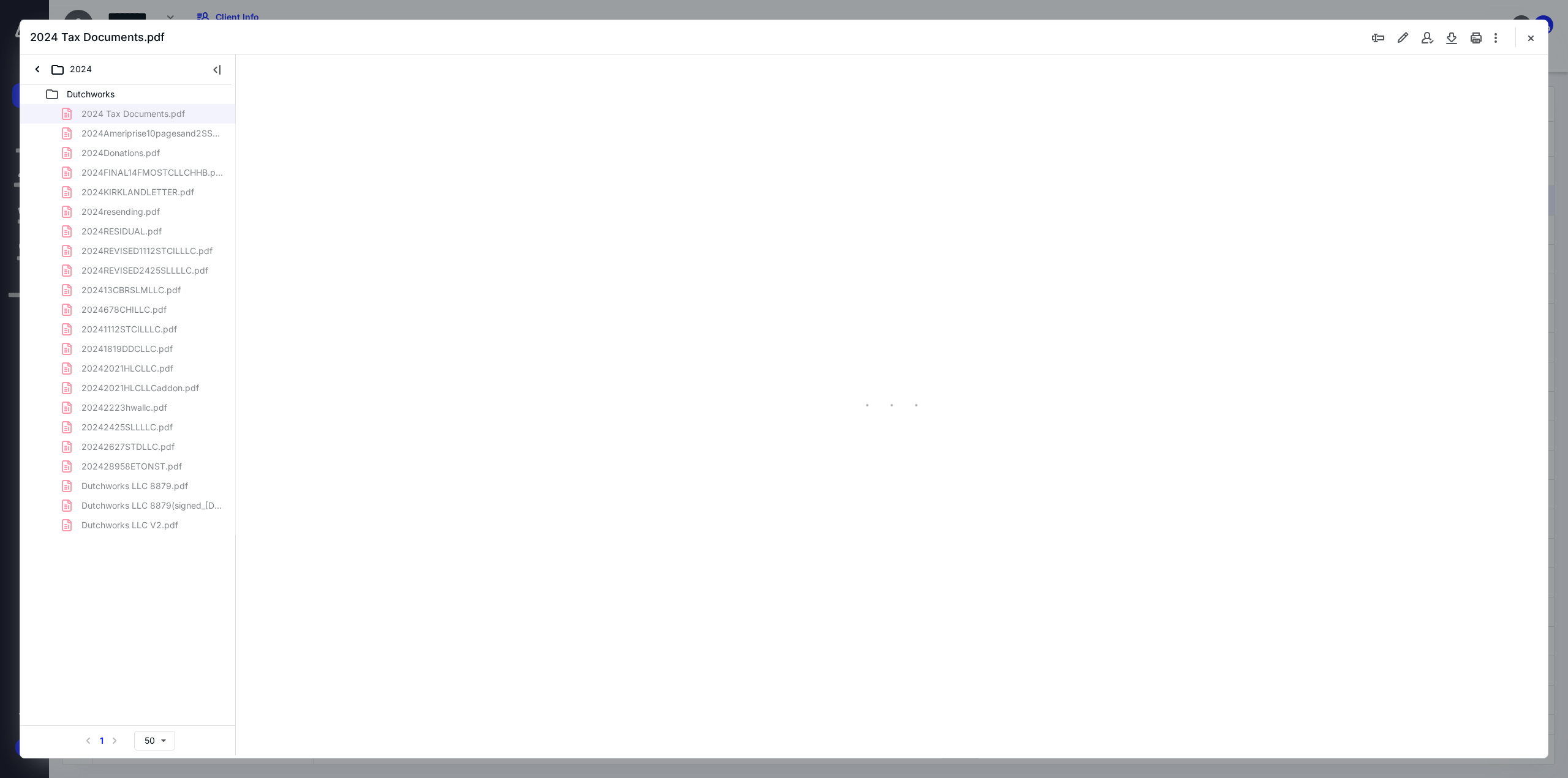 type on "135" 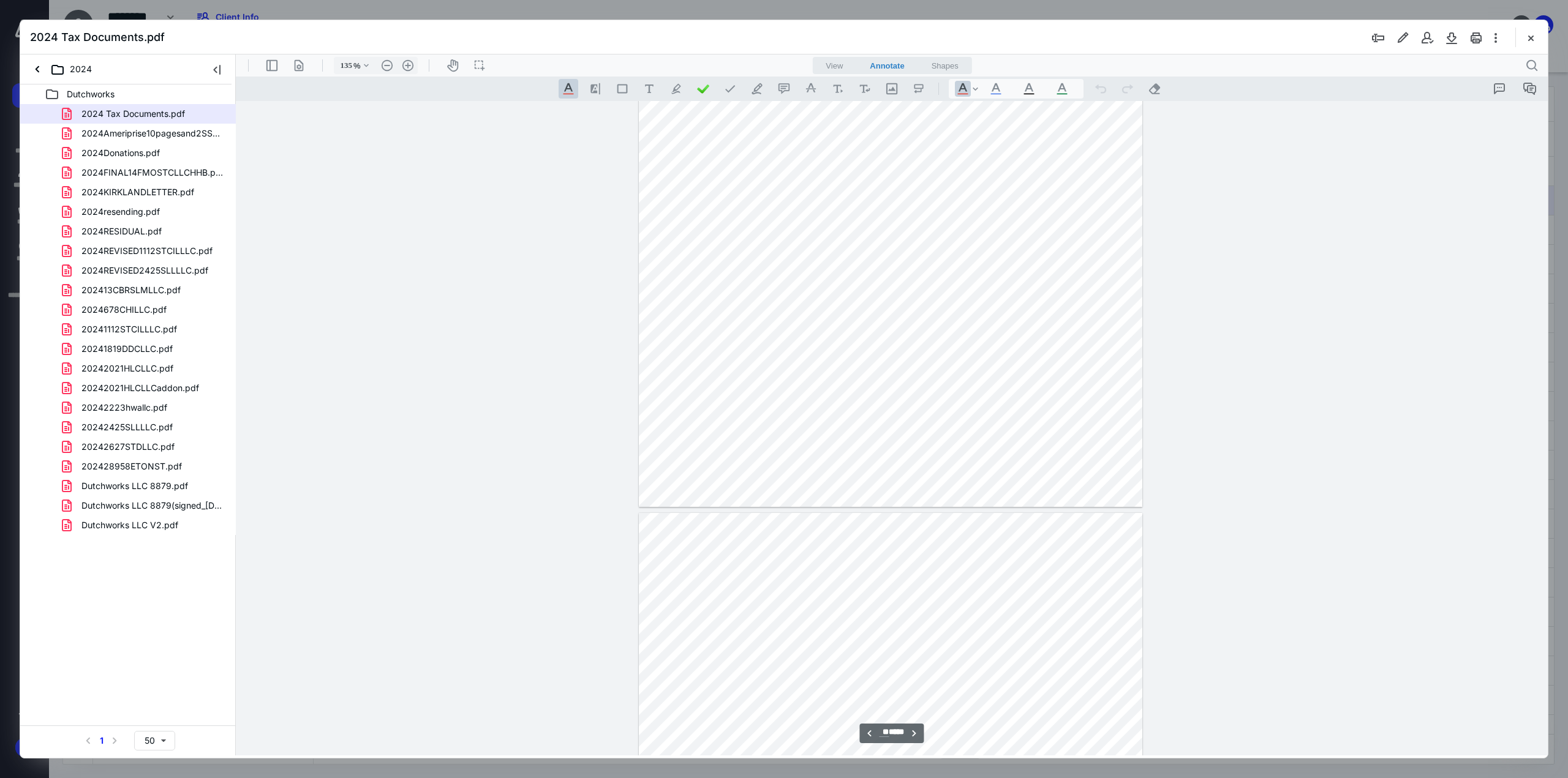 type on "**" 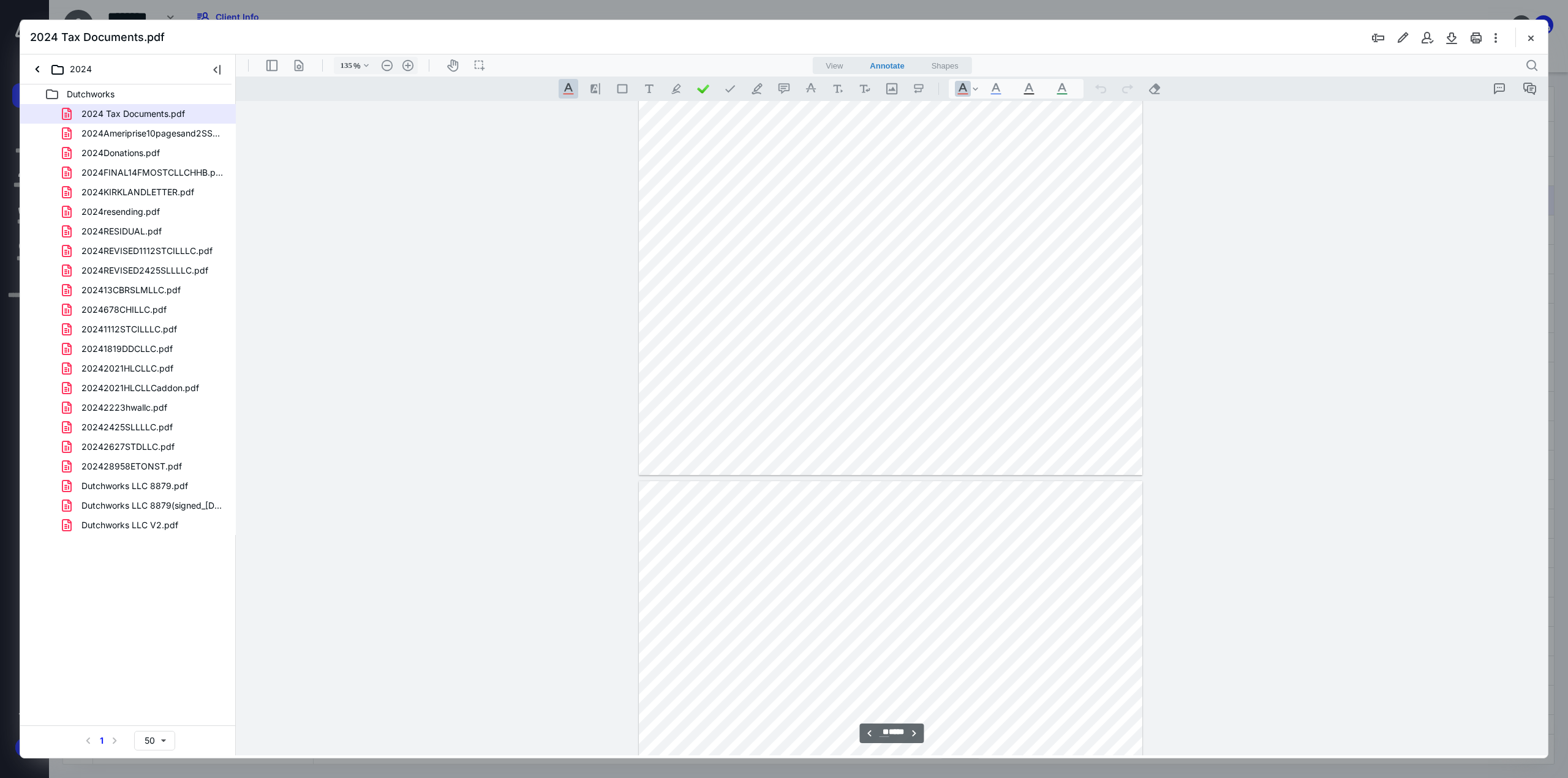 scroll, scrollTop: 12108, scrollLeft: 0, axis: vertical 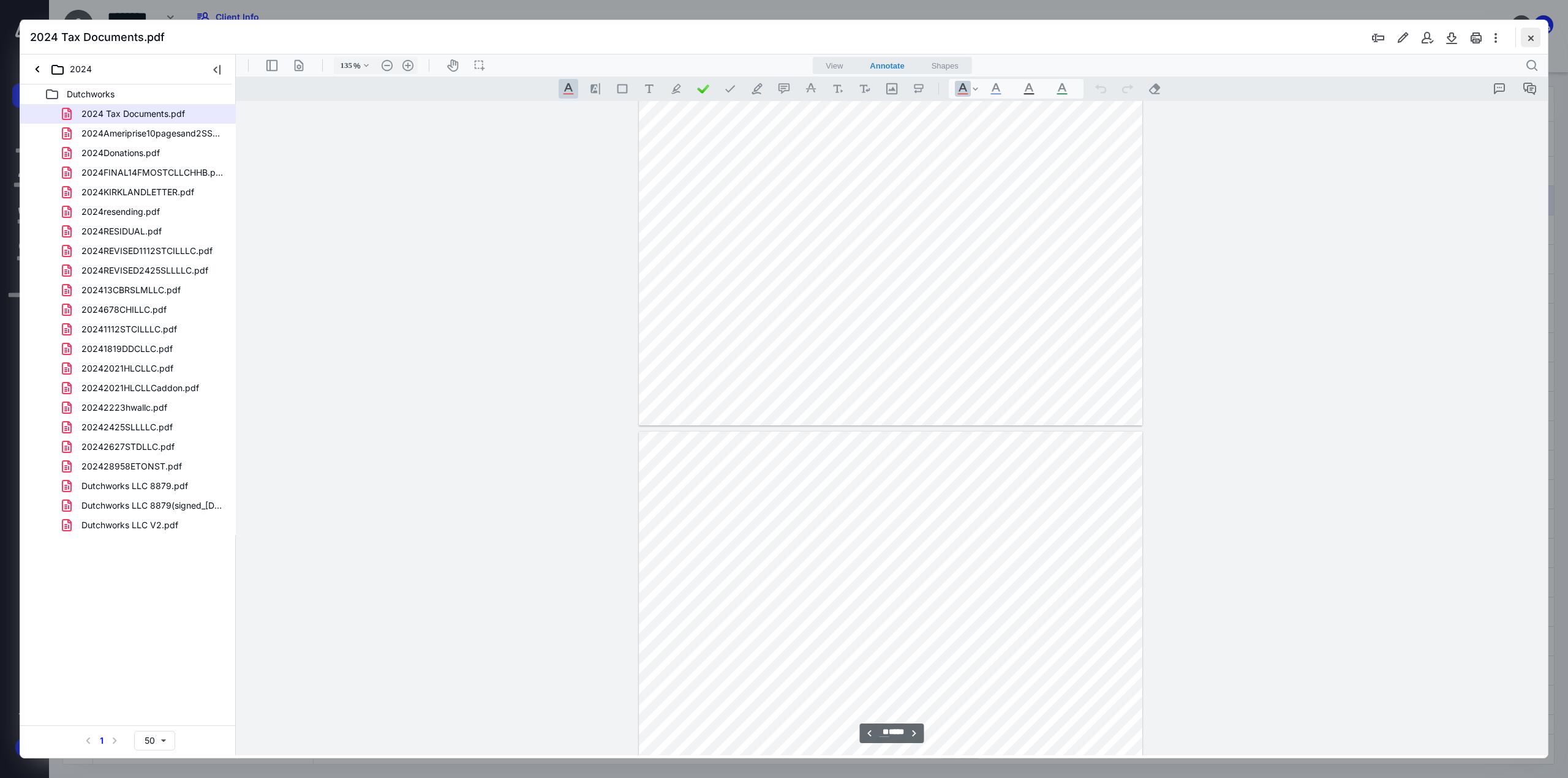 click at bounding box center (1531, 37) 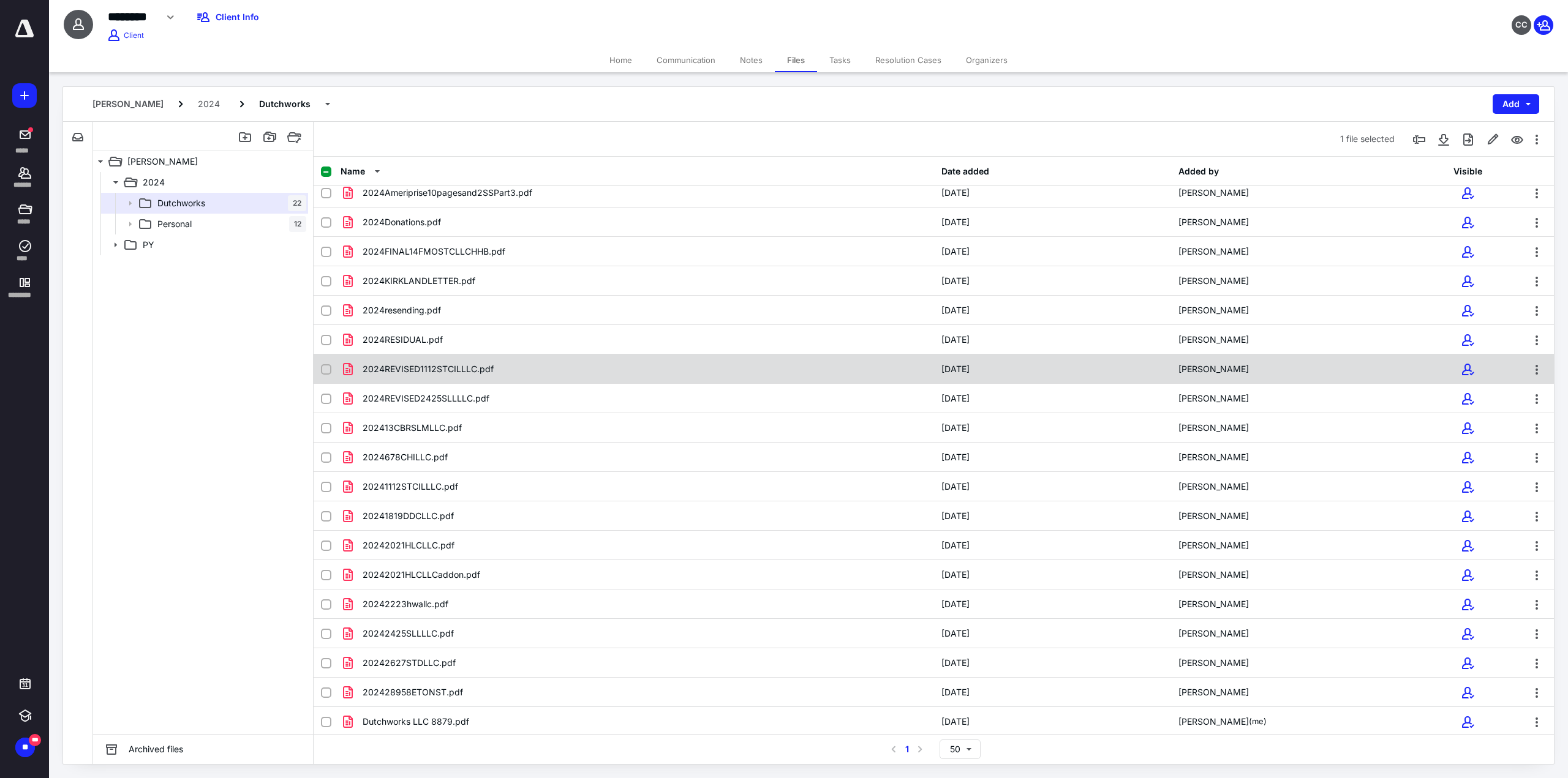 scroll, scrollTop: 0, scrollLeft: 0, axis: both 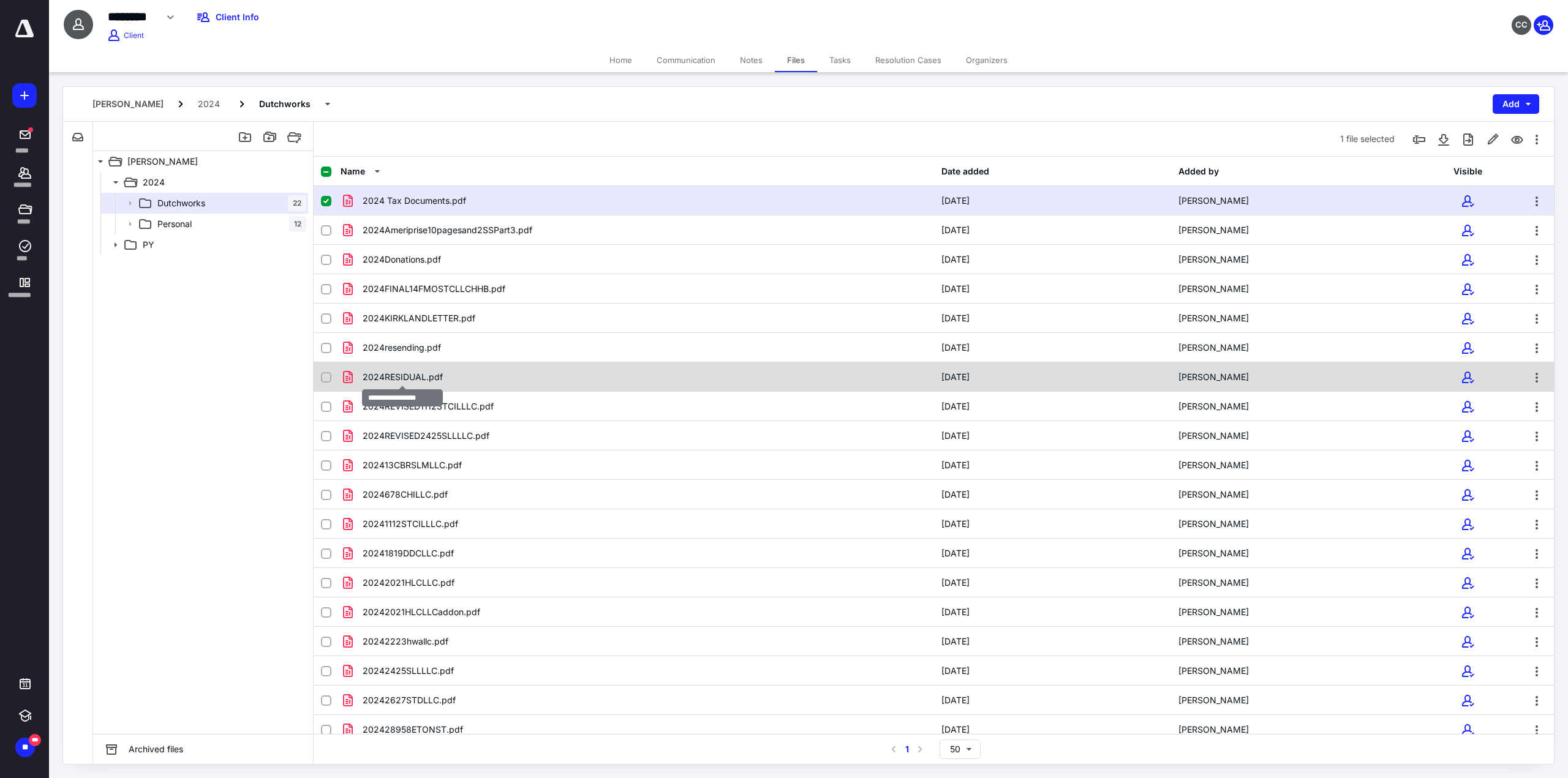 click on "2024RESIDUAL.pdf" at bounding box center (402, 377) 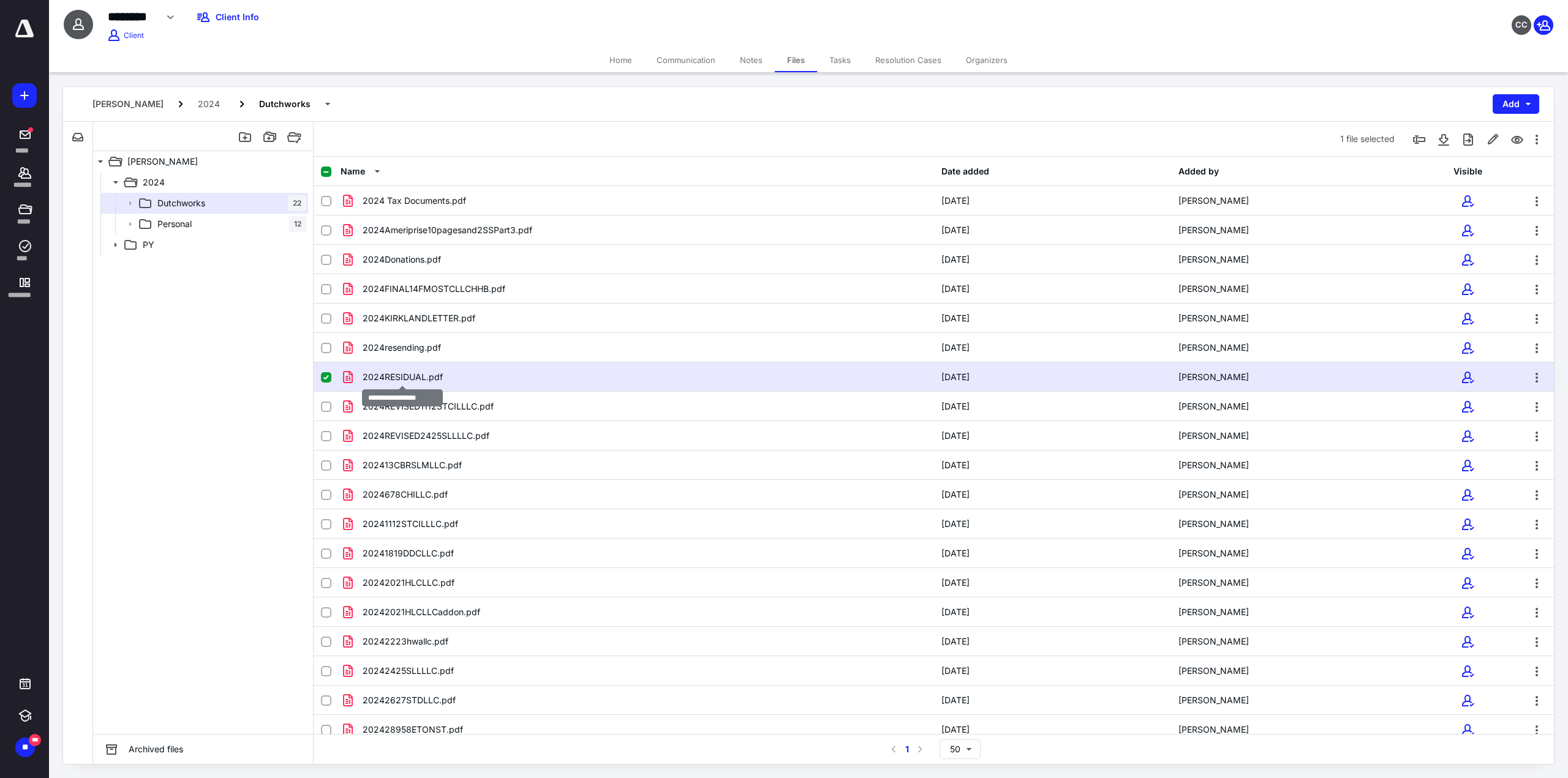 click on "2024RESIDUAL.pdf" at bounding box center (402, 377) 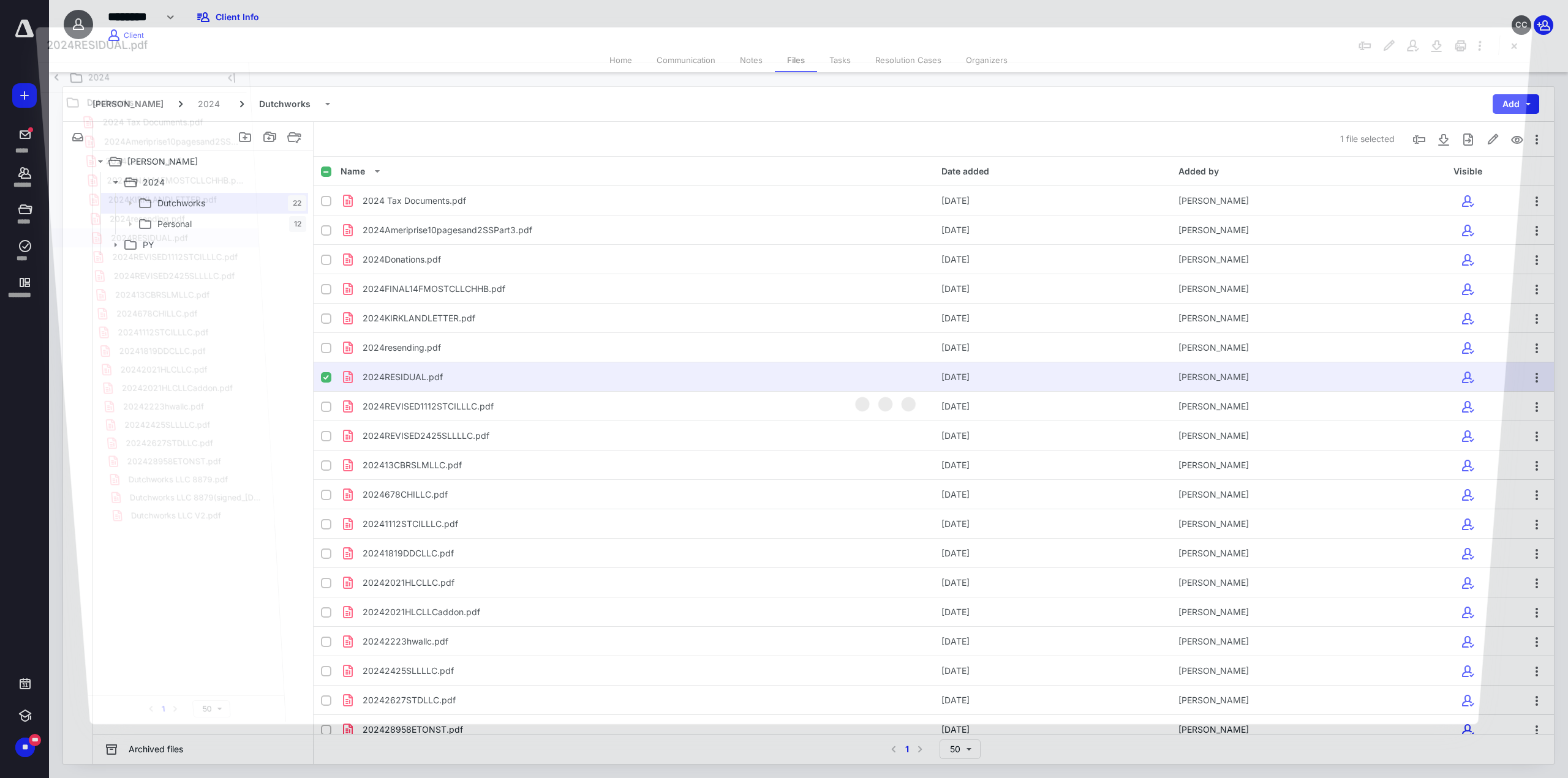 scroll, scrollTop: 0, scrollLeft: 0, axis: both 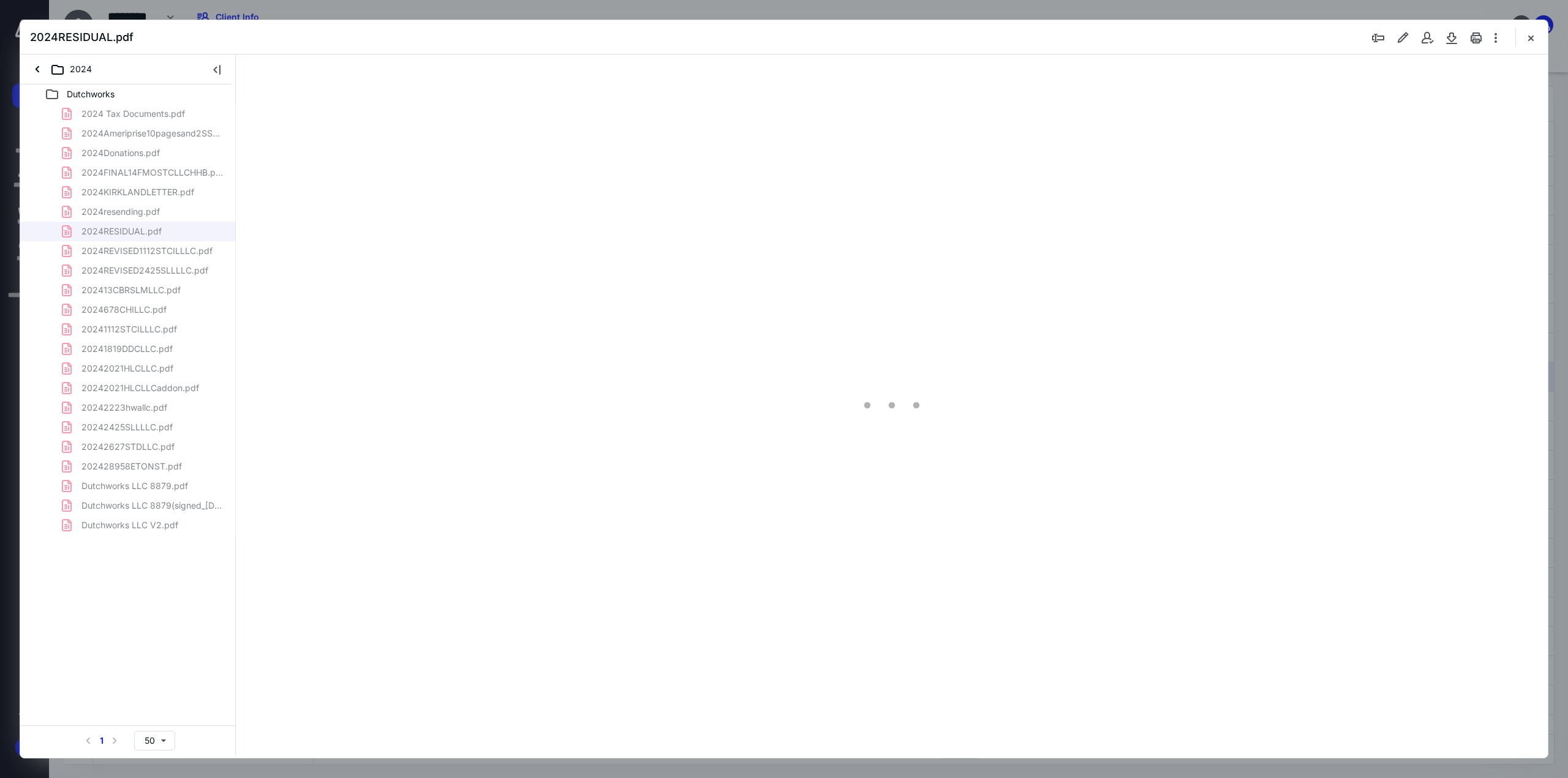 type on "172" 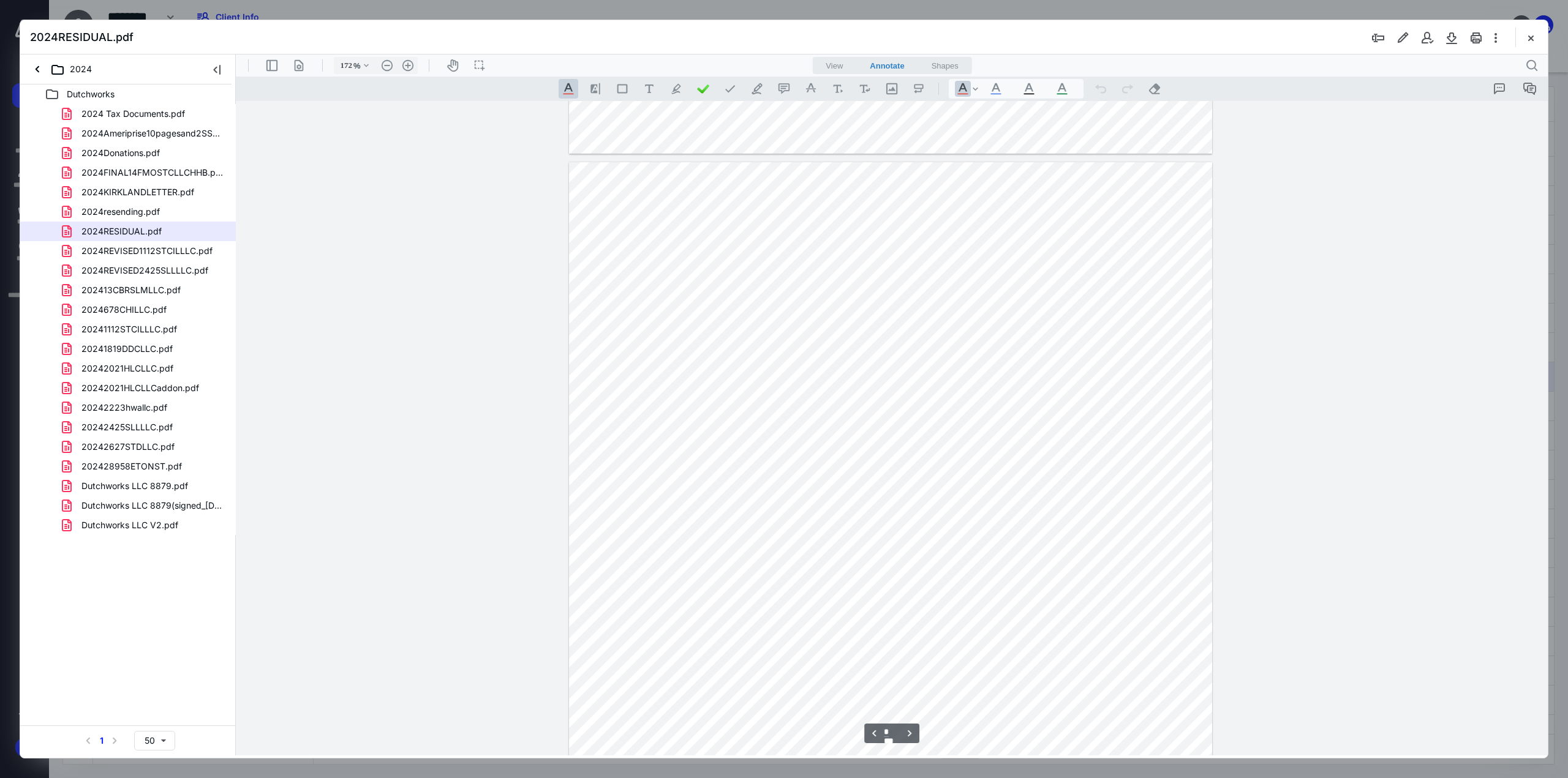 type on "*" 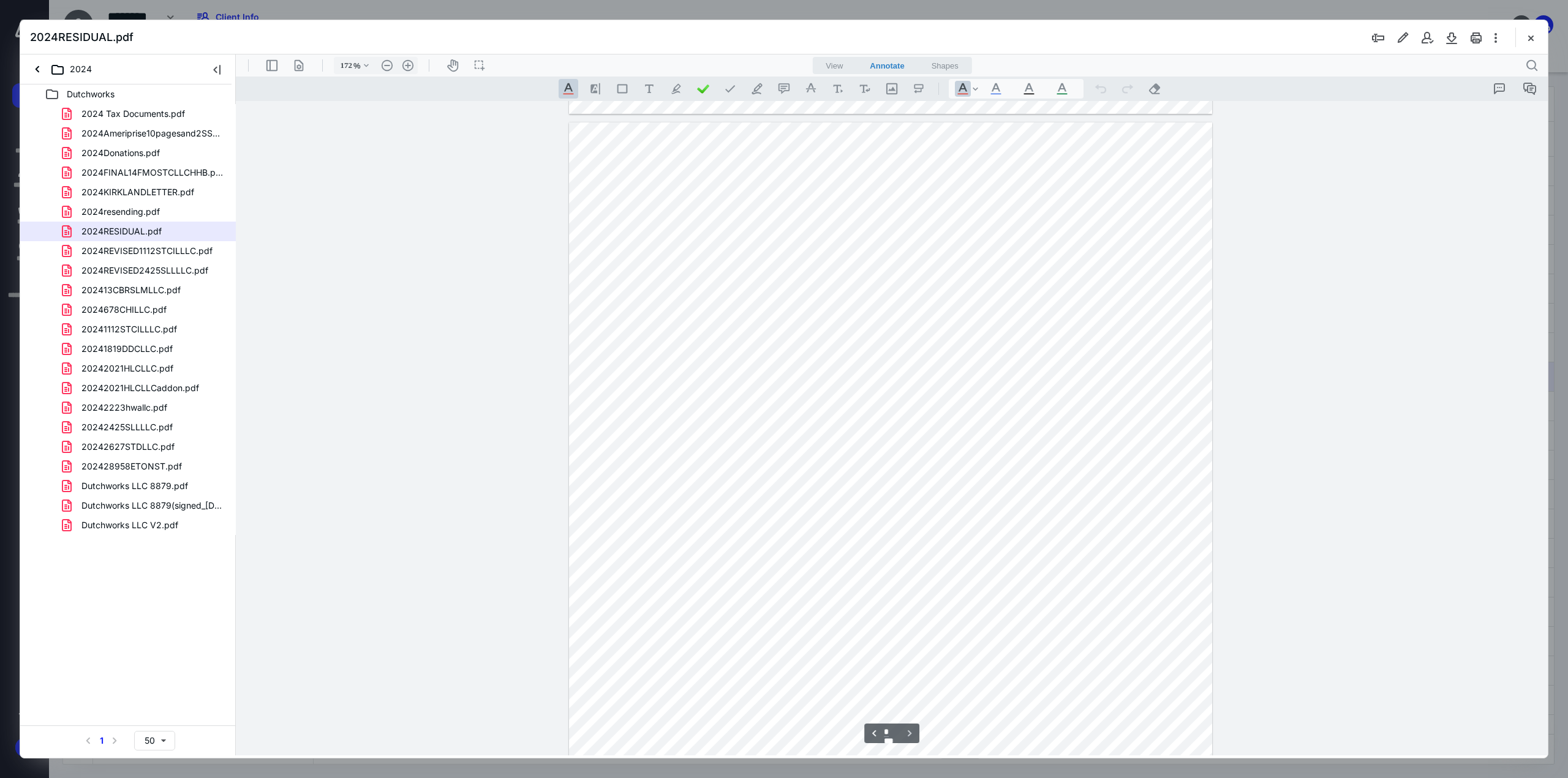 scroll, scrollTop: 3996, scrollLeft: 0, axis: vertical 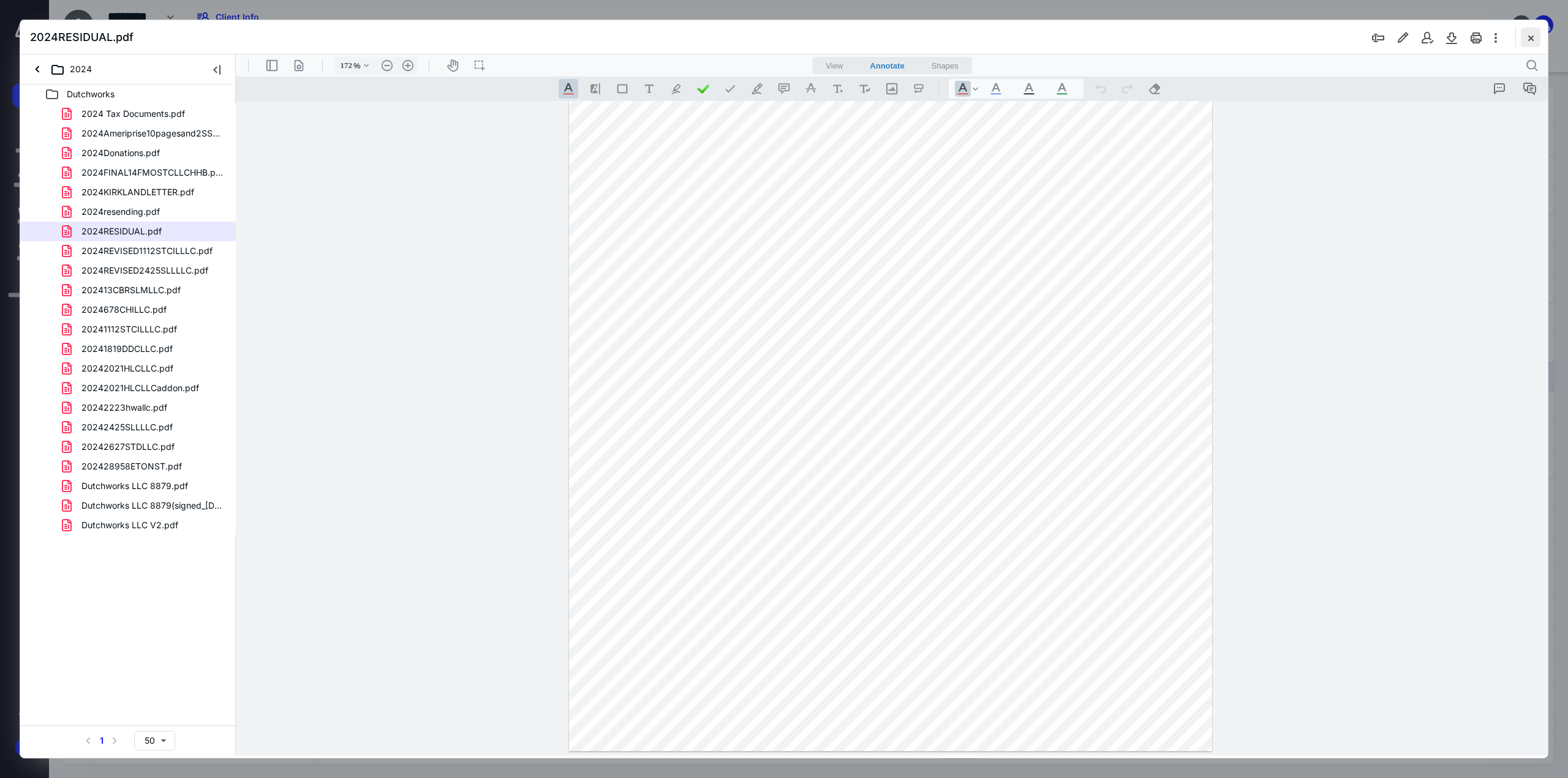 click at bounding box center [1531, 37] 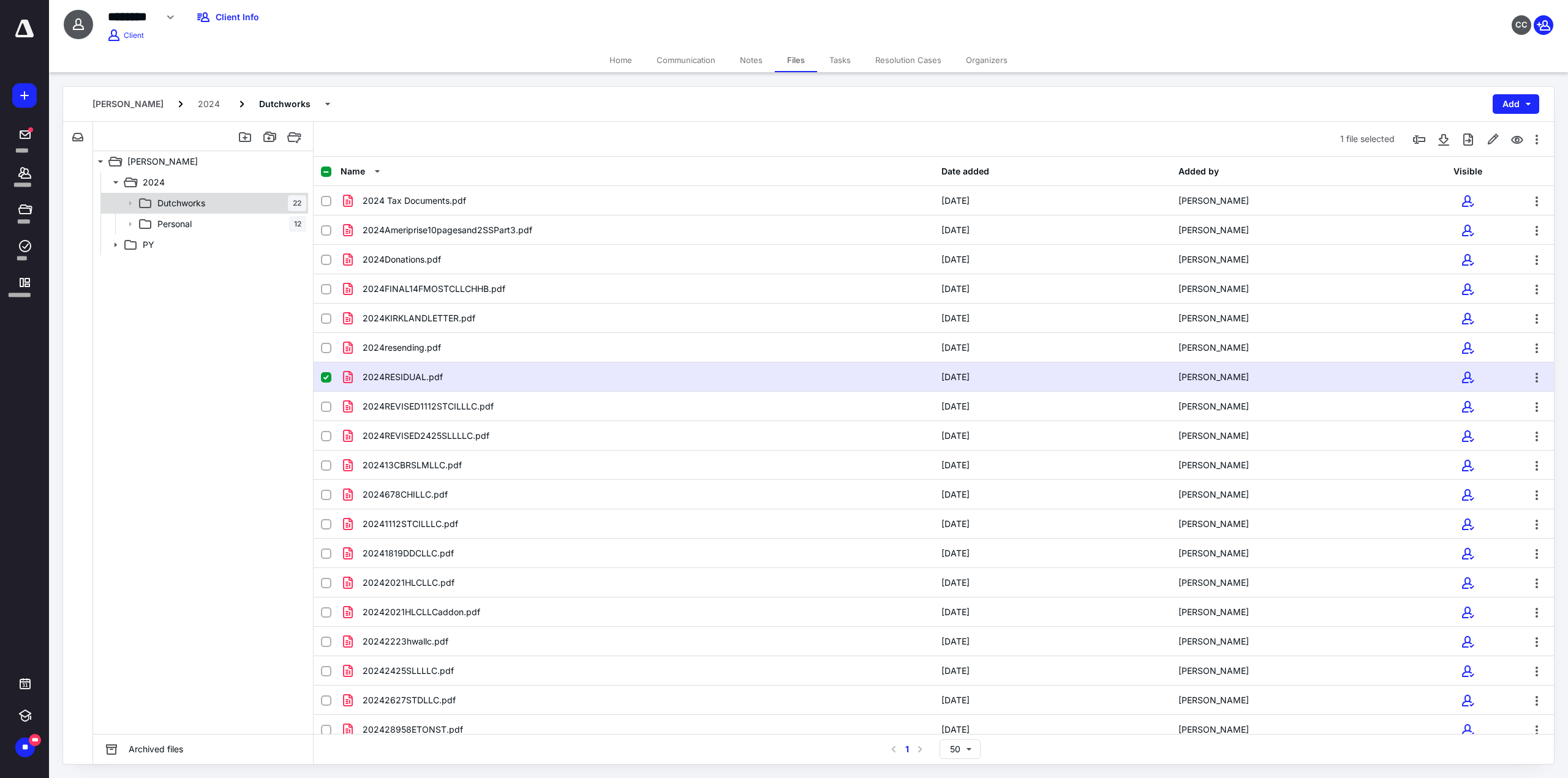 click at bounding box center [126, 203] 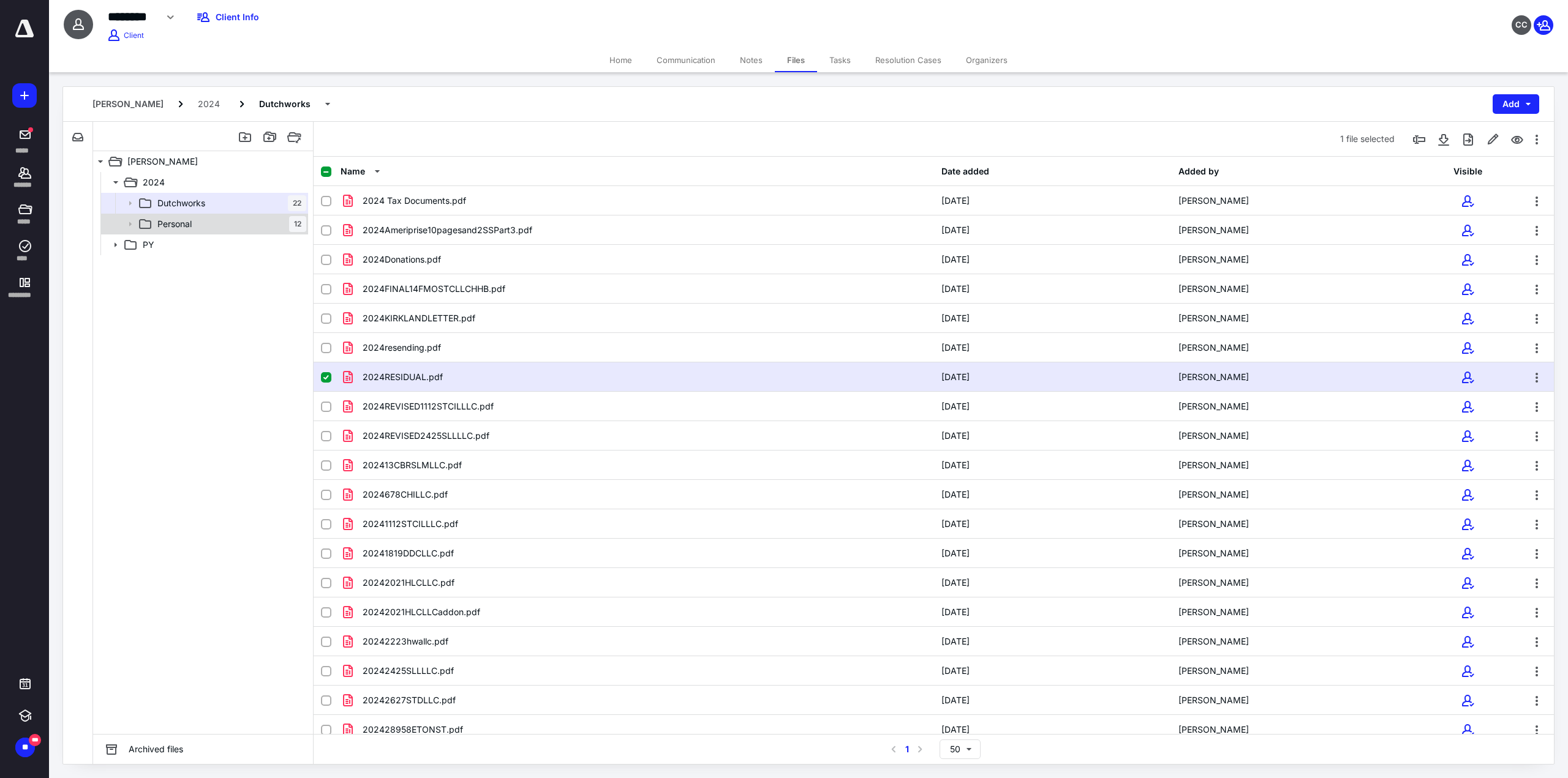 click 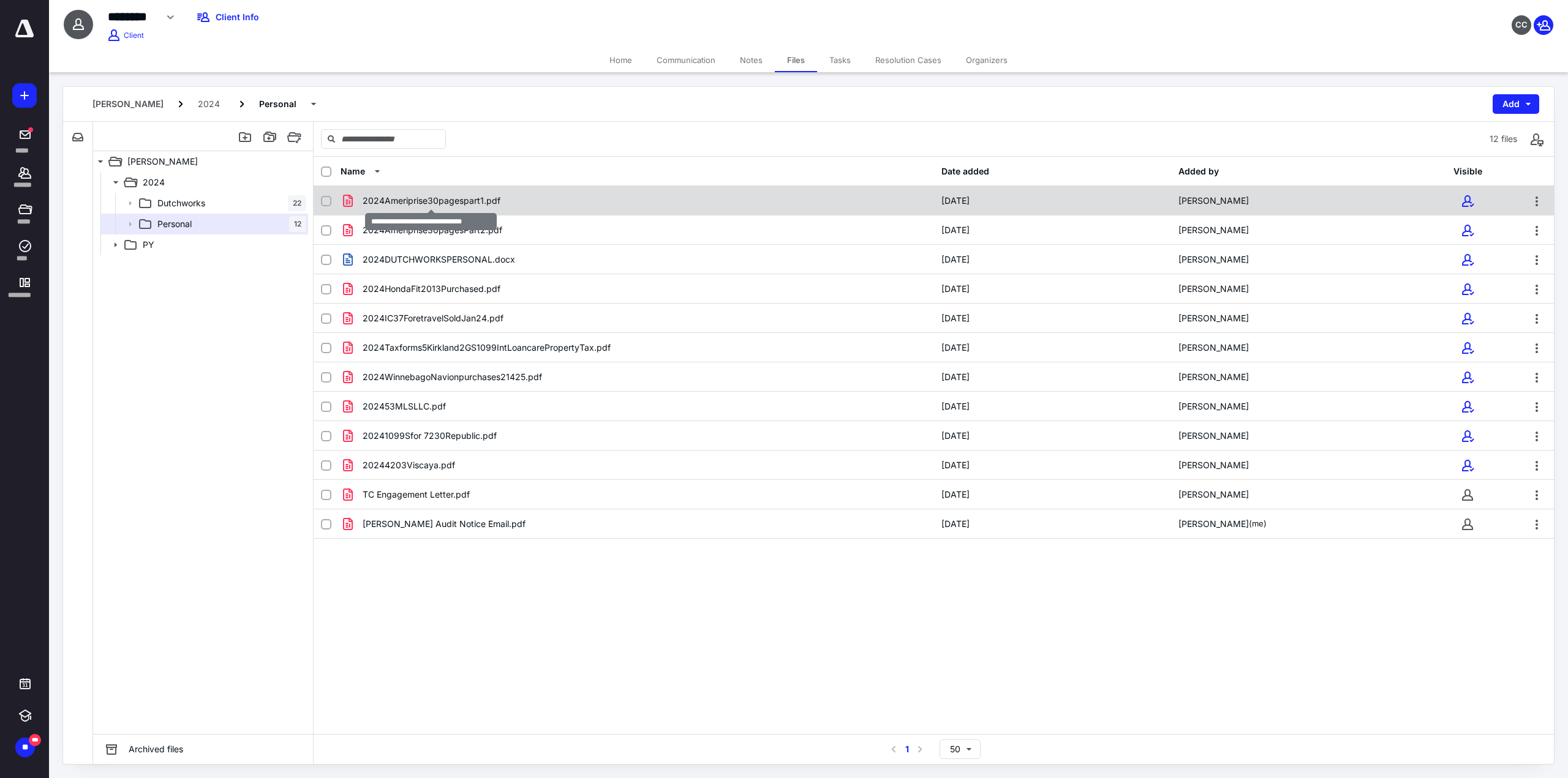click on "2024Ameriprise30pagespart1.pdf" at bounding box center [431, 201] 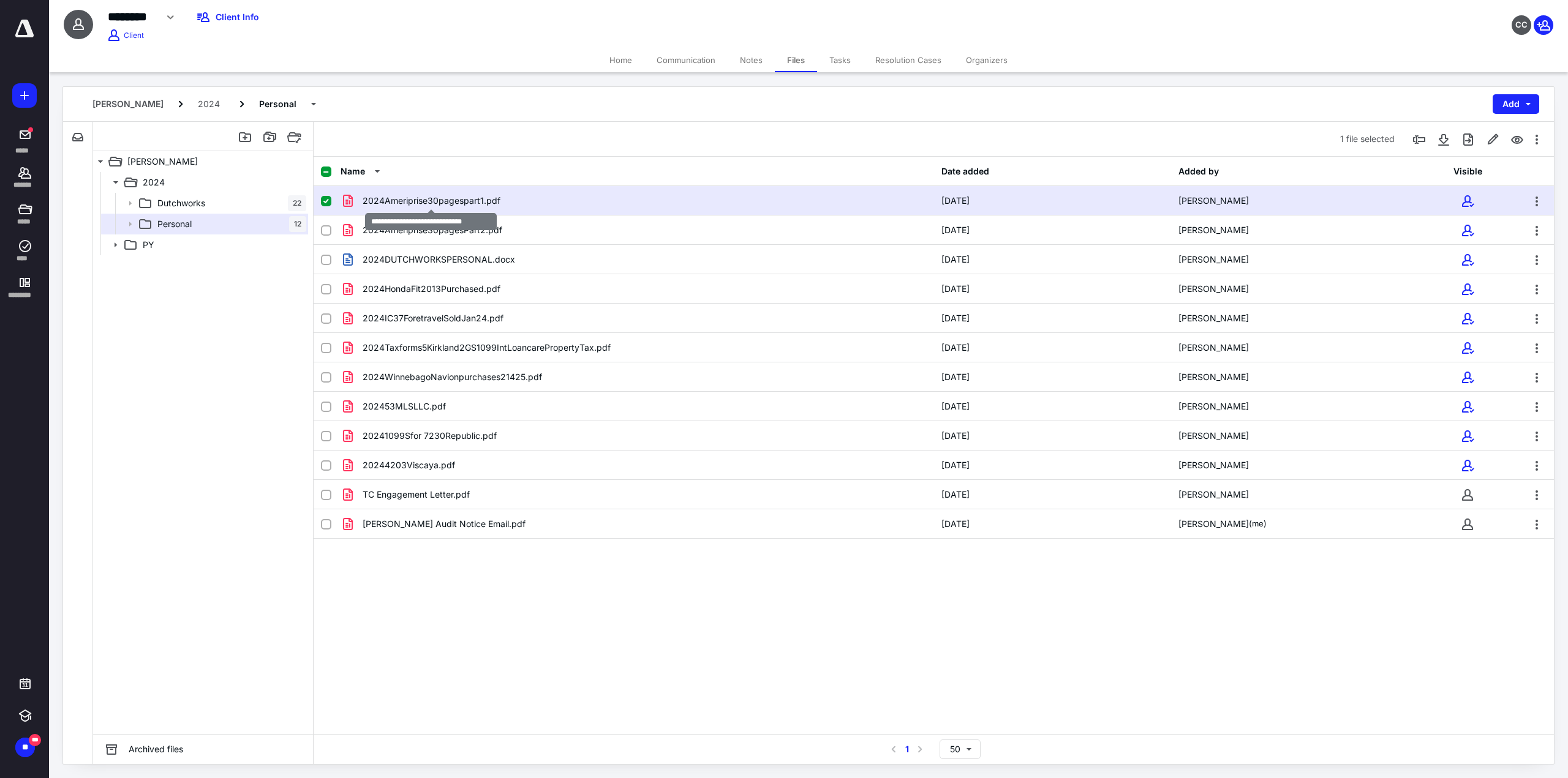 click on "2024Ameriprise30pagespart1.pdf" at bounding box center [431, 201] 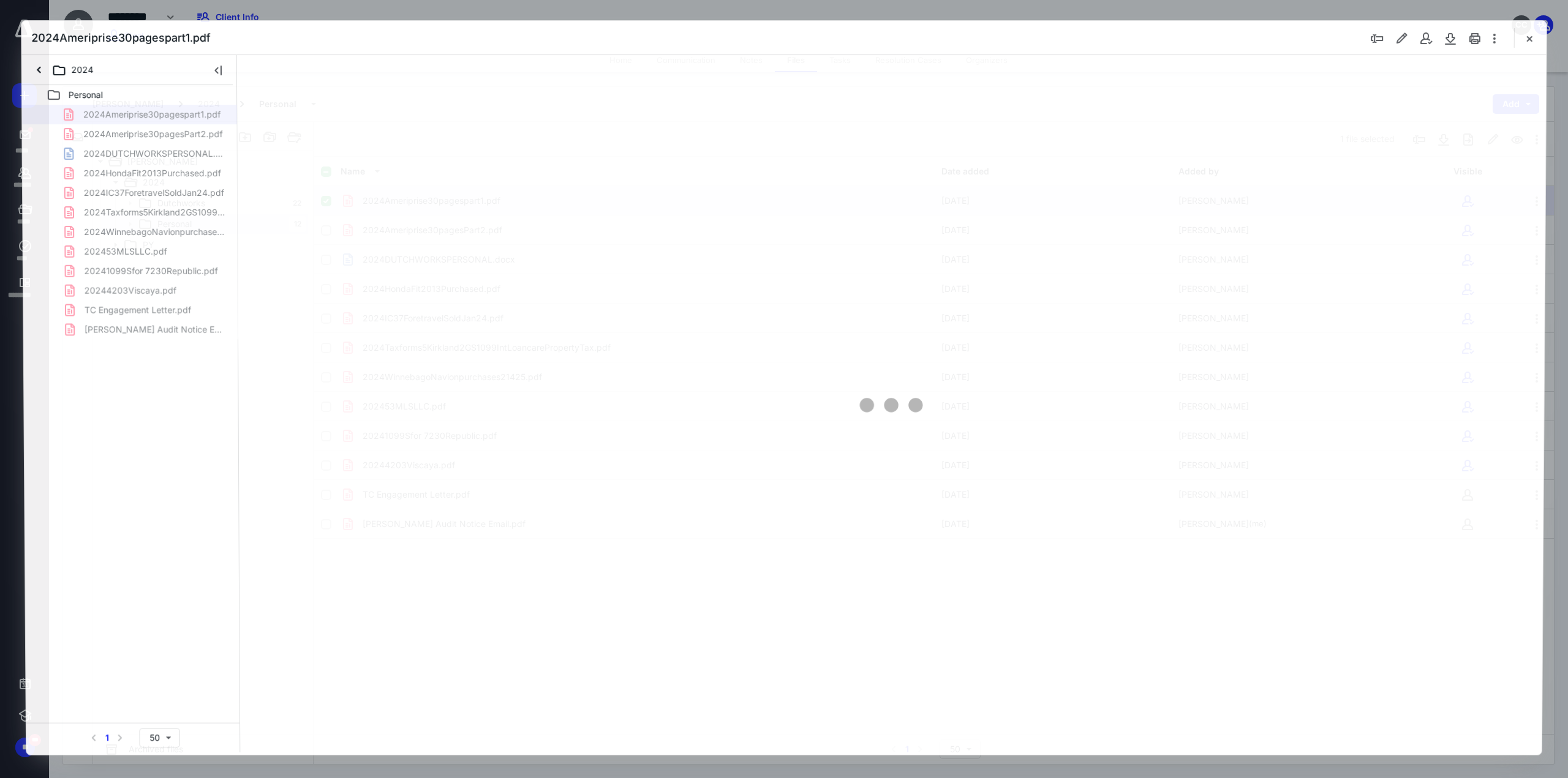 scroll, scrollTop: 0, scrollLeft: 0, axis: both 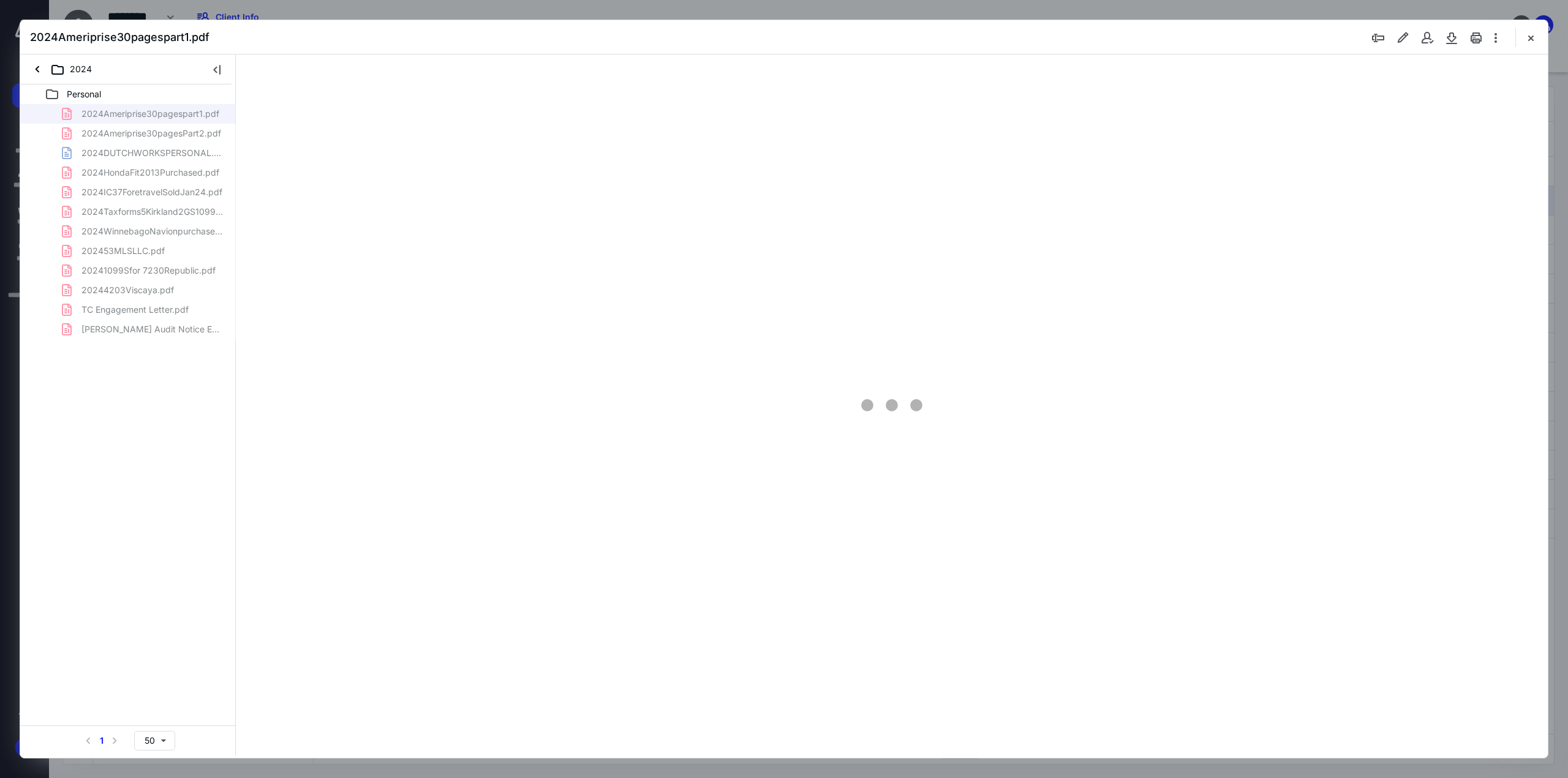 type on "135" 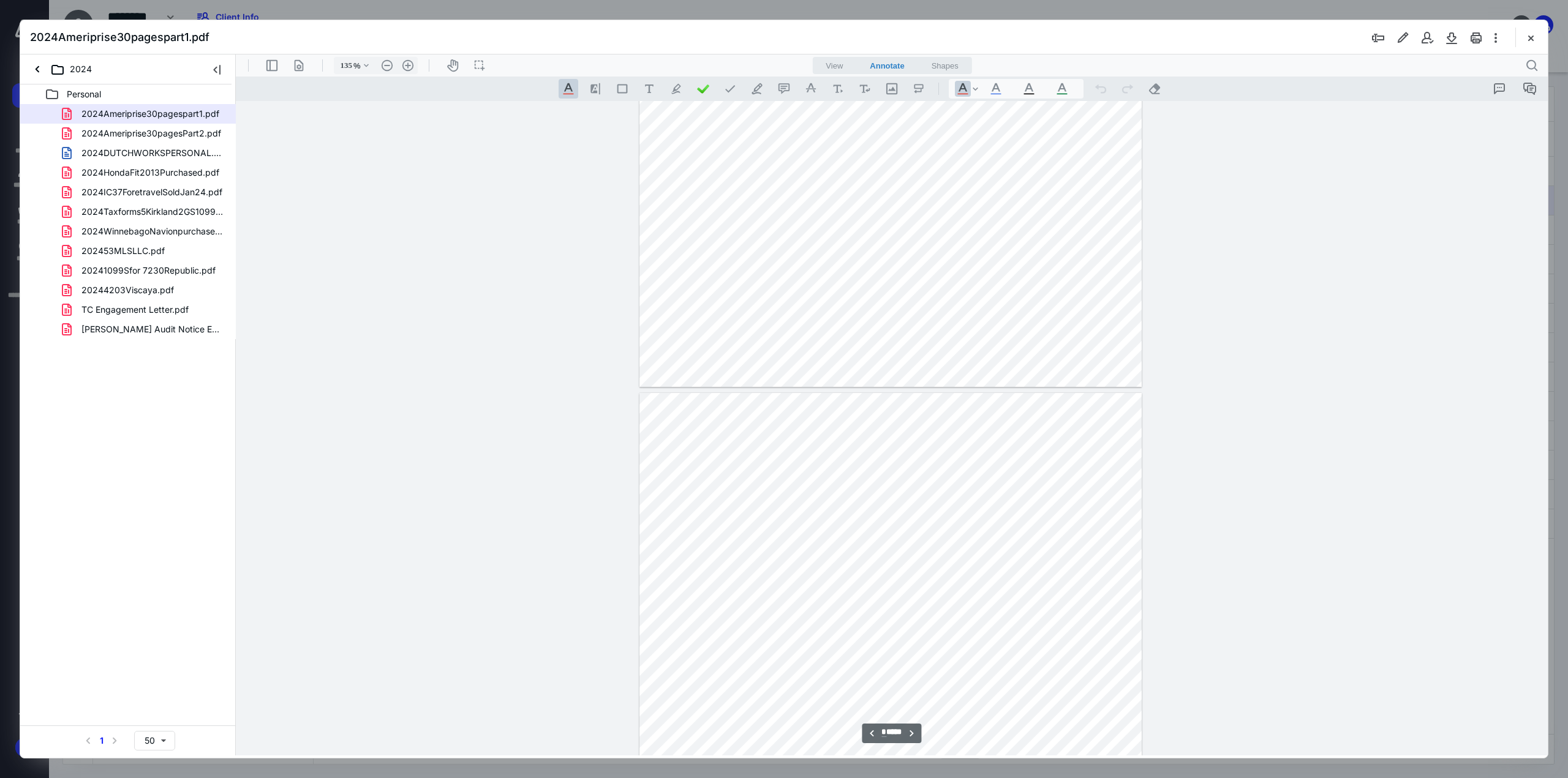 scroll, scrollTop: 1457, scrollLeft: 0, axis: vertical 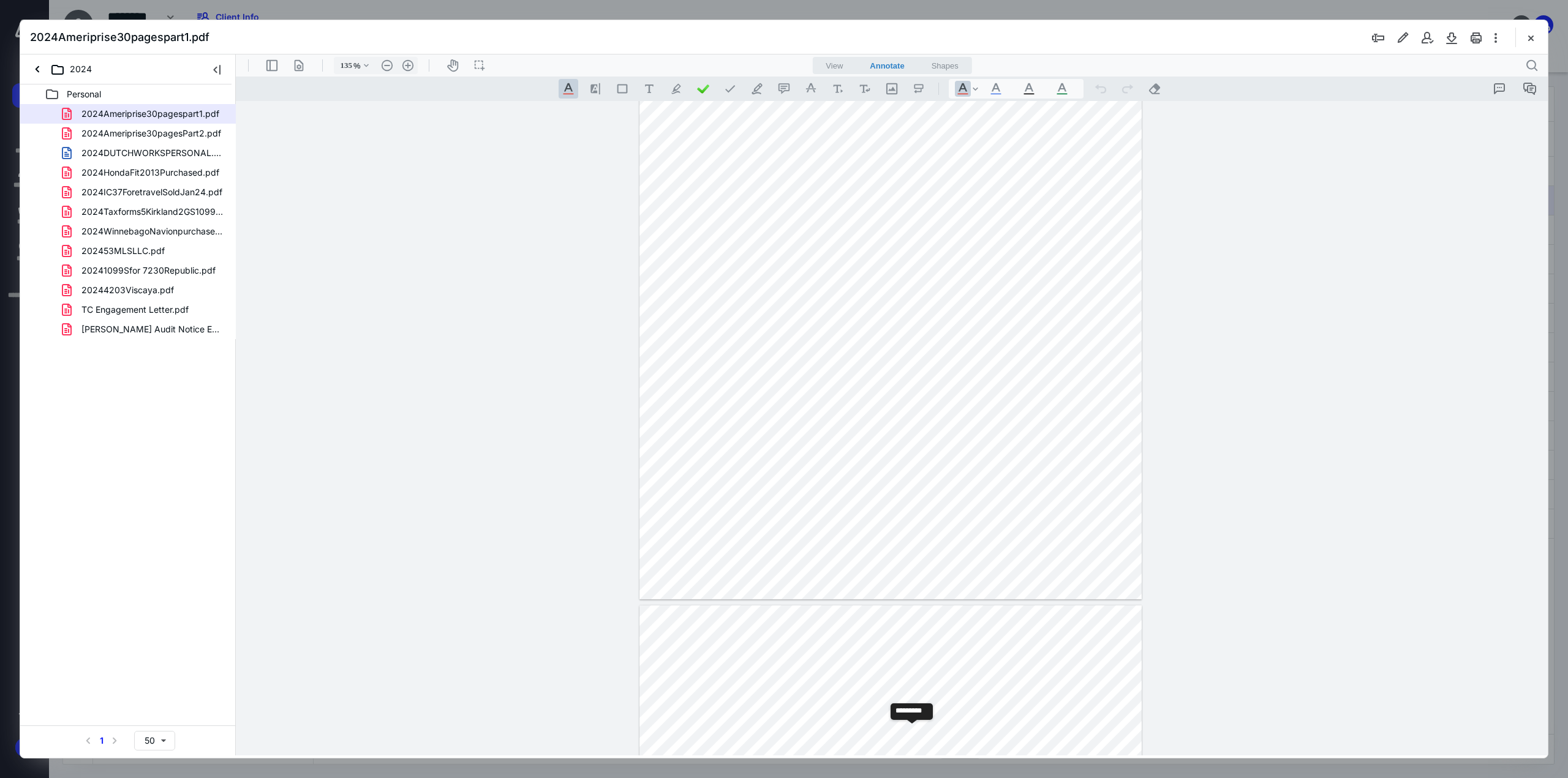 click on "**********" at bounding box center [912, 733] 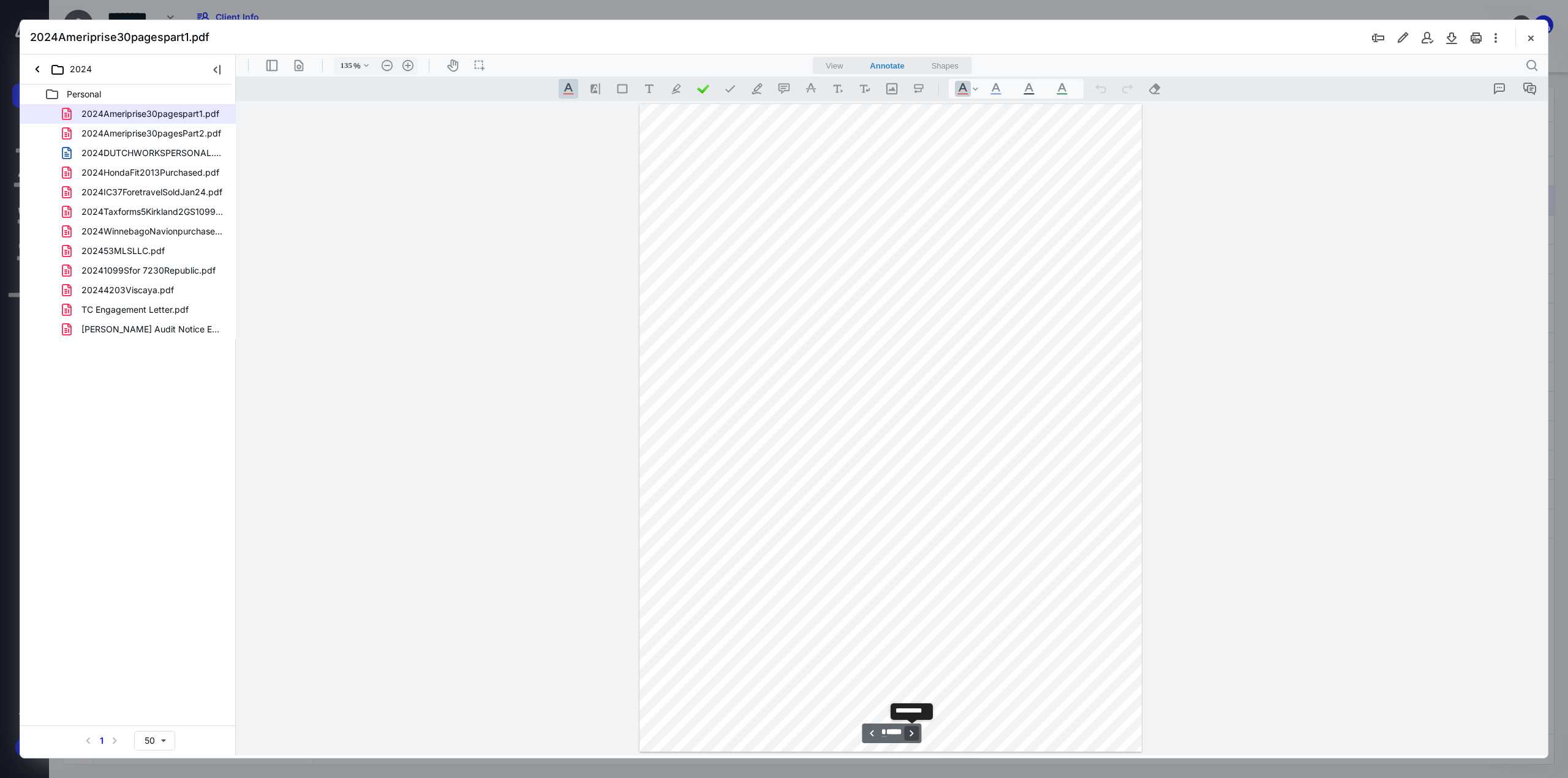 click on "**********" at bounding box center (912, 733) 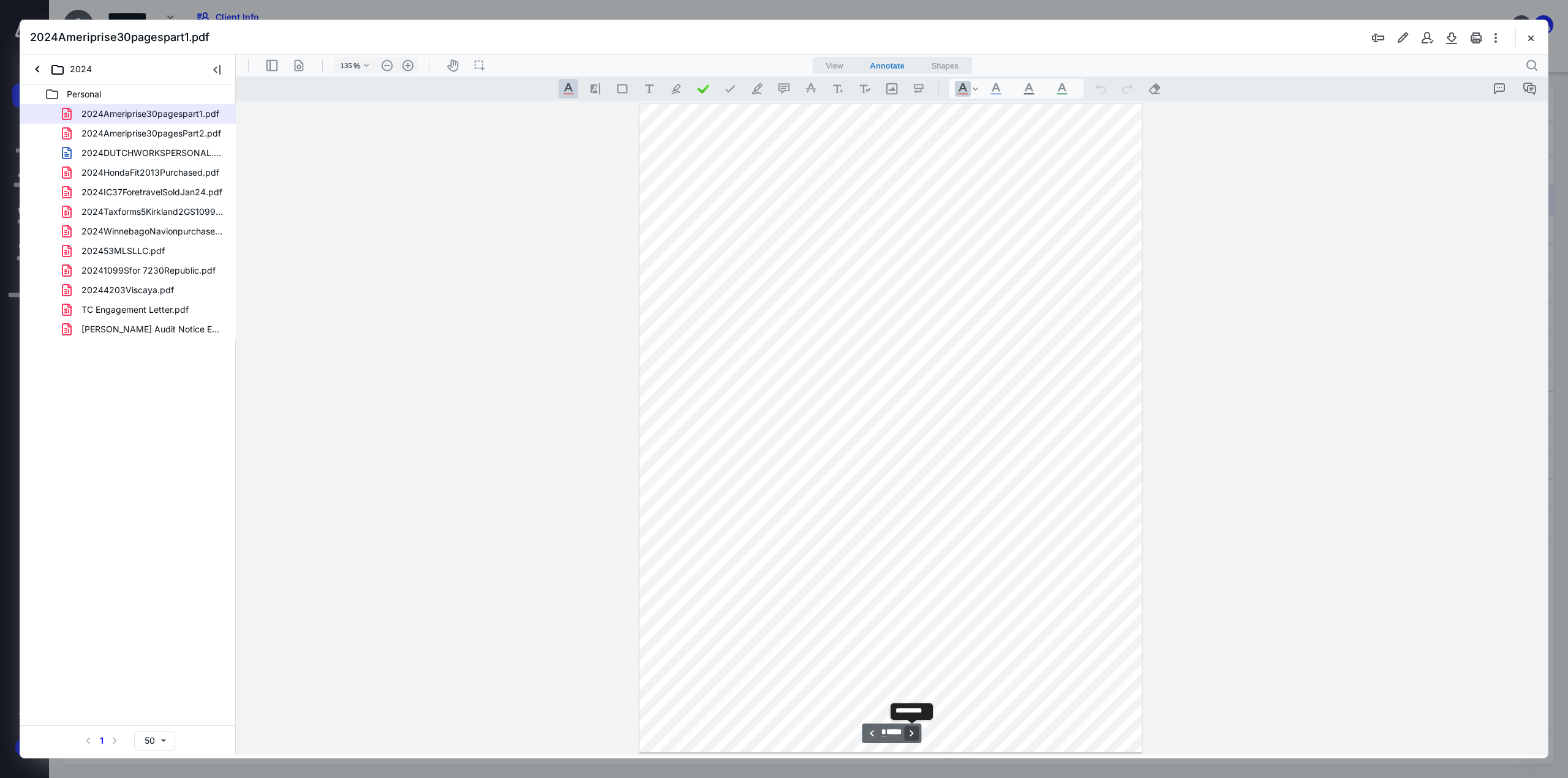 click on "**********" at bounding box center (912, 733) 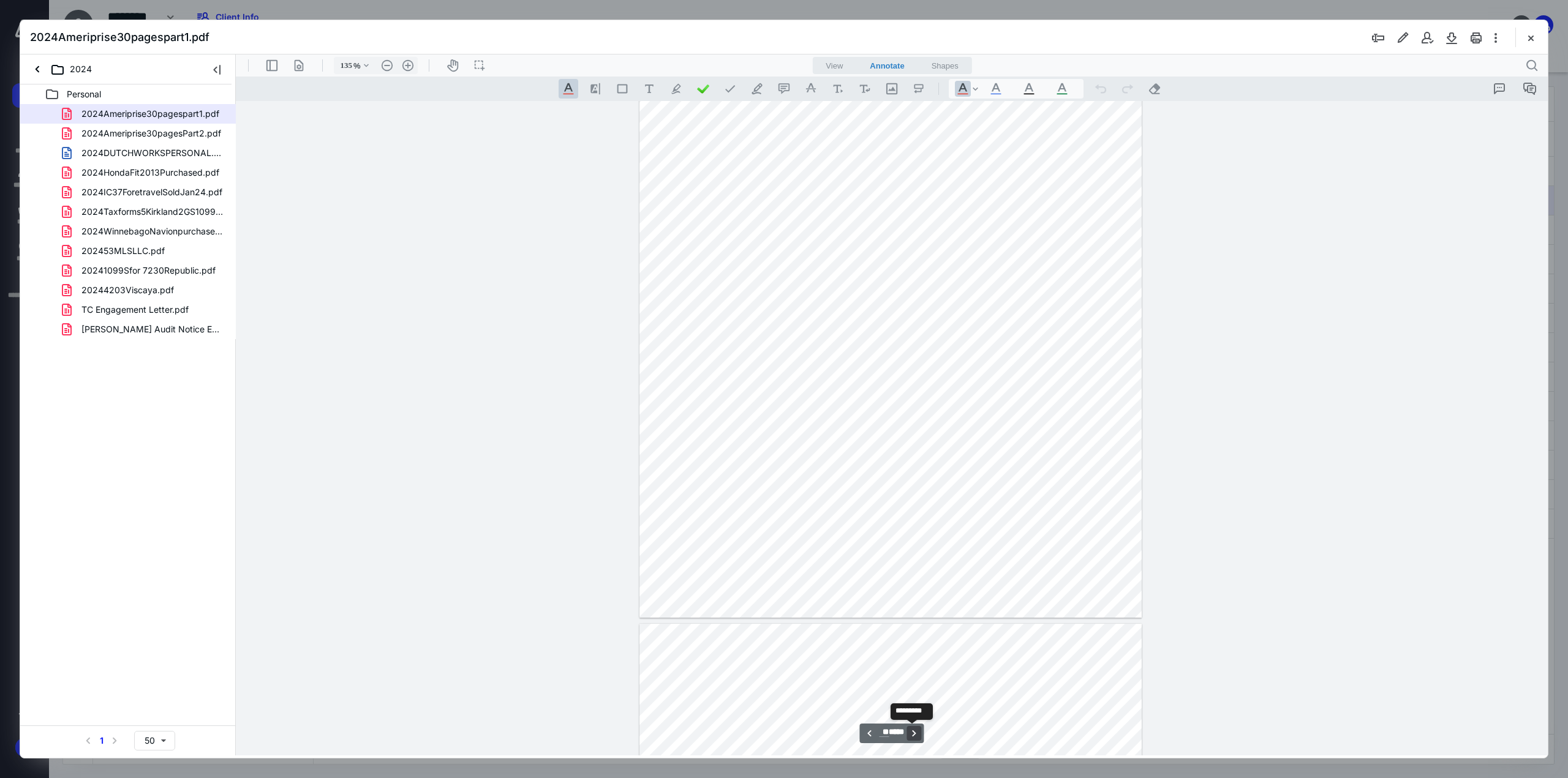 click on "**********" at bounding box center [914, 733] 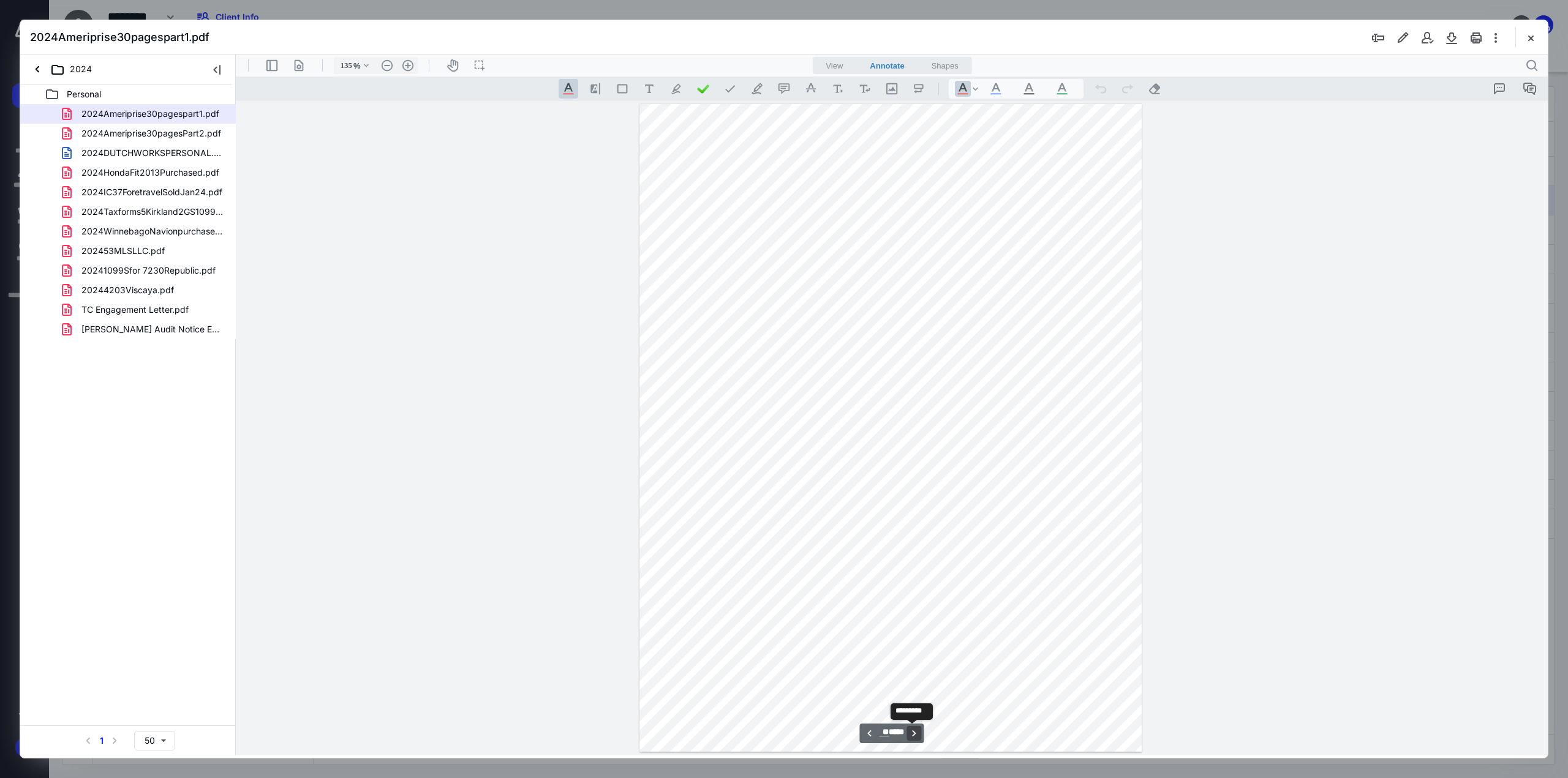 click on "**********" at bounding box center [914, 733] 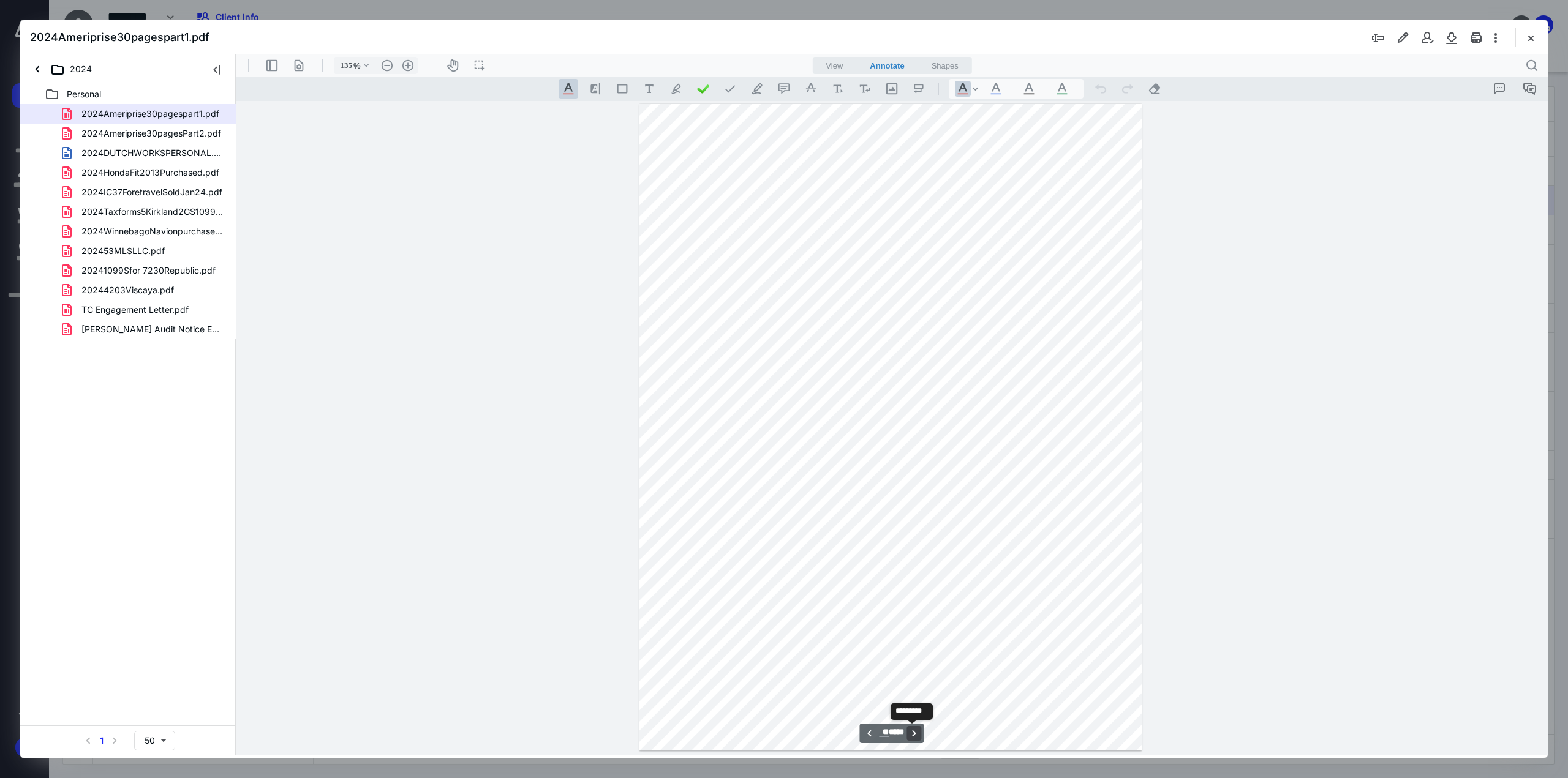 click on "**********" at bounding box center [914, 733] 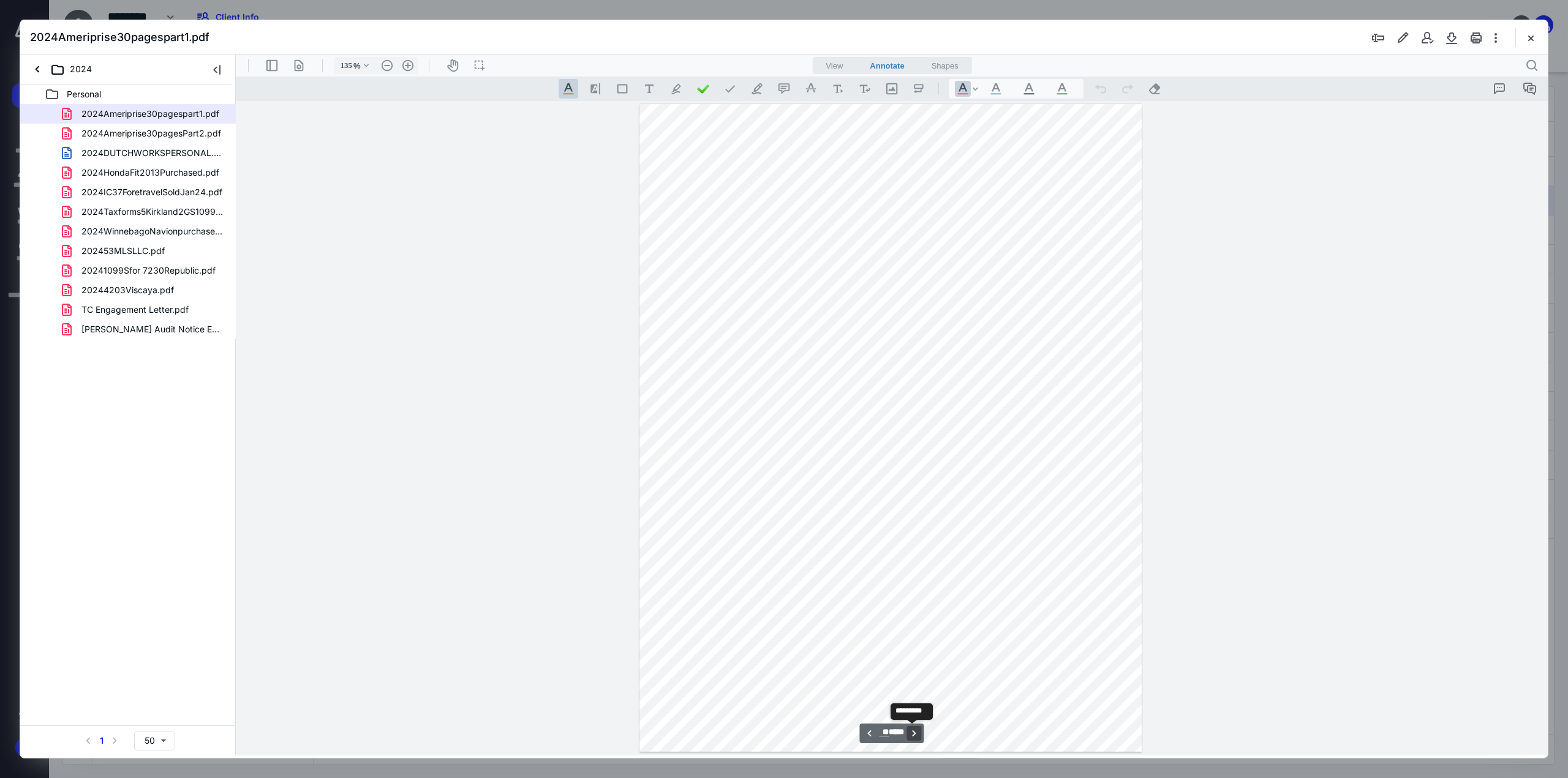 click on "**********" at bounding box center [914, 733] 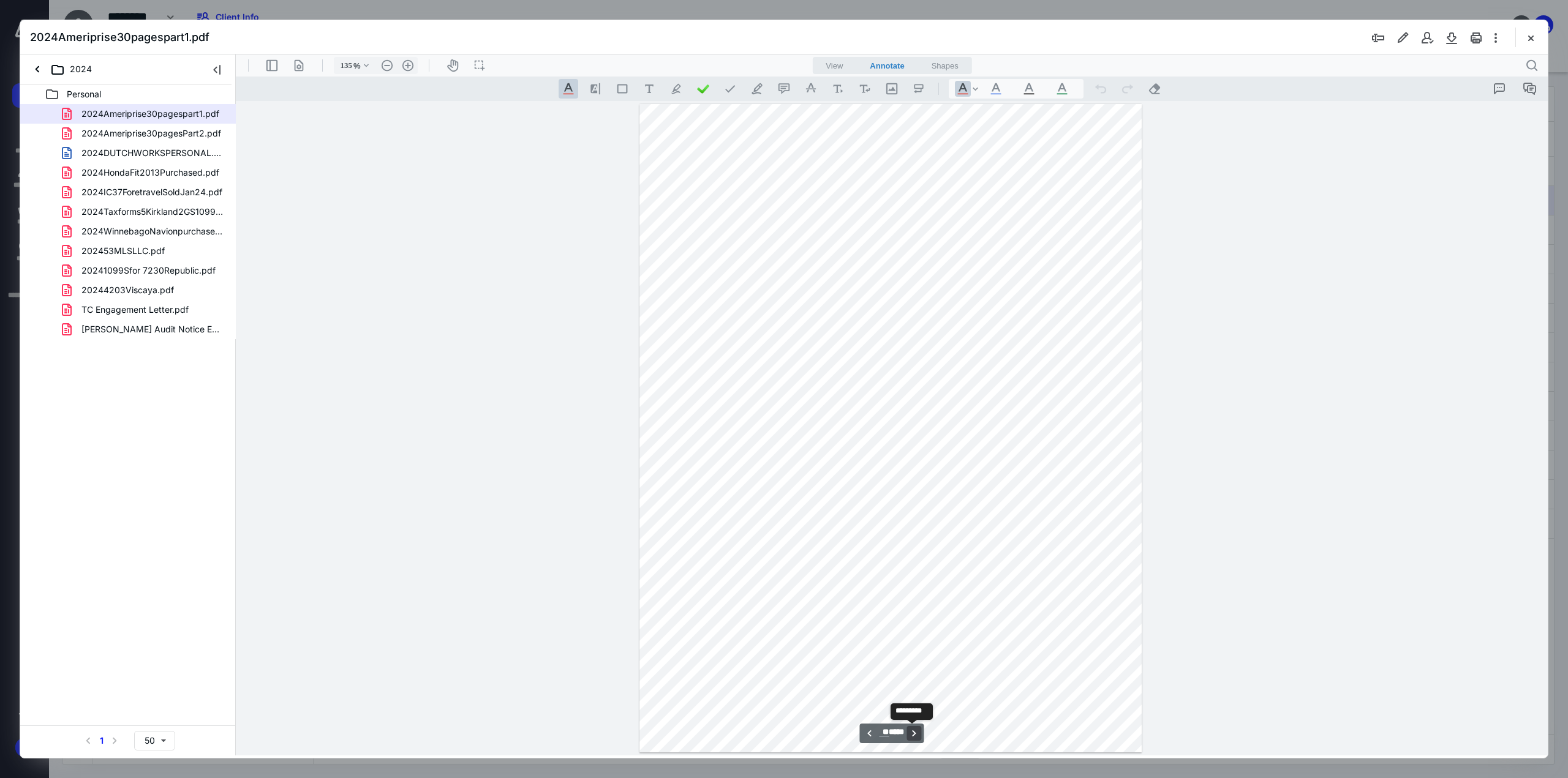 click on "**********" at bounding box center [914, 733] 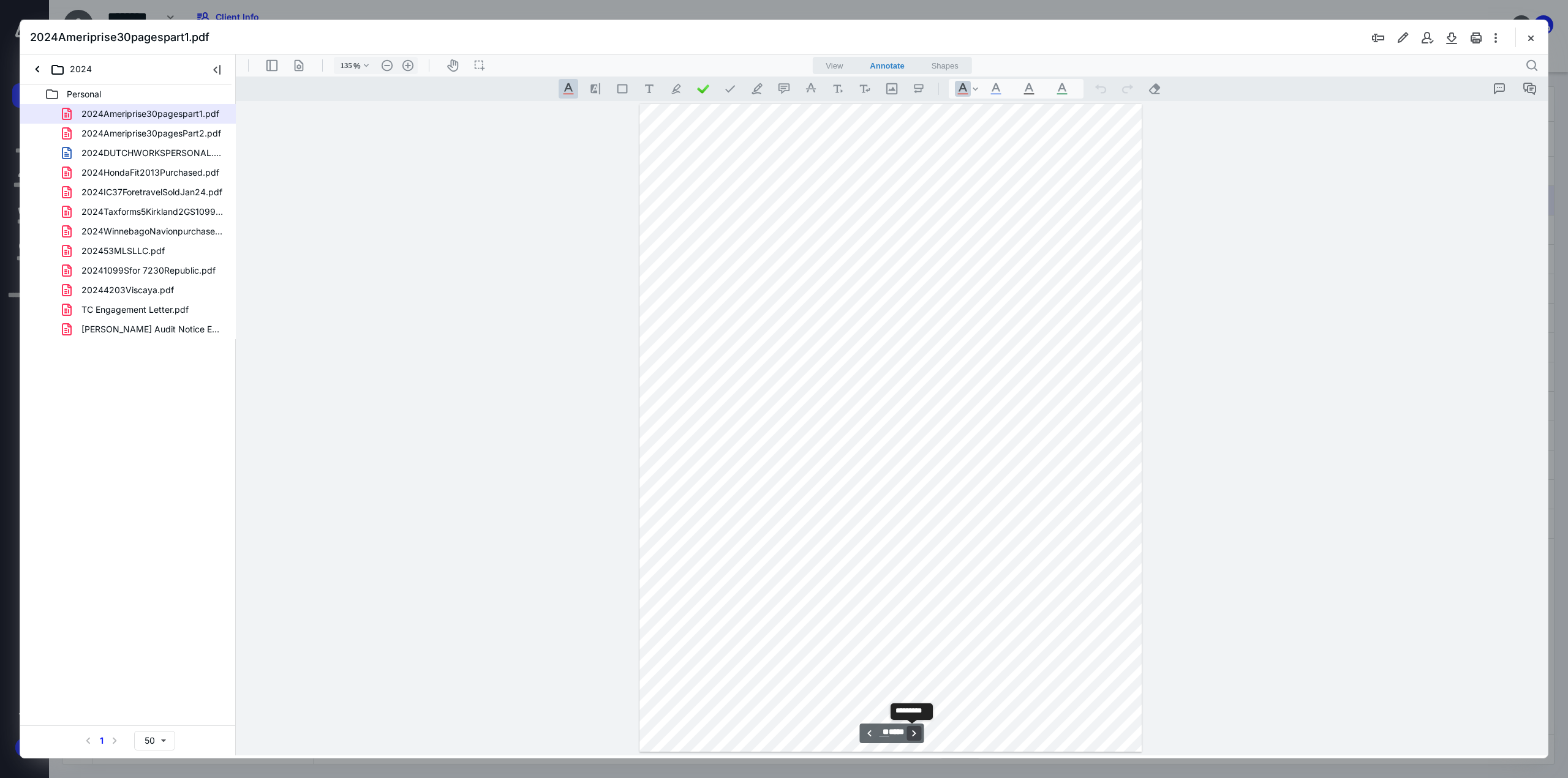 click on "**********" at bounding box center (914, 733) 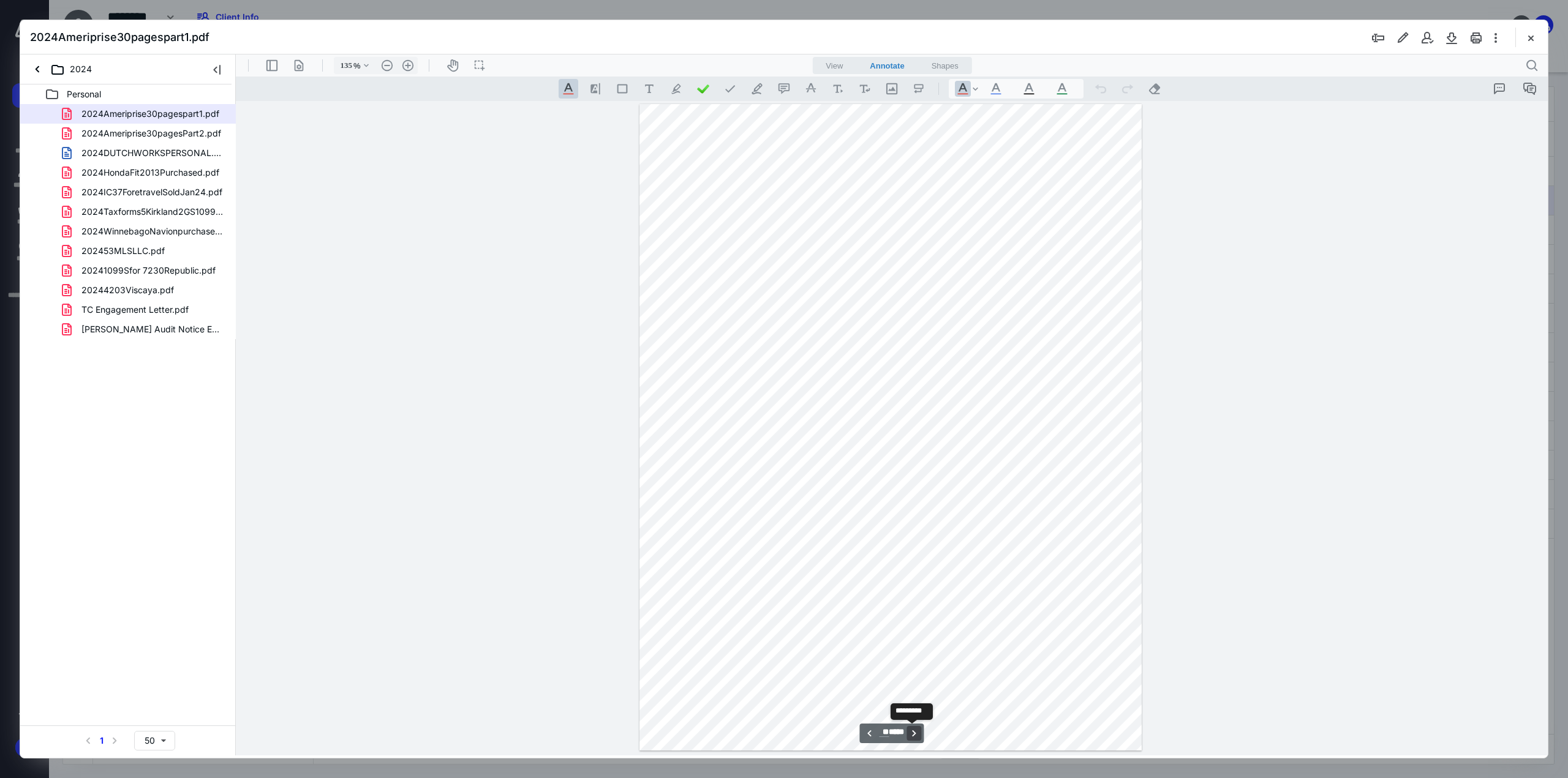 click on "**********" at bounding box center [914, 733] 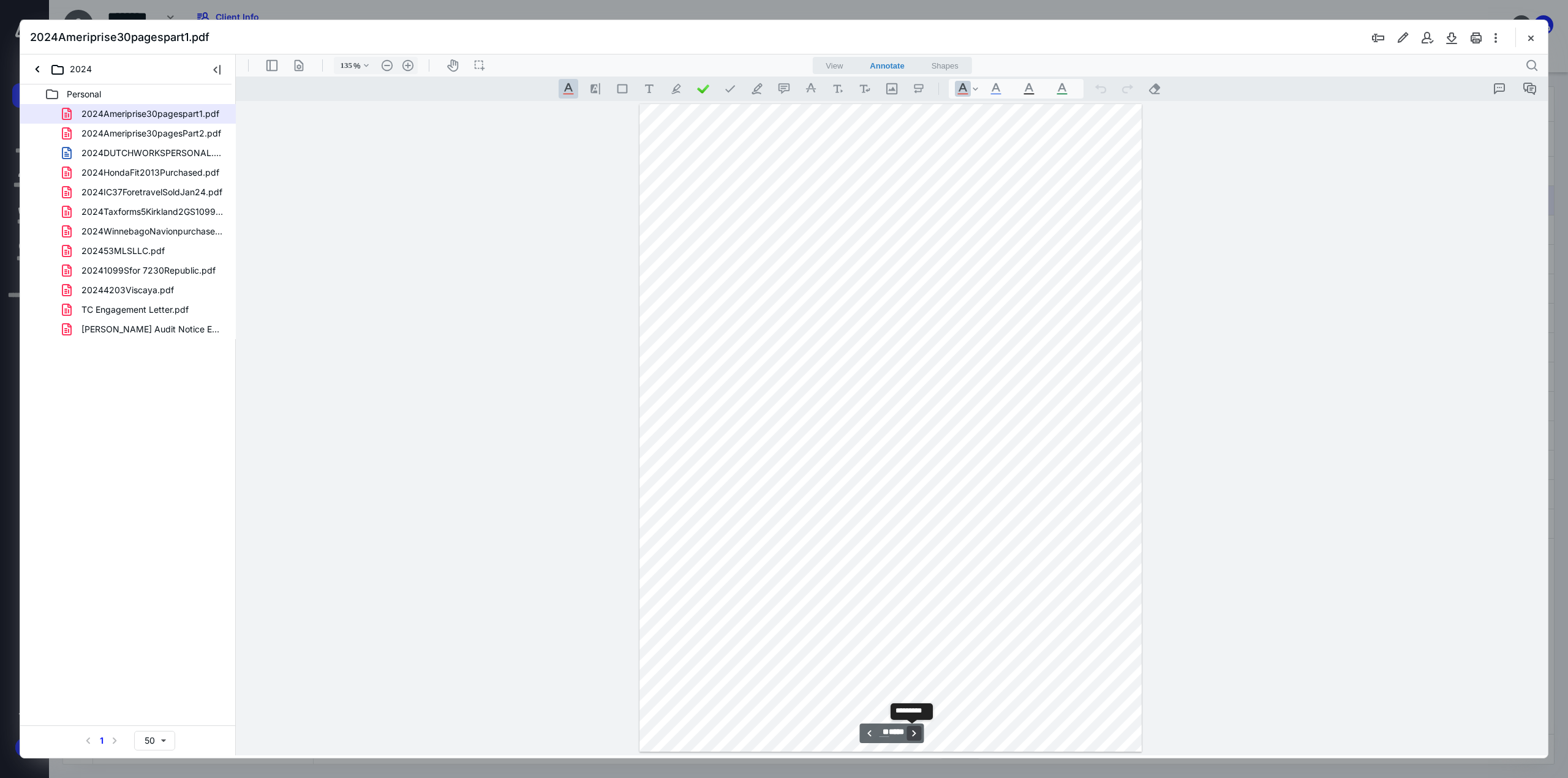 click on "**********" at bounding box center (914, 733) 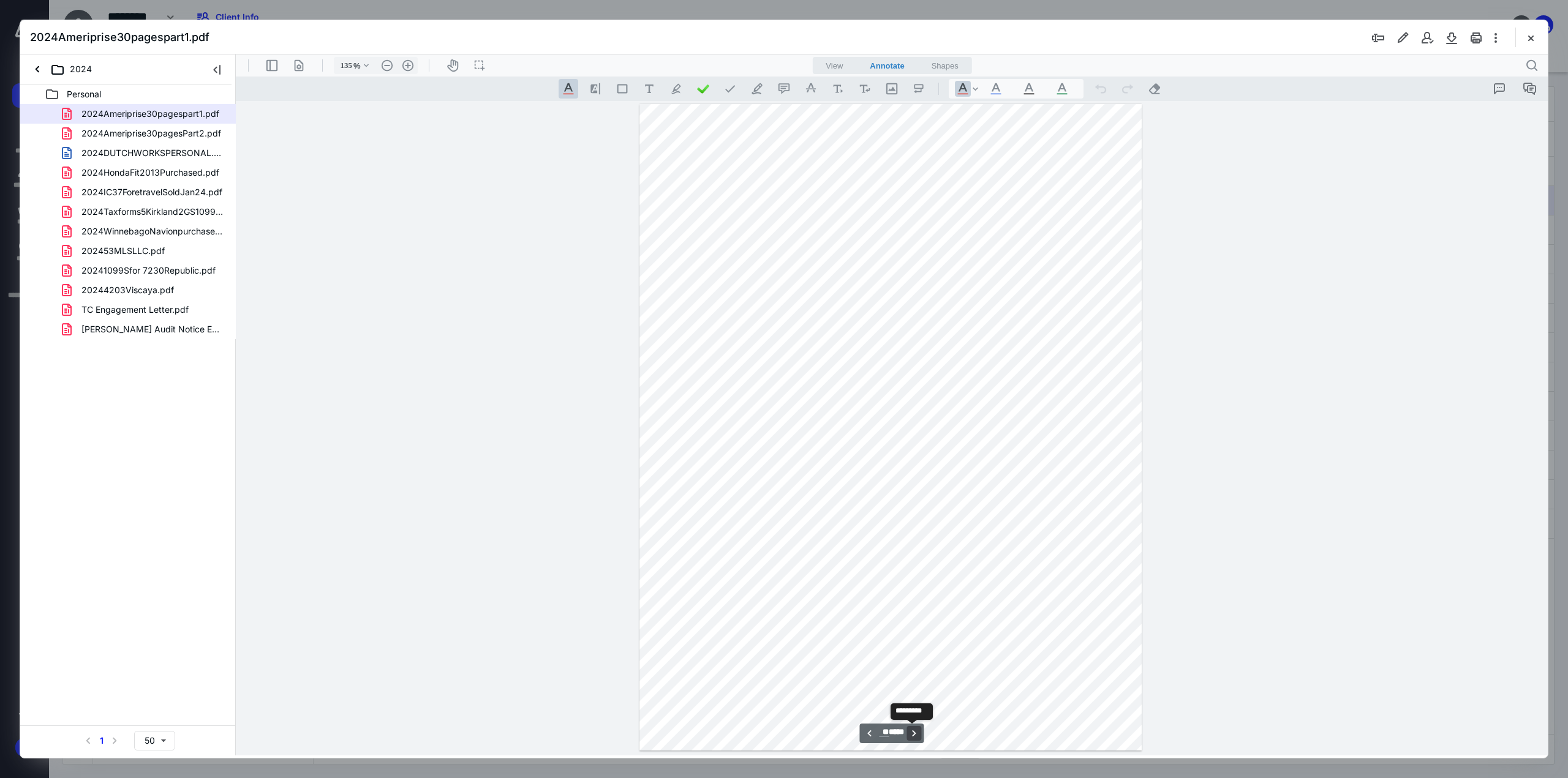 click on "**********" at bounding box center [914, 733] 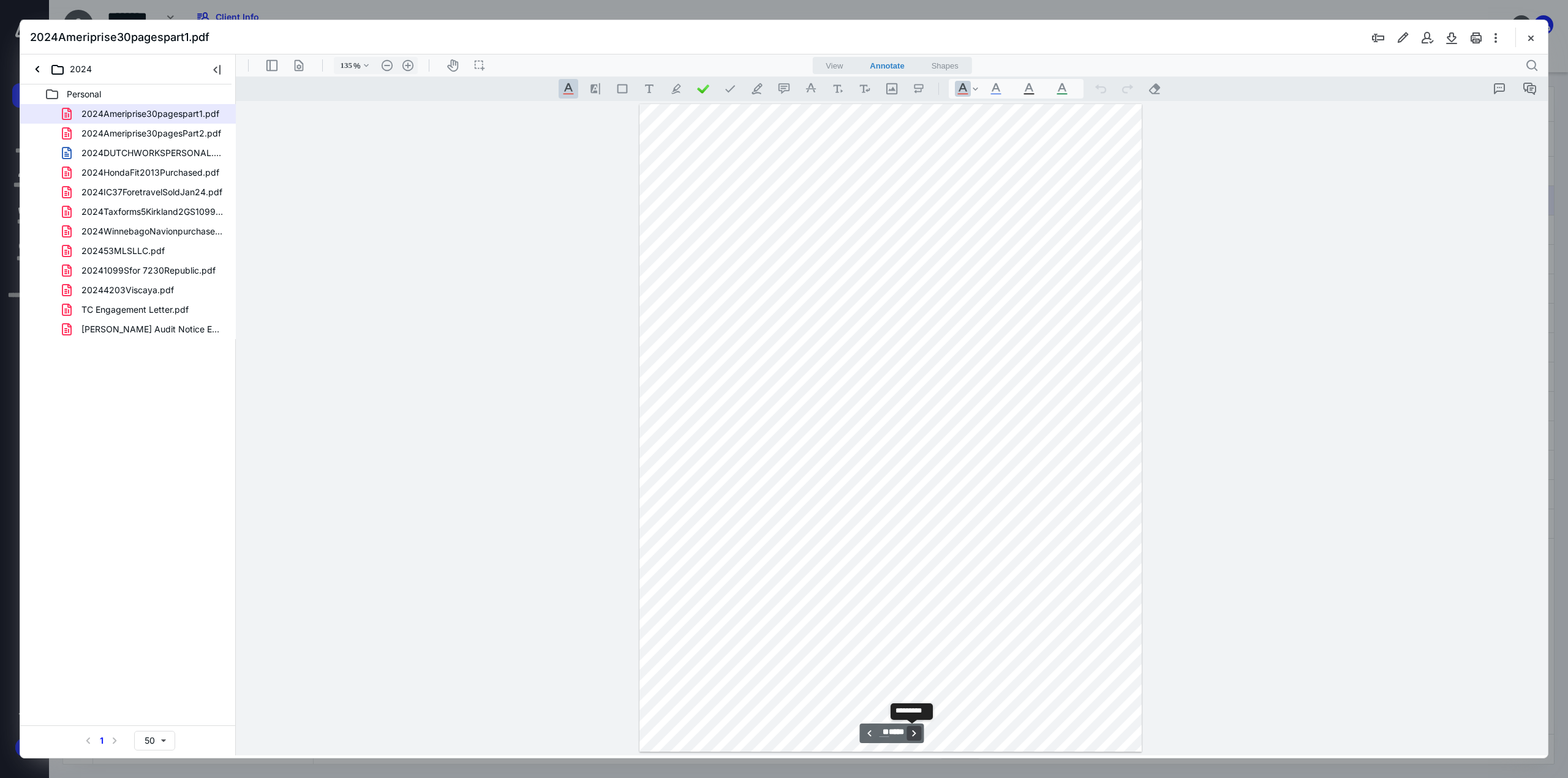 click on "**********" at bounding box center [914, 733] 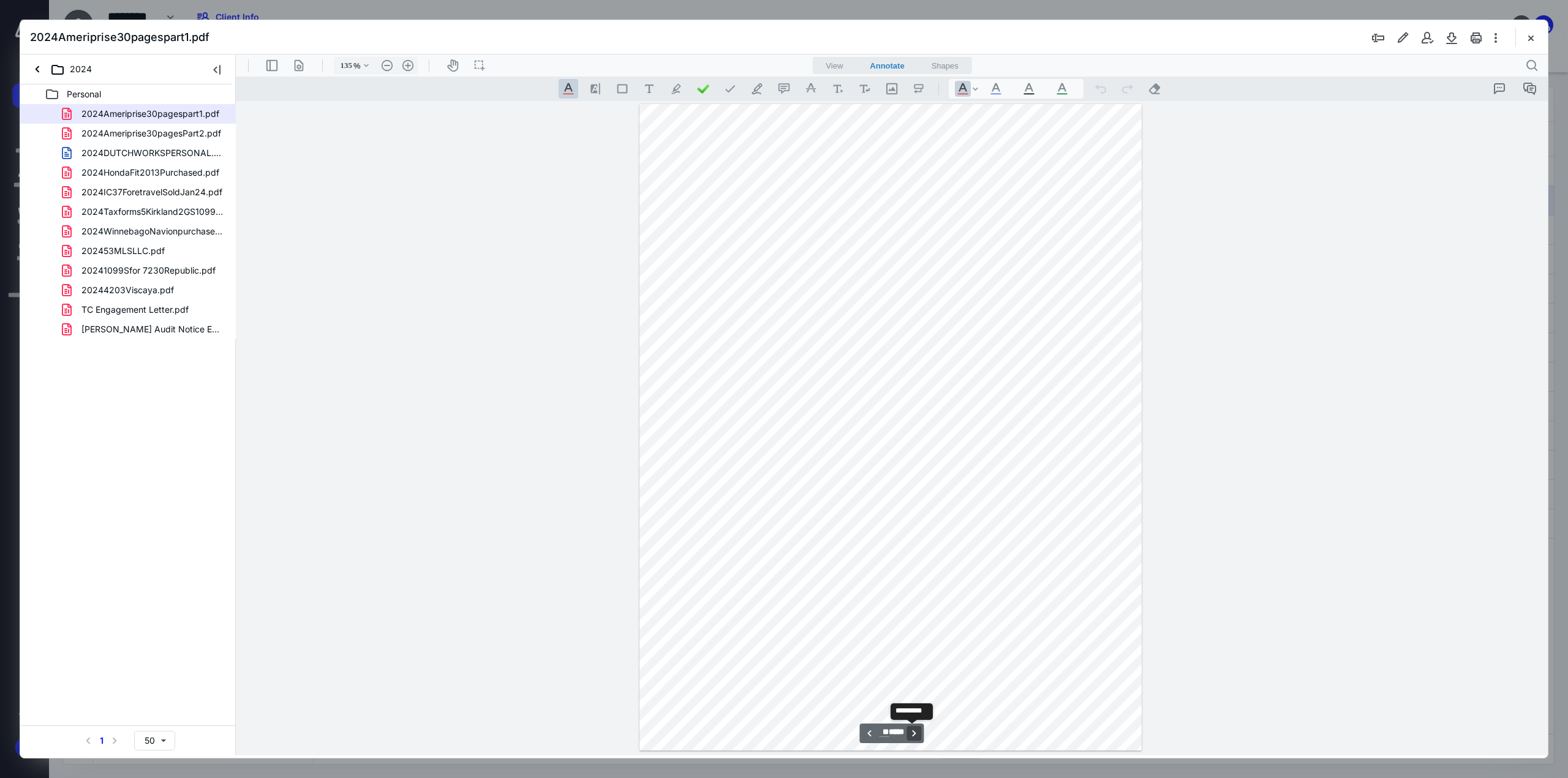 click on "**********" at bounding box center [914, 733] 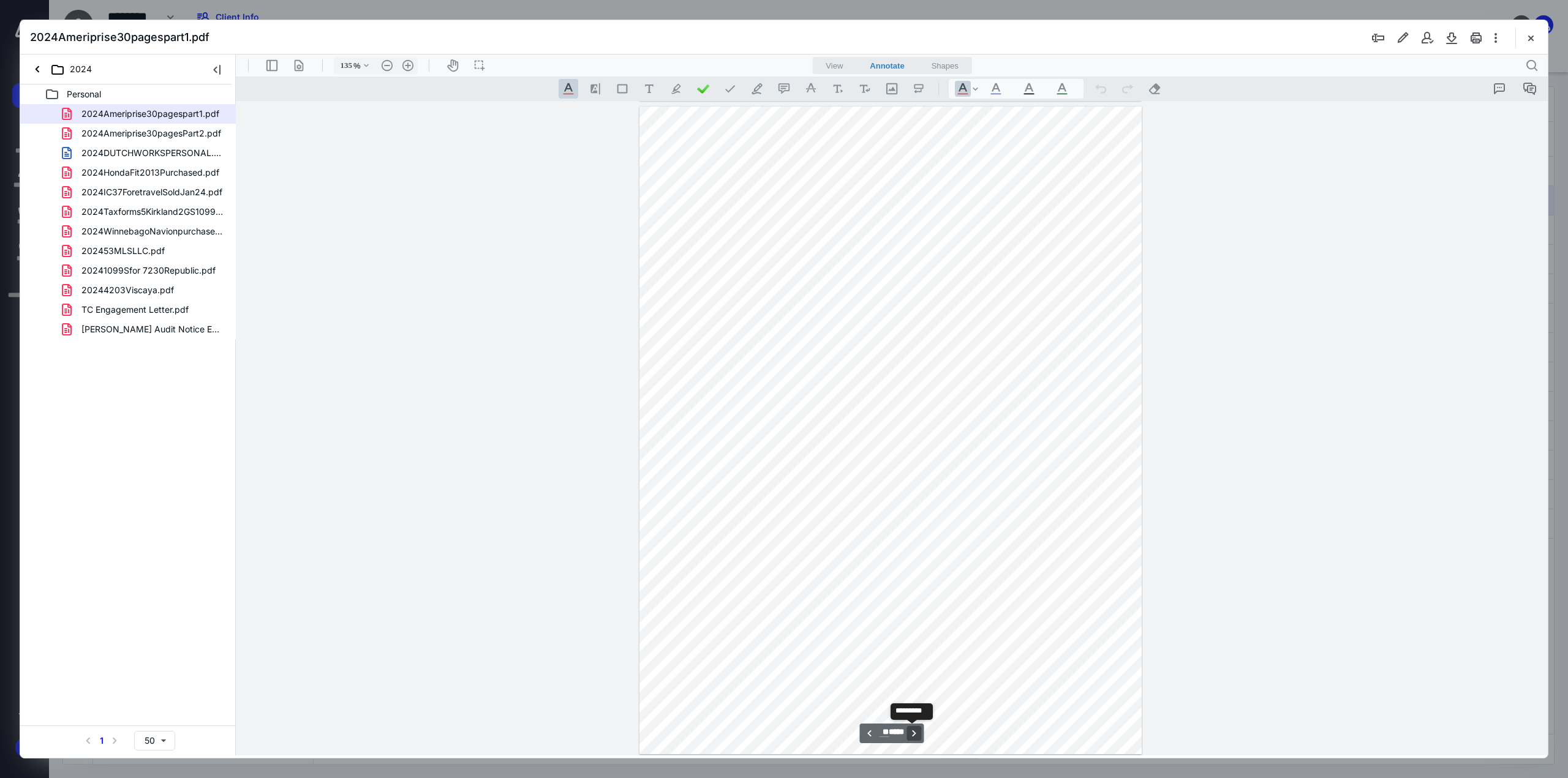 click on "**********" at bounding box center (914, 733) 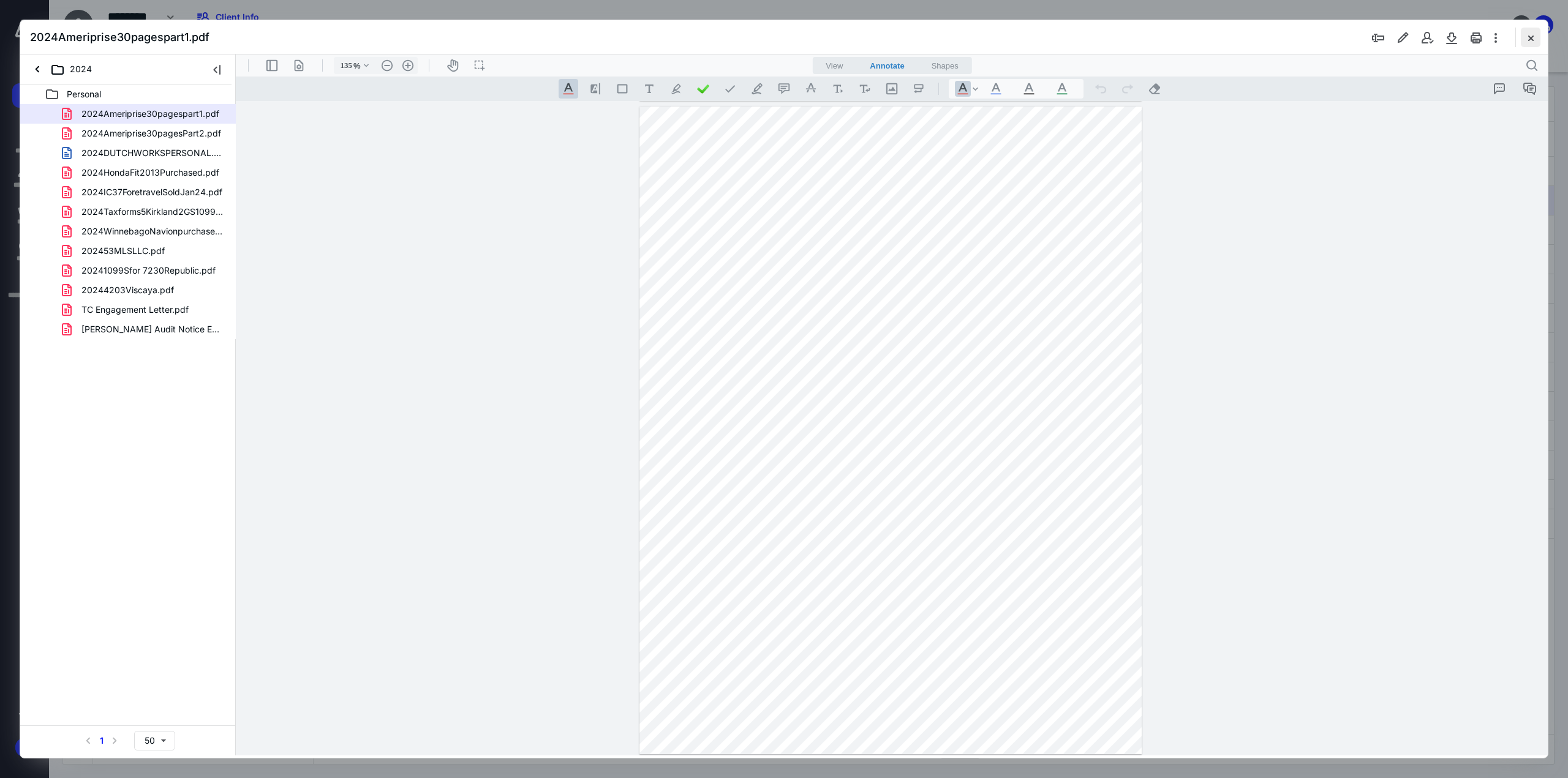 click at bounding box center (1531, 37) 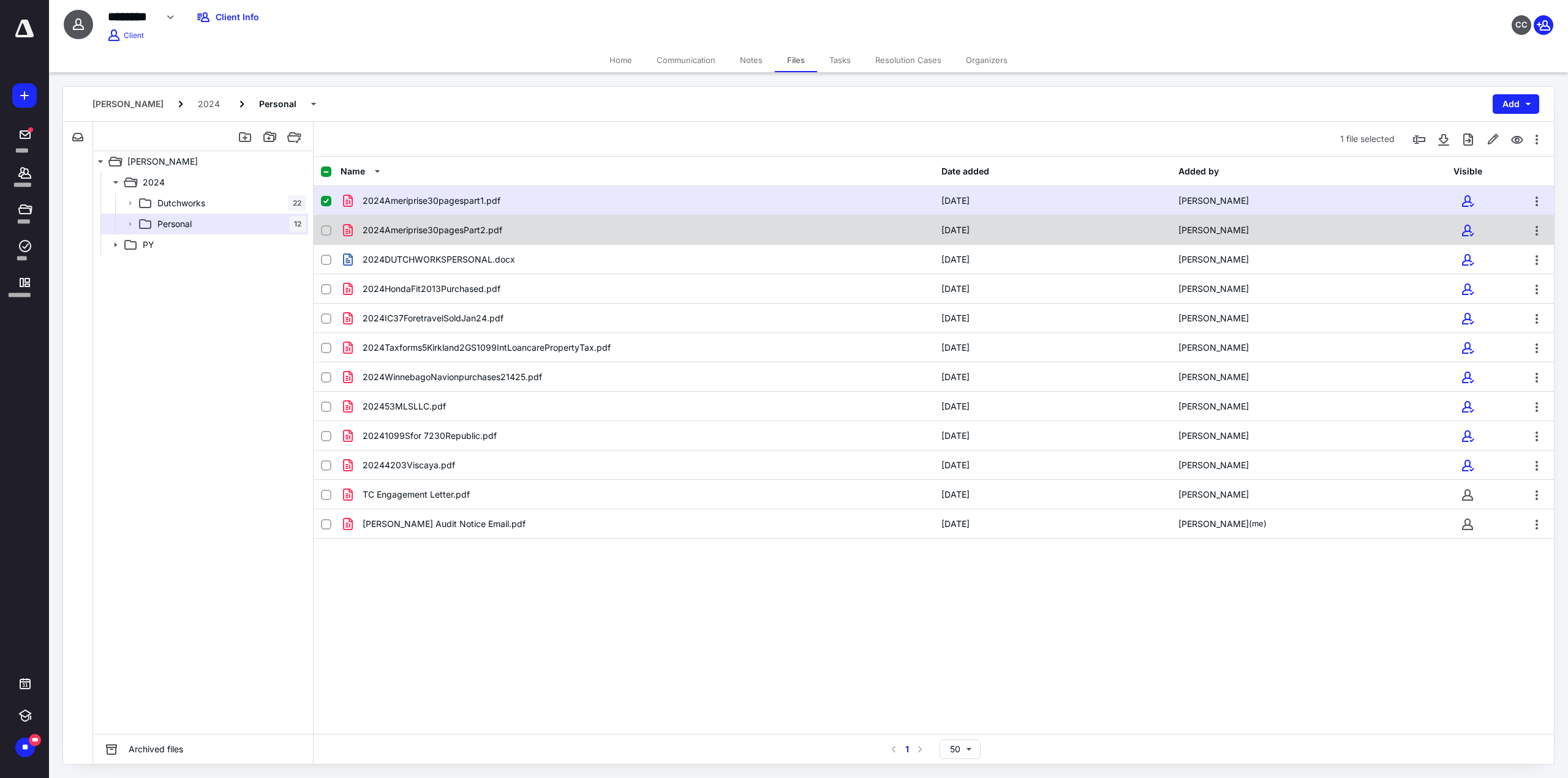 click on "2024Ameriprise30pagesPart2.pdf" at bounding box center [432, 230] 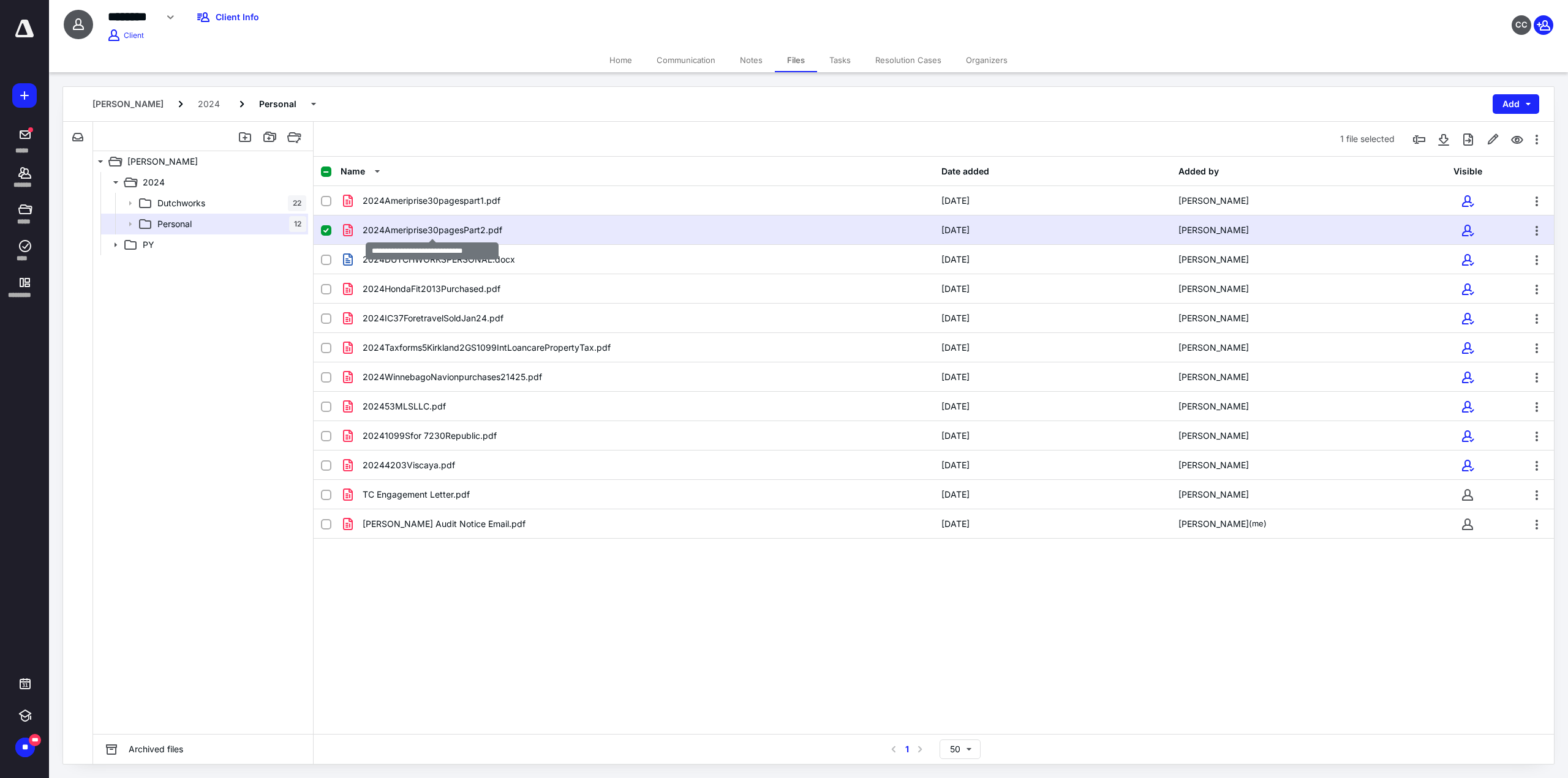 click on "2024Ameriprise30pagesPart2.pdf" at bounding box center [432, 230] 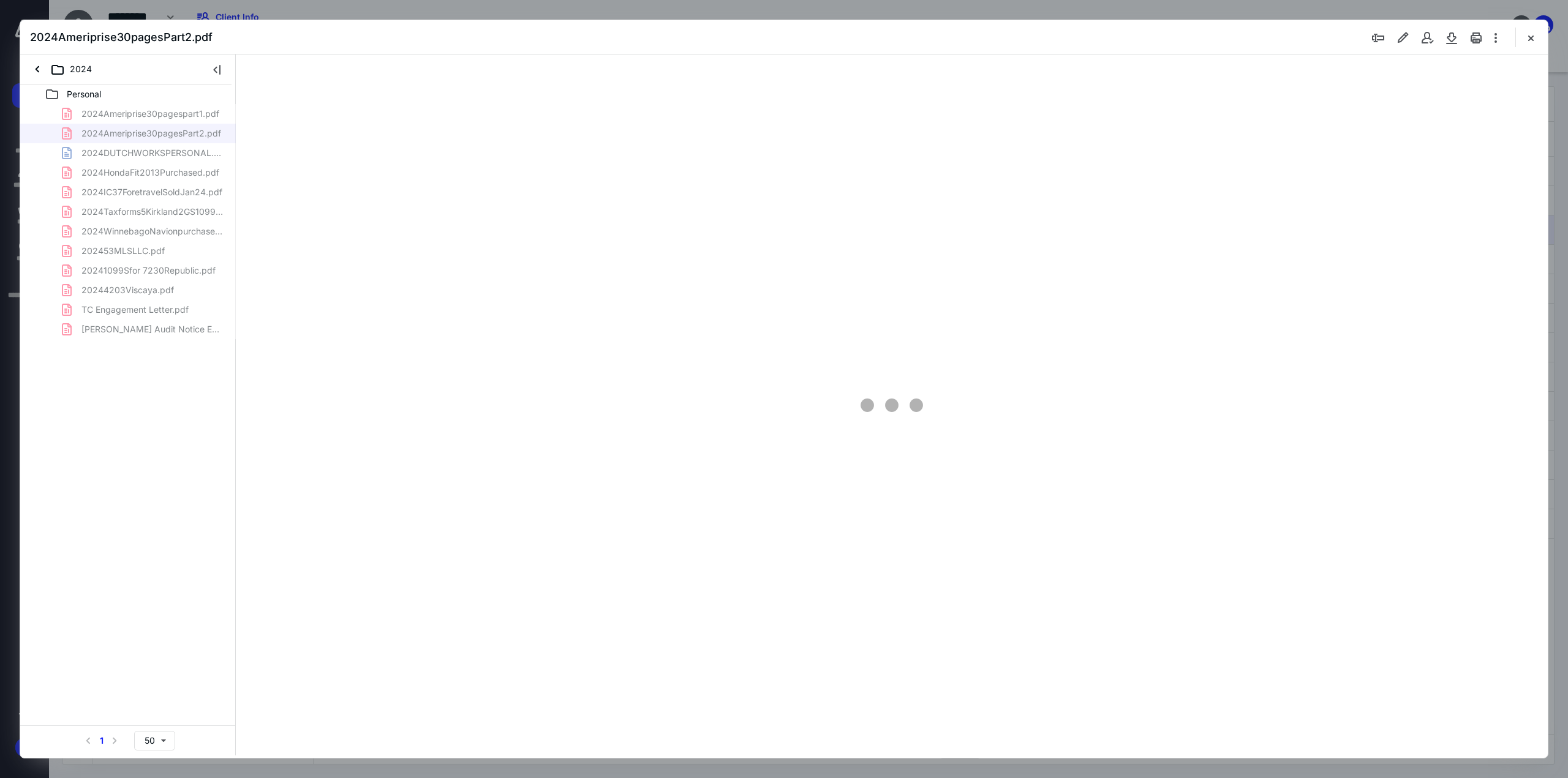 scroll, scrollTop: 0, scrollLeft: 0, axis: both 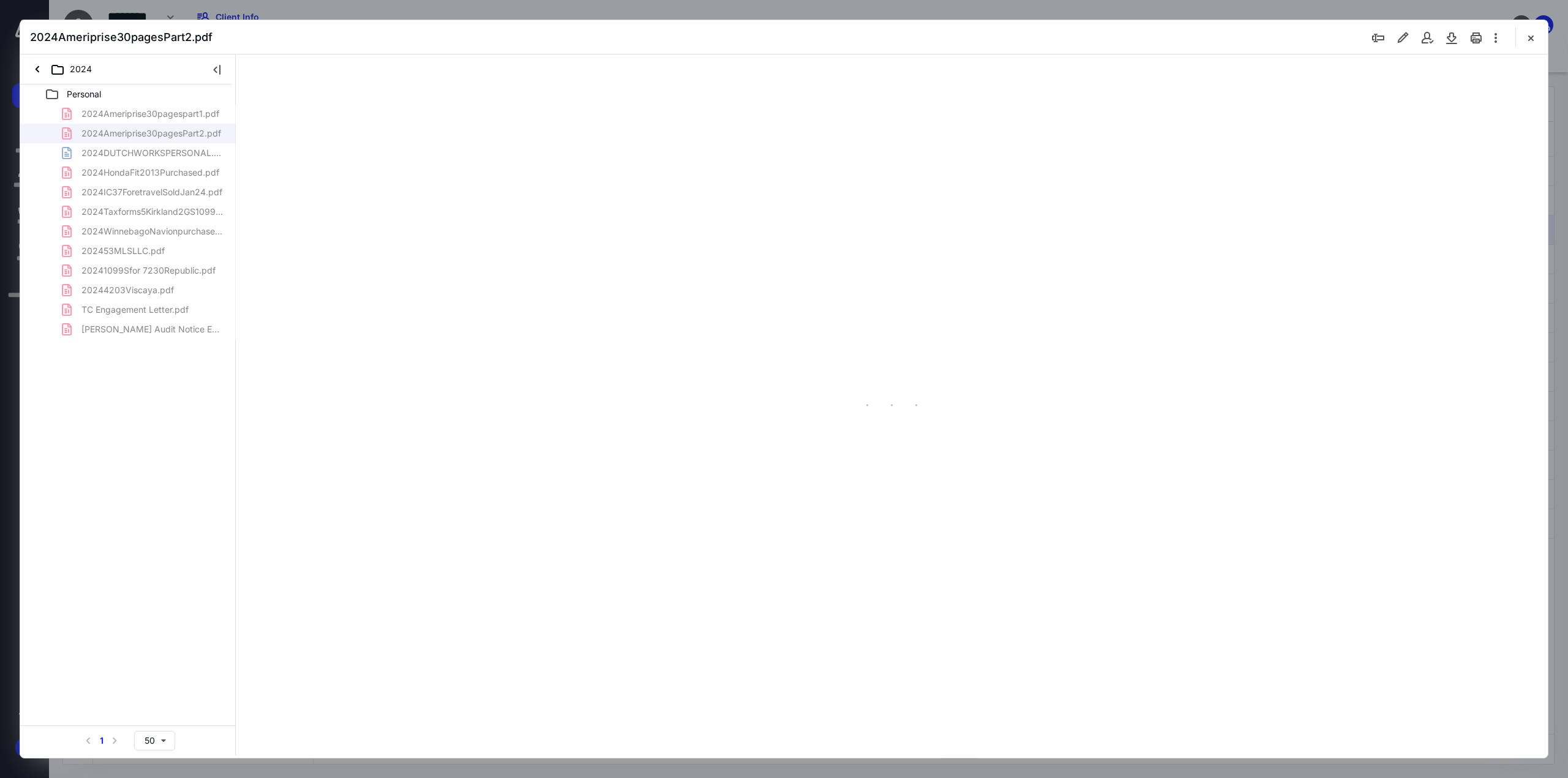 type on "135" 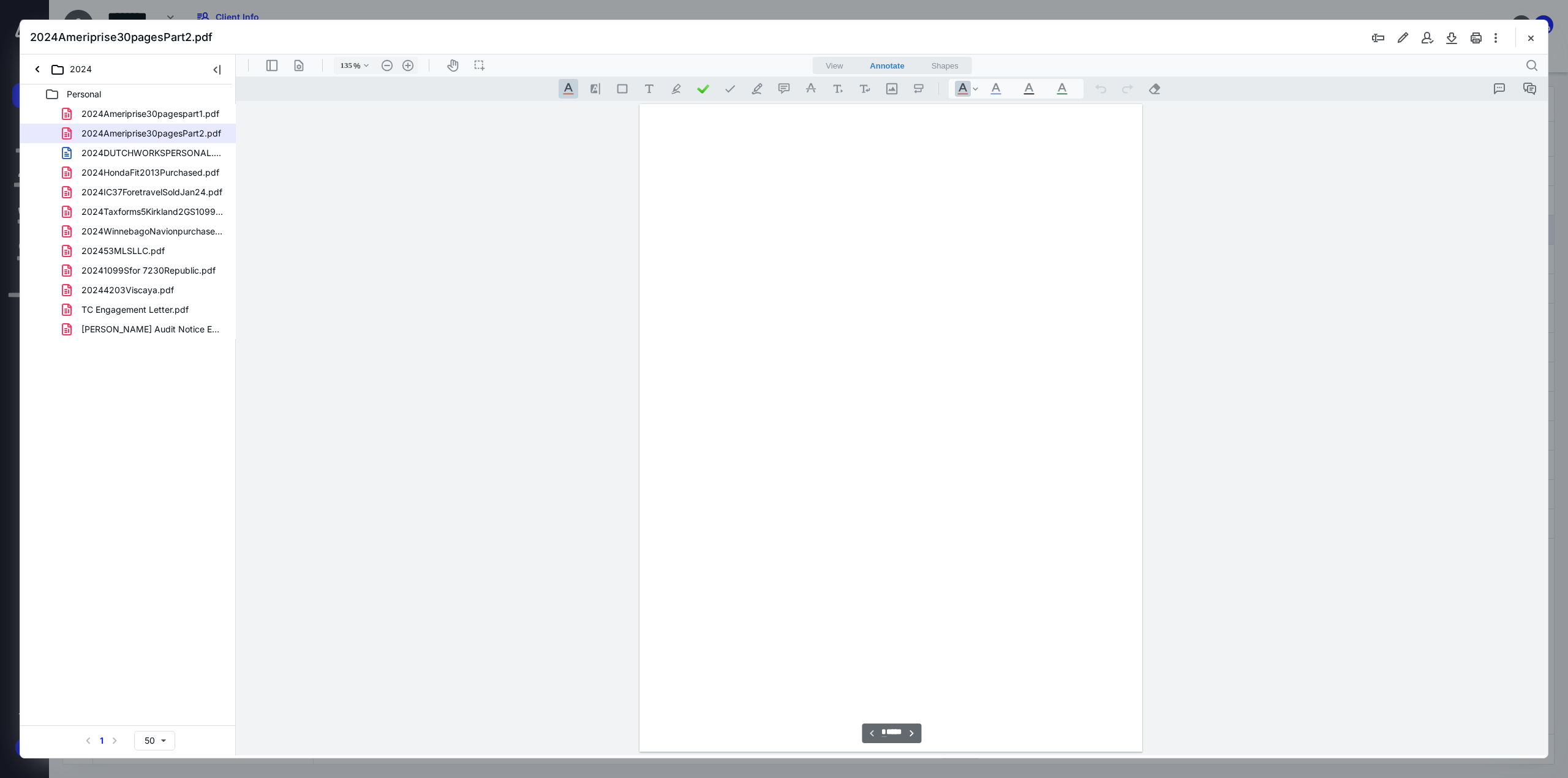 scroll, scrollTop: 50, scrollLeft: 0, axis: vertical 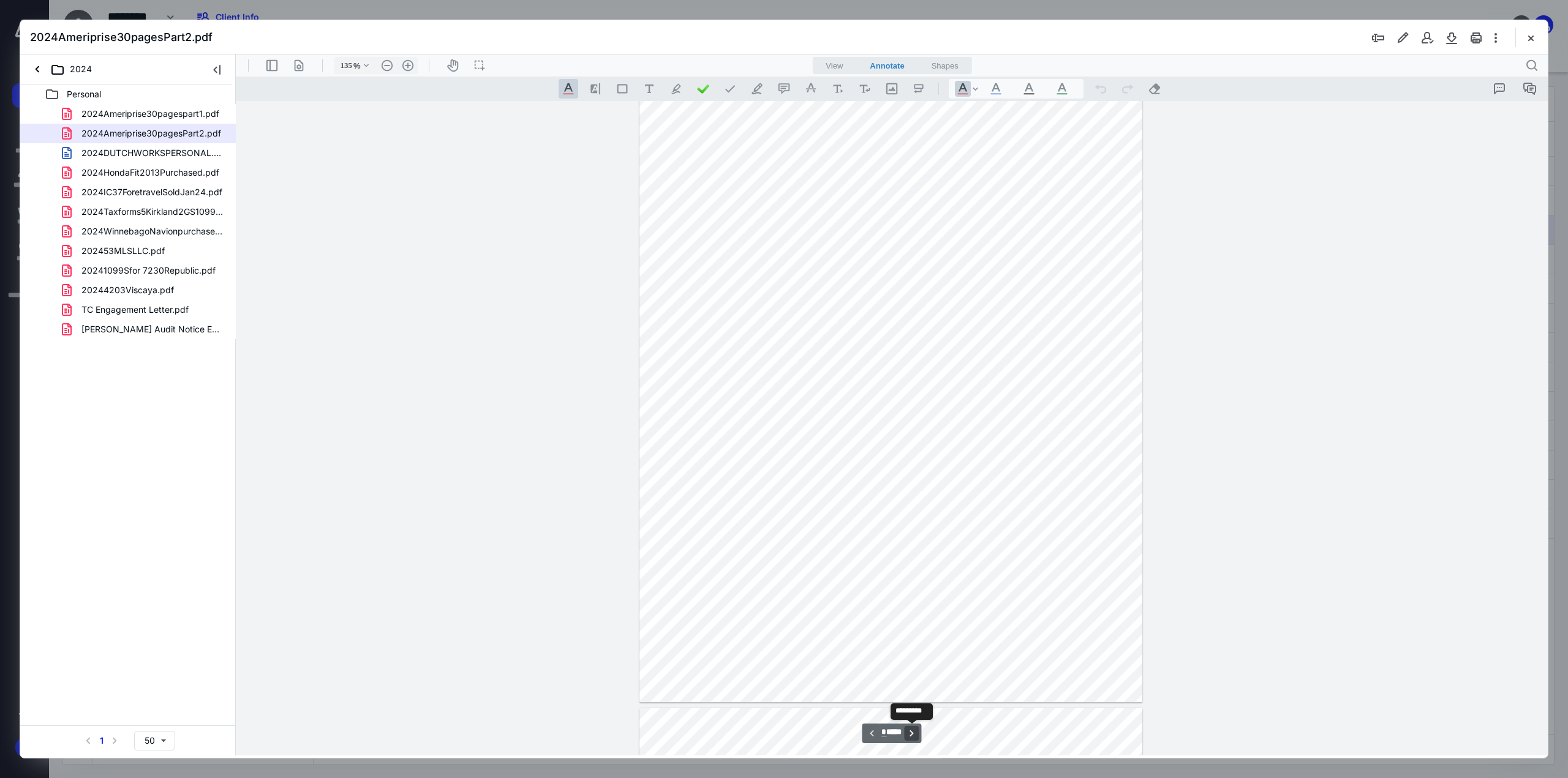 click on "**********" at bounding box center (912, 733) 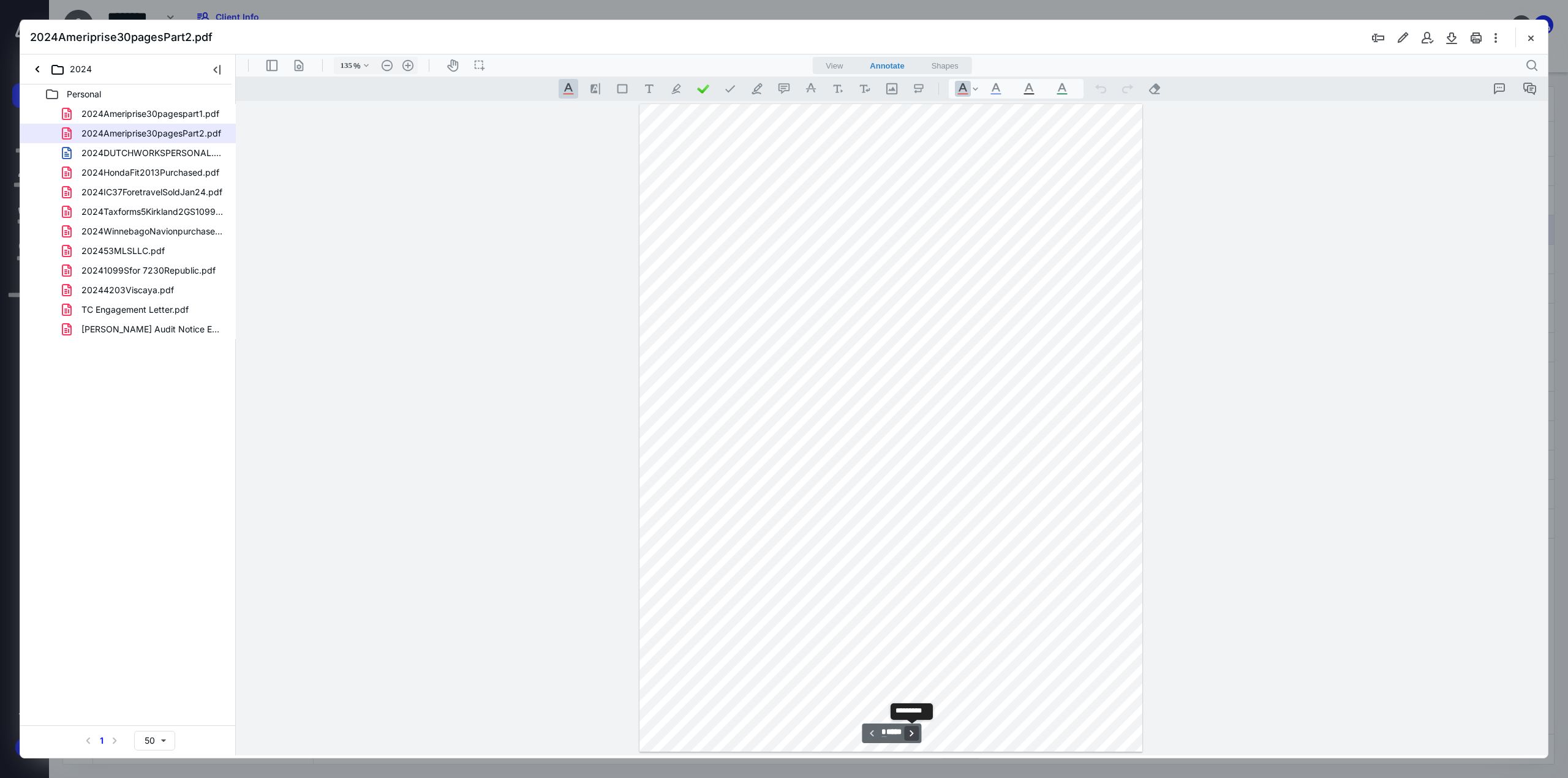 click on "**********" at bounding box center (912, 733) 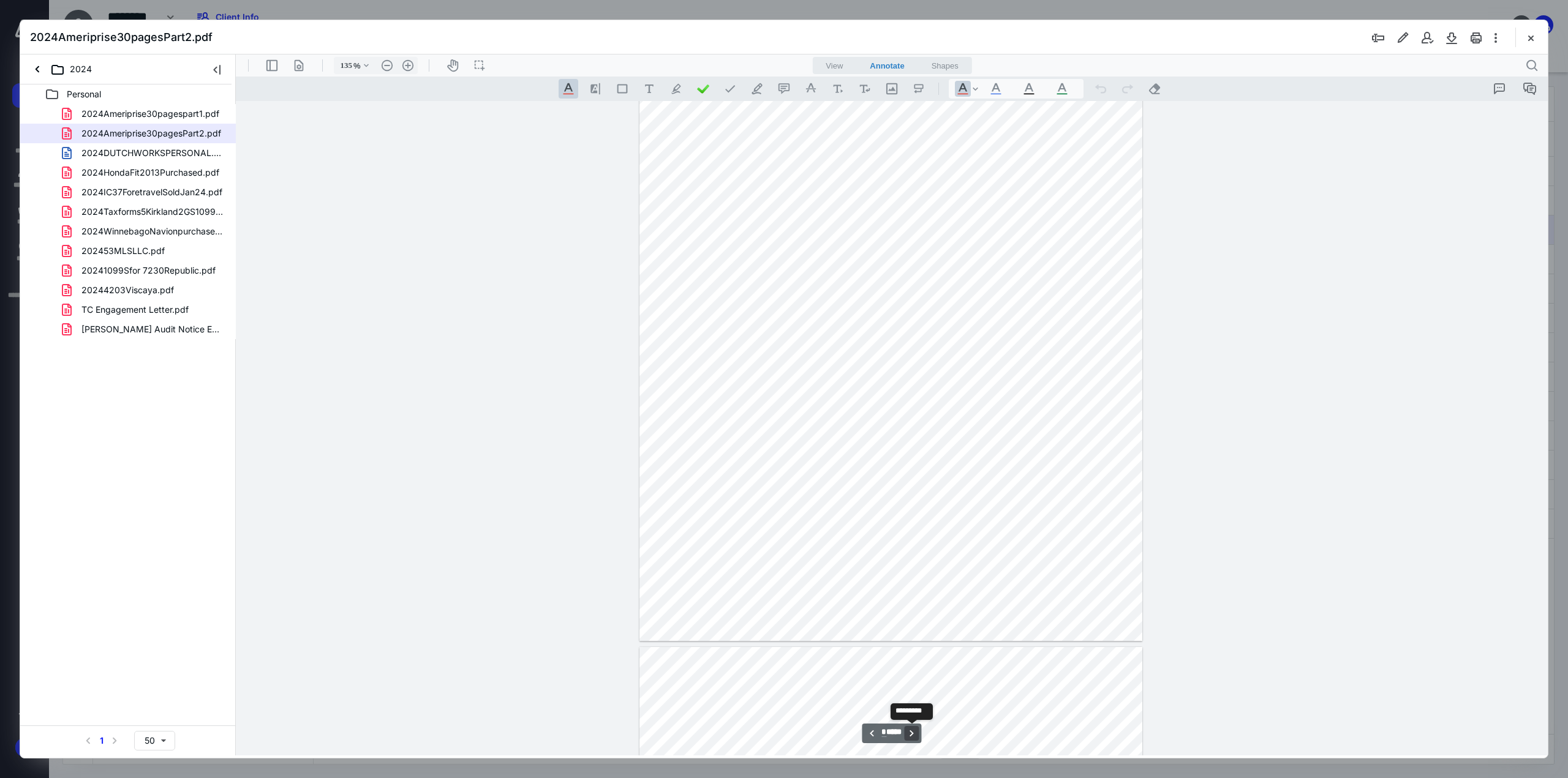 click on "**********" at bounding box center [912, 733] 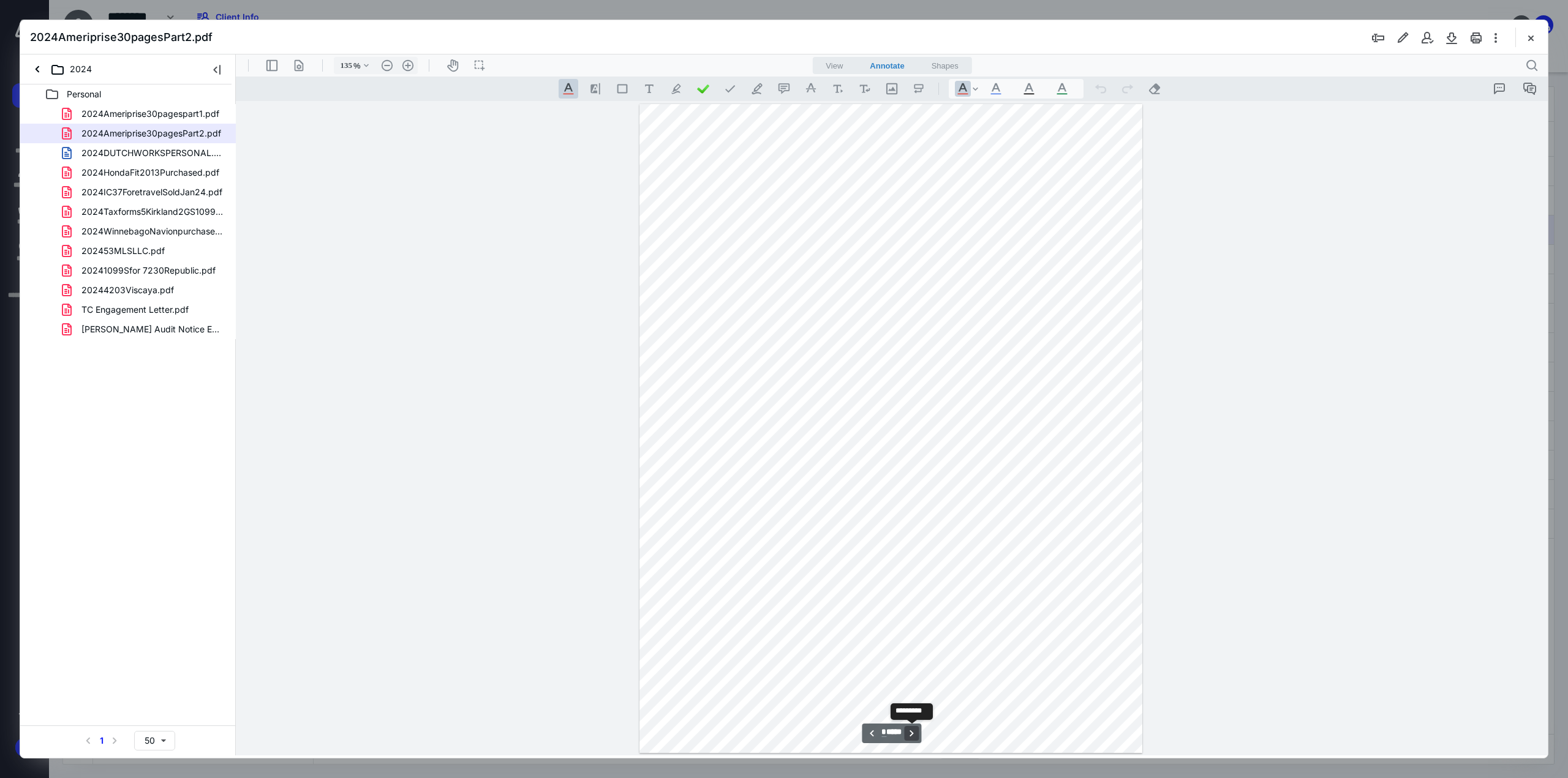click on "**********" at bounding box center [912, 733] 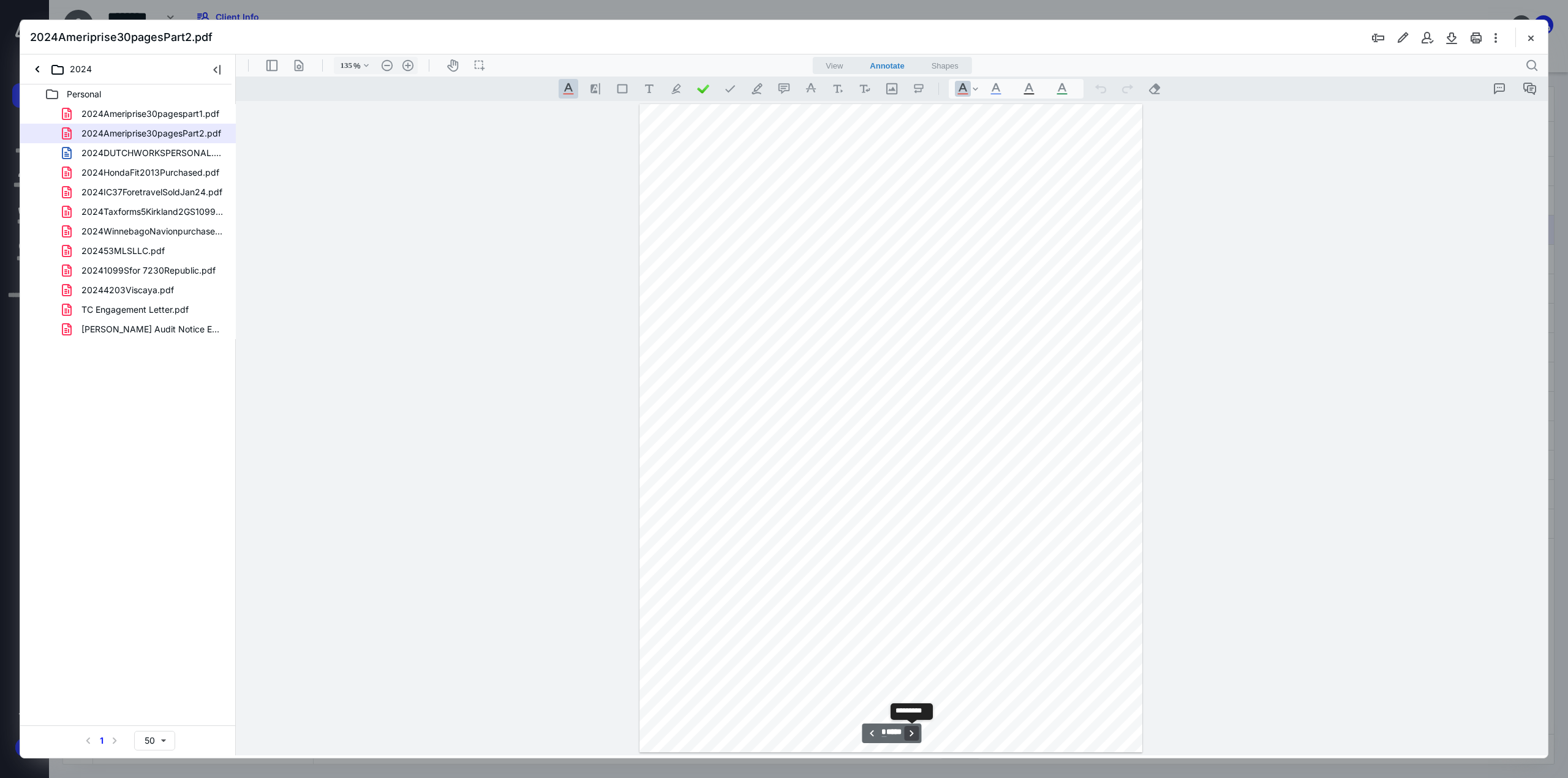 click on "**********" at bounding box center (912, 733) 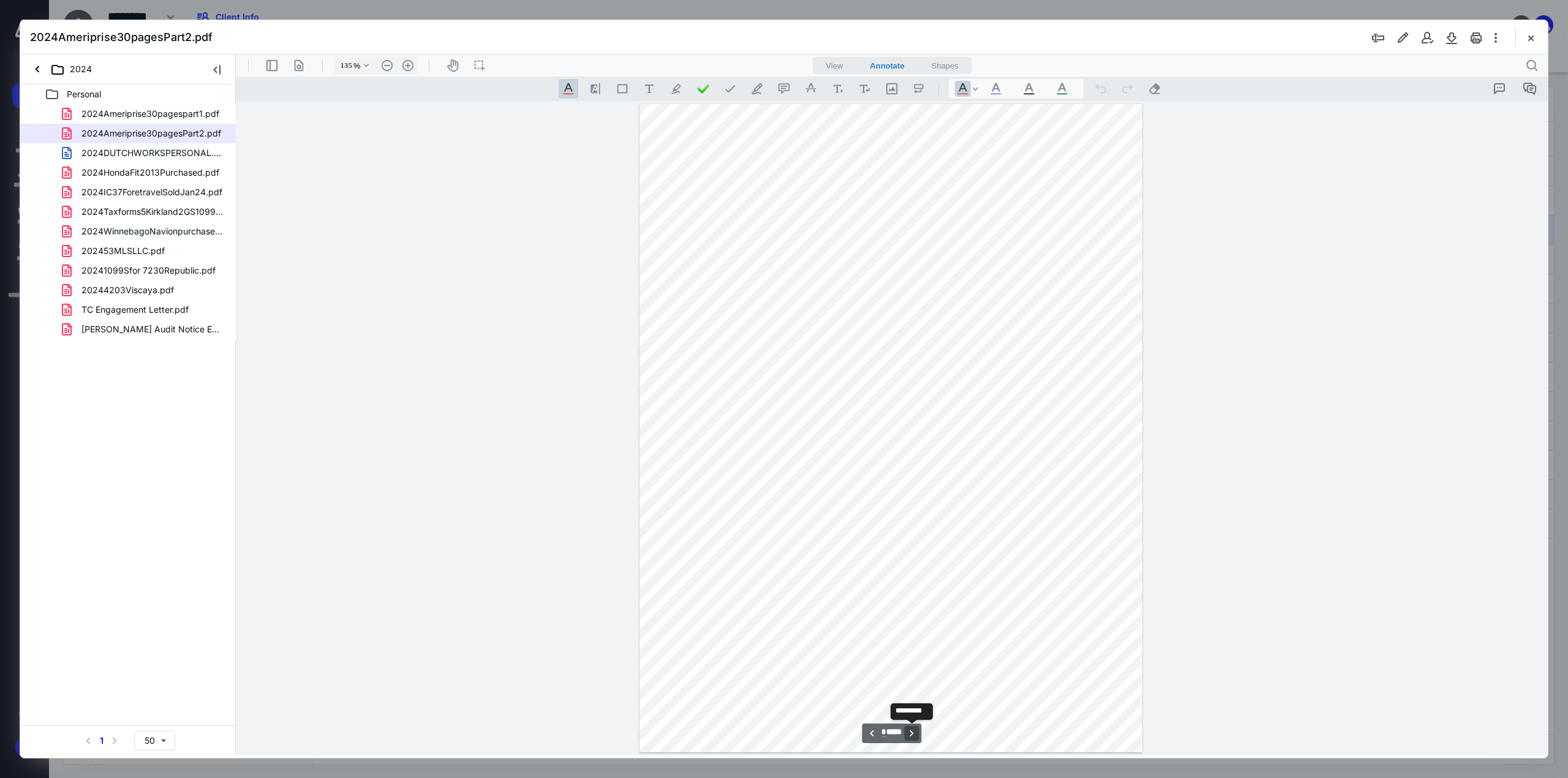 click on "**********" at bounding box center (912, 733) 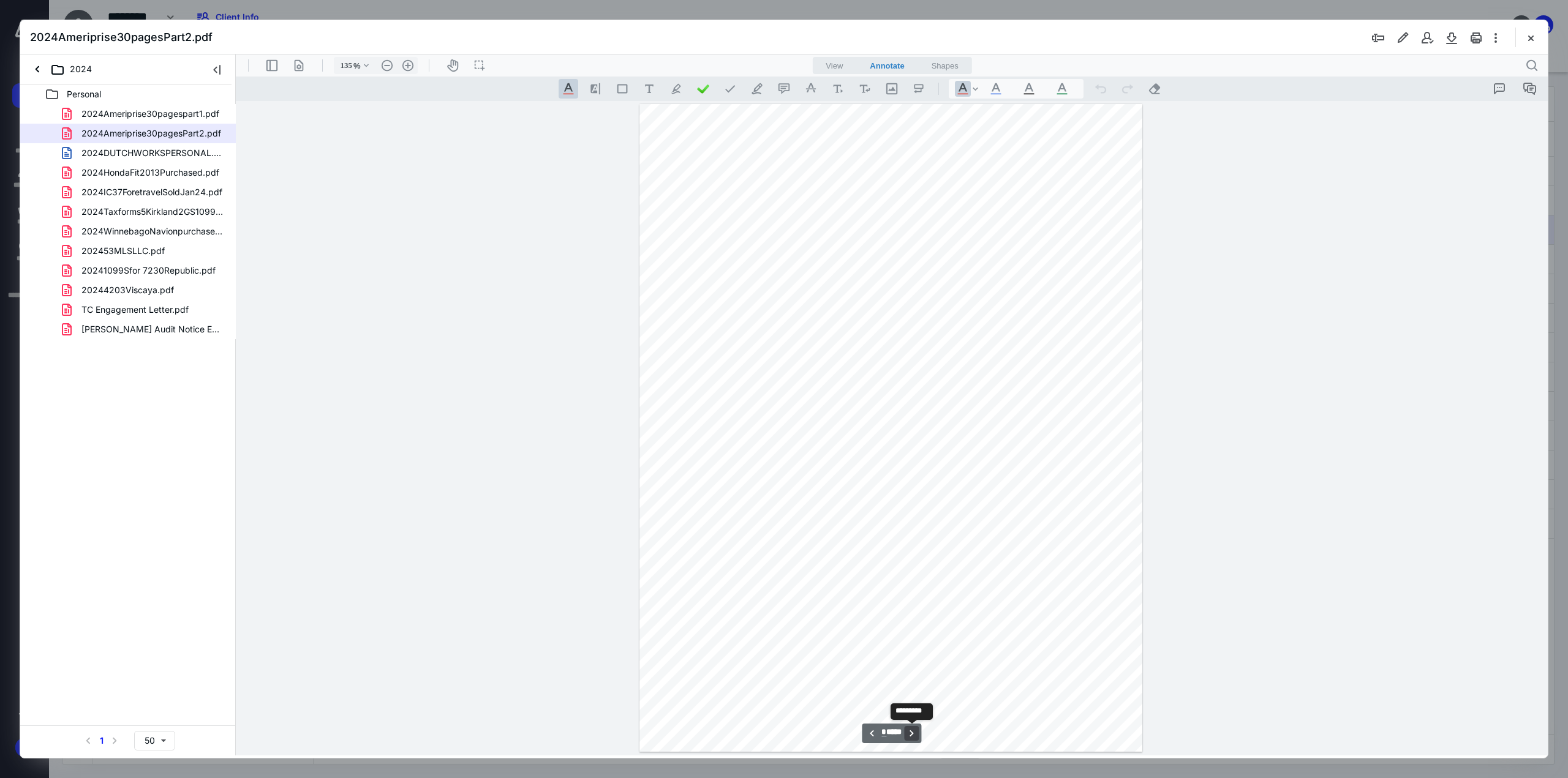click on "**********" at bounding box center [912, 733] 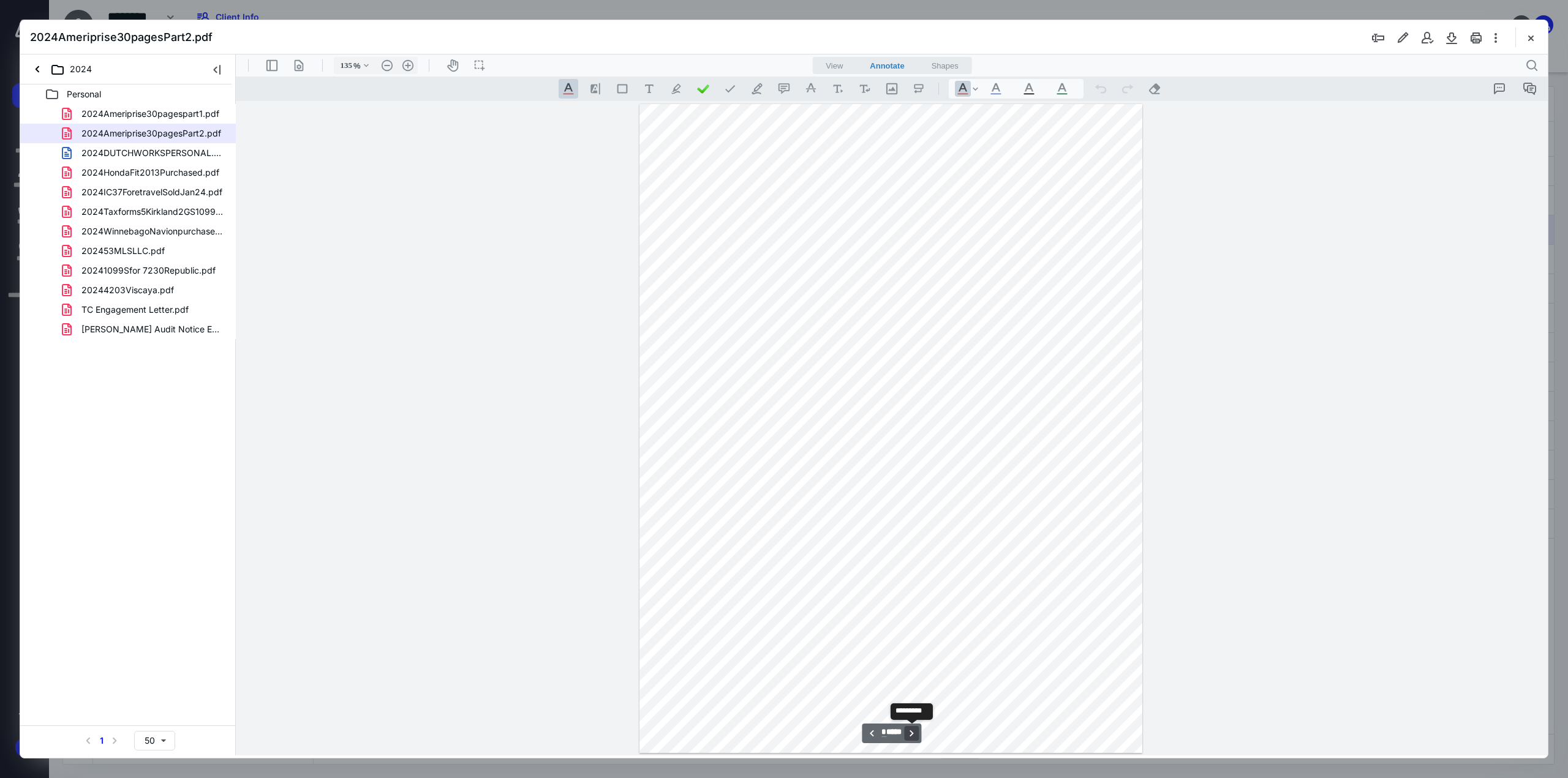 click on "**********" at bounding box center [912, 733] 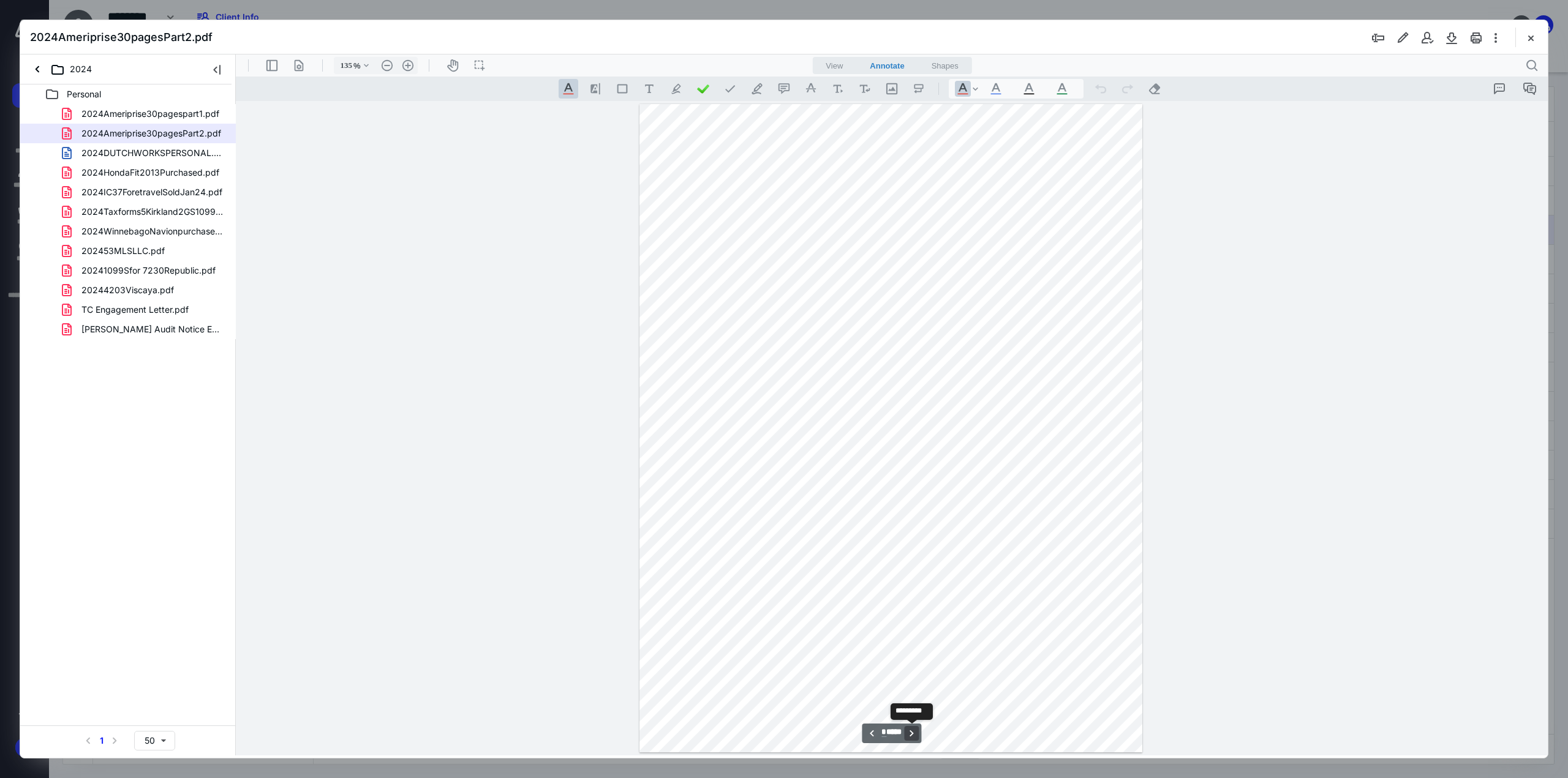 click on "**********" at bounding box center [912, 733] 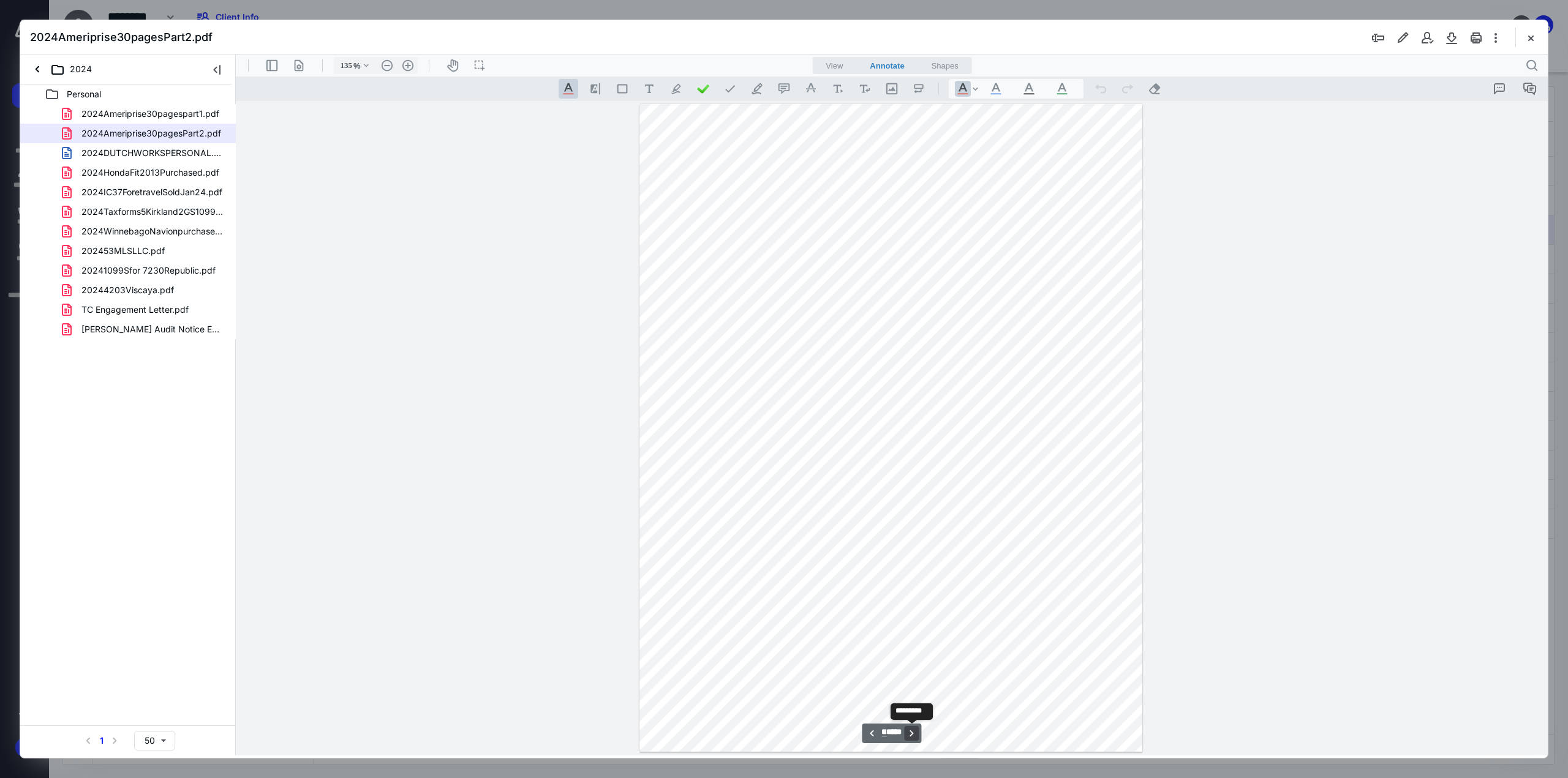 click on "**********" at bounding box center [912, 733] 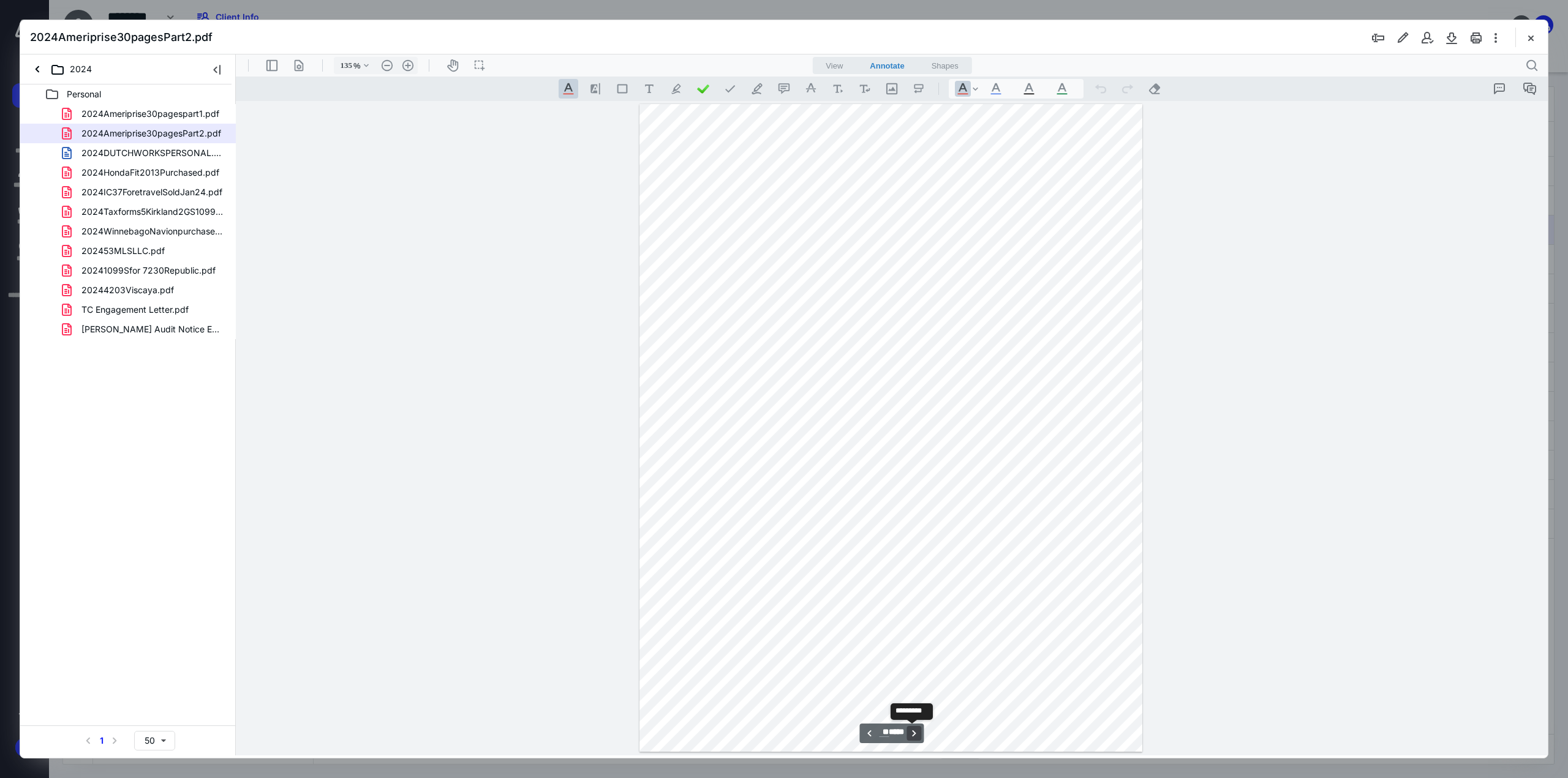 click on "**********" at bounding box center (914, 733) 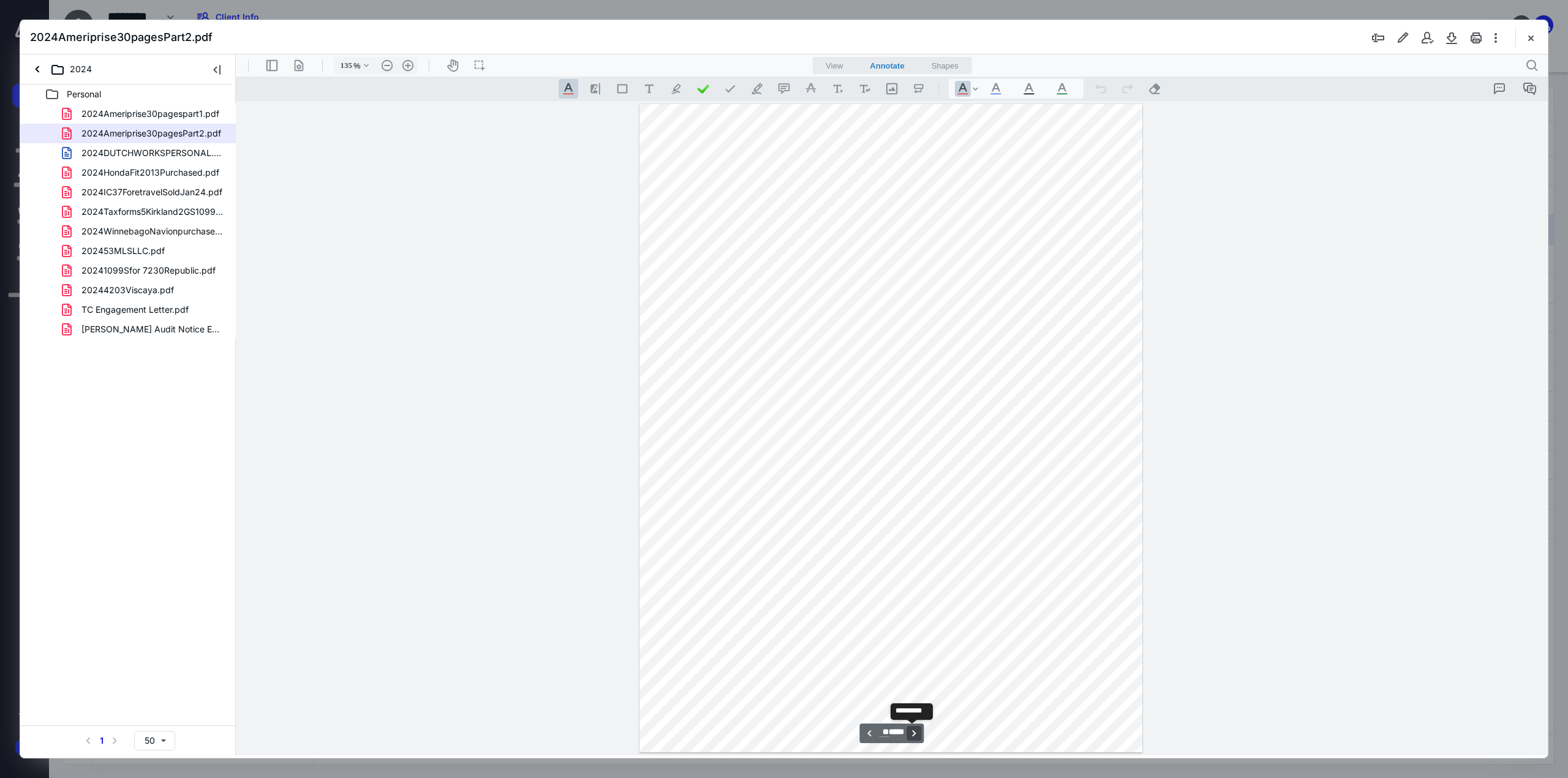 click on "**********" at bounding box center [914, 733] 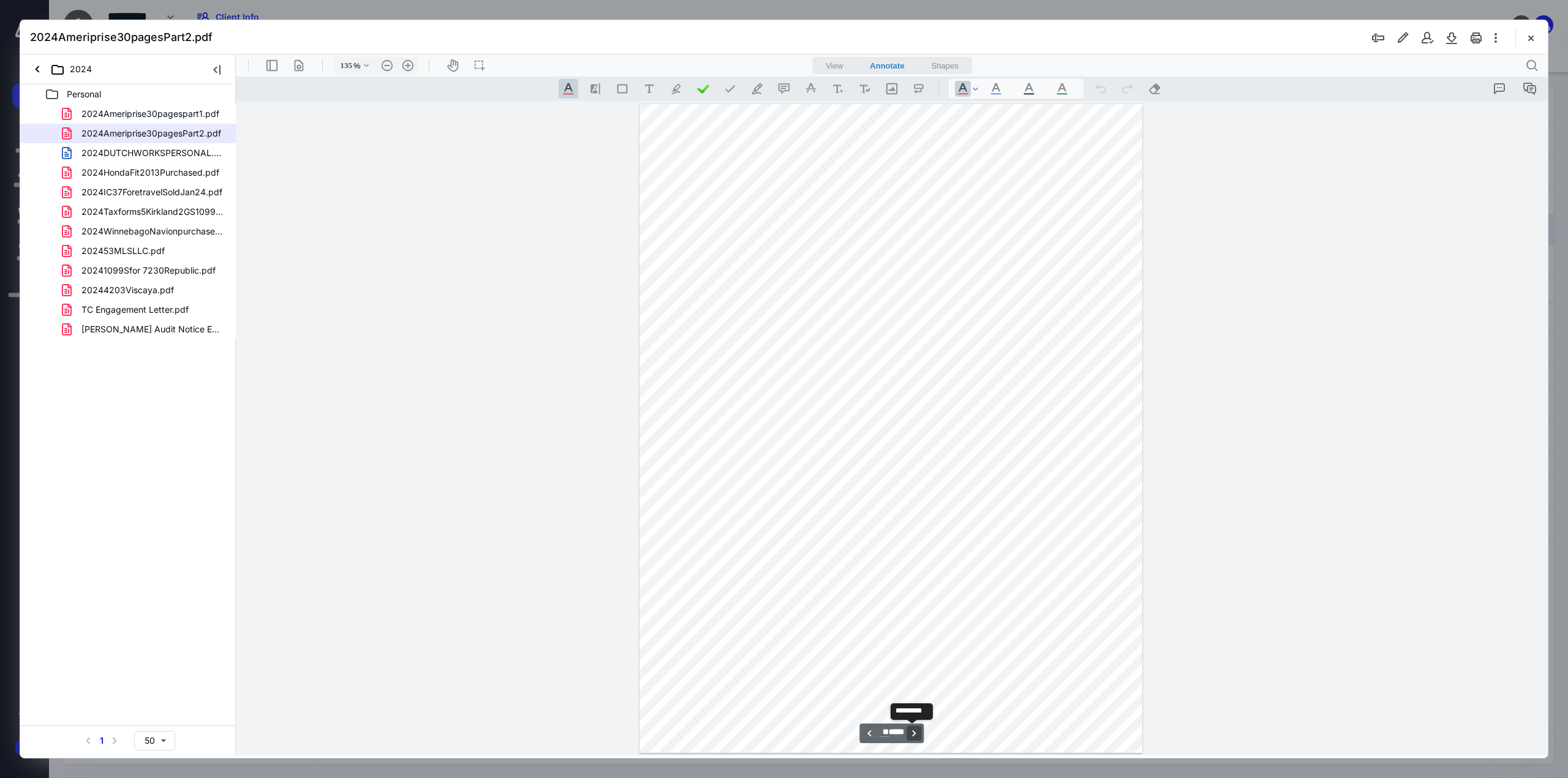 click on "**********" at bounding box center [914, 733] 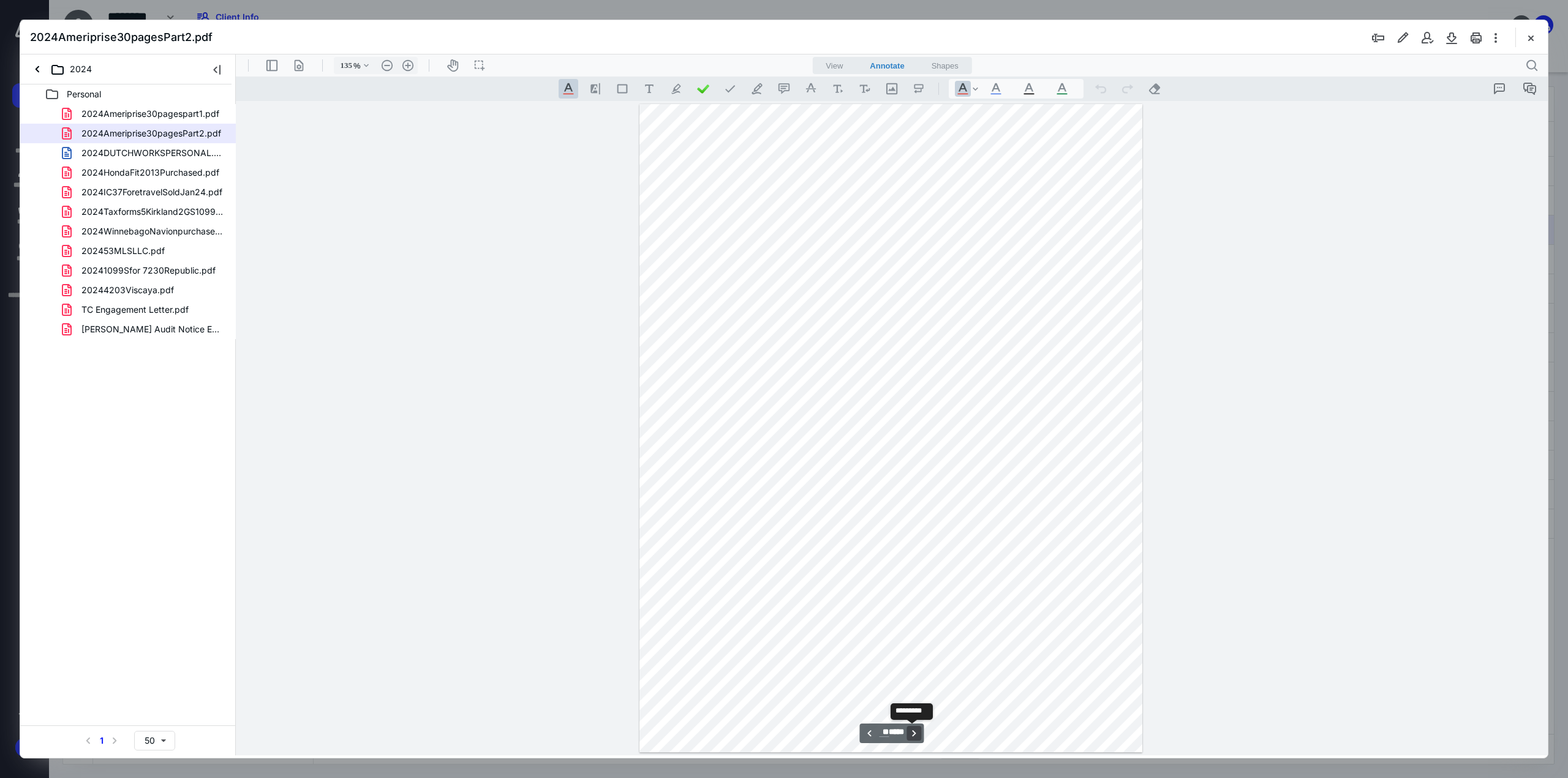 click on "**********" at bounding box center (914, 733) 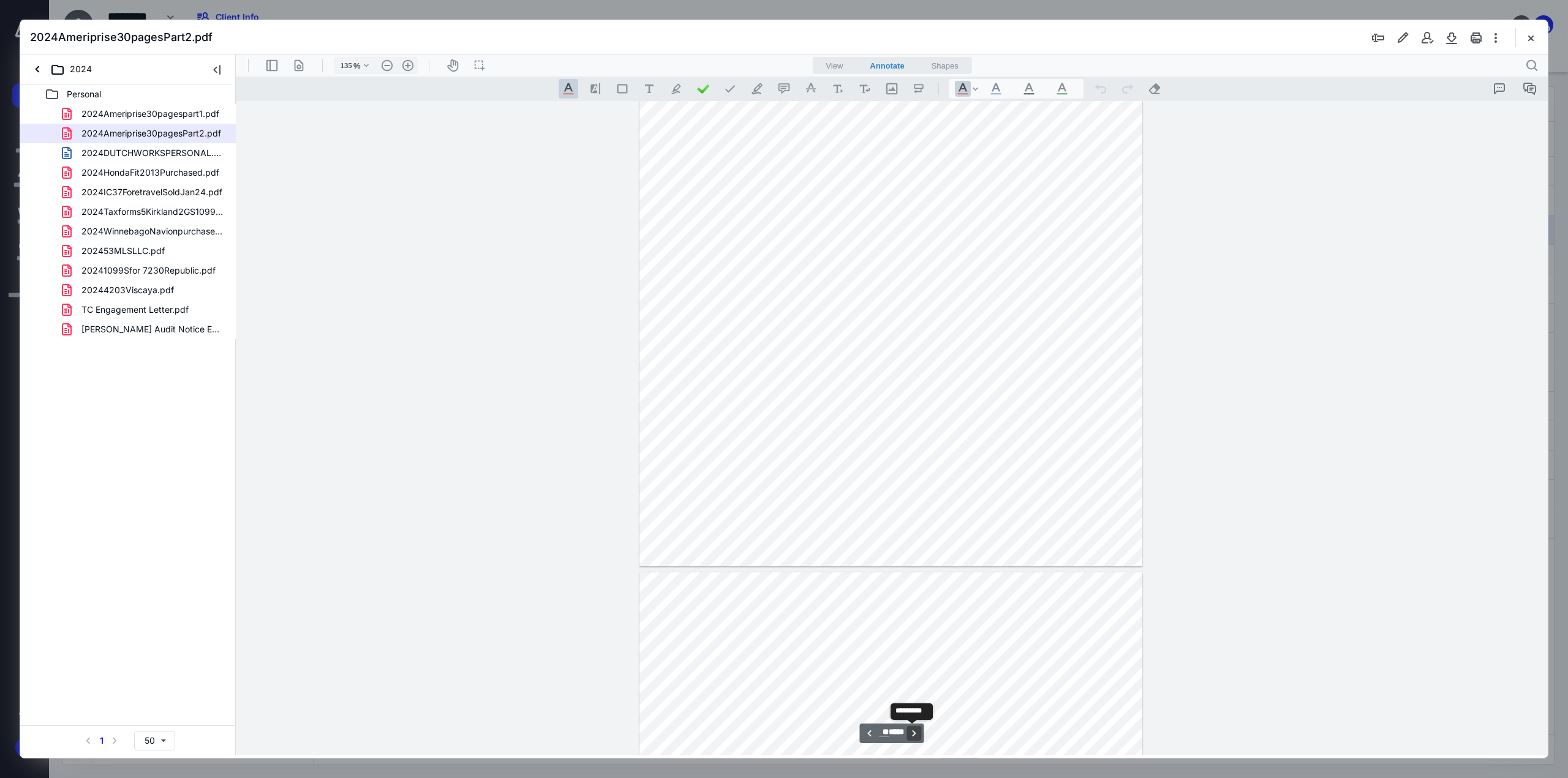 click on "**********" at bounding box center (914, 733) 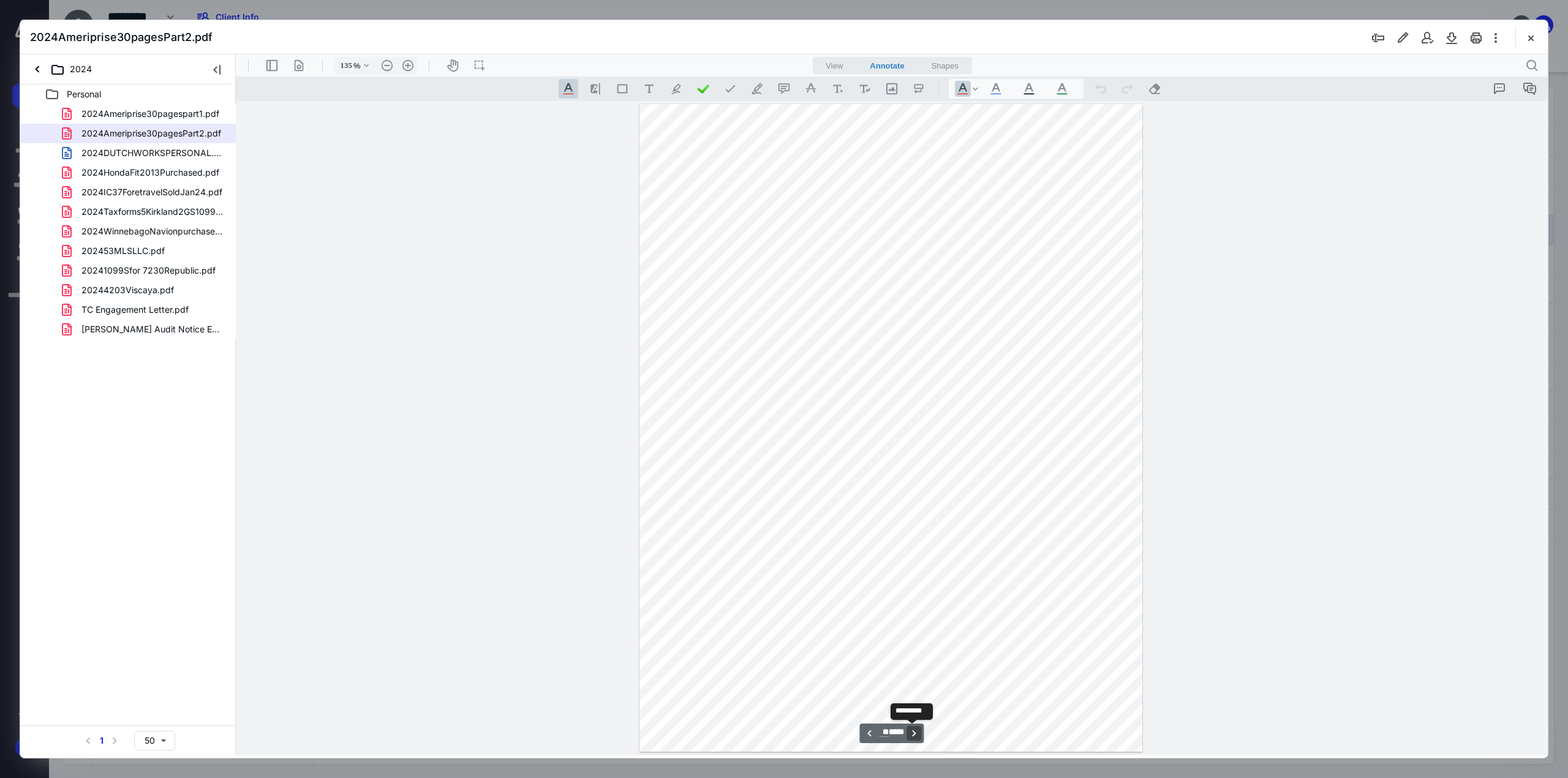 click on "**********" at bounding box center (914, 733) 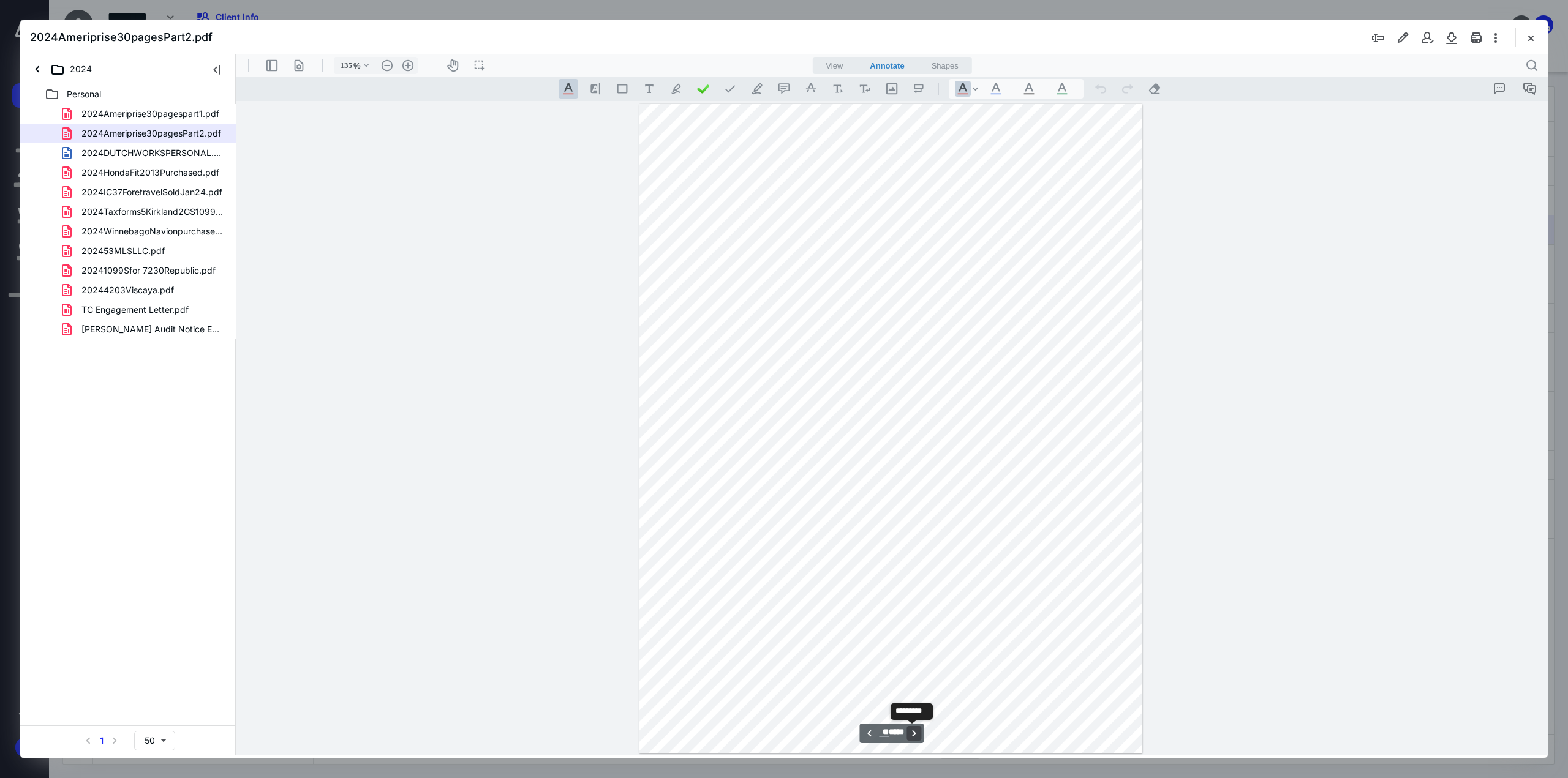 click on "**********" at bounding box center [914, 733] 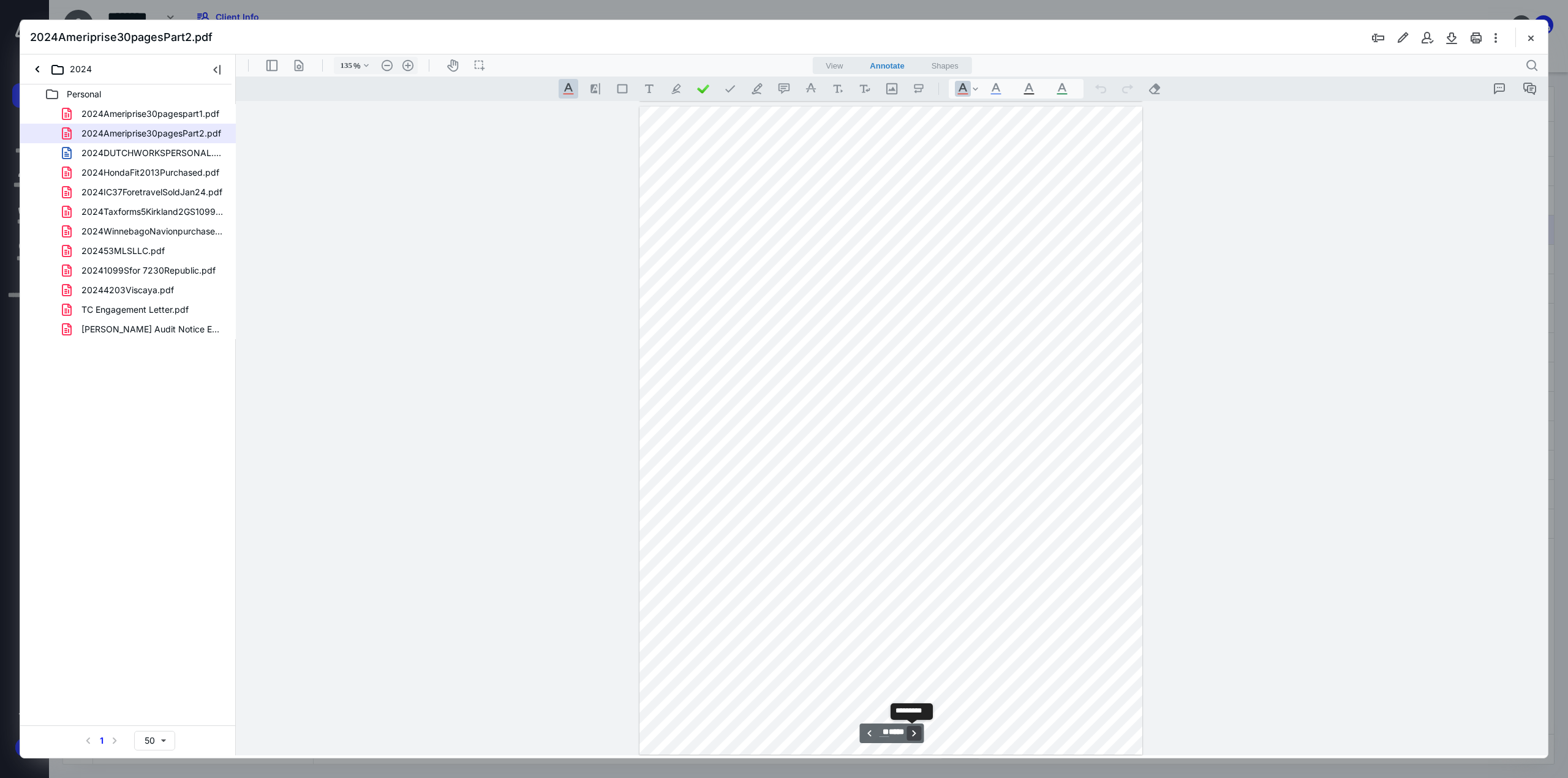 click on "**********" at bounding box center (914, 733) 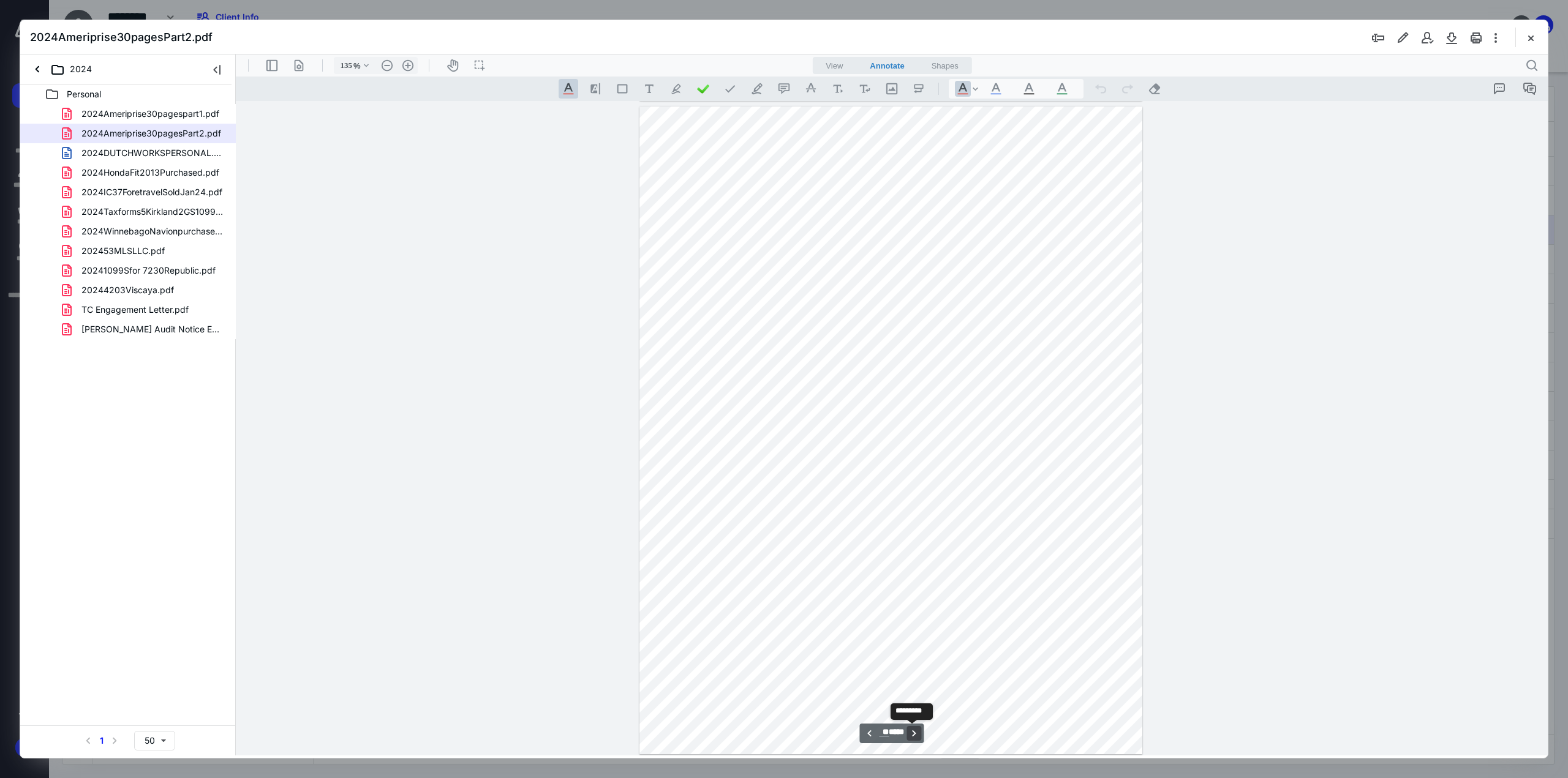 click on "**********" at bounding box center (914, 733) 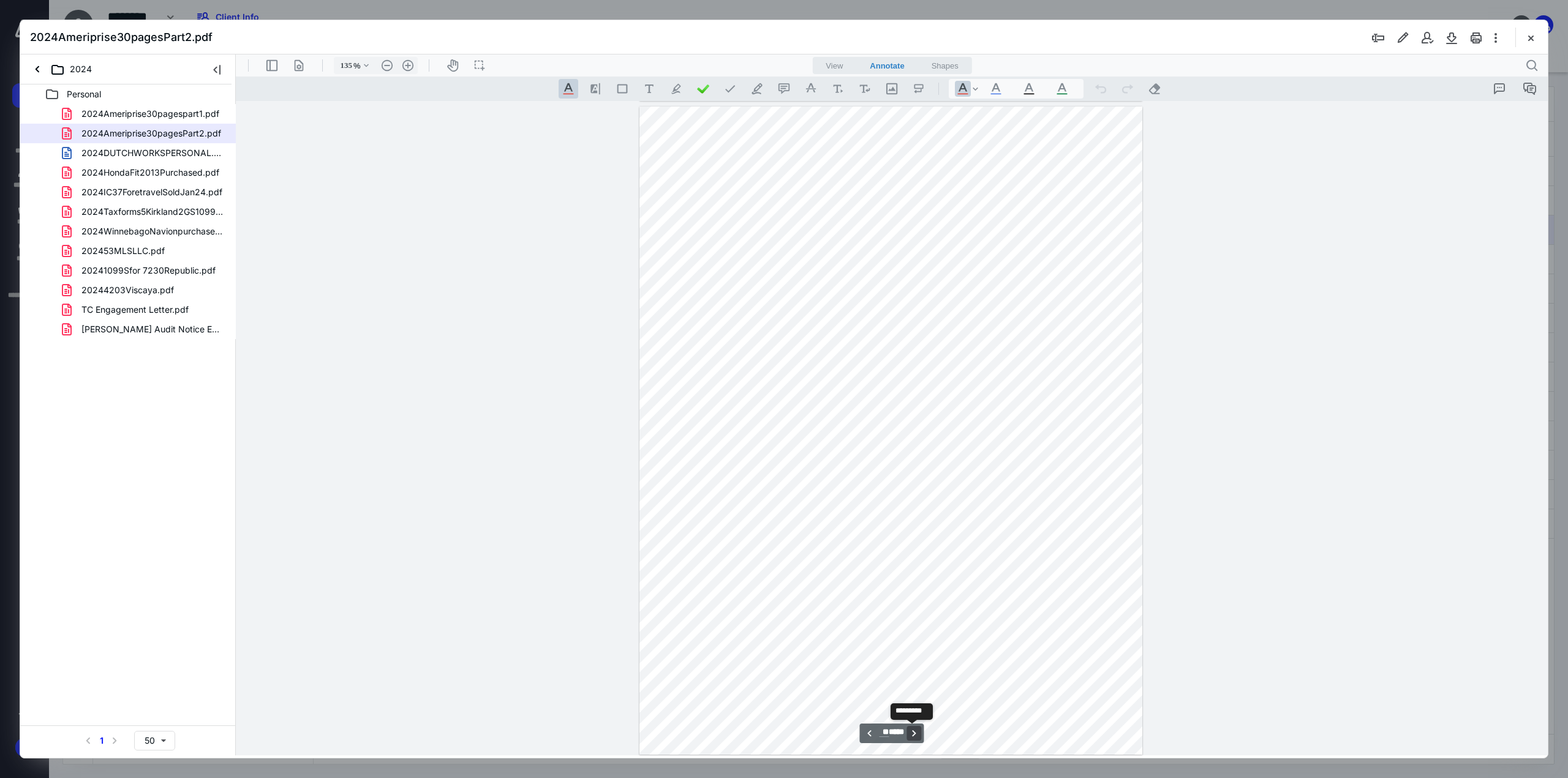click on "**********" at bounding box center (914, 733) 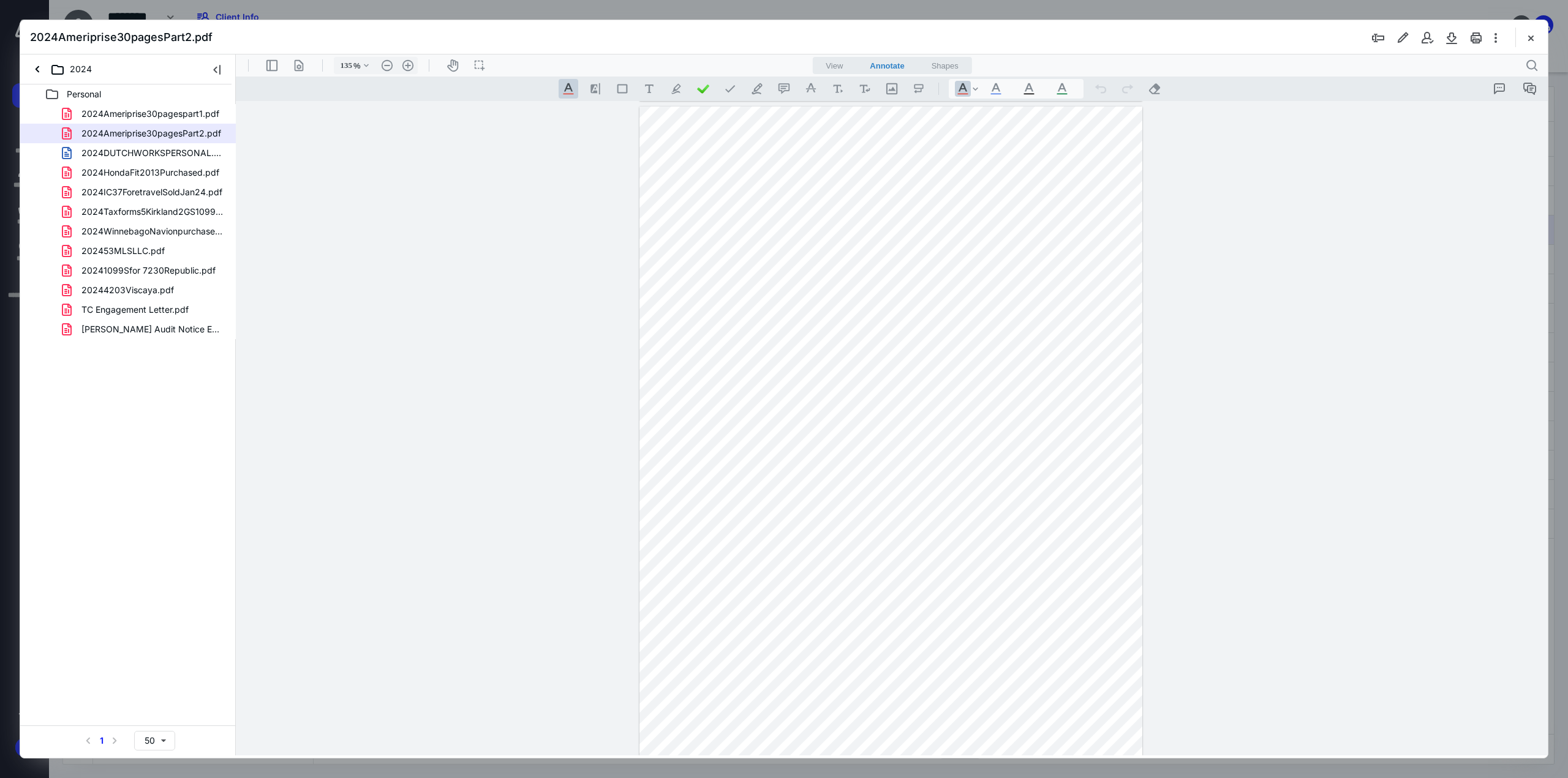 drag, startPoint x: 1534, startPoint y: 32, endPoint x: 1458, endPoint y: 69, distance: 84.5281 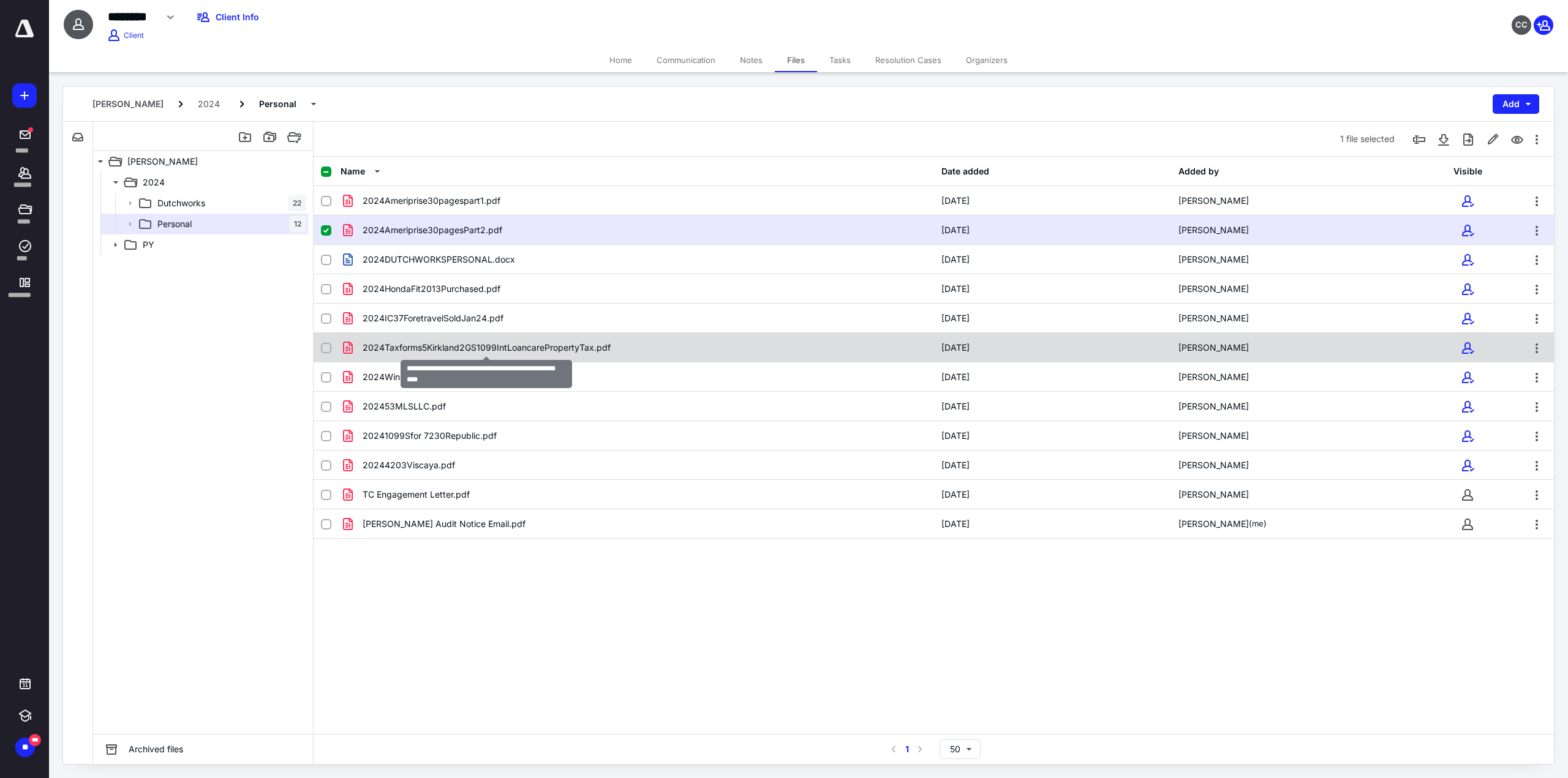 click on "2024Taxforms5Kirkland2GS1099IntLoancarePropertyTax.pdf" at bounding box center [486, 348] 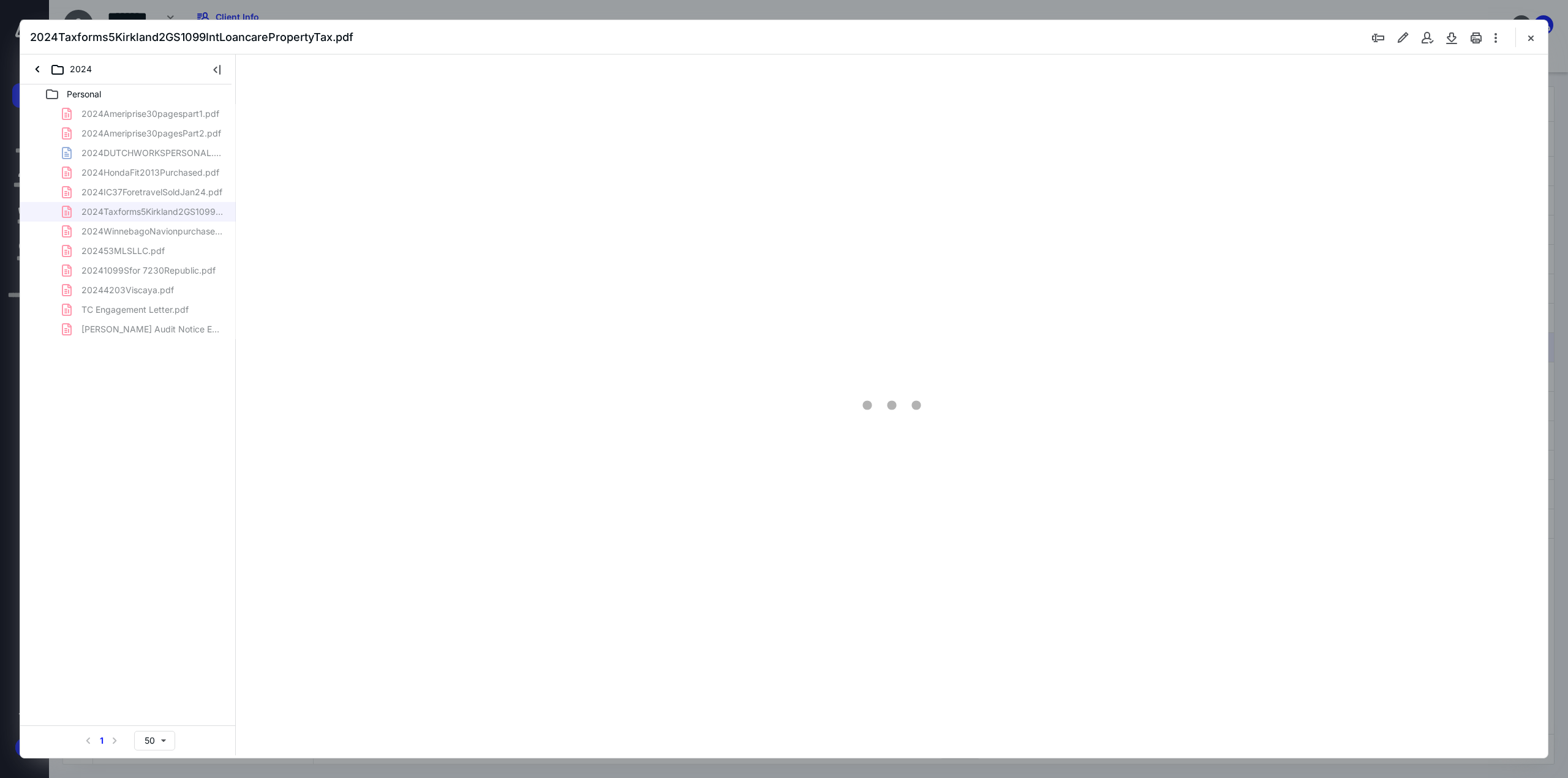 scroll, scrollTop: 0, scrollLeft: 0, axis: both 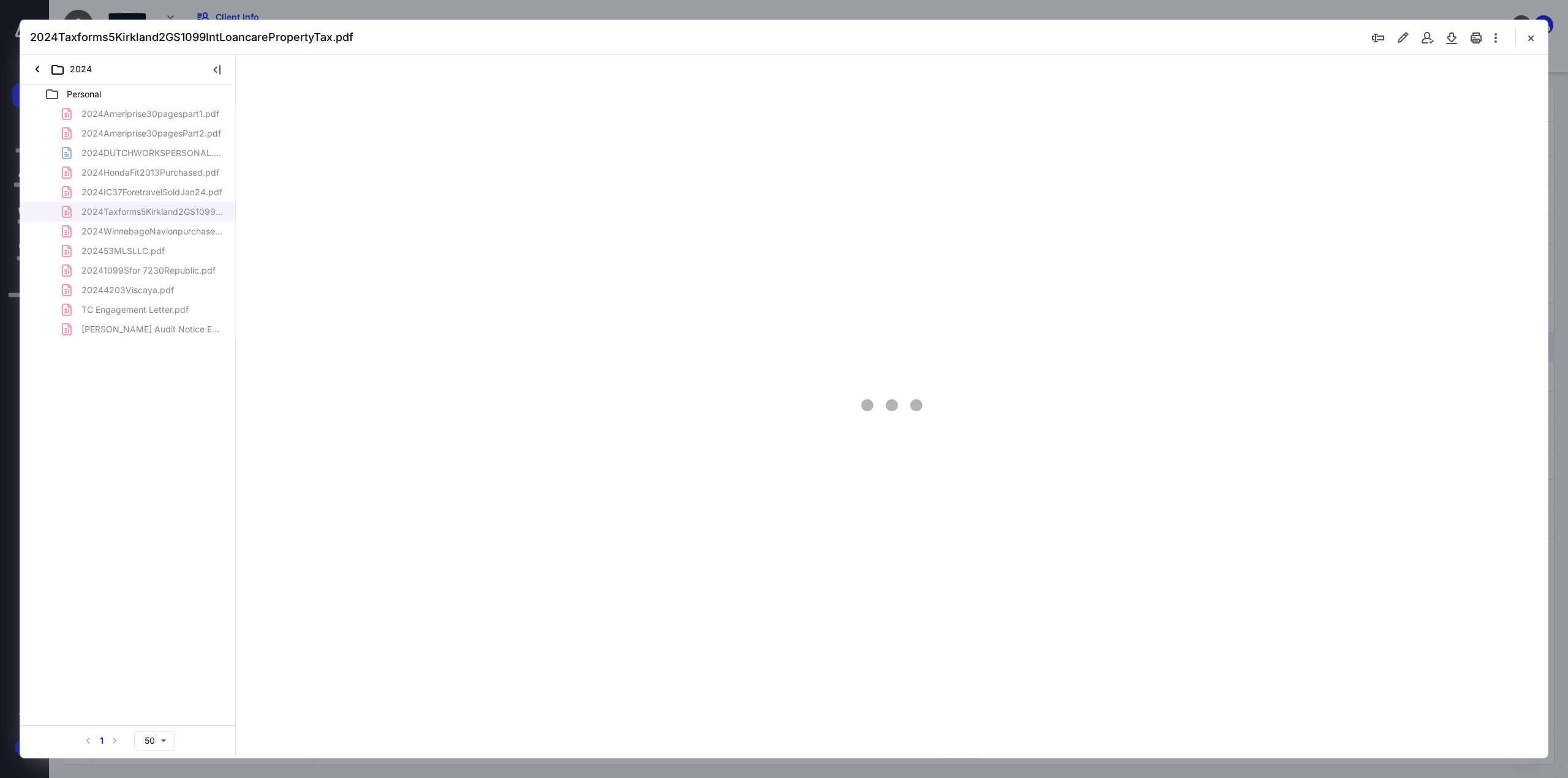 type on "135" 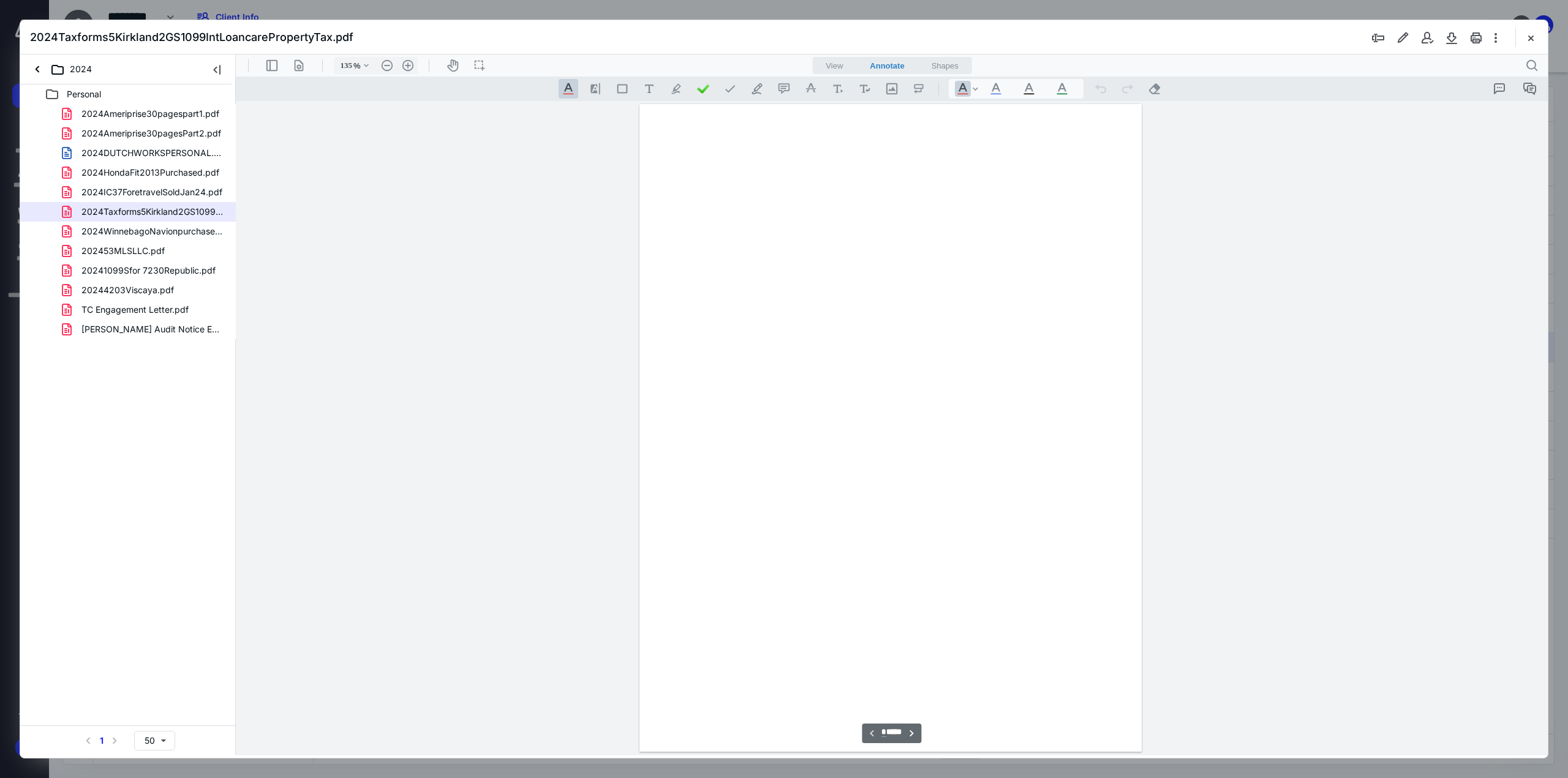 scroll, scrollTop: 50, scrollLeft: 0, axis: vertical 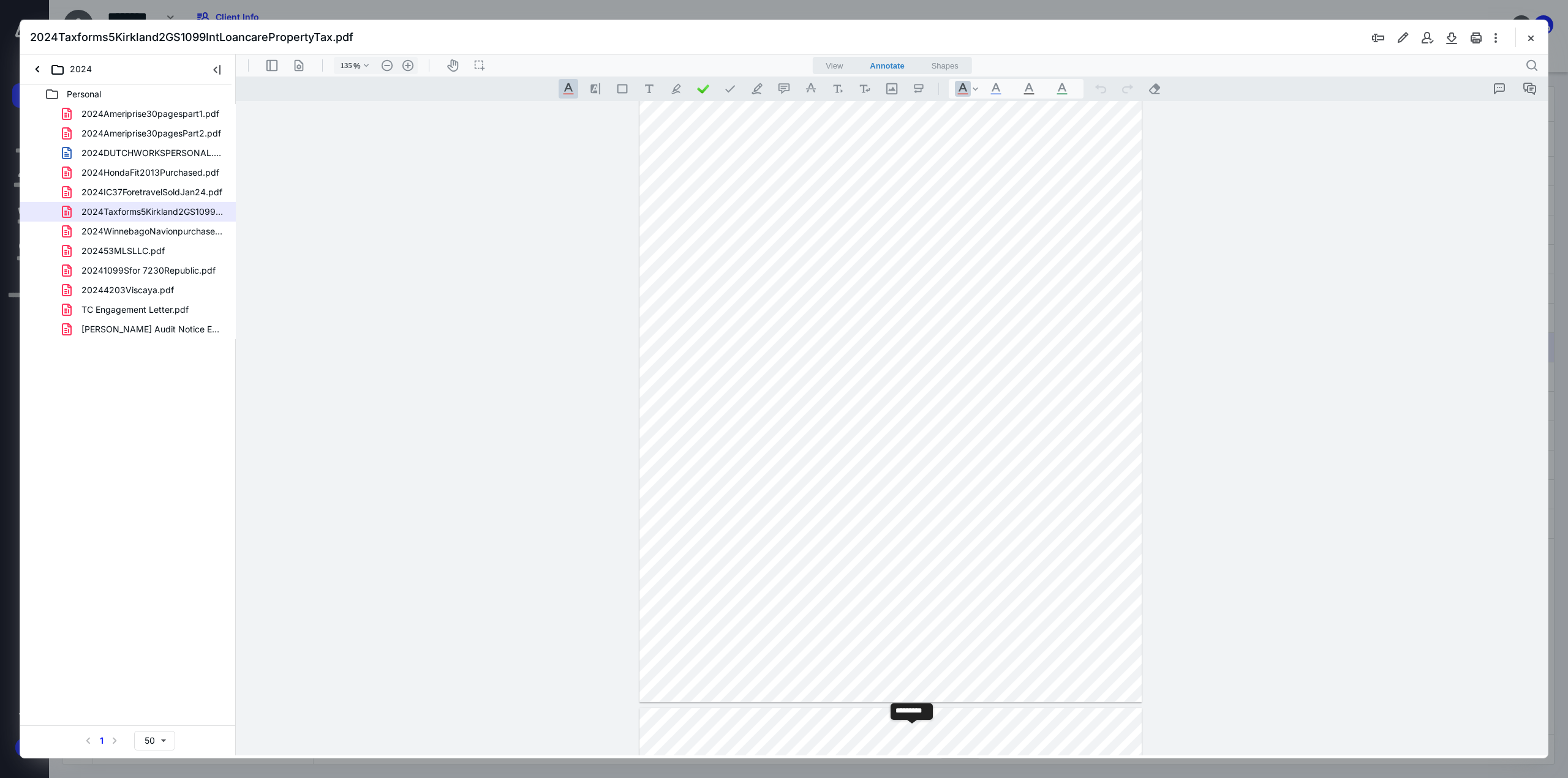 click on "**********" at bounding box center [912, 733] 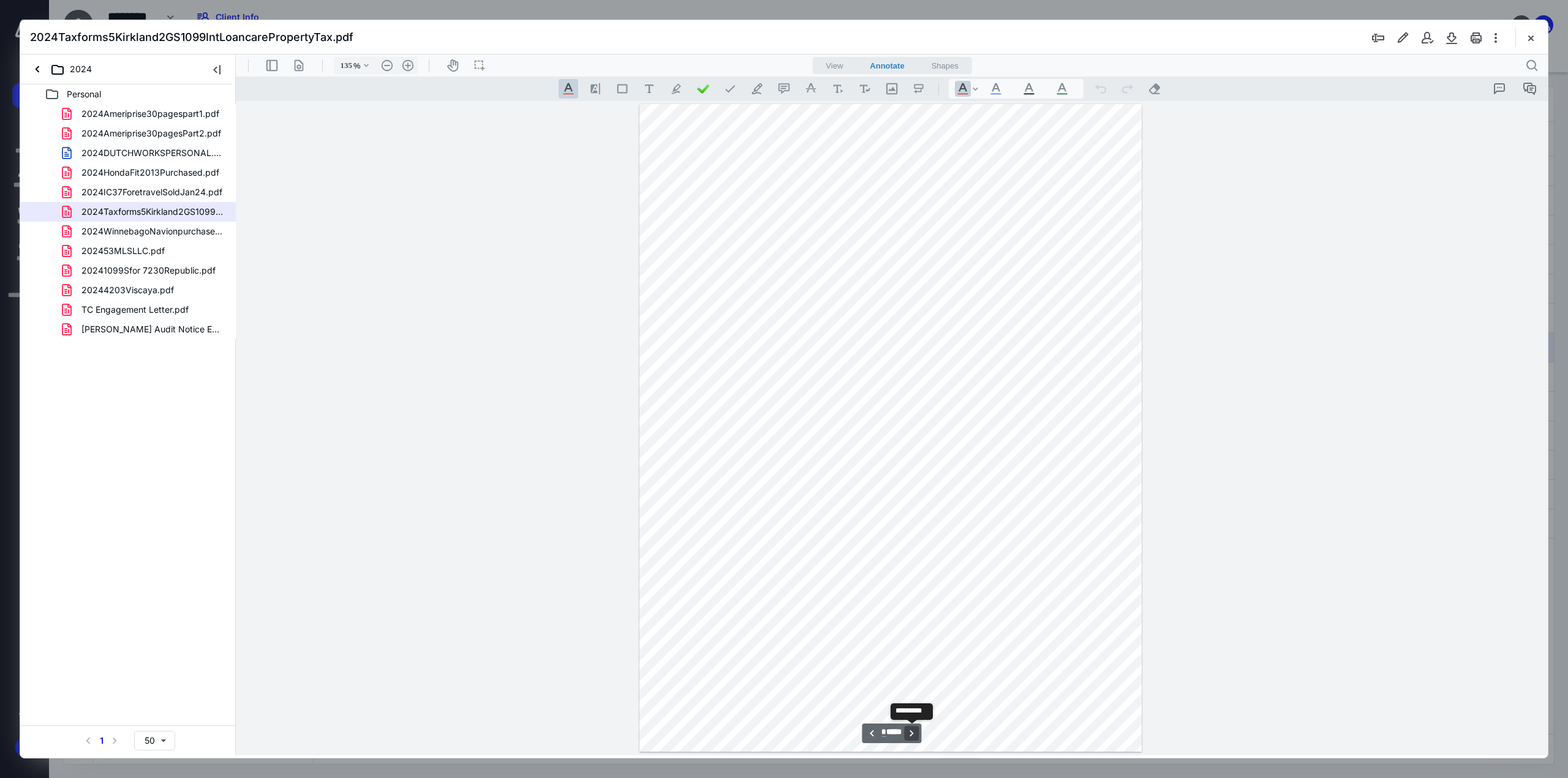 click on "**********" at bounding box center [912, 733] 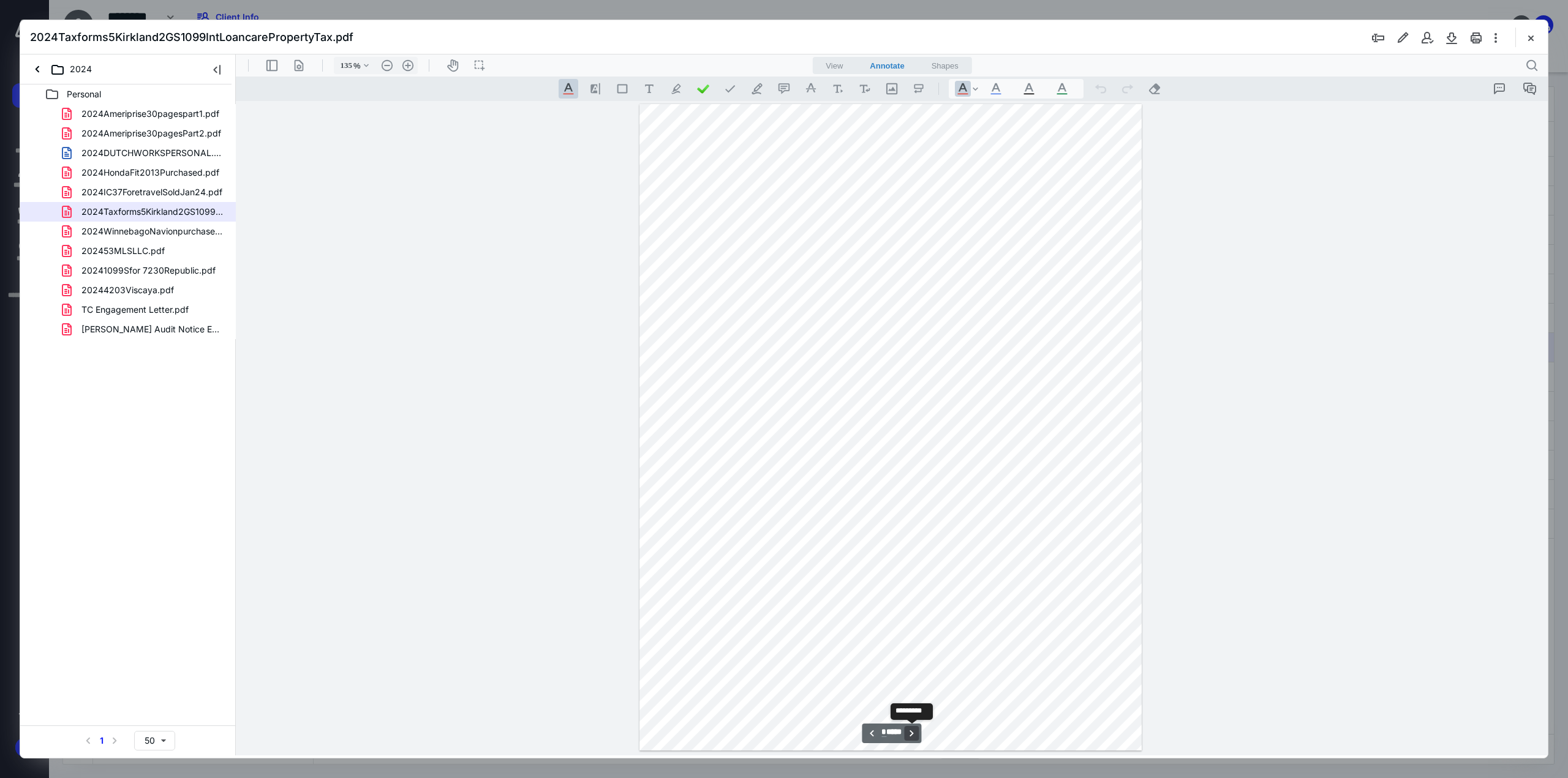 click on "**********" at bounding box center (912, 733) 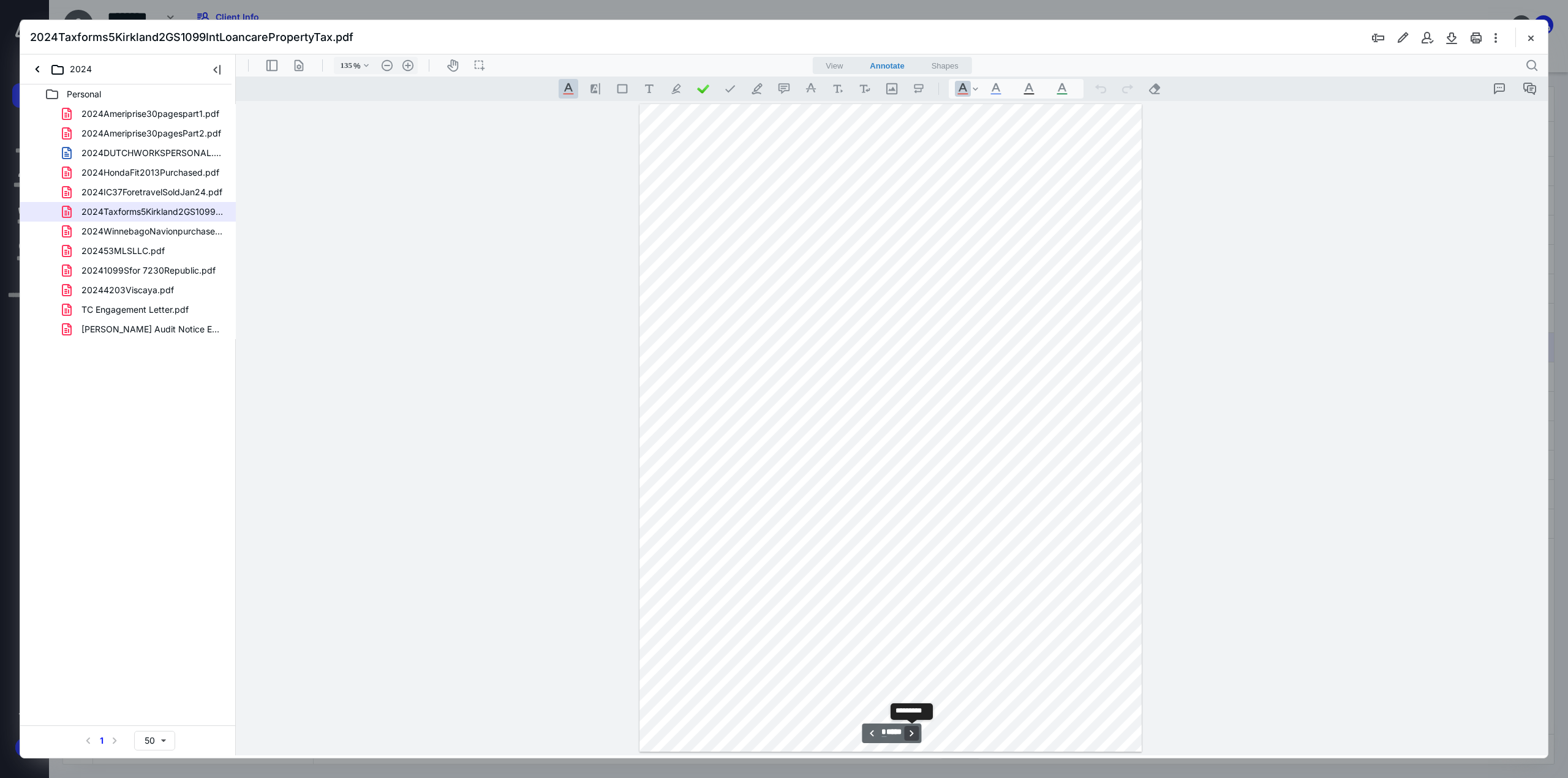 click on "**********" at bounding box center (912, 733) 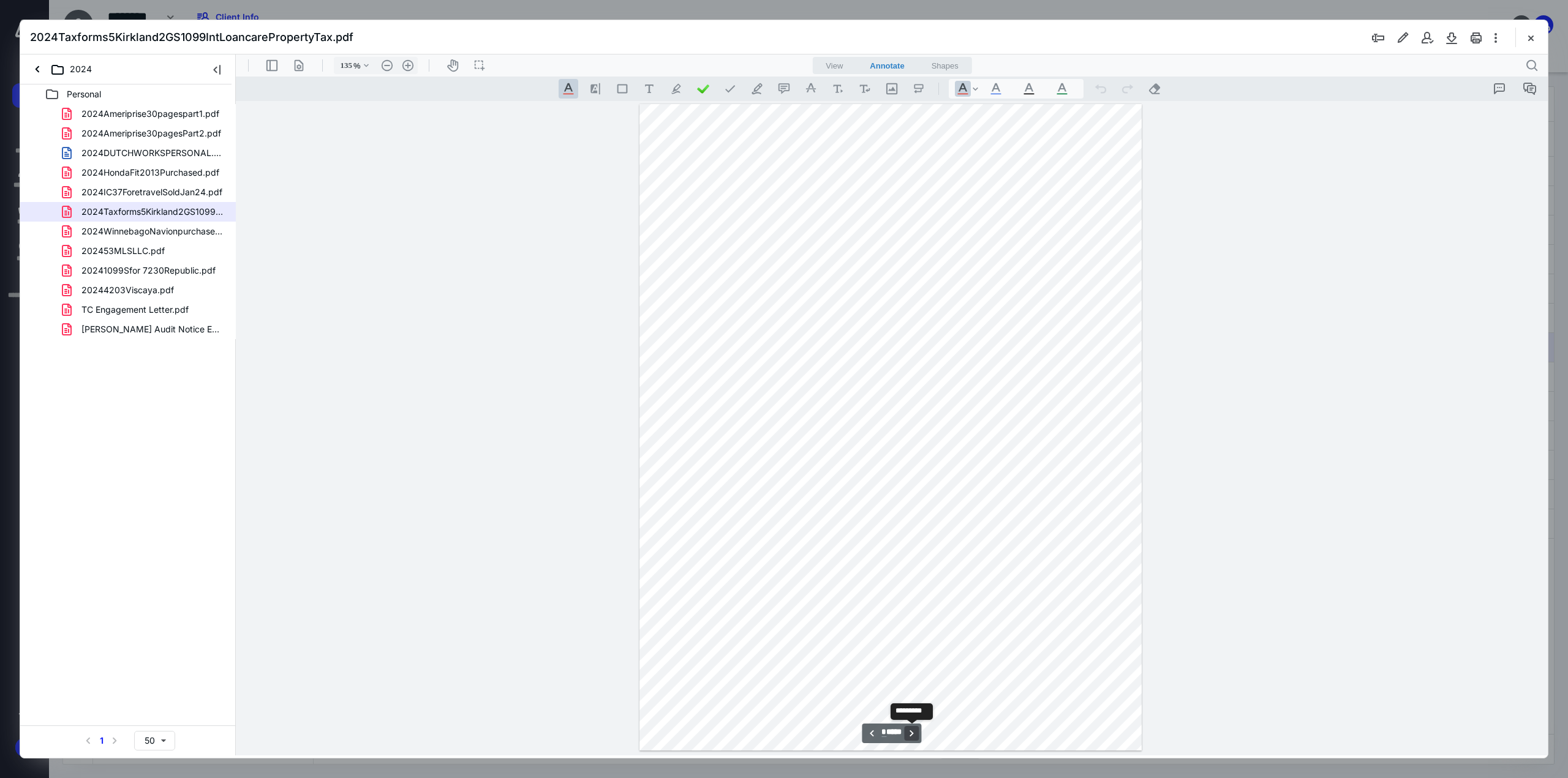 click on "**********" at bounding box center [912, 733] 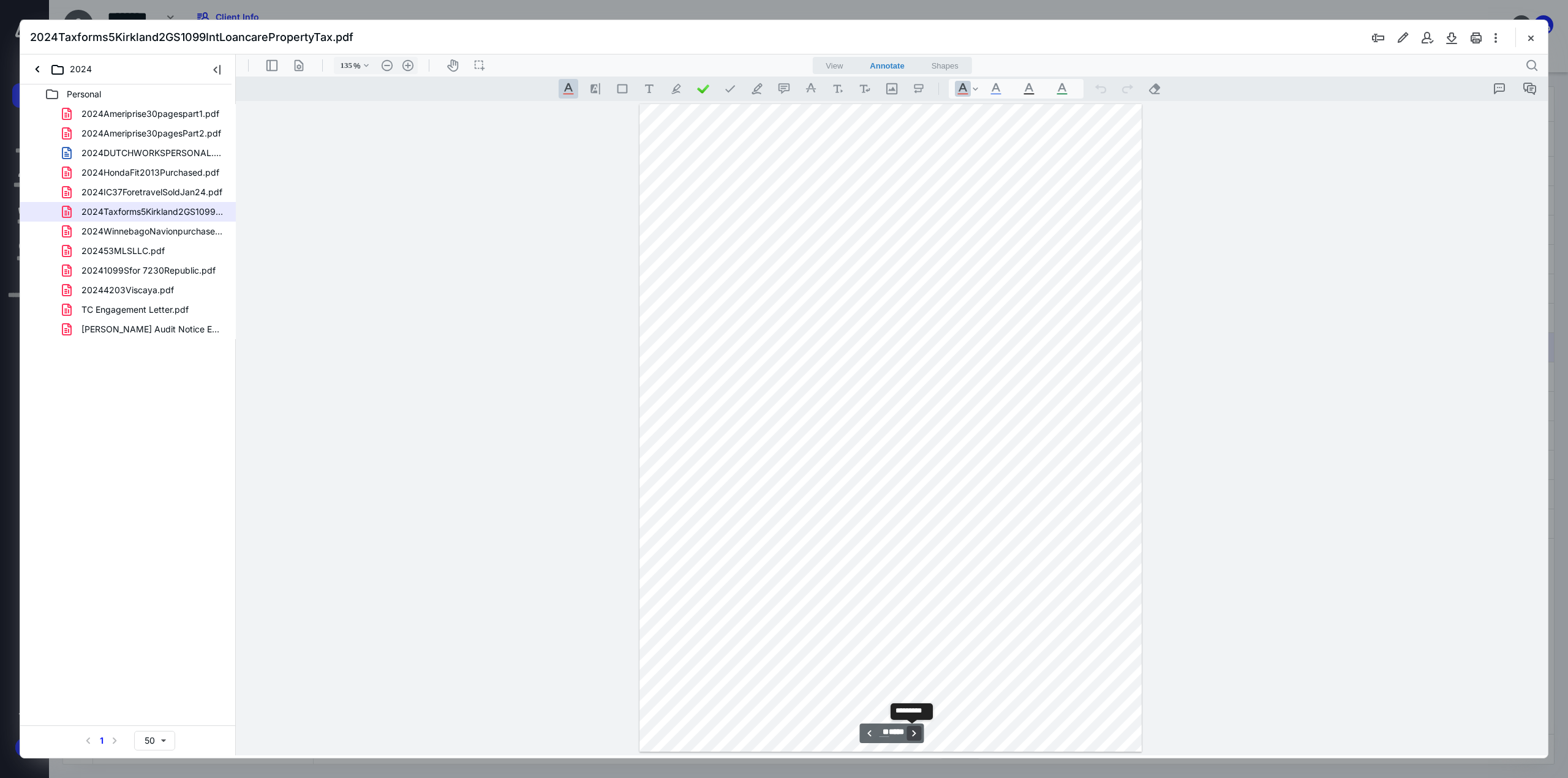 click on "**********" at bounding box center [914, 733] 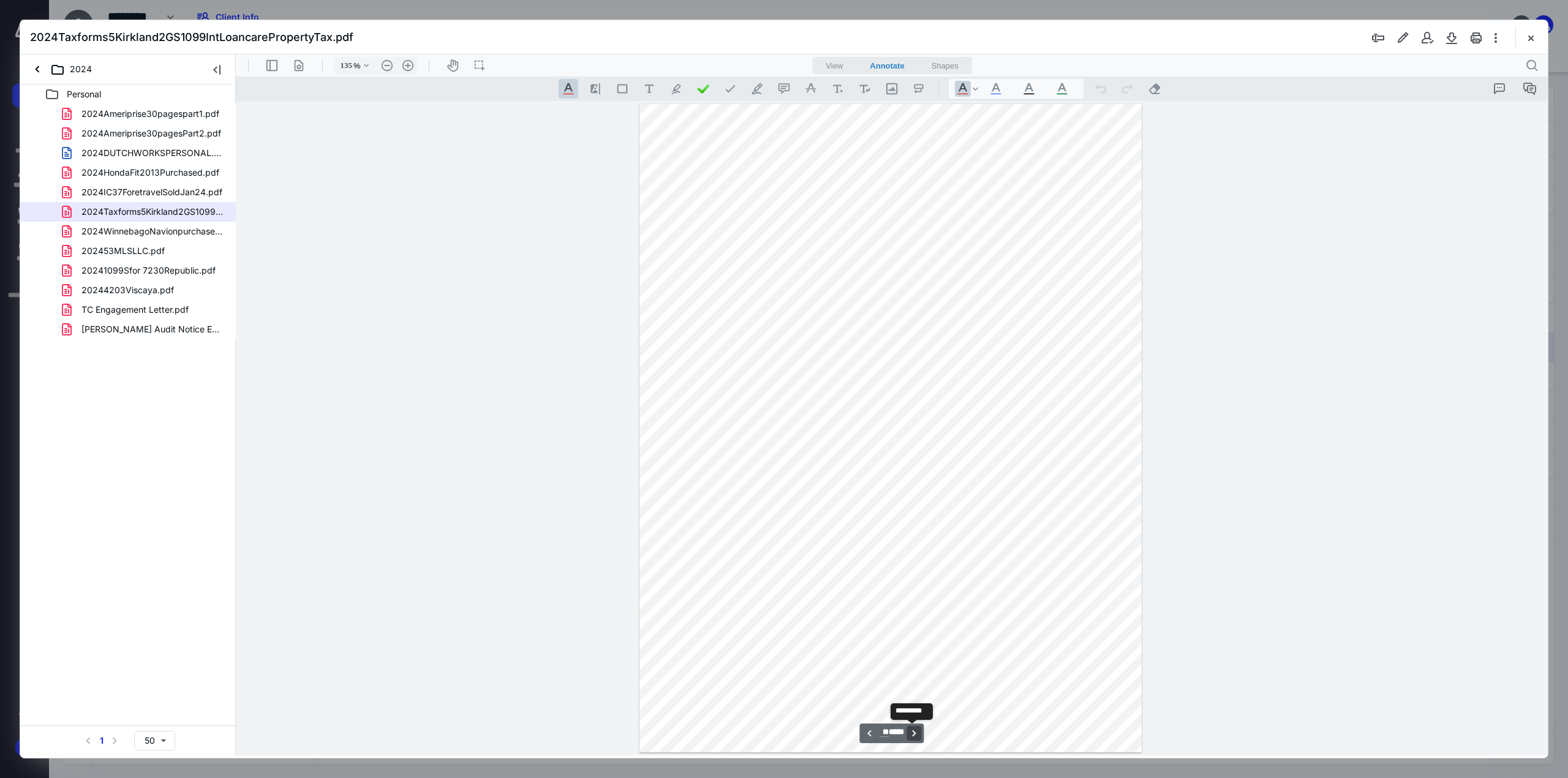click on "**********" at bounding box center (914, 733) 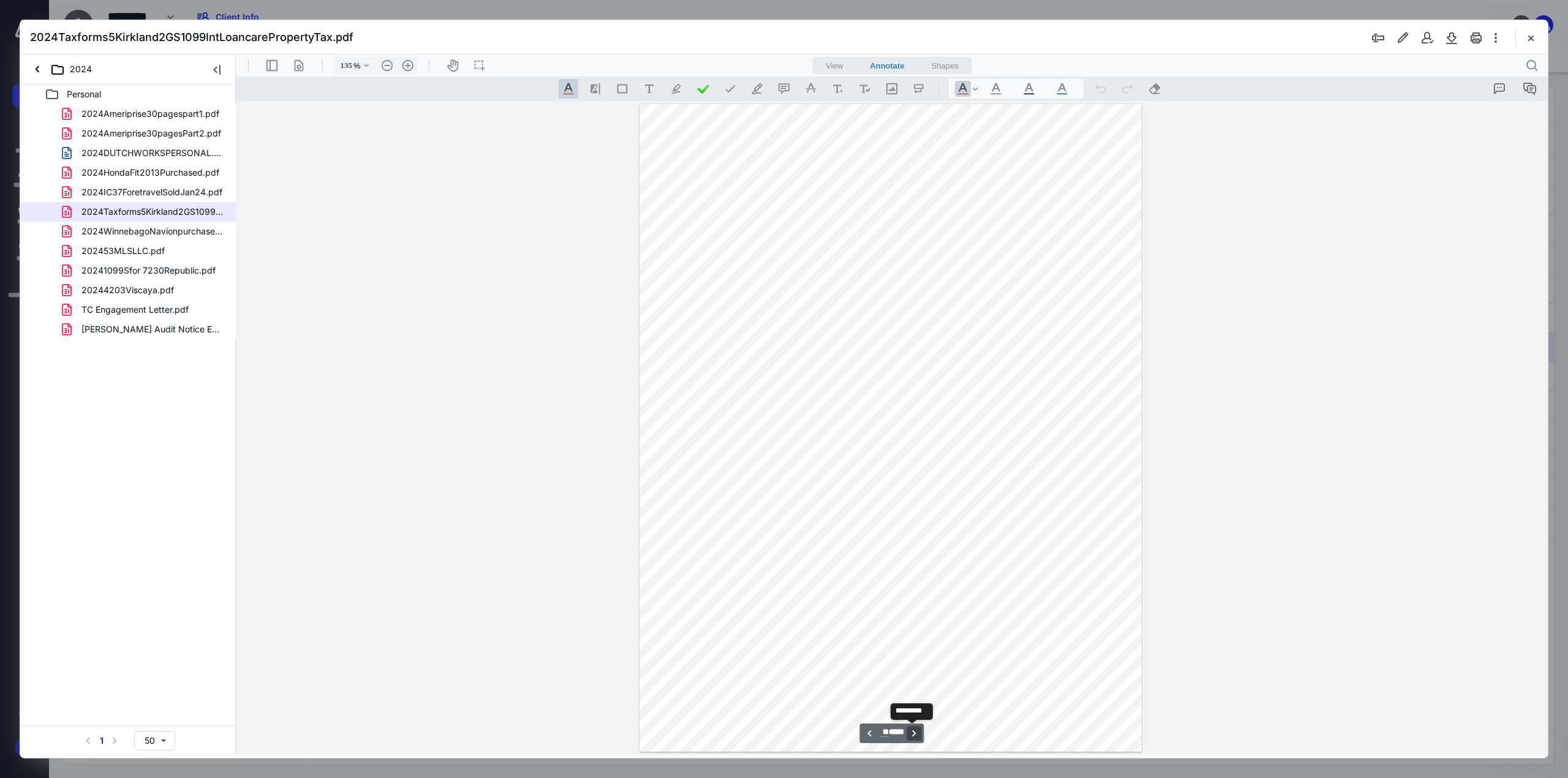 click on "**********" at bounding box center [914, 733] 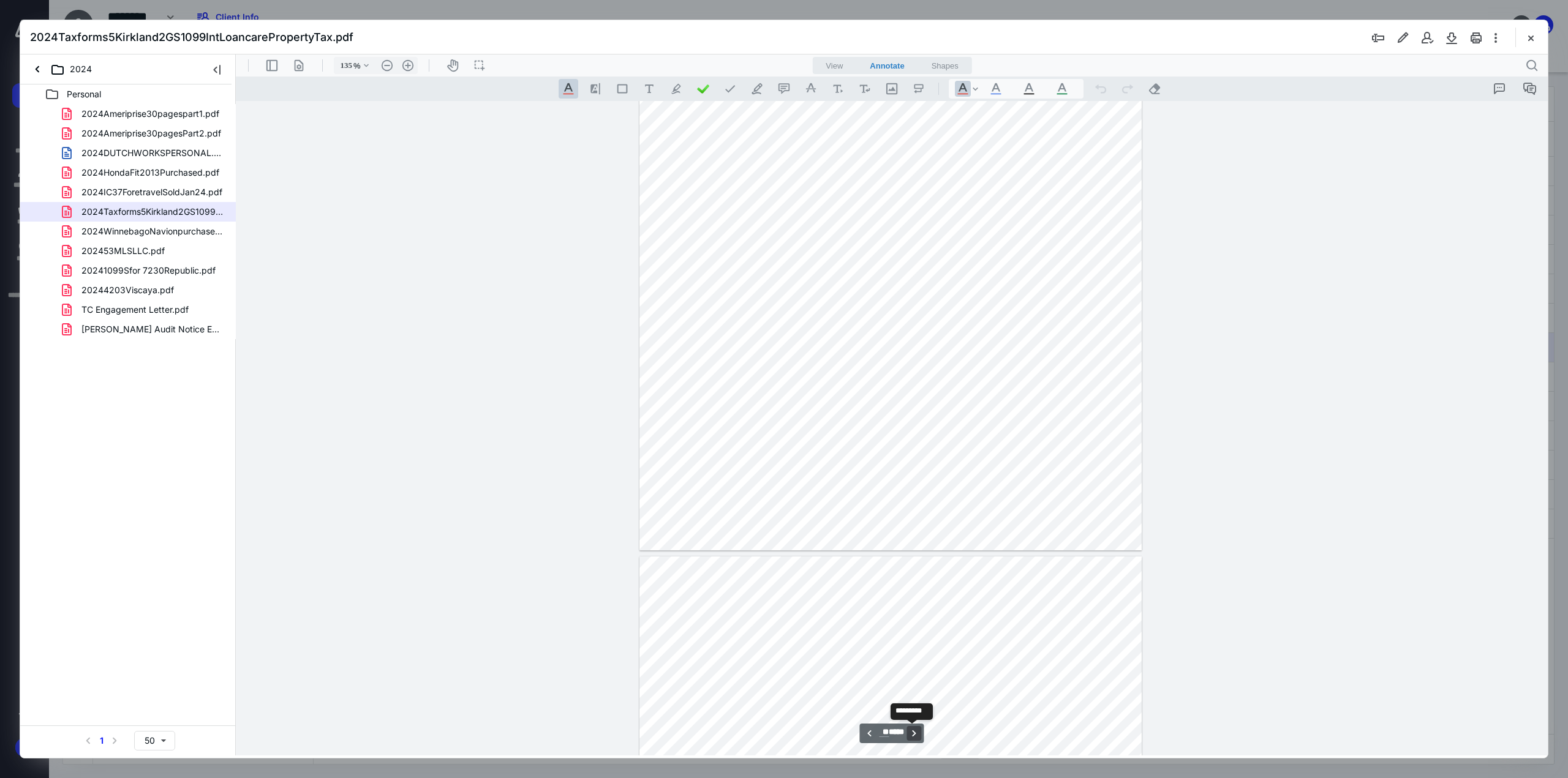 click on "**********" at bounding box center [914, 733] 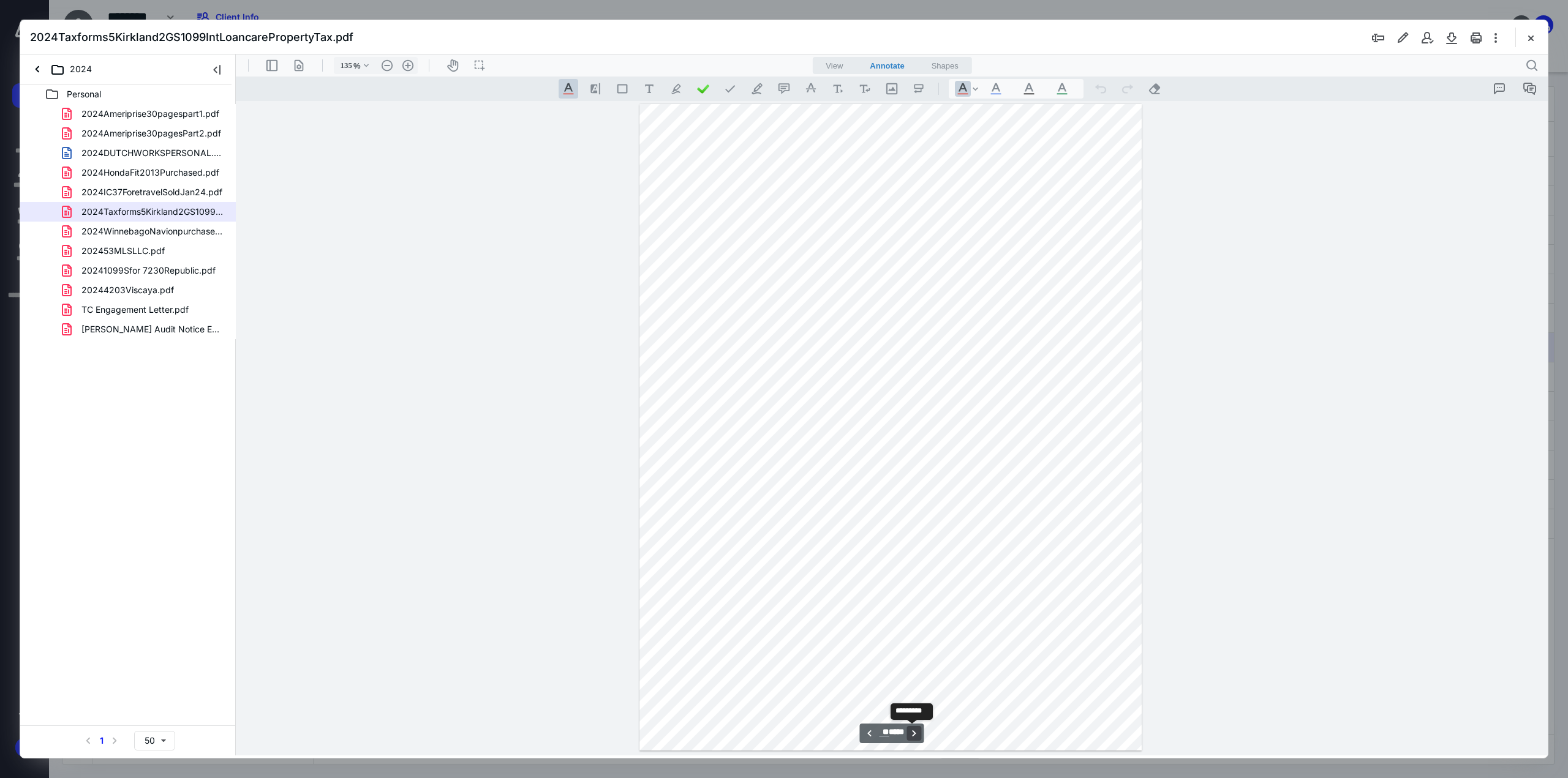 click on "**********" at bounding box center (914, 733) 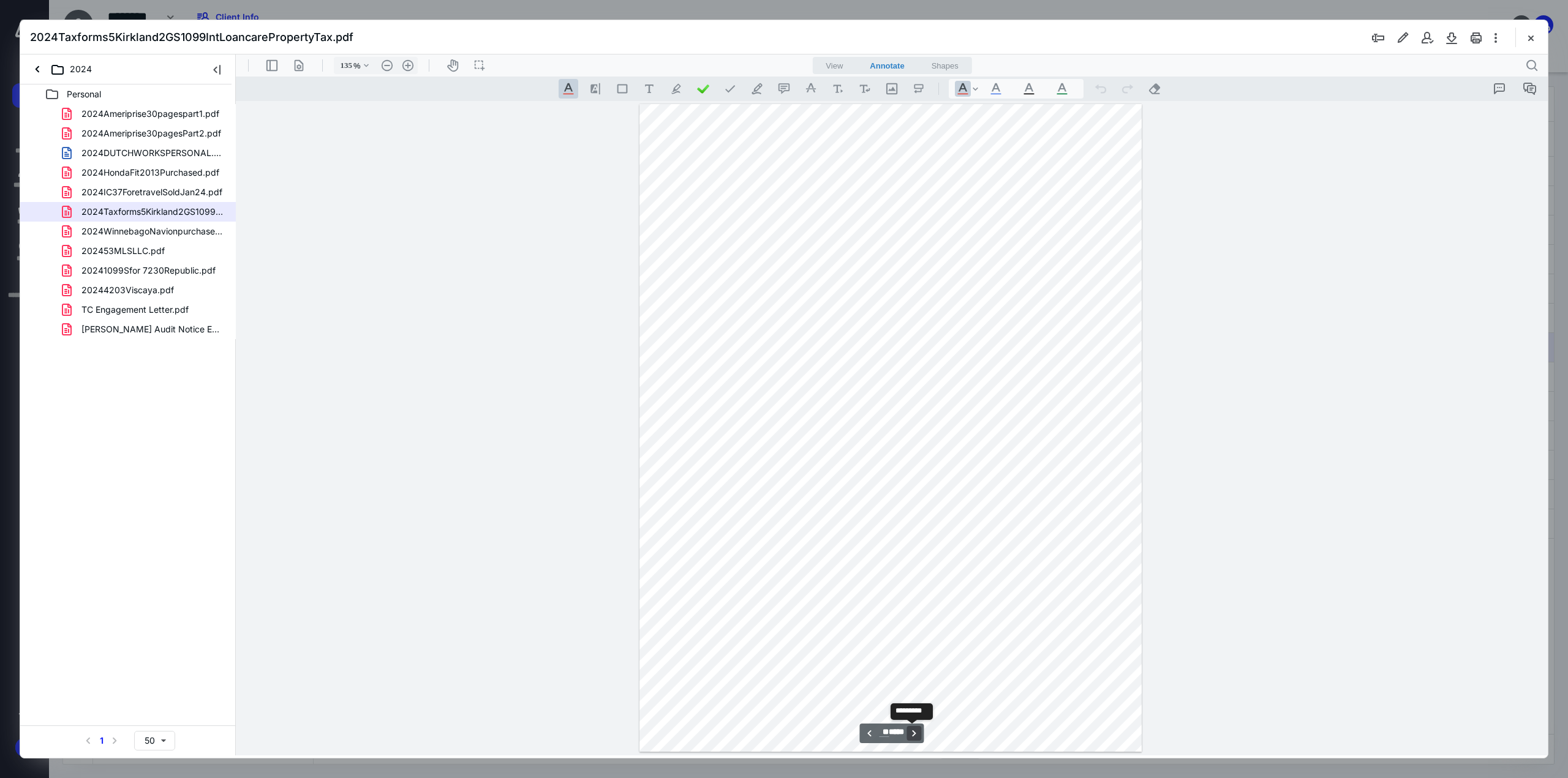 click on "**********" at bounding box center (914, 733) 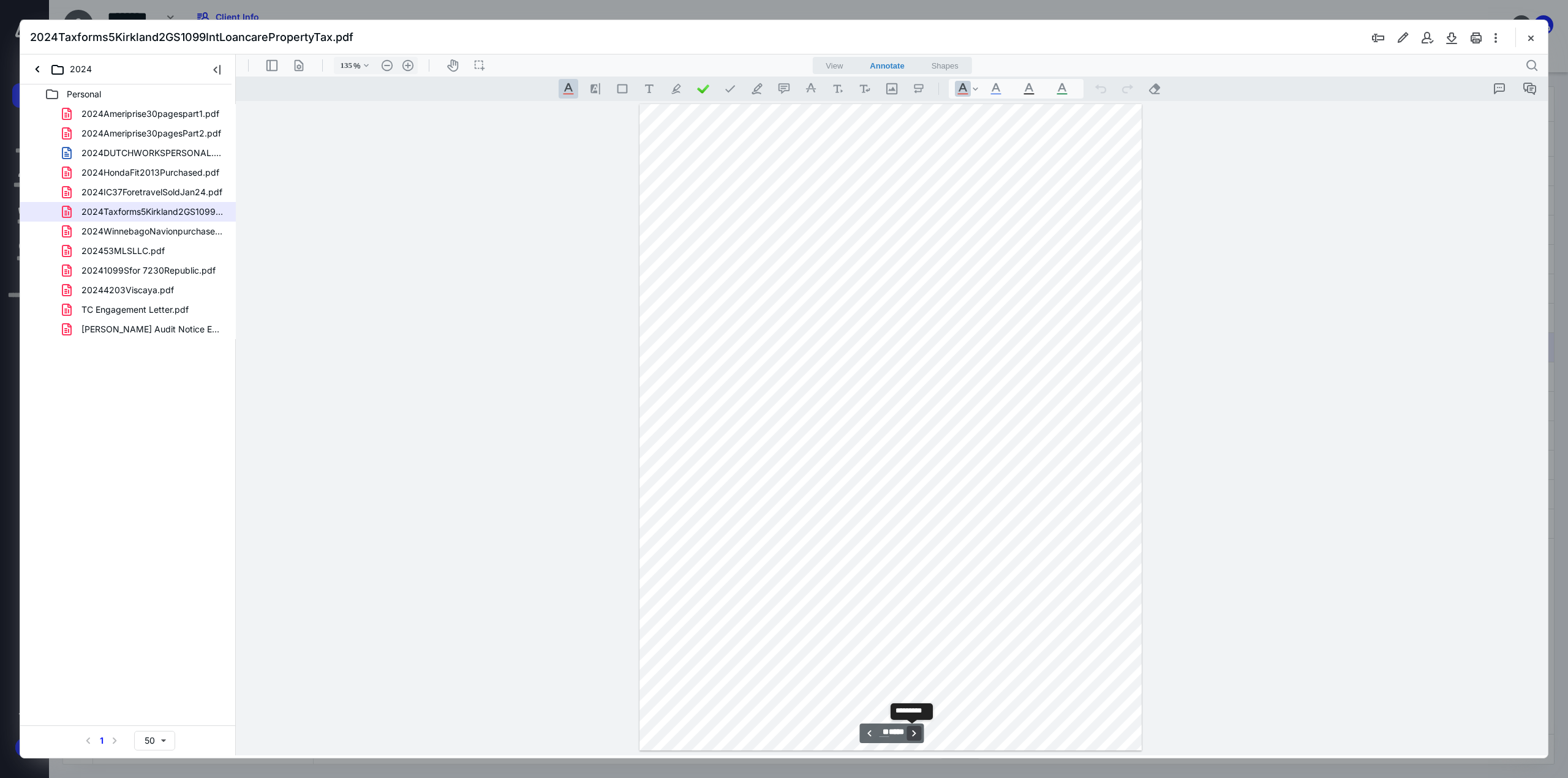 click on "**********" at bounding box center [914, 733] 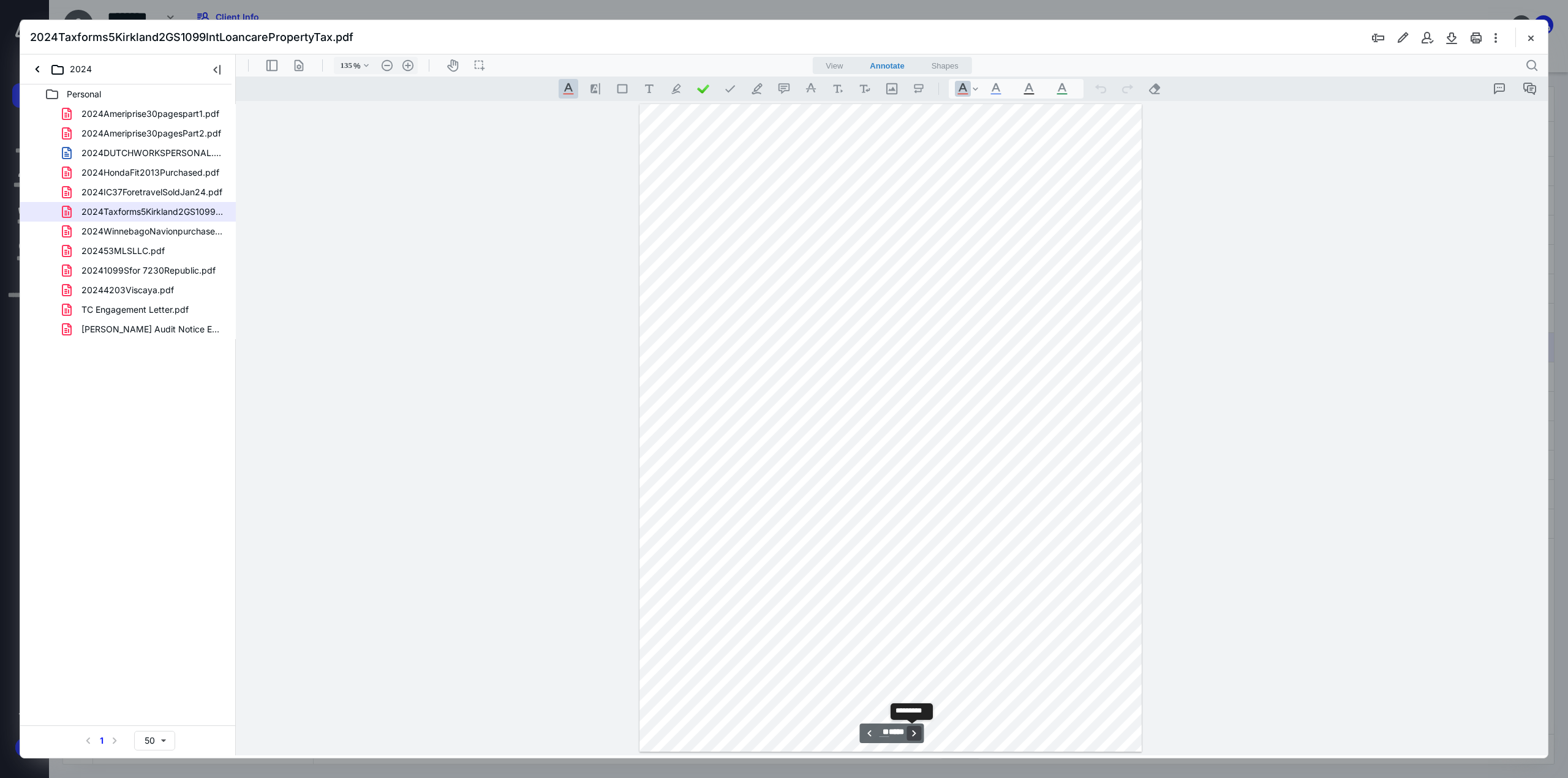 click on "**********" at bounding box center (914, 733) 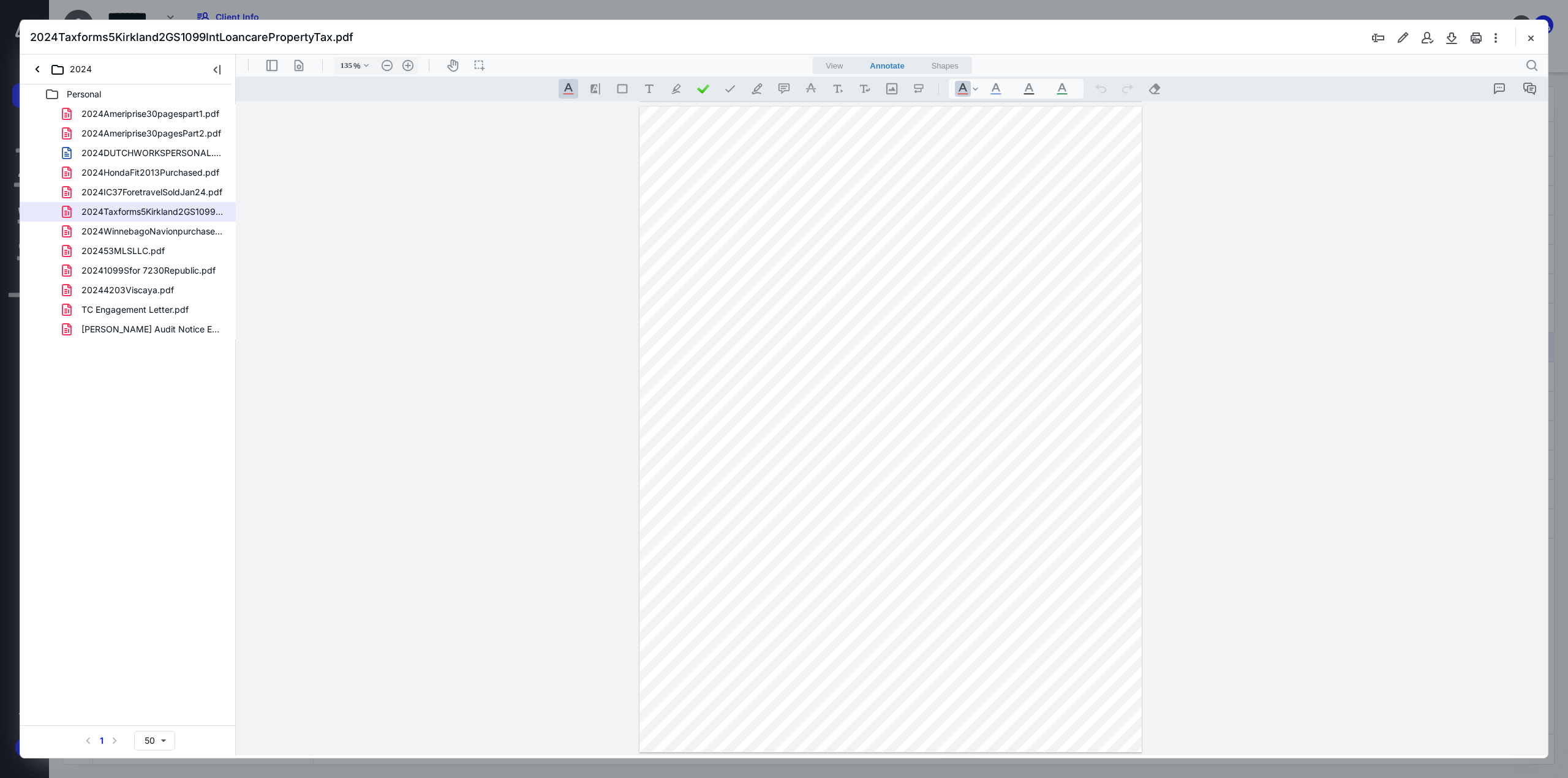 click at bounding box center (1531, 37) 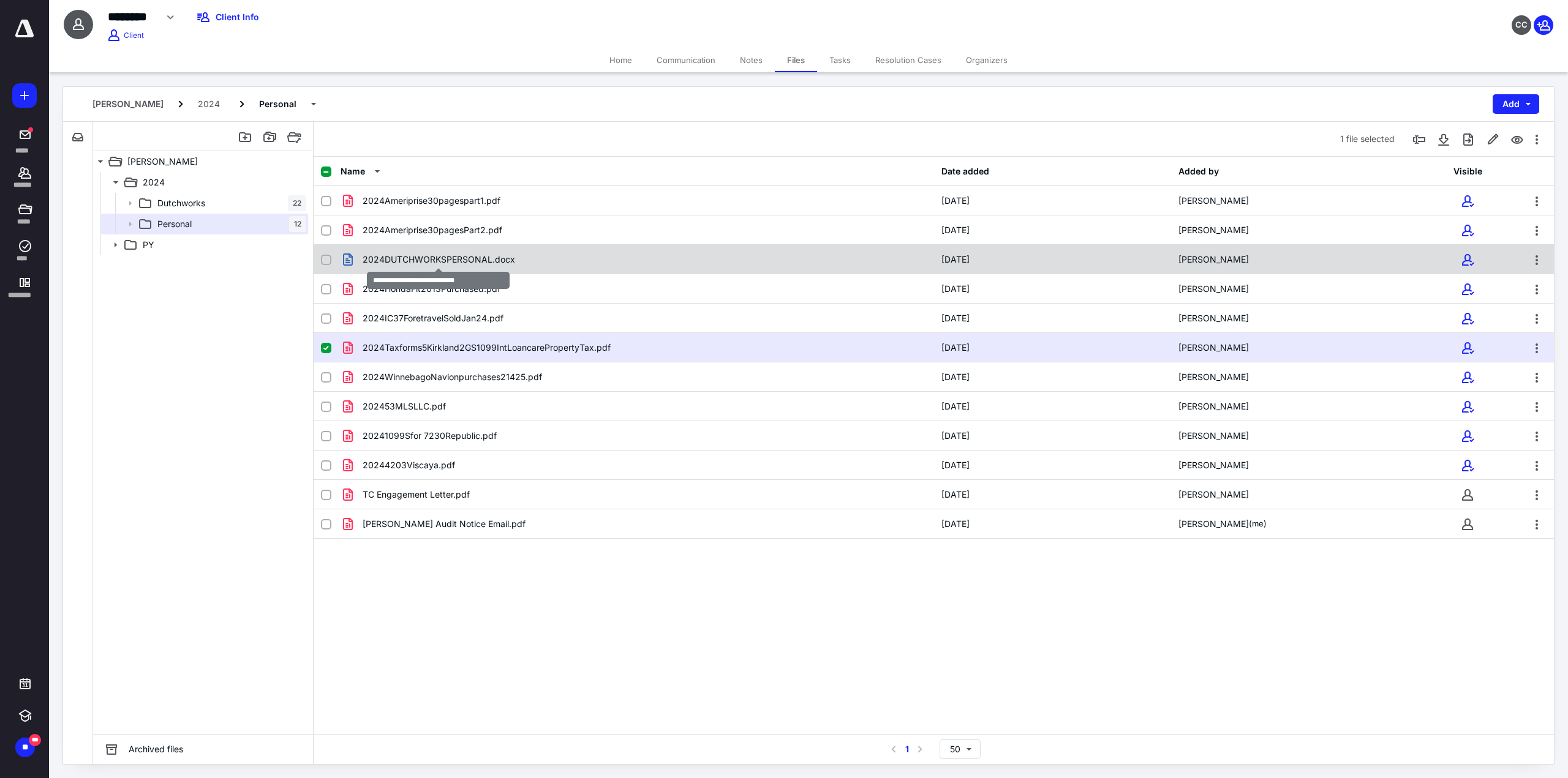 click on "2024DUTCHWORKSPERSONAL.docx" at bounding box center (439, 260) 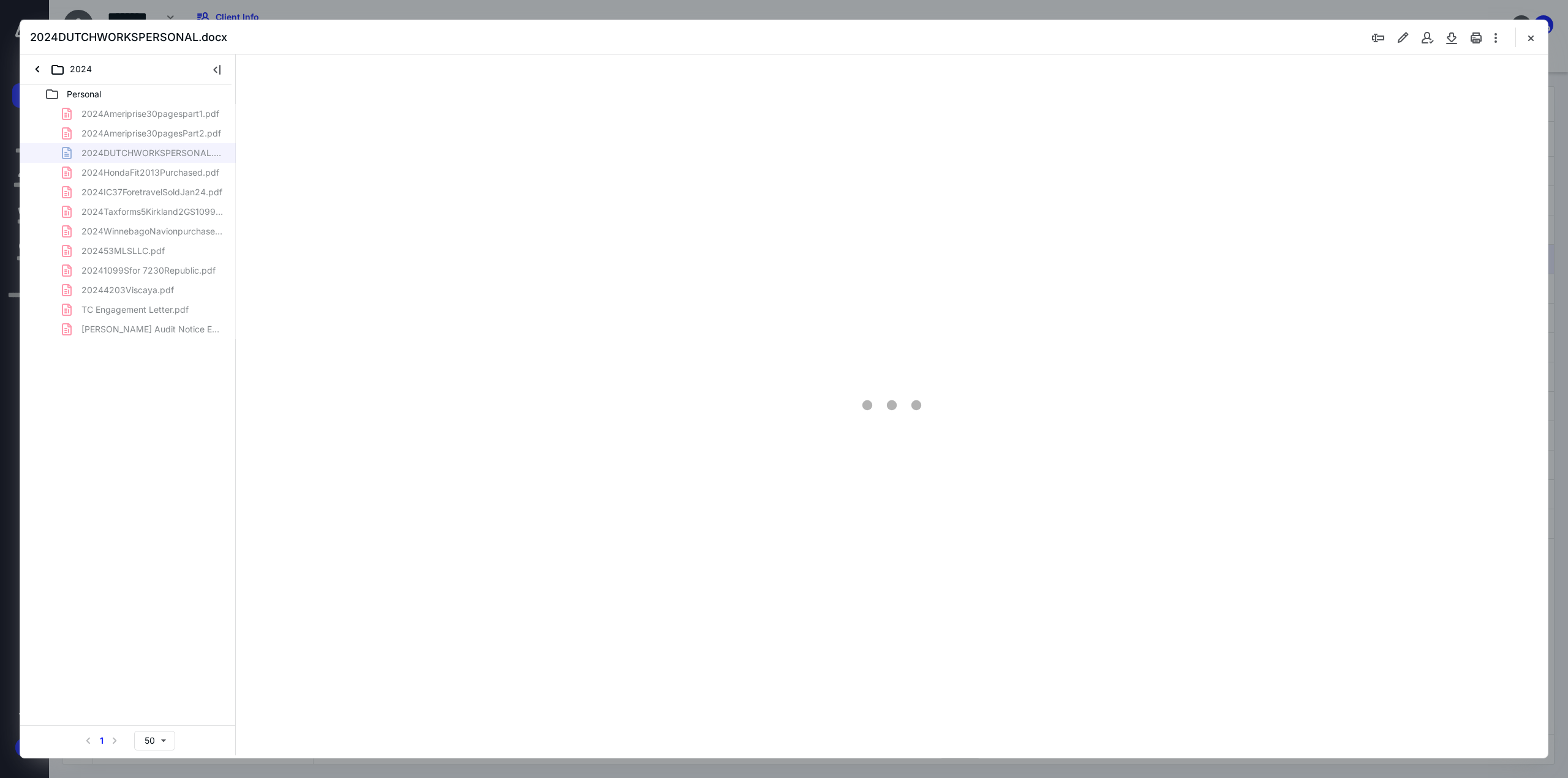 scroll, scrollTop: 0, scrollLeft: 0, axis: both 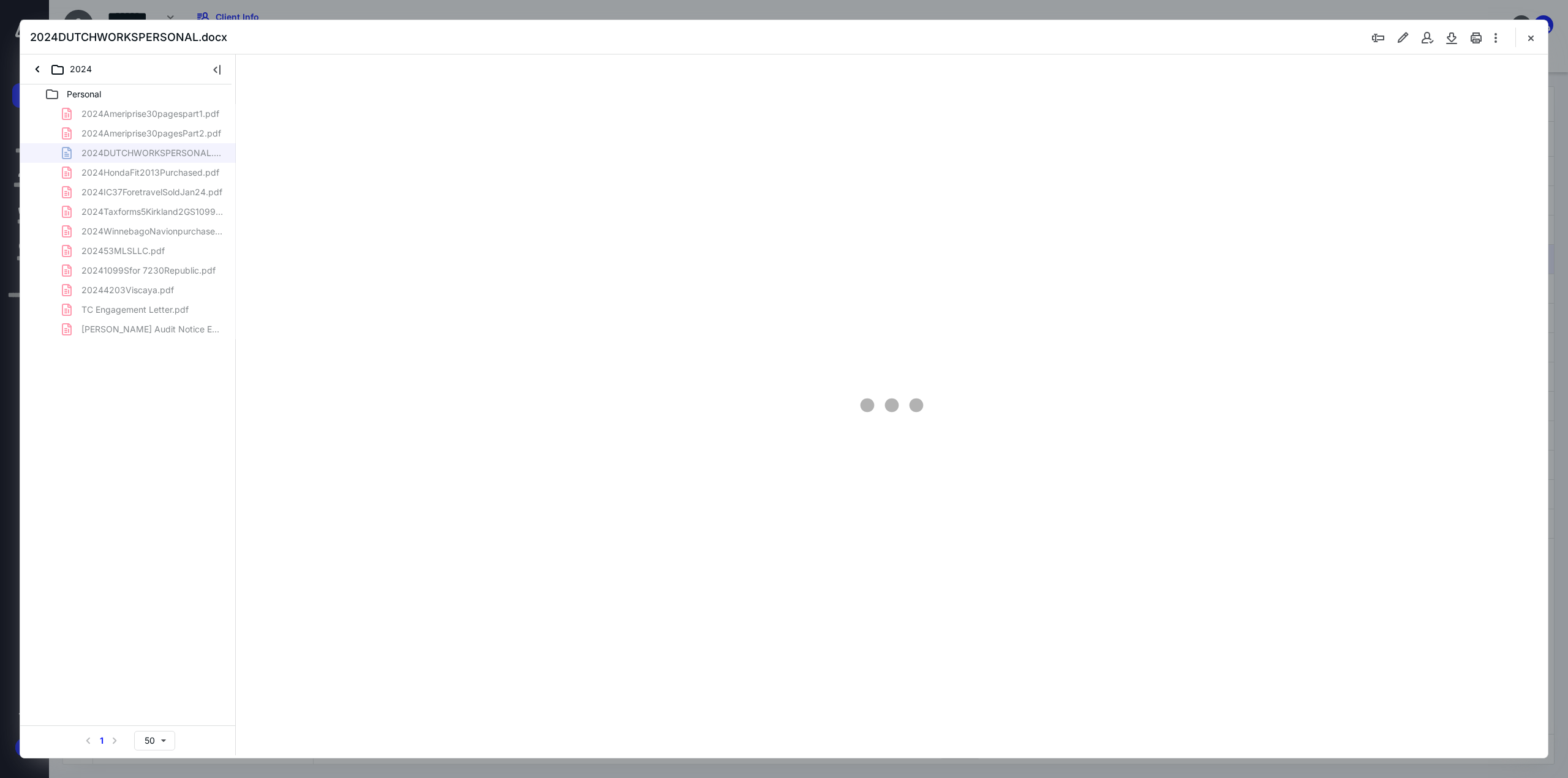 type on "134" 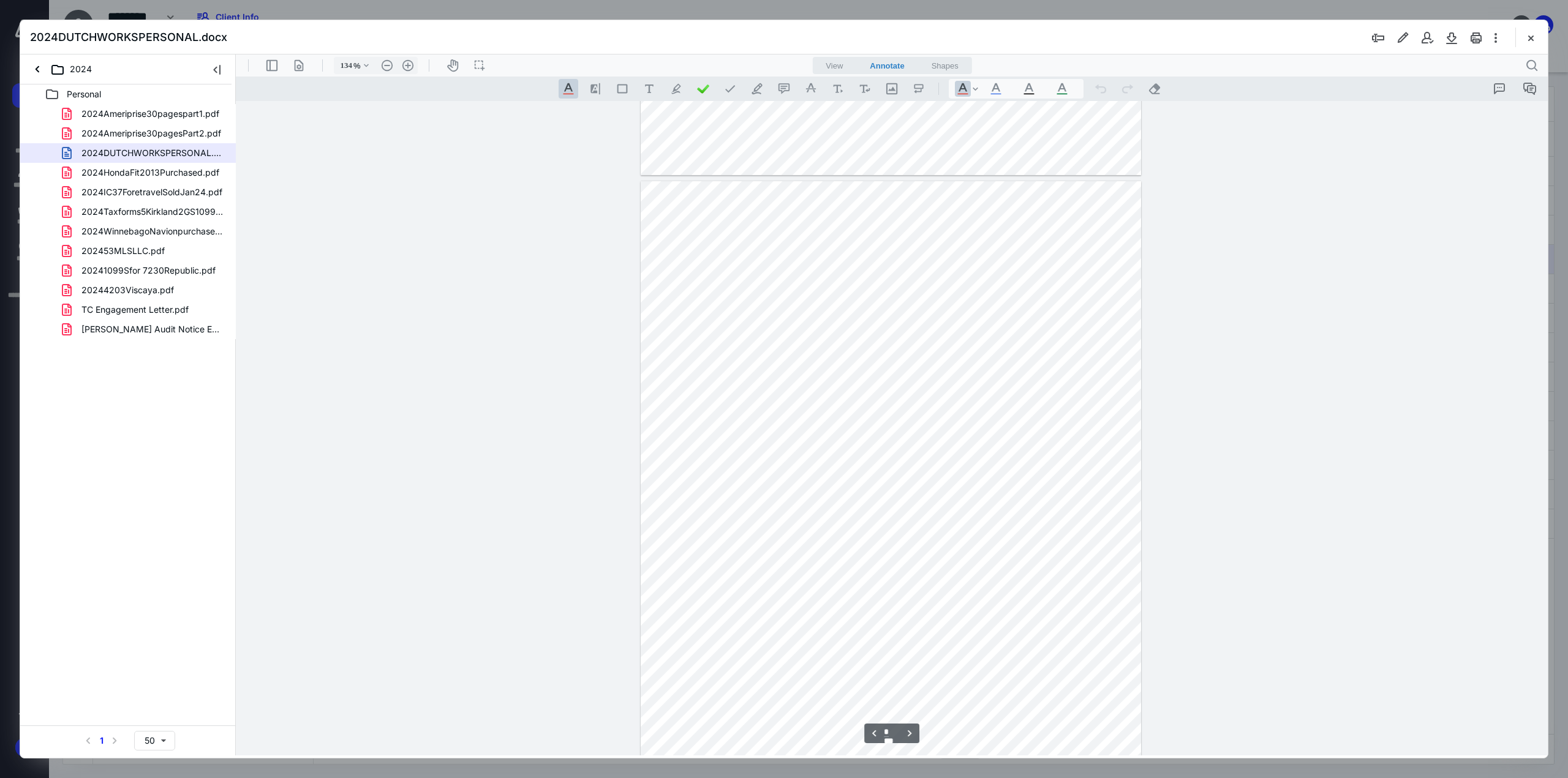 scroll, scrollTop: 1163, scrollLeft: 0, axis: vertical 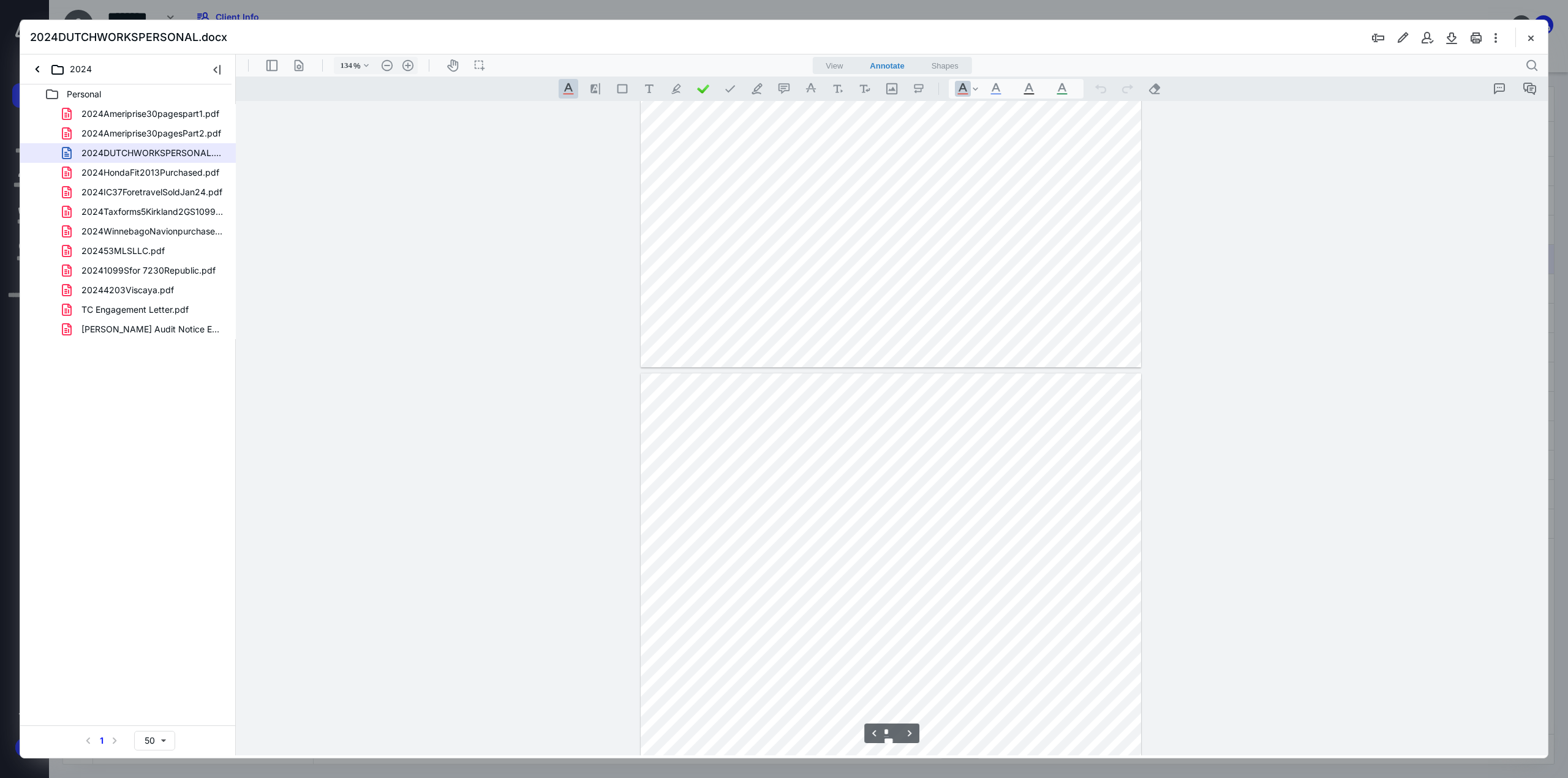 type on "*" 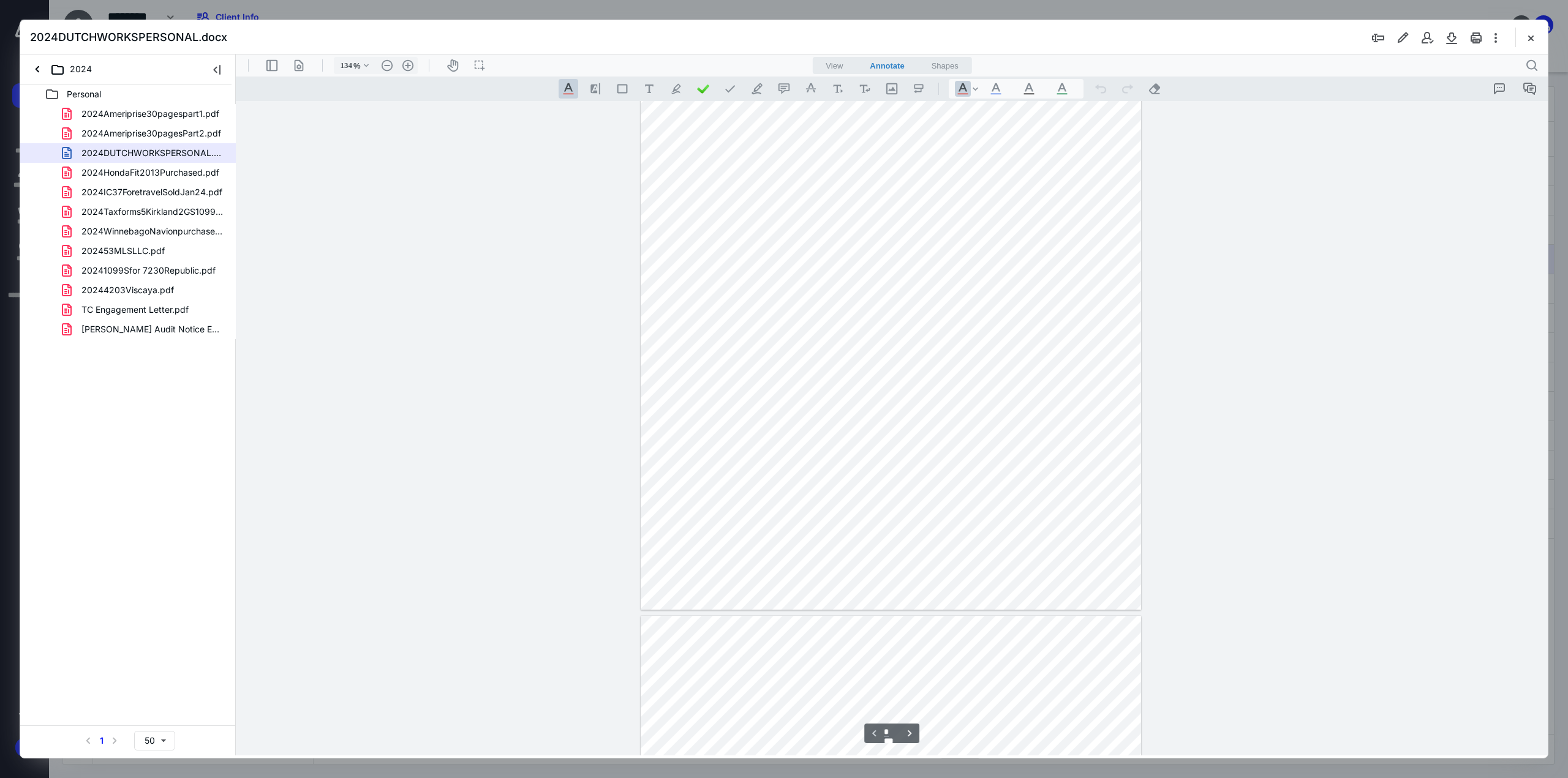 scroll, scrollTop: 0, scrollLeft: 0, axis: both 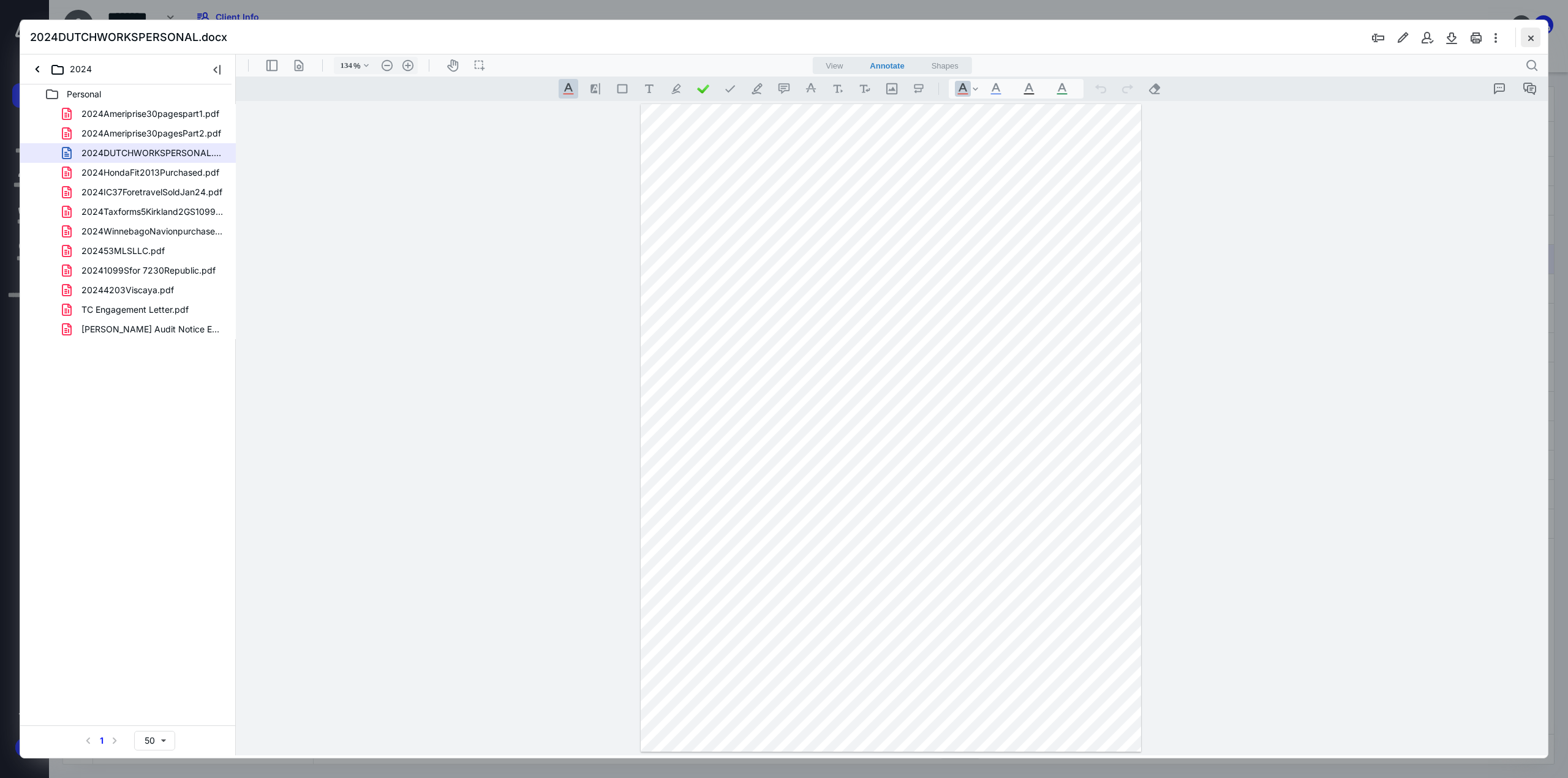 drag, startPoint x: 1534, startPoint y: 36, endPoint x: 1518, endPoint y: 37, distance: 16.03122 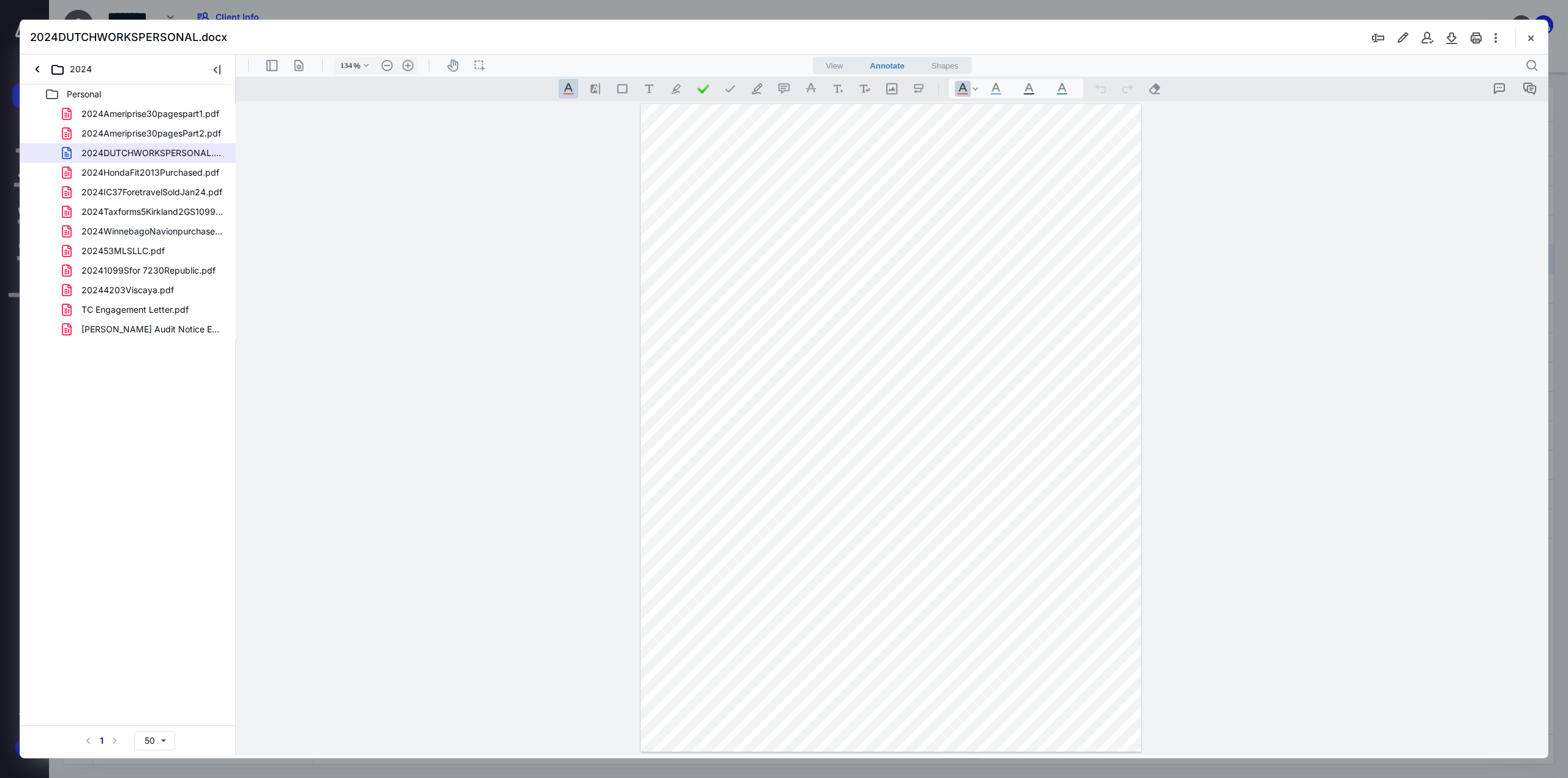 click at bounding box center (1531, 37) 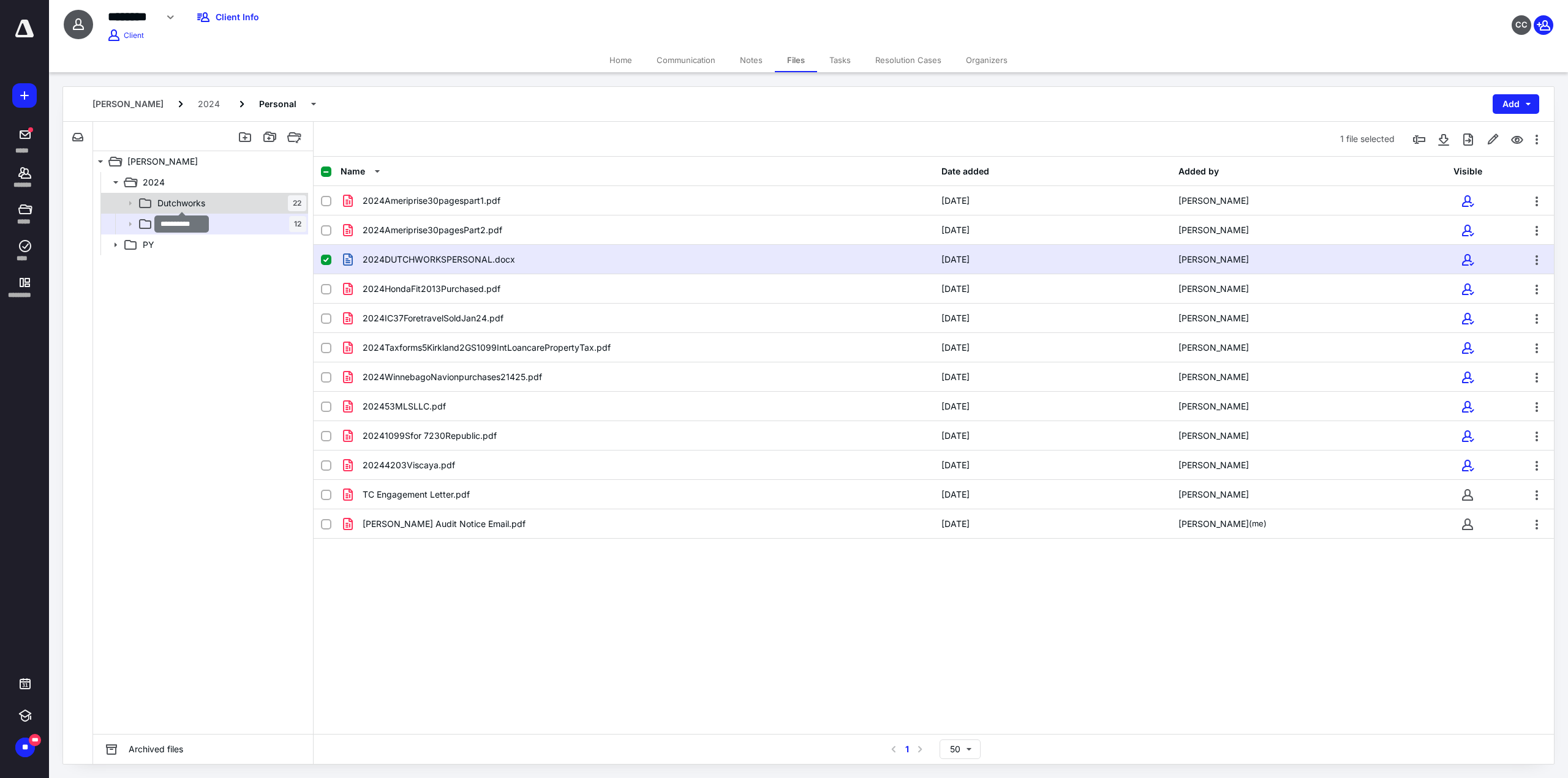 click on "Dutchworks" at bounding box center (181, 203) 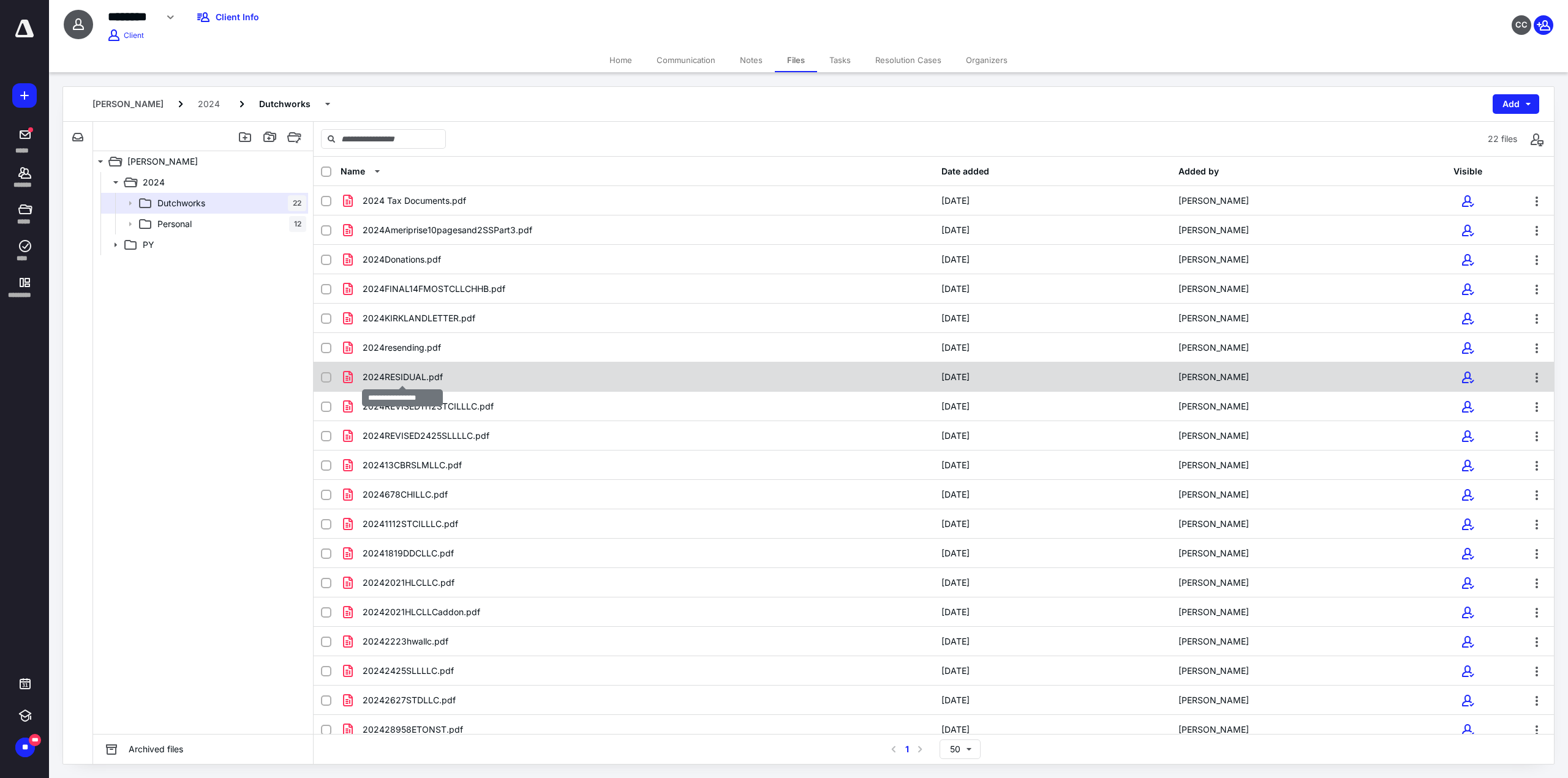 click on "2024RESIDUAL.pdf" at bounding box center [402, 377] 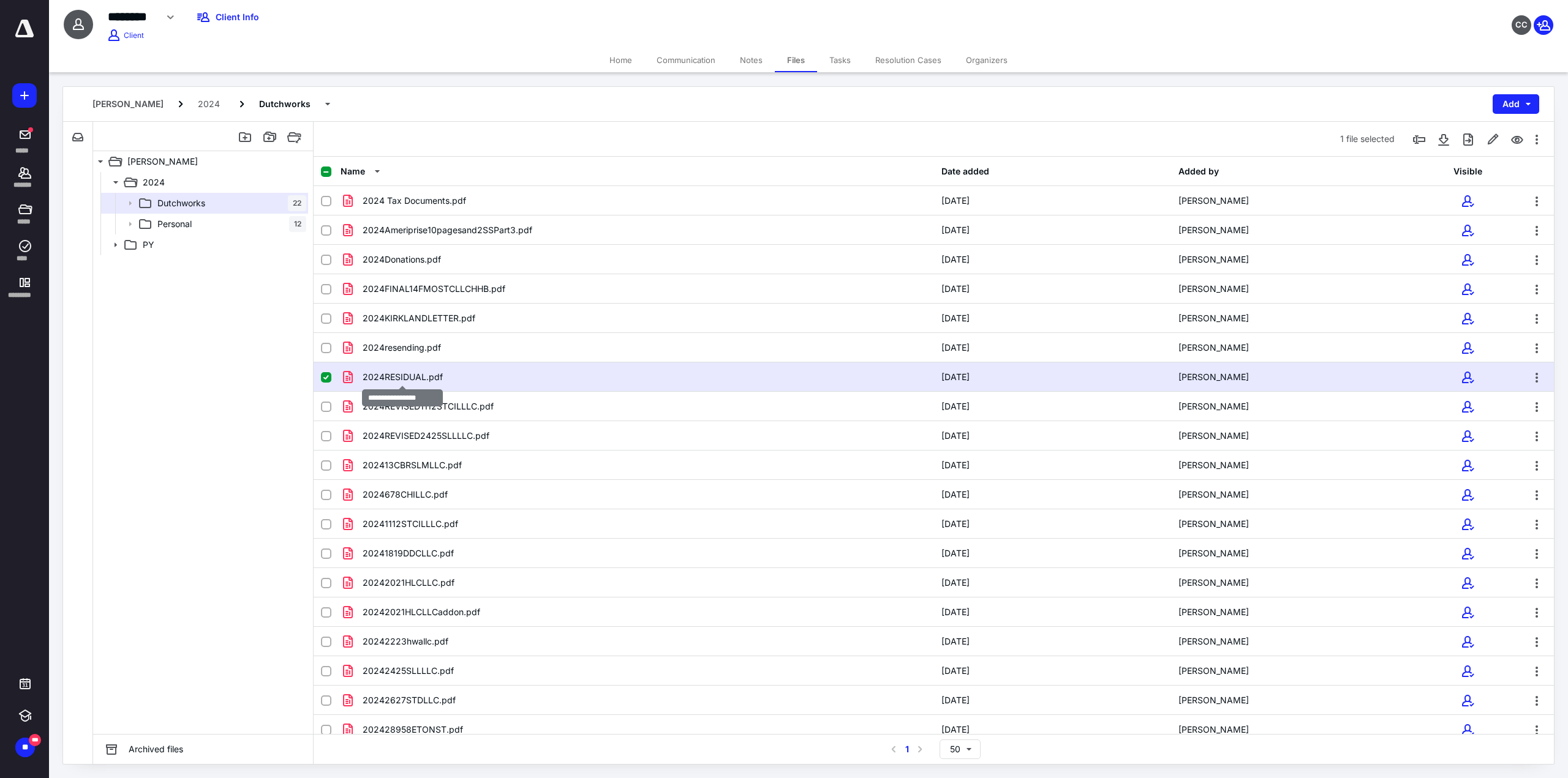 click on "2024RESIDUAL.pdf" at bounding box center (402, 377) 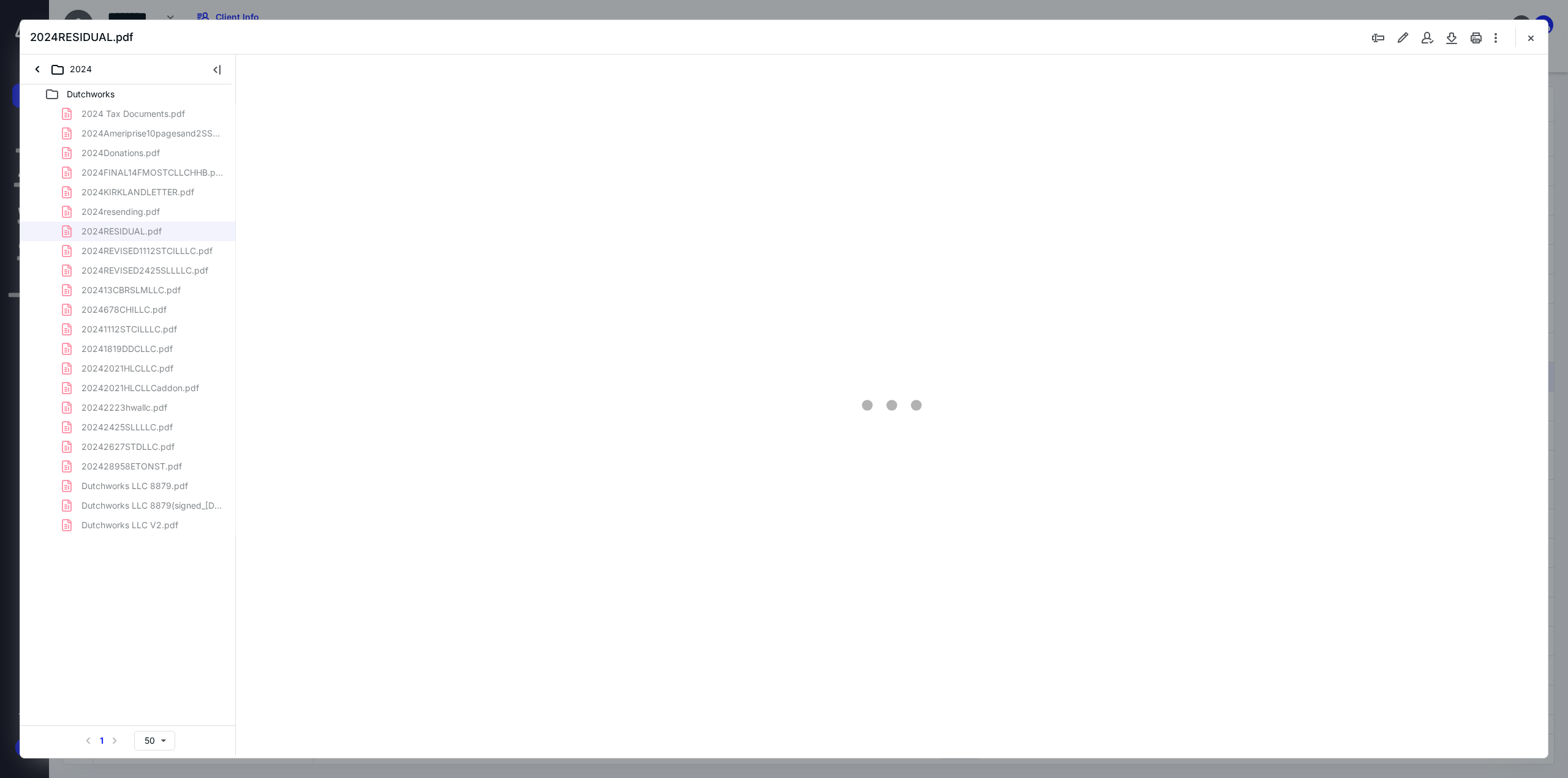 scroll, scrollTop: 0, scrollLeft: 0, axis: both 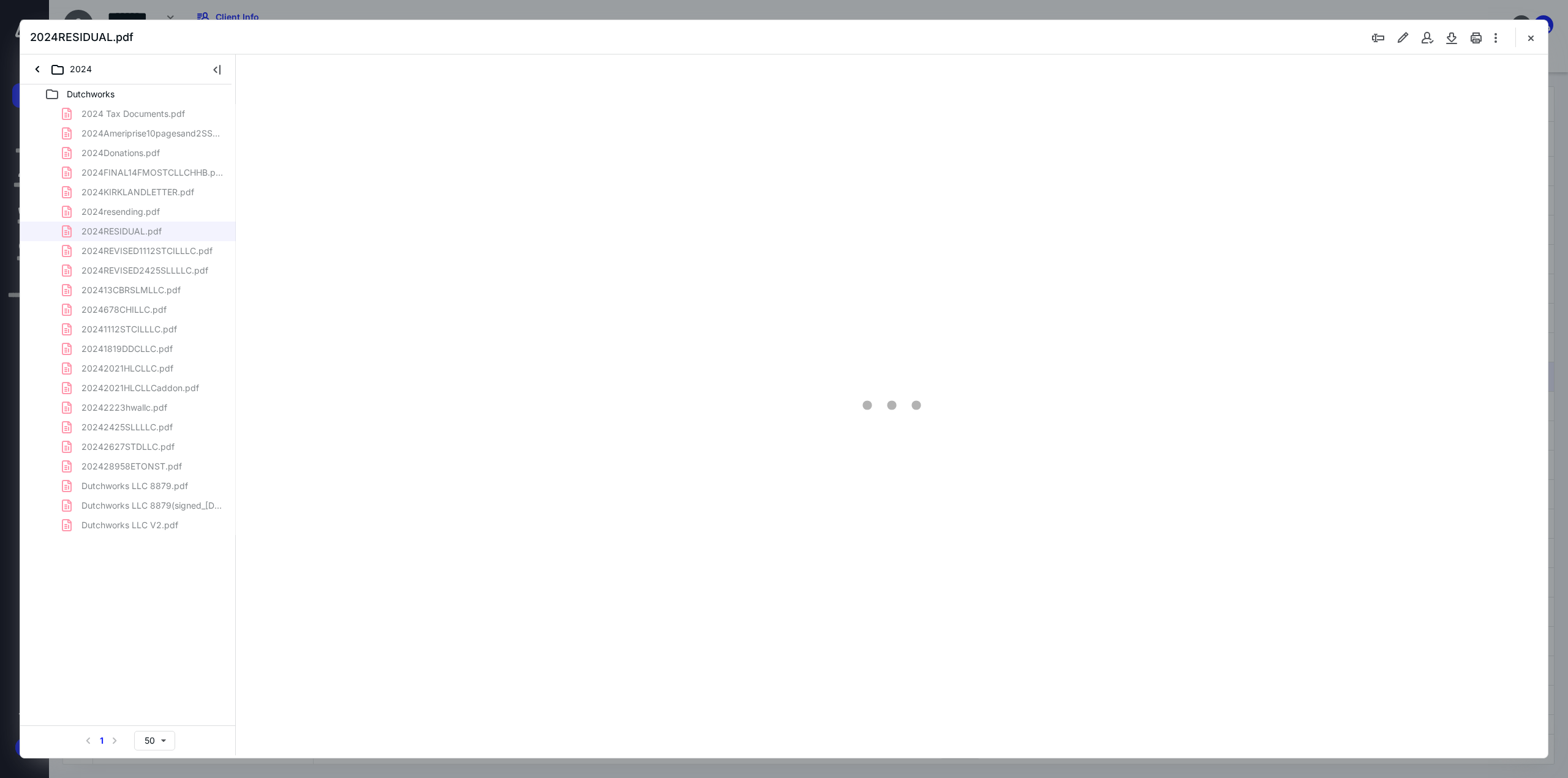 type on "172" 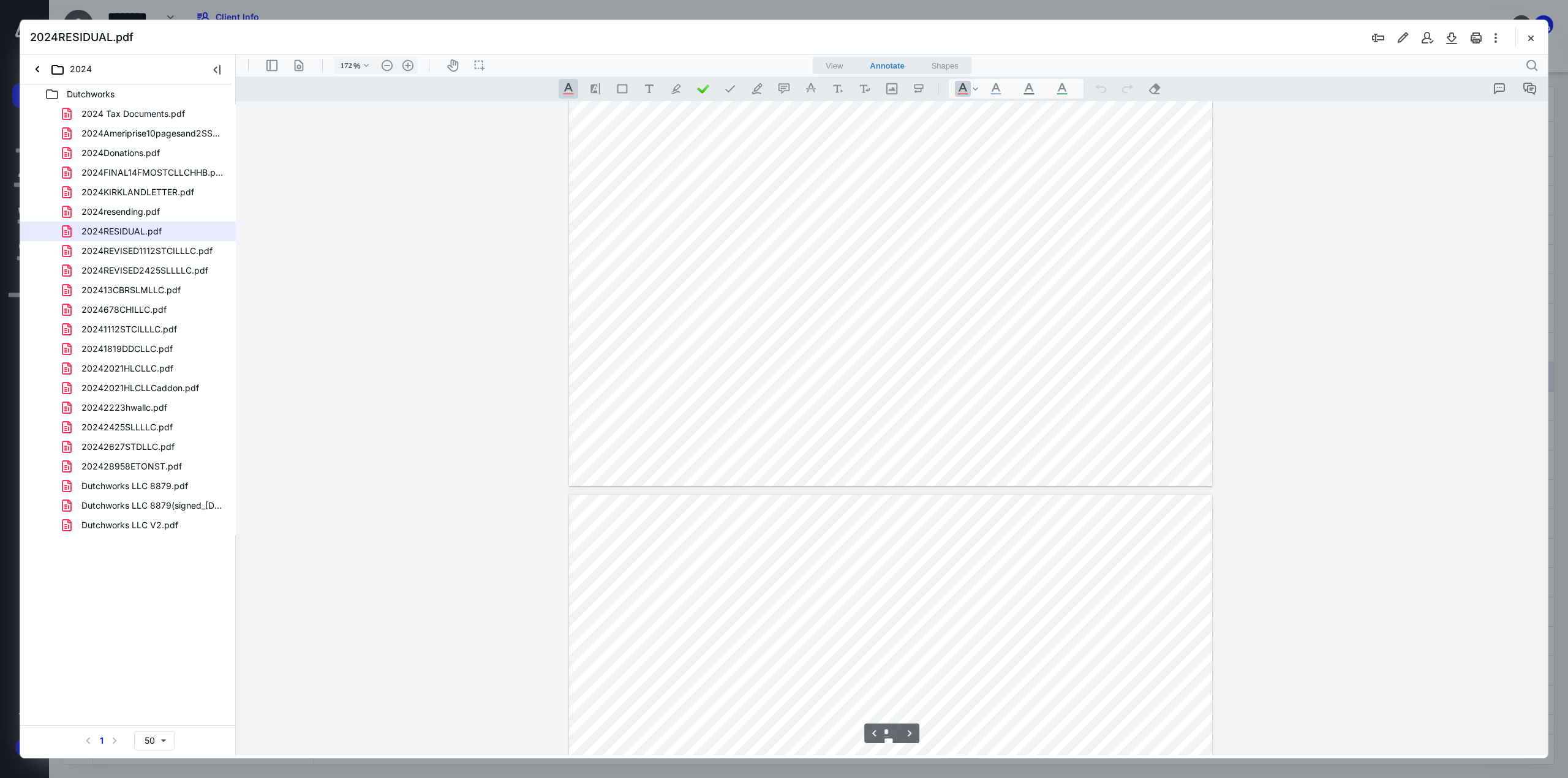 type on "*" 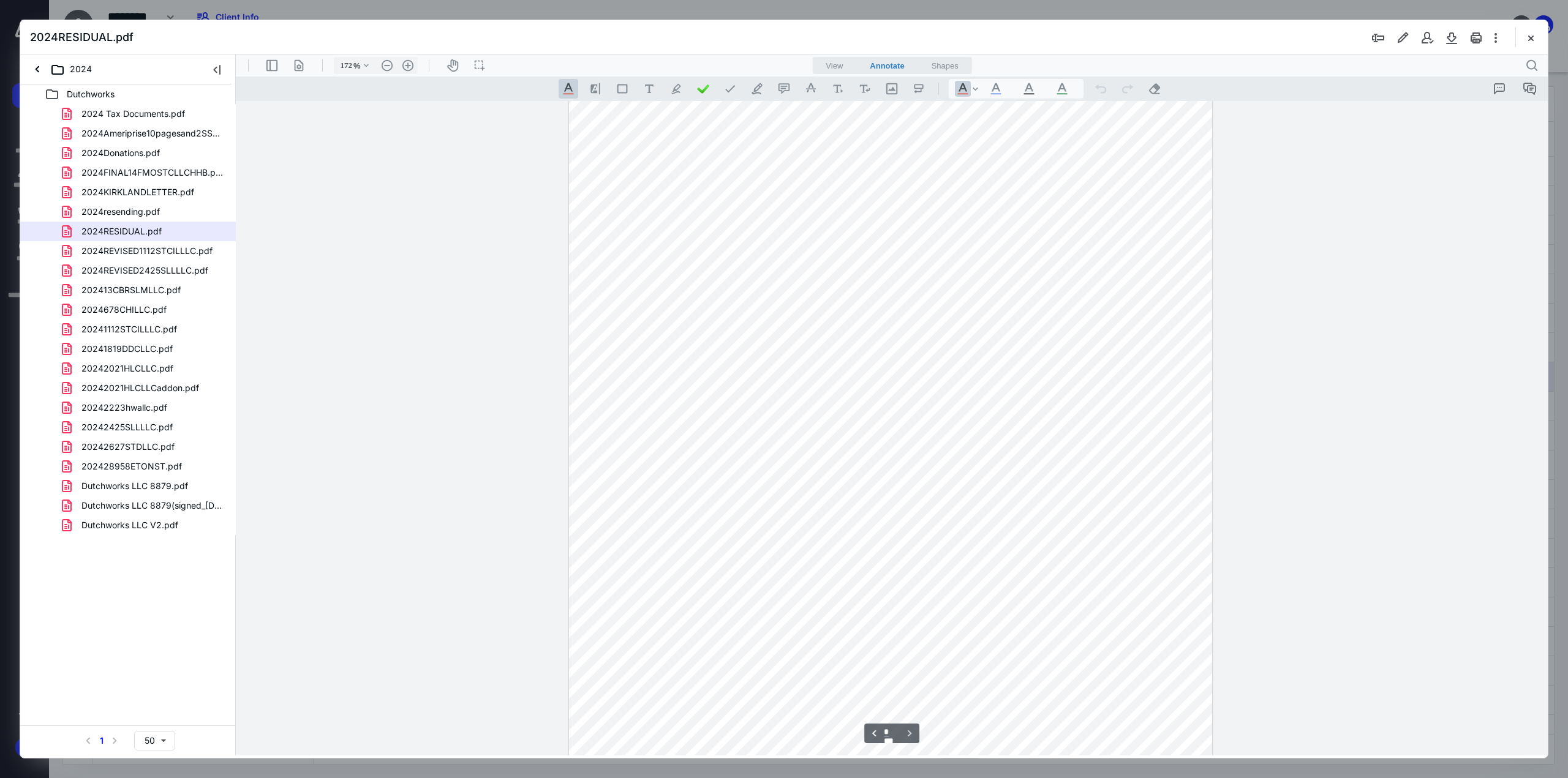 scroll, scrollTop: 3996, scrollLeft: 0, axis: vertical 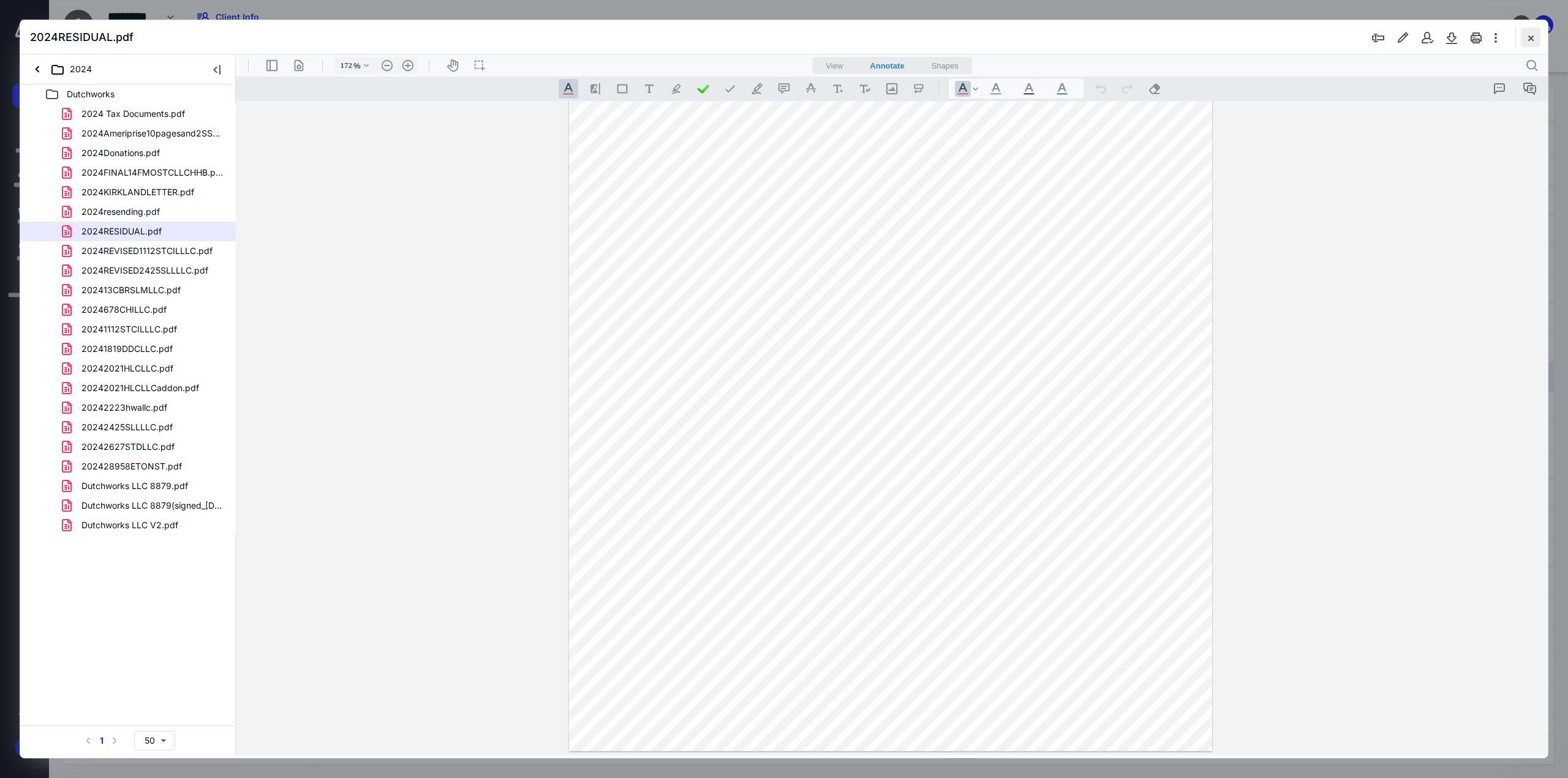 click at bounding box center [1531, 37] 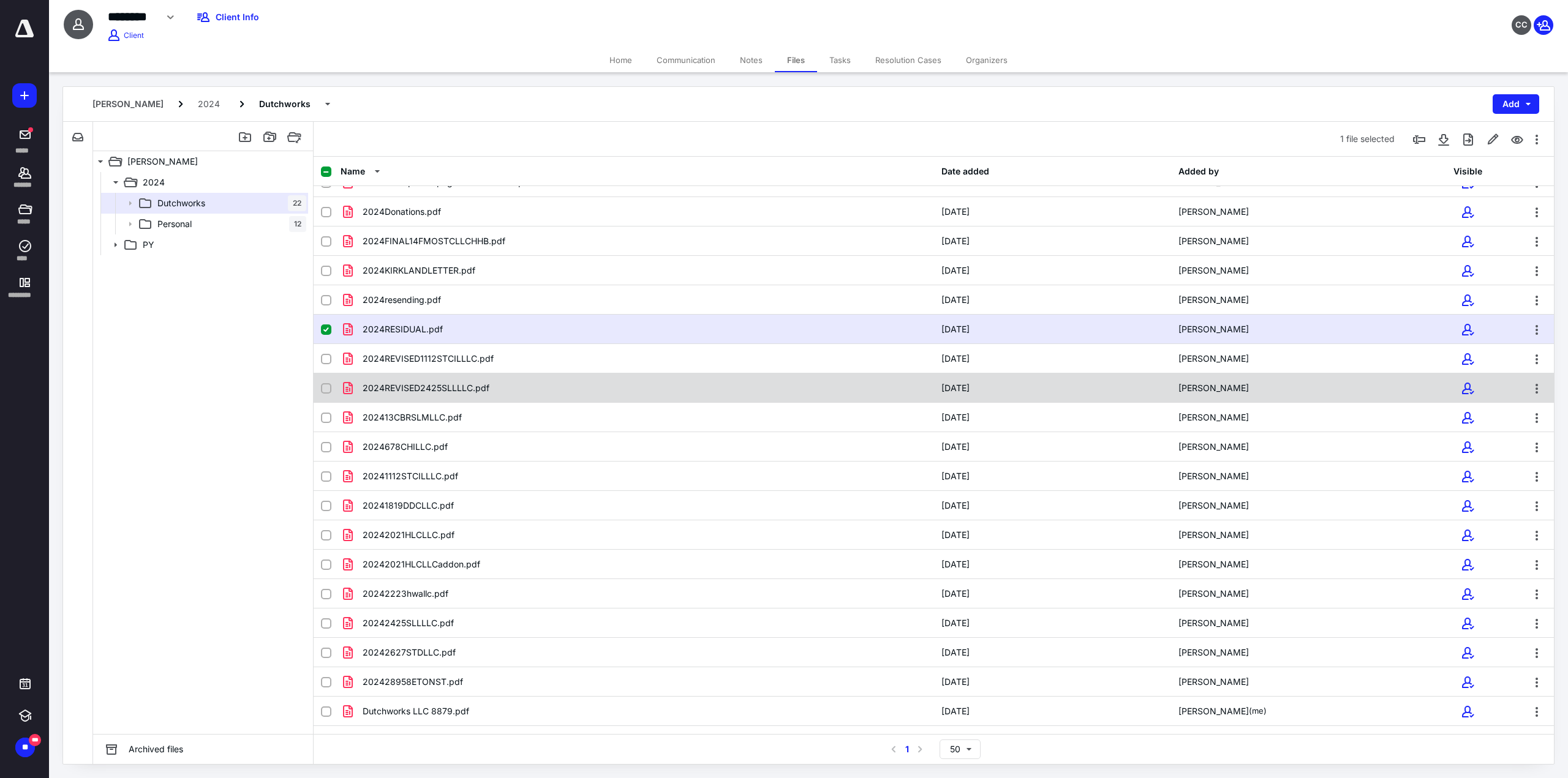 scroll, scrollTop: 0, scrollLeft: 0, axis: both 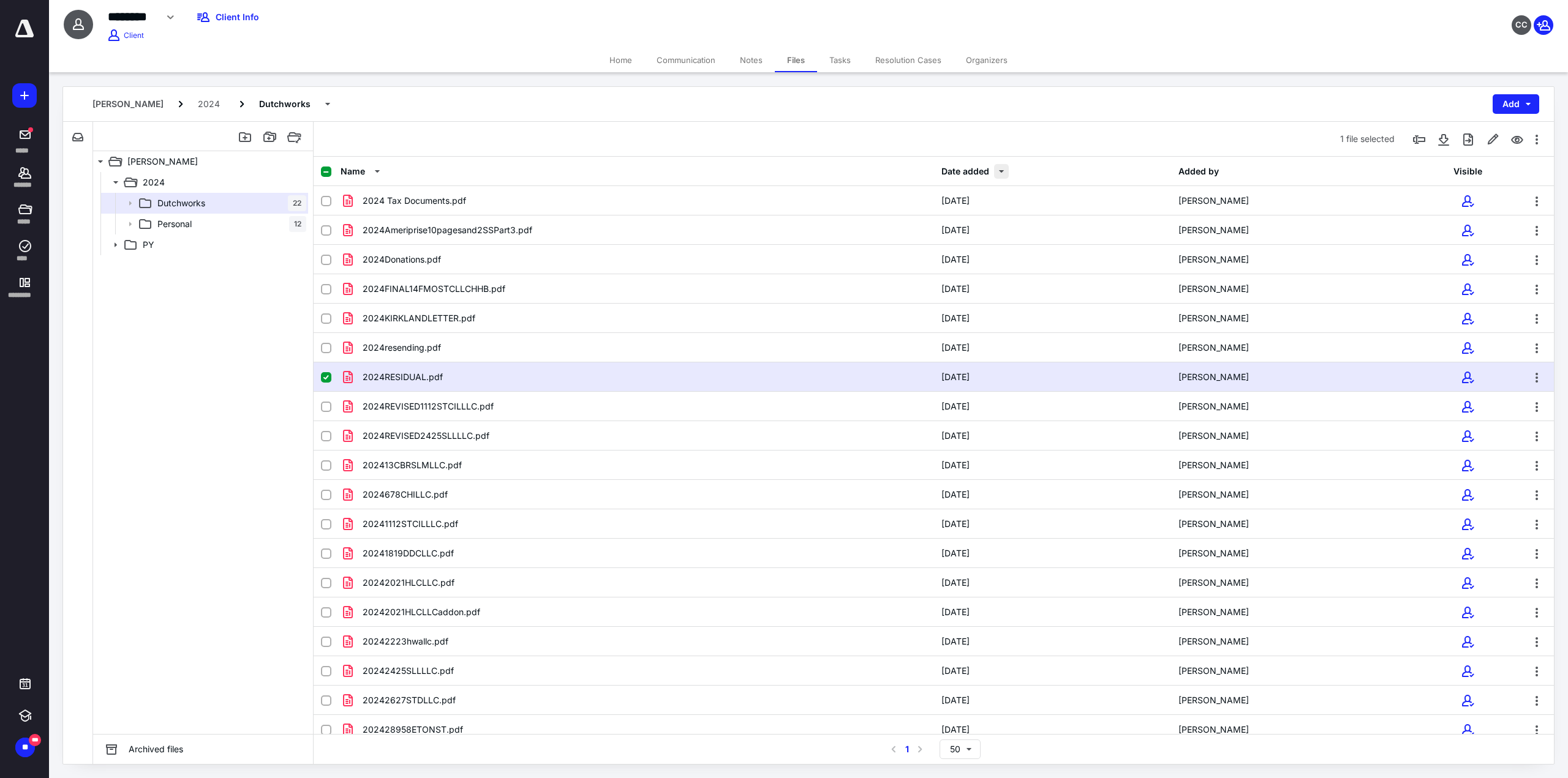 click at bounding box center (1001, 171) 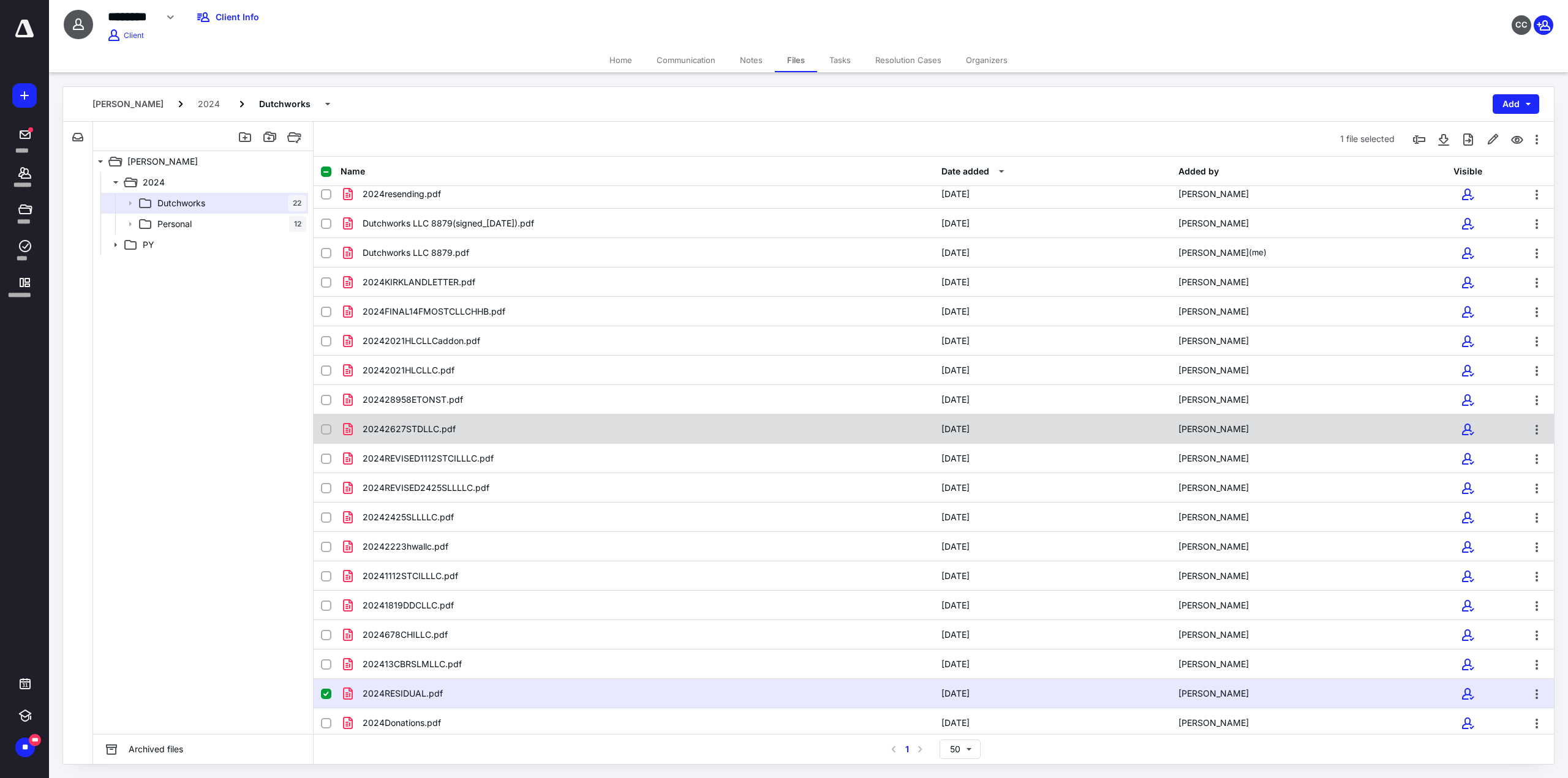 scroll, scrollTop: 99, scrollLeft: 0, axis: vertical 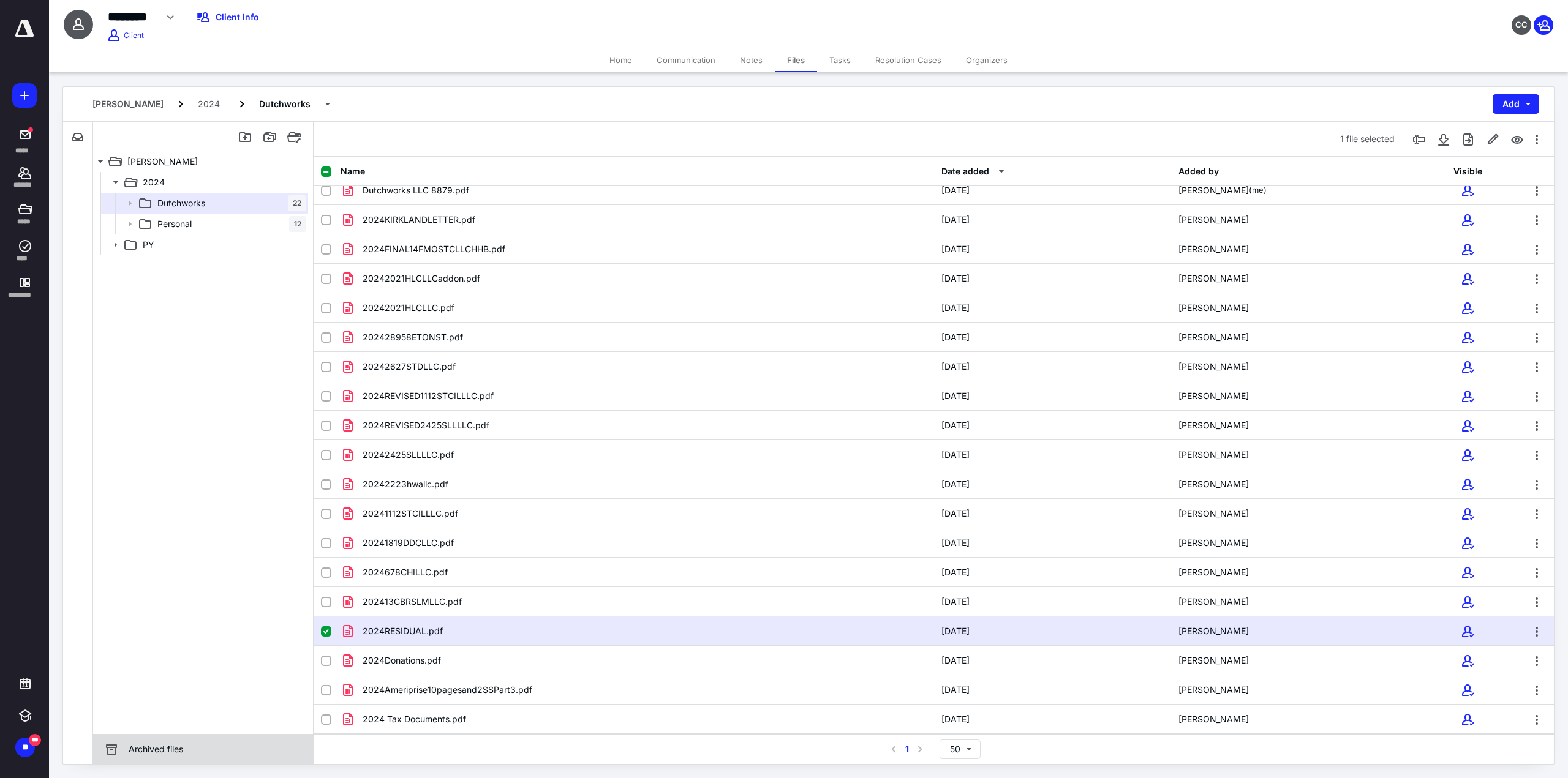 click on "Archived files" at bounding box center (143, 749) 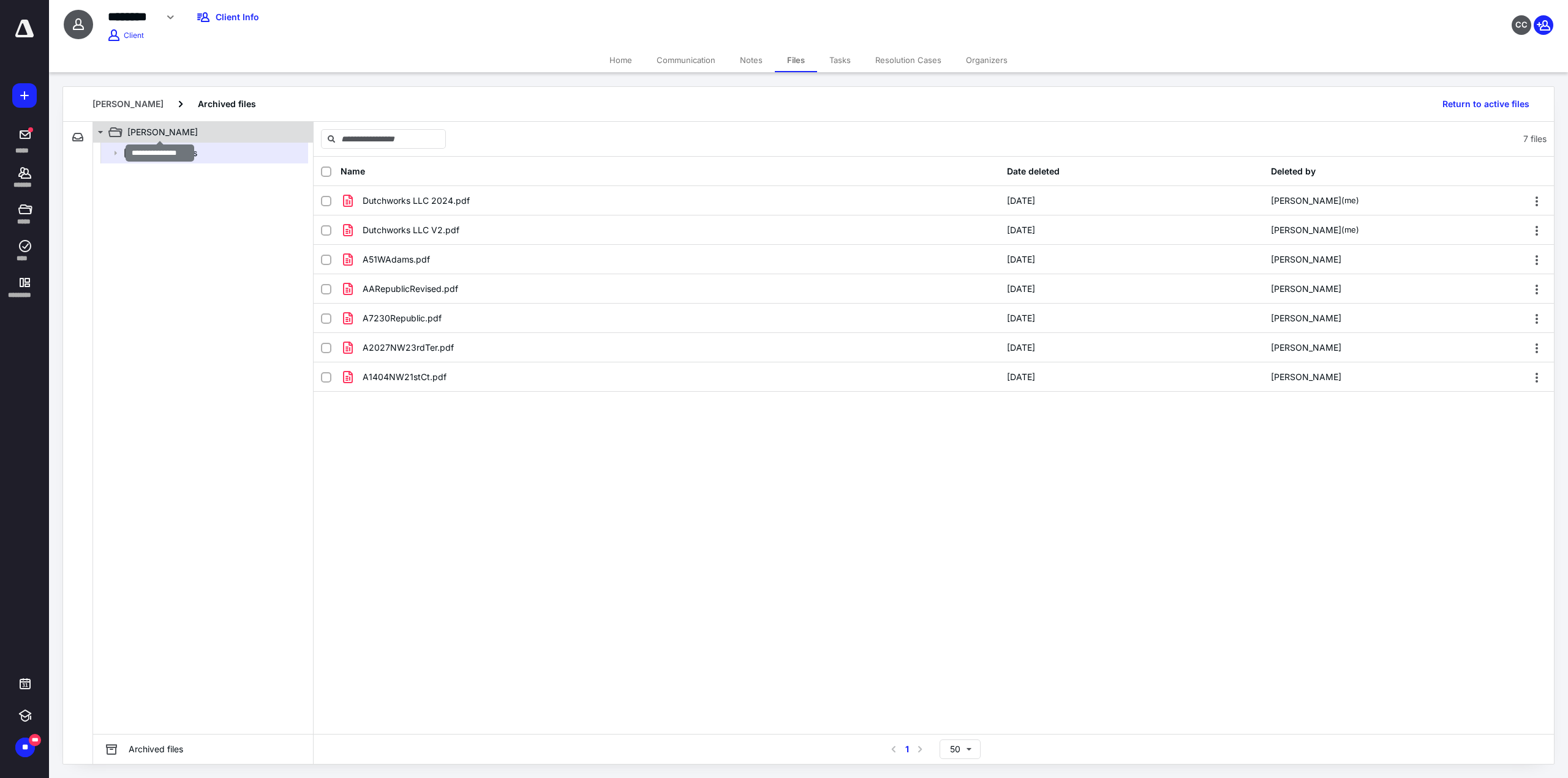click on "Ludwina Volkert" at bounding box center (162, 132) 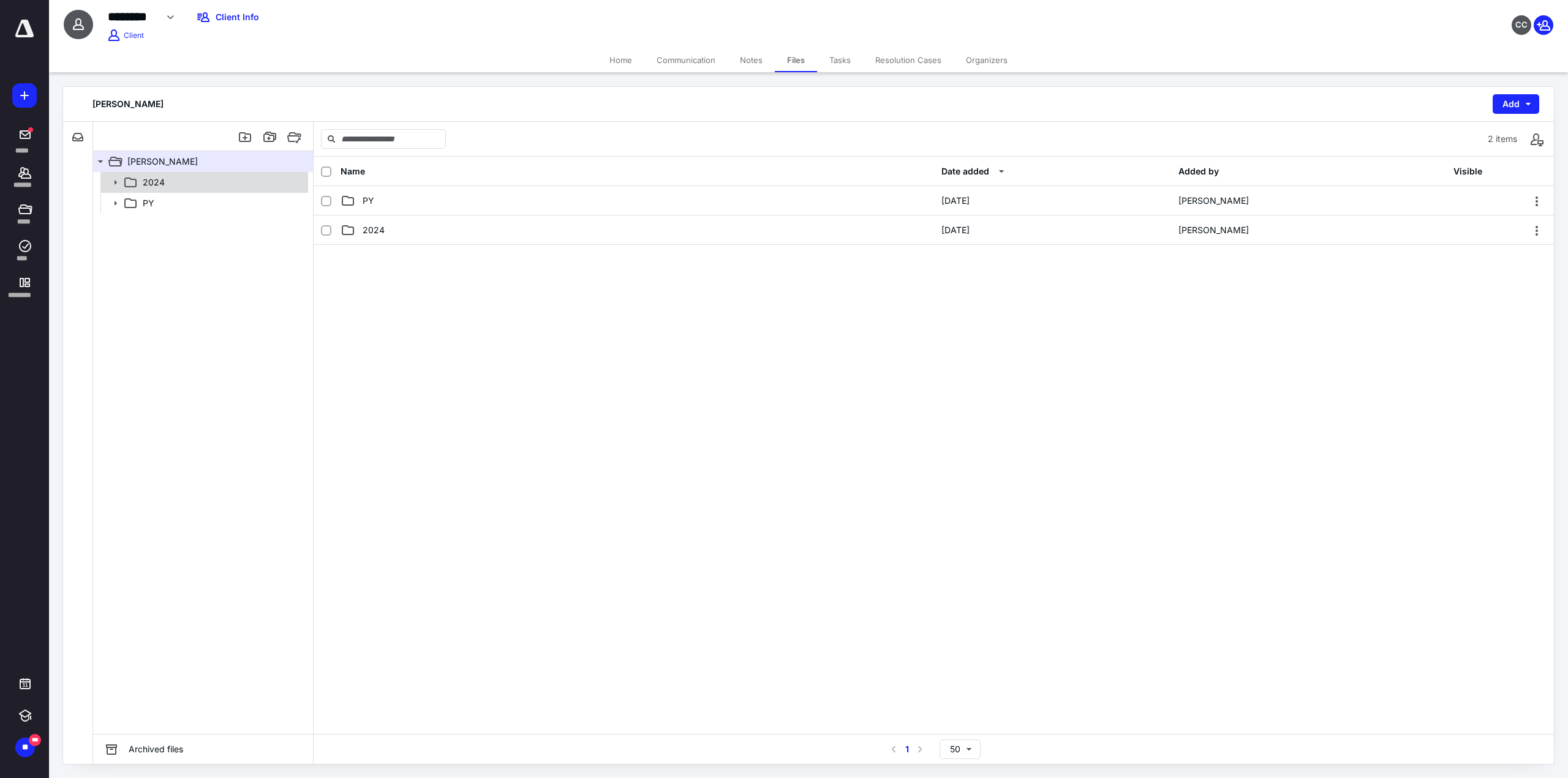 click 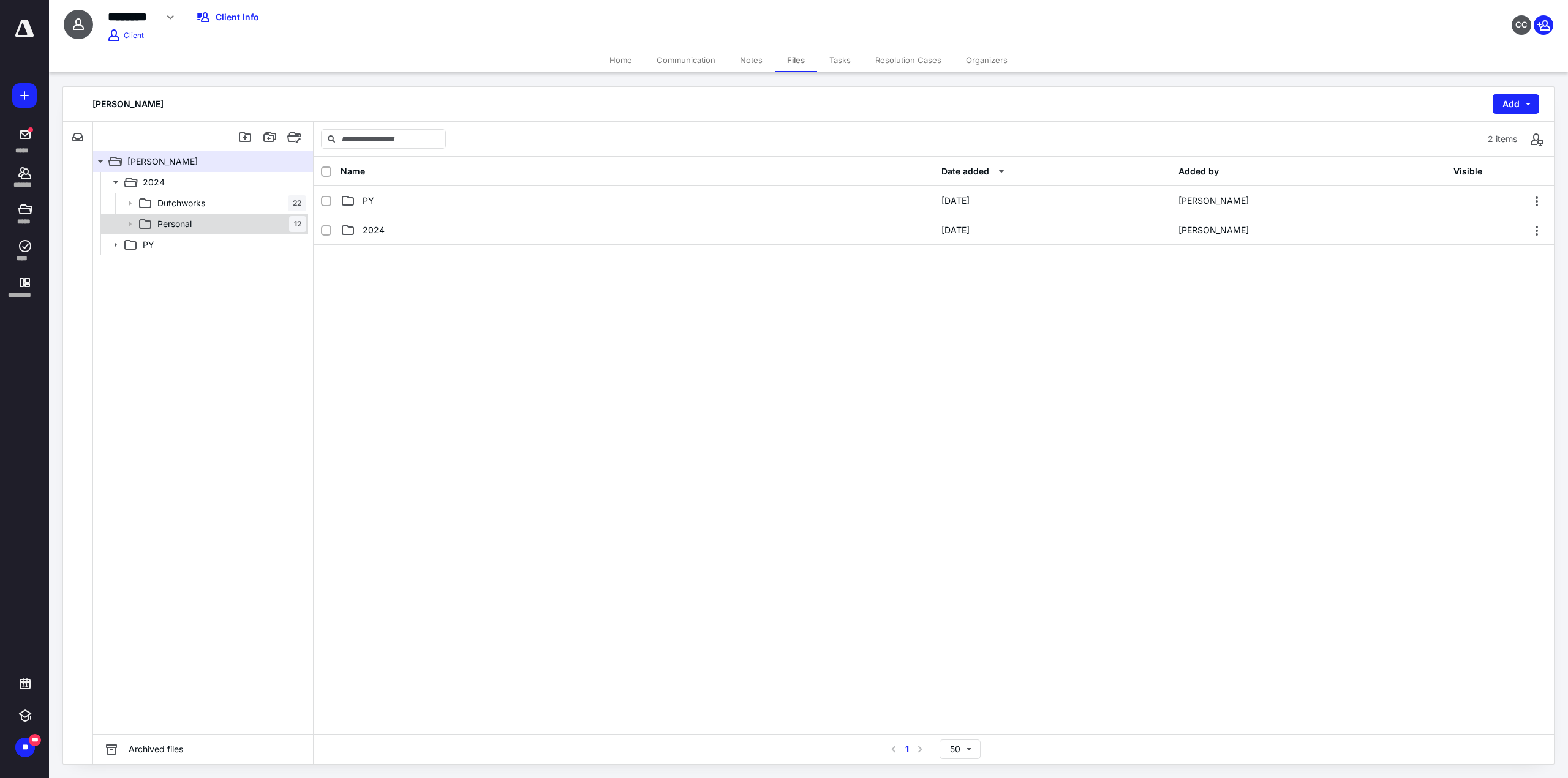click on "Personal 12" at bounding box center [229, 224] 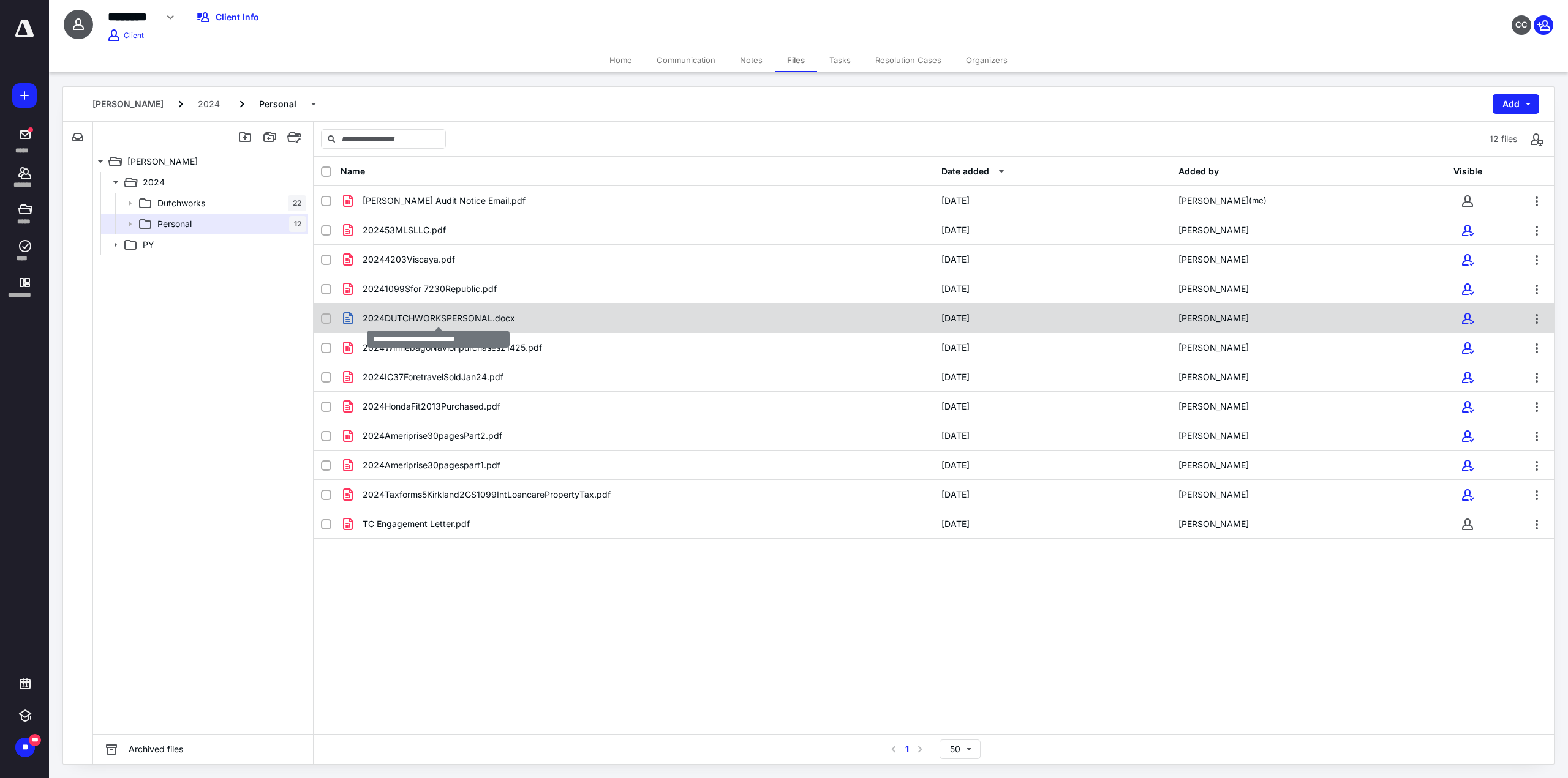 click on "2024DUTCHWORKSPERSONAL.docx" at bounding box center (439, 318) 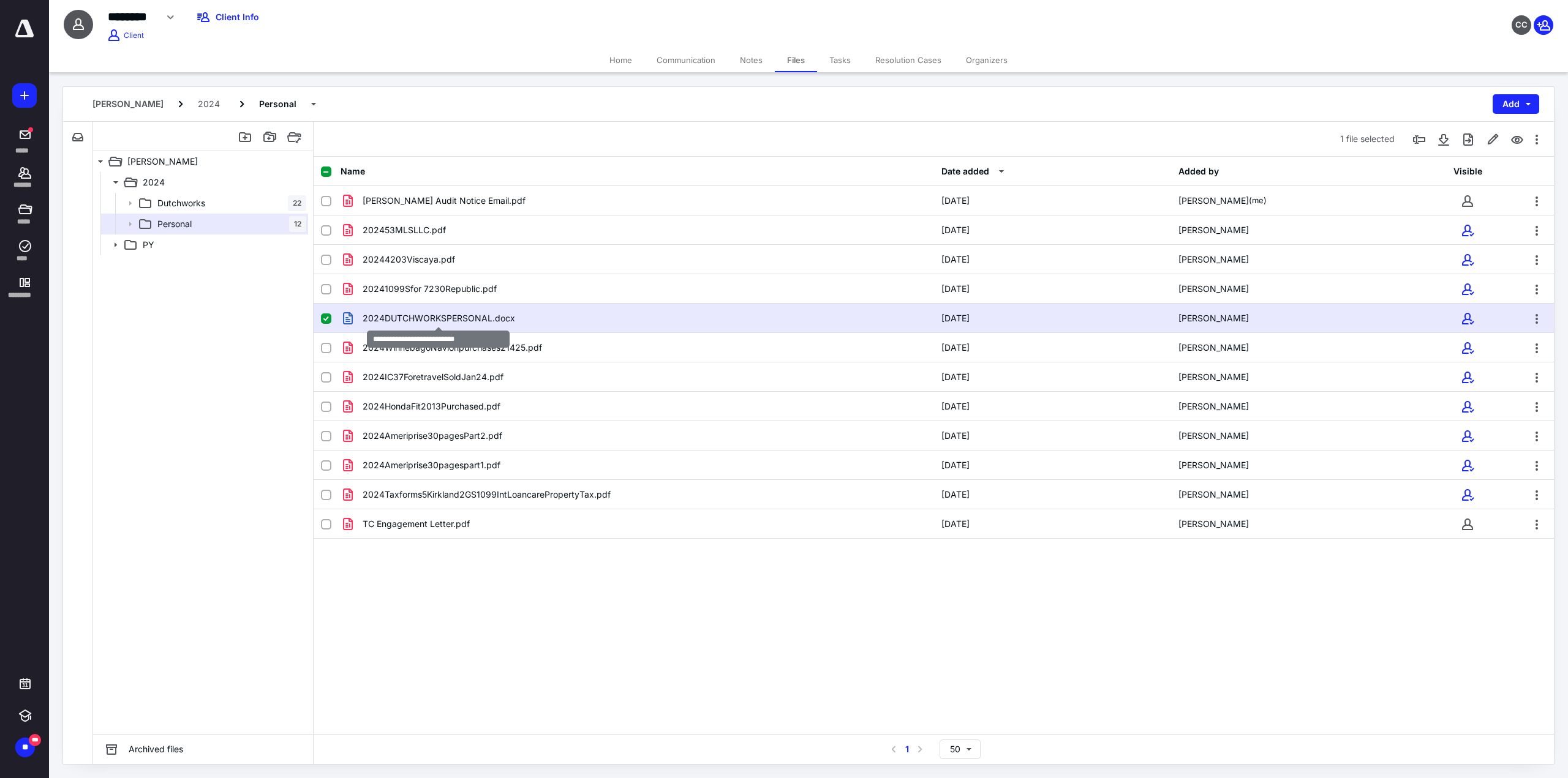click on "2024DUTCHWORKSPERSONAL.docx" at bounding box center [439, 318] 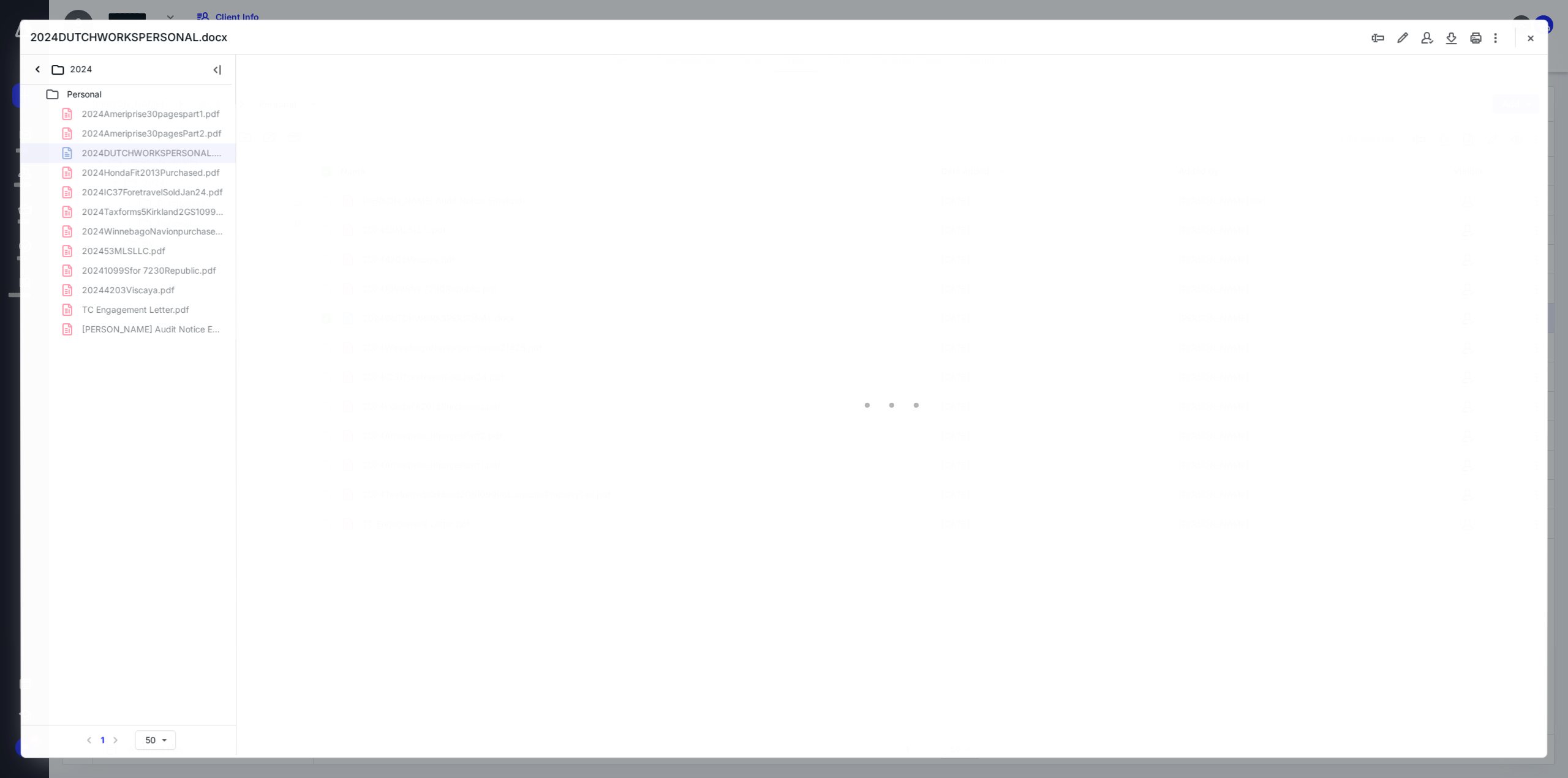scroll, scrollTop: 0, scrollLeft: 0, axis: both 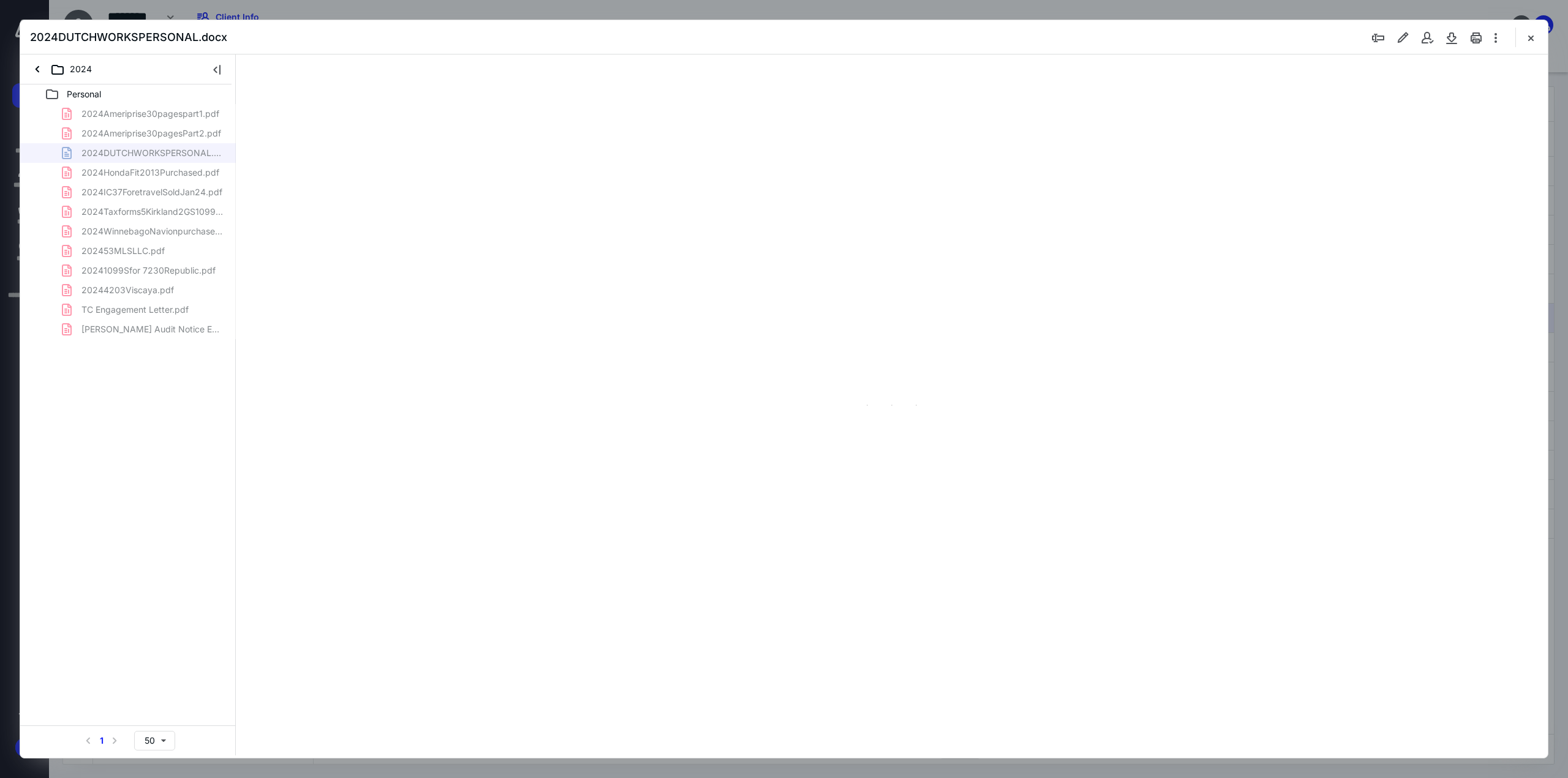 type on "134" 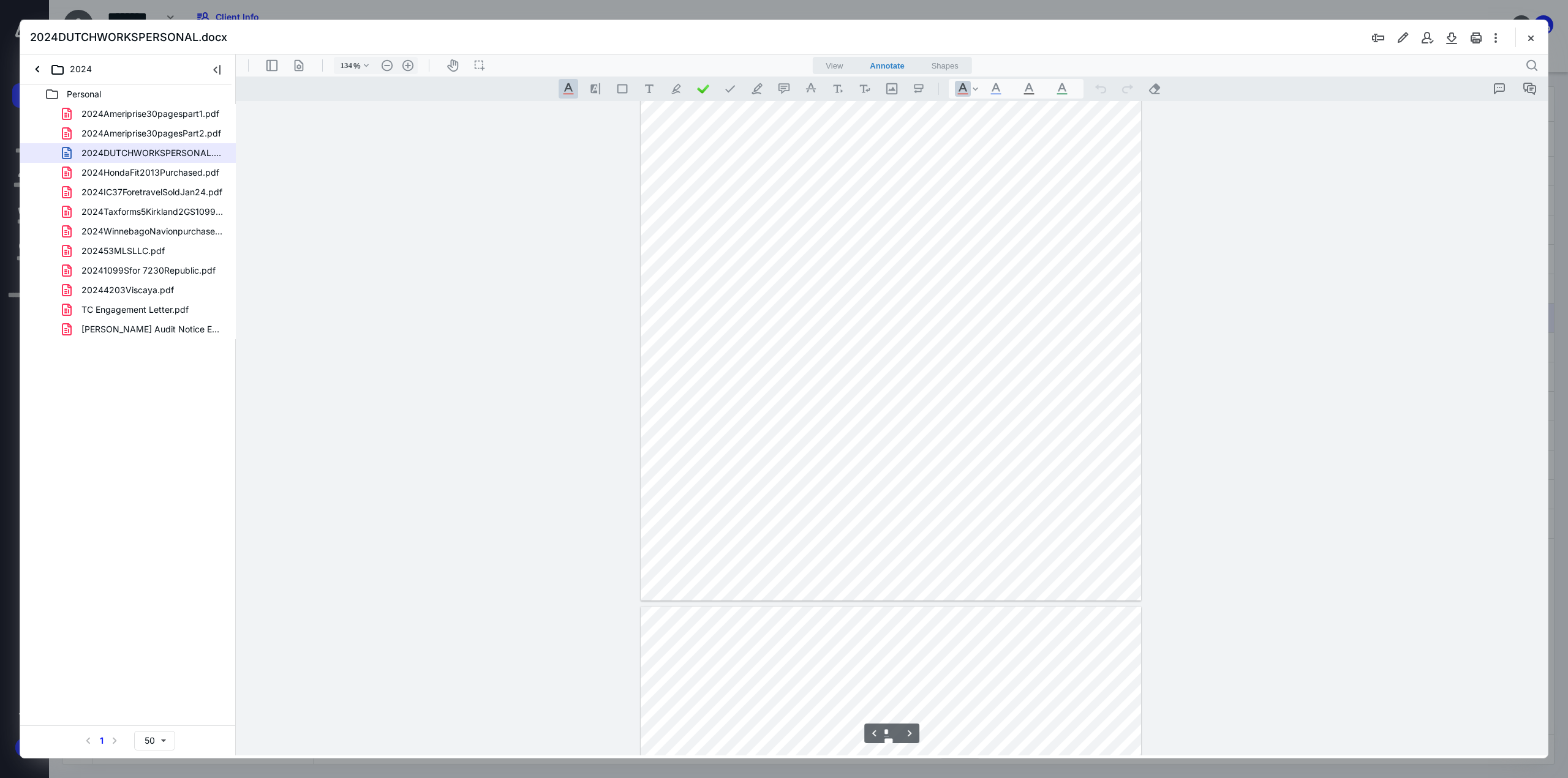 scroll, scrollTop: 367, scrollLeft: 0, axis: vertical 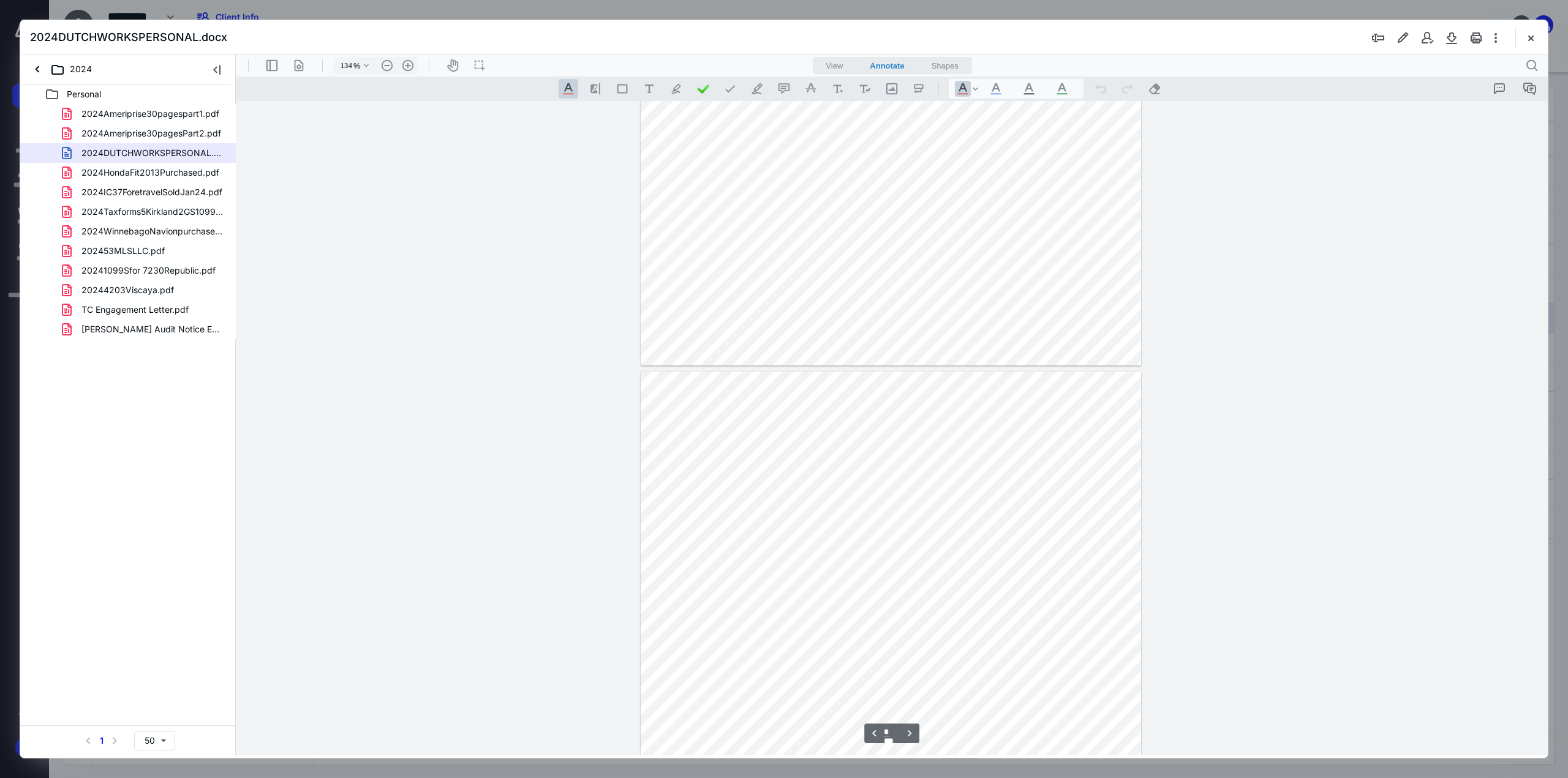 type on "*" 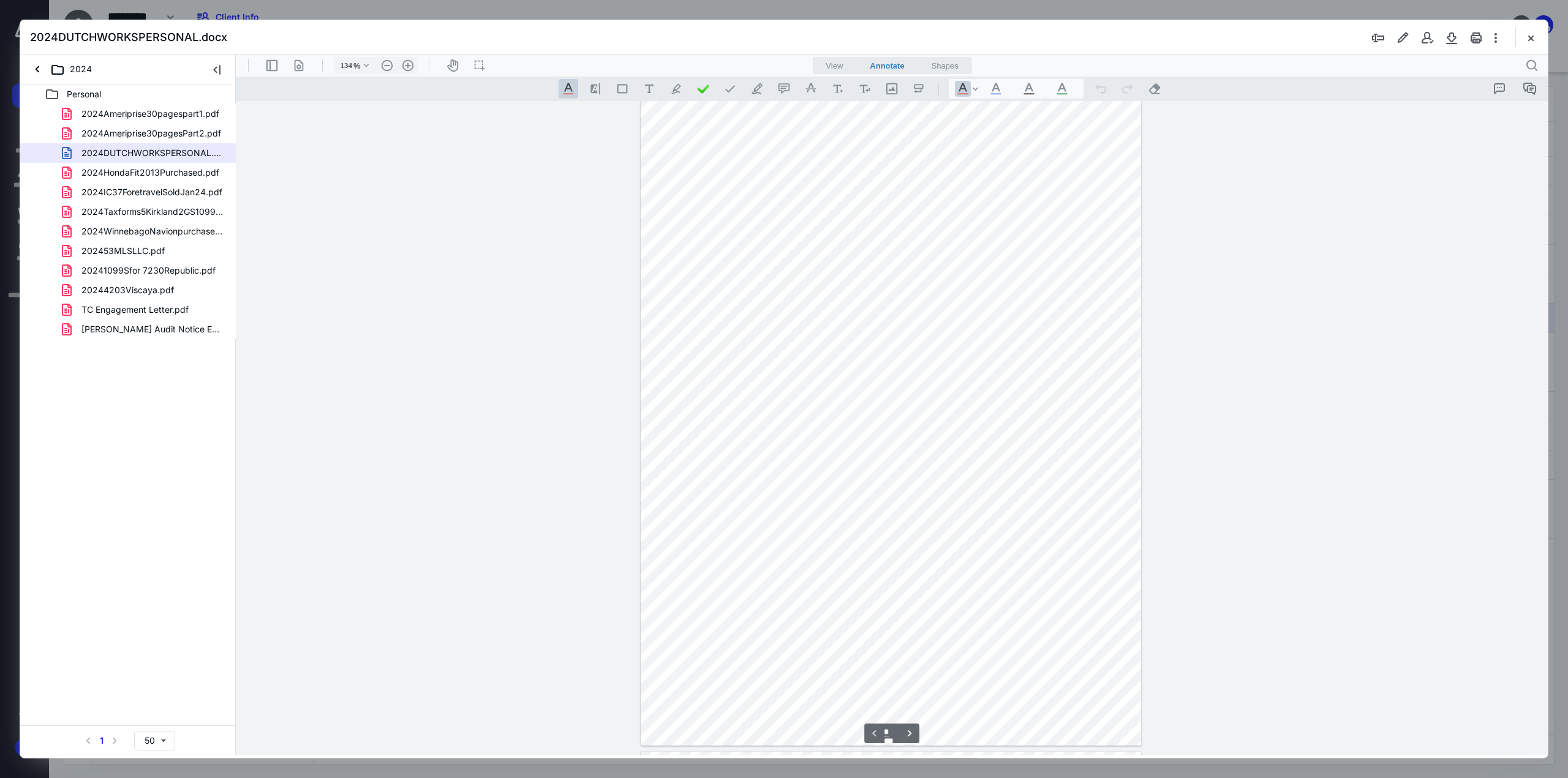 scroll, scrollTop: 0, scrollLeft: 0, axis: both 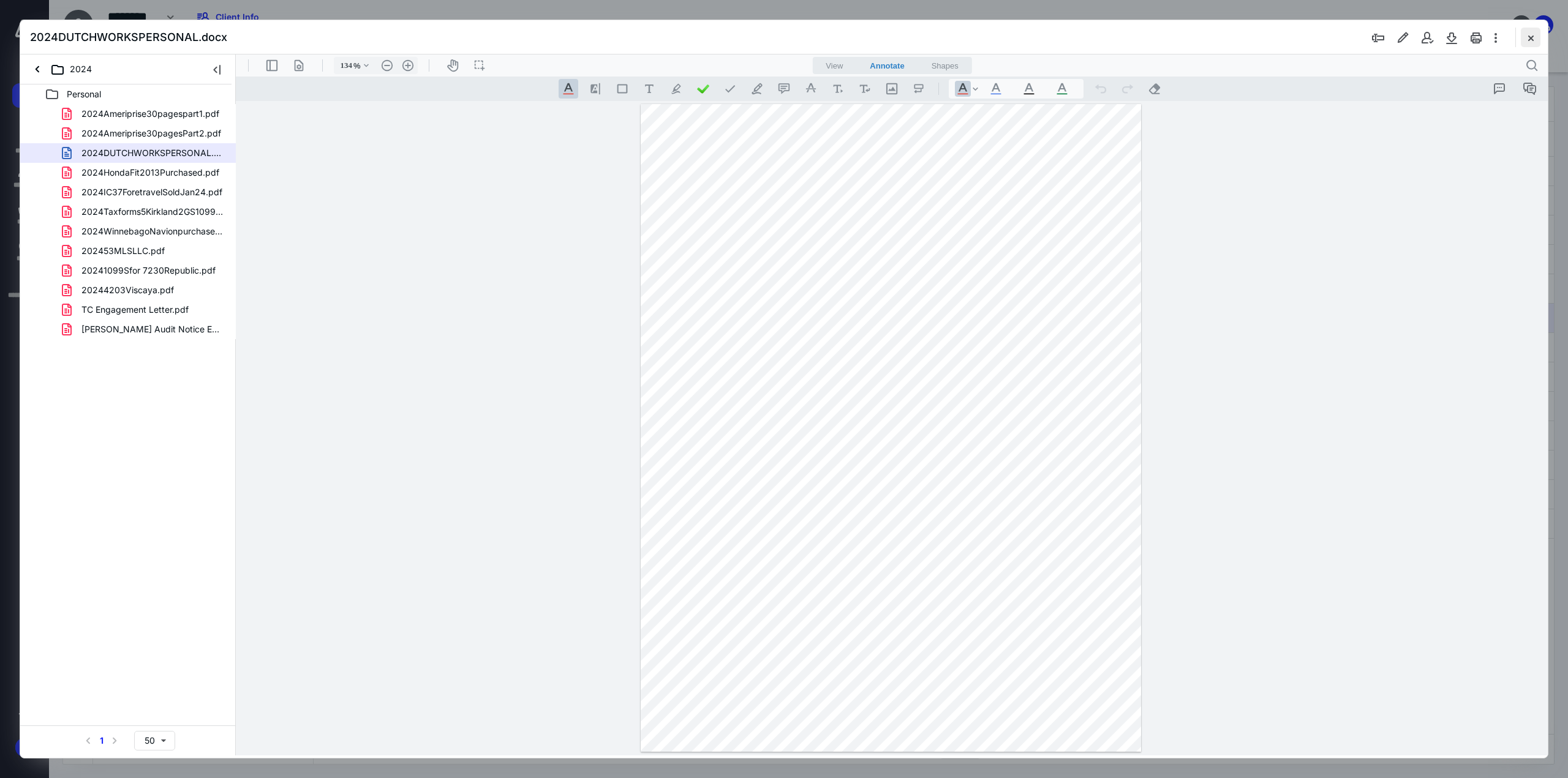 click at bounding box center (1531, 37) 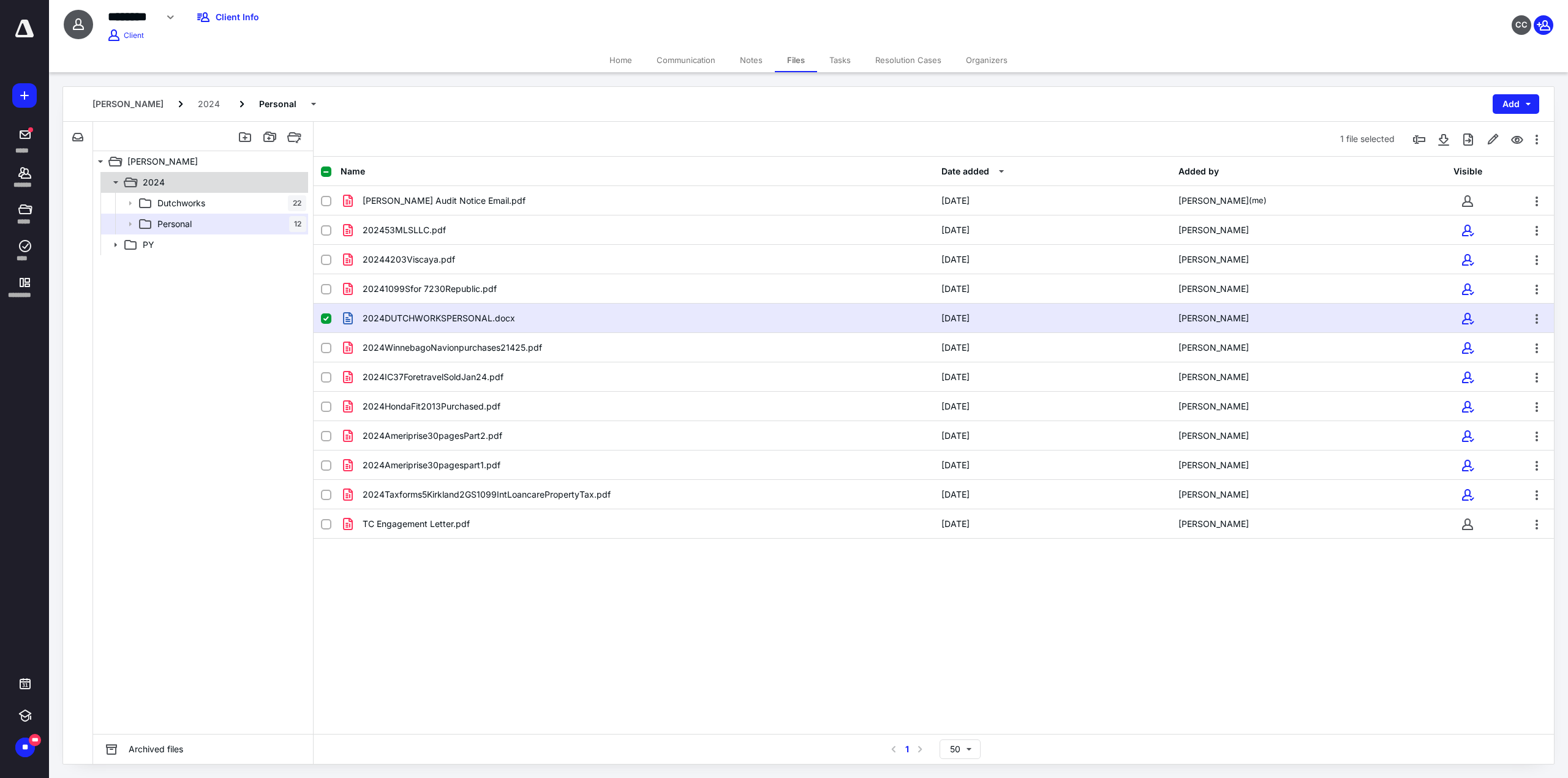 click on "2024" at bounding box center [203, 182] 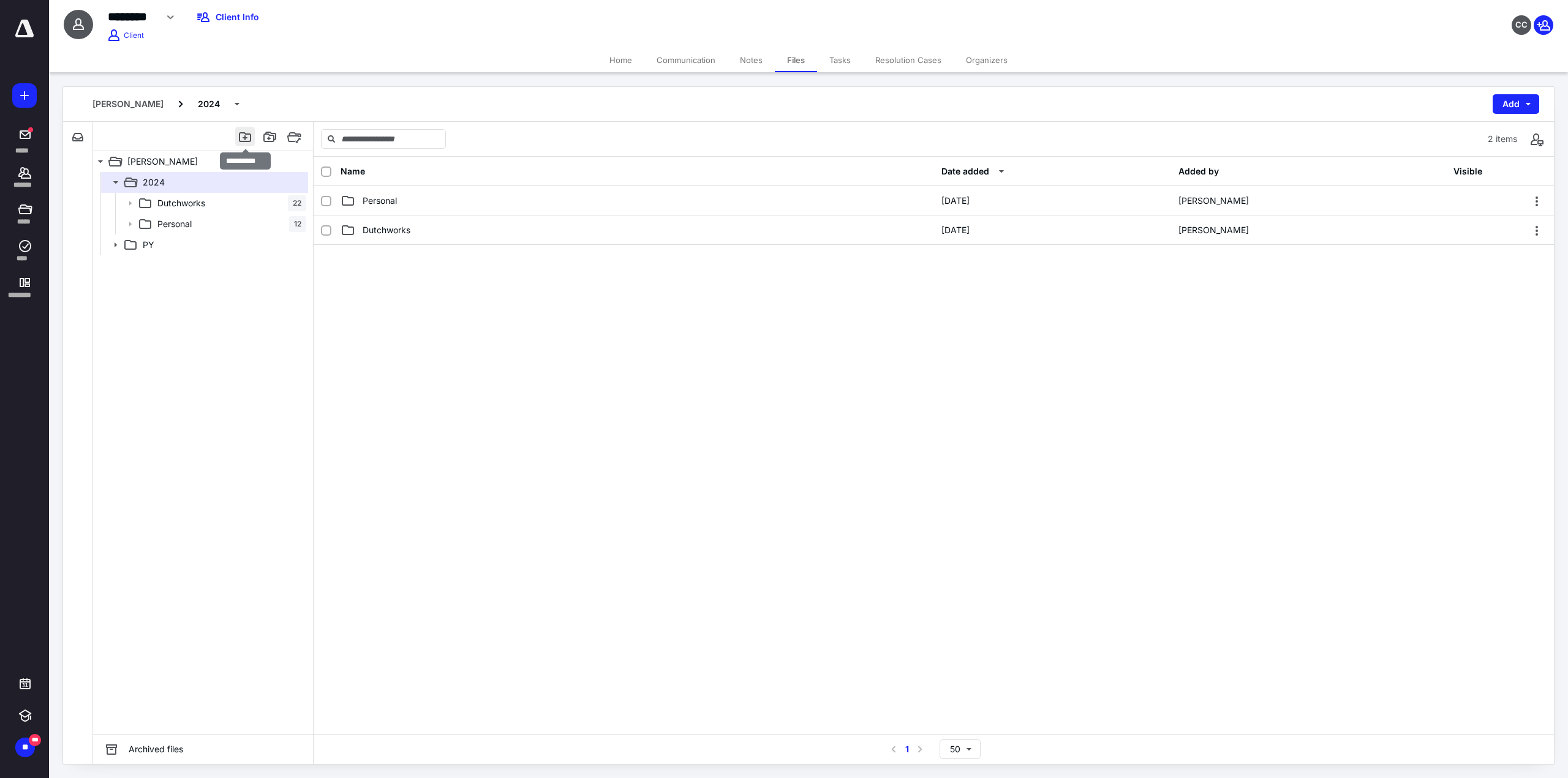 click at bounding box center (245, 137) 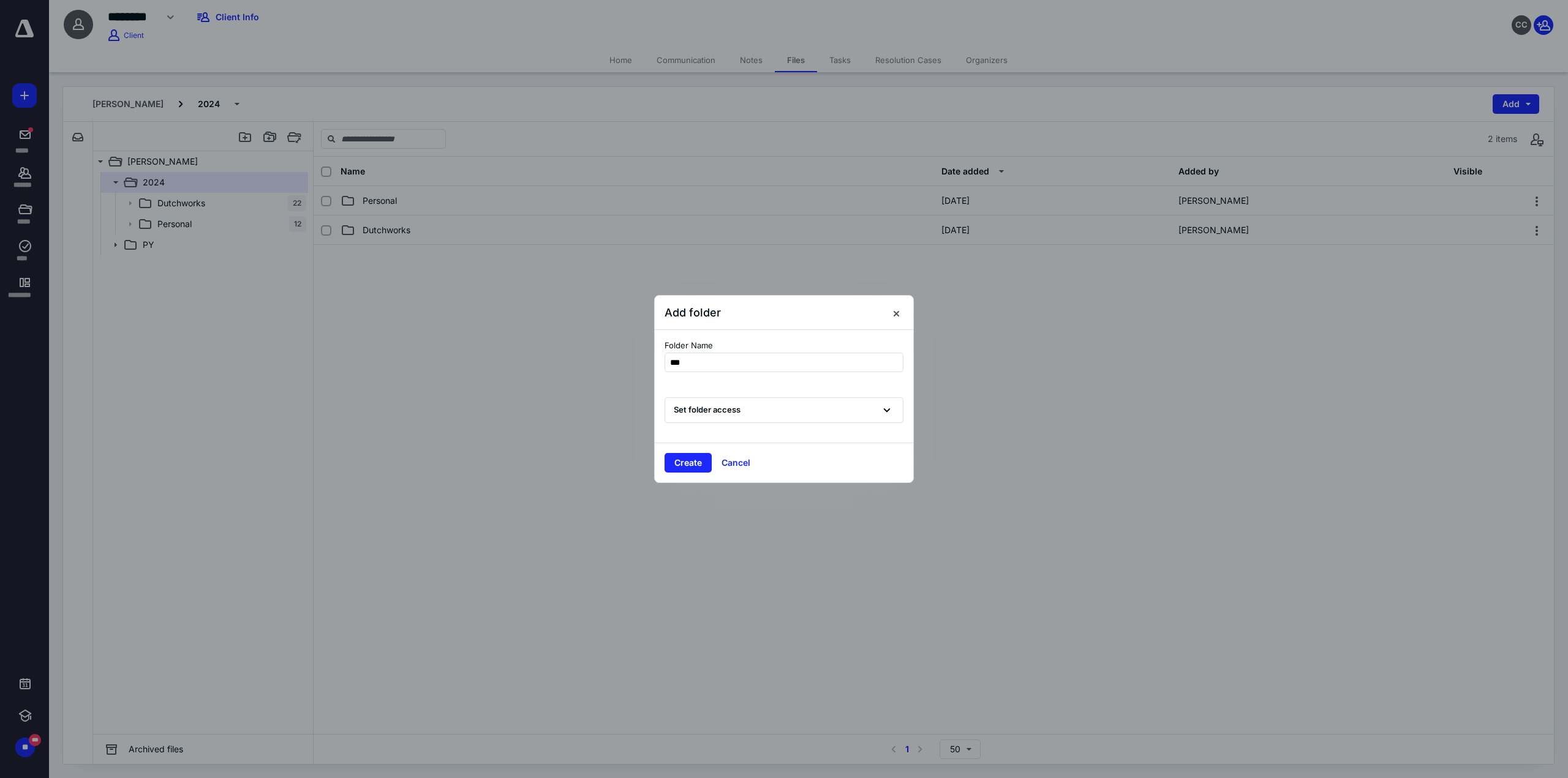 type on "****" 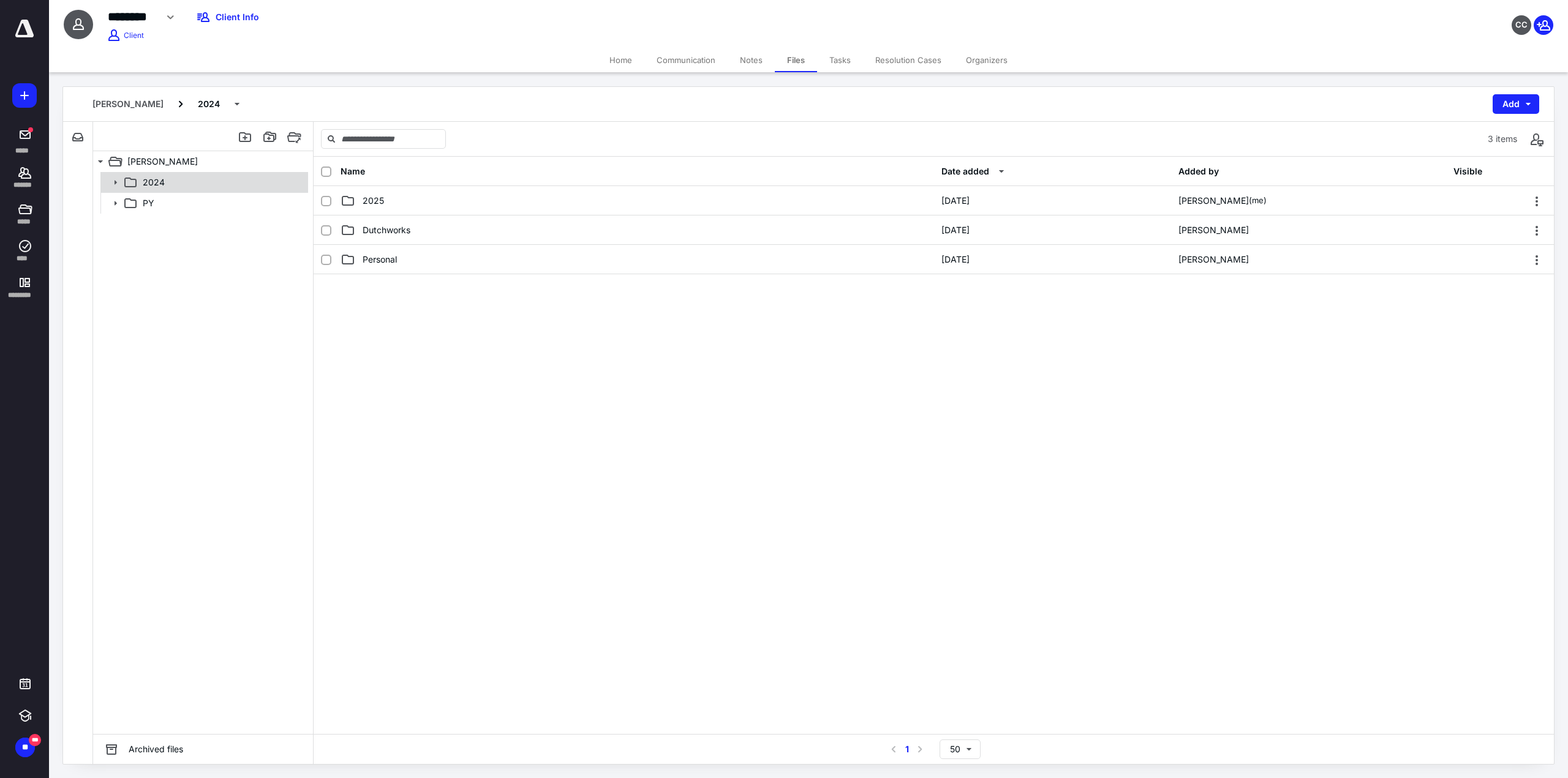 click 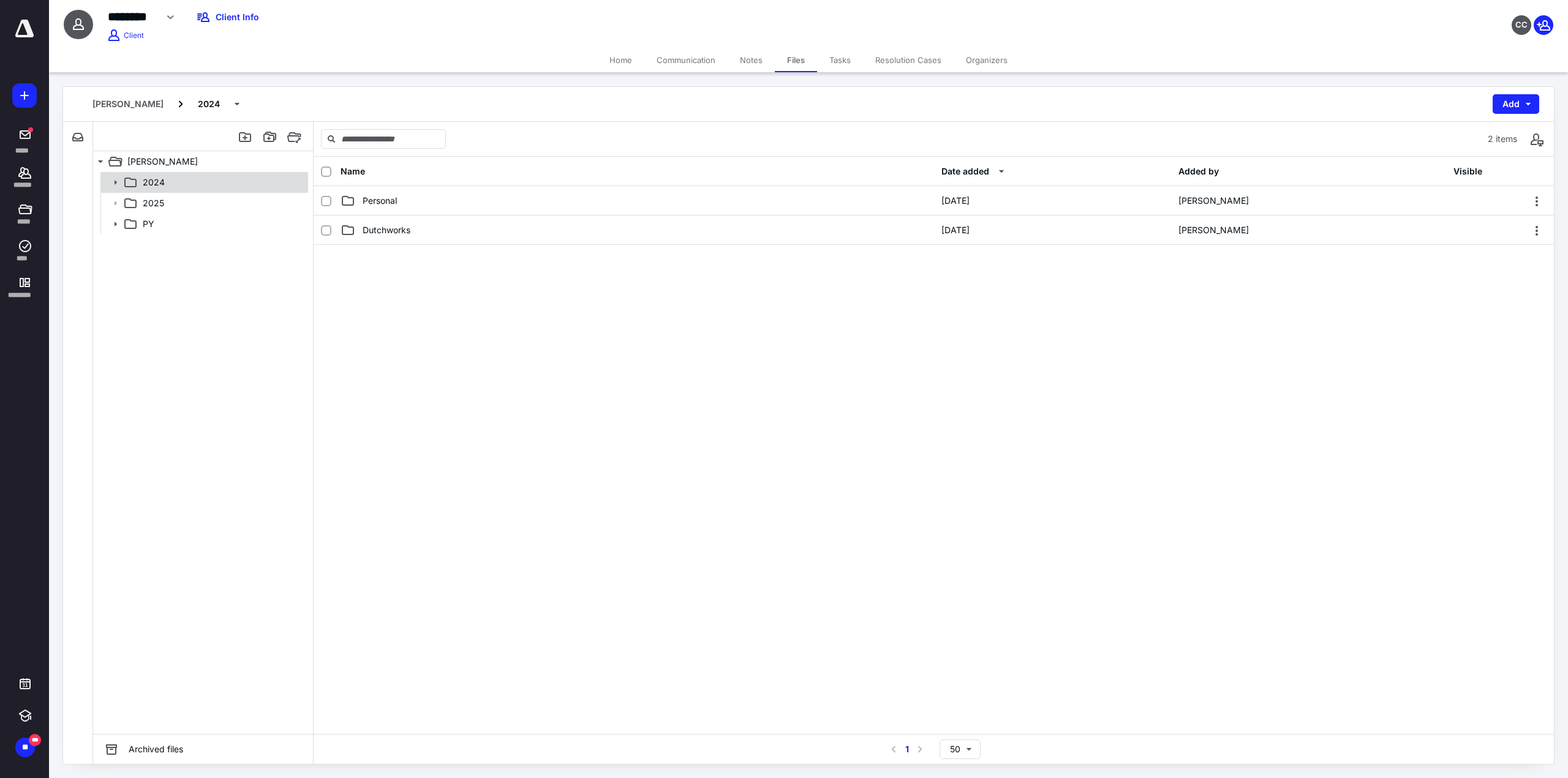 click 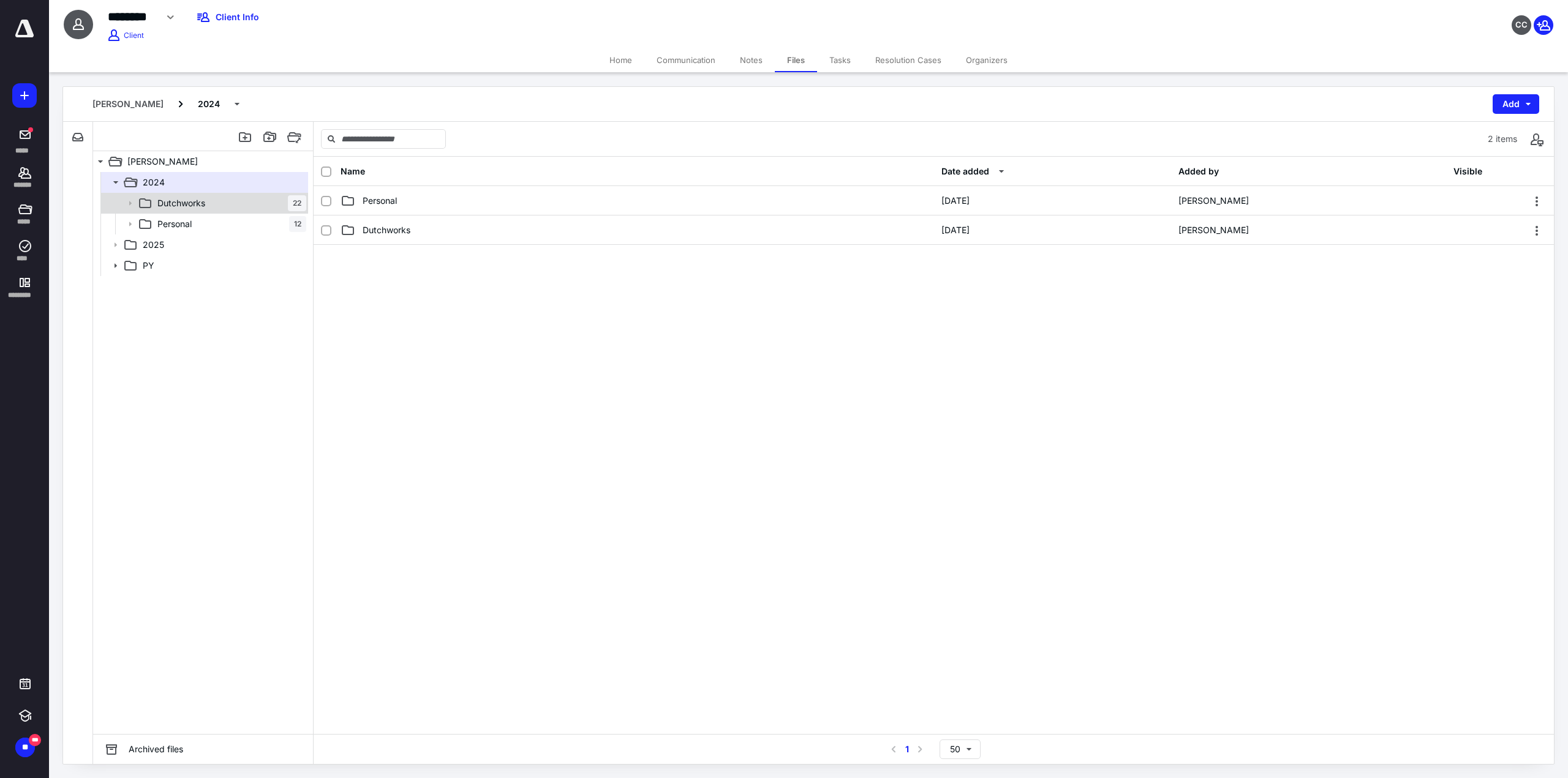 click on "Dutchworks 22" at bounding box center (229, 203) 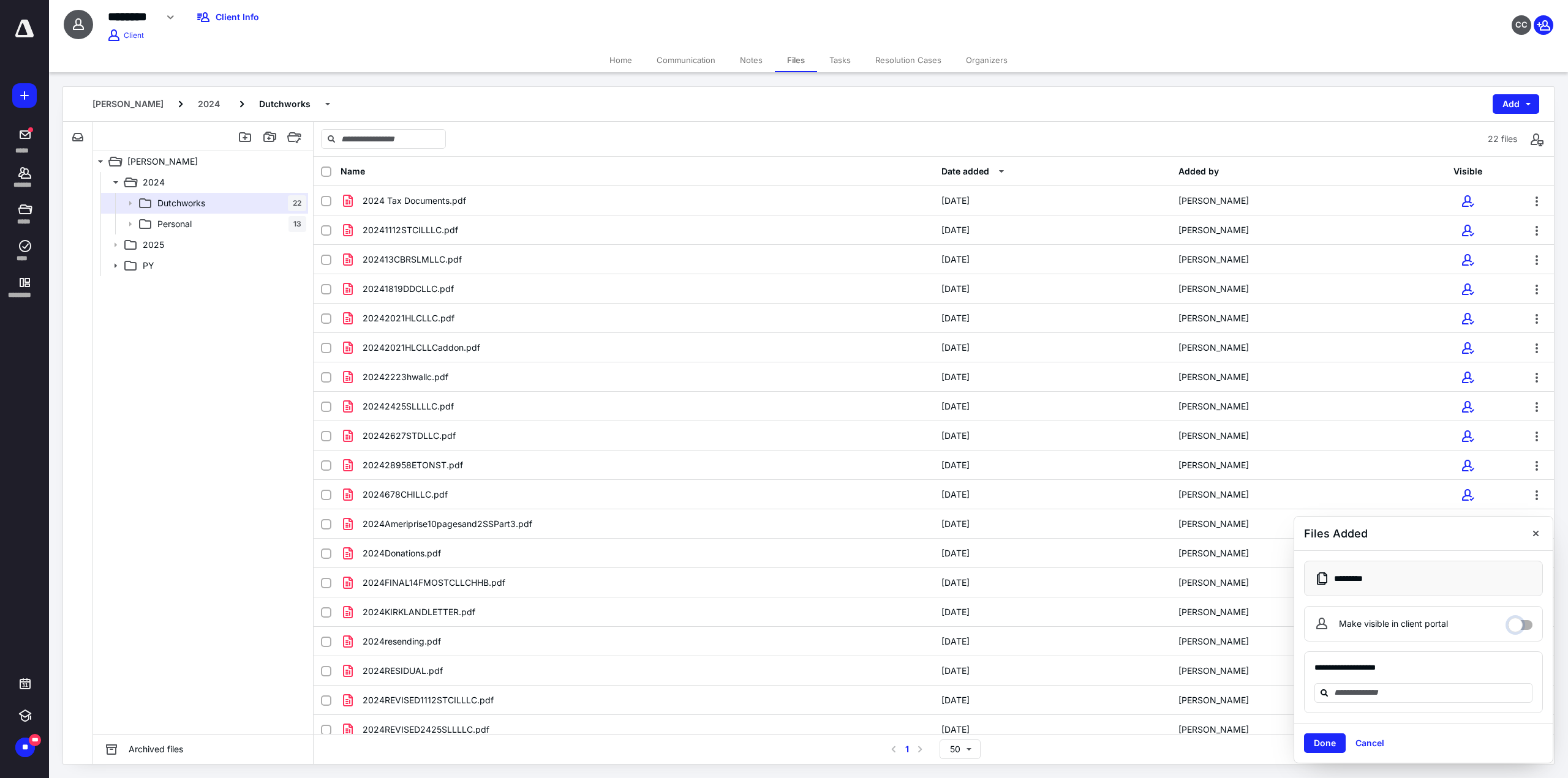 click on "Make visible in client portal" at bounding box center [1520, 622] 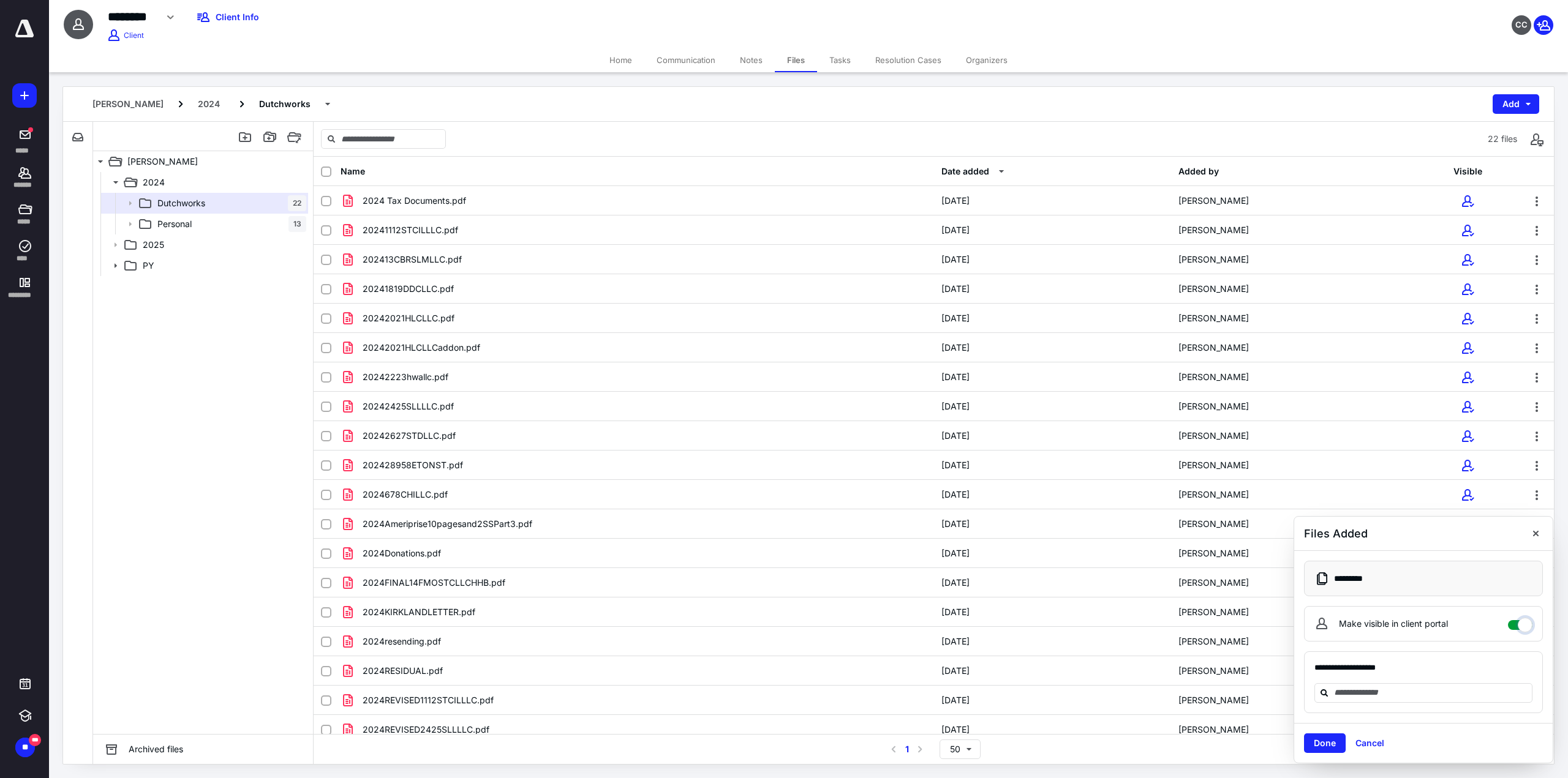 checkbox on "****" 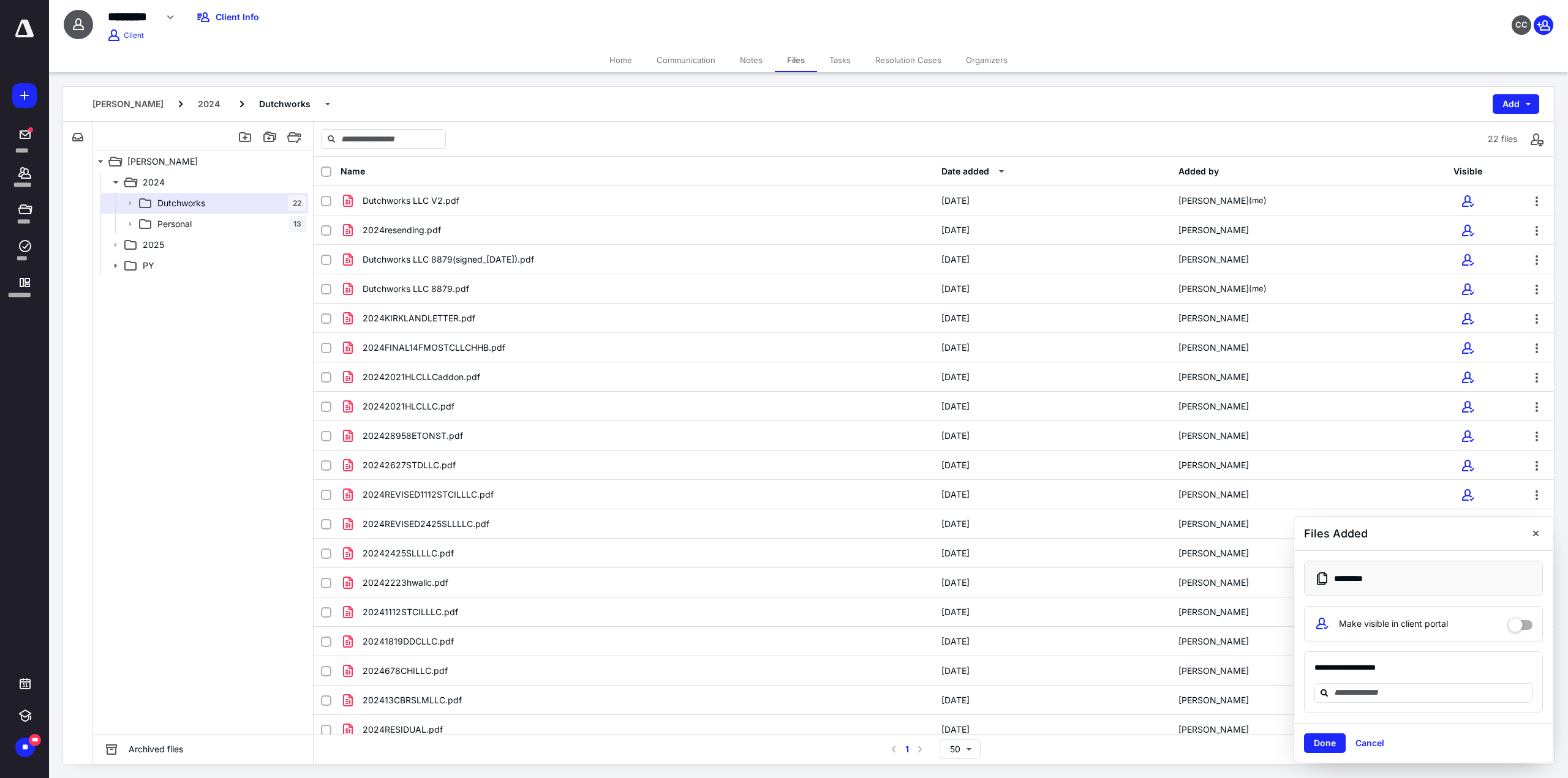 drag, startPoint x: 1335, startPoint y: 743, endPoint x: 1294, endPoint y: 744, distance: 41.012193 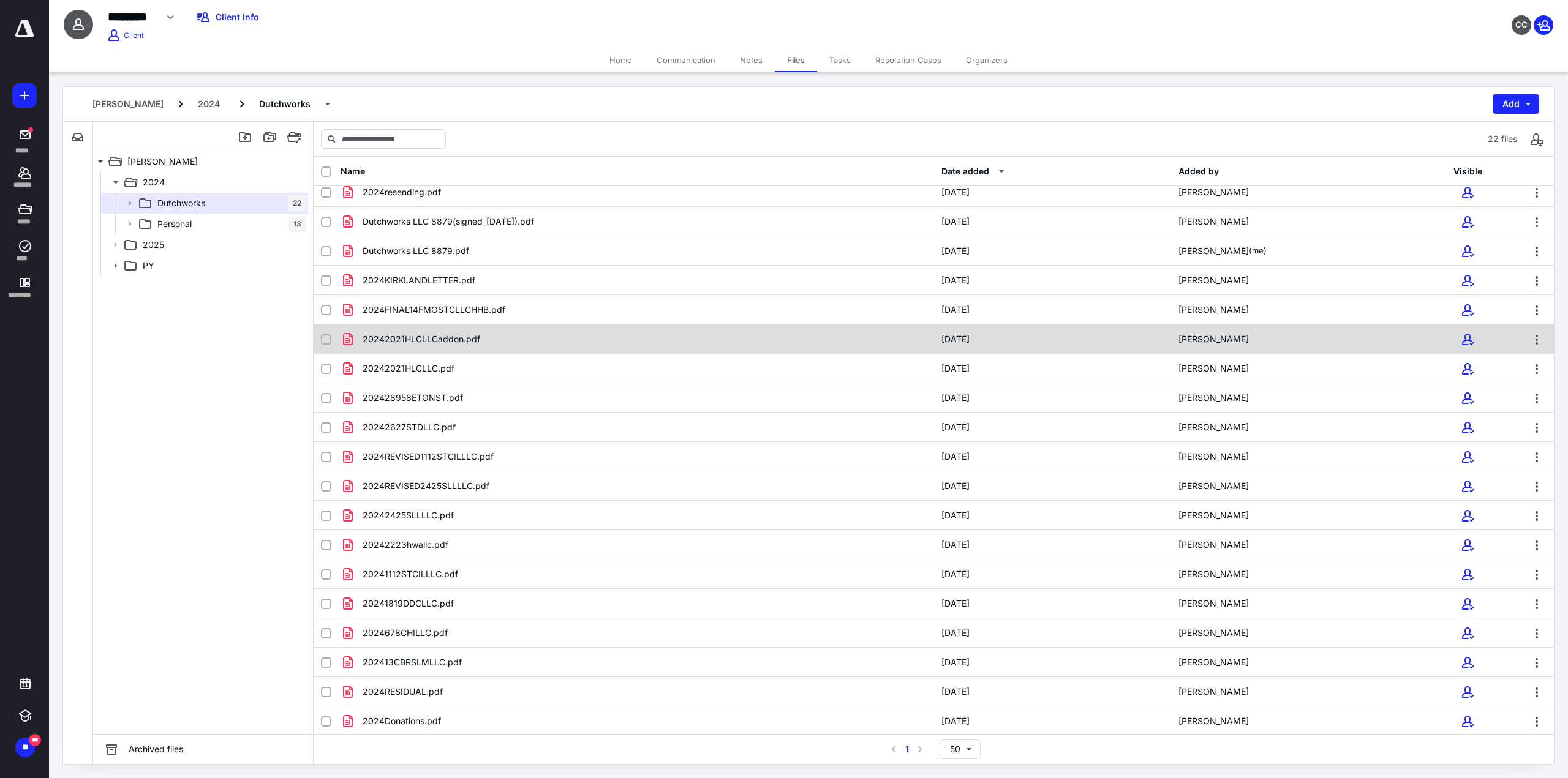 scroll, scrollTop: 0, scrollLeft: 0, axis: both 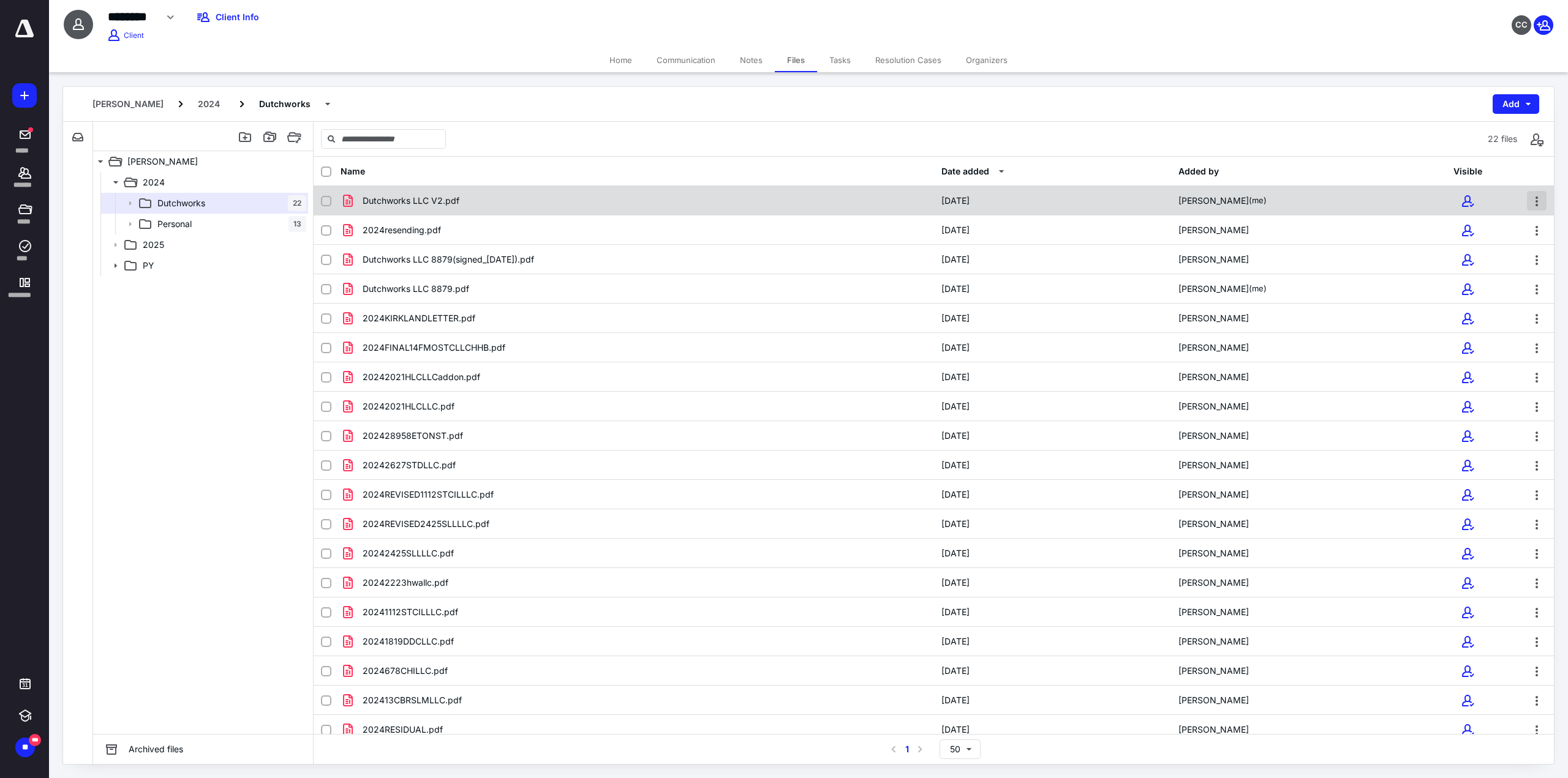 click at bounding box center (1537, 201) 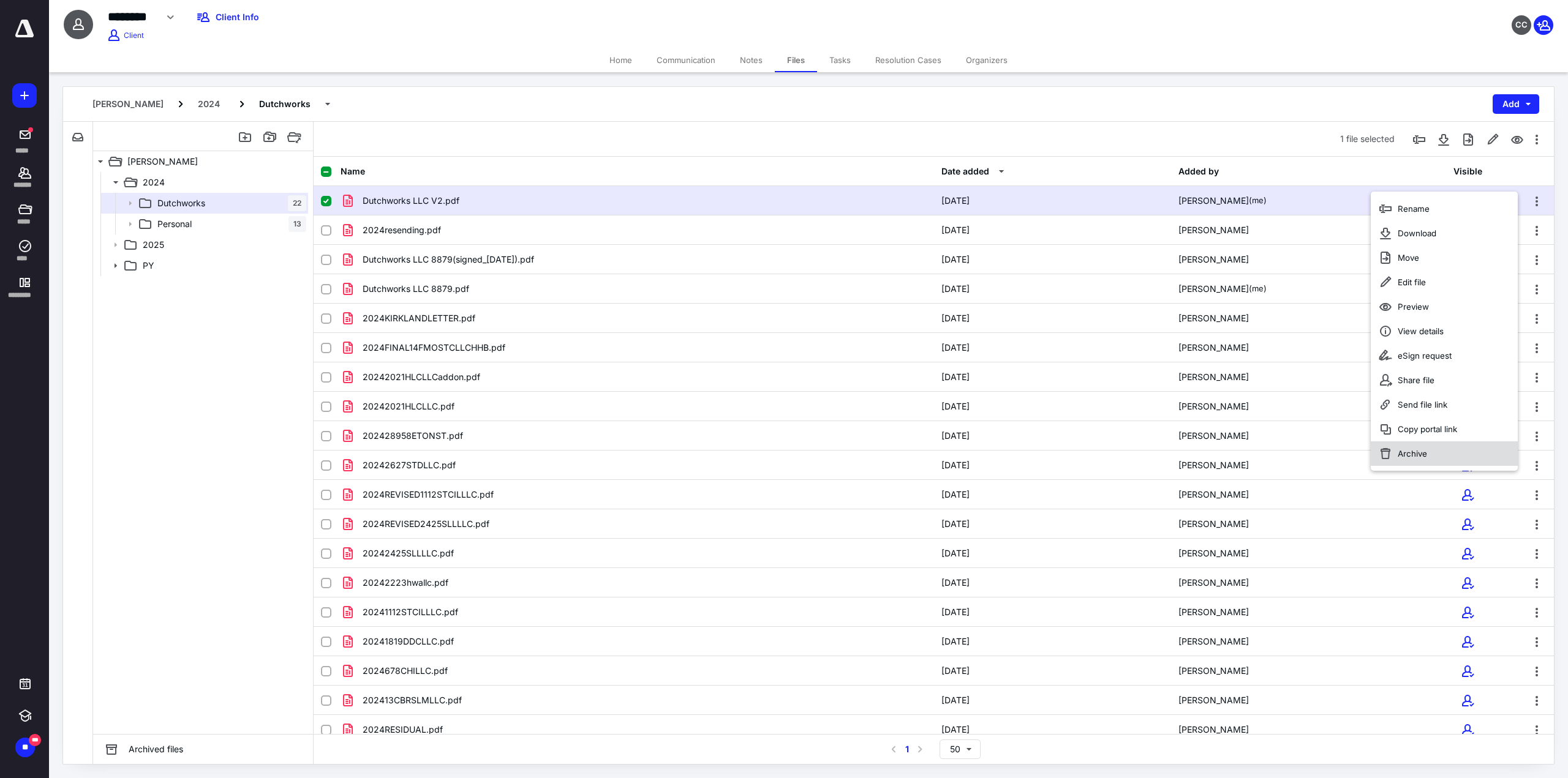 click on "Archive" at bounding box center [1412, 454] 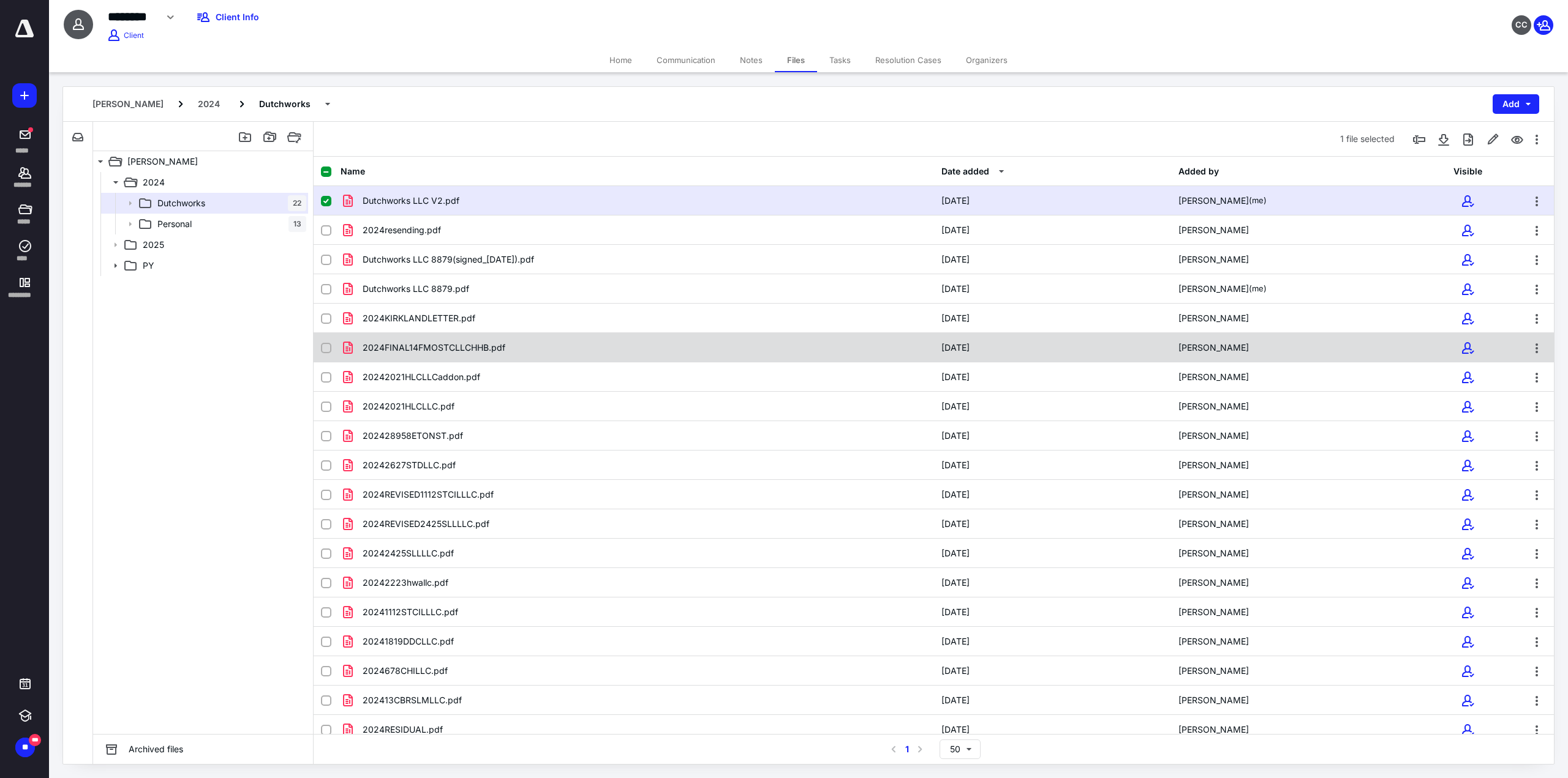 checkbox on "false" 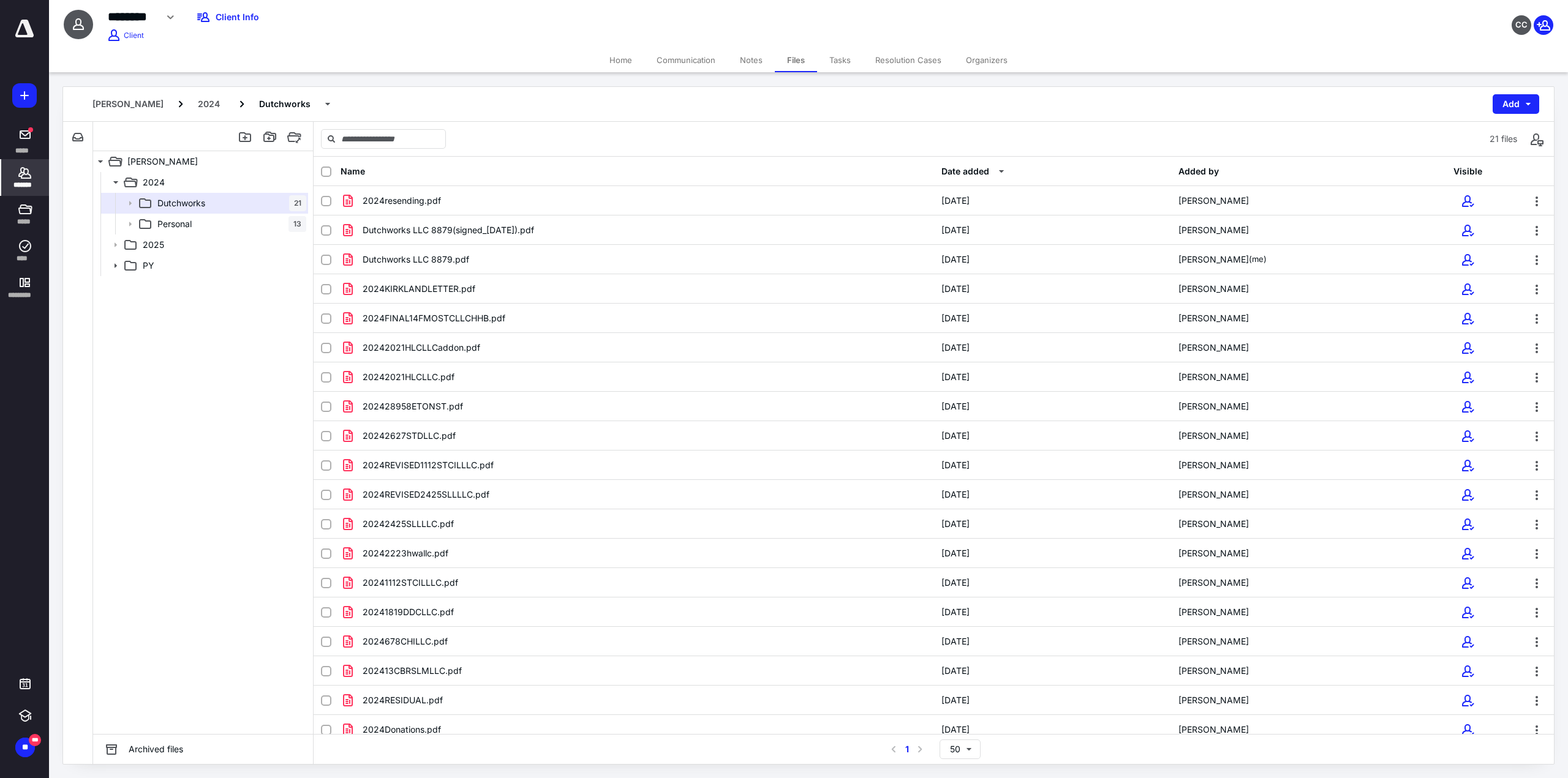 click 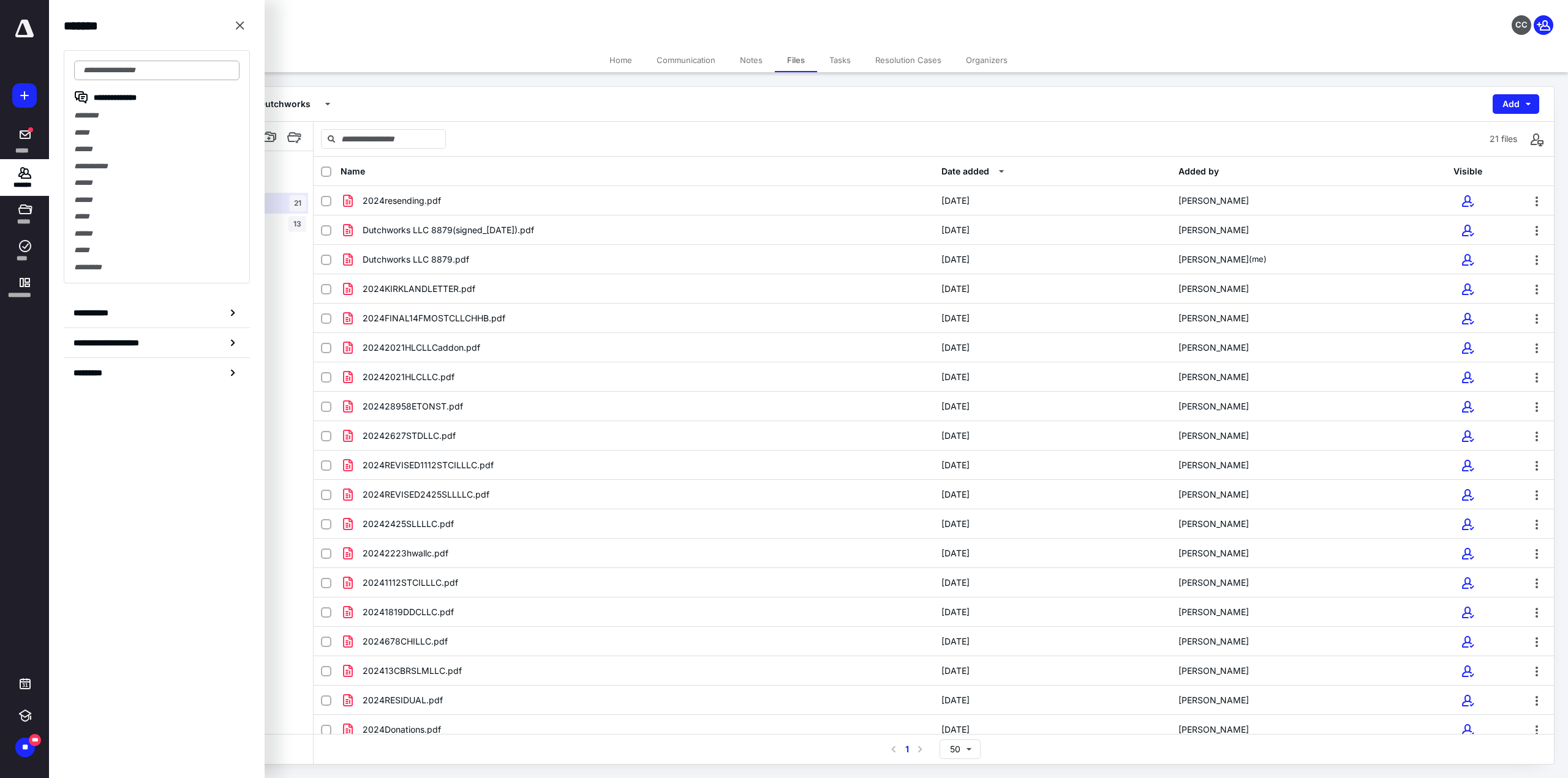 click at bounding box center [157, 70] 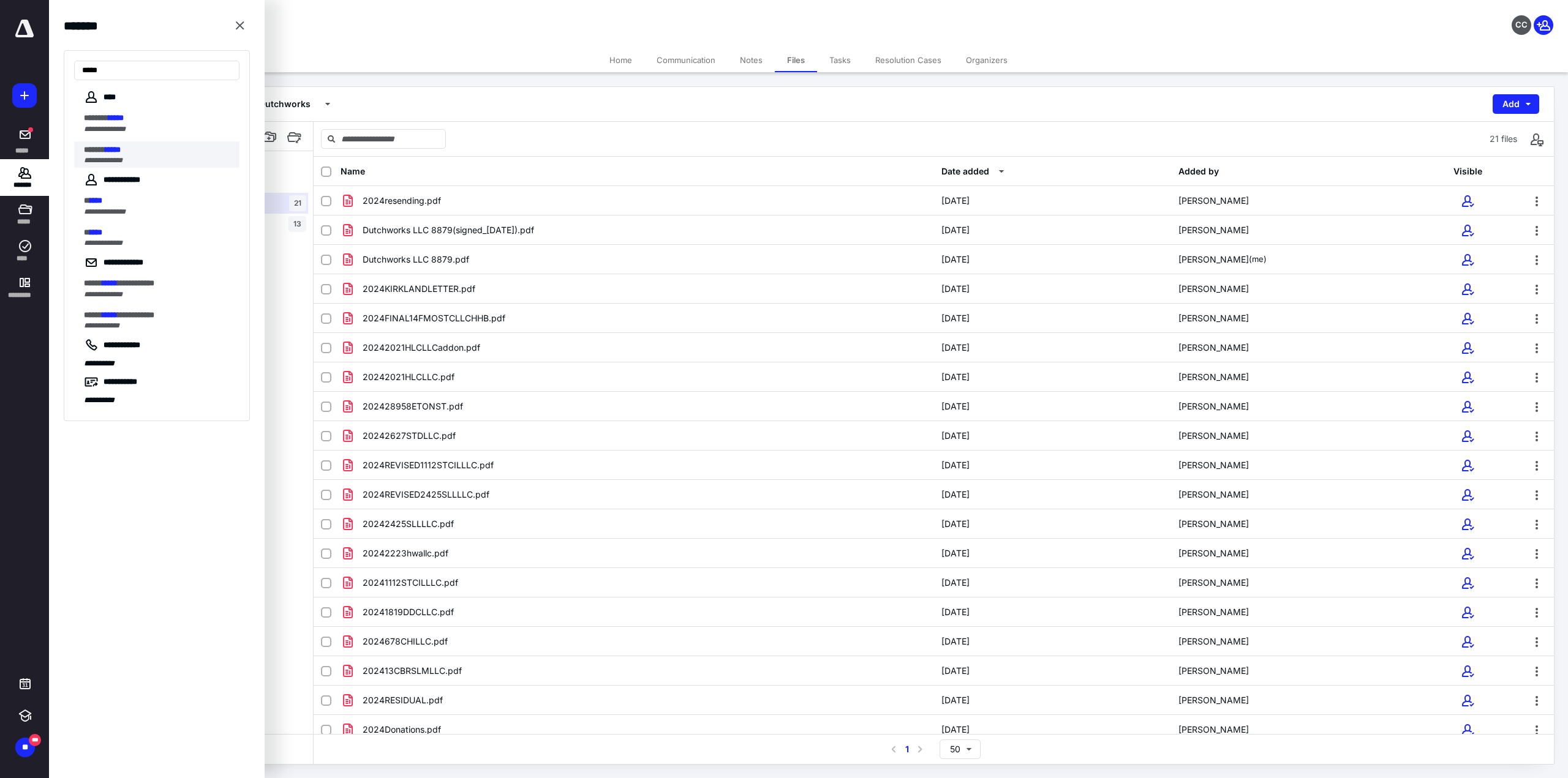 type on "*****" 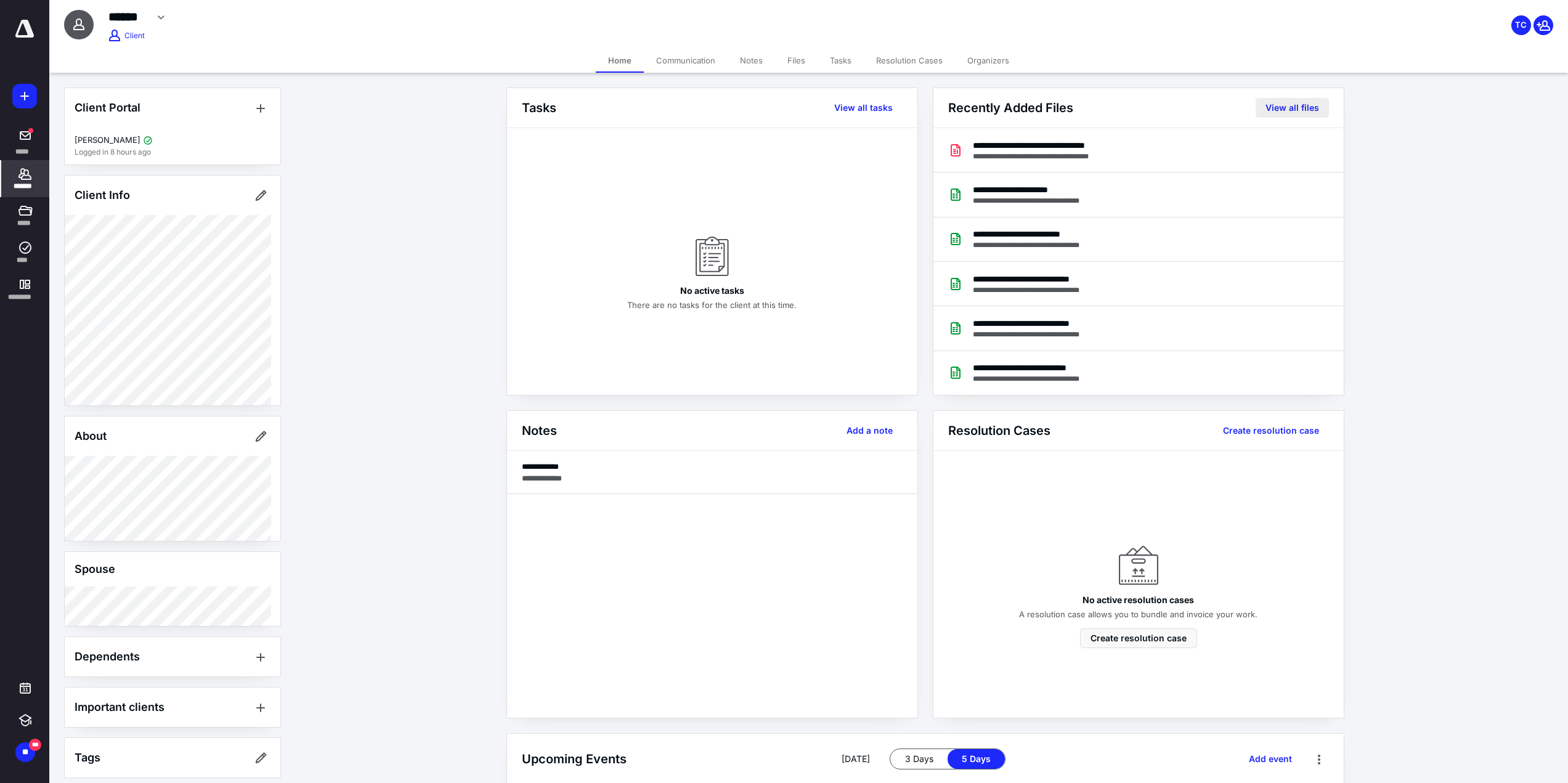 click on "View all files" at bounding box center (1292, 108) 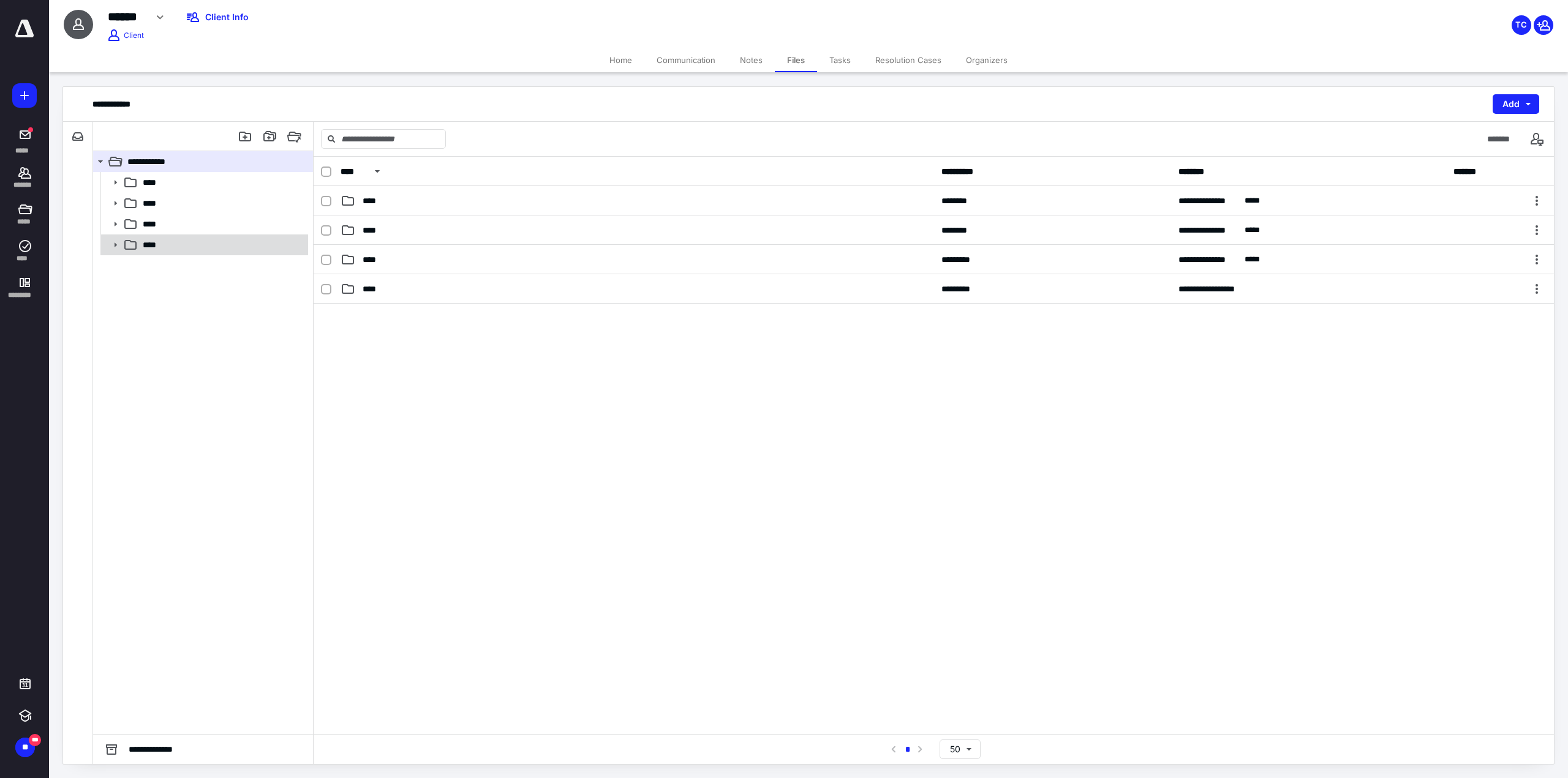 click 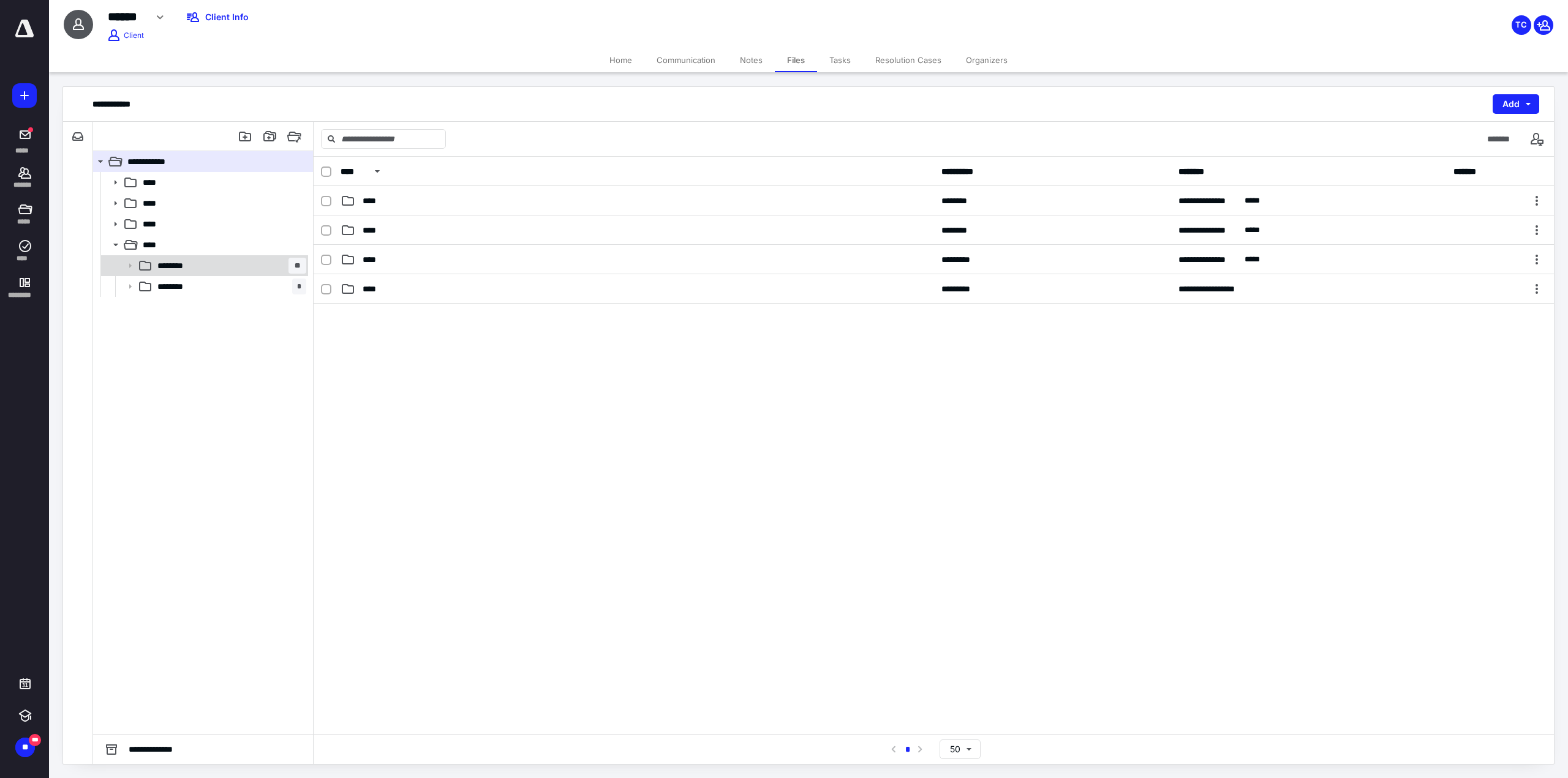 click on "********" at bounding box center (175, 266) 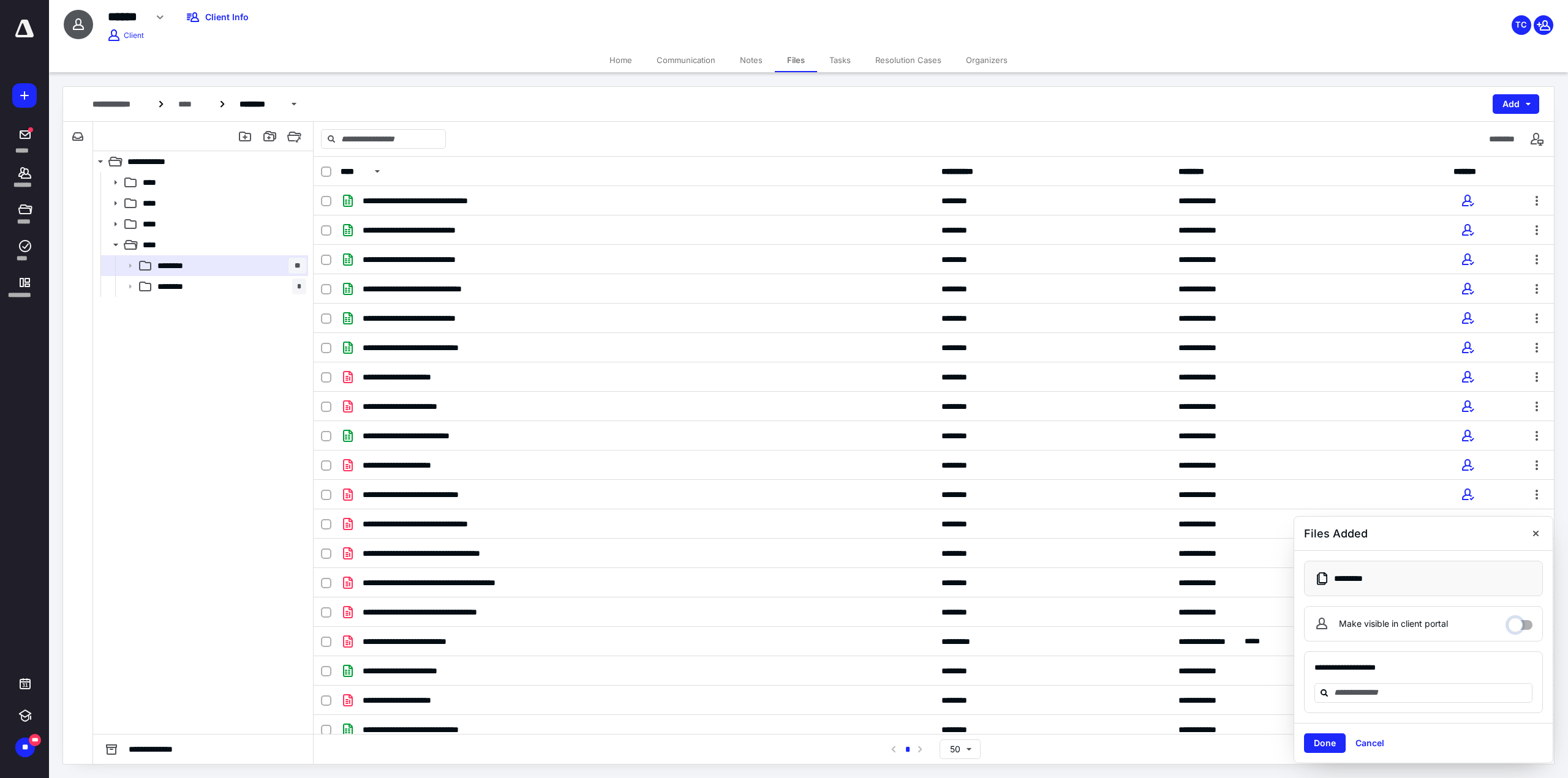 click on "Make visible in client portal" at bounding box center (1520, 622) 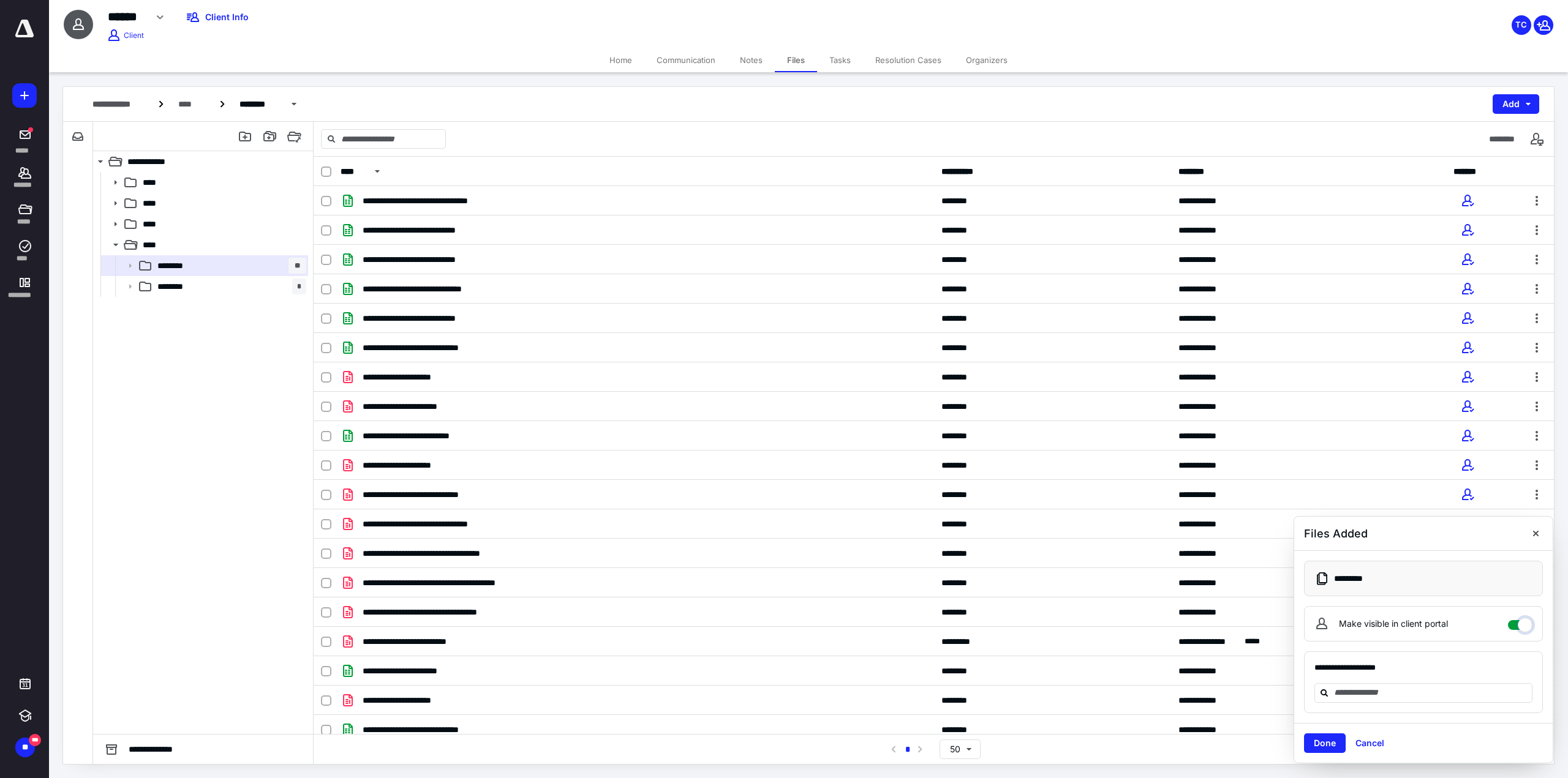 checkbox on "****" 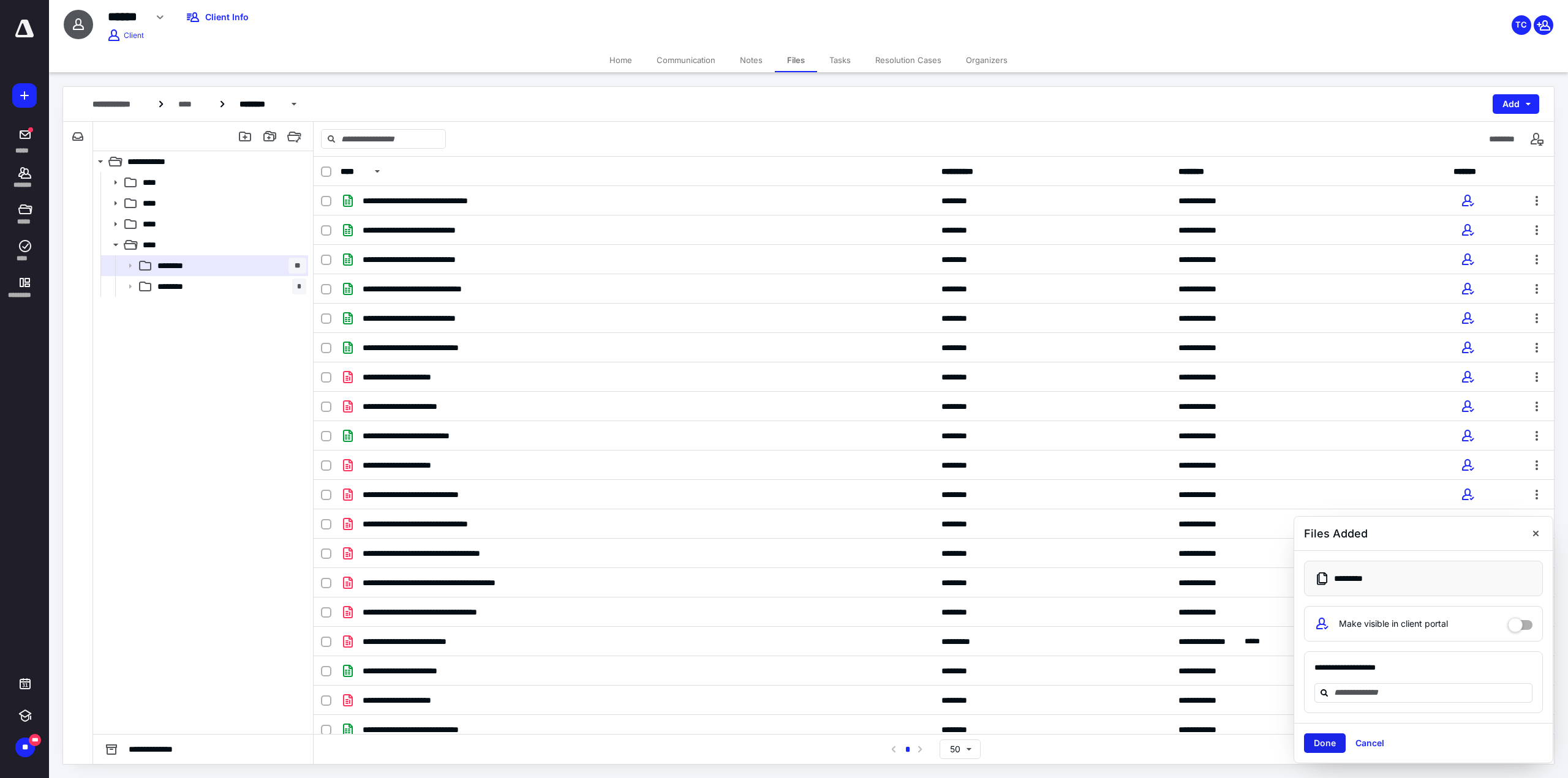 click on "Done" at bounding box center (1325, 743) 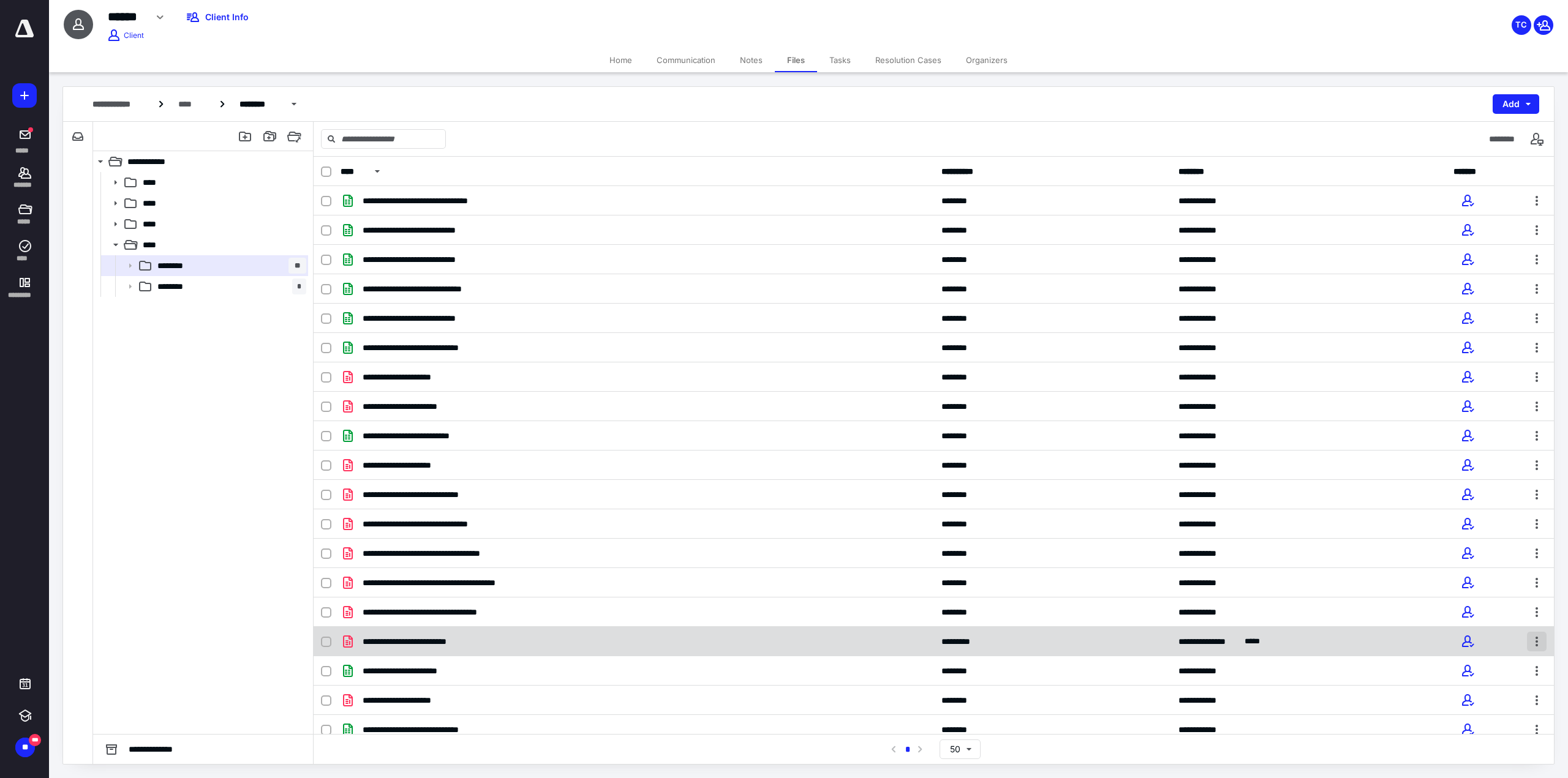 click at bounding box center (1537, 641) 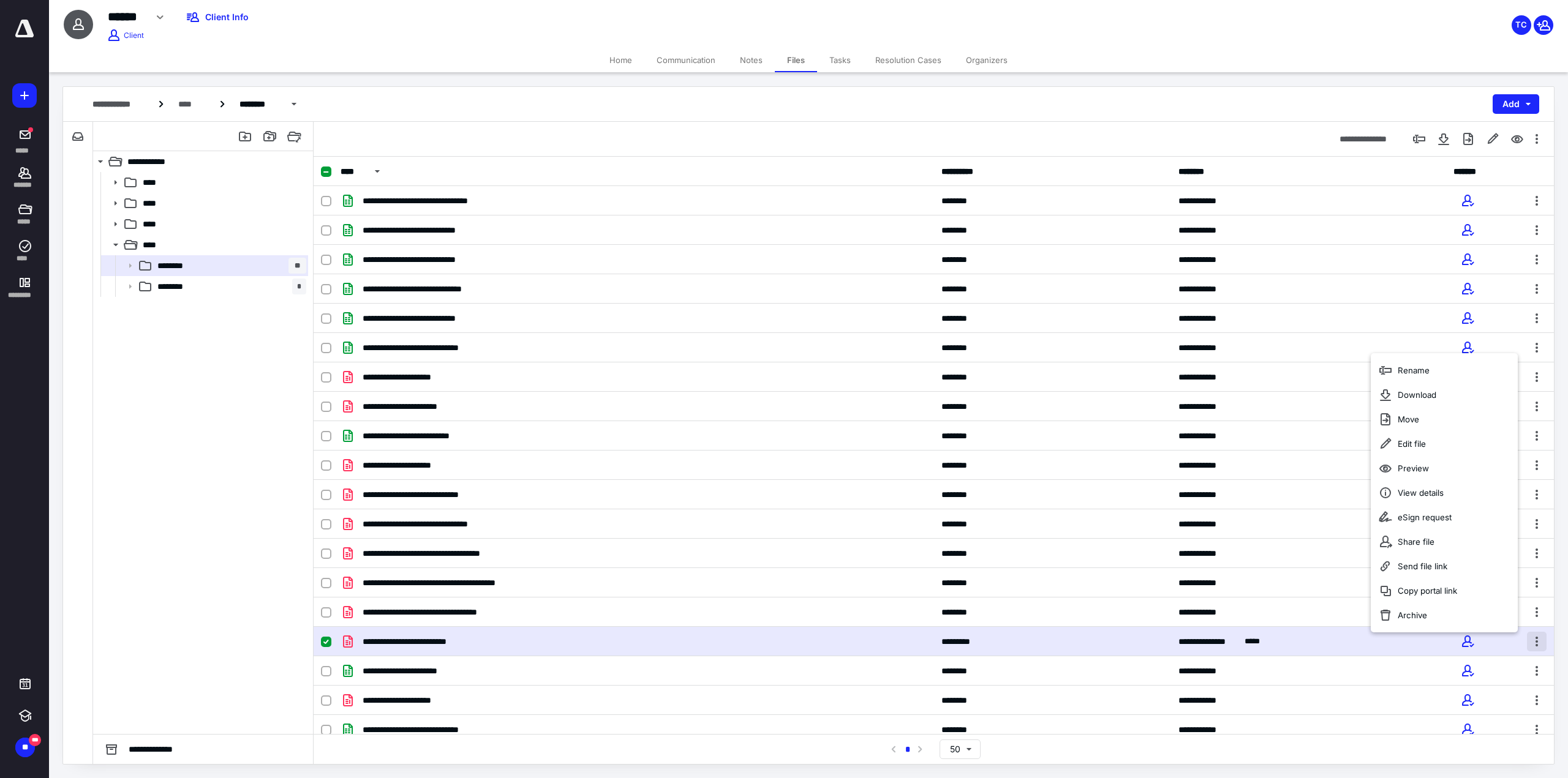 click at bounding box center (1537, 641) 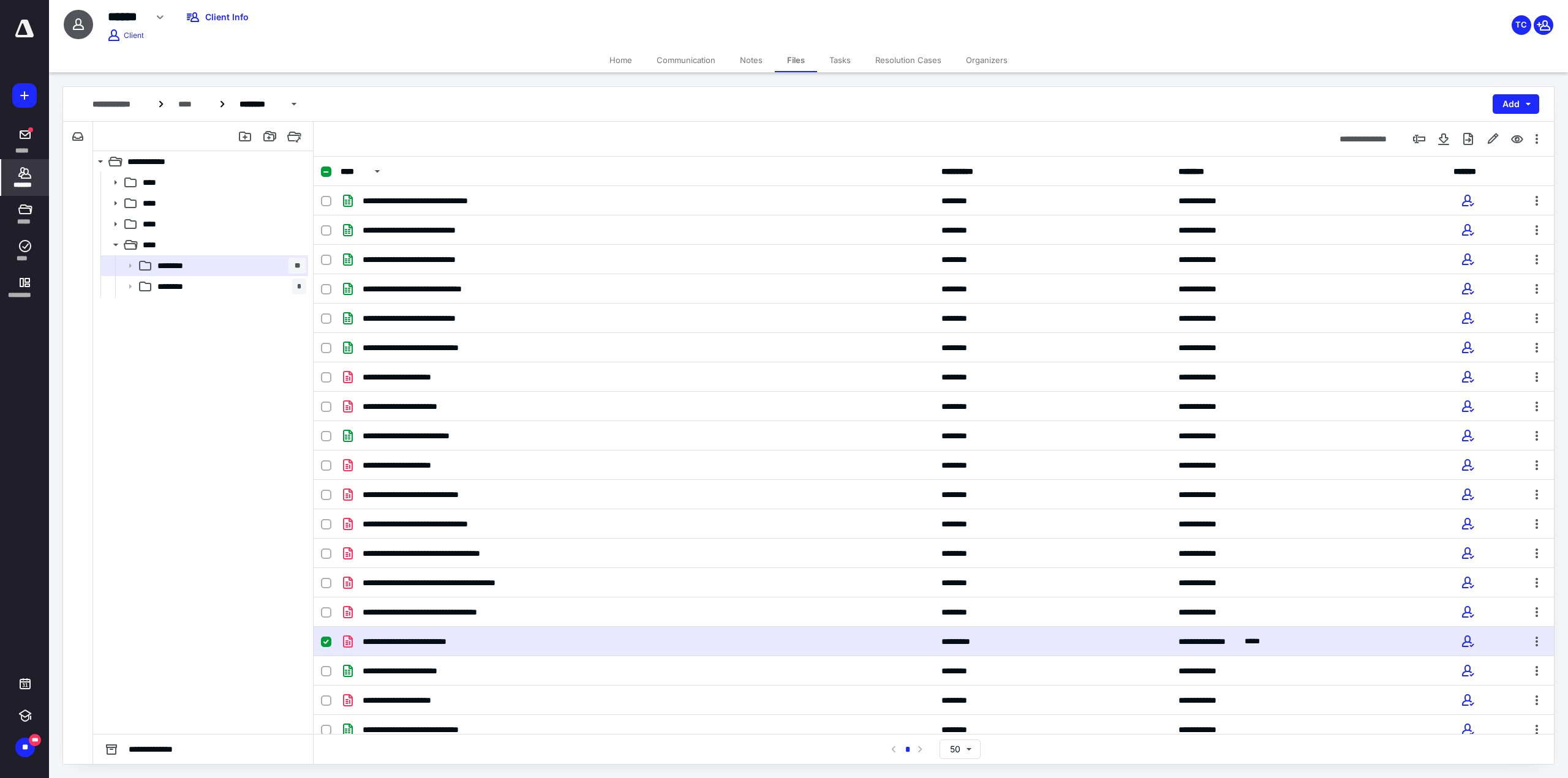 click 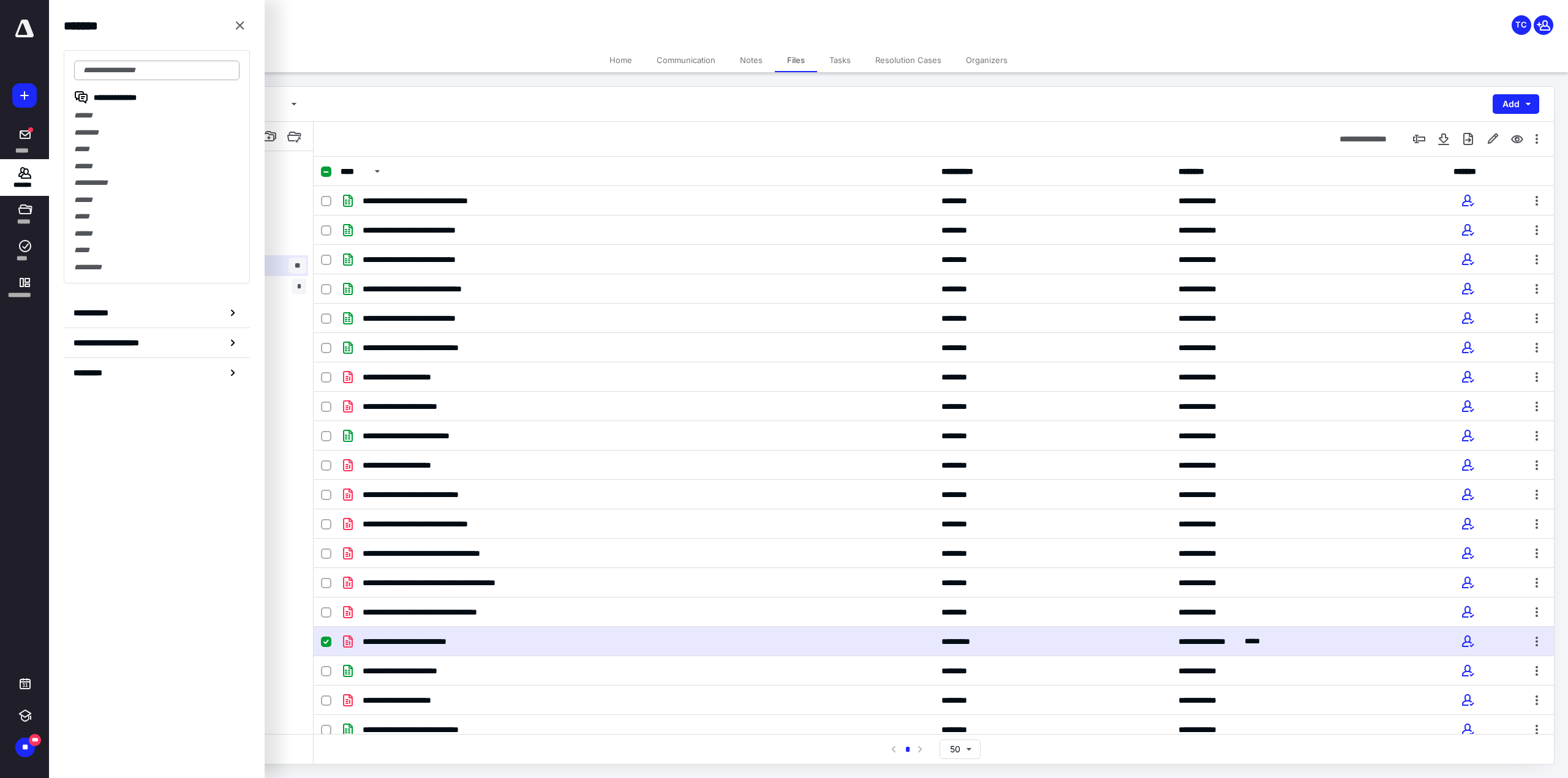 click at bounding box center (157, 70) 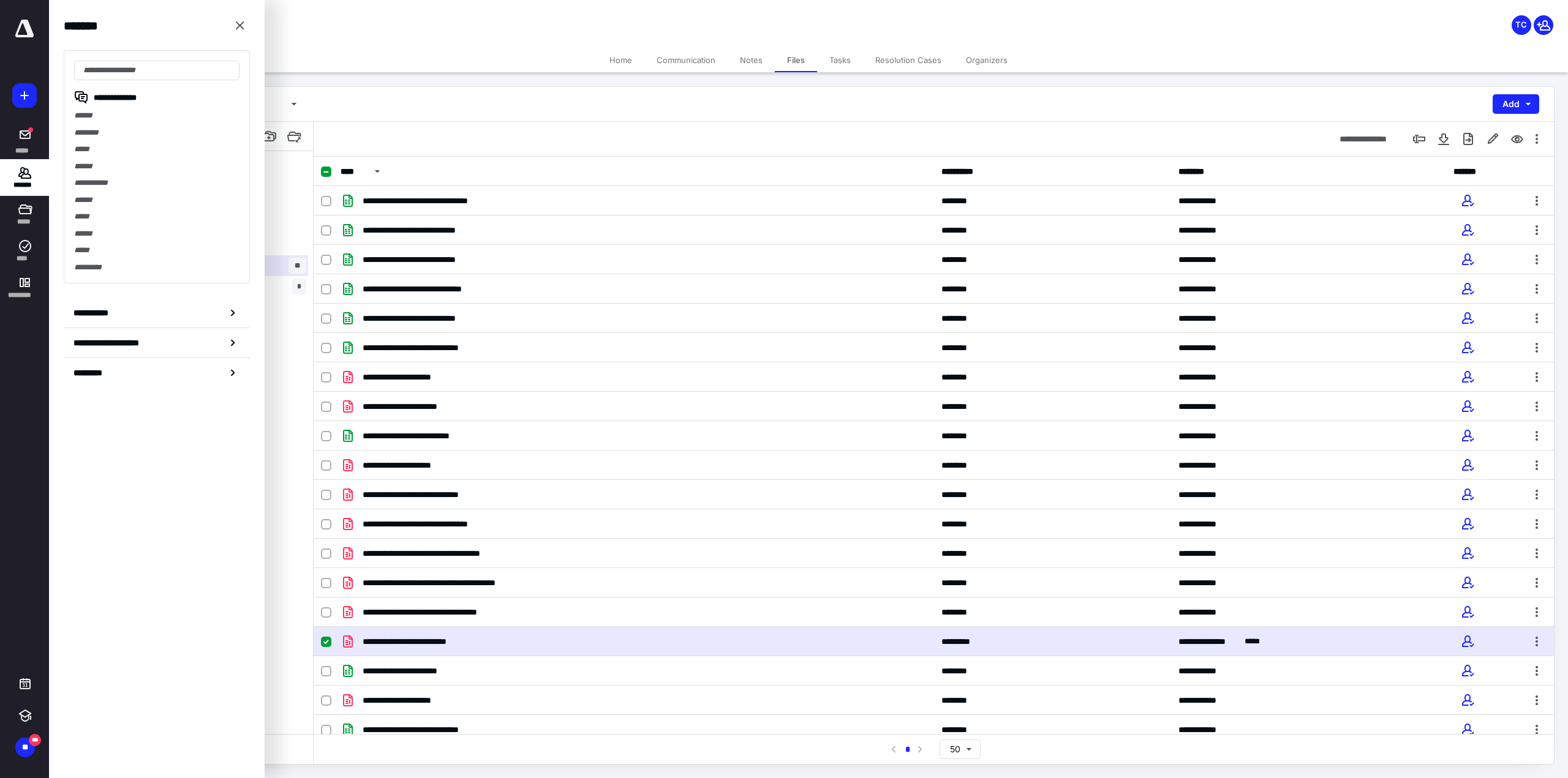 click on "******" at bounding box center (157, 166) 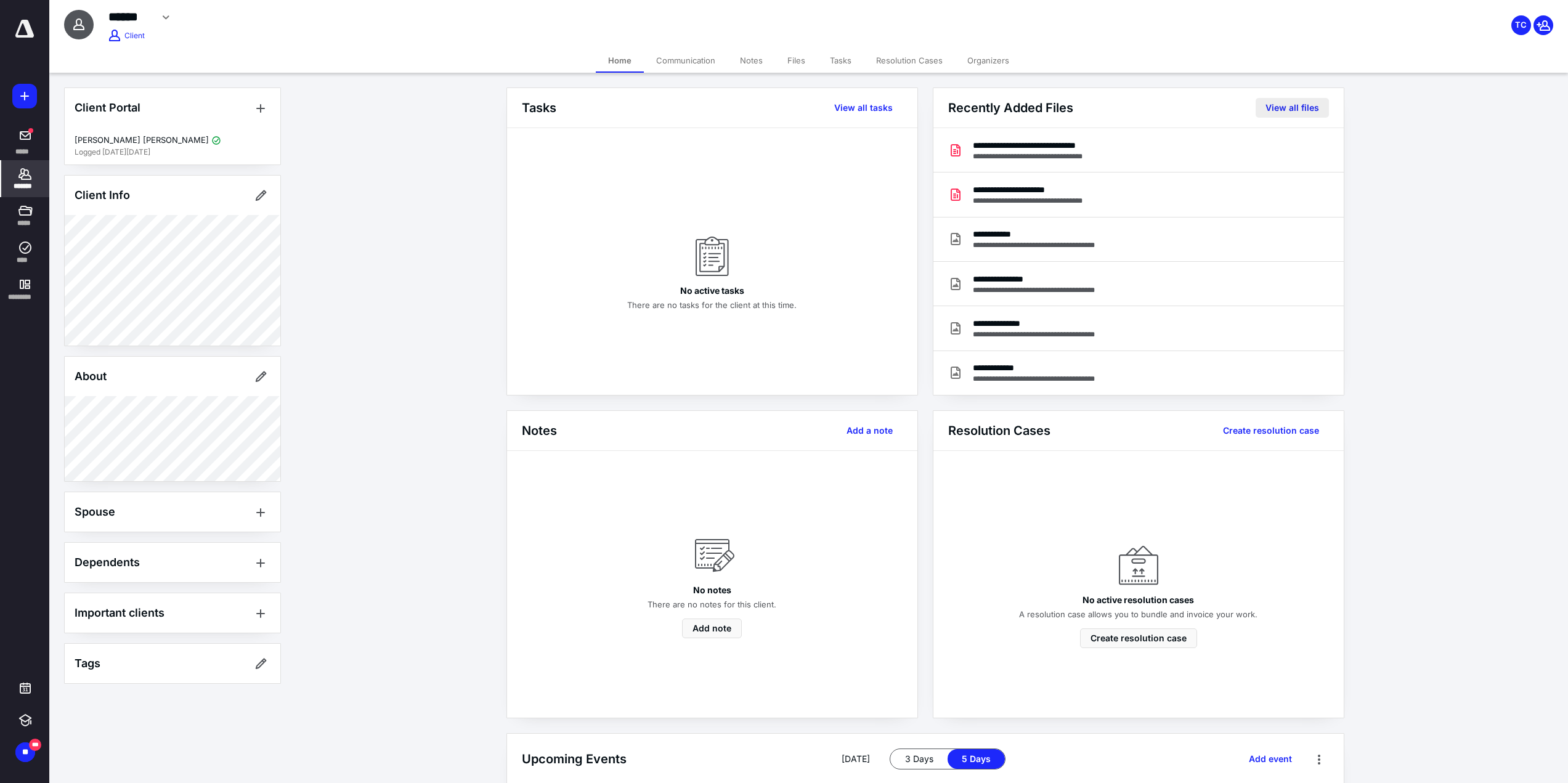 click on "View all files" at bounding box center (1292, 108) 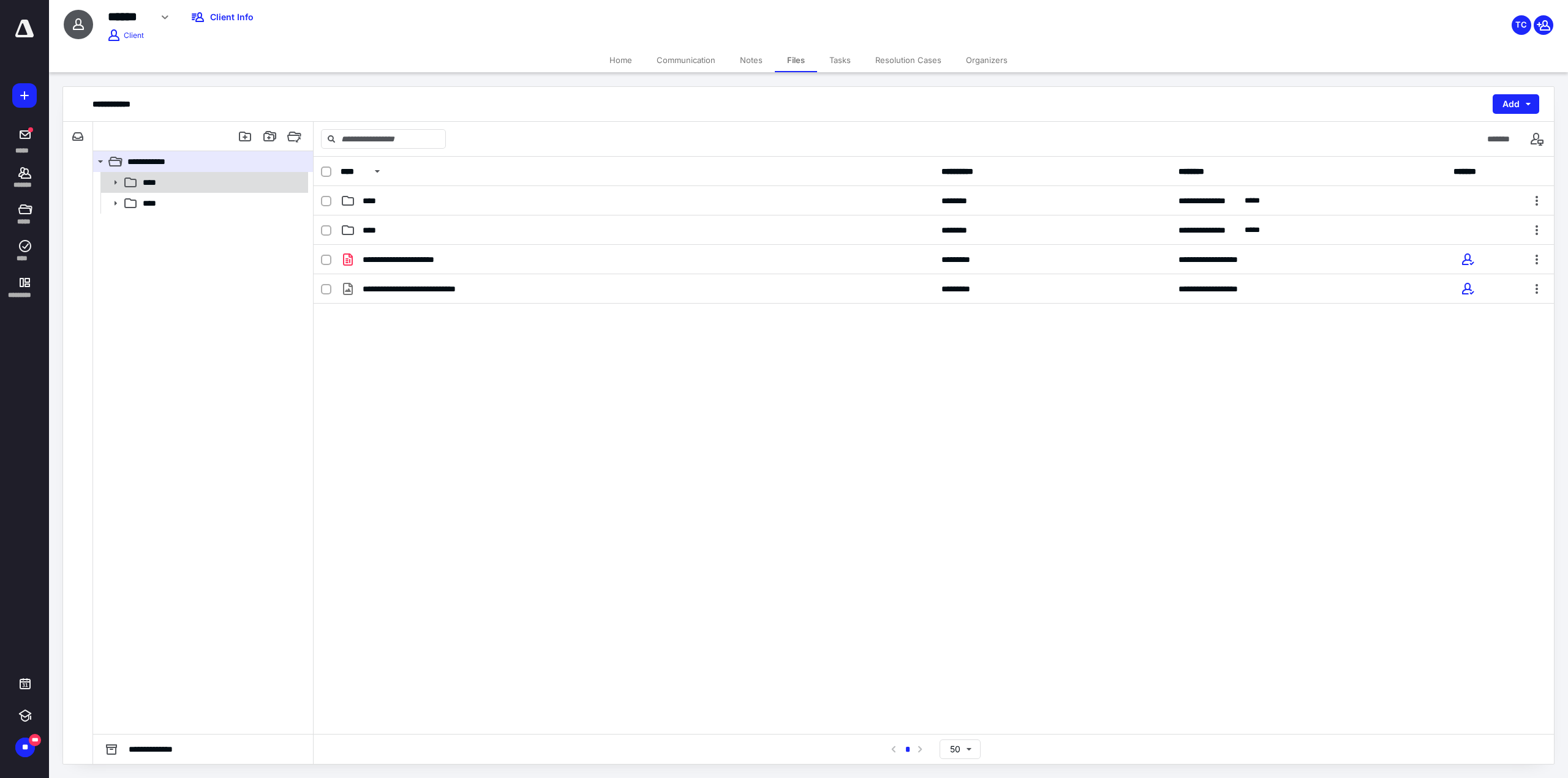 click 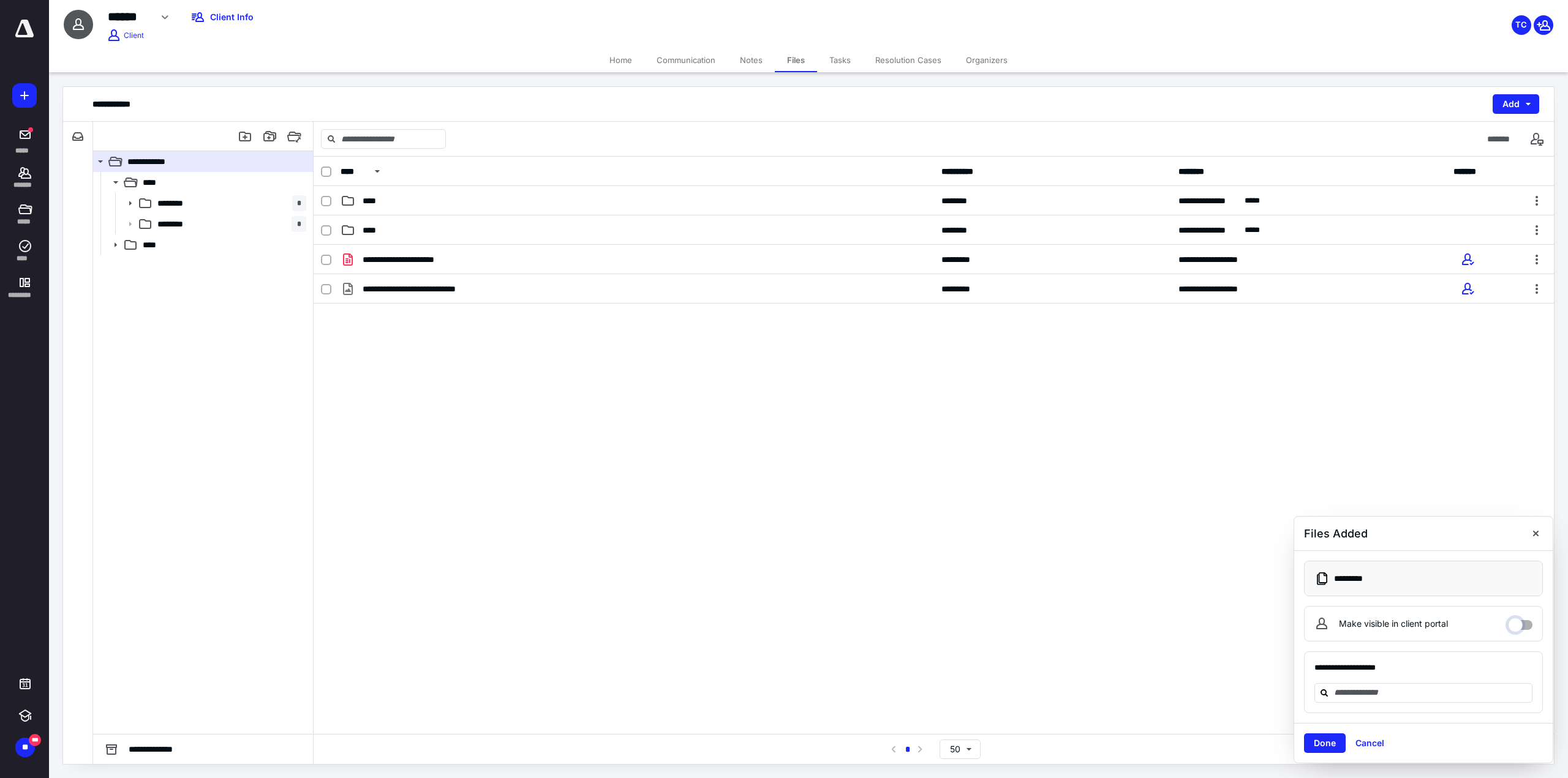 click on "Make visible in client portal" at bounding box center (1520, 622) 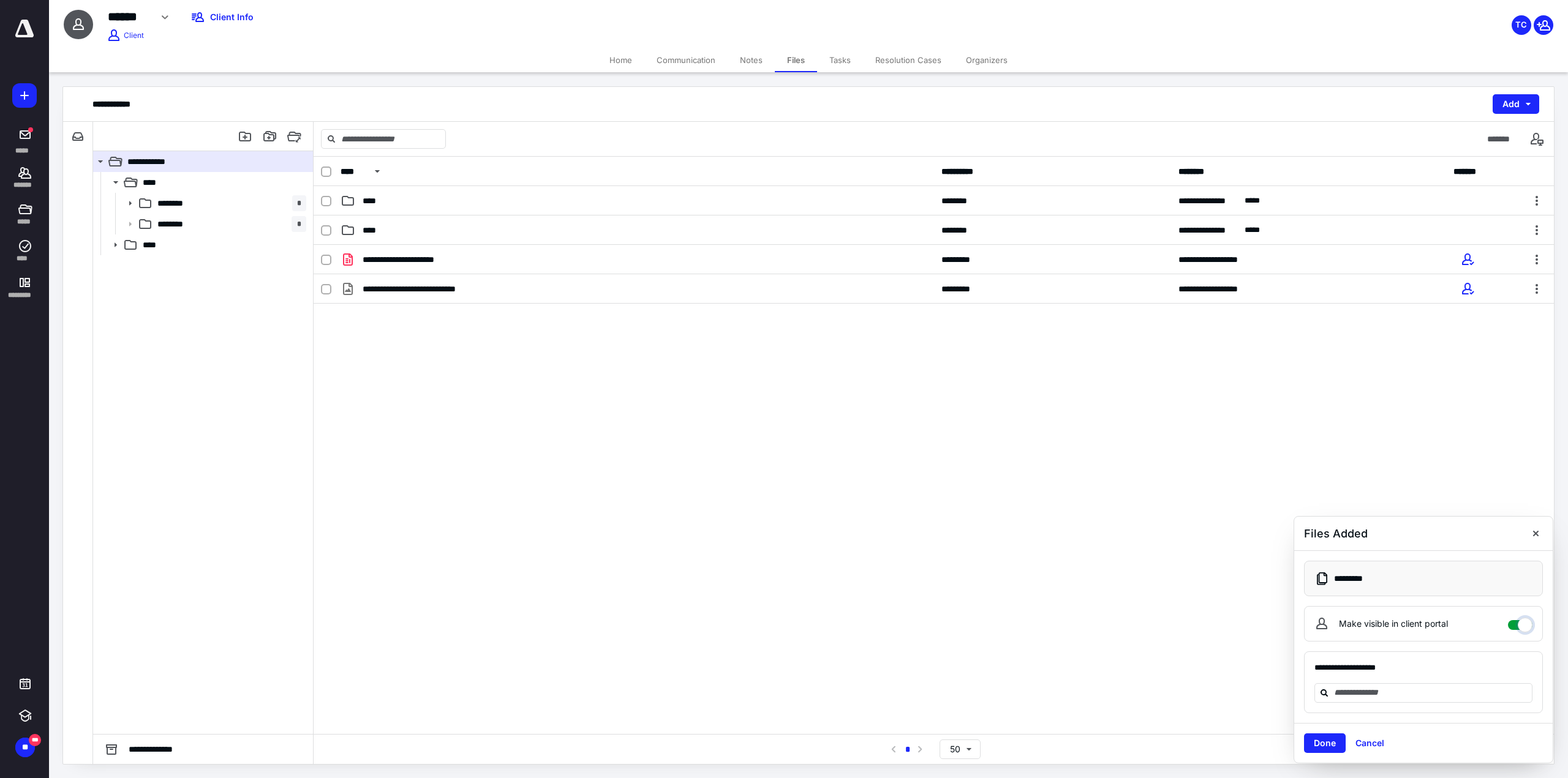 checkbox on "****" 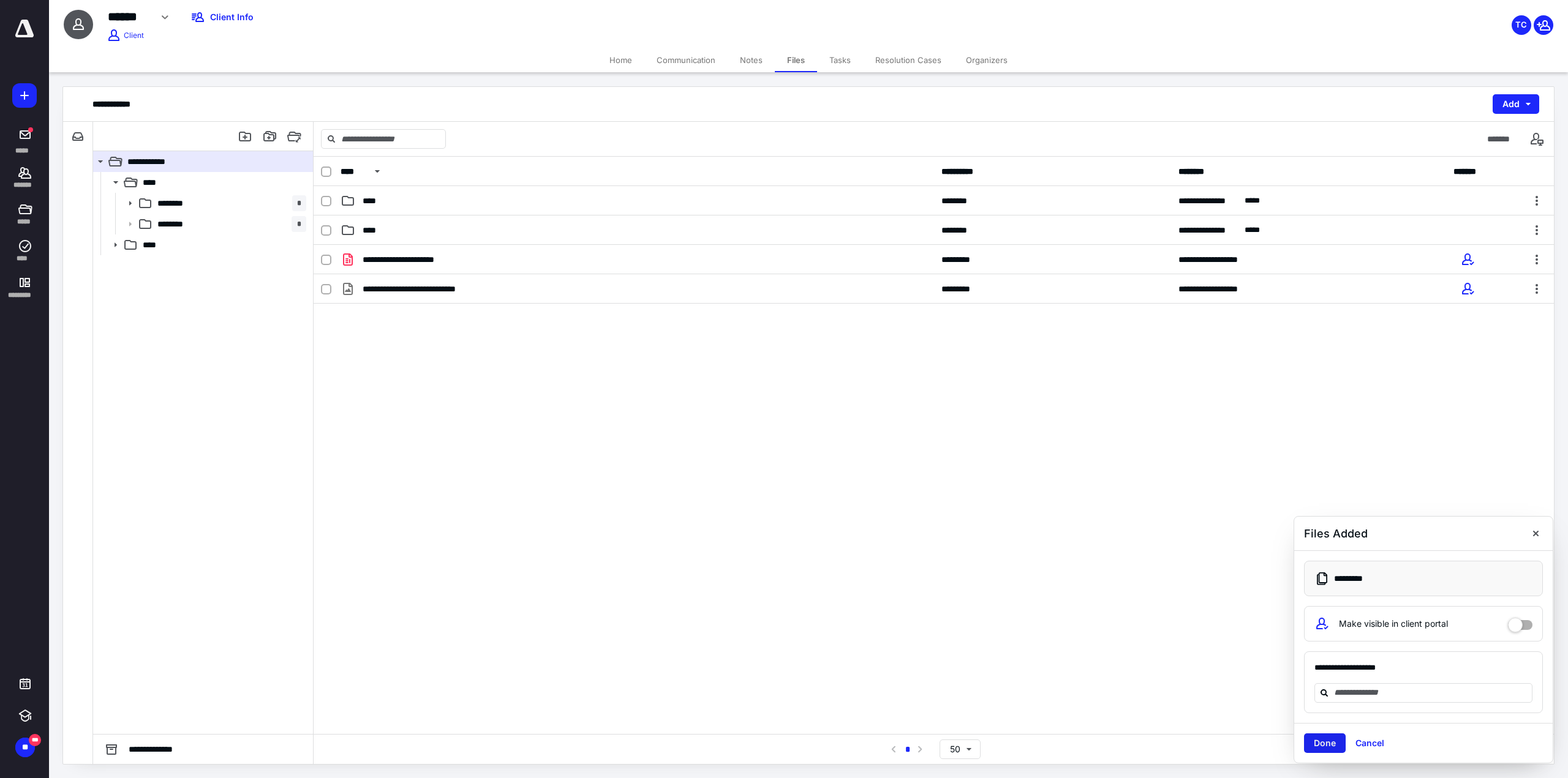 click on "Done" at bounding box center (1325, 743) 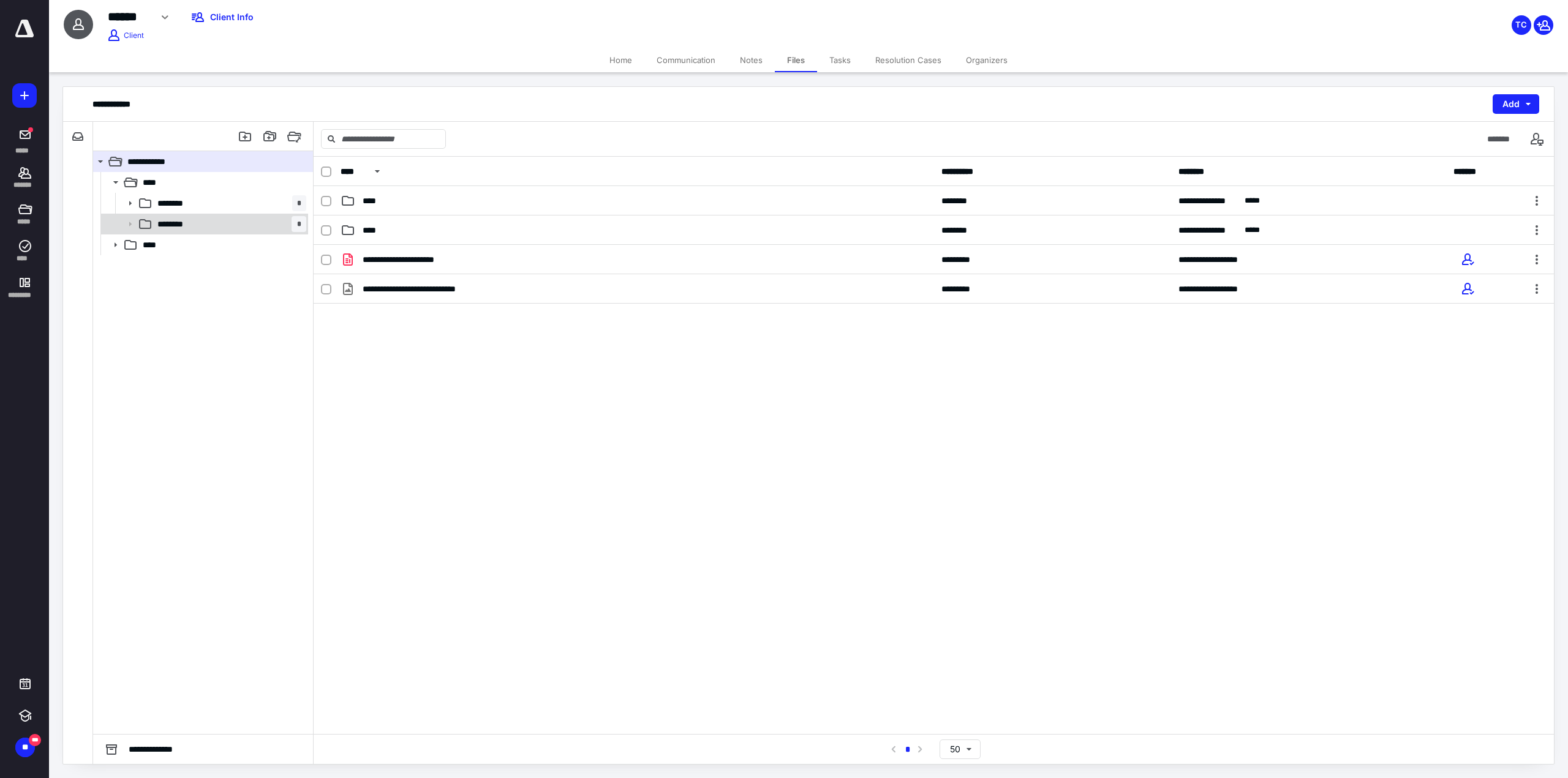 click on "********" at bounding box center [175, 224] 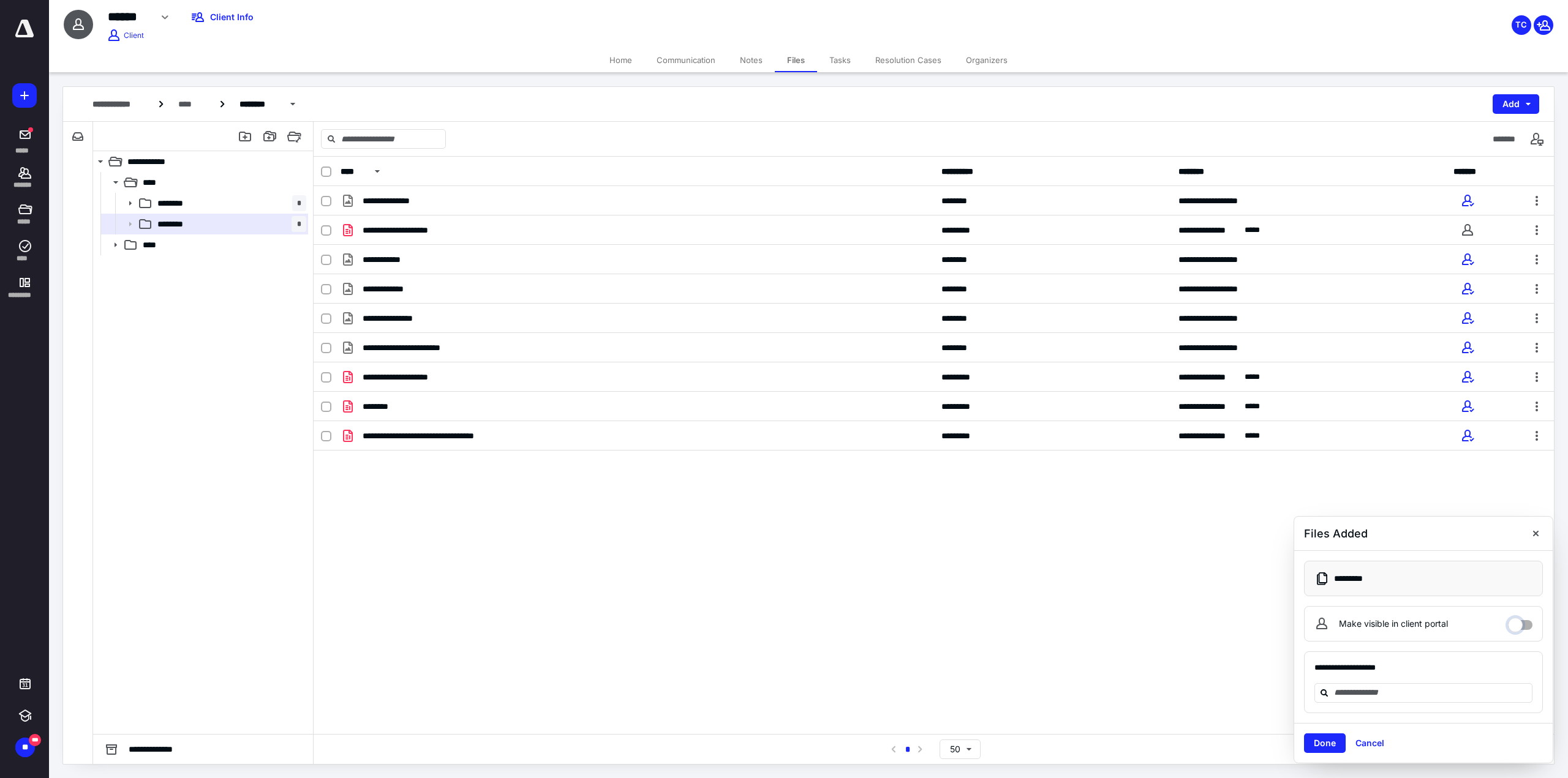 click on "Make visible in client portal" at bounding box center [1520, 622] 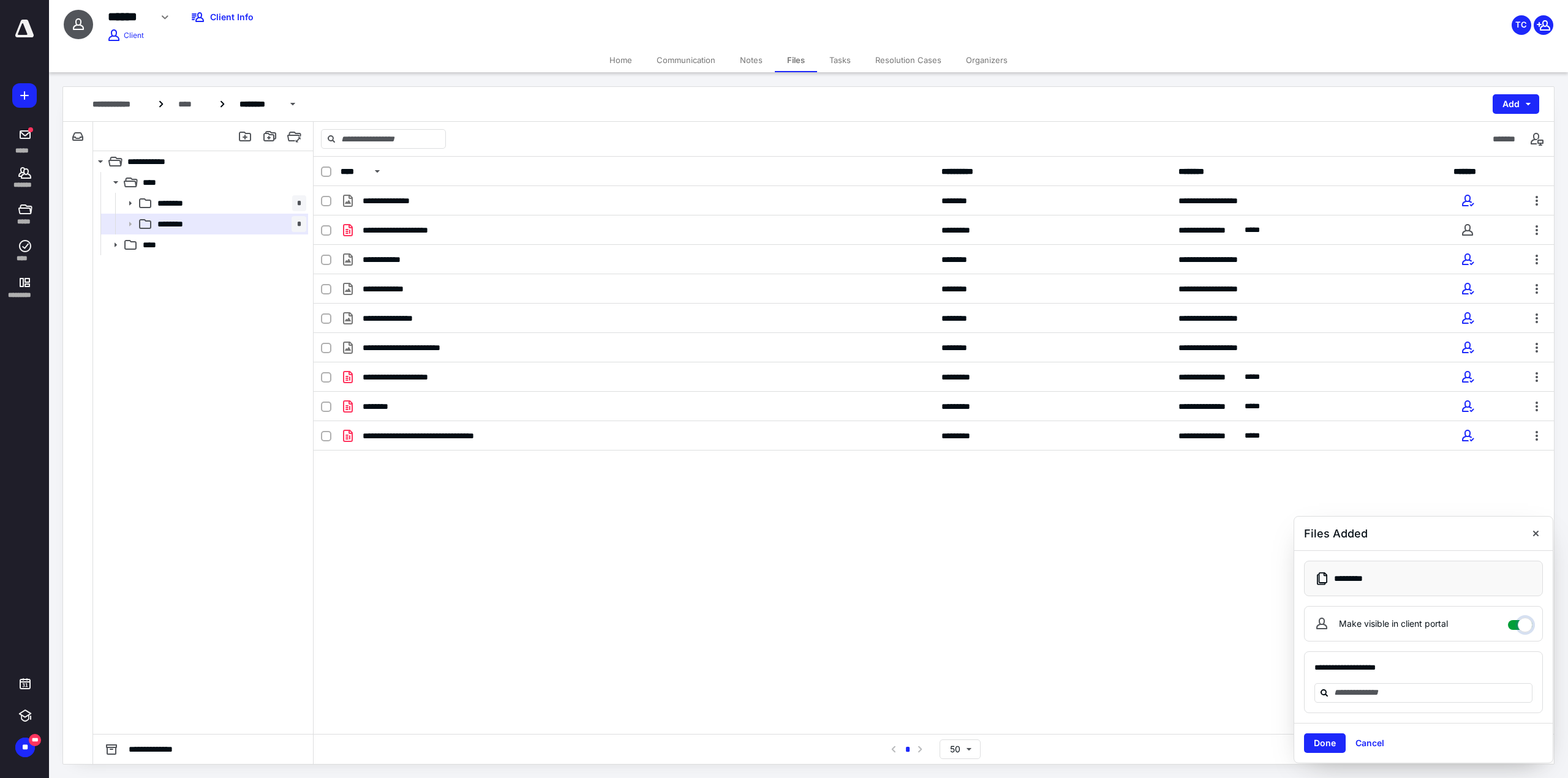 checkbox on "****" 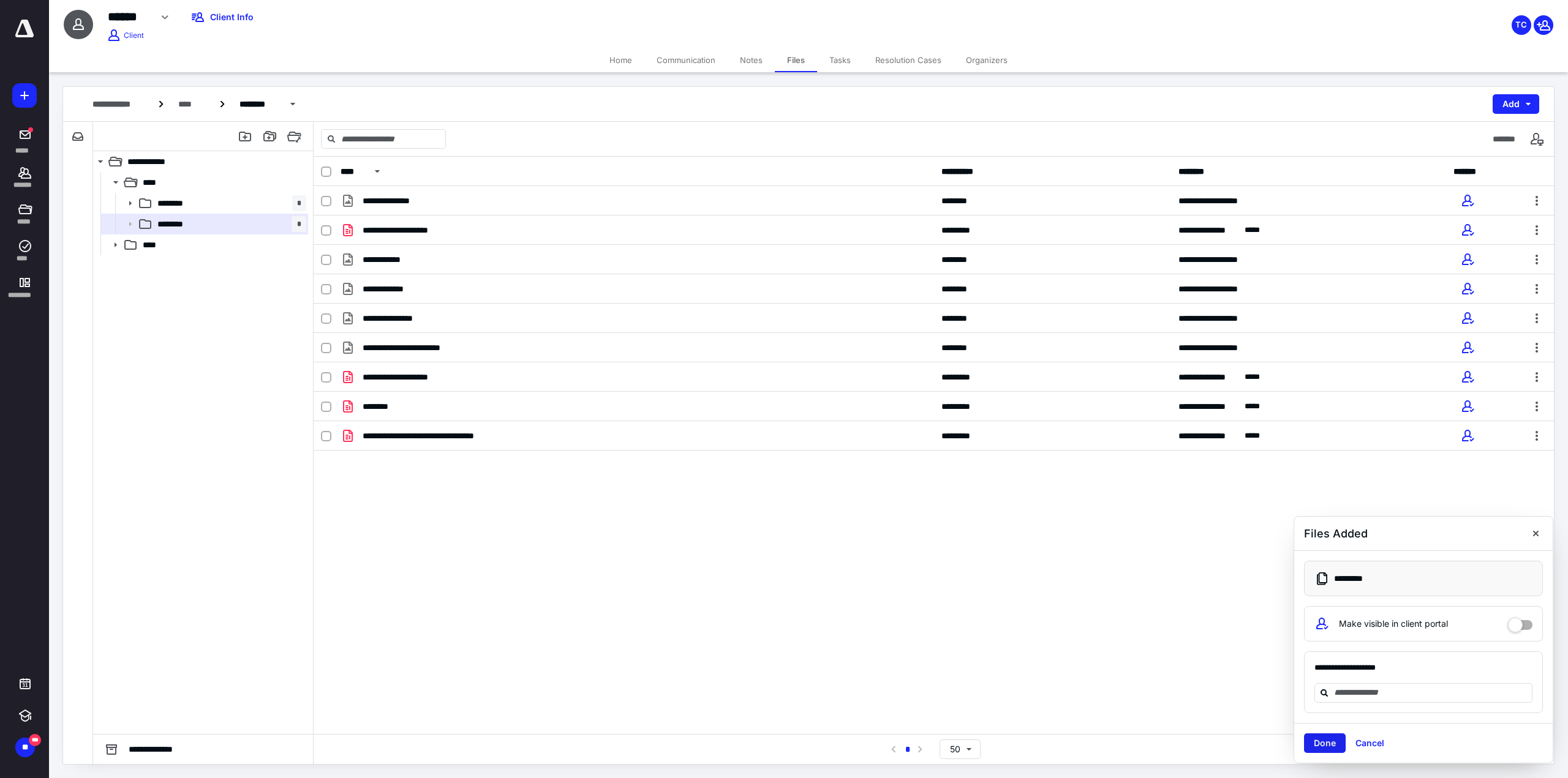 click on "Done" at bounding box center (1325, 743) 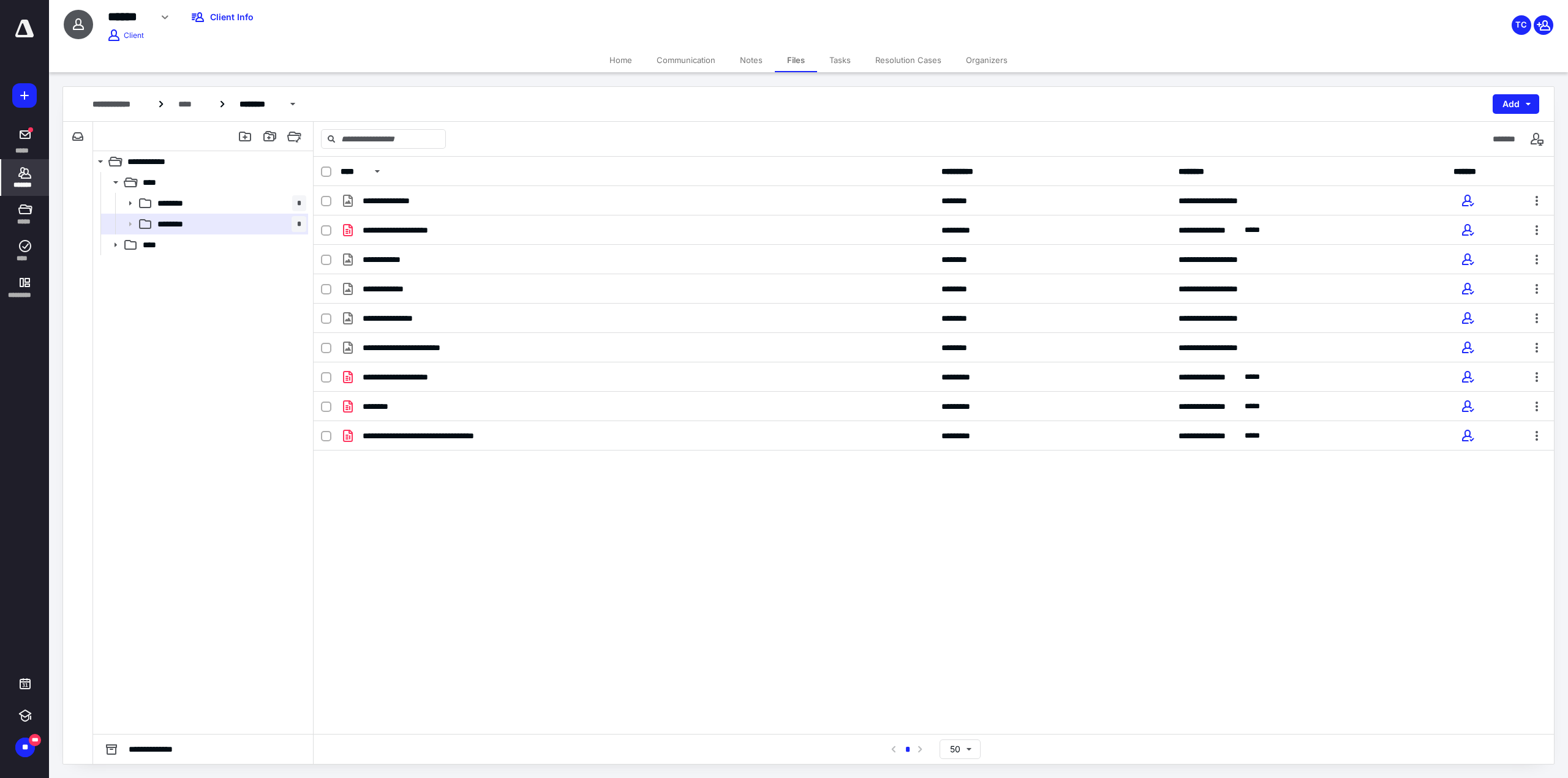 click on "*******" at bounding box center [25, 178] 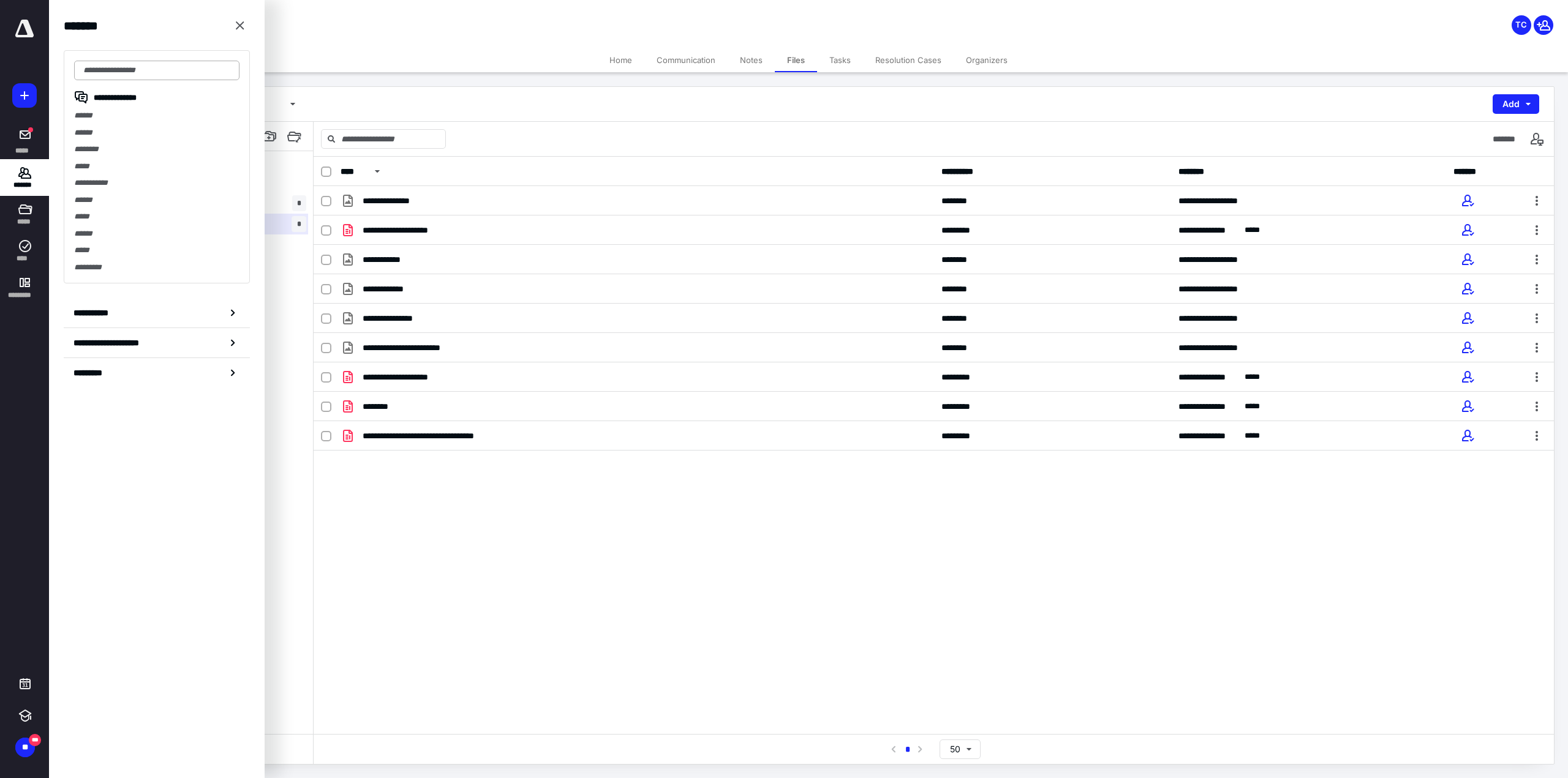 click at bounding box center [157, 70] 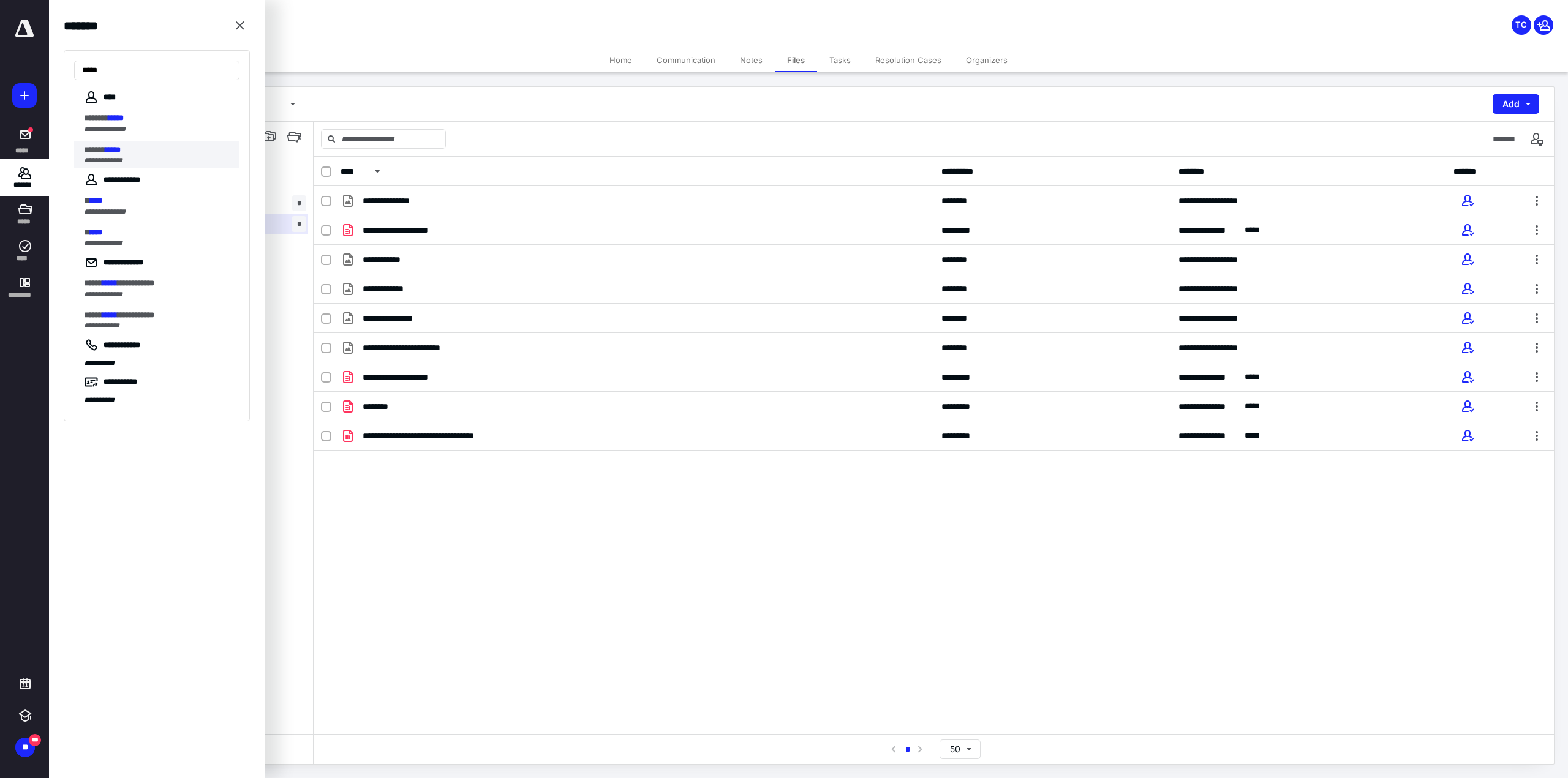 type on "*****" 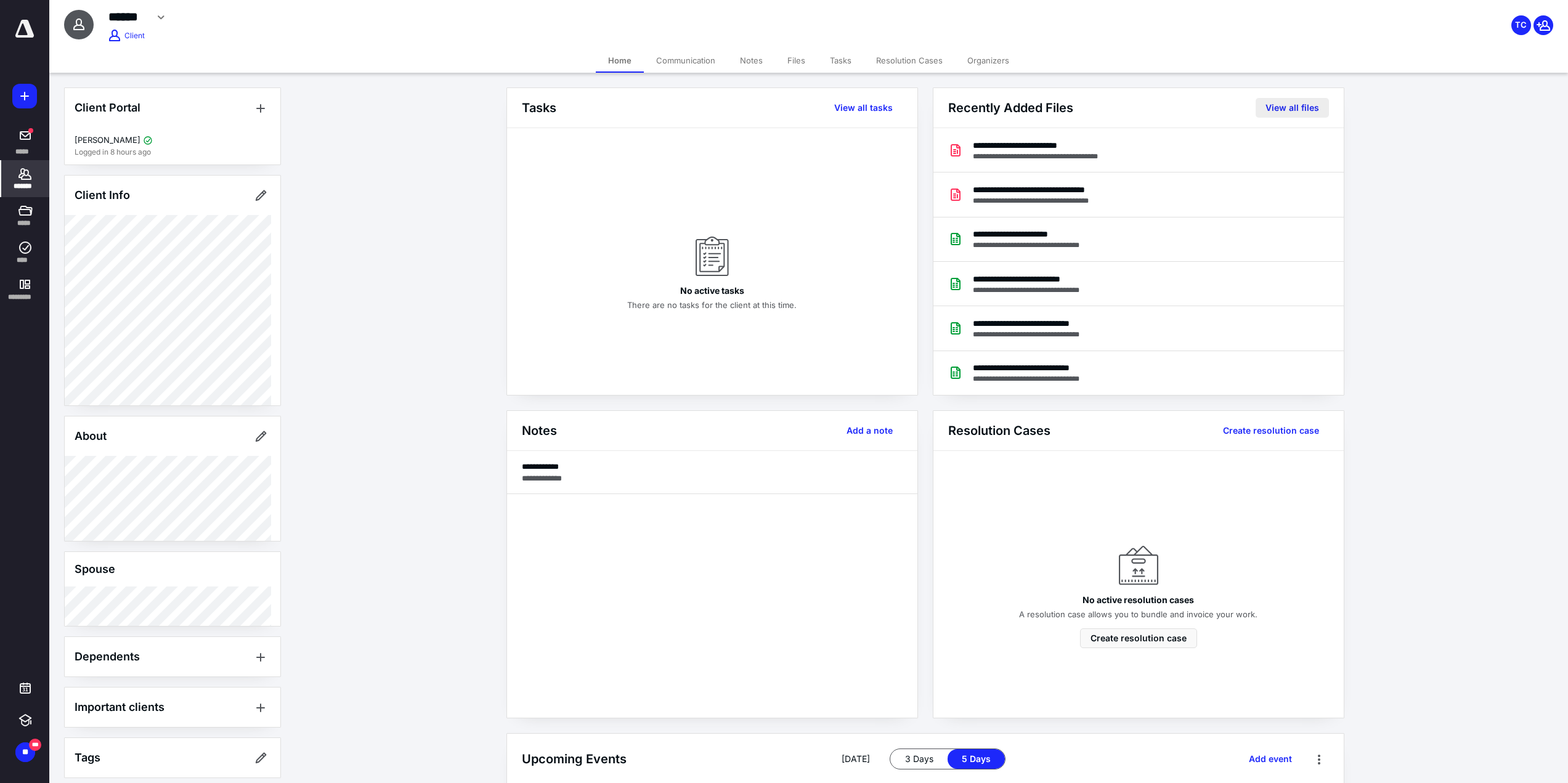 click on "View all files" at bounding box center (1292, 108) 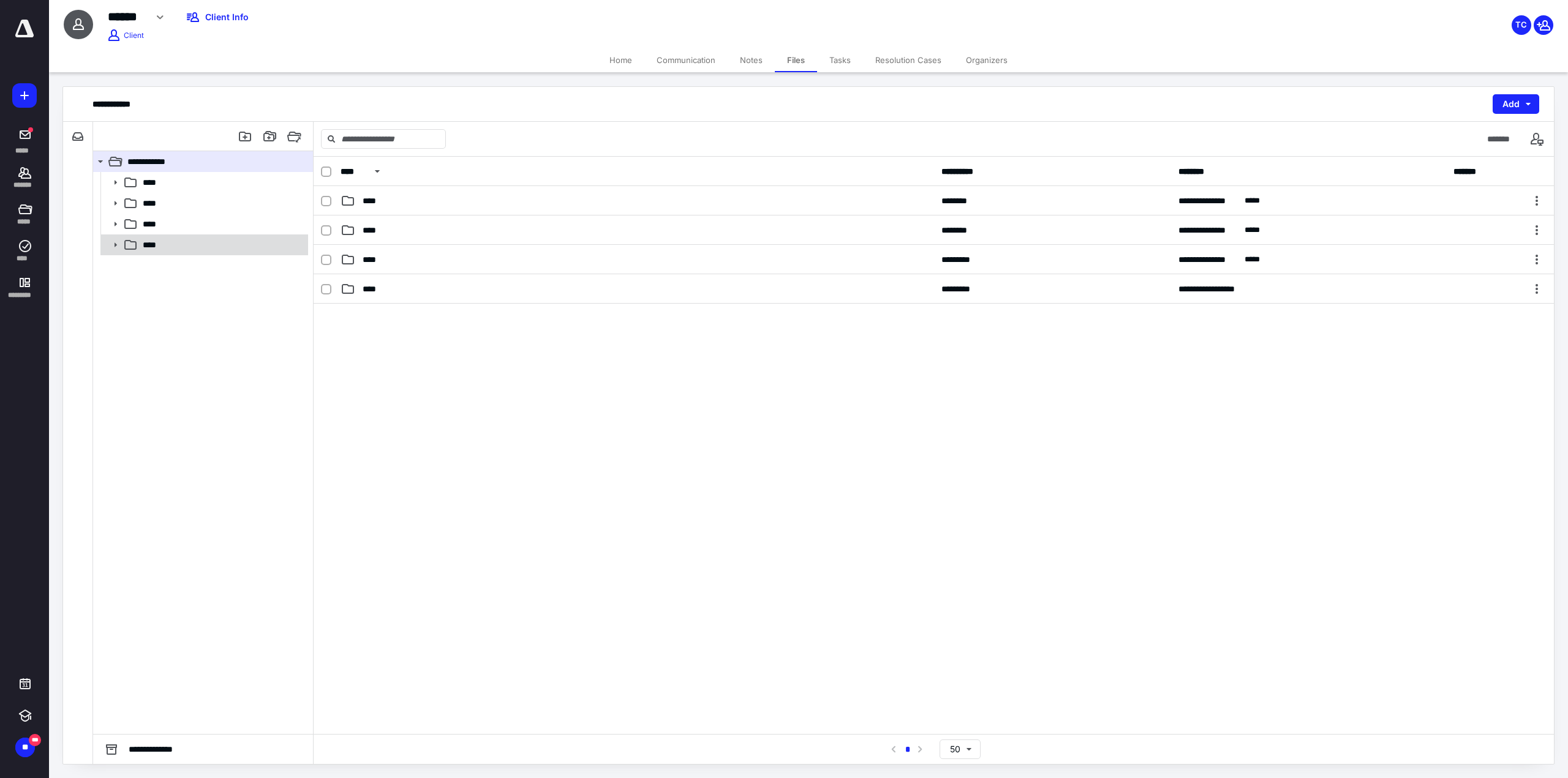 click on "****" at bounding box center [153, 245] 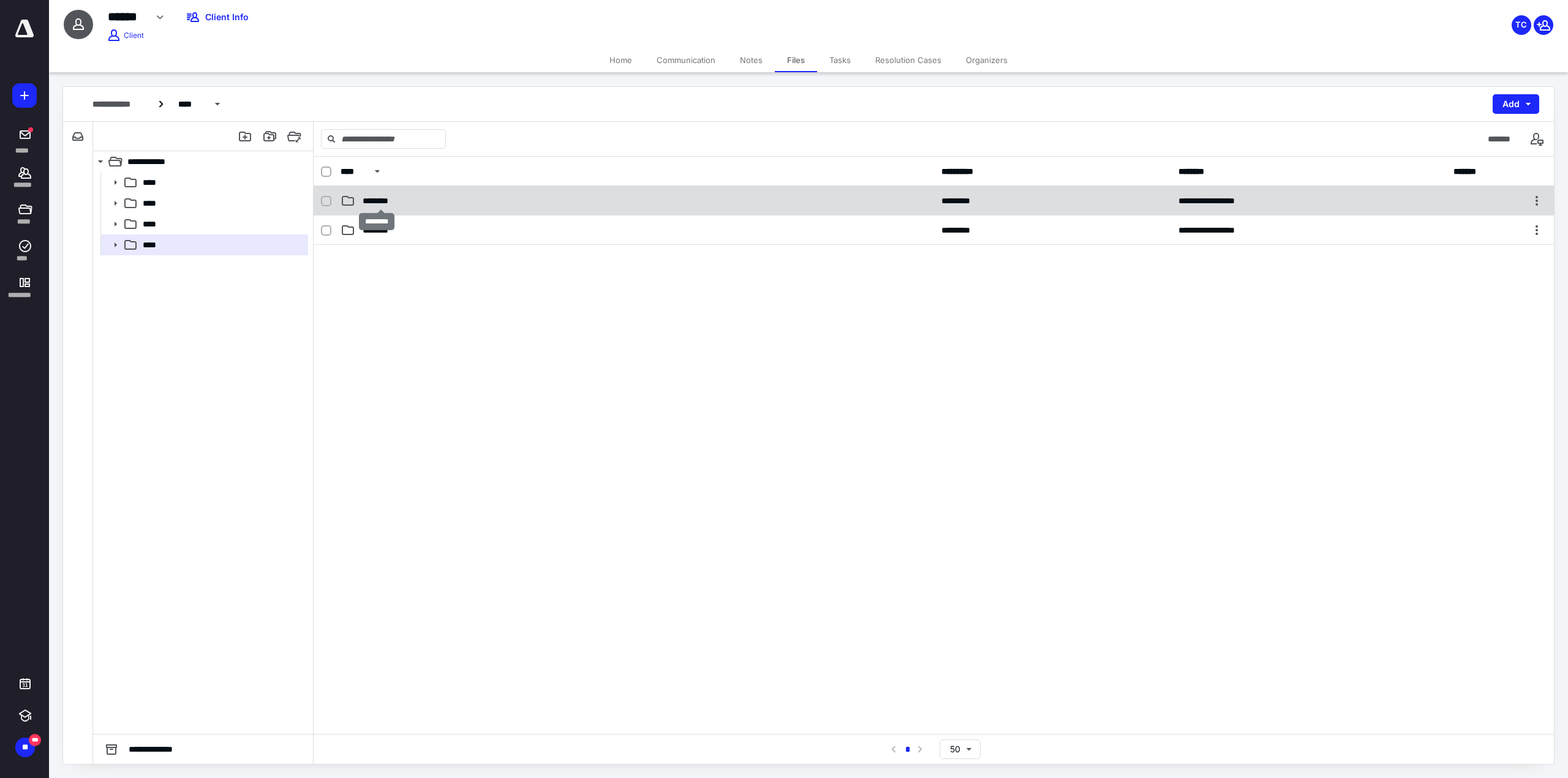 click on "********" at bounding box center [380, 201] 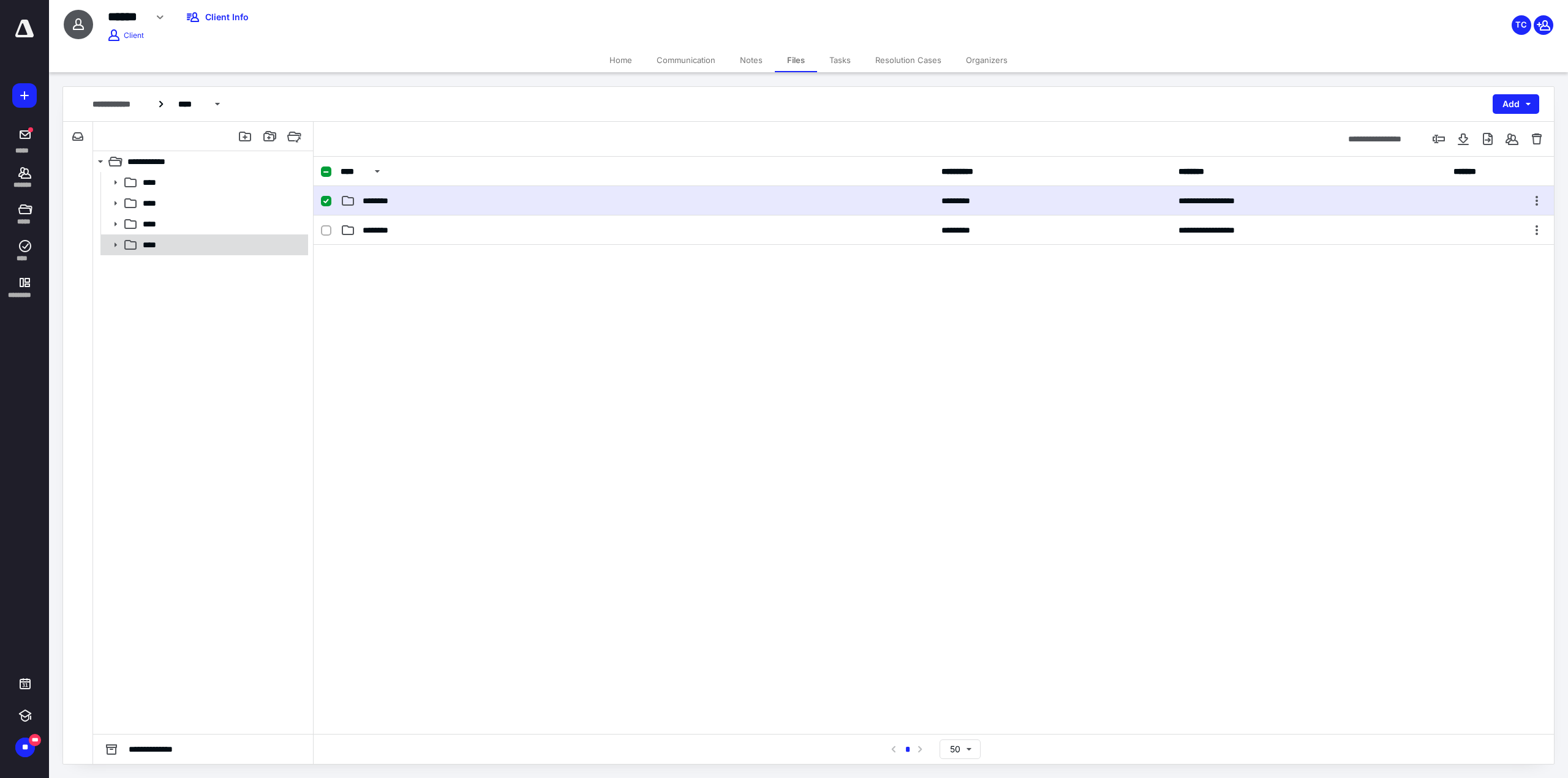 click 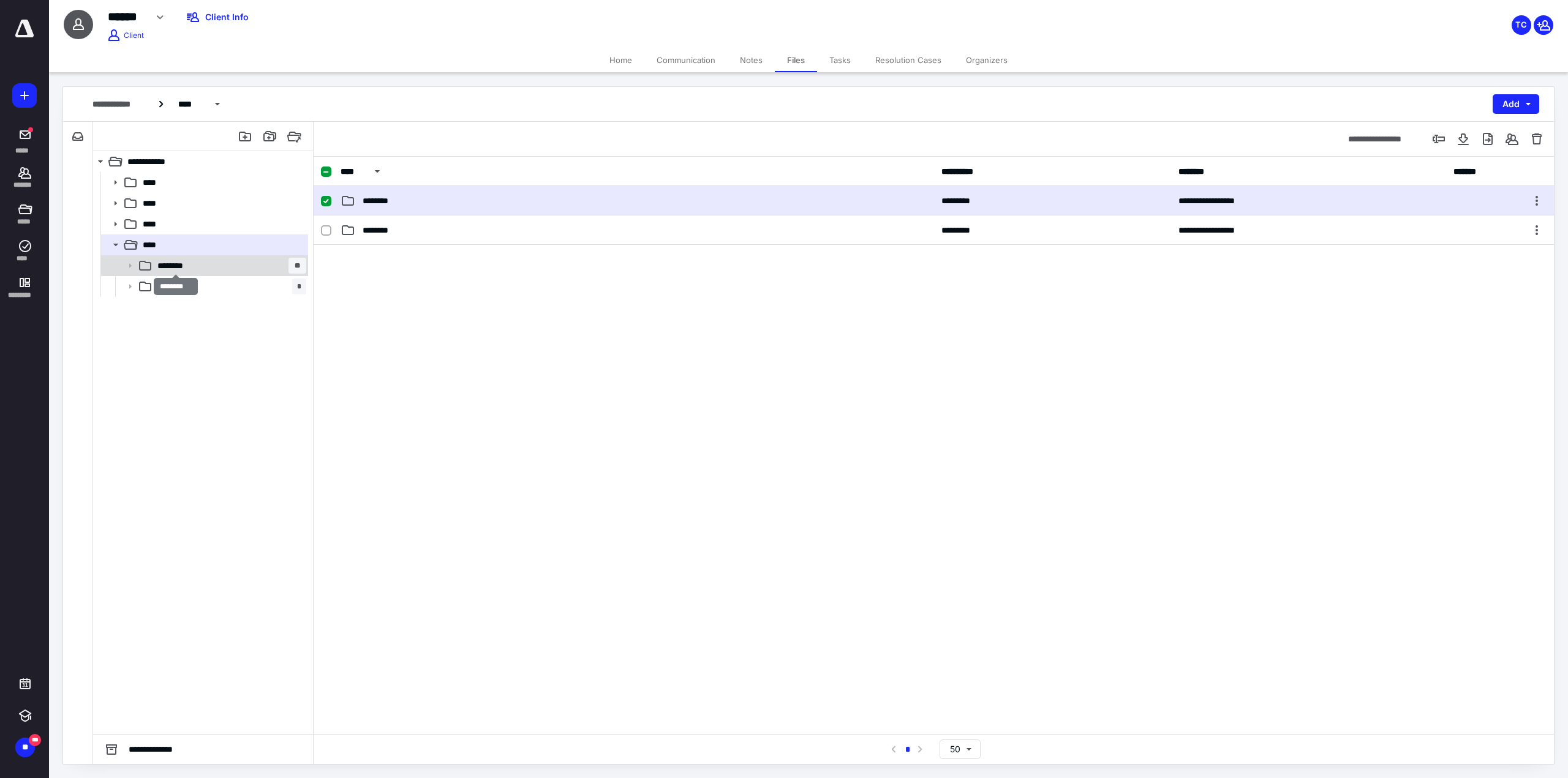 click on "********" at bounding box center (175, 266) 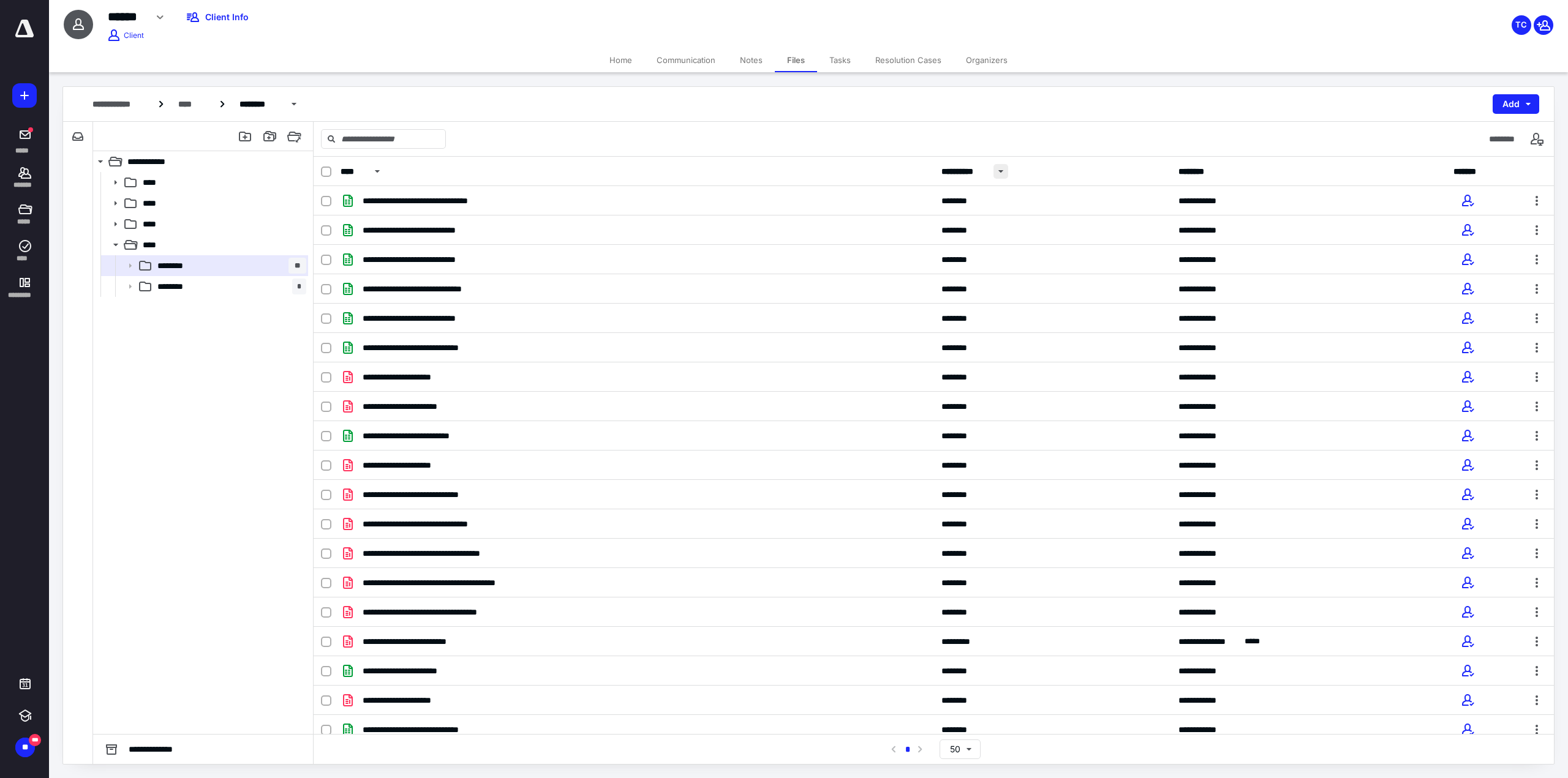 click at bounding box center (1001, 171) 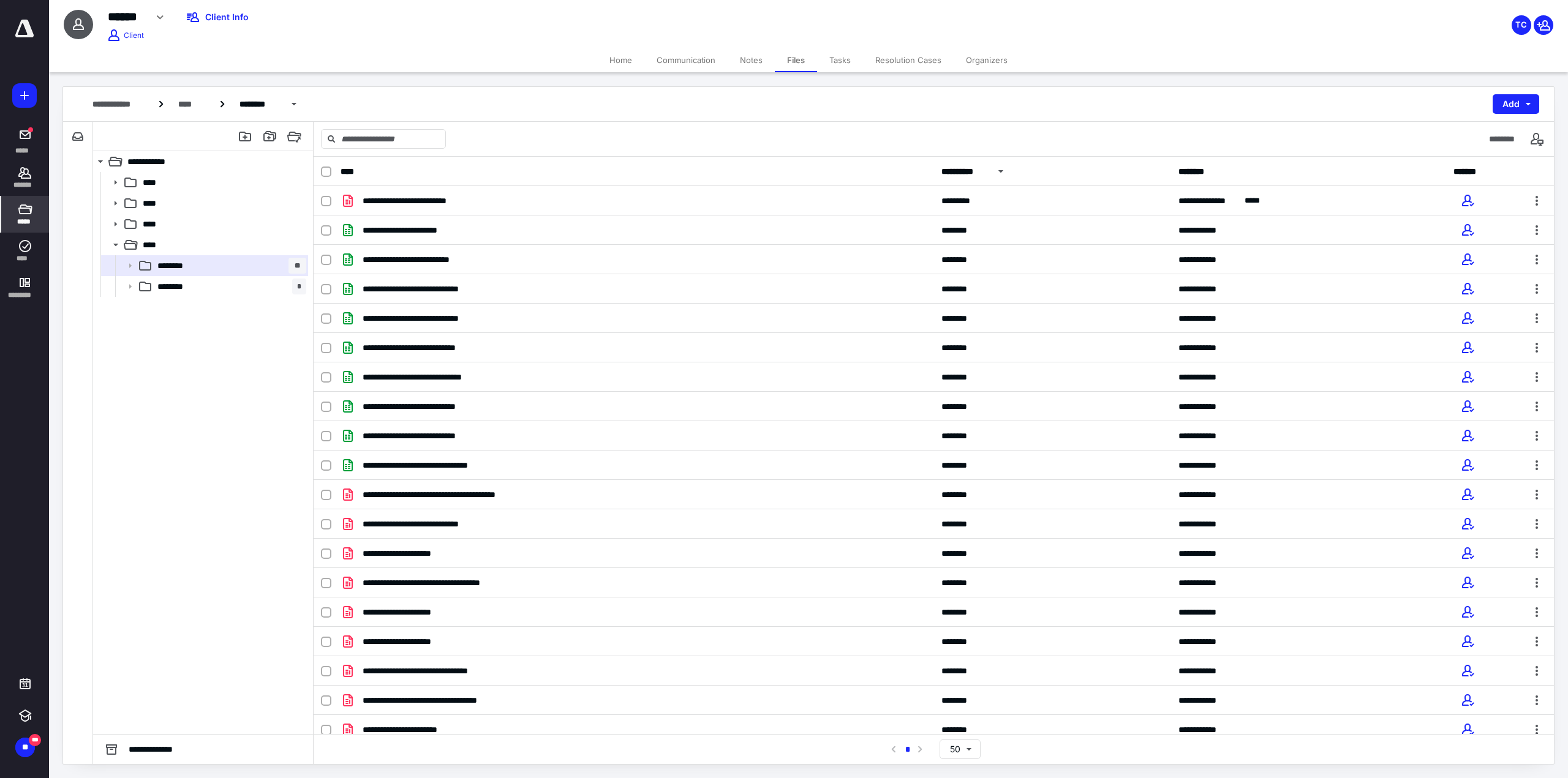 click on "*****" at bounding box center [24, 222] 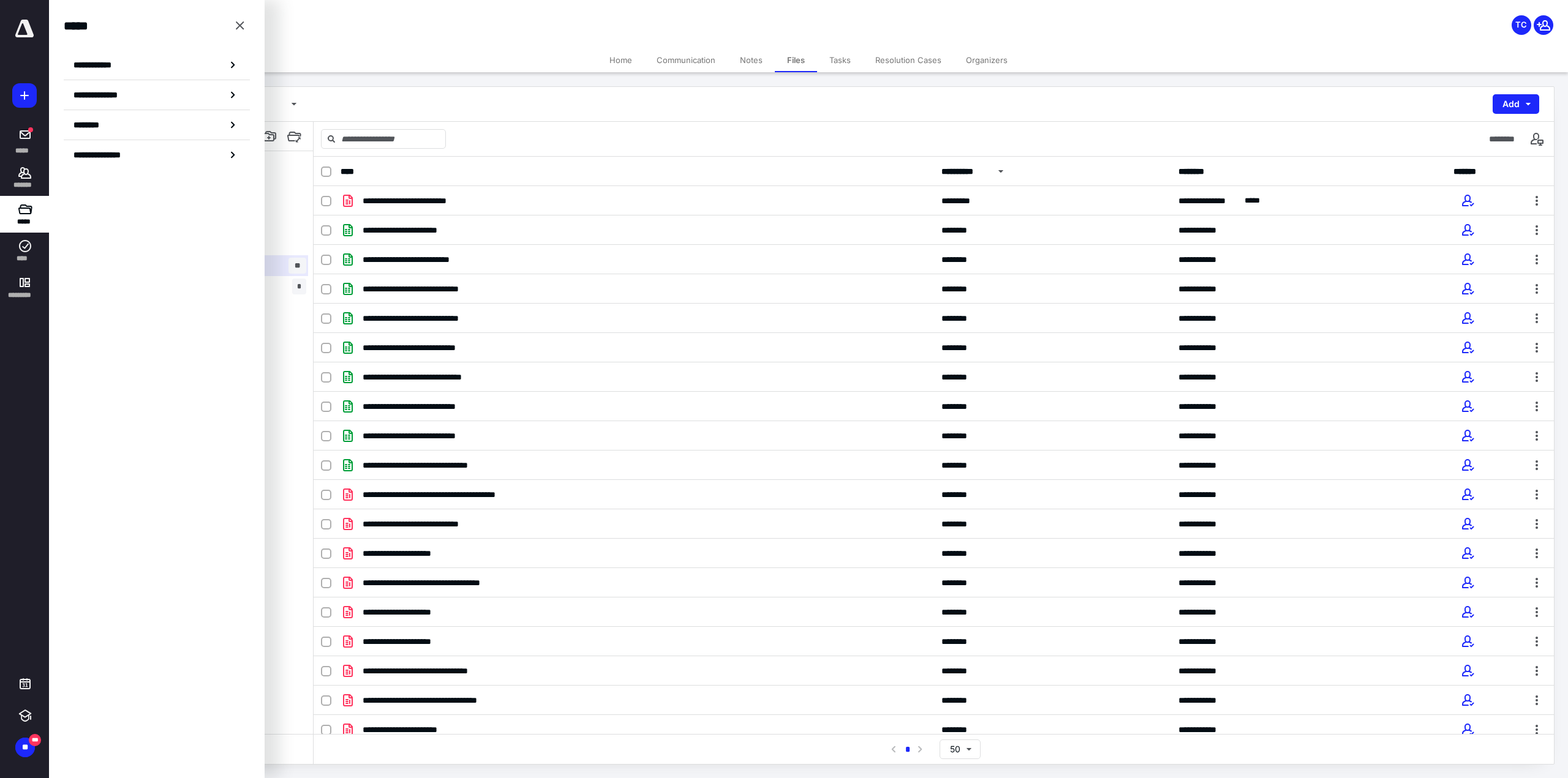click on "**********" at bounding box center [96, 65] 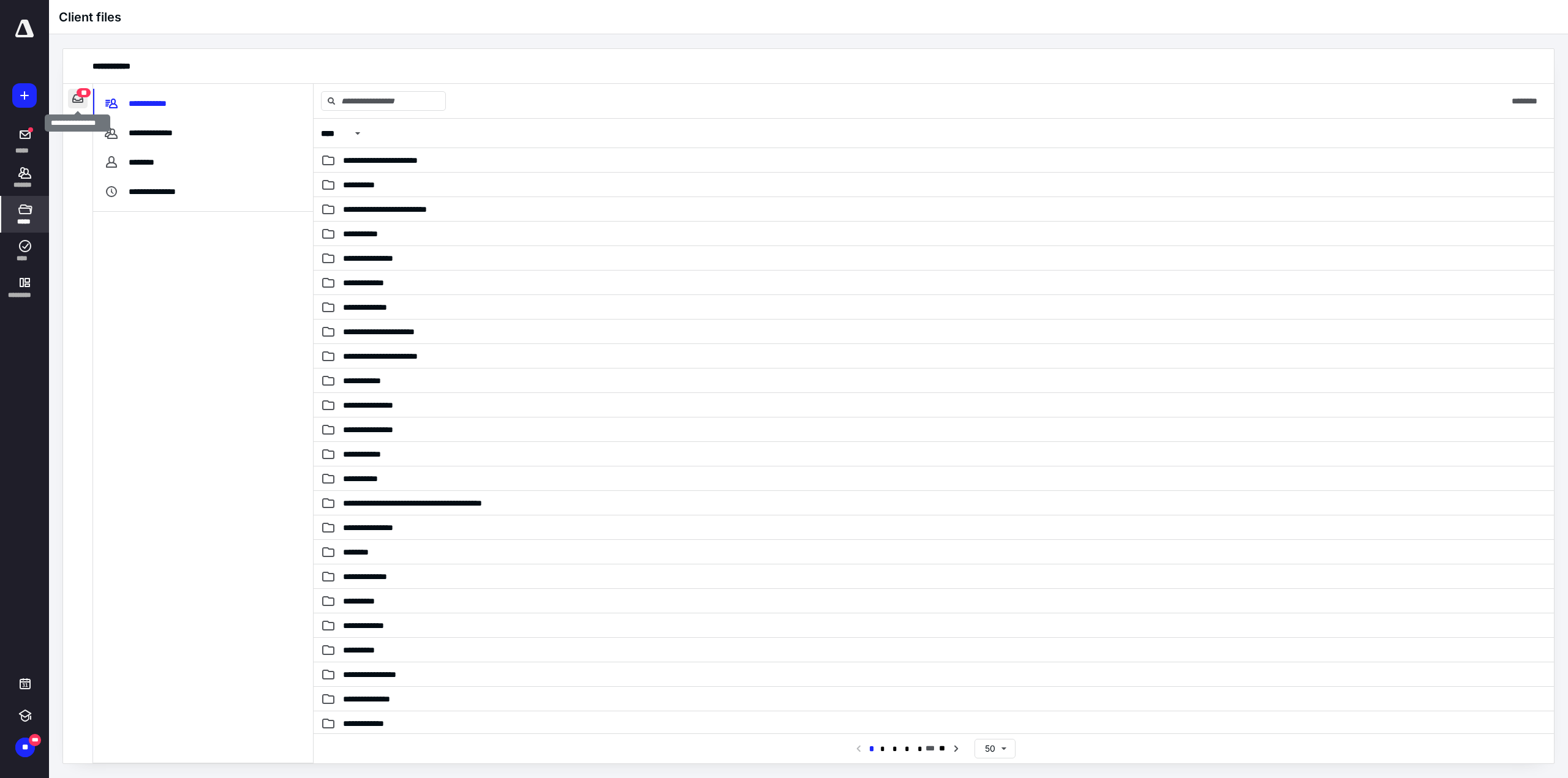 click at bounding box center [78, 99] 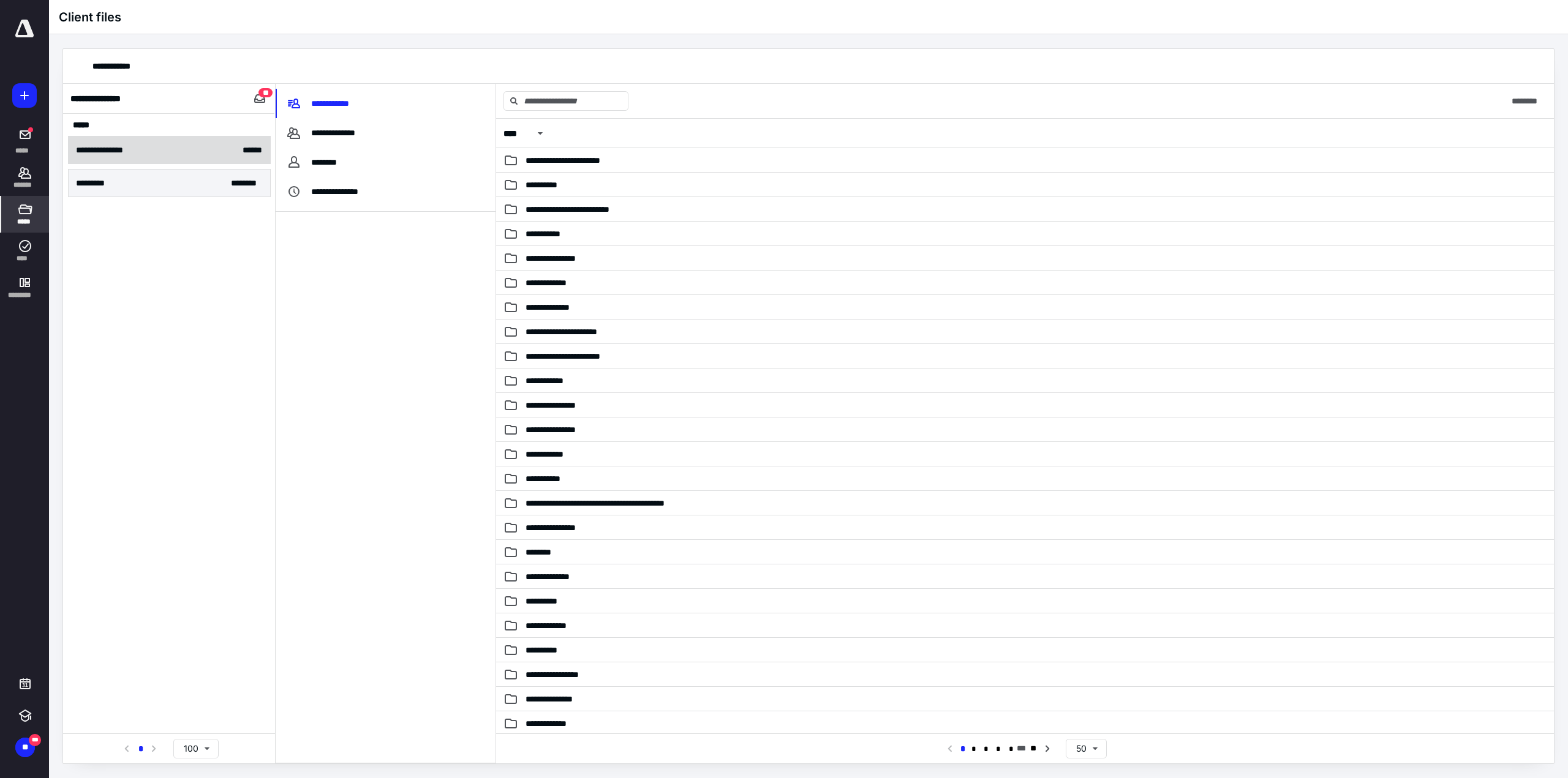 click on "**********" at bounding box center (169, 150) 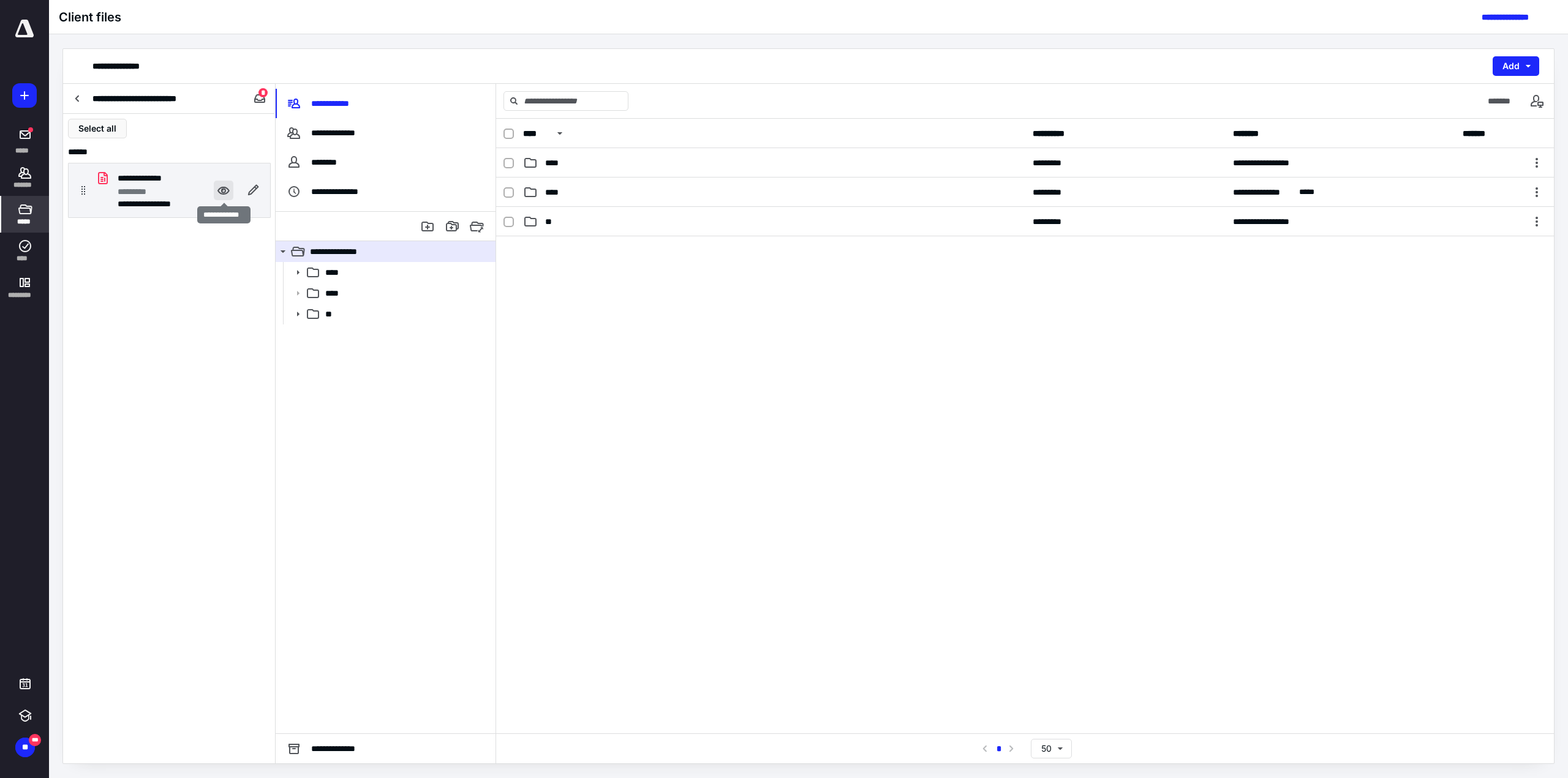 click at bounding box center (224, 190) 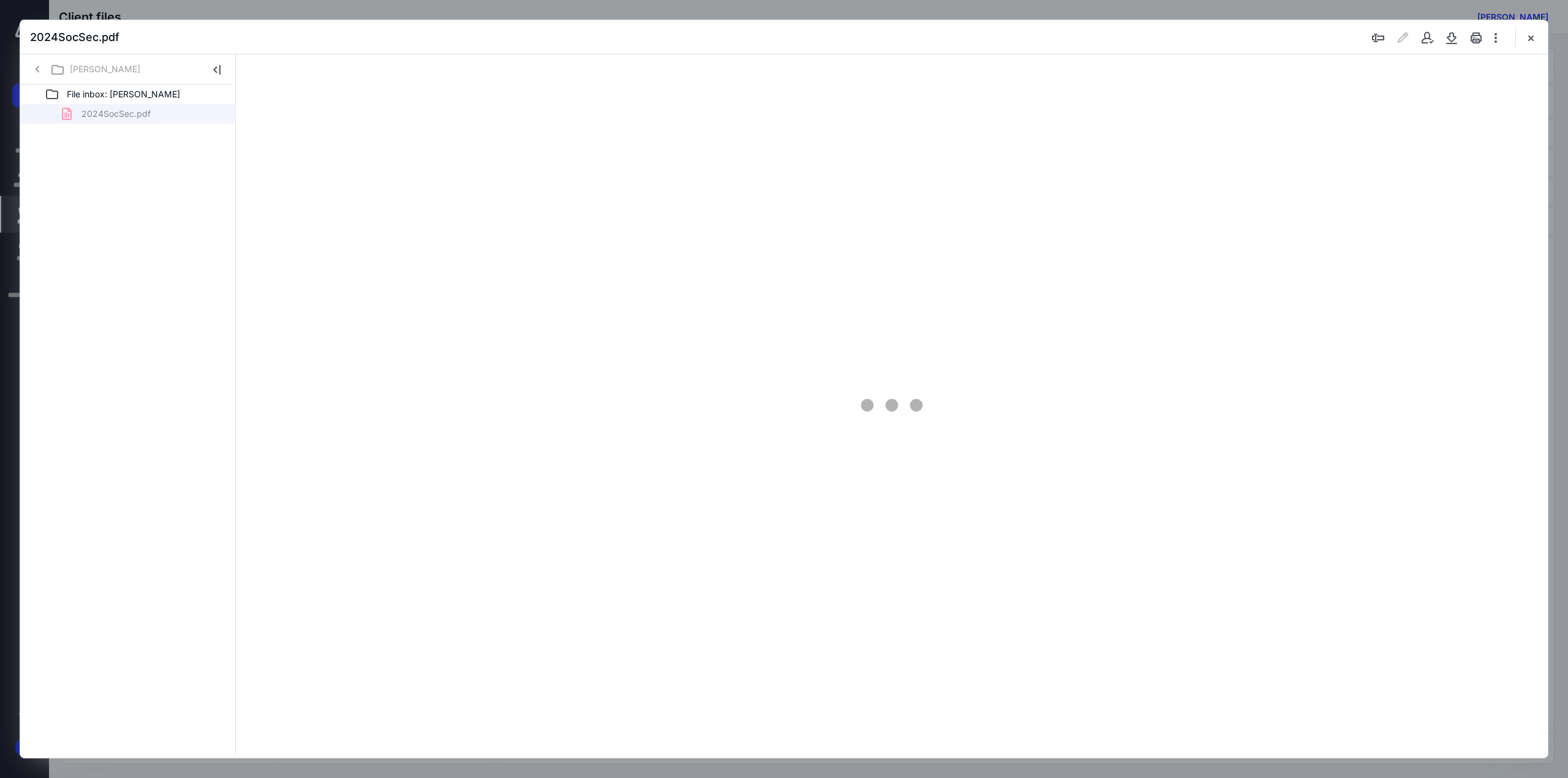 scroll, scrollTop: 0, scrollLeft: 0, axis: both 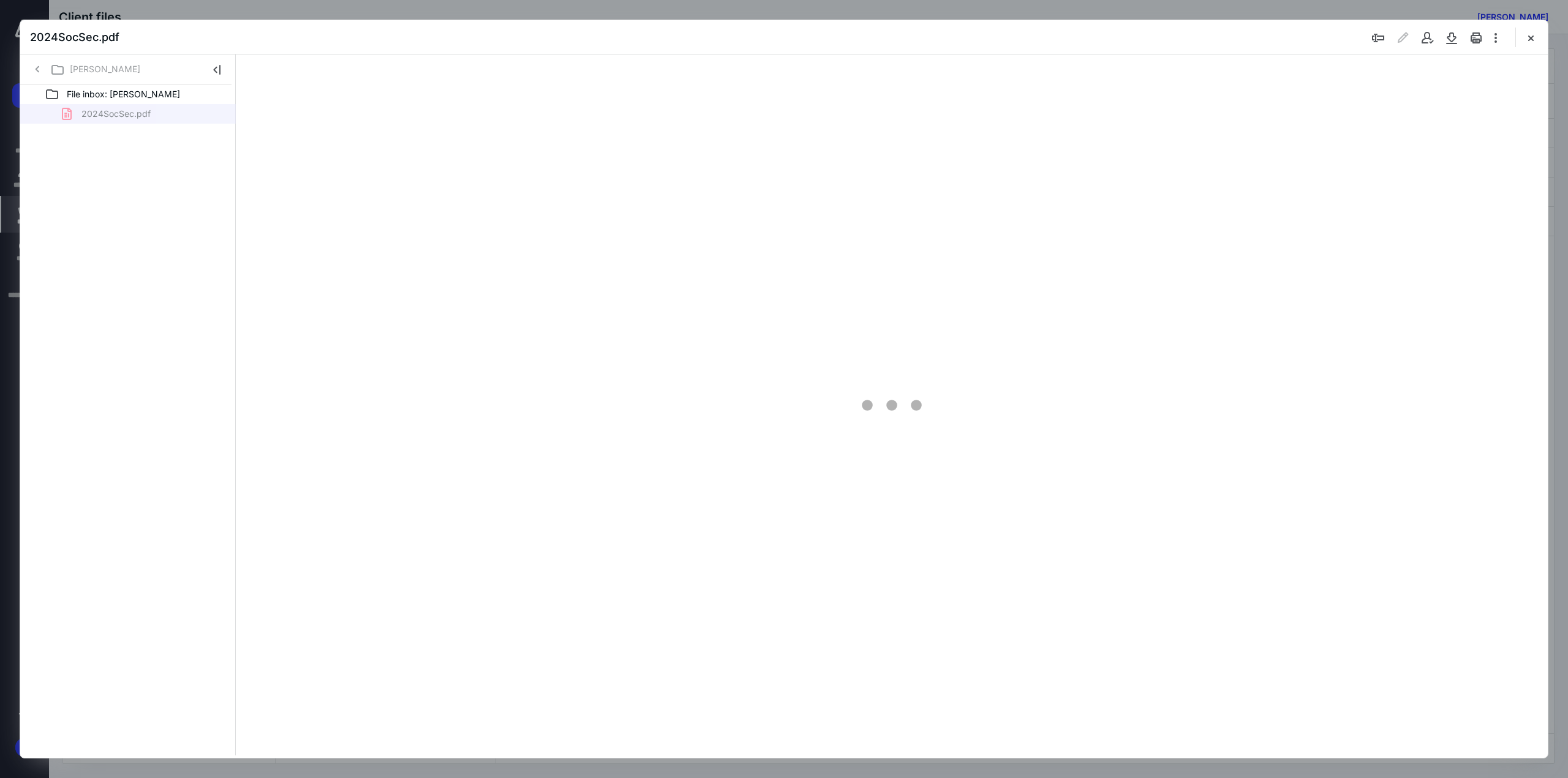 type on "193" 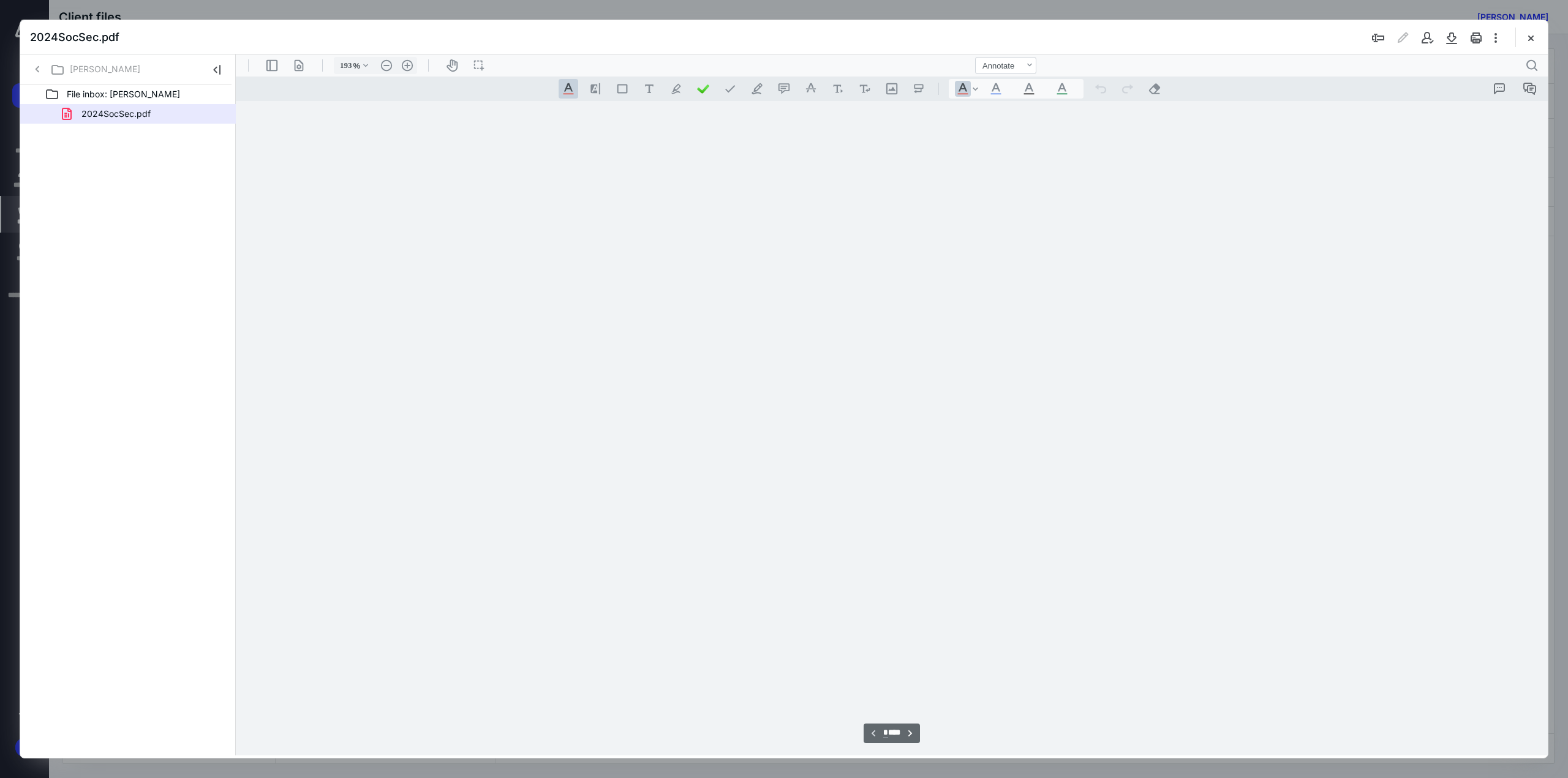 scroll, scrollTop: 51, scrollLeft: 0, axis: vertical 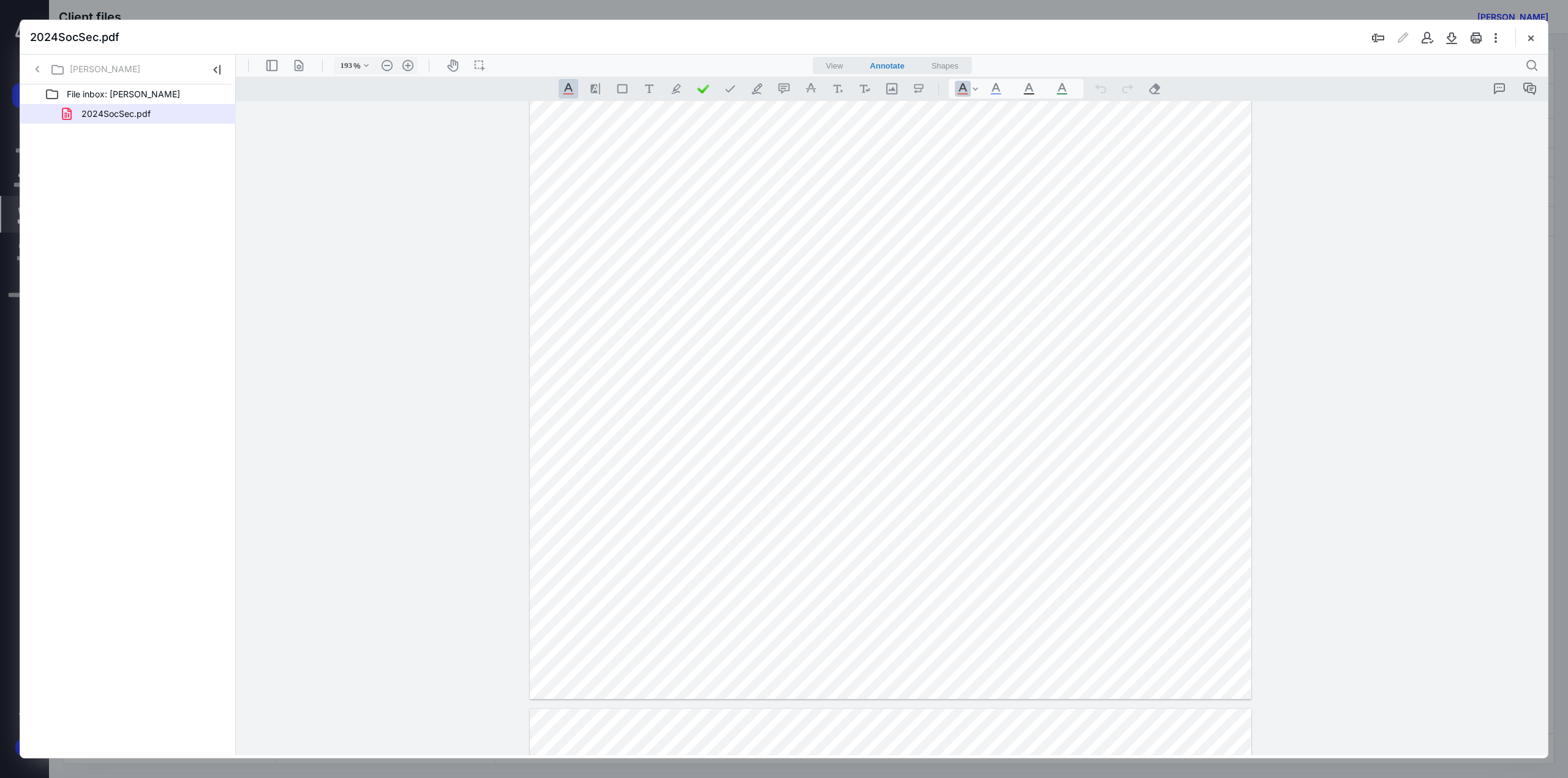 drag, startPoint x: 1537, startPoint y: 34, endPoint x: 1530, endPoint y: 35, distance: 7.0710678 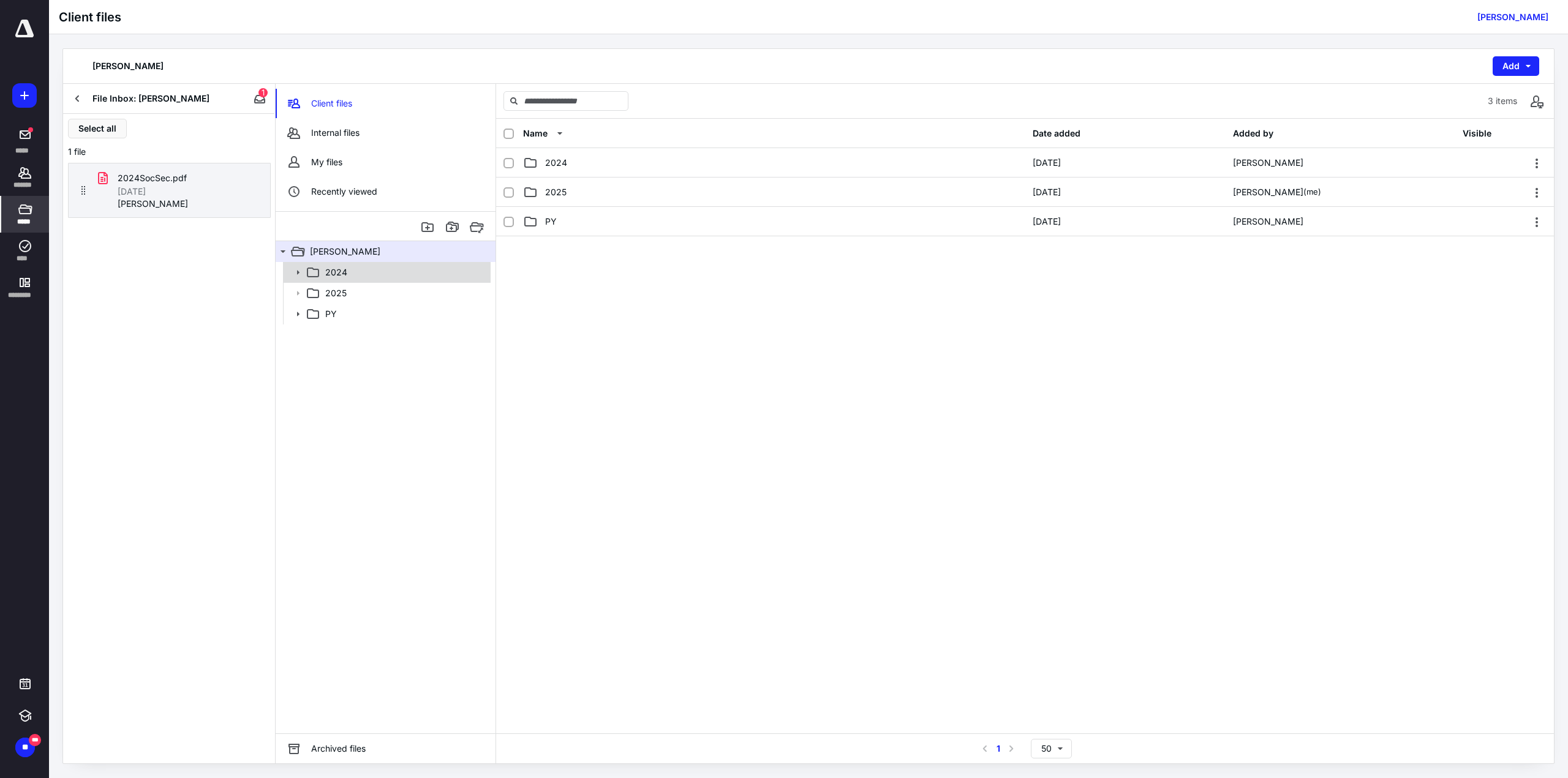 click 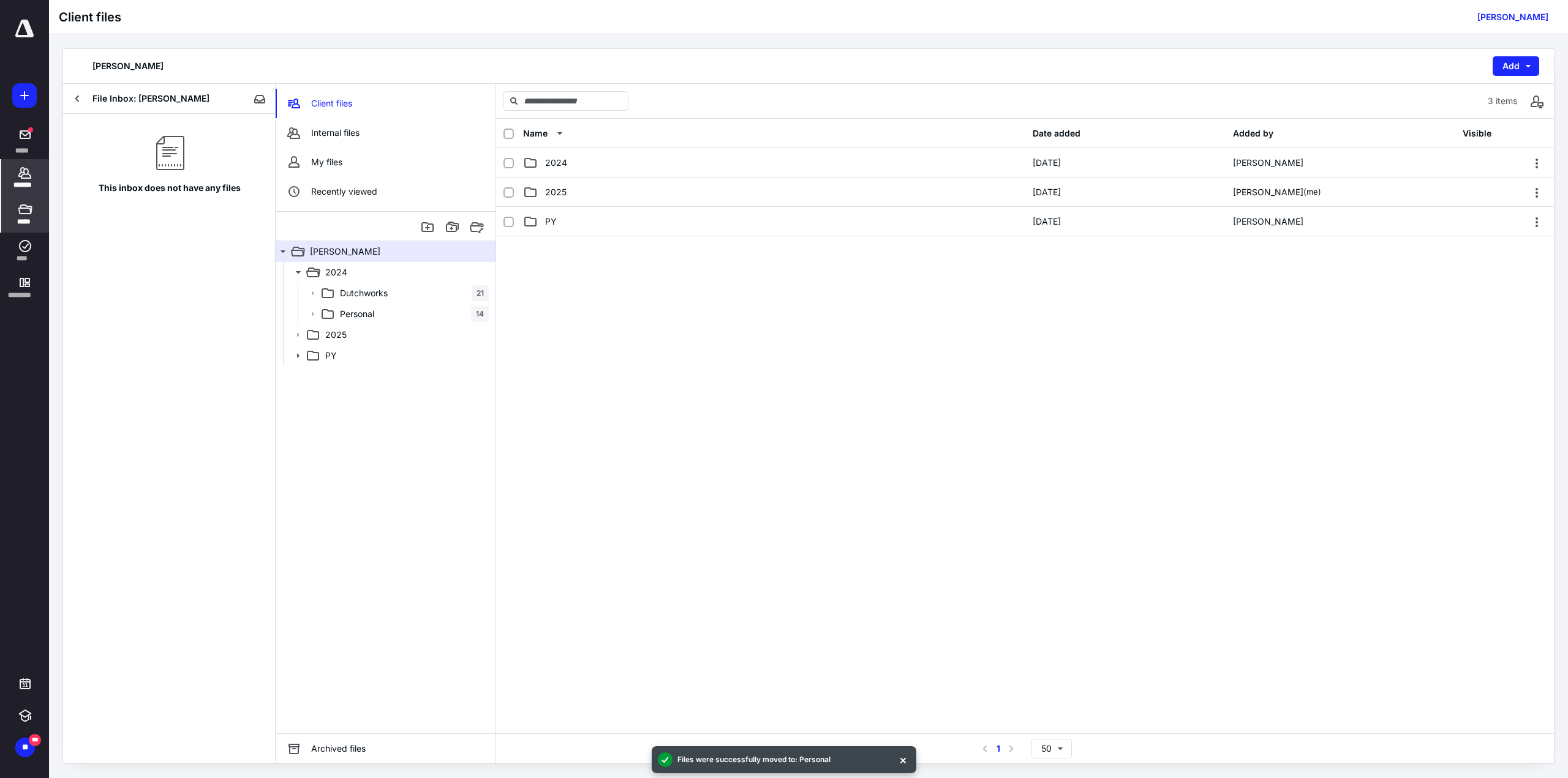click 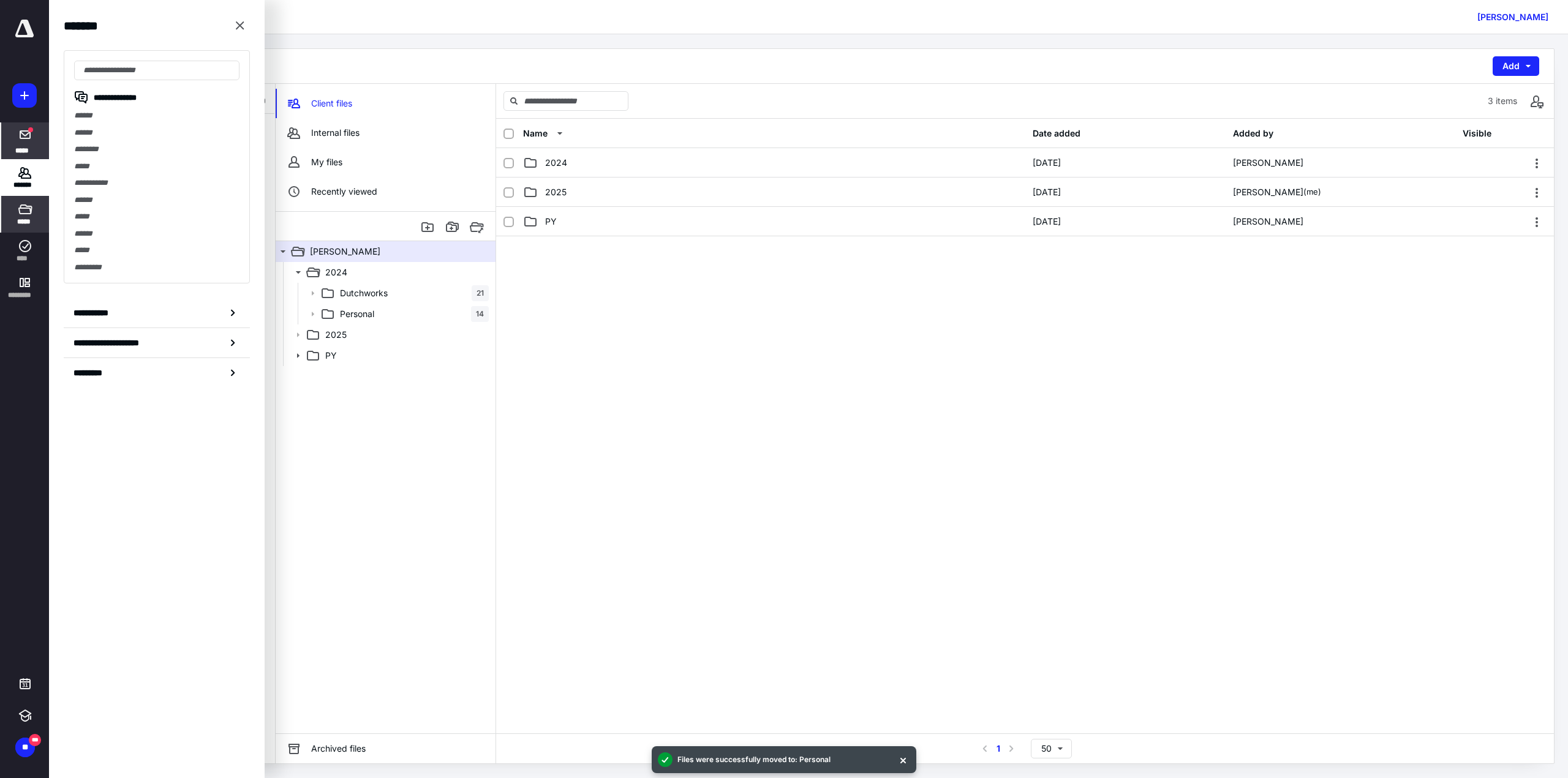 click on "*****" at bounding box center (25, 141) 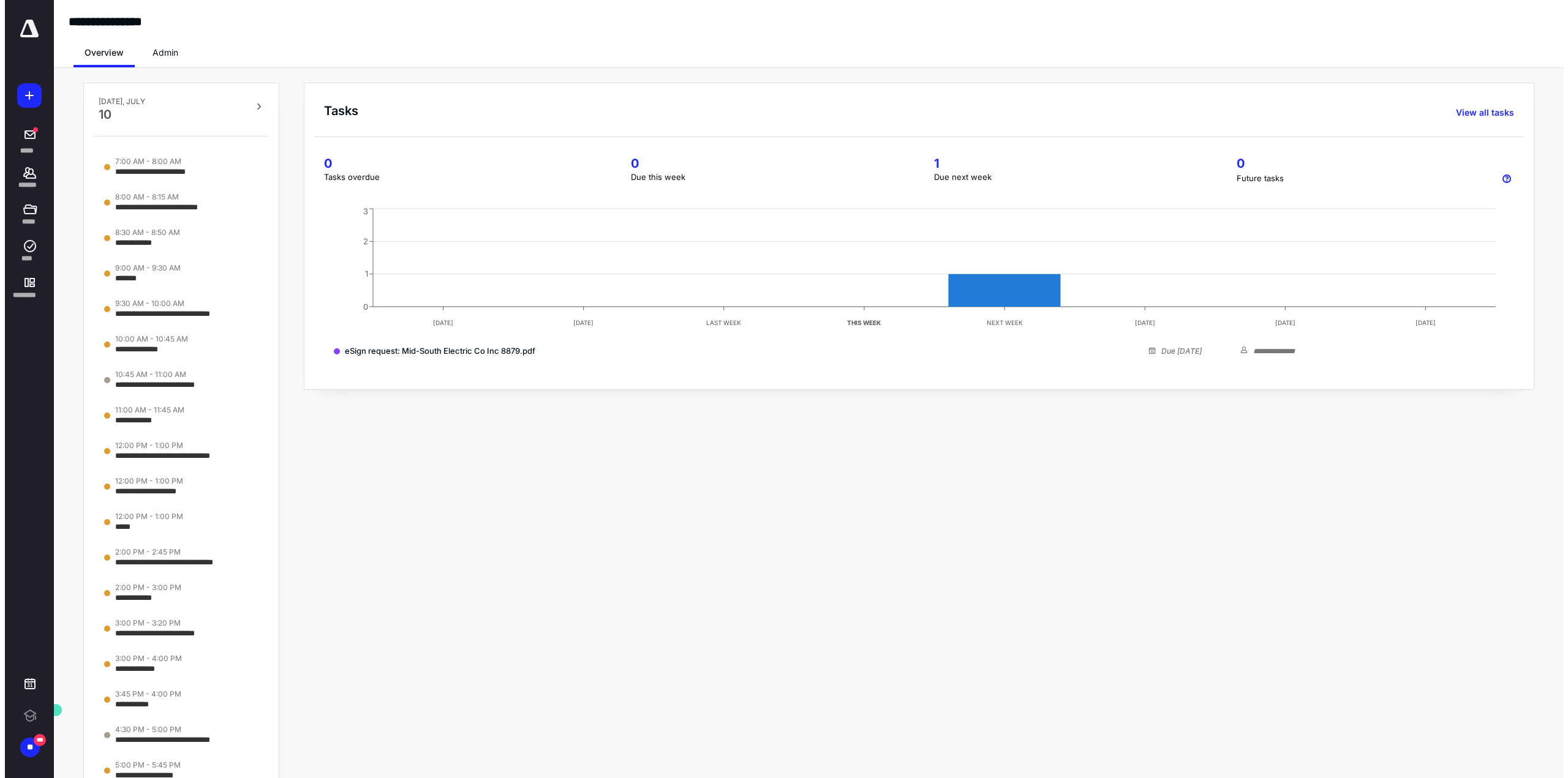 scroll, scrollTop: 0, scrollLeft: 0, axis: both 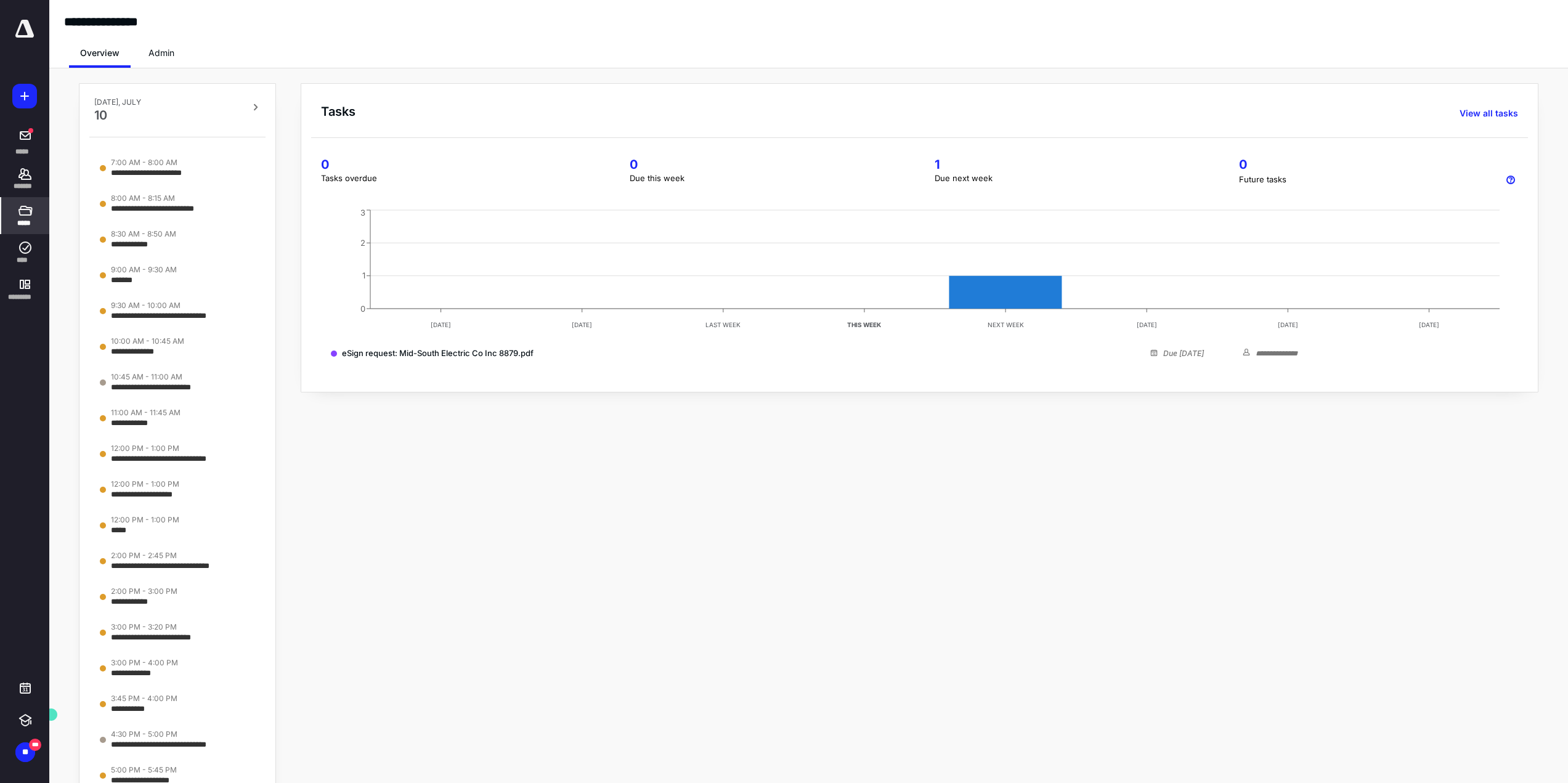click 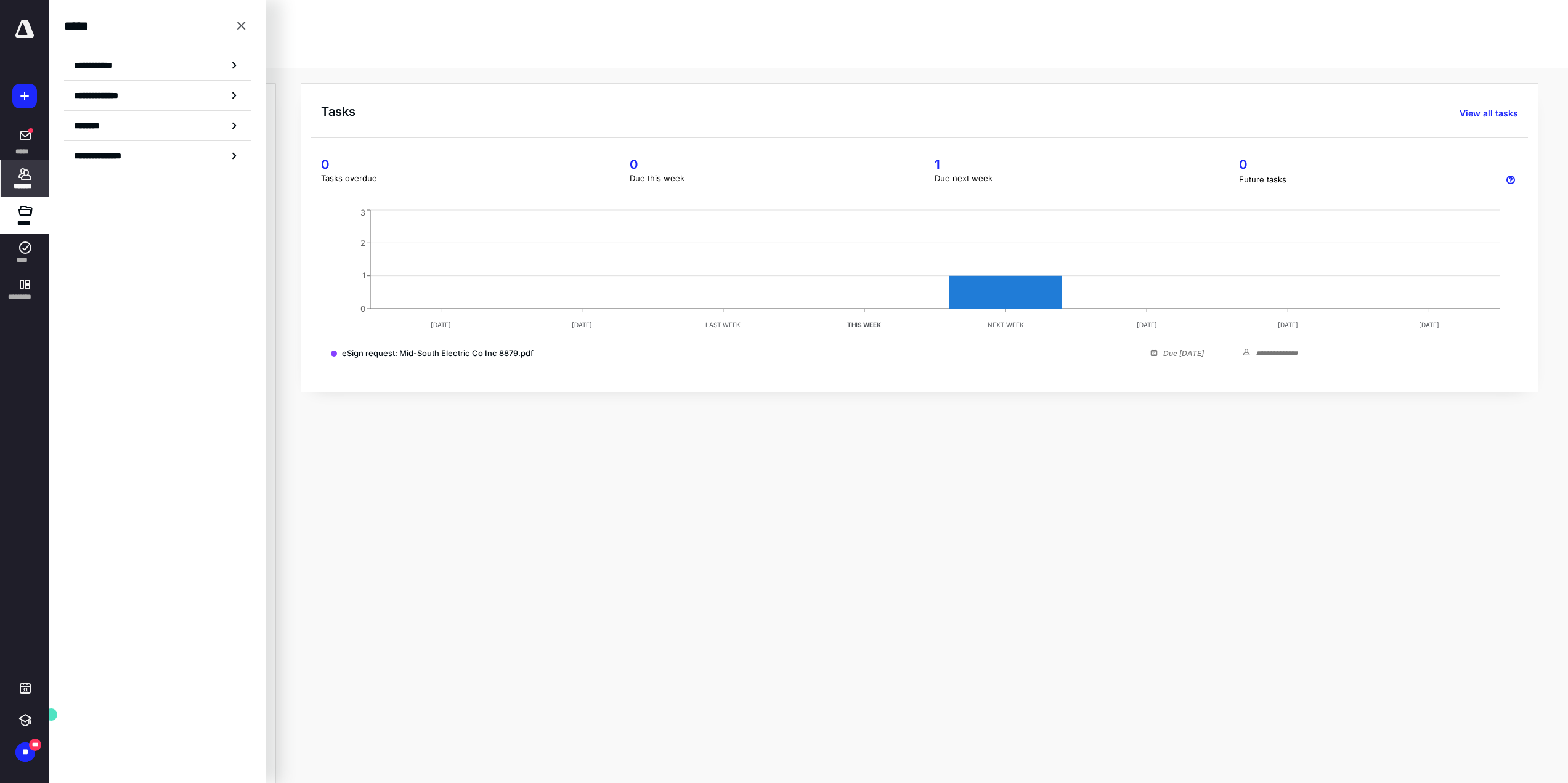 click 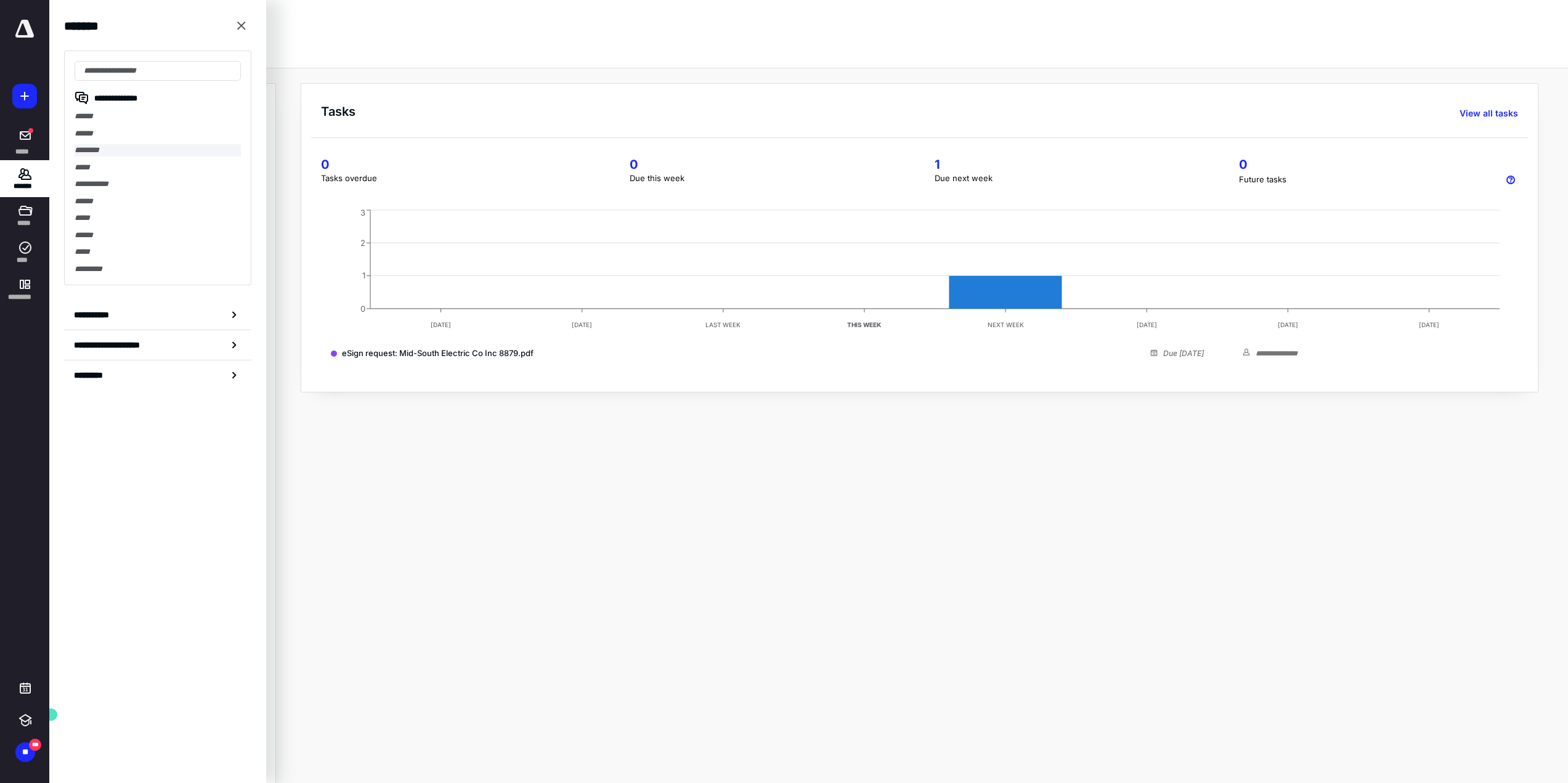 click on "********" at bounding box center (158, 150) 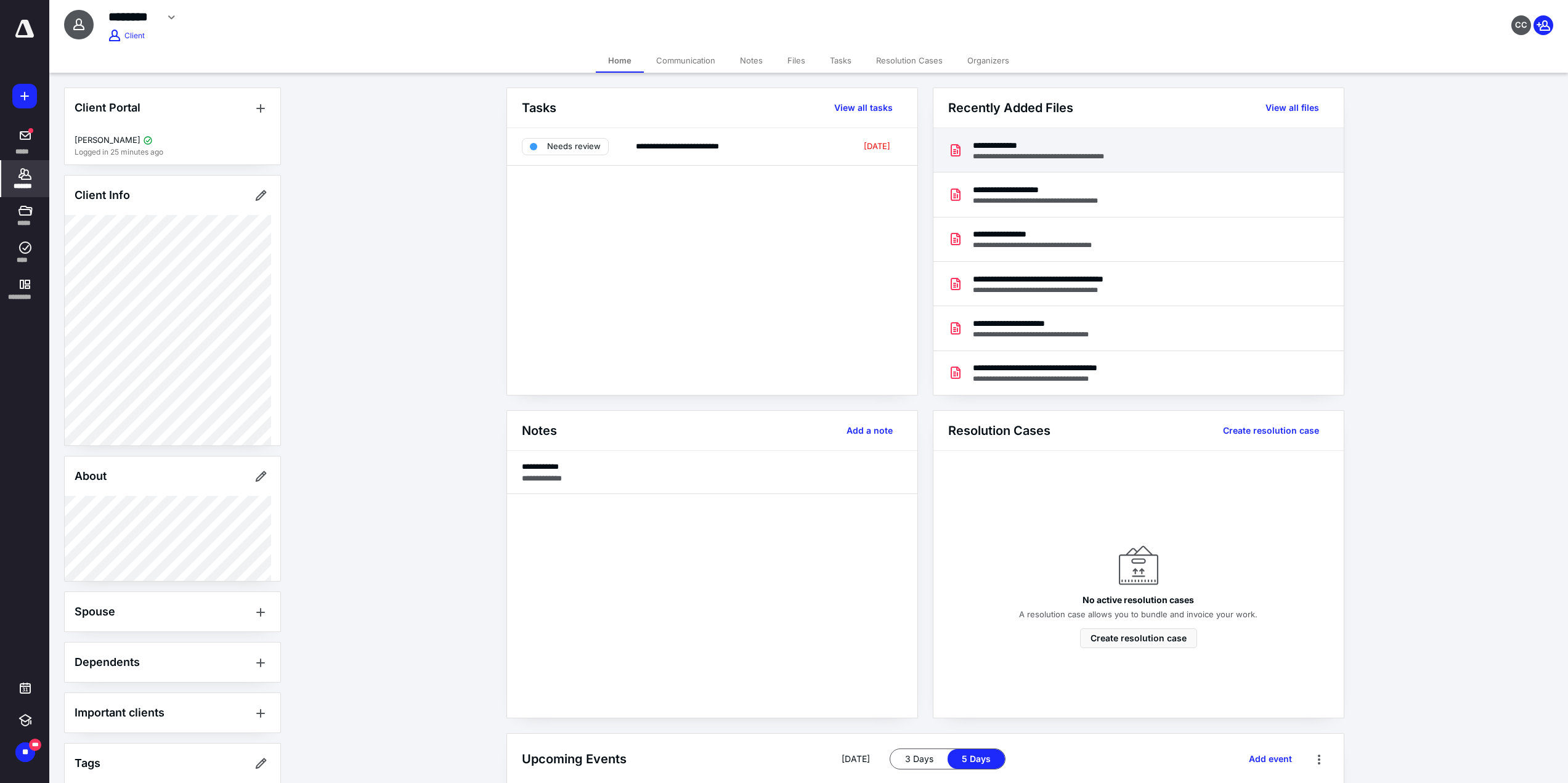 click on "**********" at bounding box center [1052, 156] 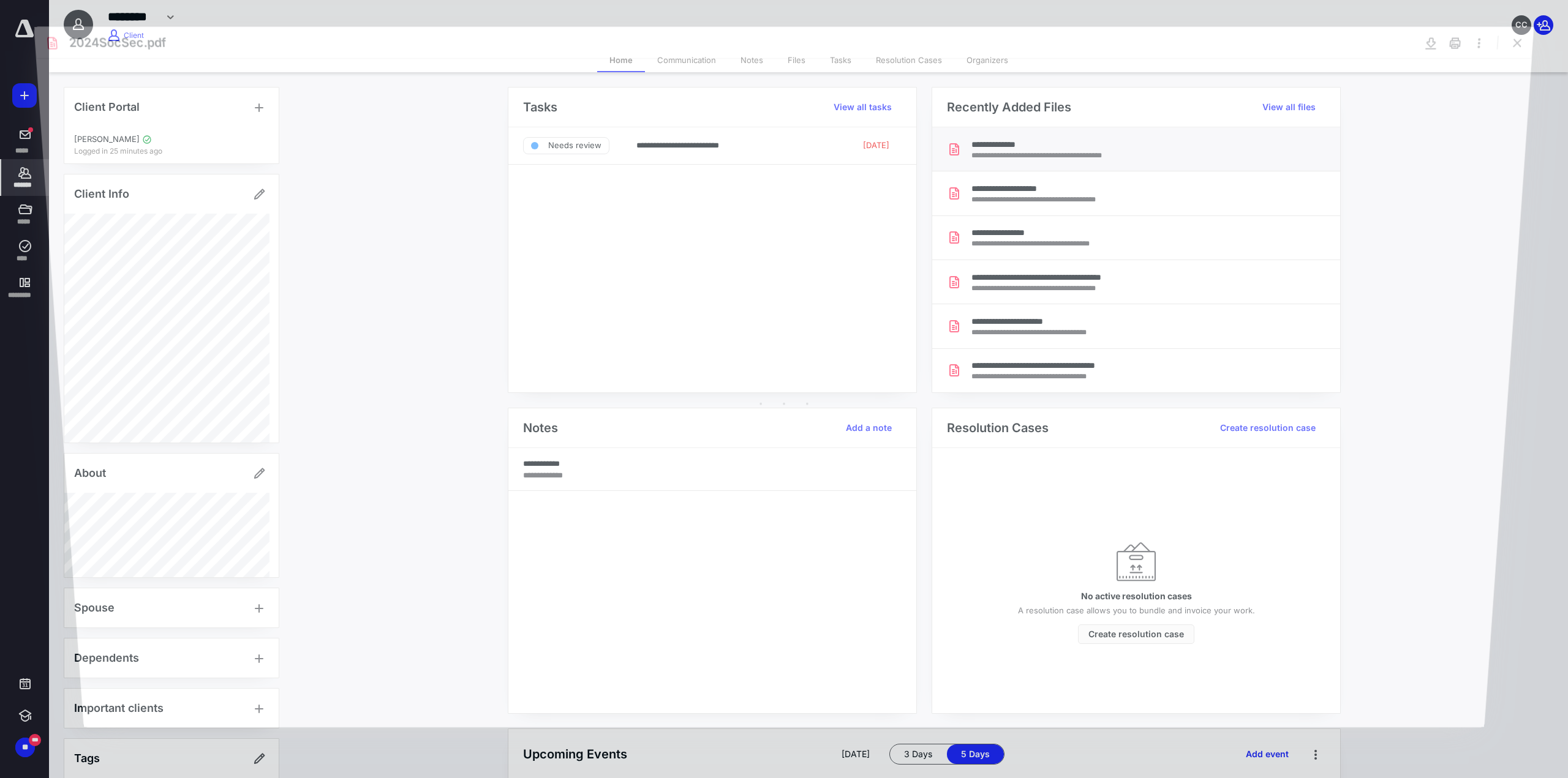 scroll, scrollTop: 0, scrollLeft: 0, axis: both 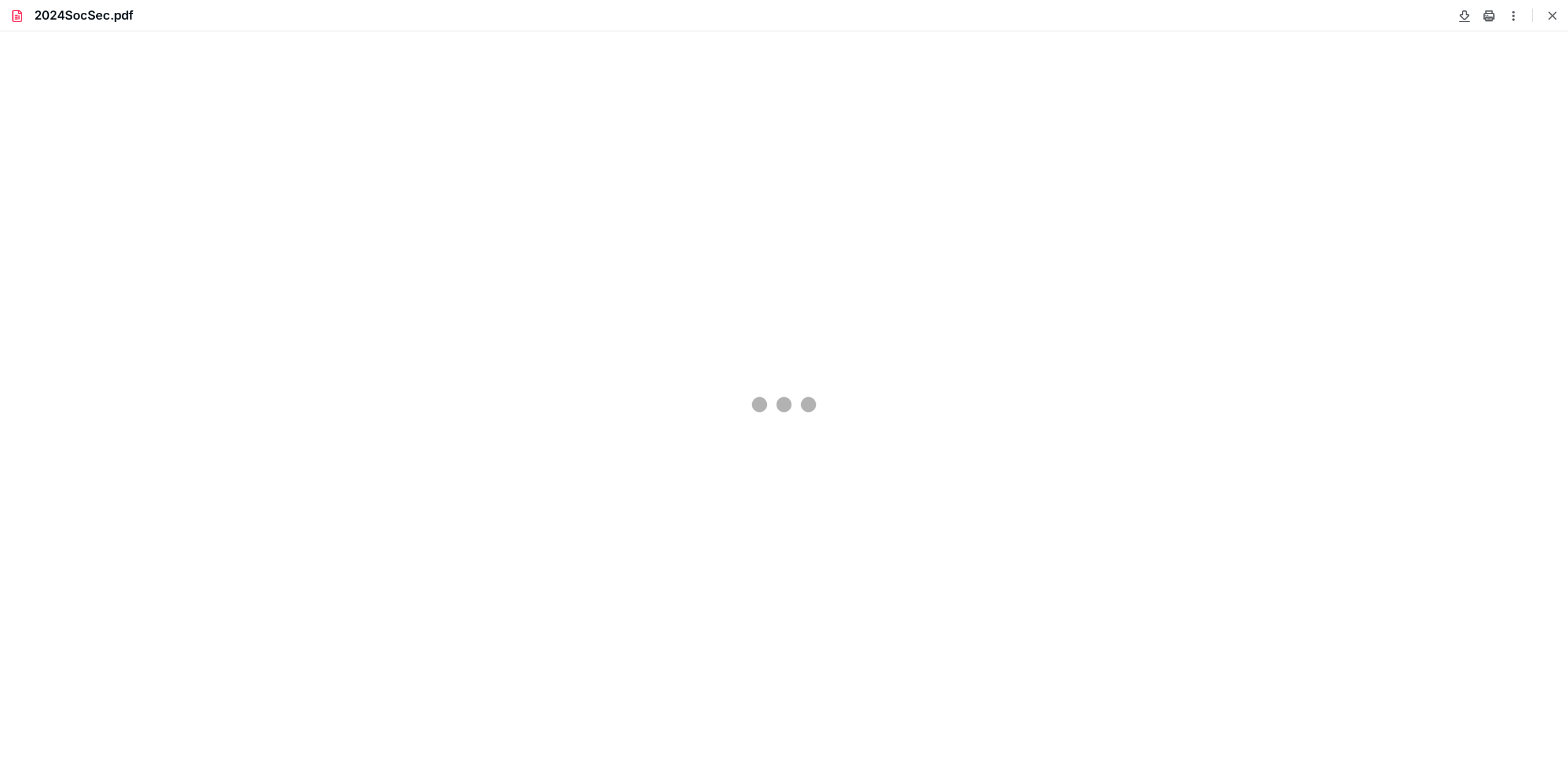 type on "214" 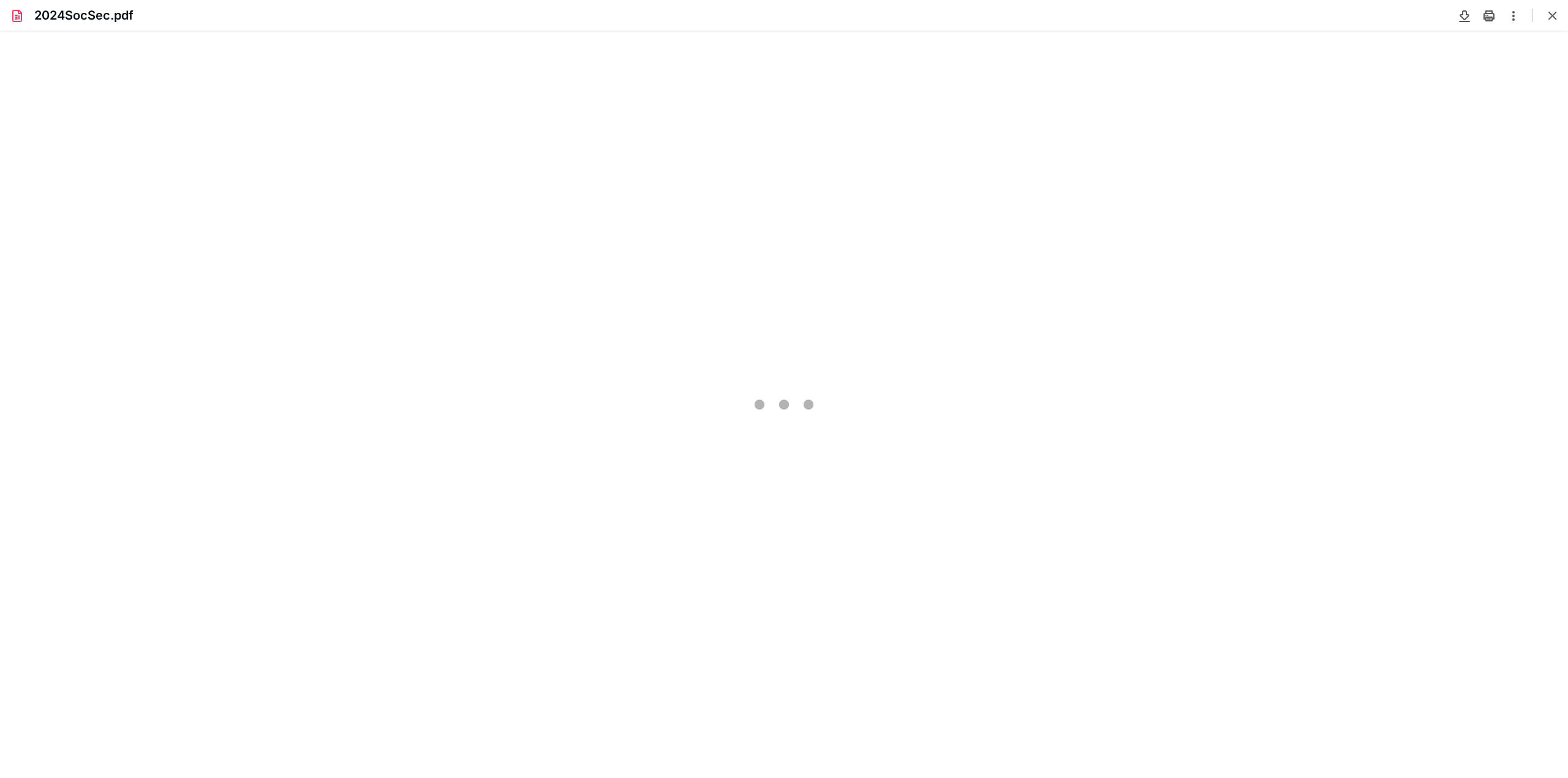 scroll, scrollTop: 28, scrollLeft: 0, axis: vertical 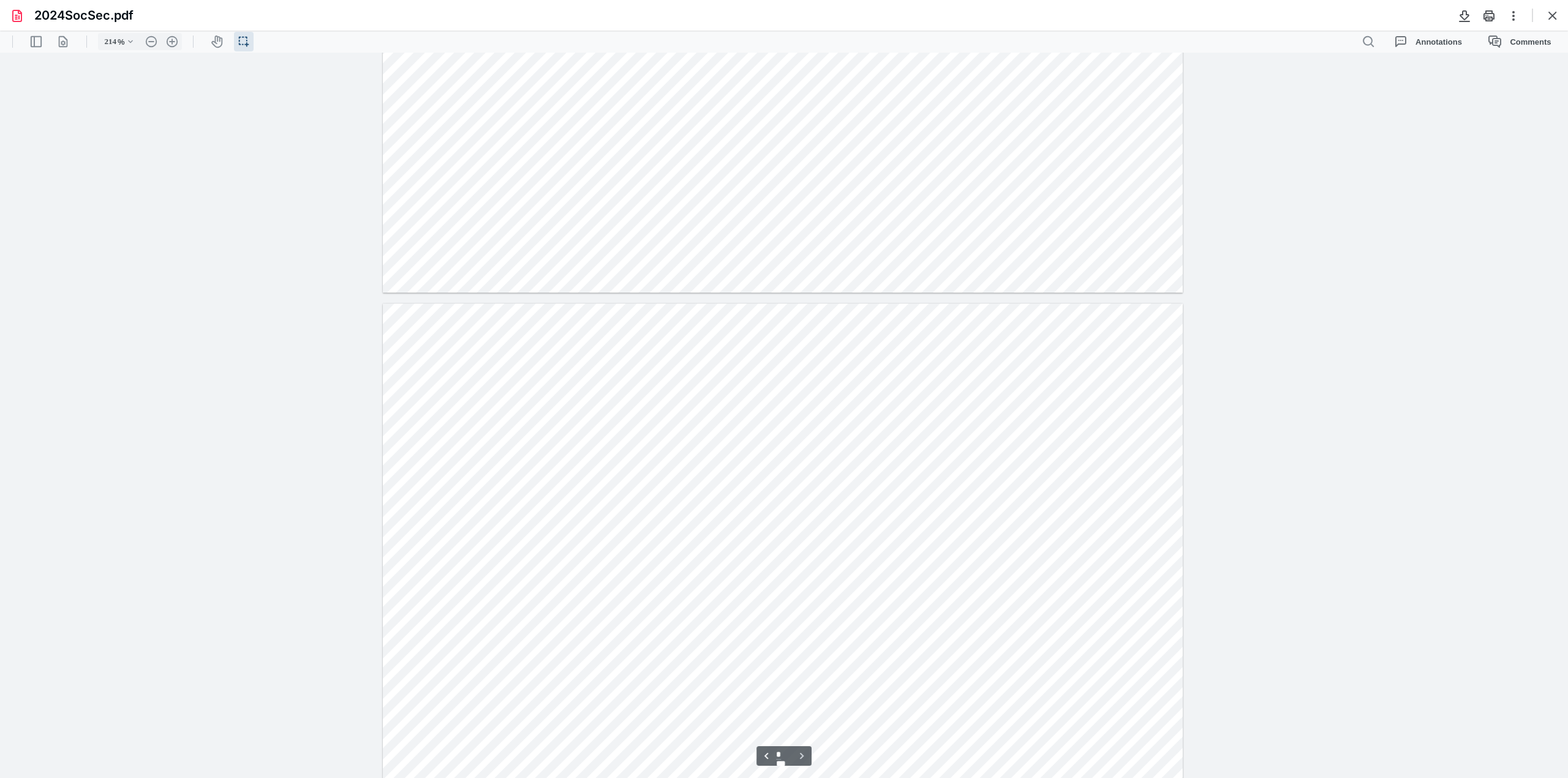 type on "*" 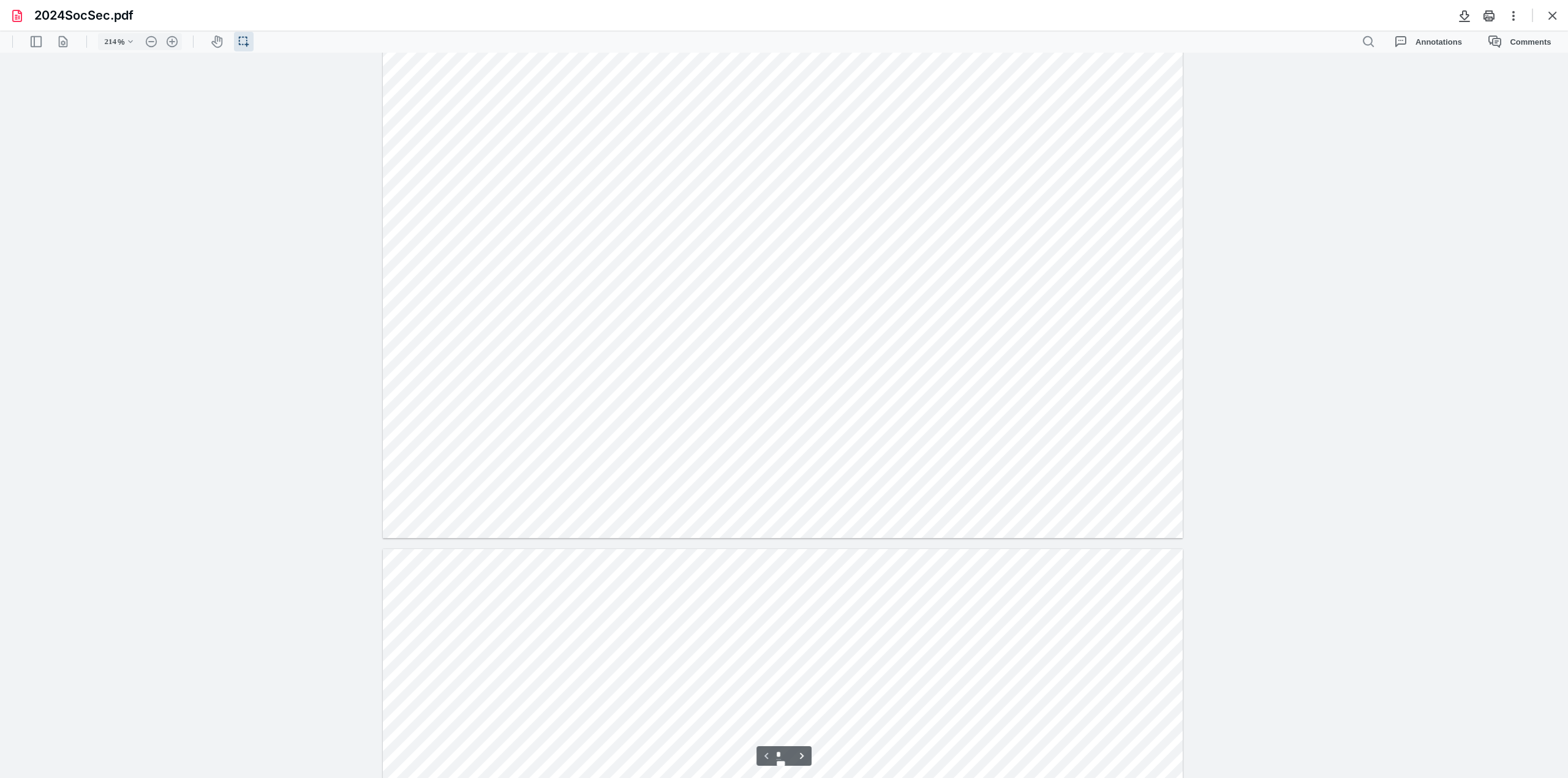 scroll, scrollTop: 0, scrollLeft: 0, axis: both 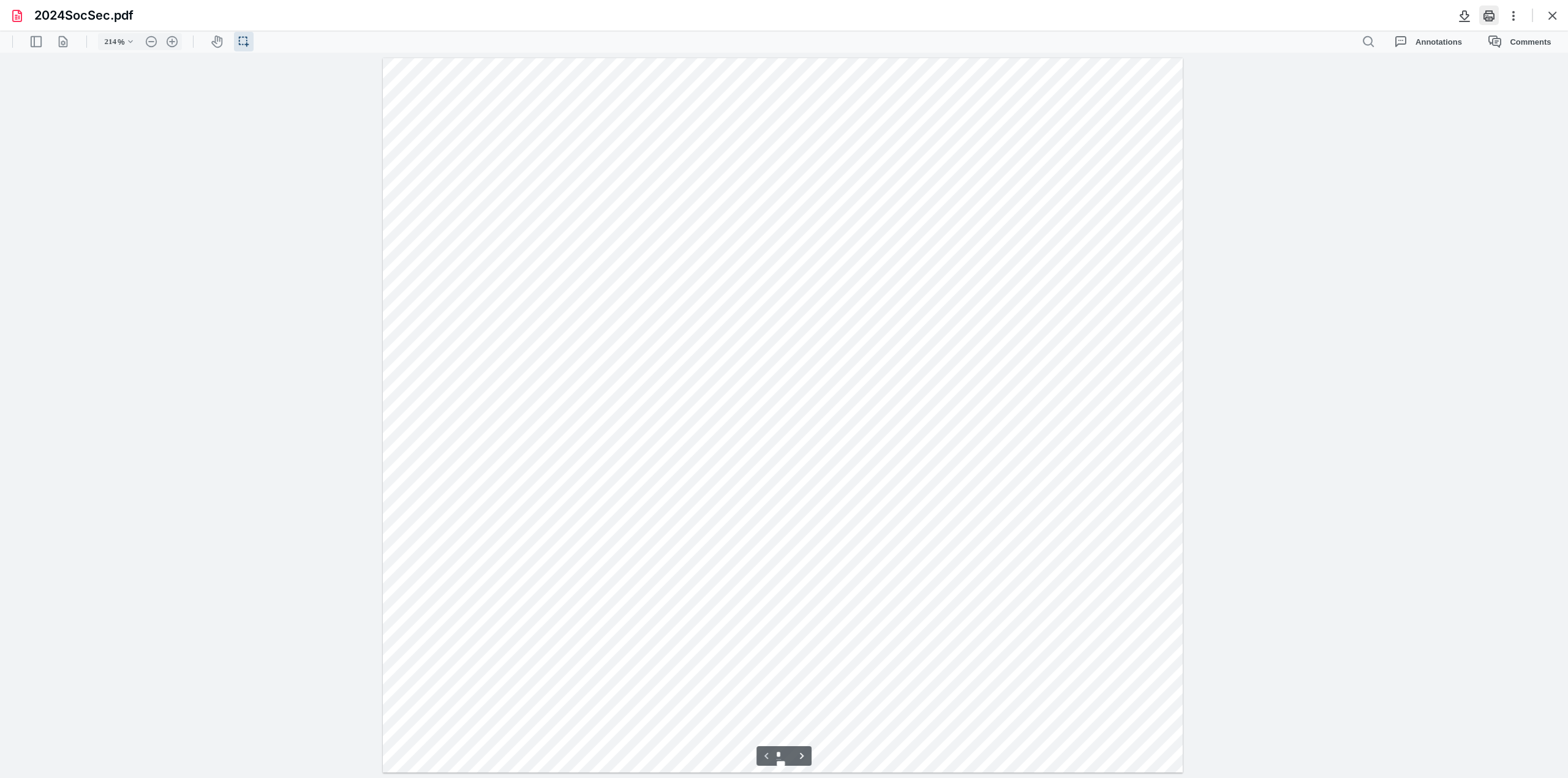 drag, startPoint x: 1543, startPoint y: 13, endPoint x: 1487, endPoint y: 13, distance: 56 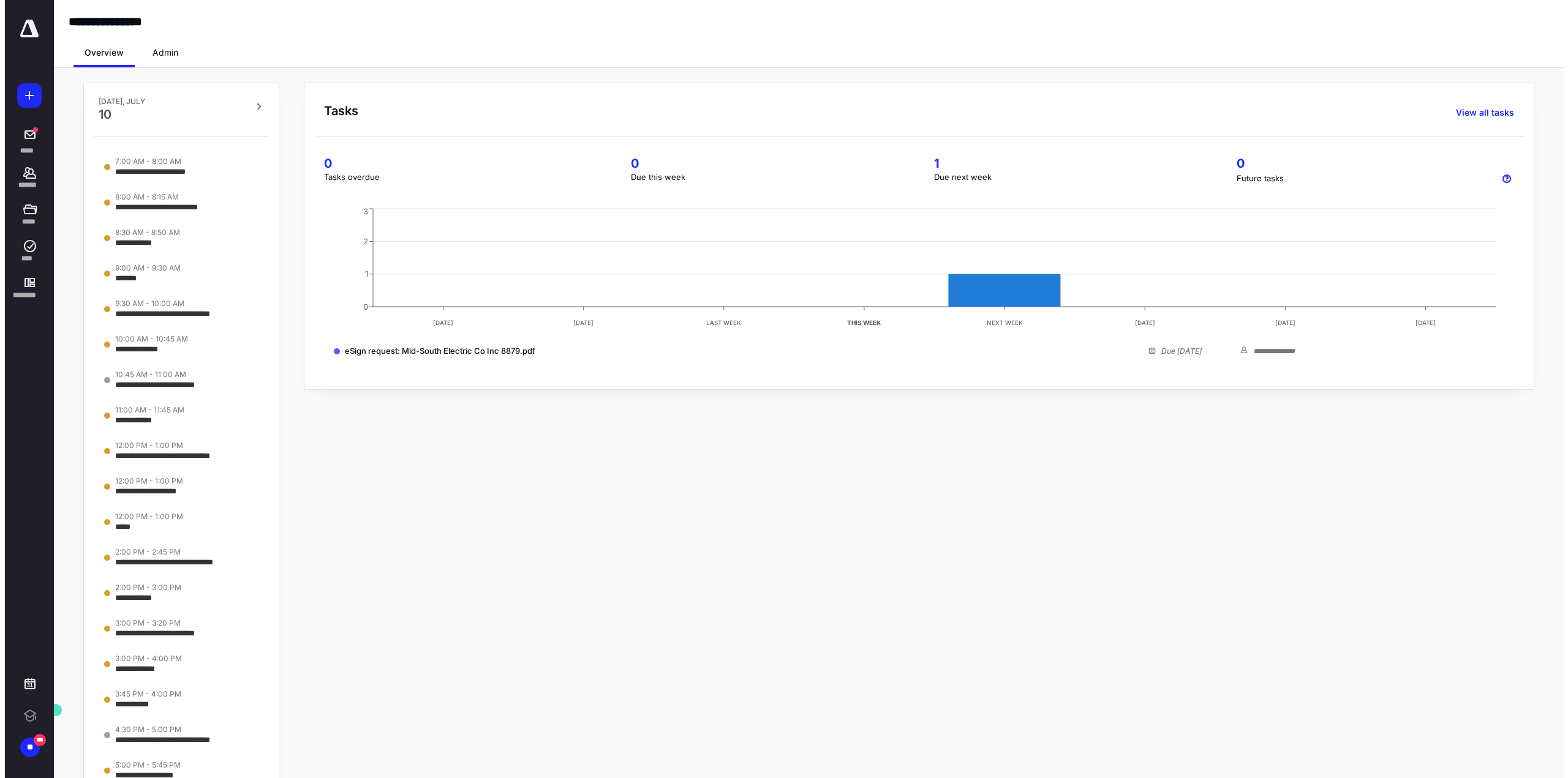 scroll, scrollTop: 0, scrollLeft: 0, axis: both 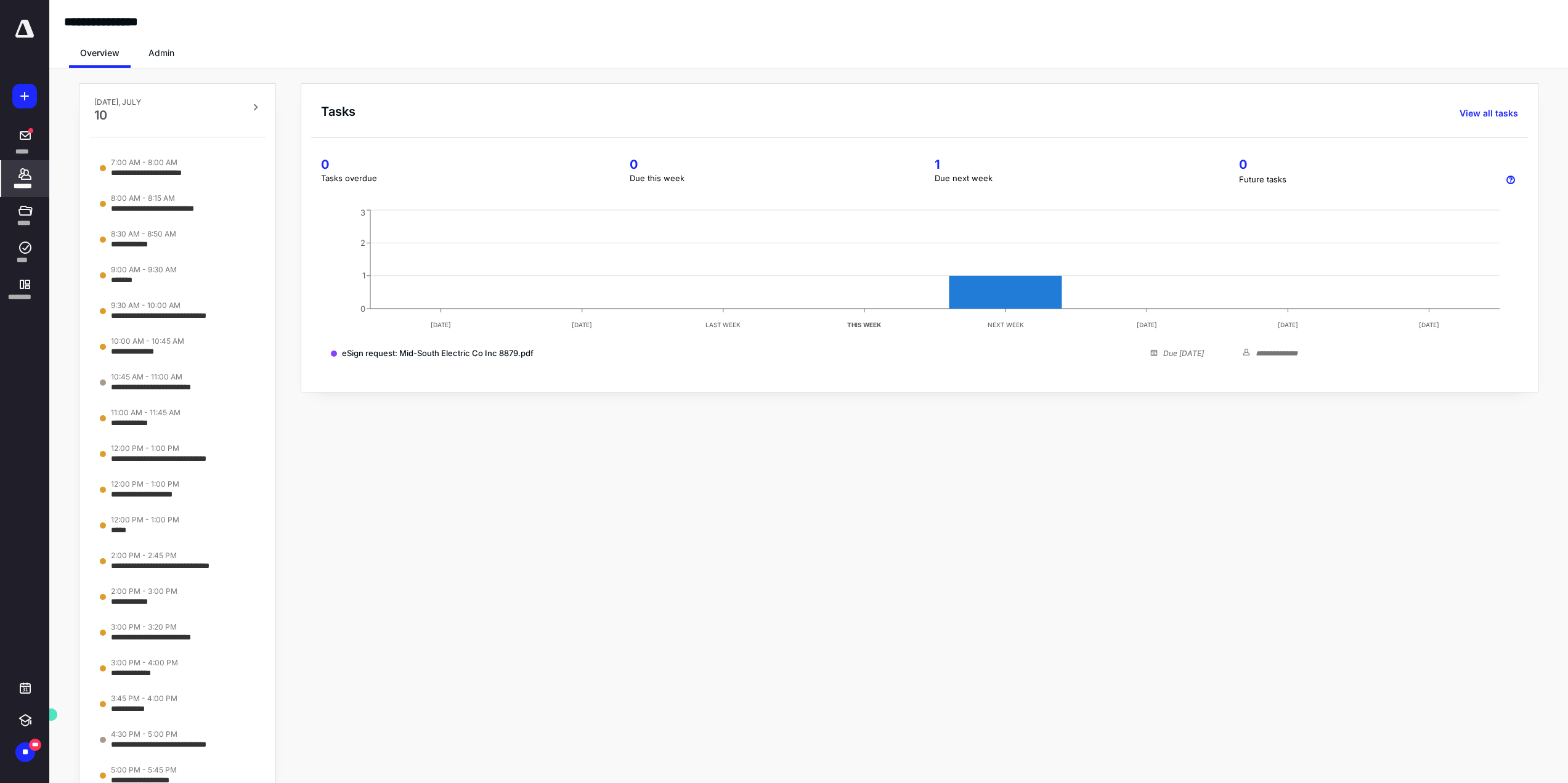 click 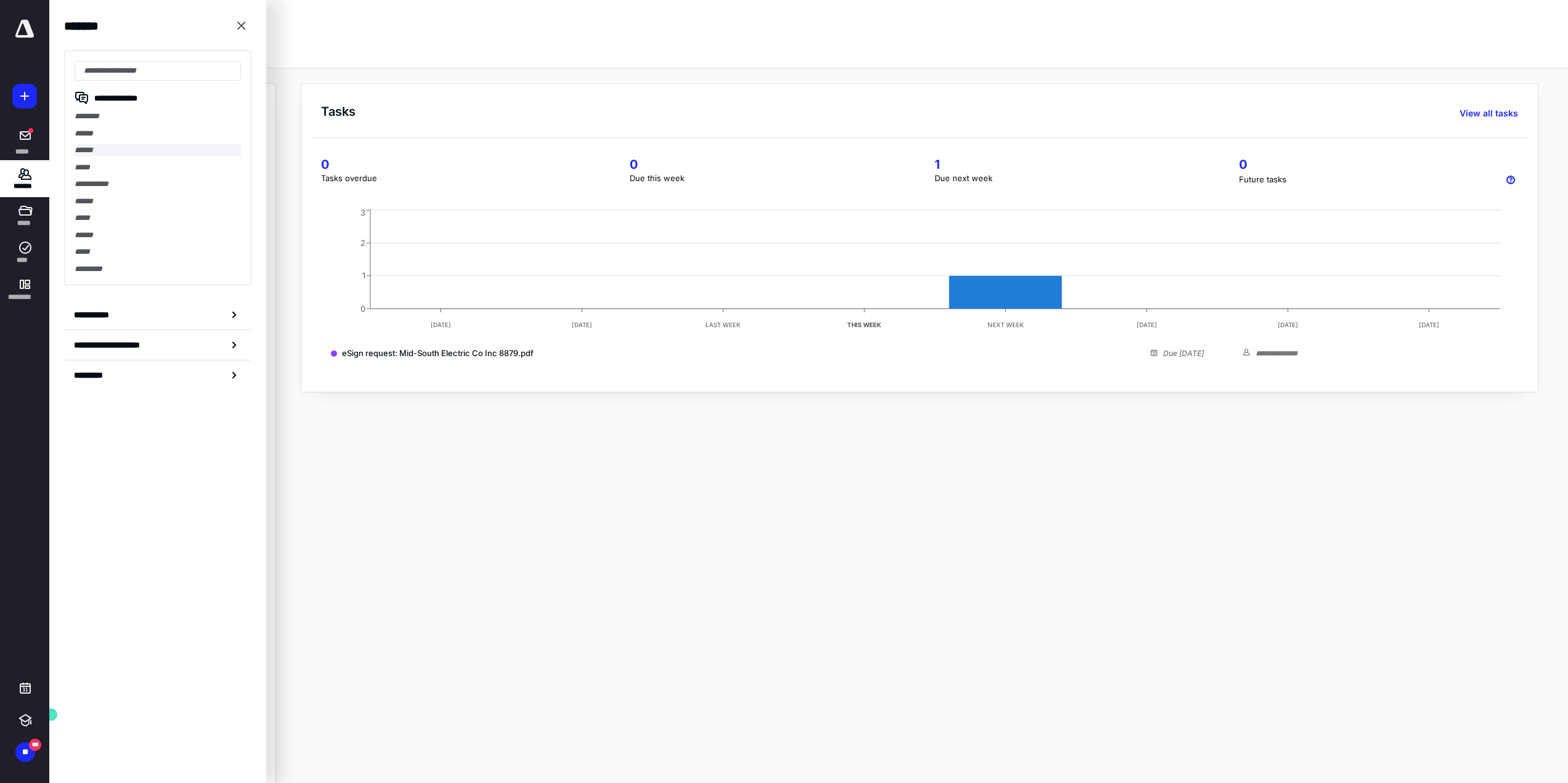 click on "******" at bounding box center [158, 150] 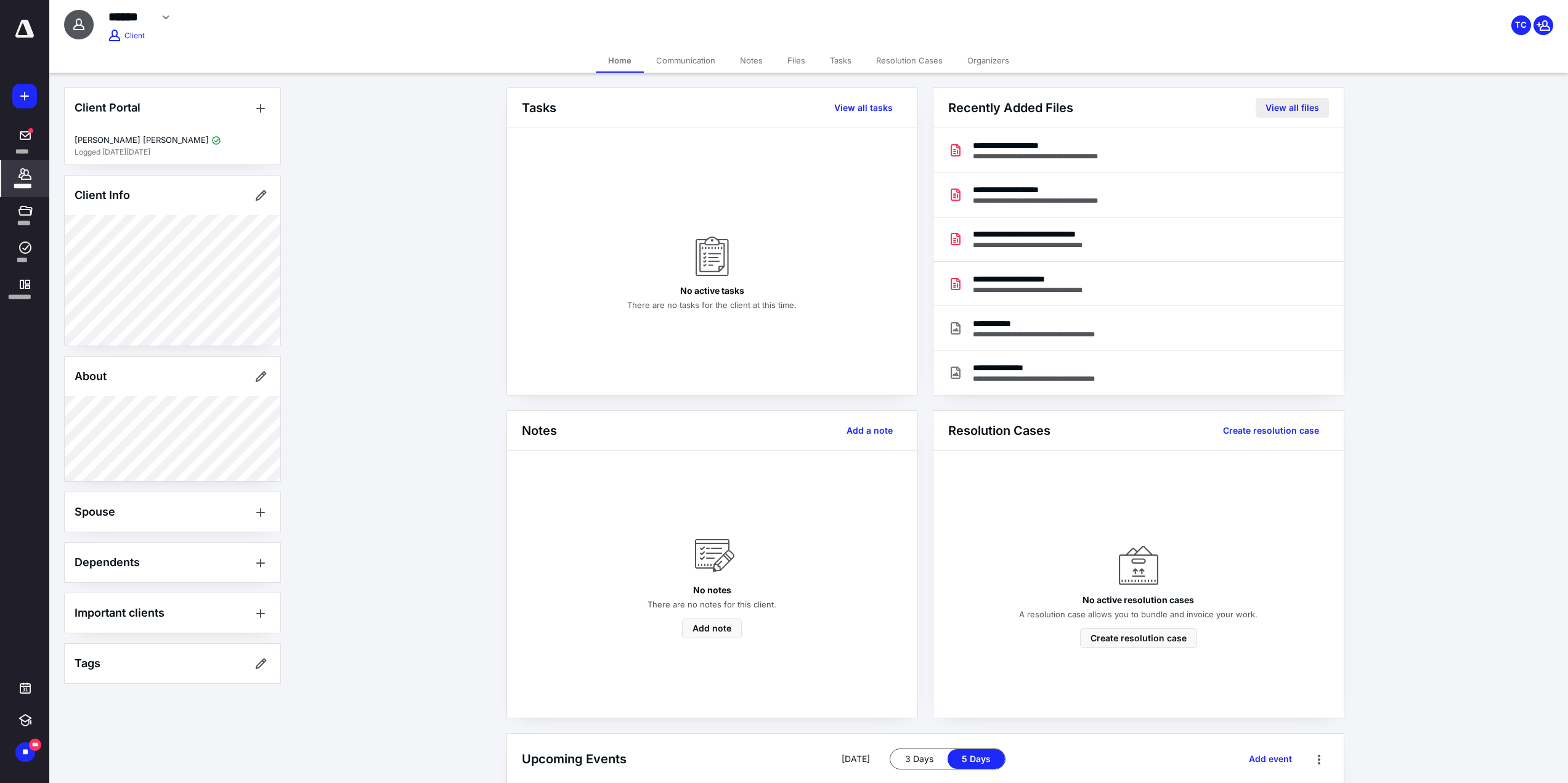 click on "View all files" at bounding box center [1292, 108] 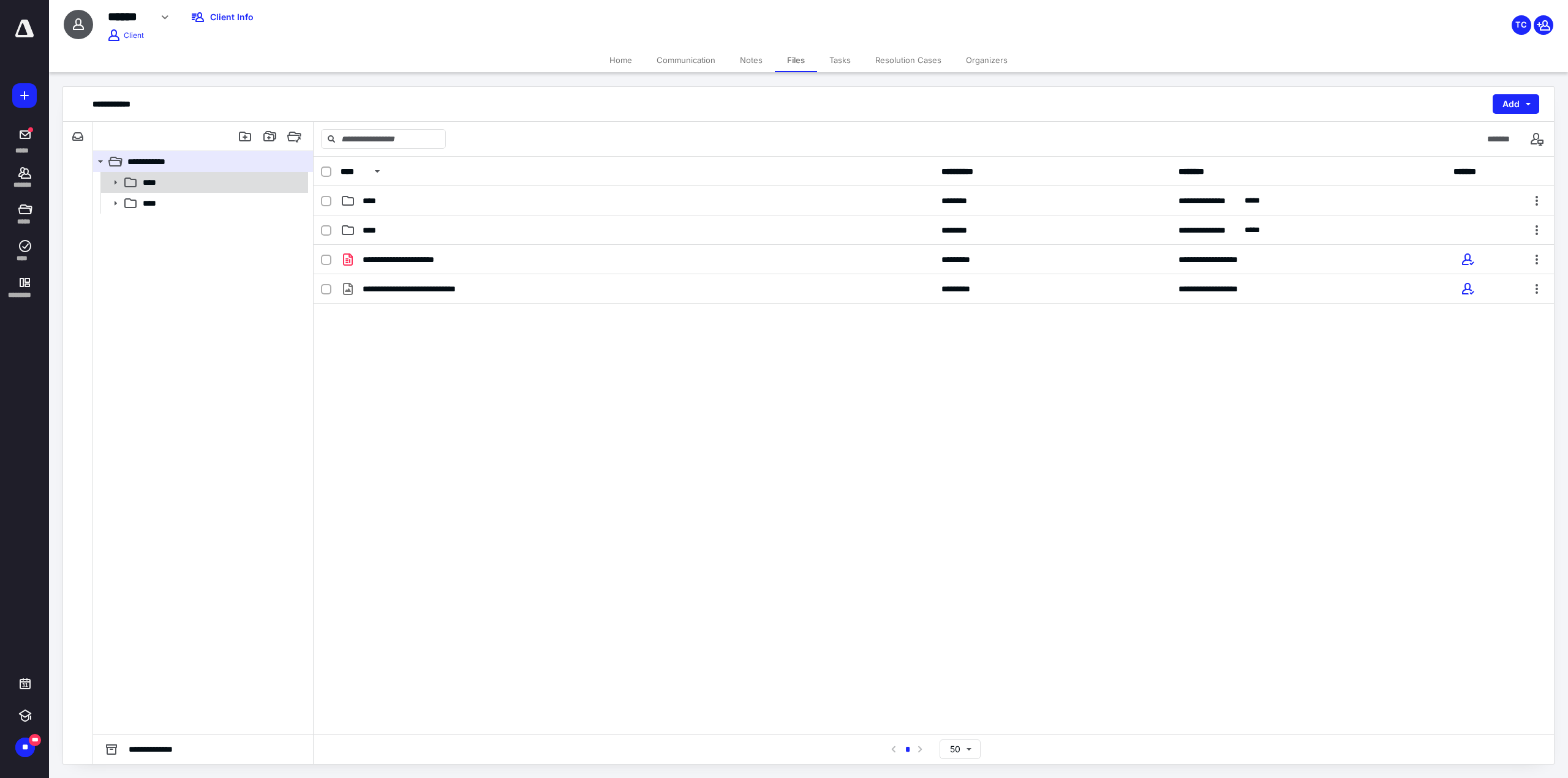 click 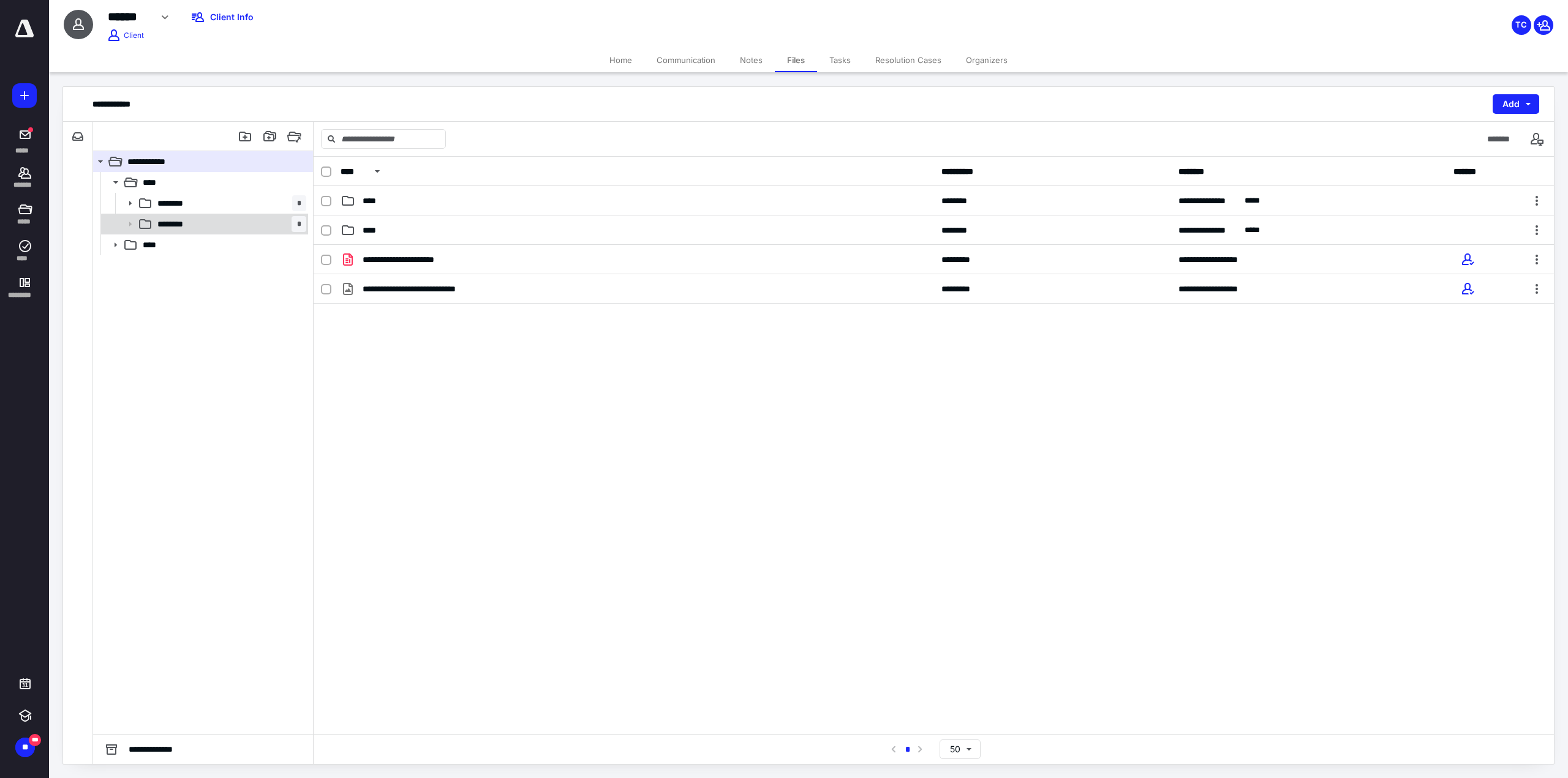 click on "********" at bounding box center [175, 224] 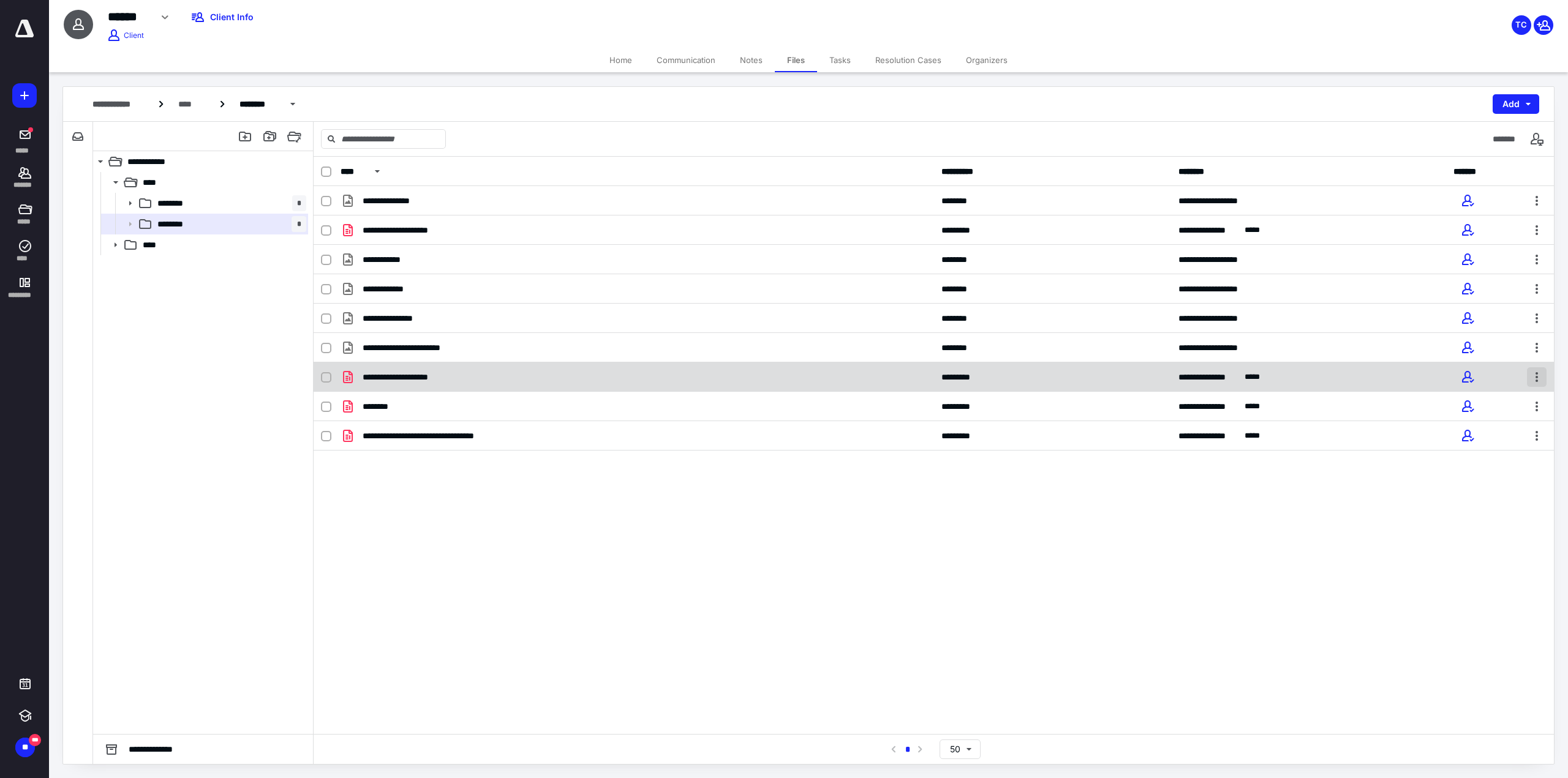 click at bounding box center (1537, 377) 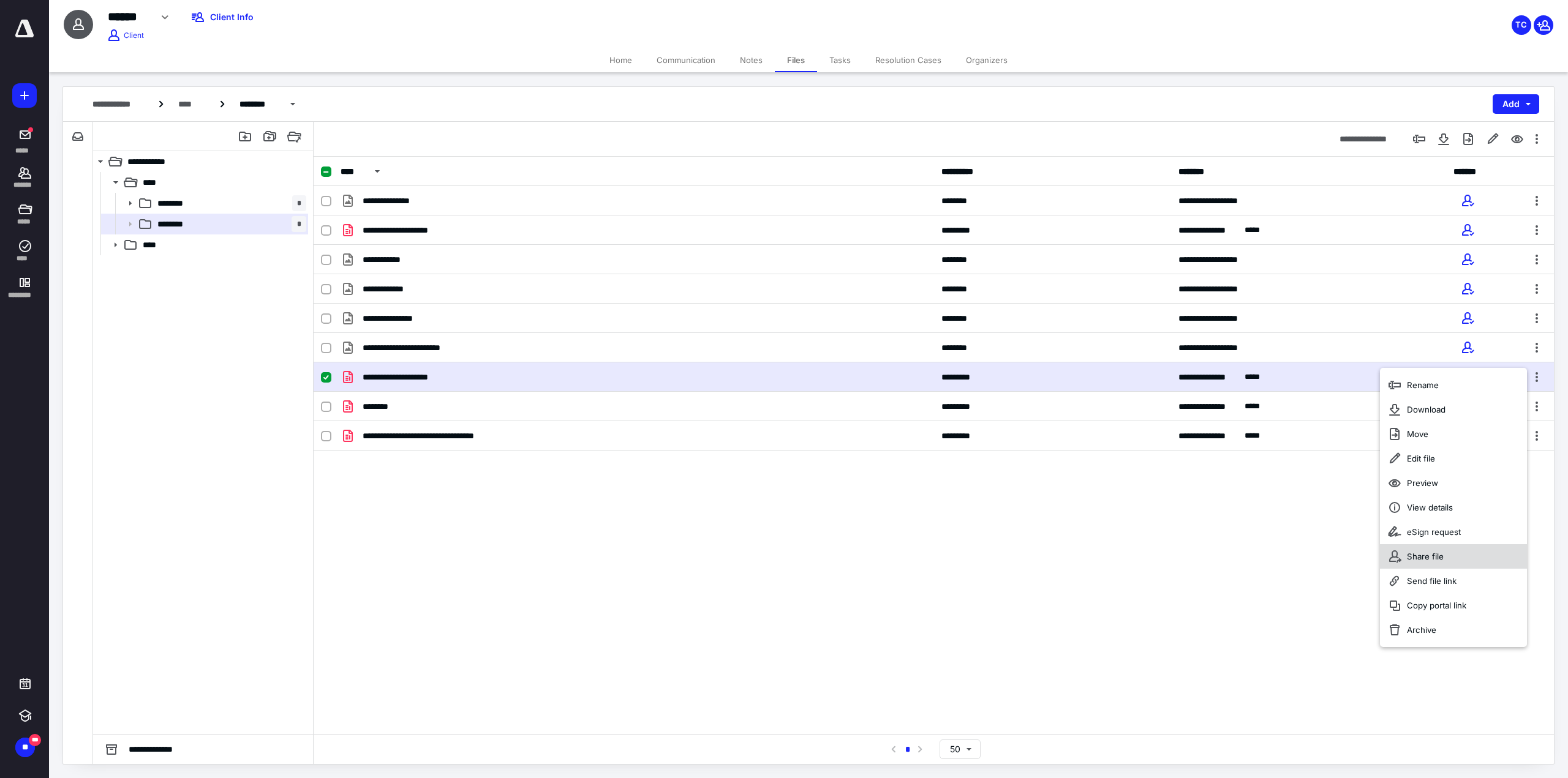 click on "Share file" at bounding box center (1425, 556) 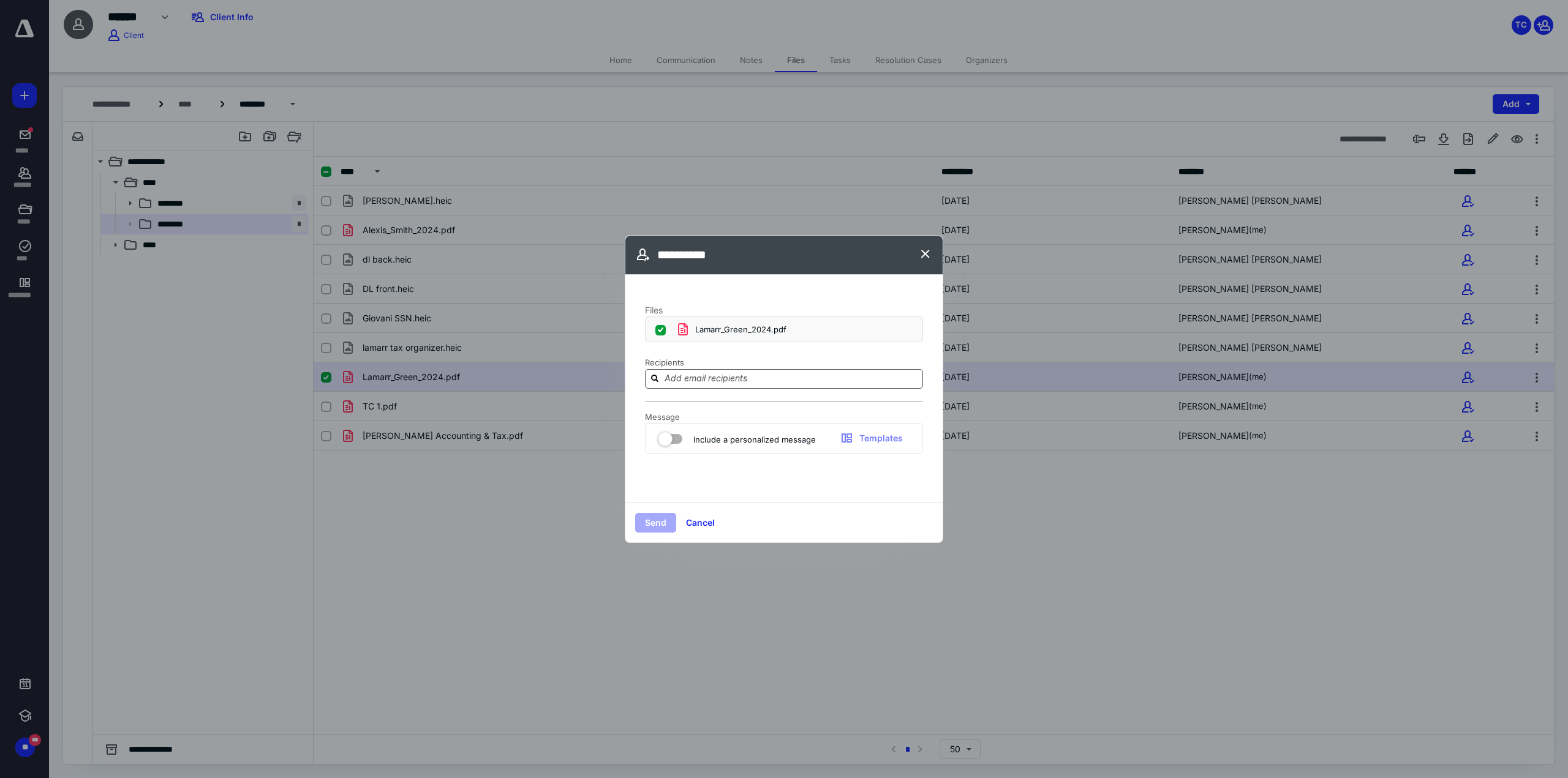 click at bounding box center [791, 378] 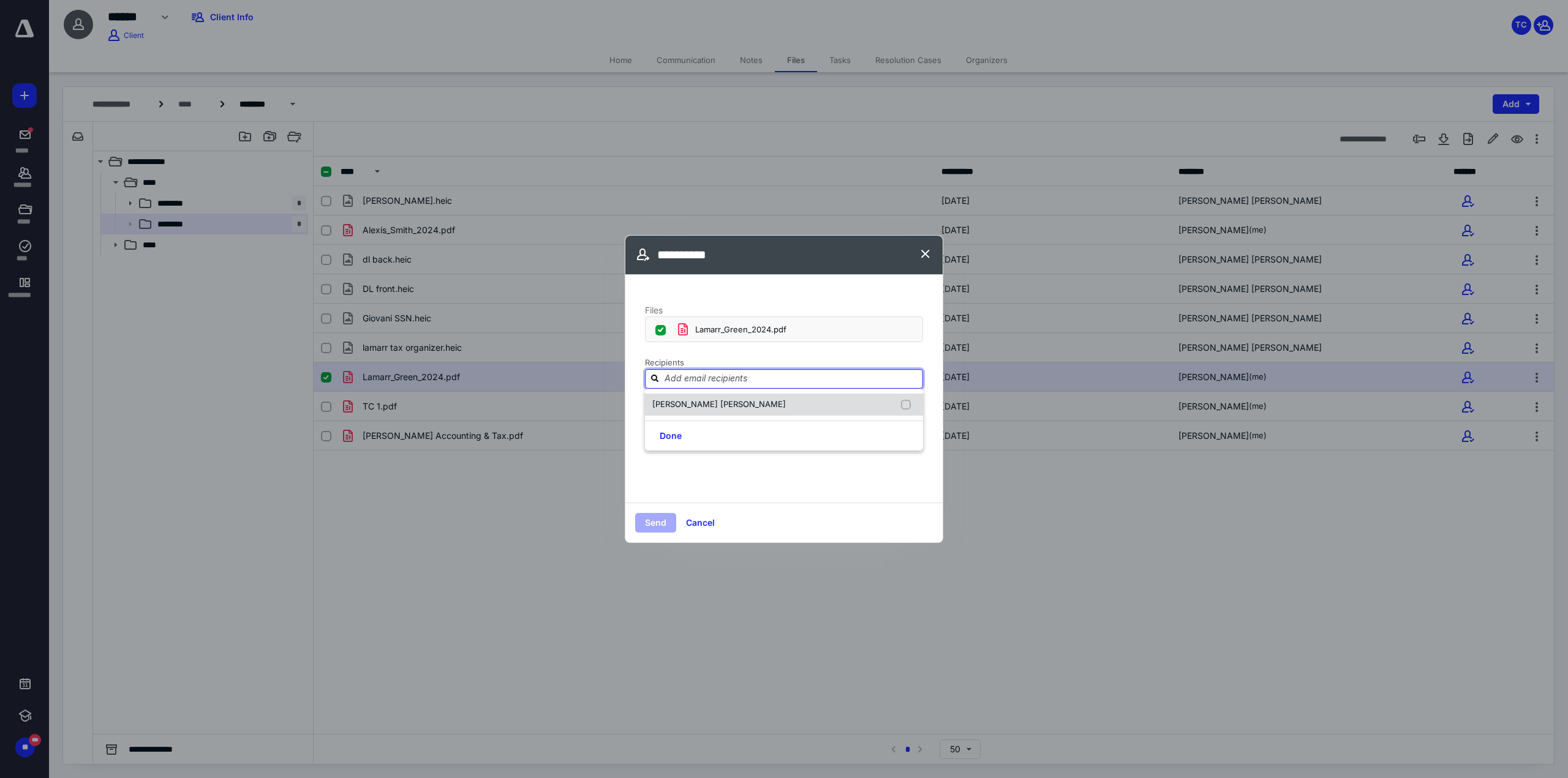 click at bounding box center [908, 405] 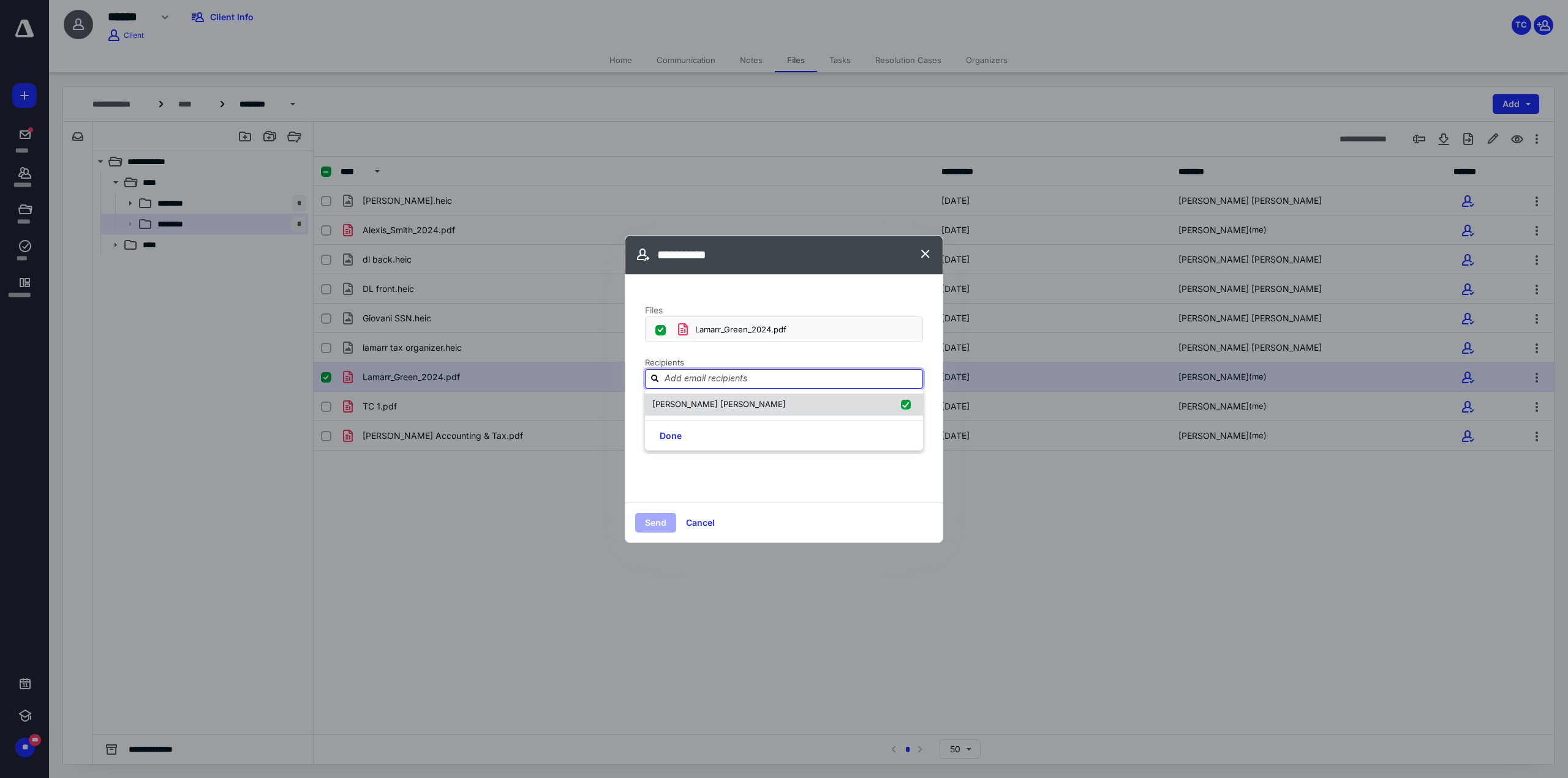 checkbox on "true" 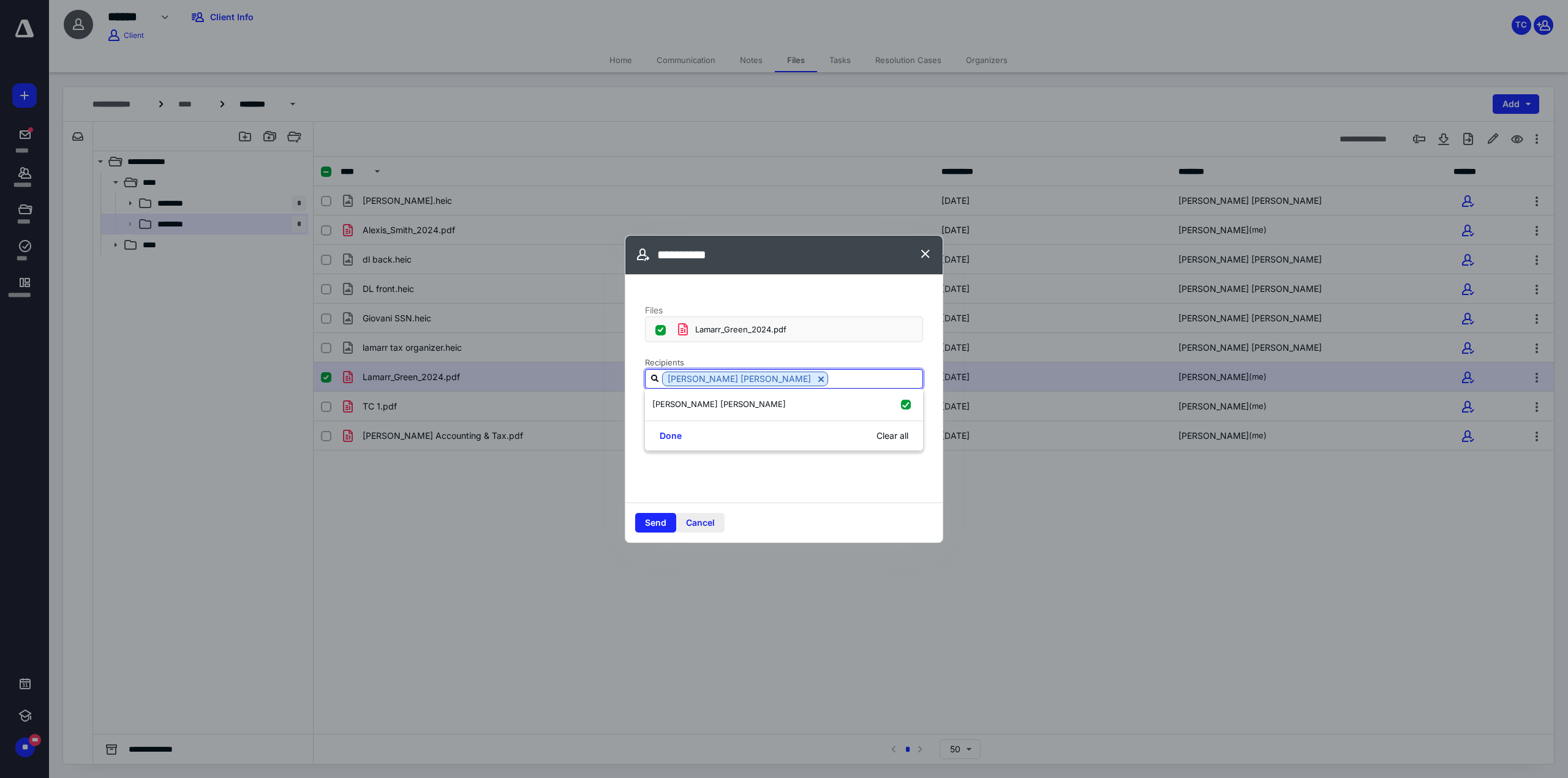 click on "Cancel" at bounding box center (700, 523) 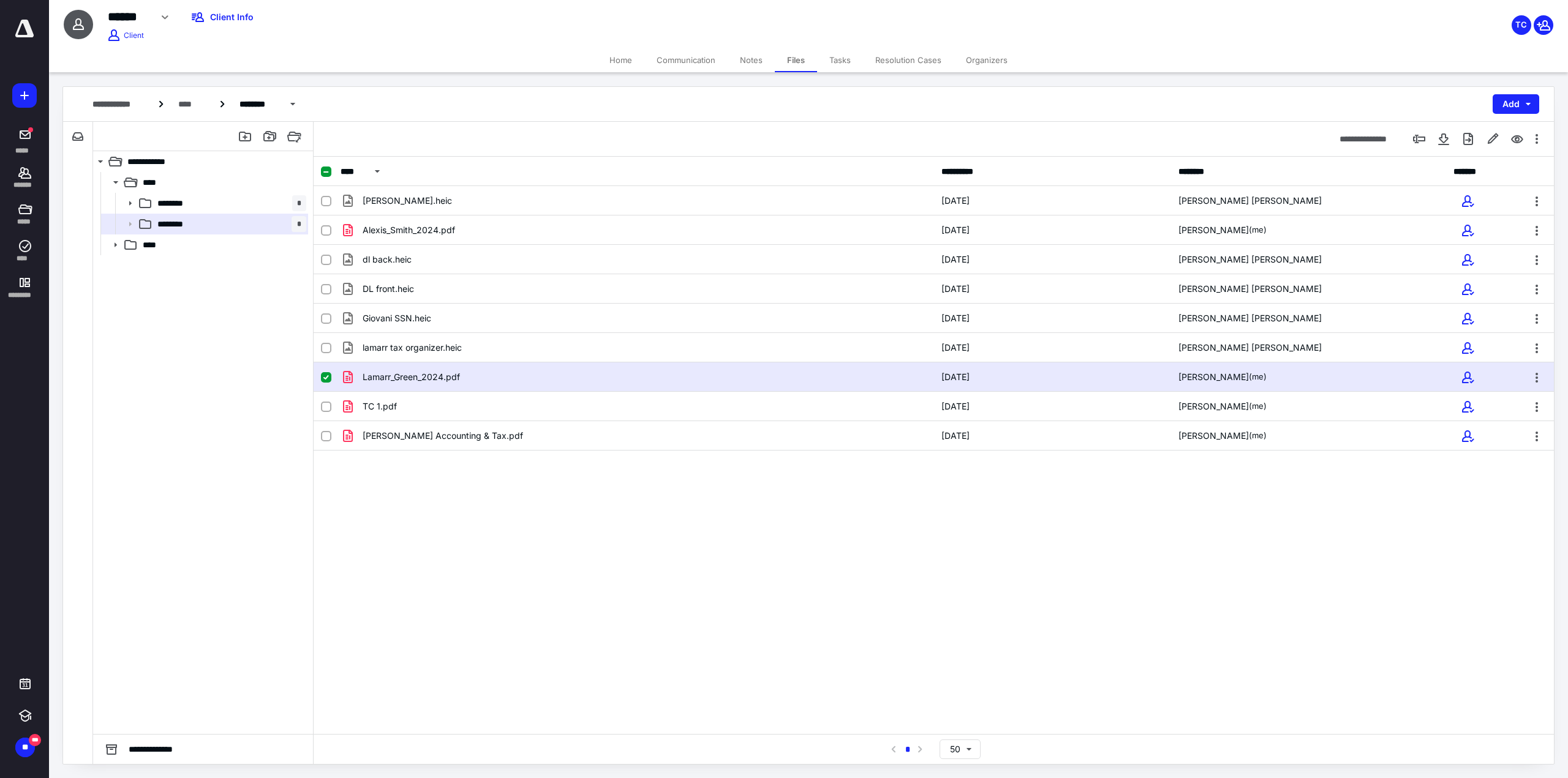 click on "Home" at bounding box center (620, 60) 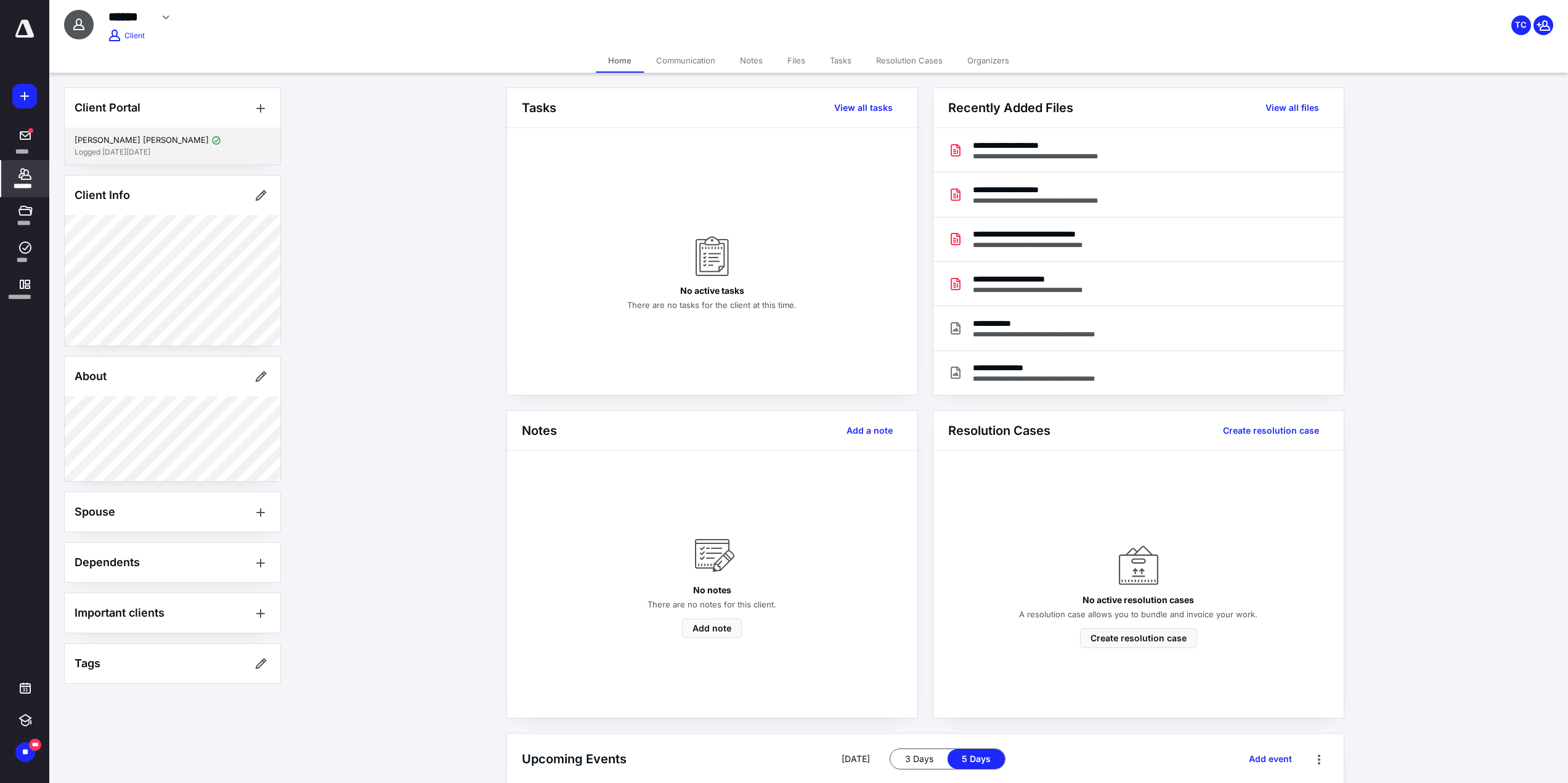 click on "Alexis Lamar Greene" at bounding box center [173, 140] 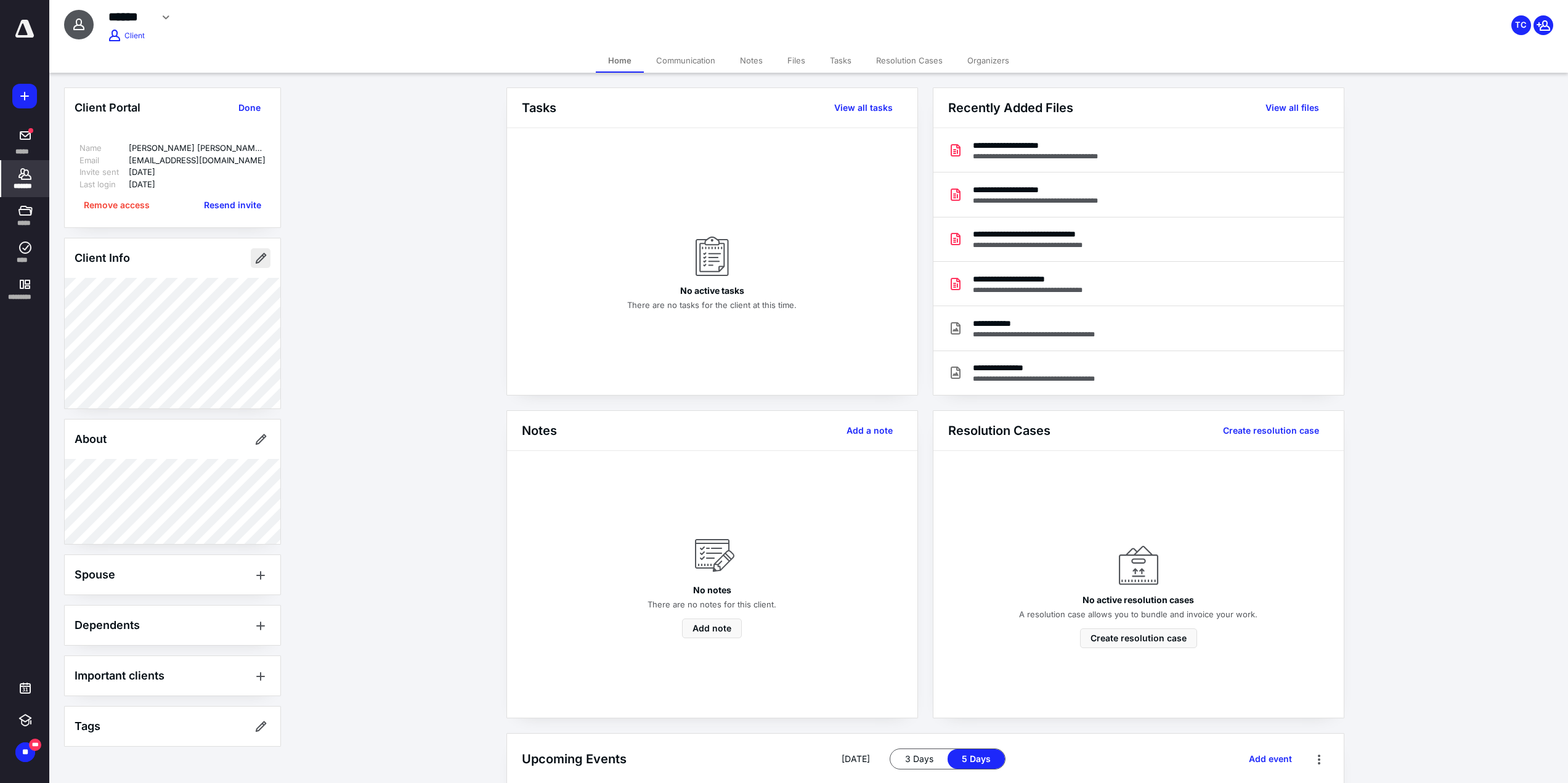click at bounding box center [261, 258] 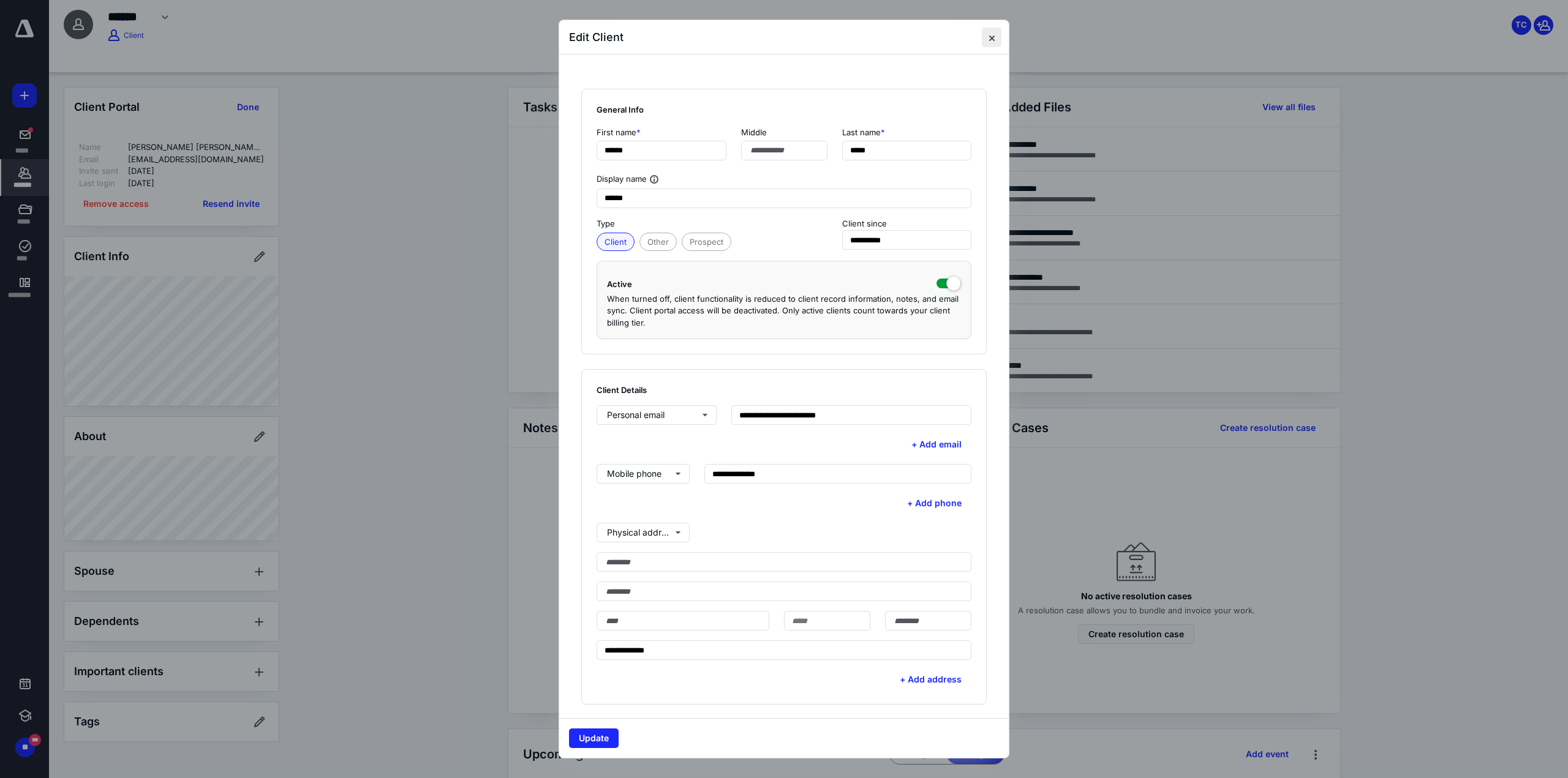 click at bounding box center (992, 37) 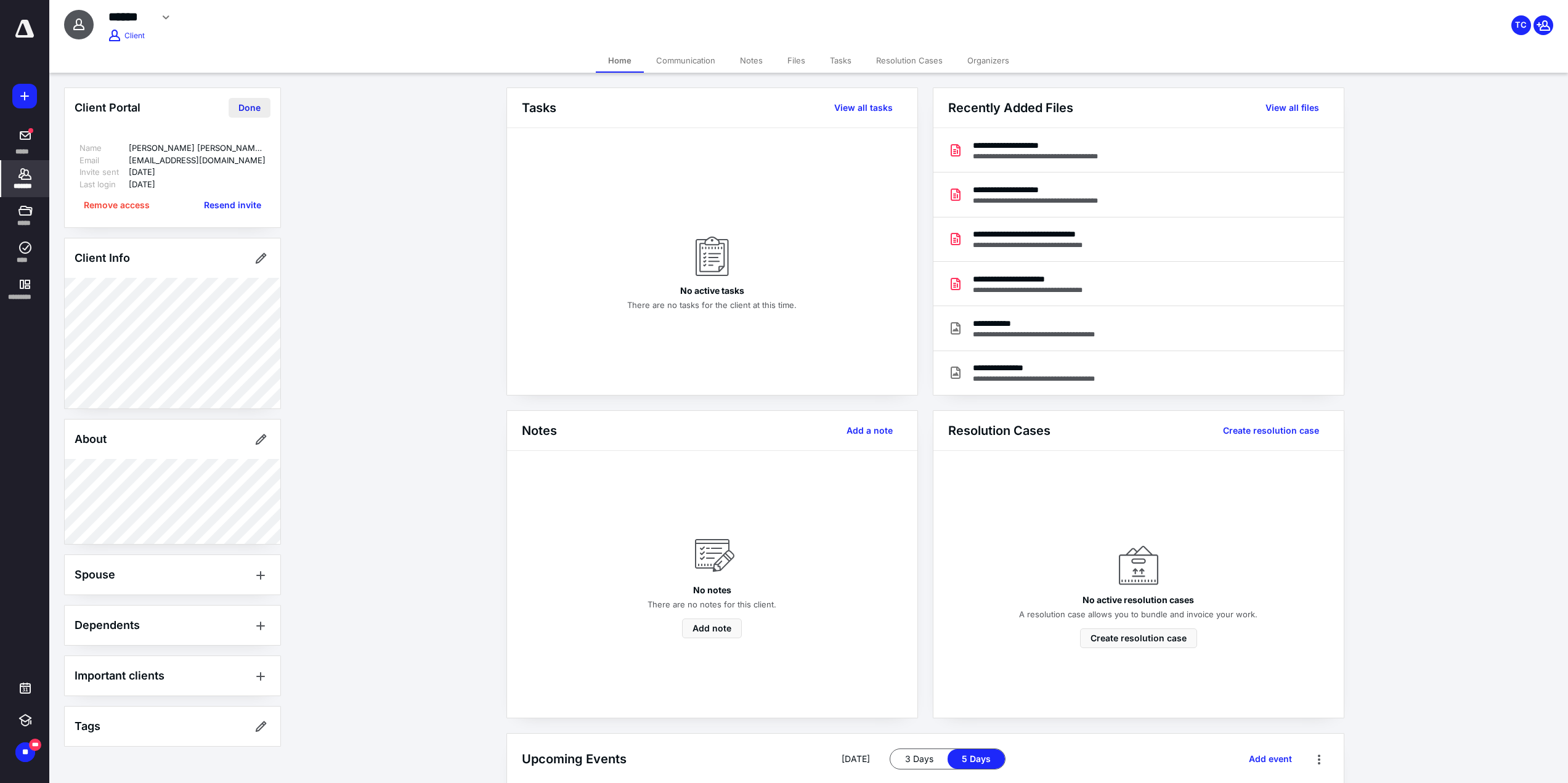 click on "Done" at bounding box center [250, 108] 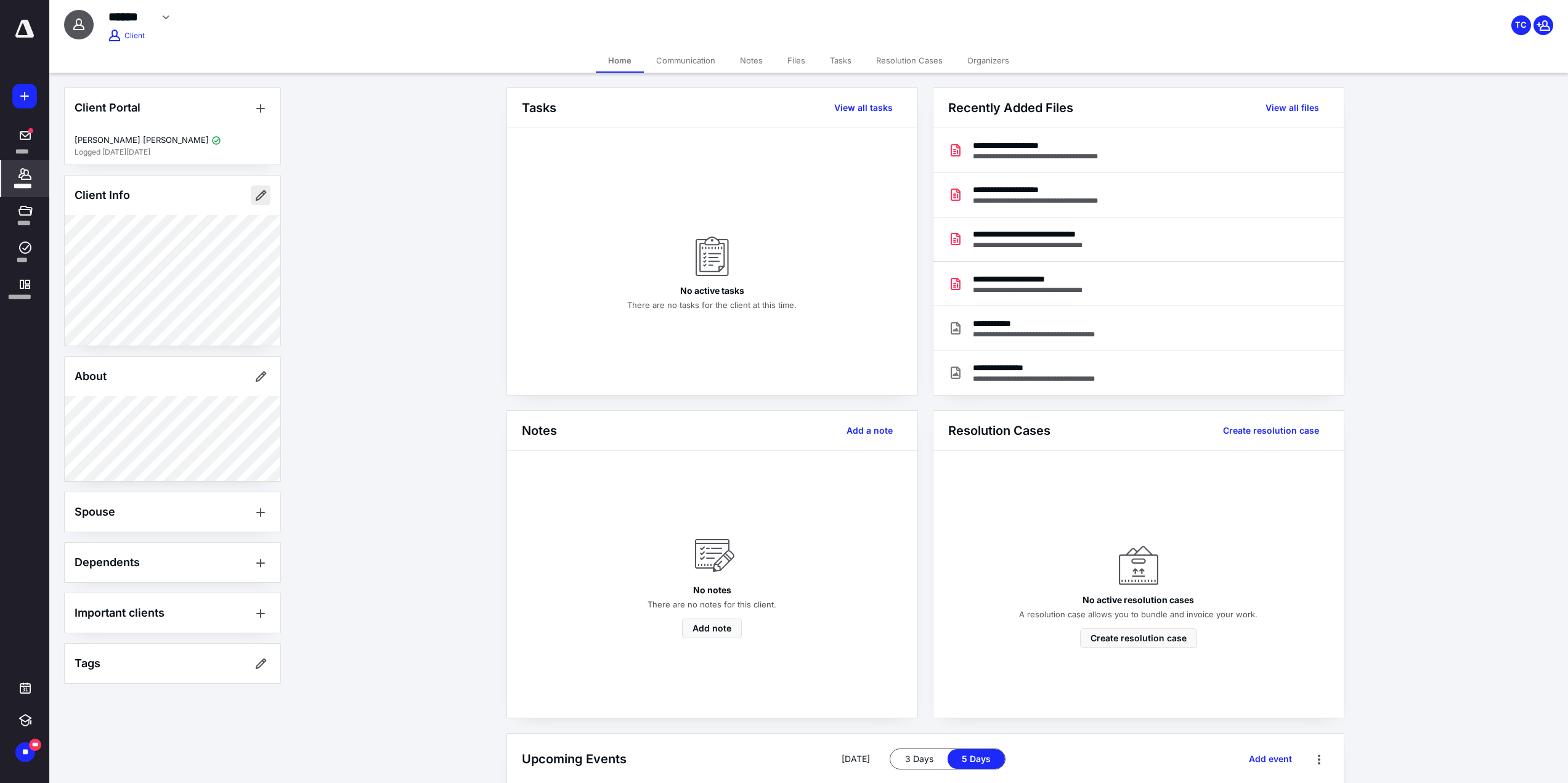 click at bounding box center (261, 195) 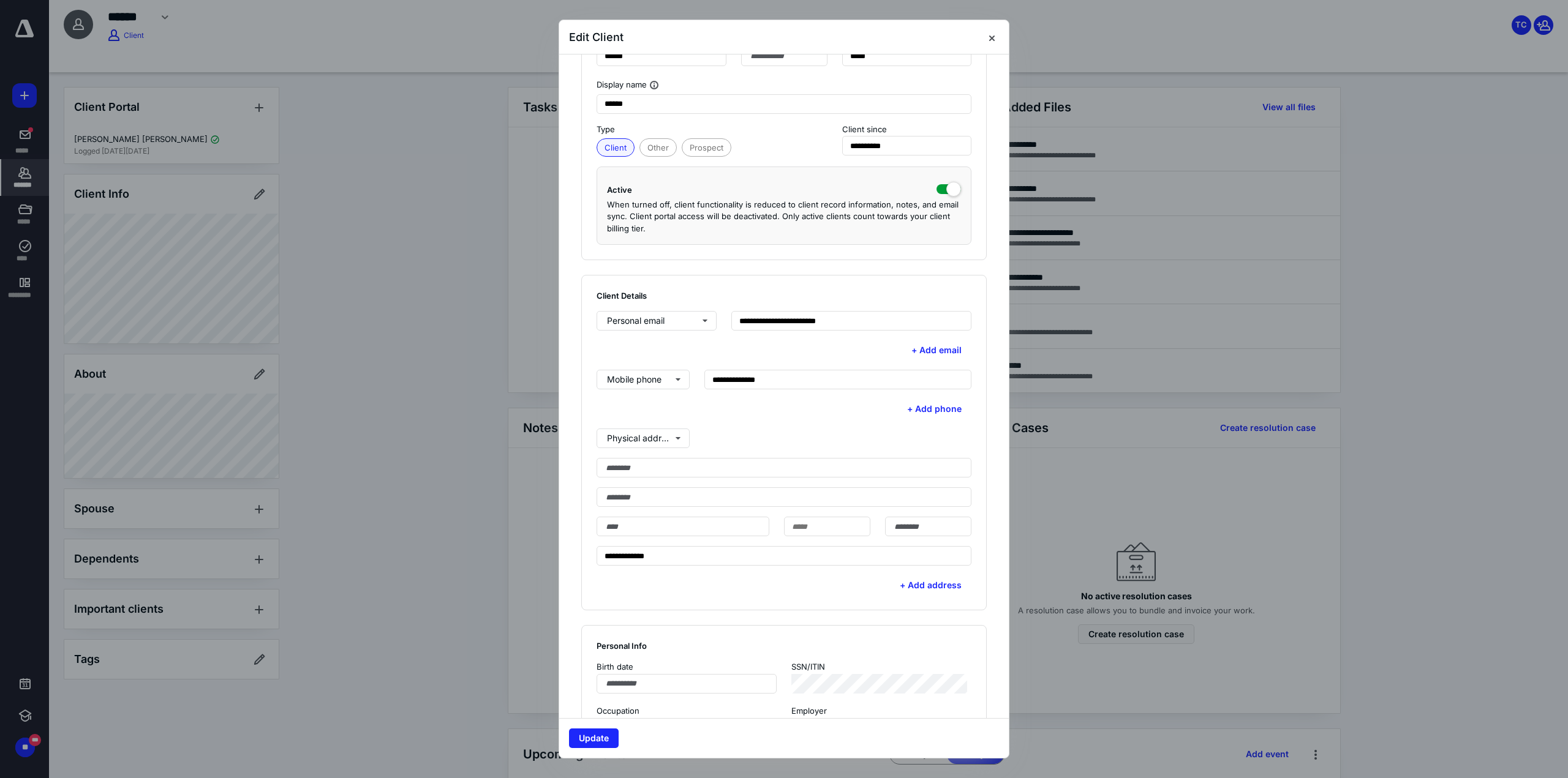 scroll, scrollTop: 0, scrollLeft: 0, axis: both 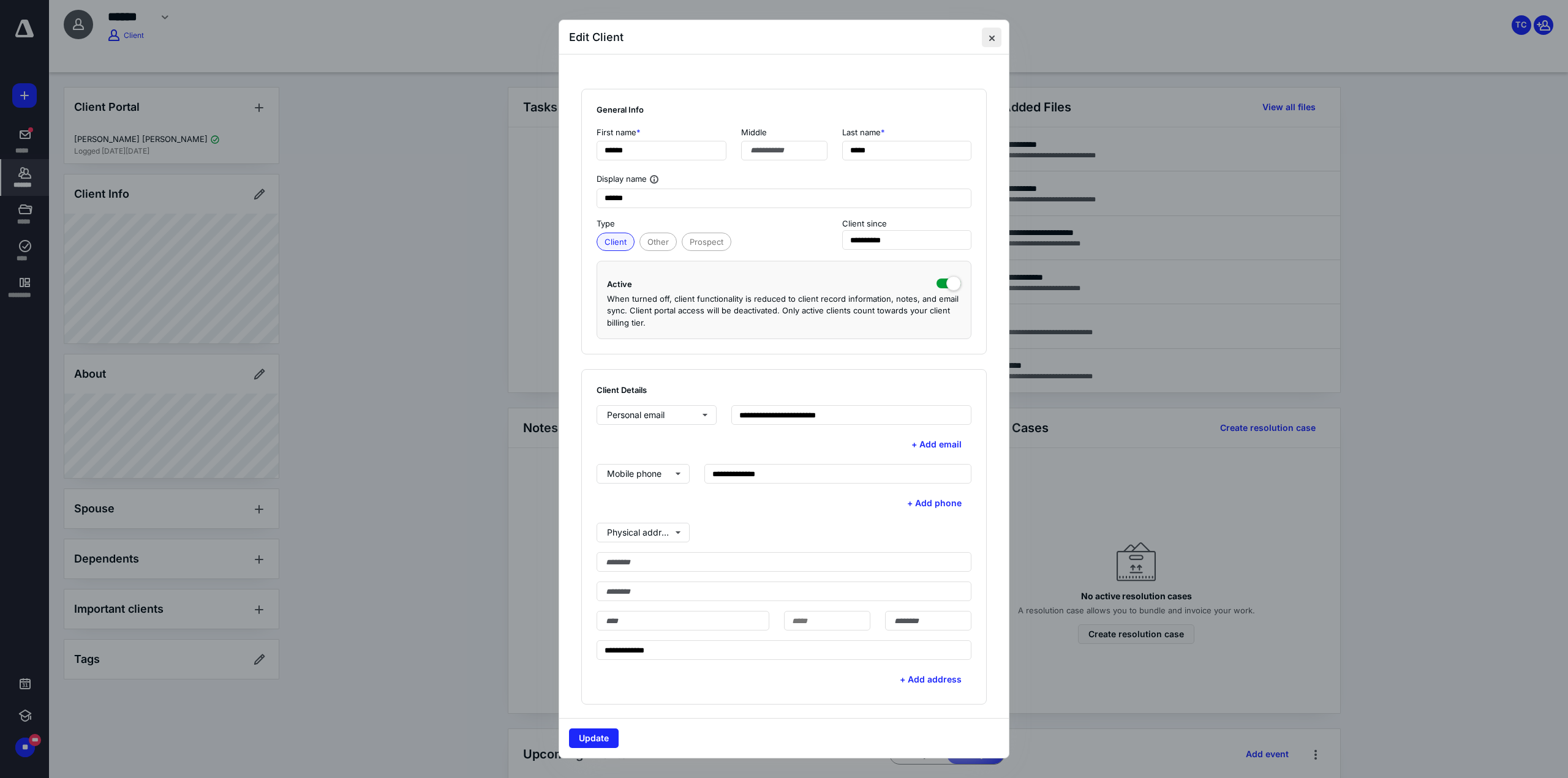 click at bounding box center (992, 37) 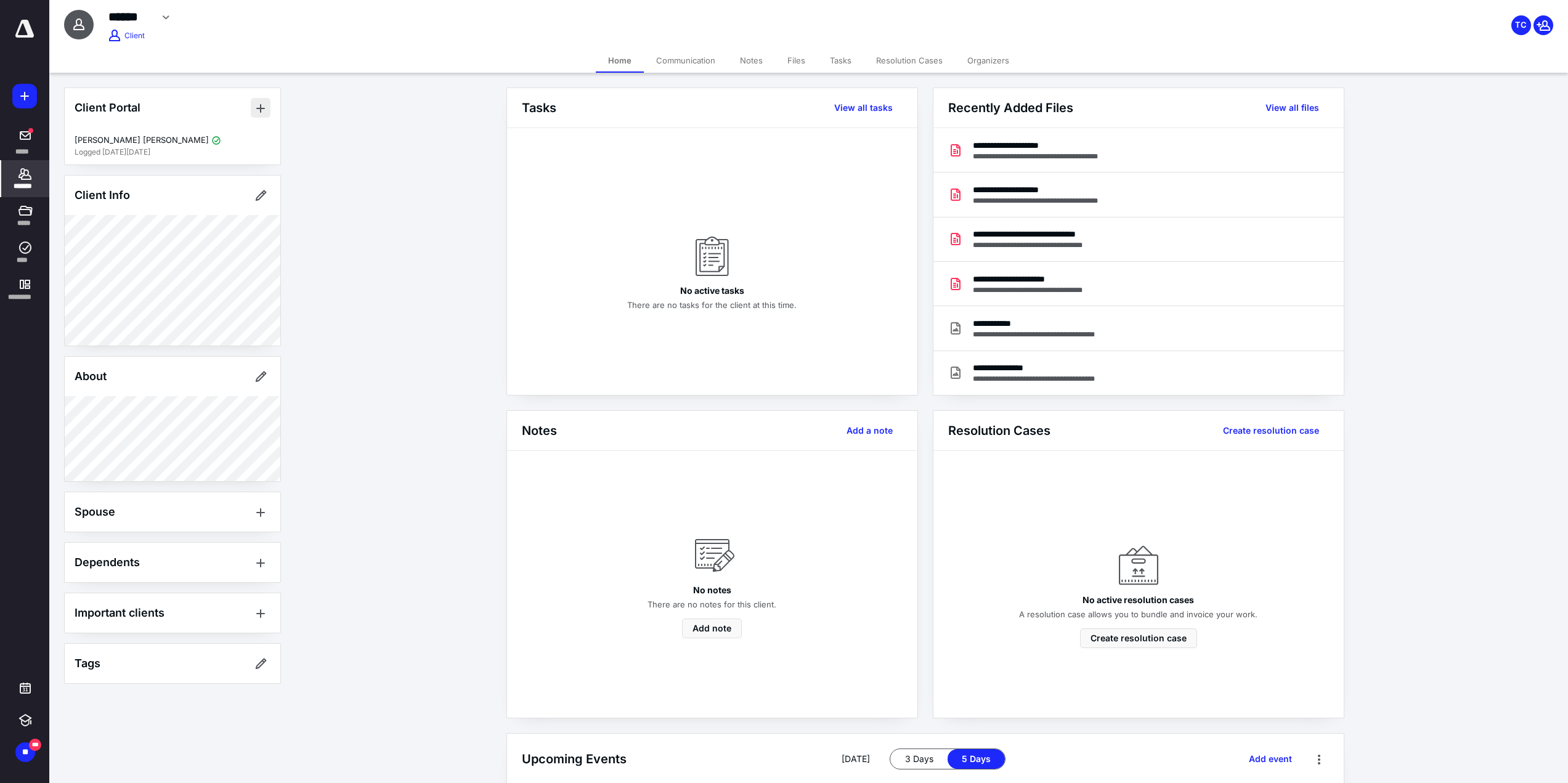 click at bounding box center [261, 108] 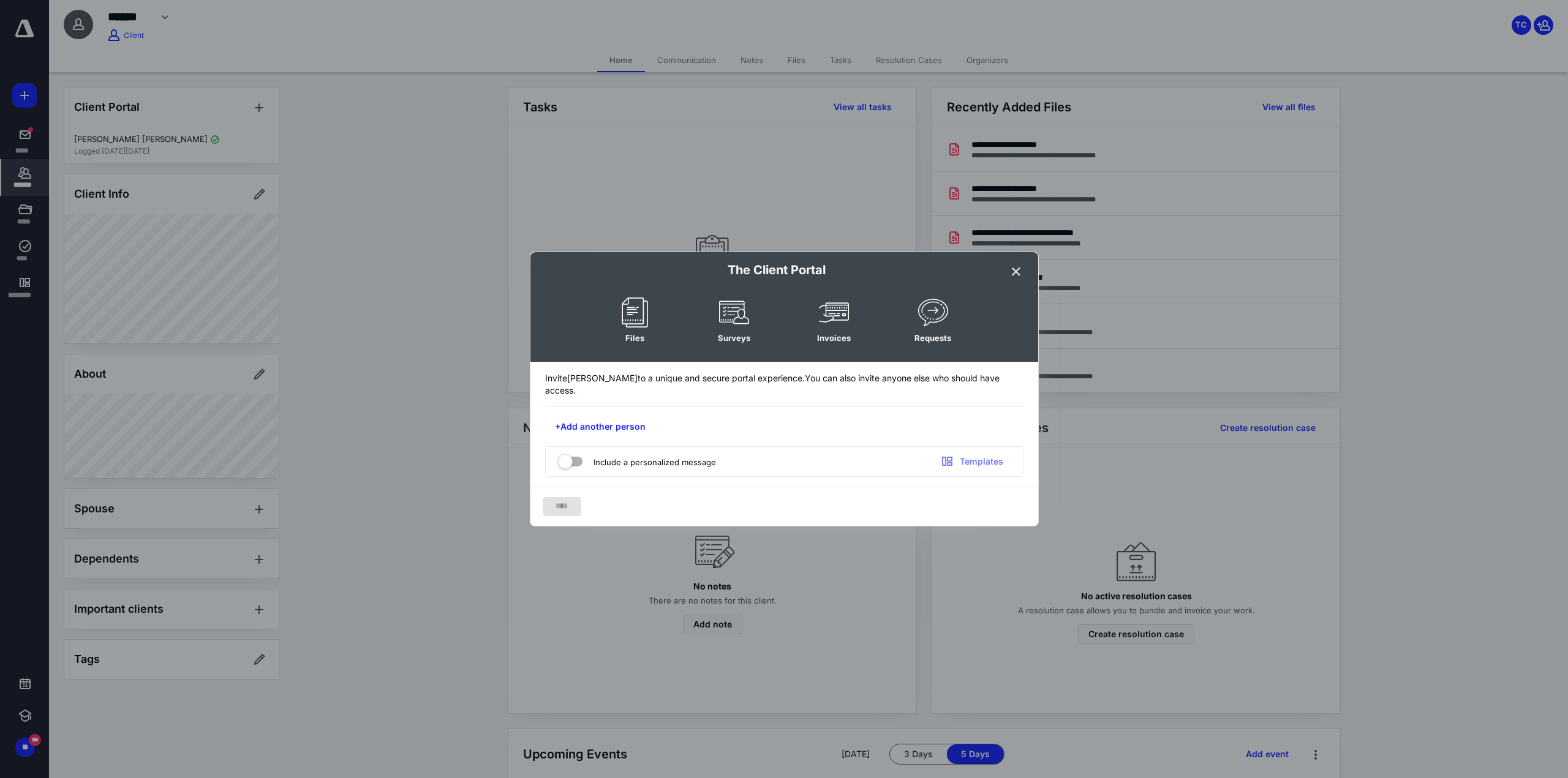 click at bounding box center [1016, 272] 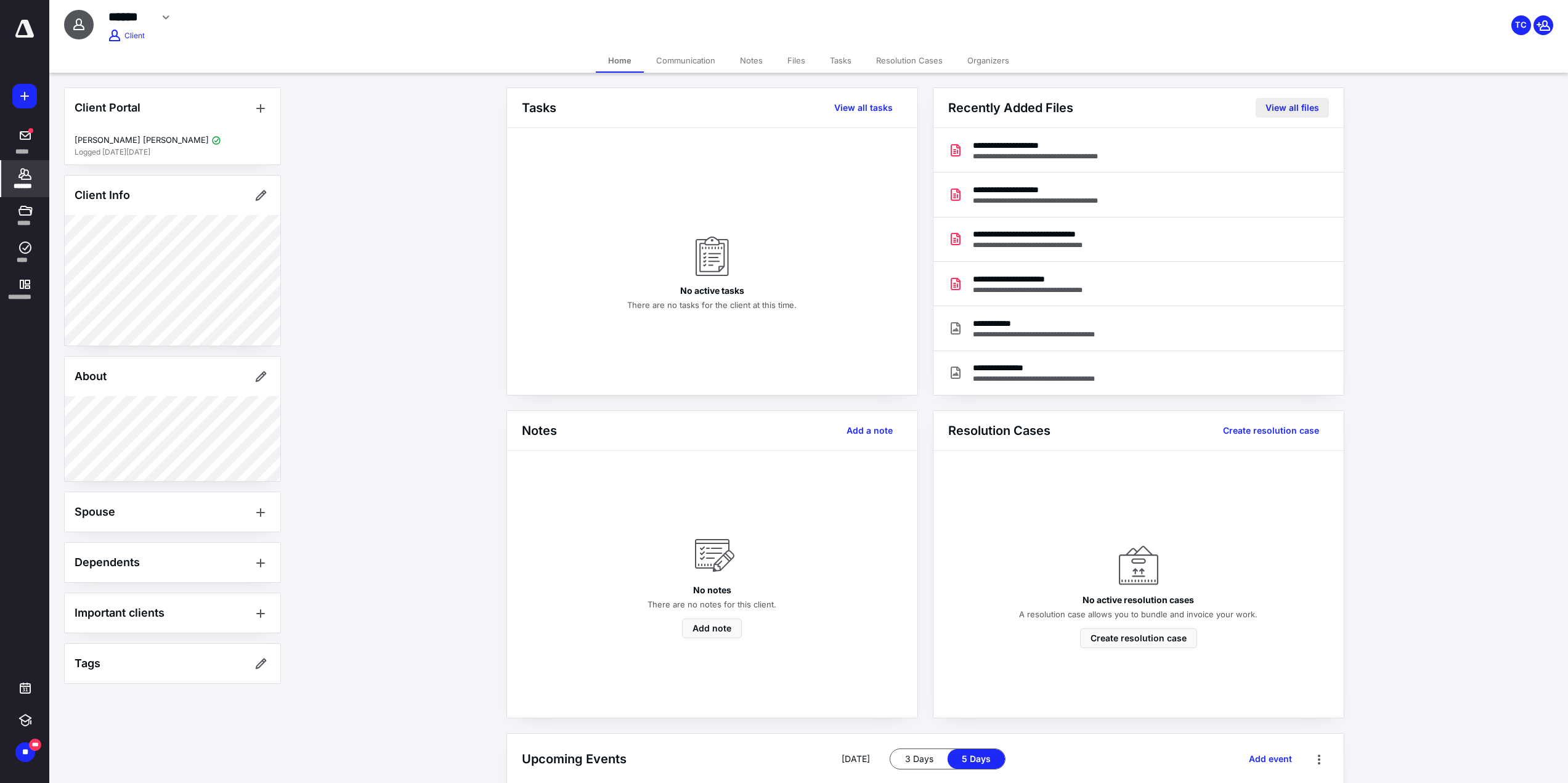click on "View all files" at bounding box center [1292, 108] 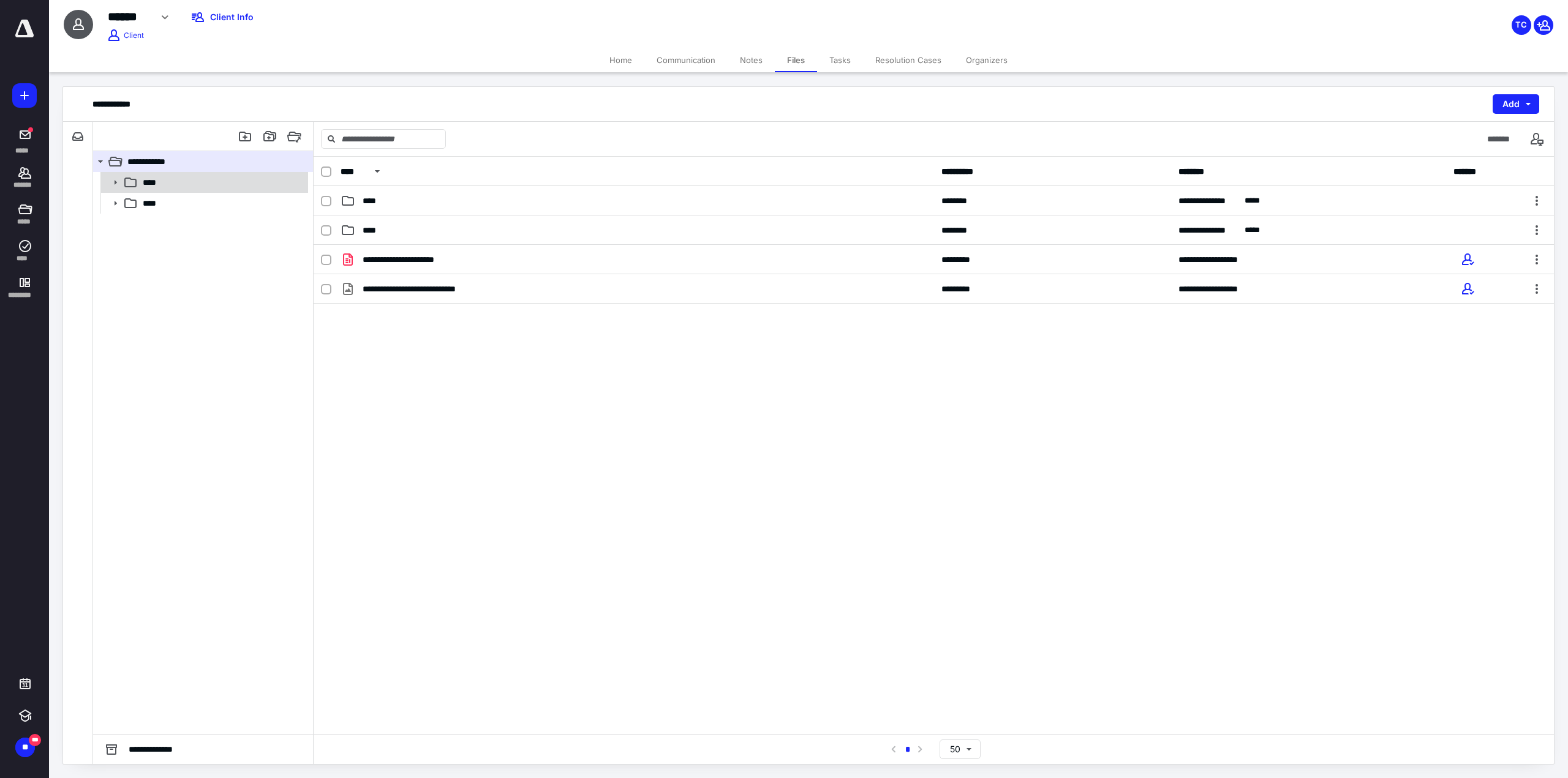click 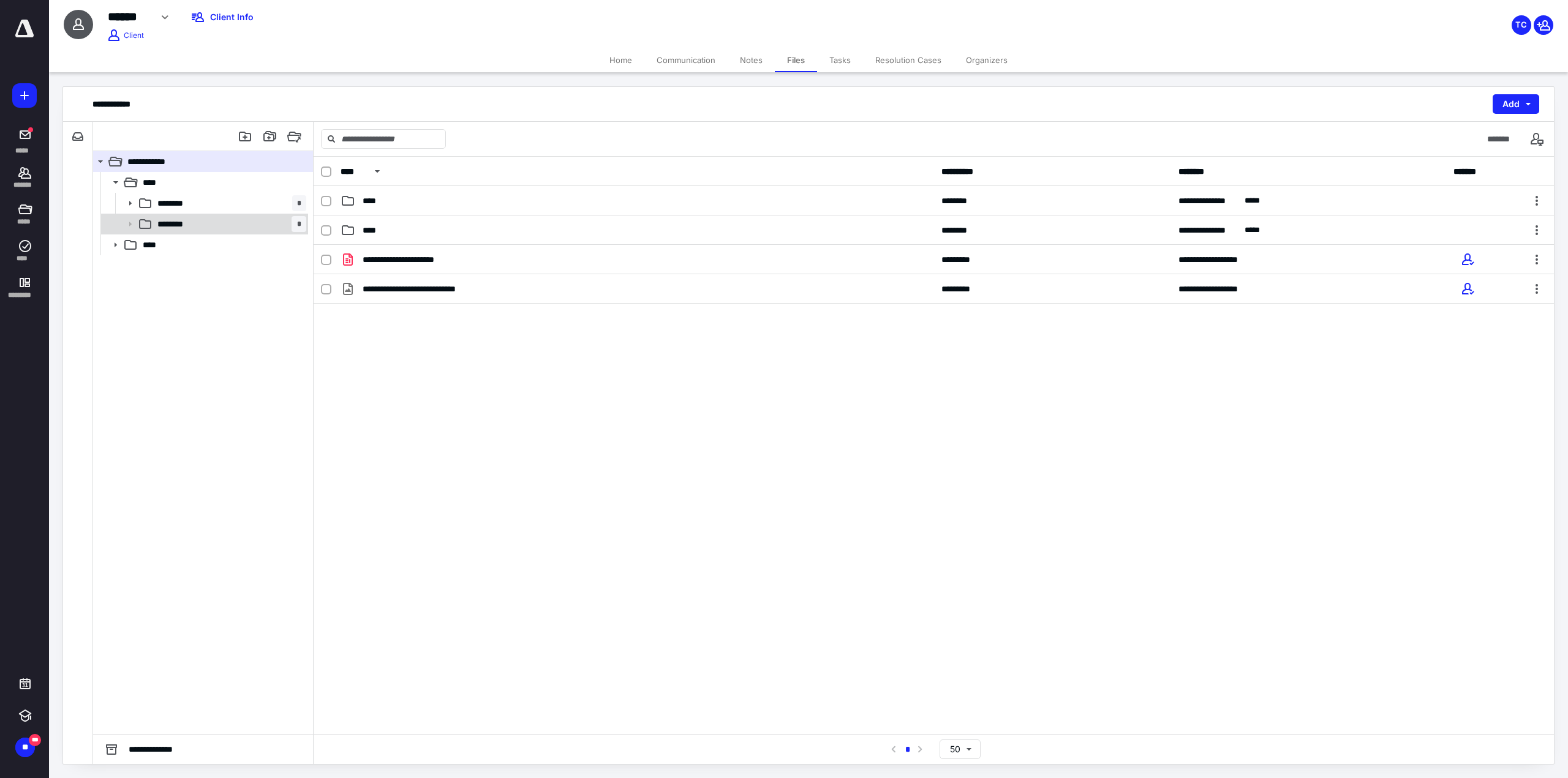 click on "********" at bounding box center [175, 224] 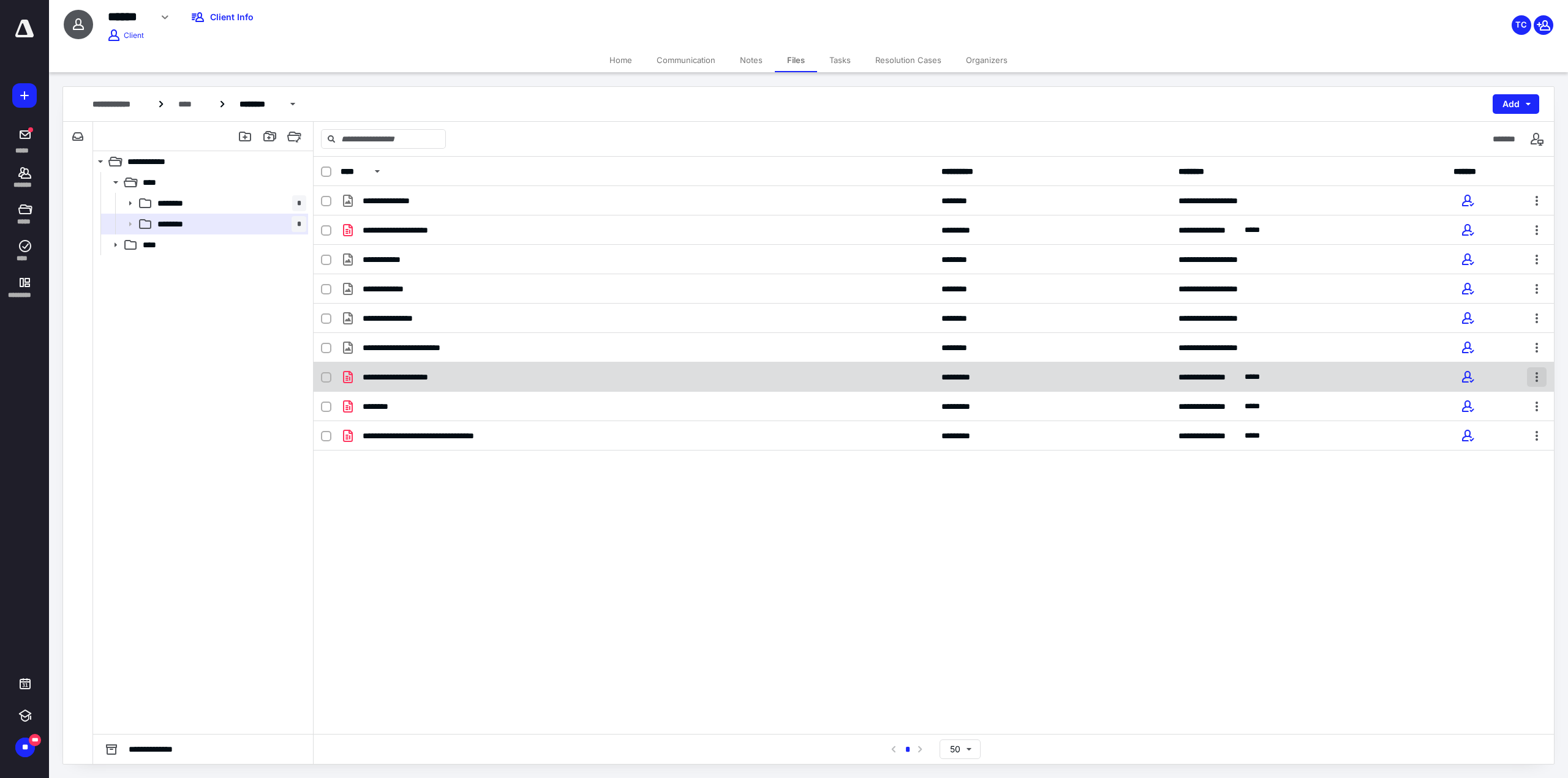 click at bounding box center [1537, 377] 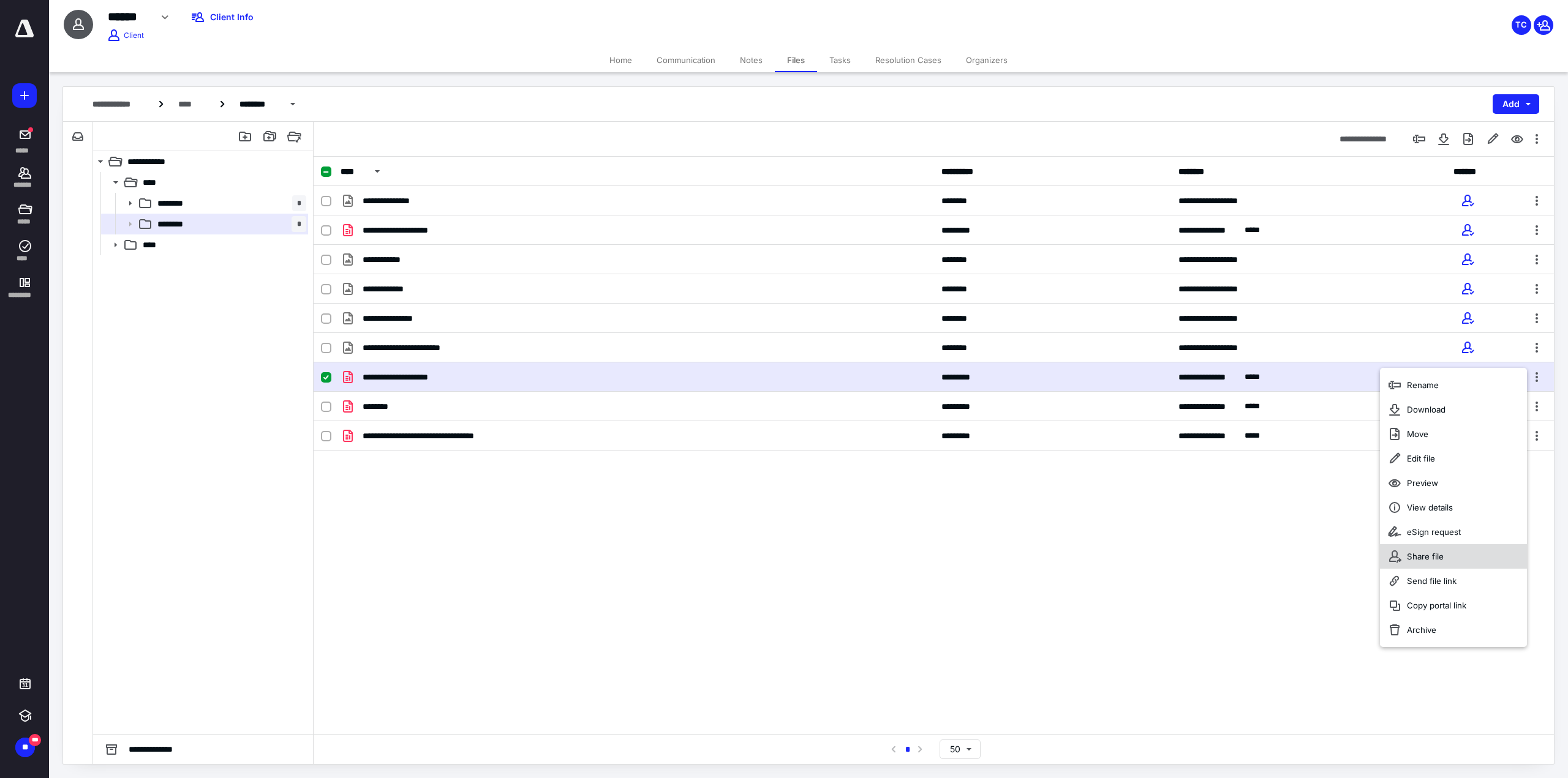 click on "Share file" at bounding box center (1453, 556) 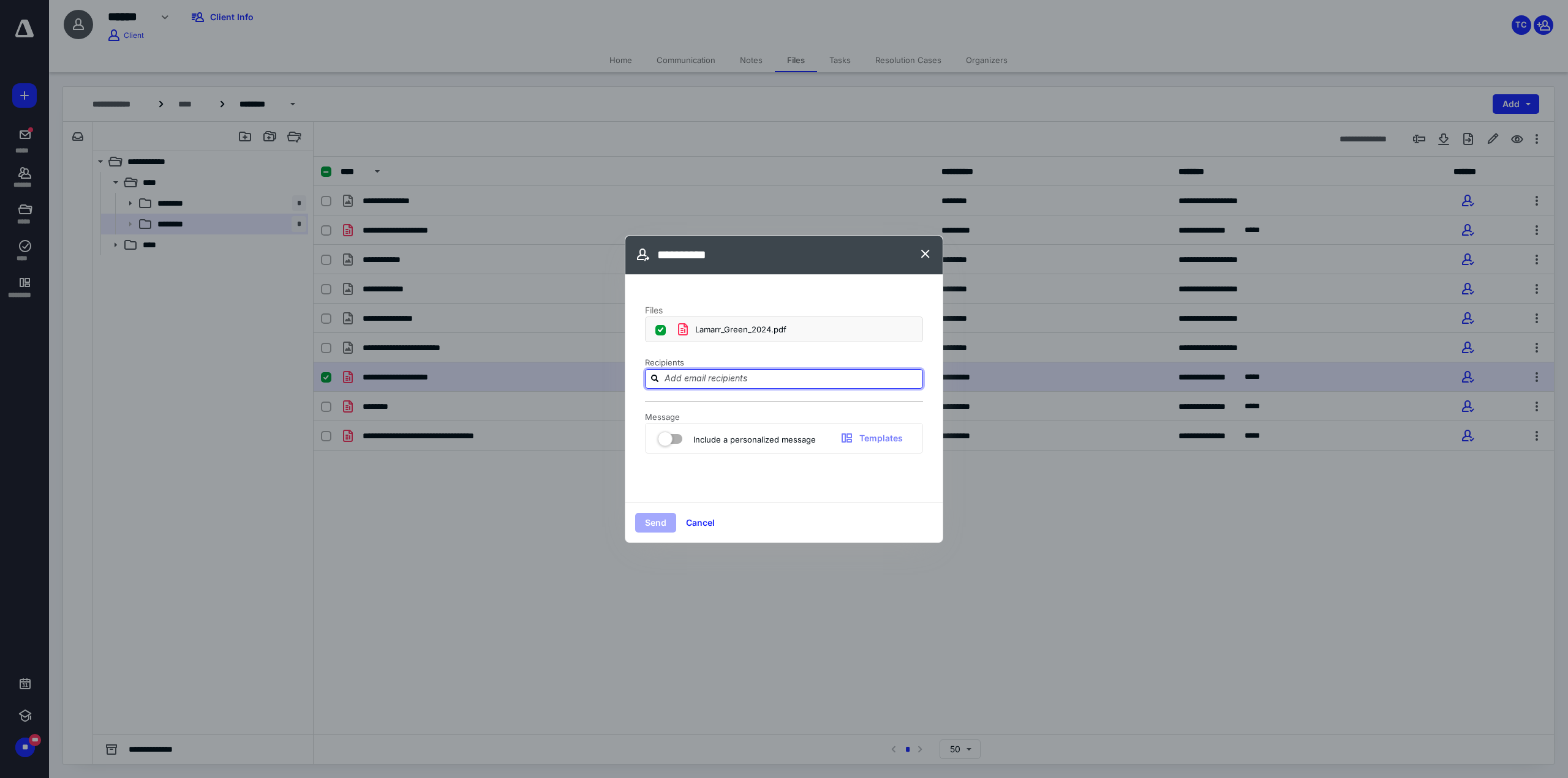 click at bounding box center (791, 378) 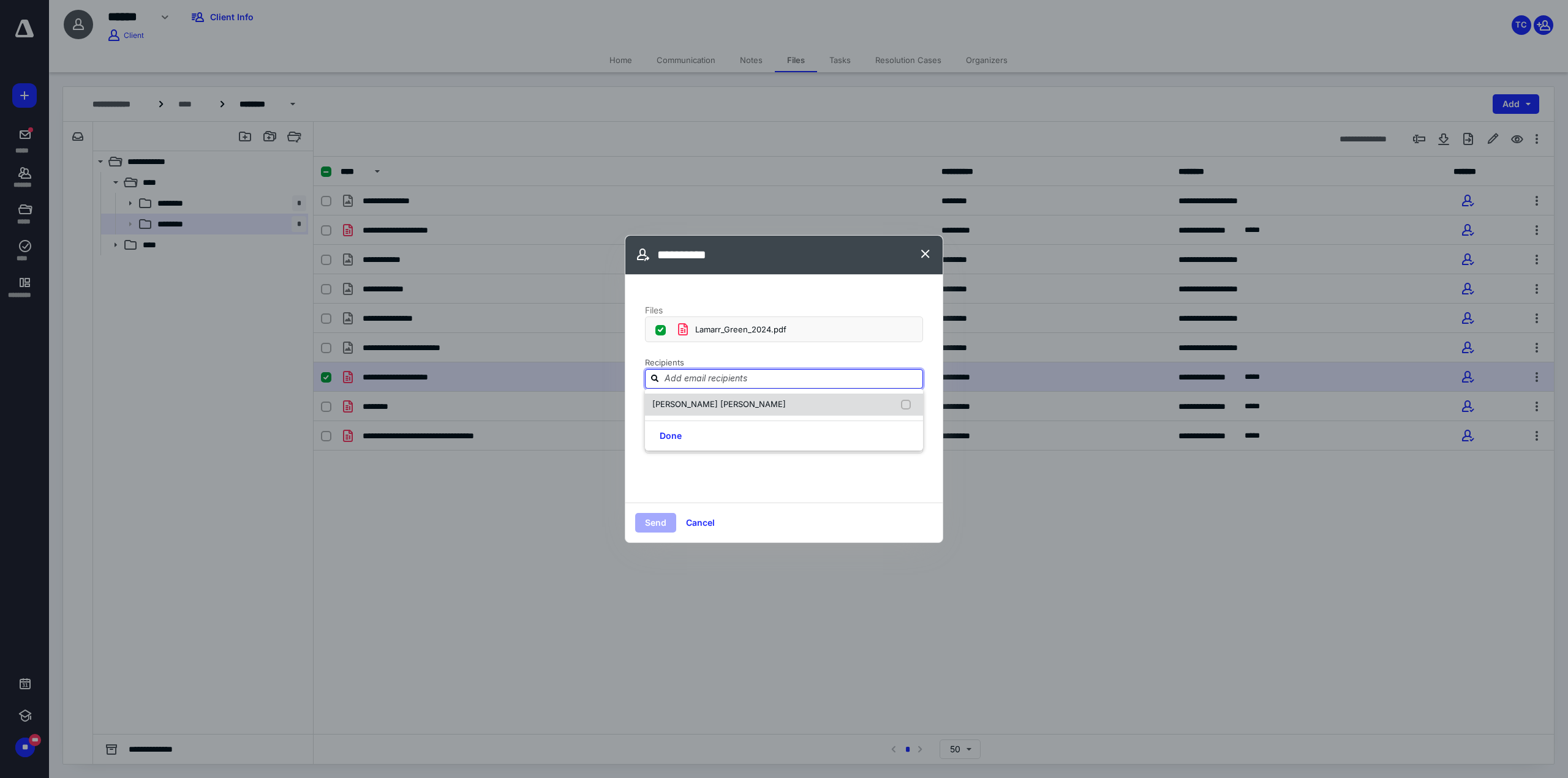 click at bounding box center [908, 405] 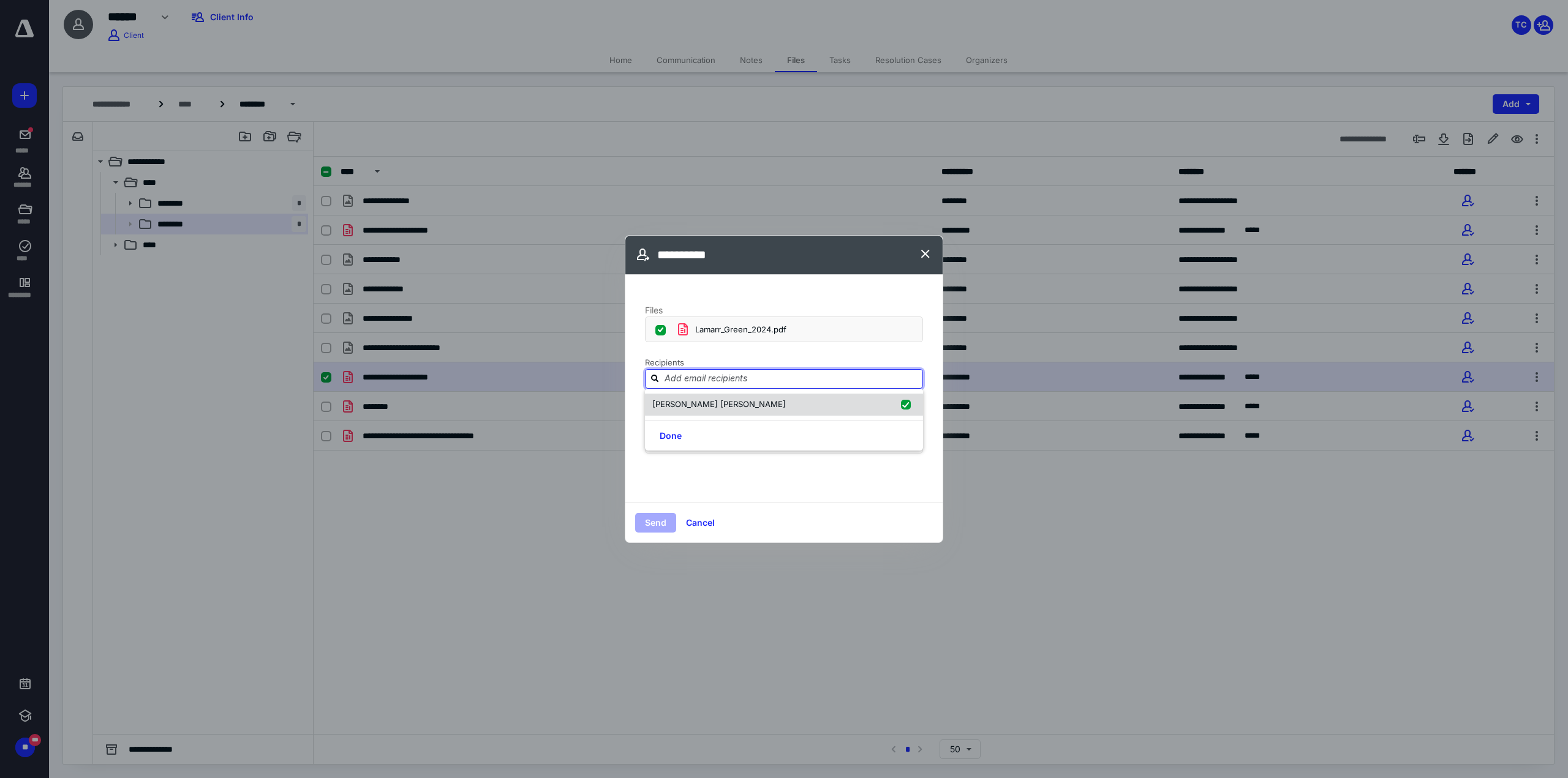 checkbox on "true" 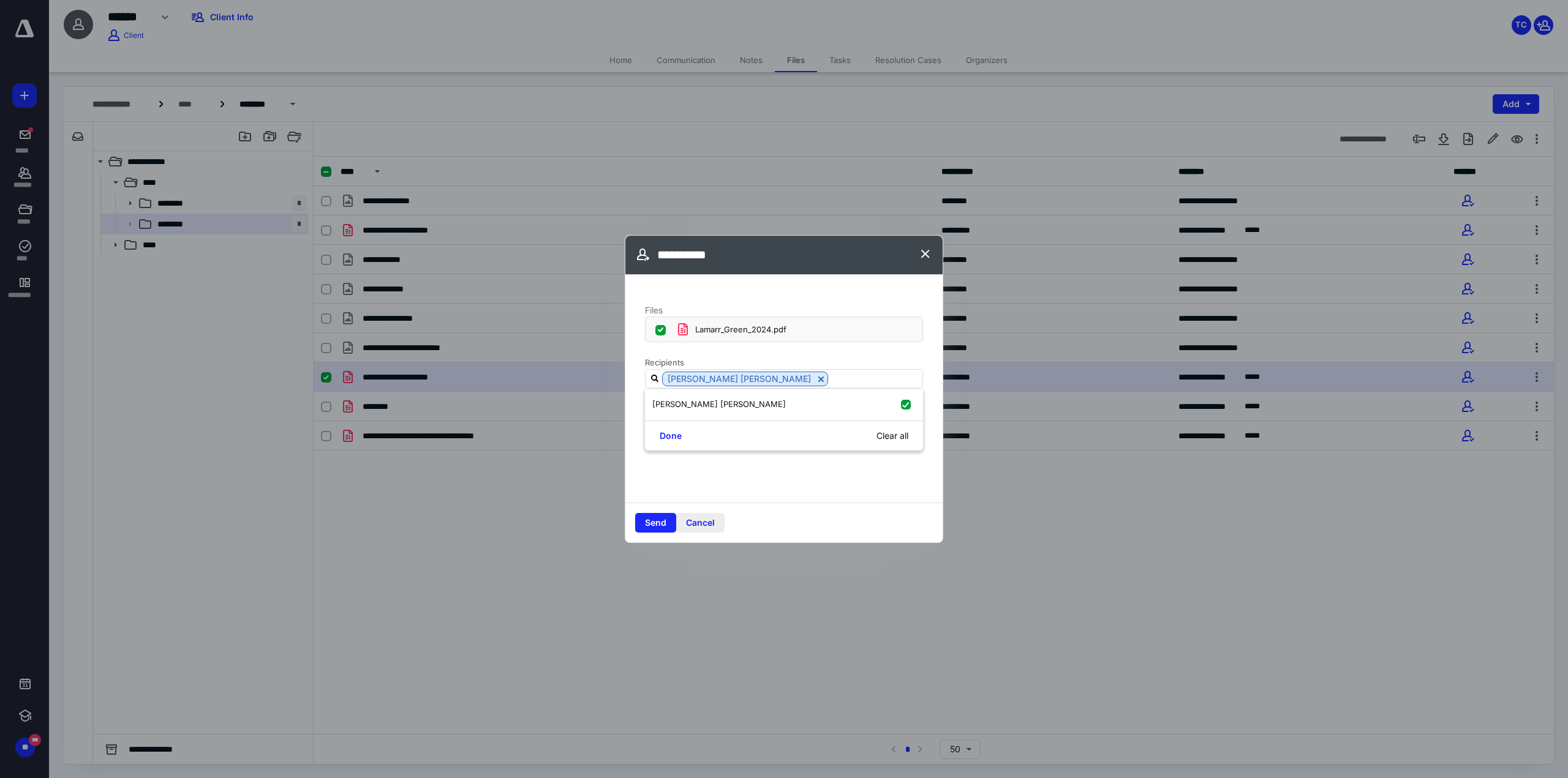 click on "Cancel" at bounding box center [700, 523] 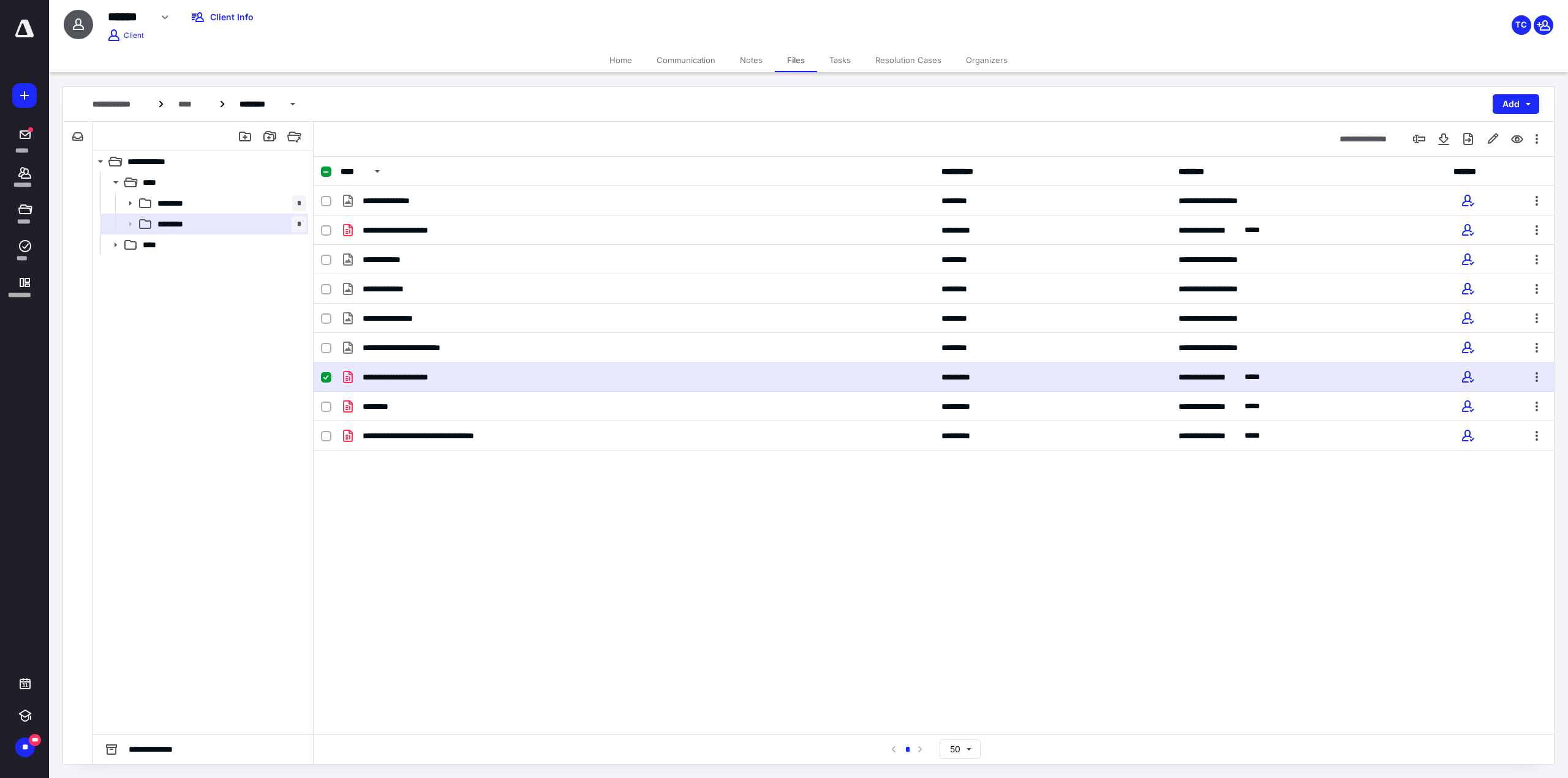 click on "Home" at bounding box center [620, 60] 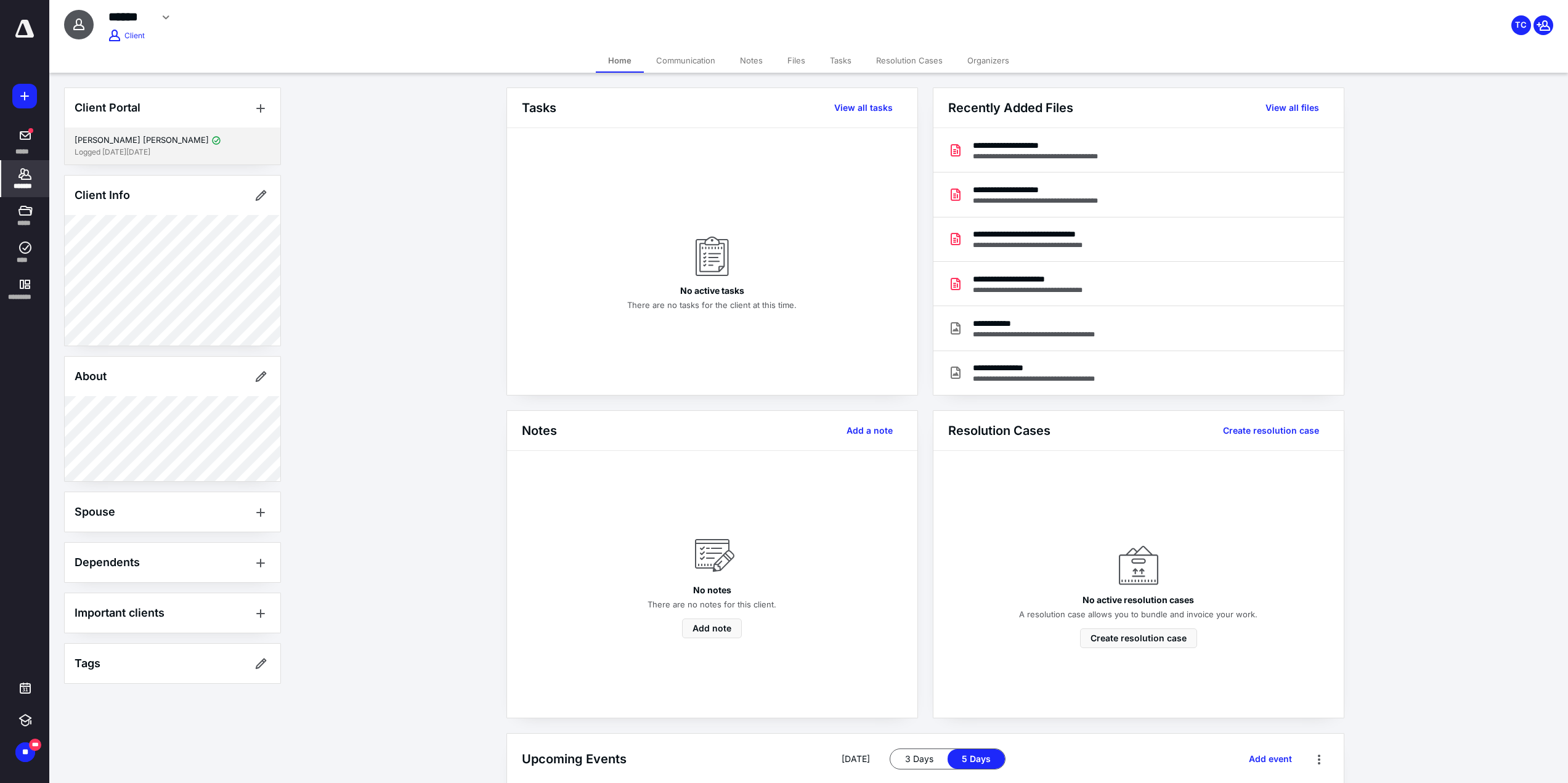 click on "Alexis Lamar Greene" at bounding box center (142, 140) 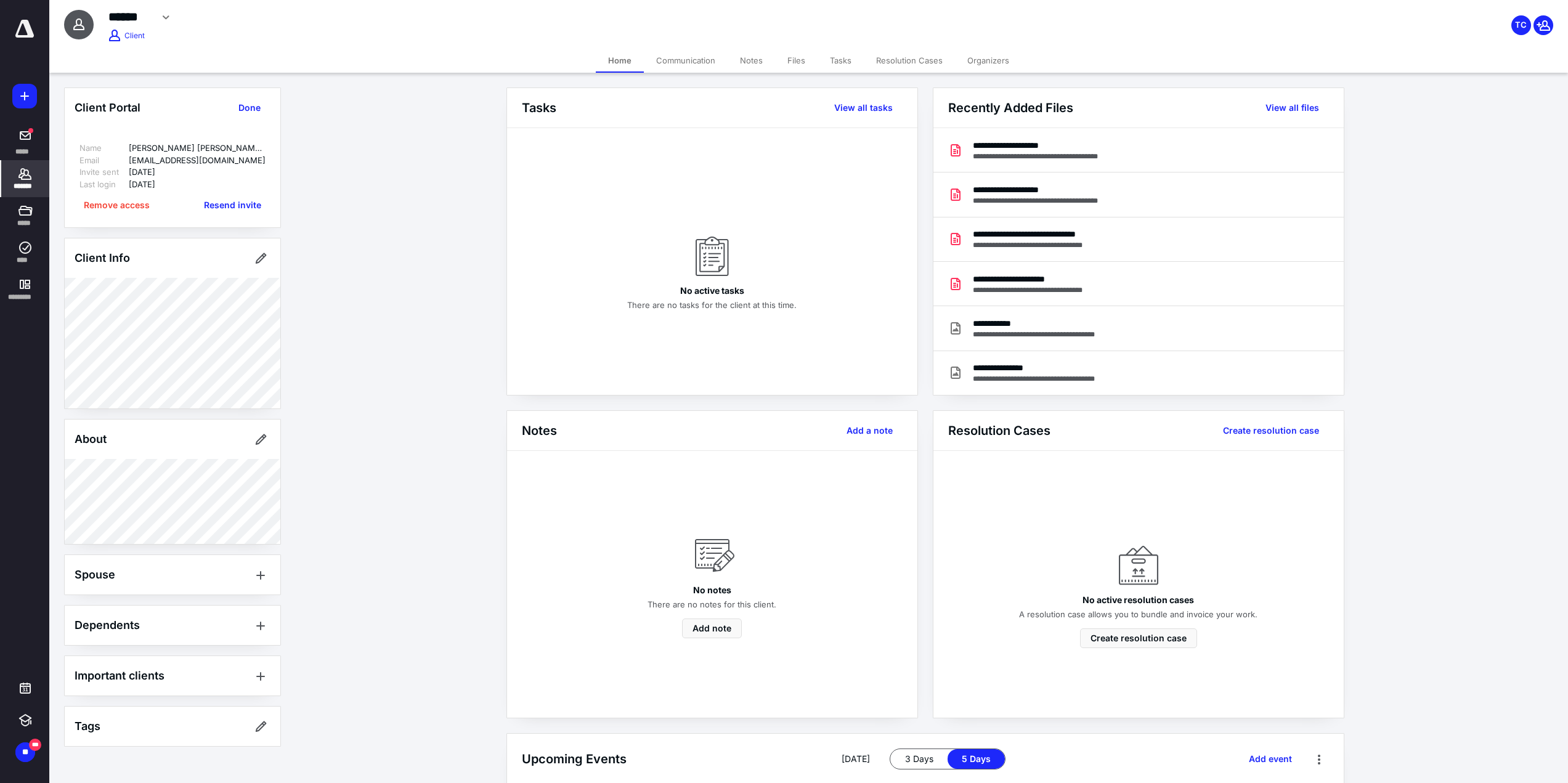 click at bounding box center (270, 147) 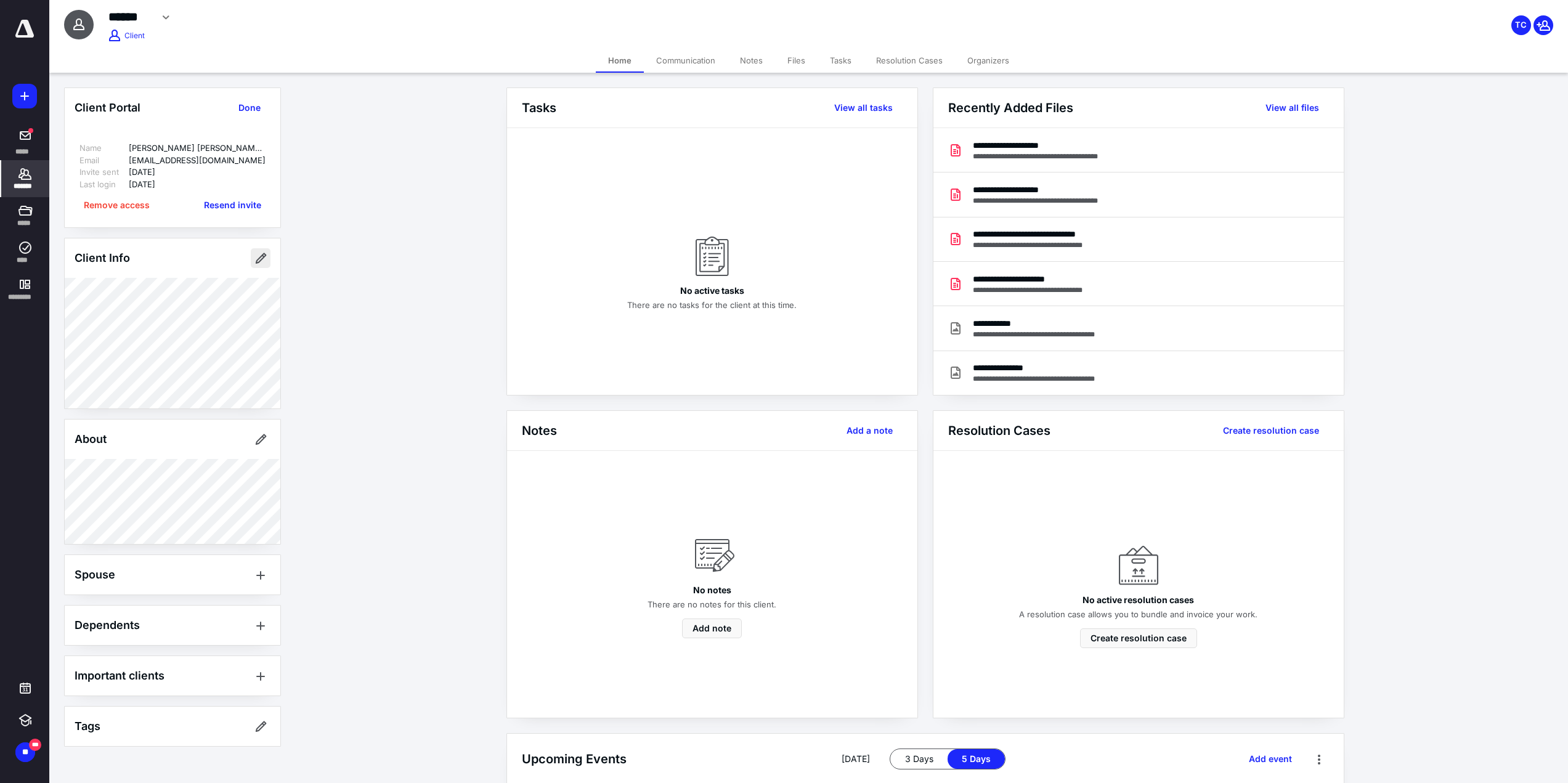 click at bounding box center [261, 258] 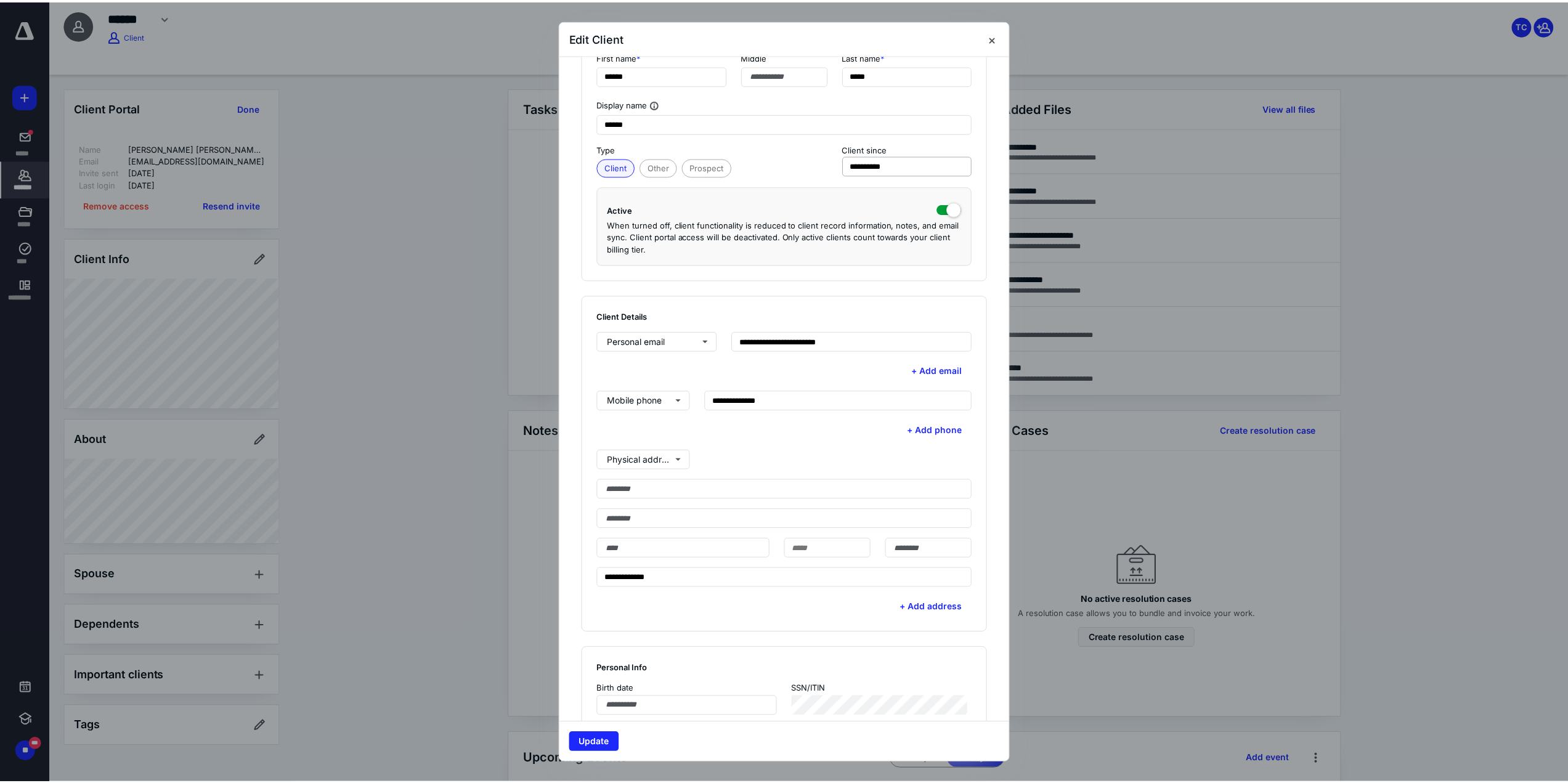 scroll, scrollTop: 0, scrollLeft: 0, axis: both 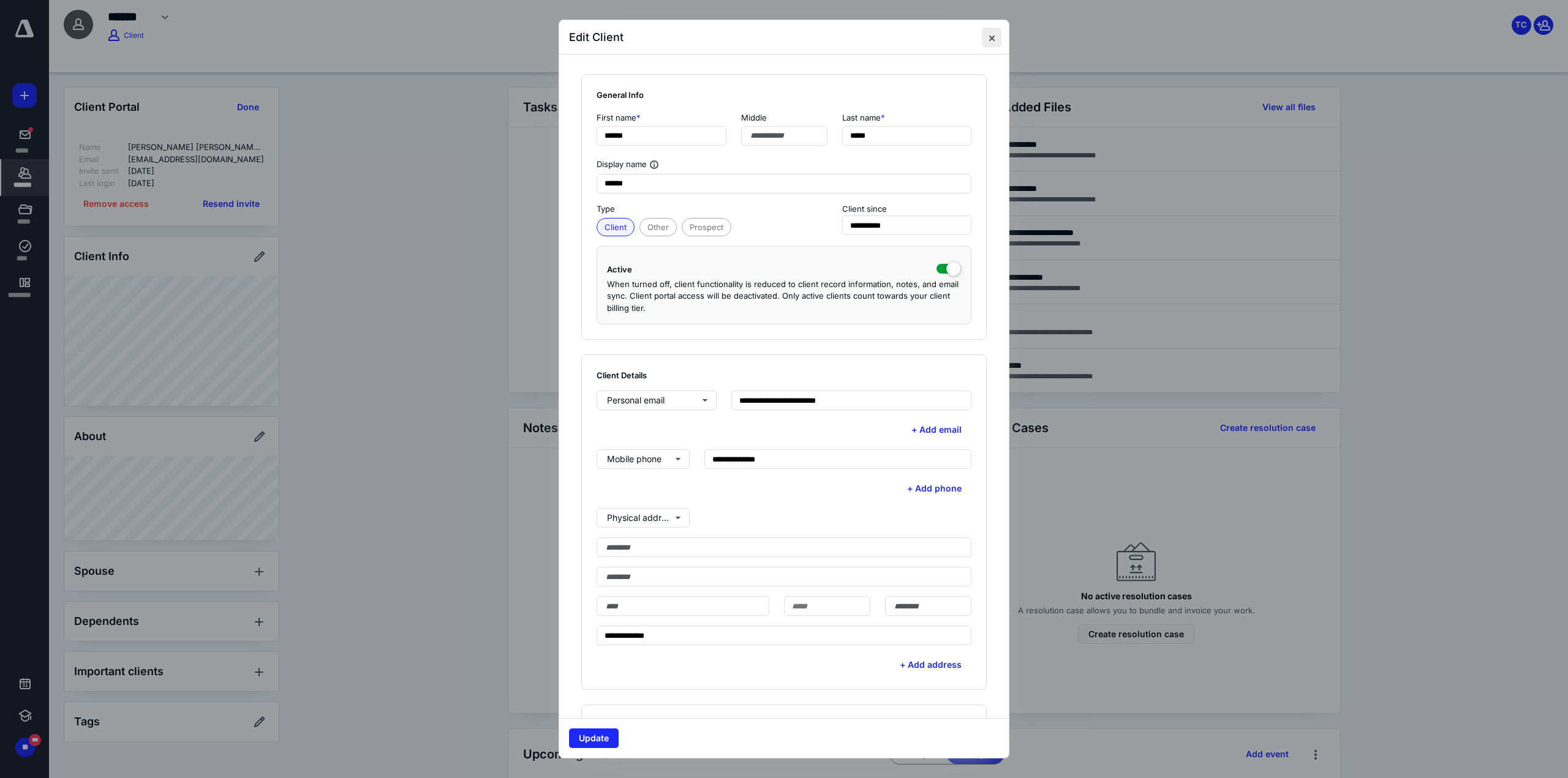 click at bounding box center (992, 37) 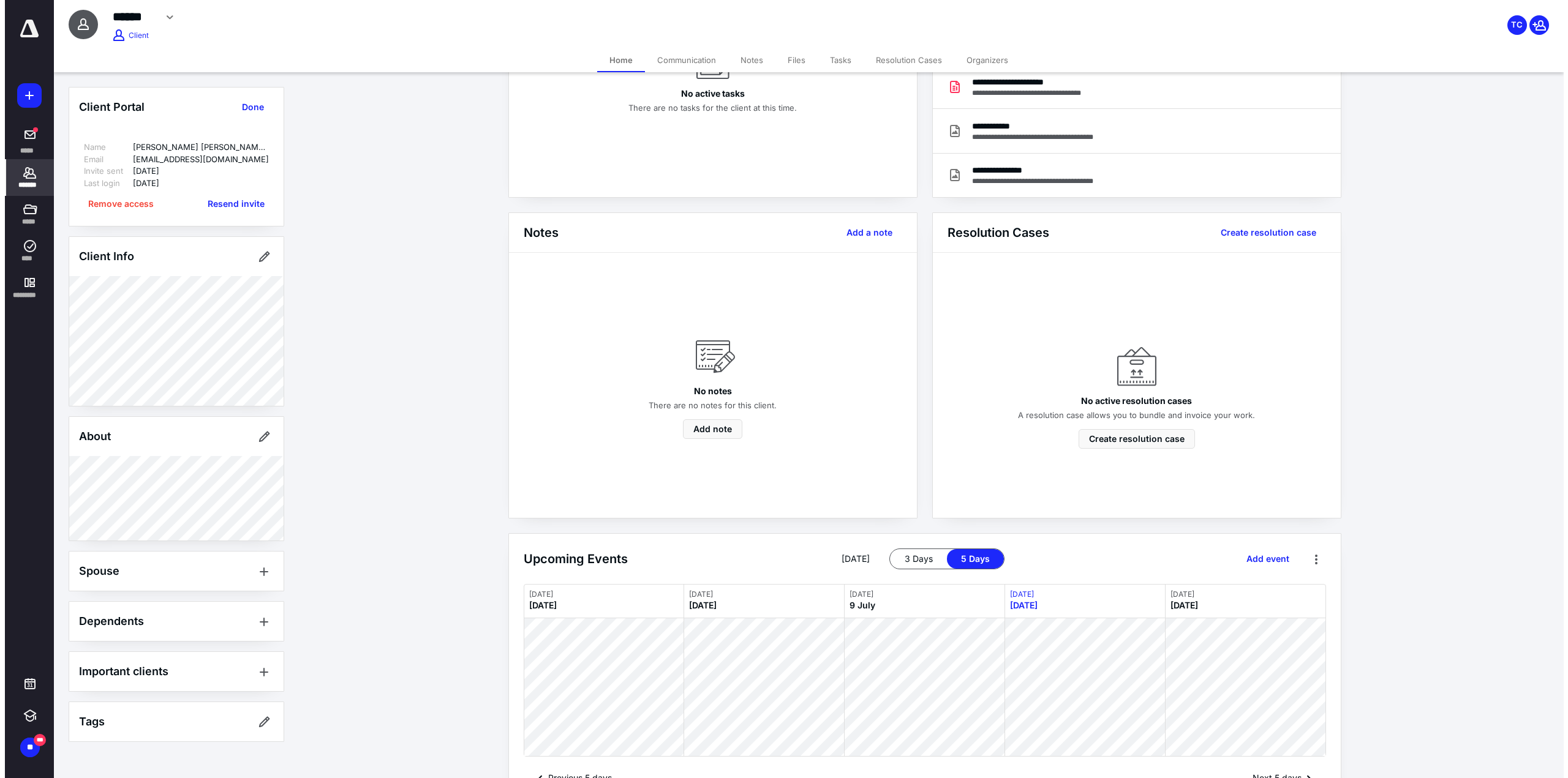 scroll, scrollTop: 232, scrollLeft: 0, axis: vertical 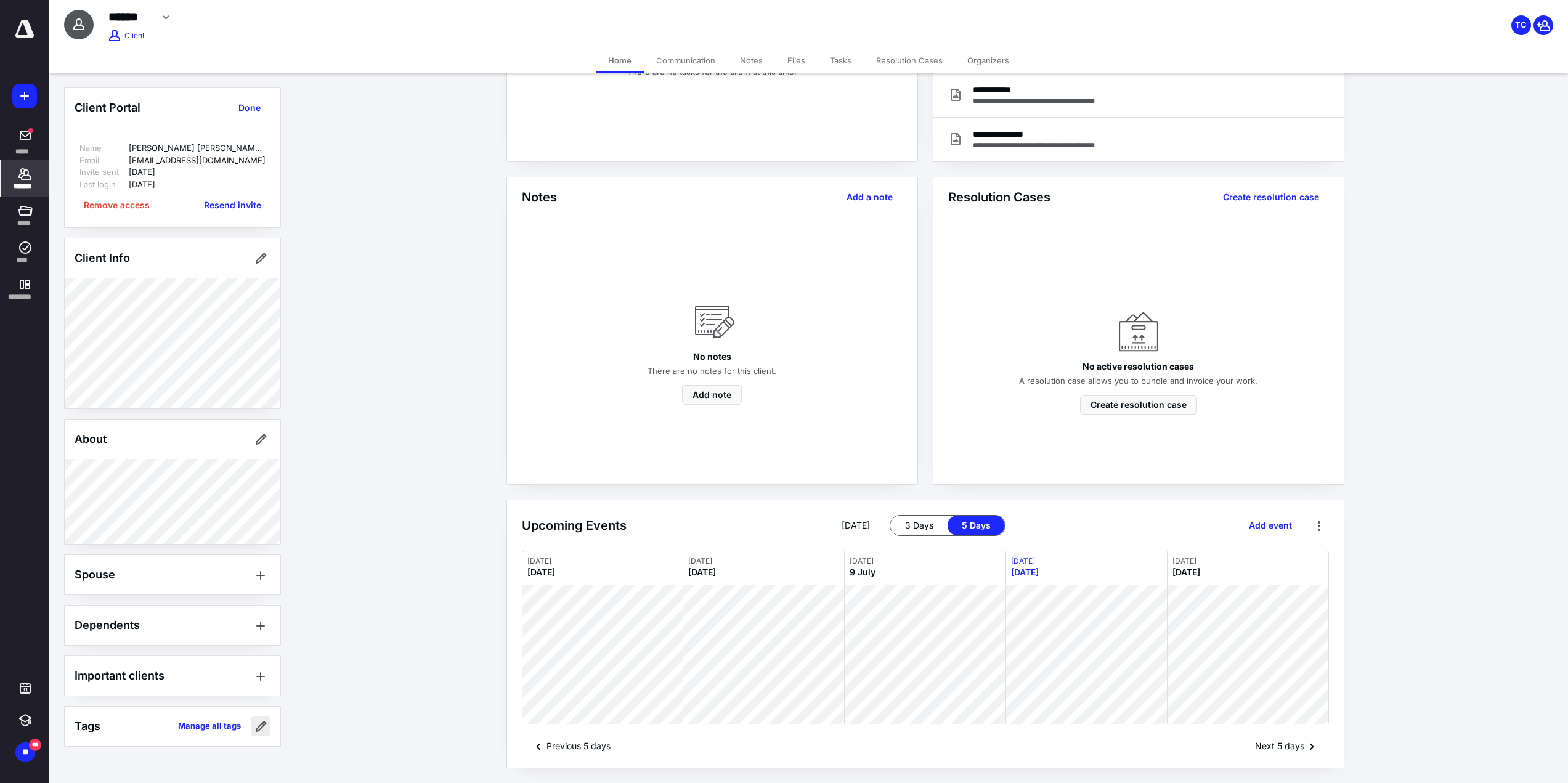 click at bounding box center [261, 726] 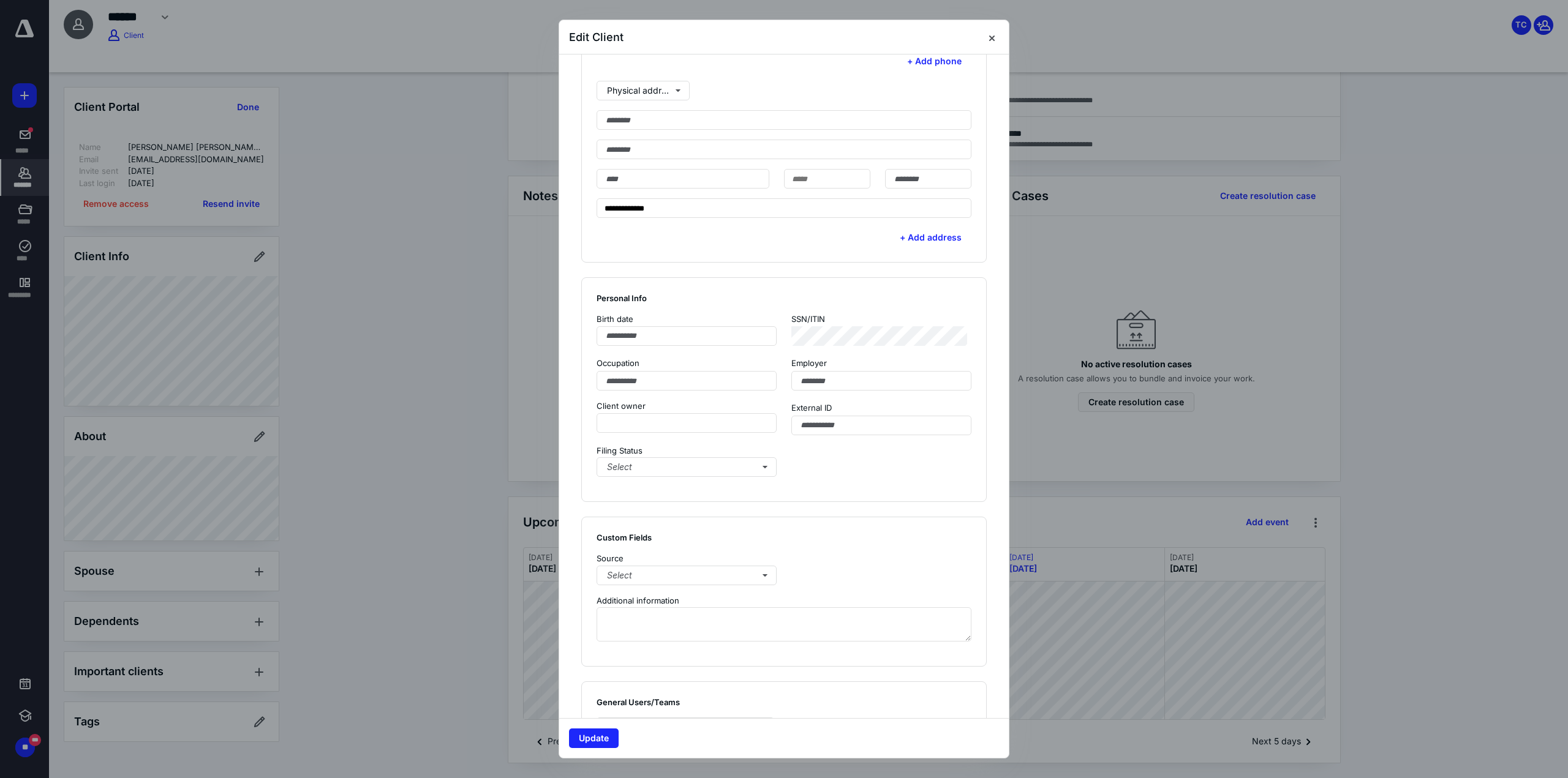 scroll, scrollTop: 567, scrollLeft: 0, axis: vertical 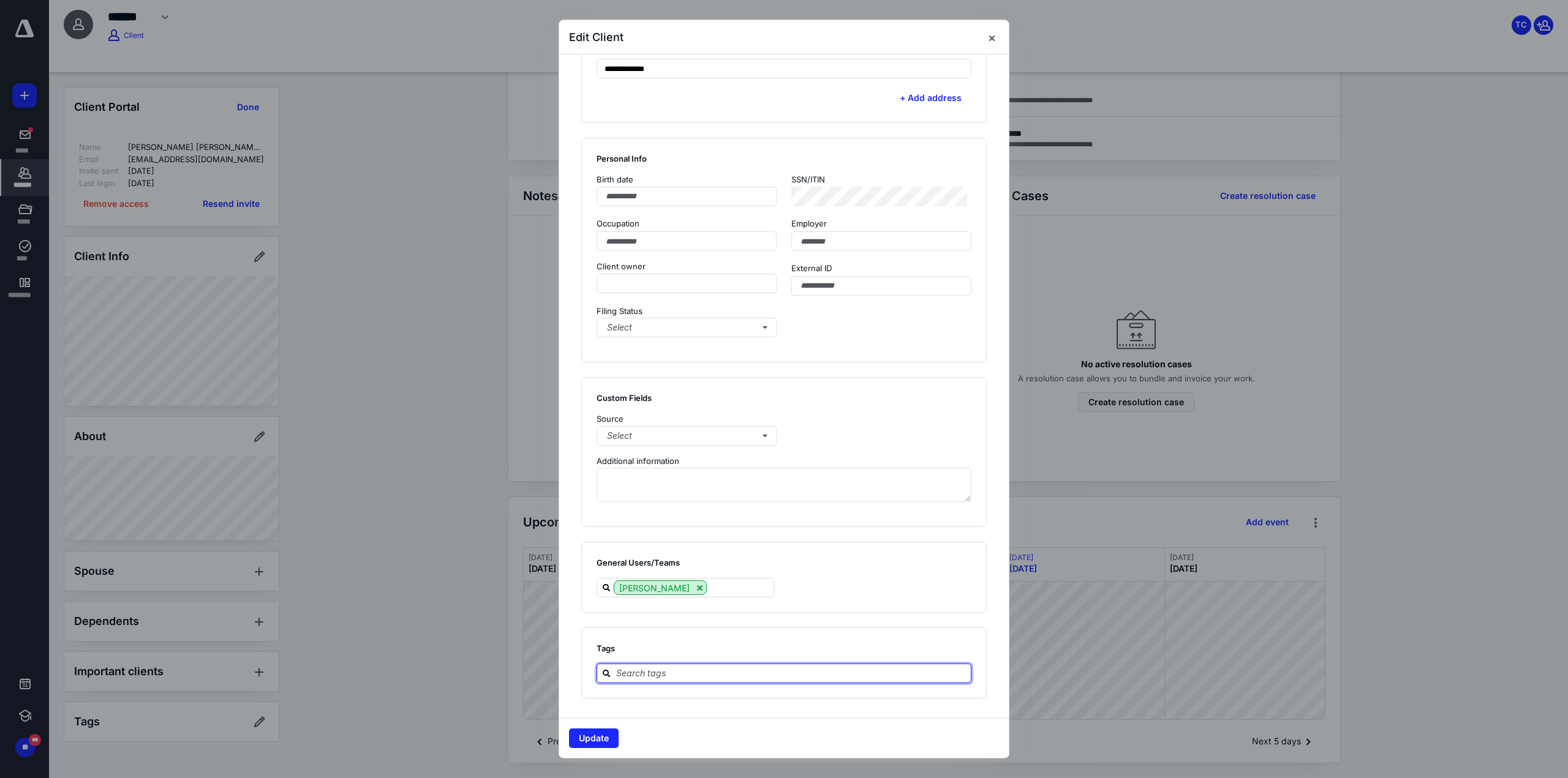 click at bounding box center [791, 673] 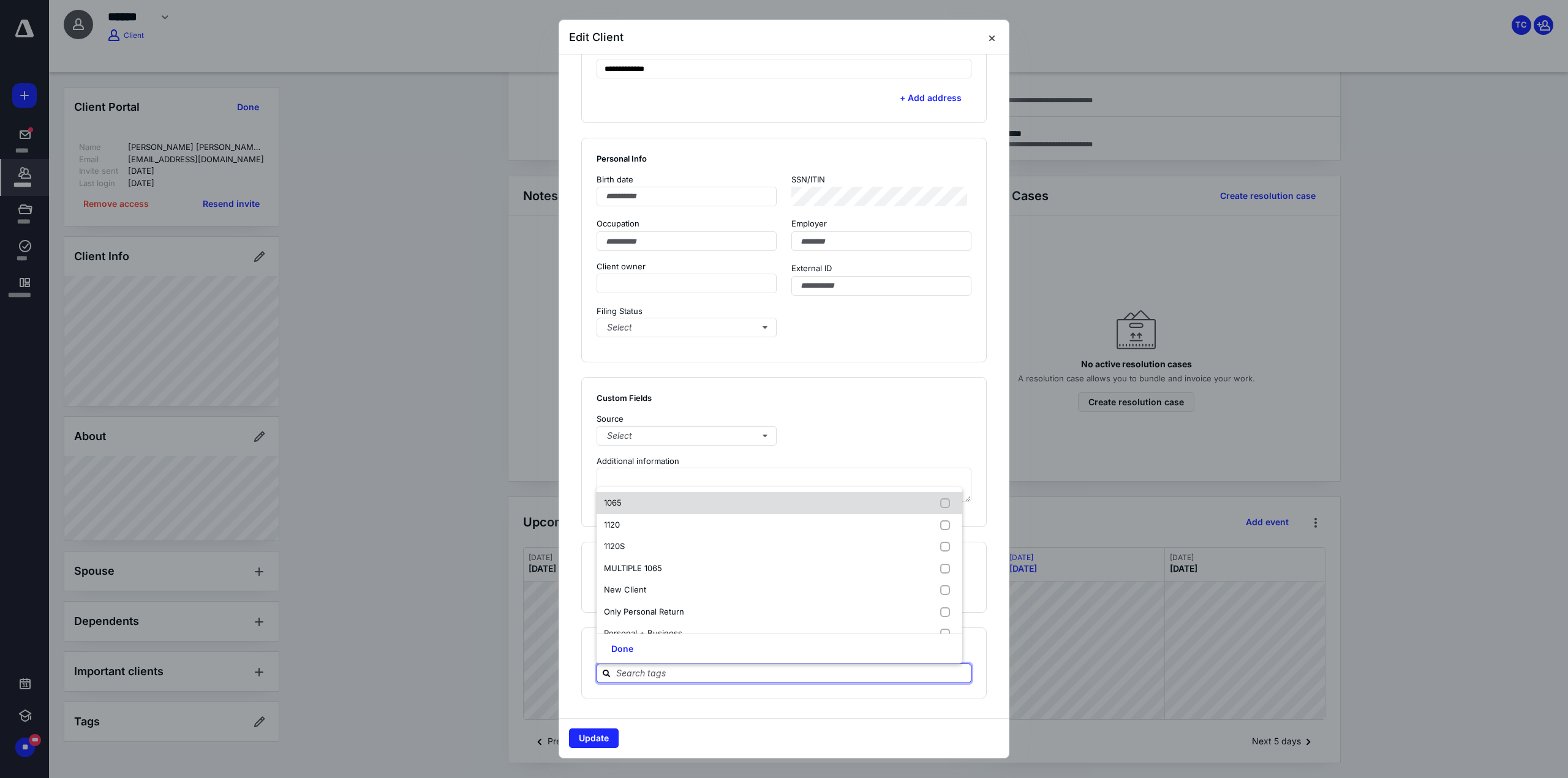 click at bounding box center [948, 503] 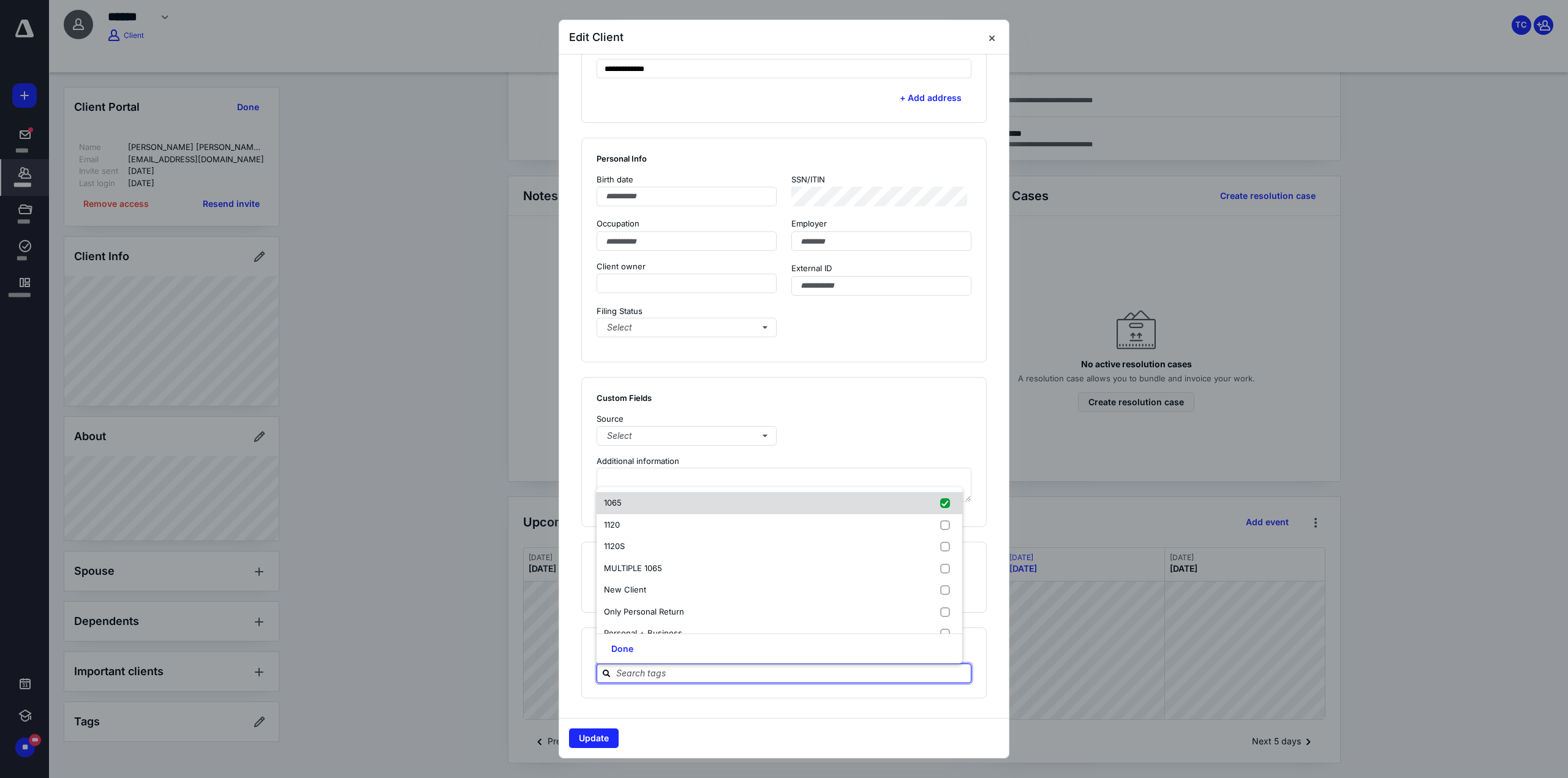 checkbox on "true" 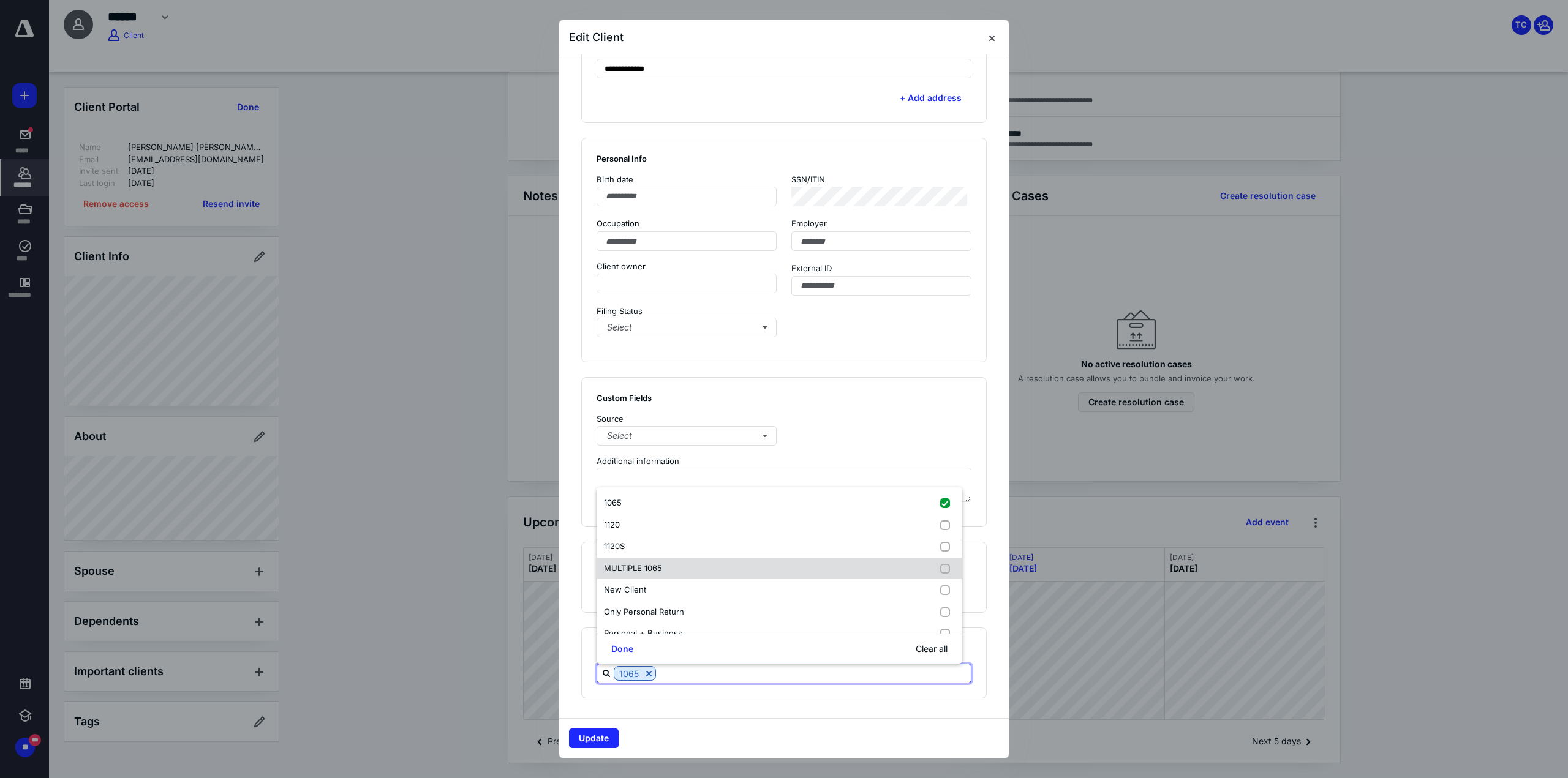 click at bounding box center [948, 569] 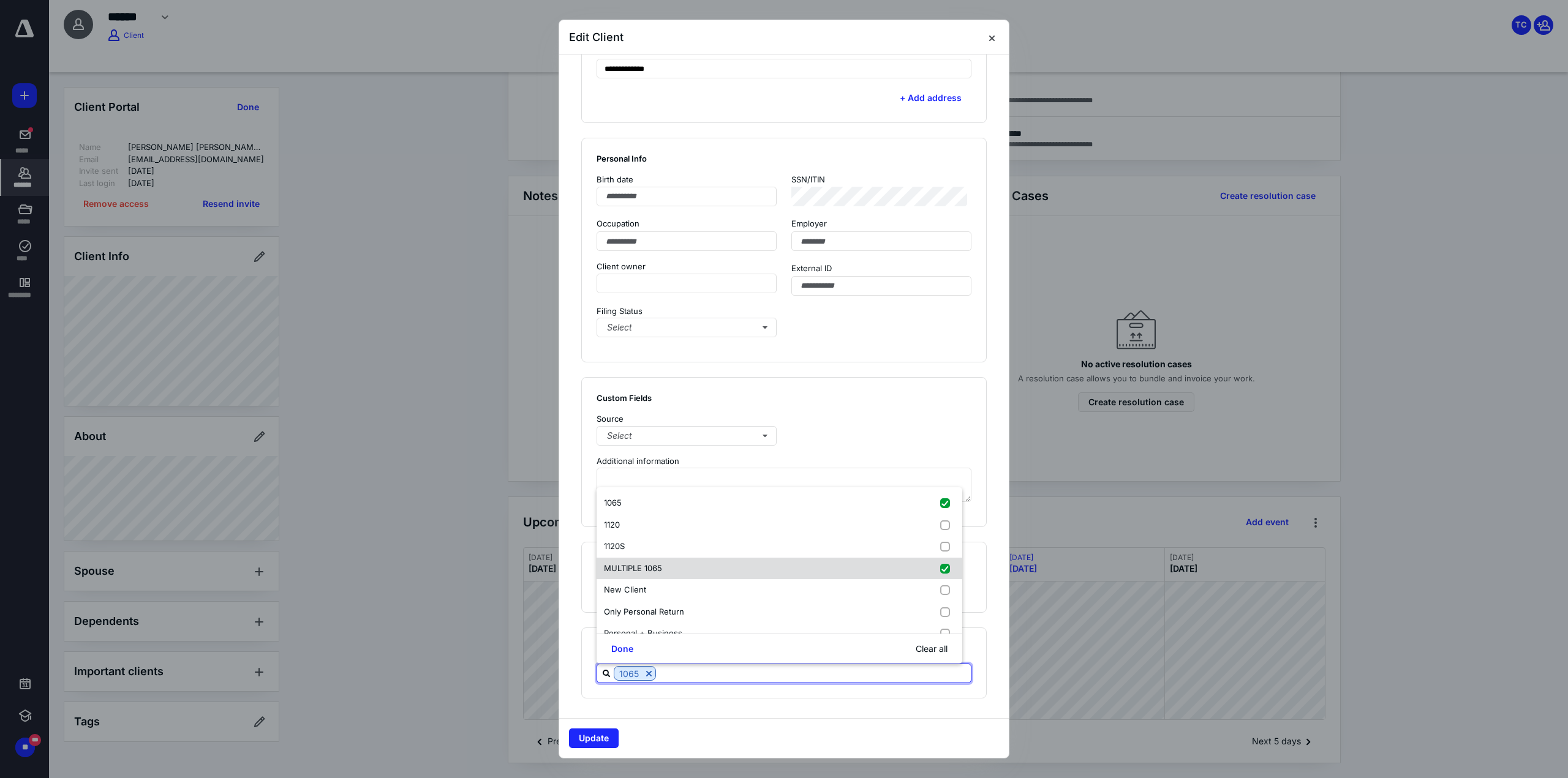 checkbox on "true" 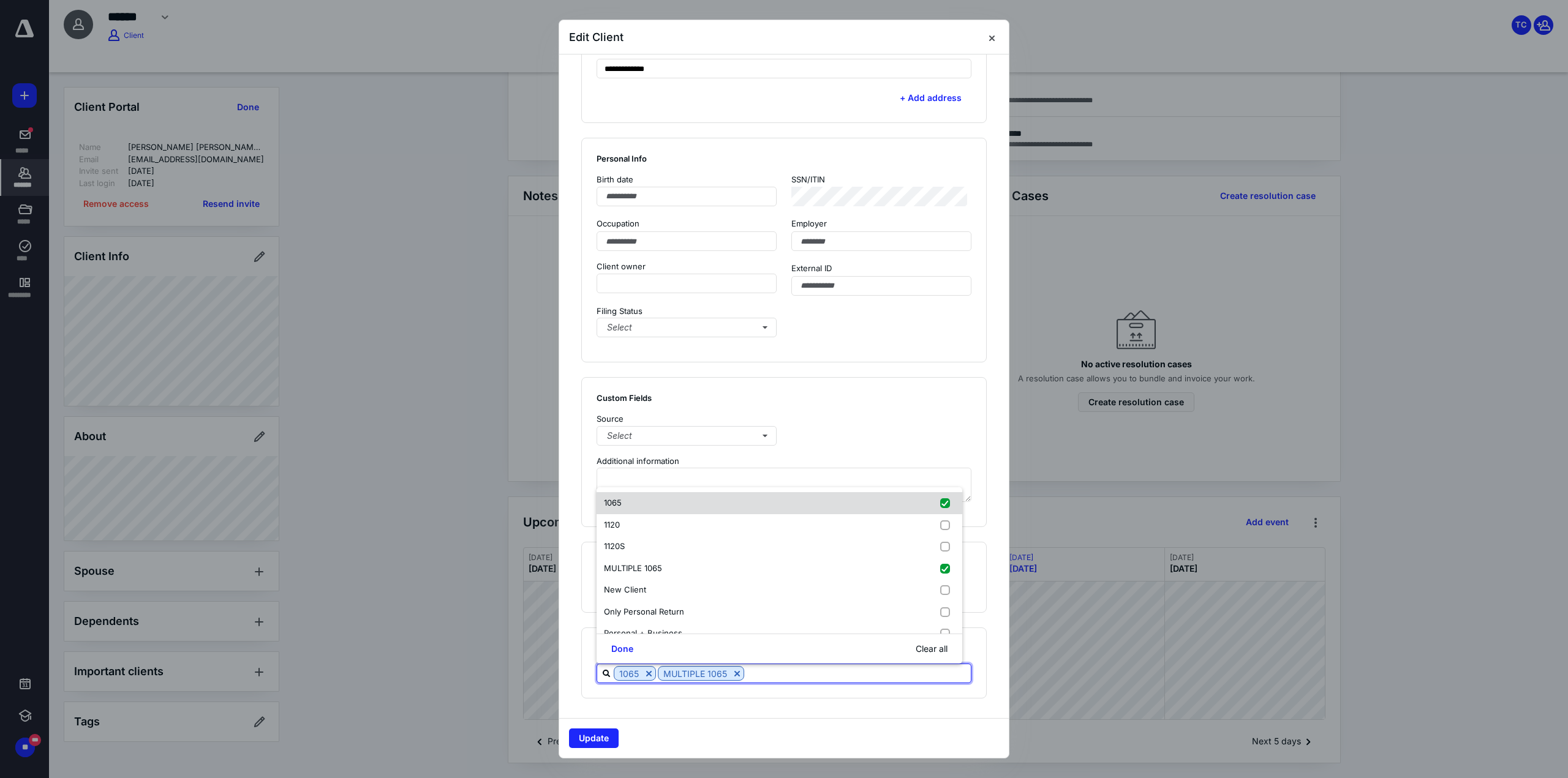 click at bounding box center (948, 503) 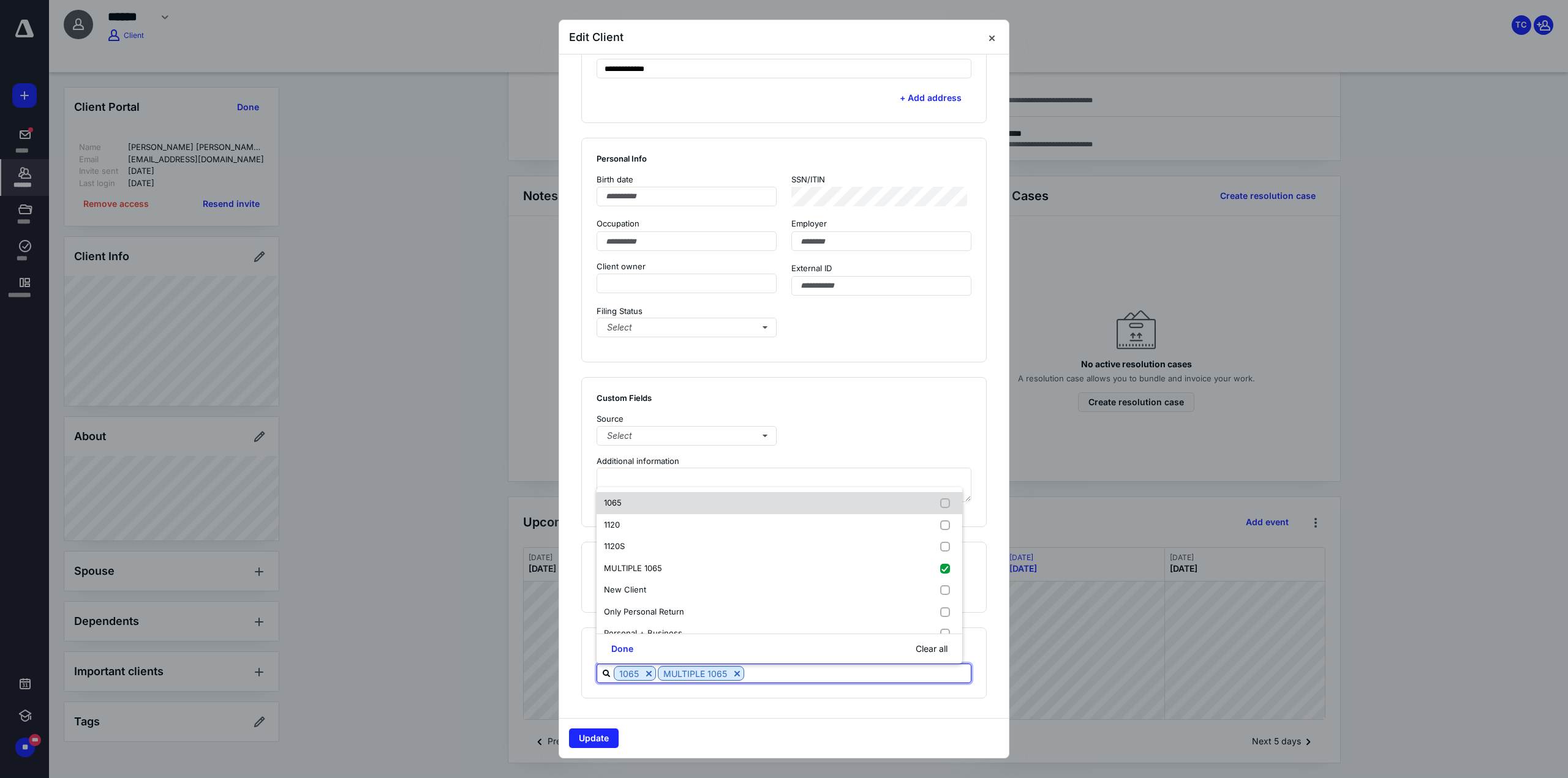 checkbox on "false" 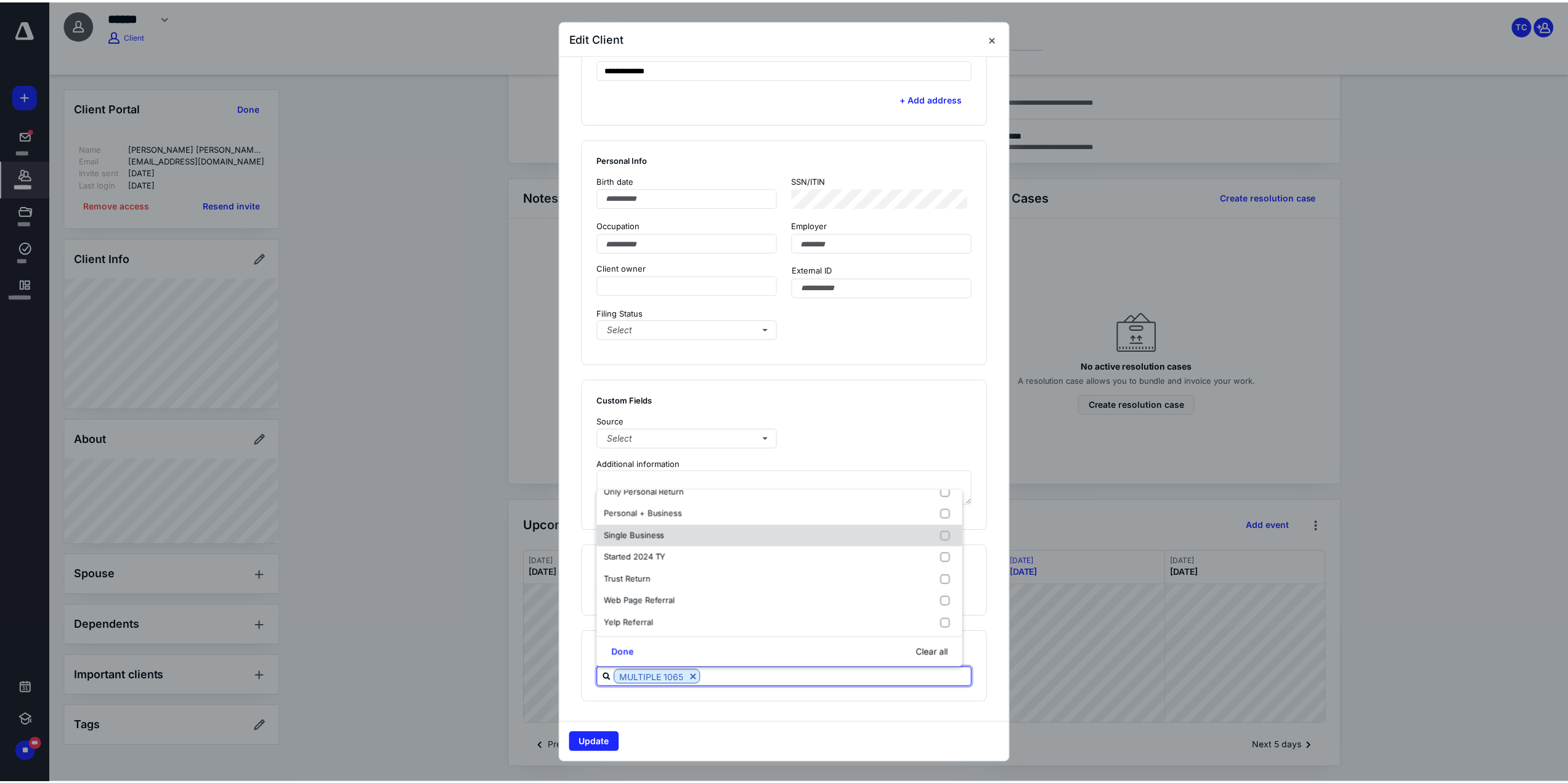 scroll, scrollTop: 125, scrollLeft: 0, axis: vertical 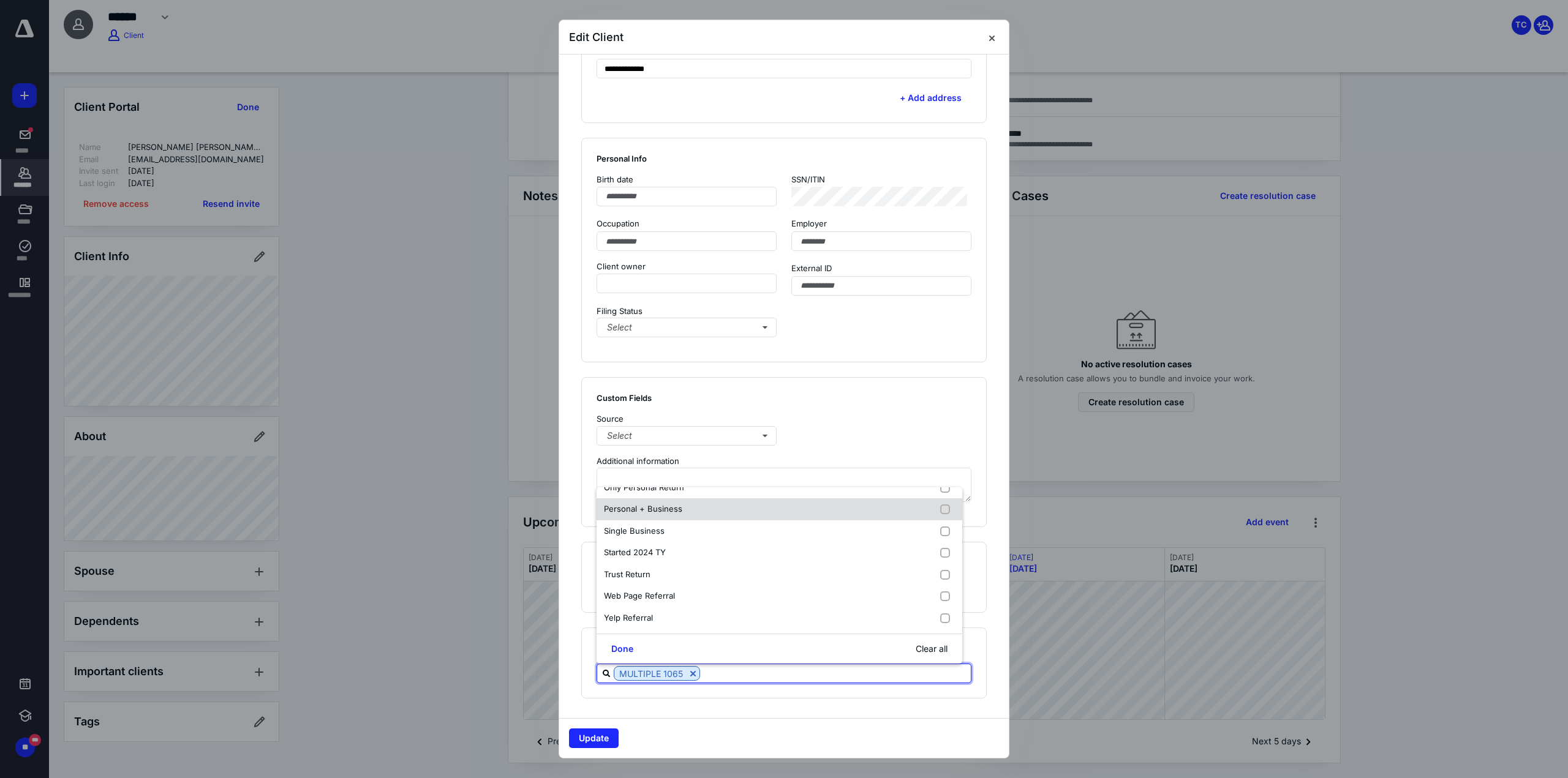click at bounding box center (948, 509) 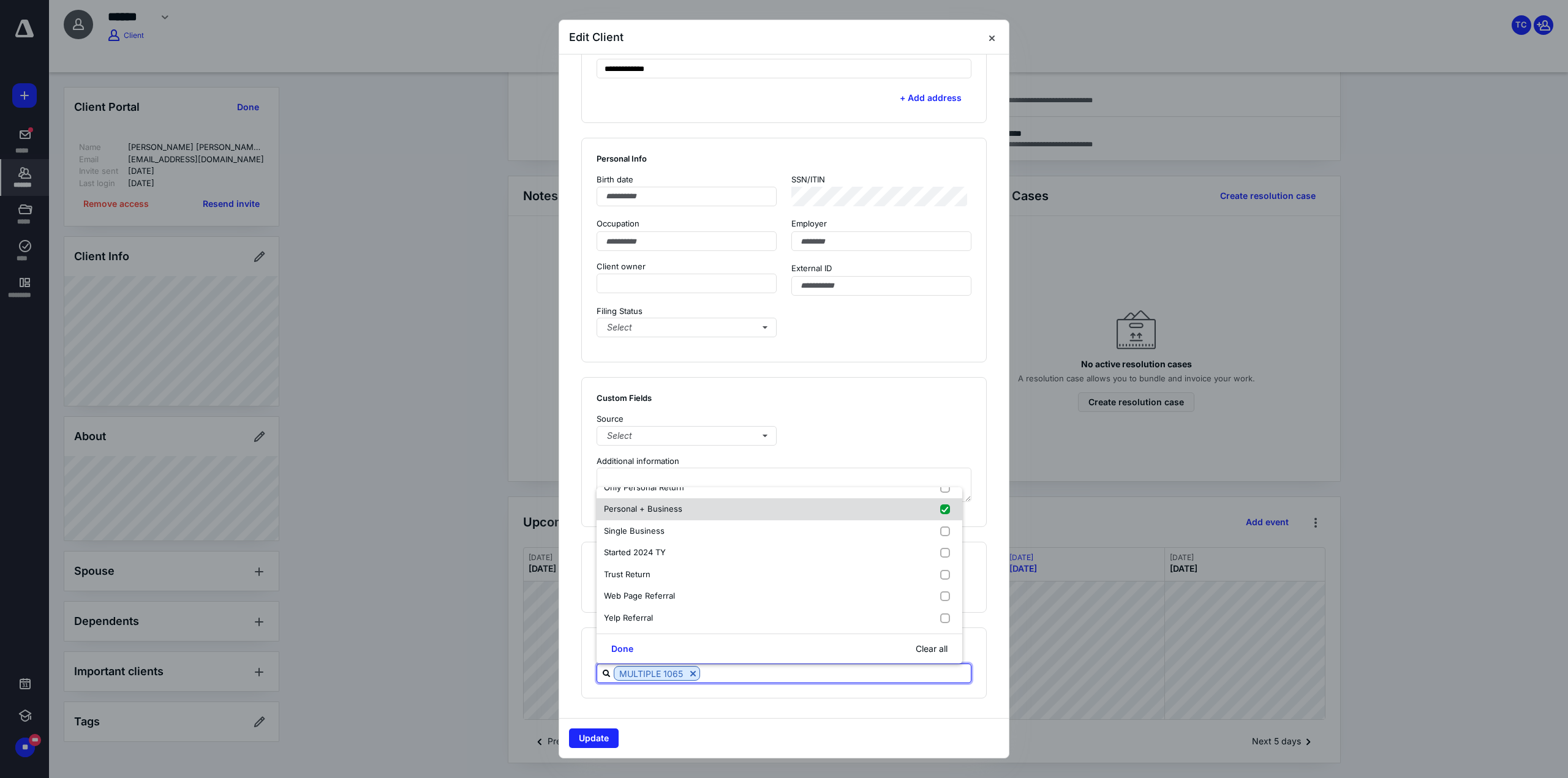 checkbox on "true" 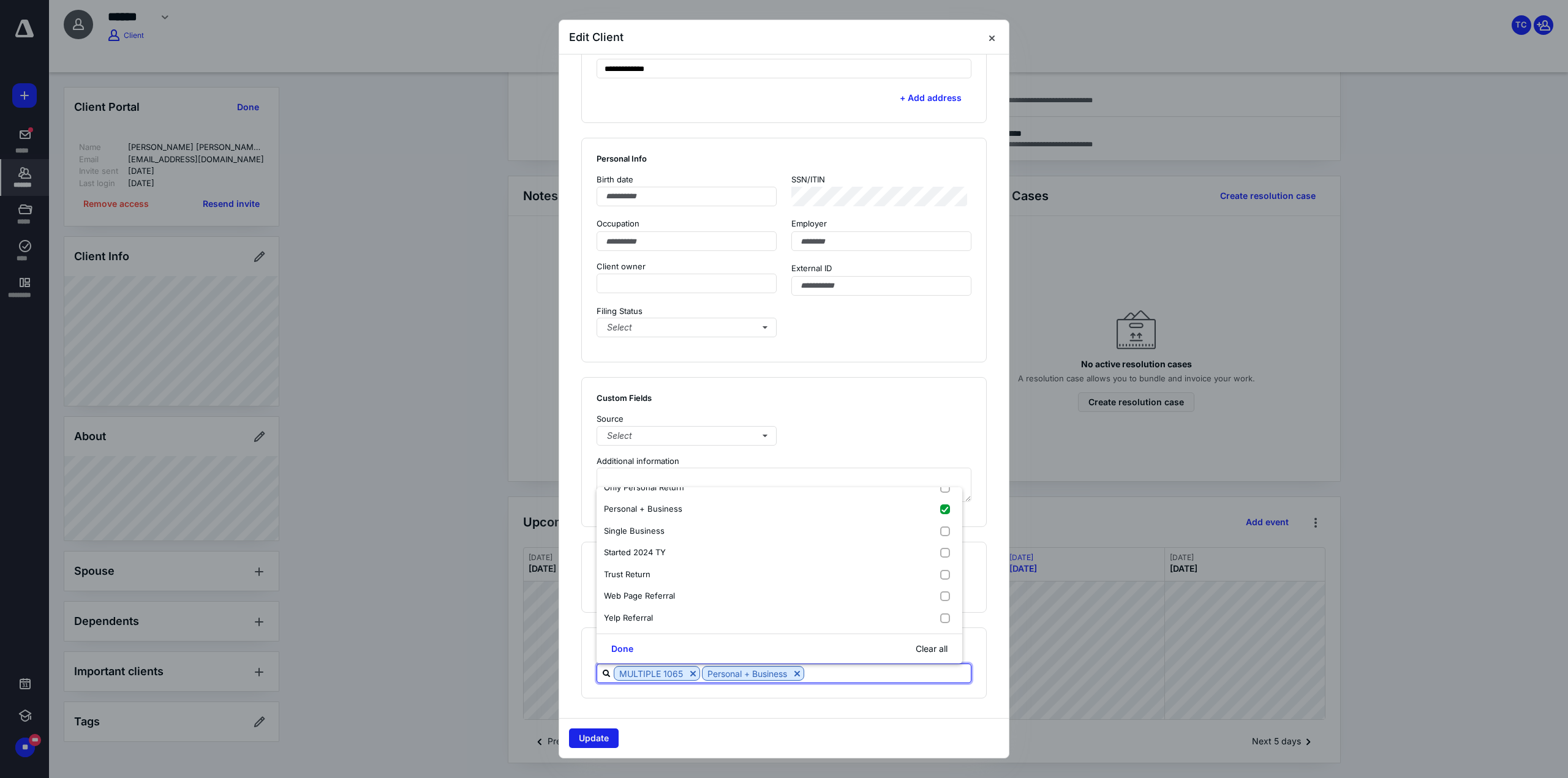 click on "Update" at bounding box center (594, 738) 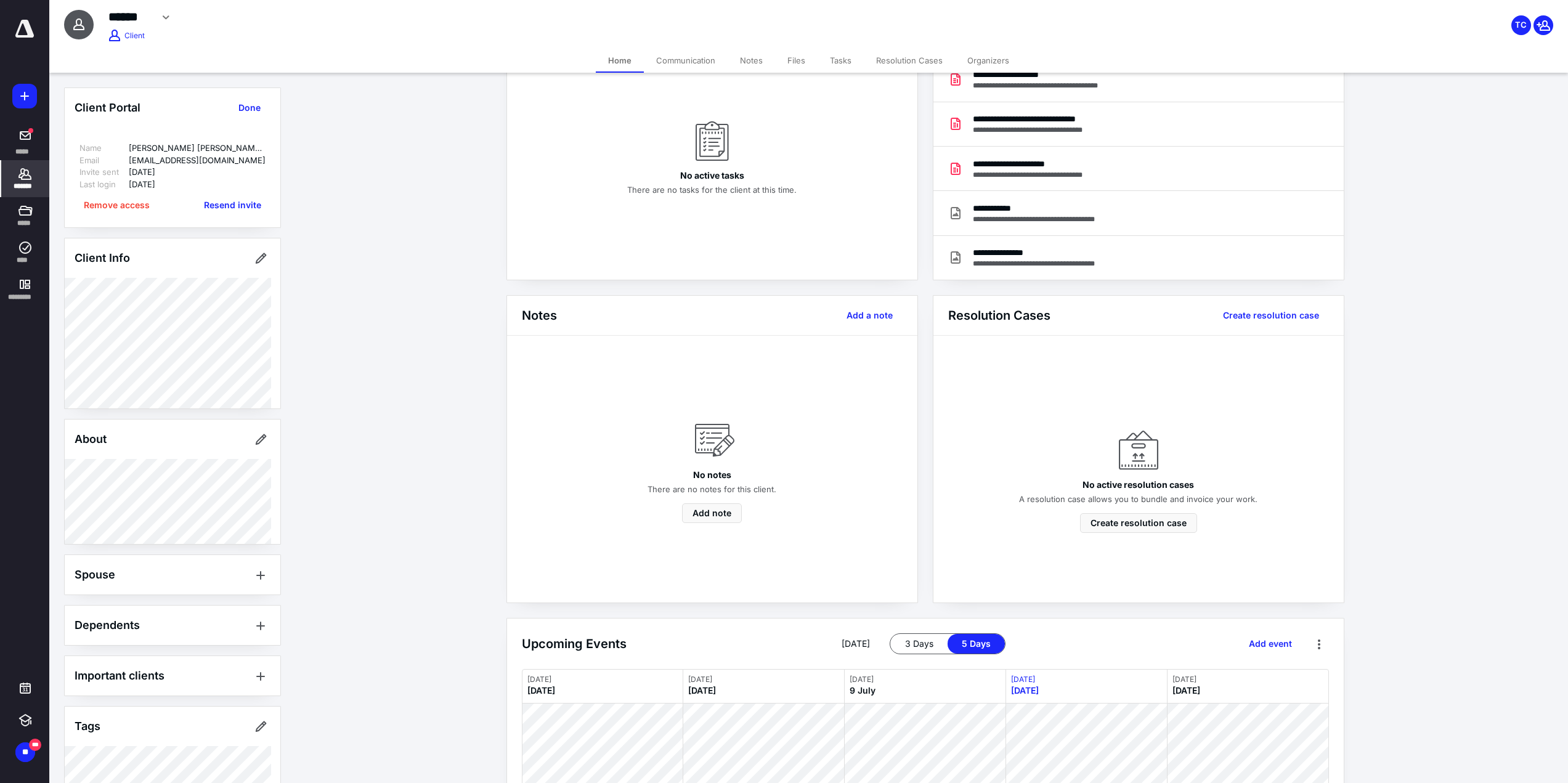 scroll, scrollTop: 0, scrollLeft: 0, axis: both 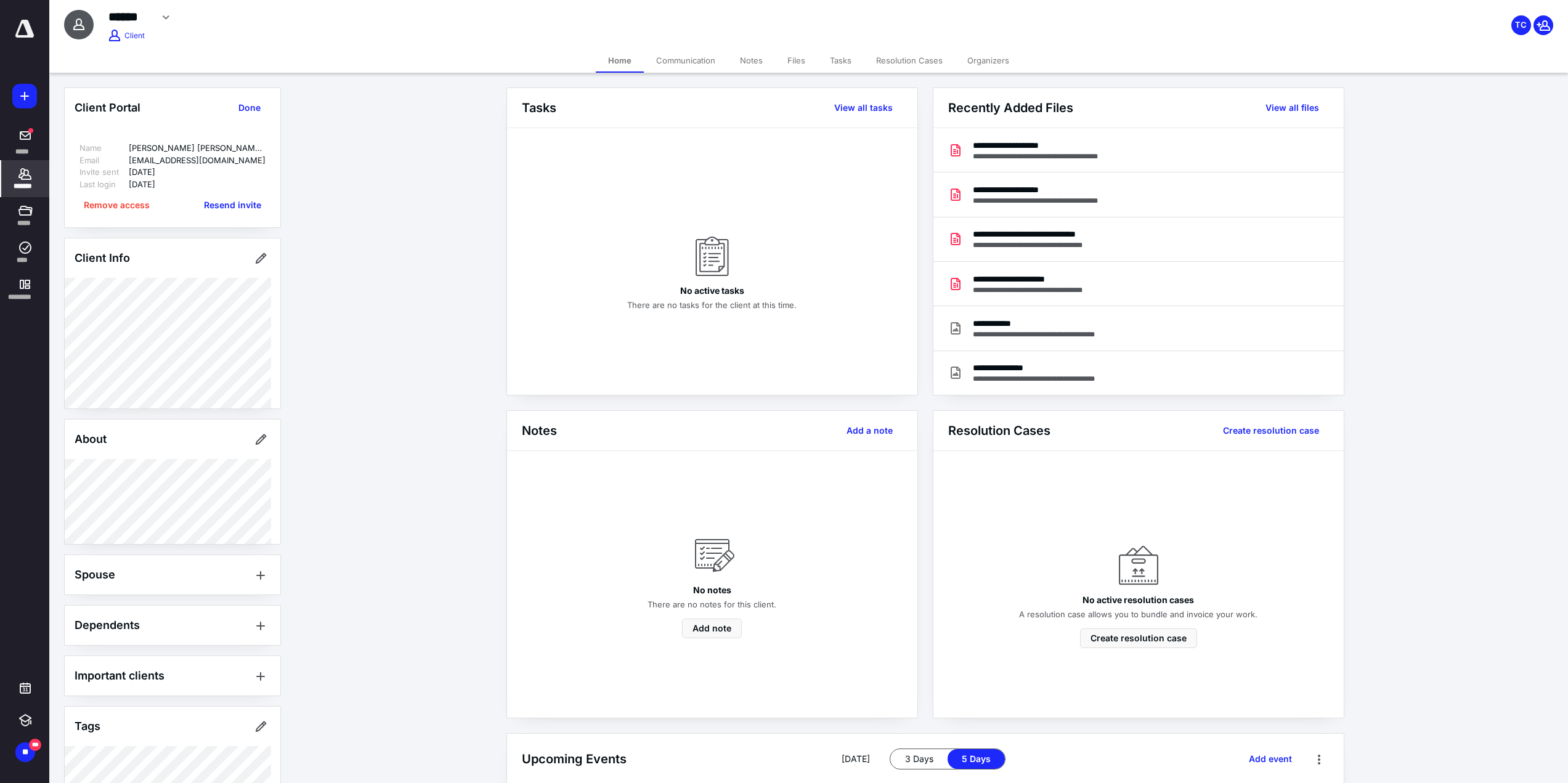 click at bounding box center [270, 147] 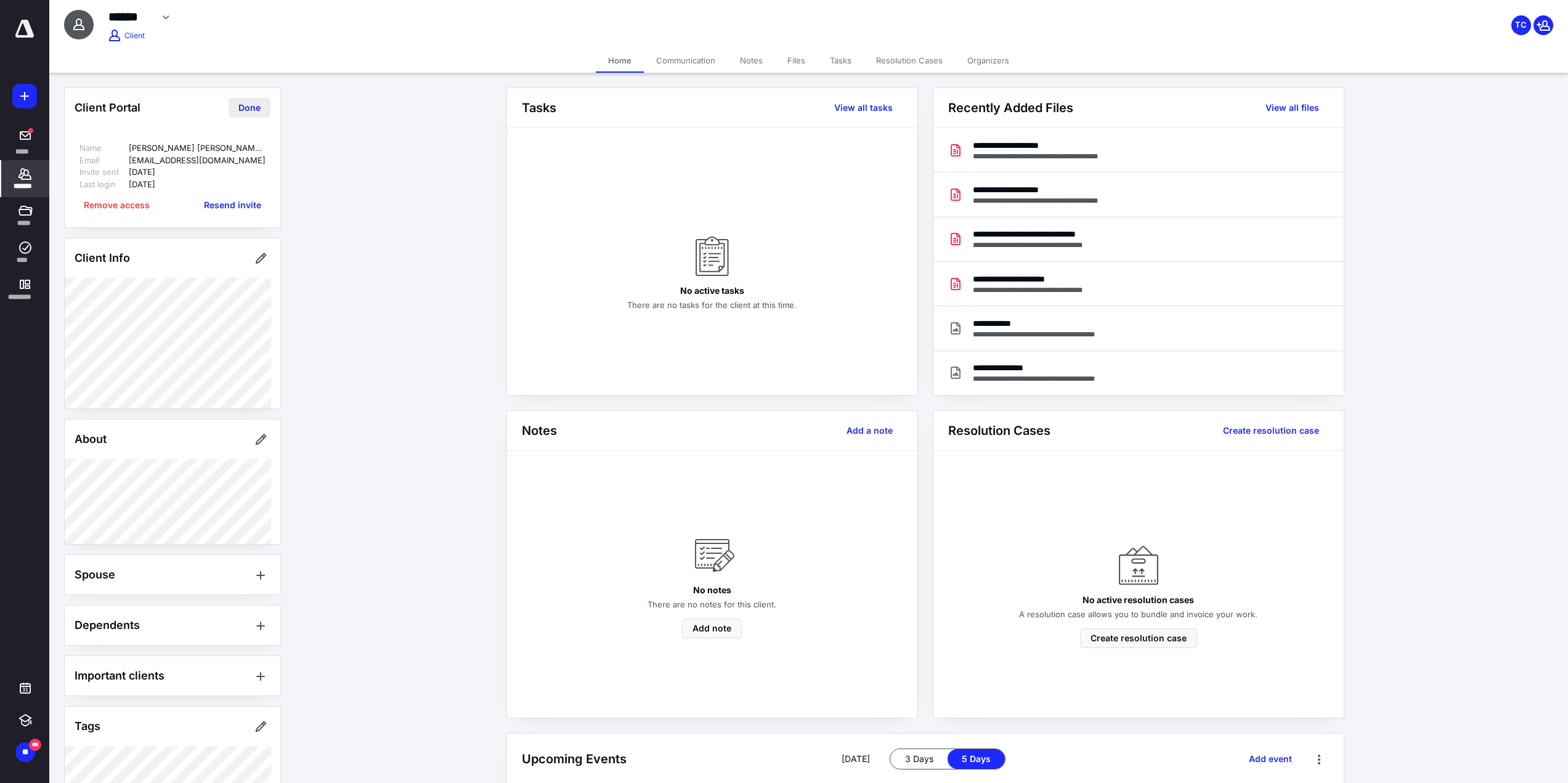 click on "Done" at bounding box center [250, 108] 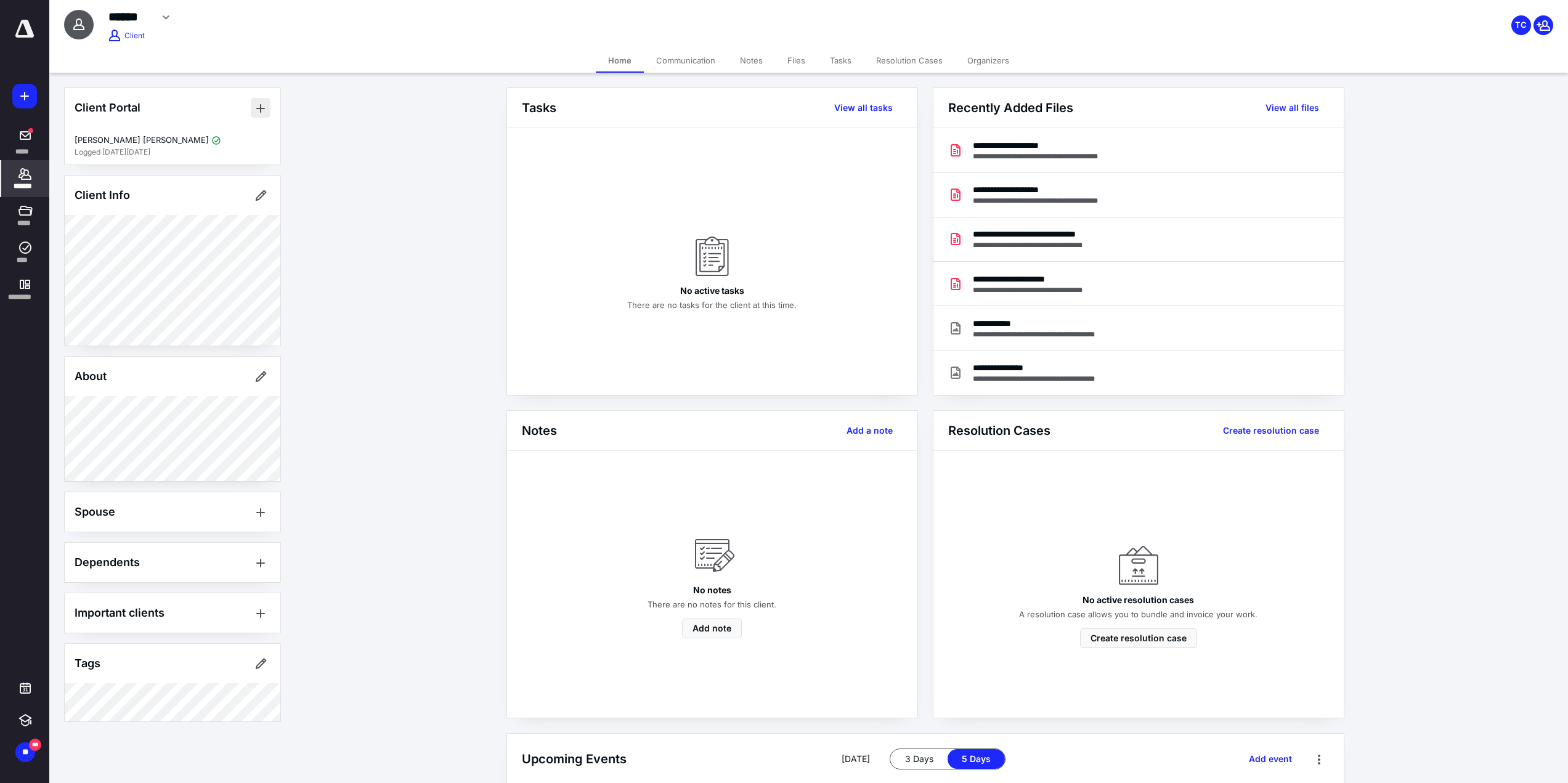 click at bounding box center (261, 108) 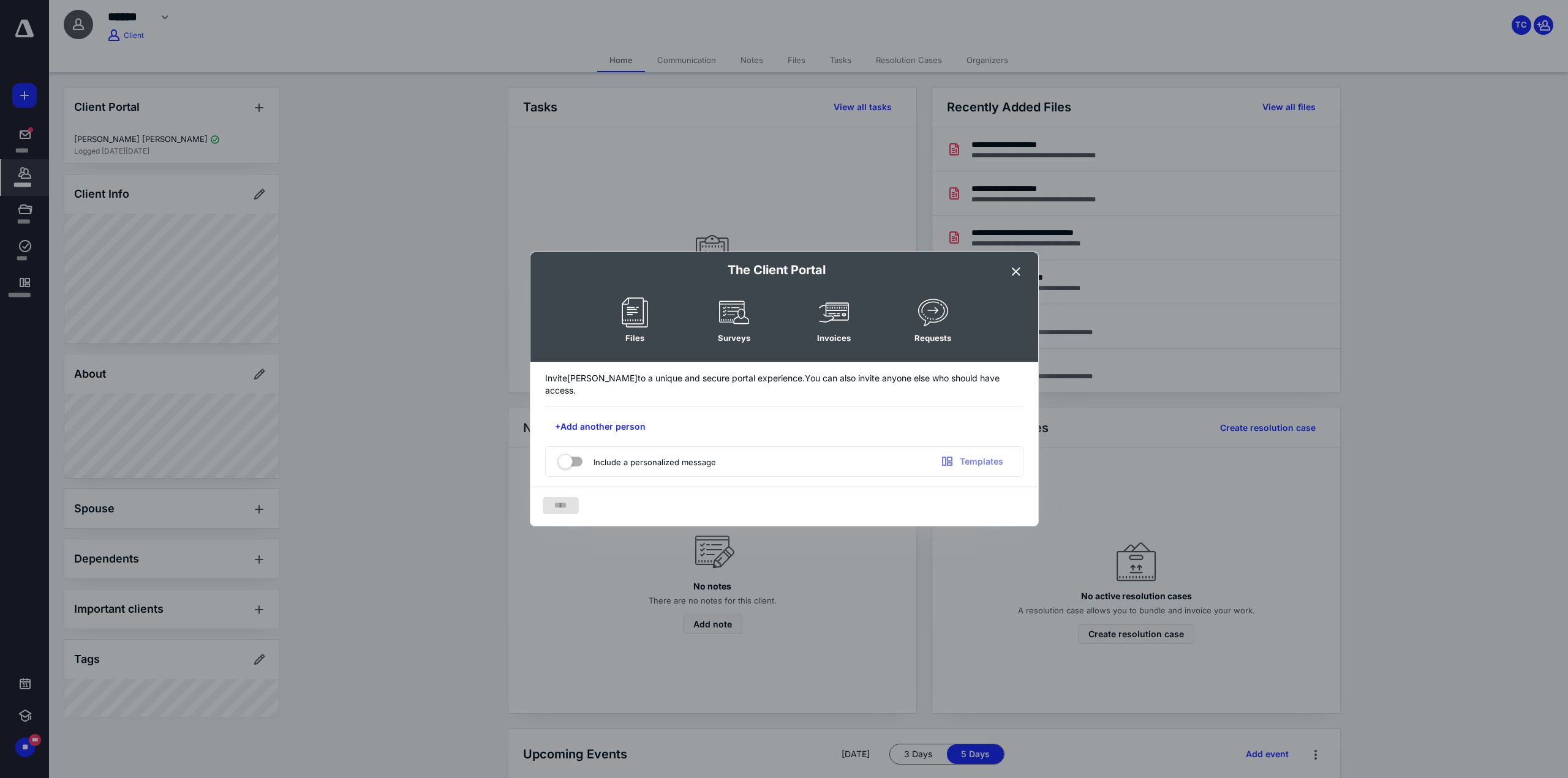 click at bounding box center [635, 312] 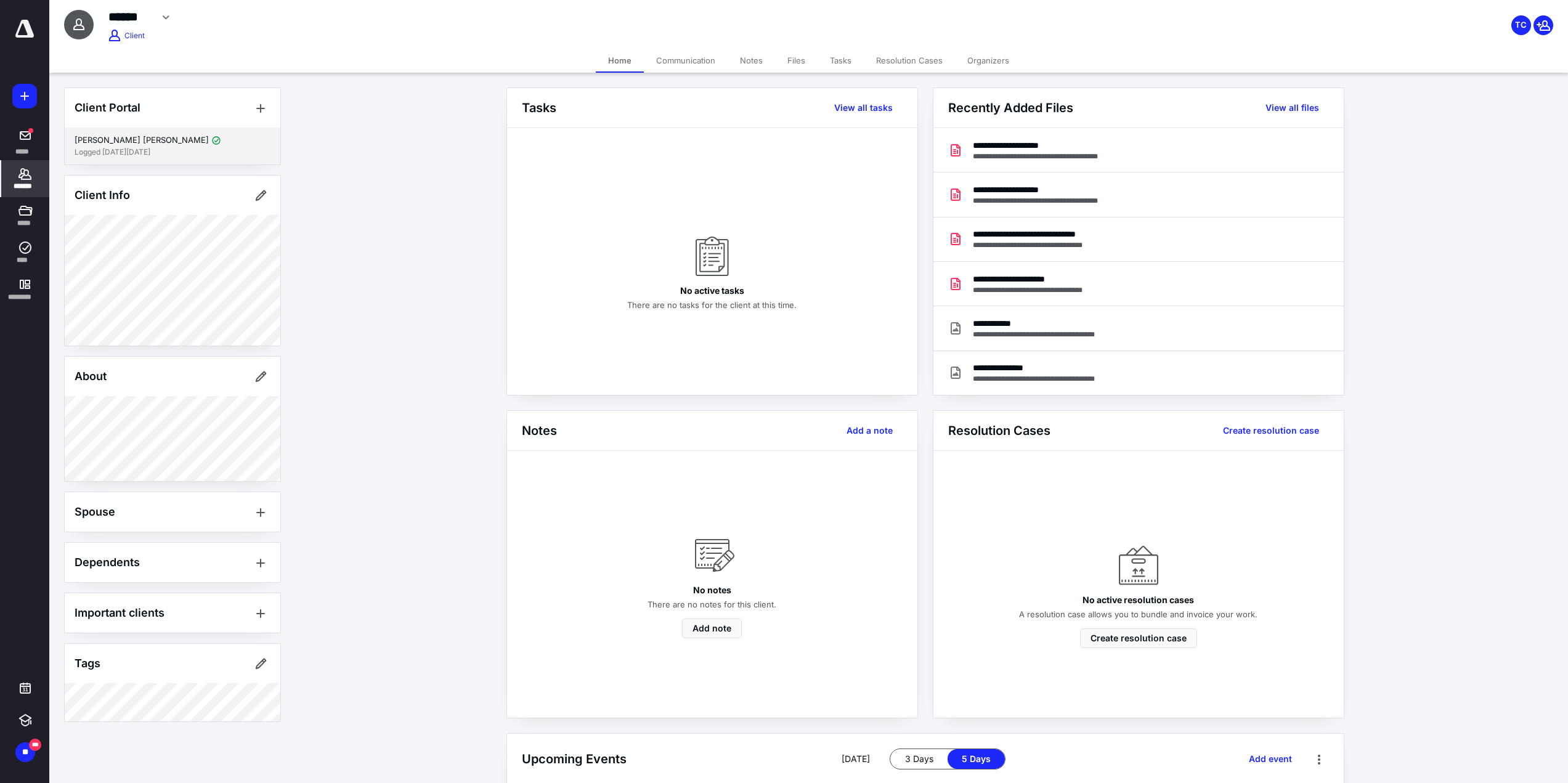 click on "Alexis Lamar Greene" at bounding box center (142, 140) 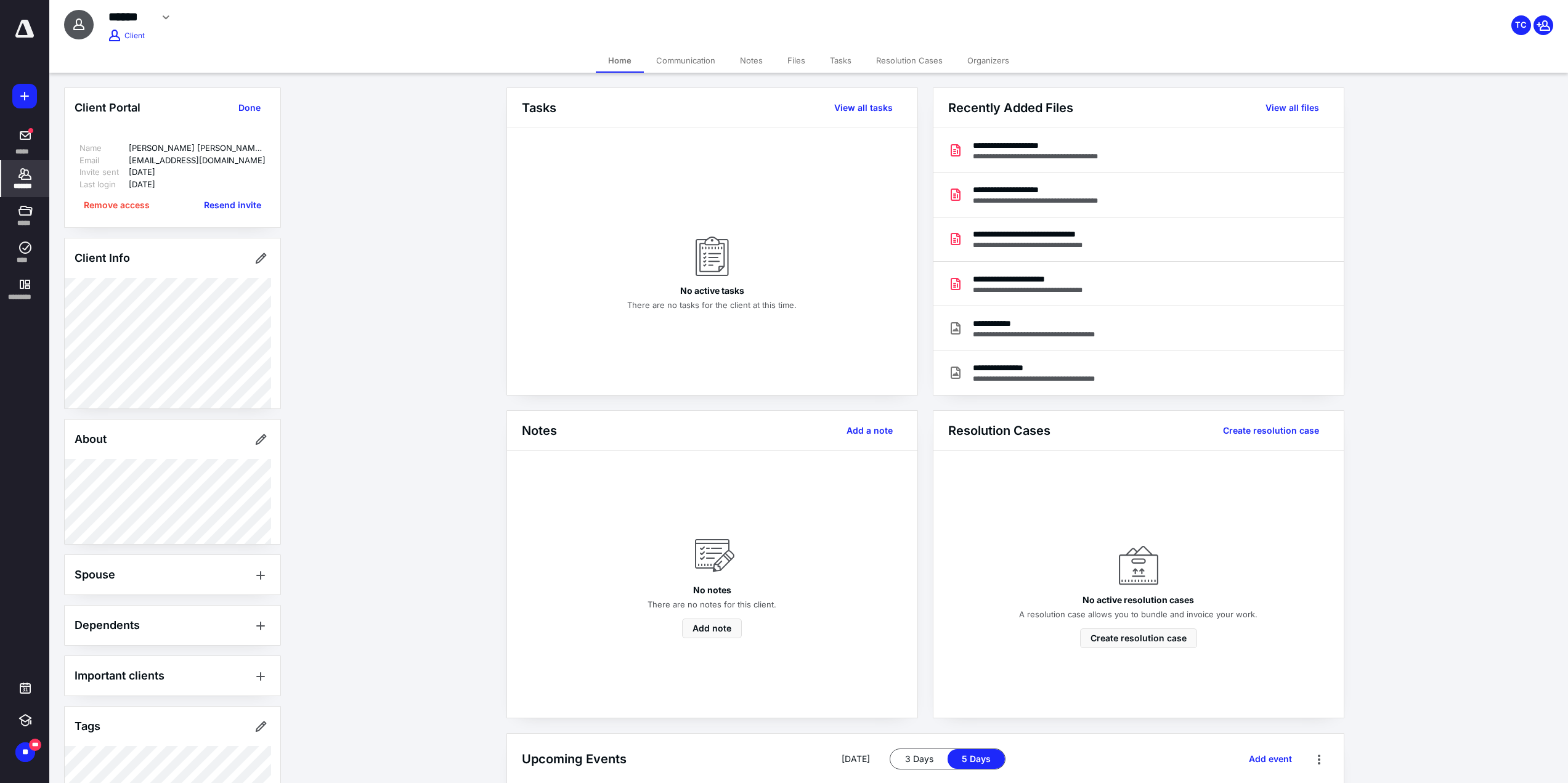 click at bounding box center (270, 147) 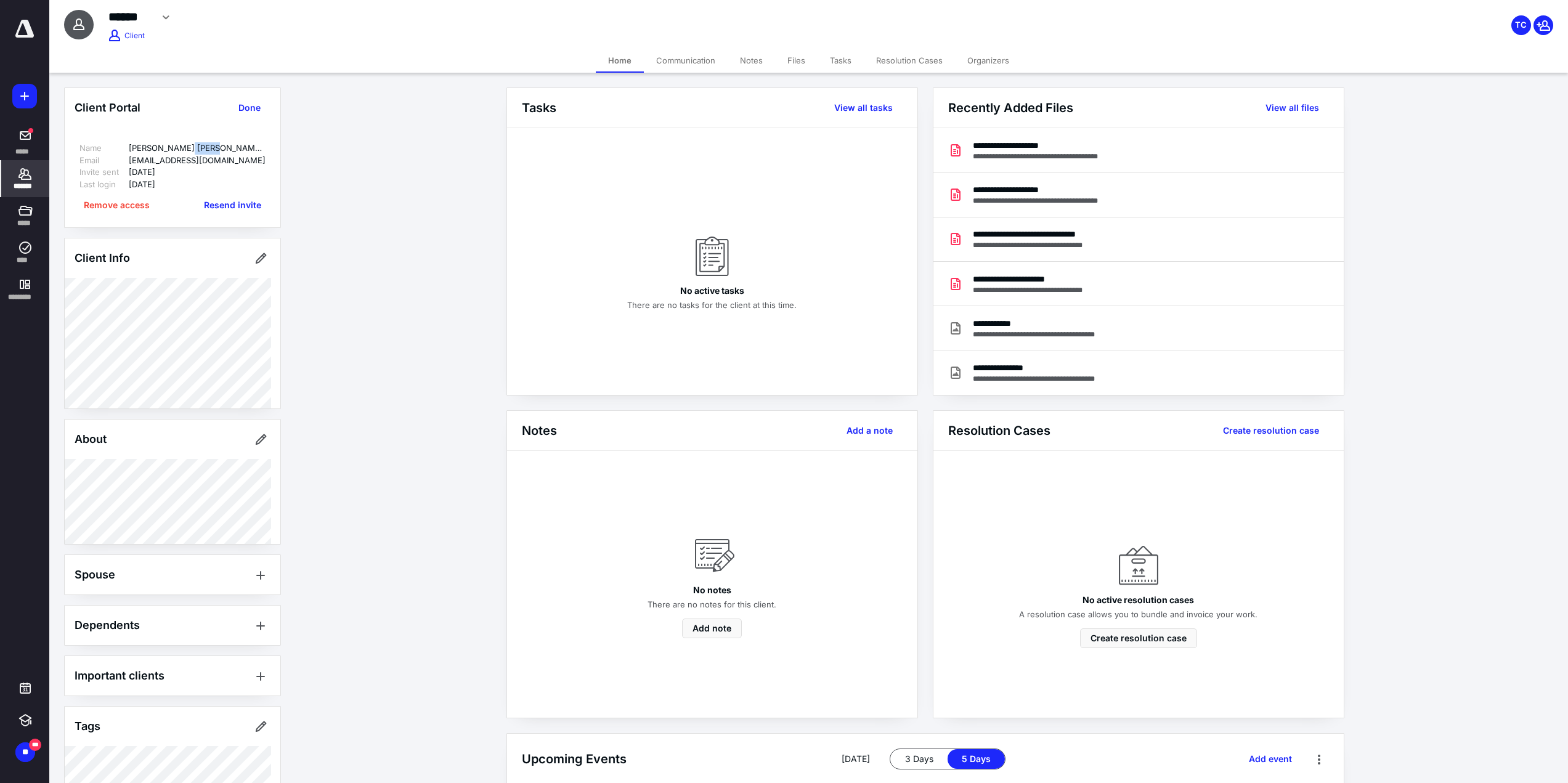 click on "Alexis Lamar Greene" at bounding box center [197, 148] 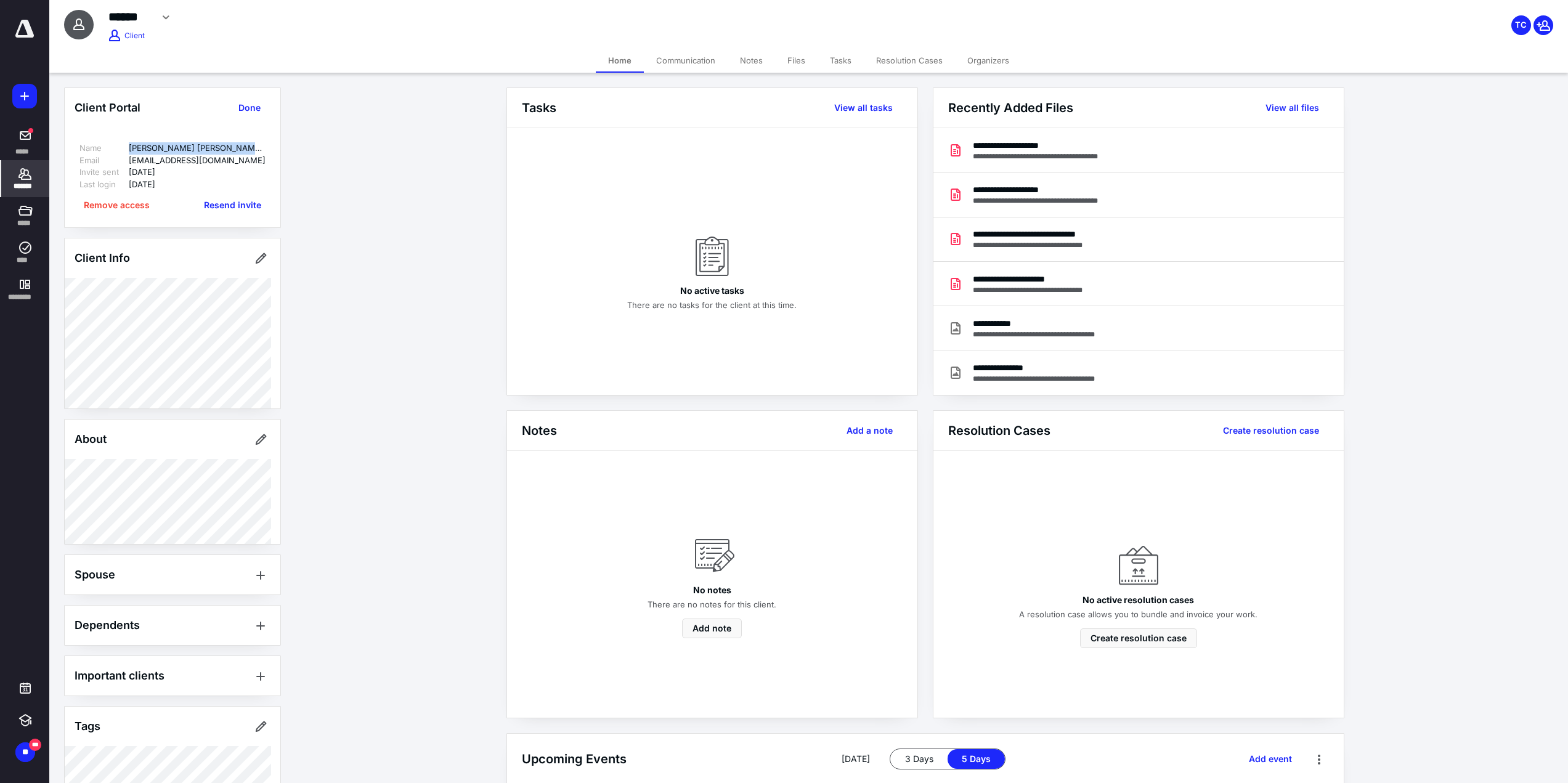 click on "Alexis Lamar Greene" at bounding box center (197, 148) 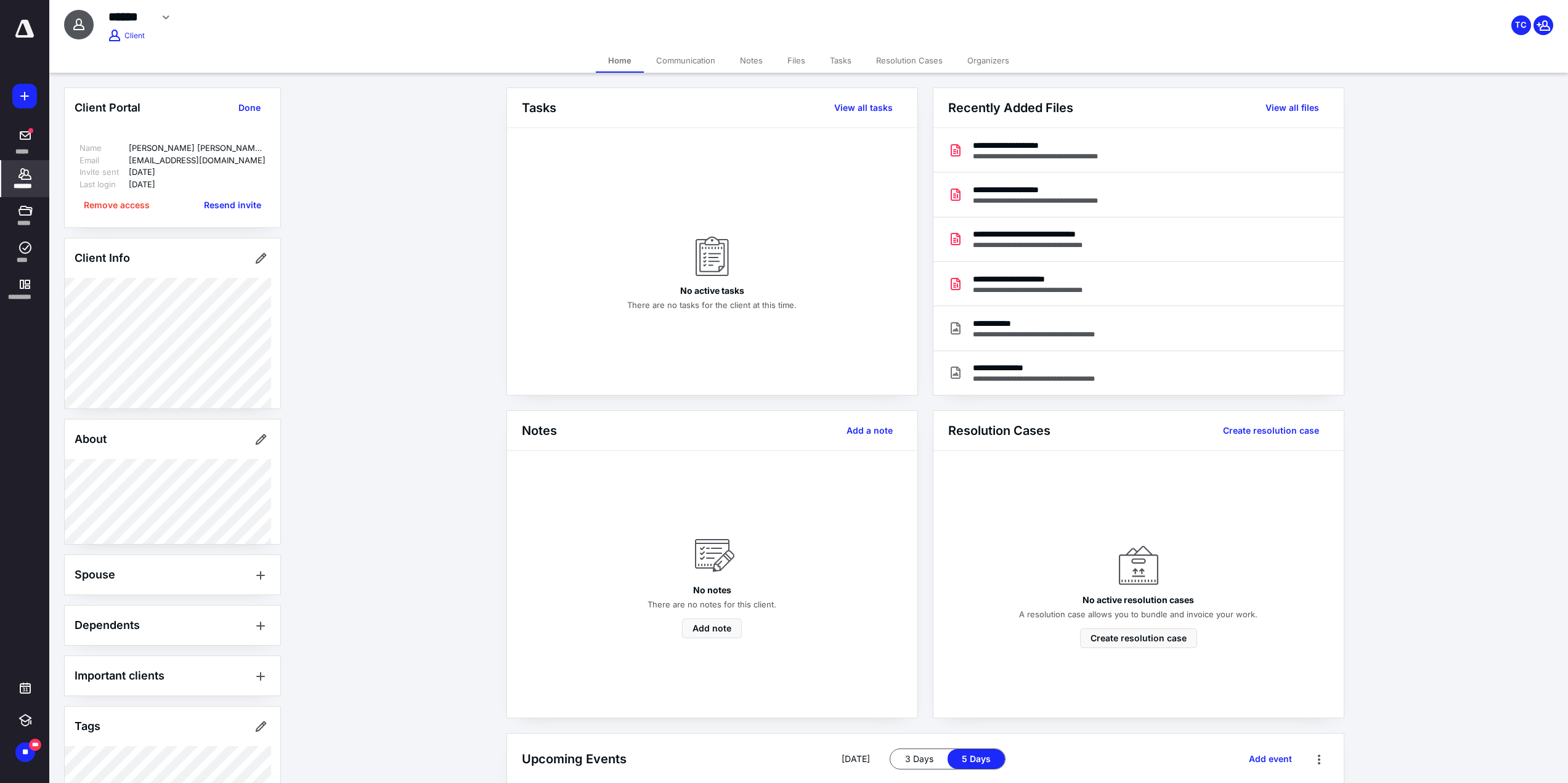 click at bounding box center [270, 147] 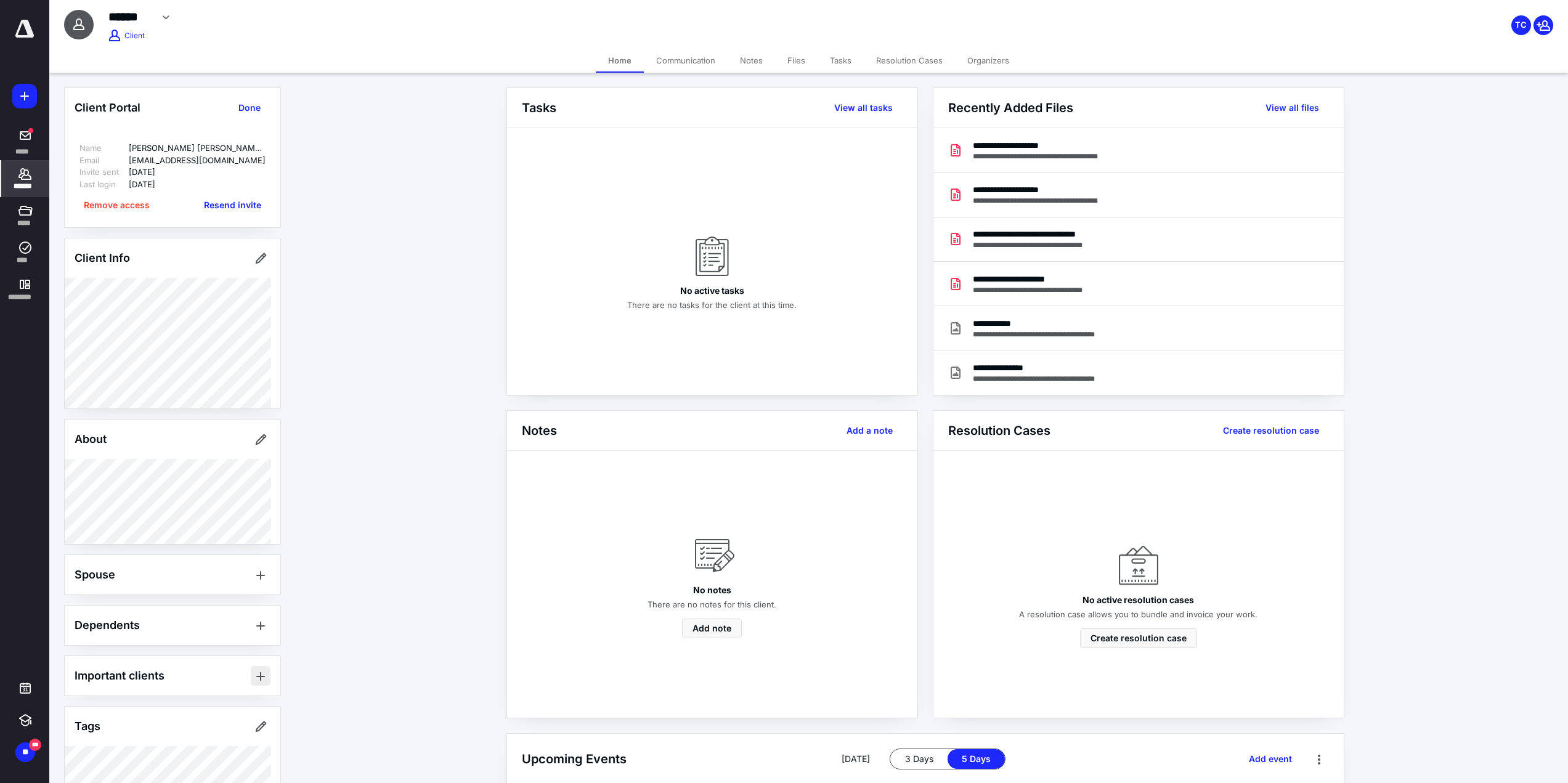 click at bounding box center [261, 676] 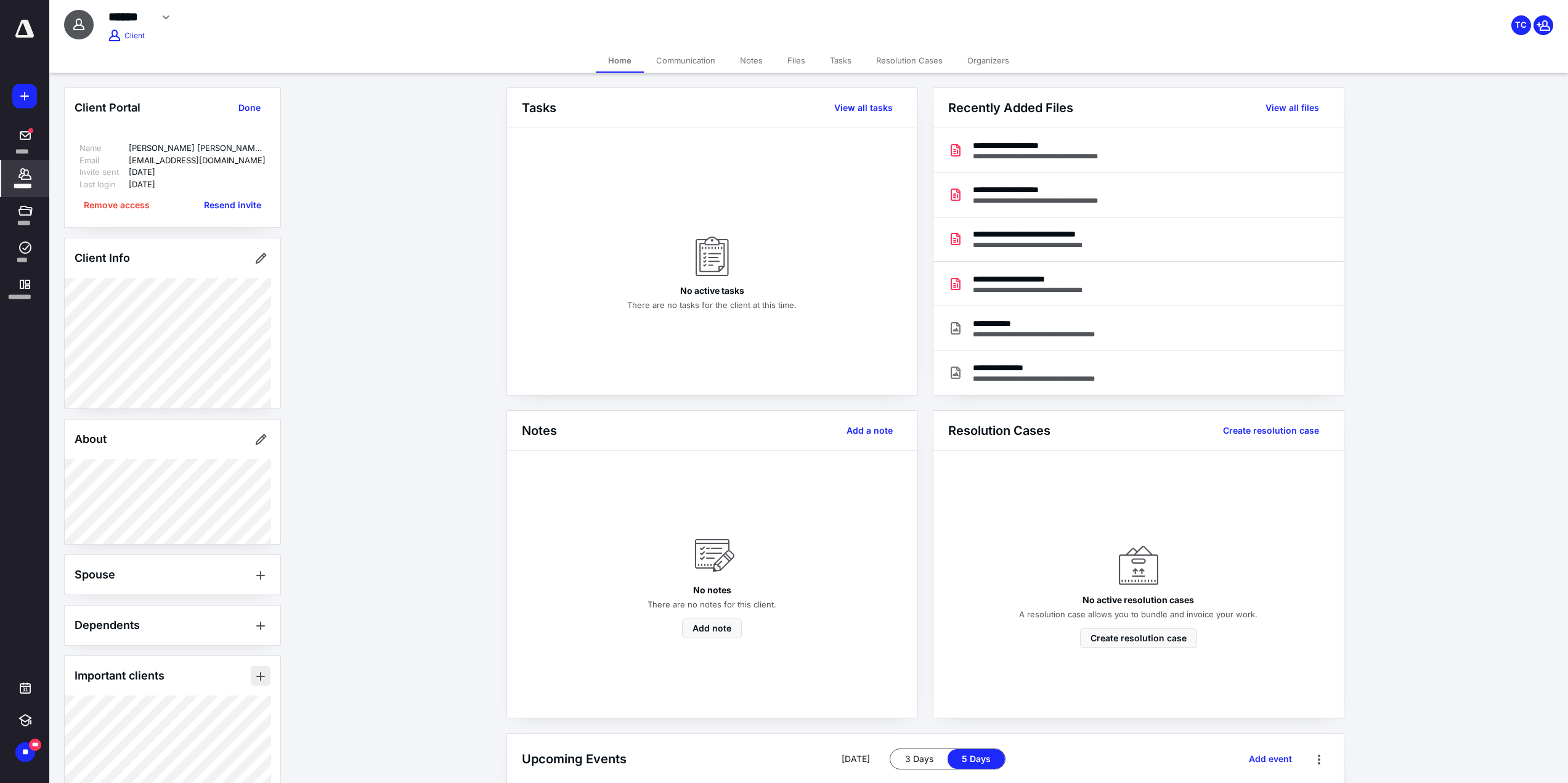 click at bounding box center [261, 676] 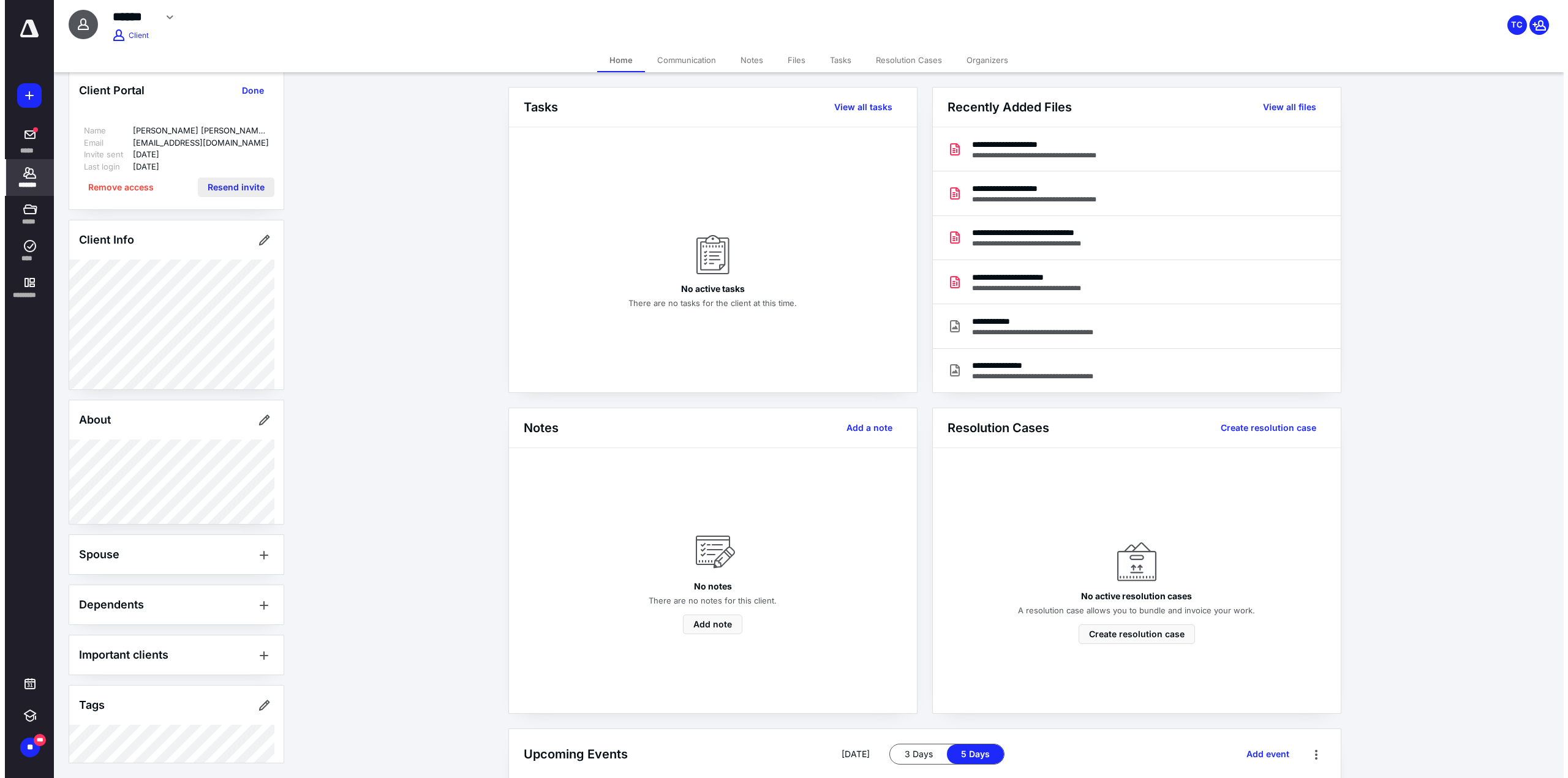 scroll, scrollTop: 0, scrollLeft: 0, axis: both 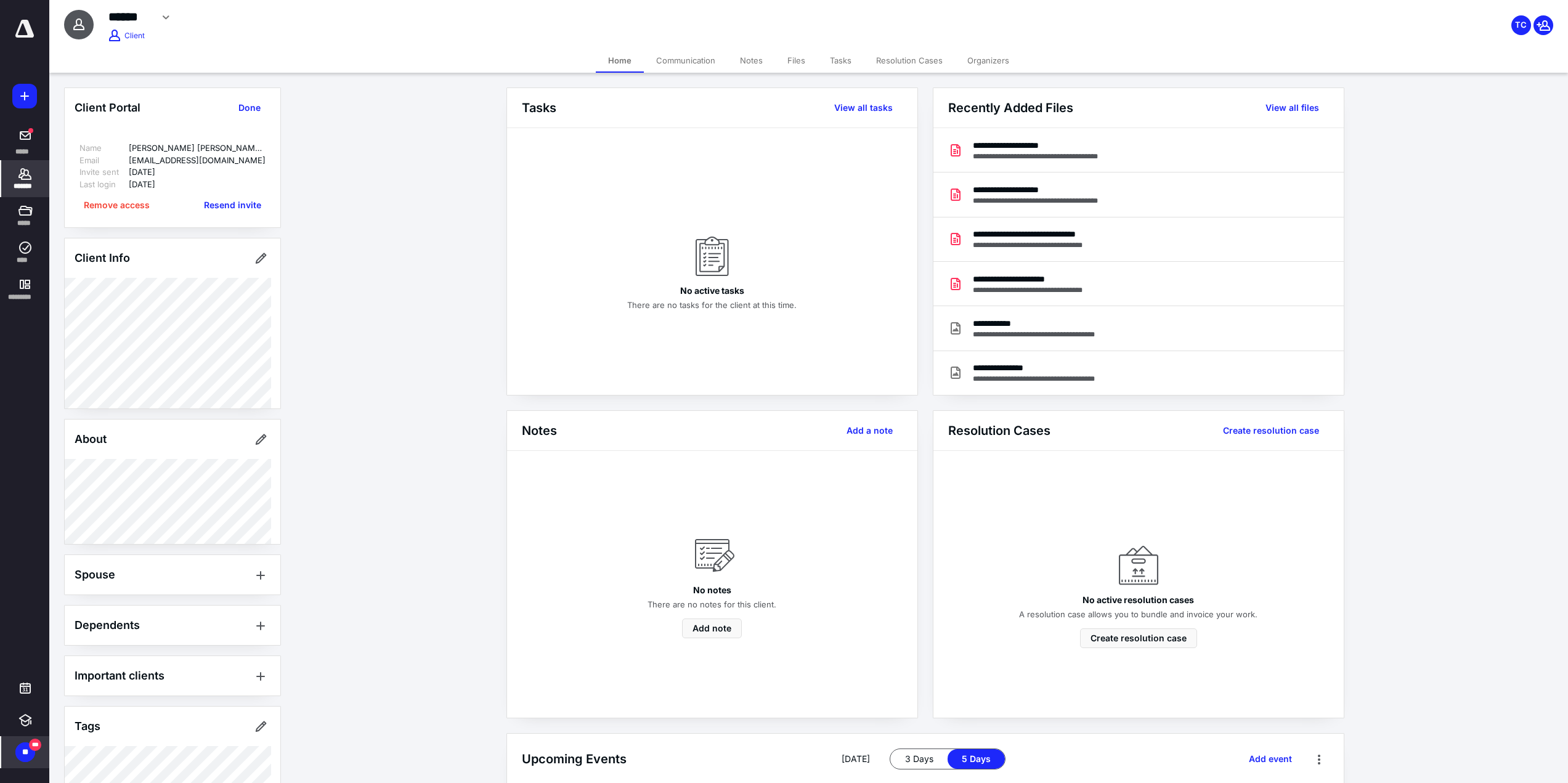 click on "**" at bounding box center [25, 752] 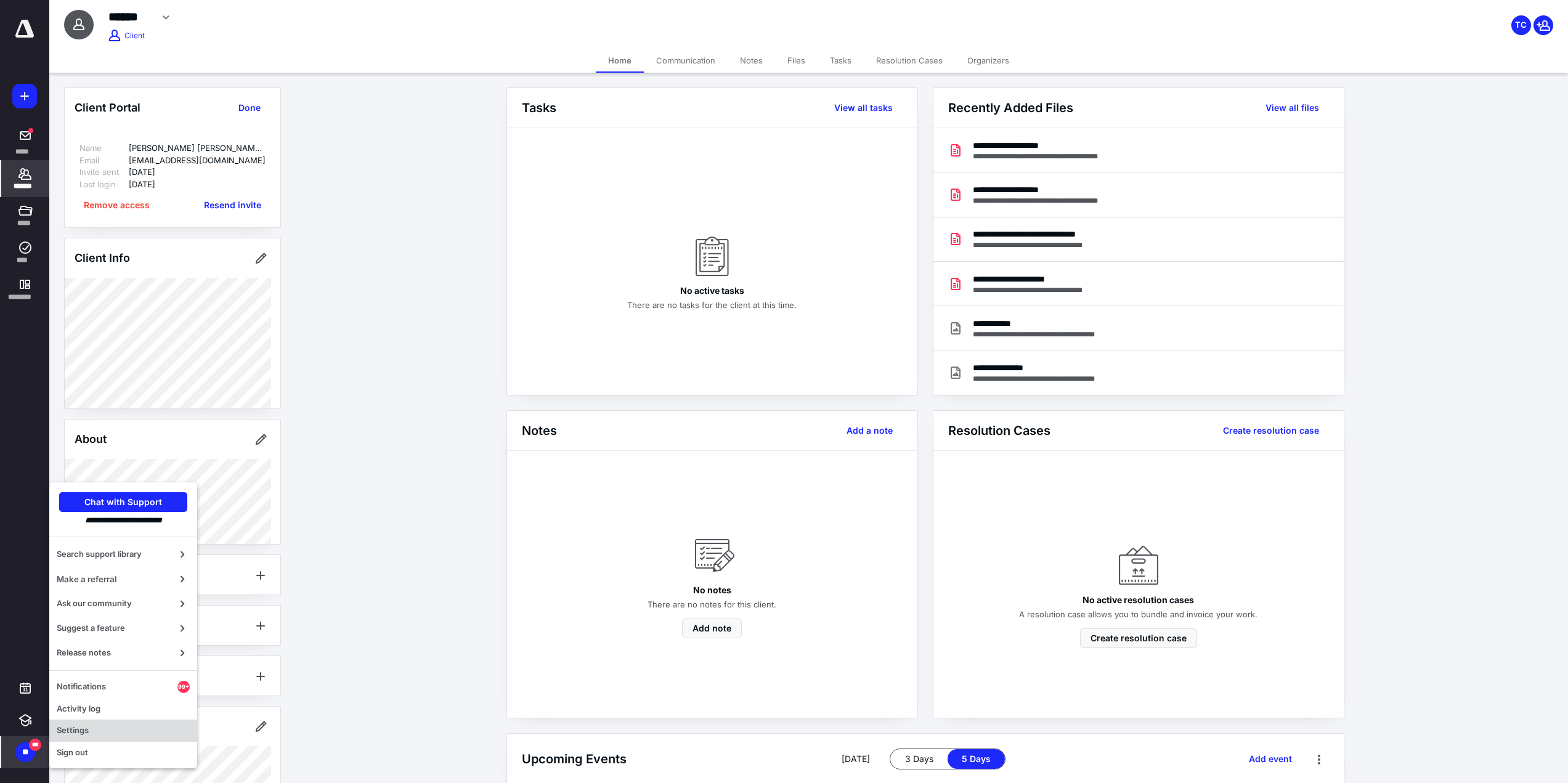 click on "Settings" at bounding box center (123, 731) 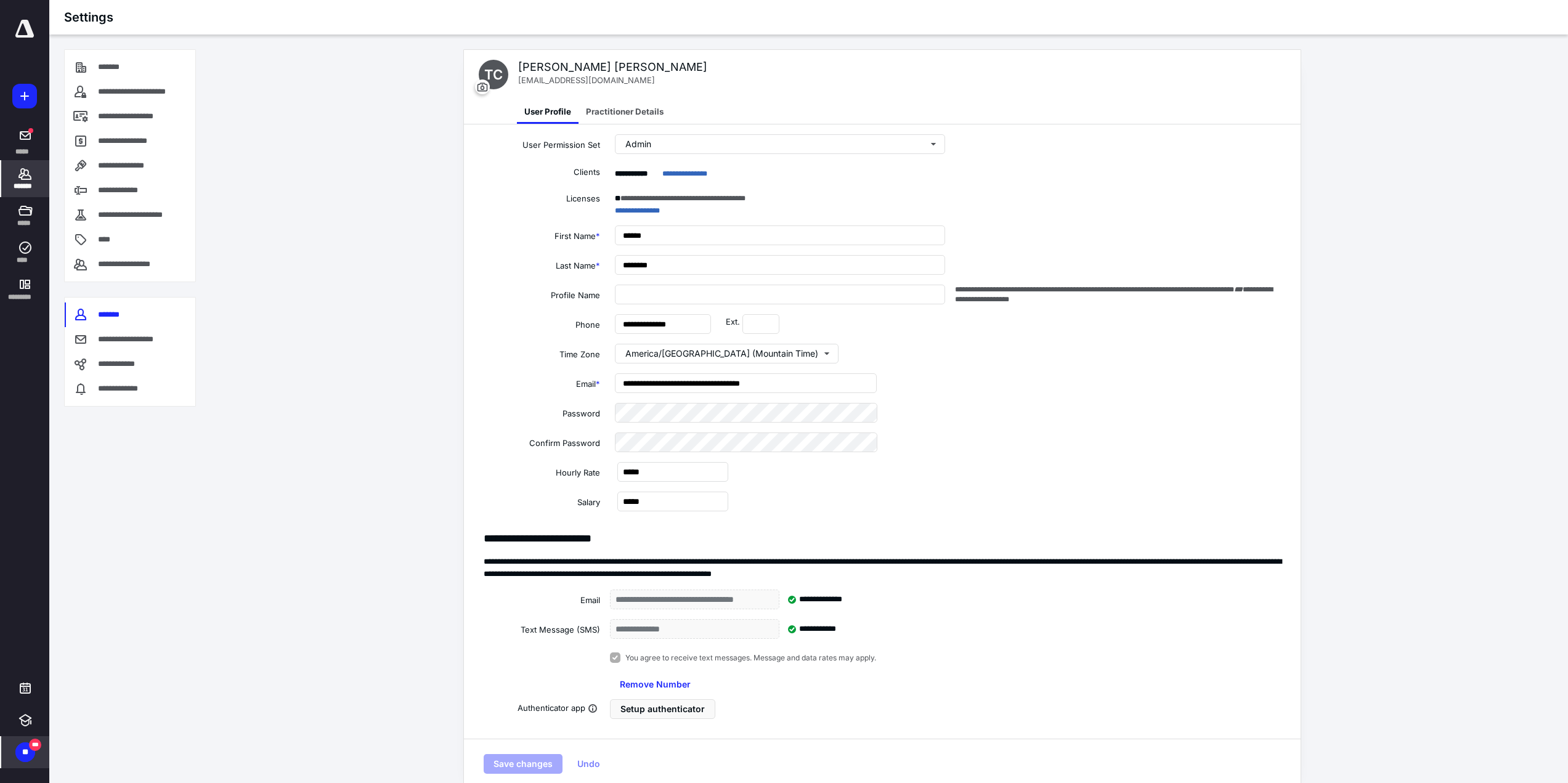 click on "*******" at bounding box center [25, 186] 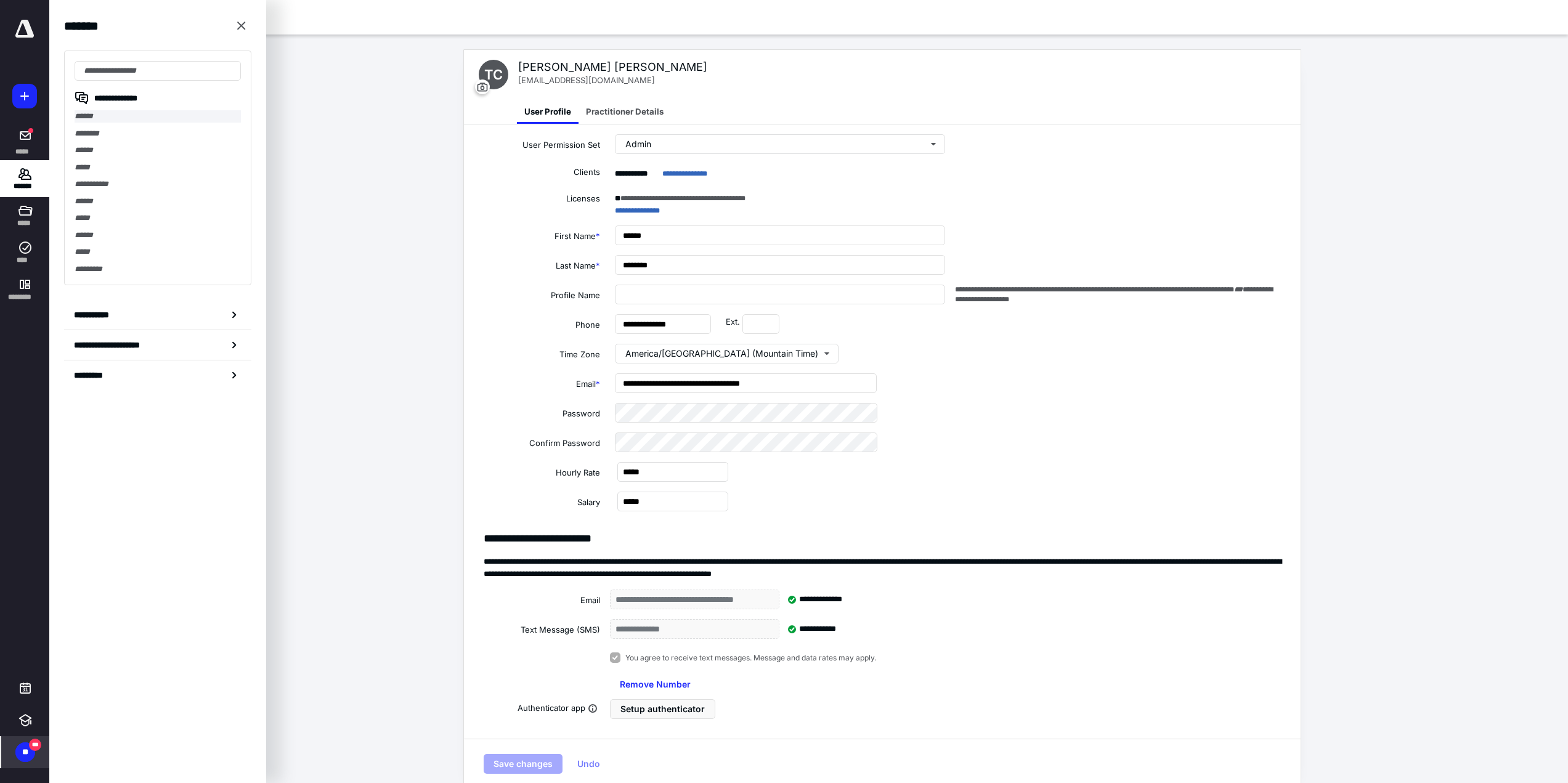 click on "******" at bounding box center (158, 116) 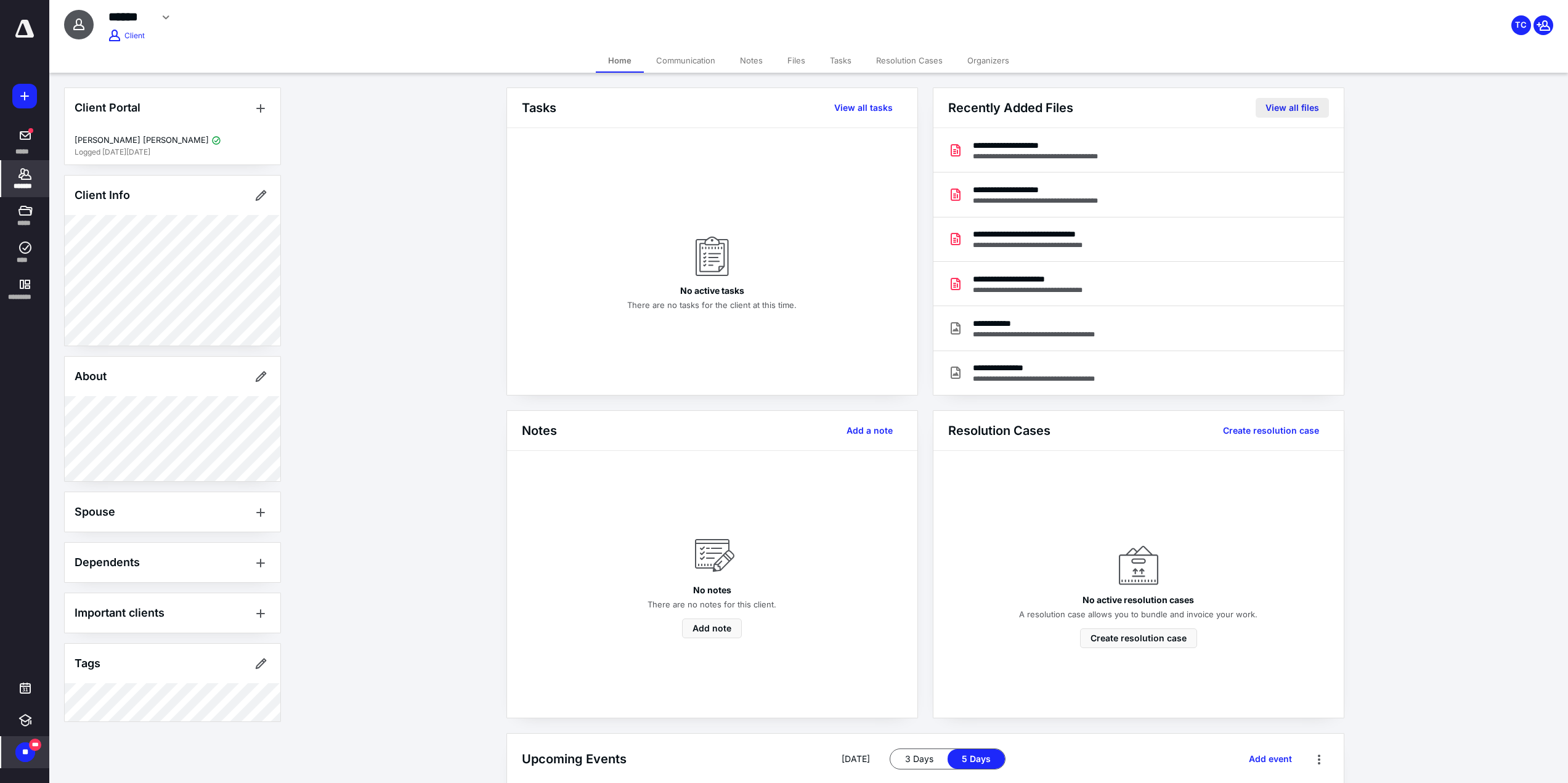 click on "View all files" at bounding box center [1292, 108] 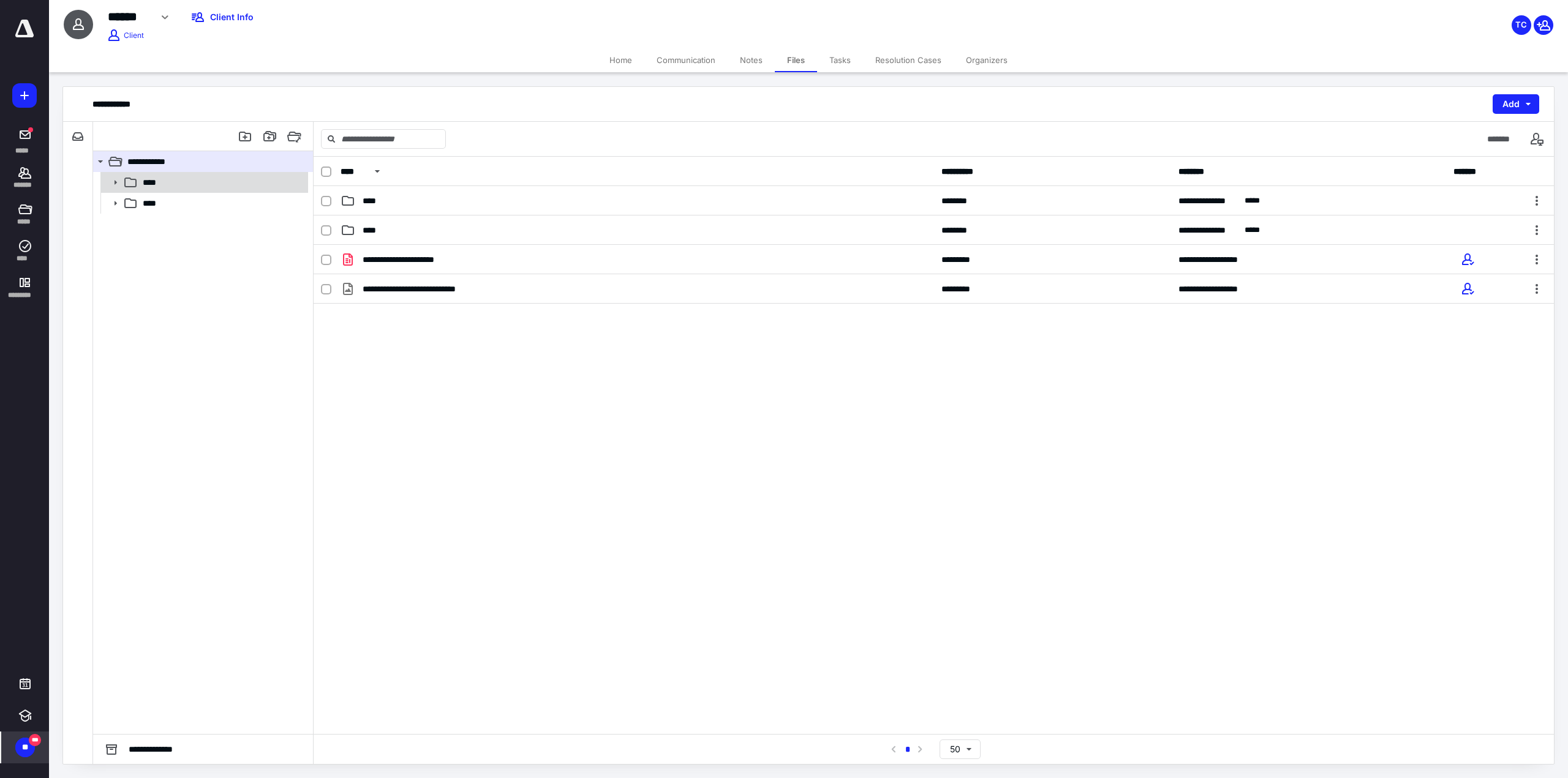 click 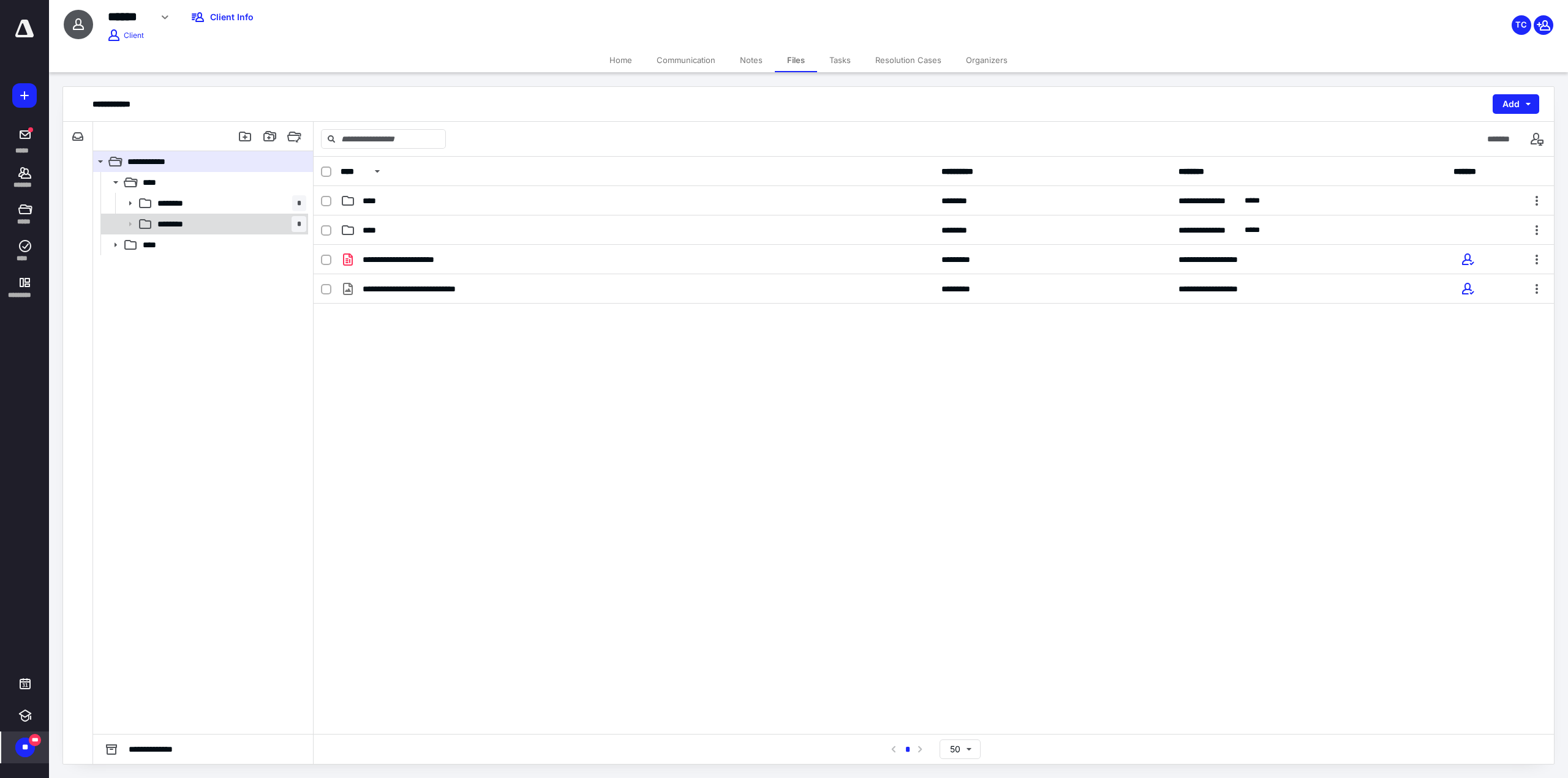 click on "********" at bounding box center [175, 224] 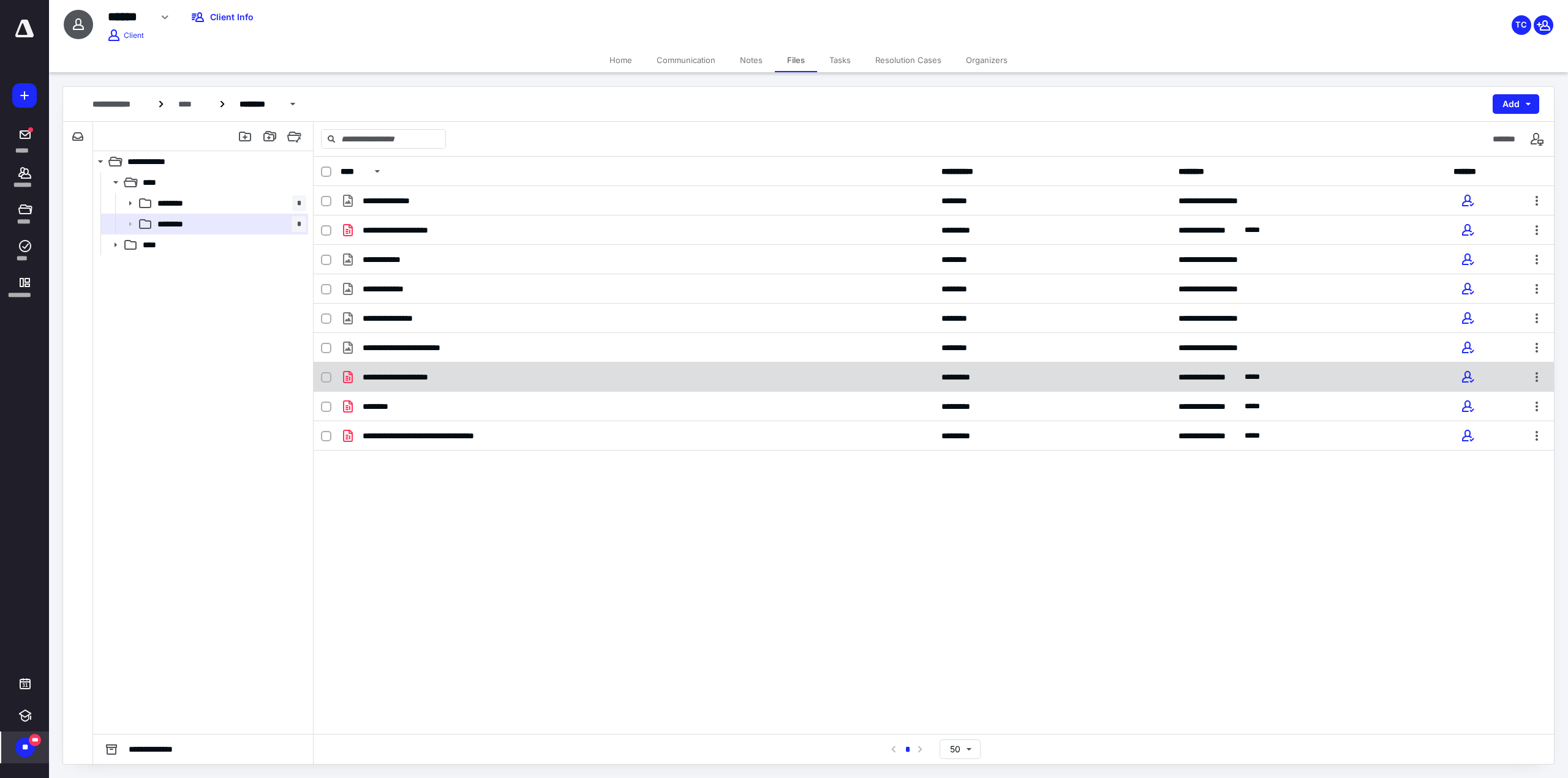 click on "**********" at bounding box center (412, 377) 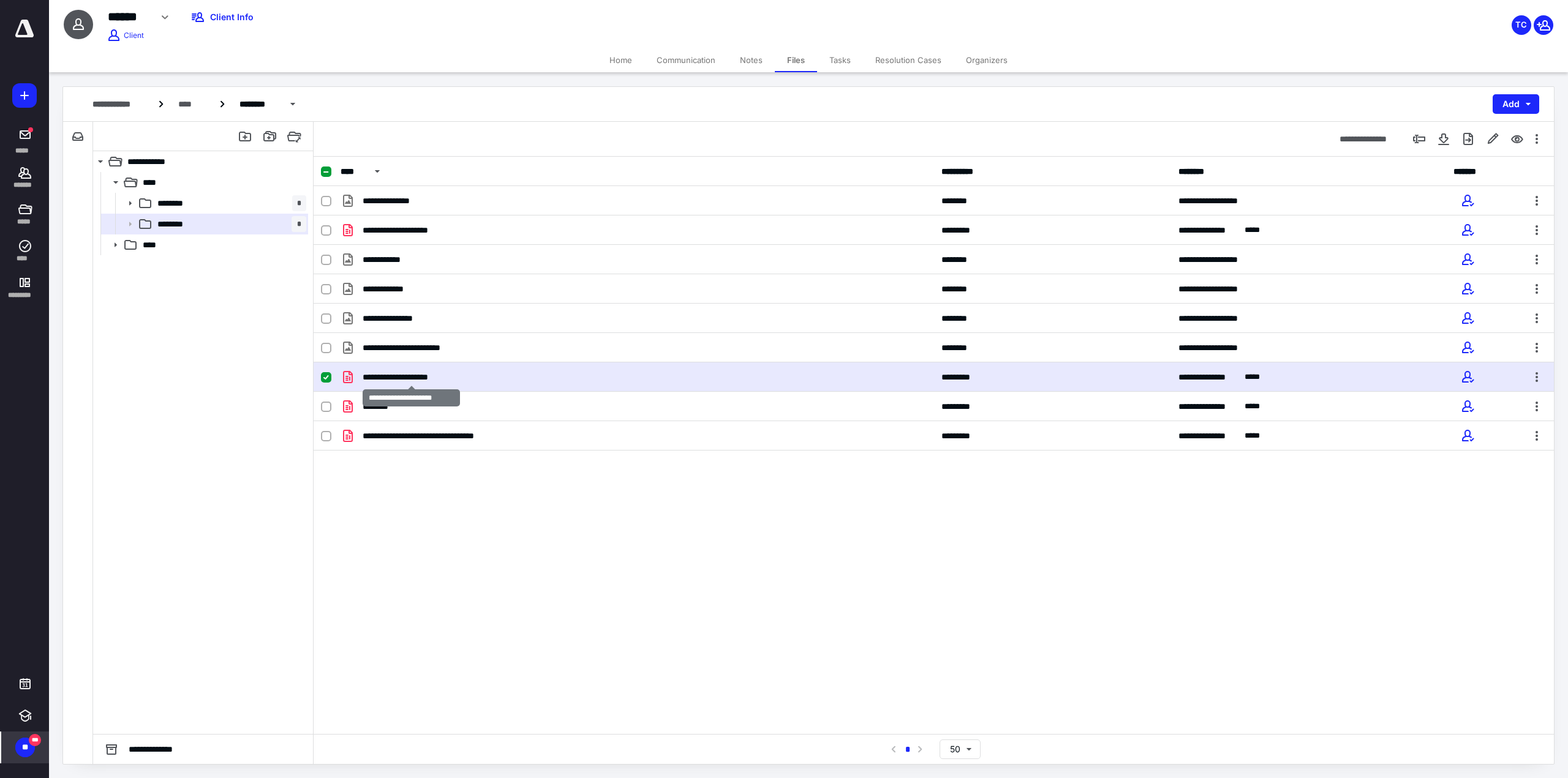 click on "**********" at bounding box center (412, 377) 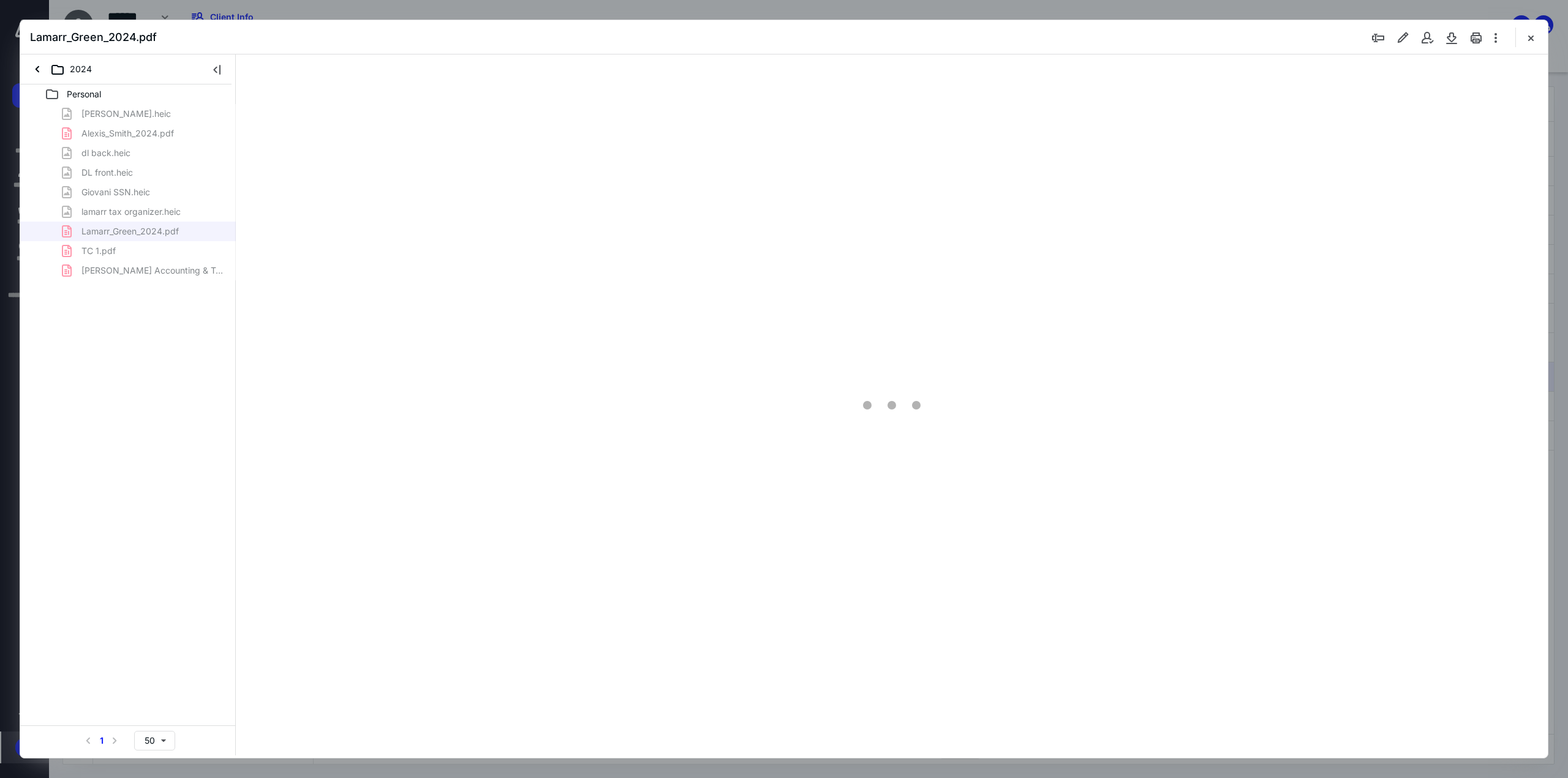 scroll, scrollTop: 0, scrollLeft: 0, axis: both 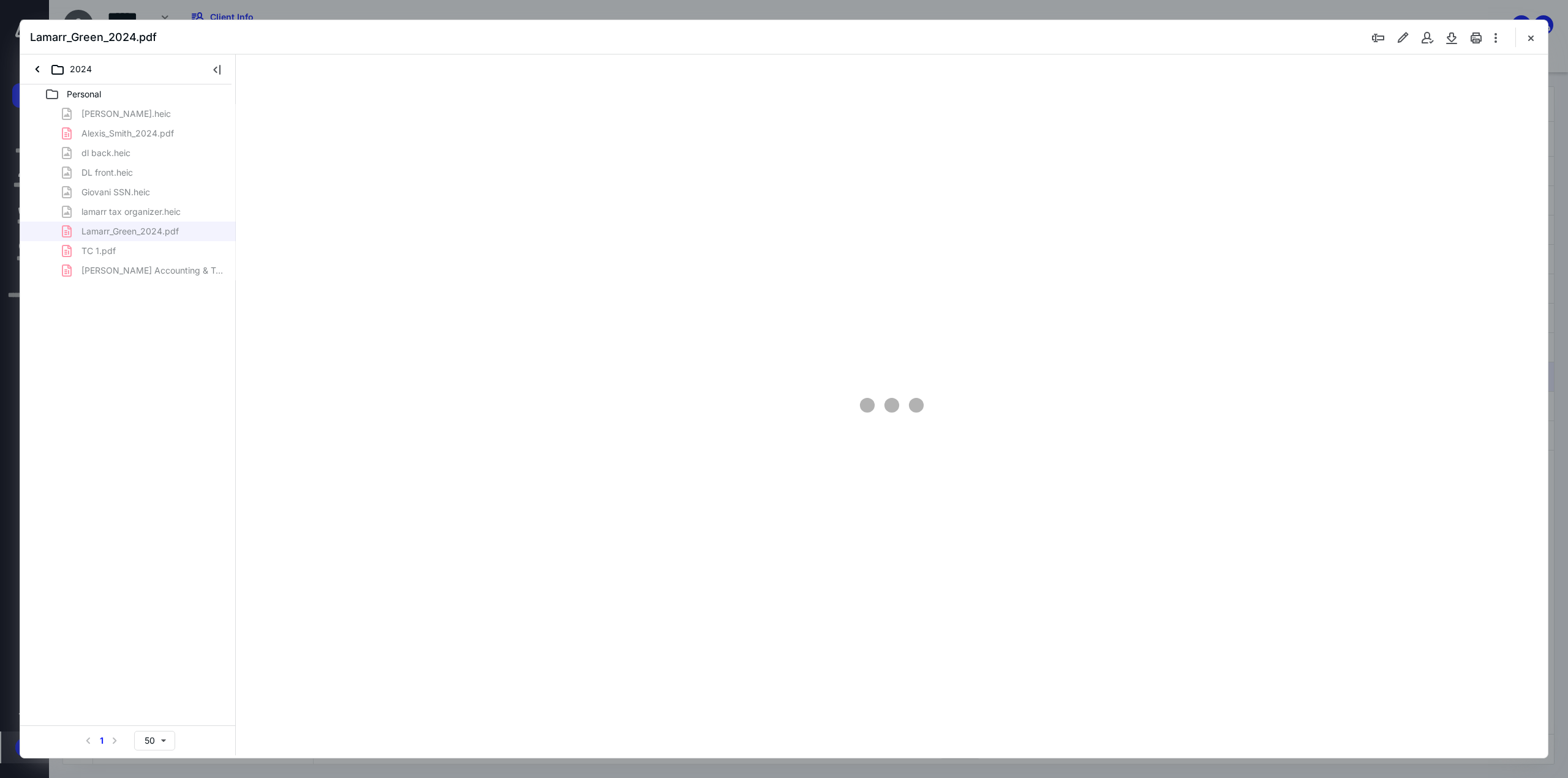 type on "126" 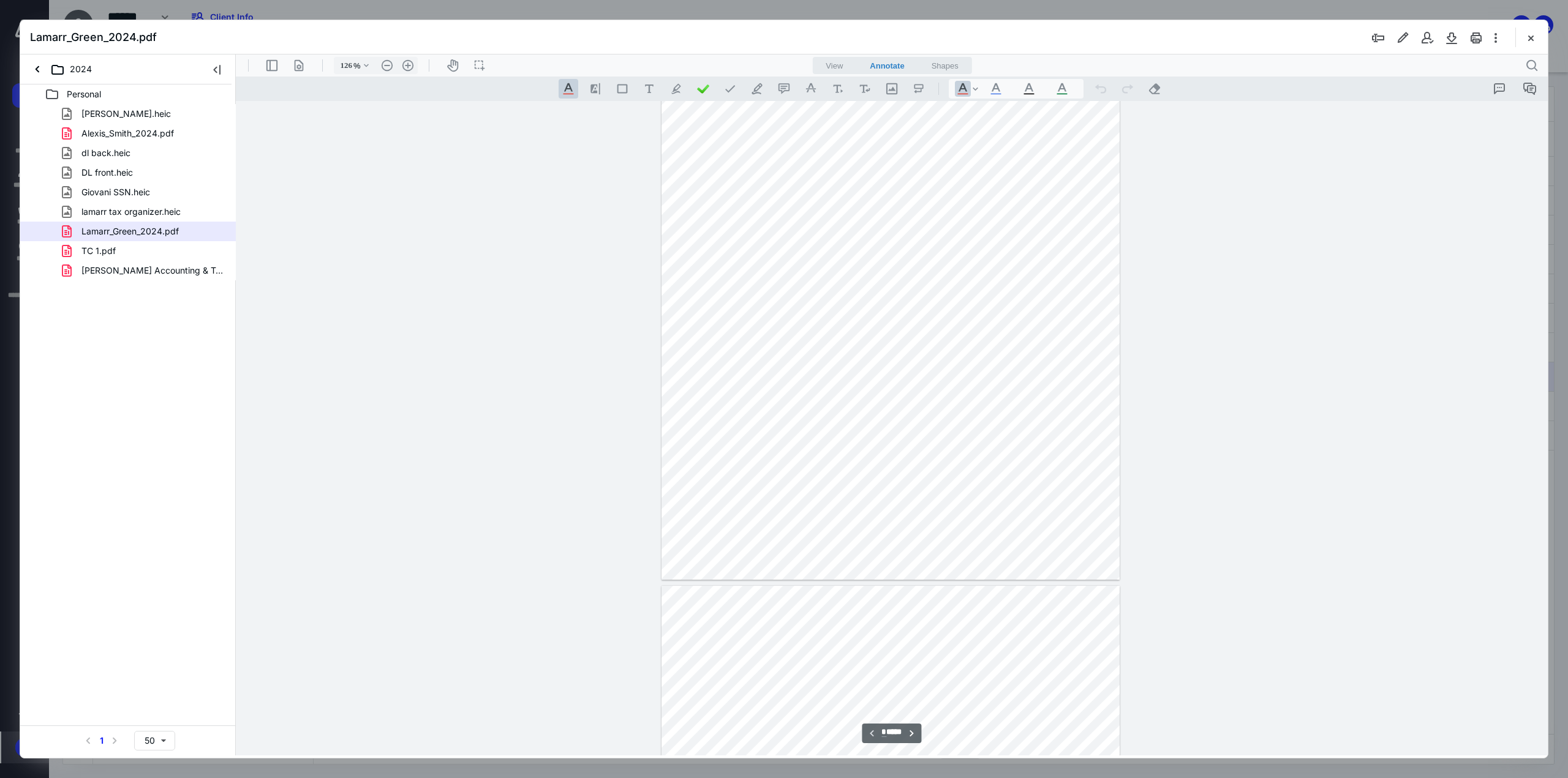 type on "*" 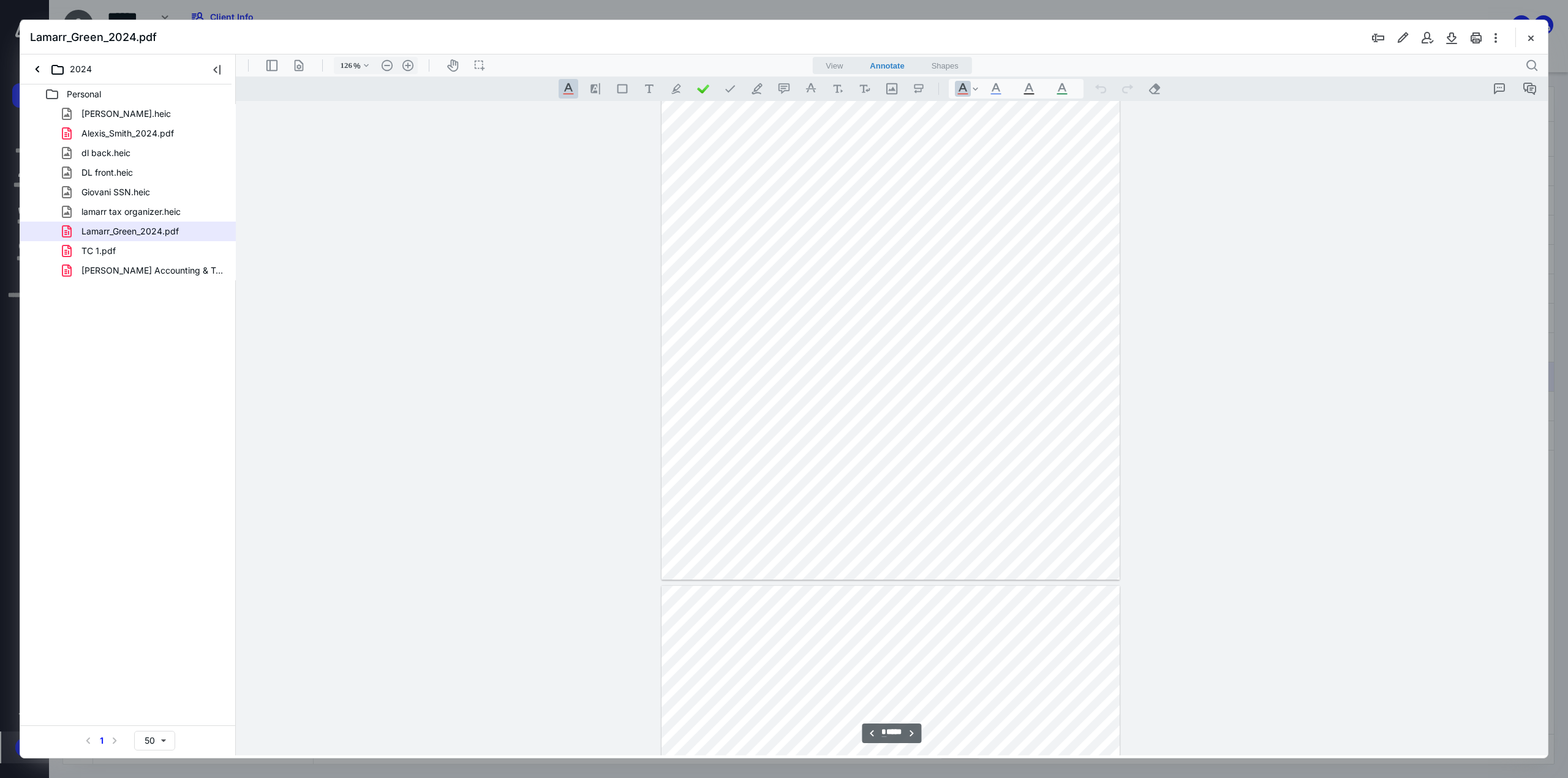 scroll, scrollTop: 478, scrollLeft: 0, axis: vertical 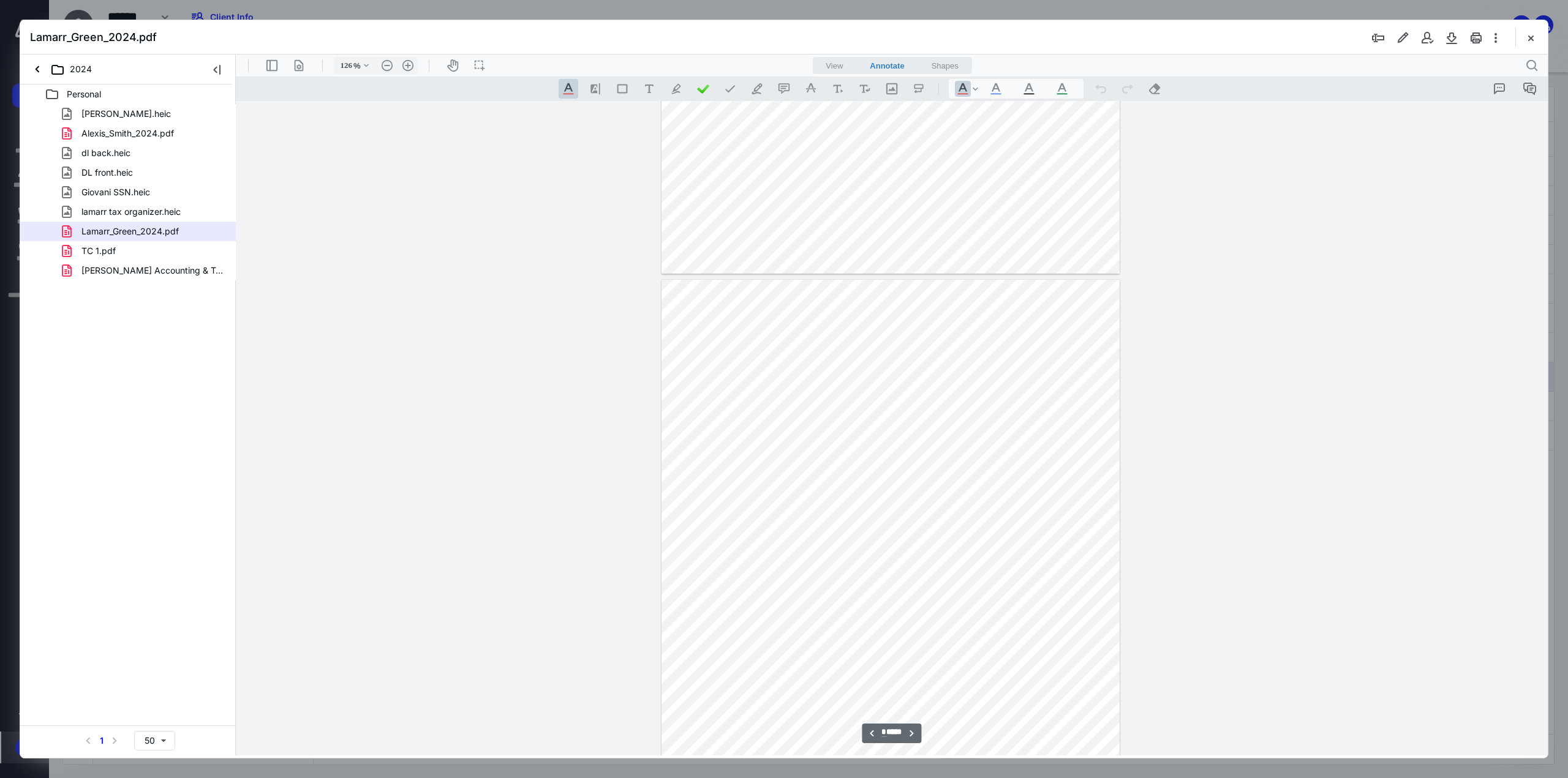 drag, startPoint x: 1530, startPoint y: 39, endPoint x: 1507, endPoint y: 41, distance: 23.086793 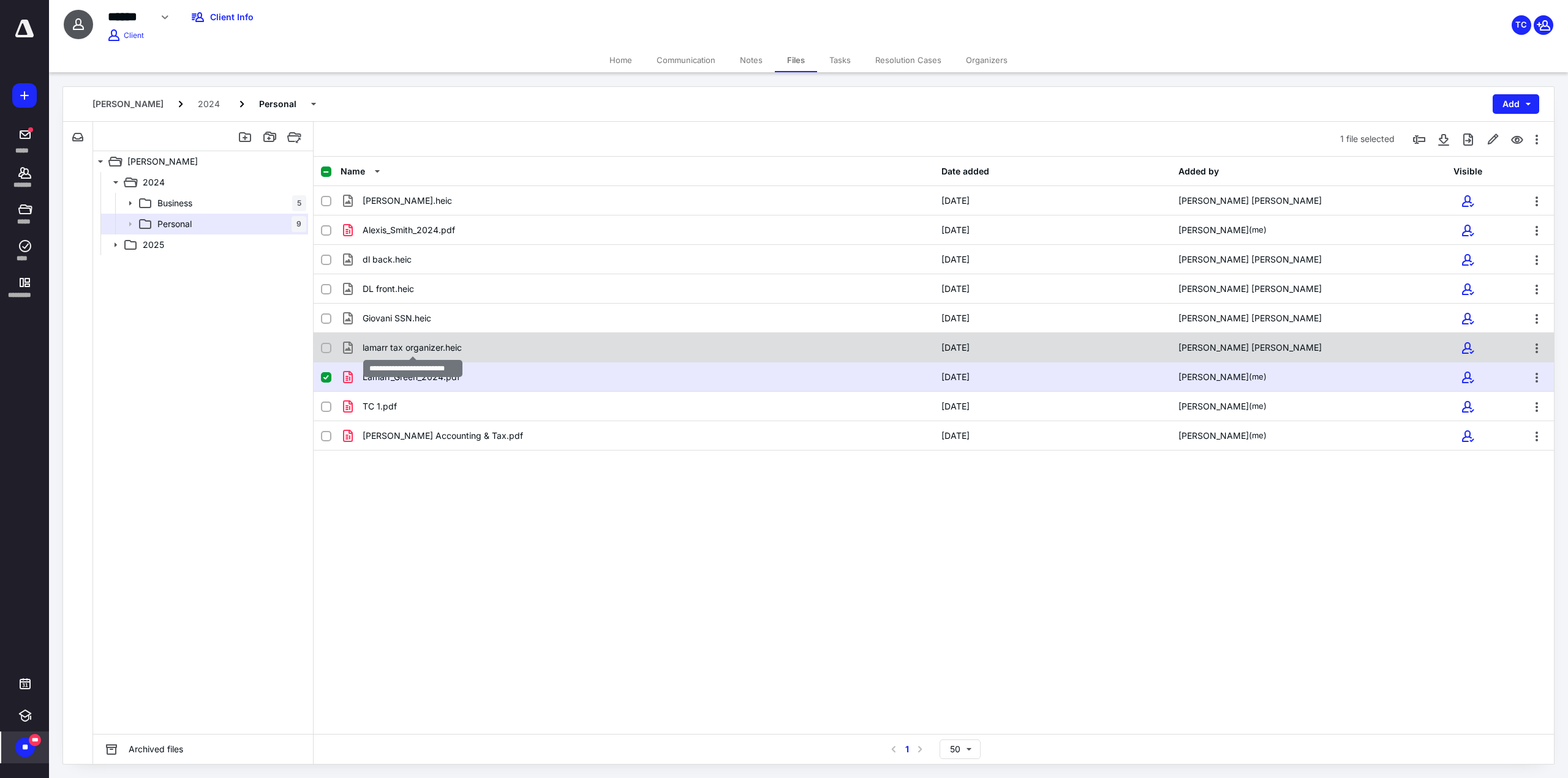 click on "lamarr tax organizer.heic" at bounding box center [412, 348] 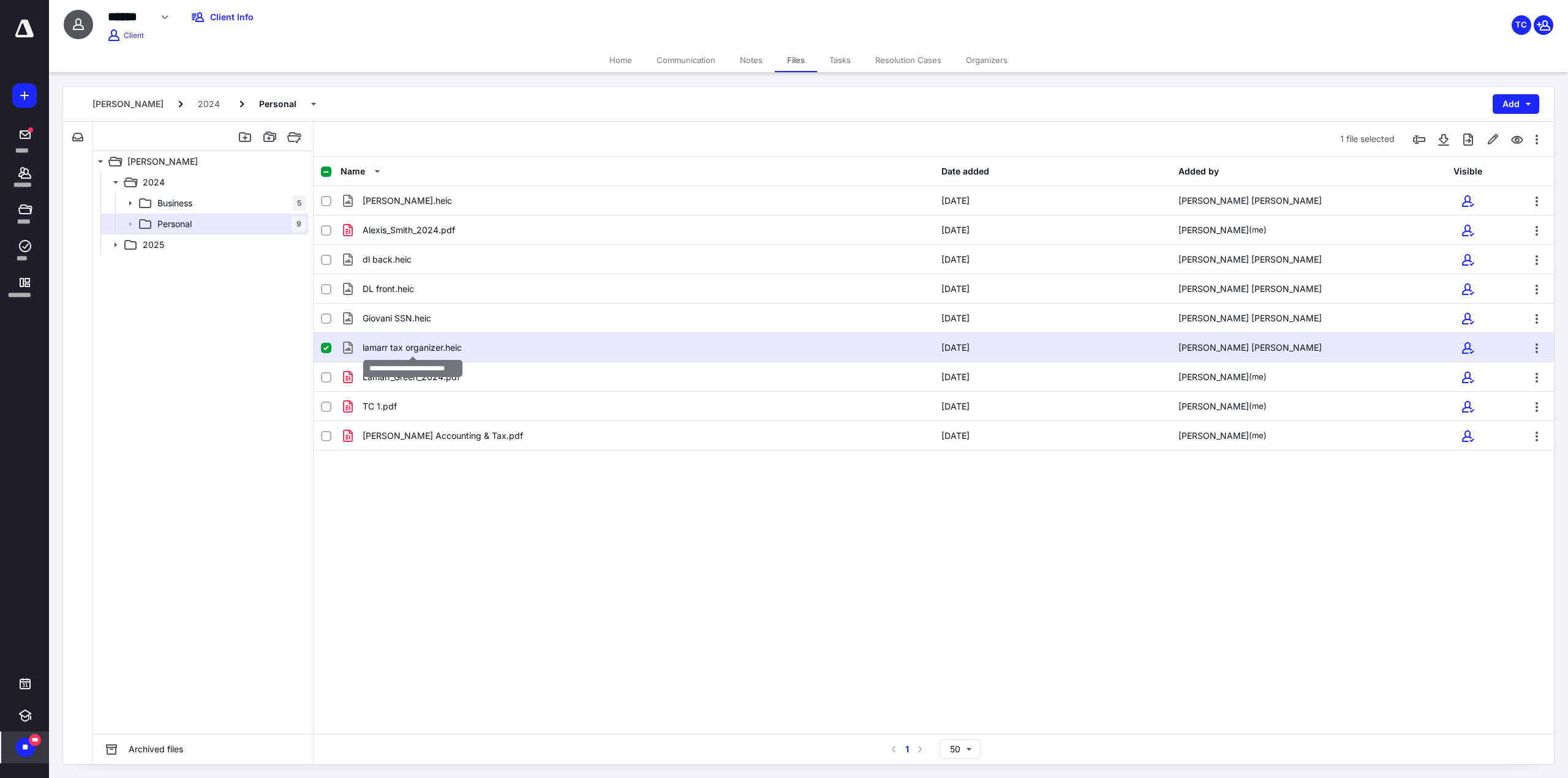 click on "lamarr tax organizer.heic" at bounding box center [412, 348] 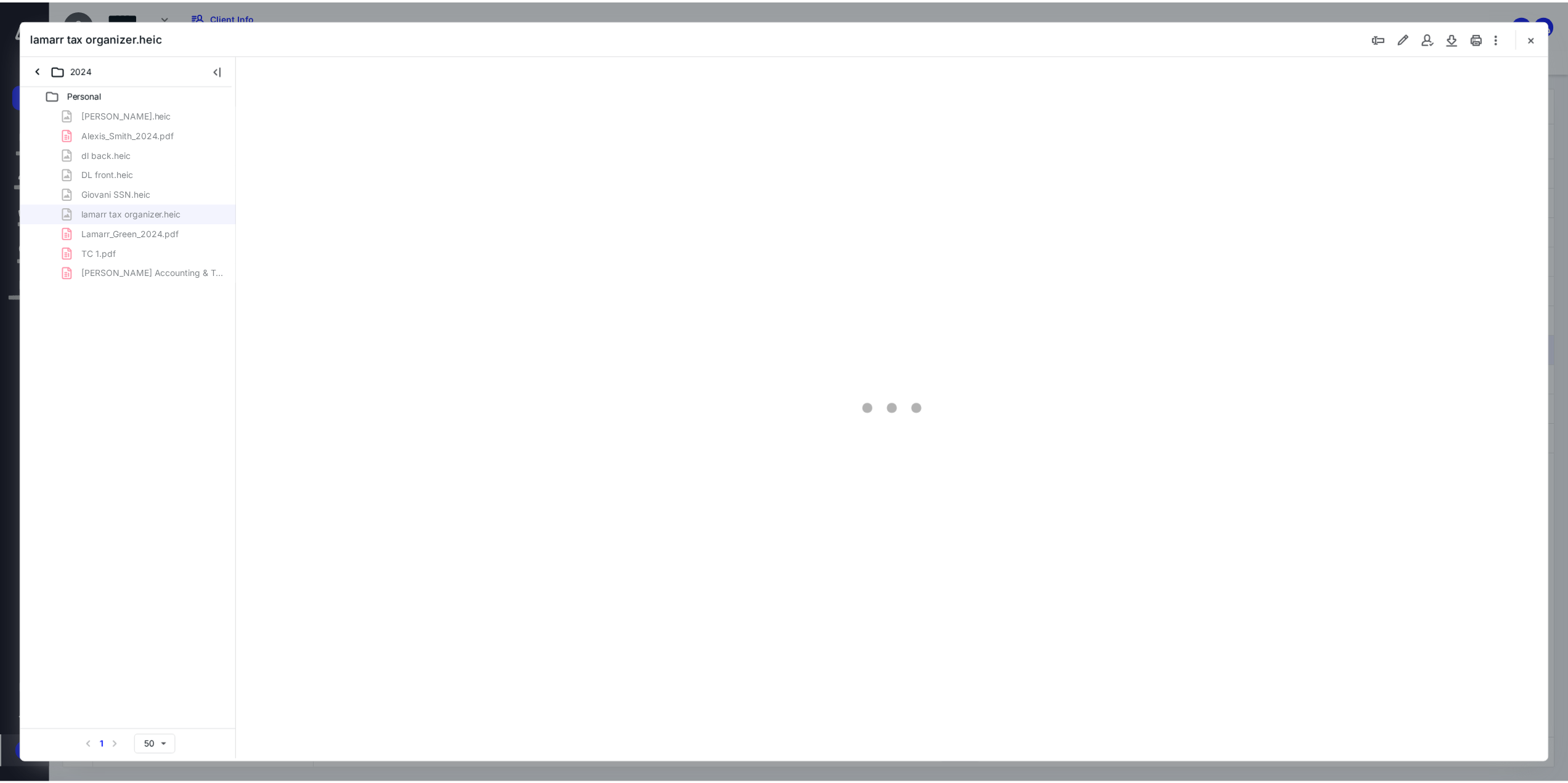 scroll, scrollTop: 0, scrollLeft: 0, axis: both 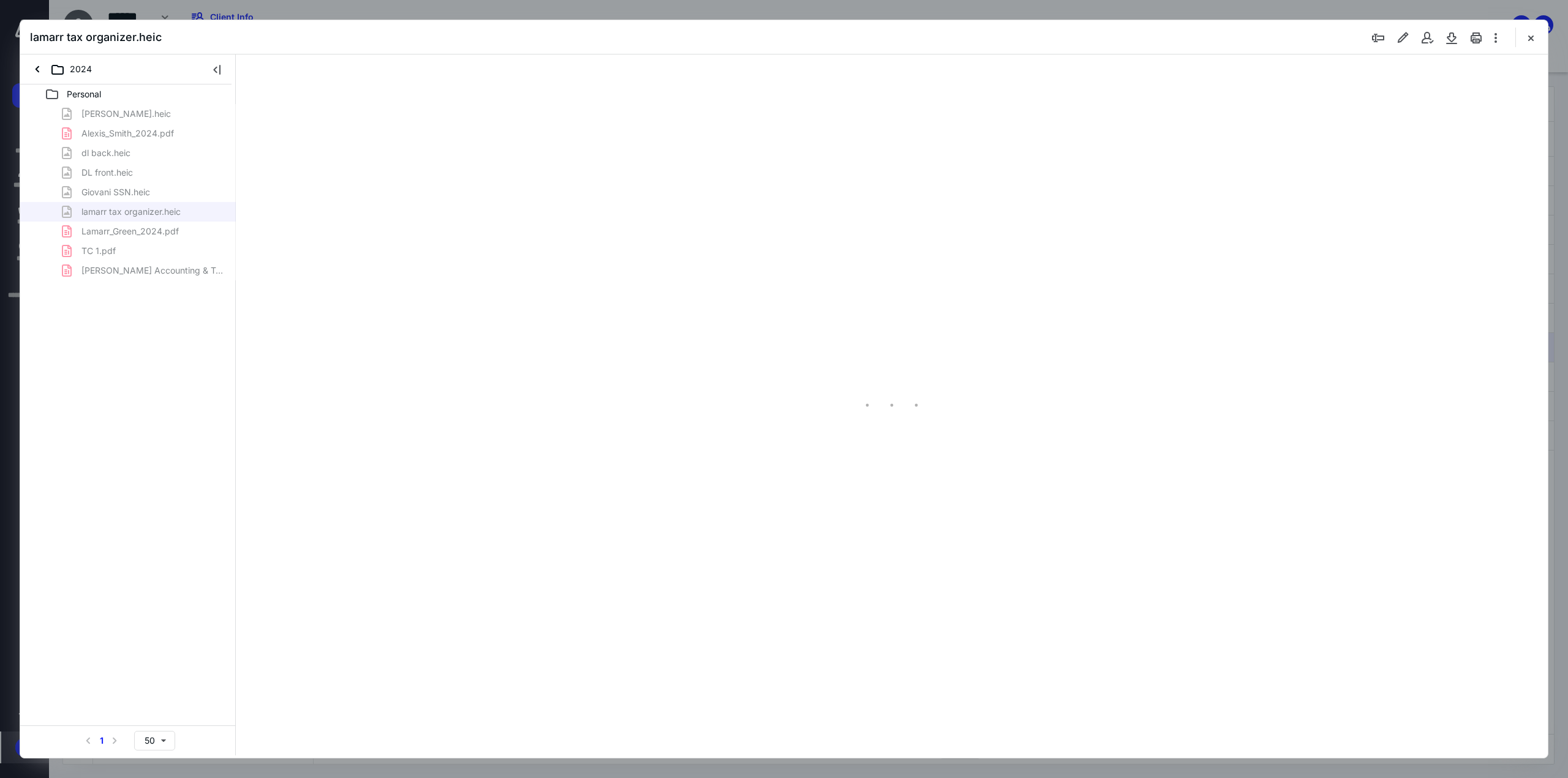 type on "27" 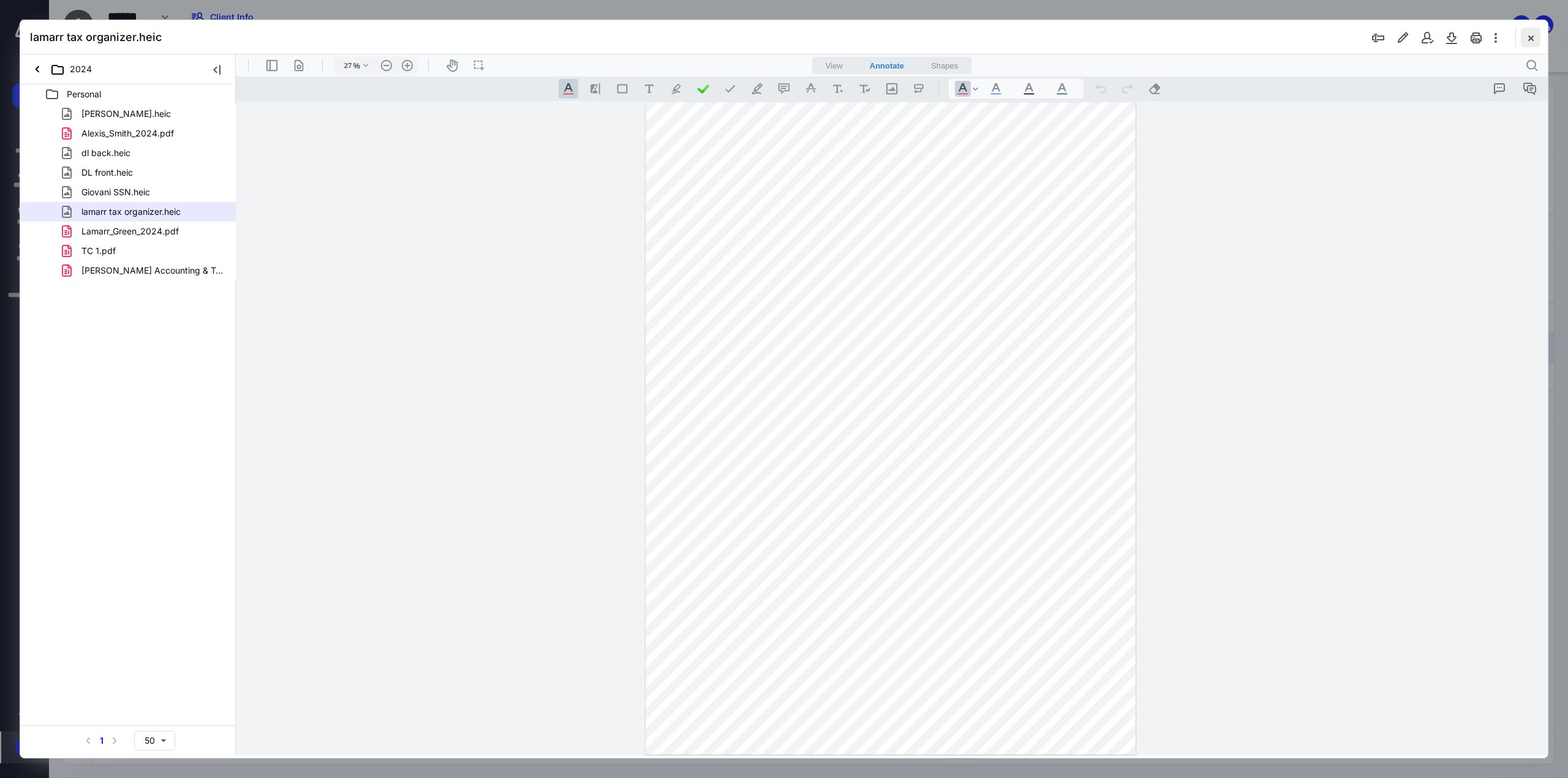 click at bounding box center [1531, 37] 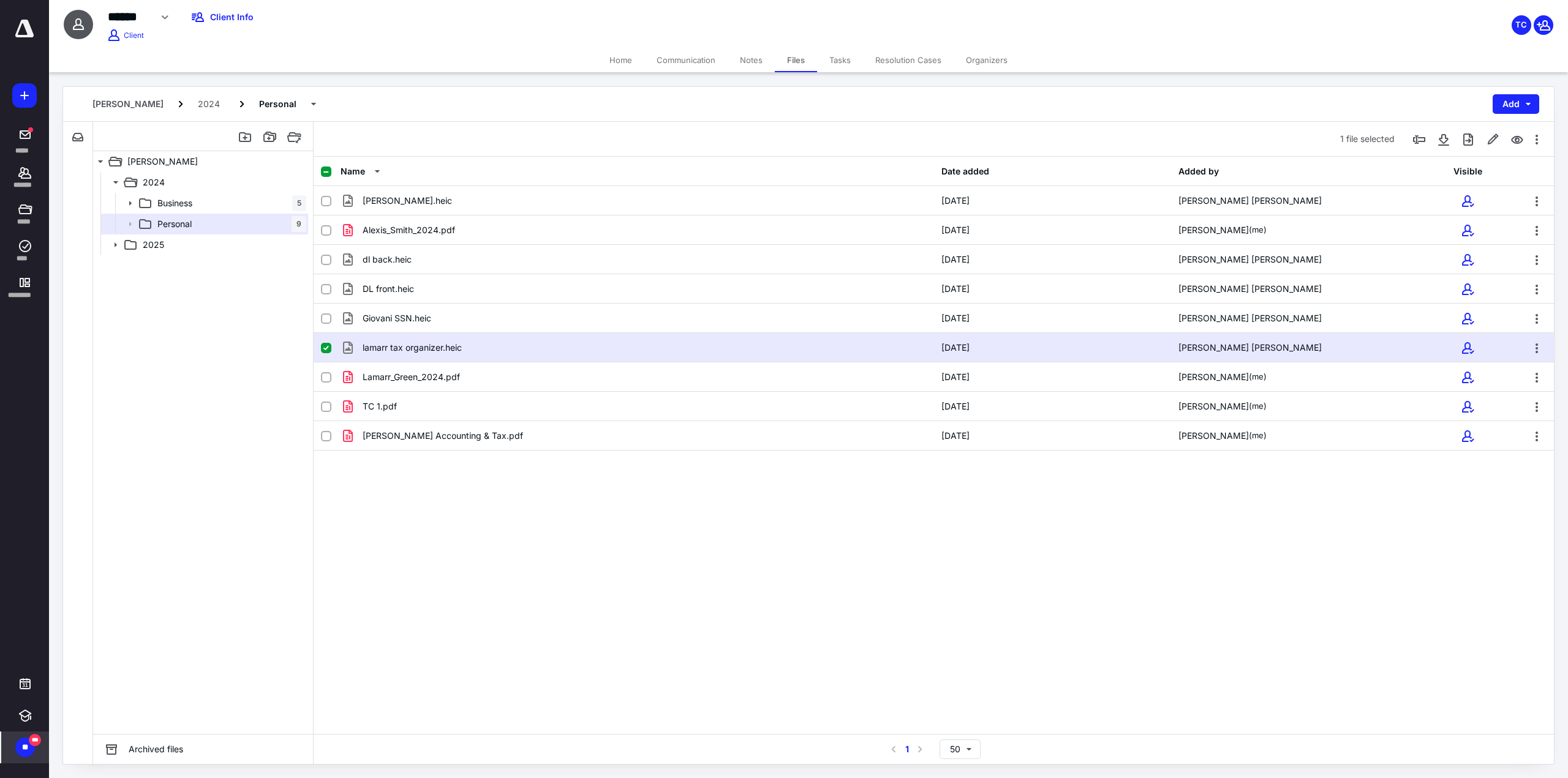click on "Home" at bounding box center [620, 60] 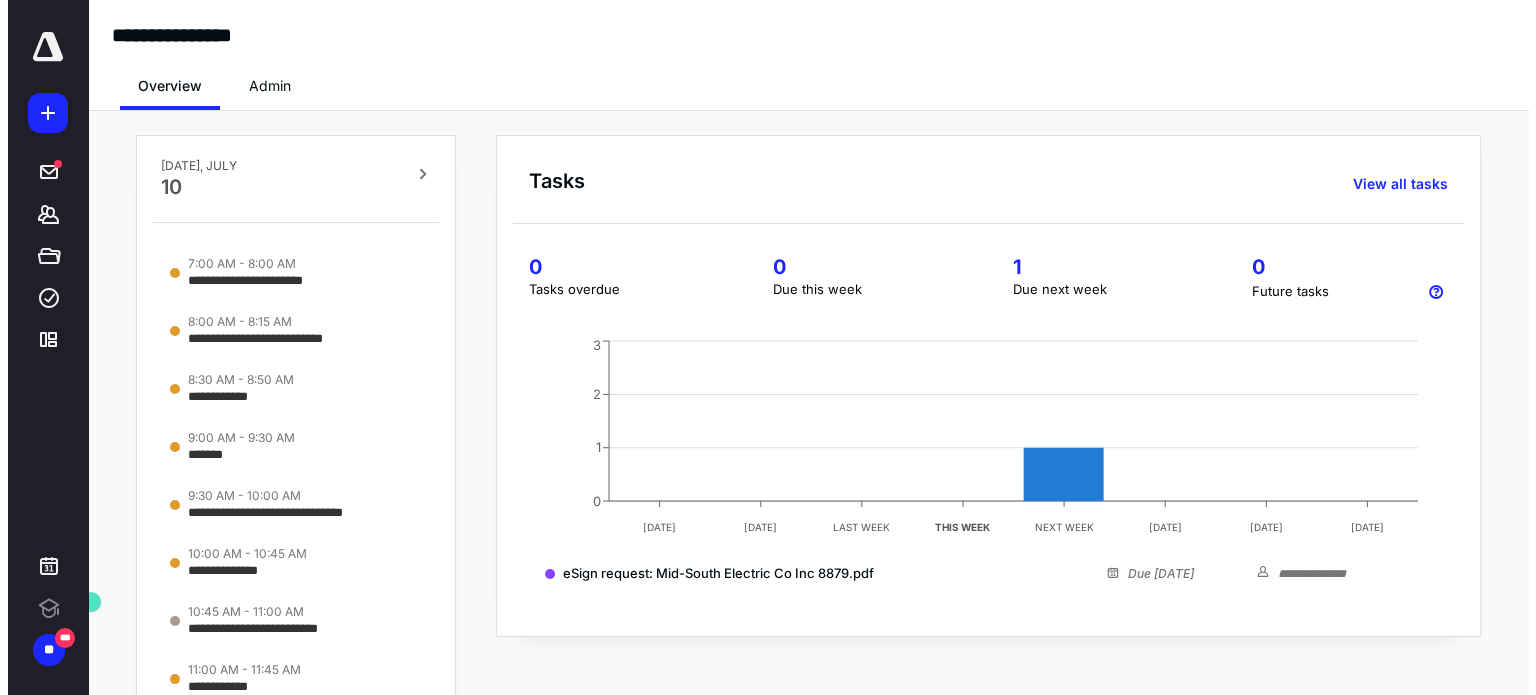 scroll, scrollTop: 0, scrollLeft: 0, axis: both 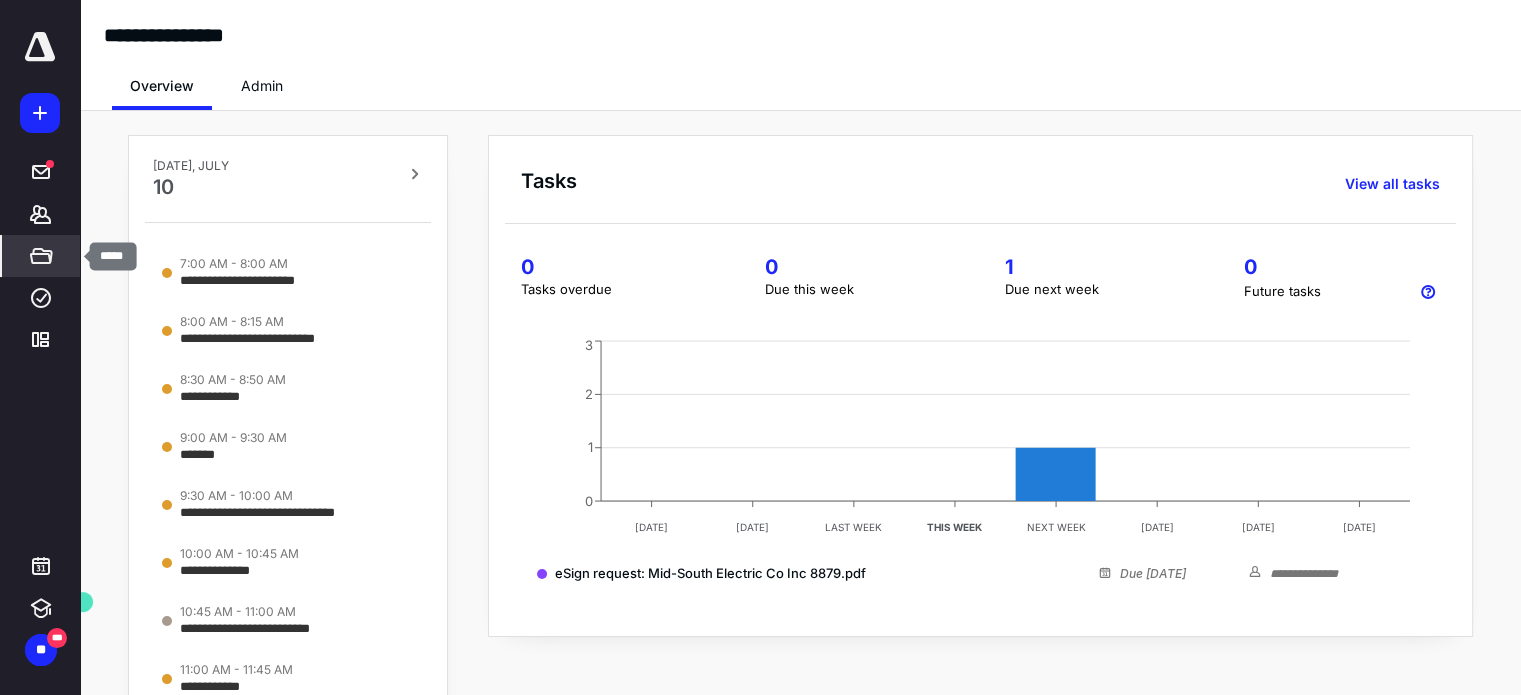 click 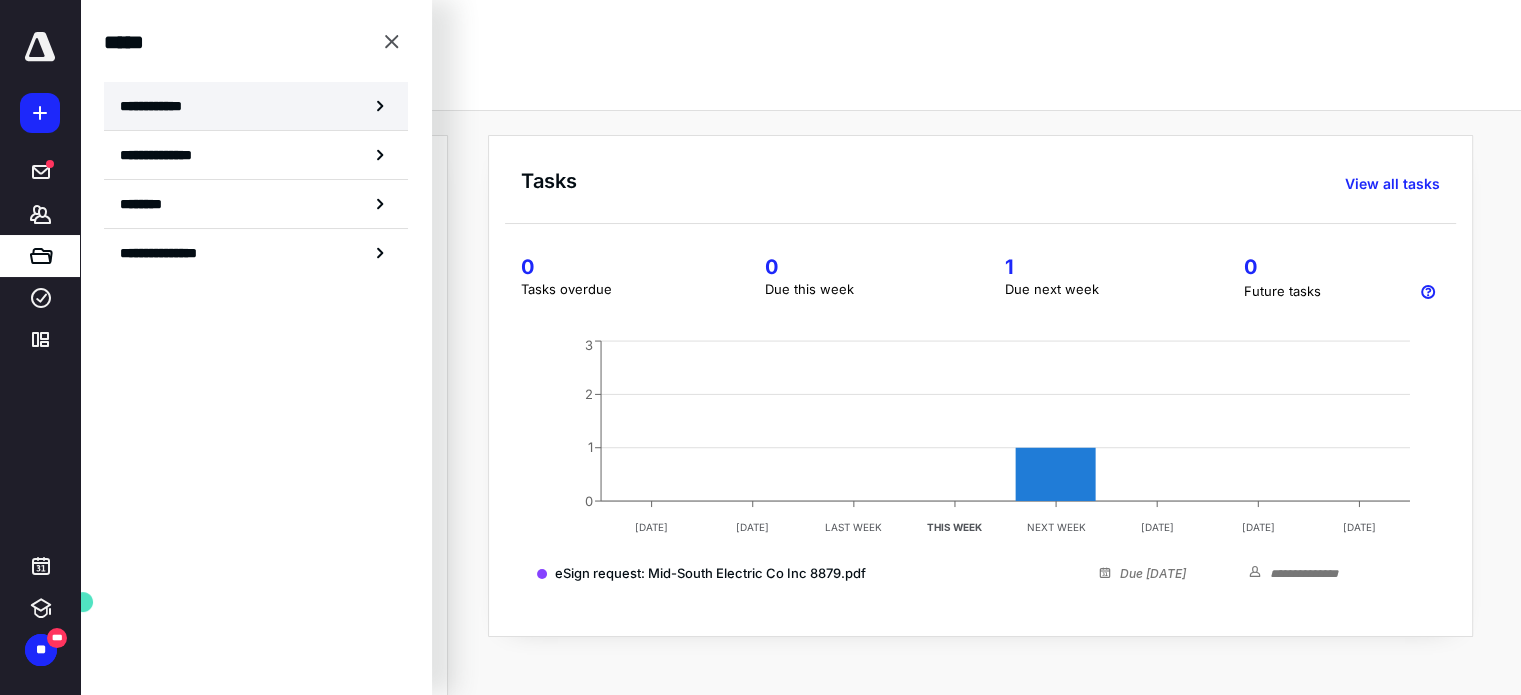 click on "**********" at bounding box center [157, 106] 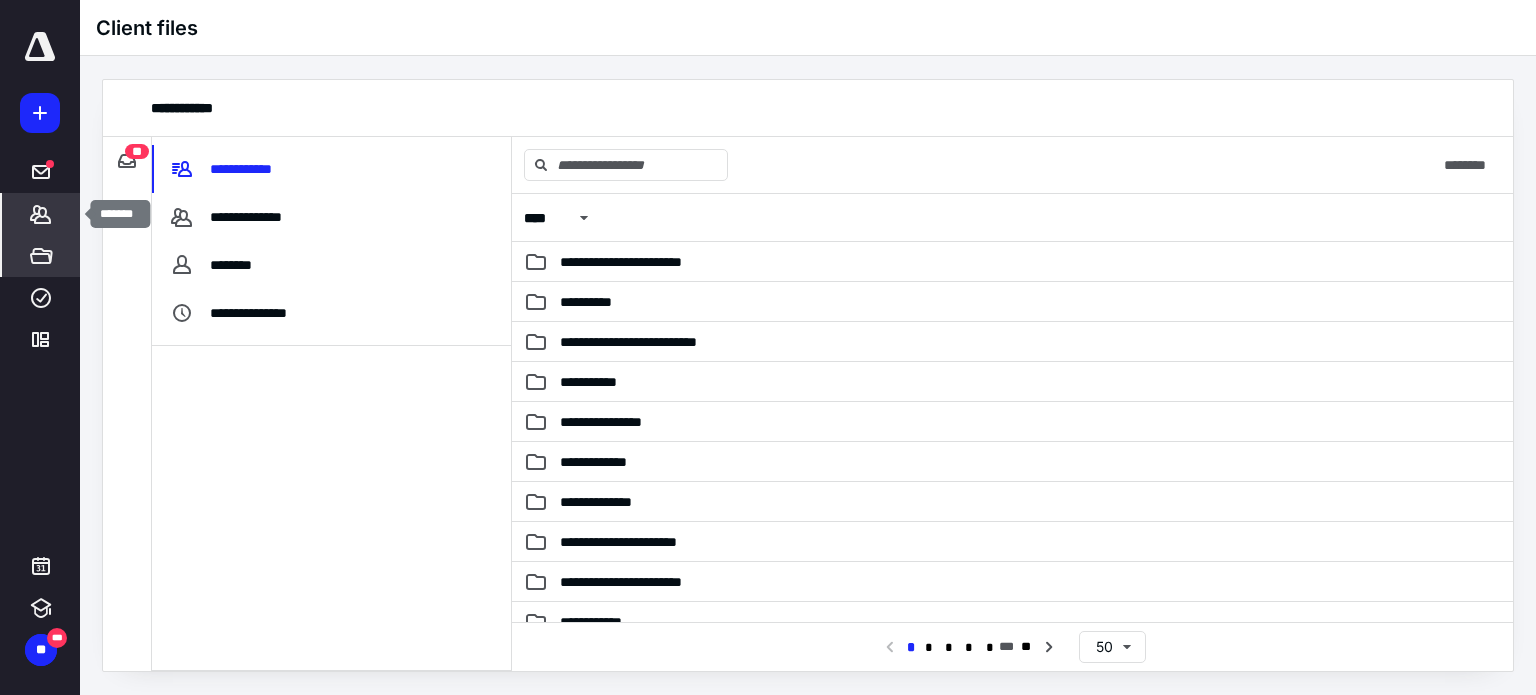 click on "*******" at bounding box center (41, 214) 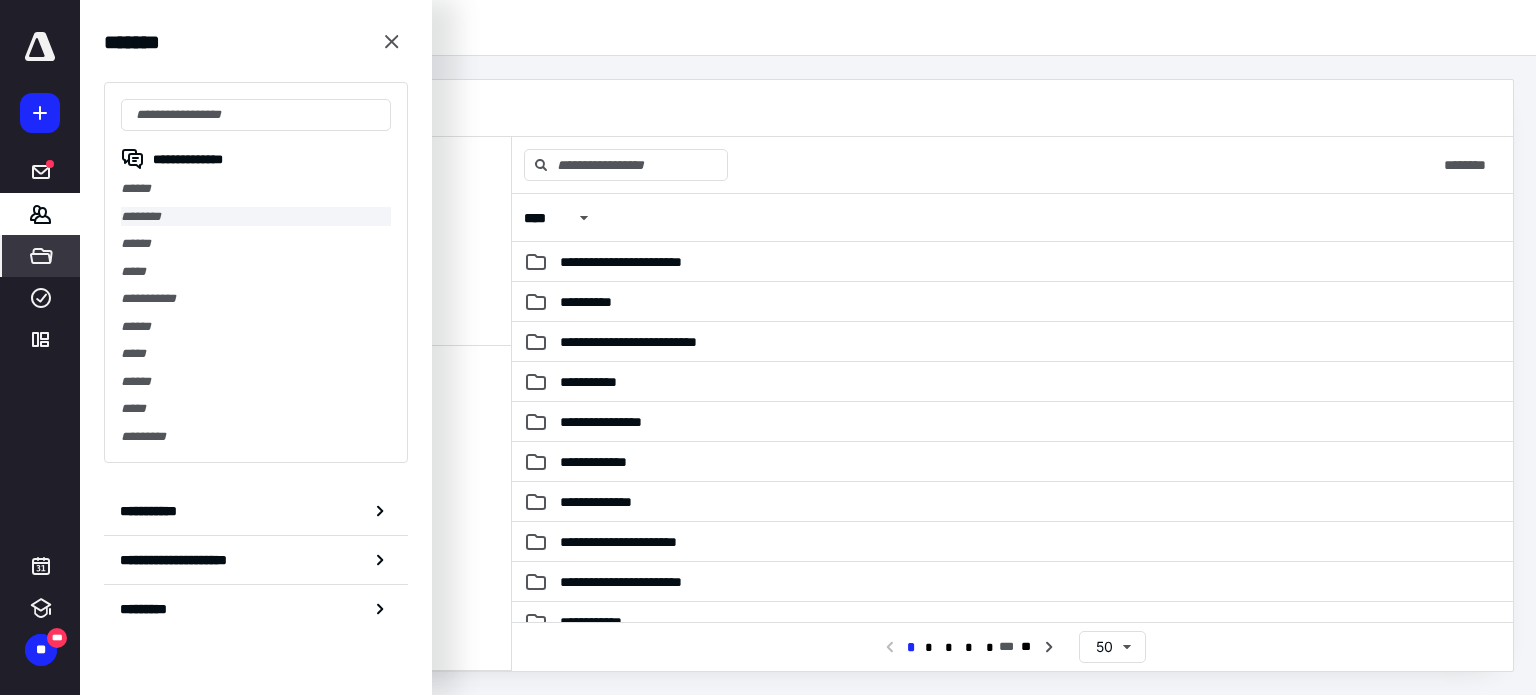 click on "********" at bounding box center (256, 217) 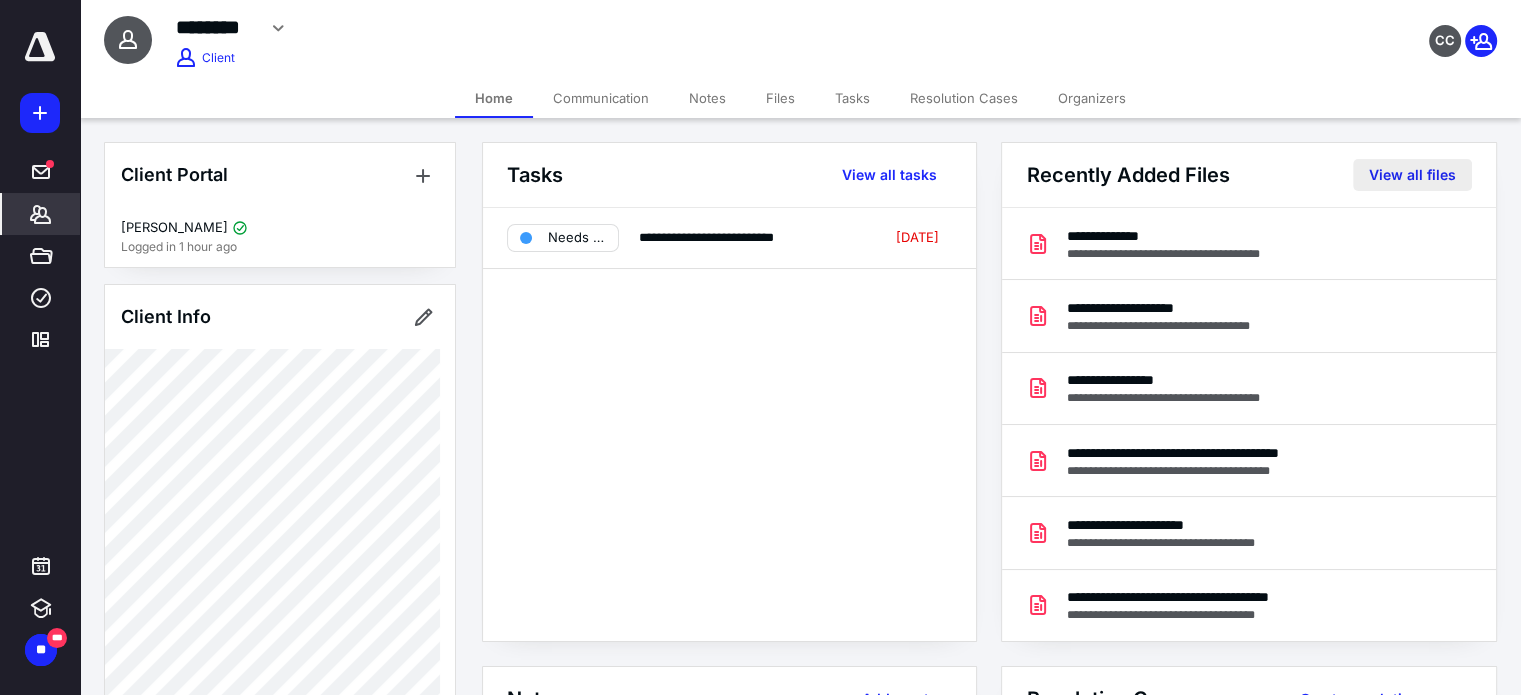 click on "View all files" at bounding box center (1412, 175) 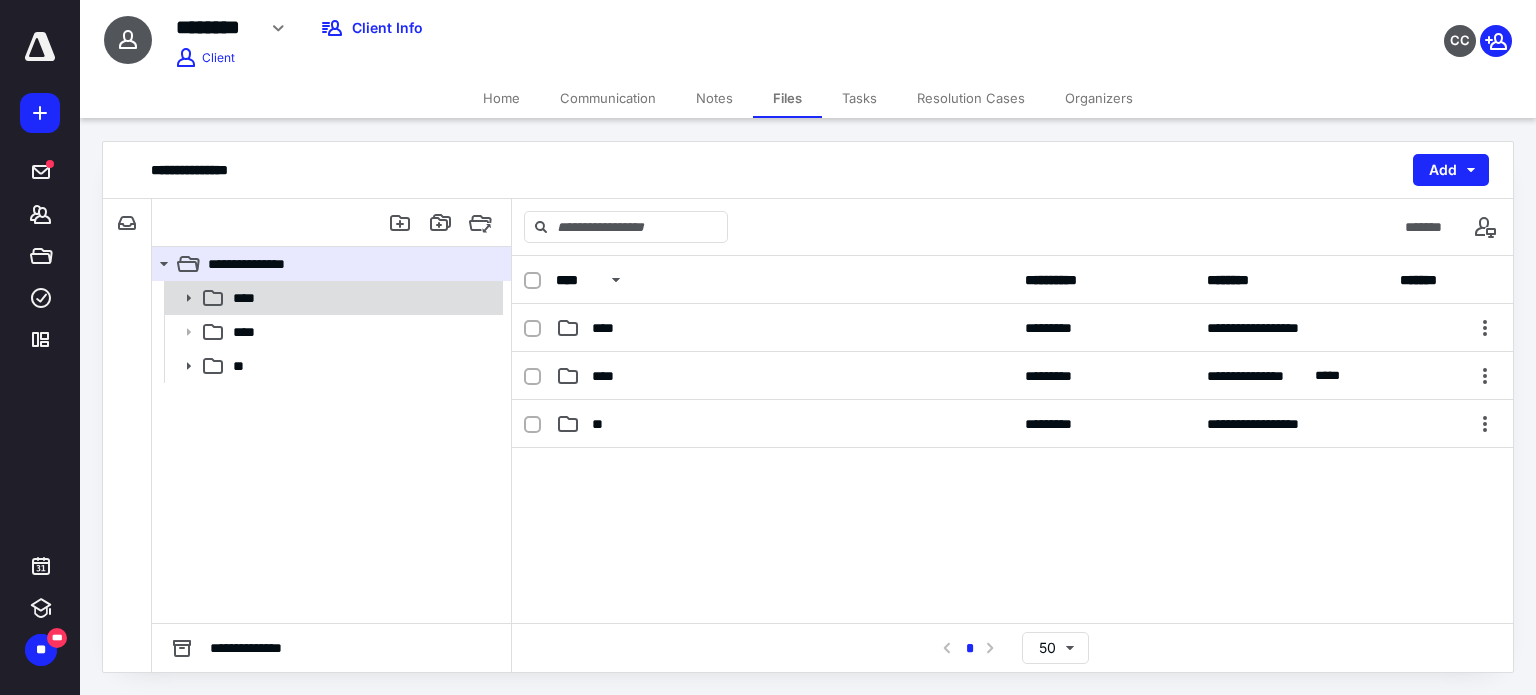 click 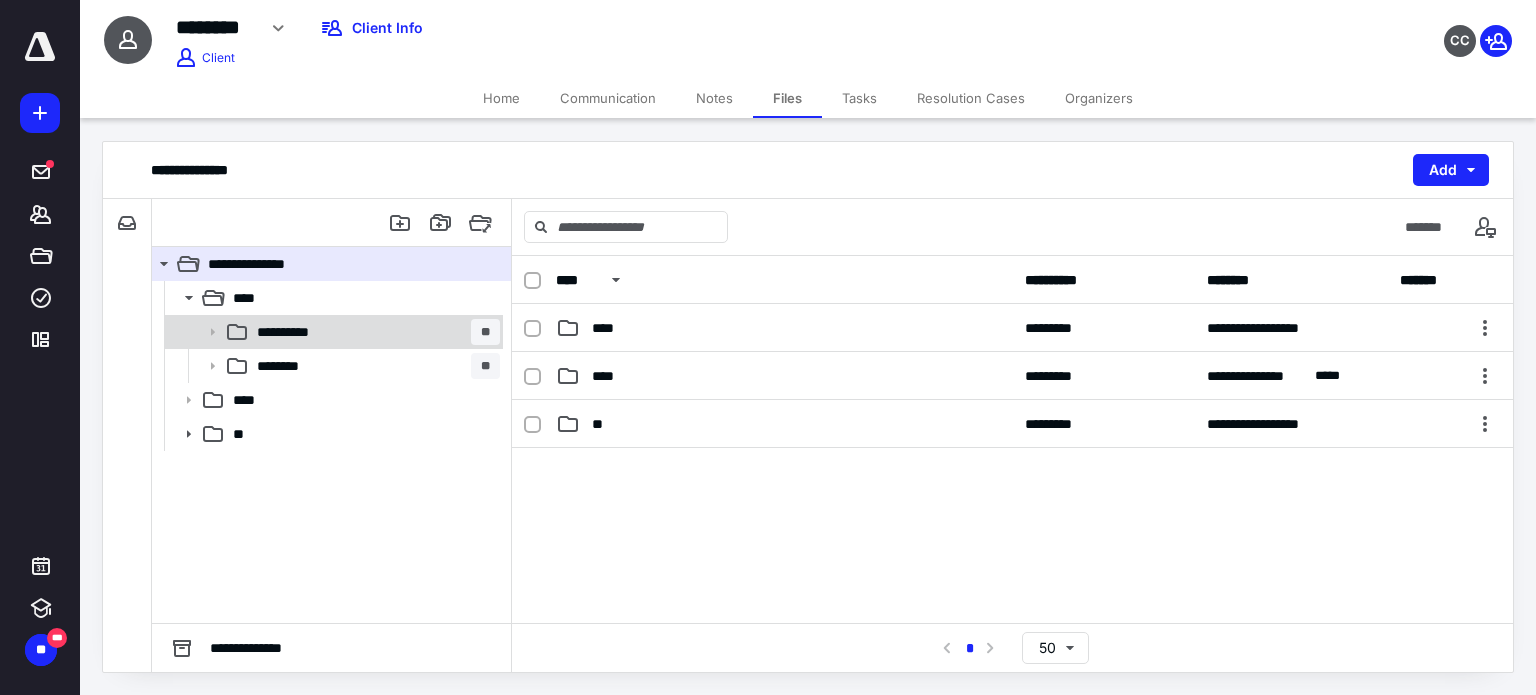 click on "**********" at bounding box center (296, 332) 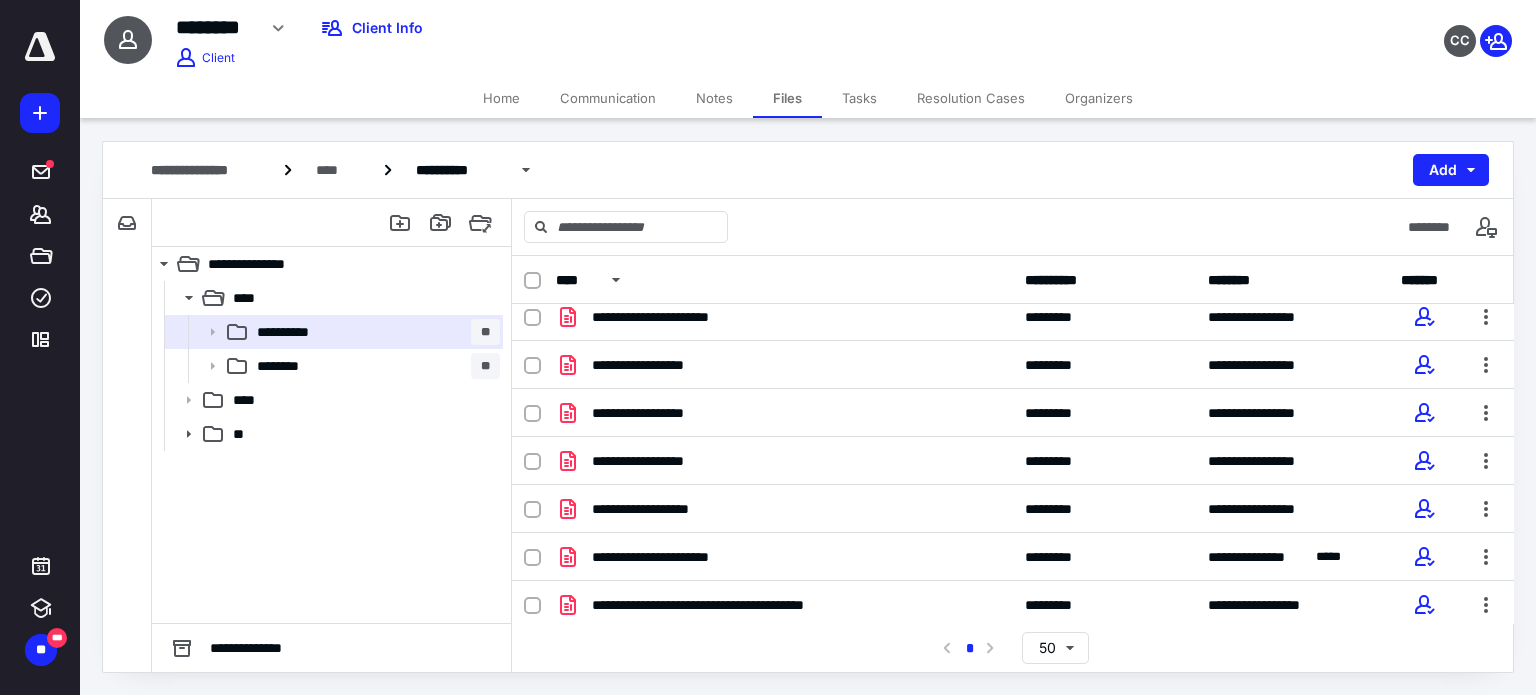 scroll, scrollTop: 684, scrollLeft: 0, axis: vertical 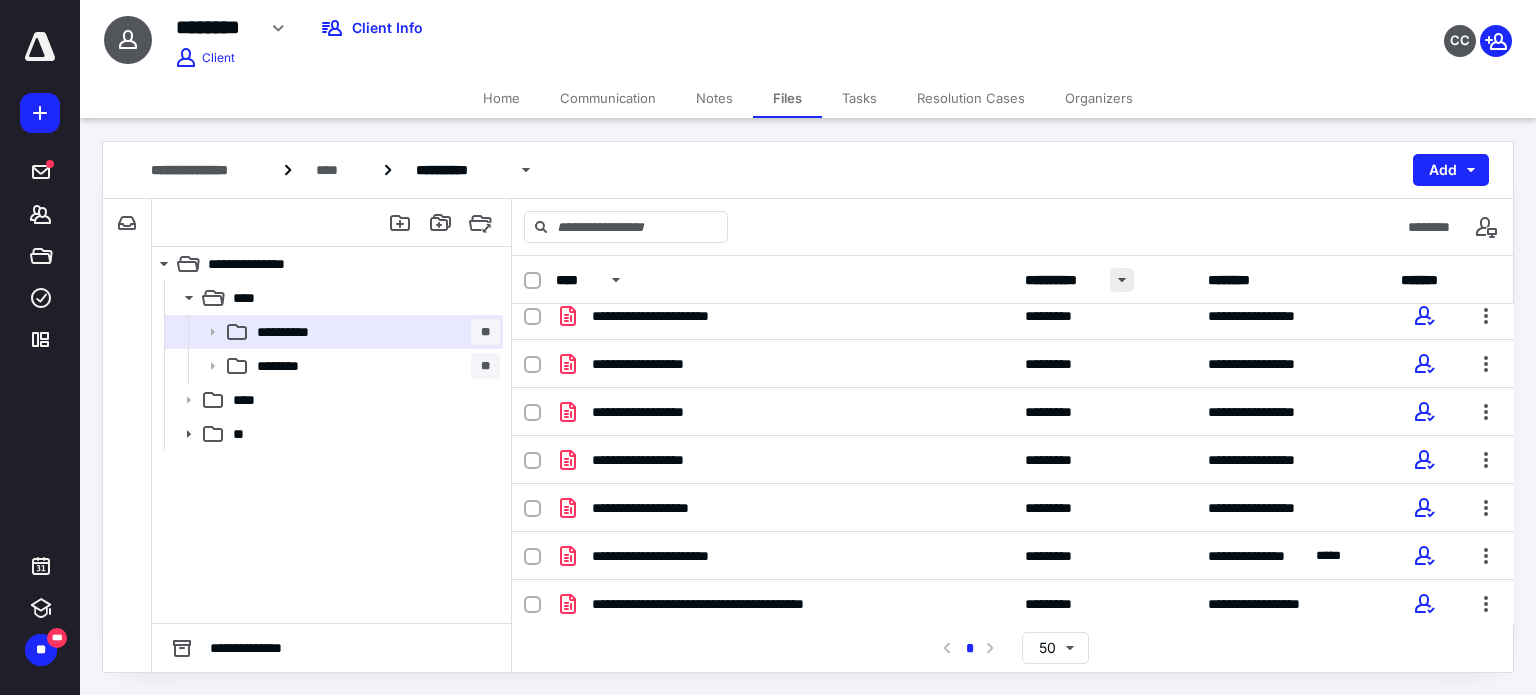 click at bounding box center (1122, 280) 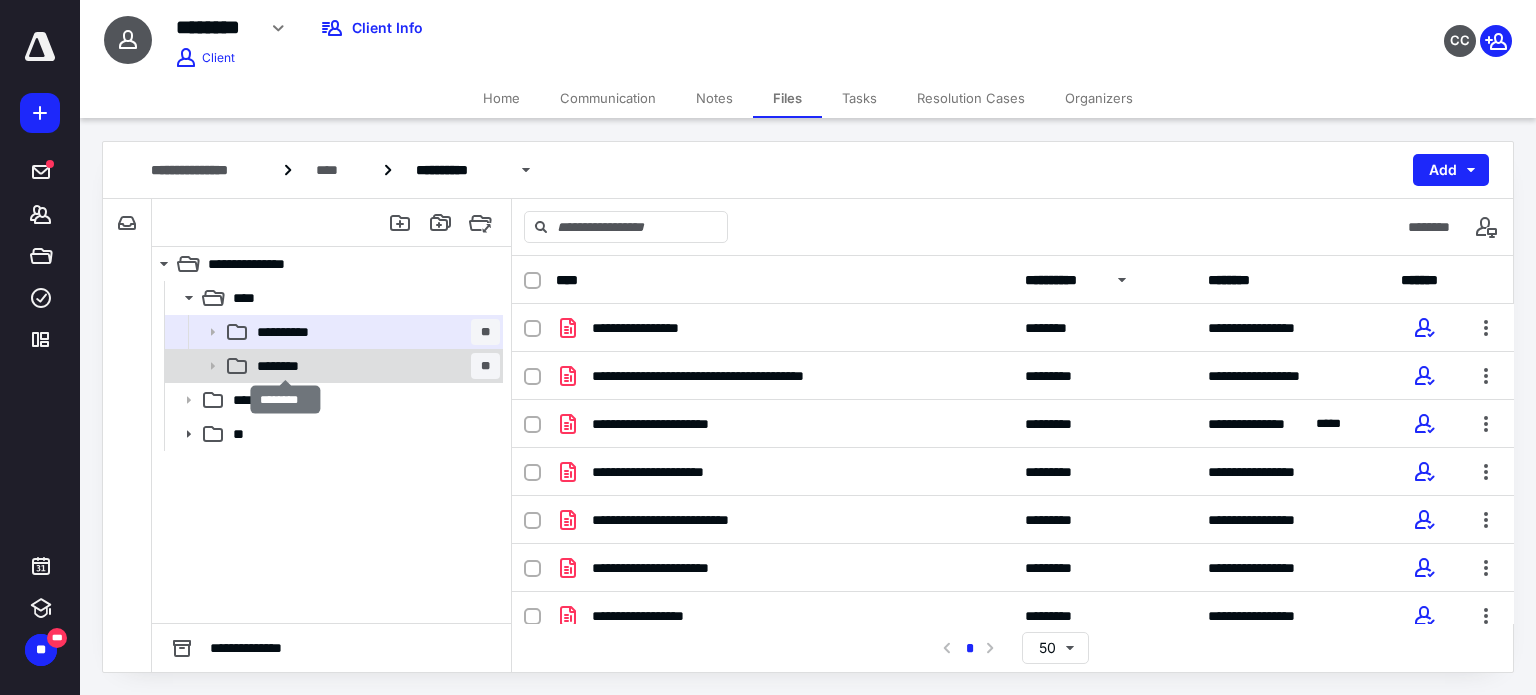 click on "********" at bounding box center [286, 366] 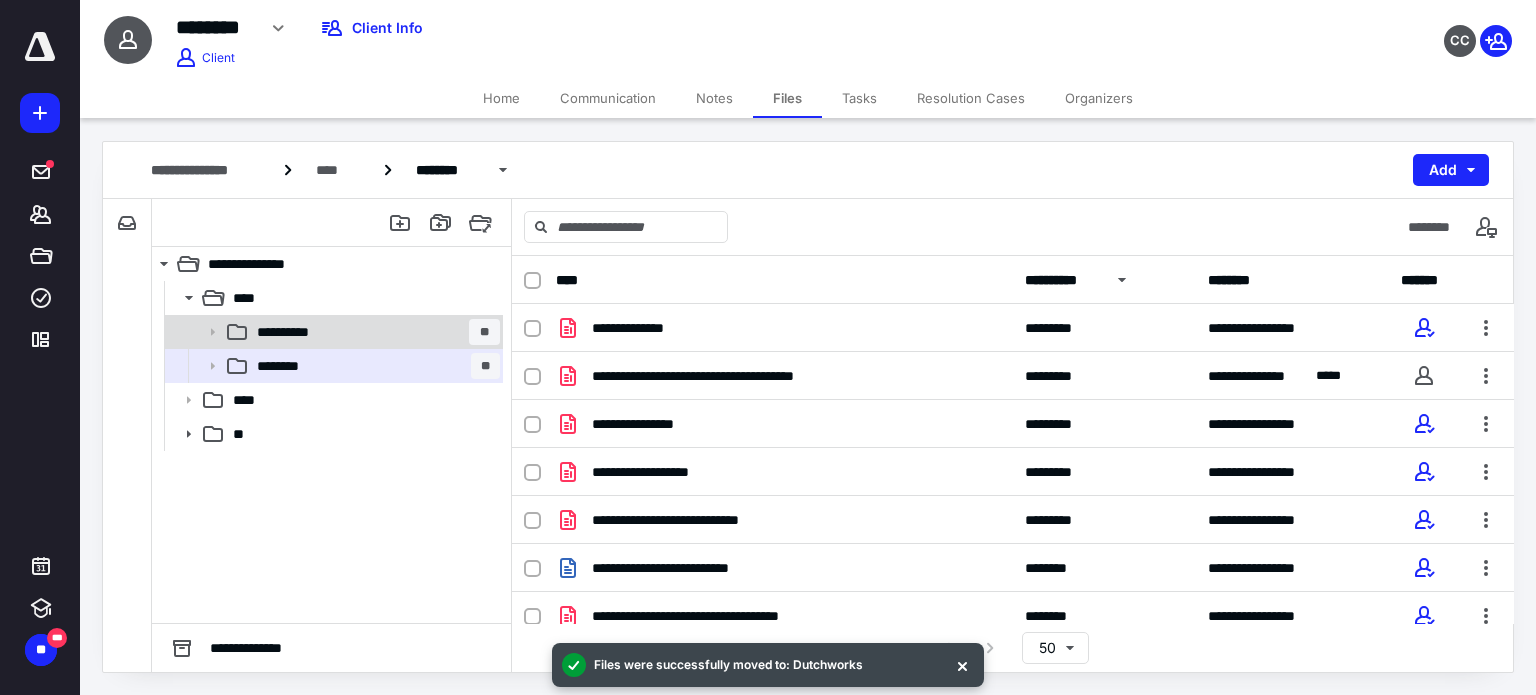click on "**********" at bounding box center (374, 332) 